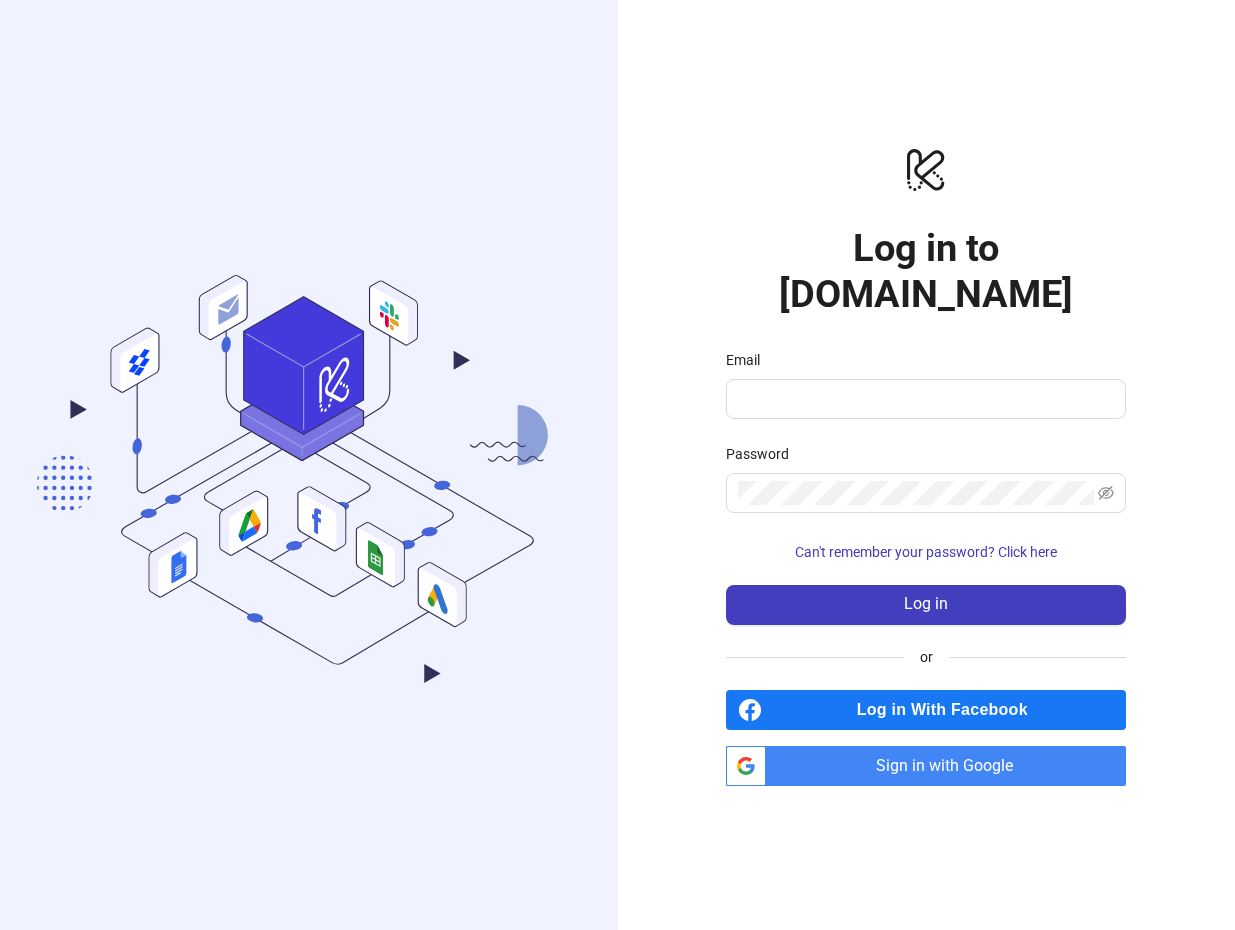 scroll, scrollTop: 0, scrollLeft: 0, axis: both 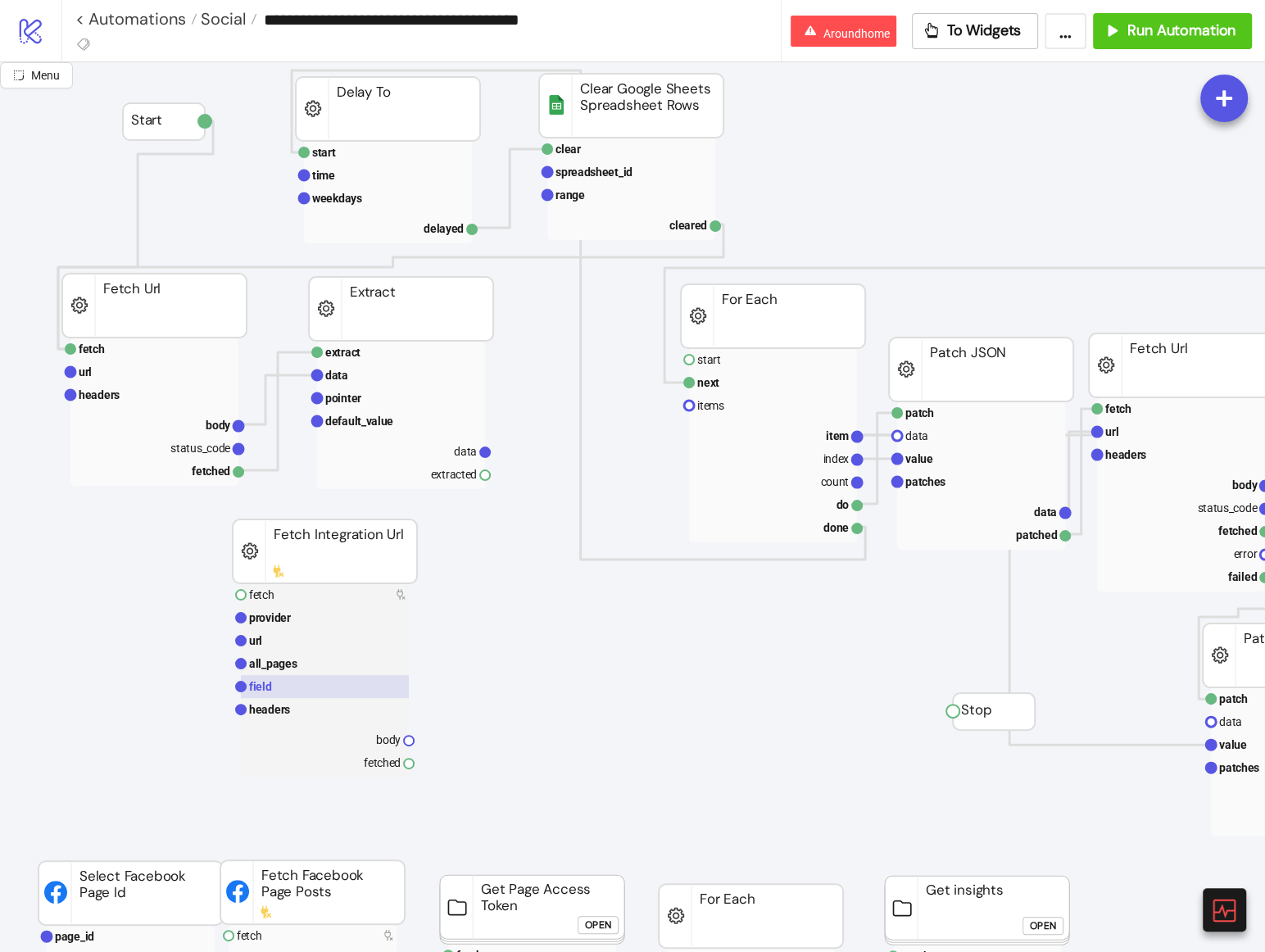 click 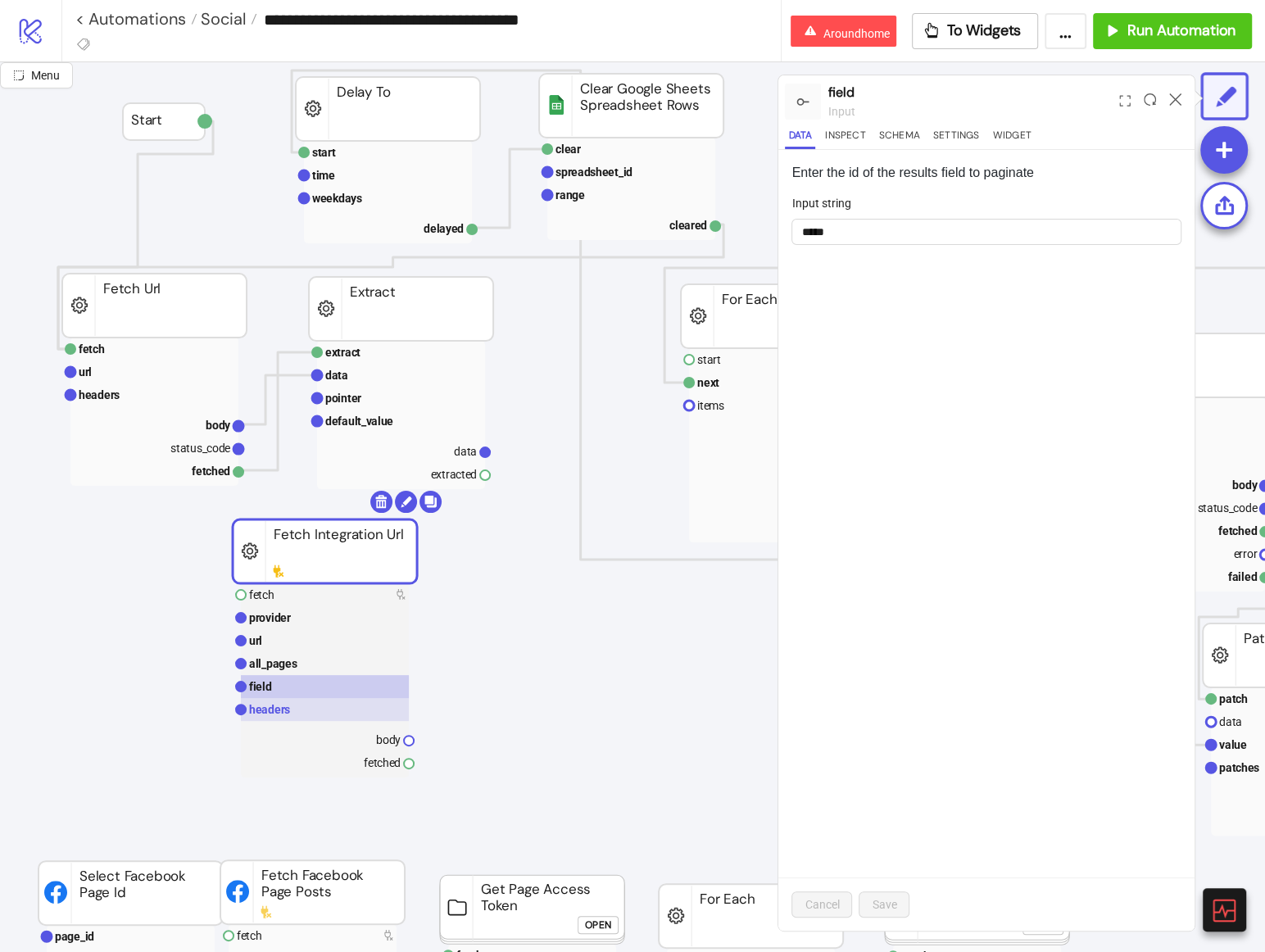 click 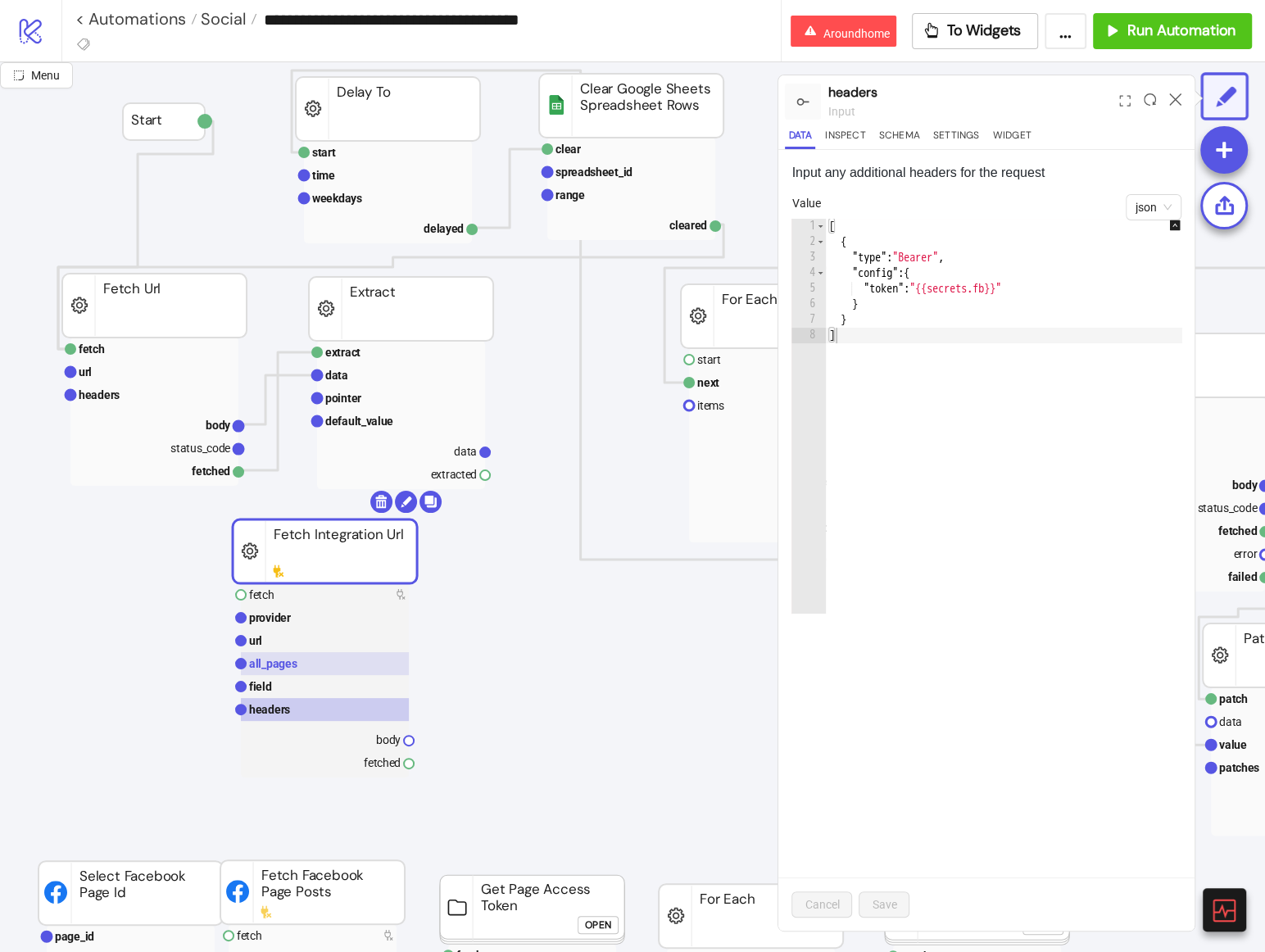 click 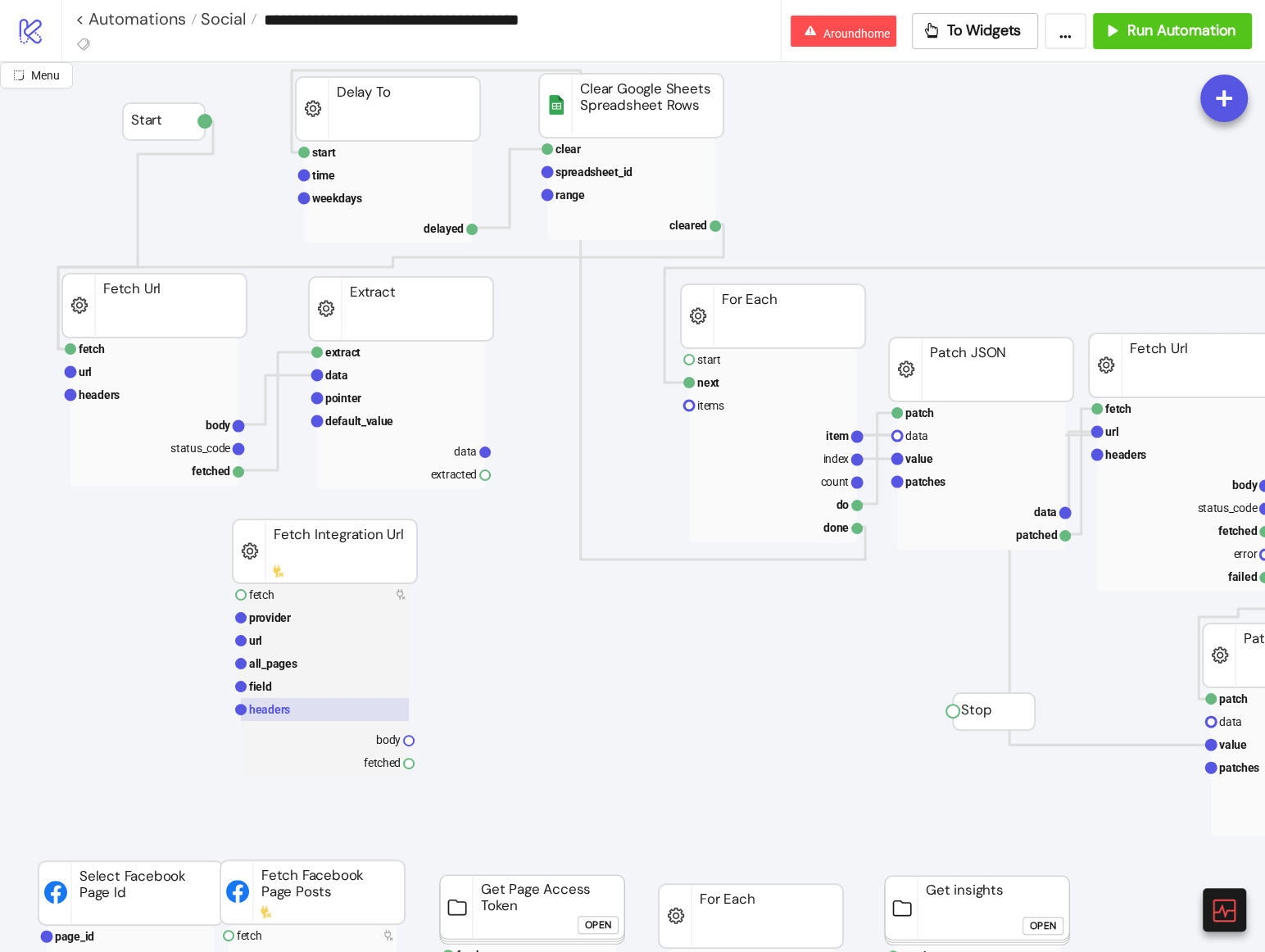click 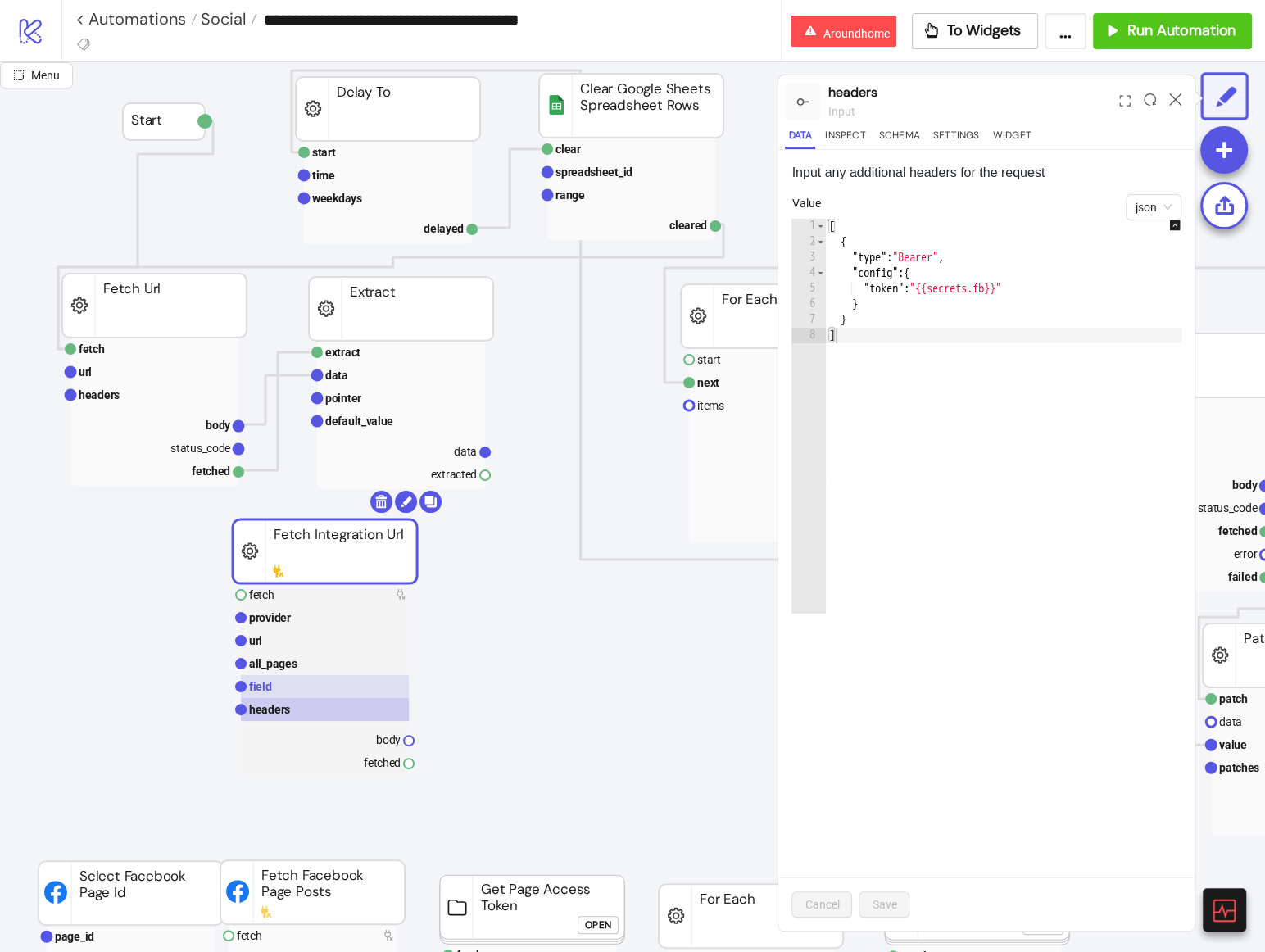 click 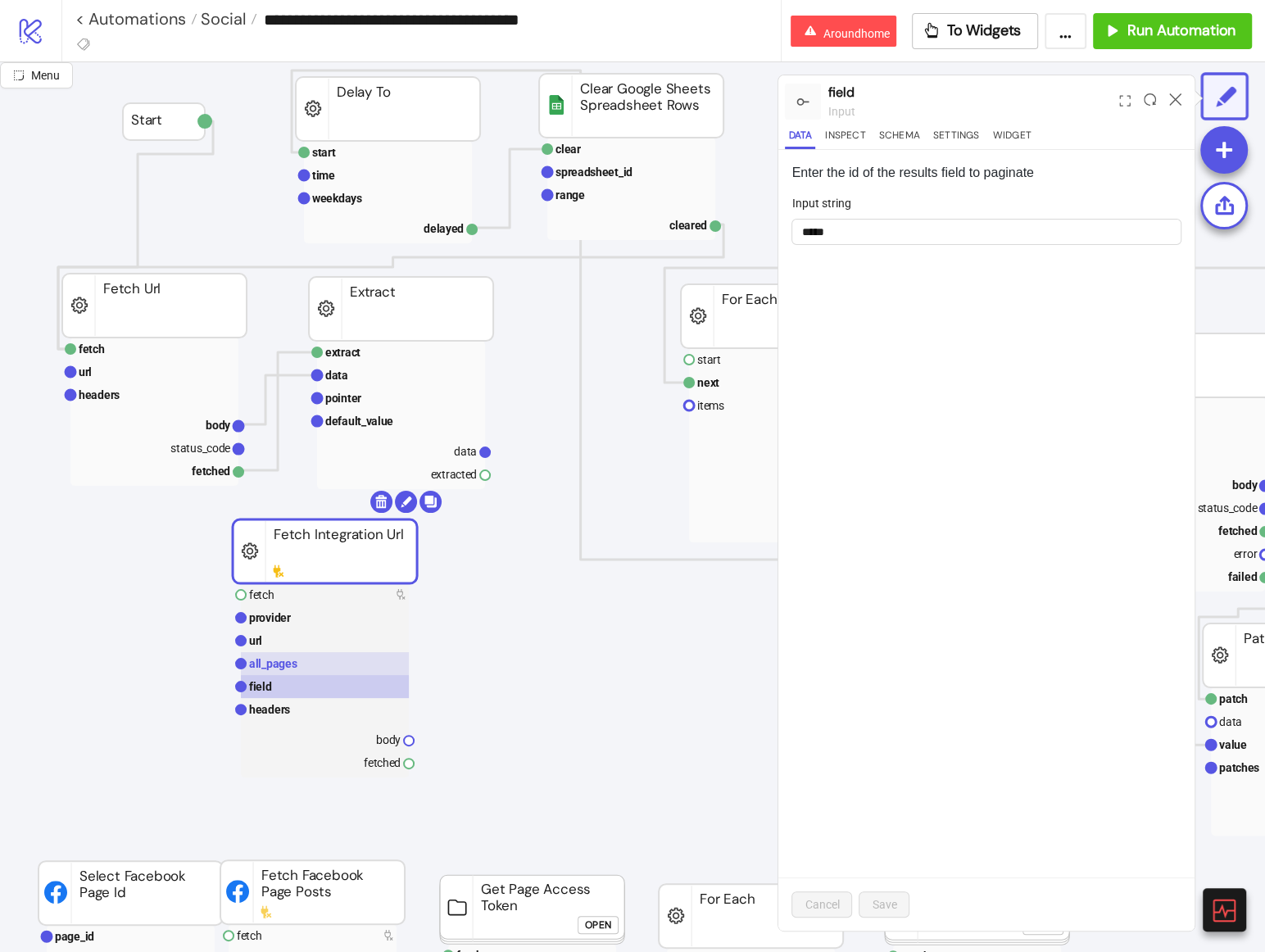 click 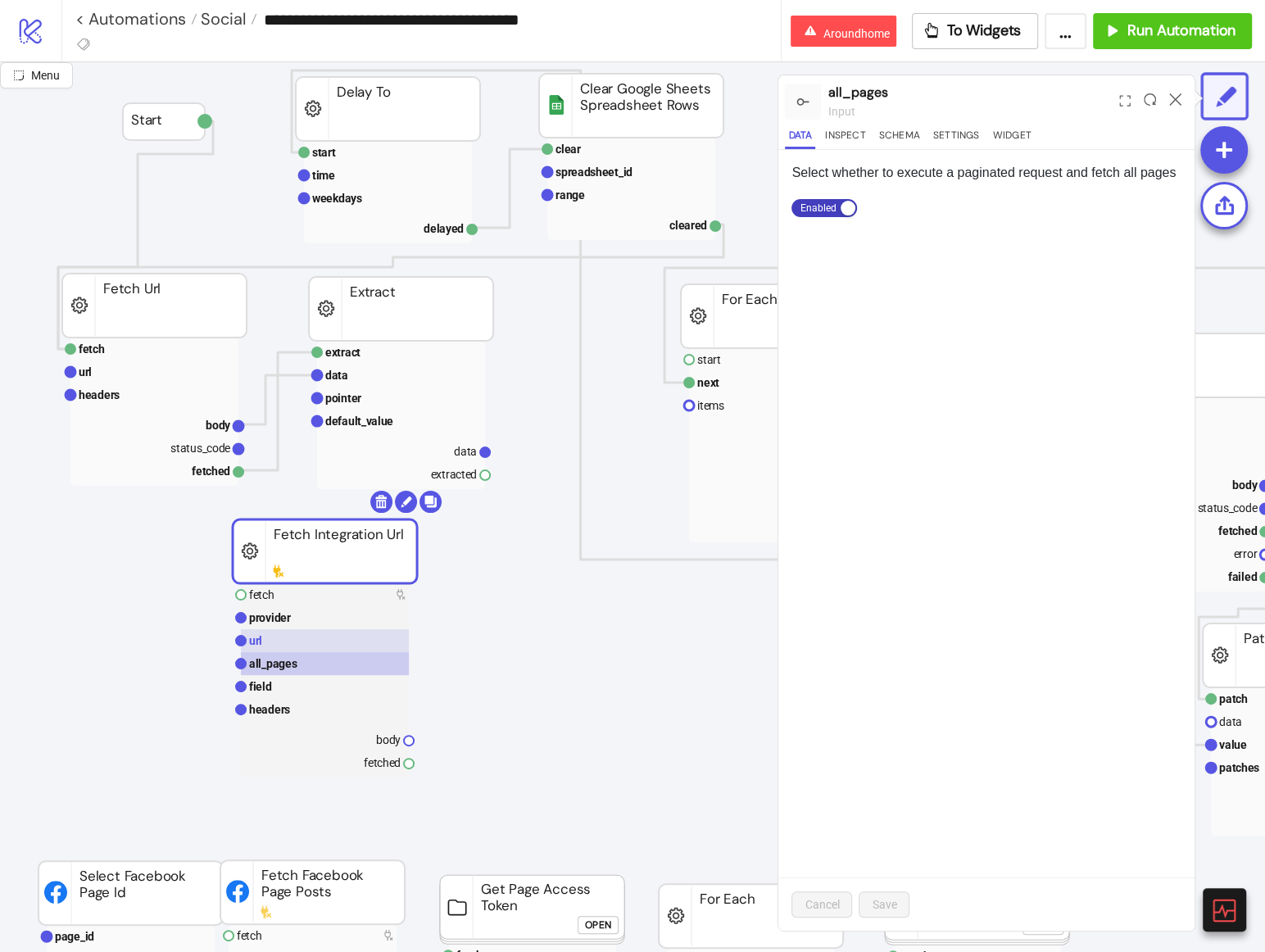 click 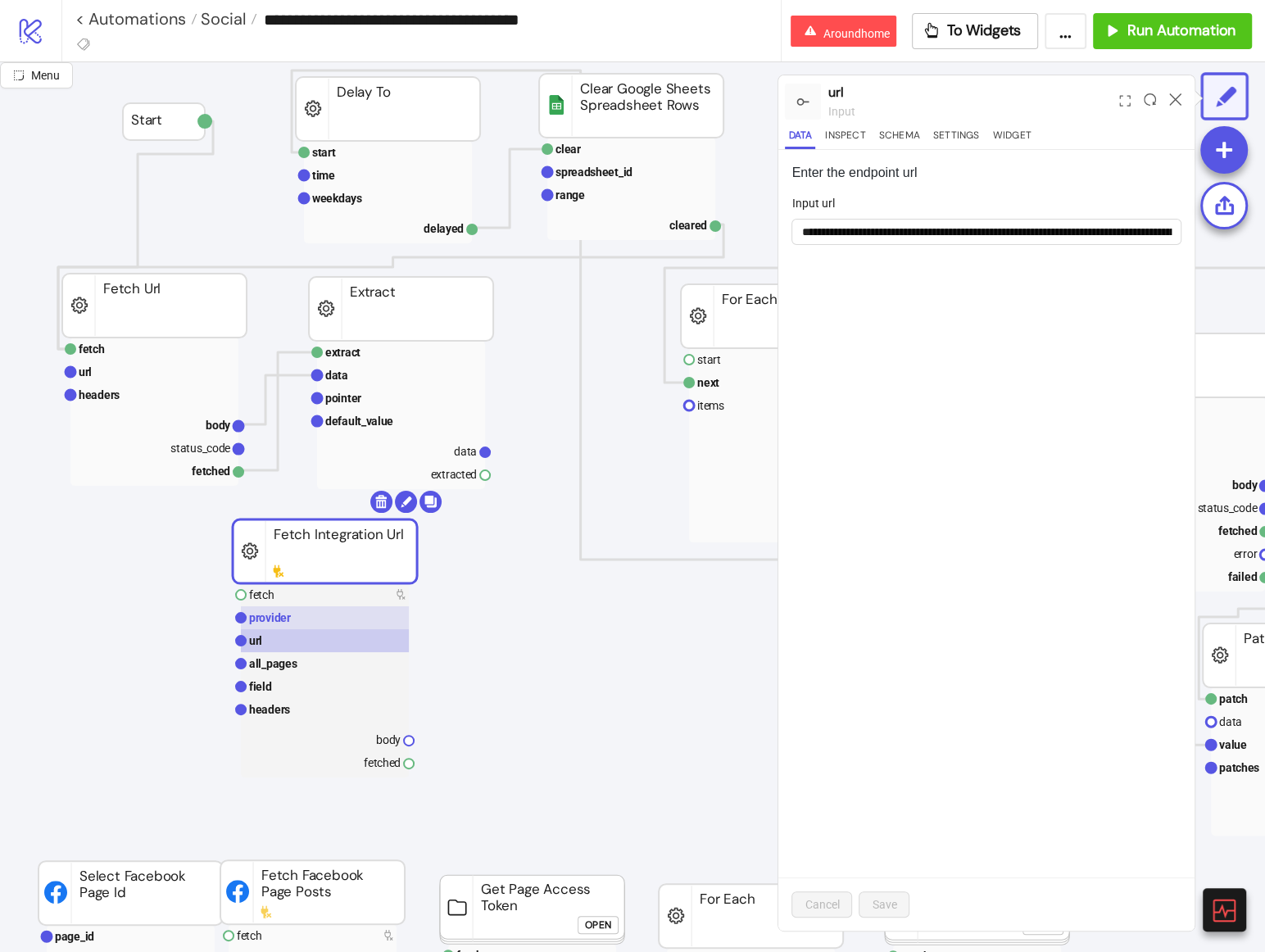 click 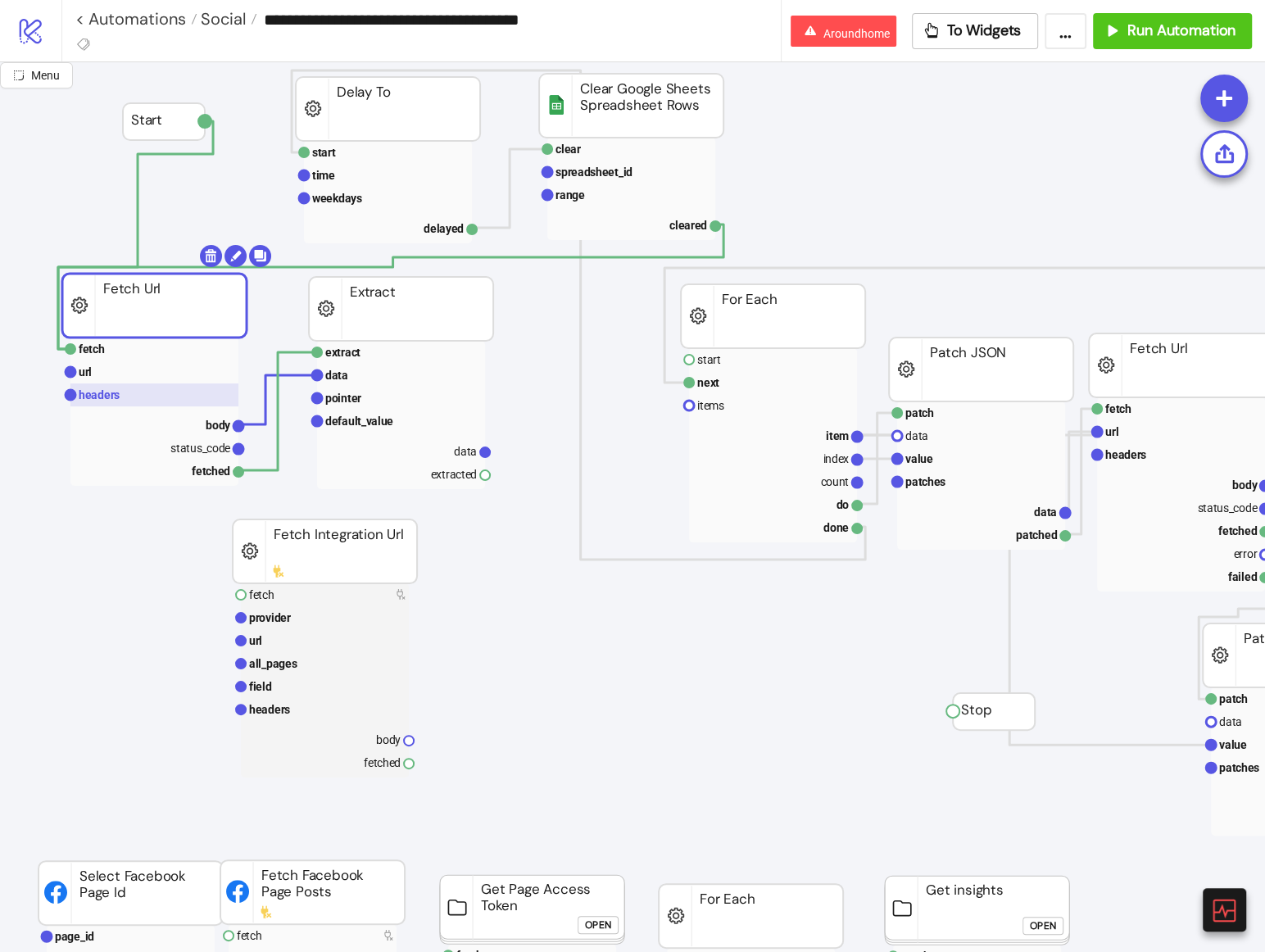 click 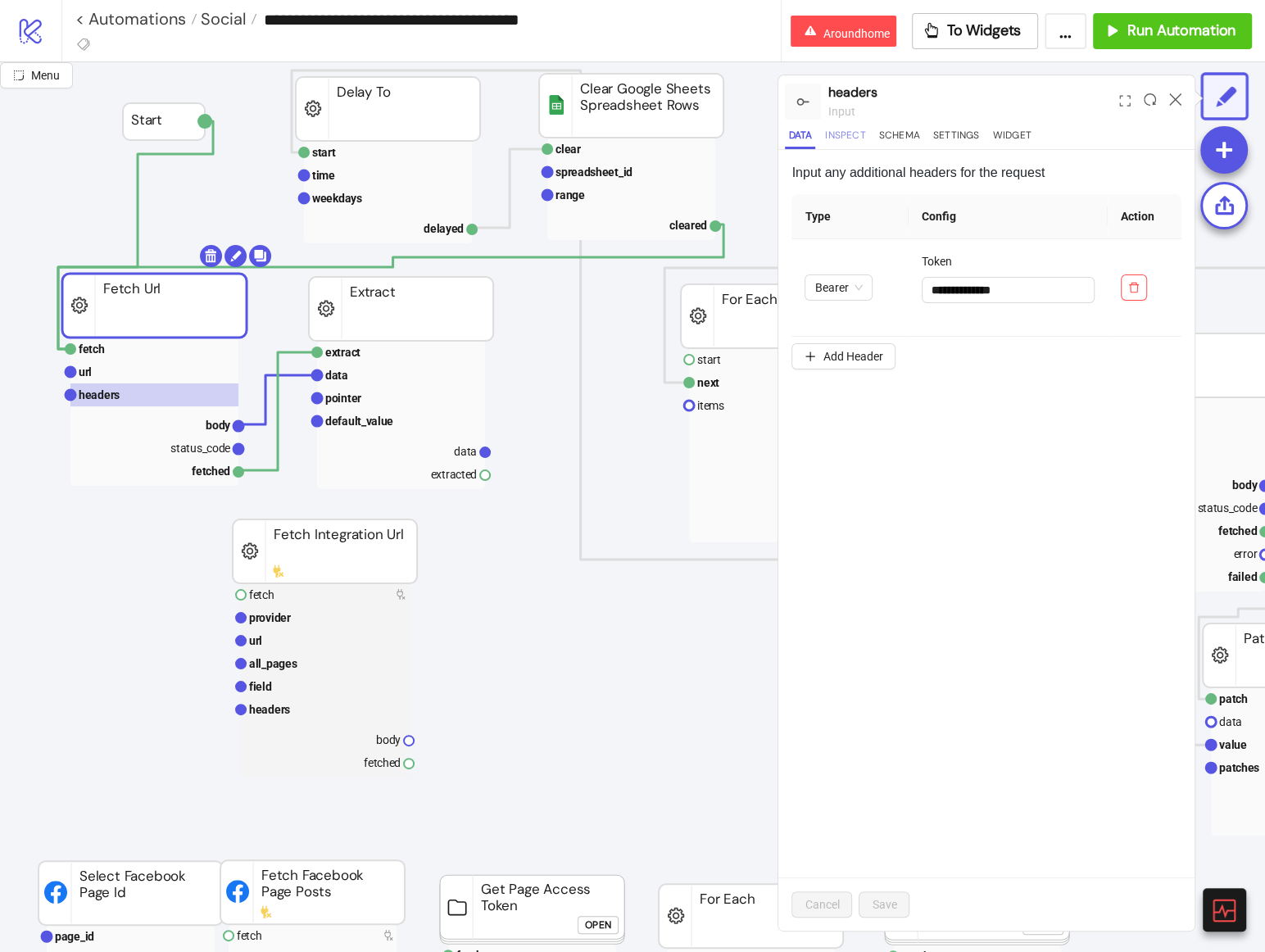 click on "Inspect" at bounding box center (845, 138) 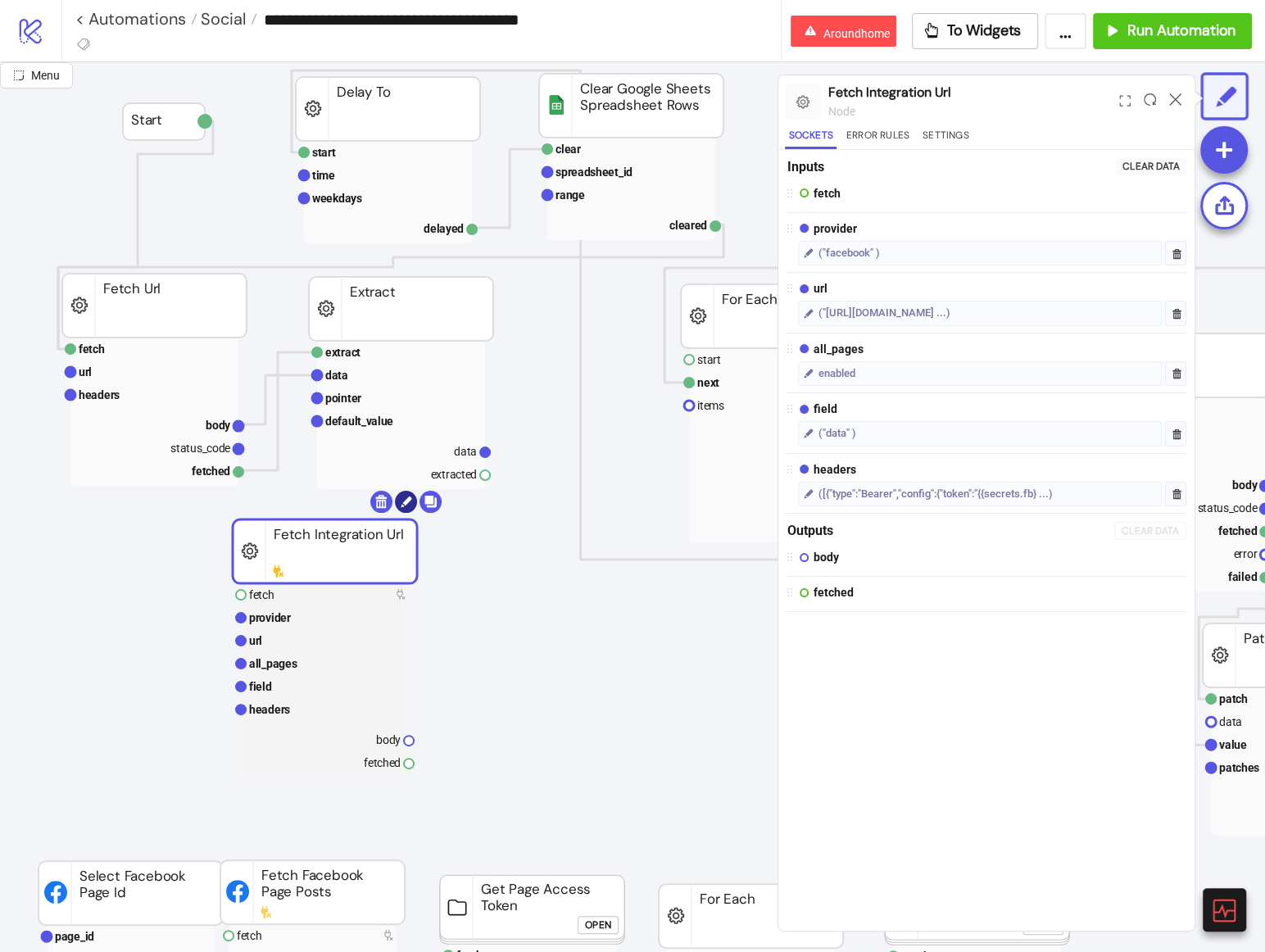click 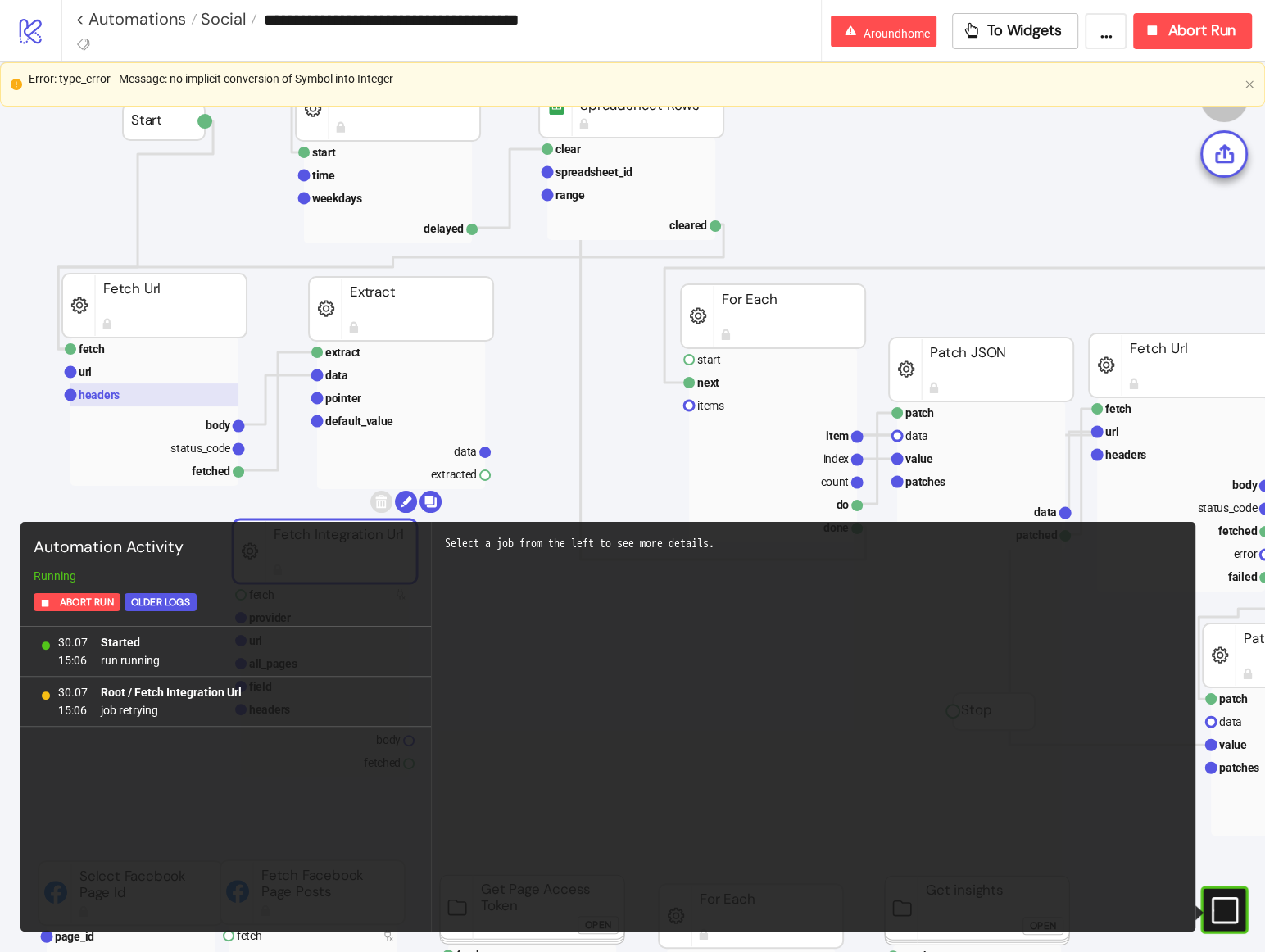 scroll, scrollTop: 82, scrollLeft: 0, axis: vertical 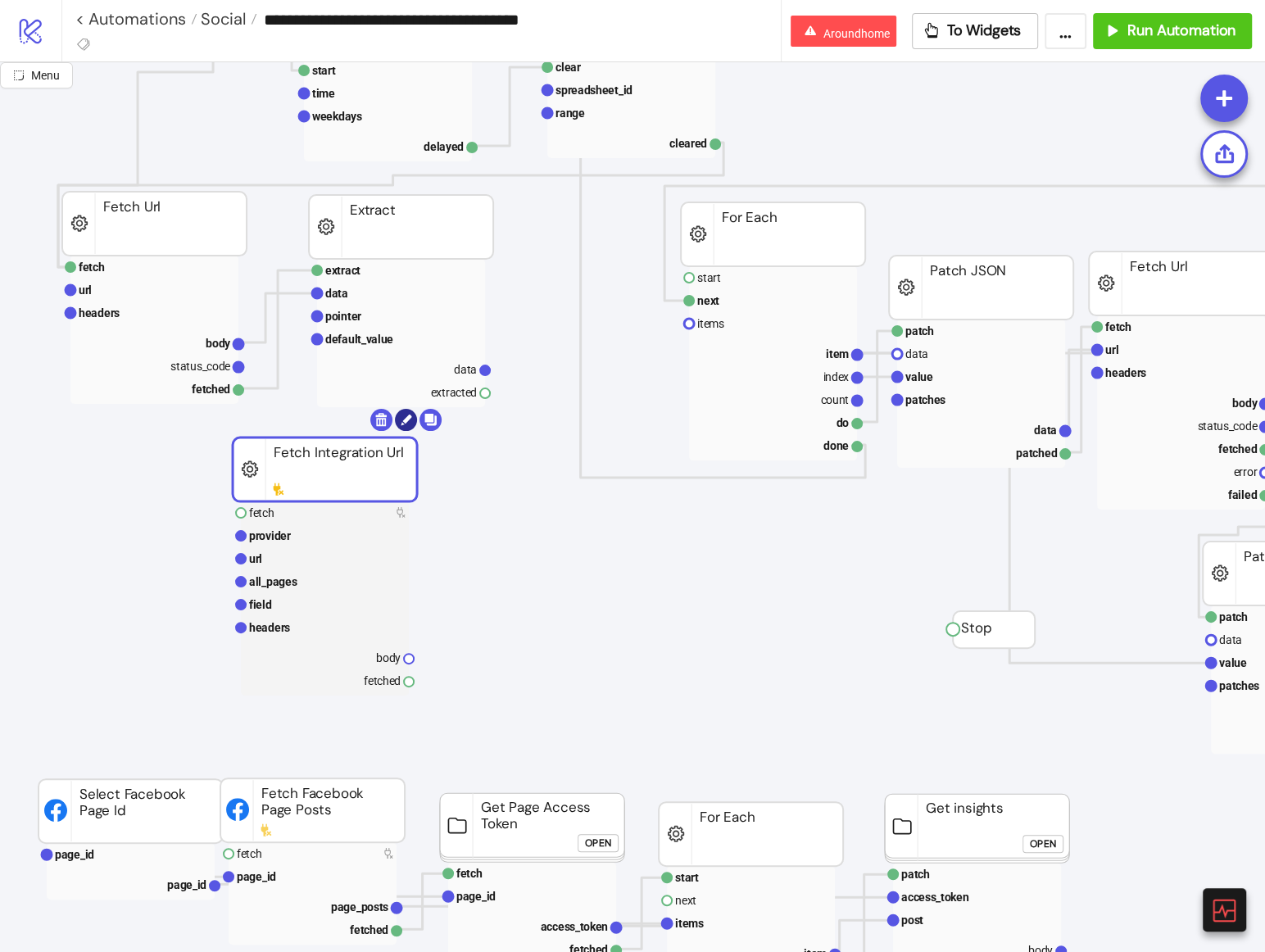 click 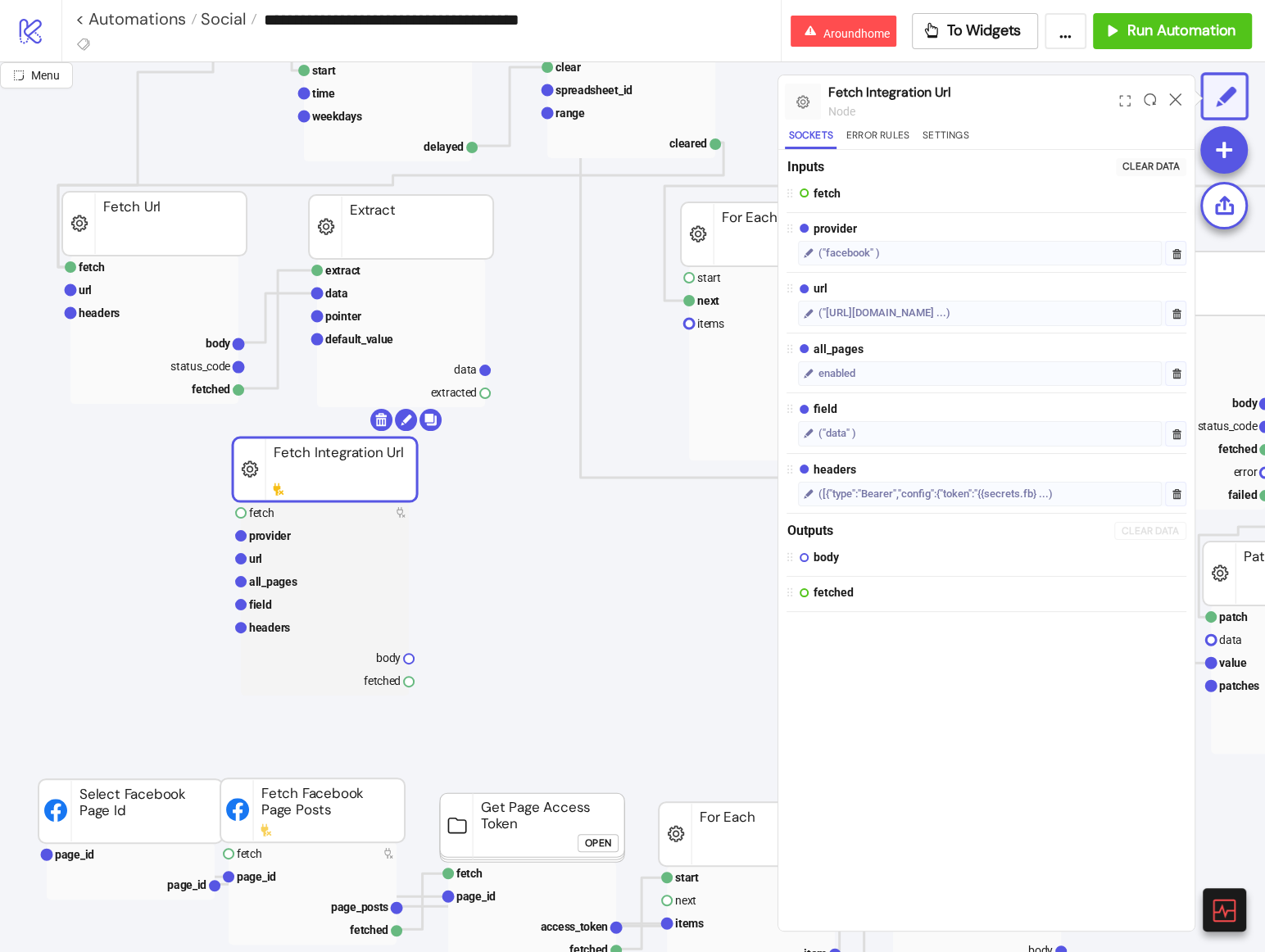 click on "Inputs Clear Data fetch provider ("facebook" ) url ("https://graph.facebook.com/v22.0/1784140238311429 ...) all_pages enabled field ("data" ) headers ([{"type":"Bearer","config":{"token":"{{secrets.fb} ...) Outputs Clear Data body fetched" at bounding box center (986, 540) 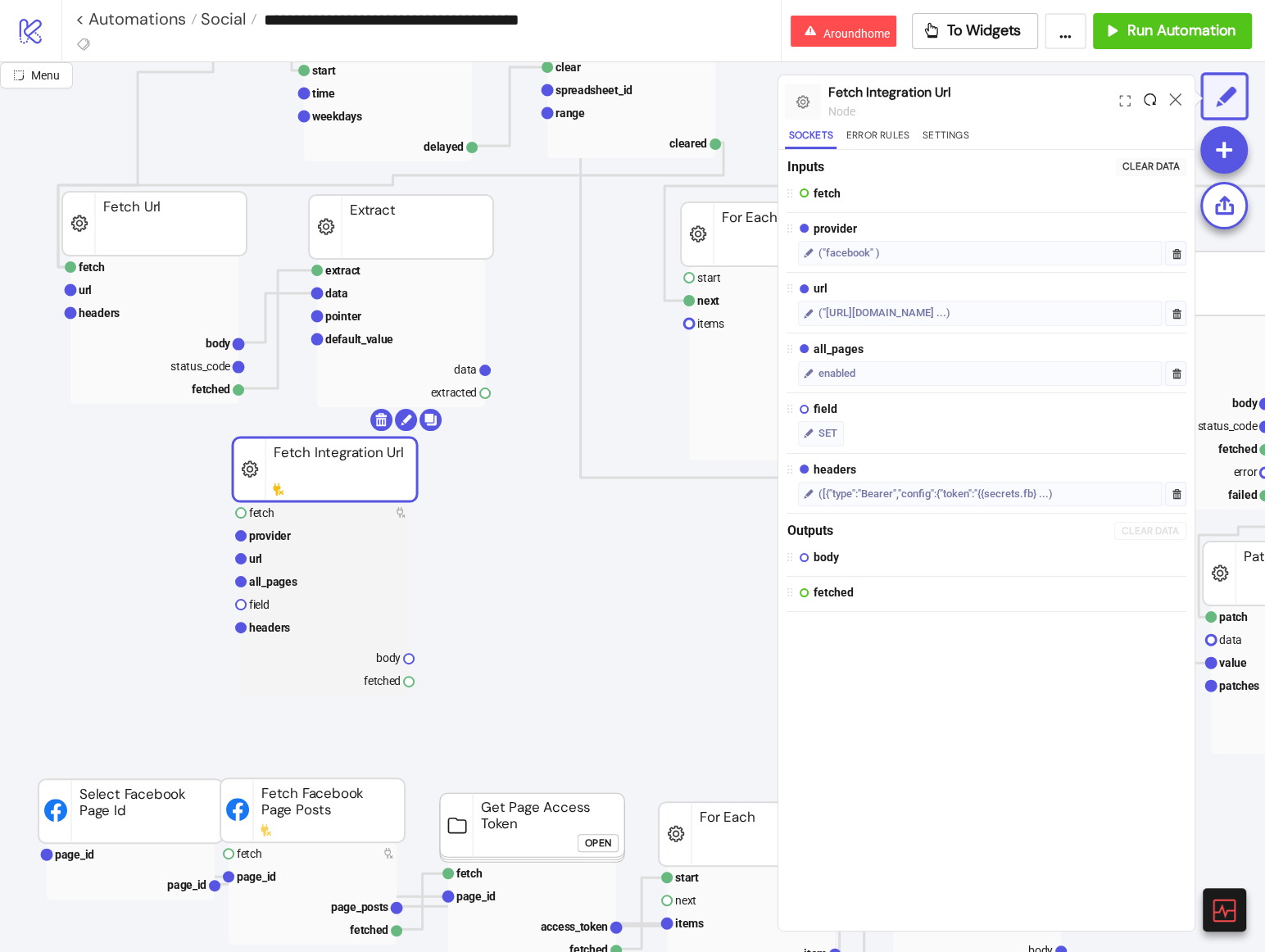 click 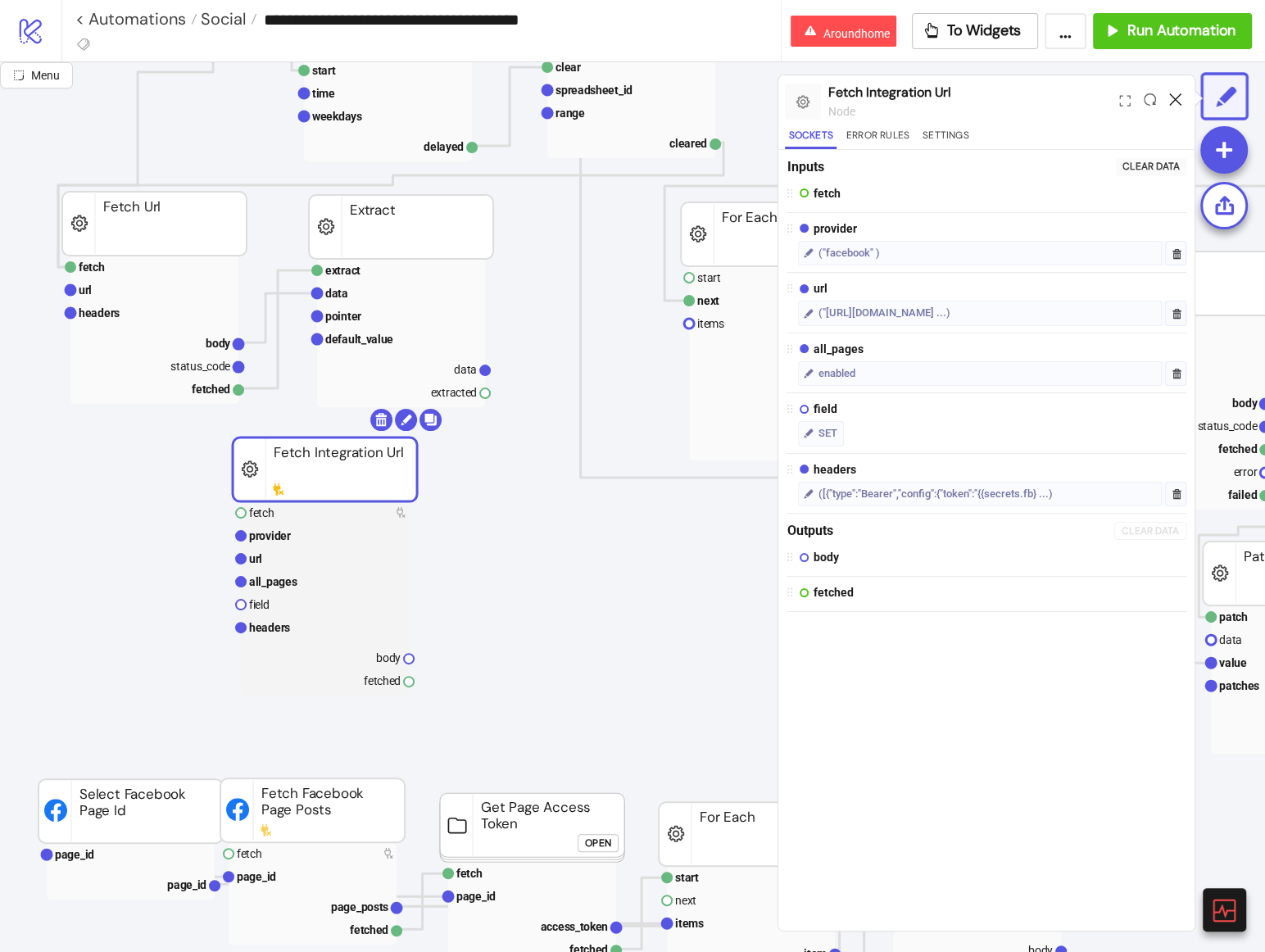 click 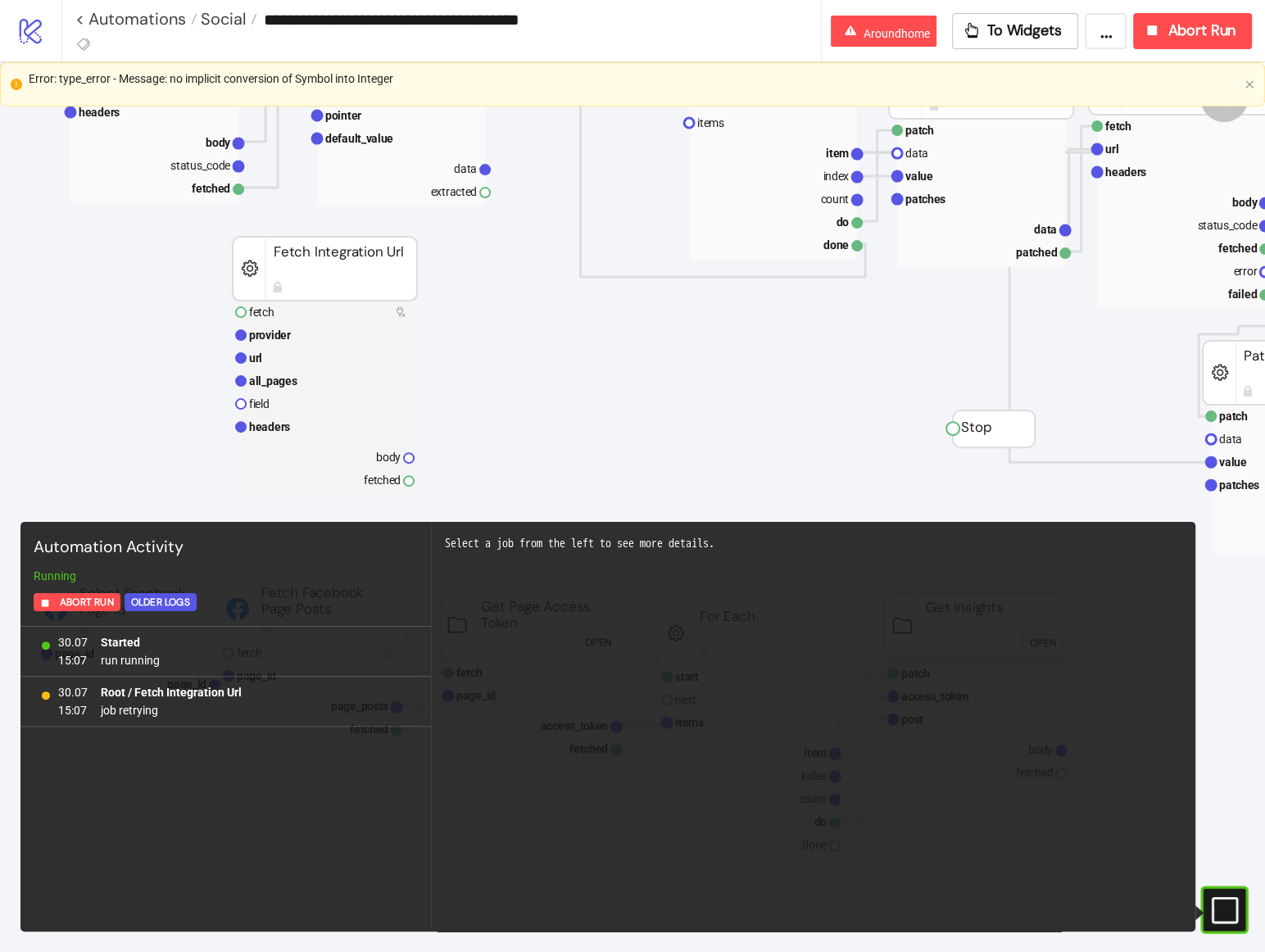 scroll, scrollTop: 297, scrollLeft: 0, axis: vertical 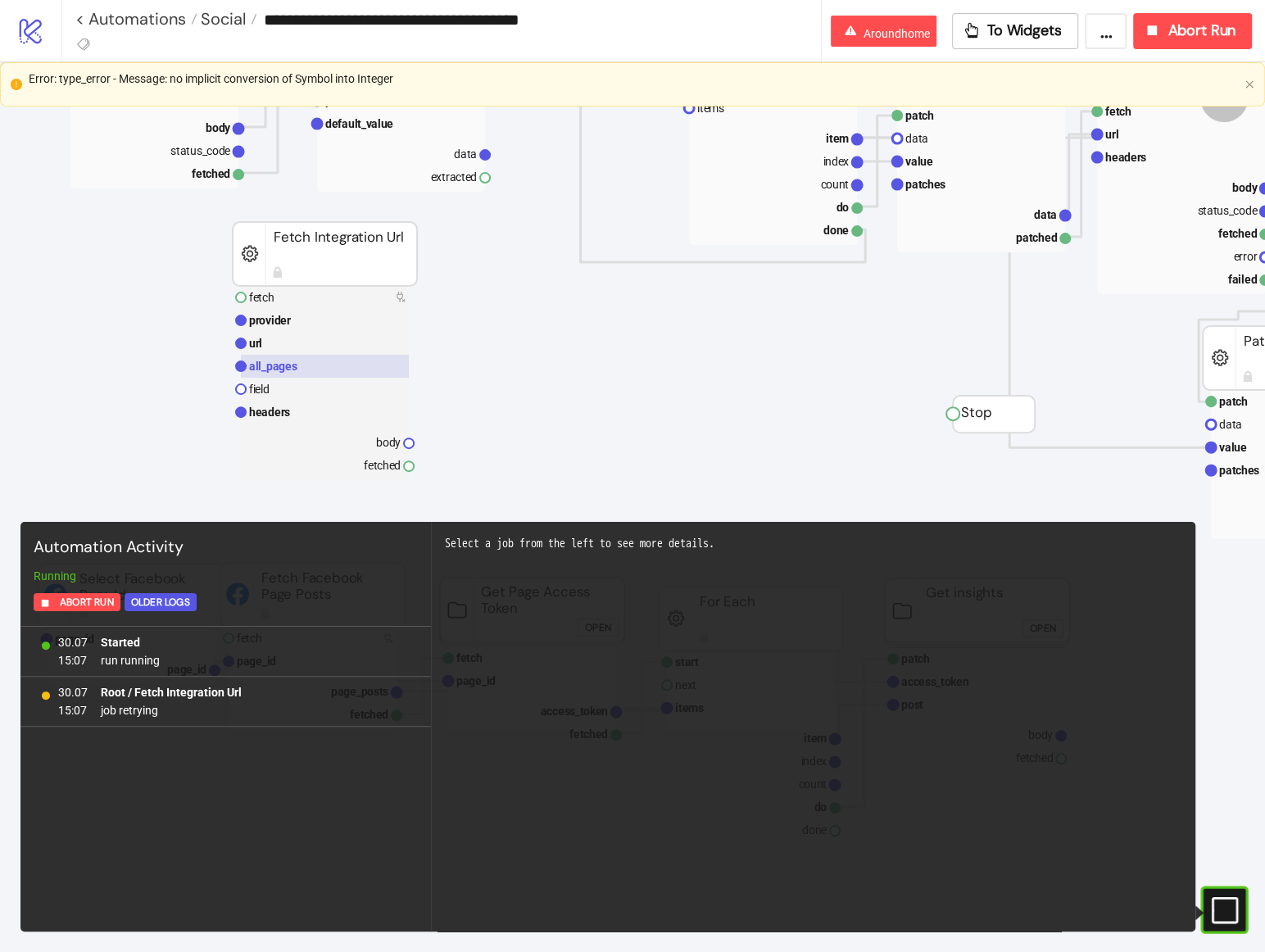 click 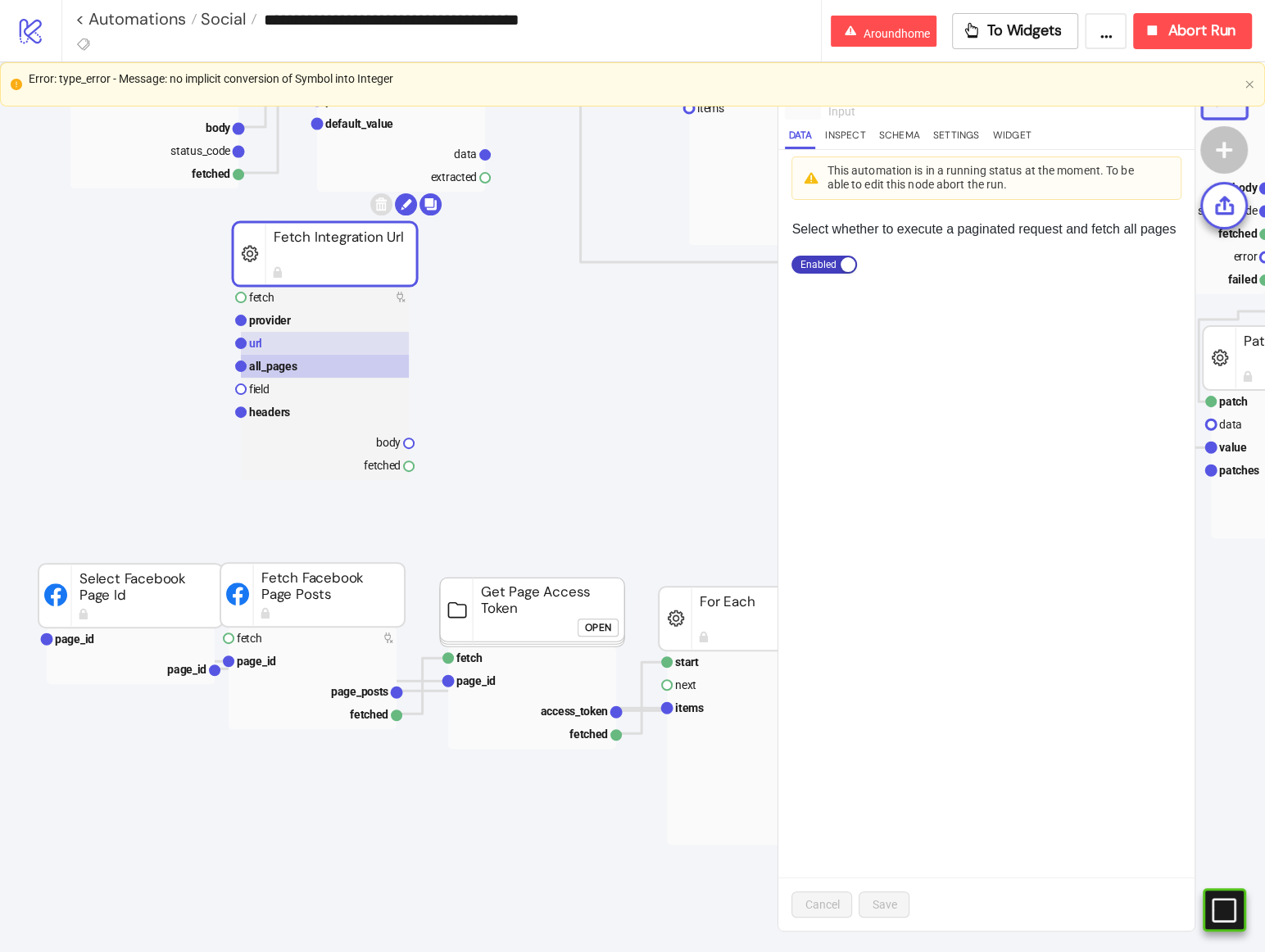 click 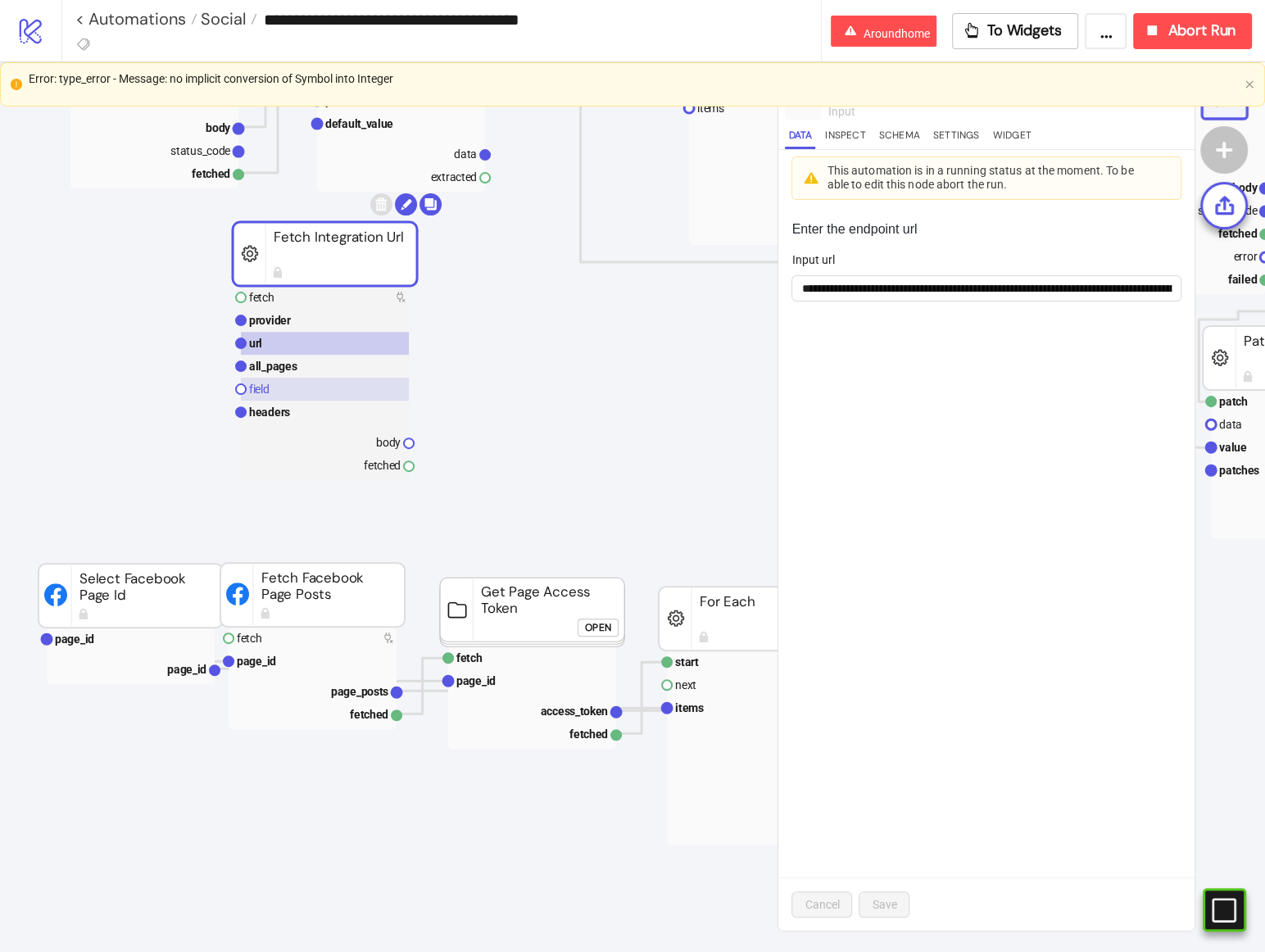 click 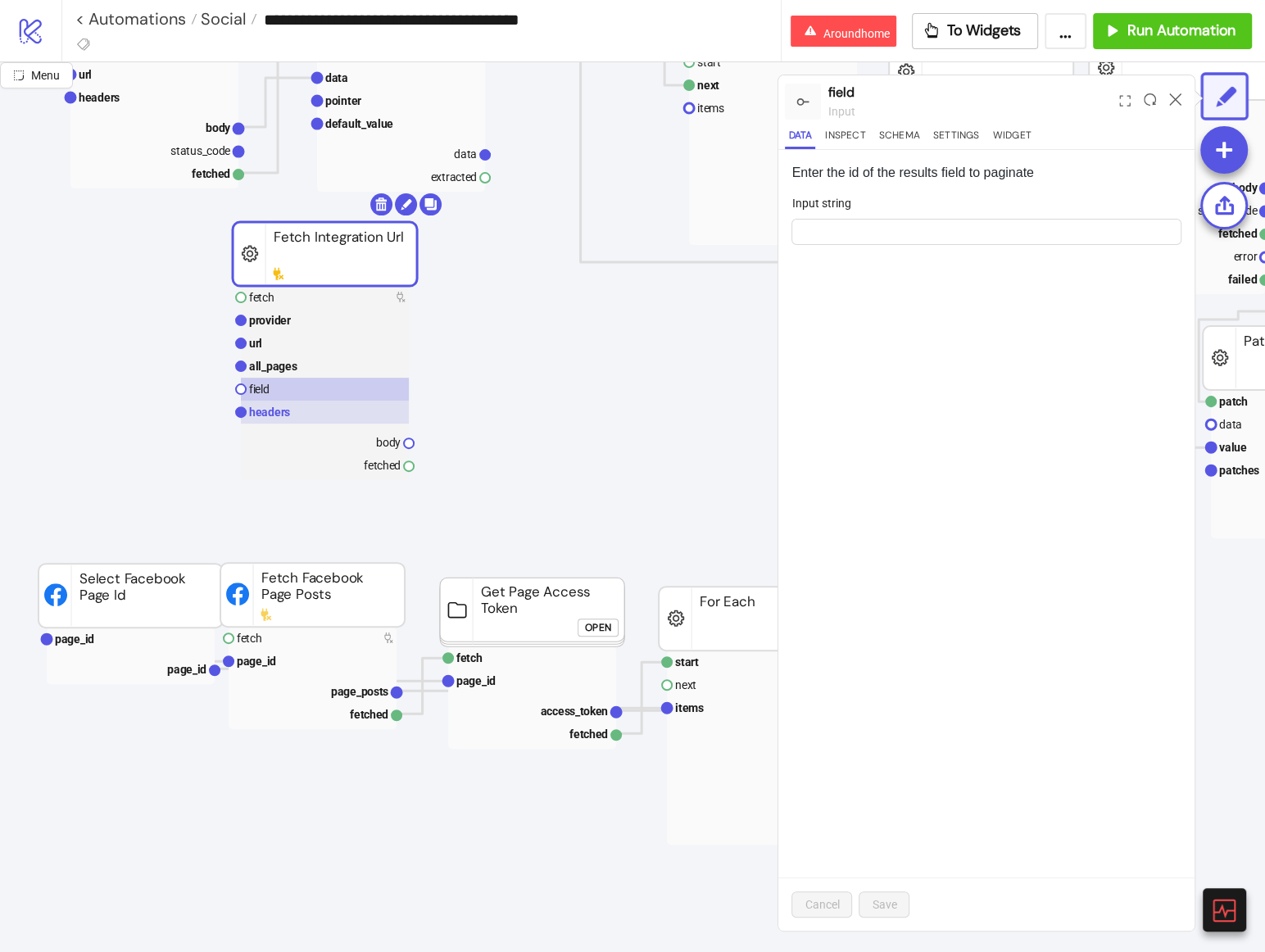 click 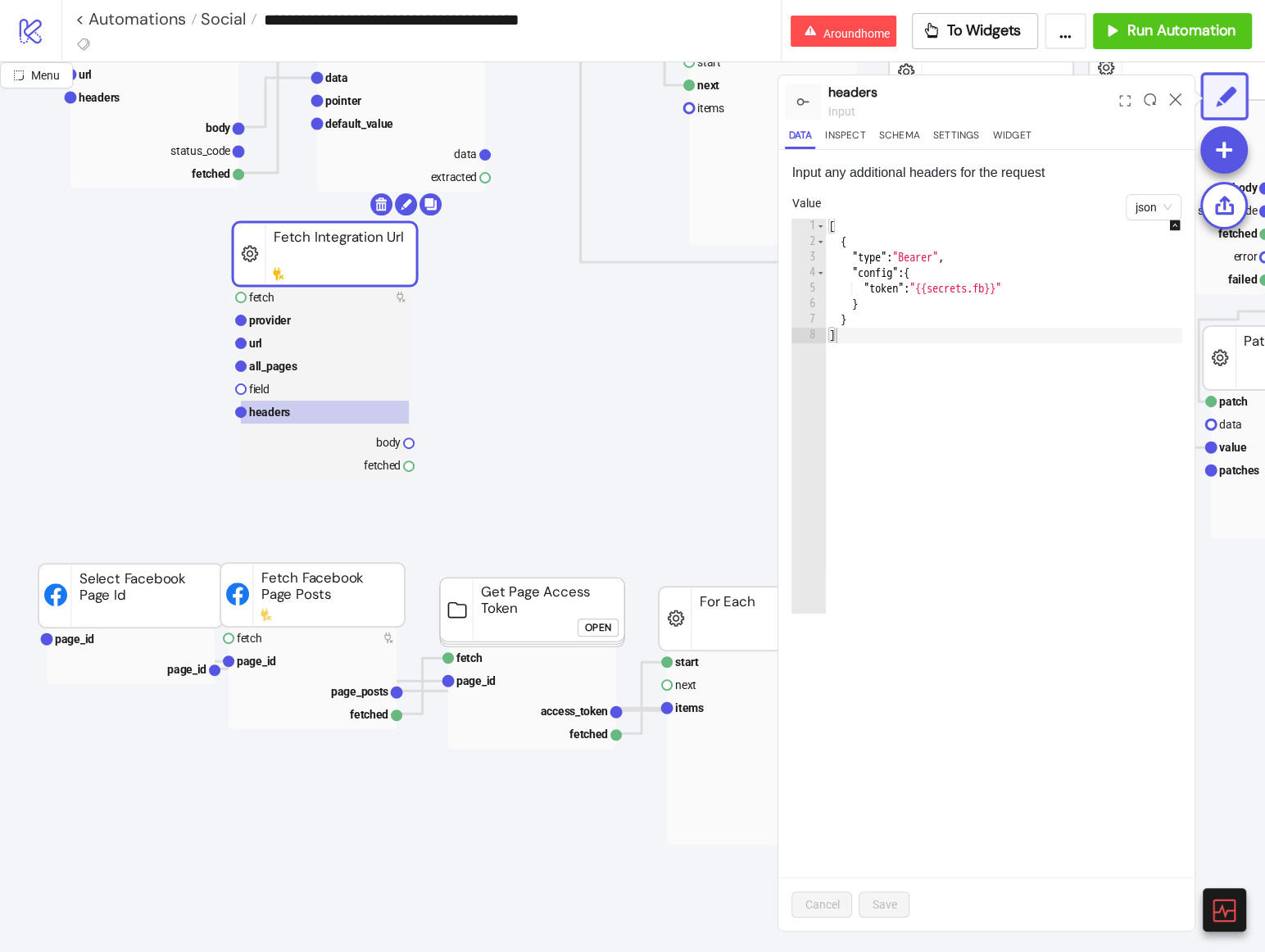 type on "*" 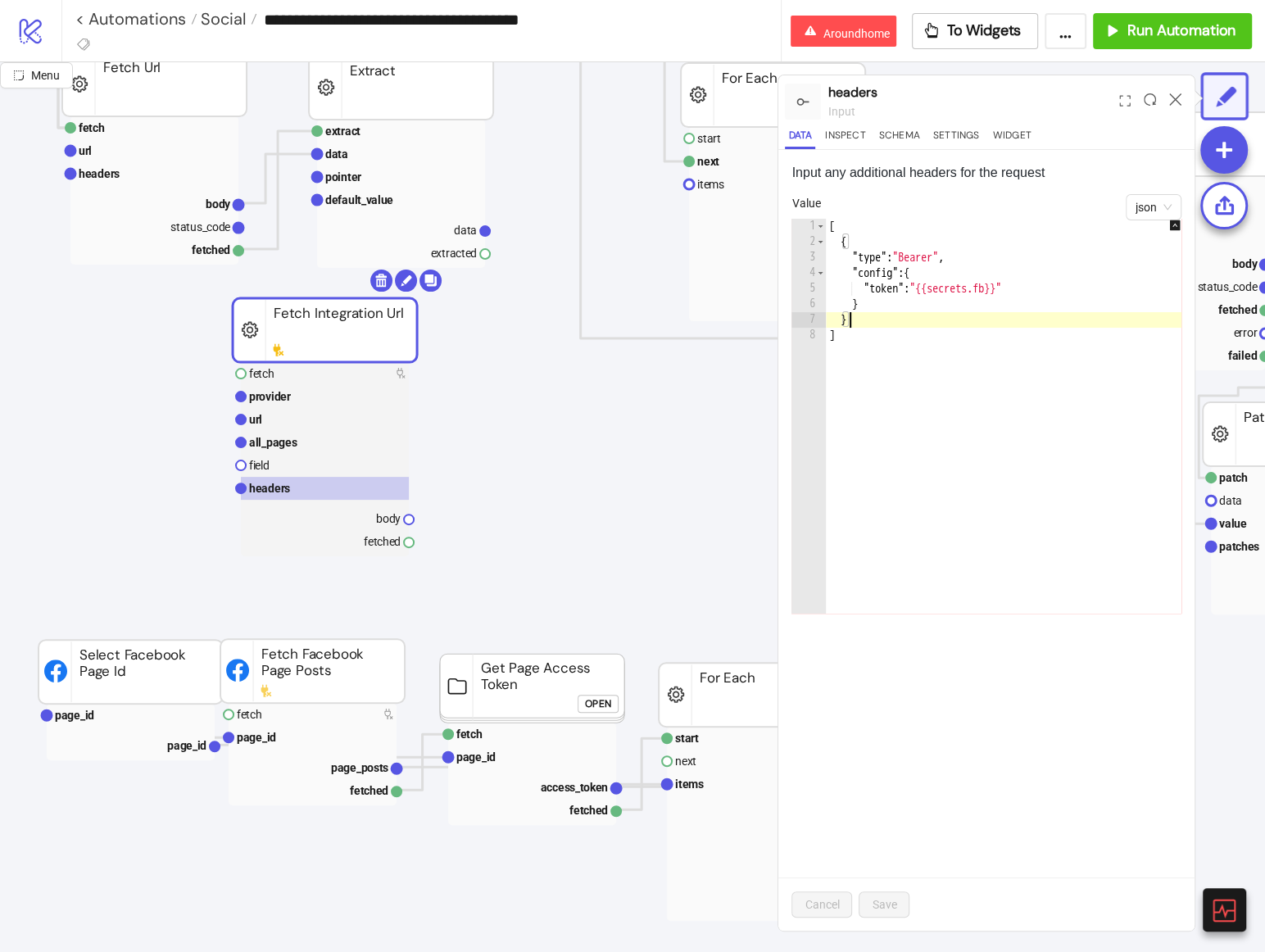 scroll, scrollTop: 213, scrollLeft: 0, axis: vertical 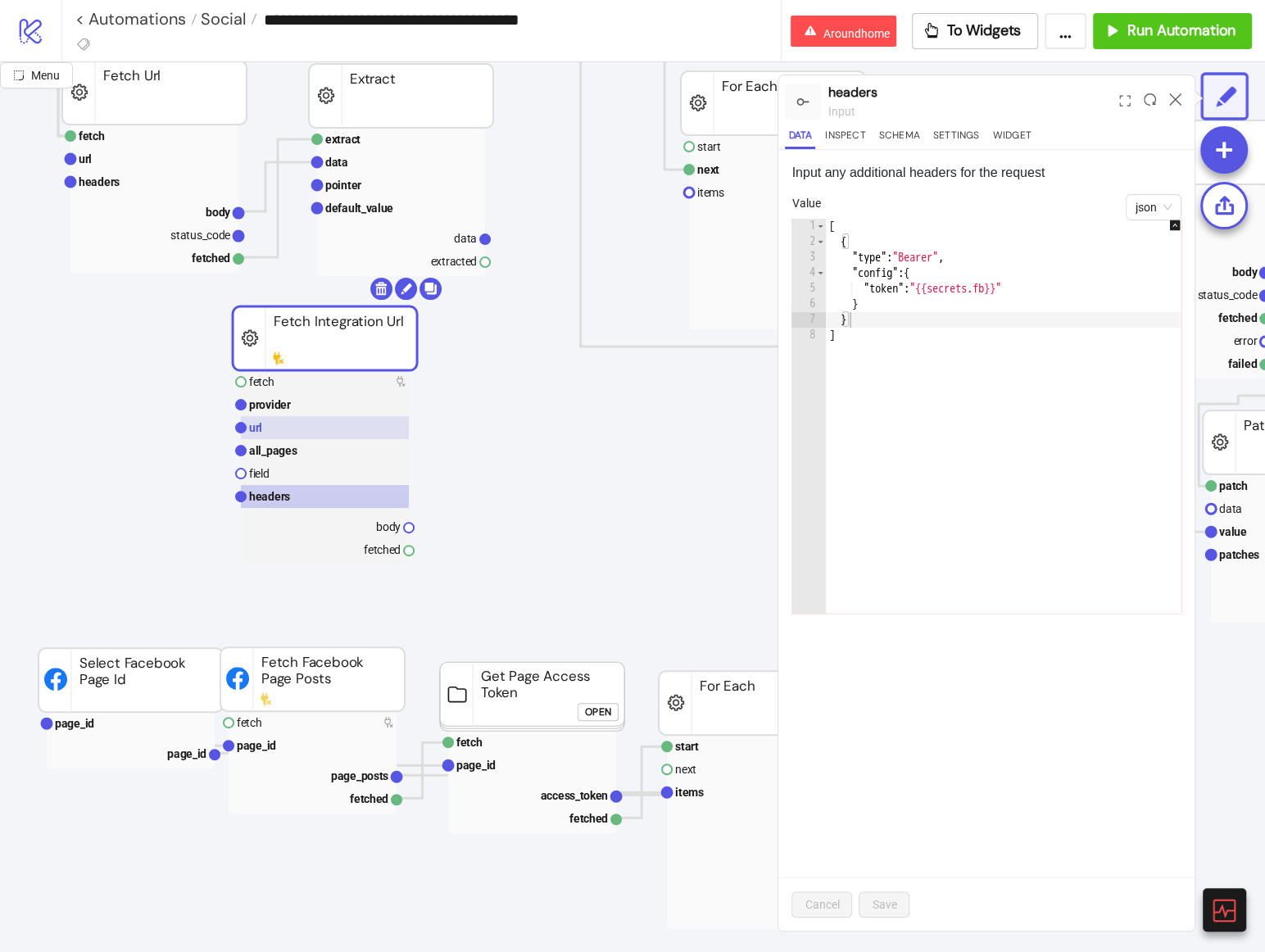 click 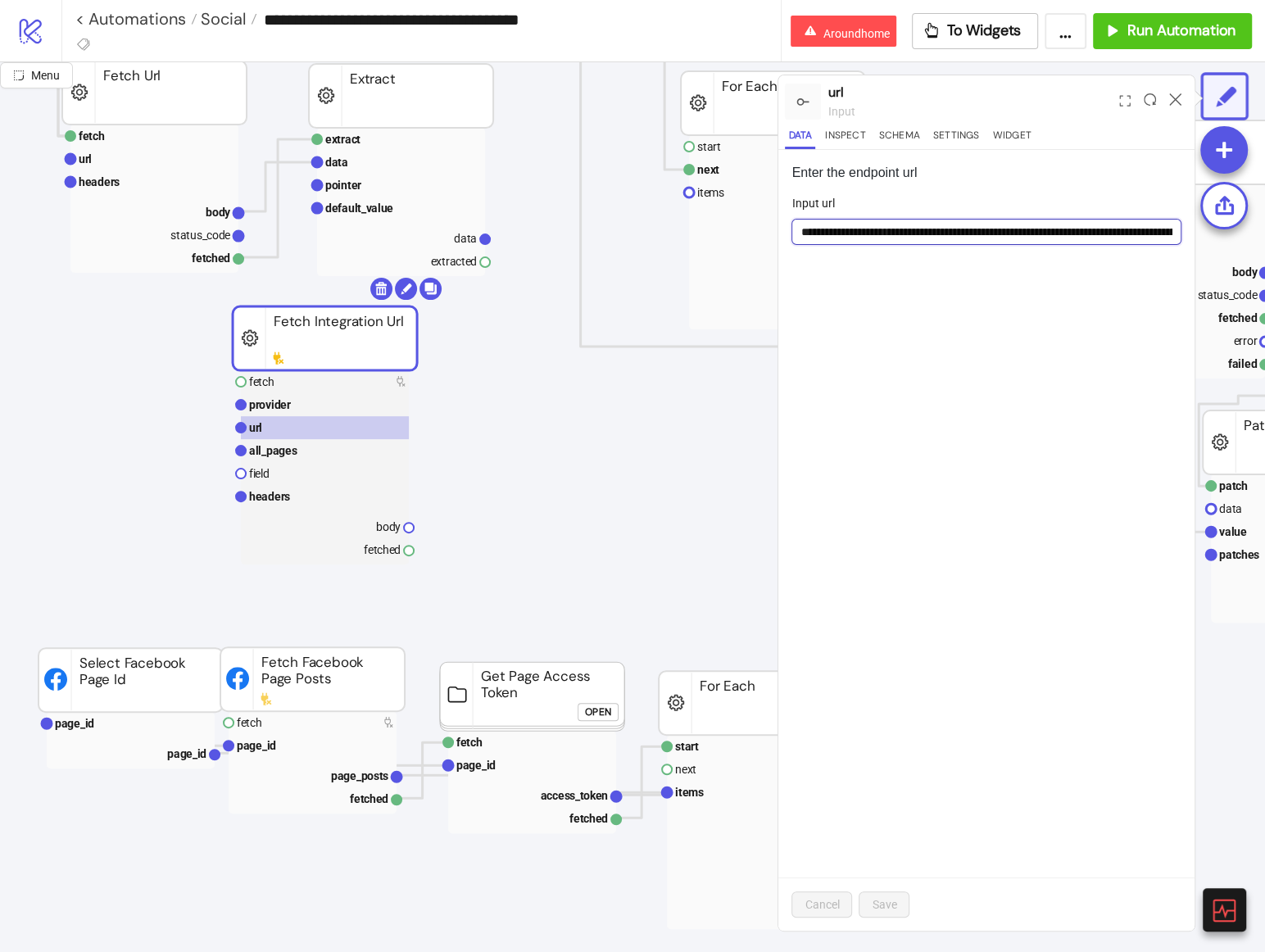 click on "**********" at bounding box center (986, 232) 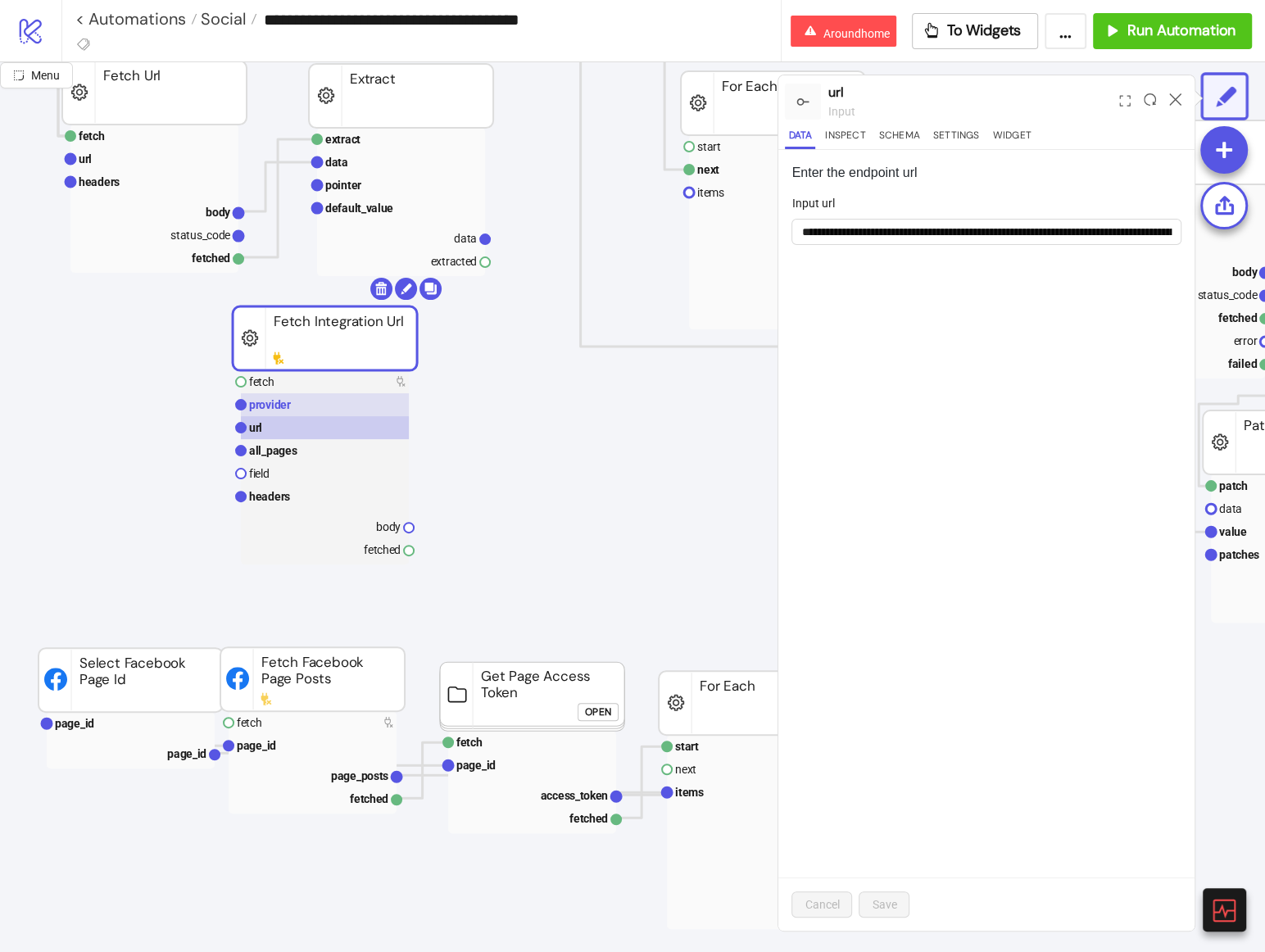 click 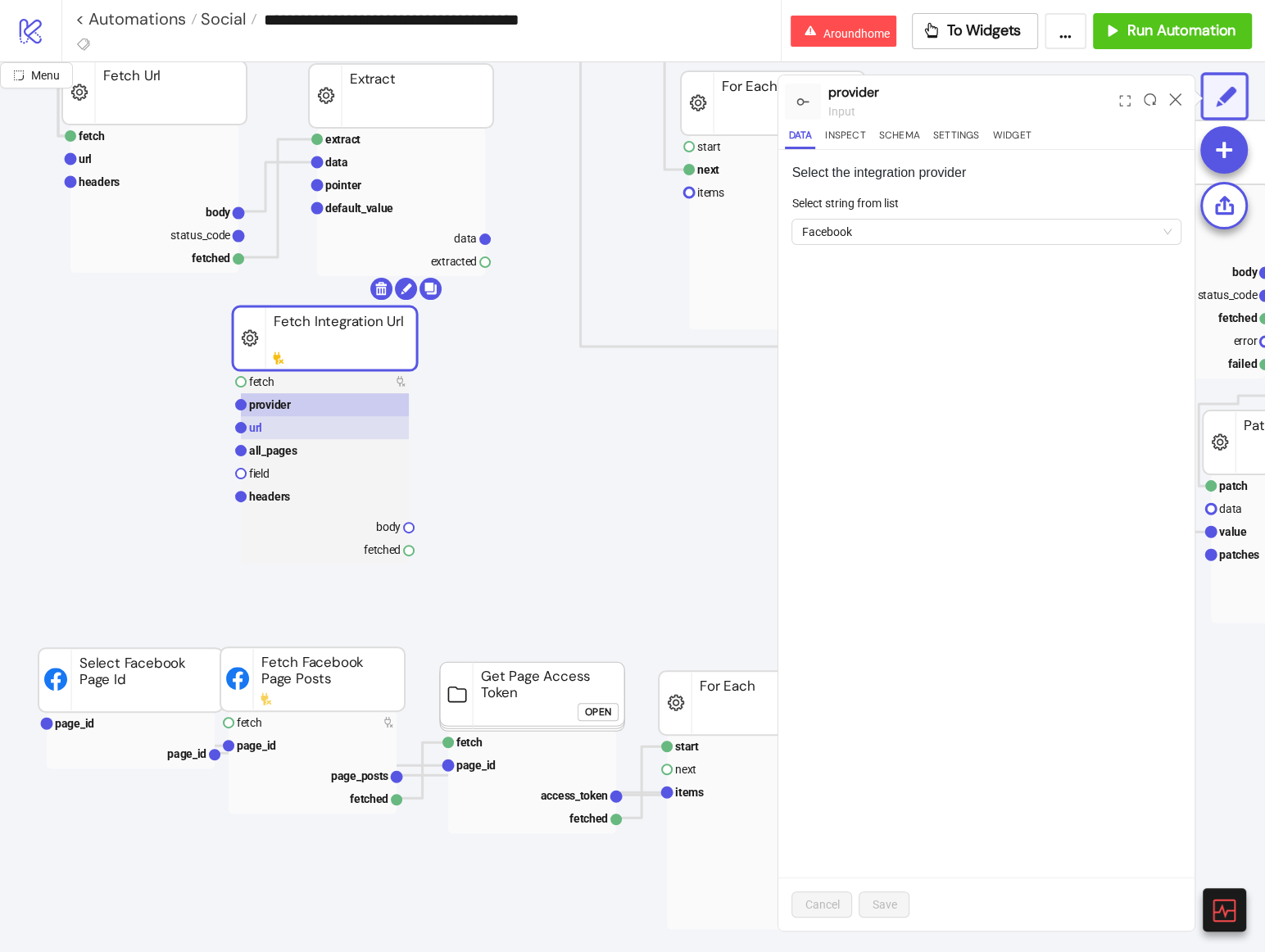 click 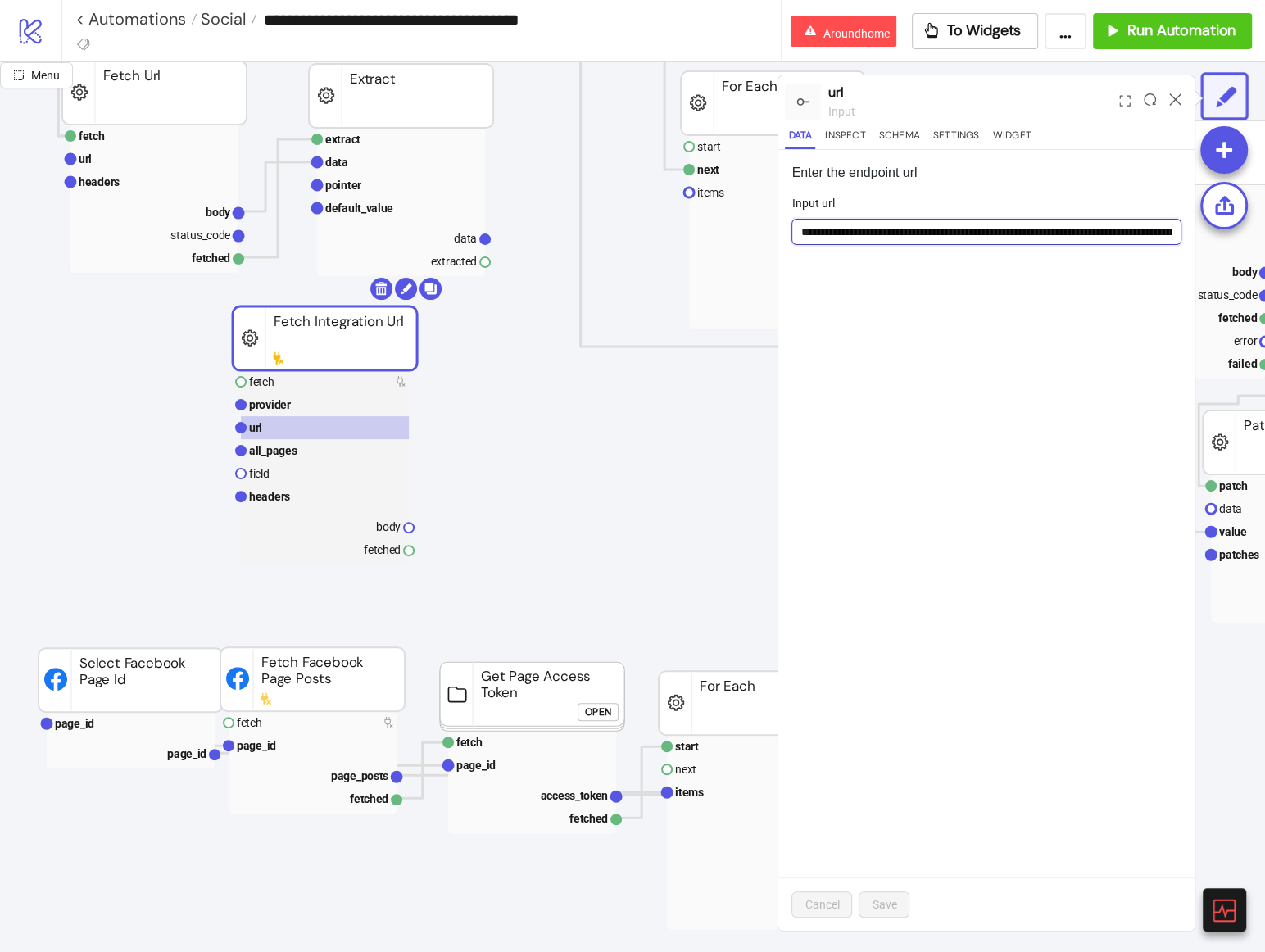 click on "**********" at bounding box center [986, 232] 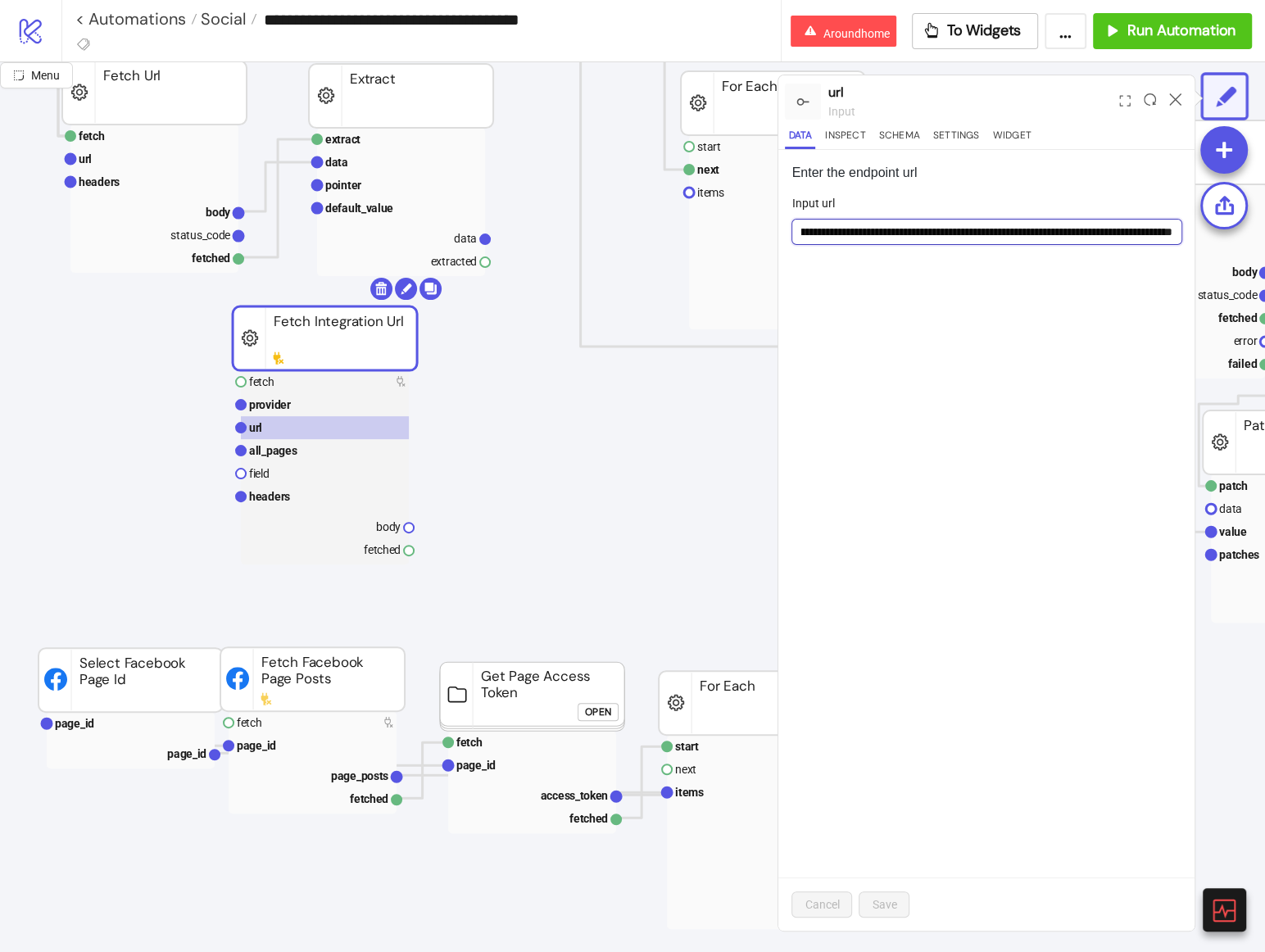 scroll, scrollTop: 0, scrollLeft: 0, axis: both 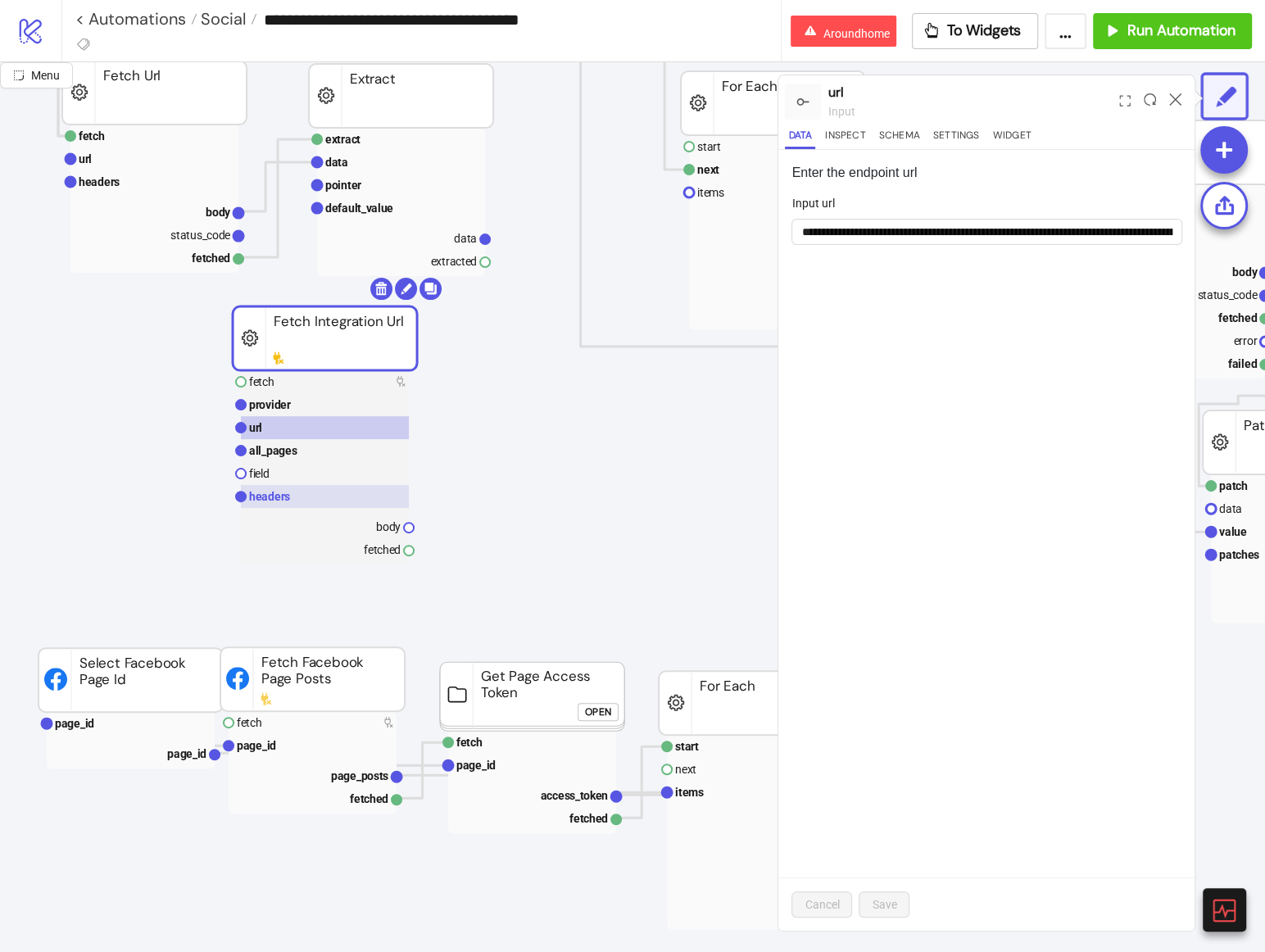 click 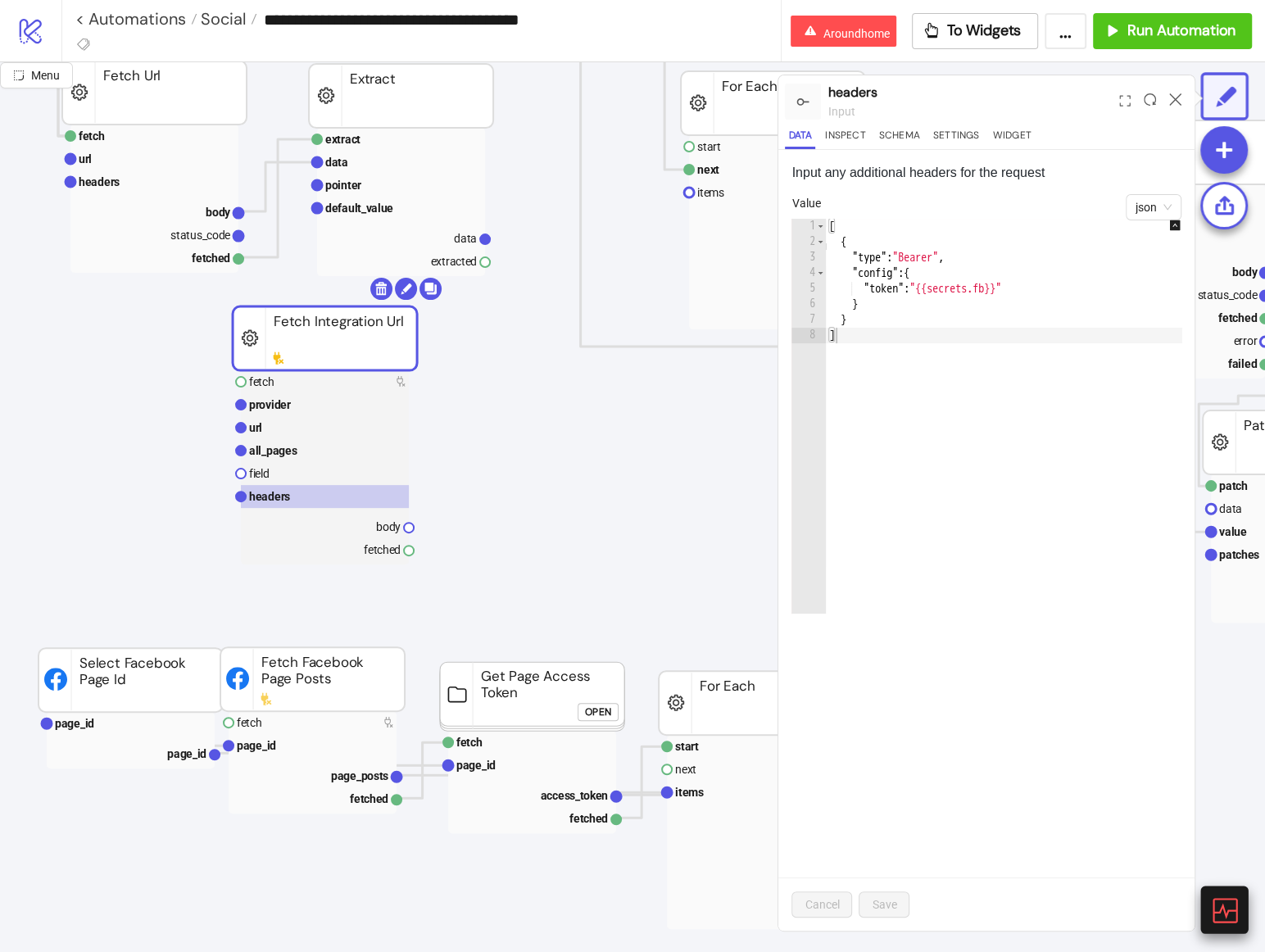 click 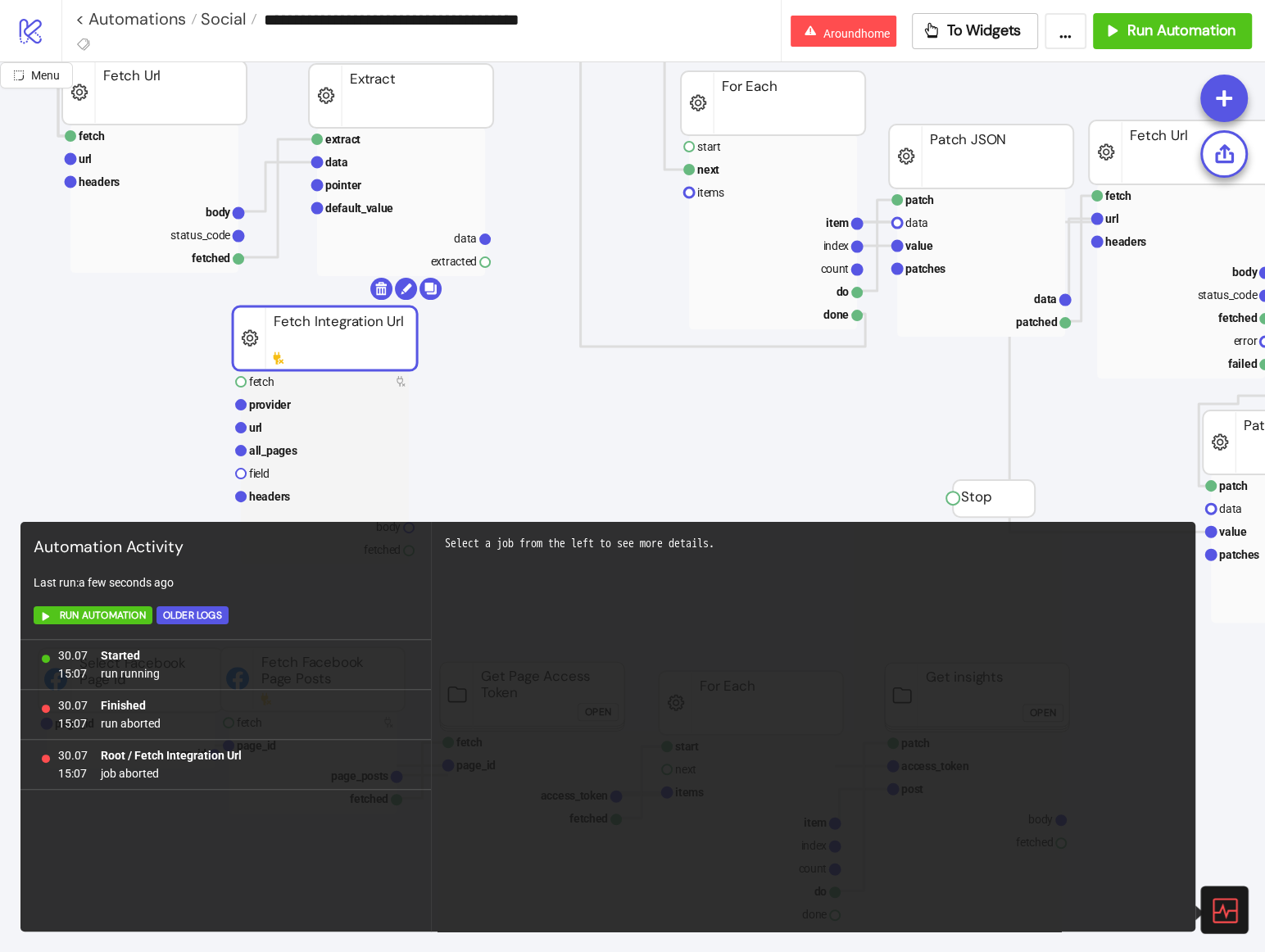 click on "30.07 15:07 Started run running 30.07 15:07 Finished run aborted 30.07 15:07 Root / Fetch Integration Url job aborted" at bounding box center (225, 786) 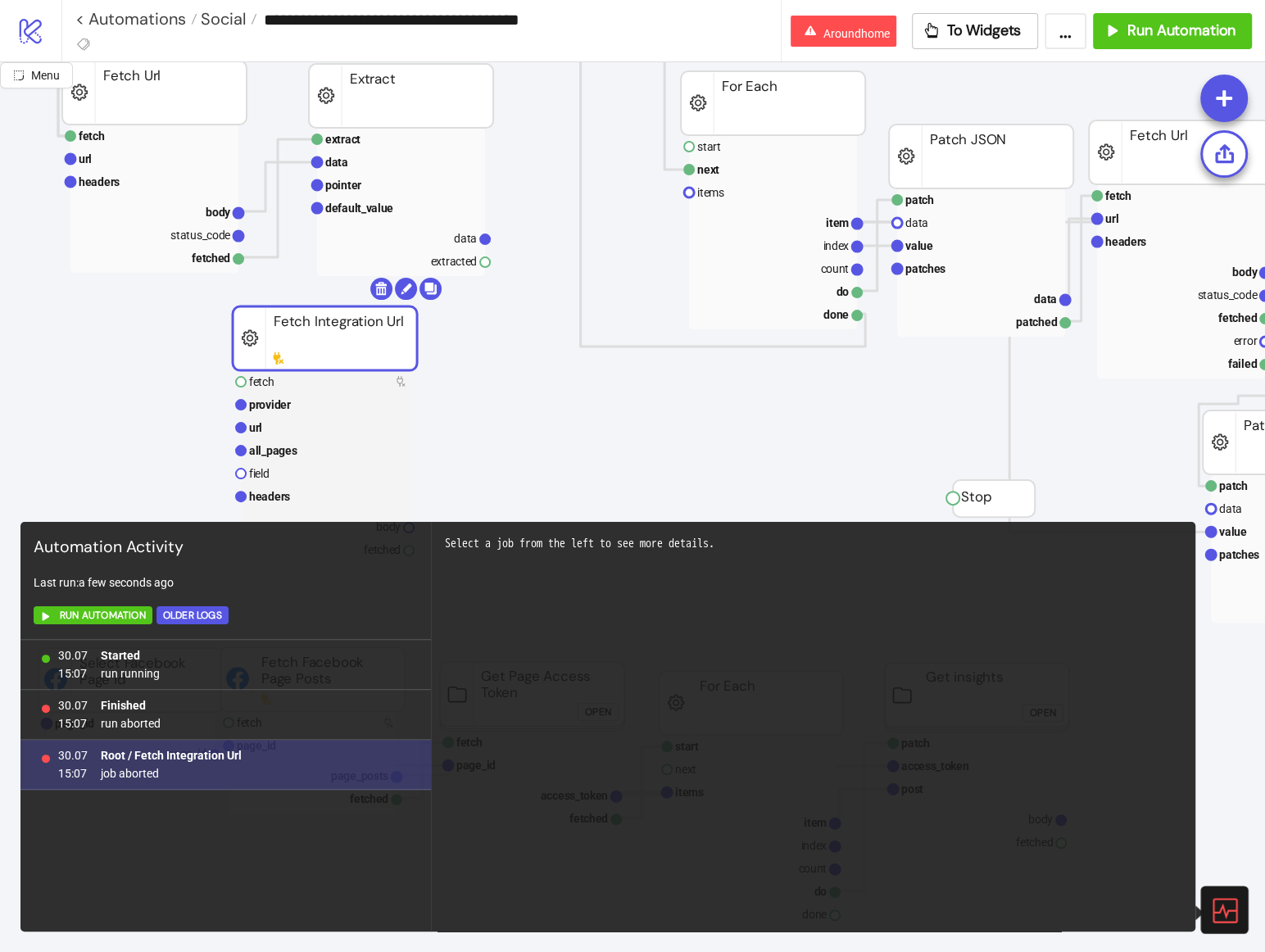 click on "30.07 15:07 Root / Fetch Integration Url job aborted" at bounding box center (225, 764) 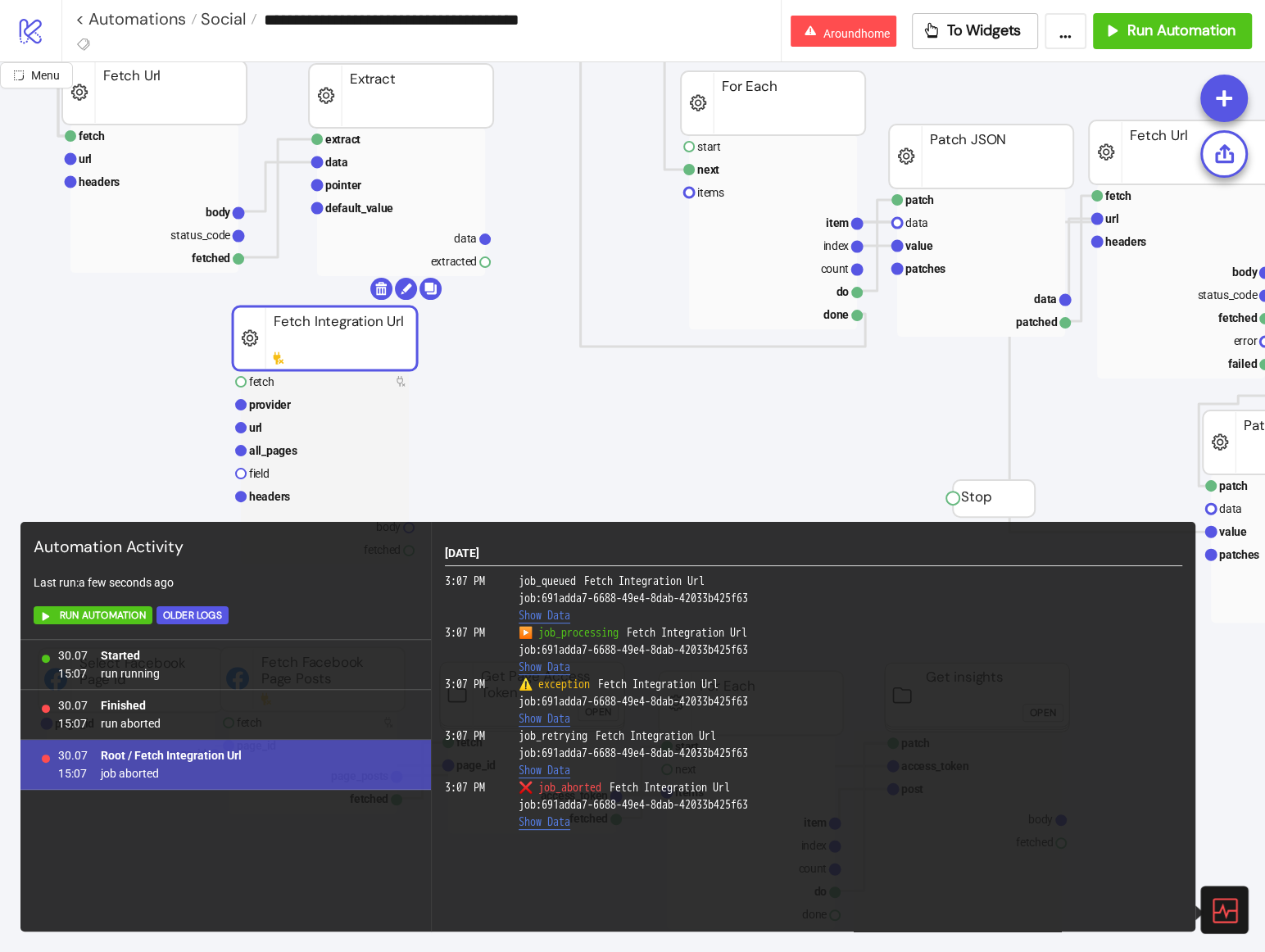 click on "⚠️ exception Fetch Integration Url job:  691adda7-6688-49e4-8dab-42033b425f63 Show Data" at bounding box center (850, 701) 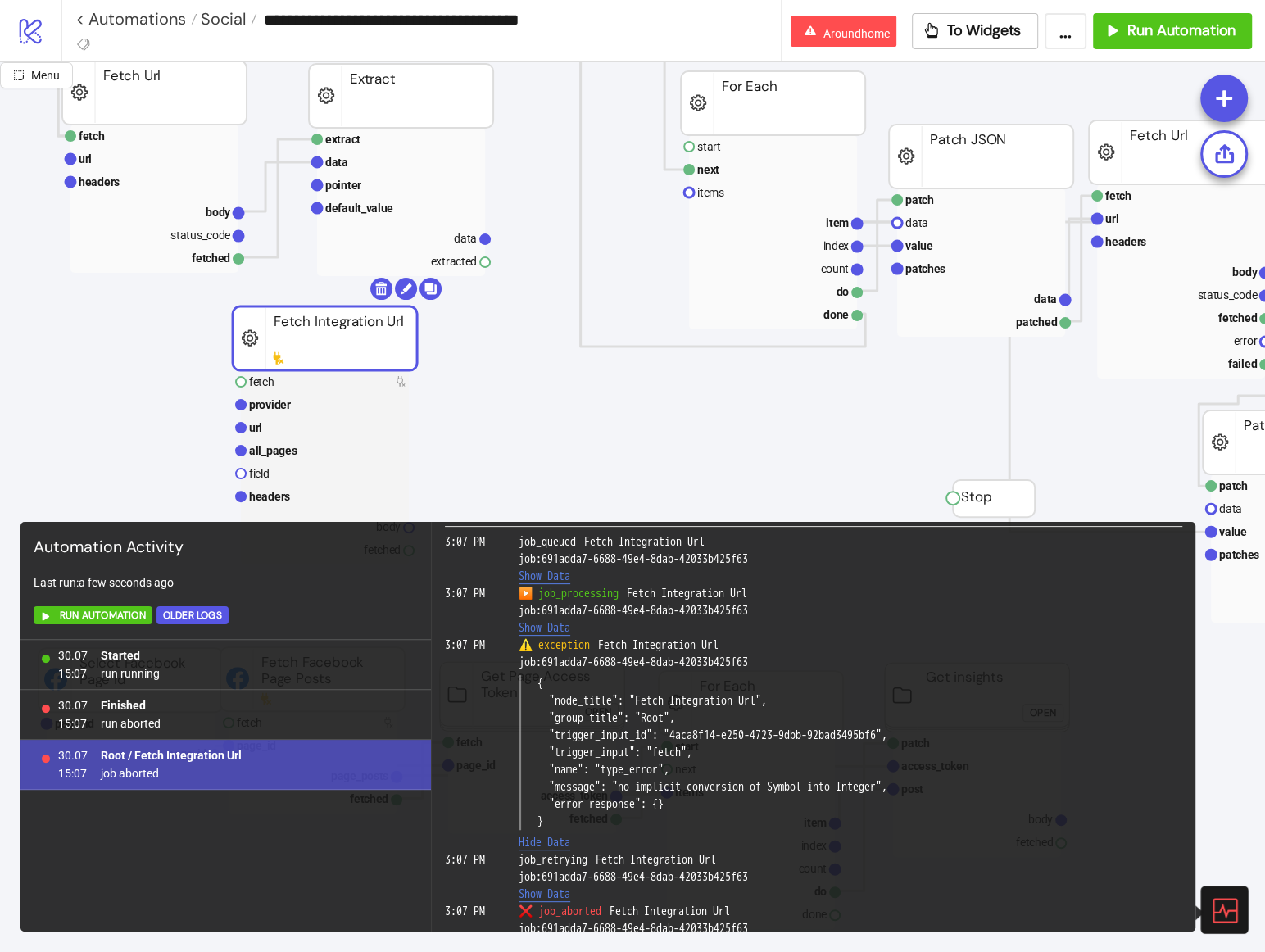 scroll, scrollTop: 38, scrollLeft: 0, axis: vertical 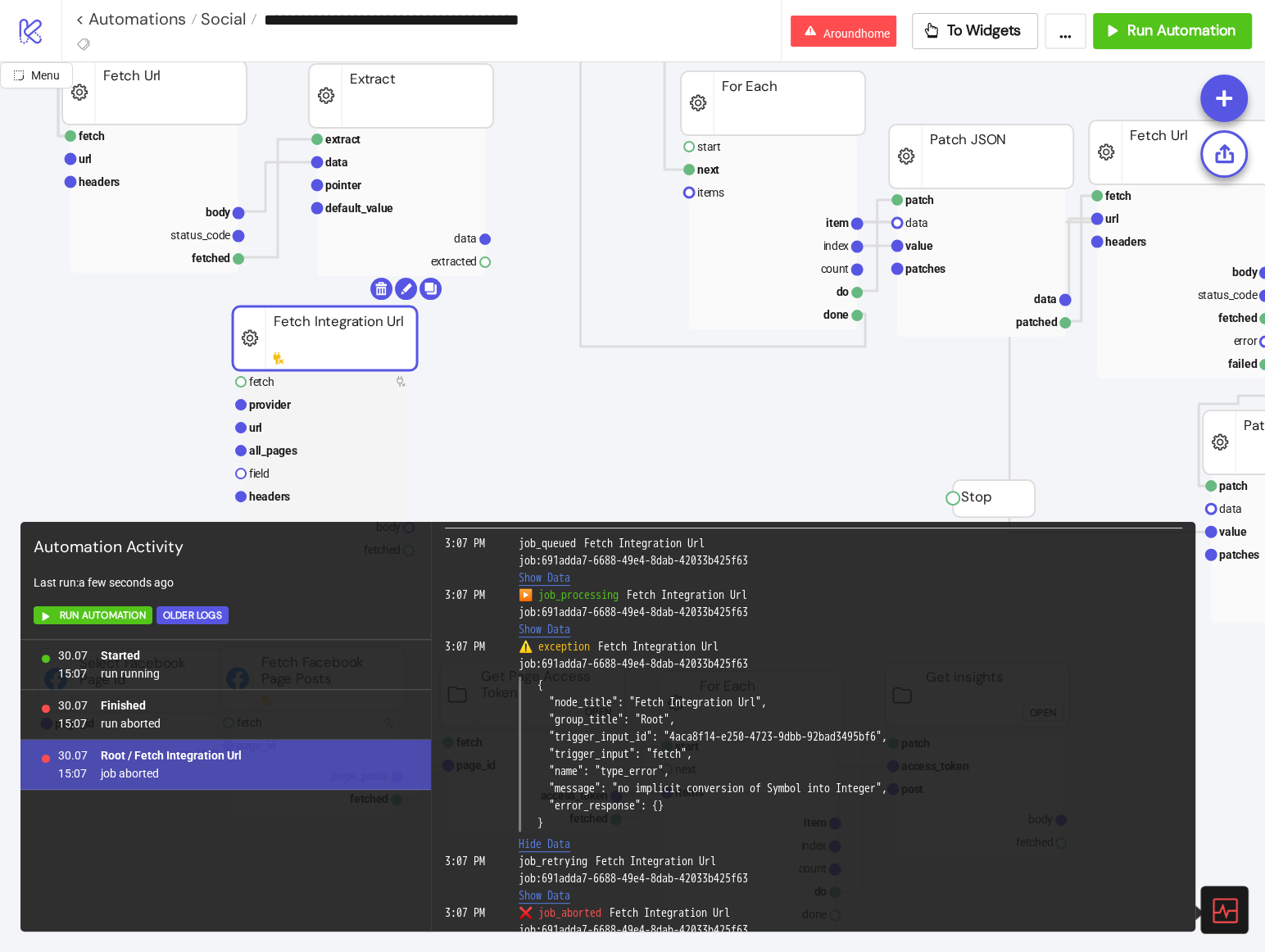 click 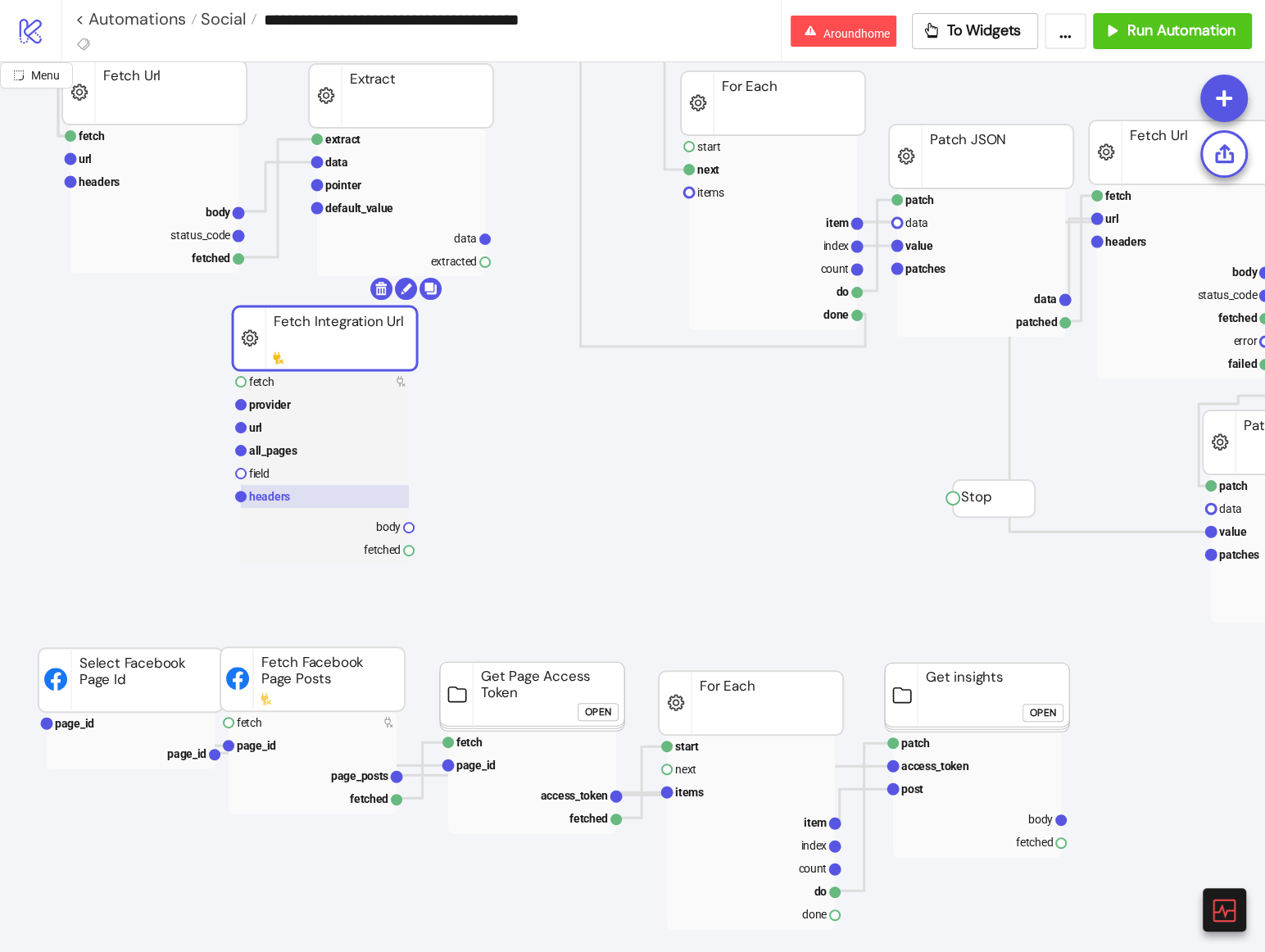 click 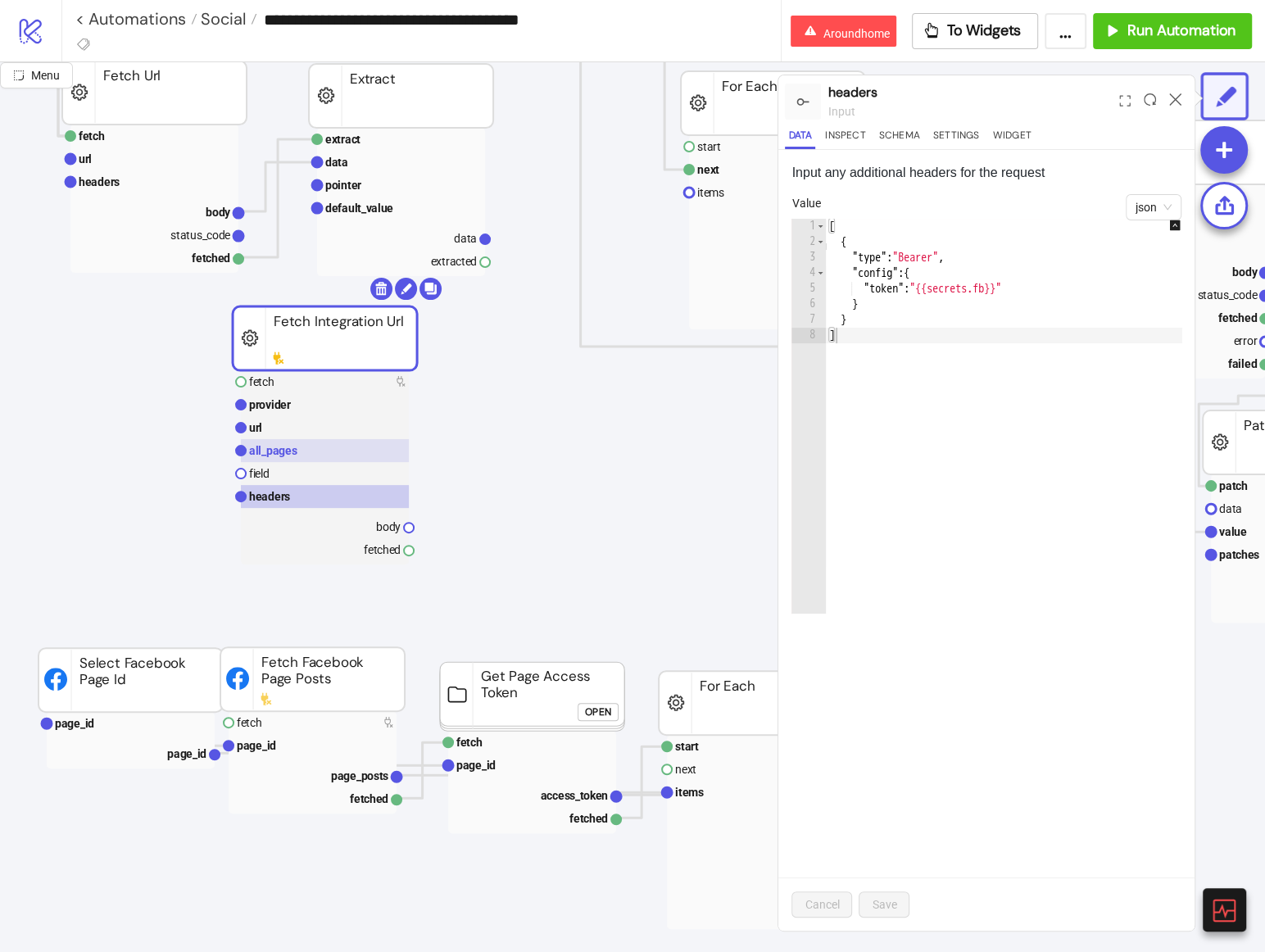 click 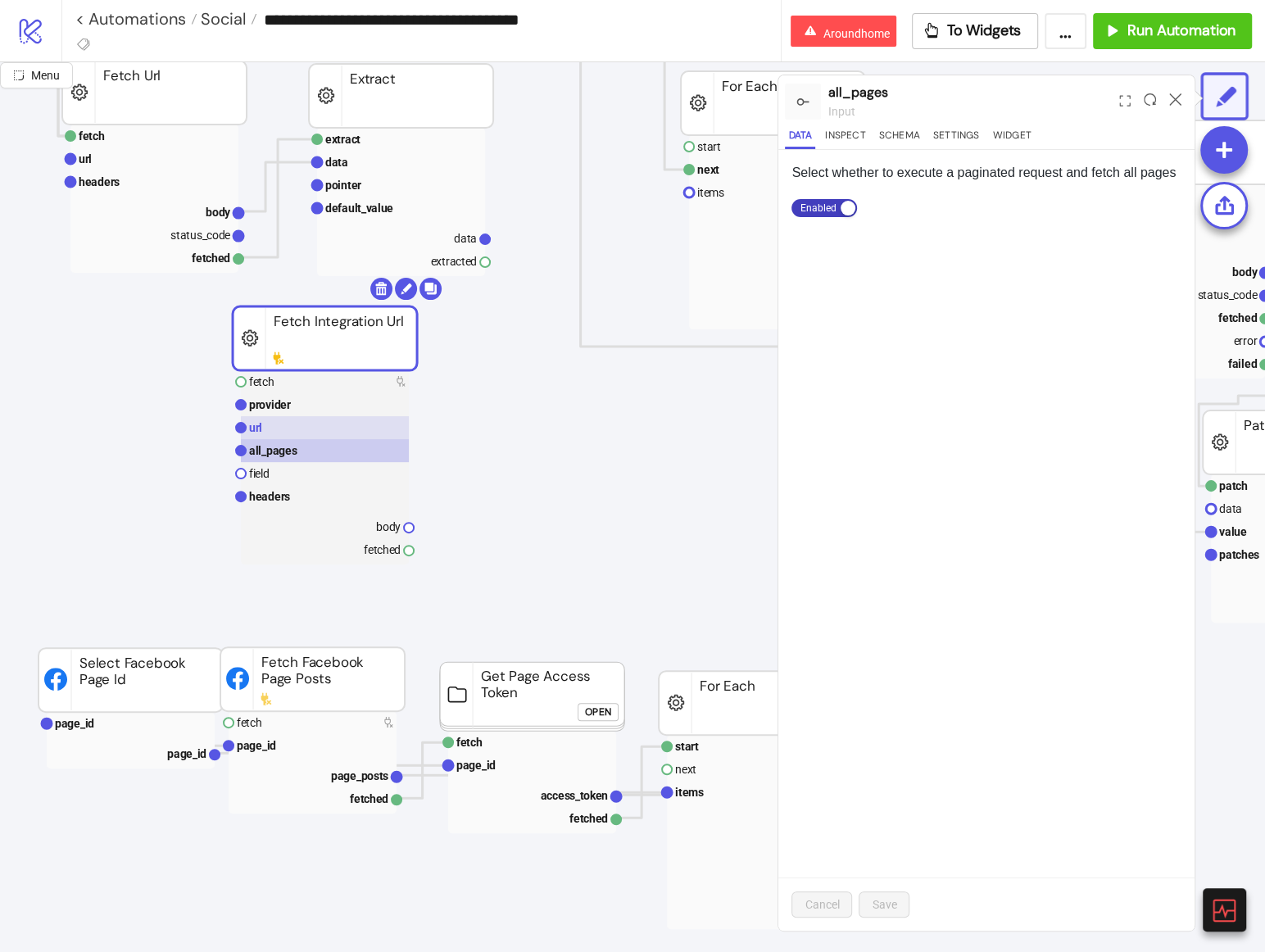 click 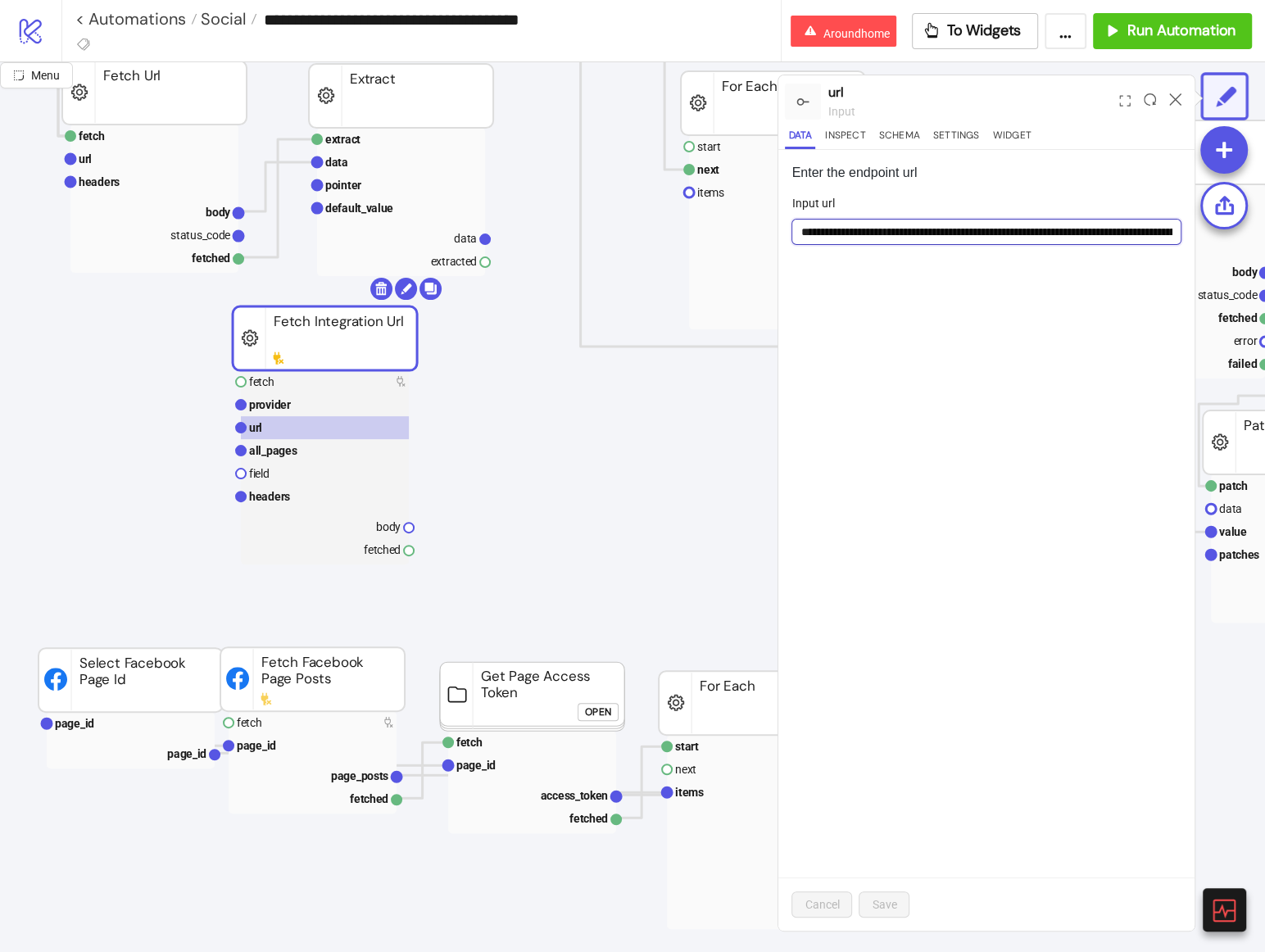 click on "**********" at bounding box center [986, 232] 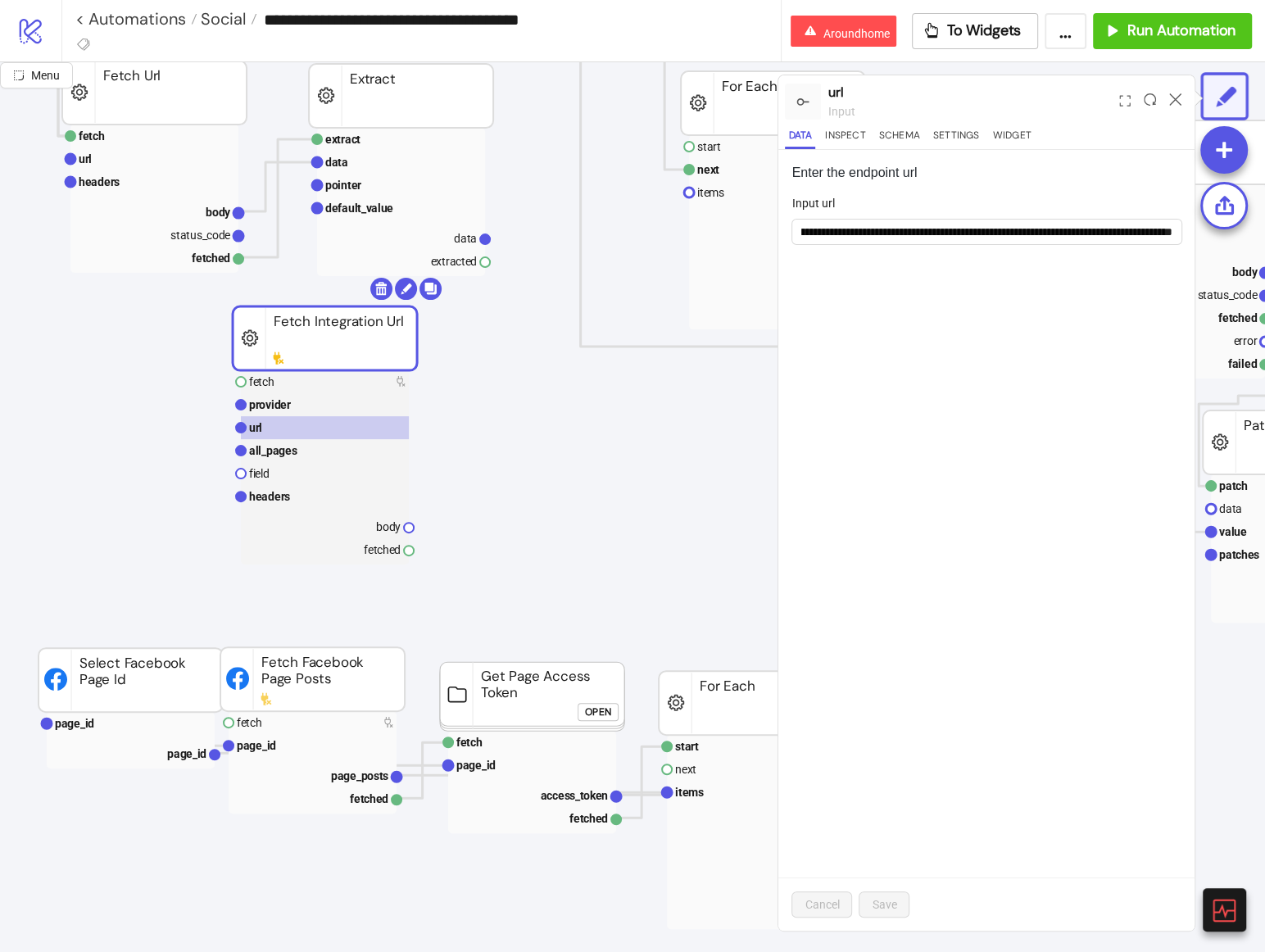 scroll, scrollTop: 0, scrollLeft: 0, axis: both 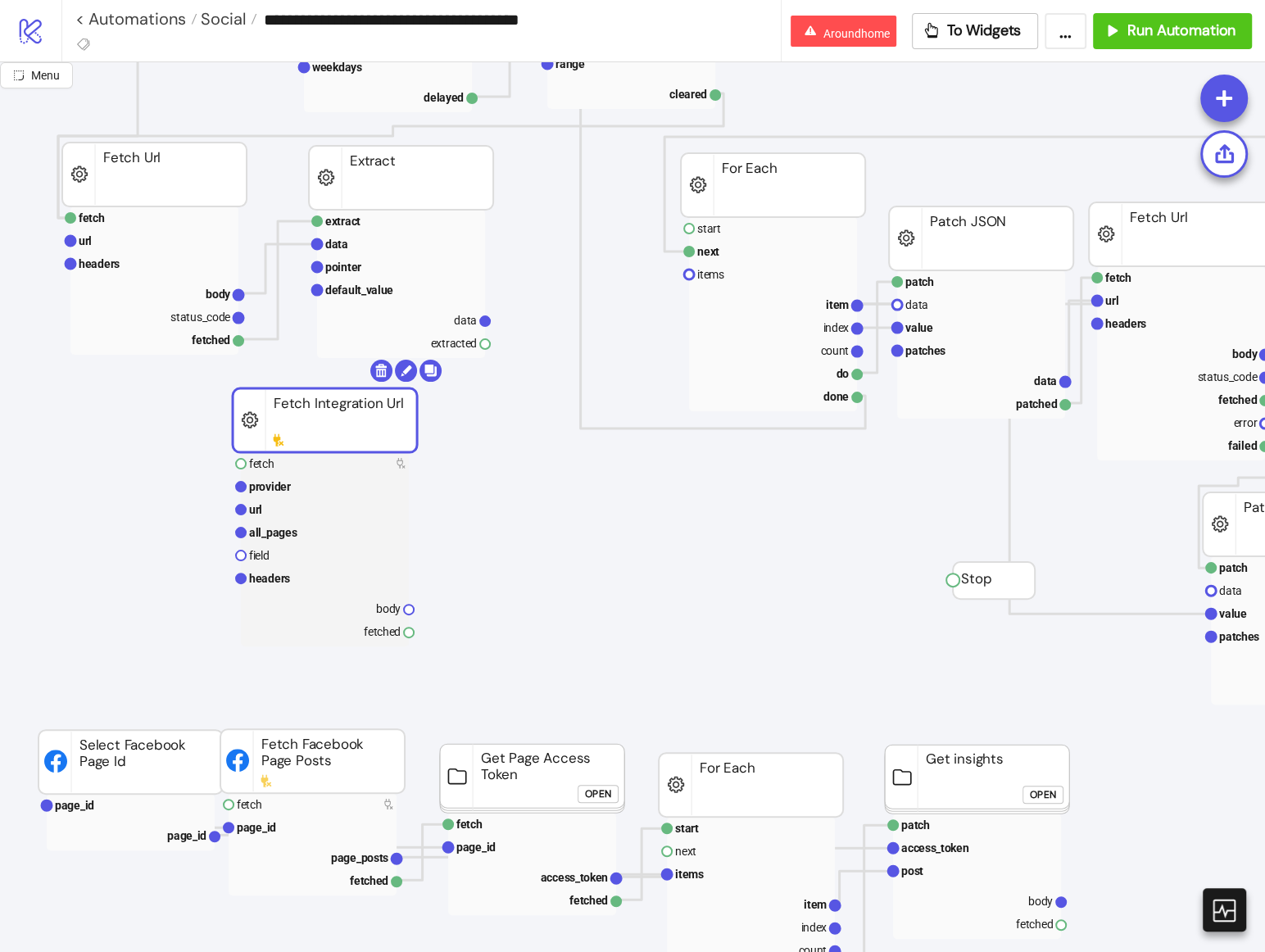 click on "Start Stop extract data pointer default_value data extracted Extract start next items item index count do done For Each patch data value patches data patched Patch JSON append spreadsheet_id range rows appended platform/google_sheets Append Google Sheets Spreadsheet Rows map data schema mapping add_header rows mapped Map Any to Table Rows patch data value patches data patched Patch JSON fetch url headers body status_code fetched error failed Fetch Url patch data value patches data patched Patch JSON fetch url headers body status_code fetched error failed Fetch Url converge data converged data Converge extract data pointer default_value data extracted Extract page_id page_id Select Facebook Page Id start next items item index count do done For Each fetch page_id page_posts fetched Fetch Facebook Page Posts start time weekdays delayed Delay To clear spreadsheet_id range cleared platform/google_sheets Clear Google Sheets Spreadsheet Rows patch access_token post body fetched Get insights Open fetch page_id Open" 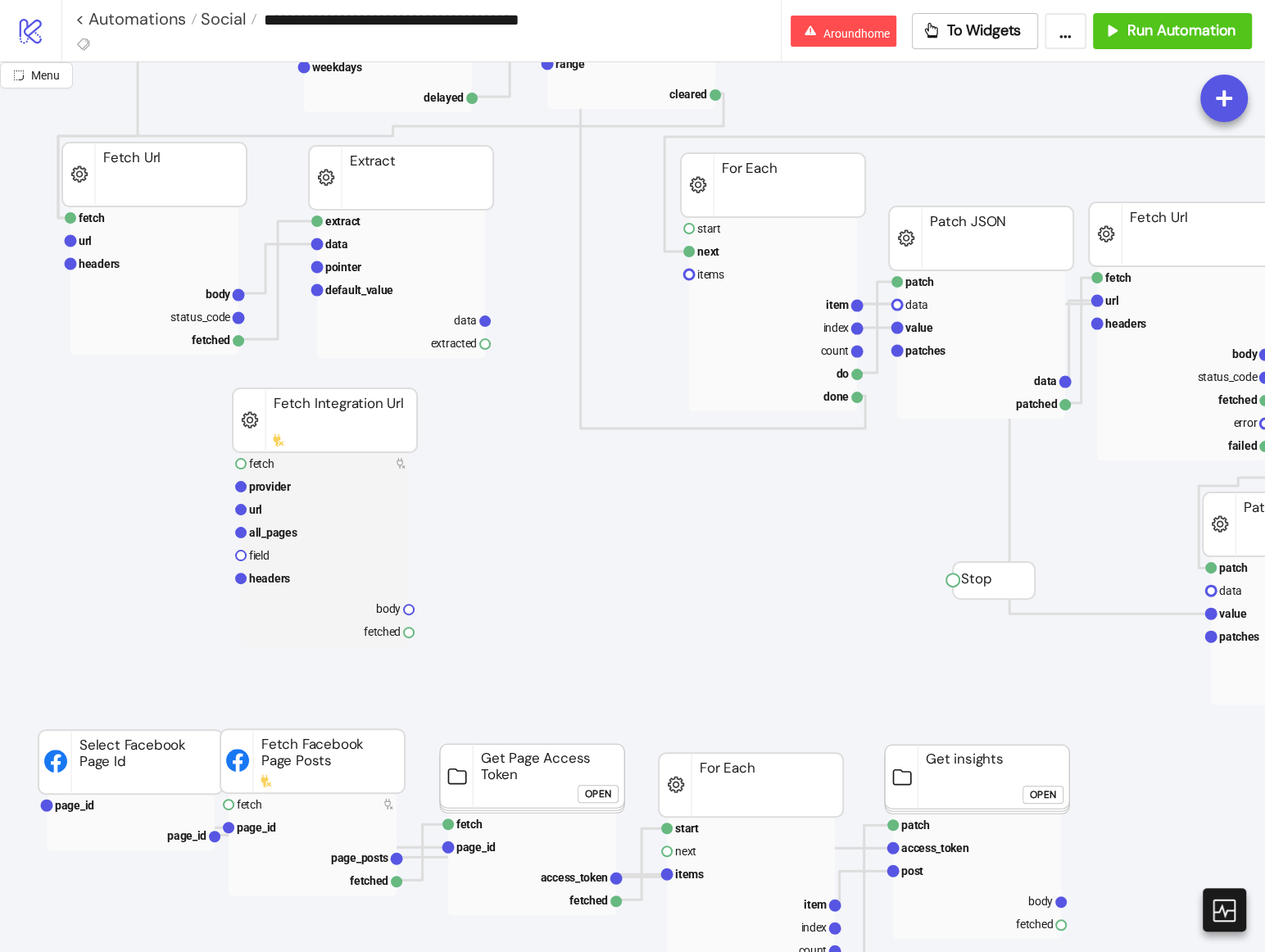 scroll, scrollTop: 53, scrollLeft: 0, axis: vertical 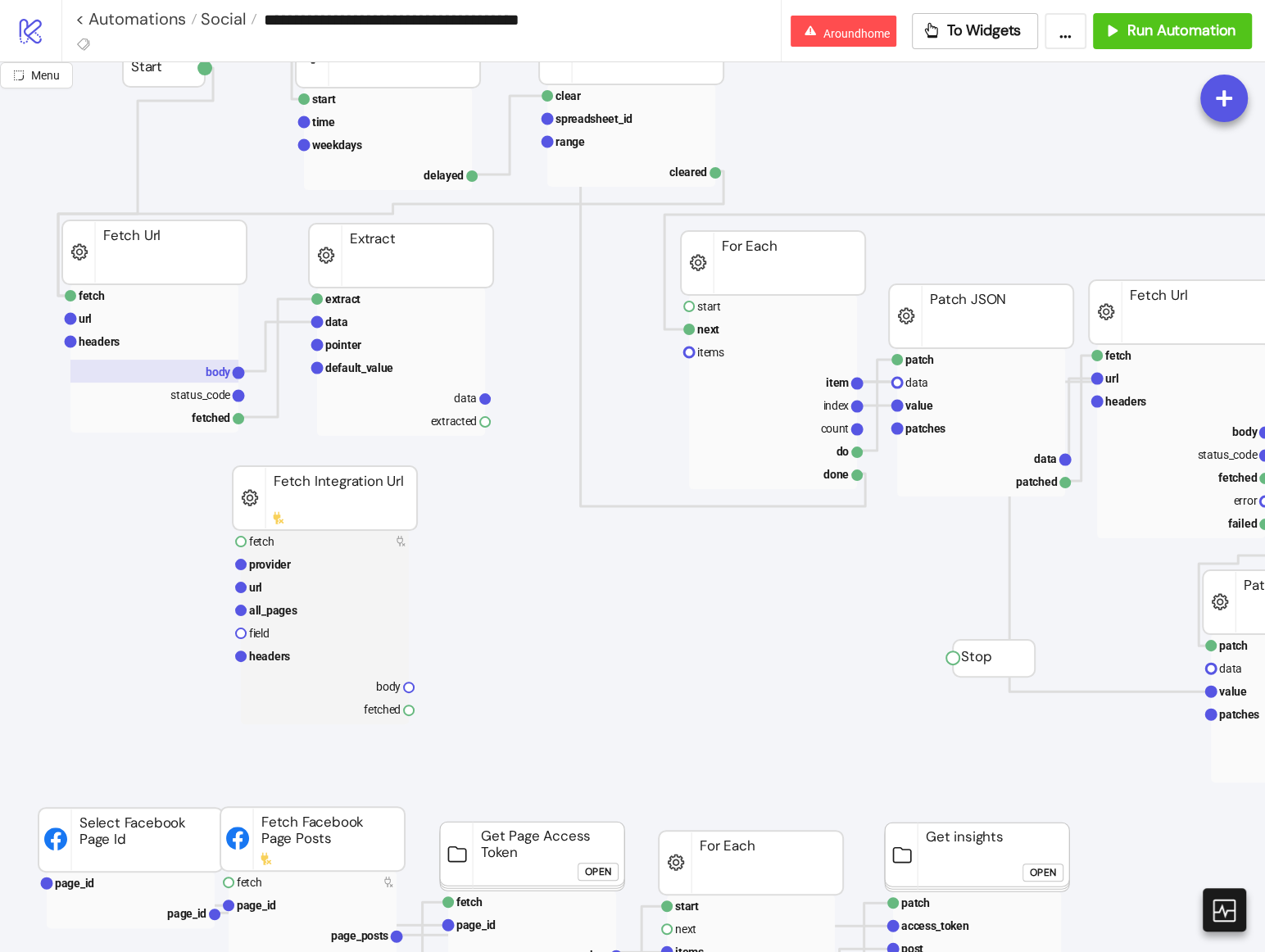 click 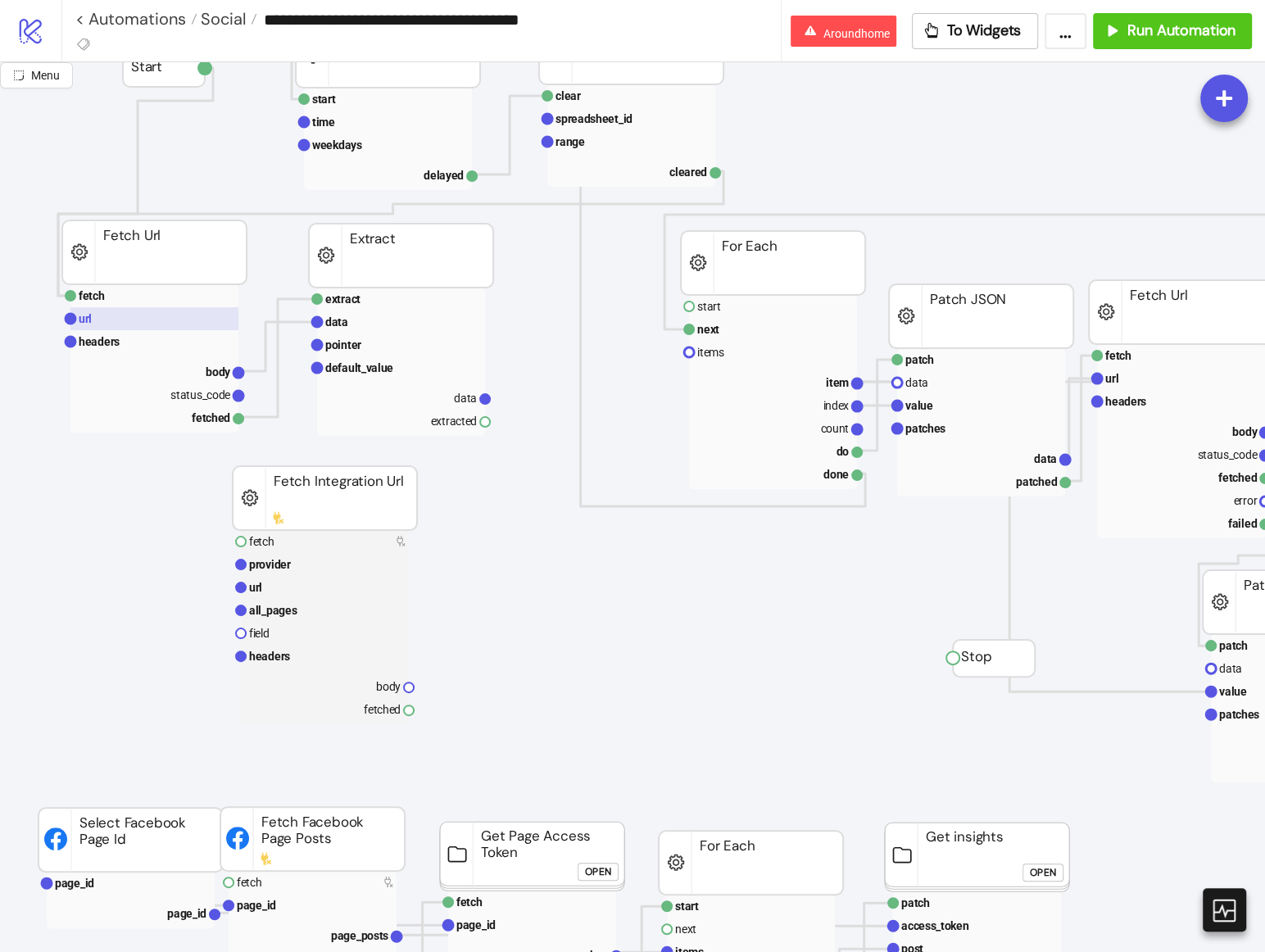 click 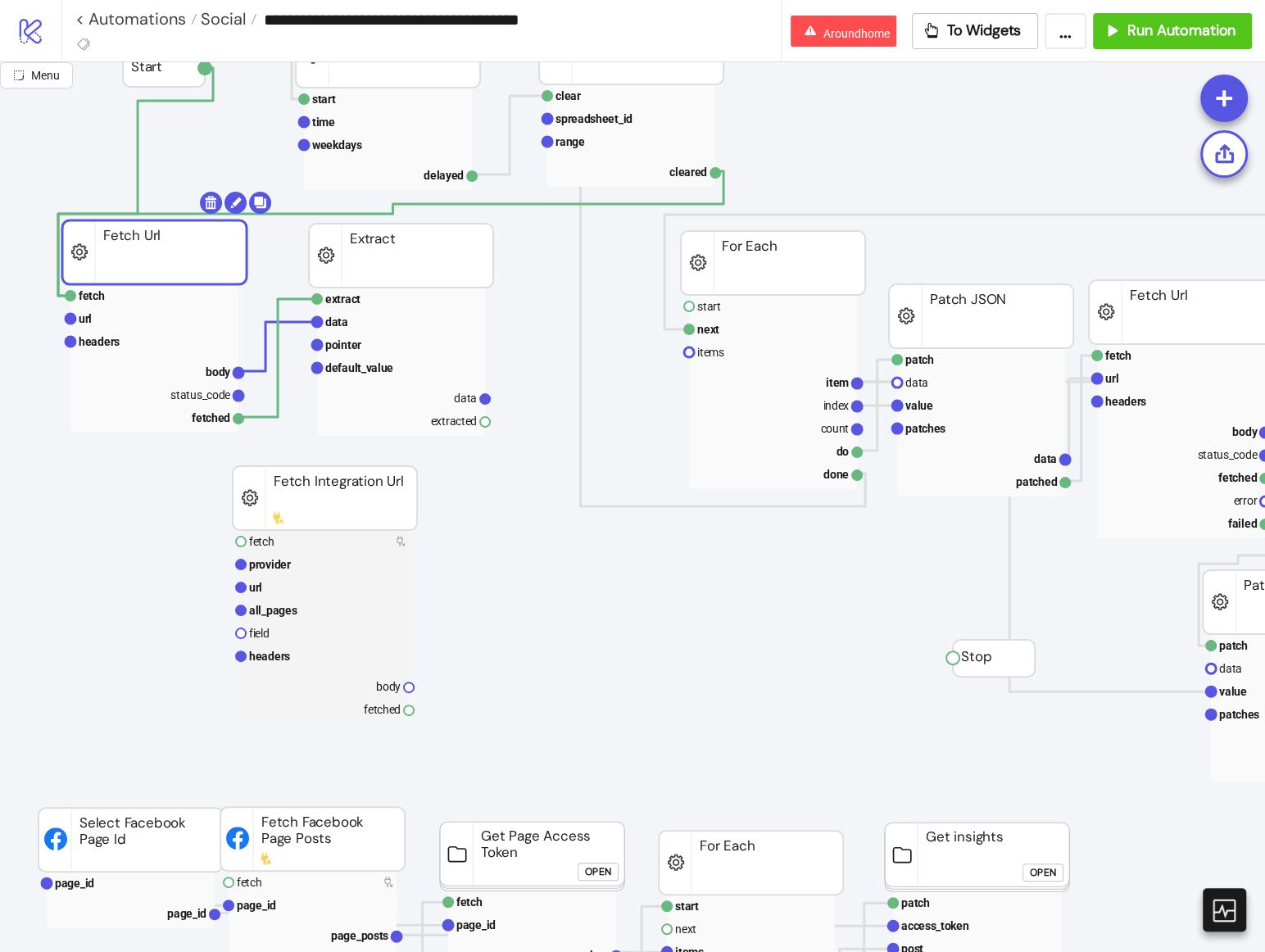 scroll, scrollTop: 0, scrollLeft: 0, axis: both 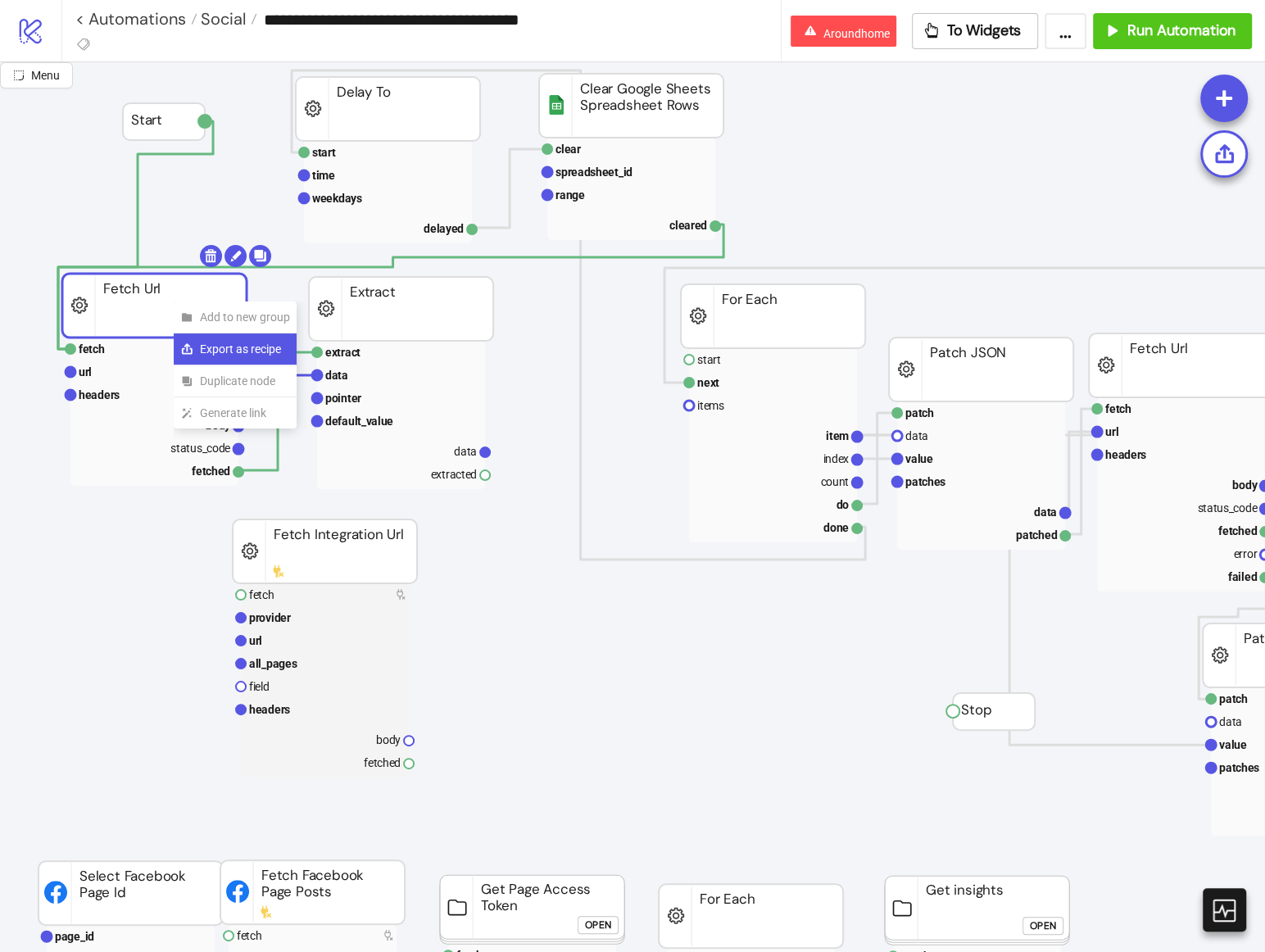 click on "Export as recipe" 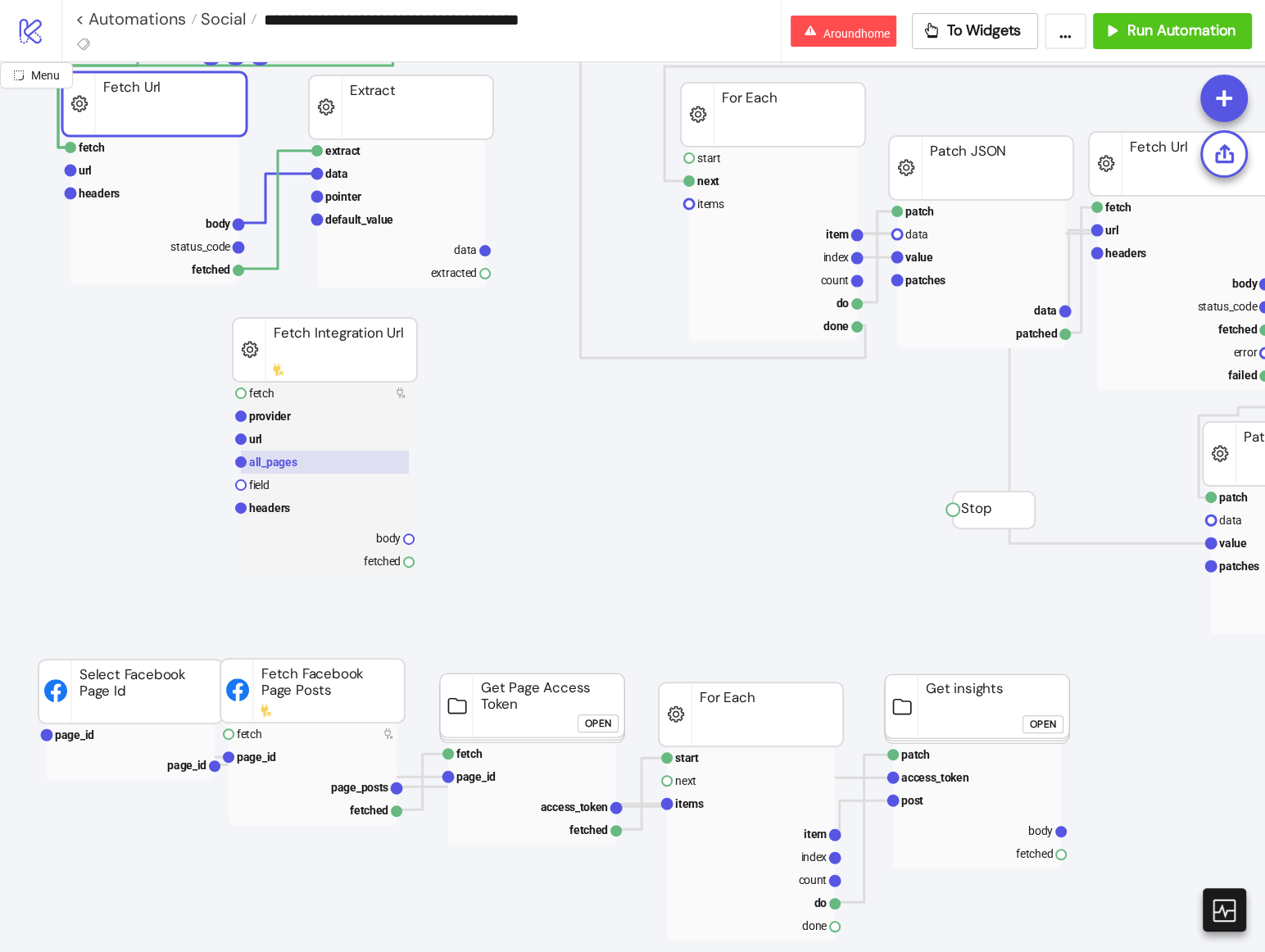 scroll, scrollTop: 653, scrollLeft: 0, axis: vertical 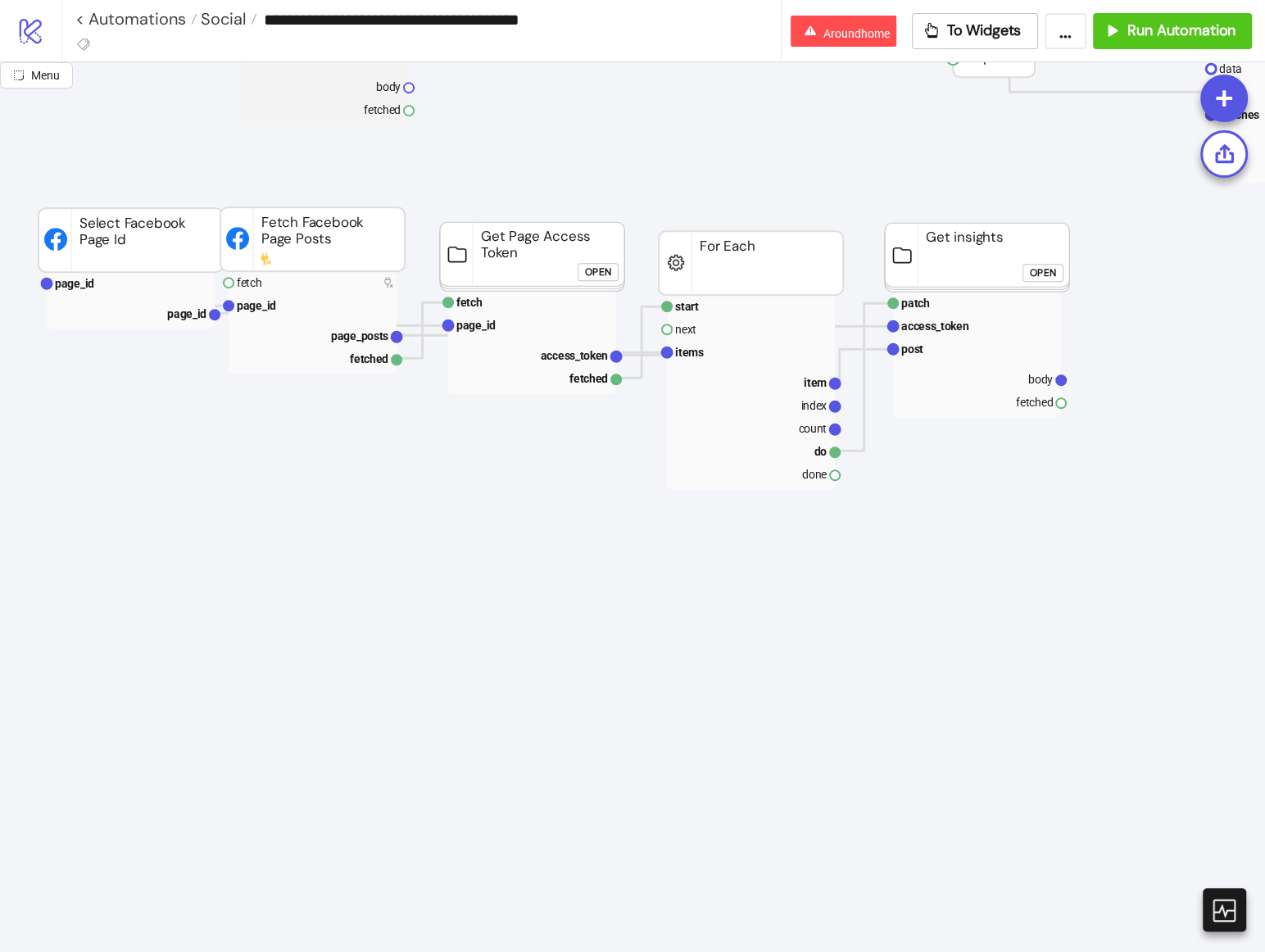 click on "Start Stop extract data pointer default_value data extracted Extract start next items item index count do done For Each patch data value patches data patched Patch JSON append spreadsheet_id range rows appended platform/google_sheets Append Google Sheets Spreadsheet Rows map data schema mapping add_header rows mapped Map Any to Table Rows patch data value patches data patched Patch JSON fetch url headers body status_code fetched error failed Fetch Url patch data value patches data patched Patch JSON fetch url headers body status_code fetched error failed Fetch Url converge data converged data Converge extract data pointer default_value data extracted Extract page_id page_id Select Facebook Page Id start next items item index count do done For Each fetch page_id page_posts fetched Fetch Facebook Page Posts start time weekdays delayed Delay To clear spreadsheet_id range cleared platform/google_sheets Clear Google Sheets Spreadsheet Rows patch access_token post body fetched Get insights Open fetch page_id Open" 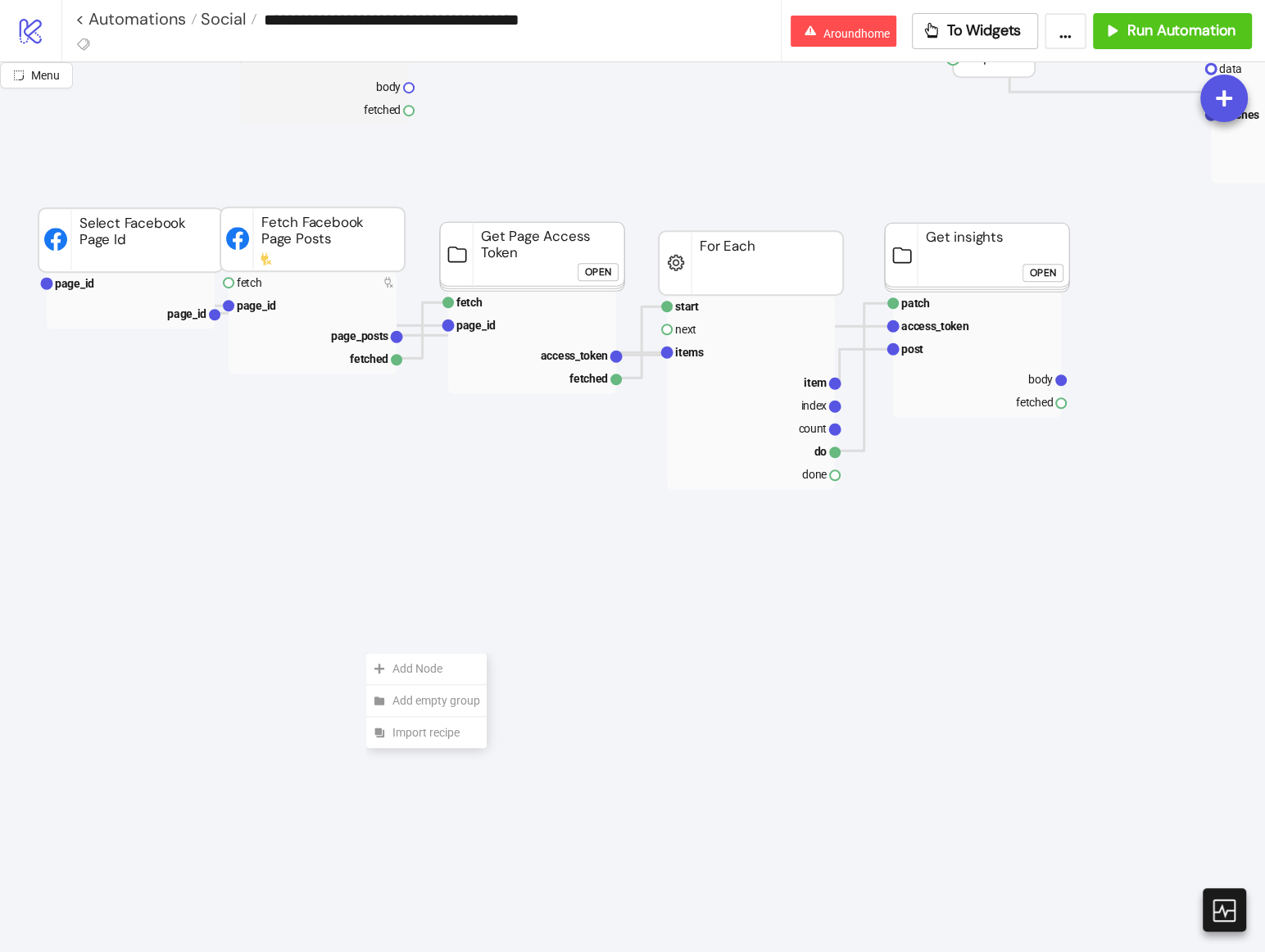 click on "Import recipe" 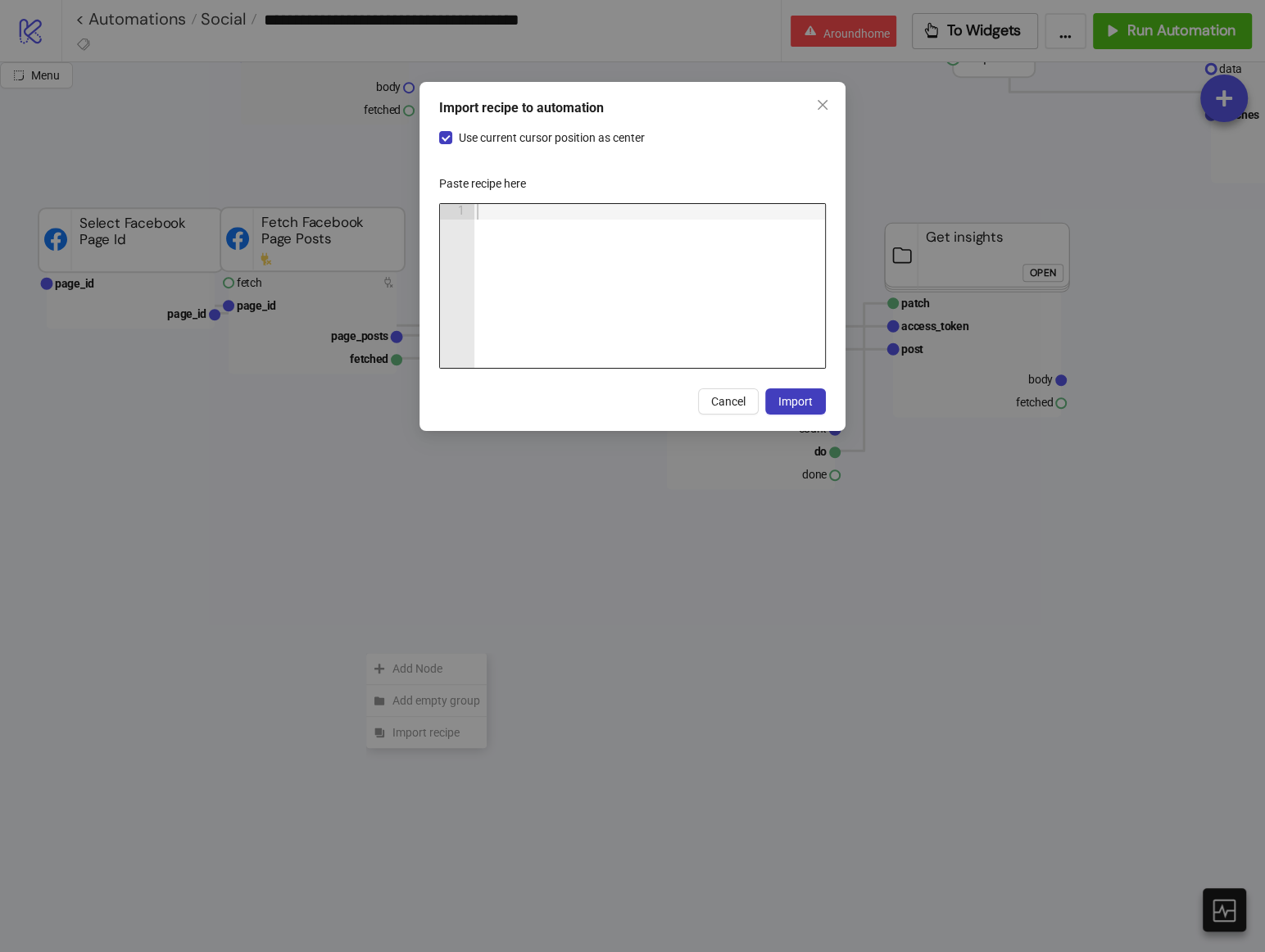 click at bounding box center (650, 301) 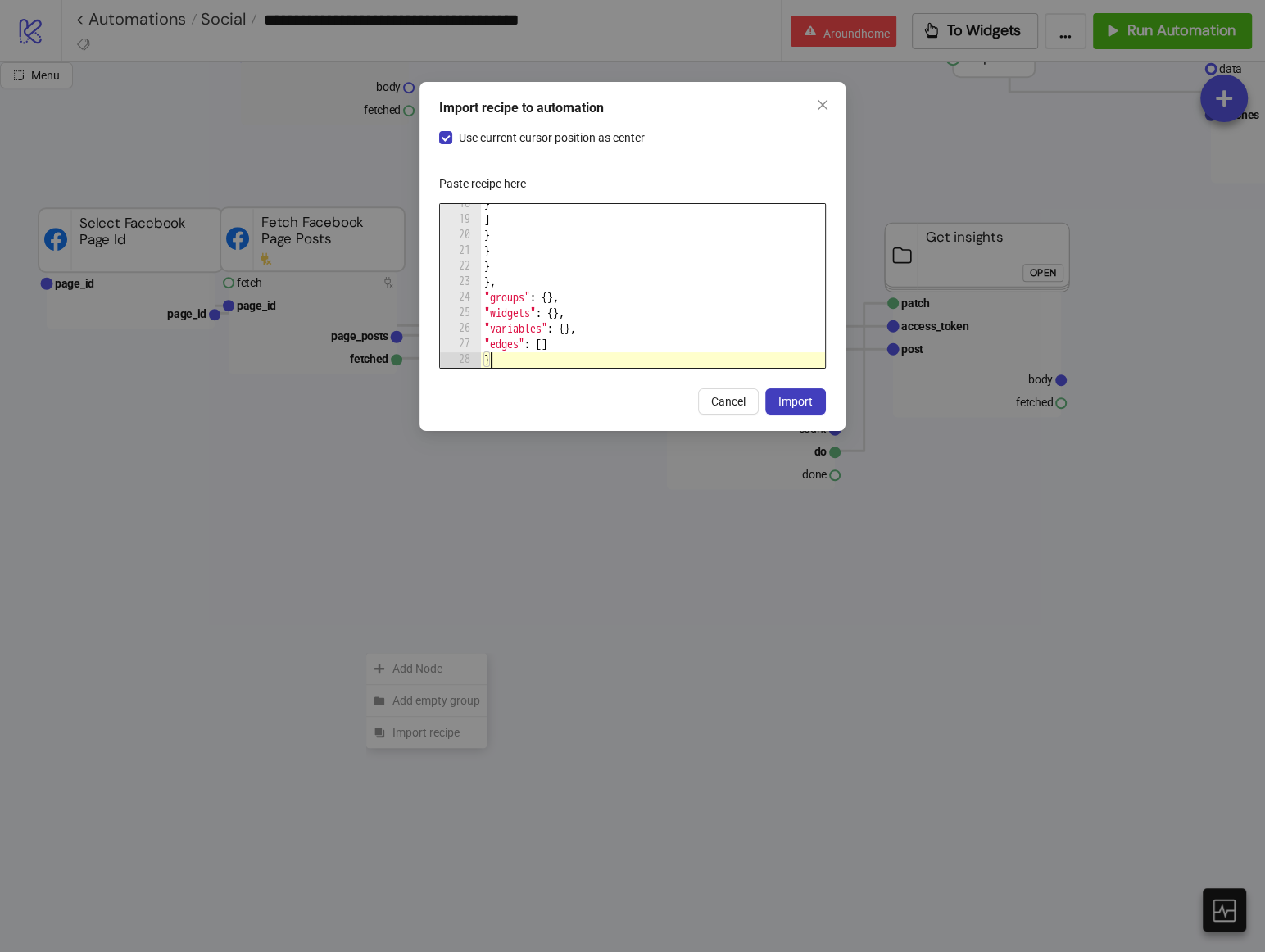 type 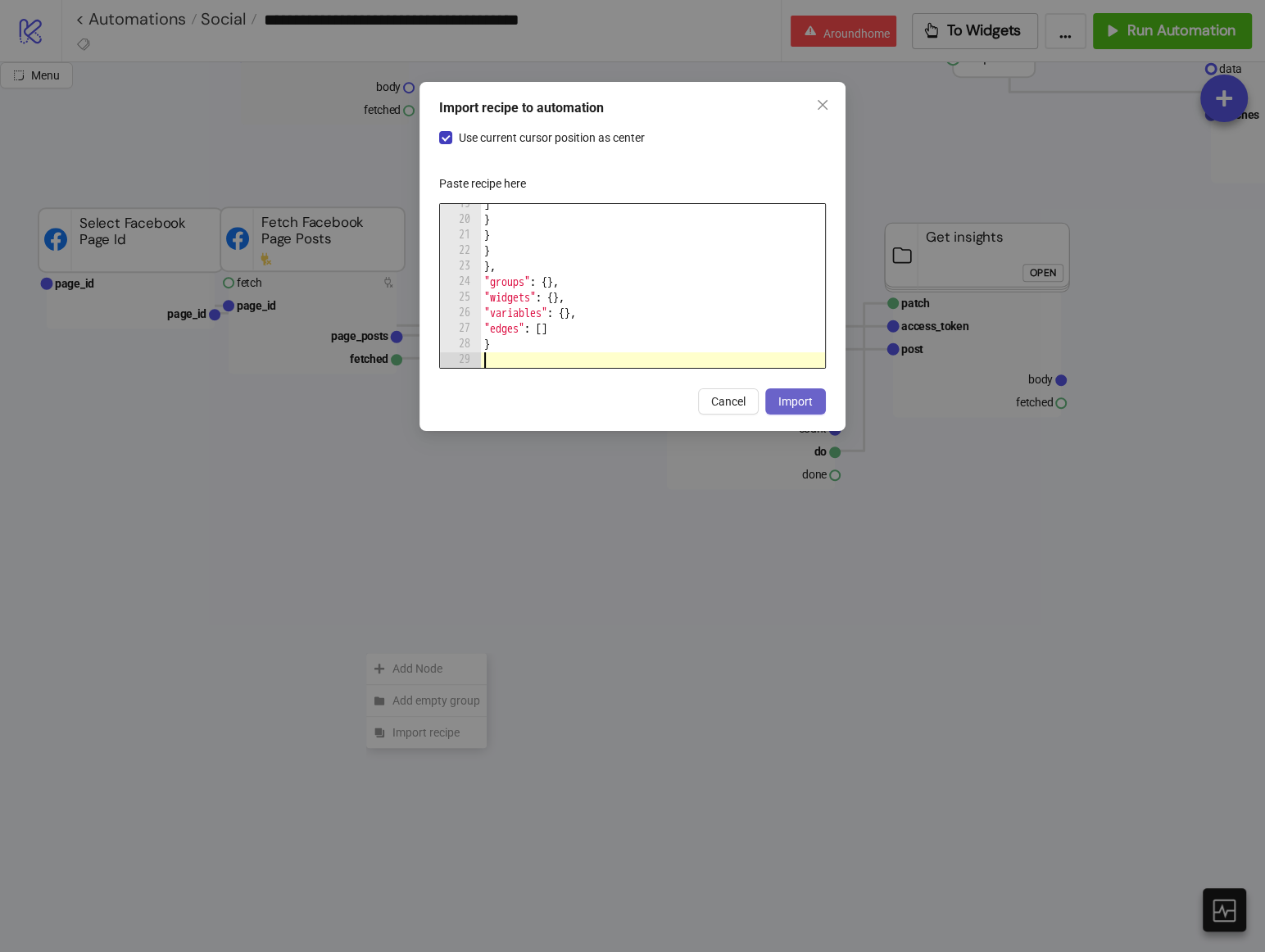 click on "Import" at bounding box center (796, 401) 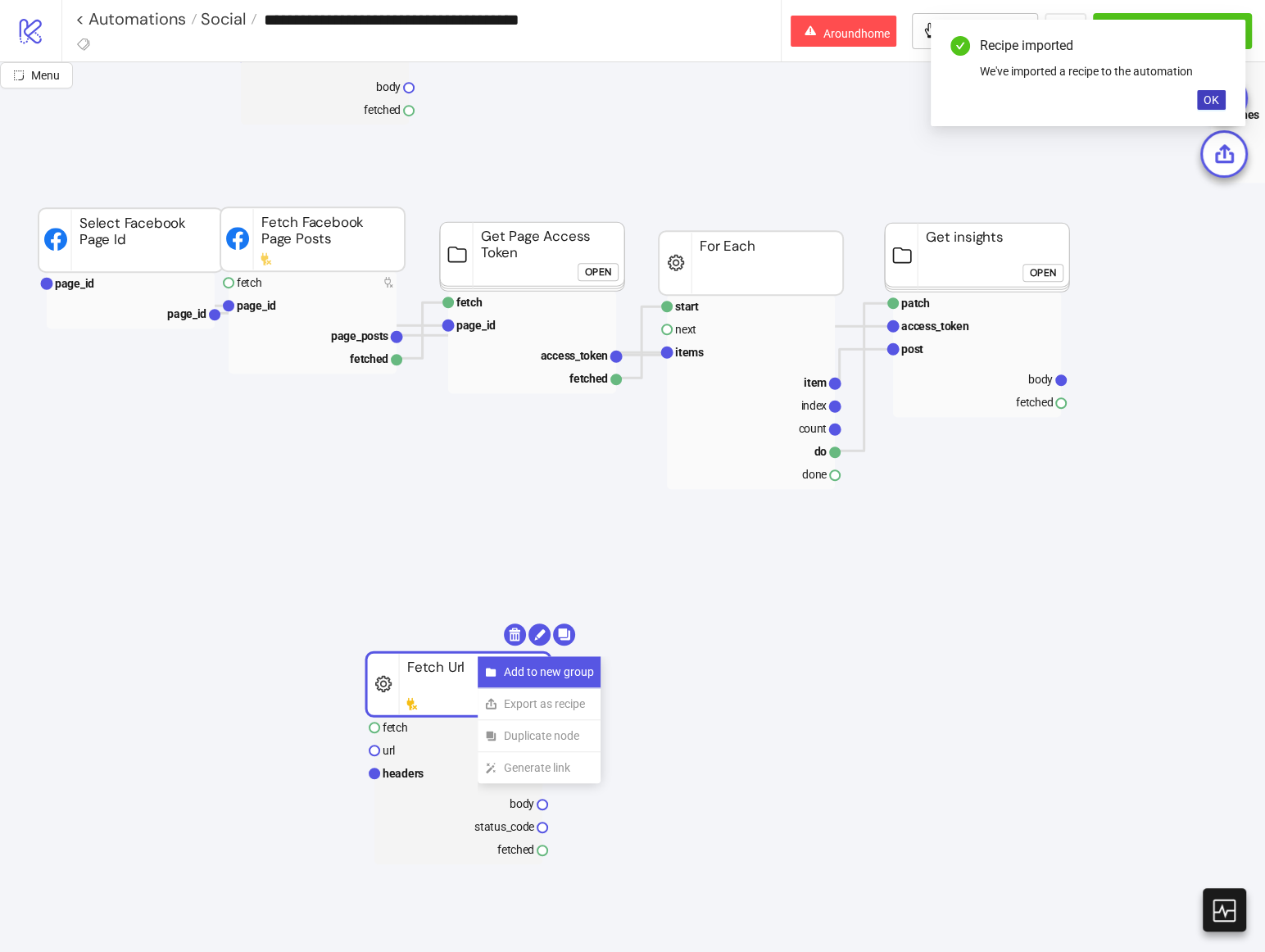 click on "Add to new group" 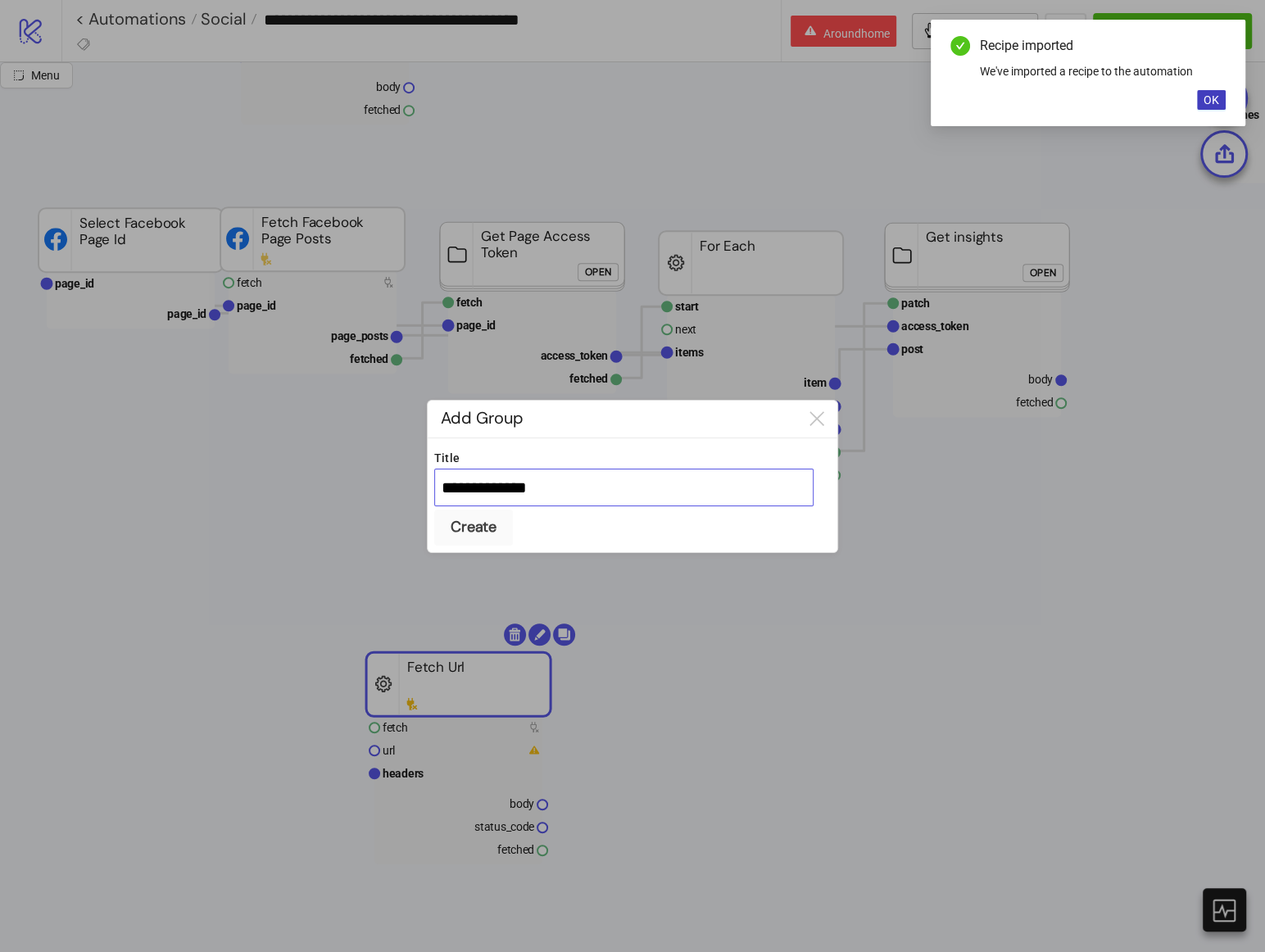 click on "**********" at bounding box center [623, 487] 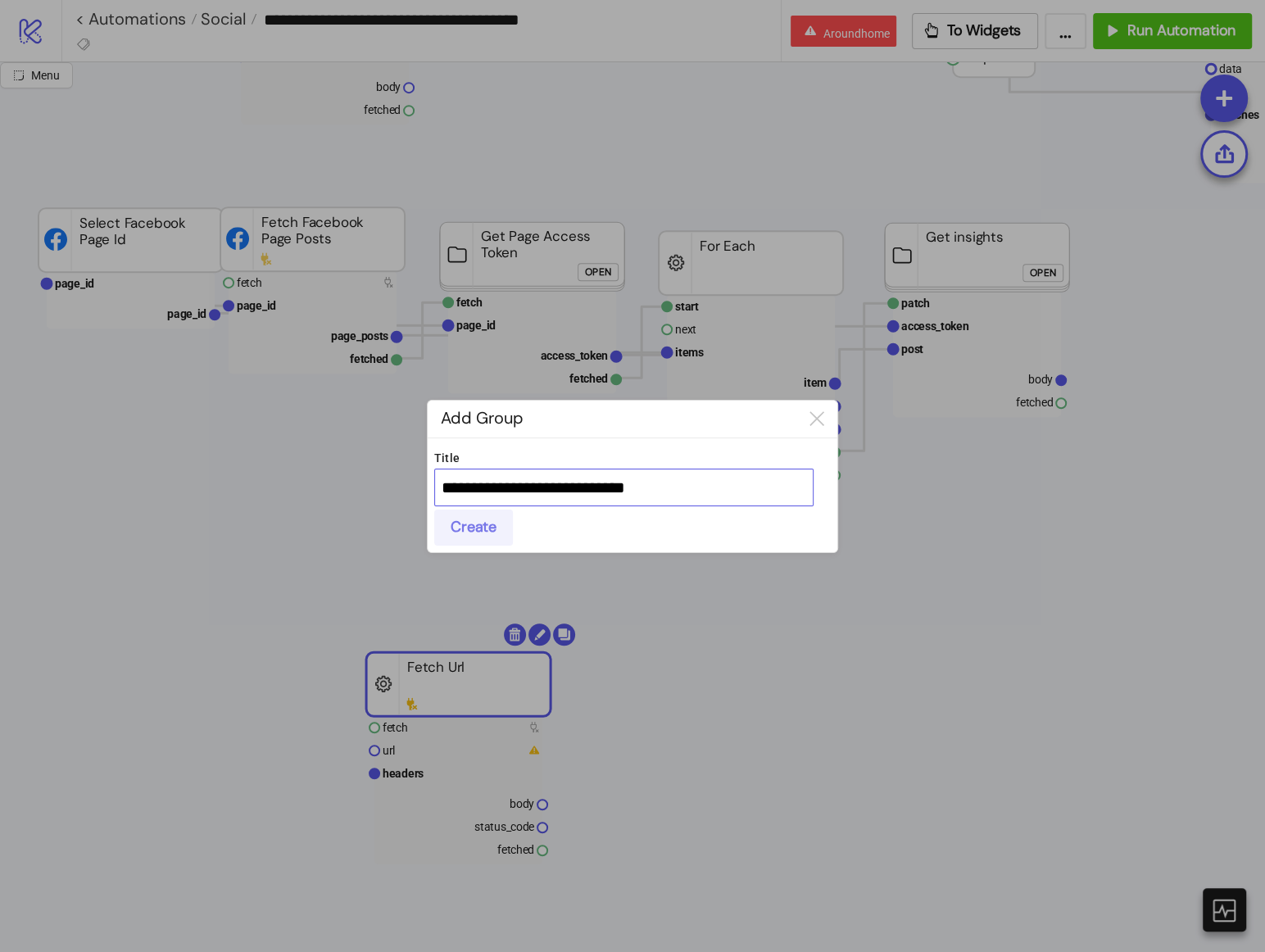 type on "**********" 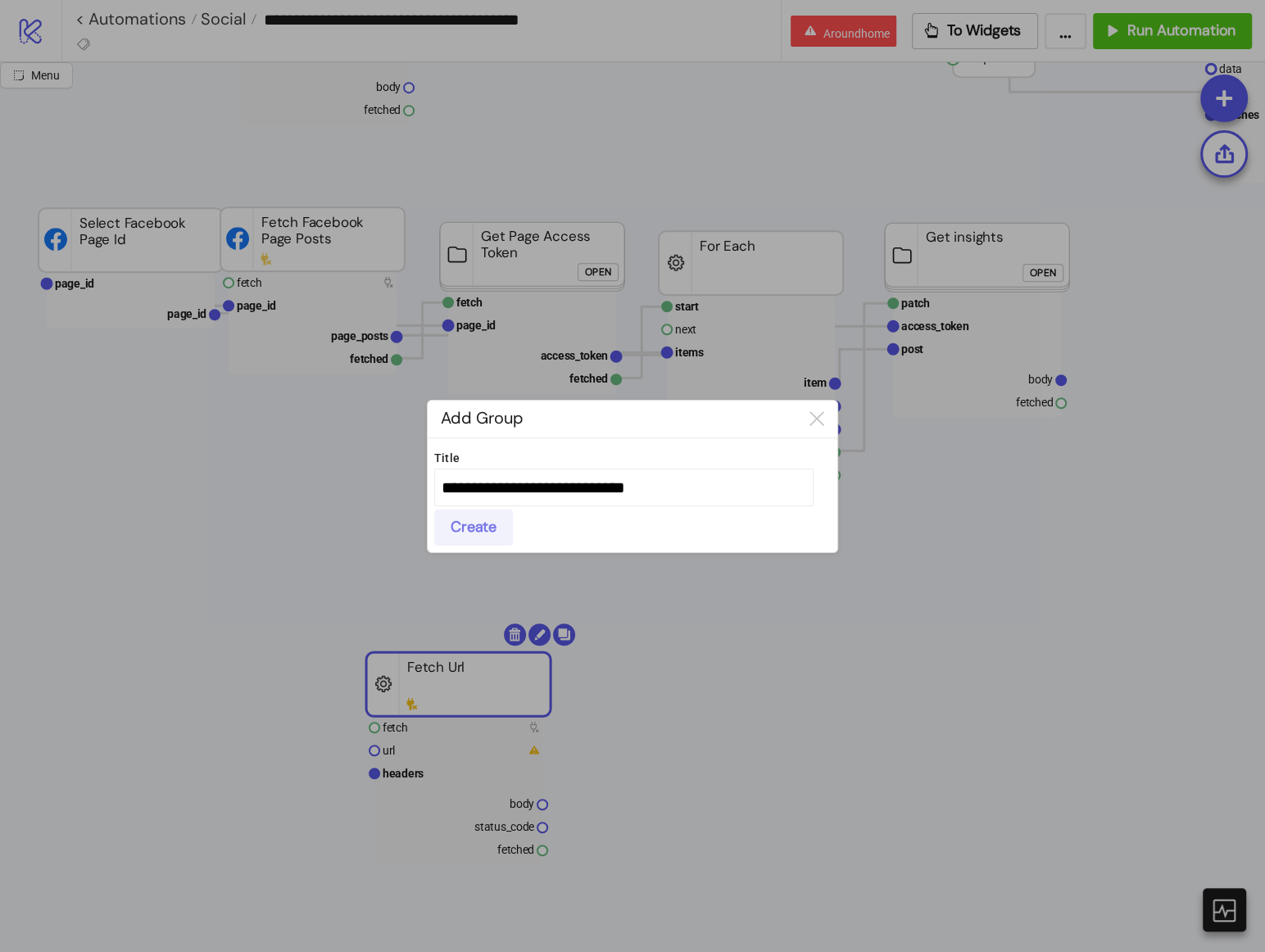 click on "Create" at bounding box center (474, 527) 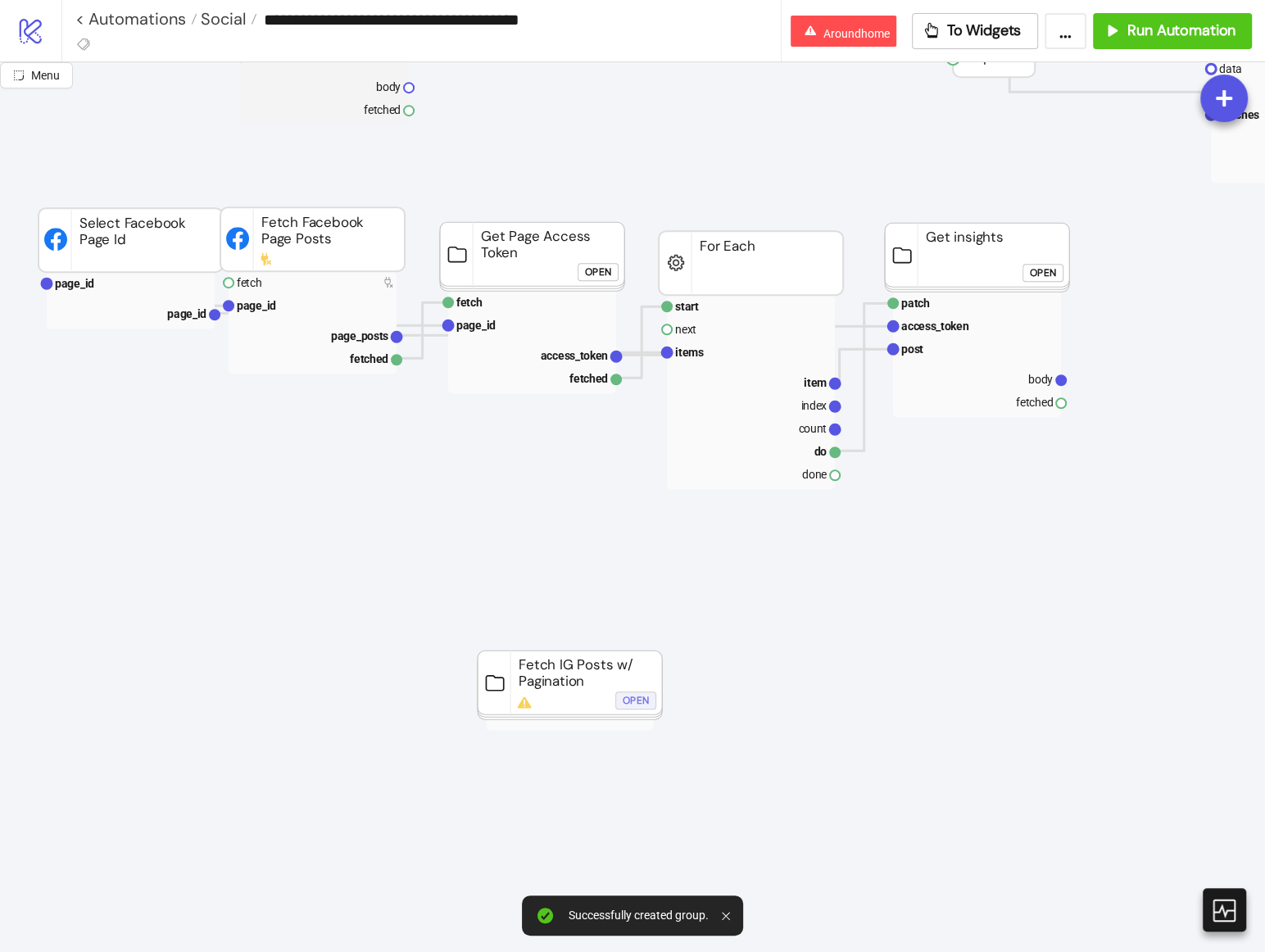 click on "Open" 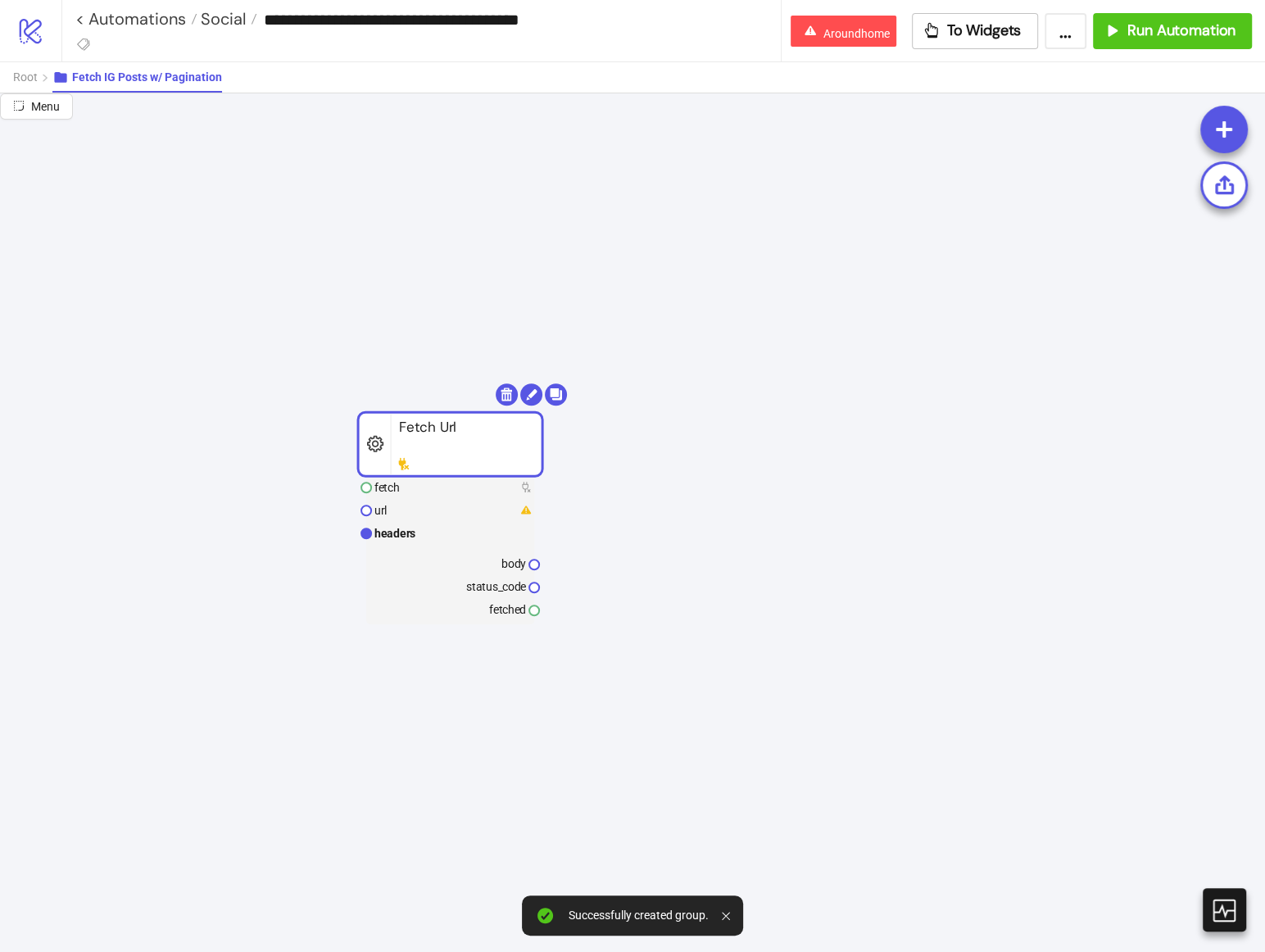 drag, startPoint x: 457, startPoint y: 706, endPoint x: 449, endPoint y: 384, distance: 322.0994 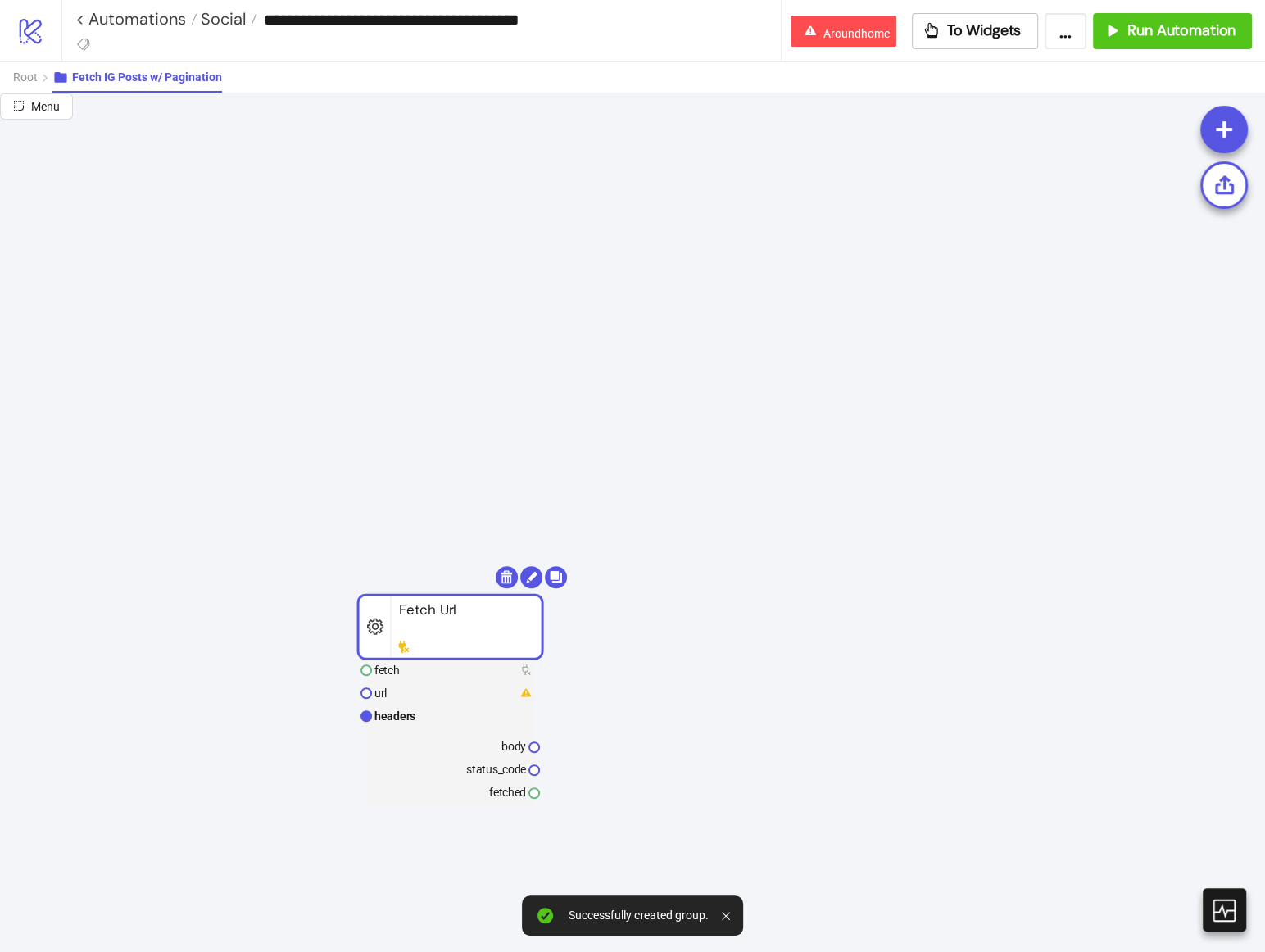 drag, startPoint x: 451, startPoint y: 638, endPoint x: 408, endPoint y: 456, distance: 187.01069 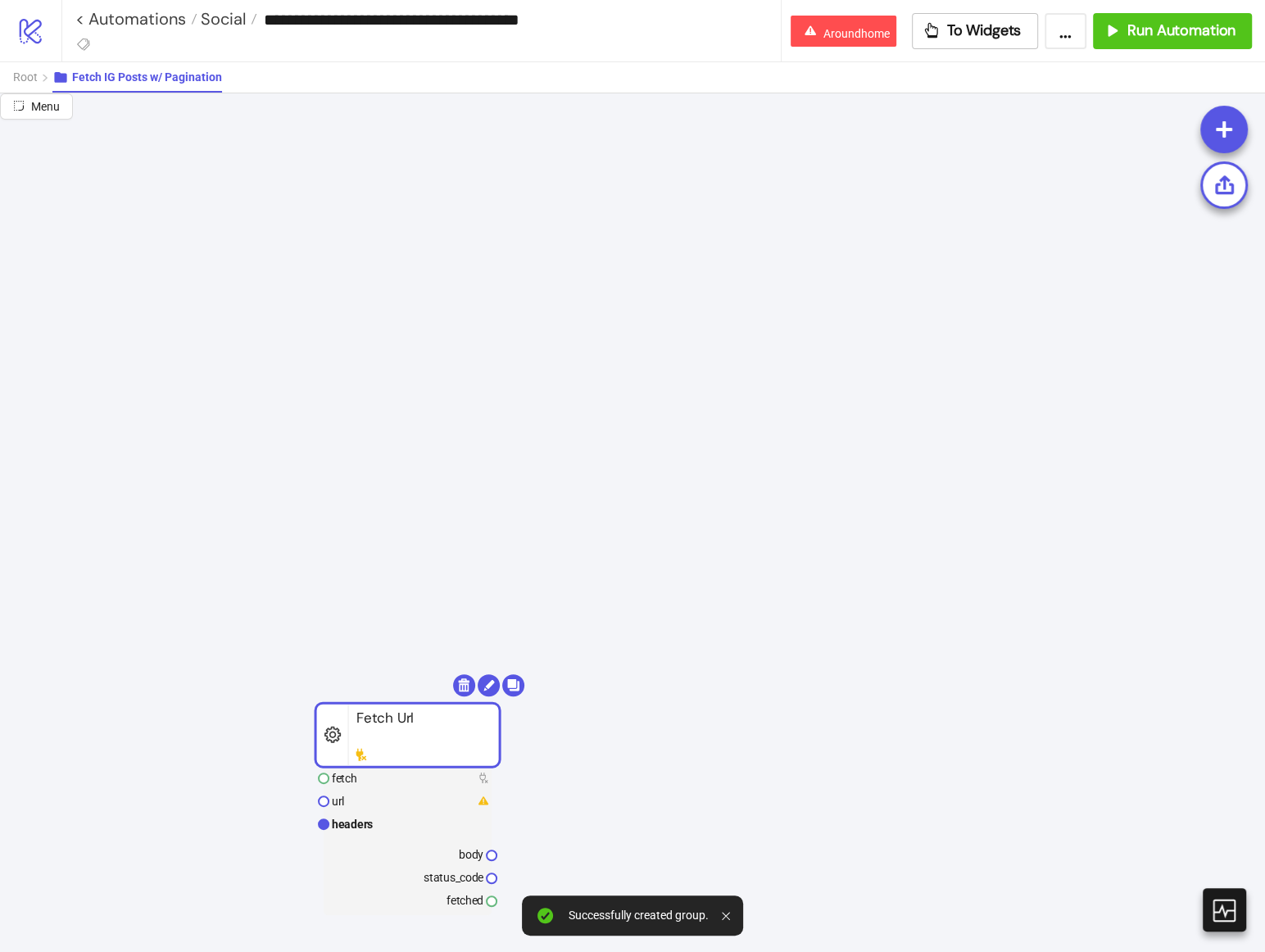 scroll, scrollTop: 121, scrollLeft: 0, axis: vertical 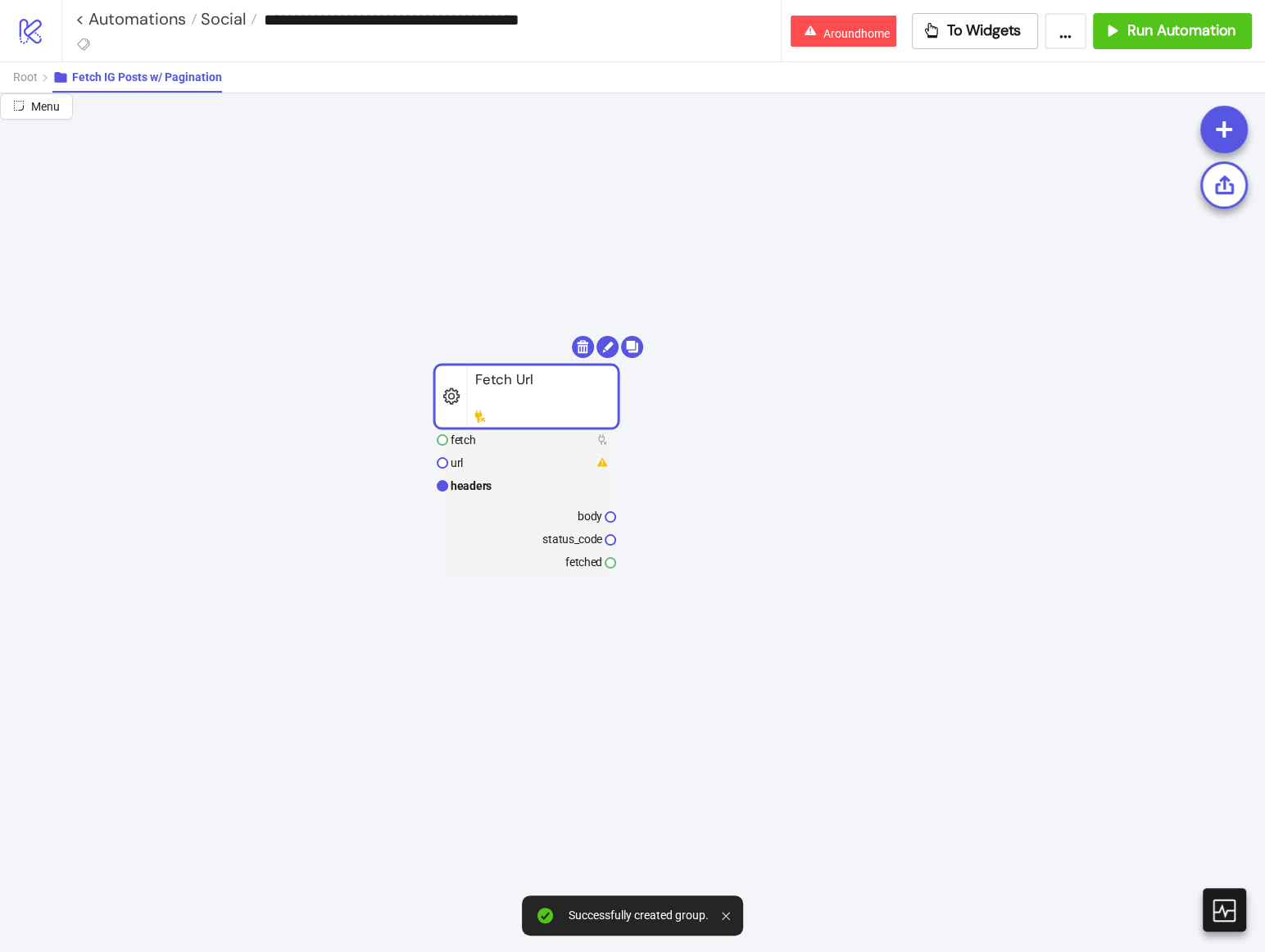 drag, startPoint x: 411, startPoint y: 711, endPoint x: 488, endPoint y: 379, distance: 340.81227 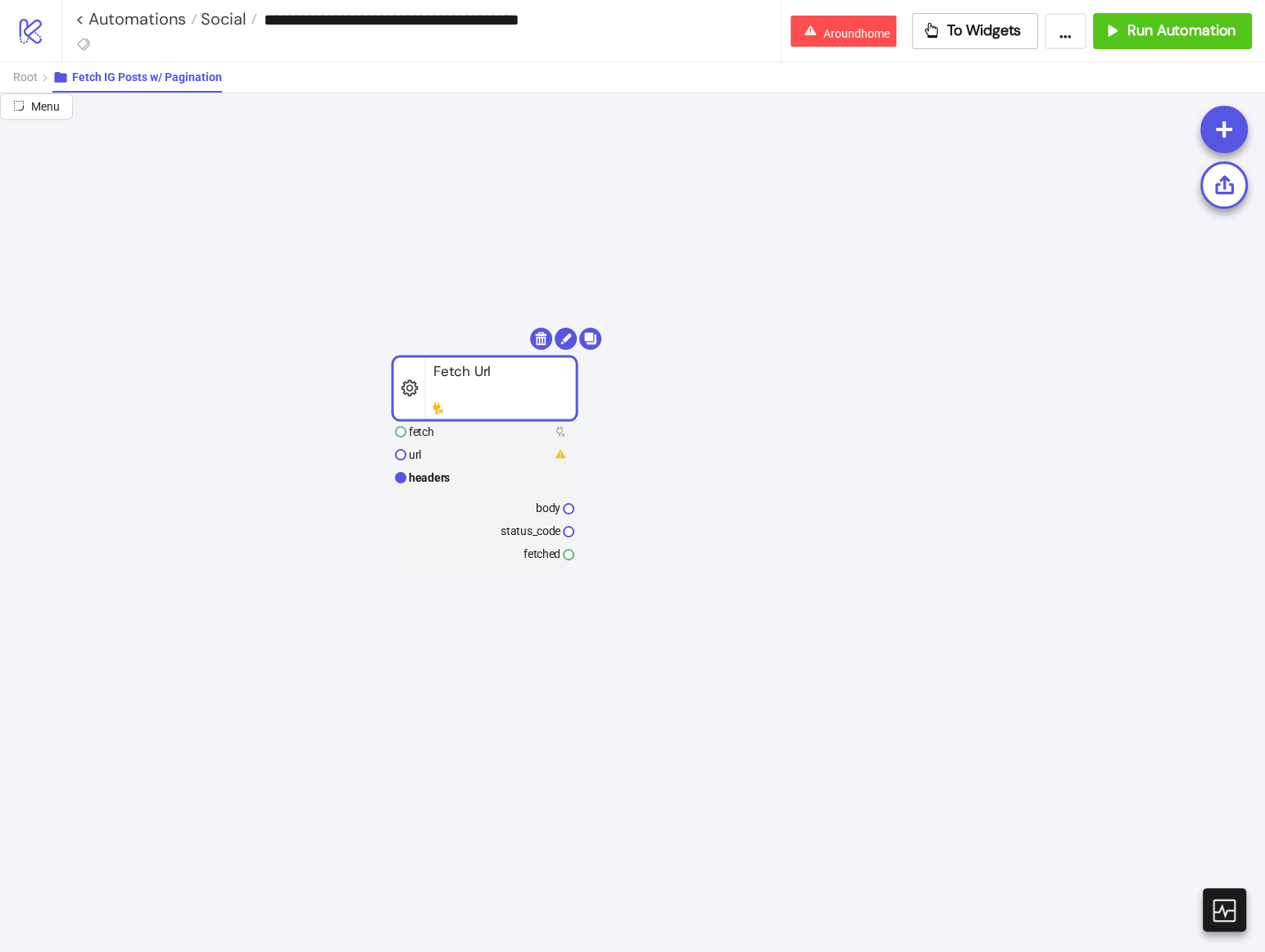 click 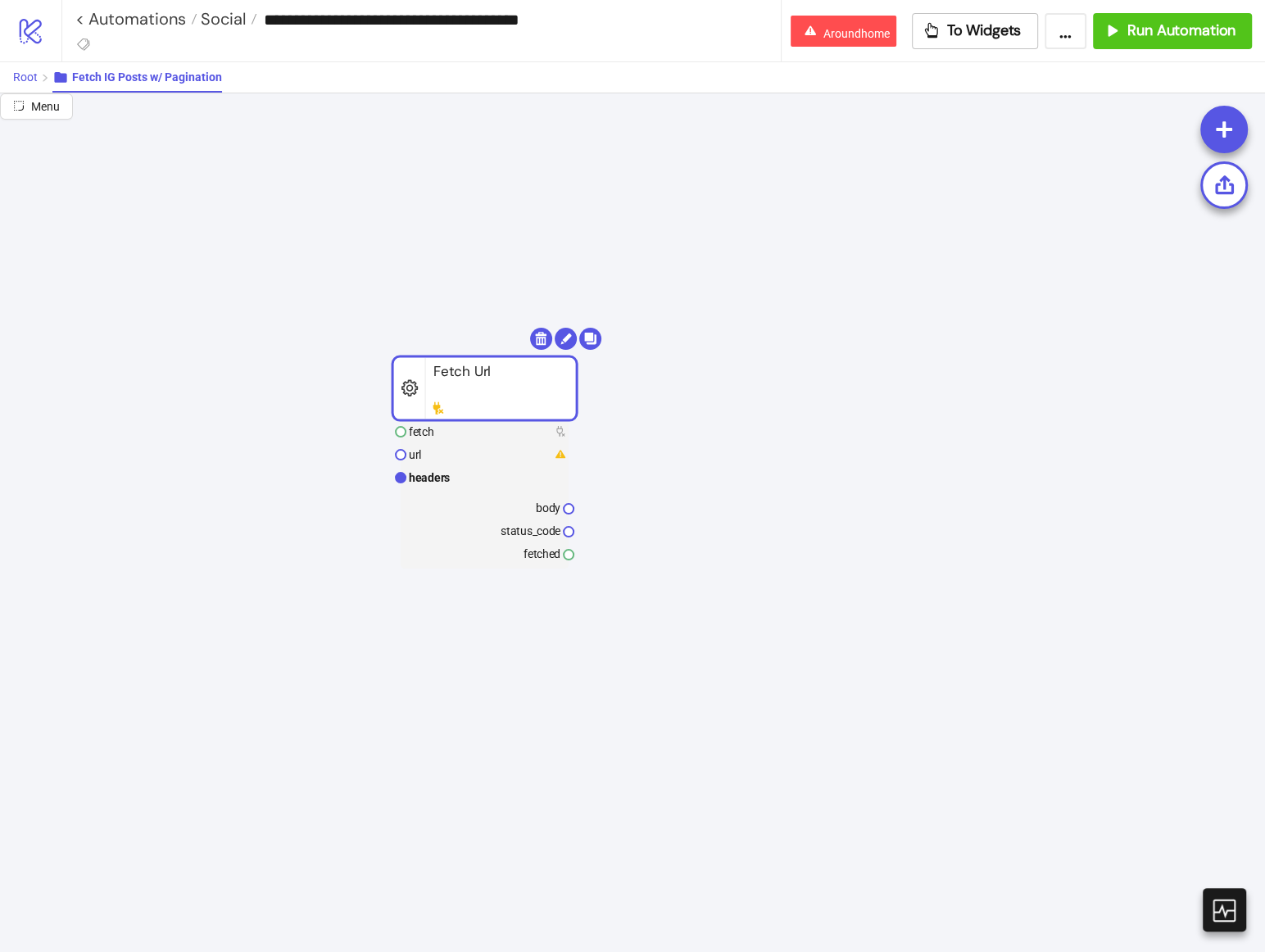 click on "Root" at bounding box center (25, 77) 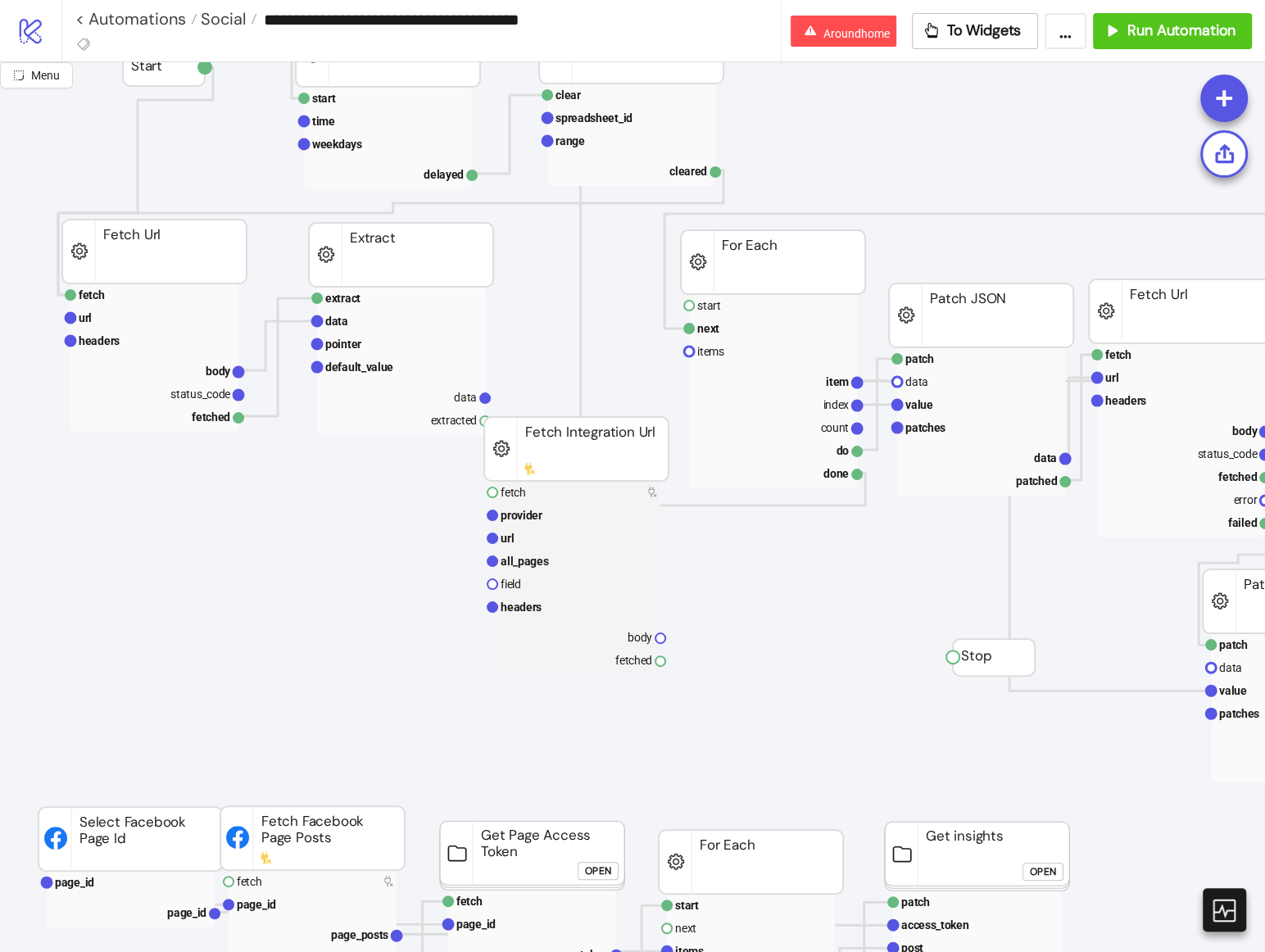 scroll, scrollTop: 39, scrollLeft: 0, axis: vertical 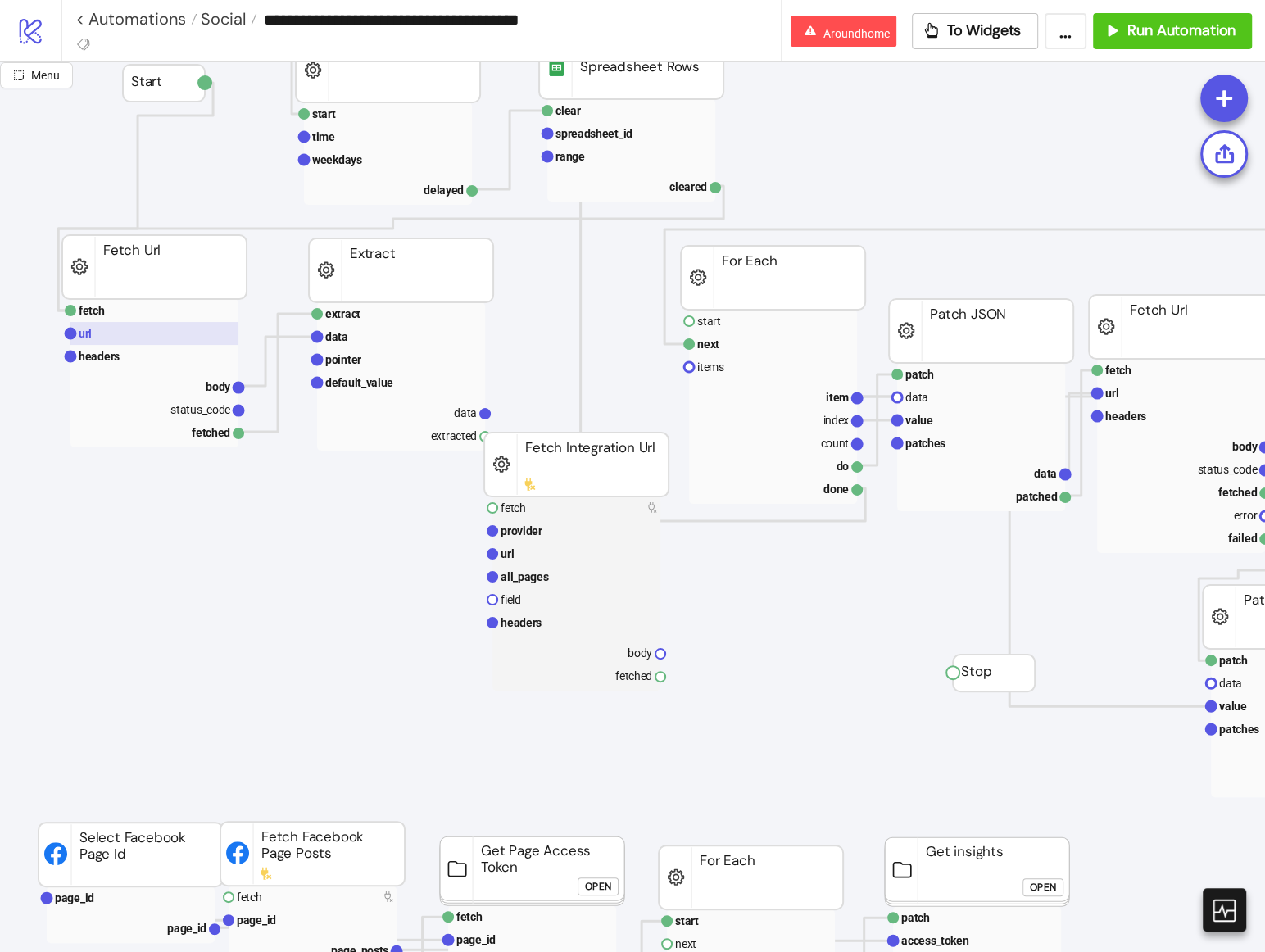 click 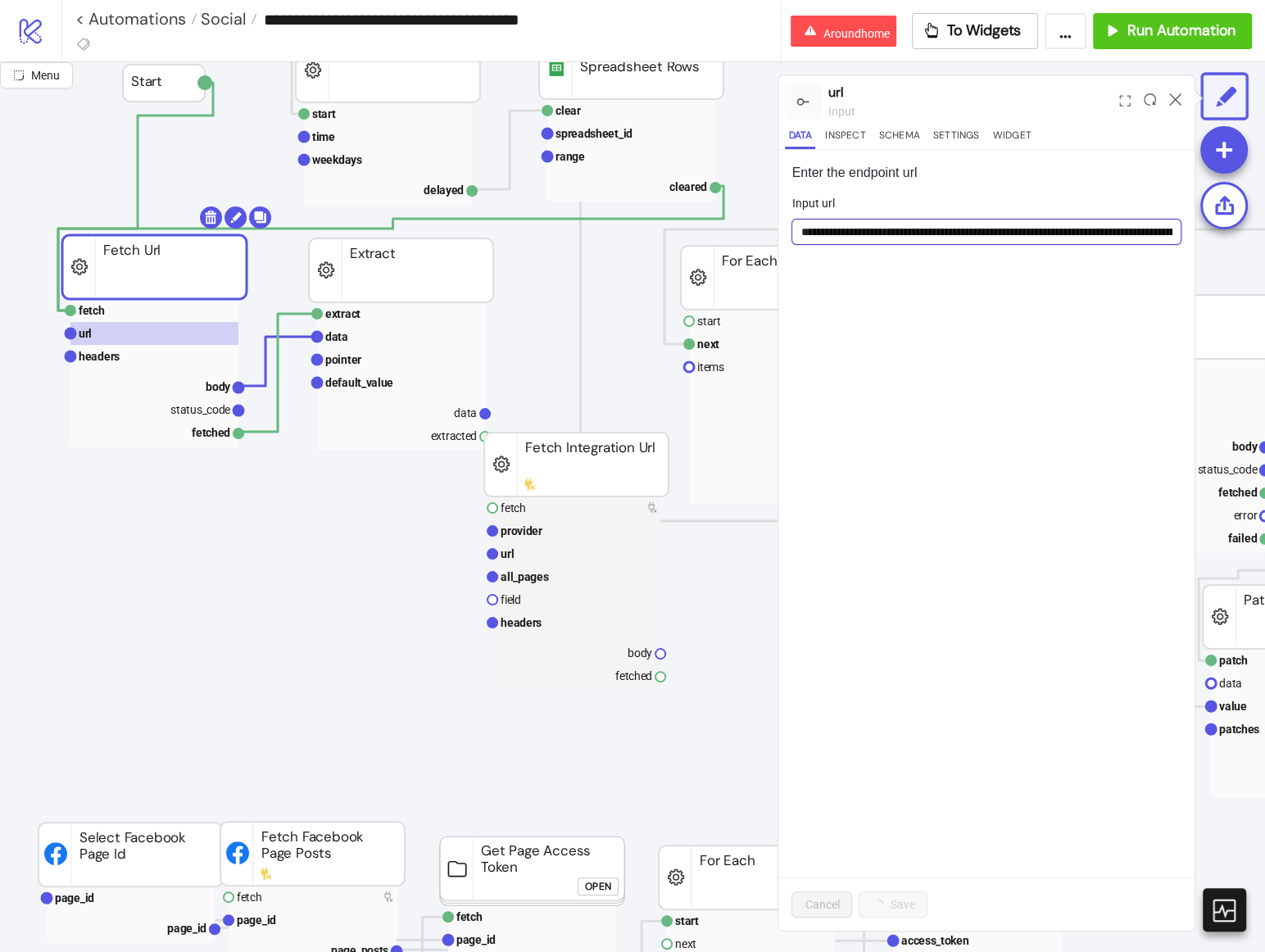 click on "**********" at bounding box center [986, 232] 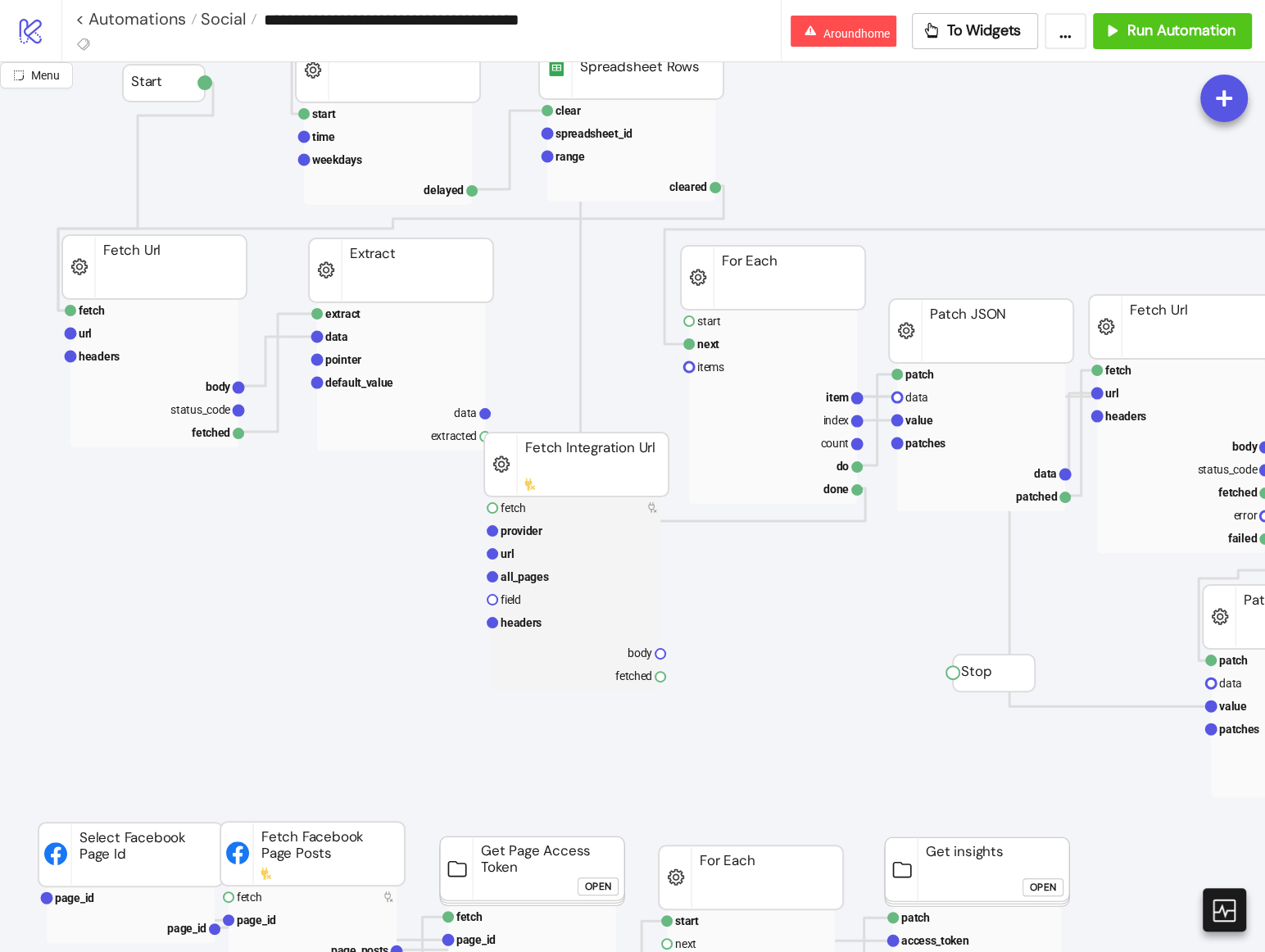 scroll, scrollTop: 641, scrollLeft: 0, axis: vertical 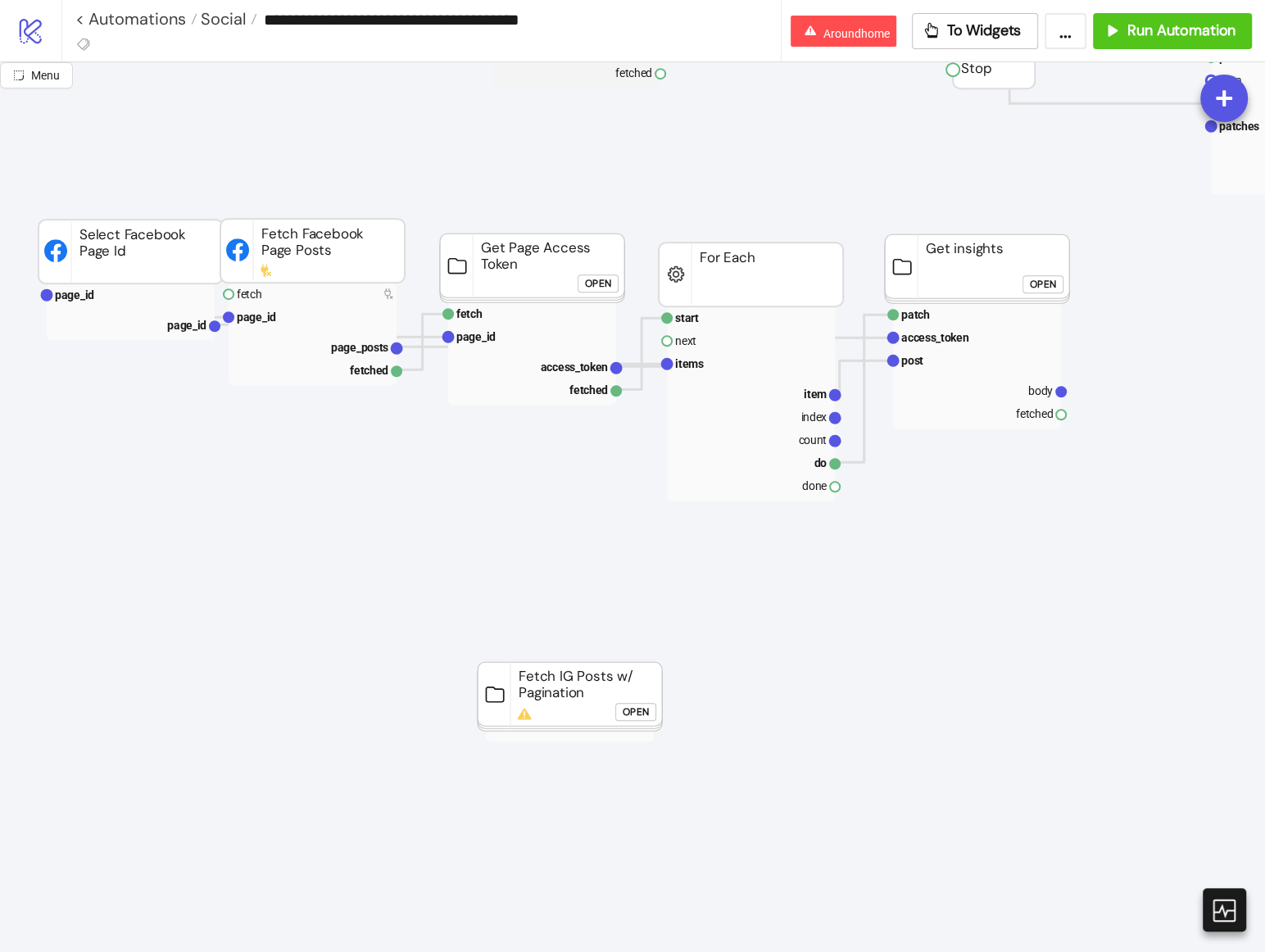click on "Open" 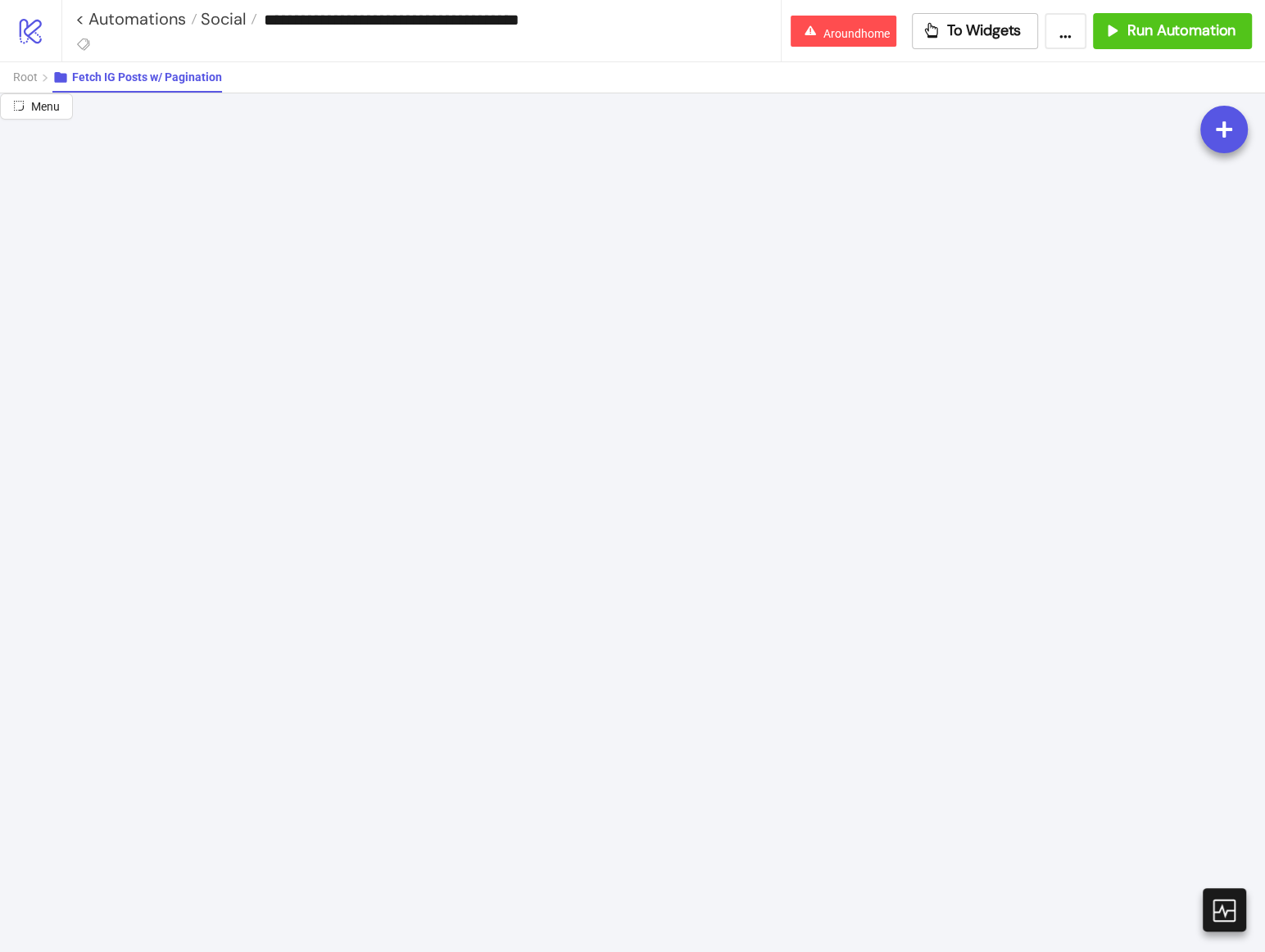 scroll, scrollTop: 0, scrollLeft: 0, axis: both 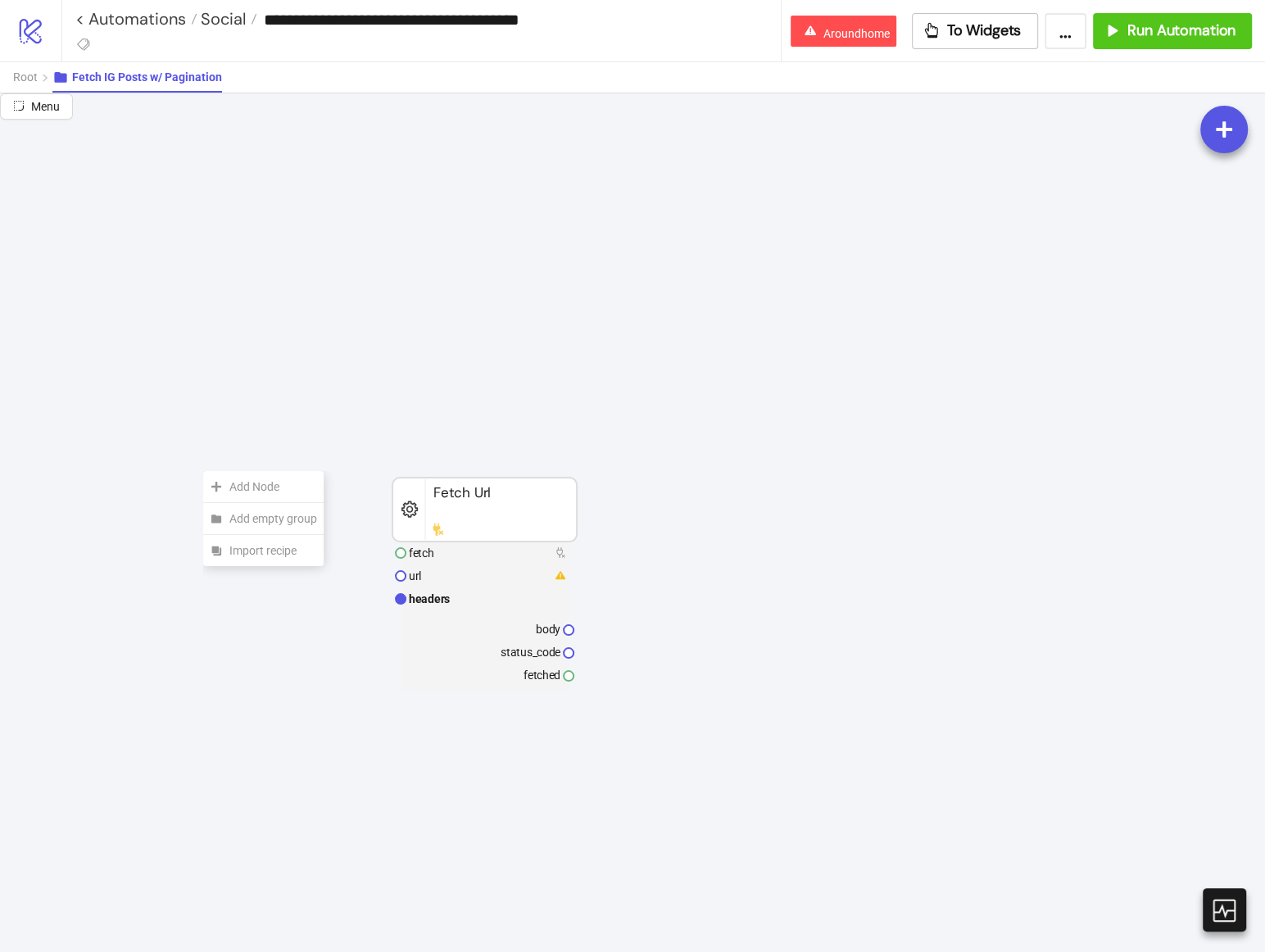 click on "Add Node" 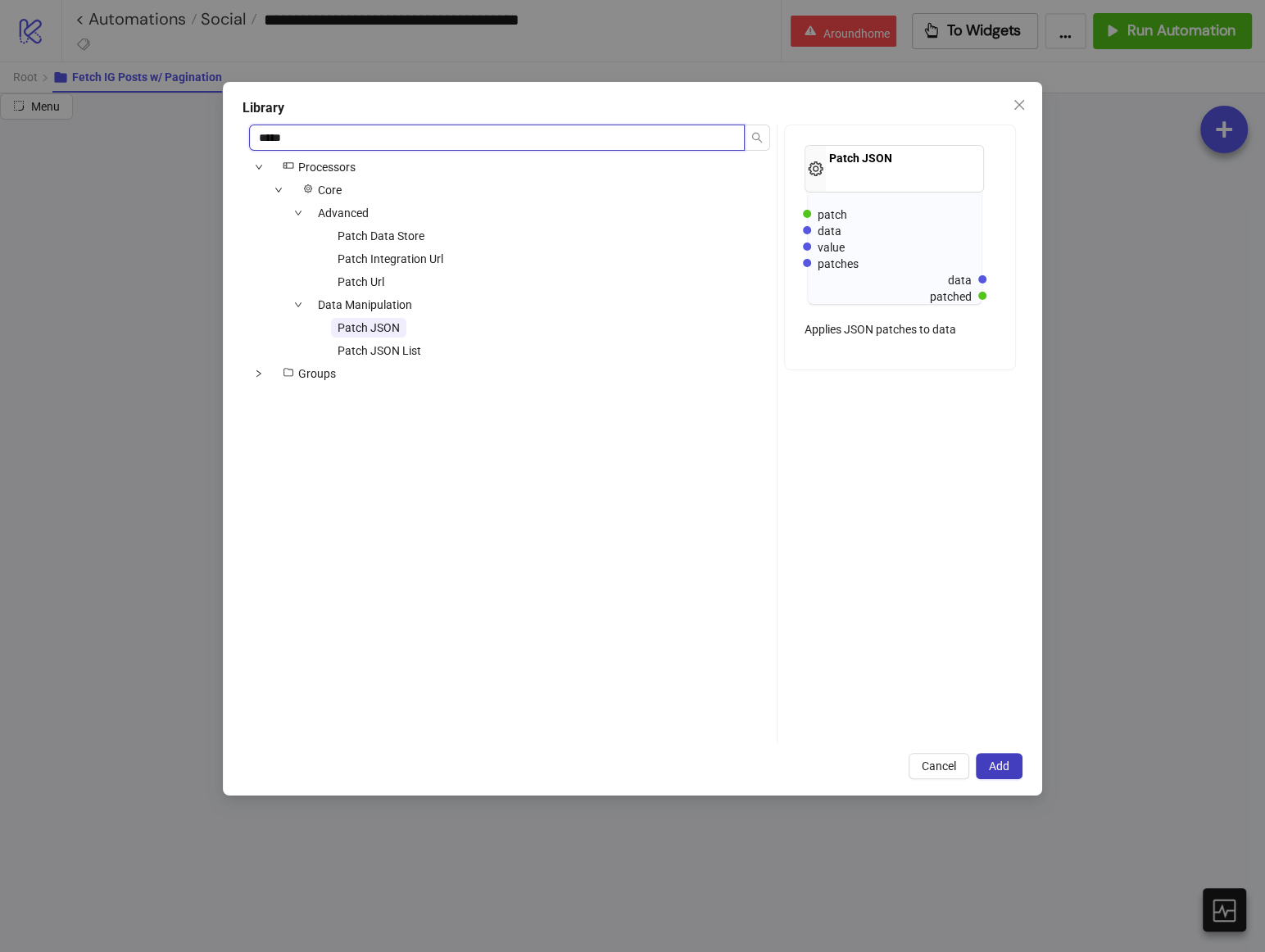 type on "*****" 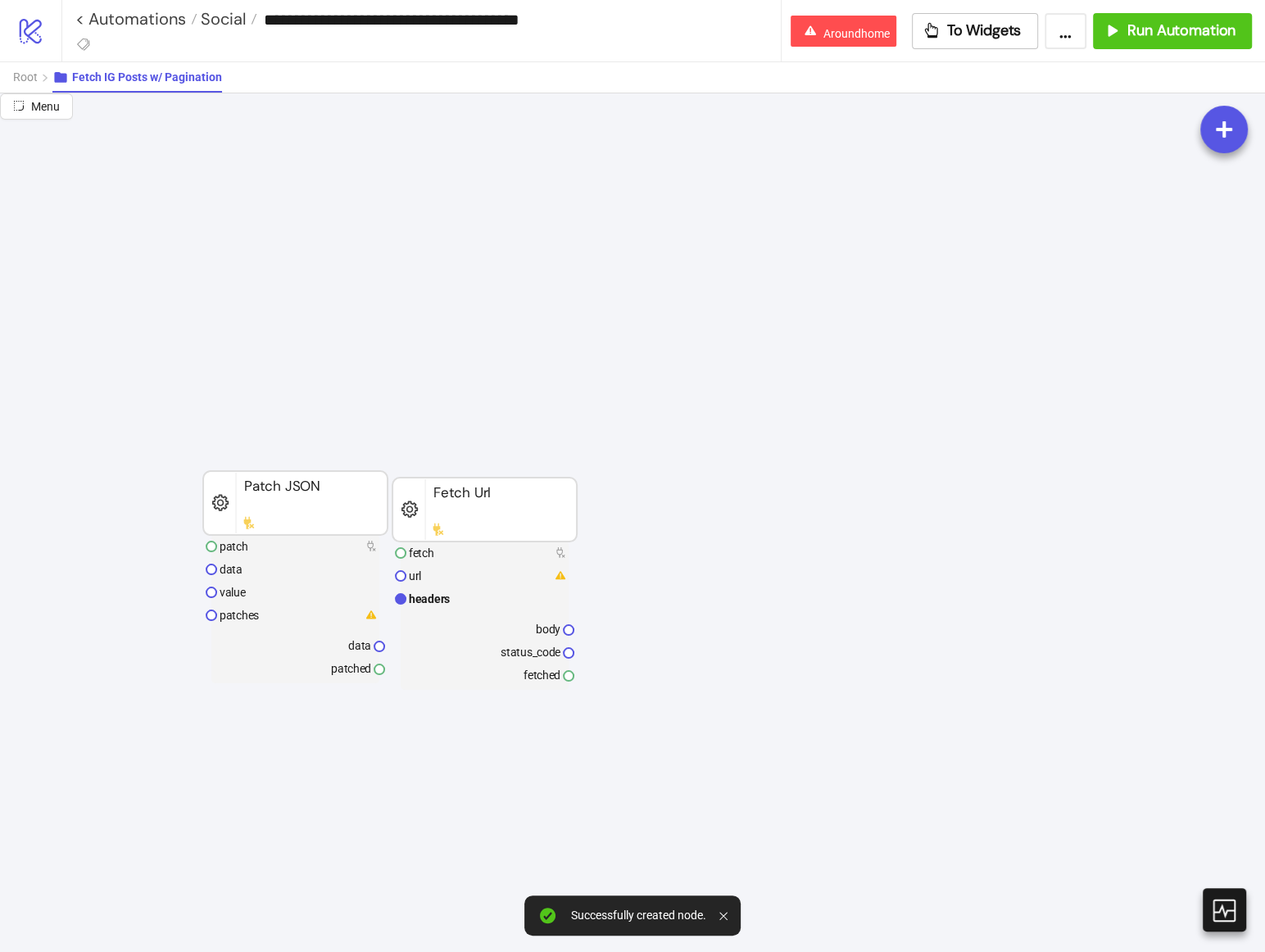 drag, startPoint x: 527, startPoint y: 492, endPoint x: 669, endPoint y: 400, distance: 169.19811 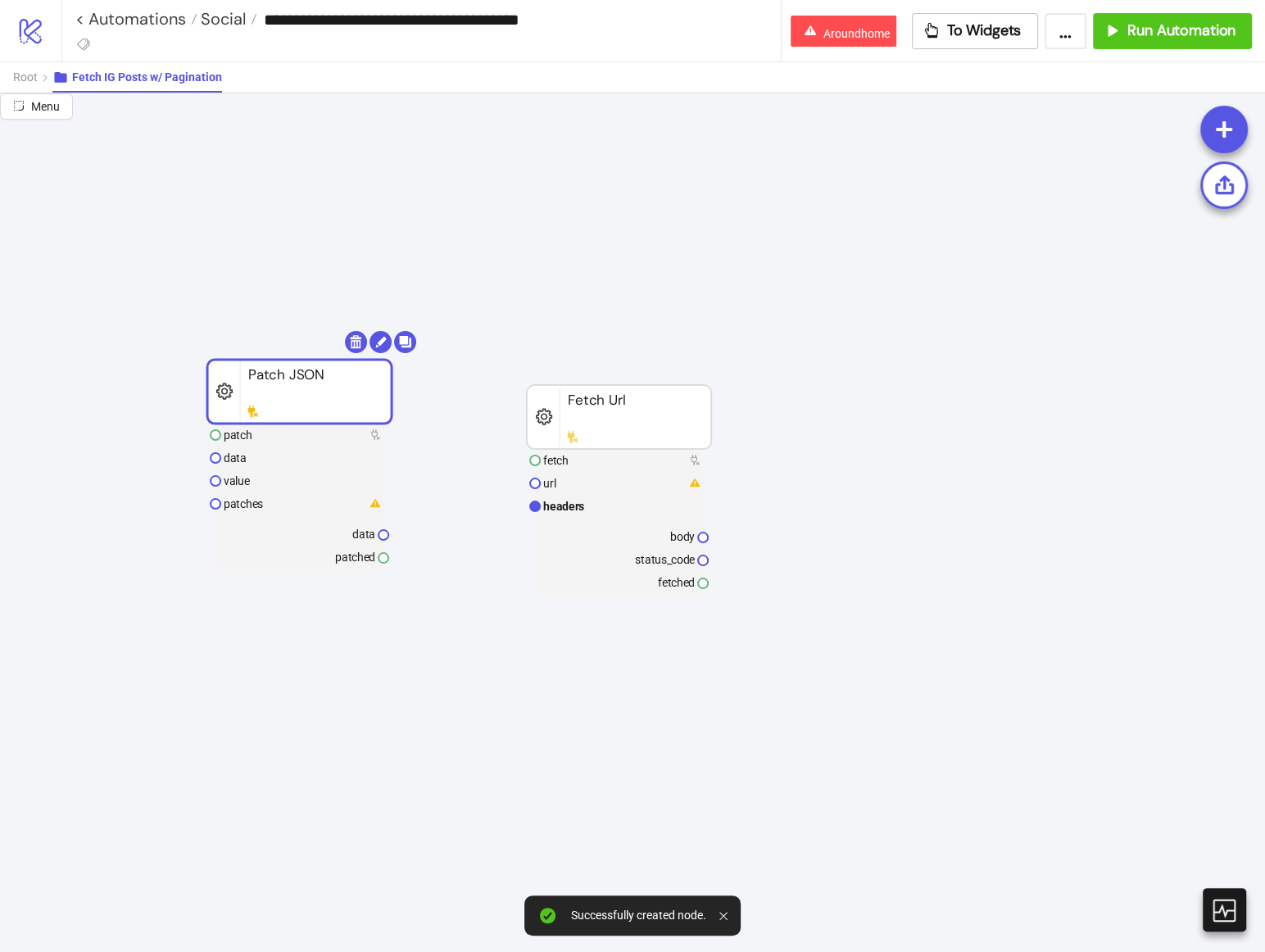 drag, startPoint x: 263, startPoint y: 383, endPoint x: 264, endPoint y: 371, distance: 12.041595 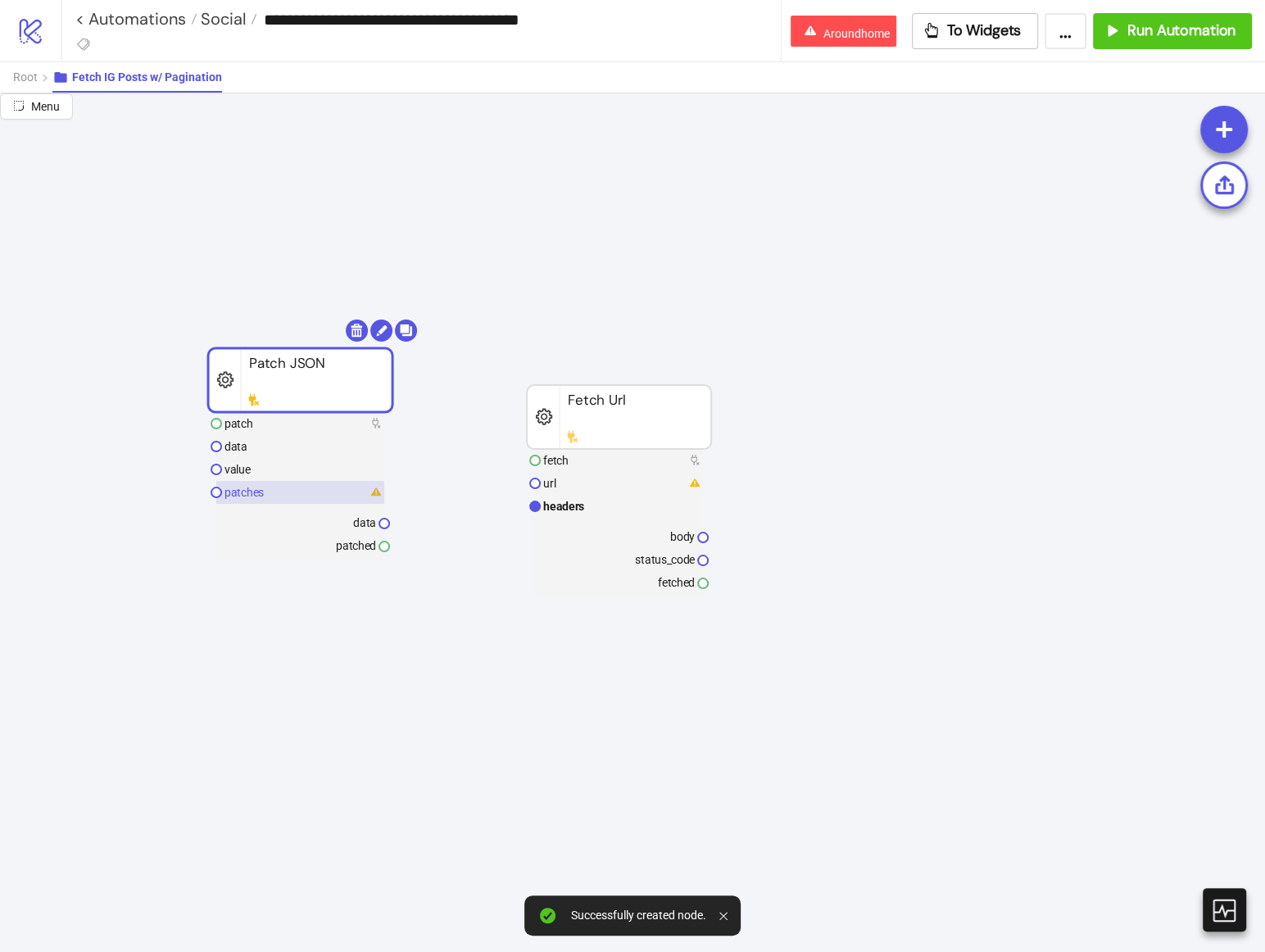click on "patches" 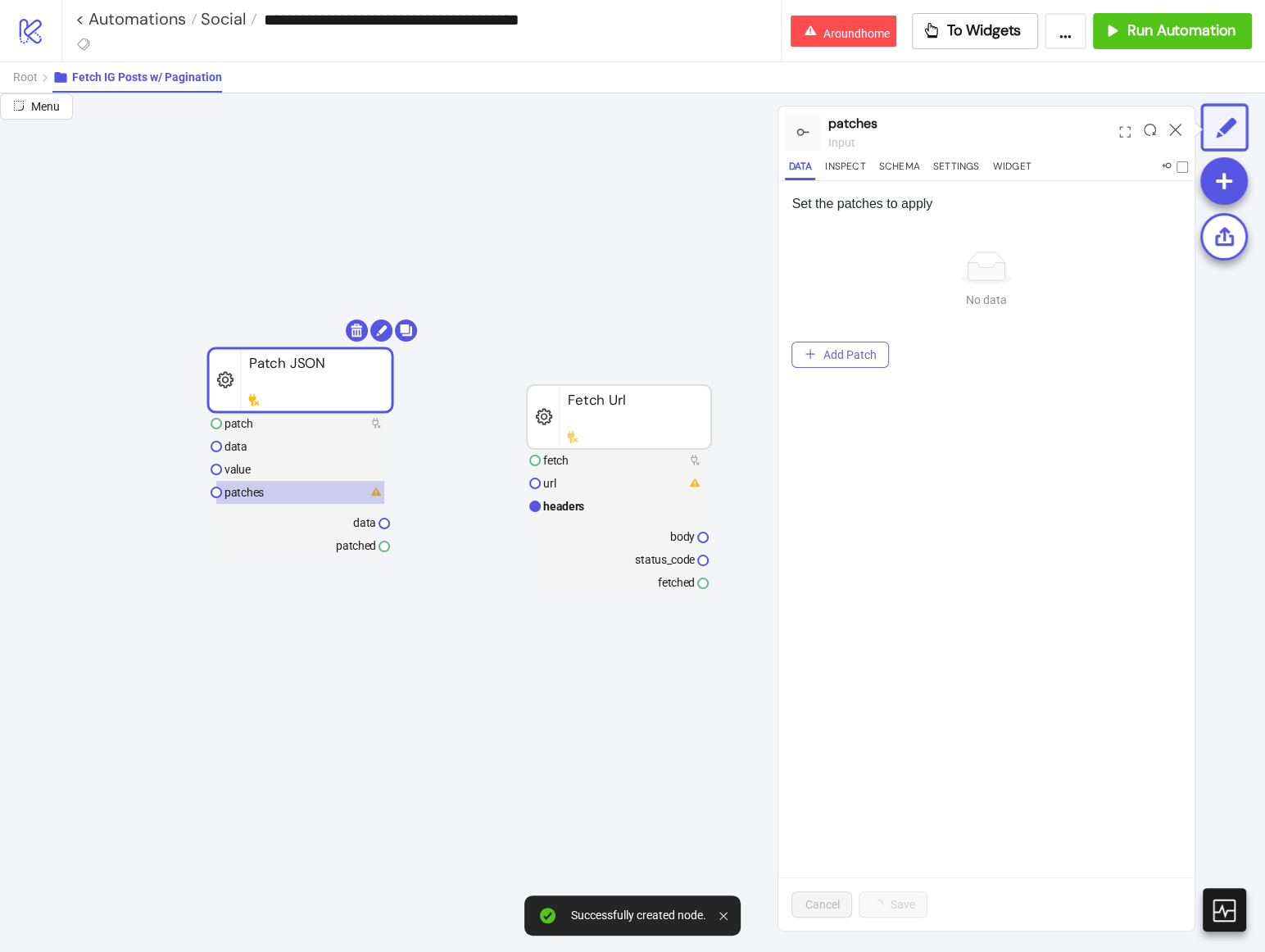 click on "Add Patch" at bounding box center [849, 355] 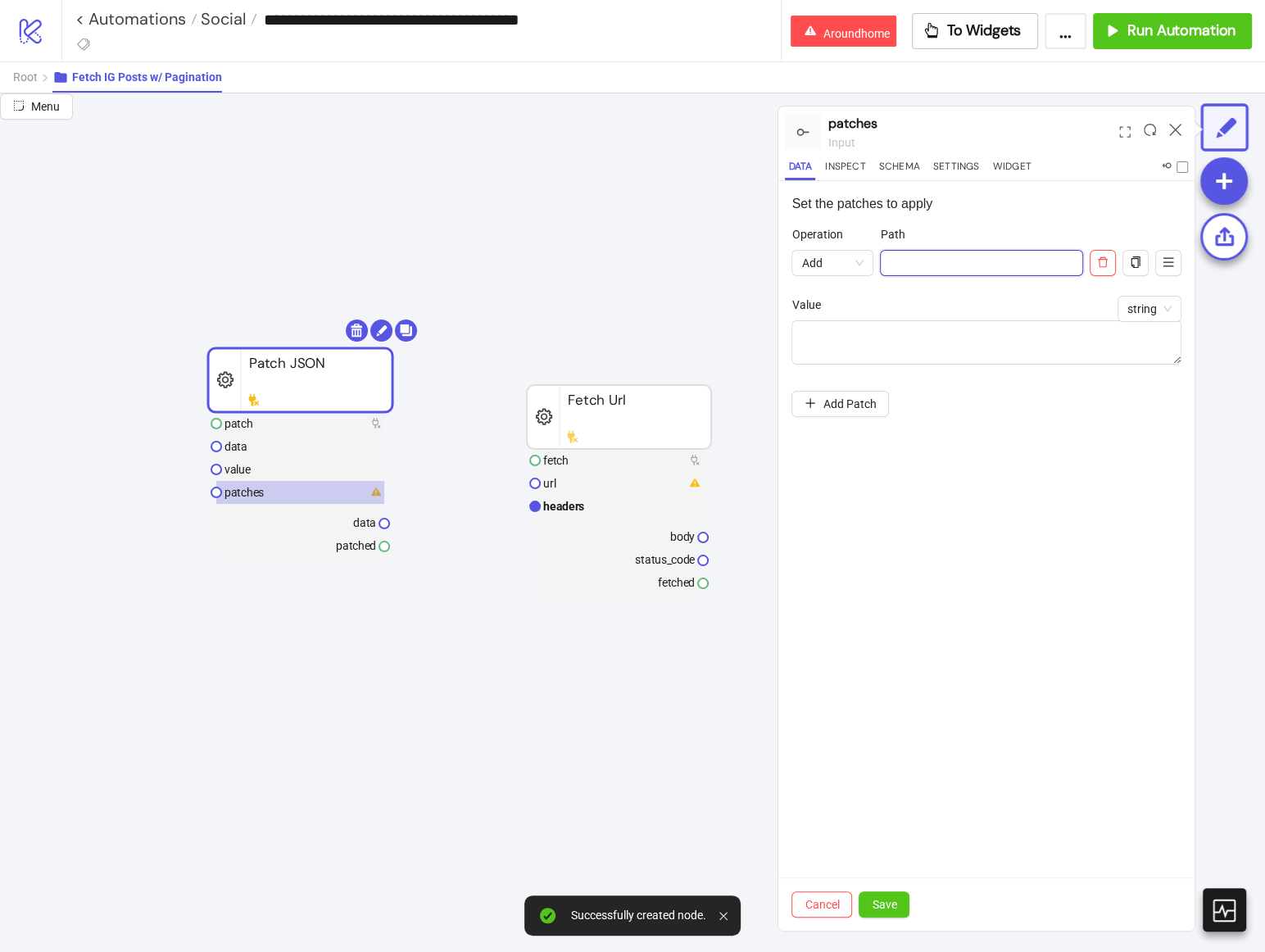click on "Operation" at bounding box center (982, 263) 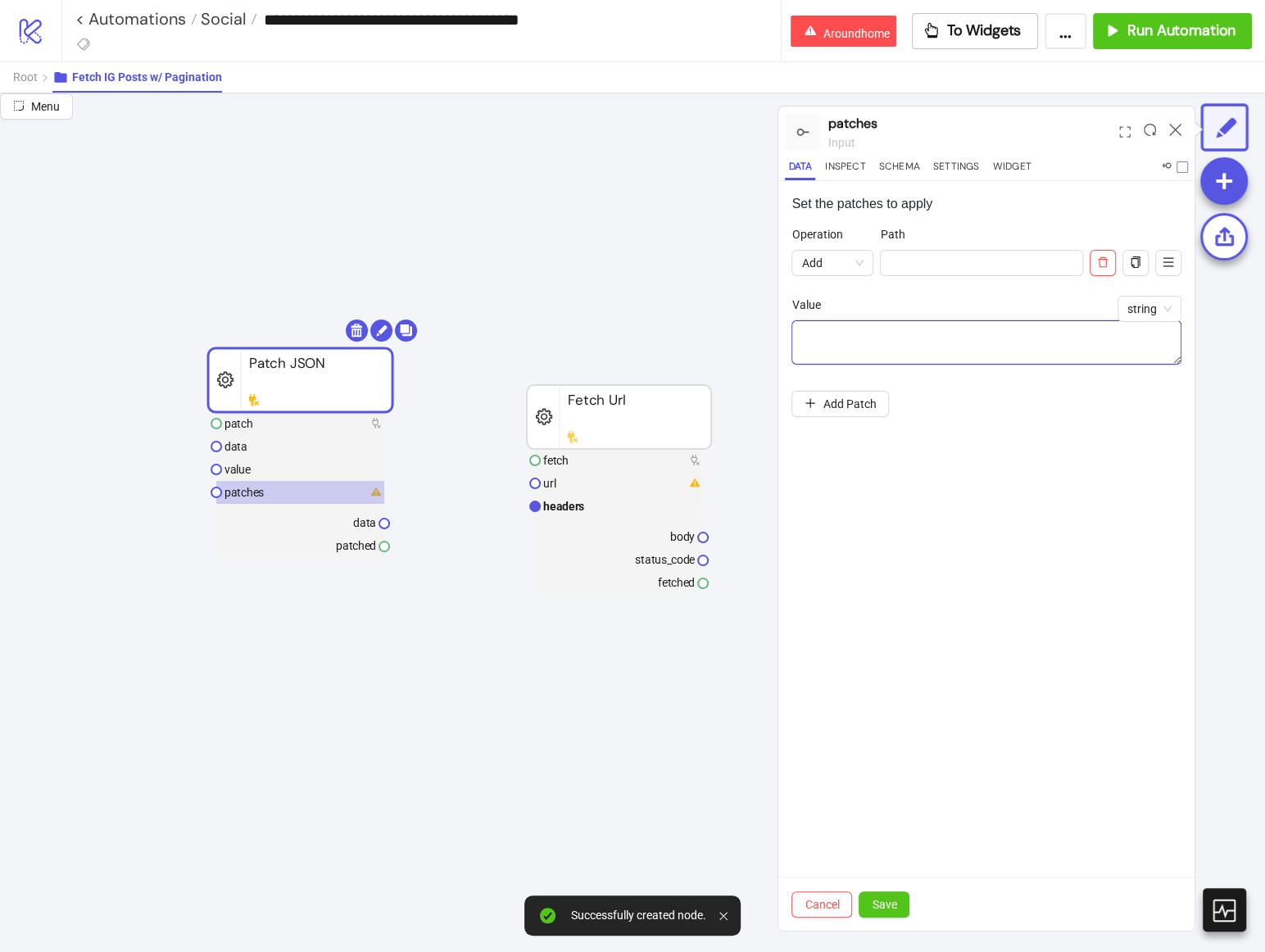 click on "Operation" at bounding box center (986, 342) 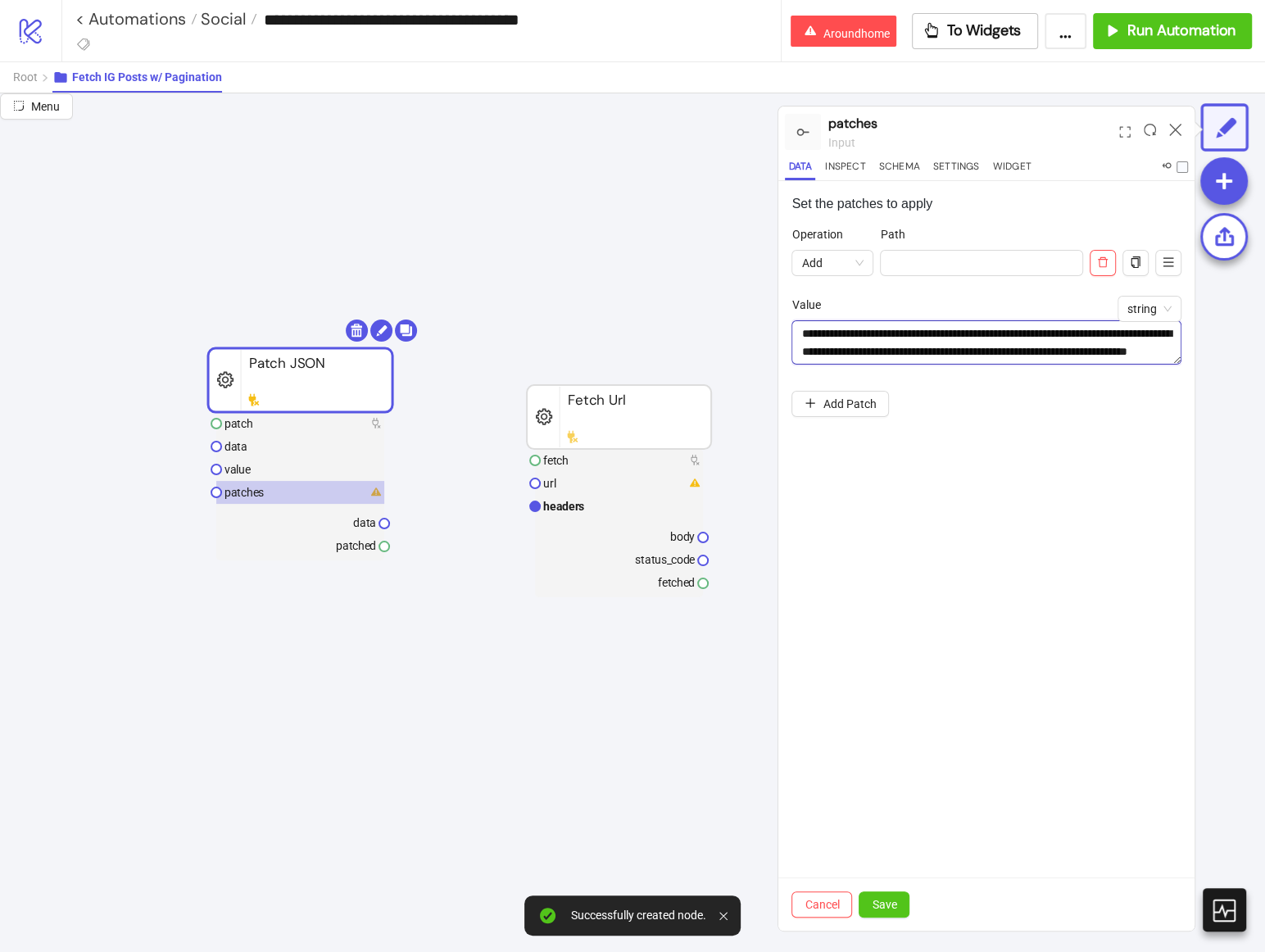 scroll, scrollTop: 12, scrollLeft: 0, axis: vertical 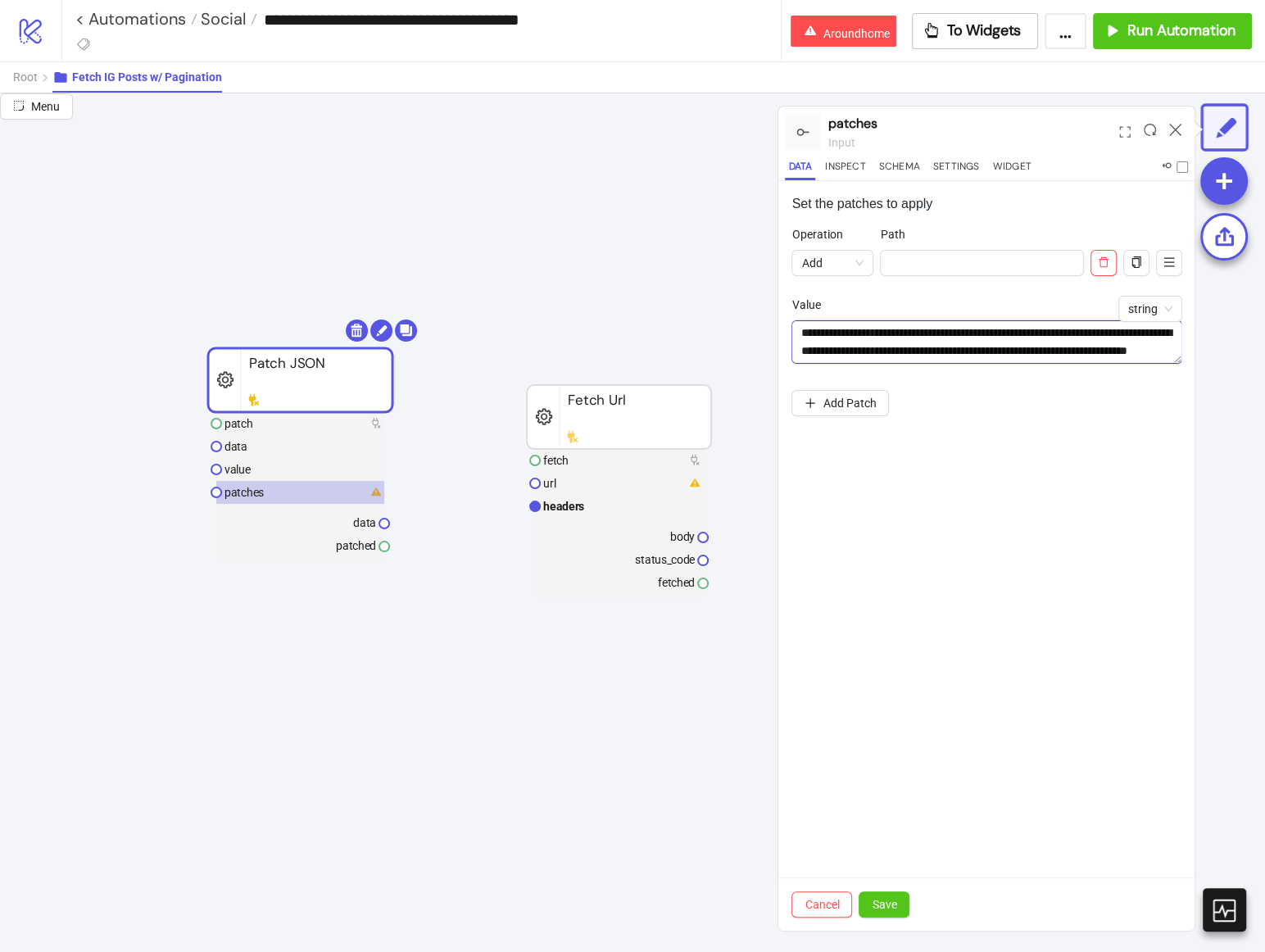 type on "**********" 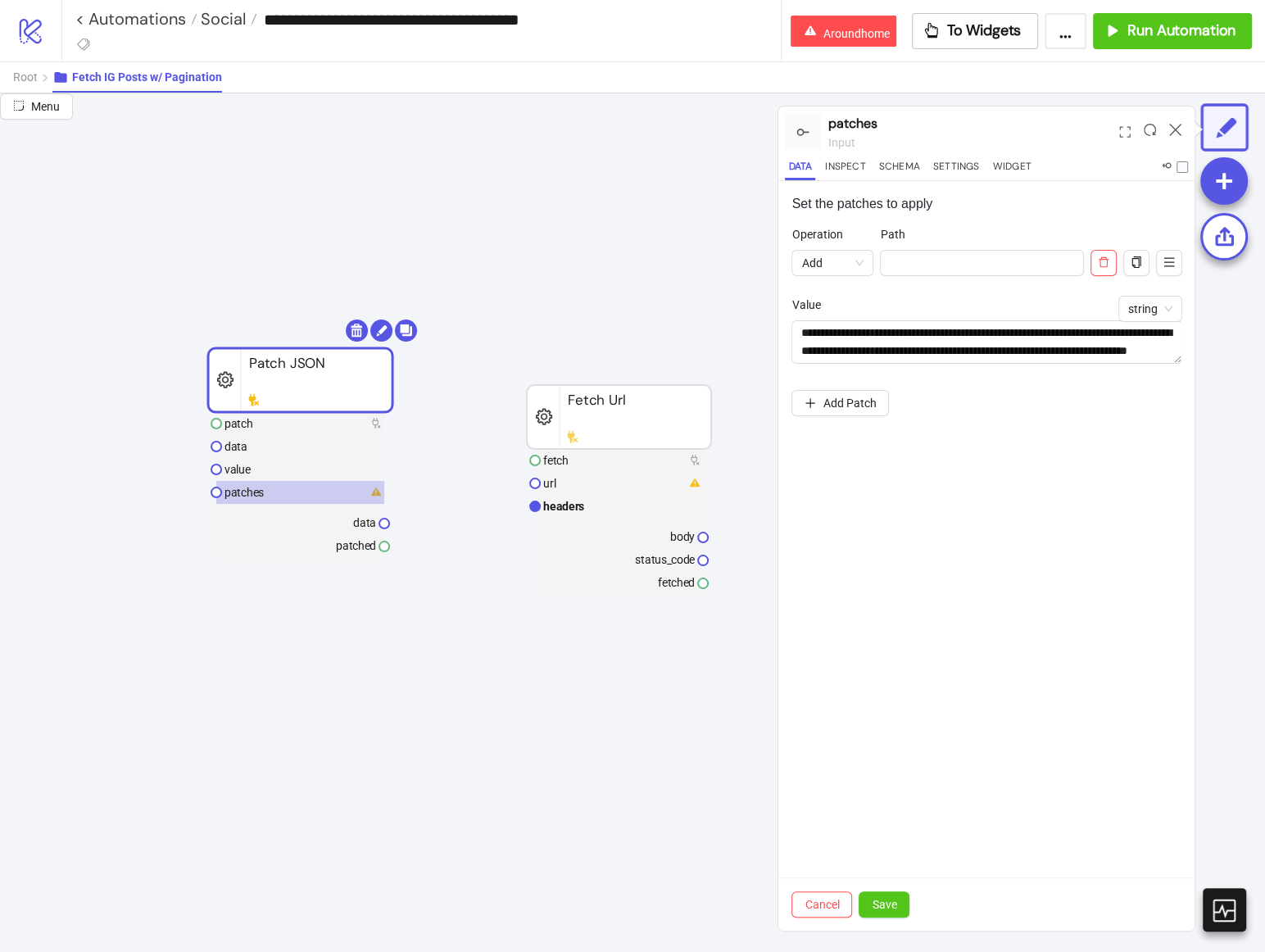 click on "Cancel Save" at bounding box center (986, 904) 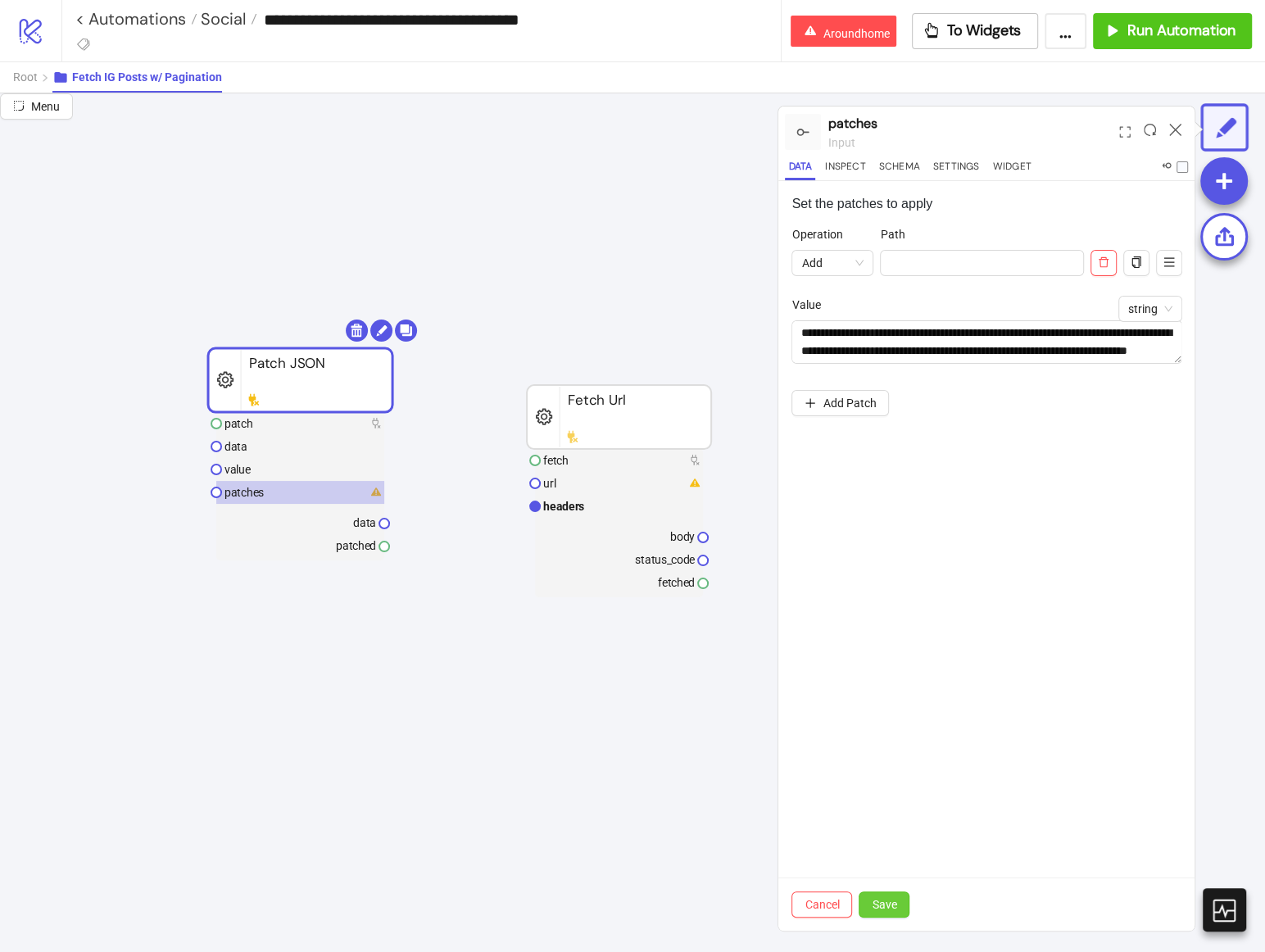 click on "Save" at bounding box center [884, 904] 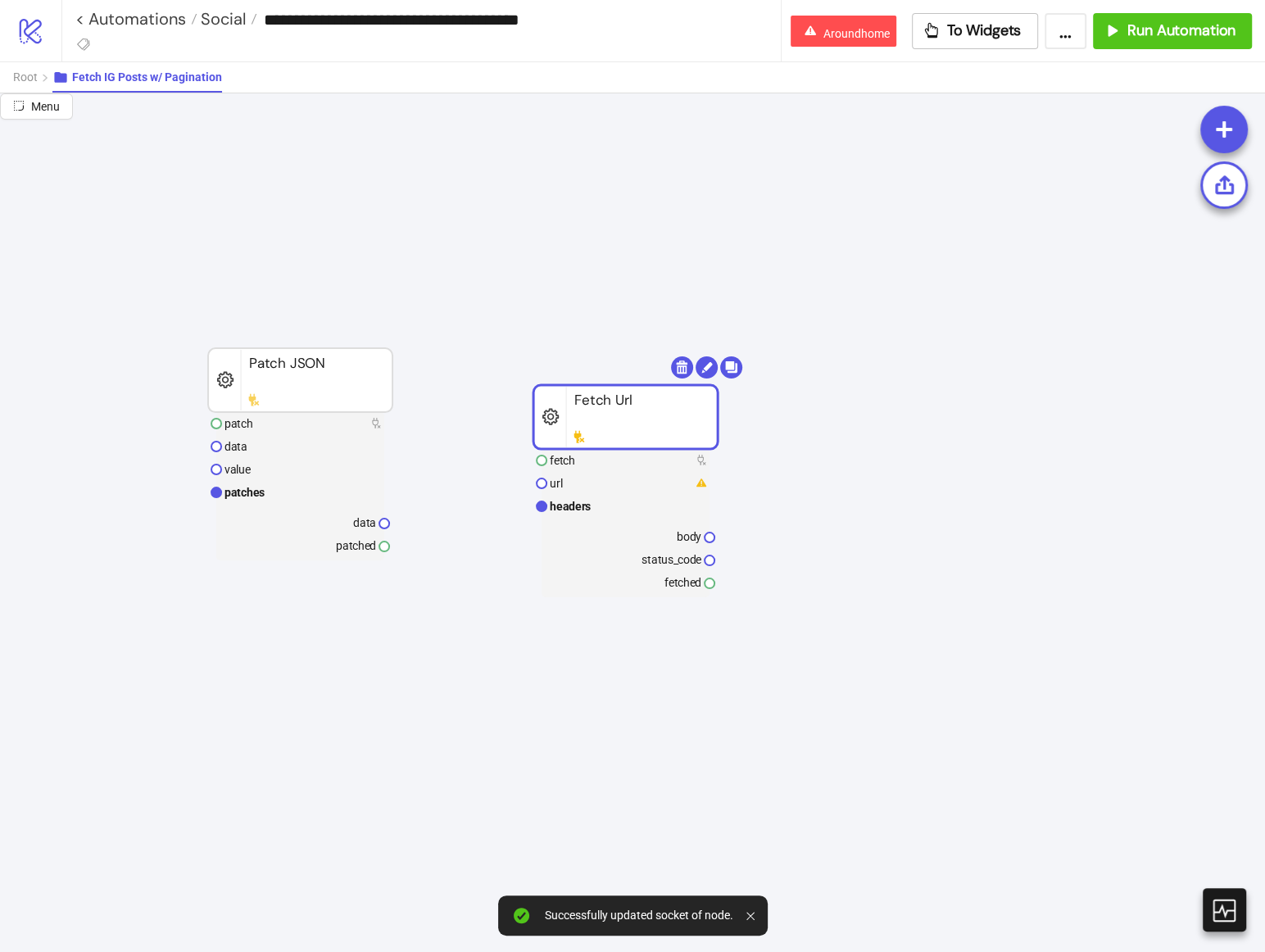 drag, startPoint x: 614, startPoint y: 422, endPoint x: 749, endPoint y: 422, distance: 135 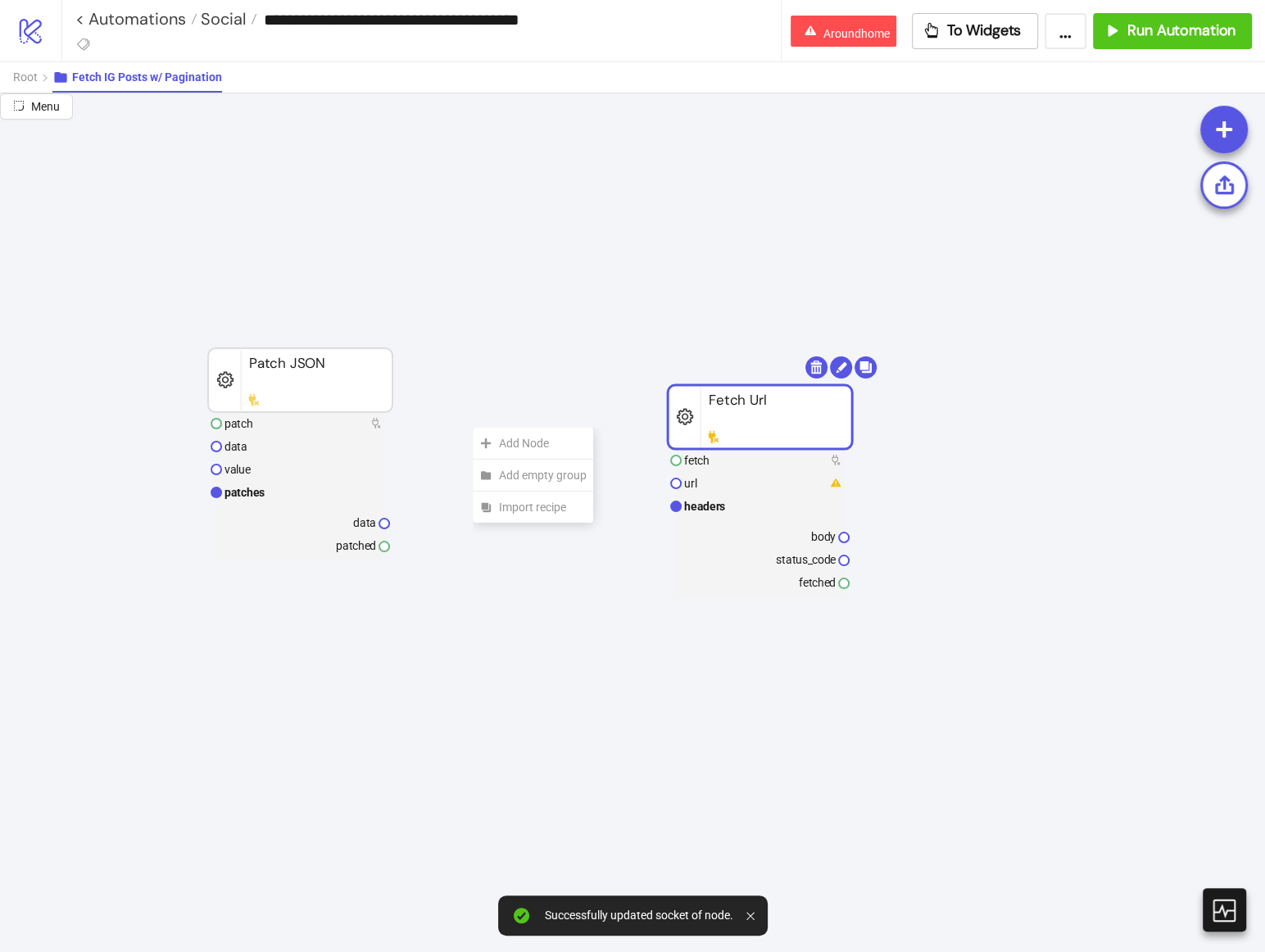 click on "Add Node" 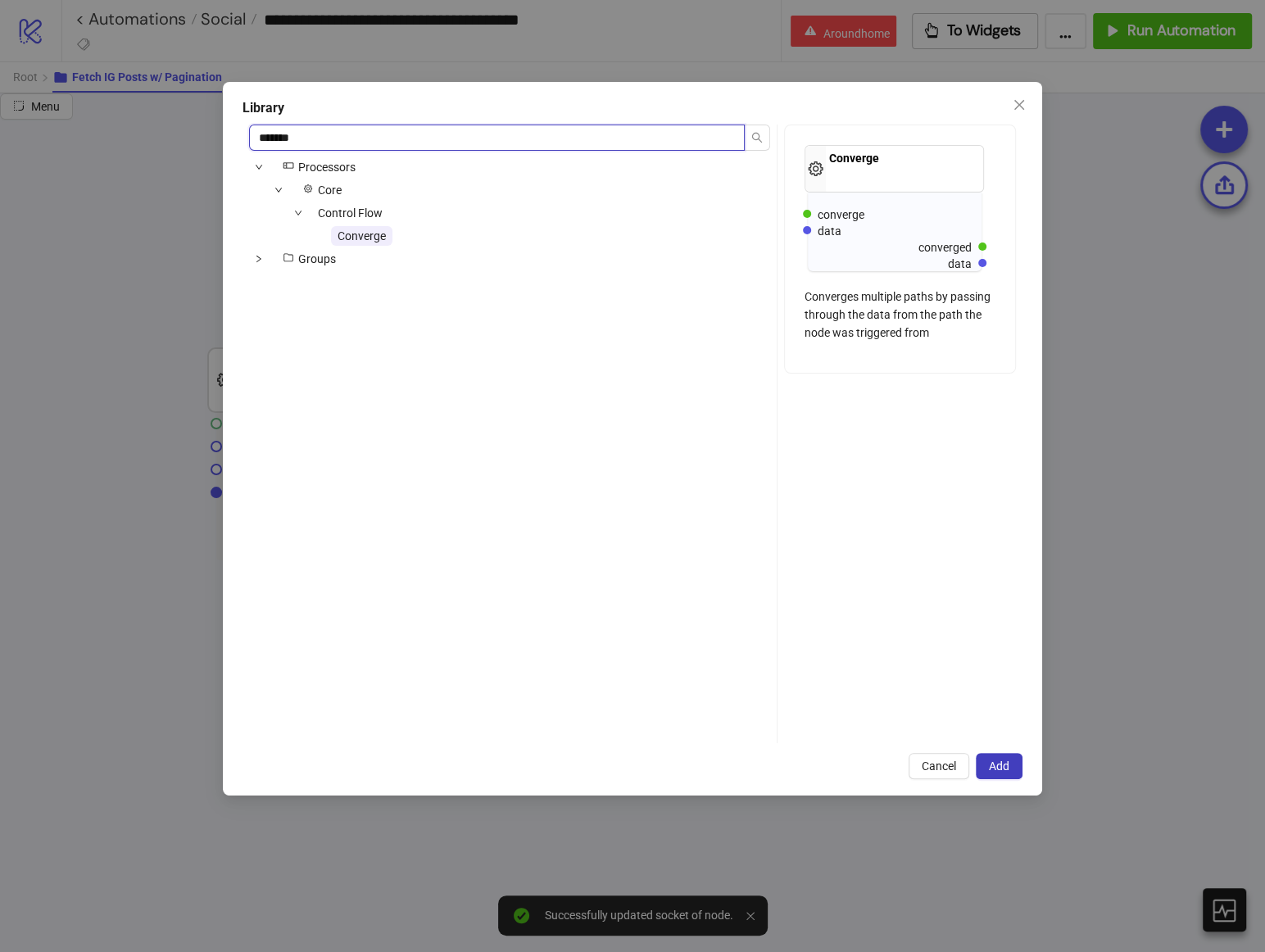 type on "*******" 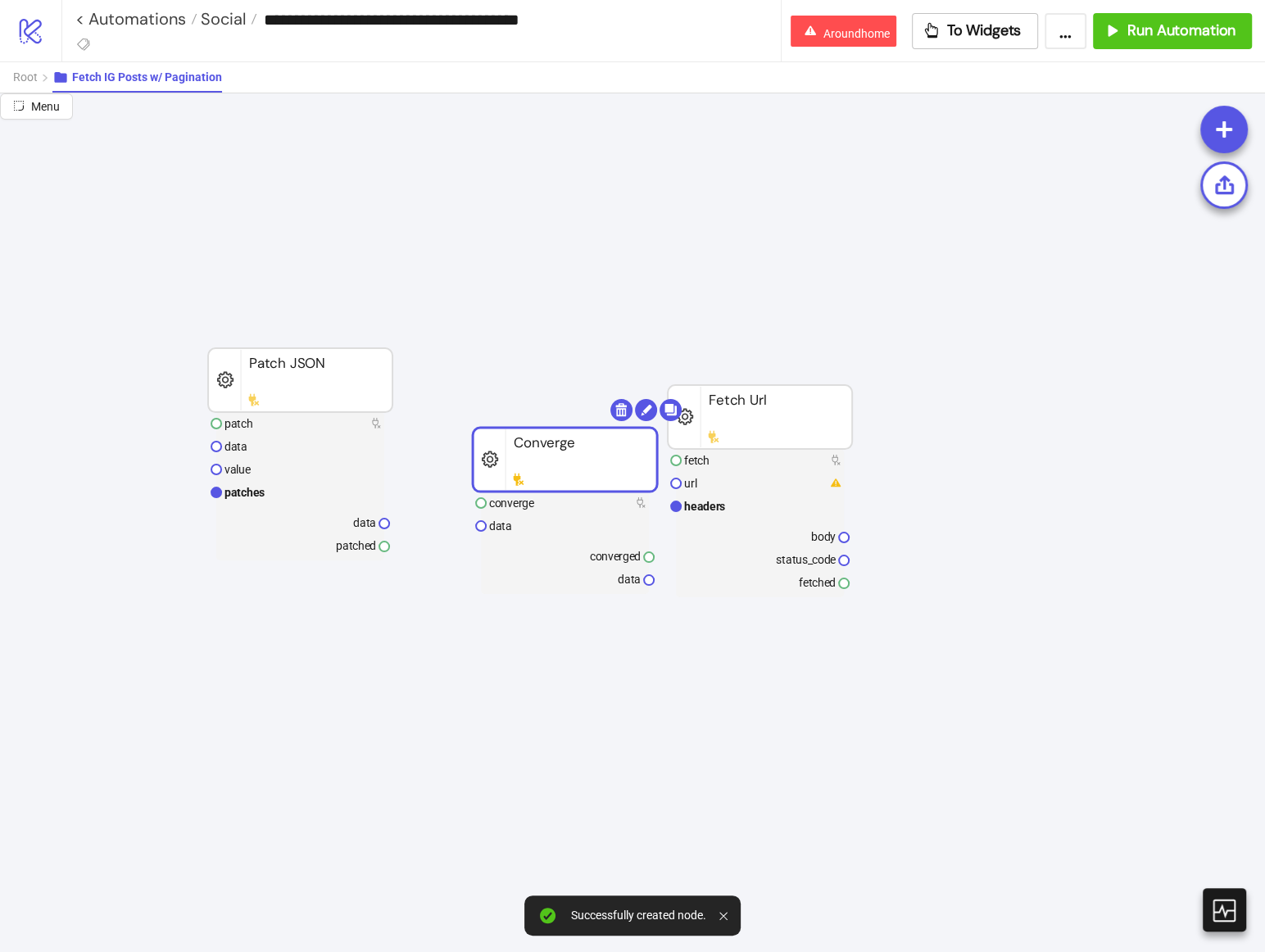 drag, startPoint x: 569, startPoint y: 461, endPoint x: 529, endPoint y: 414, distance: 61.7171 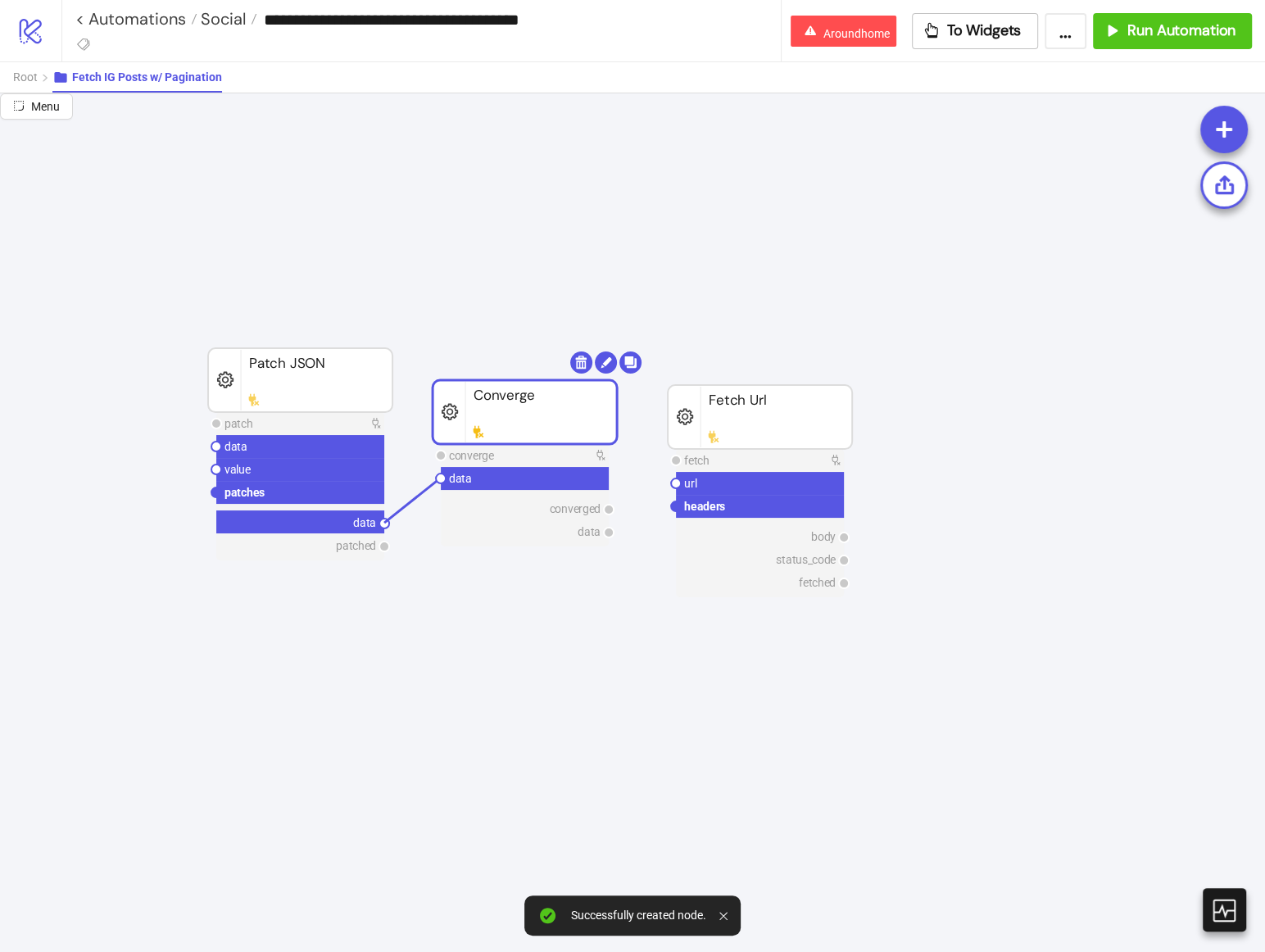 drag, startPoint x: 386, startPoint y: 519, endPoint x: 438, endPoint y: 481, distance: 64.40497 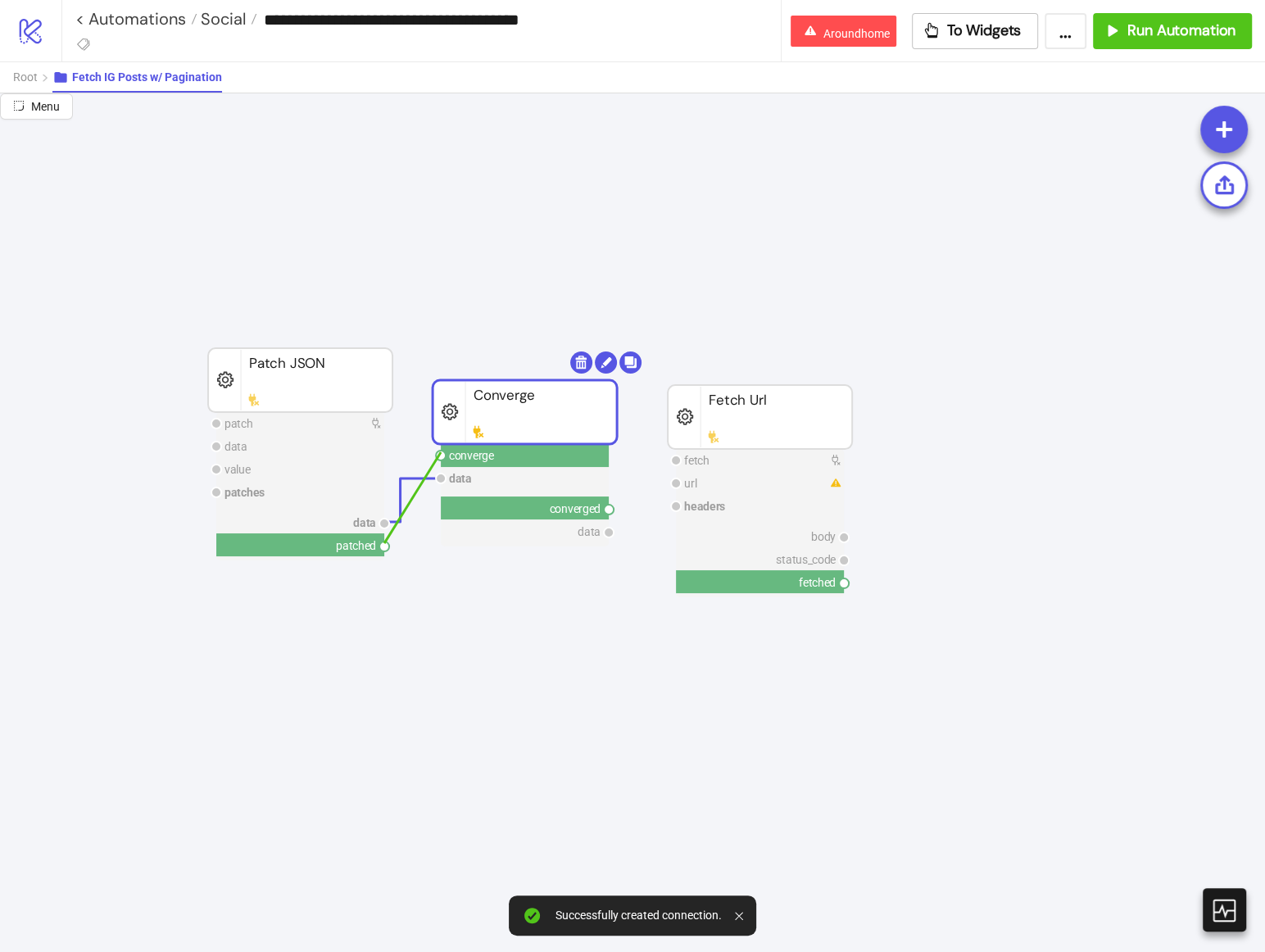 drag, startPoint x: 439, startPoint y: 455, endPoint x: 384, endPoint y: 542, distance: 102.92716 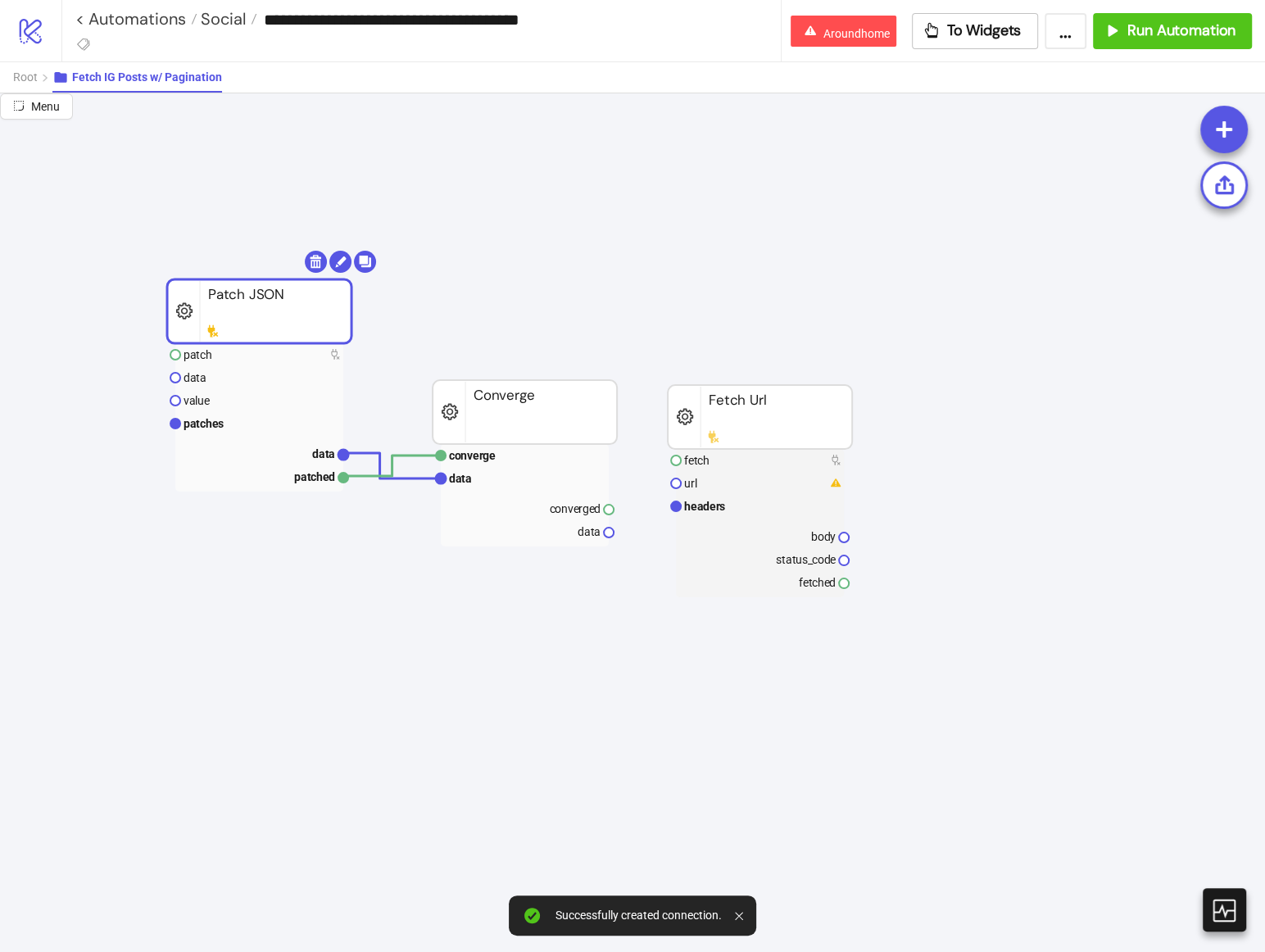 drag, startPoint x: 342, startPoint y: 362, endPoint x: 300, endPoint y: 291, distance: 82.49242 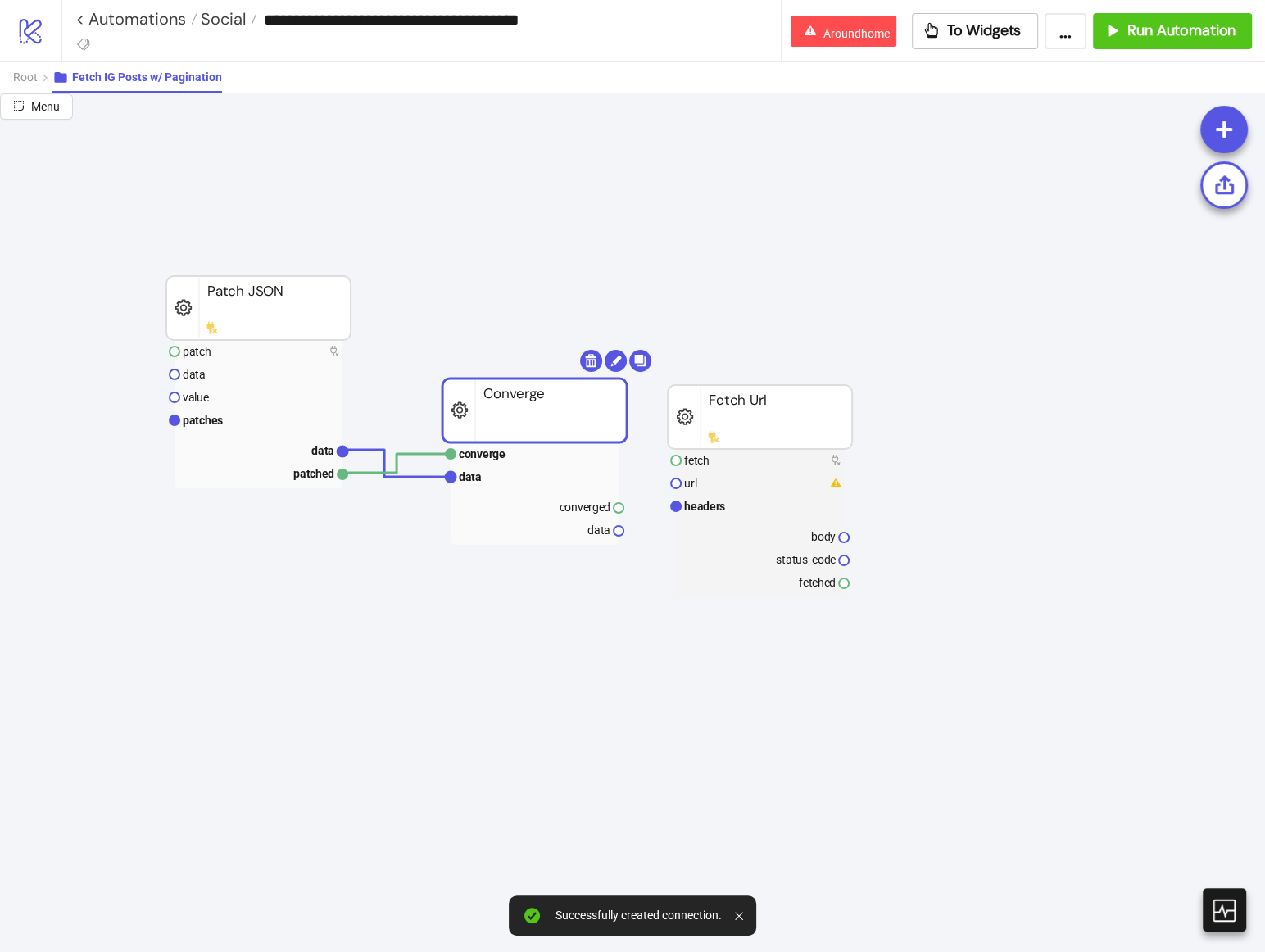 drag, startPoint x: 497, startPoint y: 421, endPoint x: 507, endPoint y: 419, distance: 10.198039 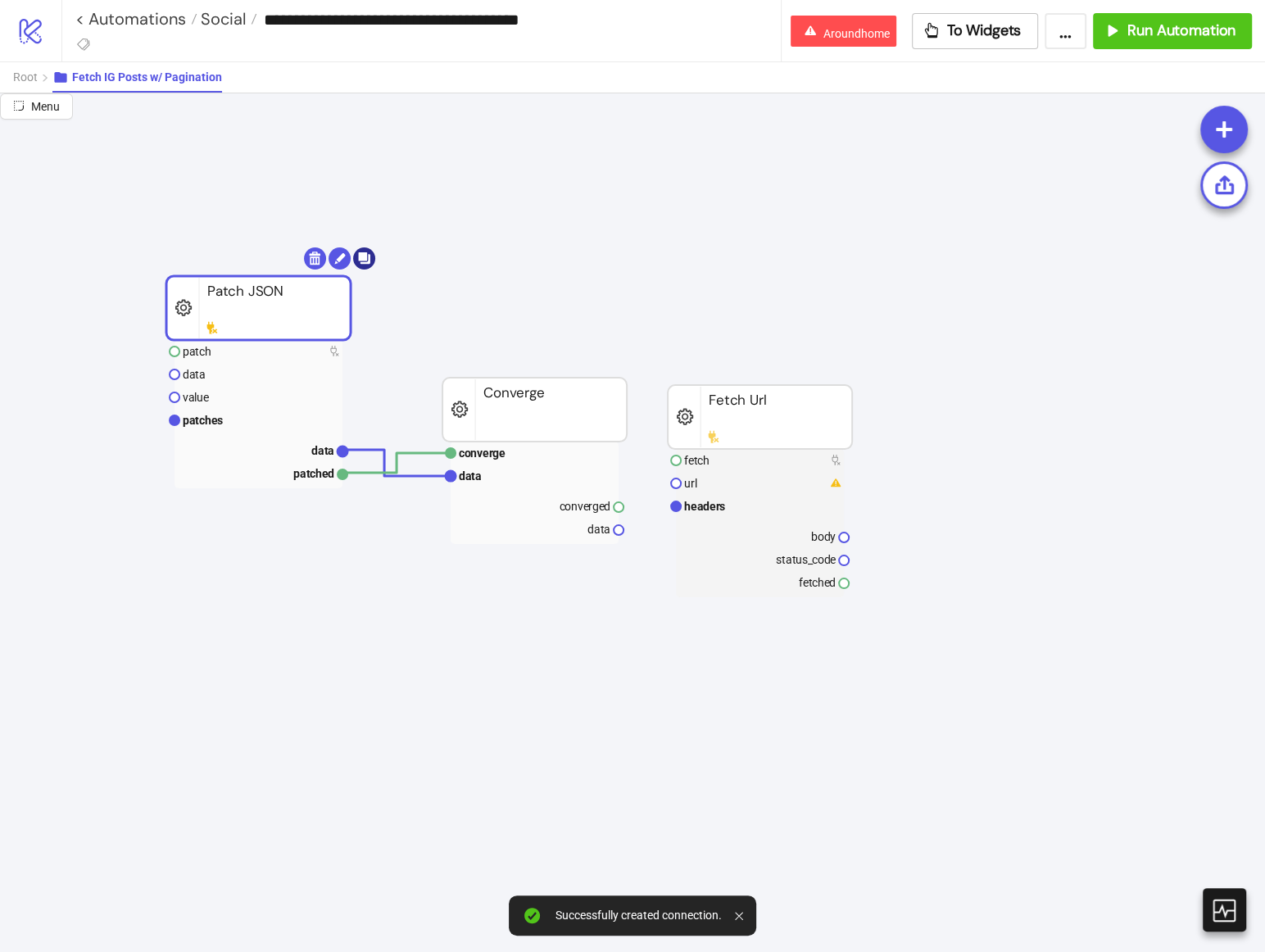 click on "**********" at bounding box center (632, 476) 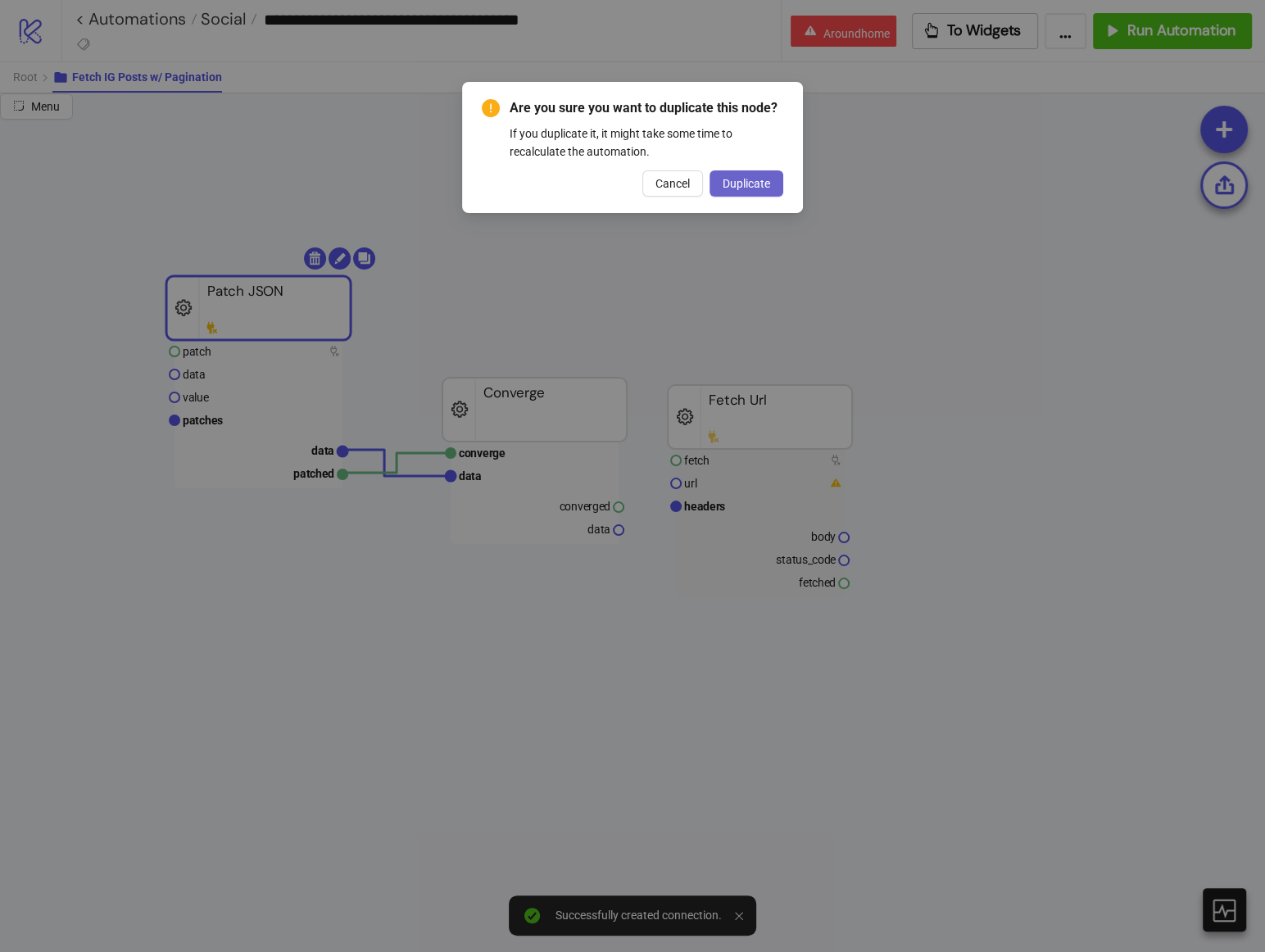 click on "Duplicate" at bounding box center (746, 184) 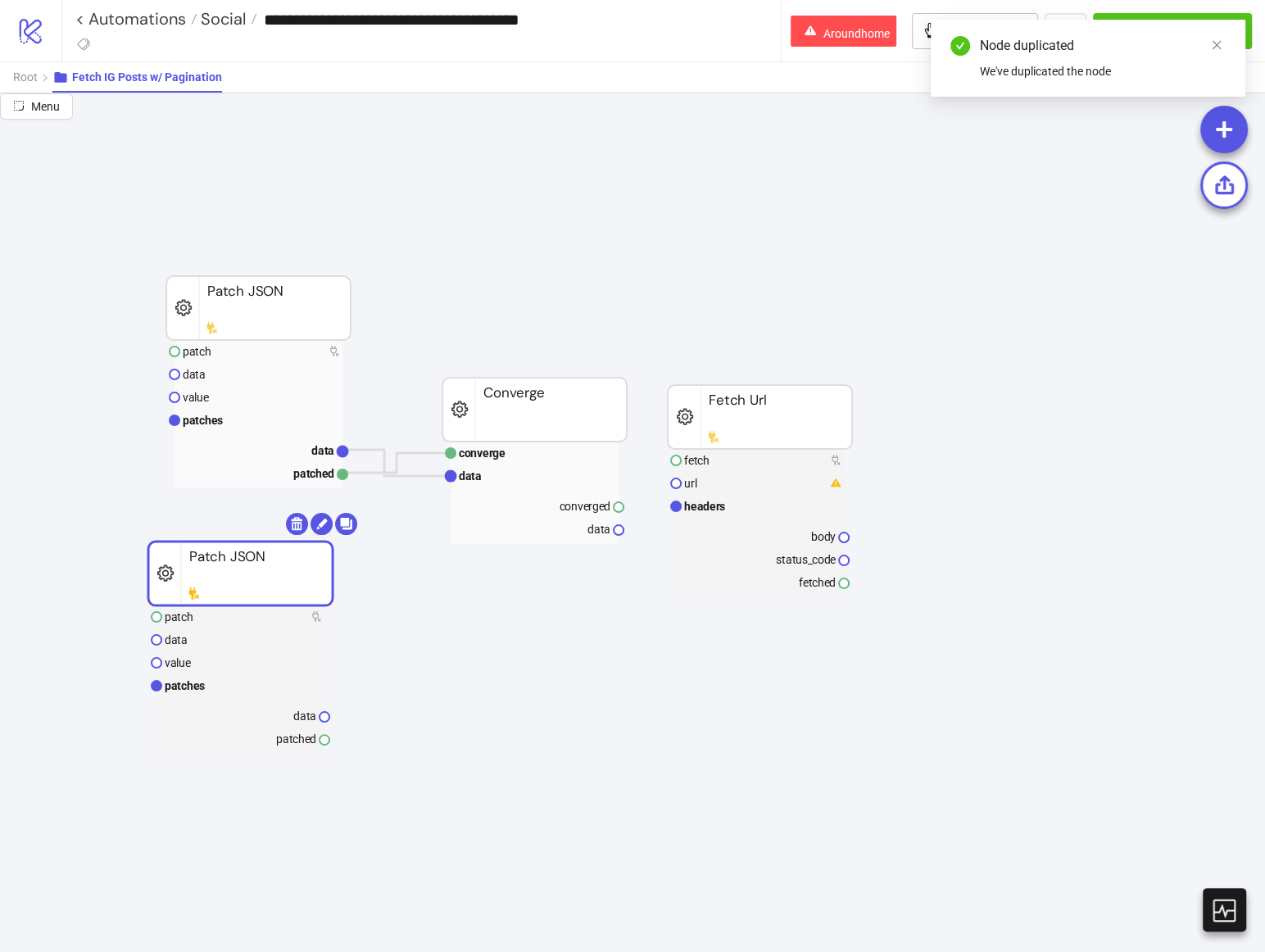drag, startPoint x: 354, startPoint y: 325, endPoint x: 324, endPoint y: 569, distance: 245.83734 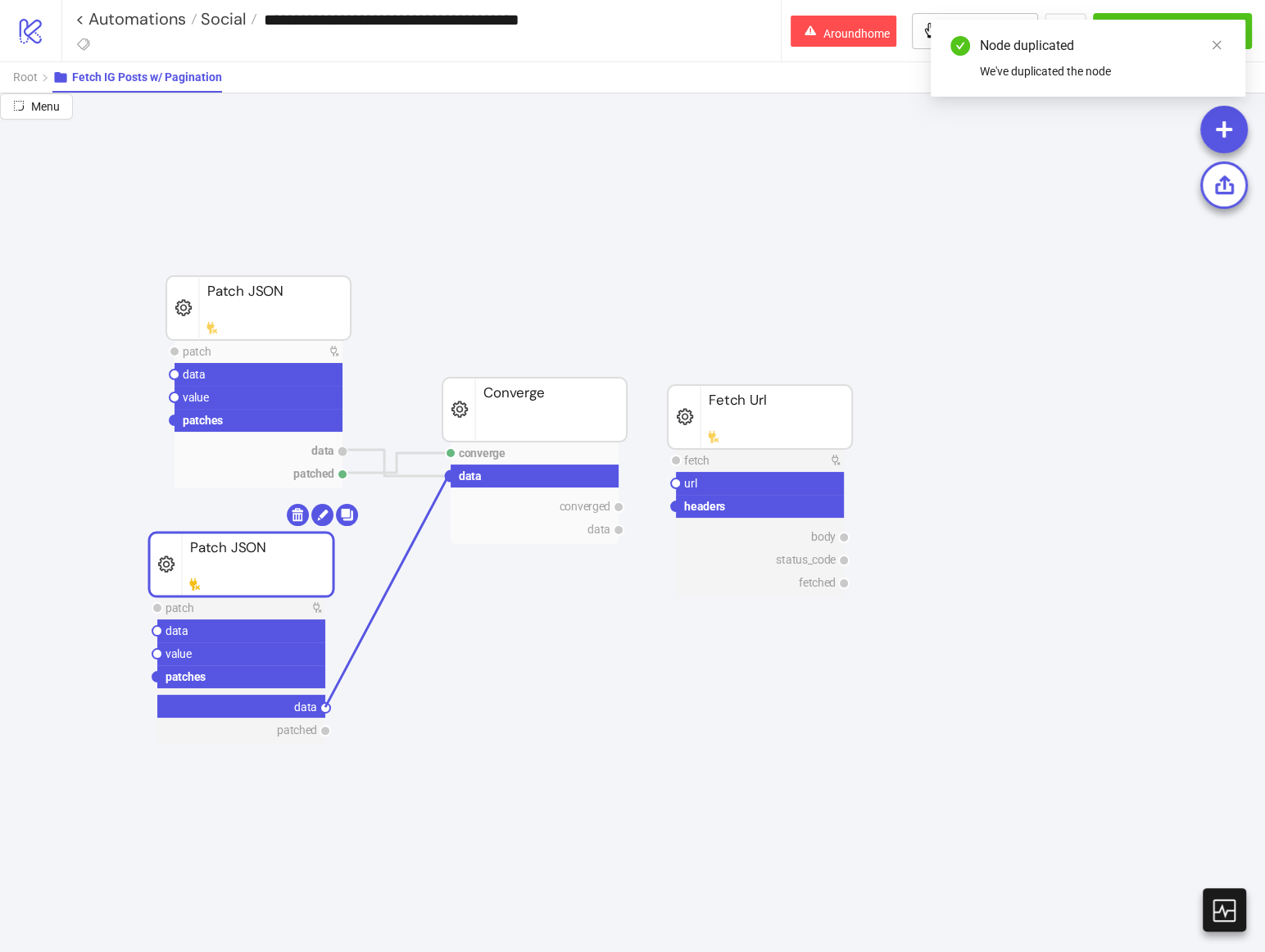 drag, startPoint x: 328, startPoint y: 708, endPoint x: 450, endPoint y: 474, distance: 263.89392 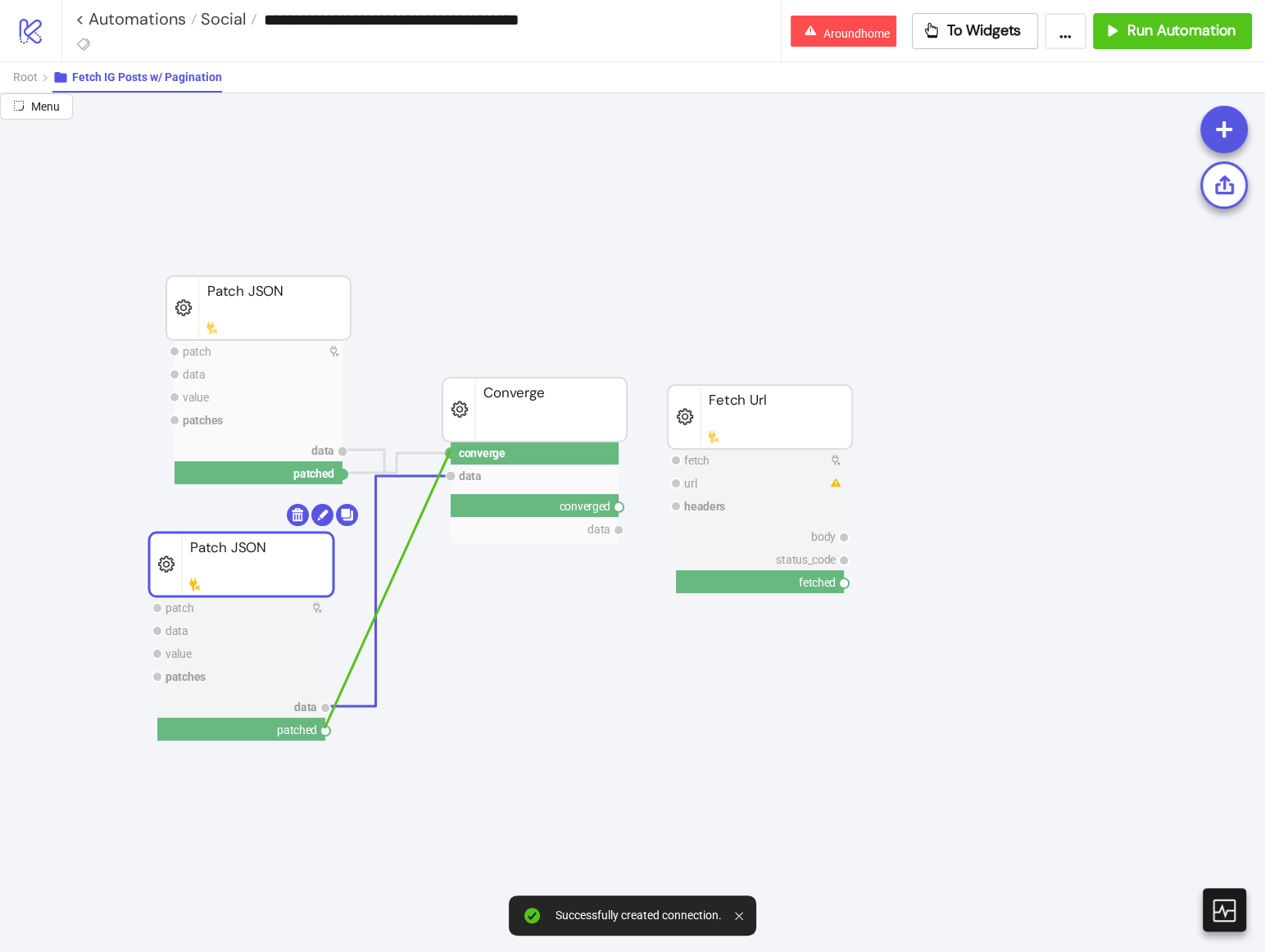 drag, startPoint x: 452, startPoint y: 454, endPoint x: 323, endPoint y: 724, distance: 299.234 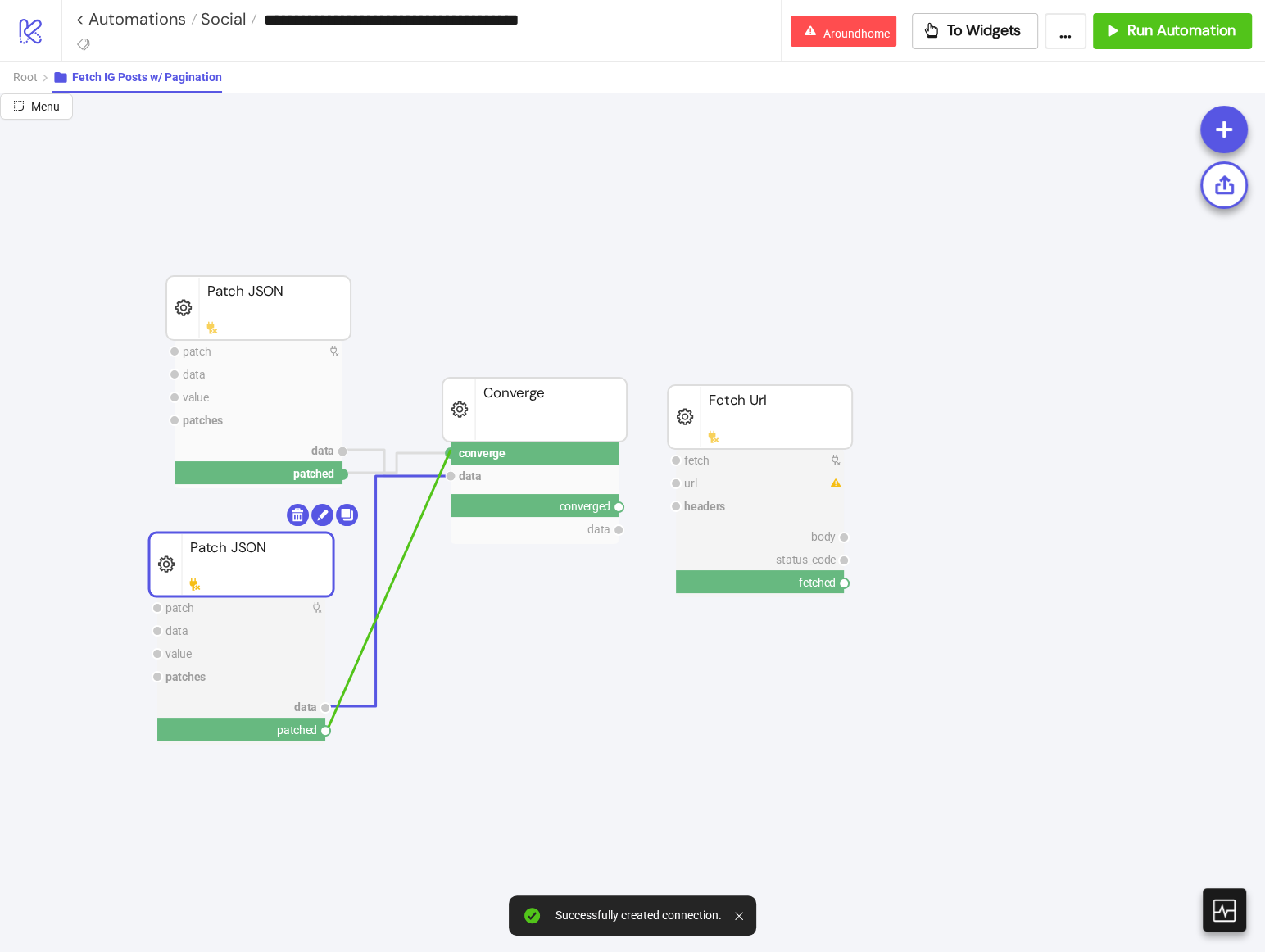 click 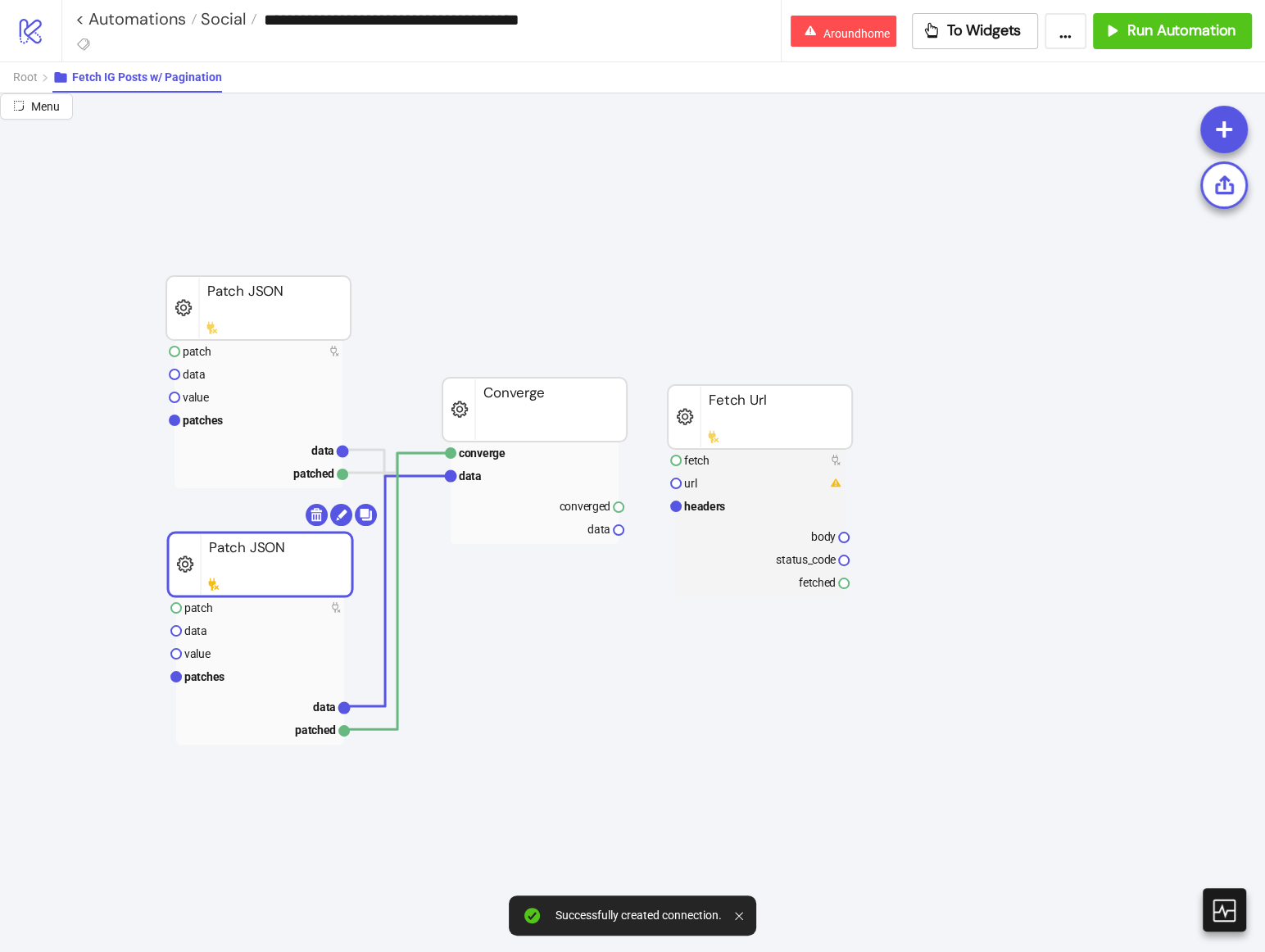 drag, startPoint x: 299, startPoint y: 566, endPoint x: 324, endPoint y: 566, distance: 25 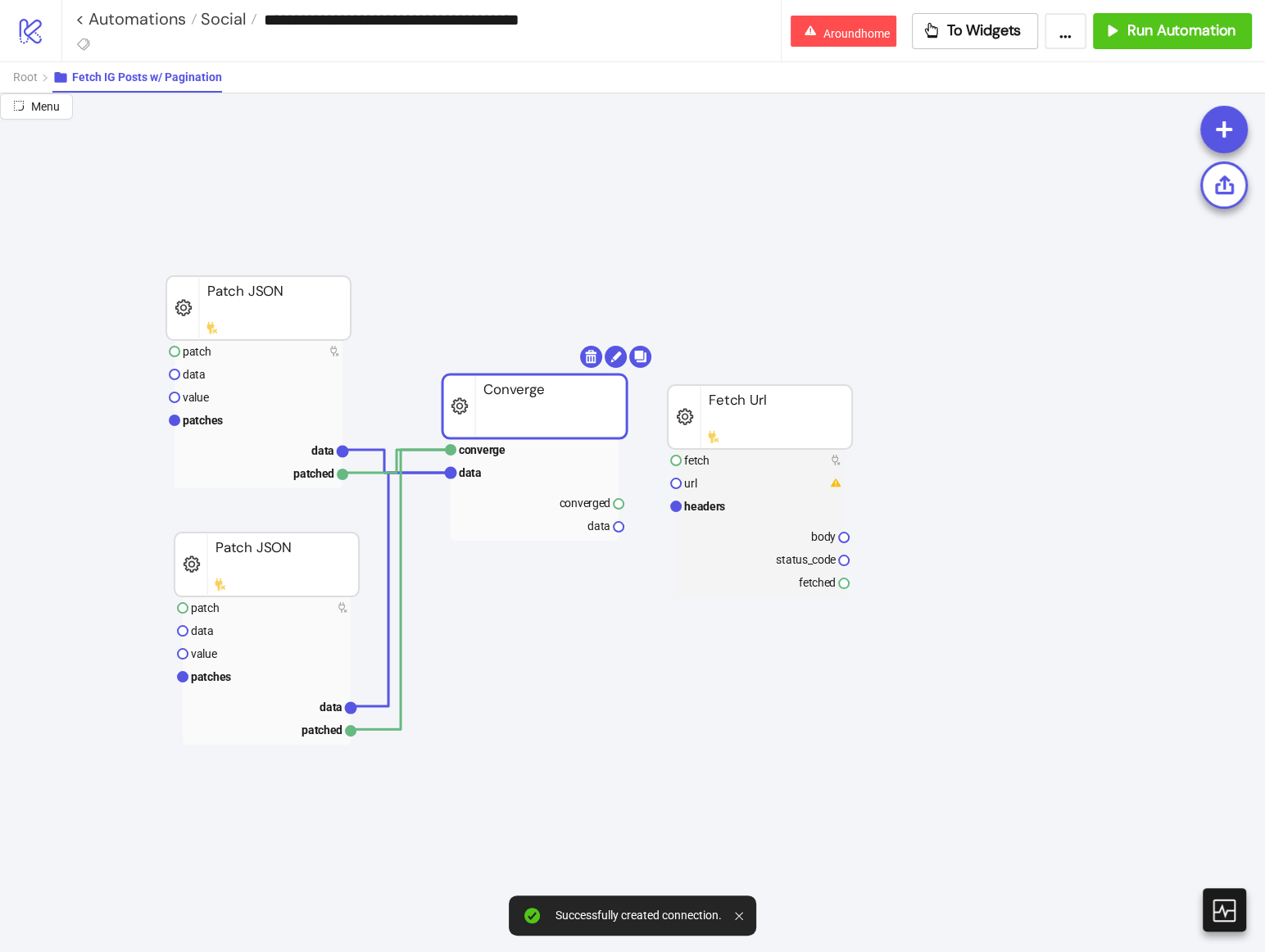 drag, startPoint x: 559, startPoint y: 410, endPoint x: 551, endPoint y: 379, distance: 32.015621 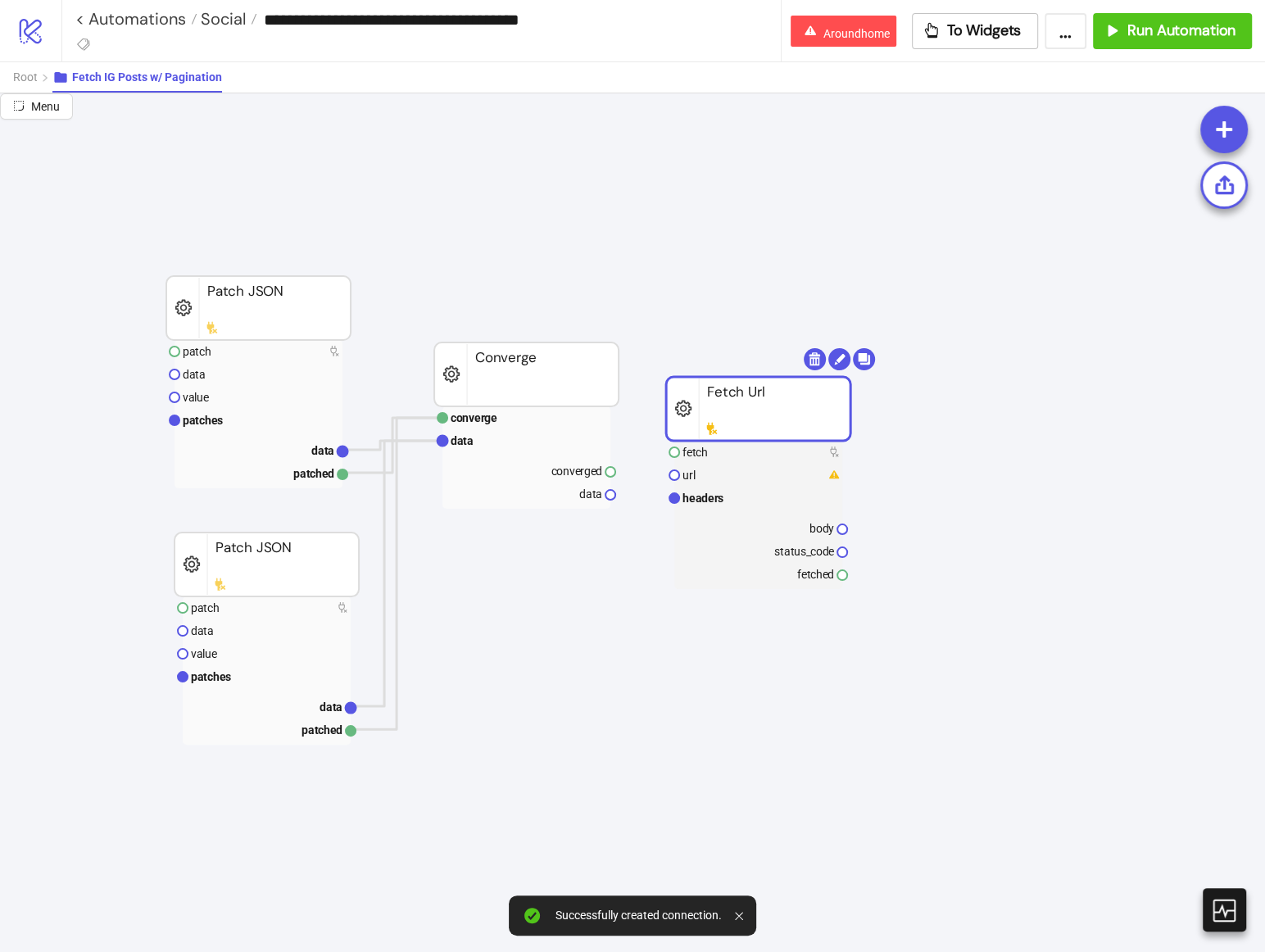 drag, startPoint x: 798, startPoint y: 407, endPoint x: 793, endPoint y: 379, distance: 28.442925 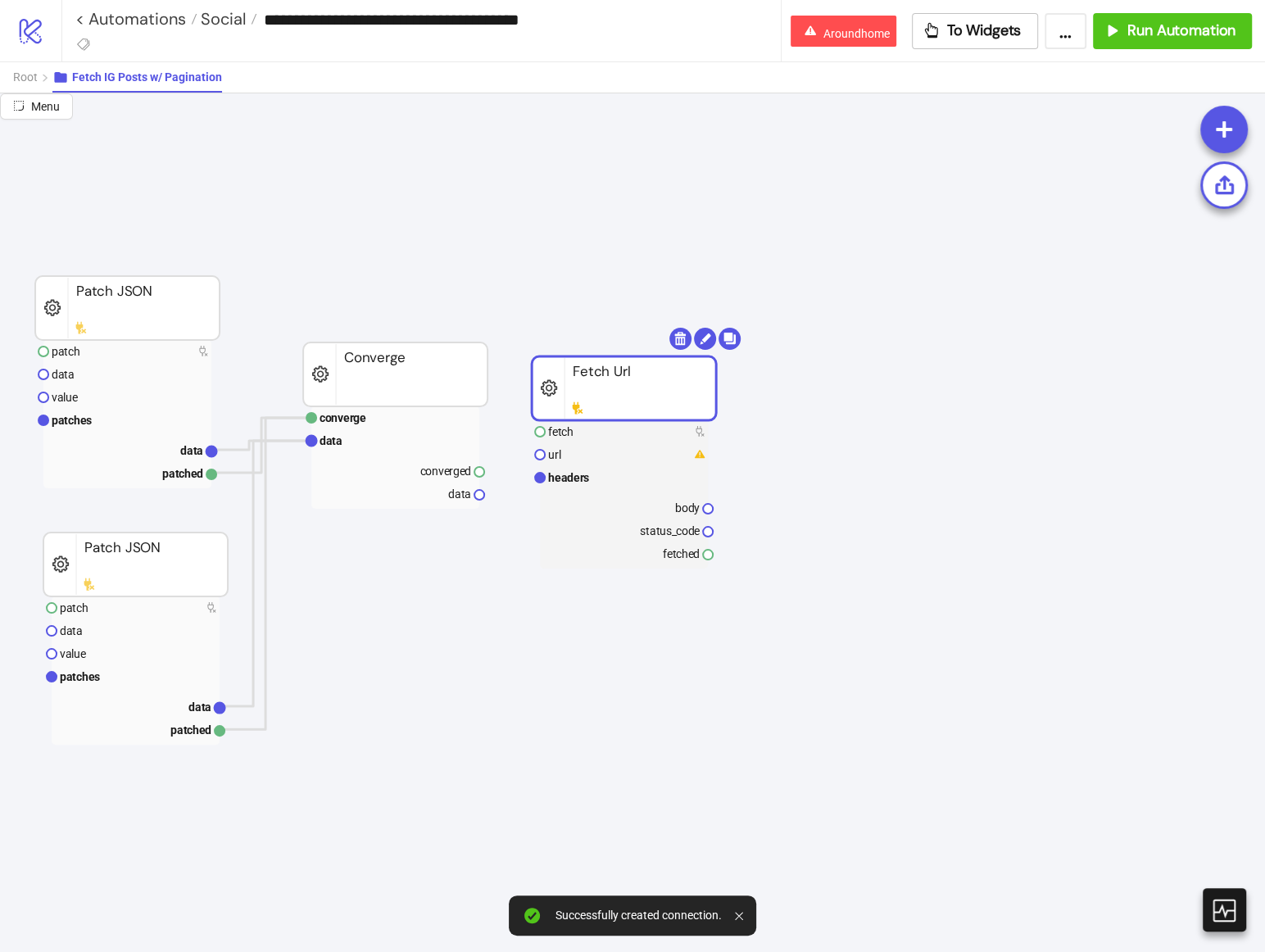 scroll, scrollTop: 0, scrollLeft: 31, axis: horizontal 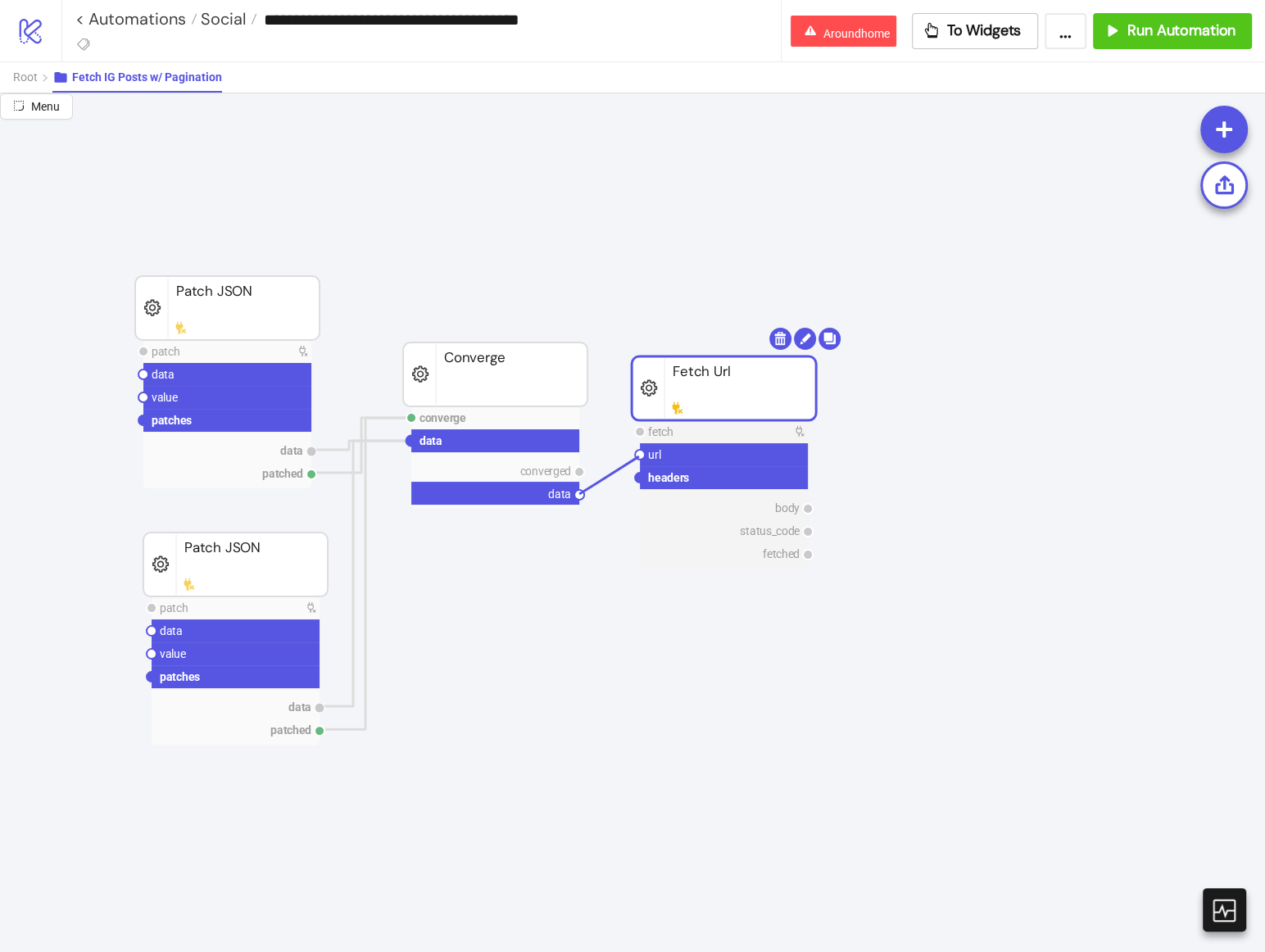 drag, startPoint x: 592, startPoint y: 481, endPoint x: 638, endPoint y: 456, distance: 52.35456 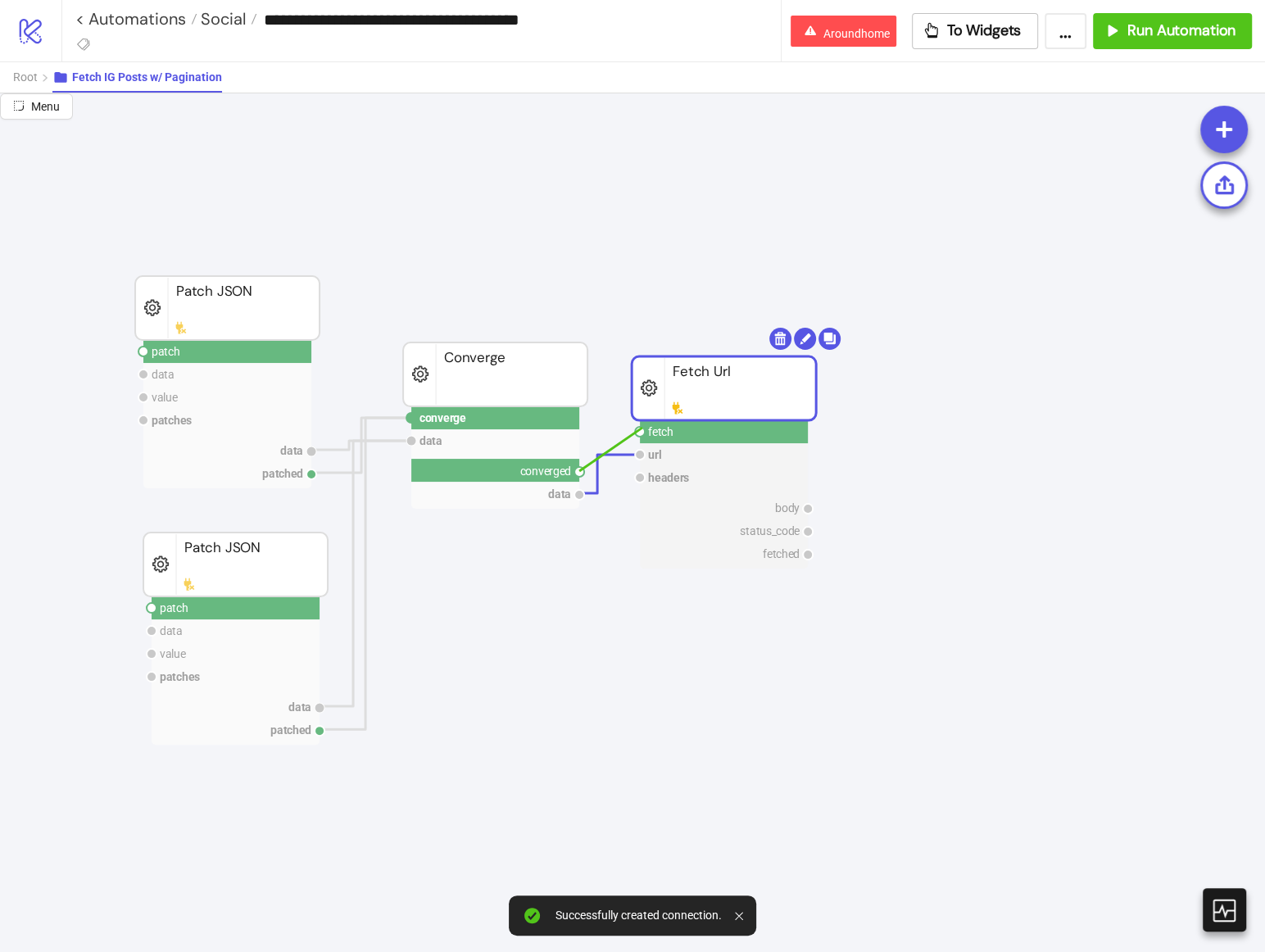 drag, startPoint x: 581, startPoint y: 472, endPoint x: 642, endPoint y: 428, distance: 75.21303 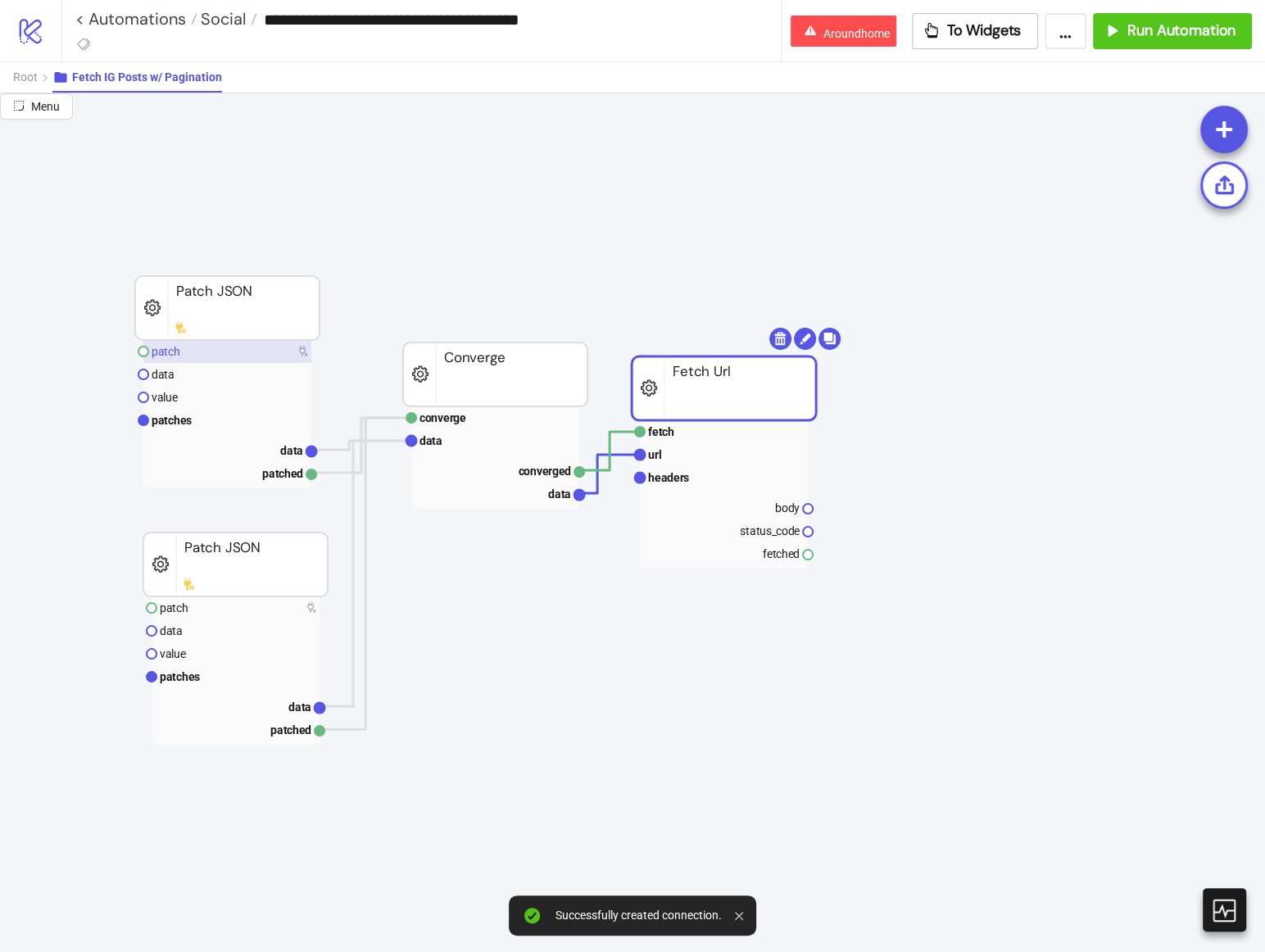 click 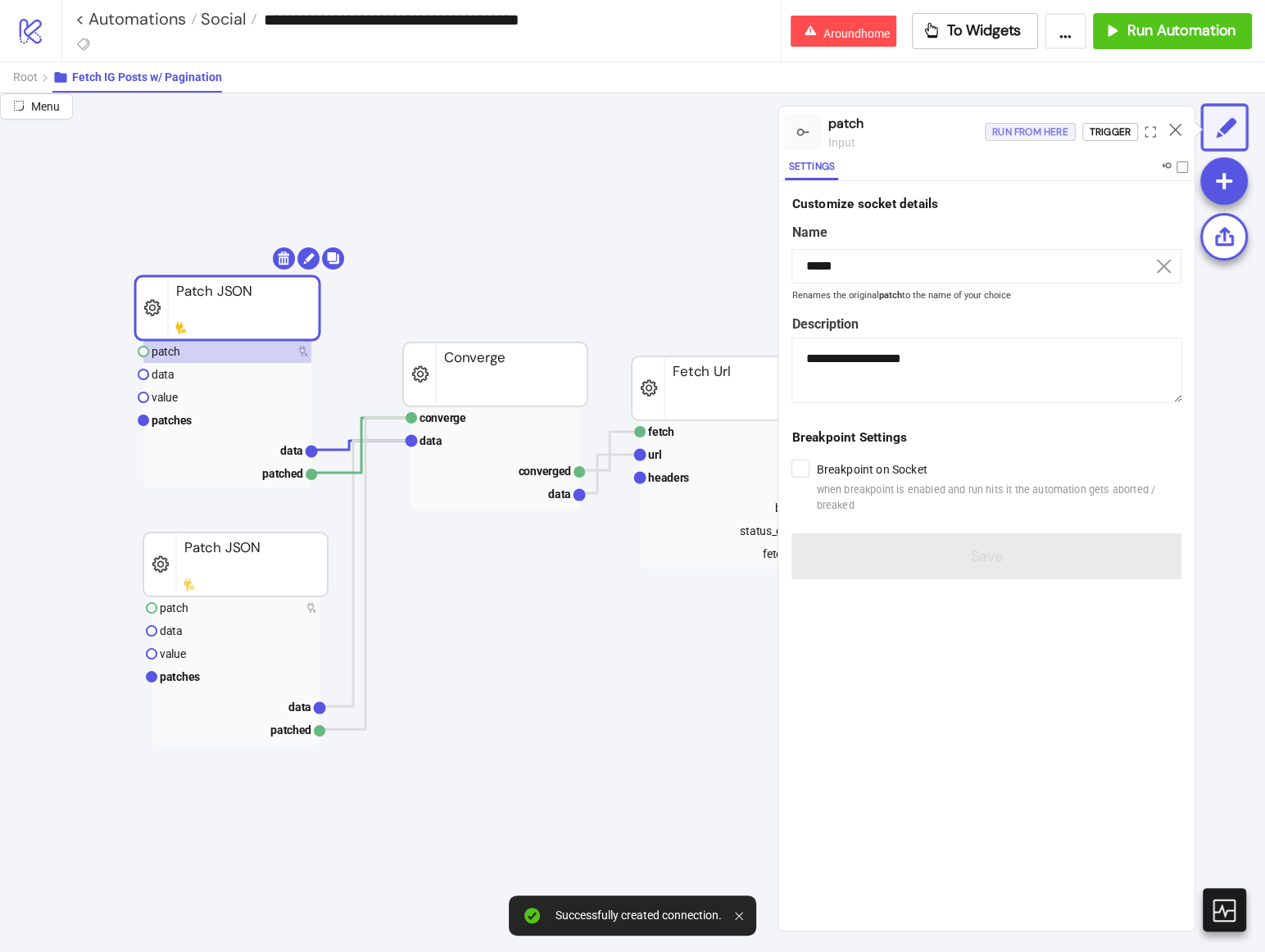 click on "Run from here" at bounding box center [1030, 132] 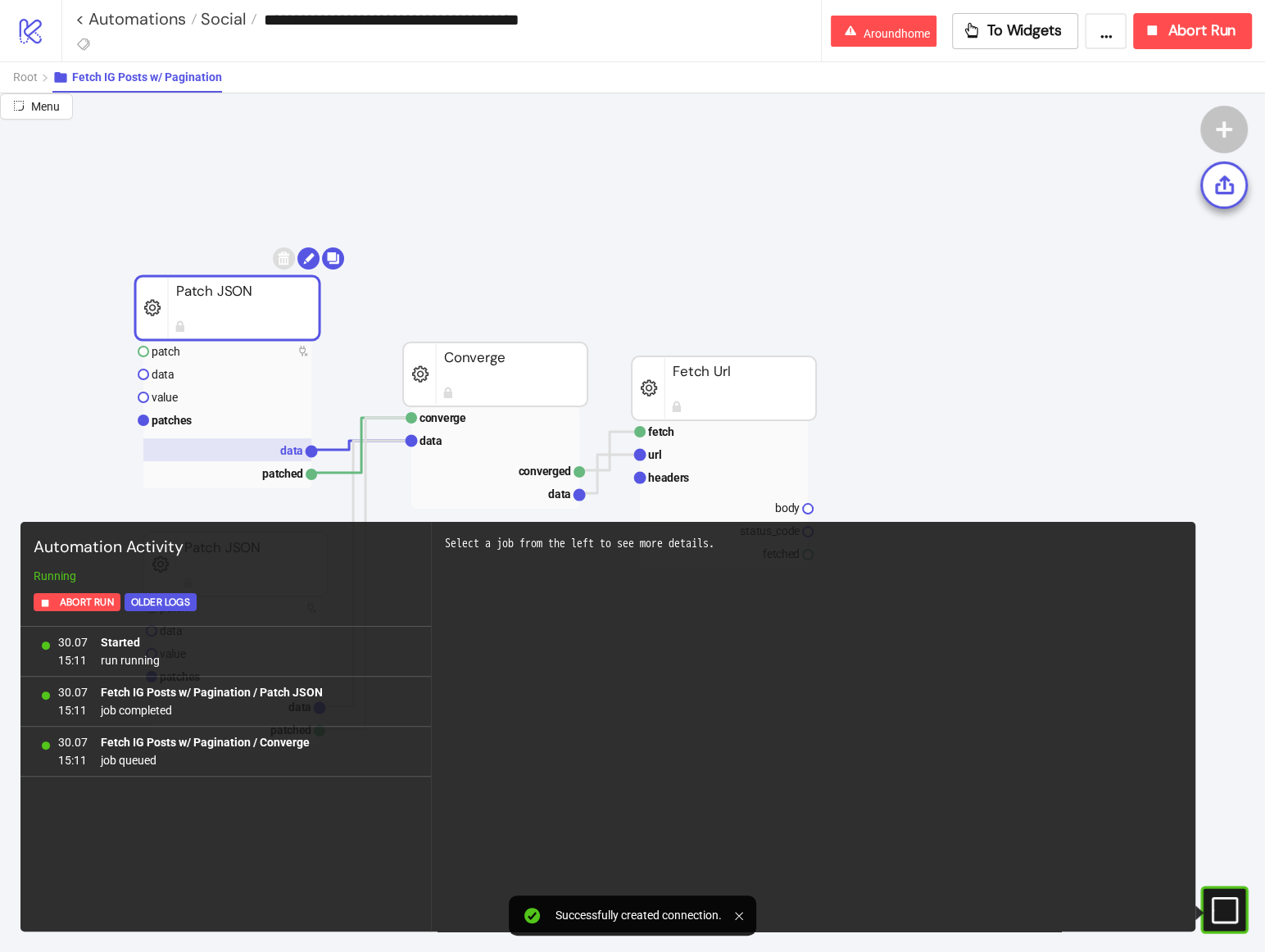 click 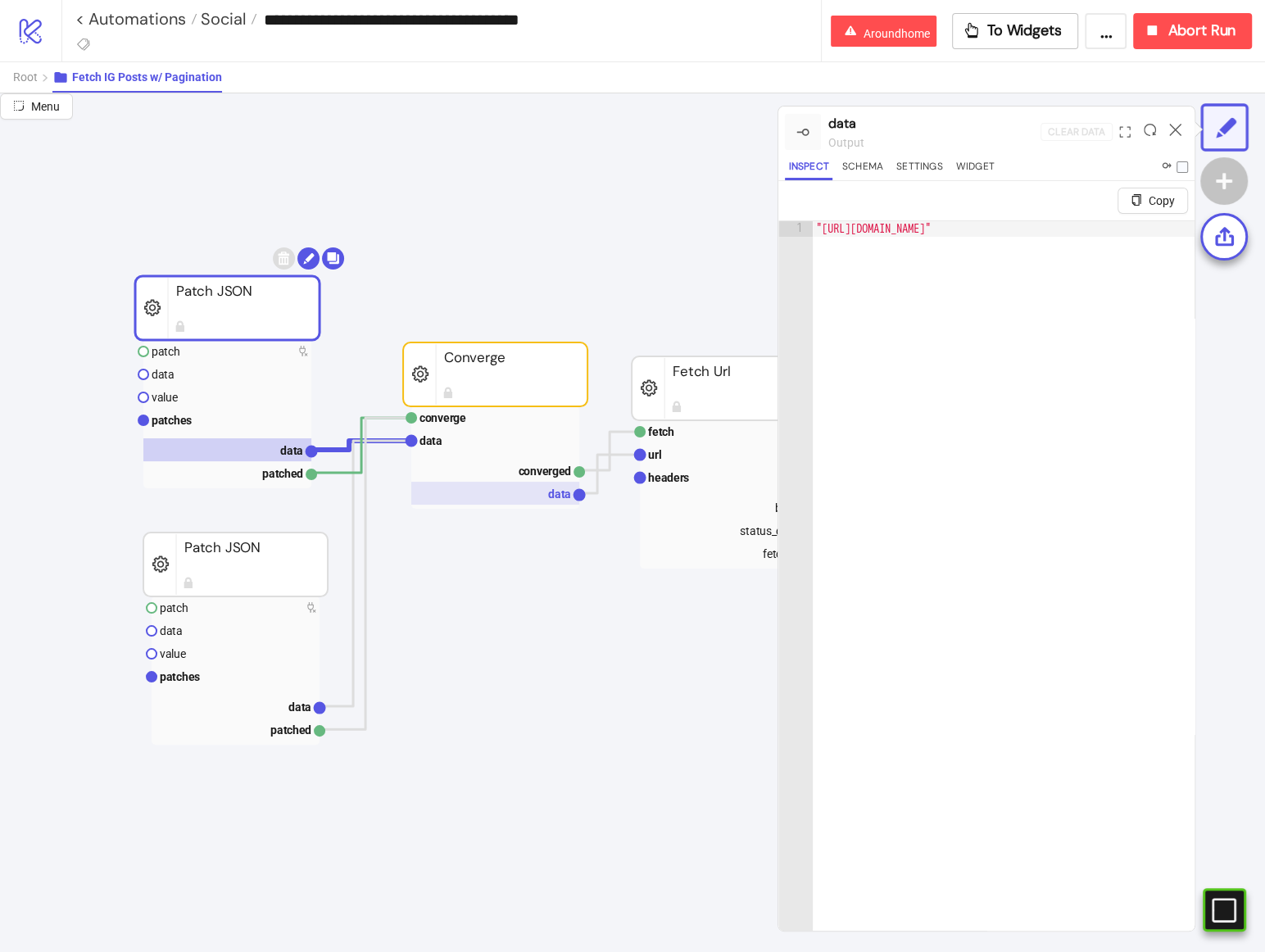 click 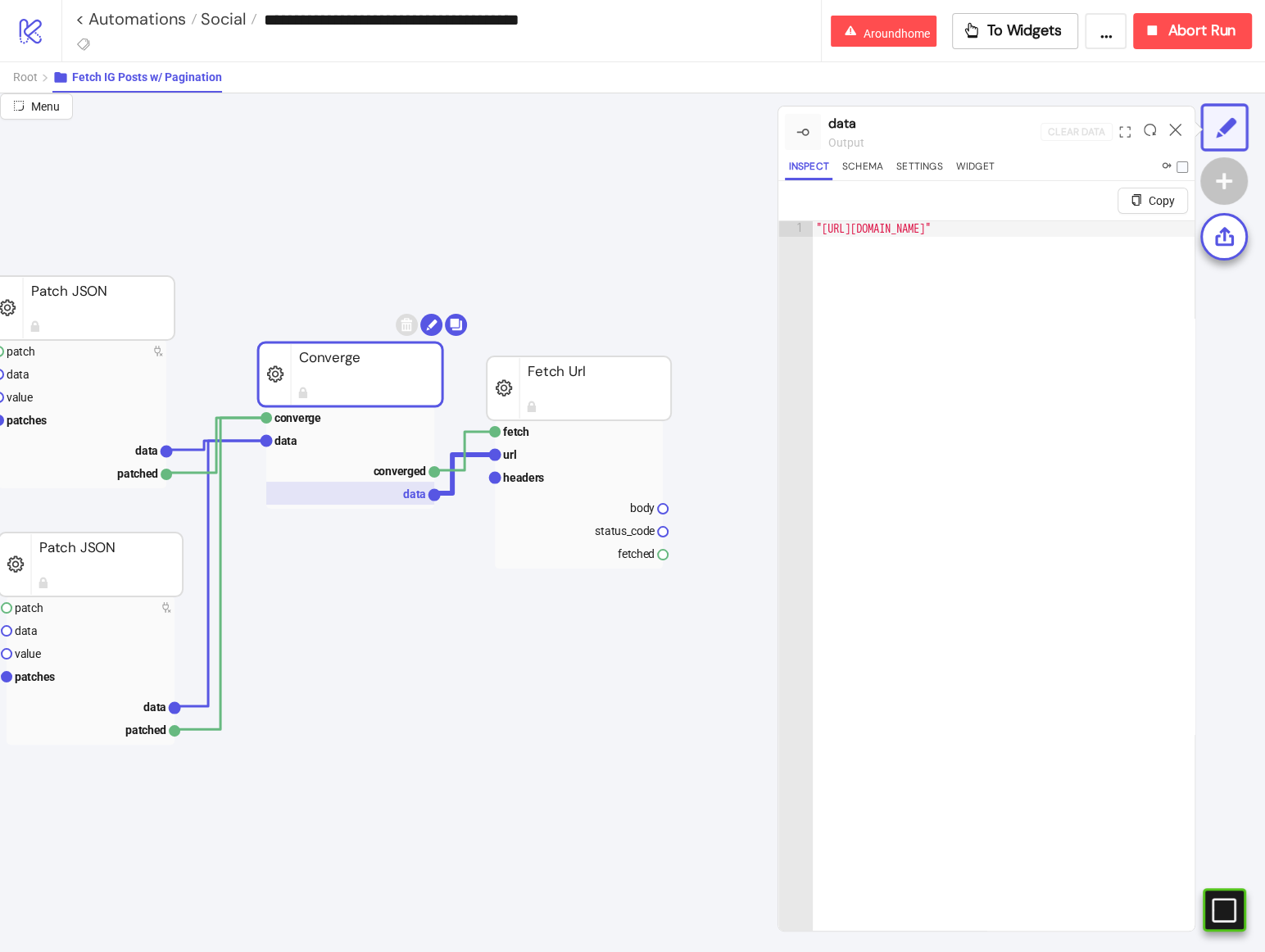 scroll, scrollTop: 0, scrollLeft: 197, axis: horizontal 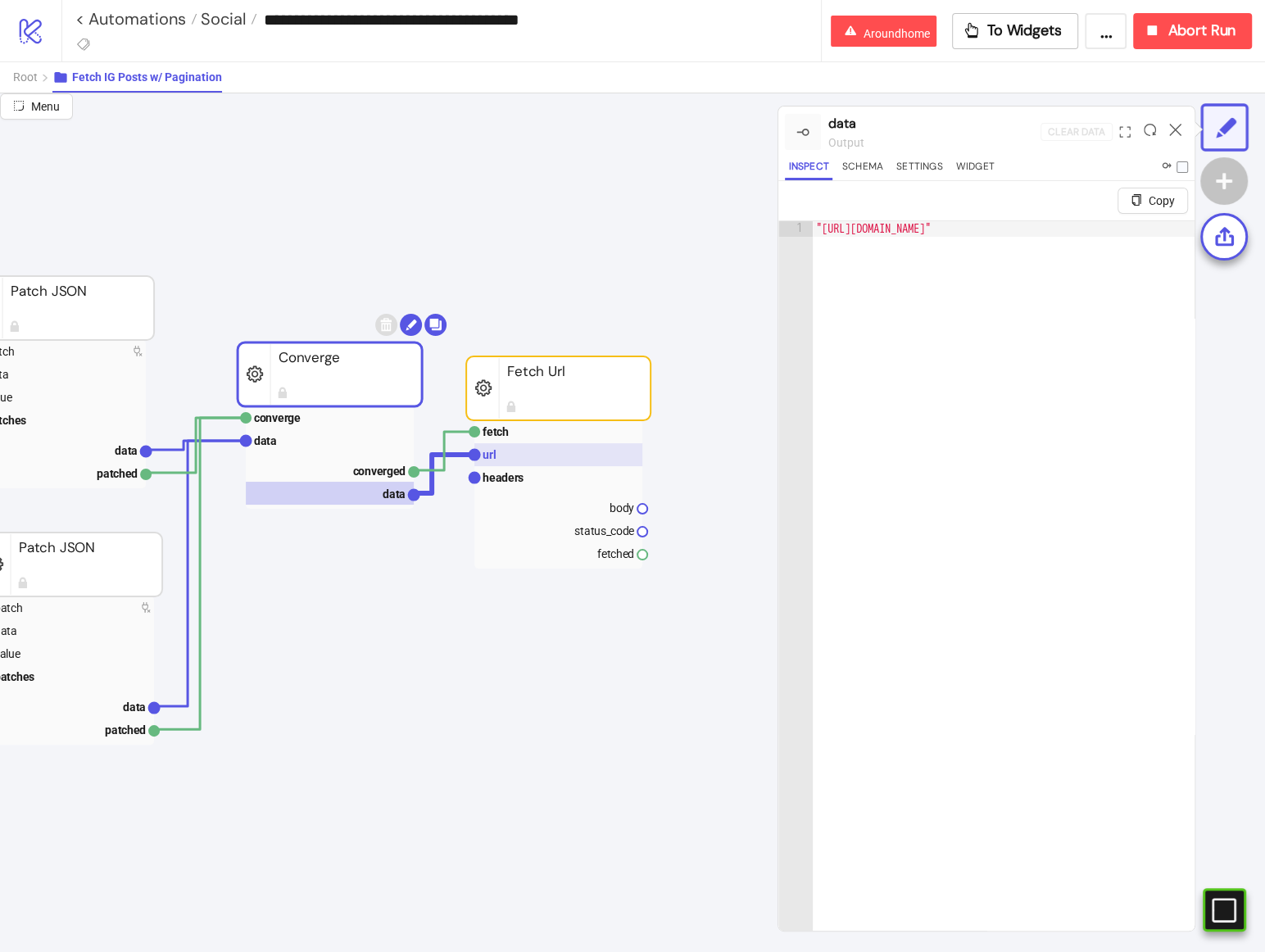 click 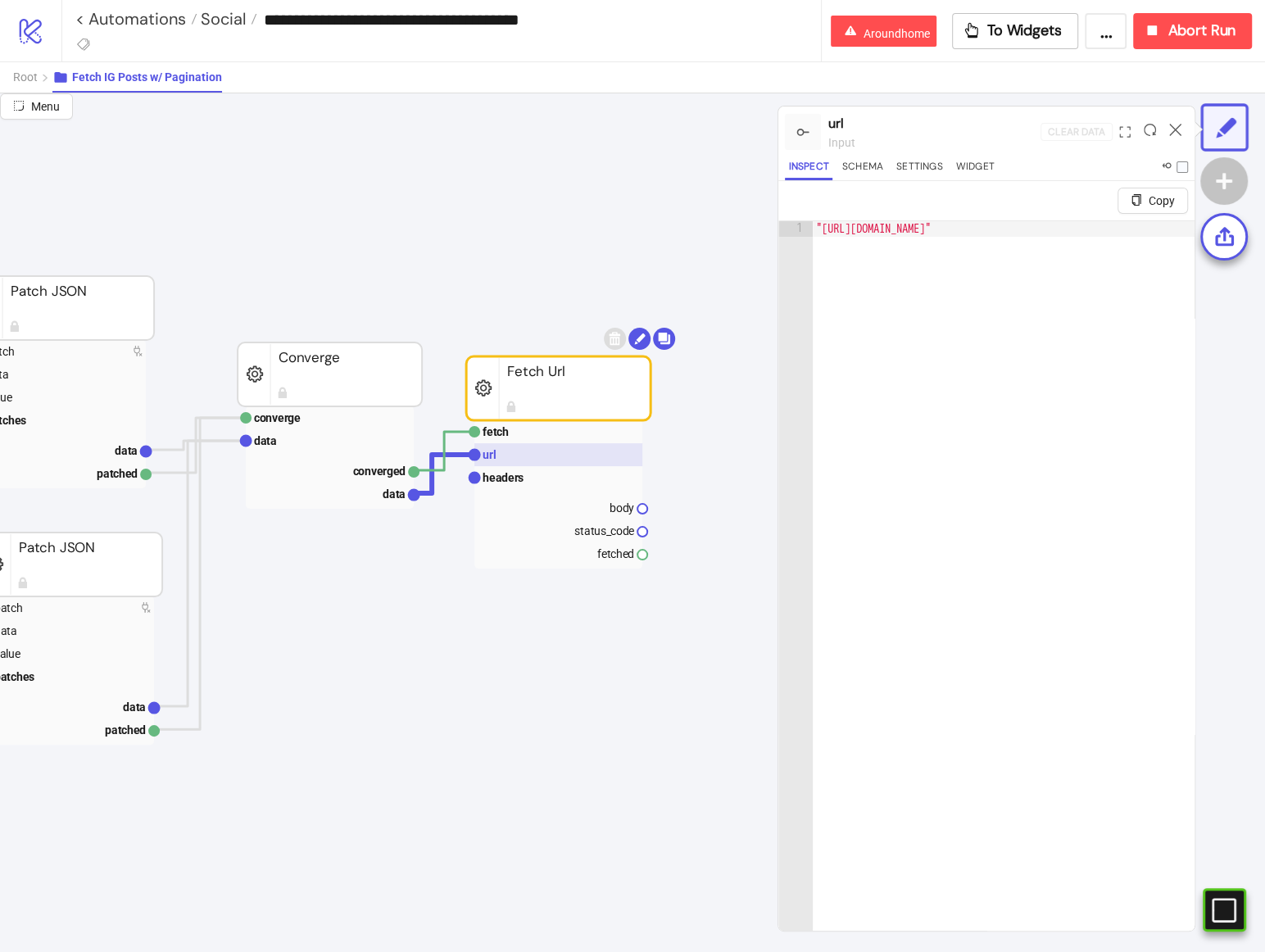 scroll, scrollTop: 0, scrollLeft: 229, axis: horizontal 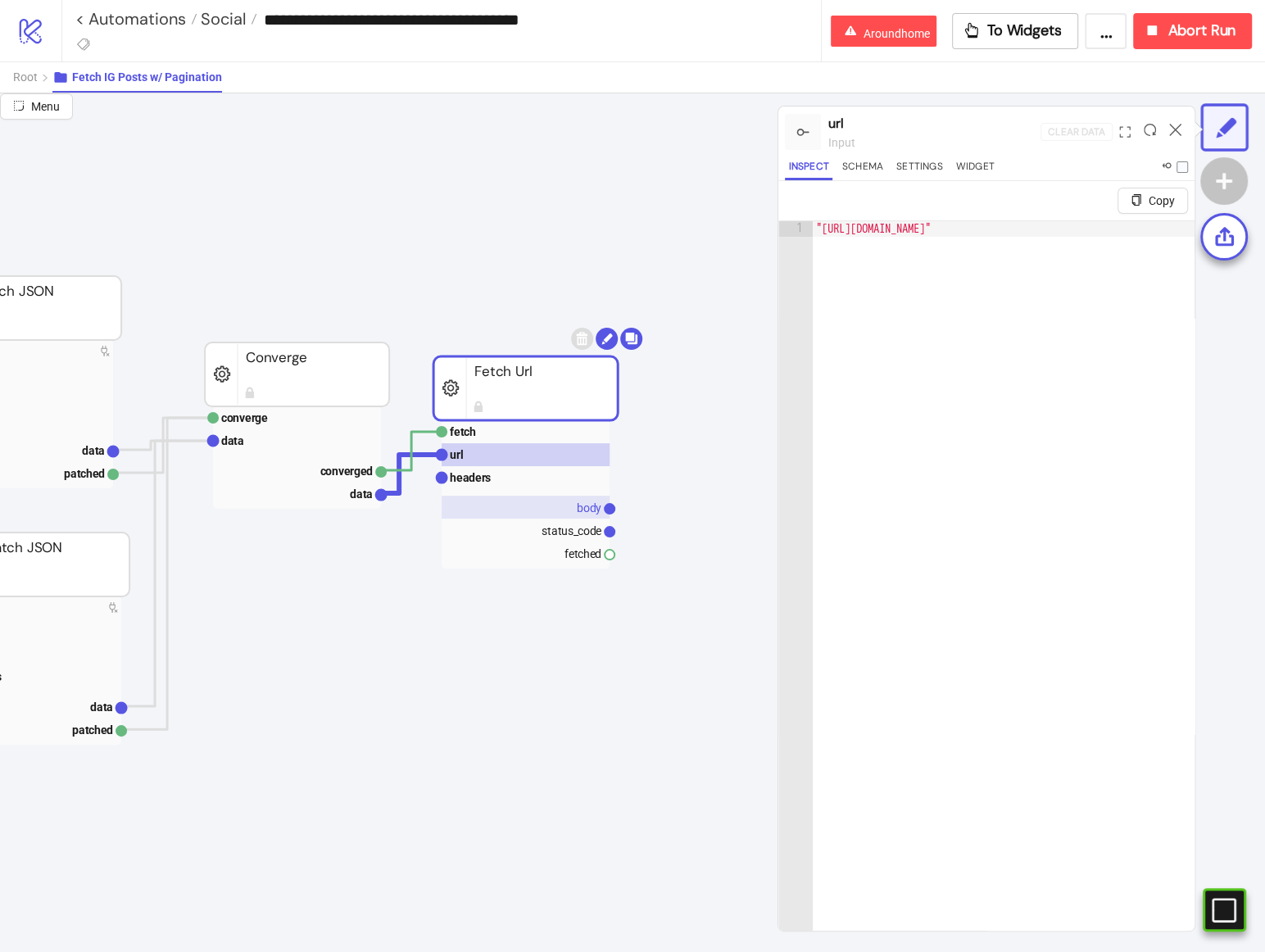 click 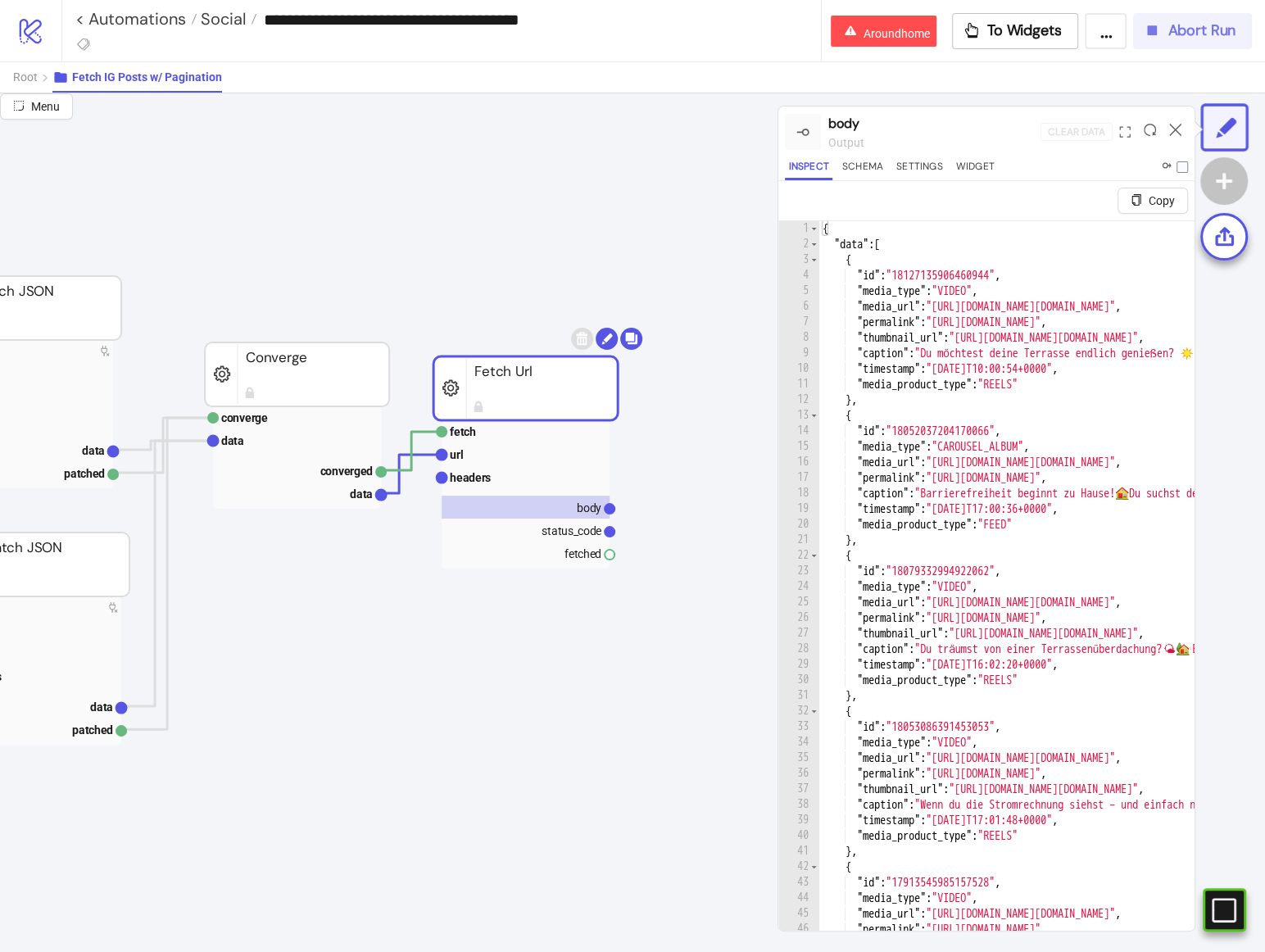 click on "Abort Run" at bounding box center (1201, 30) 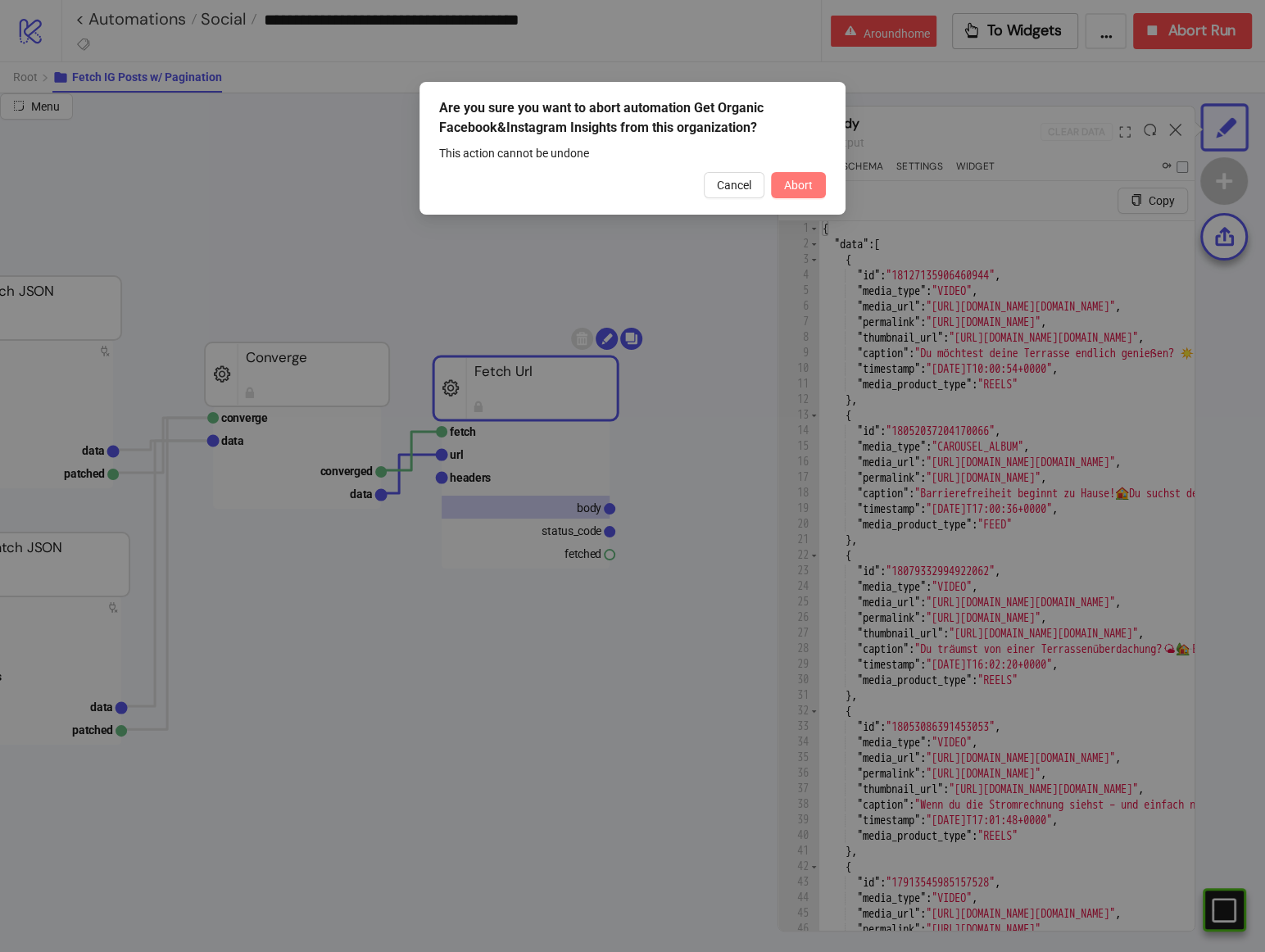 click on "Abort" at bounding box center [798, 185] 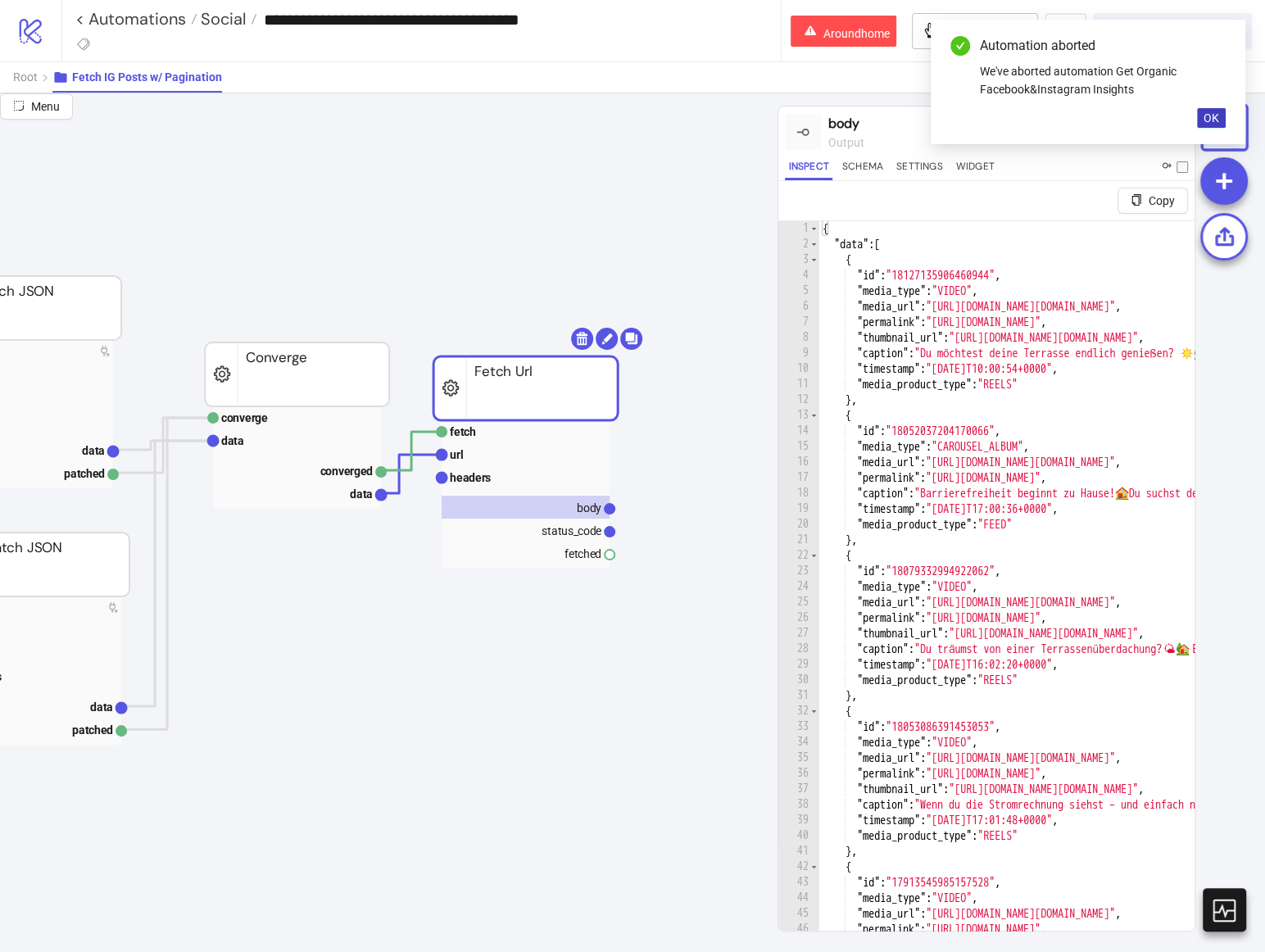 scroll, scrollTop: 0, scrollLeft: 350, axis: horizontal 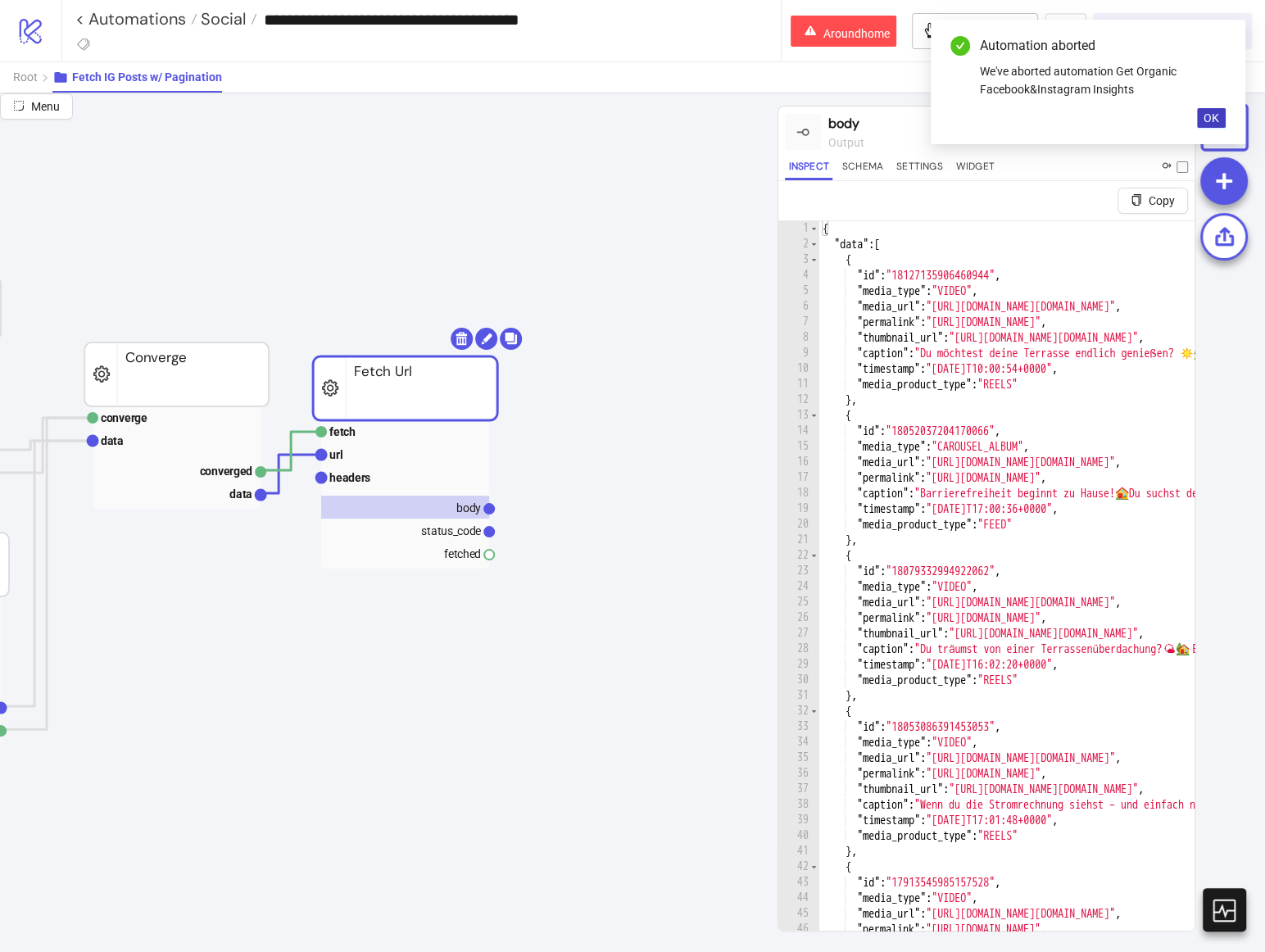 click on "patch data value patches data patched Patch JSON patch data value patches data patched Patch JSON converge data converged data Converge fetch url headers body status_code fetched Fetch Url" 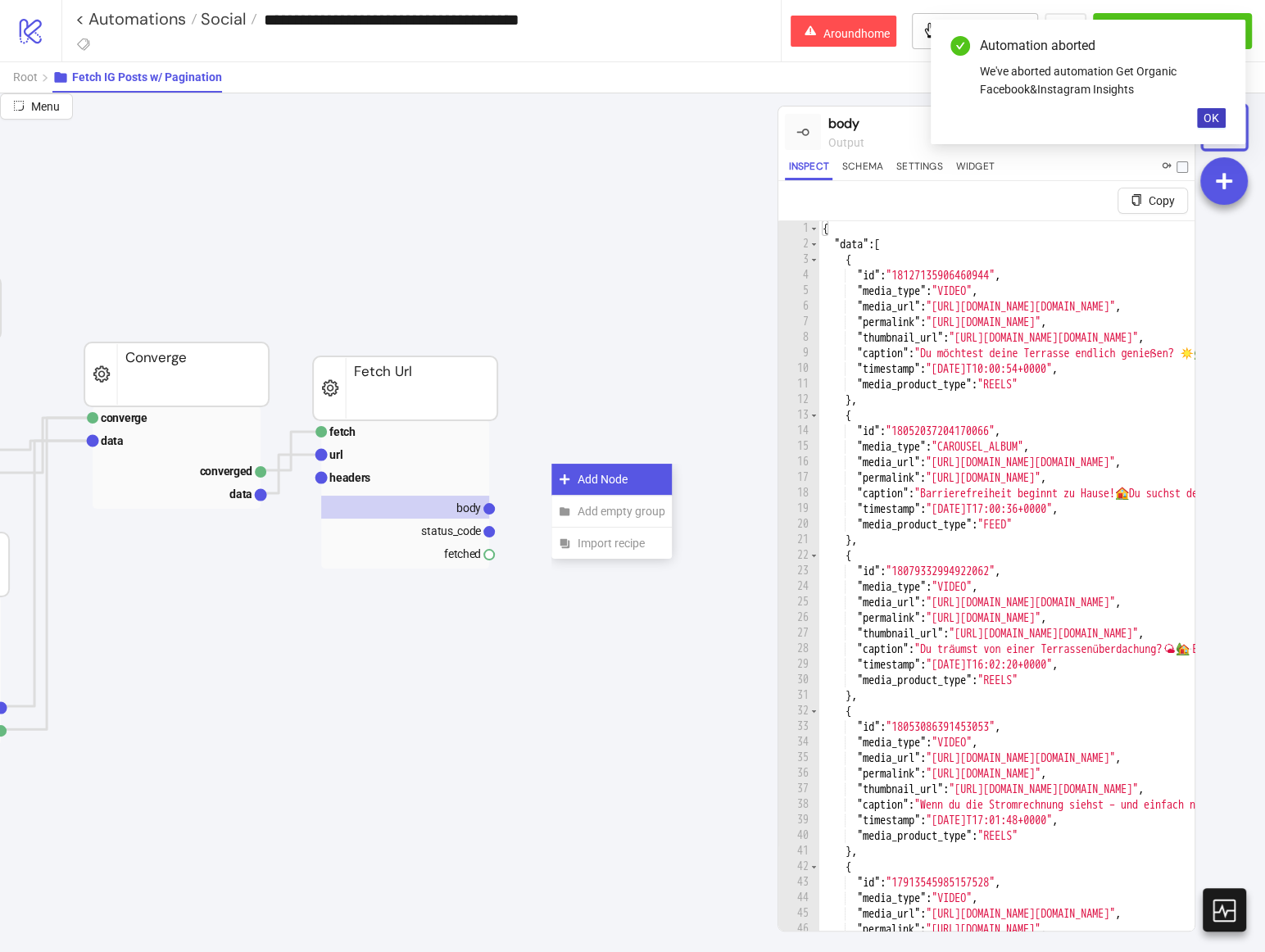 click on "Add Node" 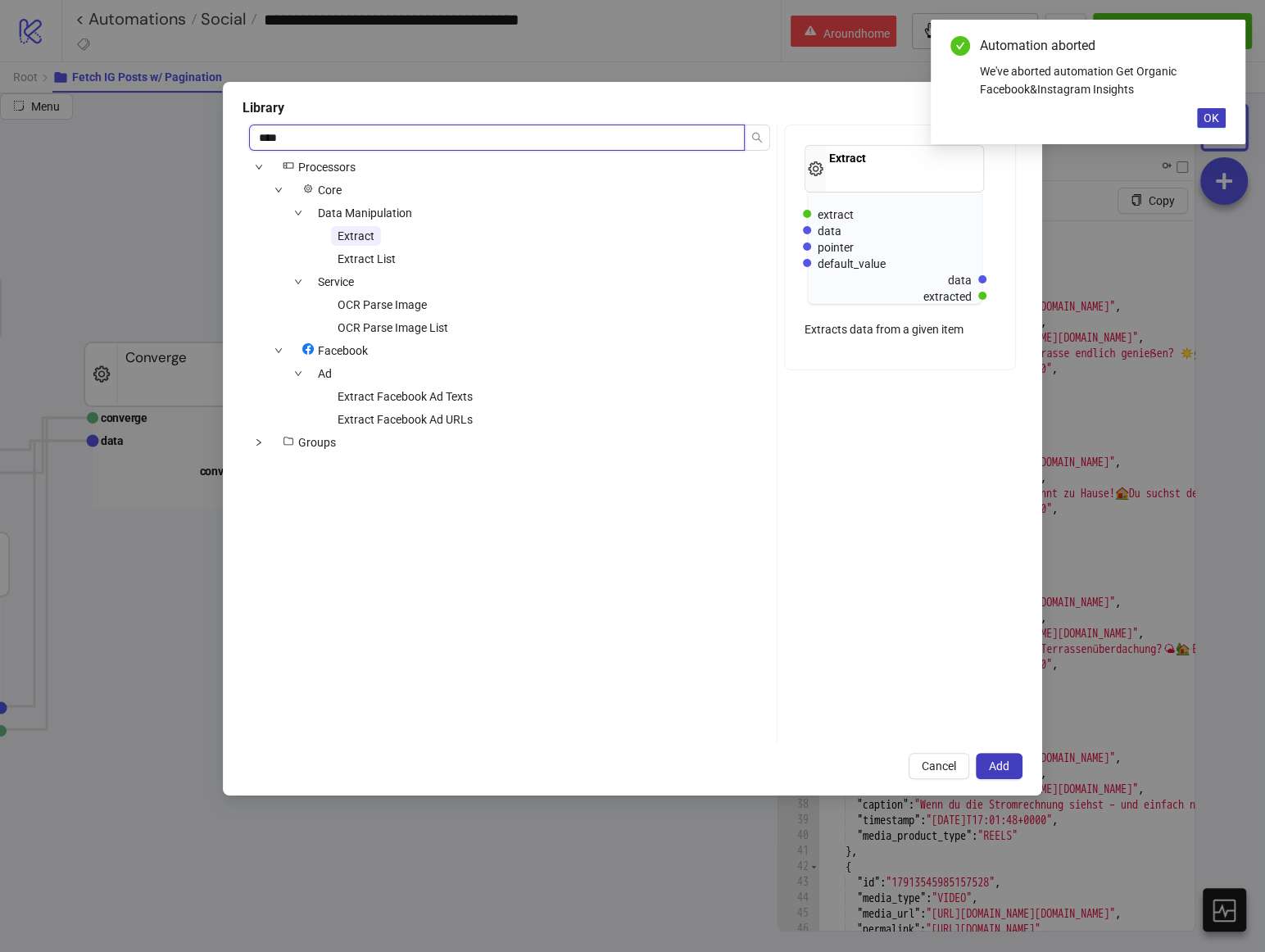 type on "****" 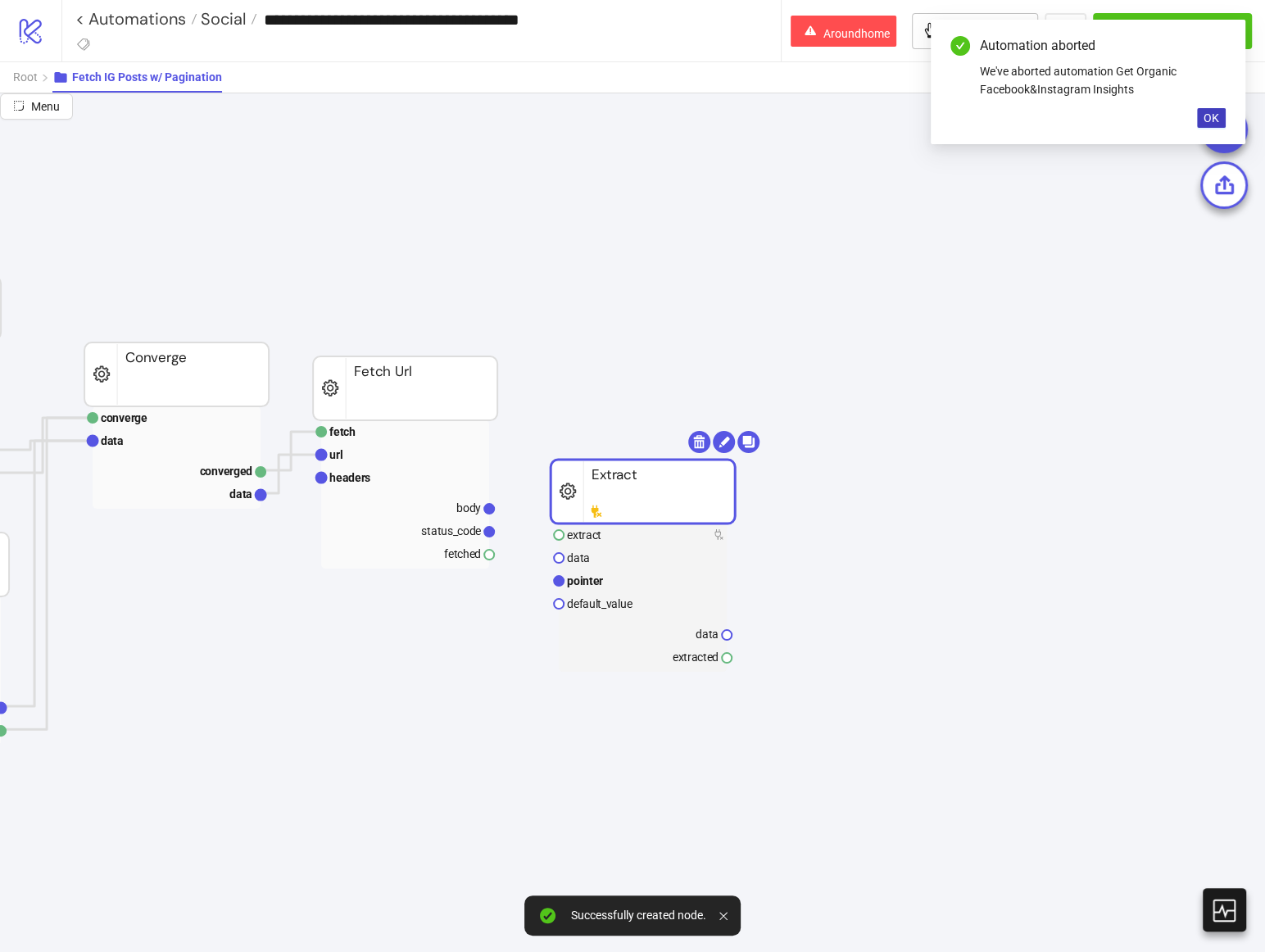 drag, startPoint x: 637, startPoint y: 505, endPoint x: 637, endPoint y: 390, distance: 115 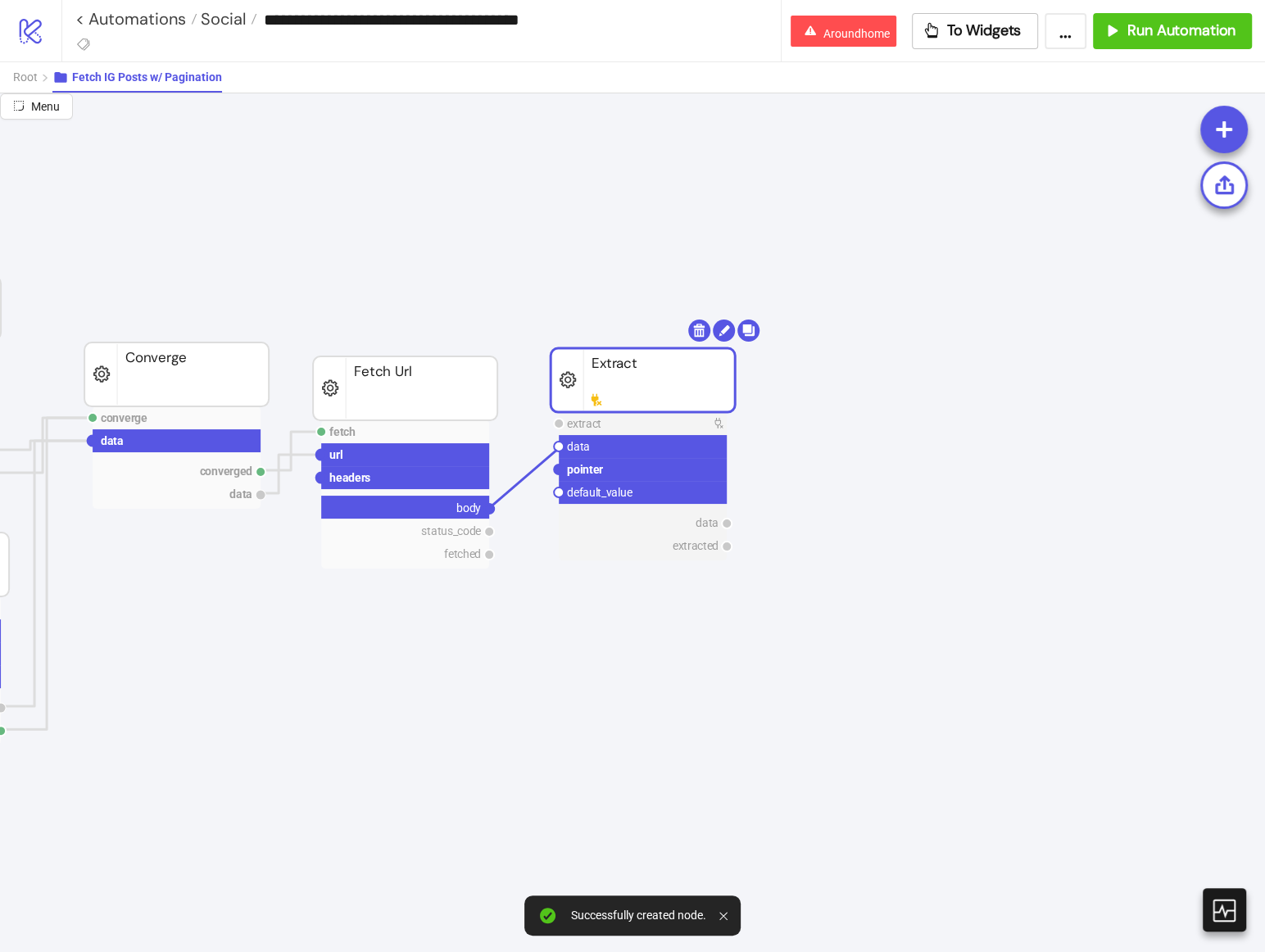 drag, startPoint x: 488, startPoint y: 506, endPoint x: 559, endPoint y: 447, distance: 92.3147 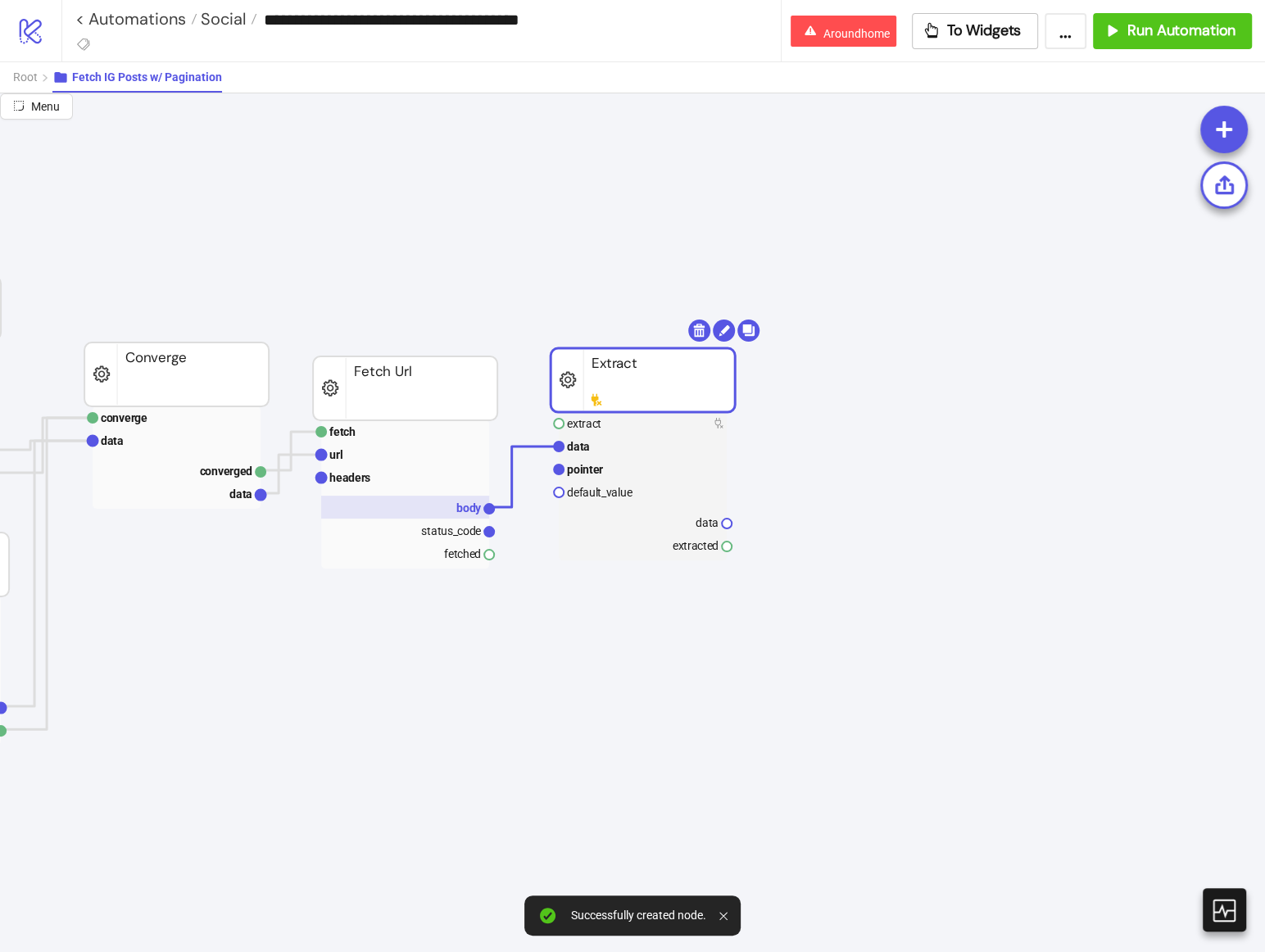 click 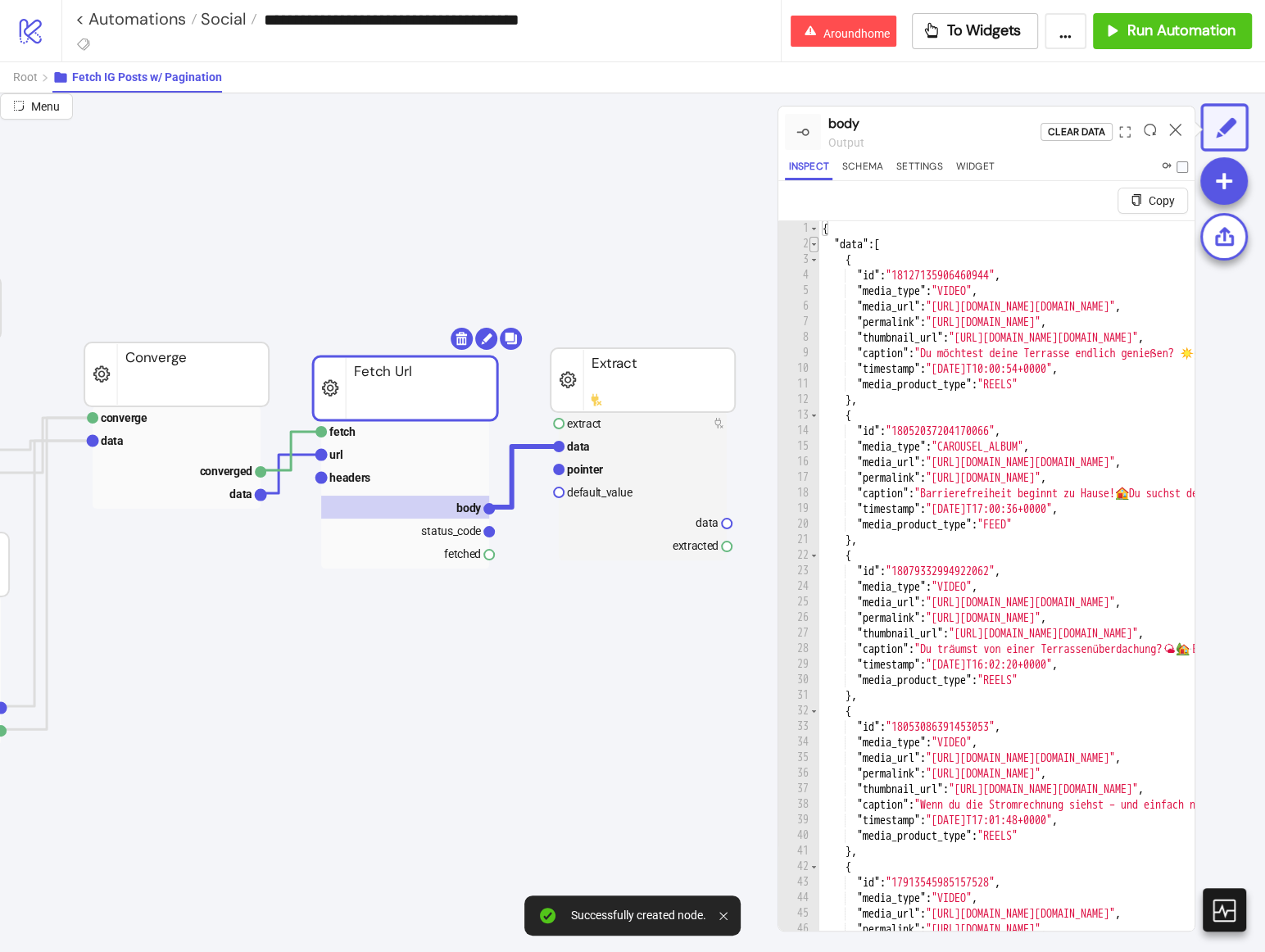 click at bounding box center [814, 244] 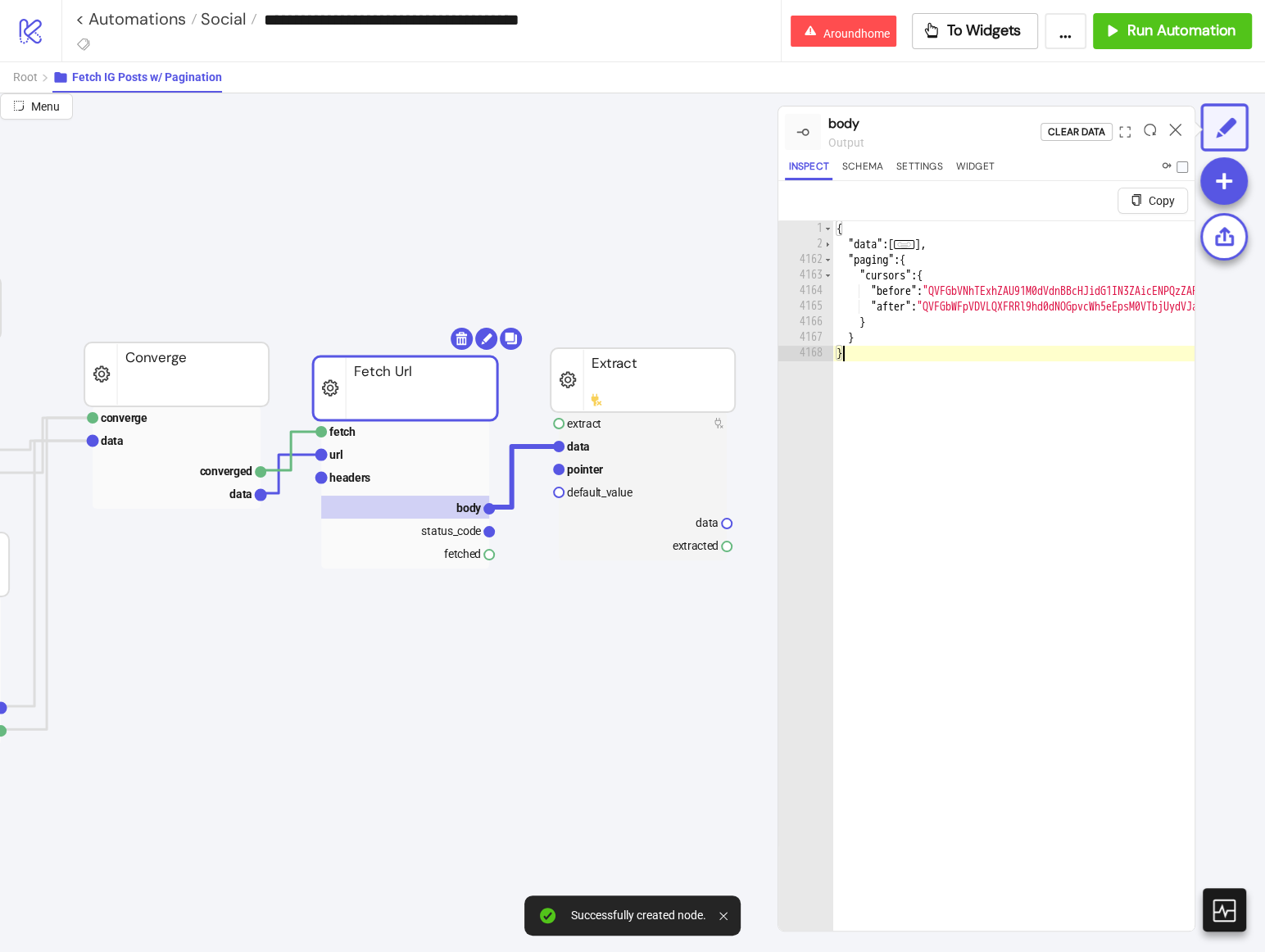 click on "{    "data" :  [ ... ] ,    "paging" :  {      "cursors" :  {         "before" :  "QVFGbVNhTExhZAU91M0dVdnBBcHJidG1IN3ZAicENPQzZARUnVnY09lc0tVbWRBa1l6bXp5LVlHVThLaWZA4WjM3NTUtWkQ2WmNqcHB1eVZAMTlpISTBEbXp3Mktn" ,         "after" :  "QVFGbWFpVDVLQXFRRl9hd0dNOGpvcWh5eEpsM0VTbjUydVJaaVc1RllRcy1DYU9rLWNtUkxpUkRaeG9yNVFrUDdLVzVOR0lINWlNbmEtU2dDNm1UOW1jV0xR"      }    } }" at bounding box center (1332, 613) 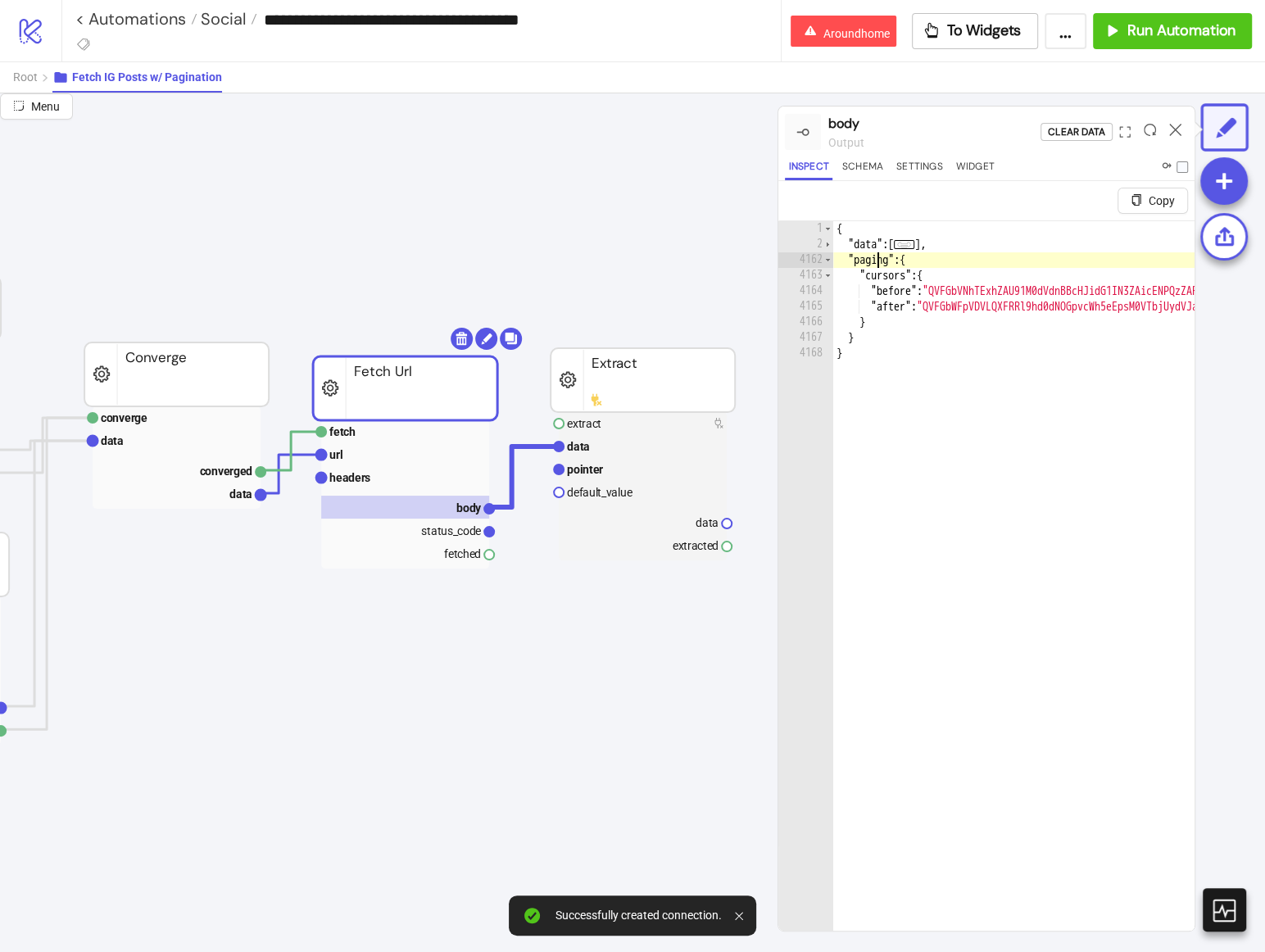 drag, startPoint x: 877, startPoint y: 255, endPoint x: 880, endPoint y: 359, distance: 104.04326 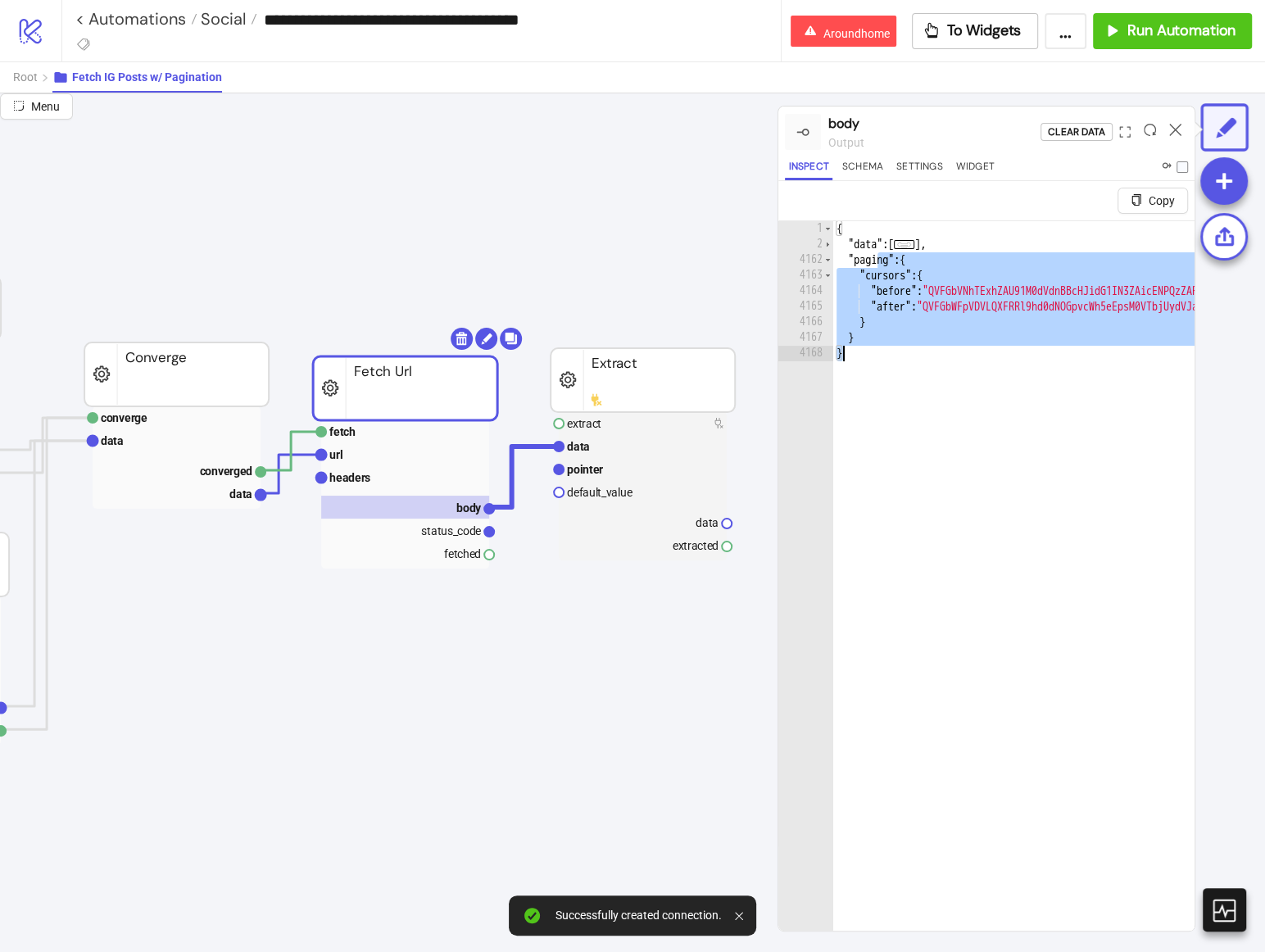 click on "{    "data" :  [ ... ] ,    "paging" :  {      "cursors" :  {         "before" :  "QVFGbVNhTExhZAU91M0dVdnBBcHJidG1IN3ZAicENPQzZARUnVnY09lc0tVbWRBa1l6bXp5LVlHVThLaWZA4WjM3NTUtWkQ2WmNqcHB1eVZAMTlpISTBEbXp3Mktn" ,         "after" :  "QVFGbWFpVDVLQXFRRl9hd0dNOGpvcWh5eEpsM0VTbjUydVJaaVc1RllRcy1DYU9rLWNtUkxpUkRaeG9yNVFrUDdLVzVOR0lINWlNbmEtU2dDNm1UOW1jV0xR"      }    } }" at bounding box center (1332, 613) 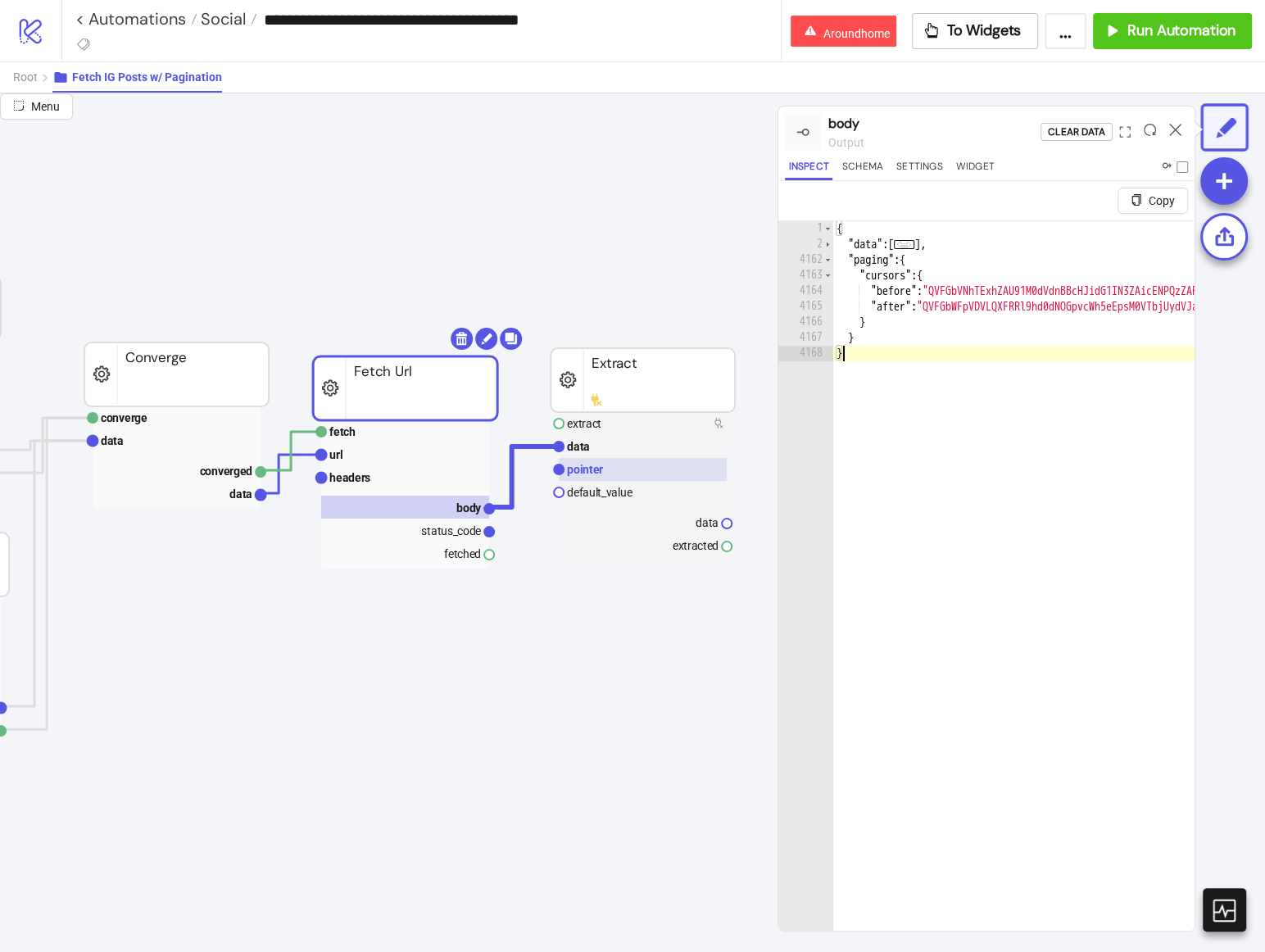 click 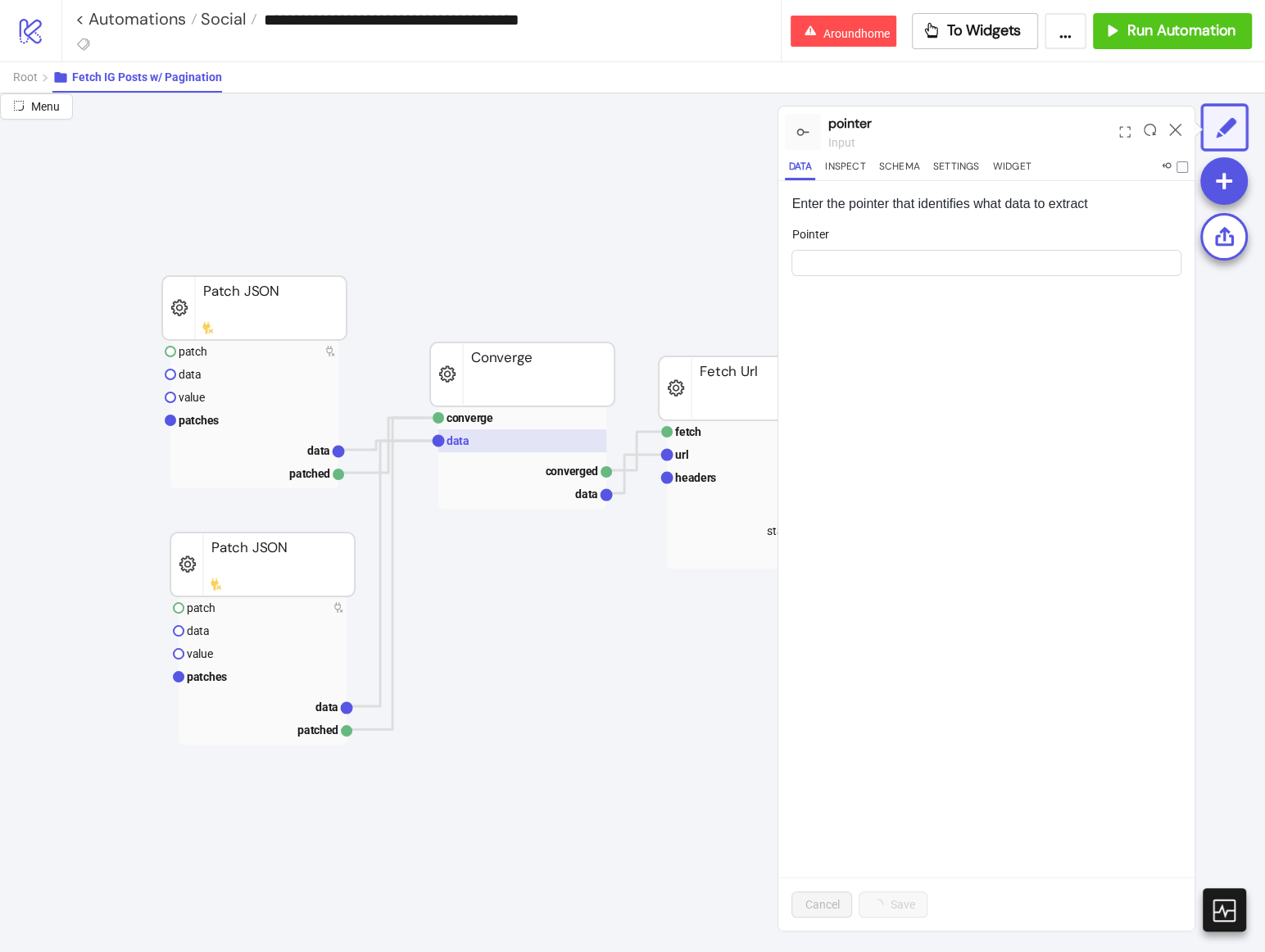 scroll, scrollTop: 0, scrollLeft: 0, axis: both 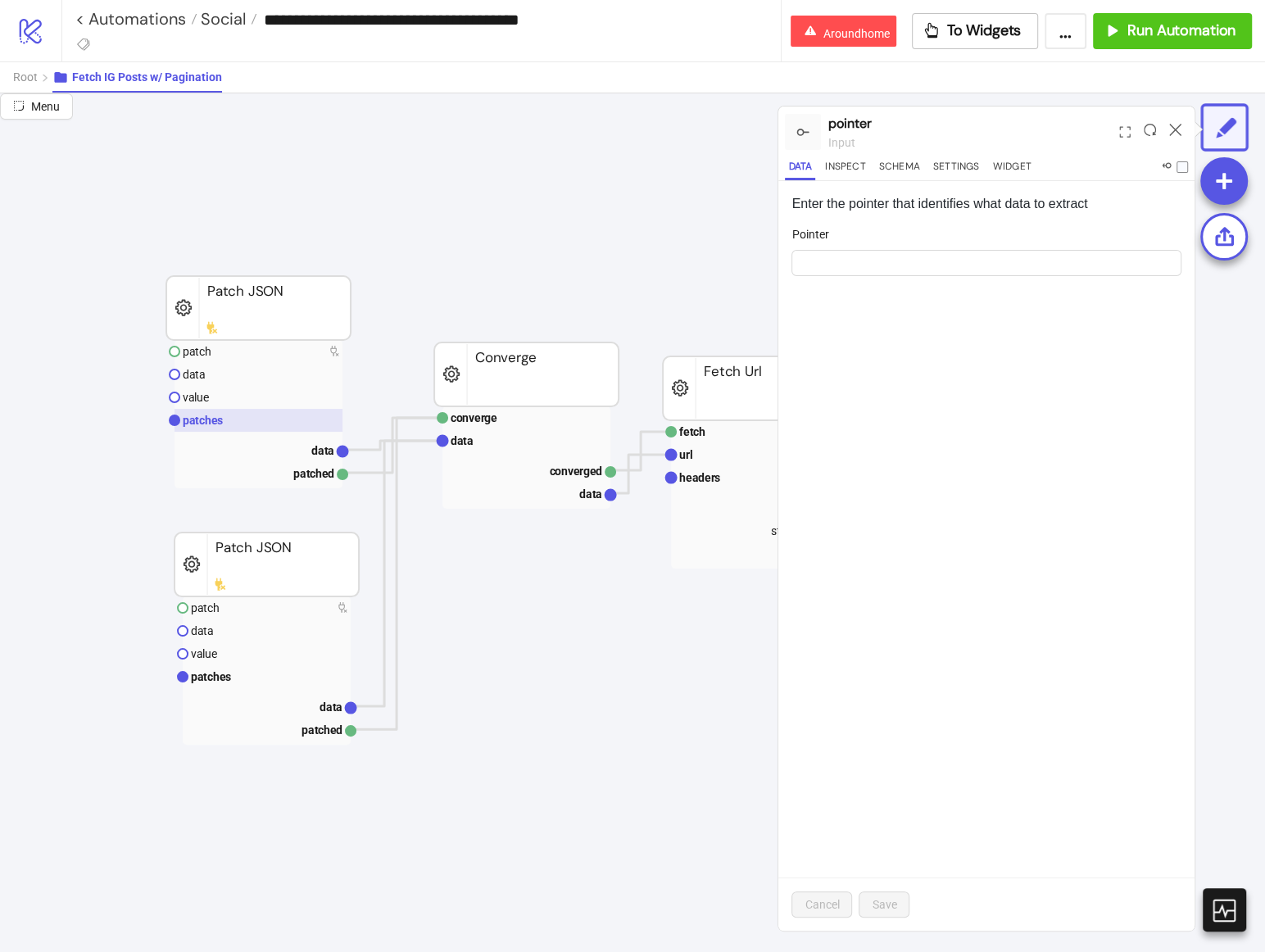 click 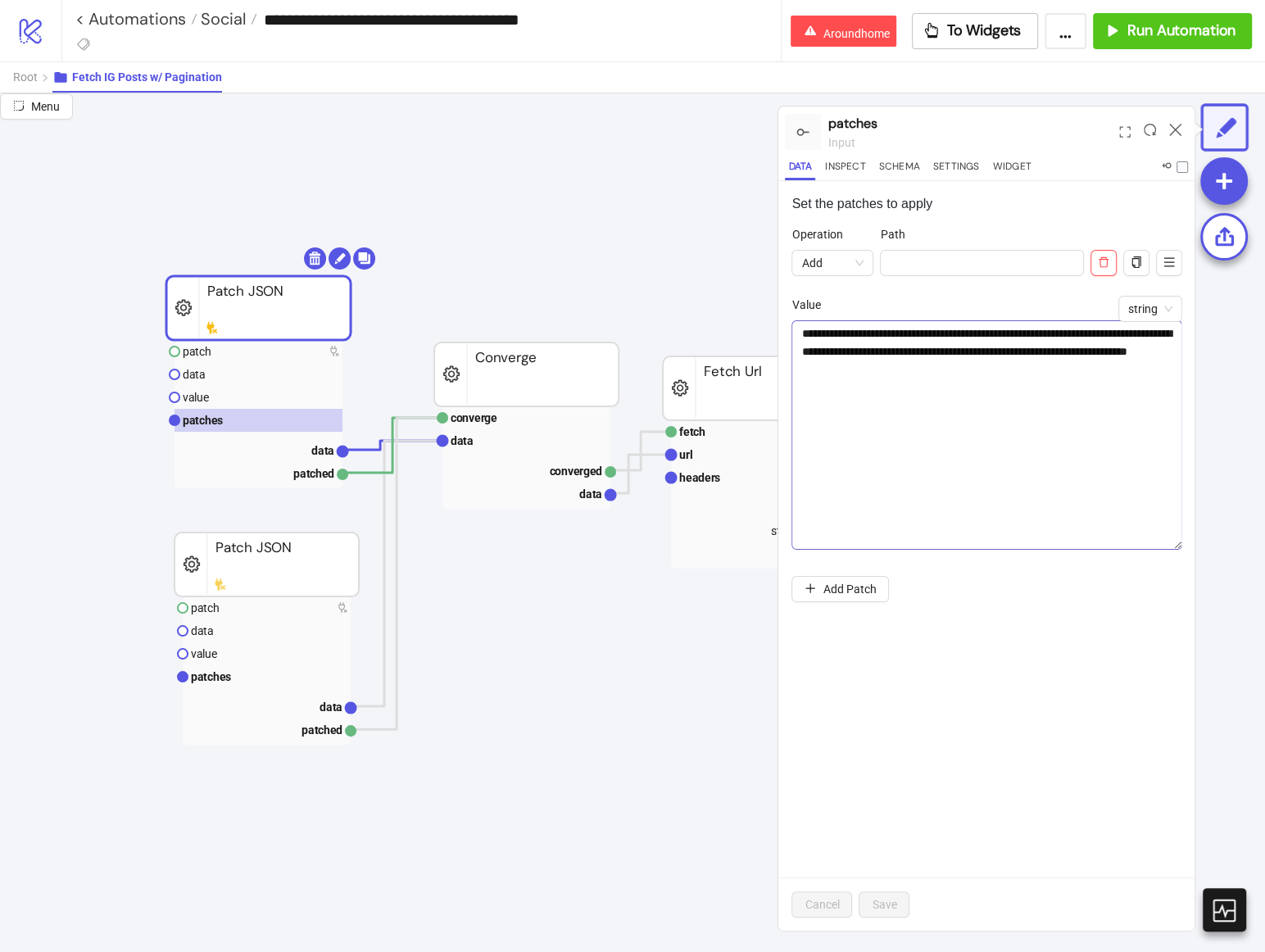 drag, startPoint x: 1178, startPoint y: 356, endPoint x: 1174, endPoint y: 545, distance: 189.04232 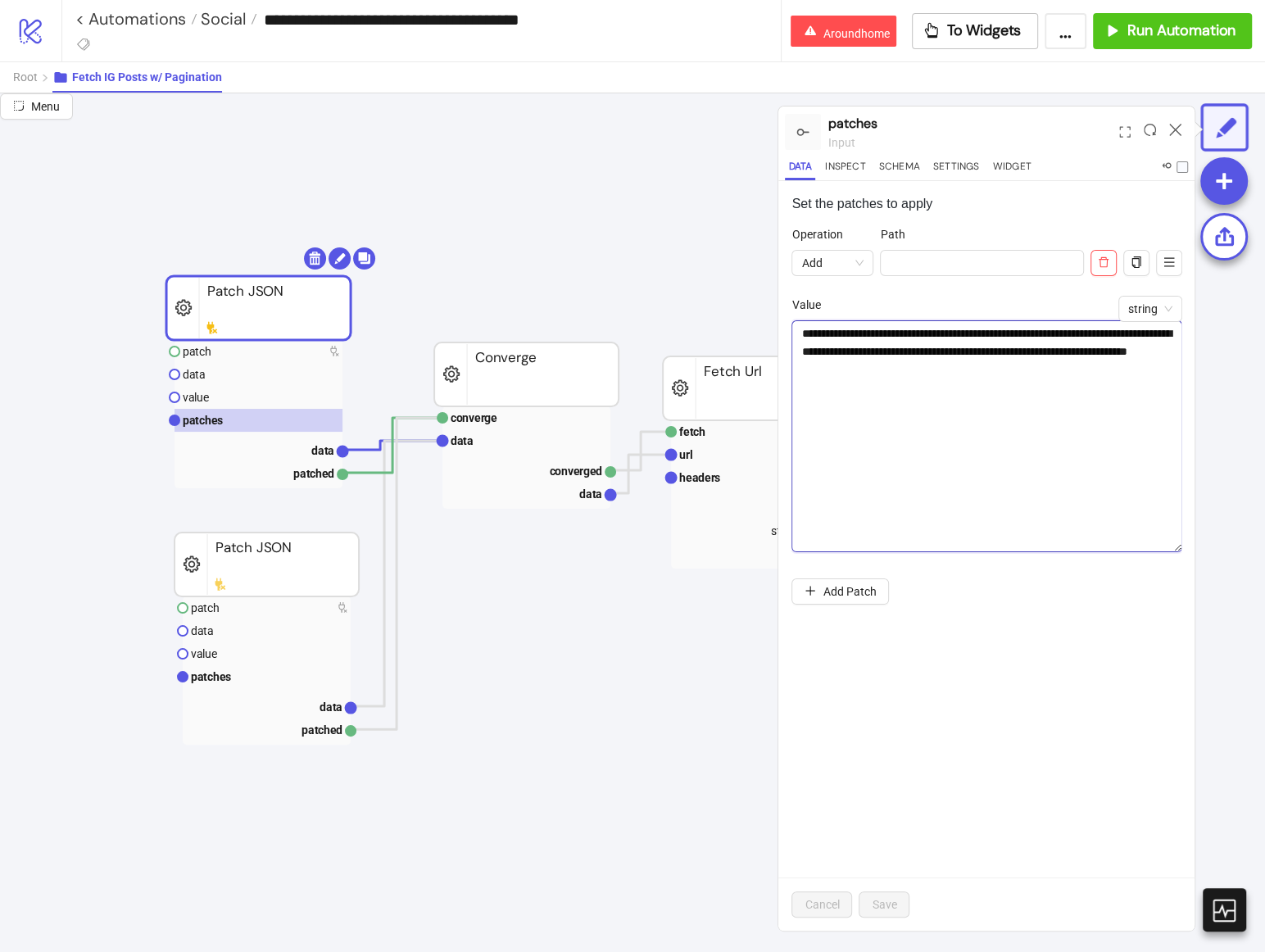 click on "**********" at bounding box center (986, 436) 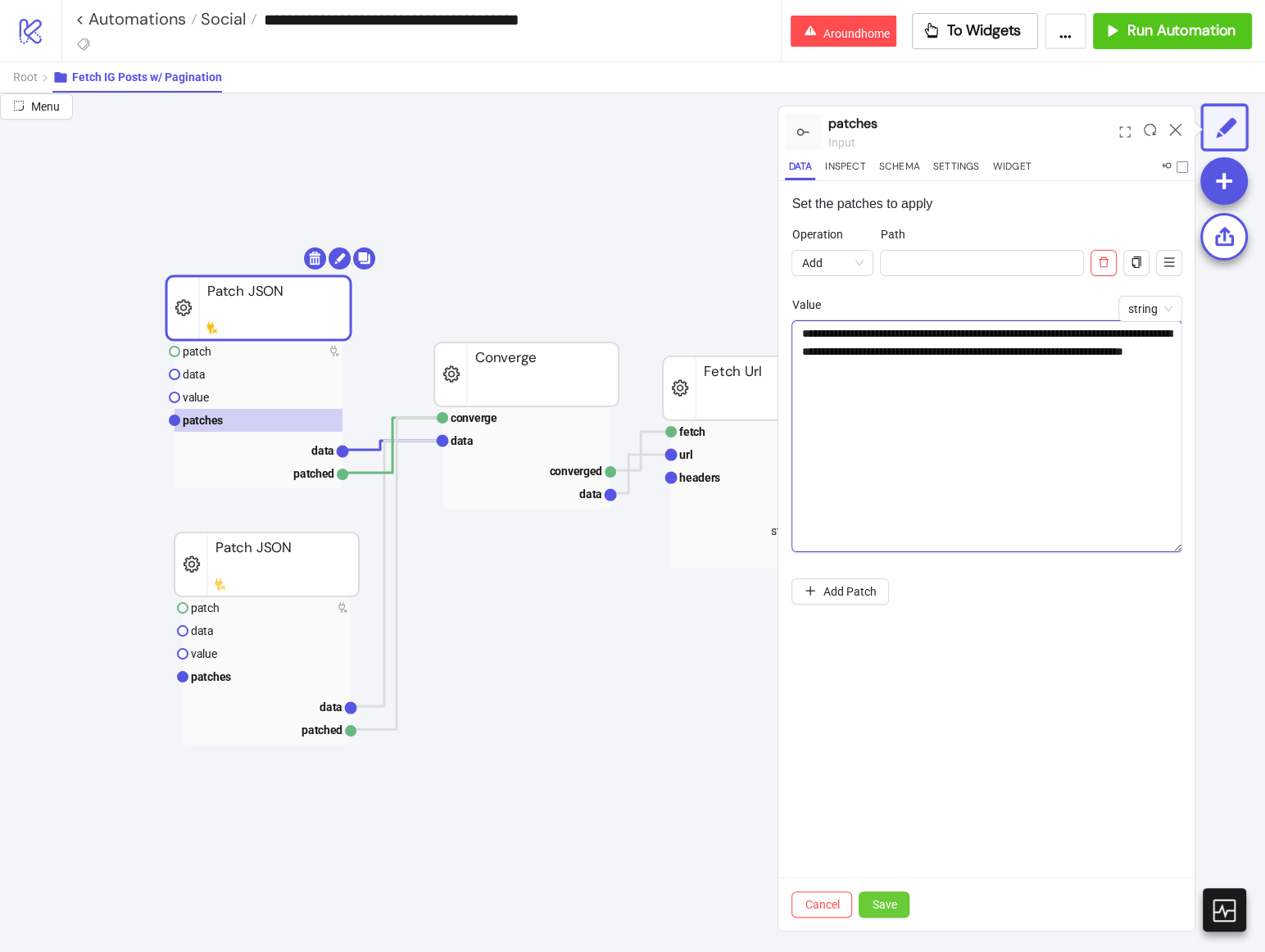 type on "**********" 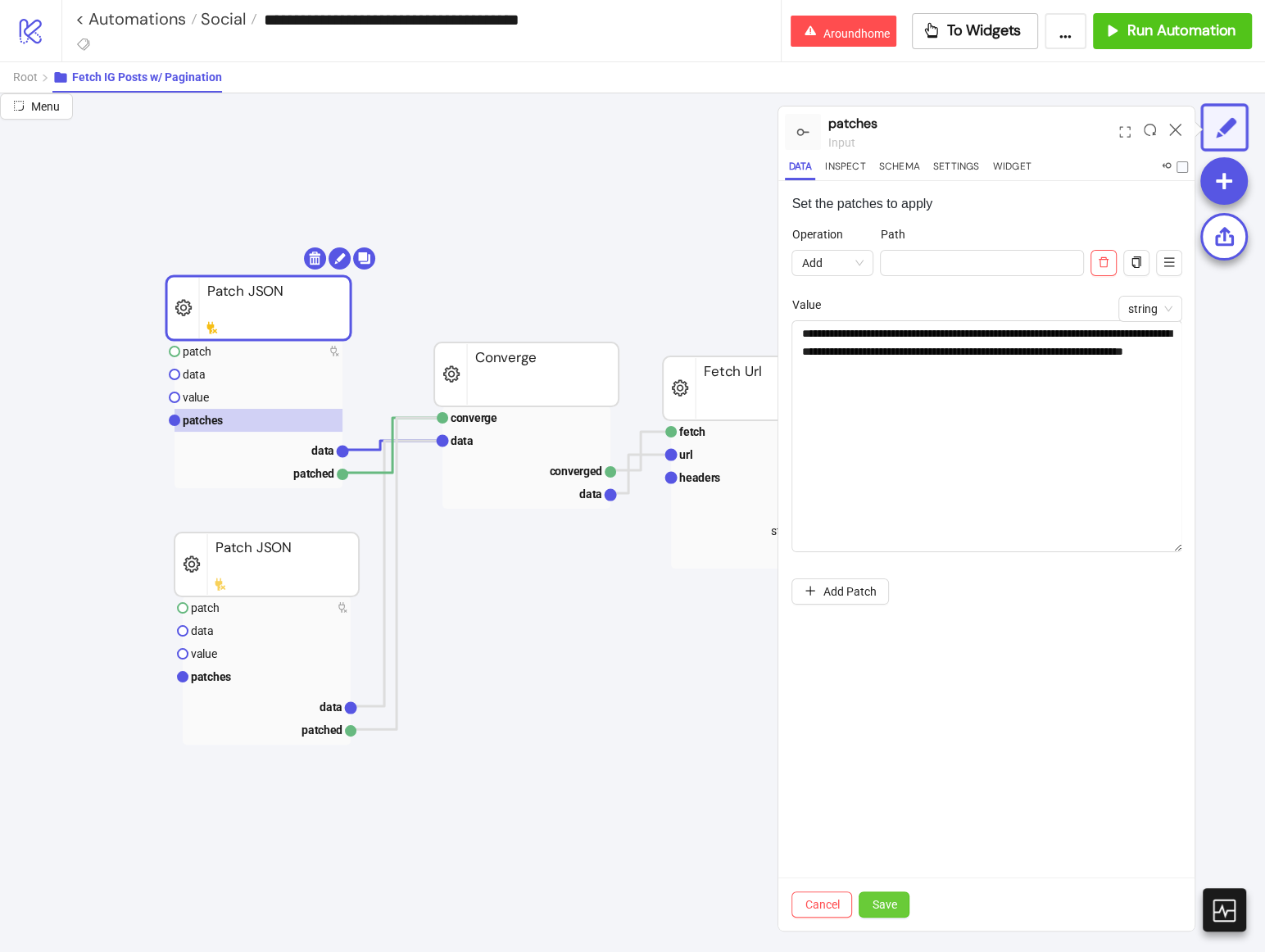 click on "Save" at bounding box center [884, 904] 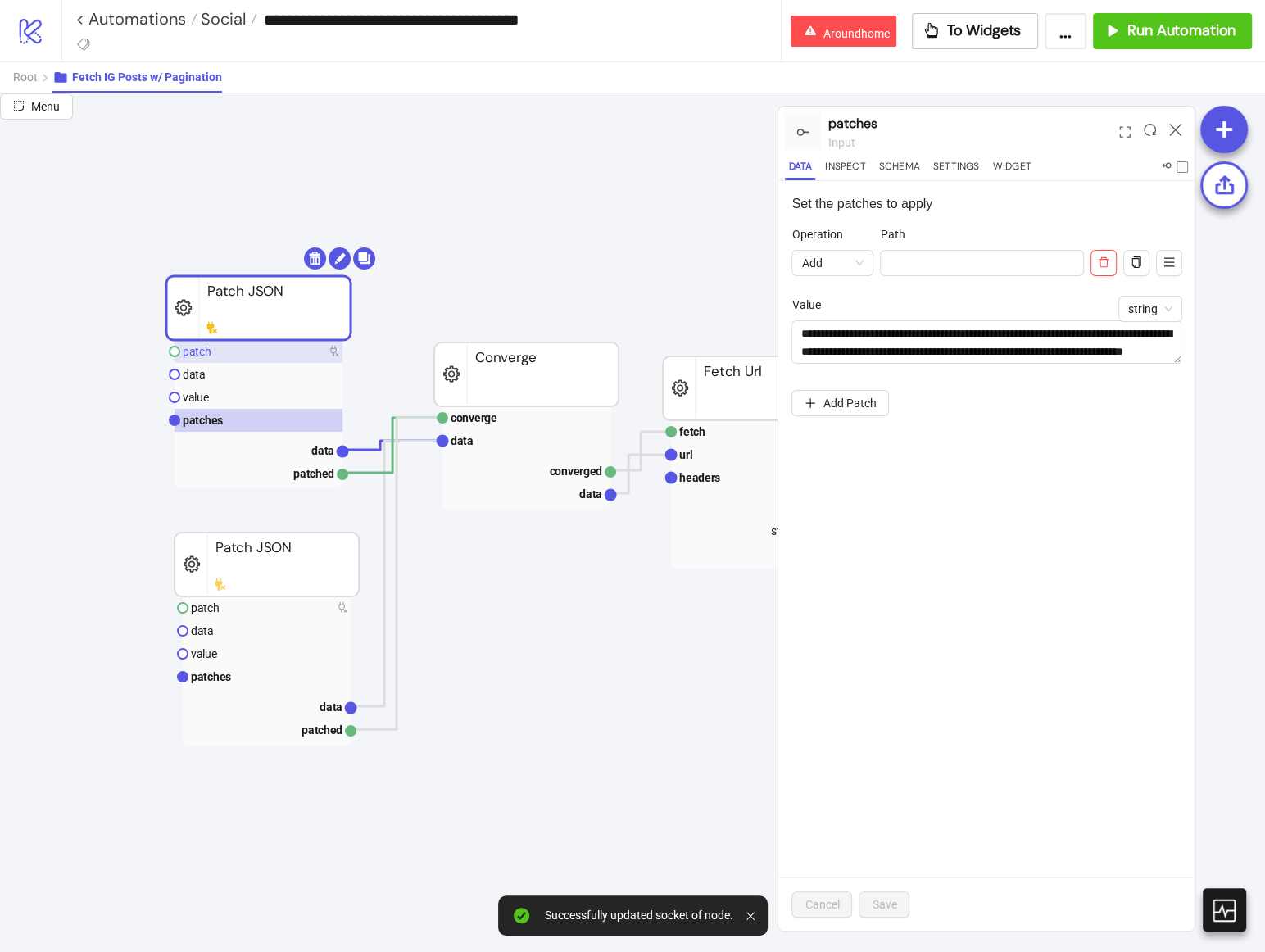 click 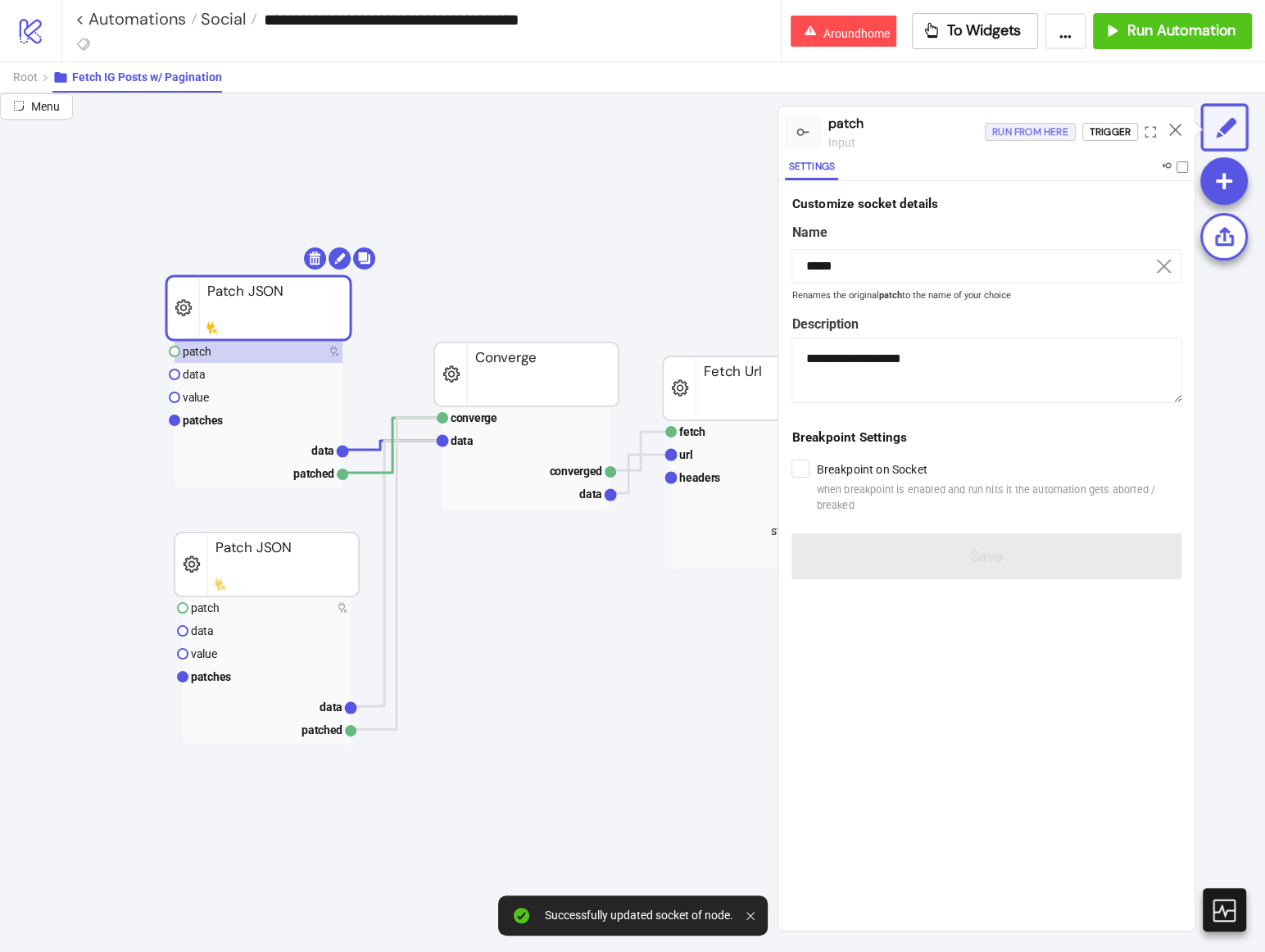 click on "Run from here" at bounding box center [1030, 132] 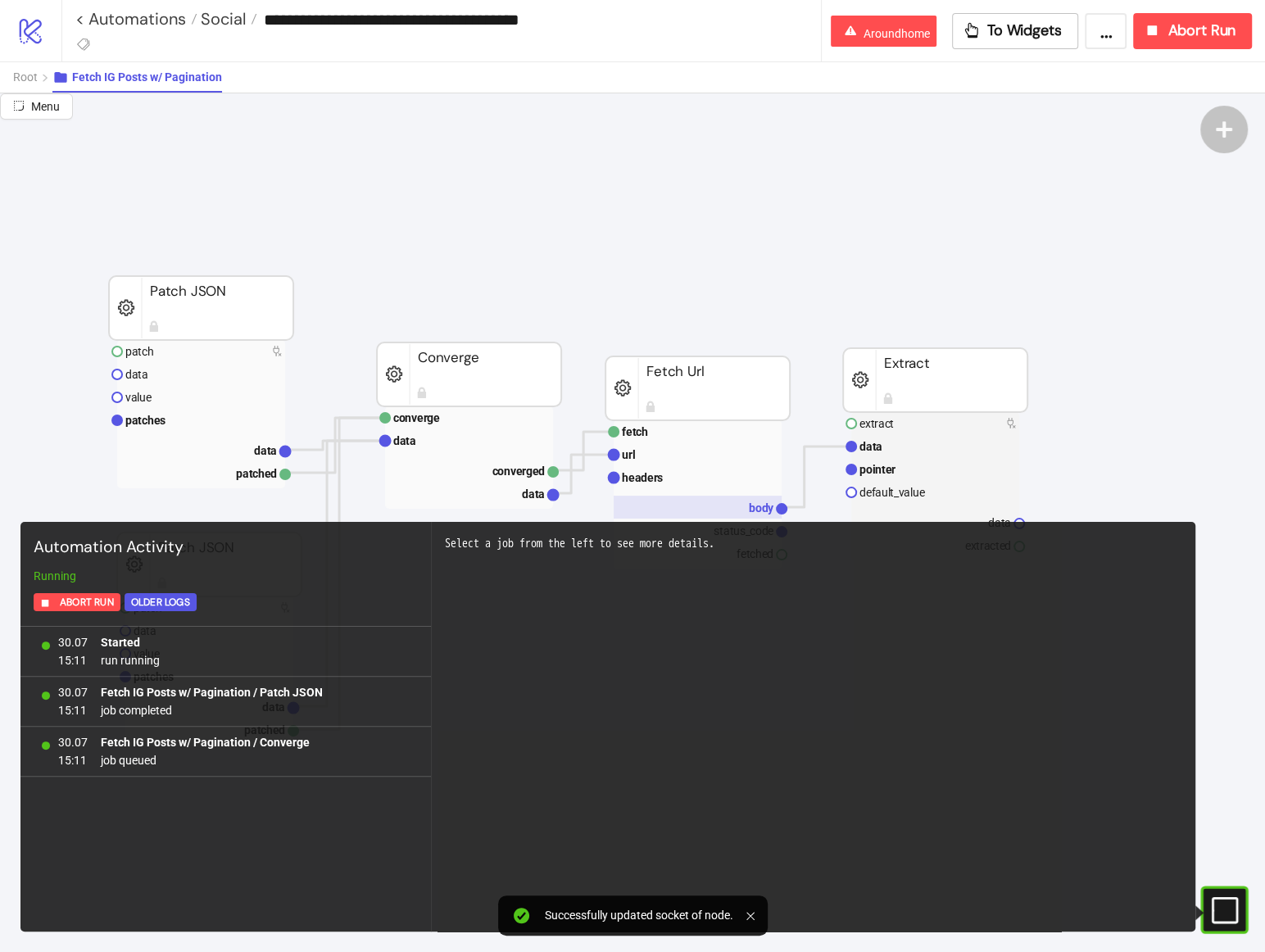 scroll, scrollTop: 52, scrollLeft: 57, axis: both 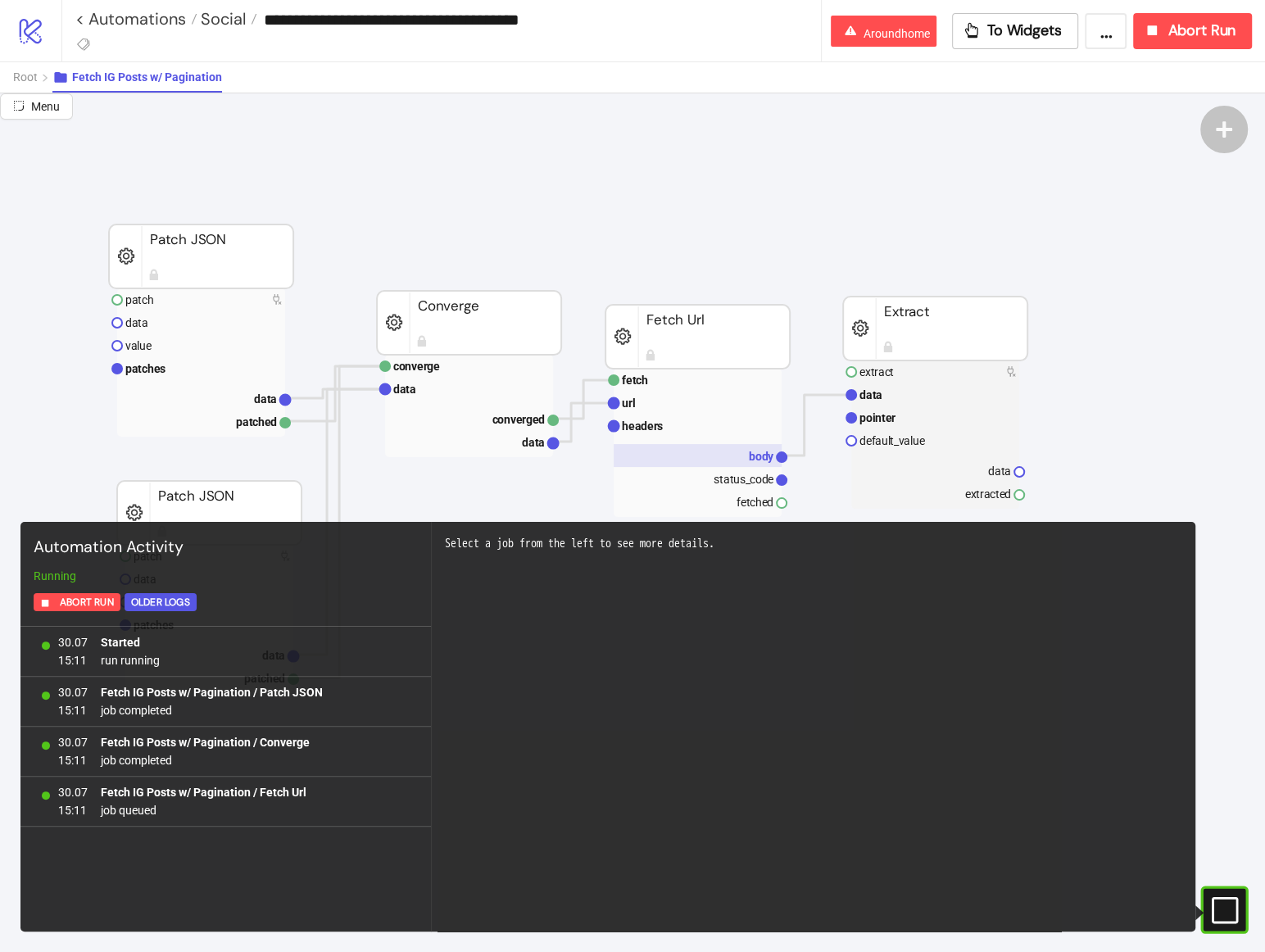 click 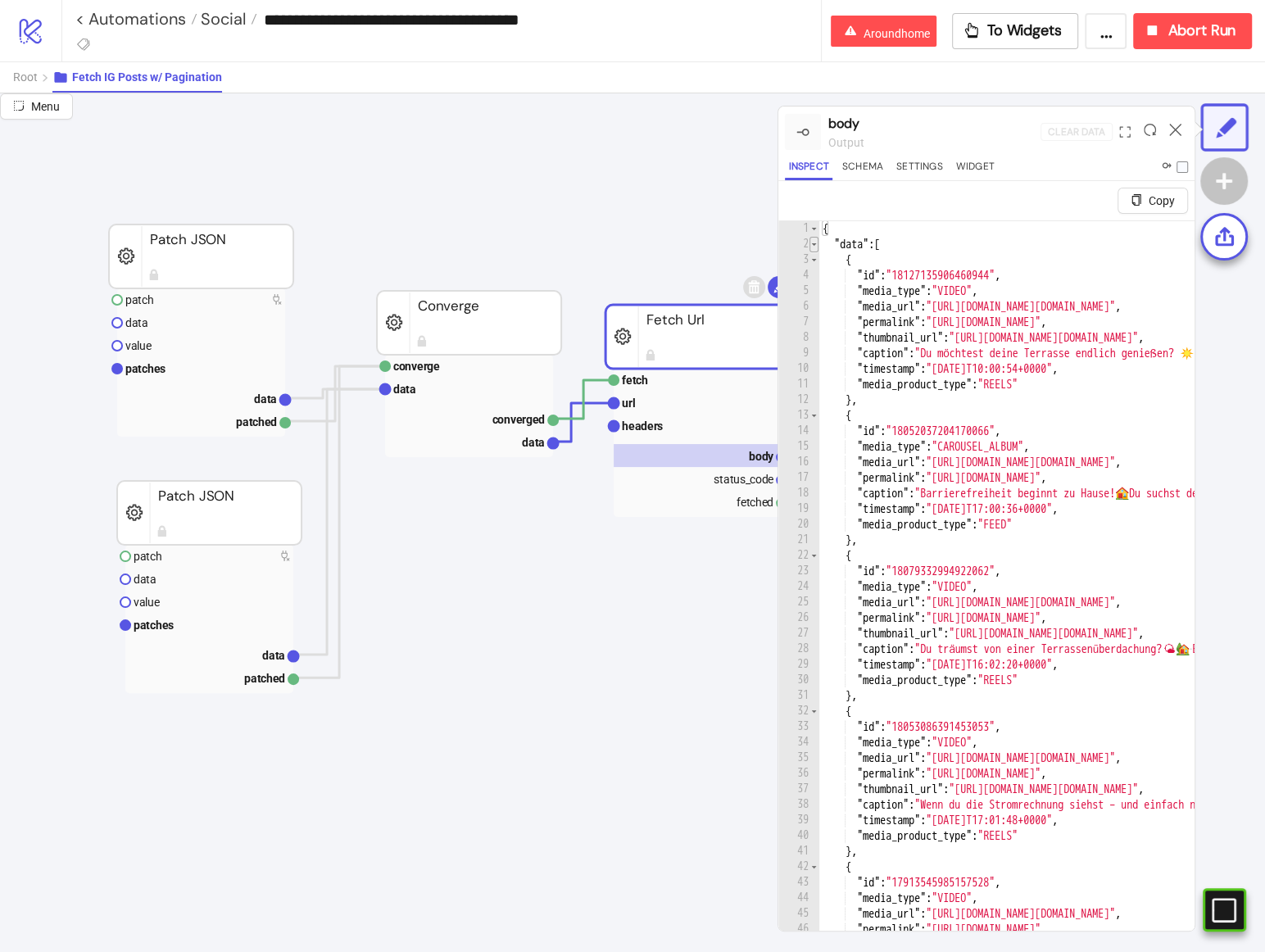 click at bounding box center (814, 244) 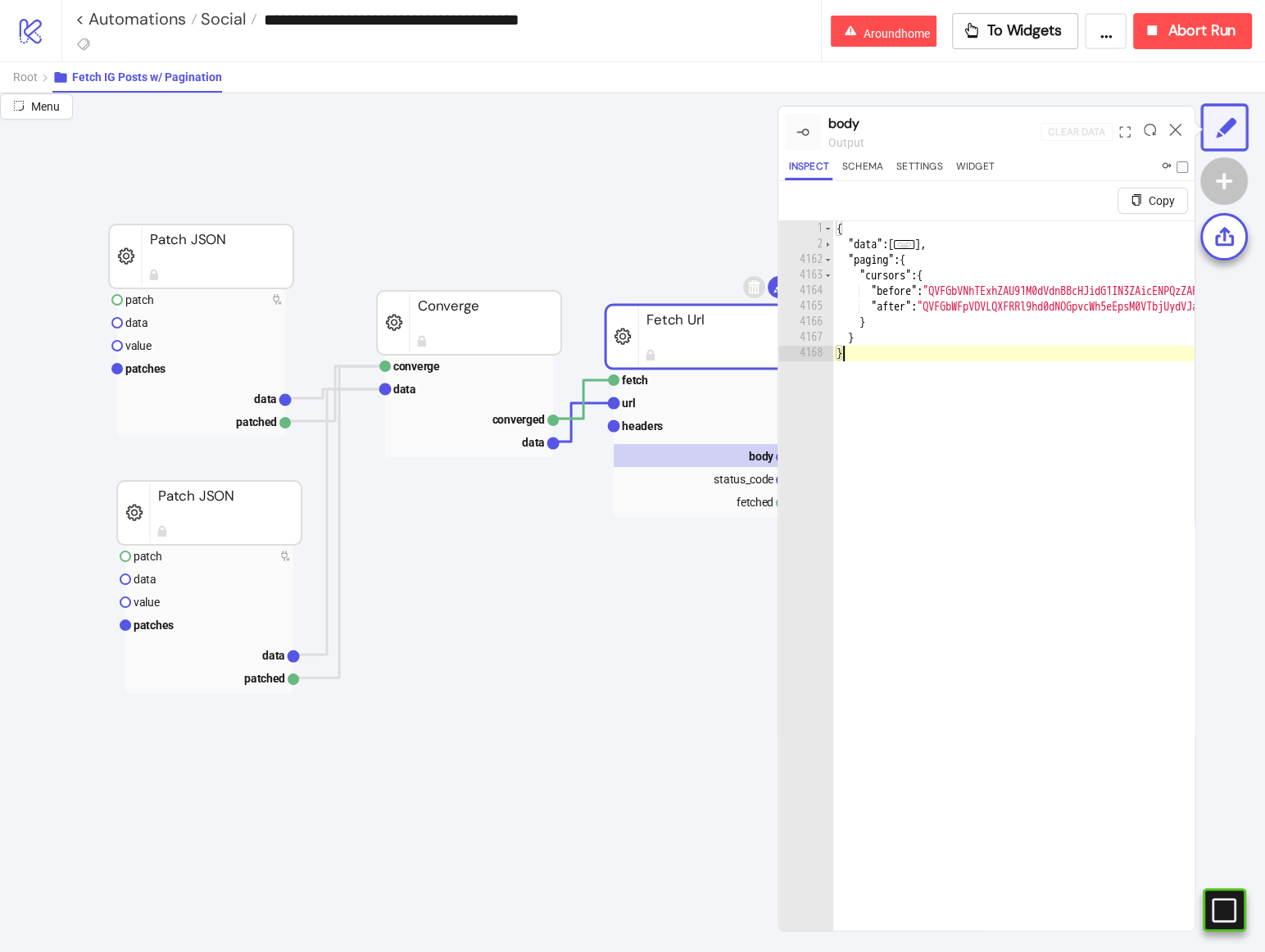 click on "{    "data" :  [ ... ] ,    "paging" :  {      "cursors" :  {         "before" :  "QVFGbVNhTExhZAU91M0dVdnBBcHJidG1IN3ZAicENPQzZARUnVnY09lc0tVbWRBa1l6bXp5LVlHVThLaWZA4WjM3NTUtWkQ2WmNqcHB1eVZAMTlpISTBEbXp3Mktn" ,         "after" :  "QVFGbWFpVDVLQXFRRl9hd0dNOGpvcWh5eEpsM0VTbjUydVJaaVc1RllRcy1DYU9rLWNtUkxpUkRaeG9yNVFrUDdLVzVOR0lINWlNbmEtU2dDNm1UOW1jV0xR"      }    } }" at bounding box center (1332, 613) 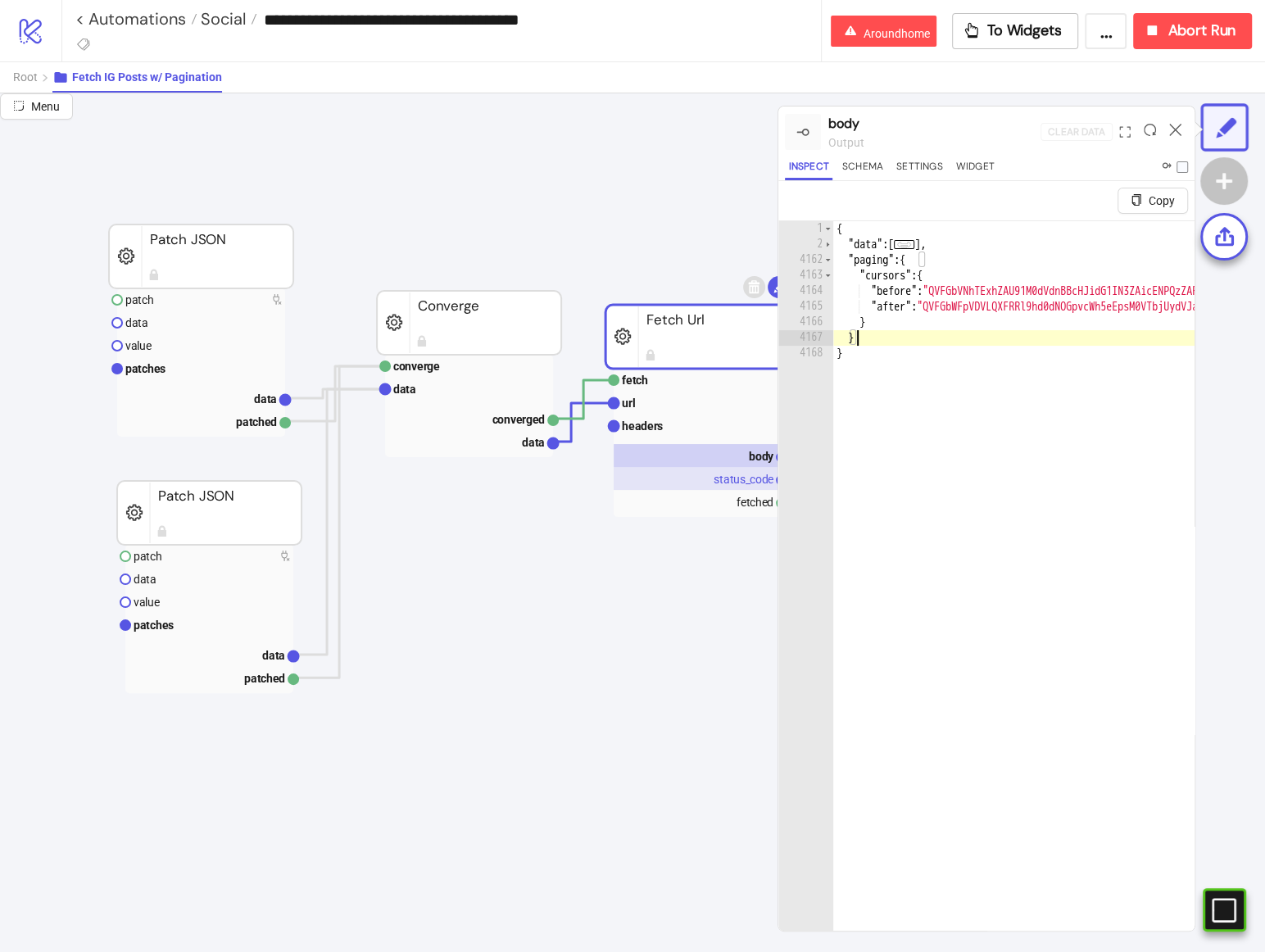 scroll, scrollTop: 52, scrollLeft: 104, axis: both 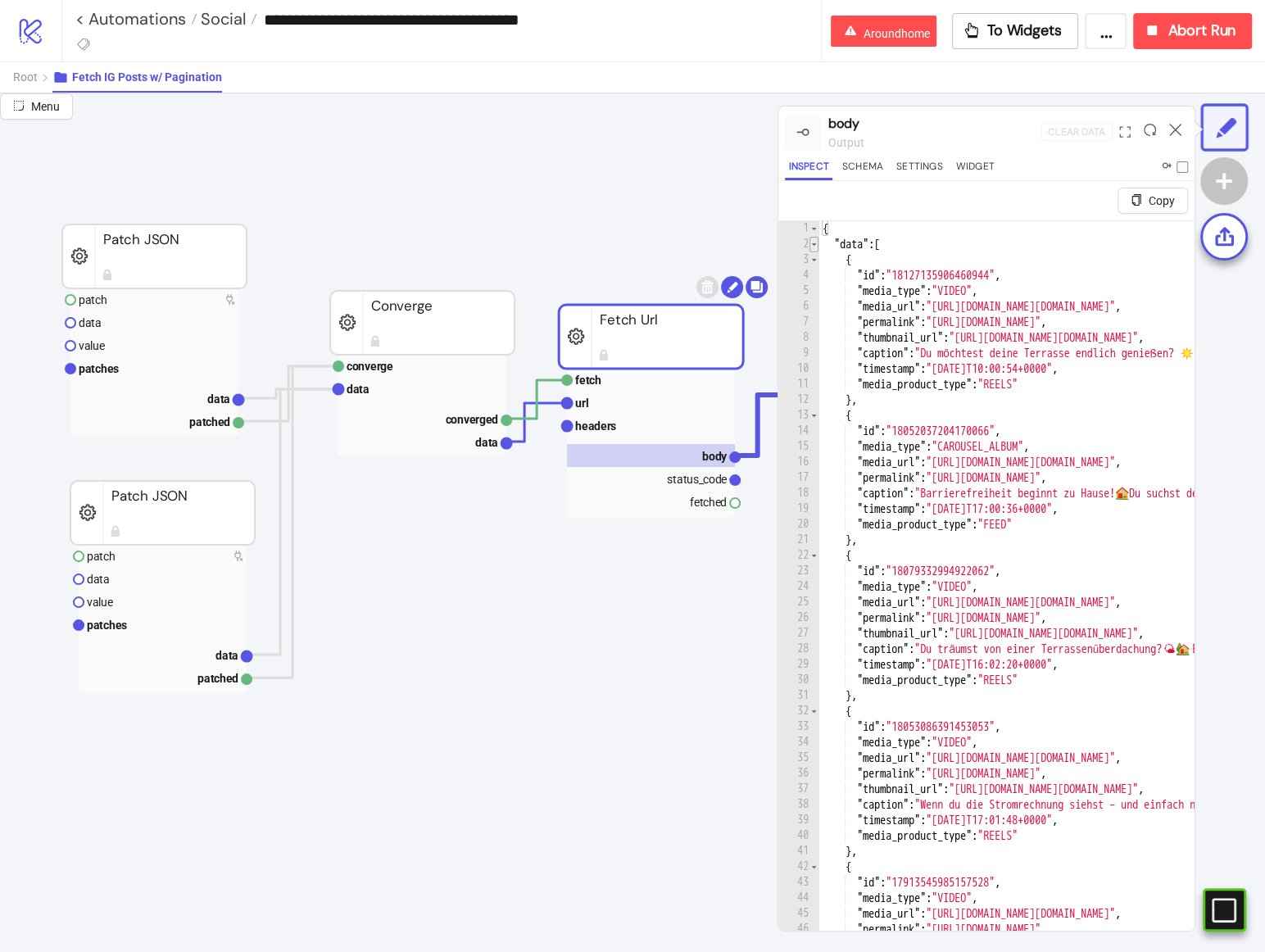 click at bounding box center [814, 244] 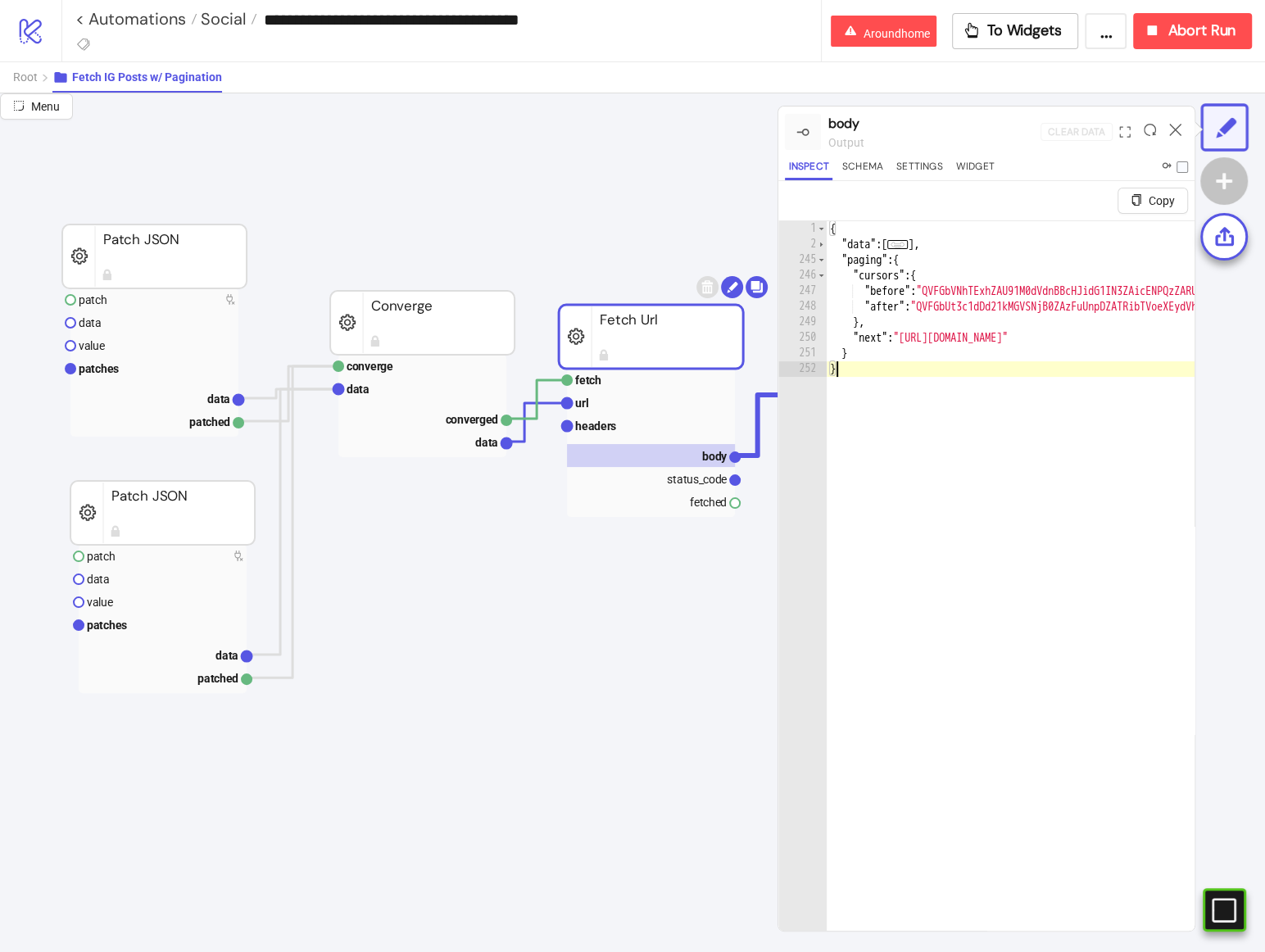 click on "{    "data" :  [ ... ] ,    "paging" :  {      "cursors" :  {         "before" :  "QVFGbVNhTExhZAU91M0dVdnBBcHJidG1IN3ZAicENPQzZARUnVnY09lc0tVbWRBa1l6bXp5LVlHVThLaWZA4WjM3NTUtWkQ2WmNqcHB1eVZAMTlpISTBEbXp3Mktn" ,         "after" :  "QVFGbUt3c1dDd21kMGVSNjB0ZAzFuUnpDZATRibTVoeXEydVhTeTF6ZAklielJLYkI0czRUVGIzSDY4dTduTlZAlb19hcWNneFE2bTg4MHlwY2NVa1d2cDMxZAUZAR"      } ,      "next" :  "https://graph.facebook.com/v22.0/17841402383114291/media?fields=id,title,name,media_type,media_url,permalink,thumbnail_url,caption,timestamp,media_product_type&limit=25&after=QVFGbUt3c1dDd21kMGVSNjB0ZAzFuUnpDZATRibTVoeXEydVhTeTF6ZAklielJLYkI0czRUVGIzSDY4dTduTlZAlb19hcWNneFE2bTg4MHlwY2NVa1d2cDMxZAUZAR"    } }" at bounding box center (1914, 613) 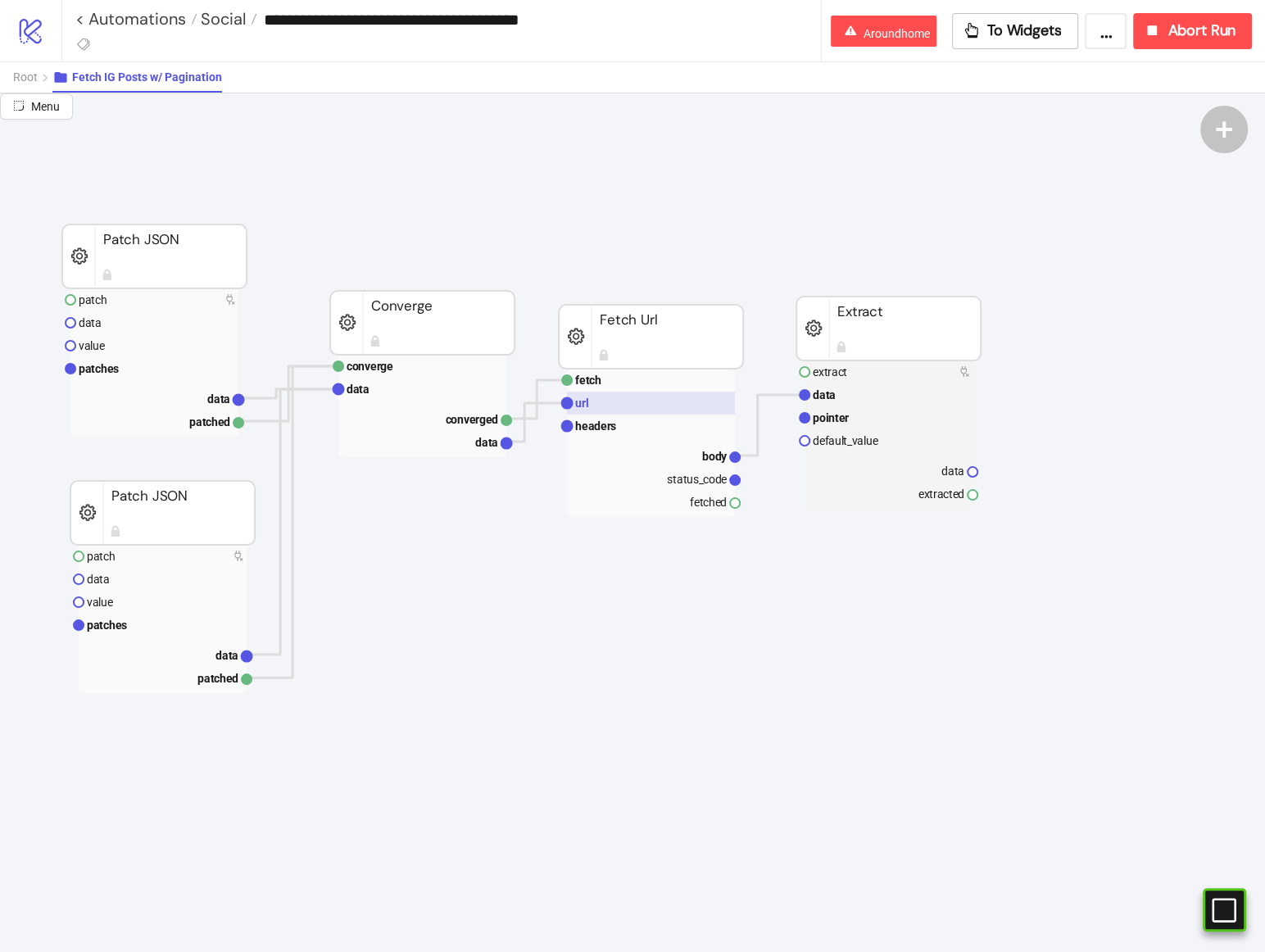 scroll, scrollTop: 52, scrollLeft: 214, axis: both 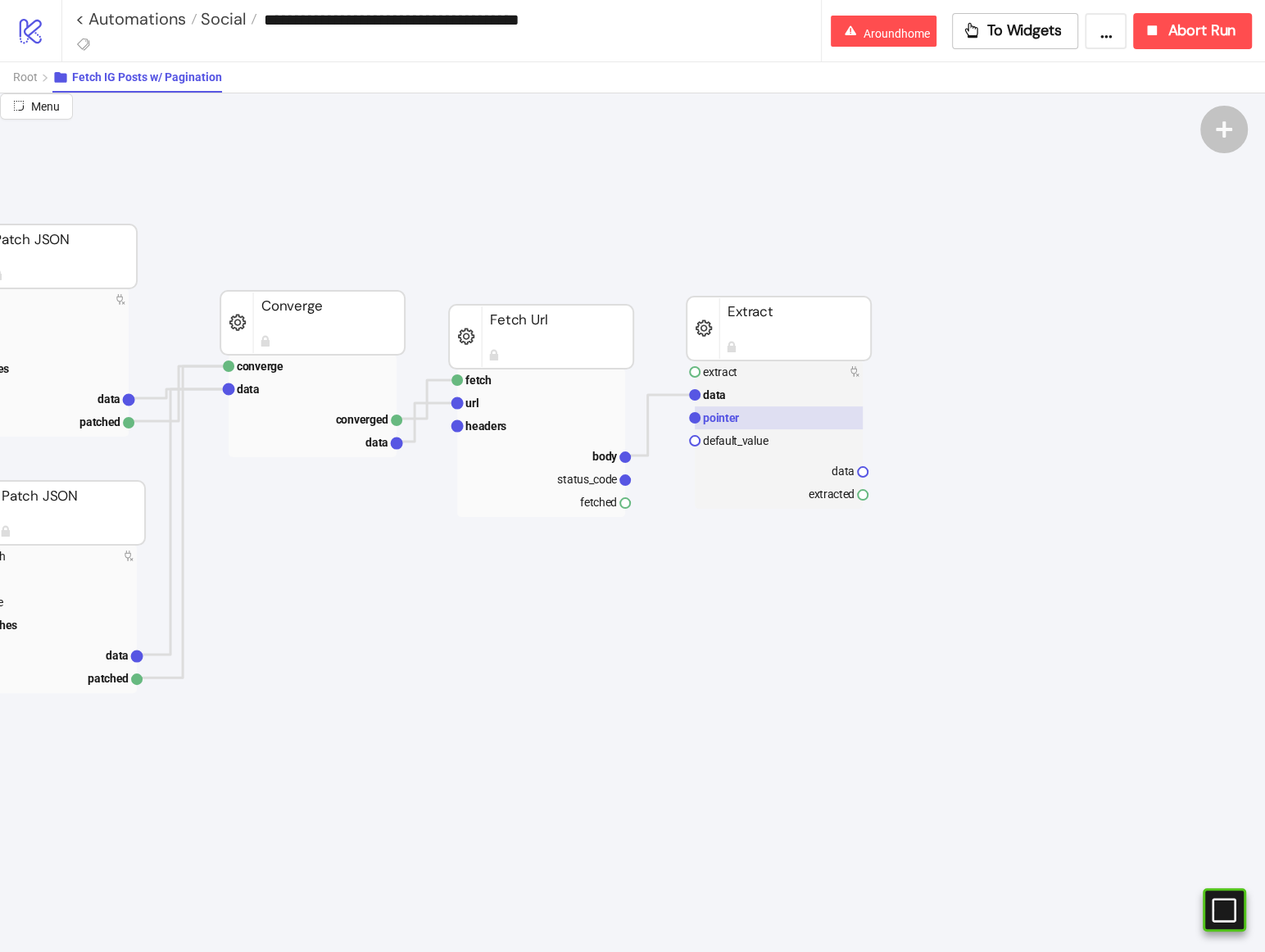 click on "pointer" 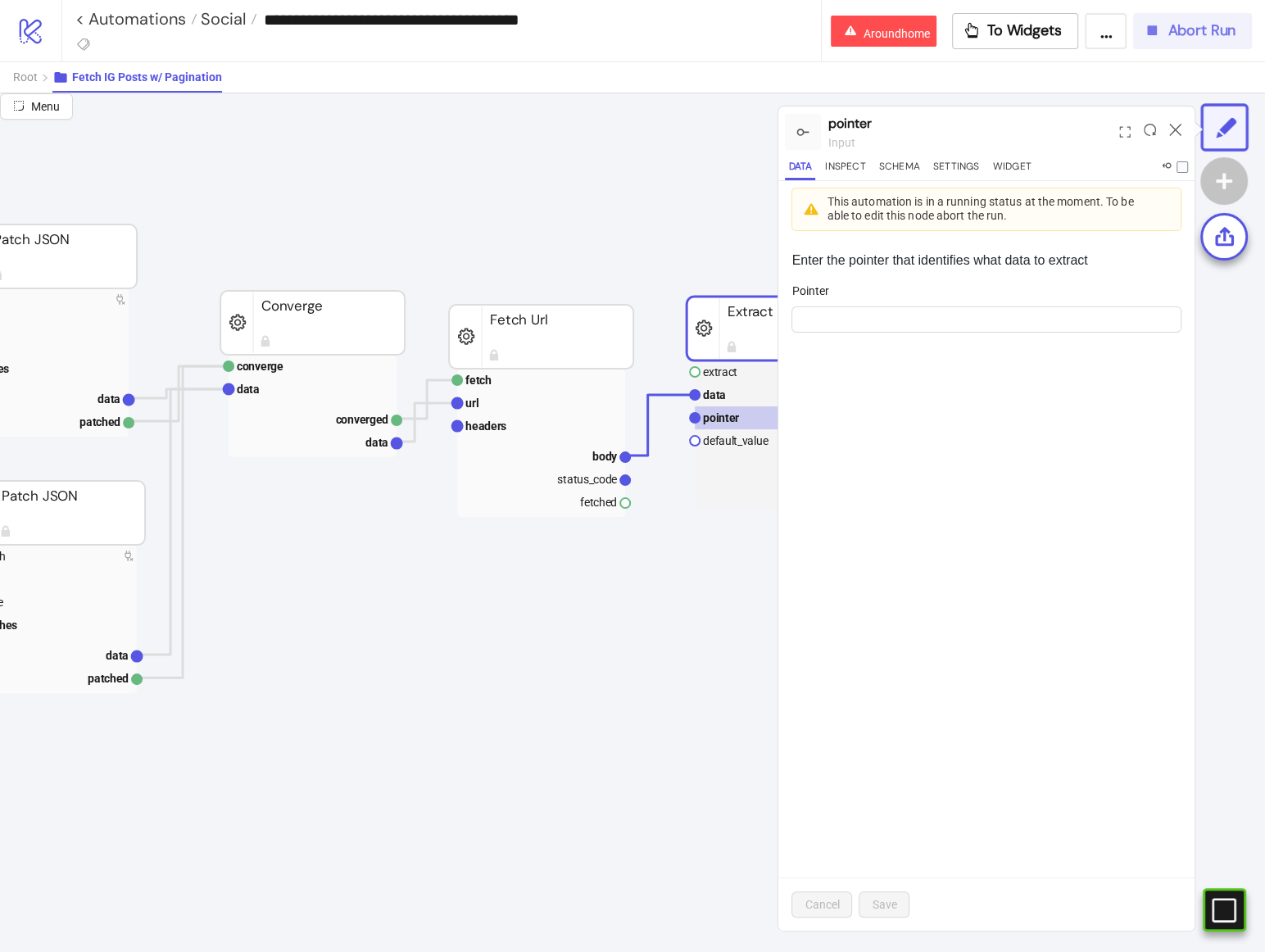 click on "Abort Run" at bounding box center (1201, 30) 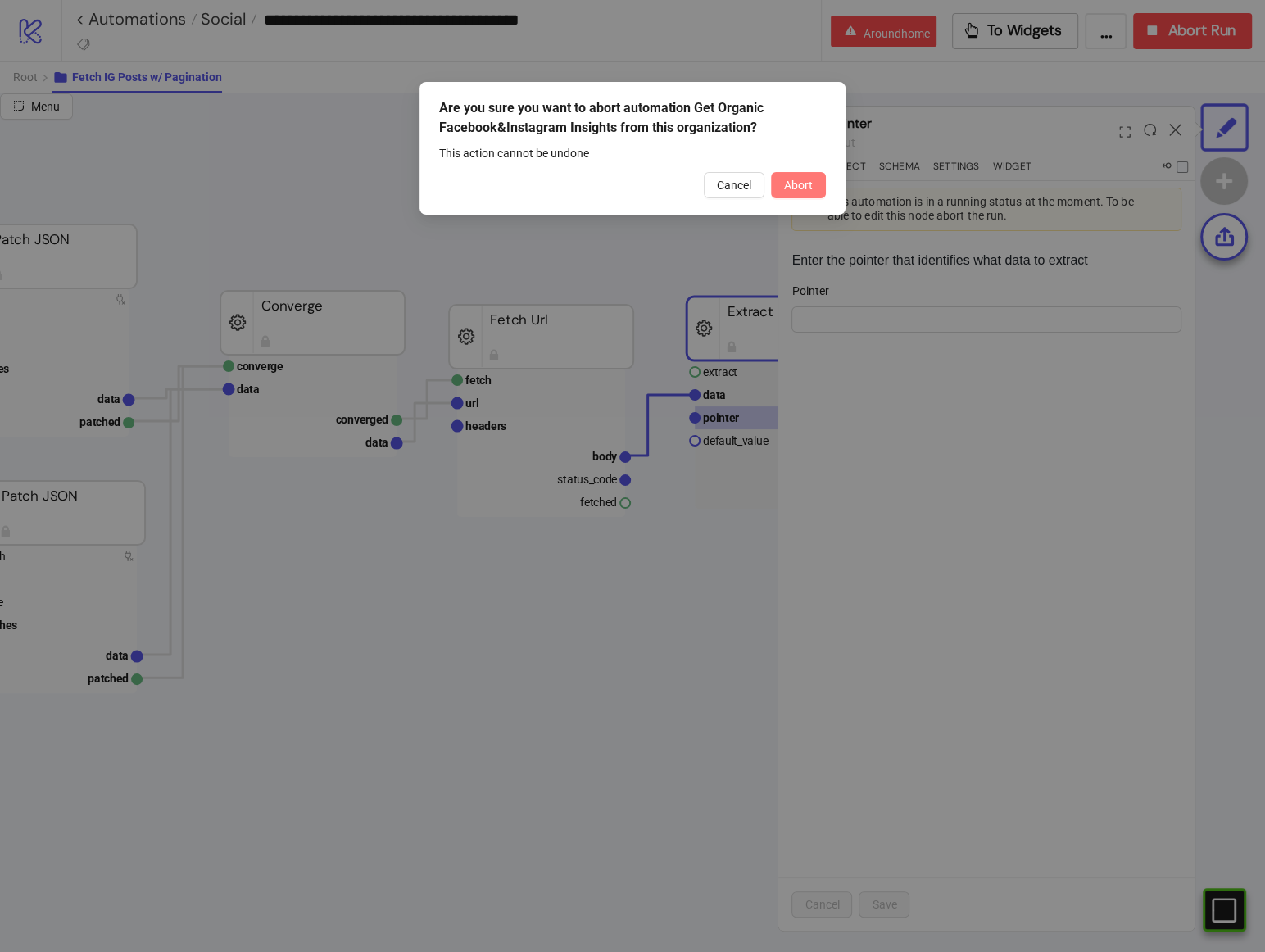 click on "Abort" at bounding box center (798, 185) 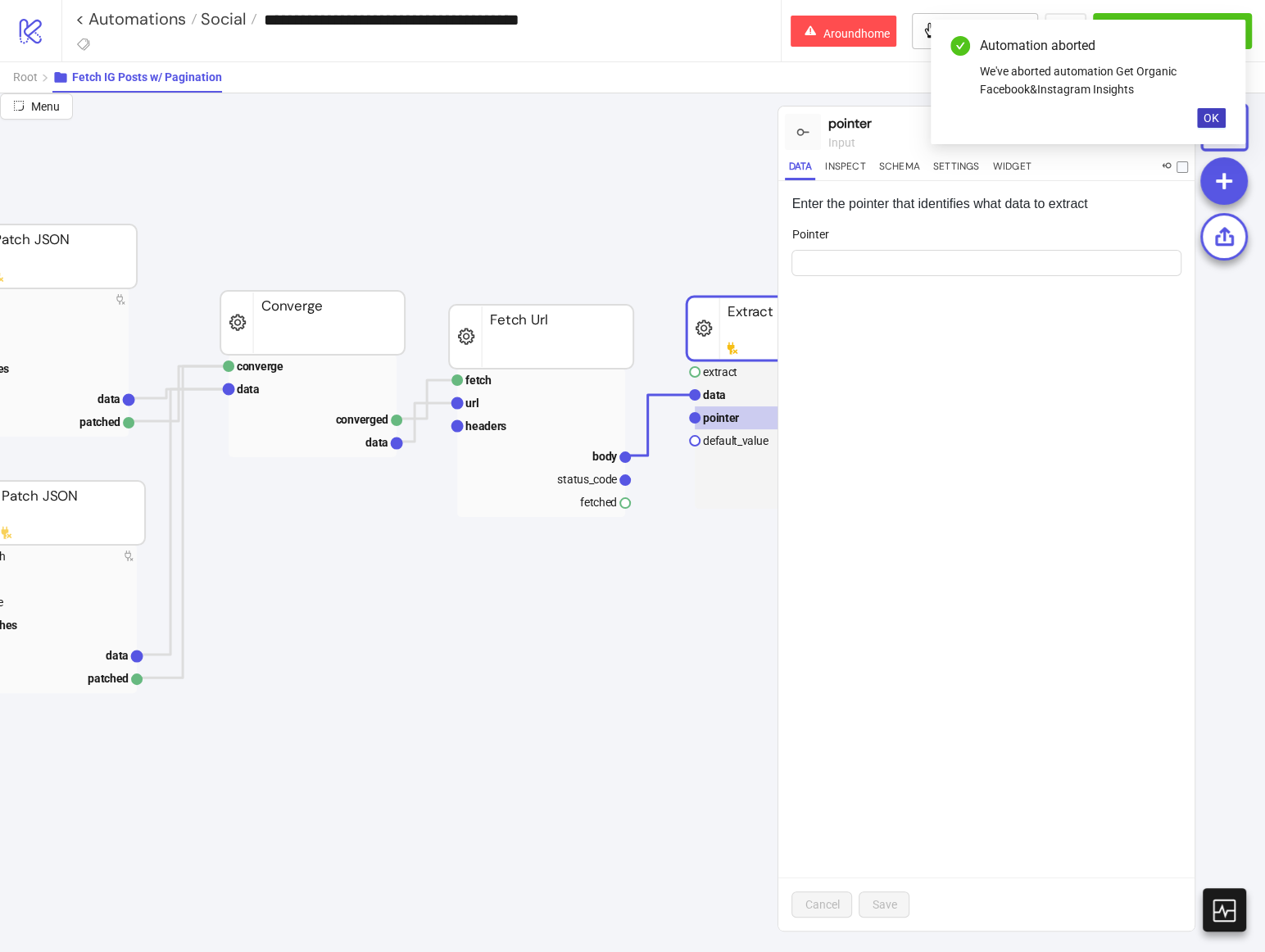 click on "Enter the pointer that identifies what data to extract Pointer Cancel Save" at bounding box center [986, 555] 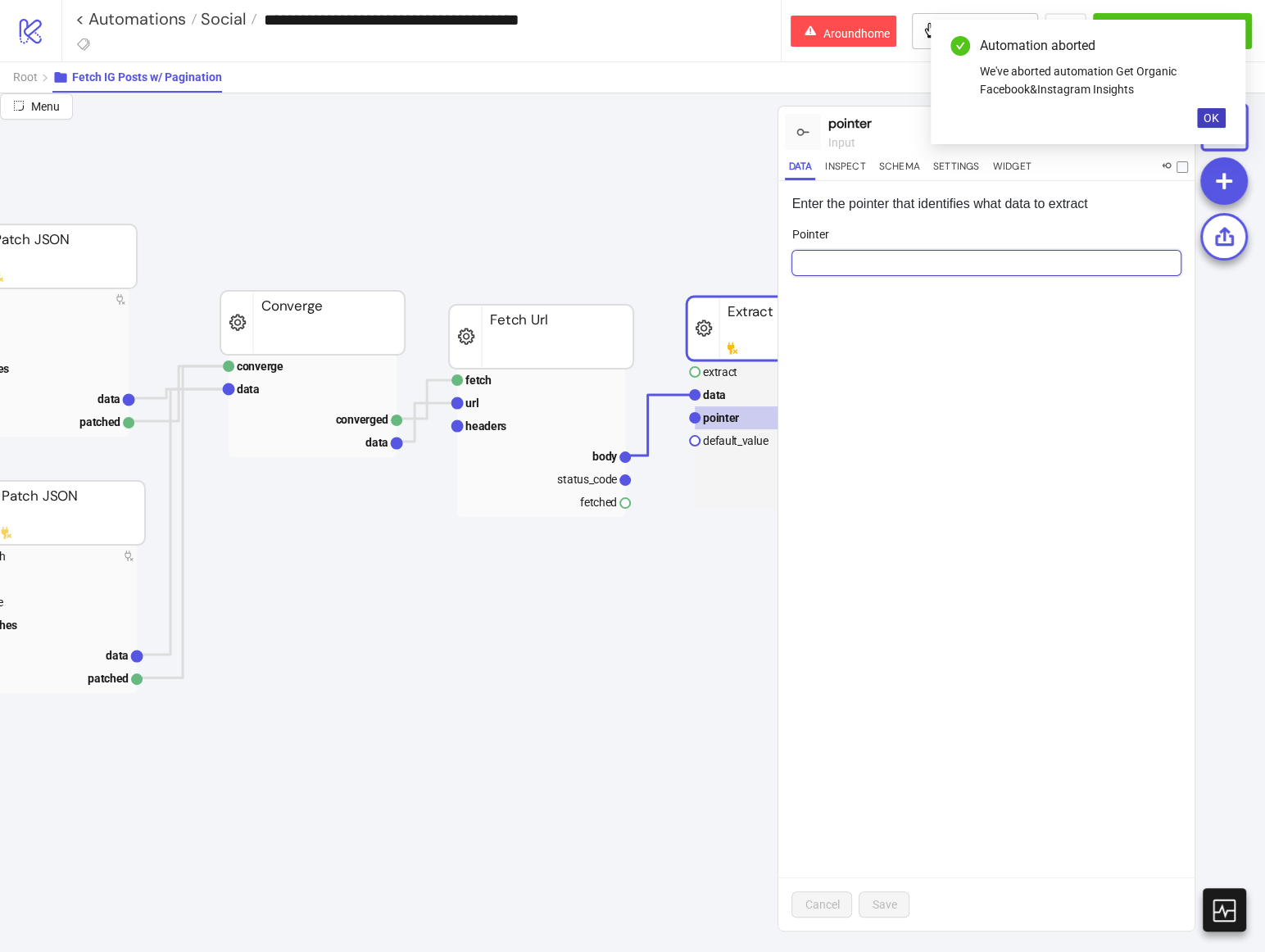 click on "Pointer" at bounding box center [986, 263] 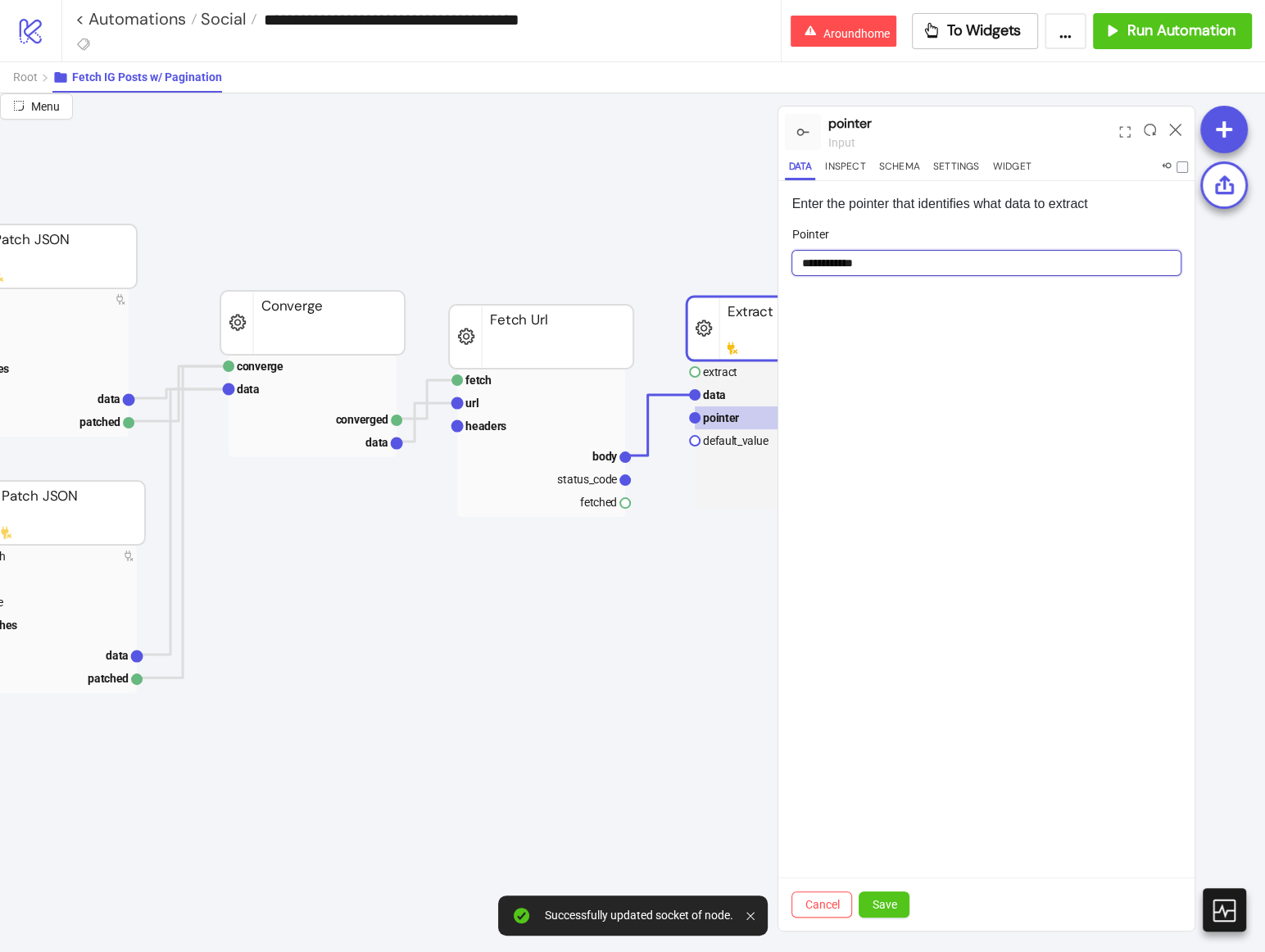 type on "**********" 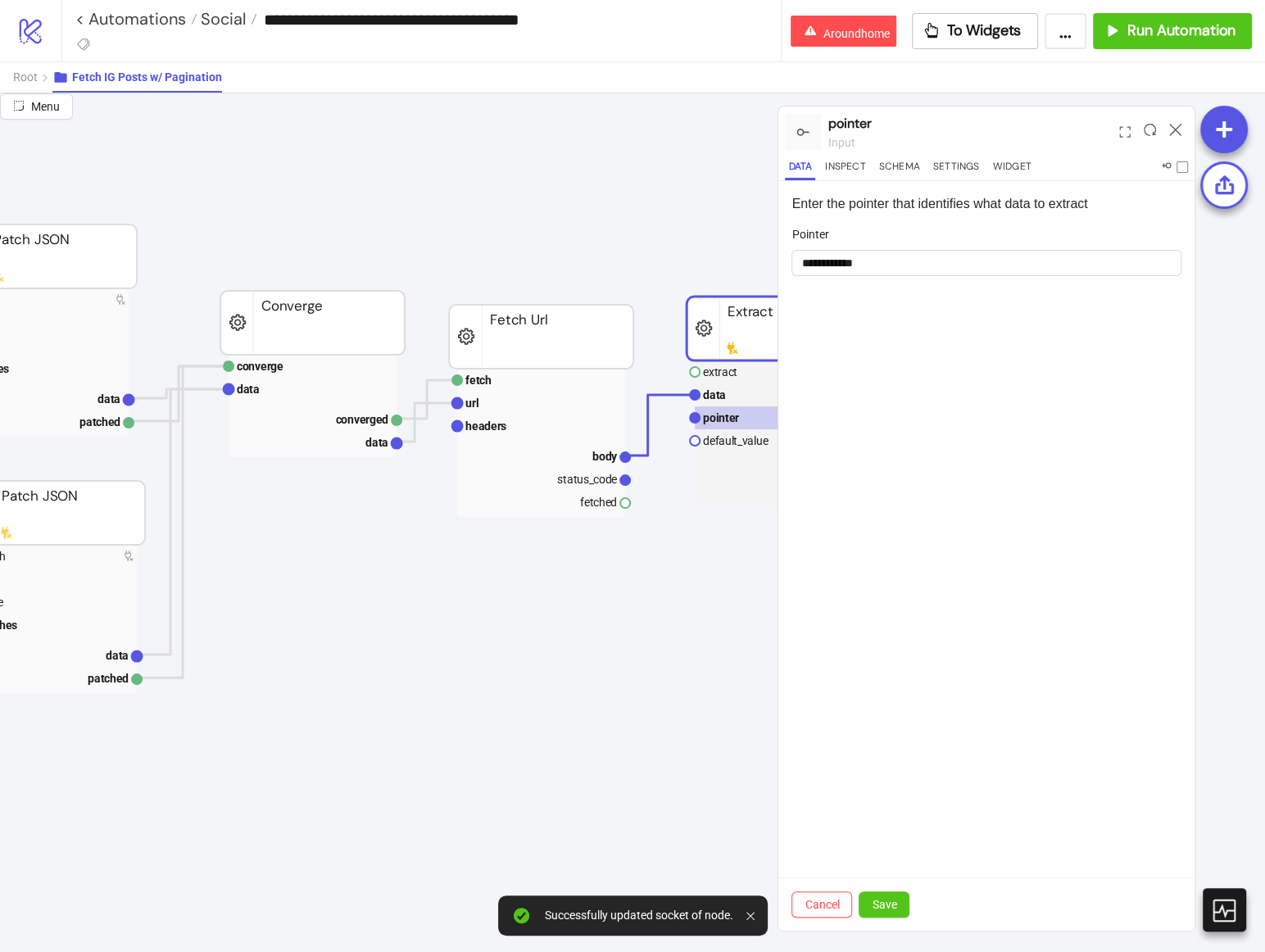 click on "Cancel Save" at bounding box center (986, 904) 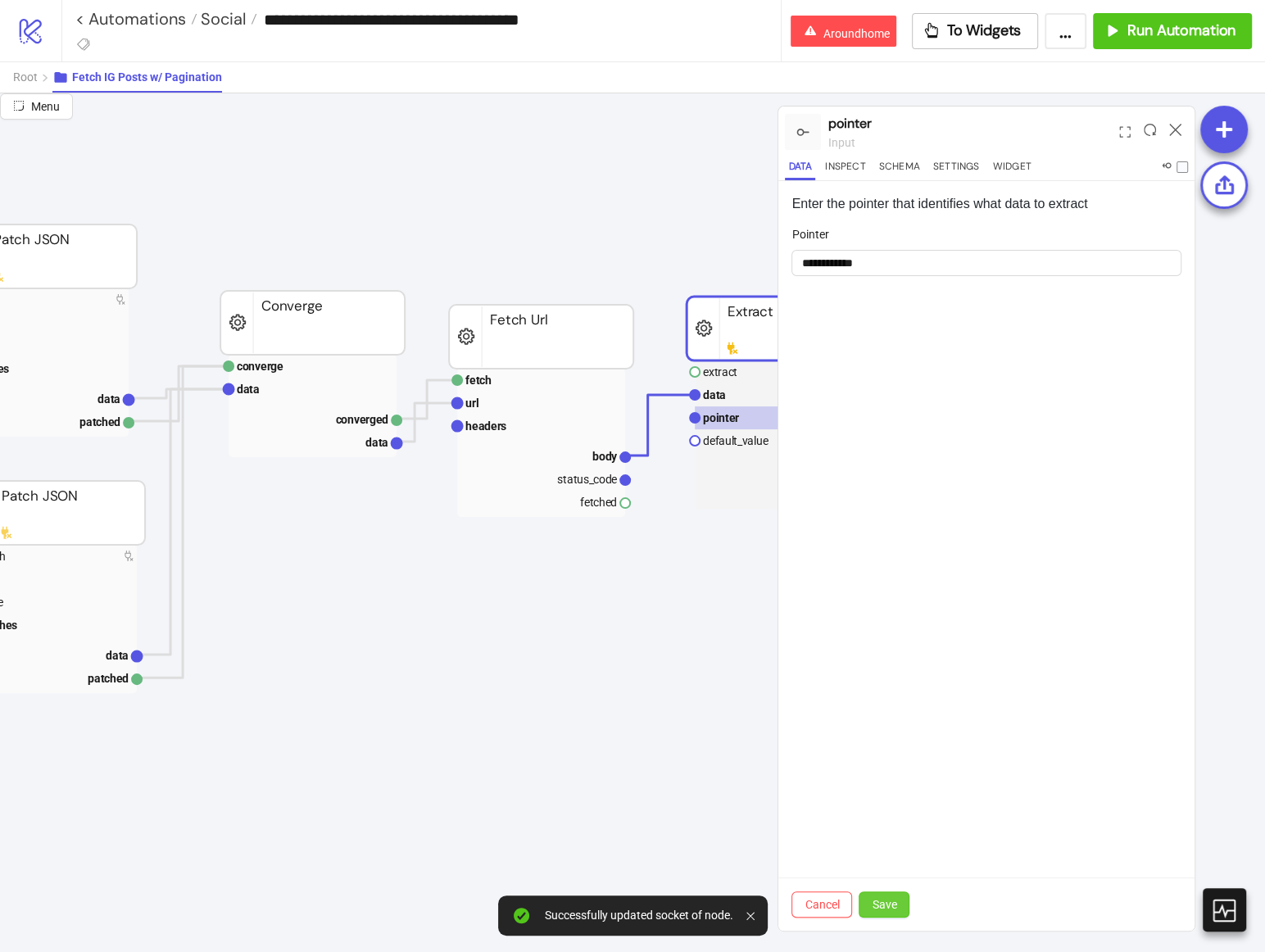 click on "Save" at bounding box center (884, 904) 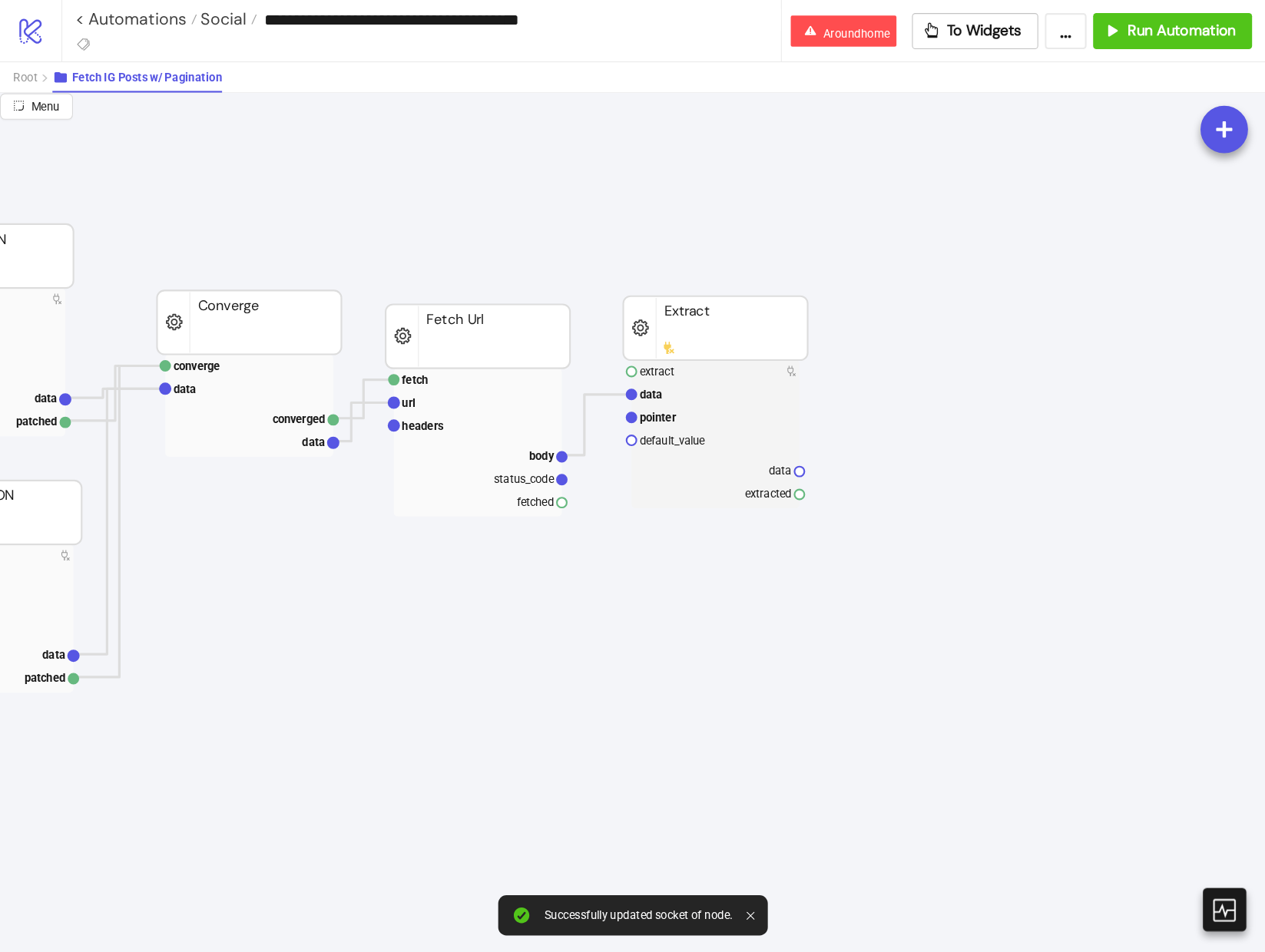 scroll, scrollTop: 48, scrollLeft: 377, axis: both 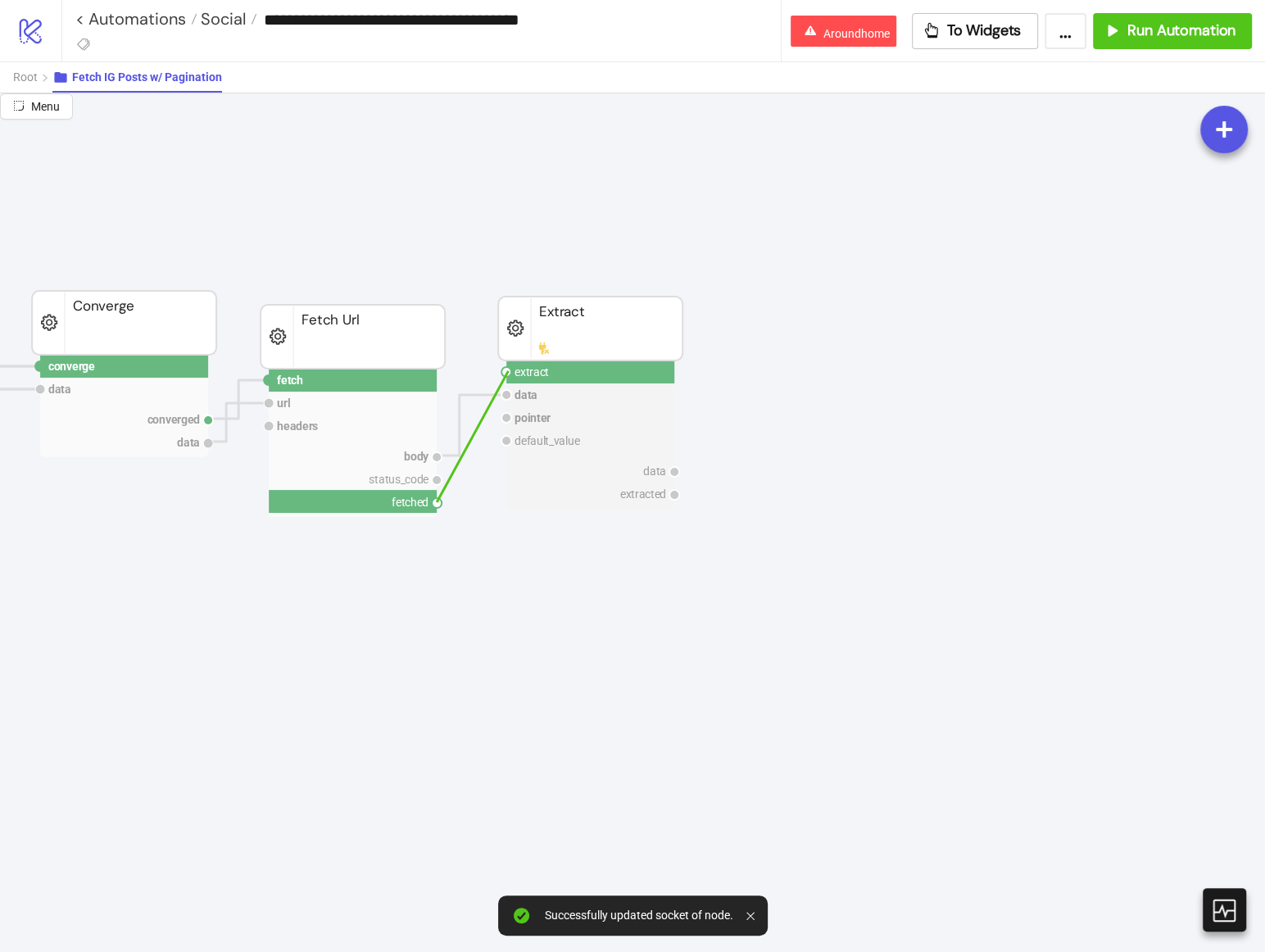 drag, startPoint x: 434, startPoint y: 503, endPoint x: 507, endPoint y: 369, distance: 152.59423 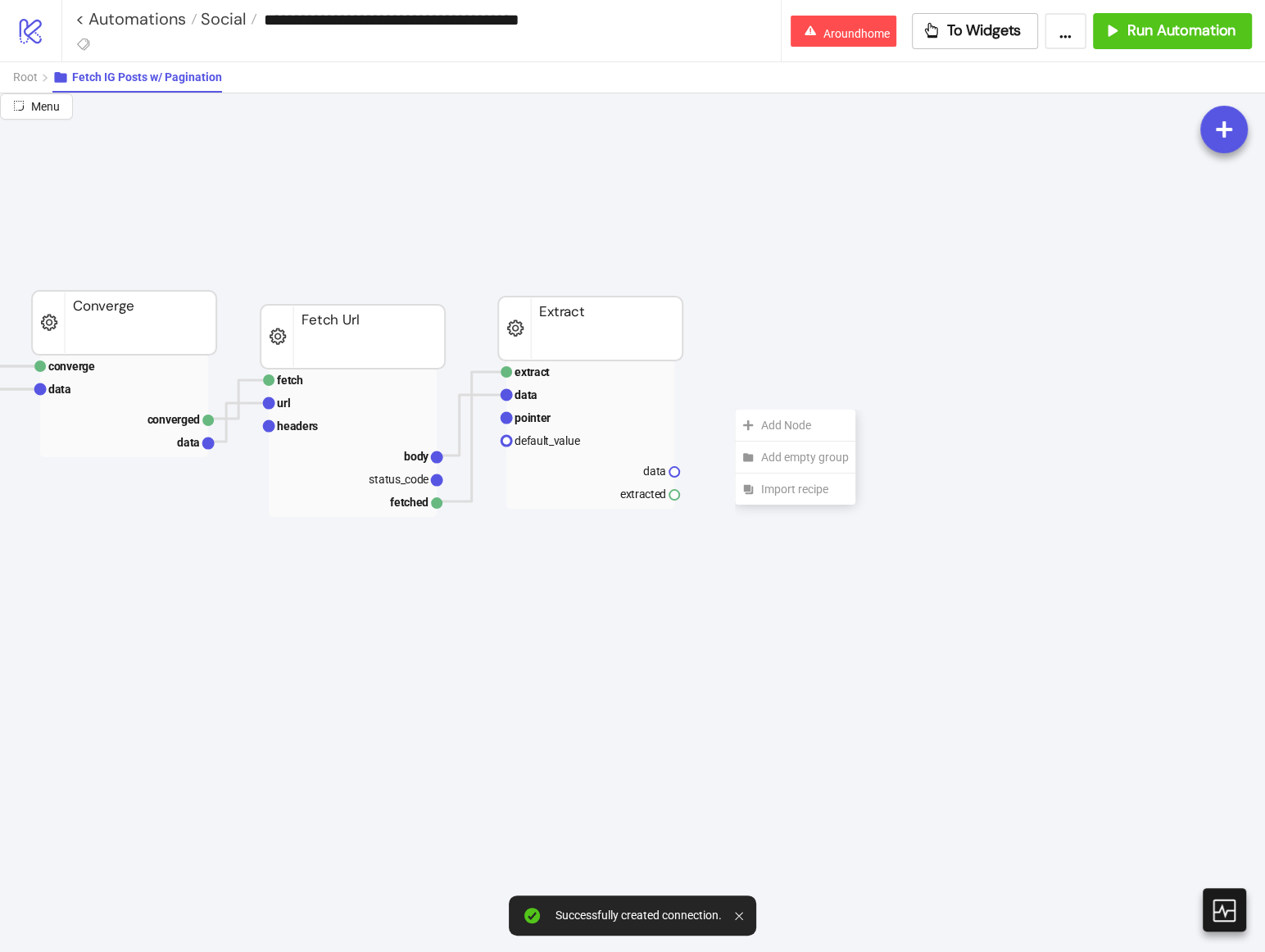 click on "Add Node" 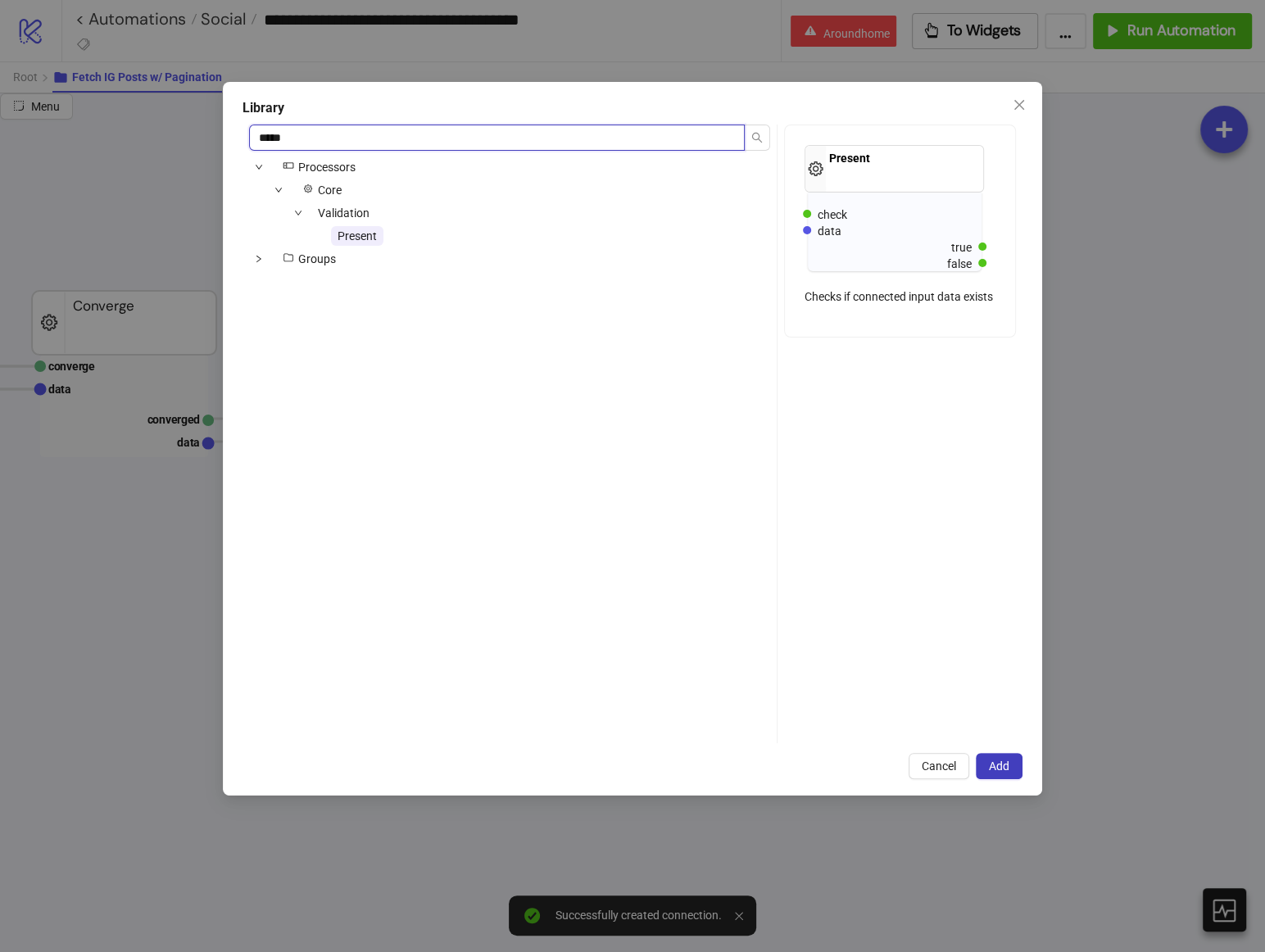 type on "*****" 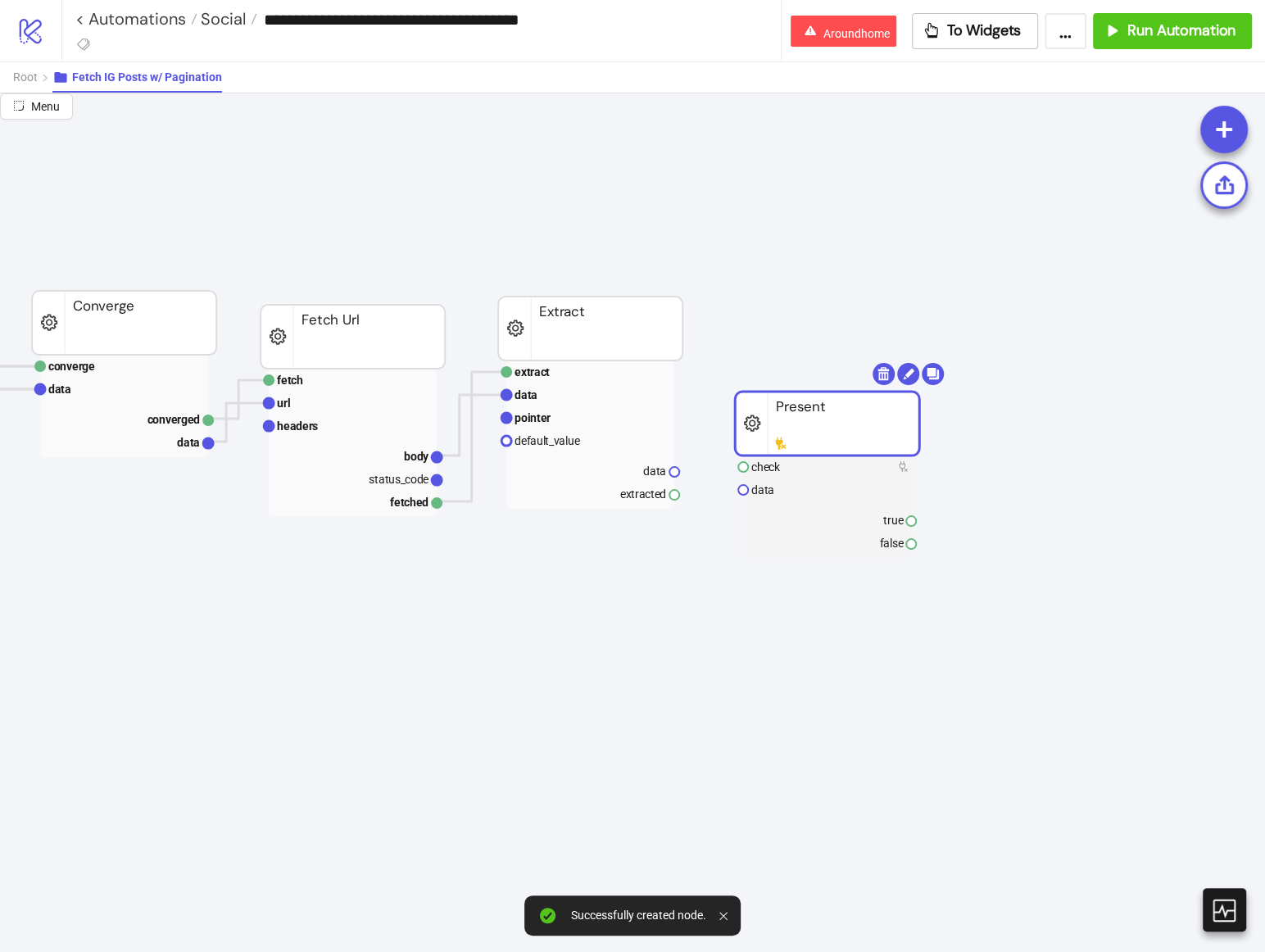 drag, startPoint x: 781, startPoint y: 436, endPoint x: 781, endPoint y: 394, distance: 42 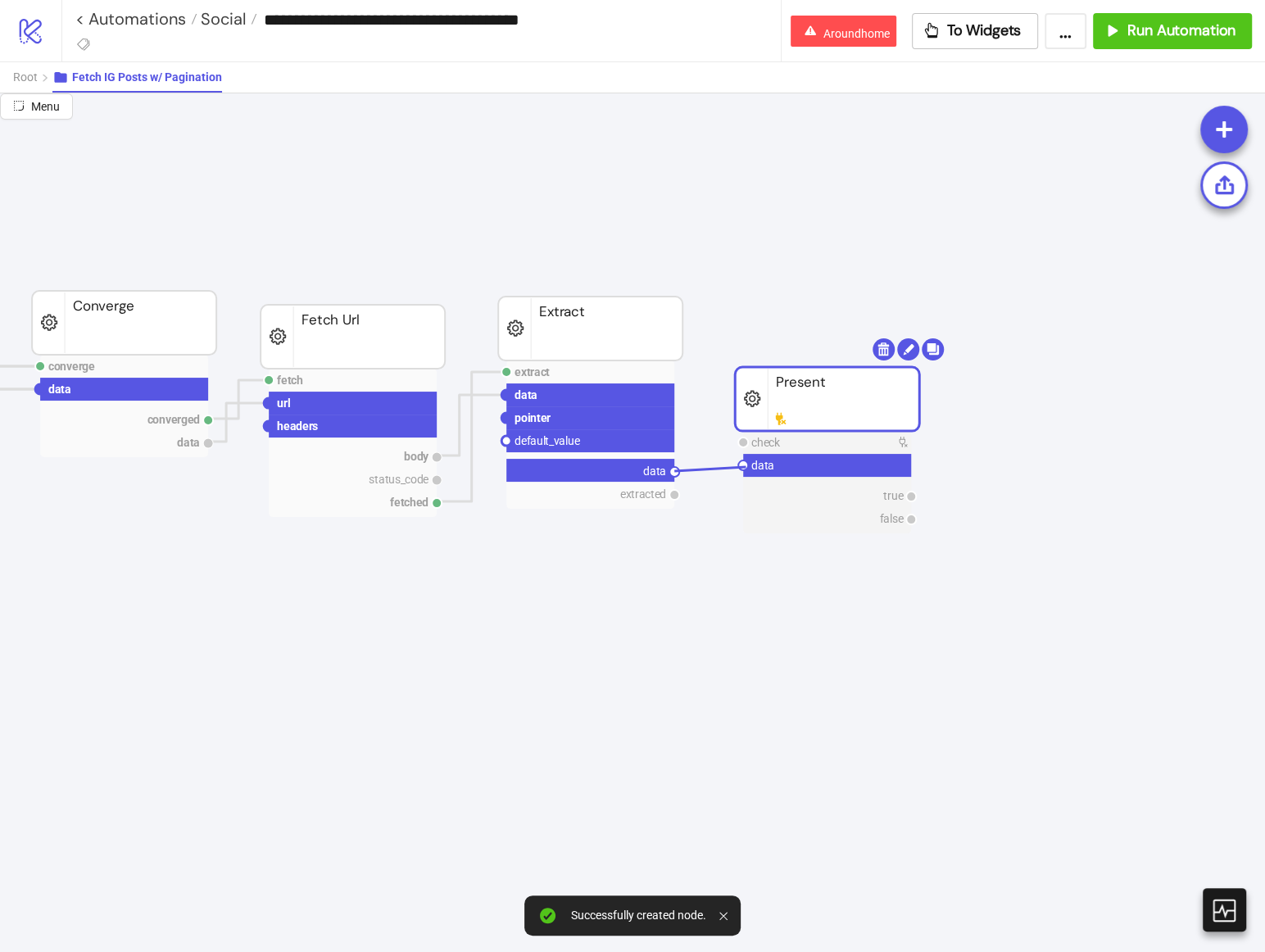 drag, startPoint x: 675, startPoint y: 470, endPoint x: 746, endPoint y: 465, distance: 71.175839 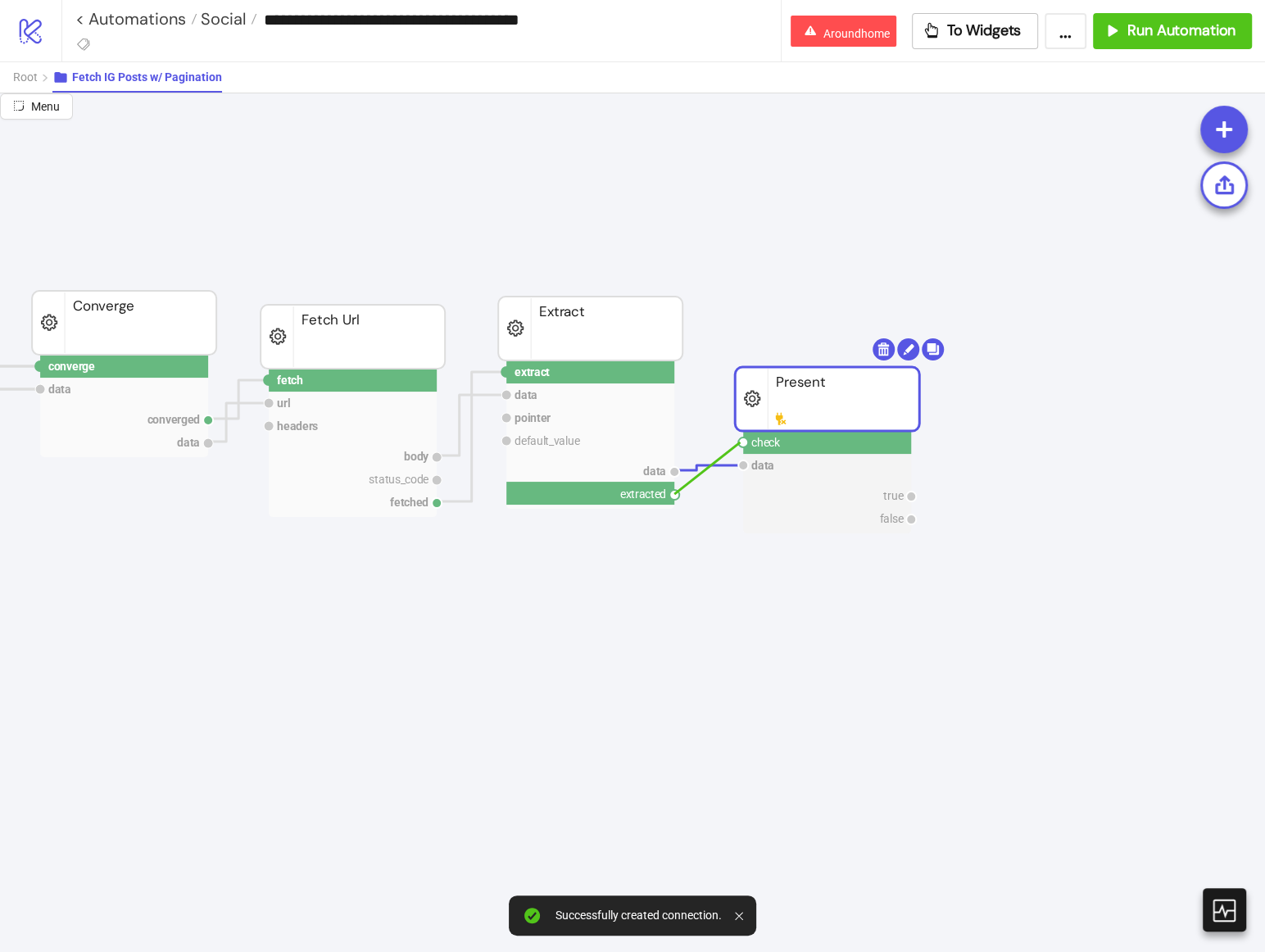 drag, startPoint x: 671, startPoint y: 495, endPoint x: 741, endPoint y: 441, distance: 88.40814 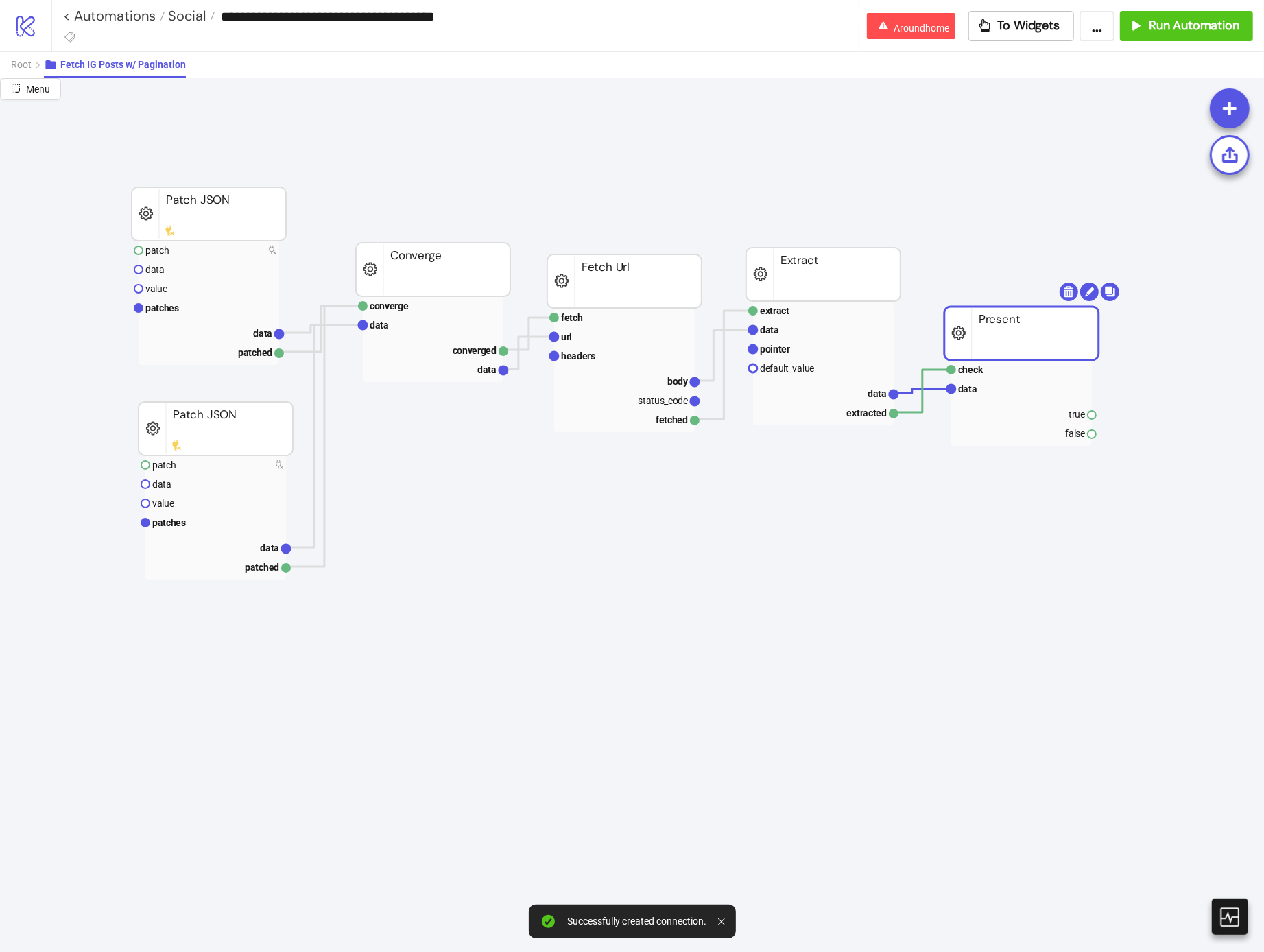 scroll, scrollTop: 44, scrollLeft: 15, axis: both 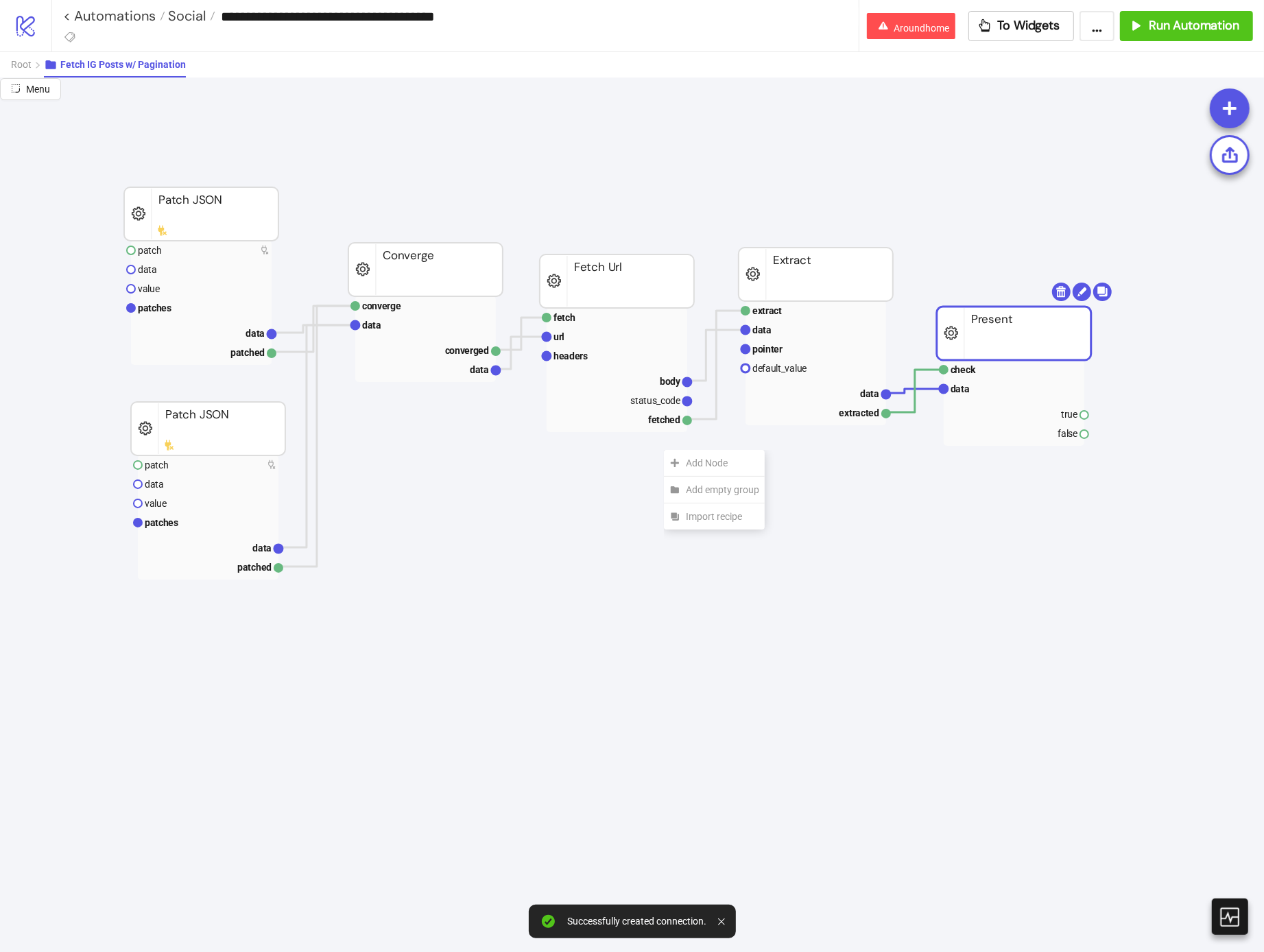 click on "Add Node" 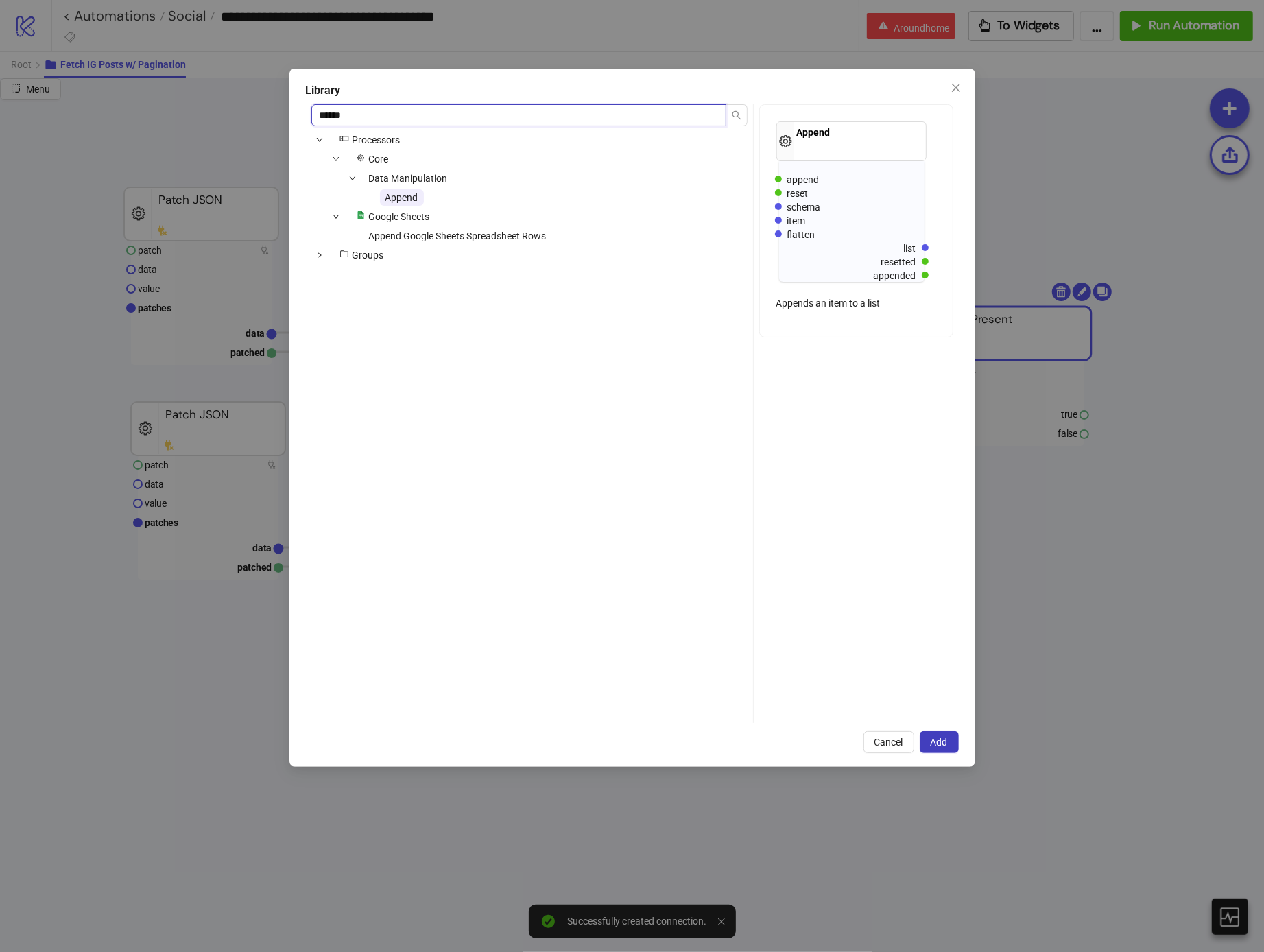 type on "******" 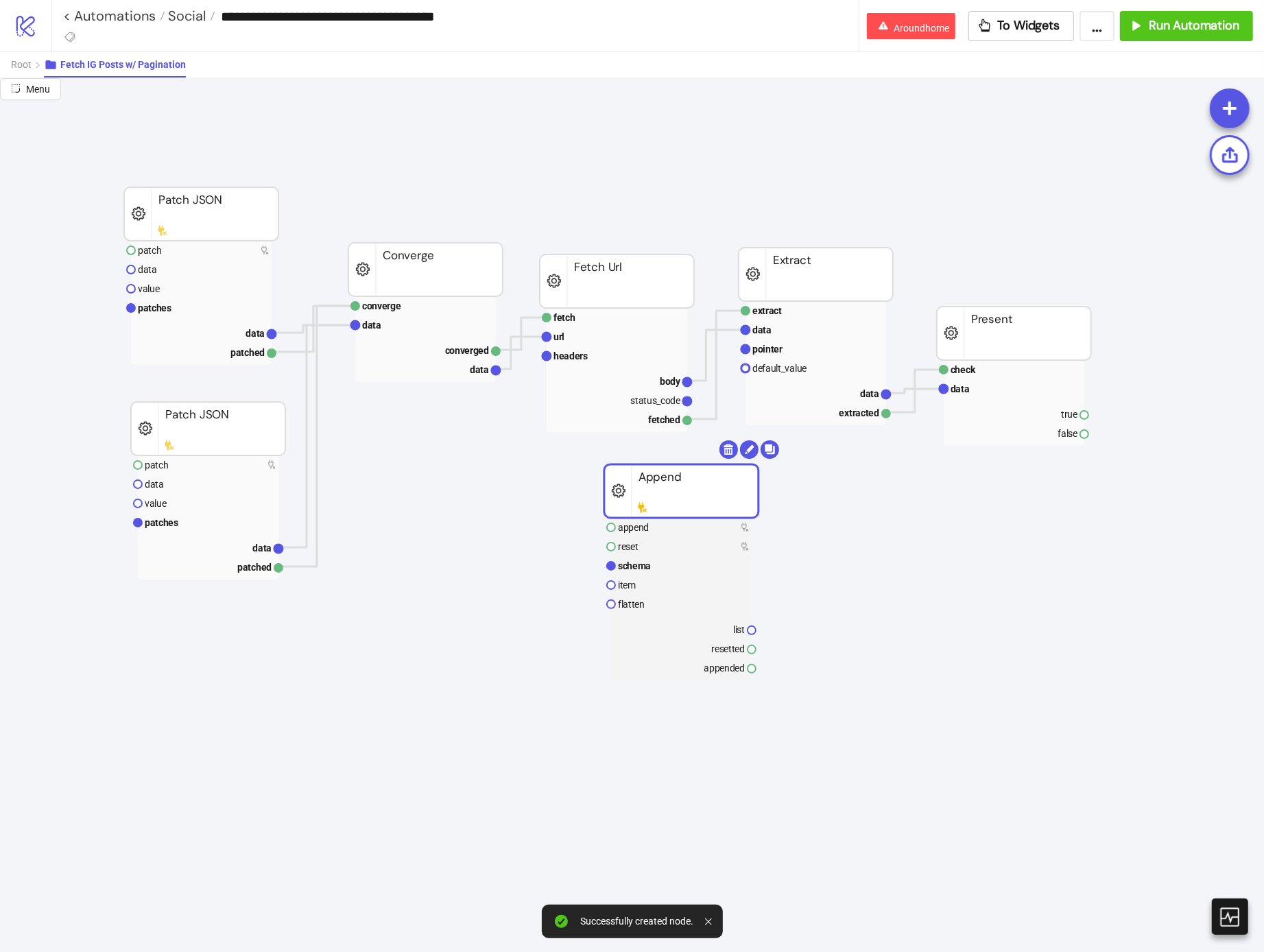 drag, startPoint x: 750, startPoint y: 469, endPoint x: 639, endPoint y: 484, distance: 112.0089 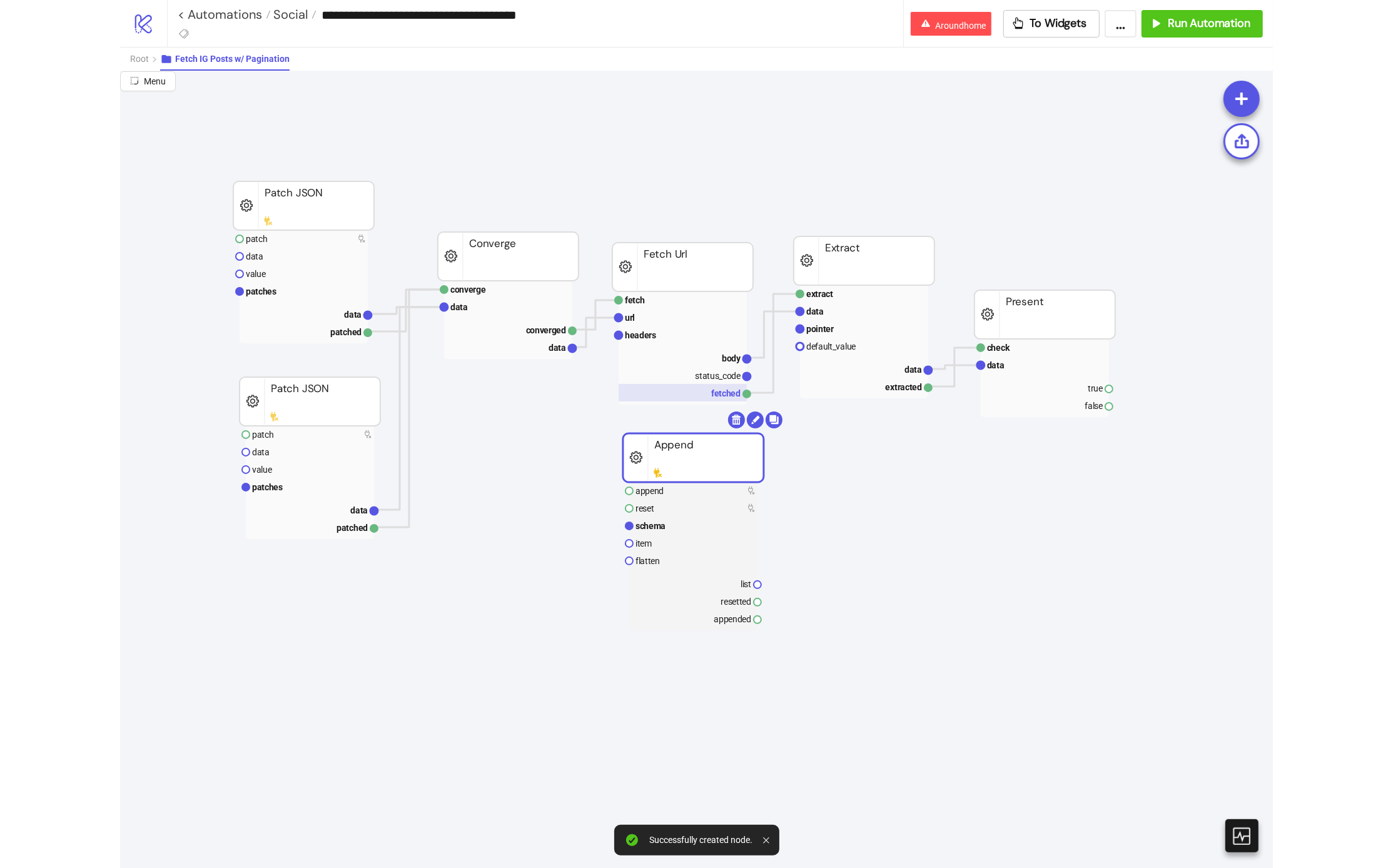 scroll, scrollTop: 73, scrollLeft: 14, axis: both 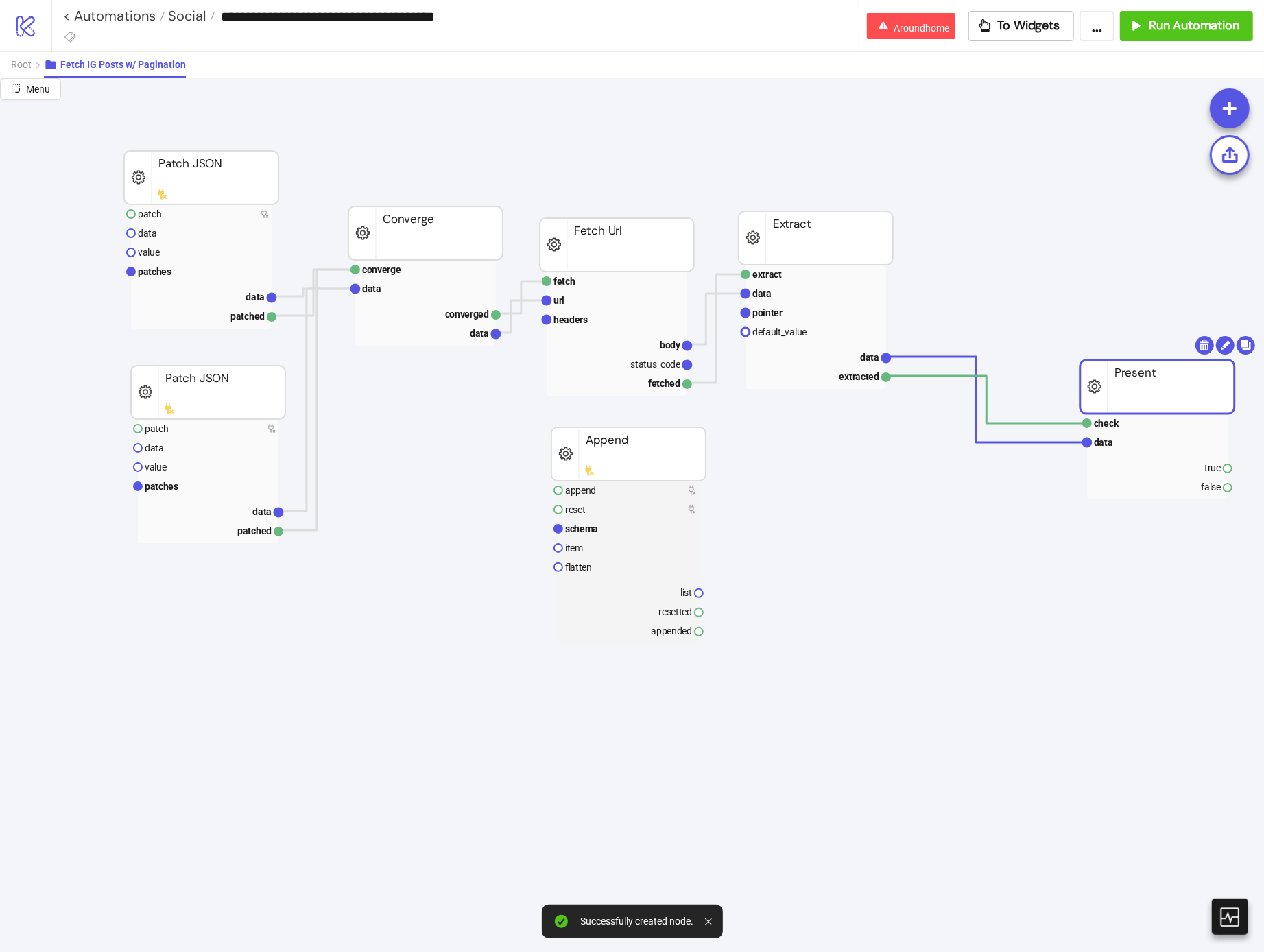 drag, startPoint x: 999, startPoint y: 292, endPoint x: 1141, endPoint y: 380, distance: 167.05688 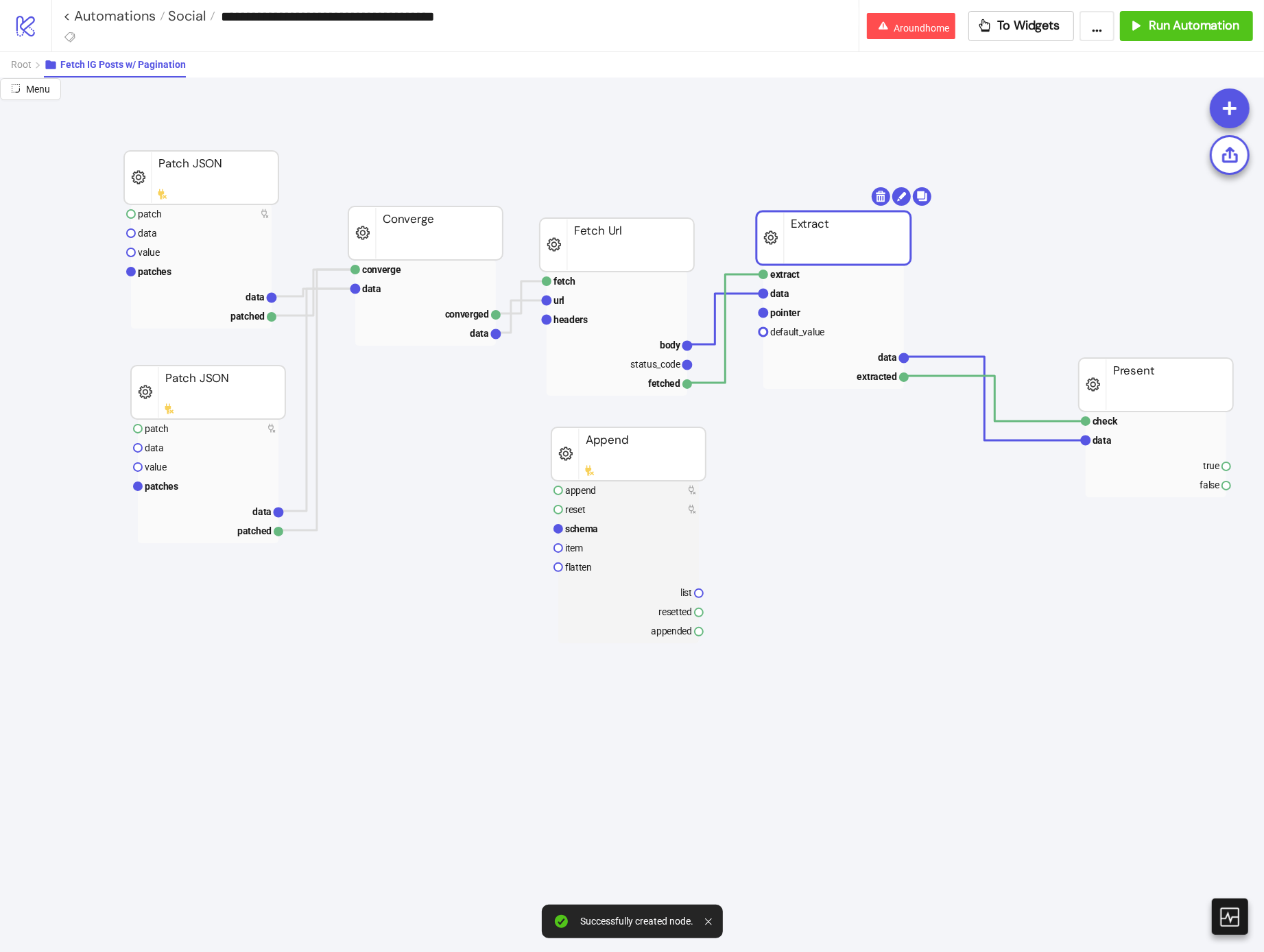 drag, startPoint x: 795, startPoint y: 233, endPoint x: 901, endPoint y: 241, distance: 106.30146 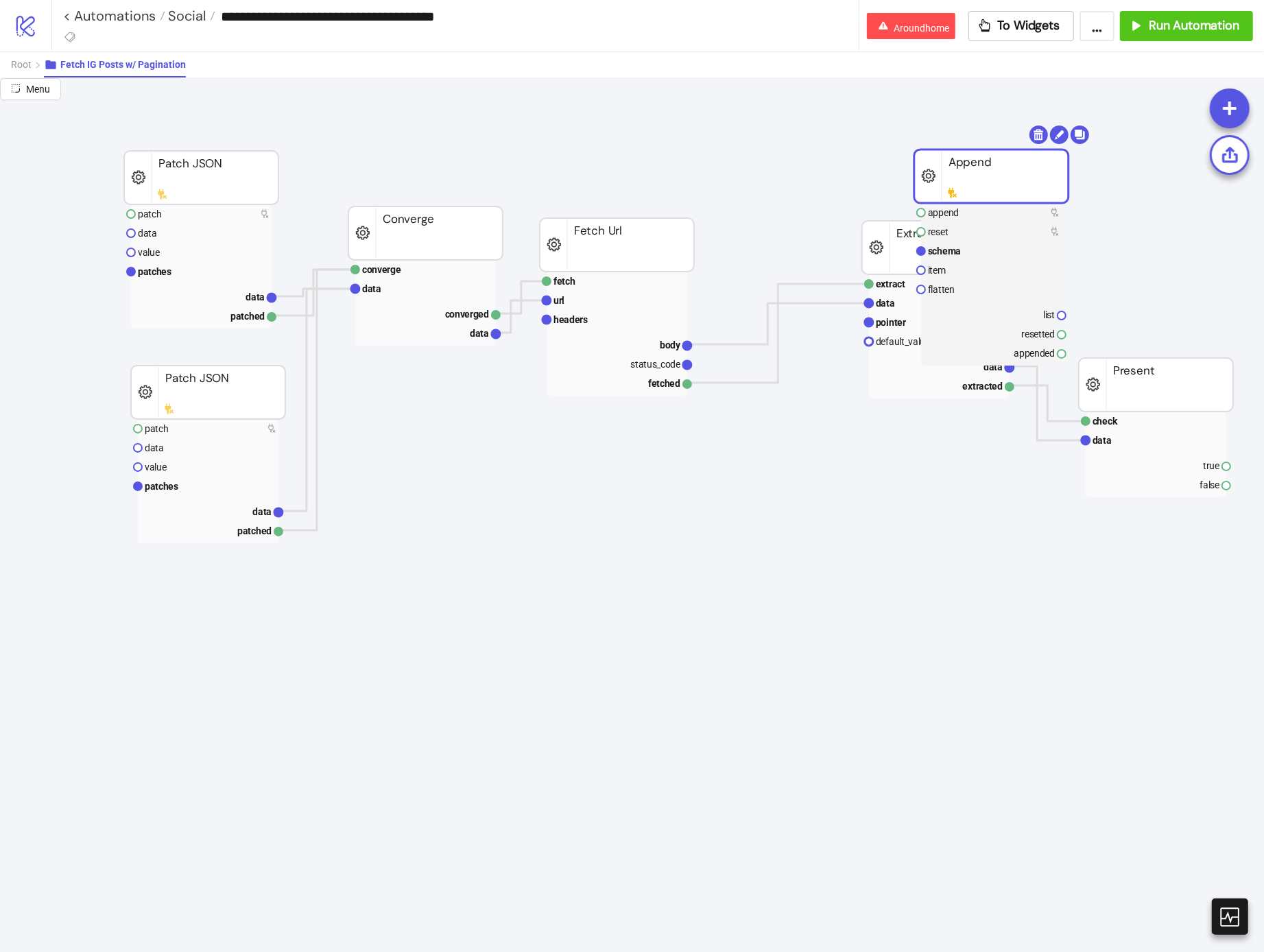 drag, startPoint x: 635, startPoint y: 414, endPoint x: 964, endPoint y: 182, distance: 402.57297 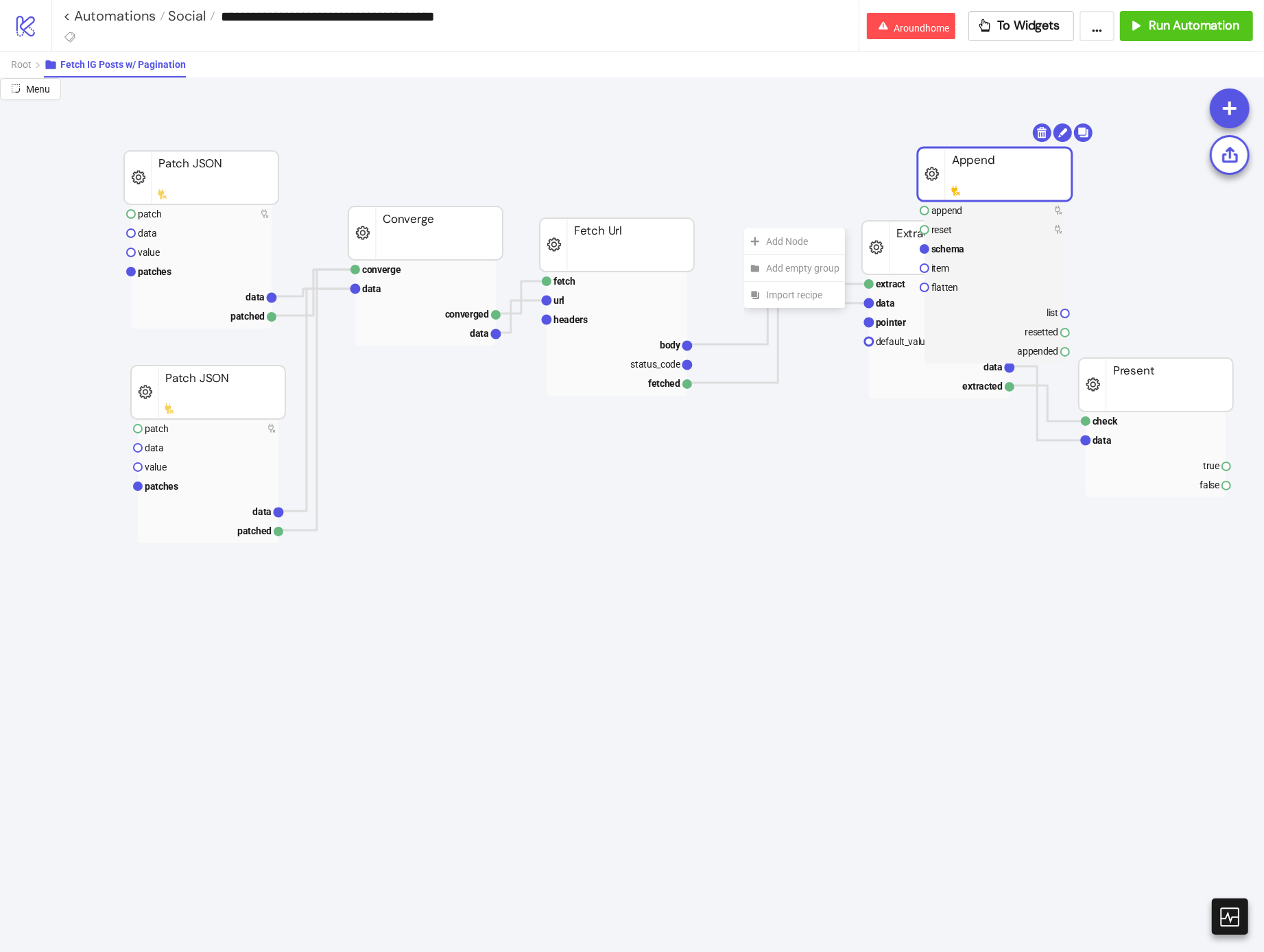 click on "Add Node" 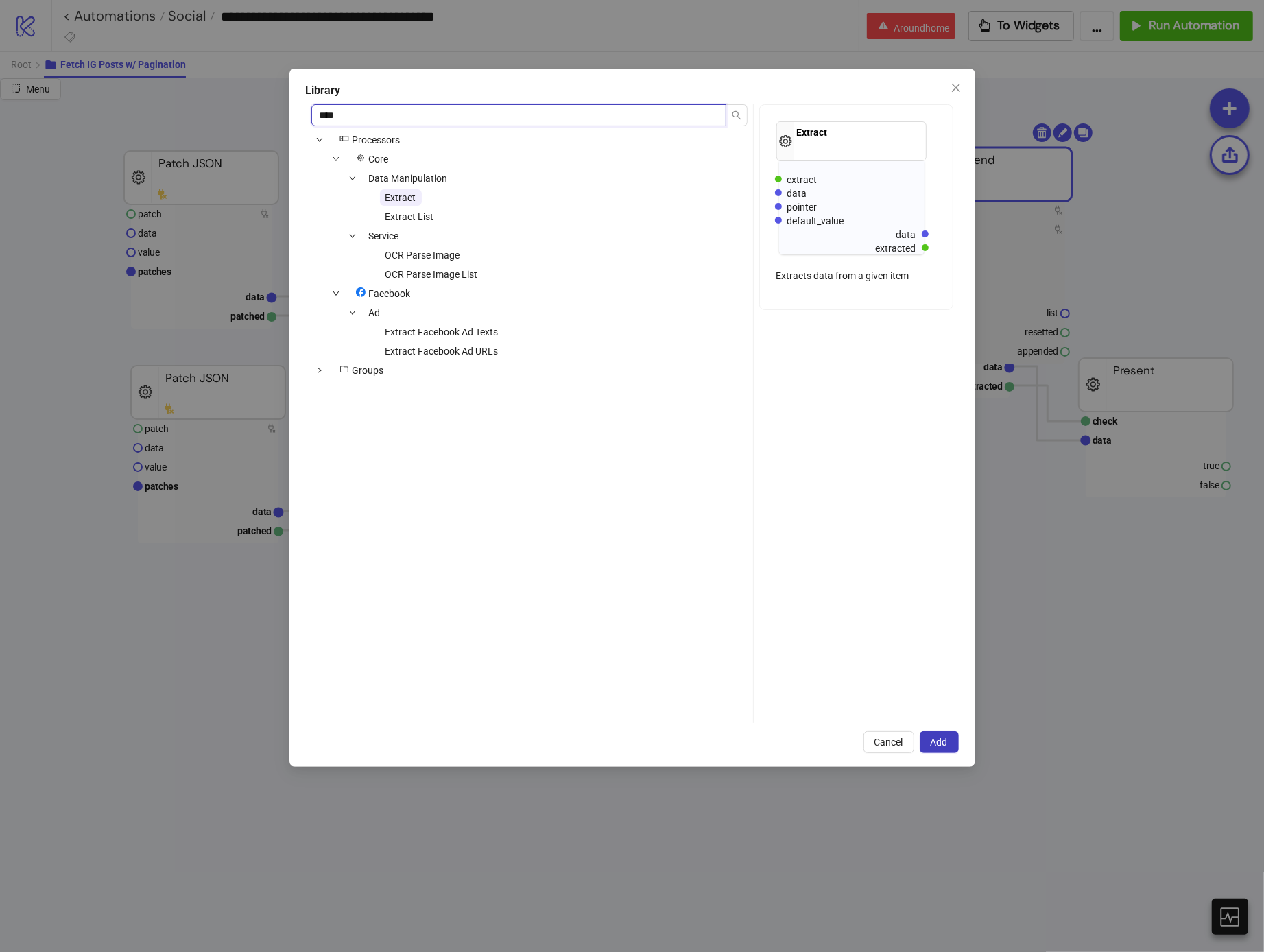 type on "*****" 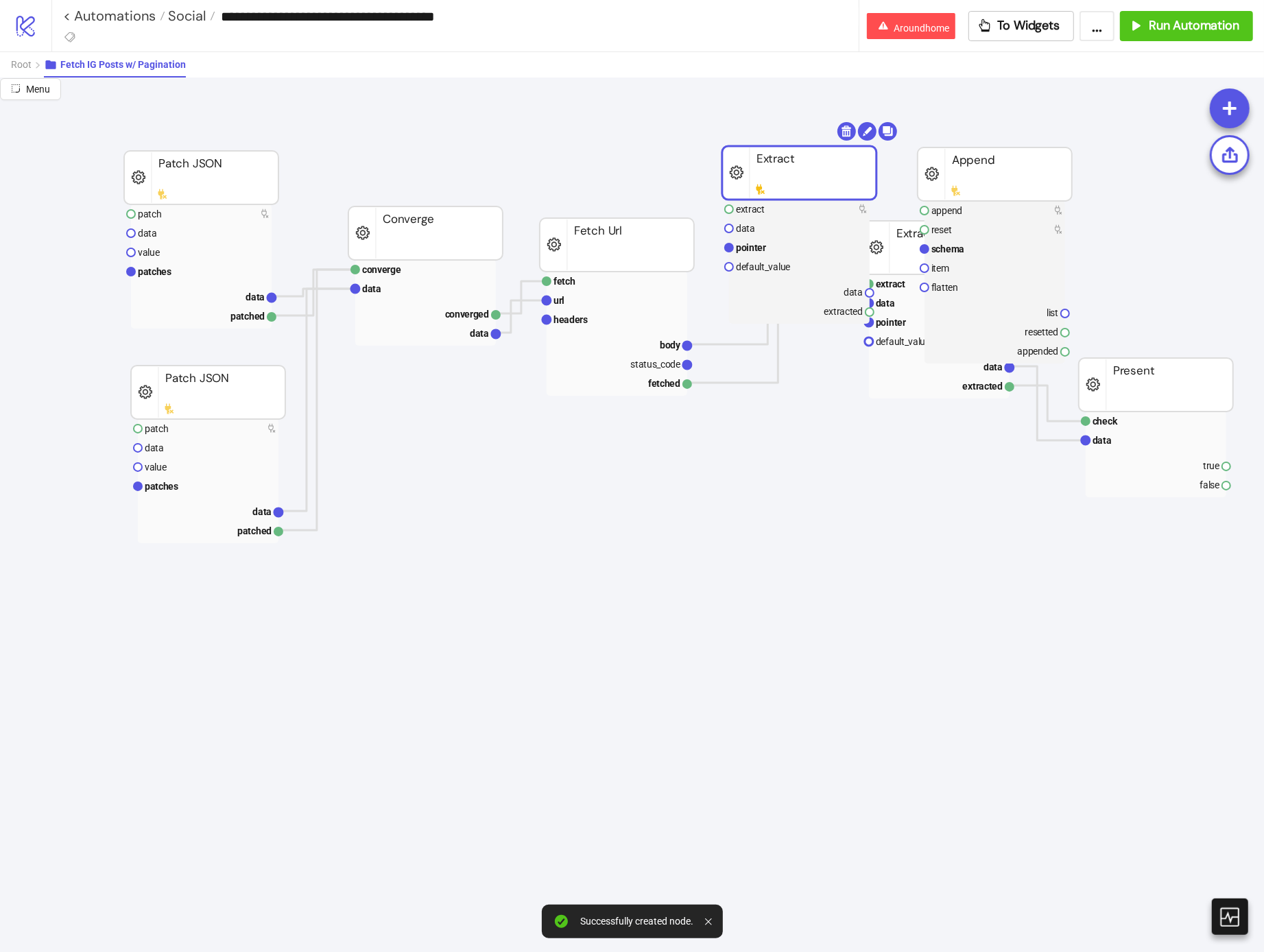 drag, startPoint x: 790, startPoint y: 248, endPoint x: 780, endPoint y: 169, distance: 79.6304 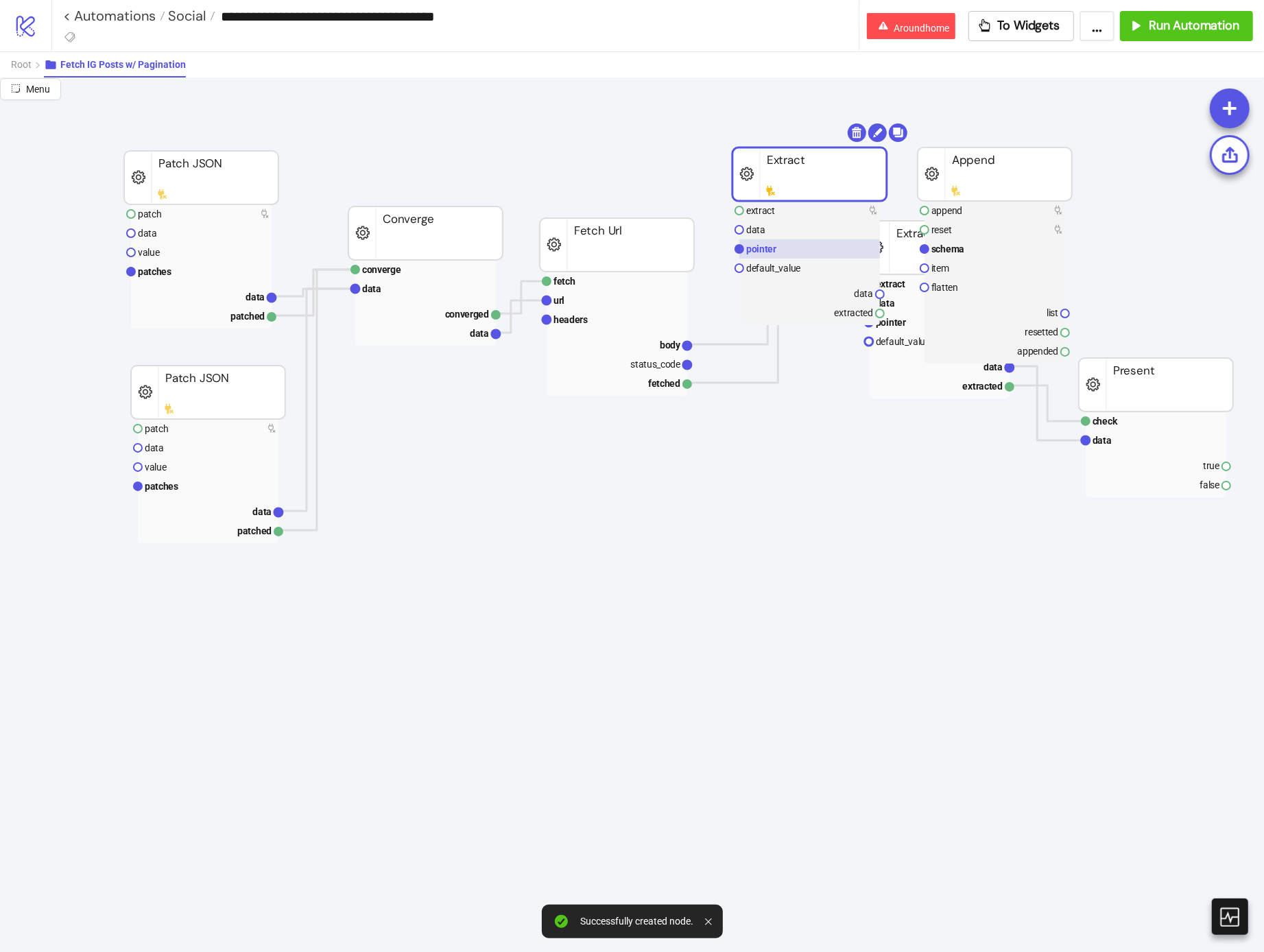 click 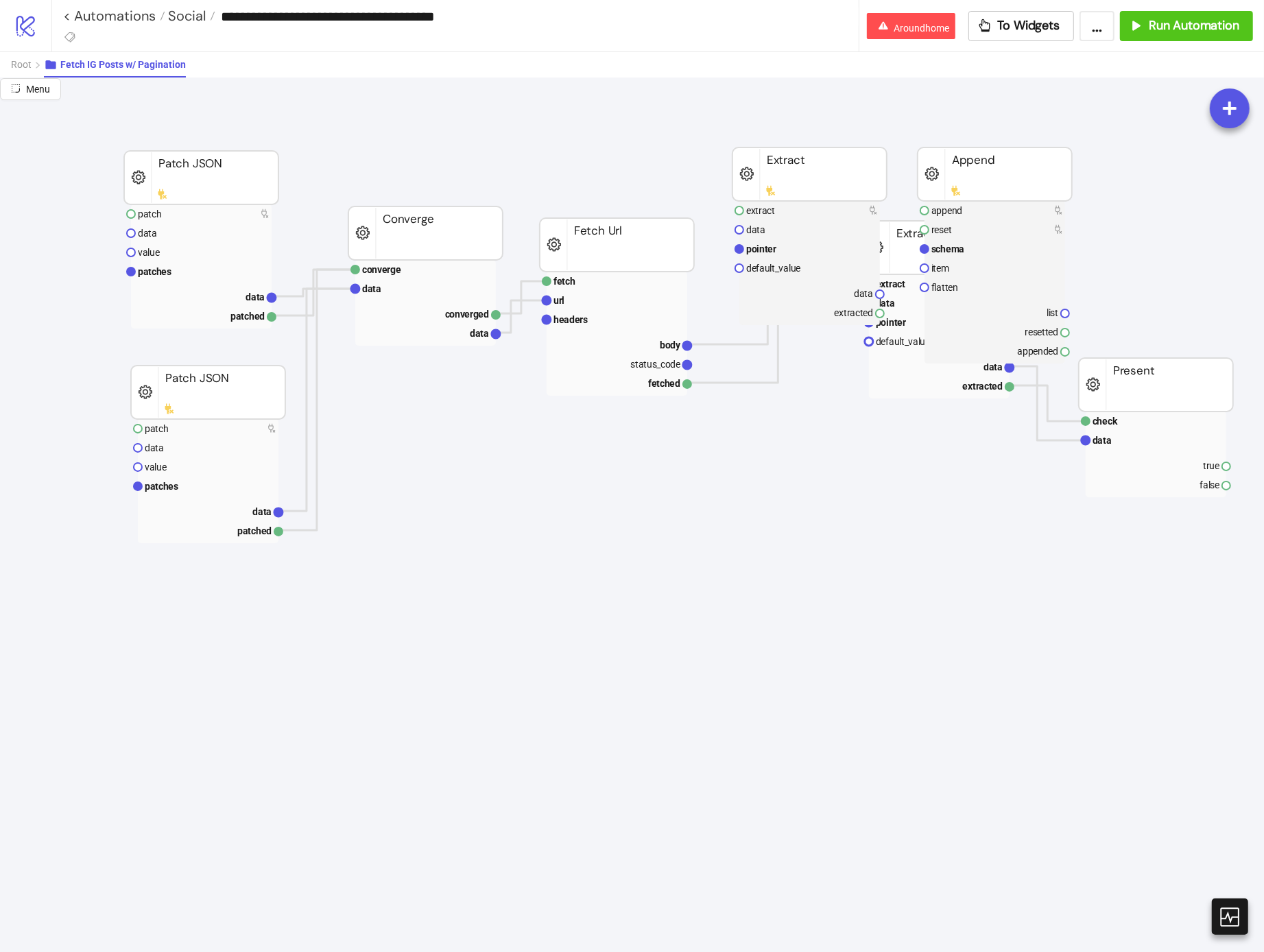 drag, startPoint x: 691, startPoint y: 343, endPoint x: 708, endPoint y: 292, distance: 53.7587 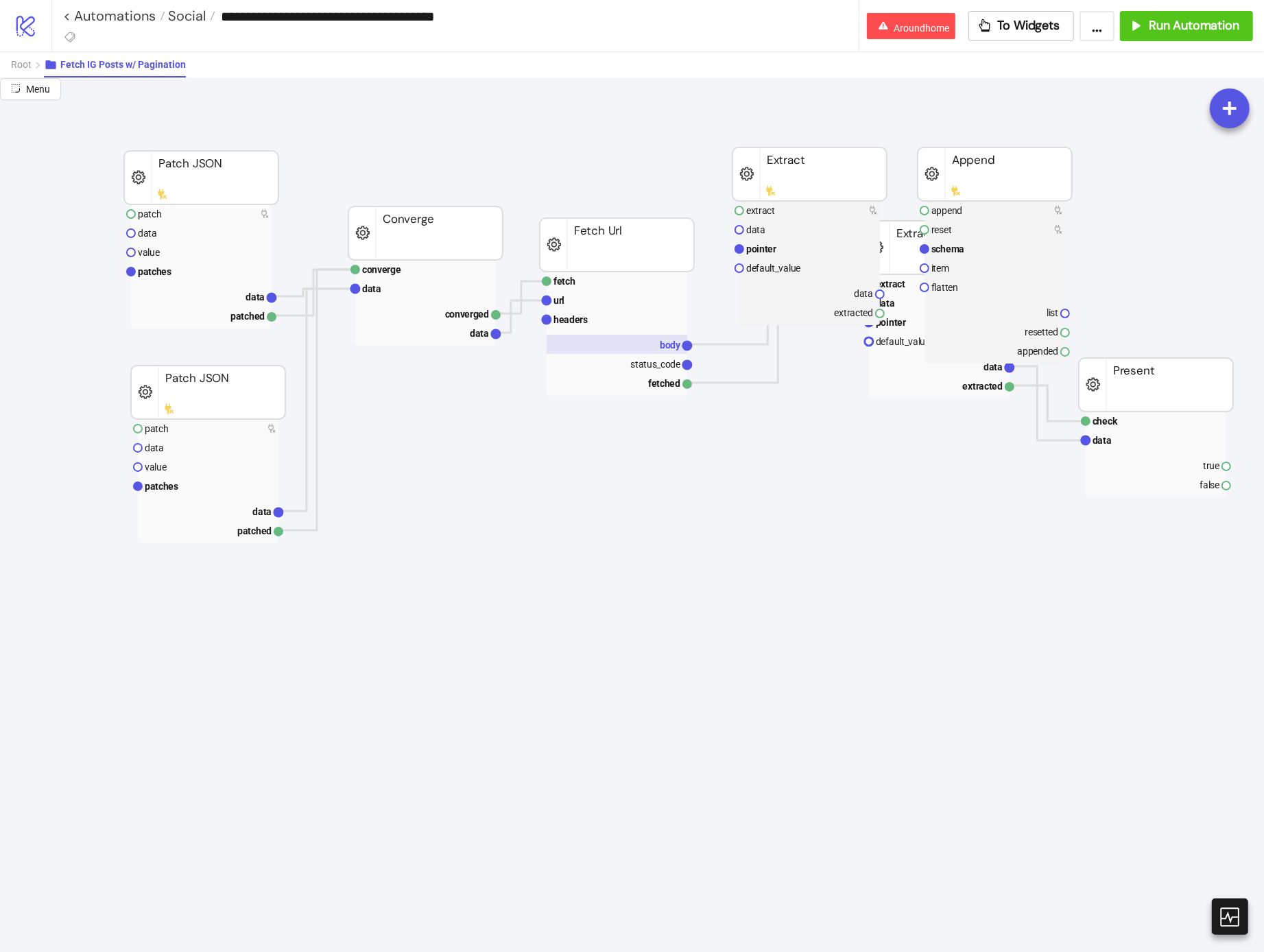 click 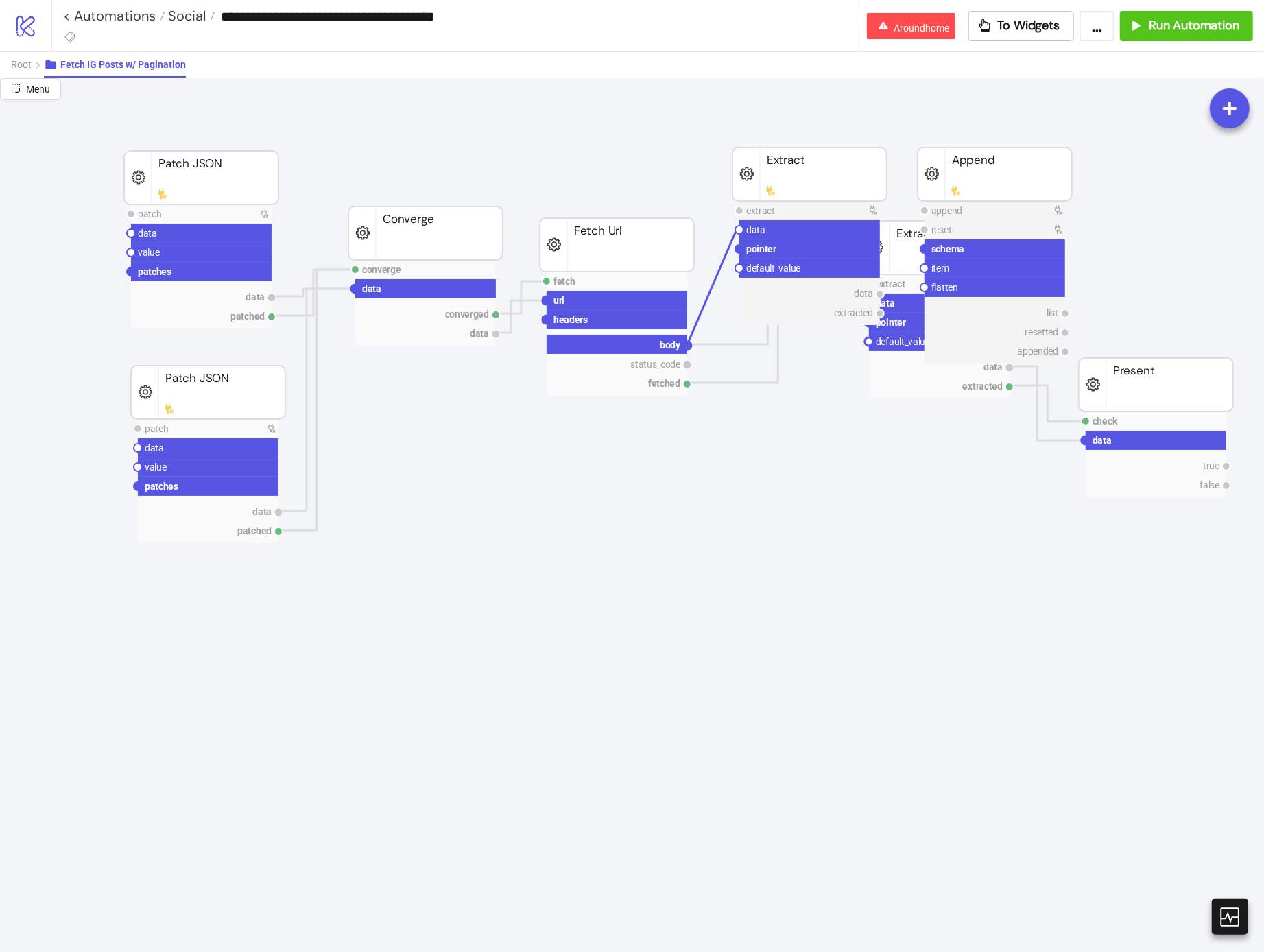 drag, startPoint x: 688, startPoint y: 345, endPoint x: 736, endPoint y: 228, distance: 126.46343 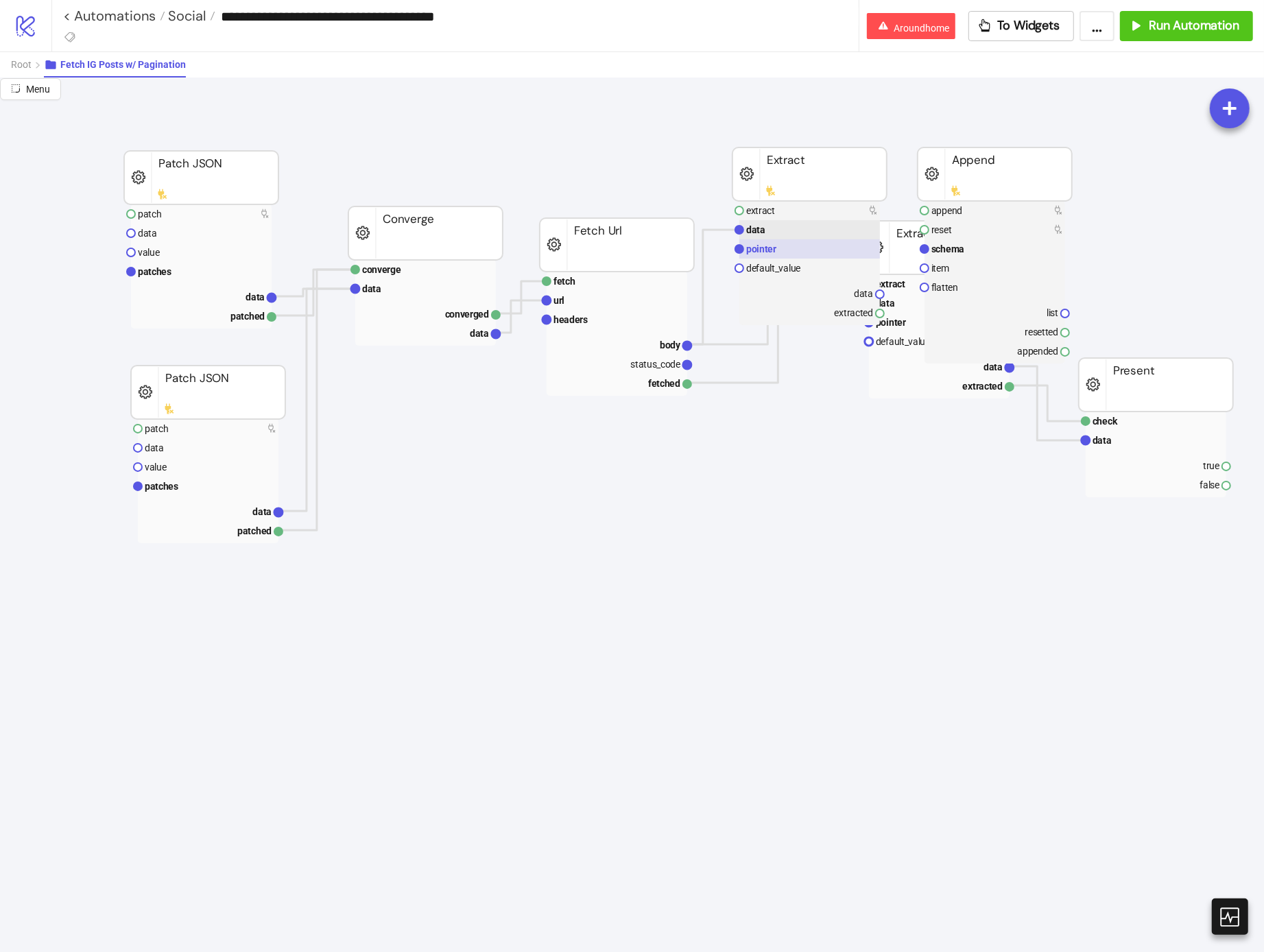click on "pointer" 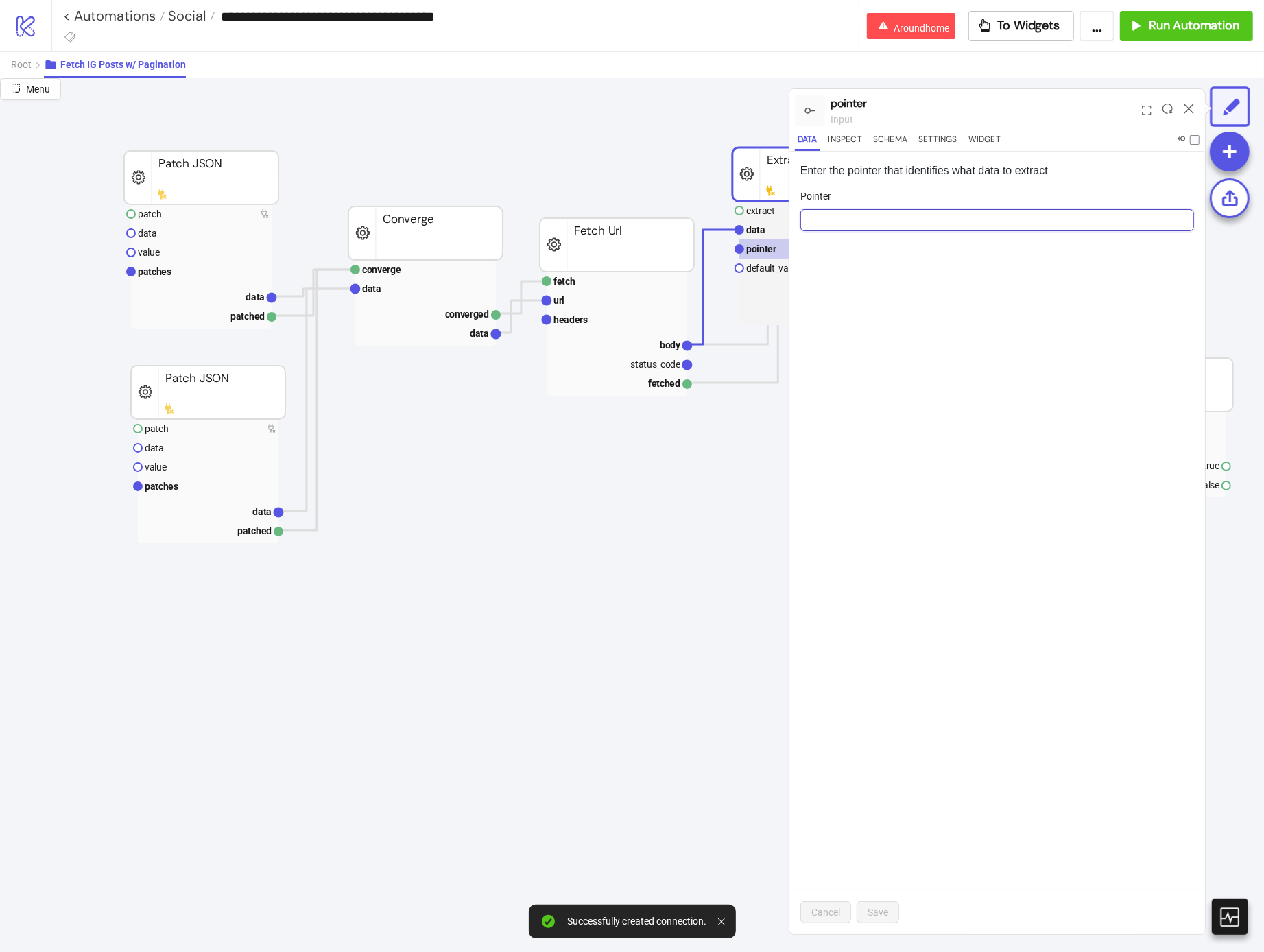 click on "Pointer" at bounding box center [997, 220] 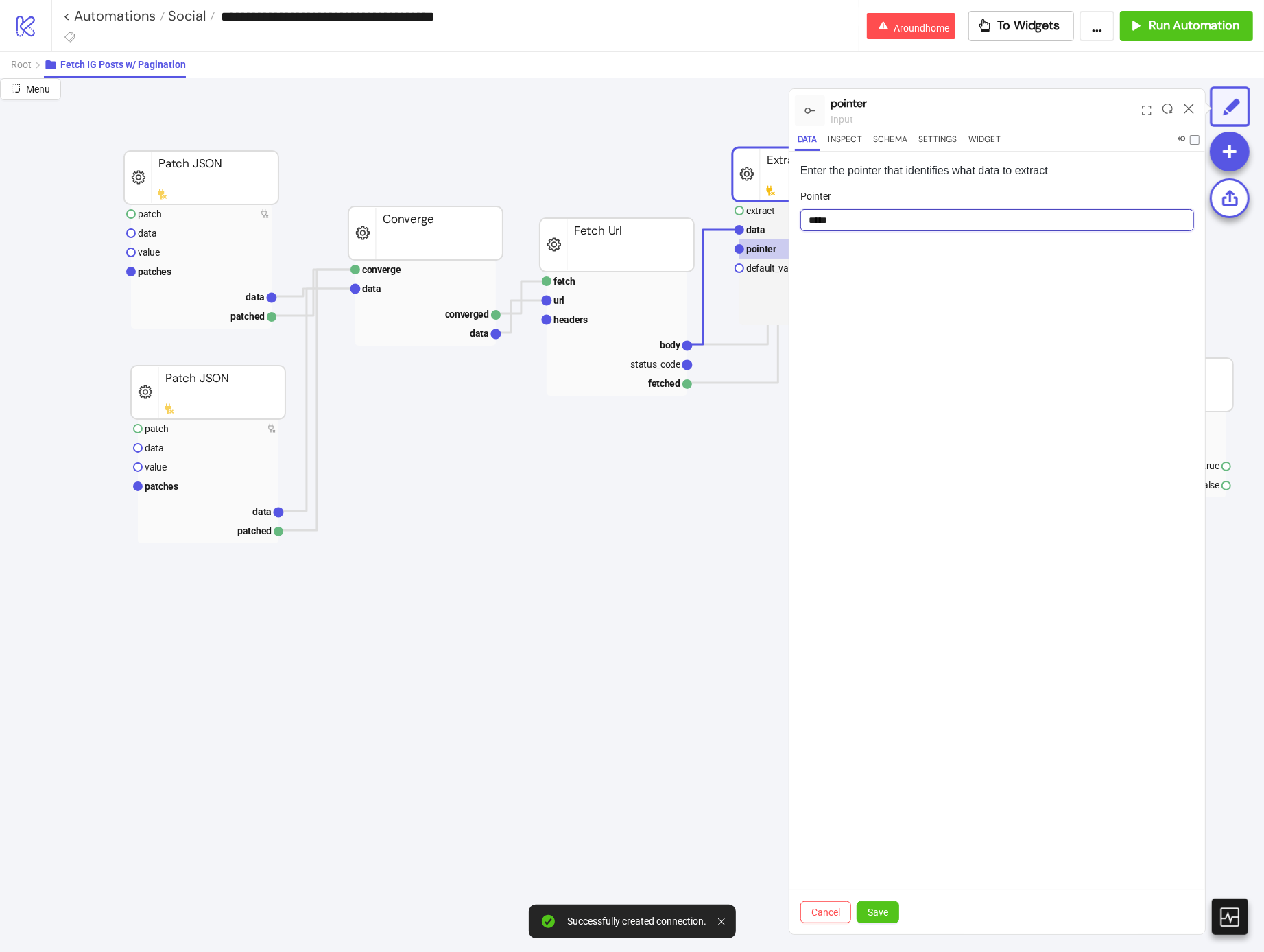 type on "*****" 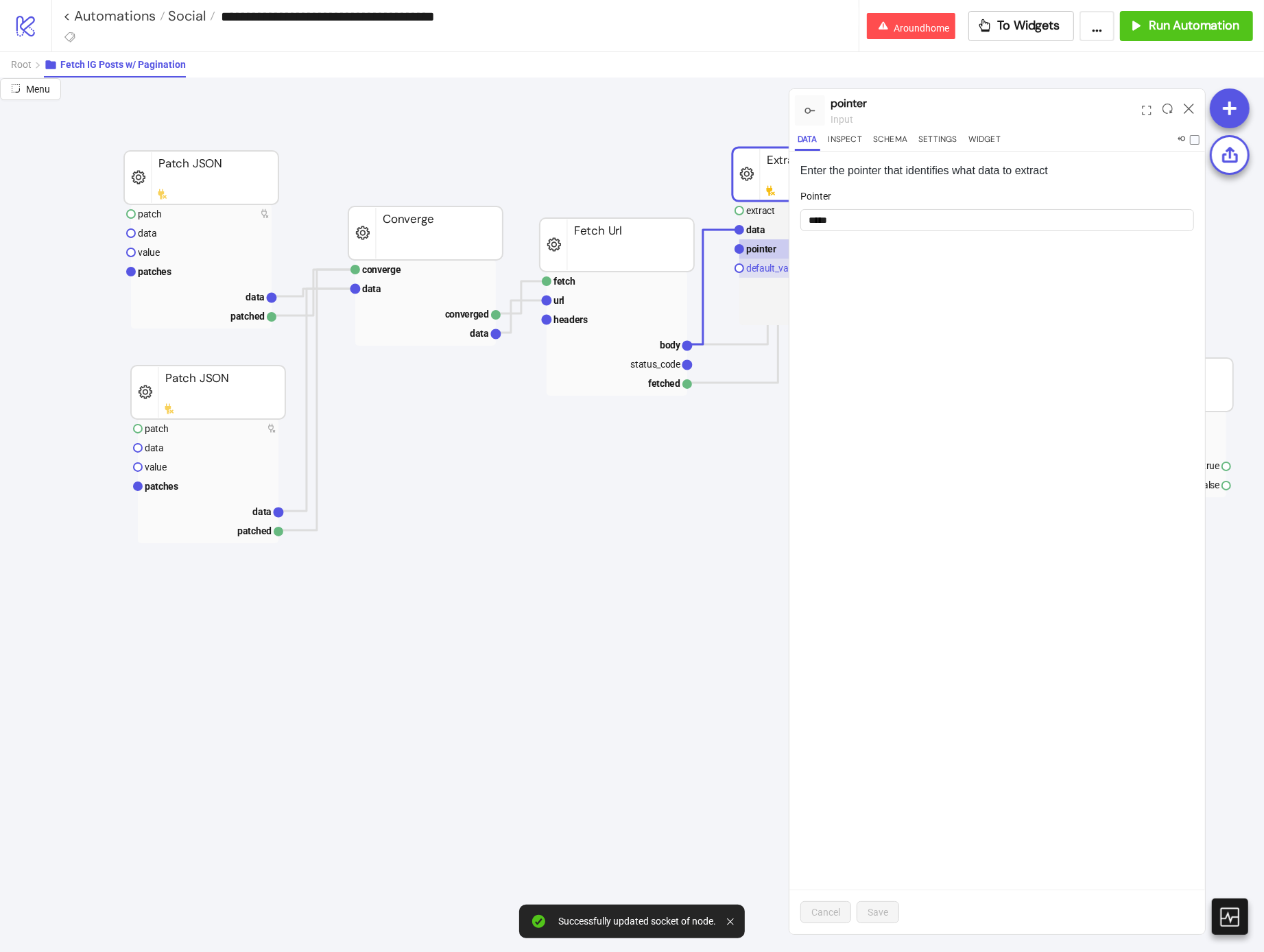 click on "default_value" 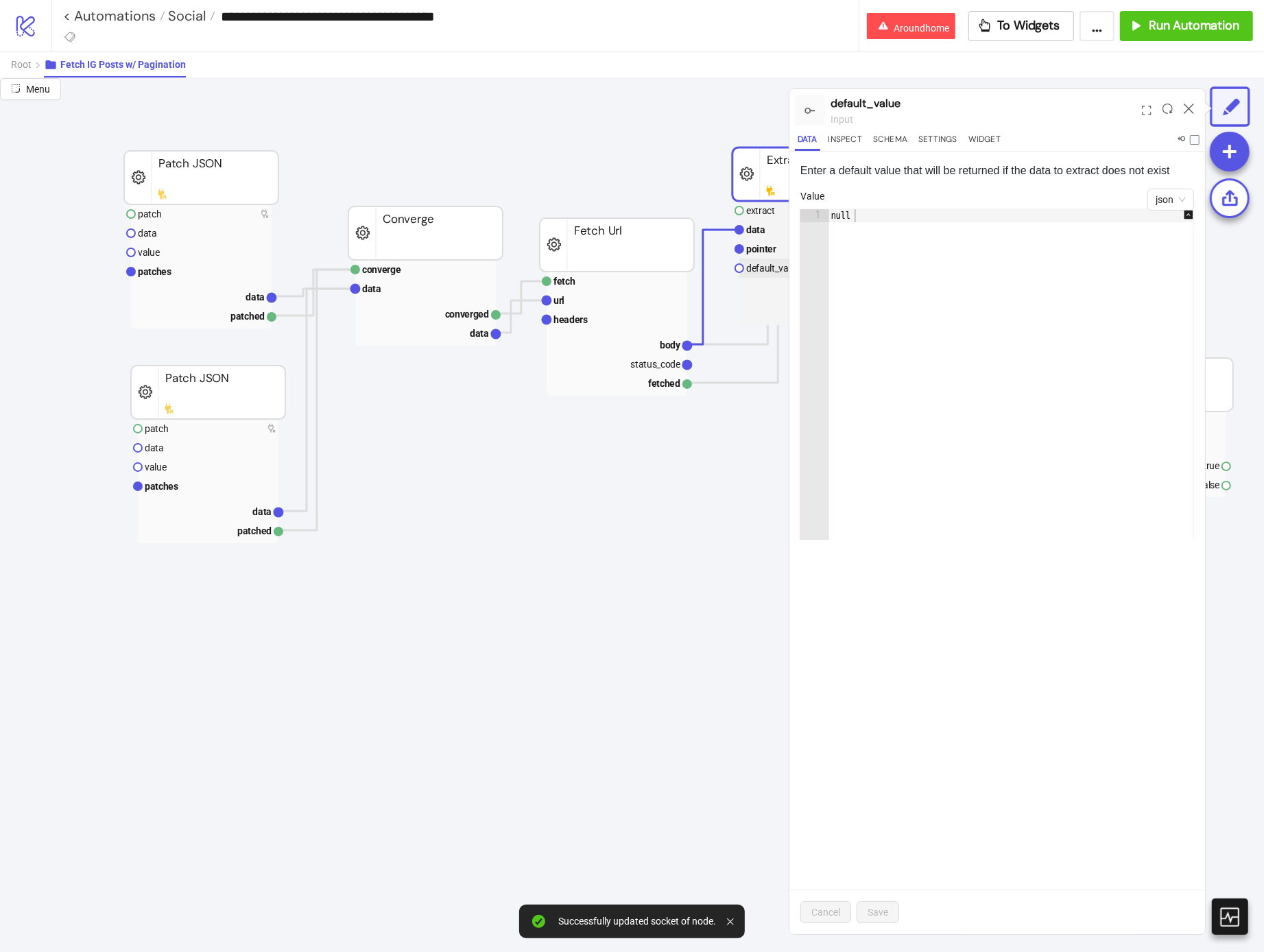 type on "****" 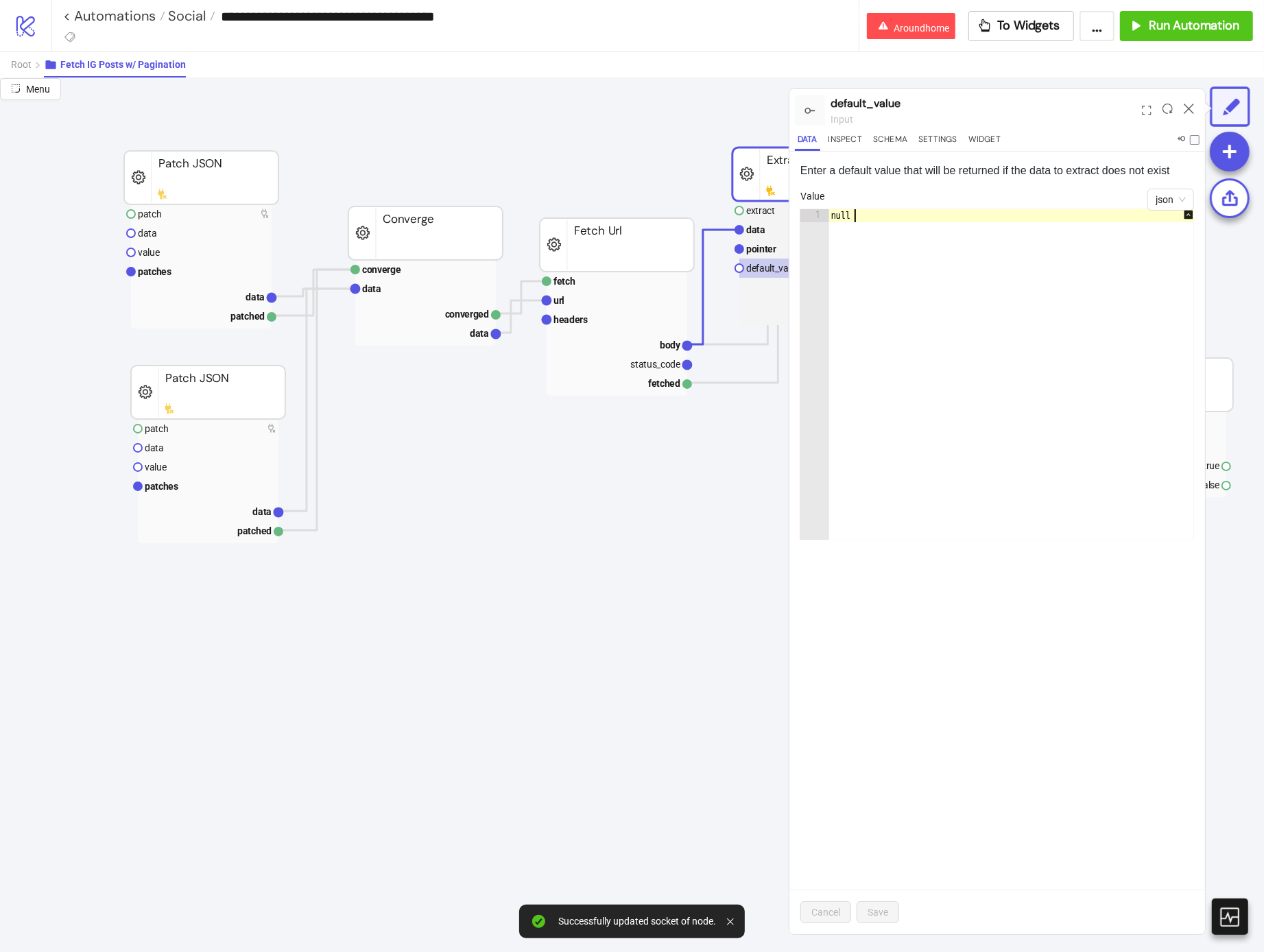click on "null" at bounding box center (1018, 388) 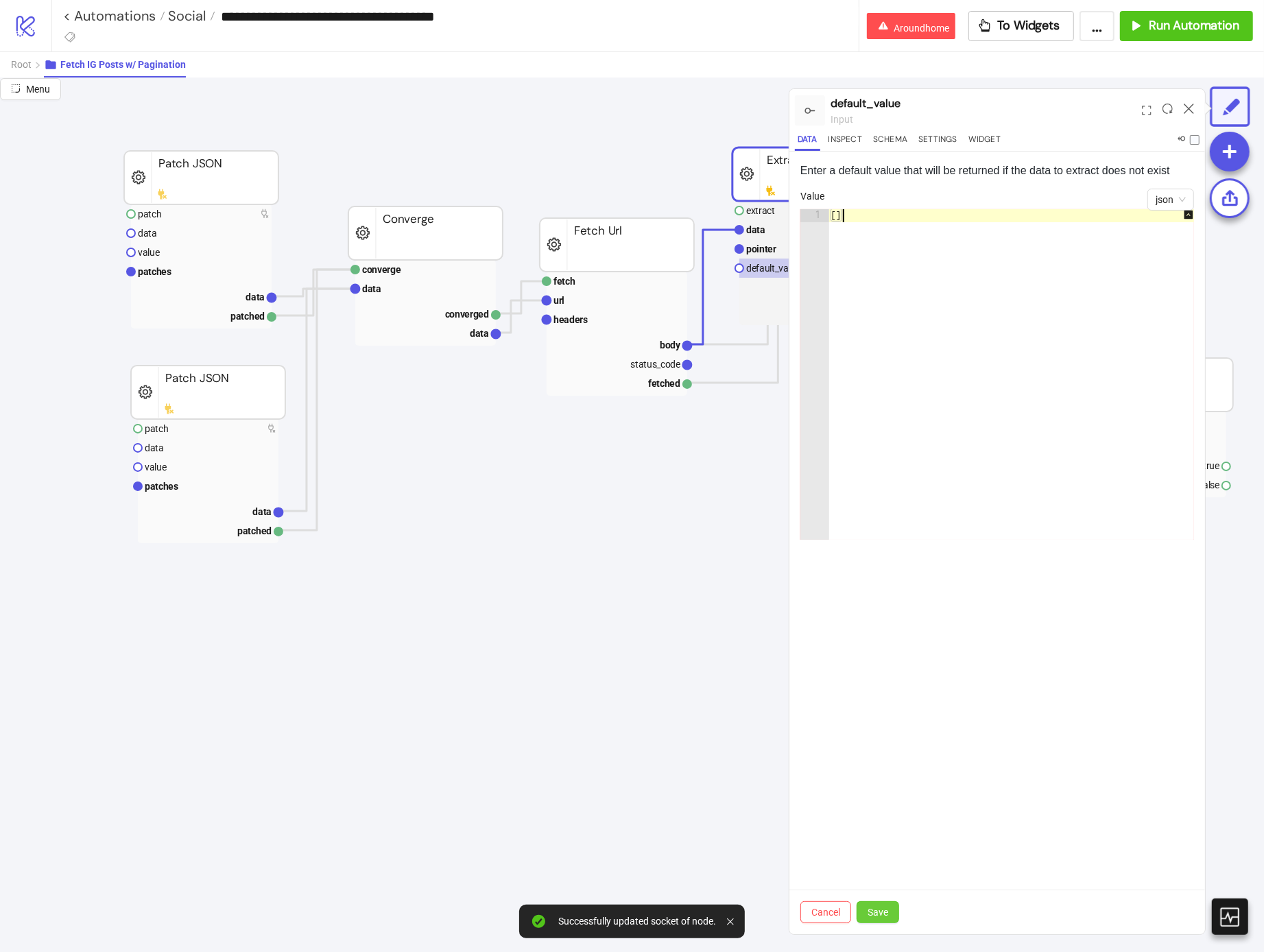 type on "**" 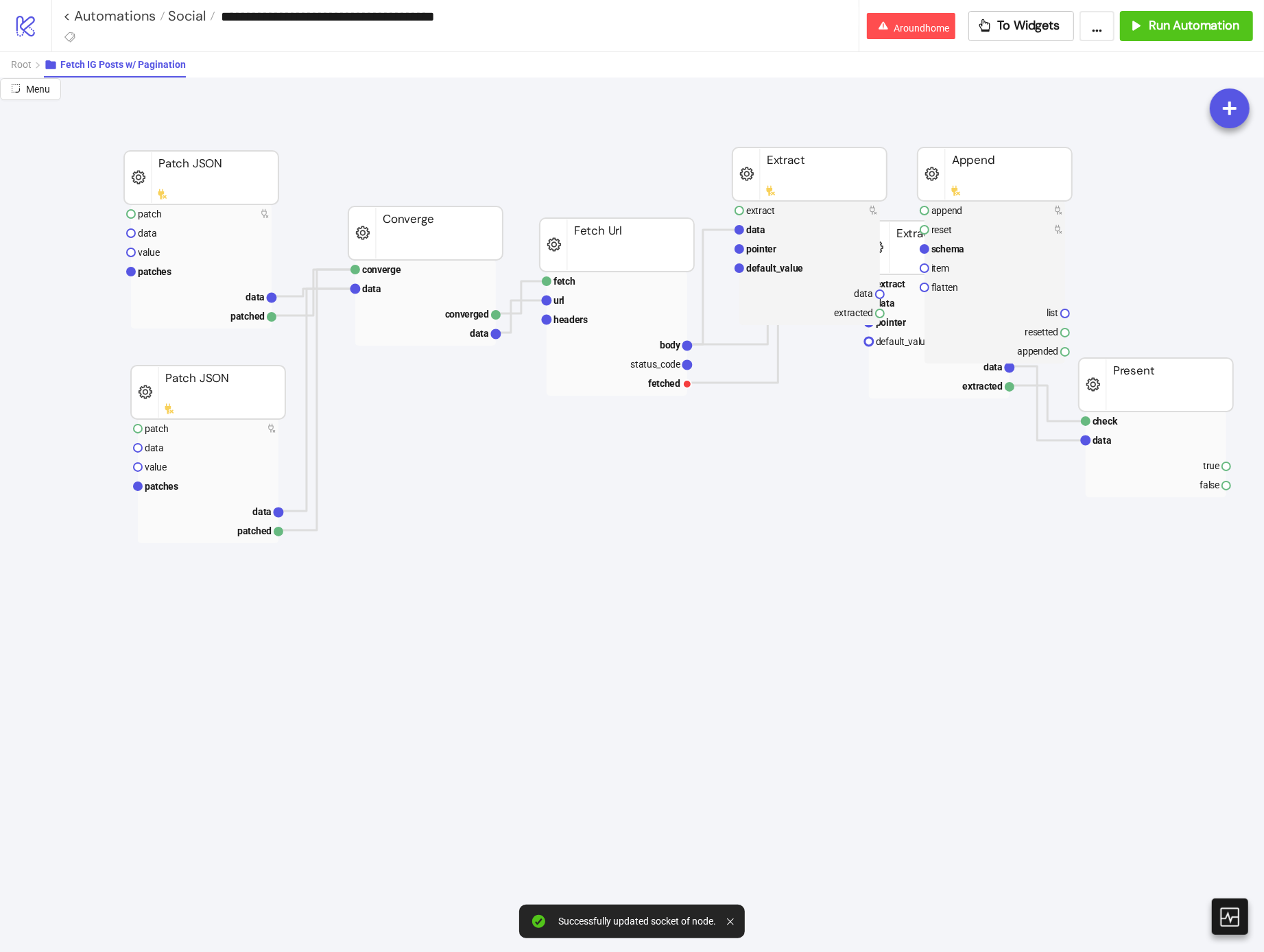click on "patch data value patches data patched Patch JSON patch data value patches data patched Patch JSON converge data converged data Converge fetch url headers body status_code fetched Fetch Url check data true false Present extract data pointer default_value data extracted Extract append reset schema item flatten list resetted appended Append extract data pointer default_value data extracted Extract" 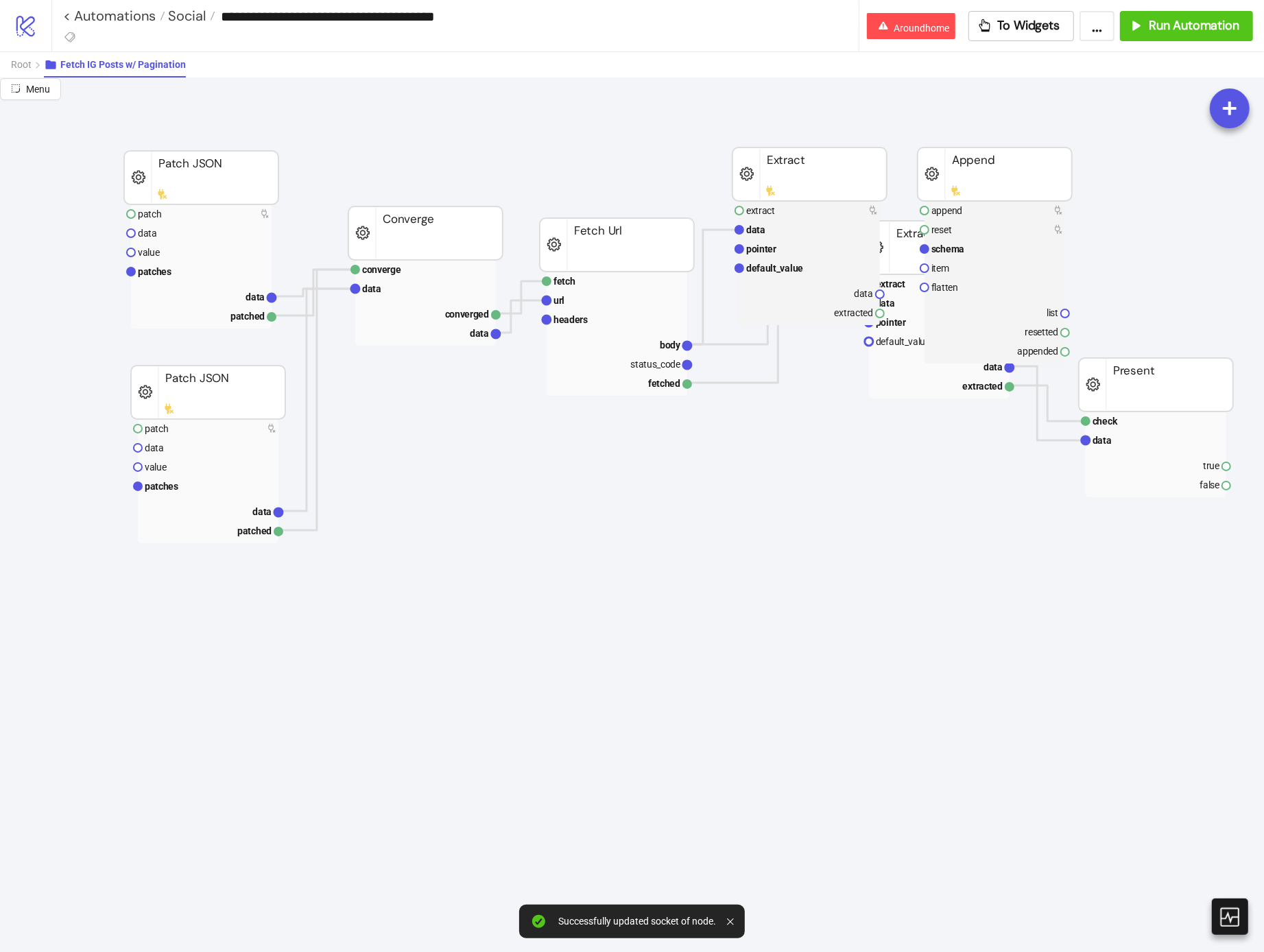 click on "patch data value patches data patched Patch JSON patch data value patches data patched Patch JSON converge data converged data Converge fetch url headers body status_code fetched Fetch Url check data true false Present extract data pointer default_value data extracted Extract append reset schema item flatten list resetted appended Append extract data pointer default_value data extracted Extract" 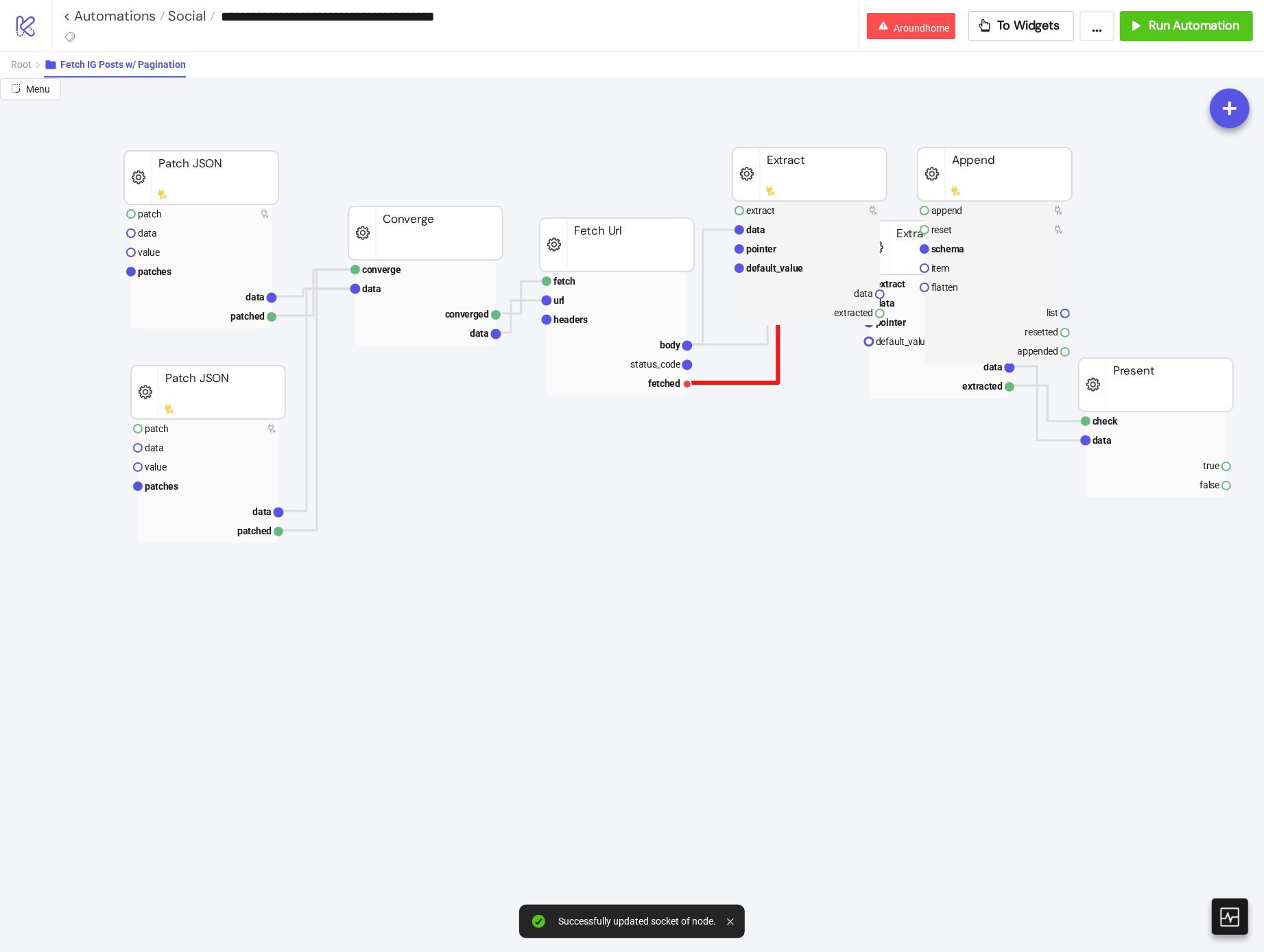 click 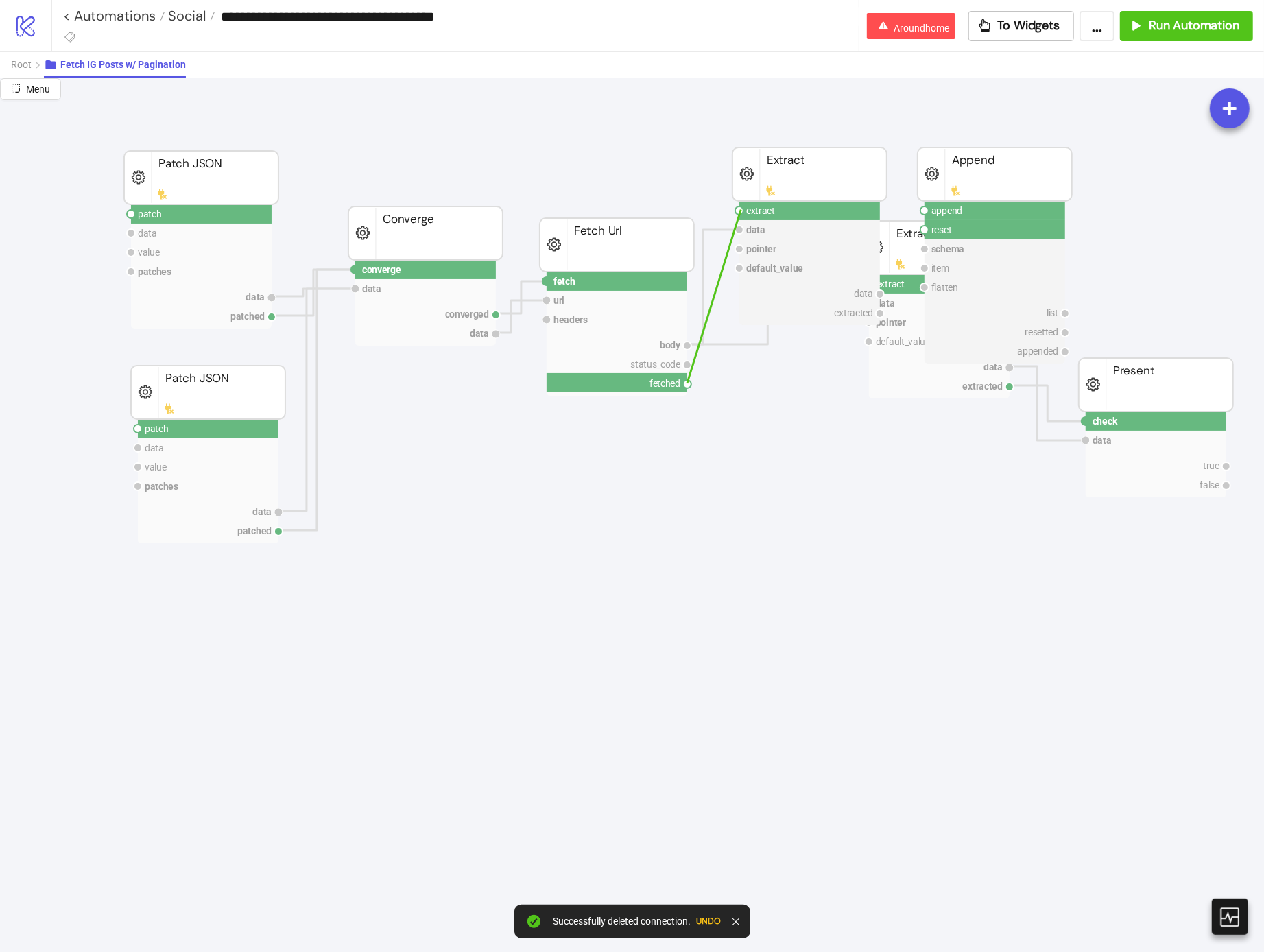 drag, startPoint x: 689, startPoint y: 381, endPoint x: 741, endPoint y: 210, distance: 178.73164 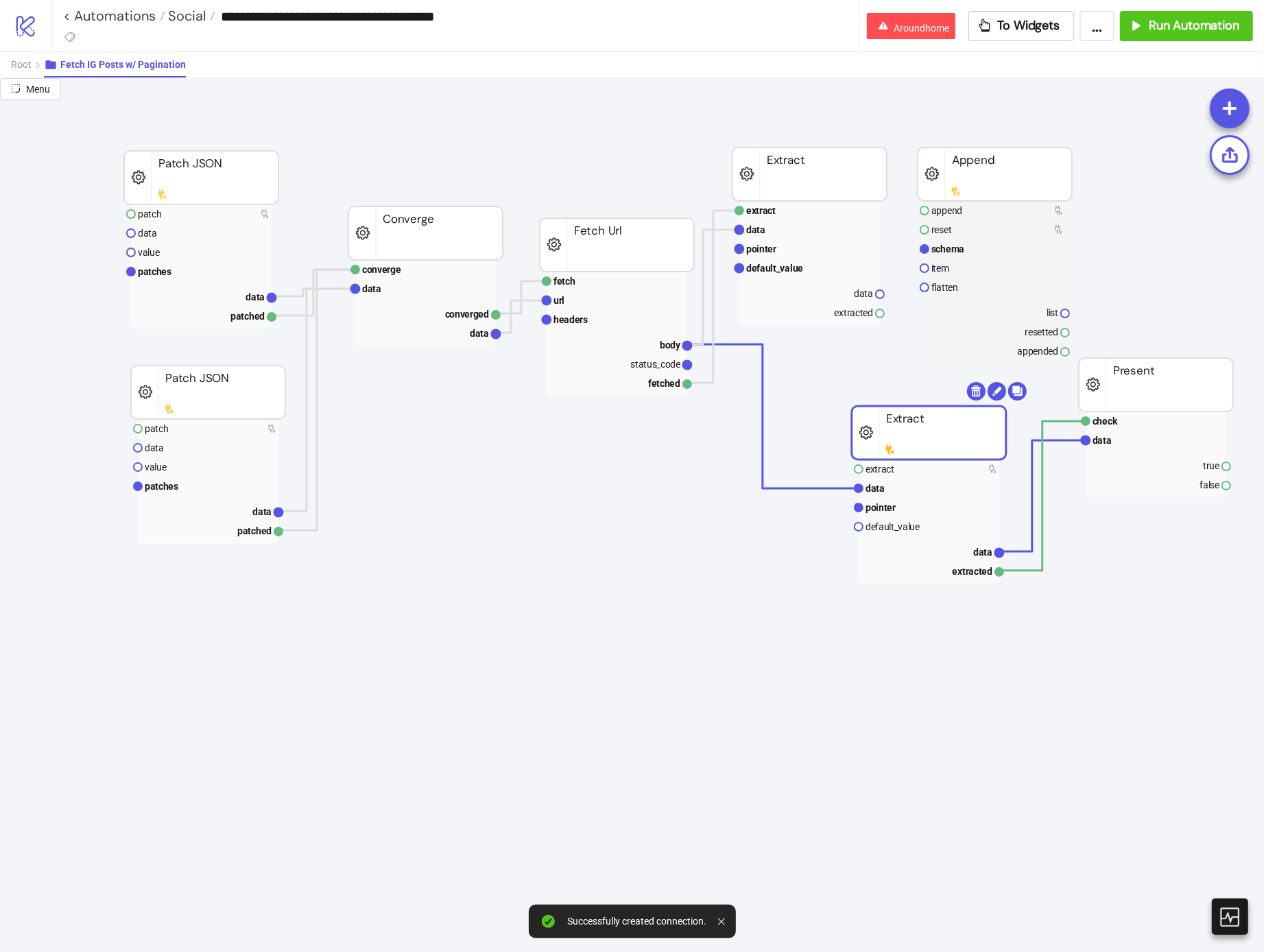 drag, startPoint x: 907, startPoint y: 242, endPoint x: 887, endPoint y: 559, distance: 317.63029 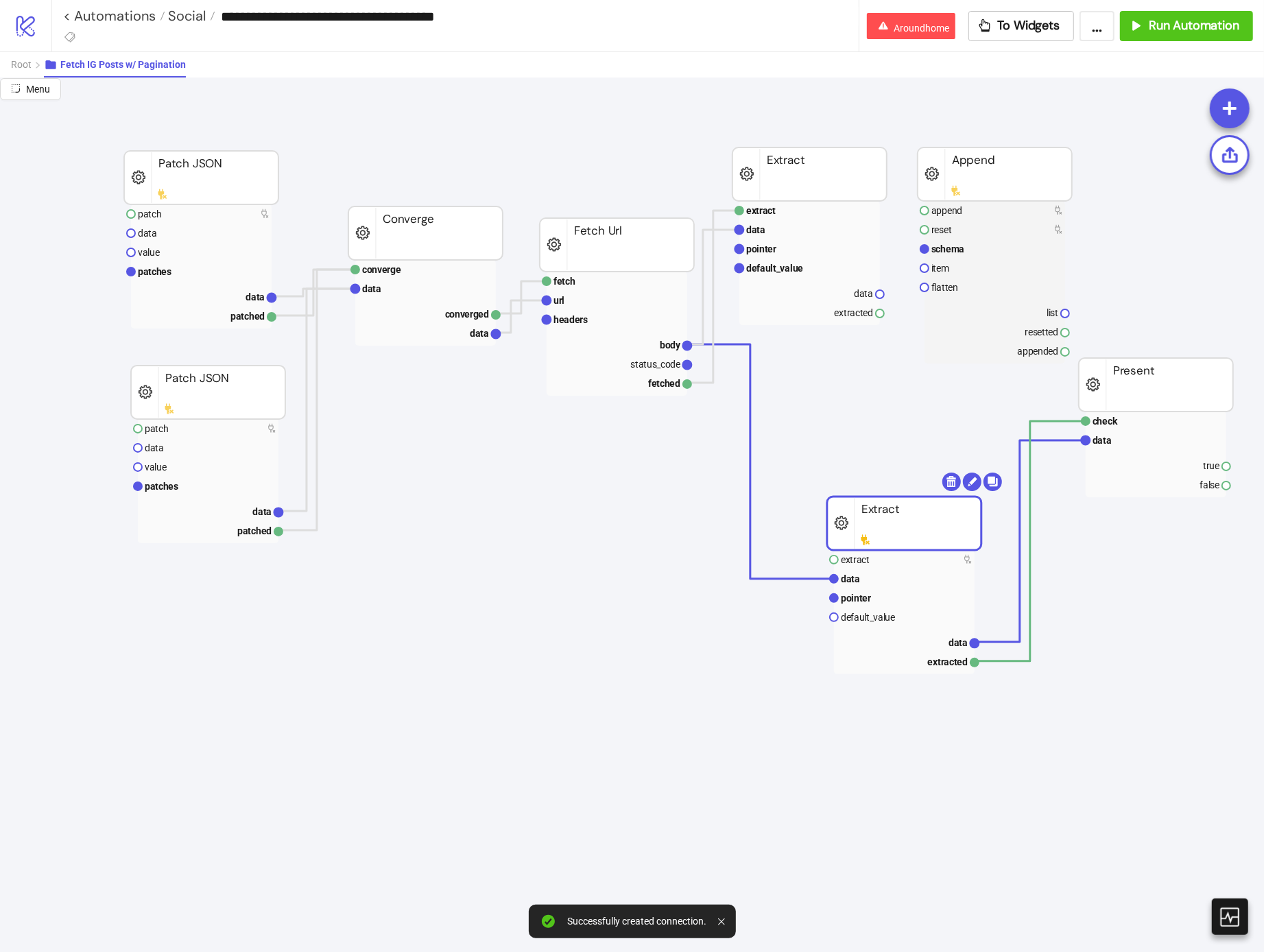 drag, startPoint x: 896, startPoint y: 588, endPoint x: 848, endPoint y: 495, distance: 104.65658 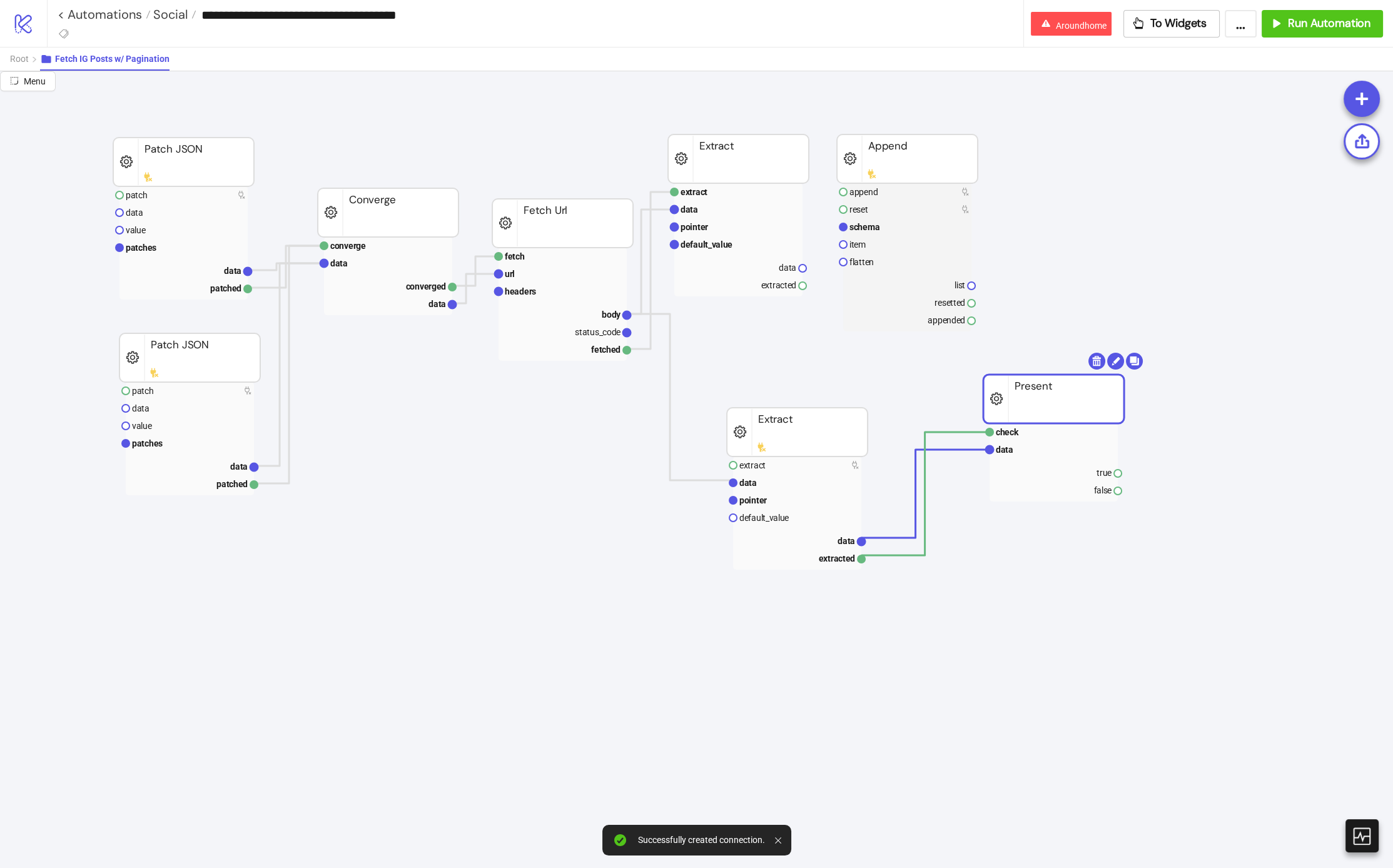 drag, startPoint x: 1085, startPoint y: 346, endPoint x: 1072, endPoint y: 513, distance: 167.50522 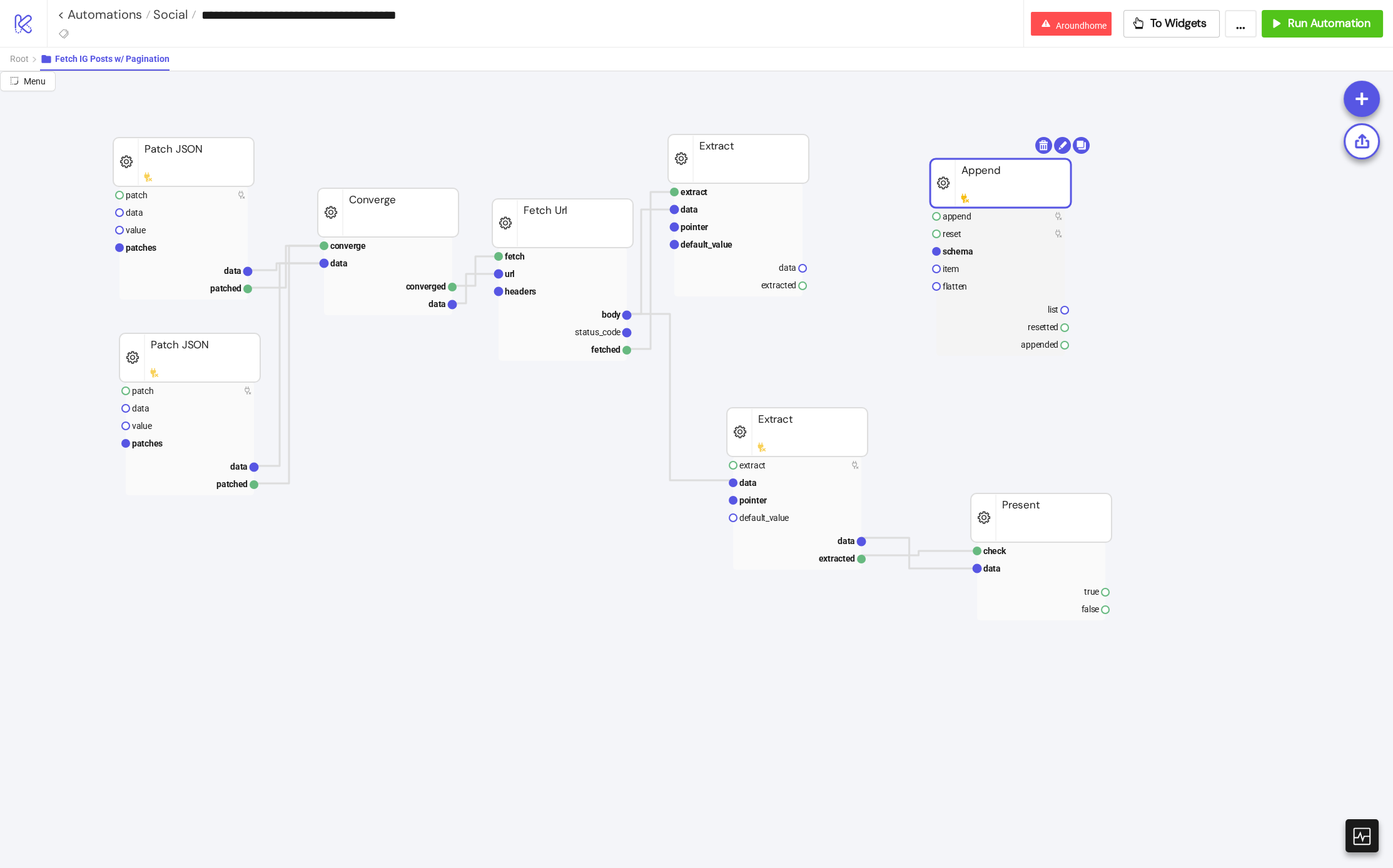 drag, startPoint x: 935, startPoint y: 170, endPoint x: 1076, endPoint y: 211, distance: 146.84005 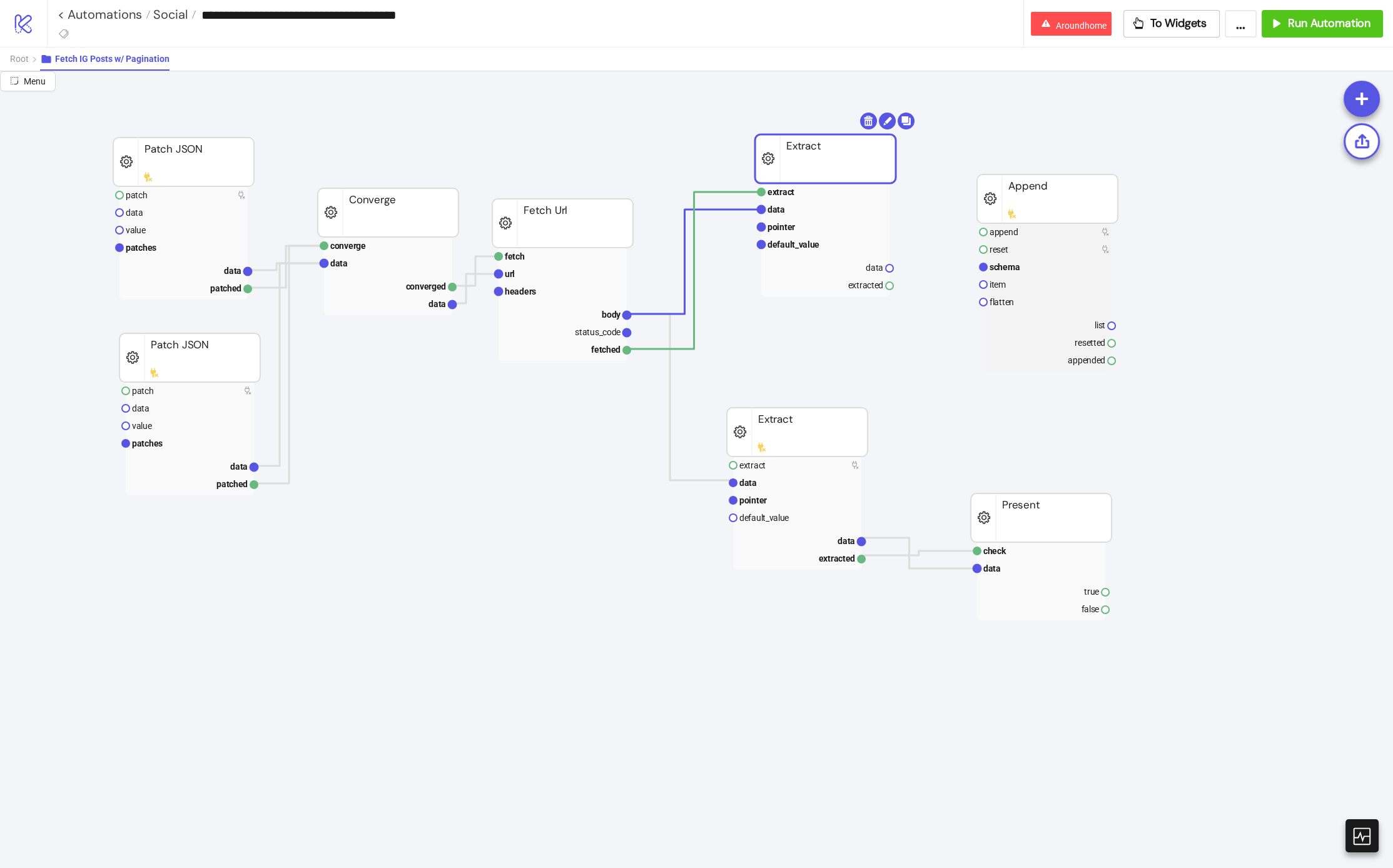 drag, startPoint x: 776, startPoint y: 170, endPoint x: 863, endPoint y: 170, distance: 87 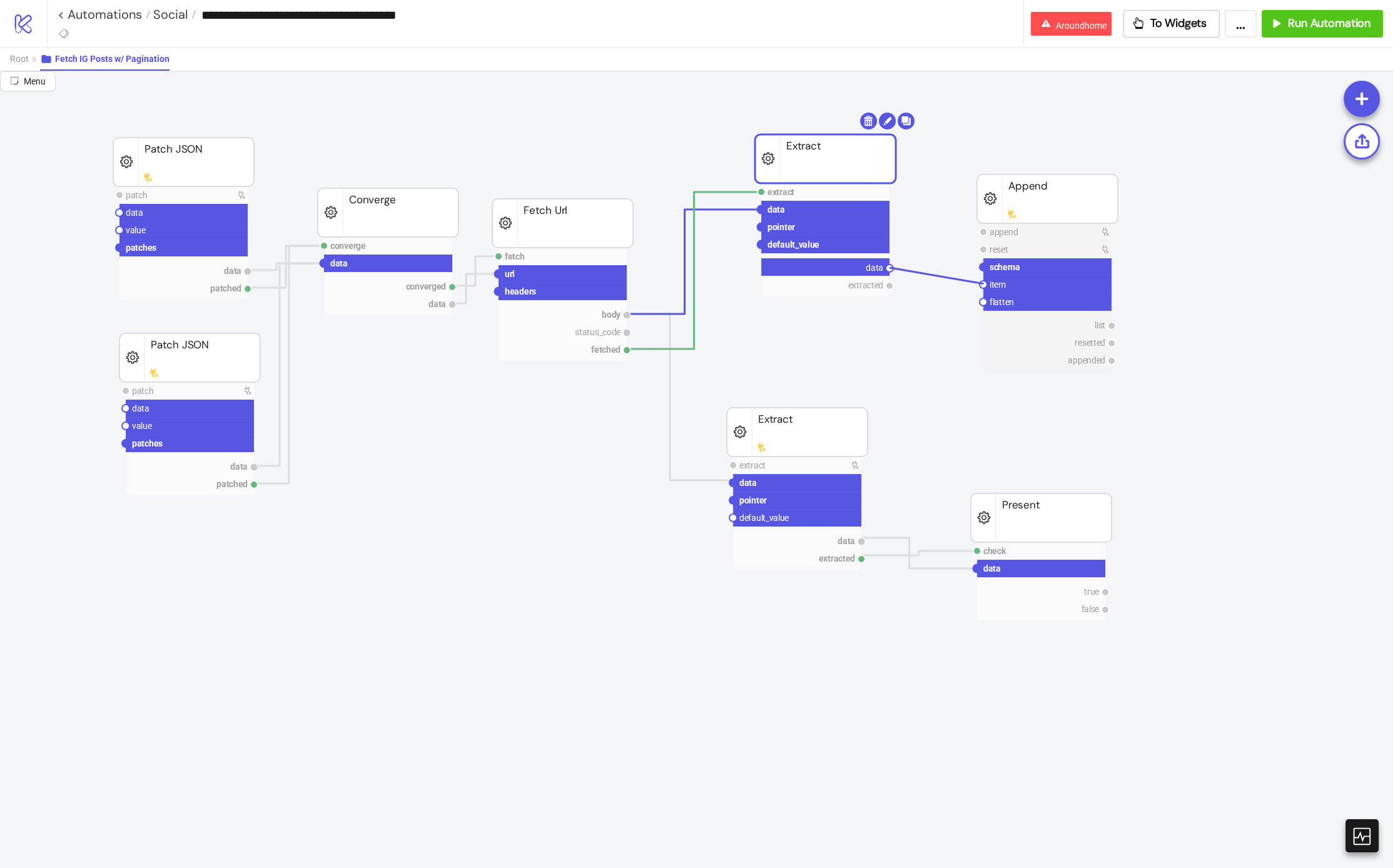 drag, startPoint x: 887, startPoint y: 265, endPoint x: 983, endPoint y: 283, distance: 97.67292 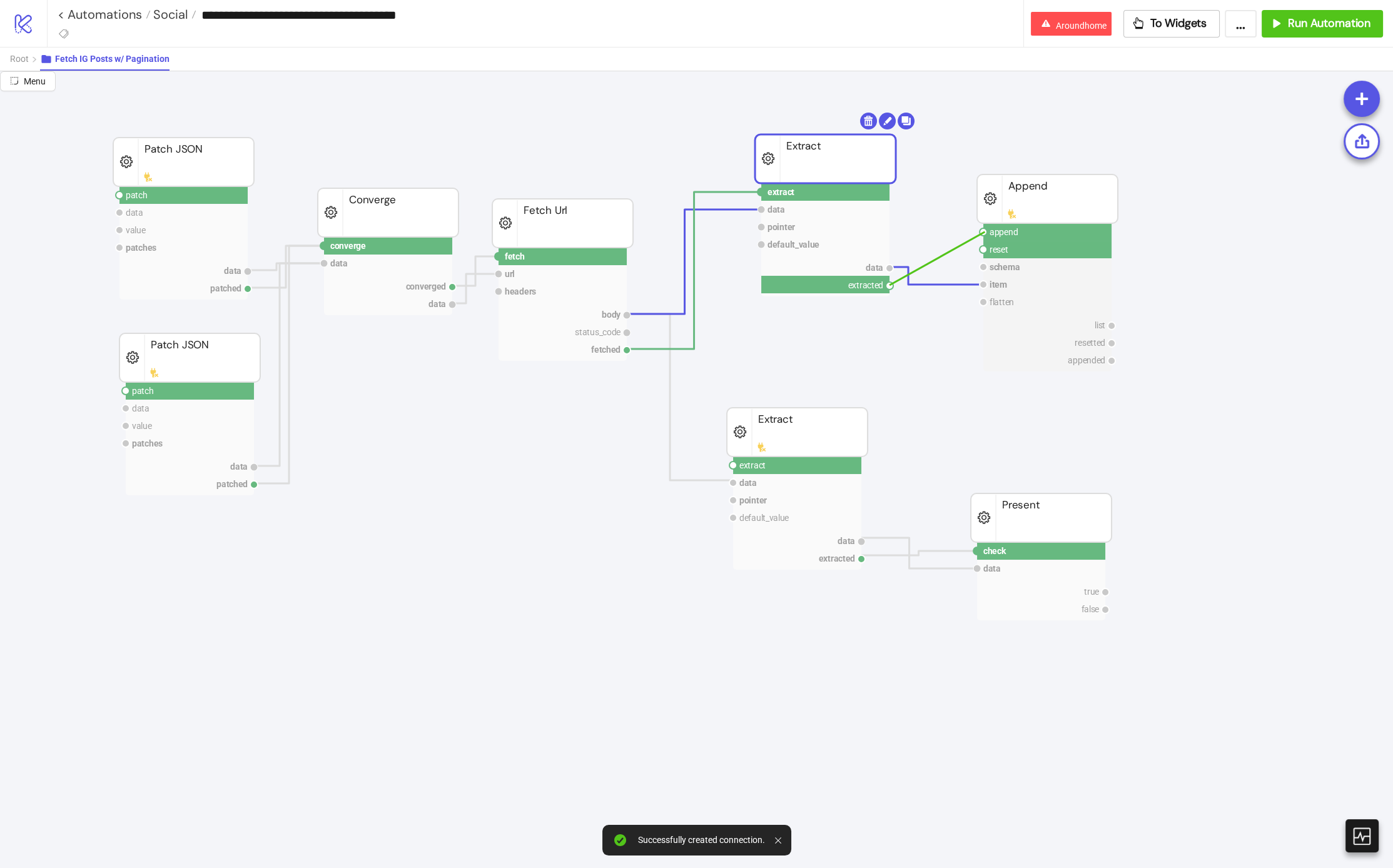 drag, startPoint x: 888, startPoint y: 285, endPoint x: 985, endPoint y: 230, distance: 111.50785 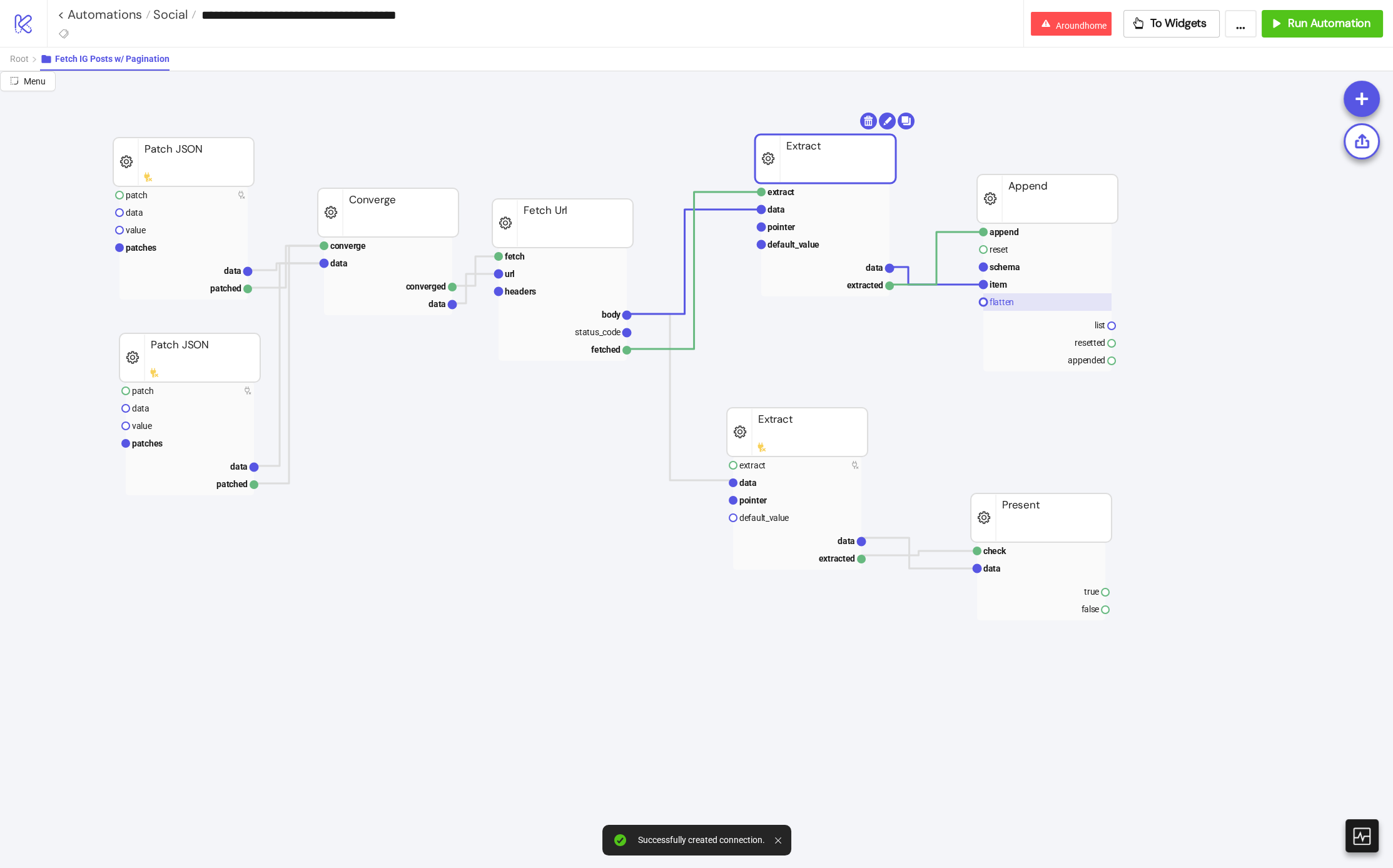 click 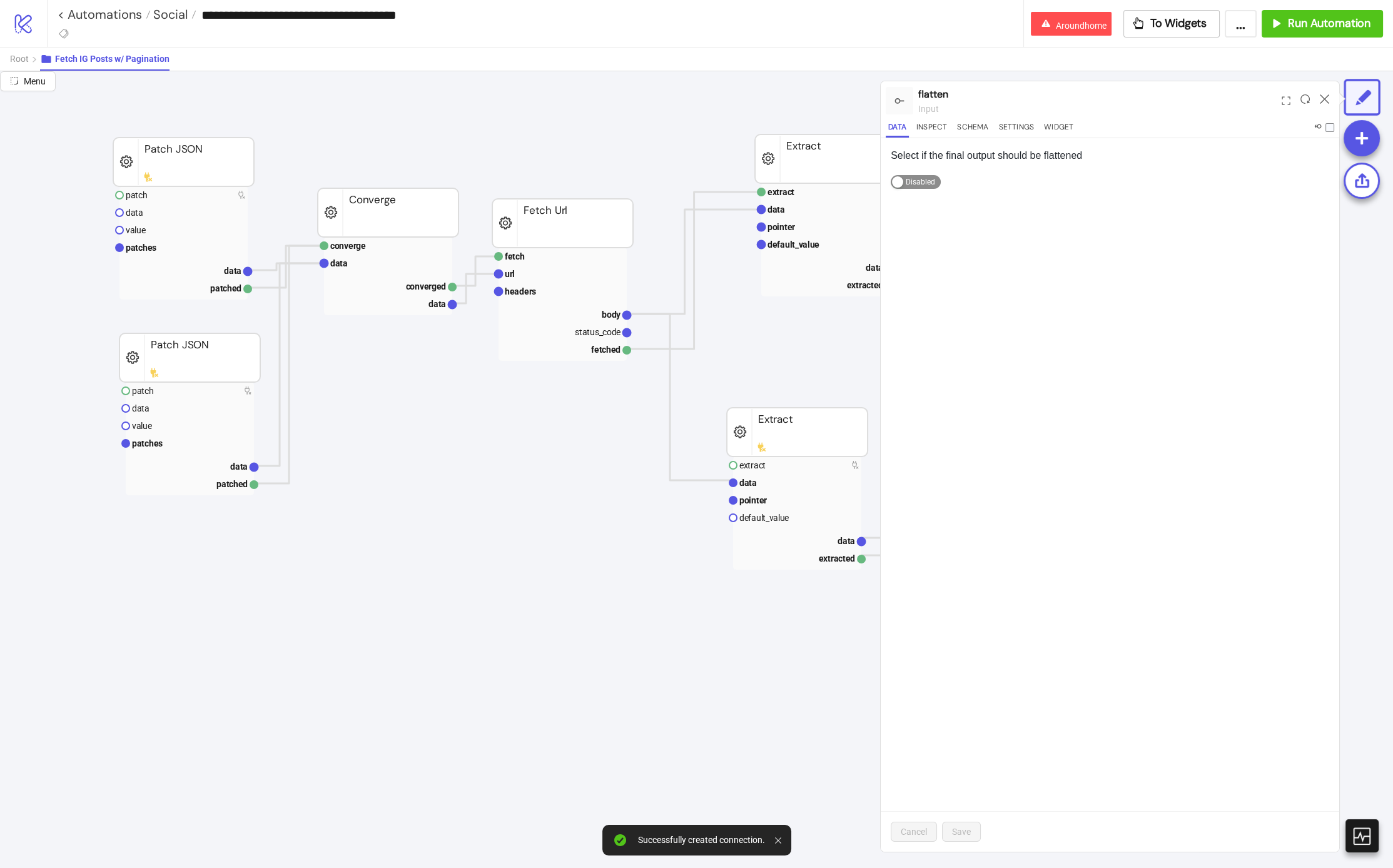 click on "Enabled Disabled" at bounding box center (916, 182) 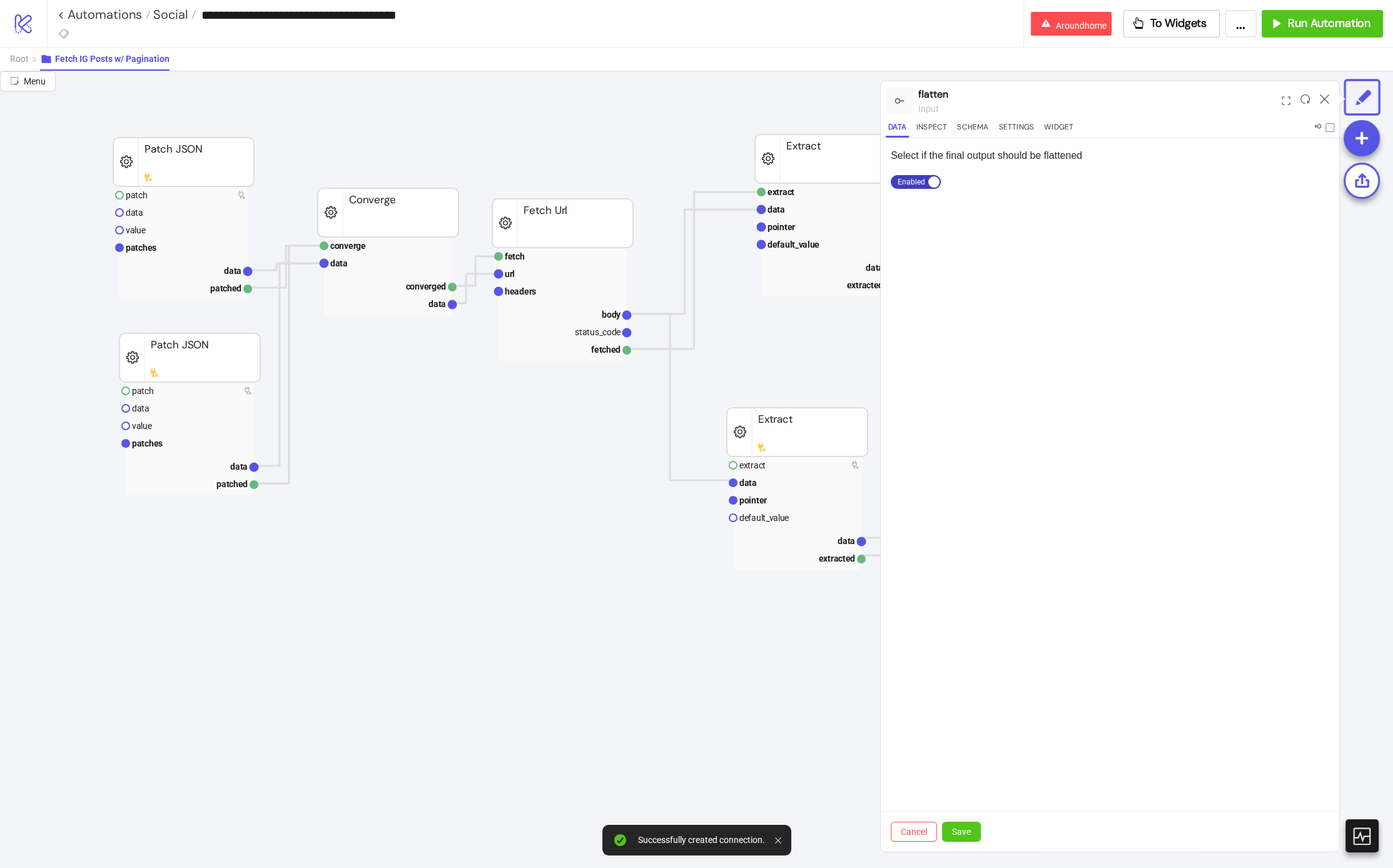 click on "Cancel Save" at bounding box center [1110, 831] 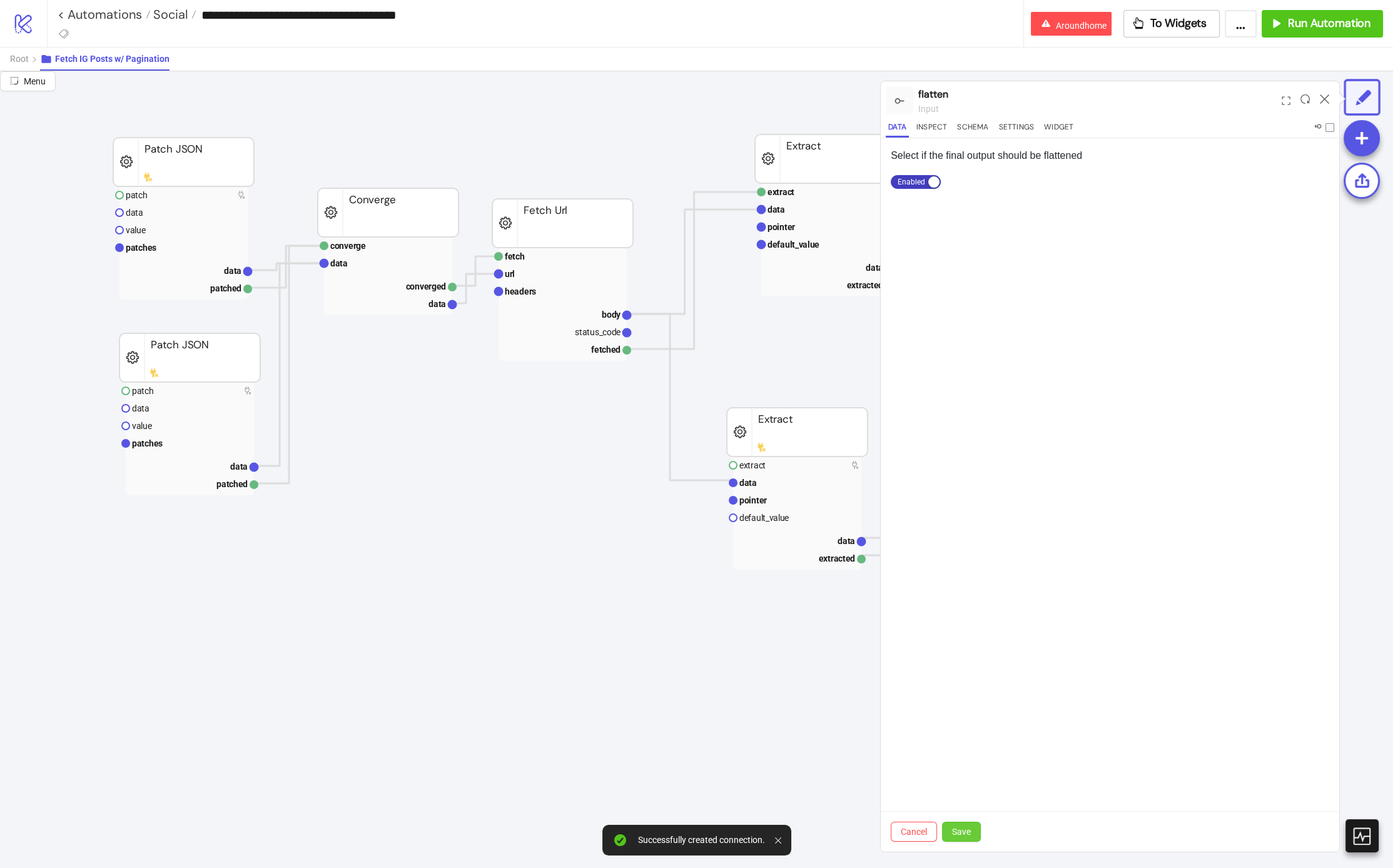 click on "Save" at bounding box center [961, 832] 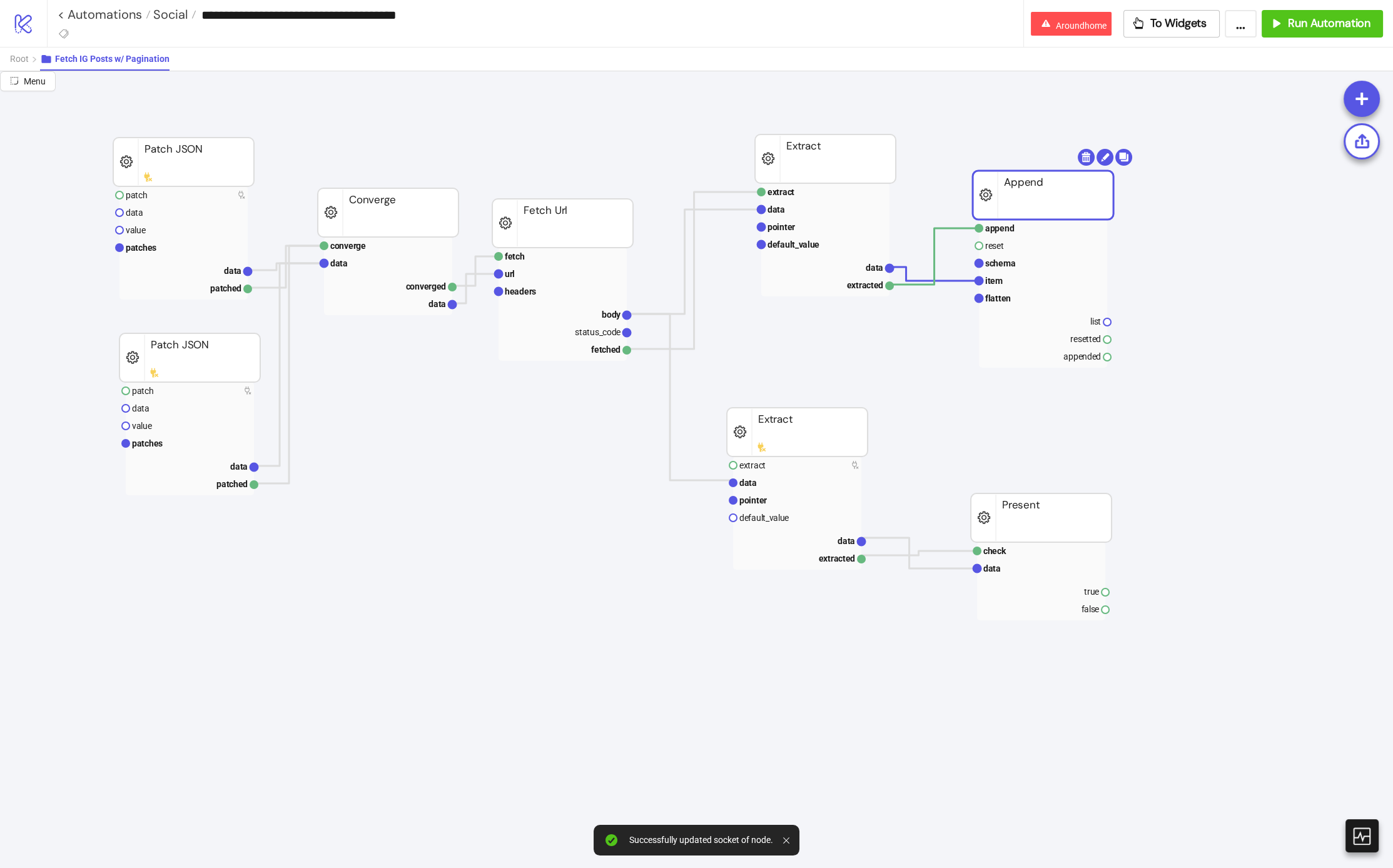 scroll, scrollTop: 73, scrollLeft: 0, axis: vertical 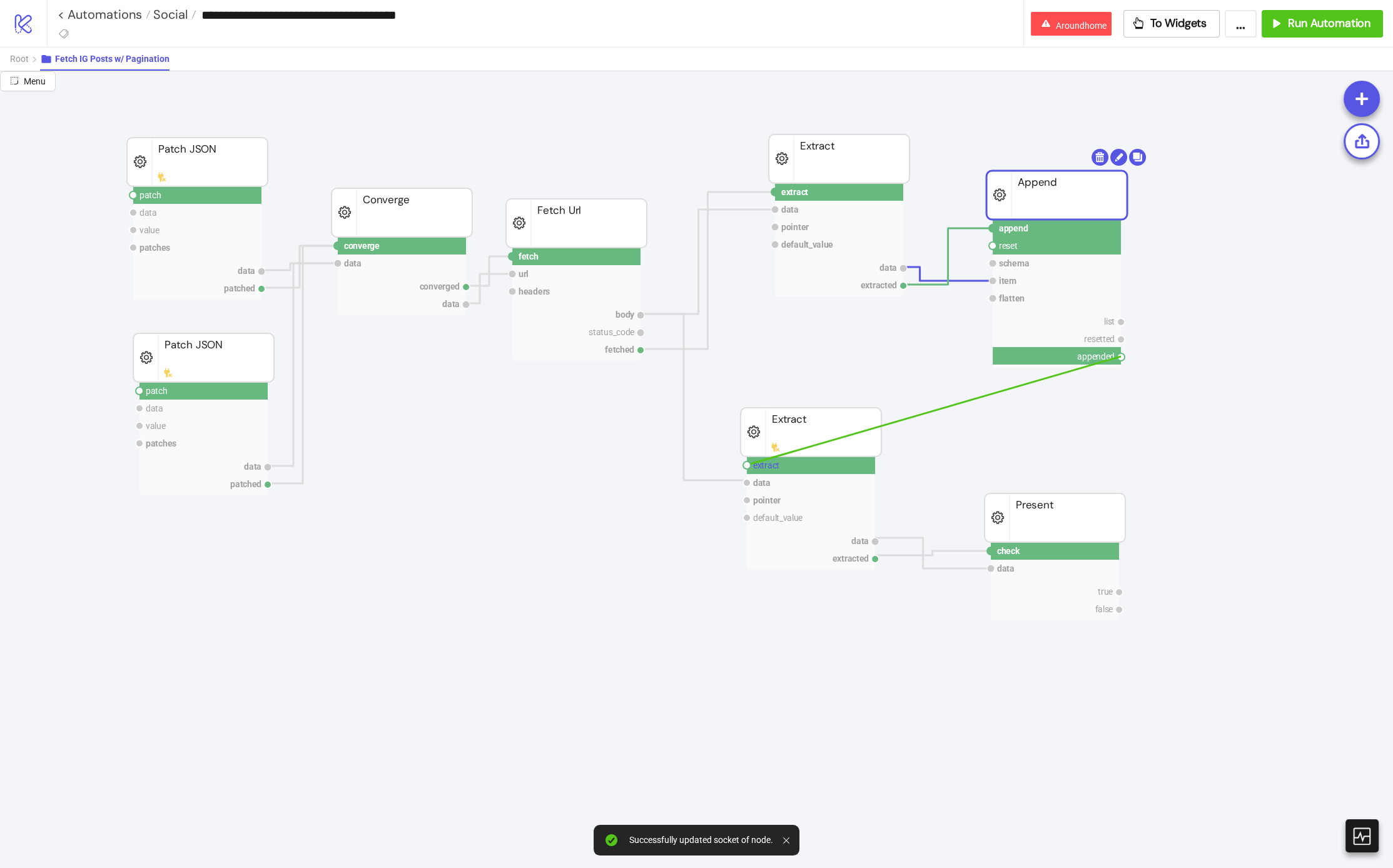 drag, startPoint x: 1123, startPoint y: 354, endPoint x: 751, endPoint y: 463, distance: 387.6403 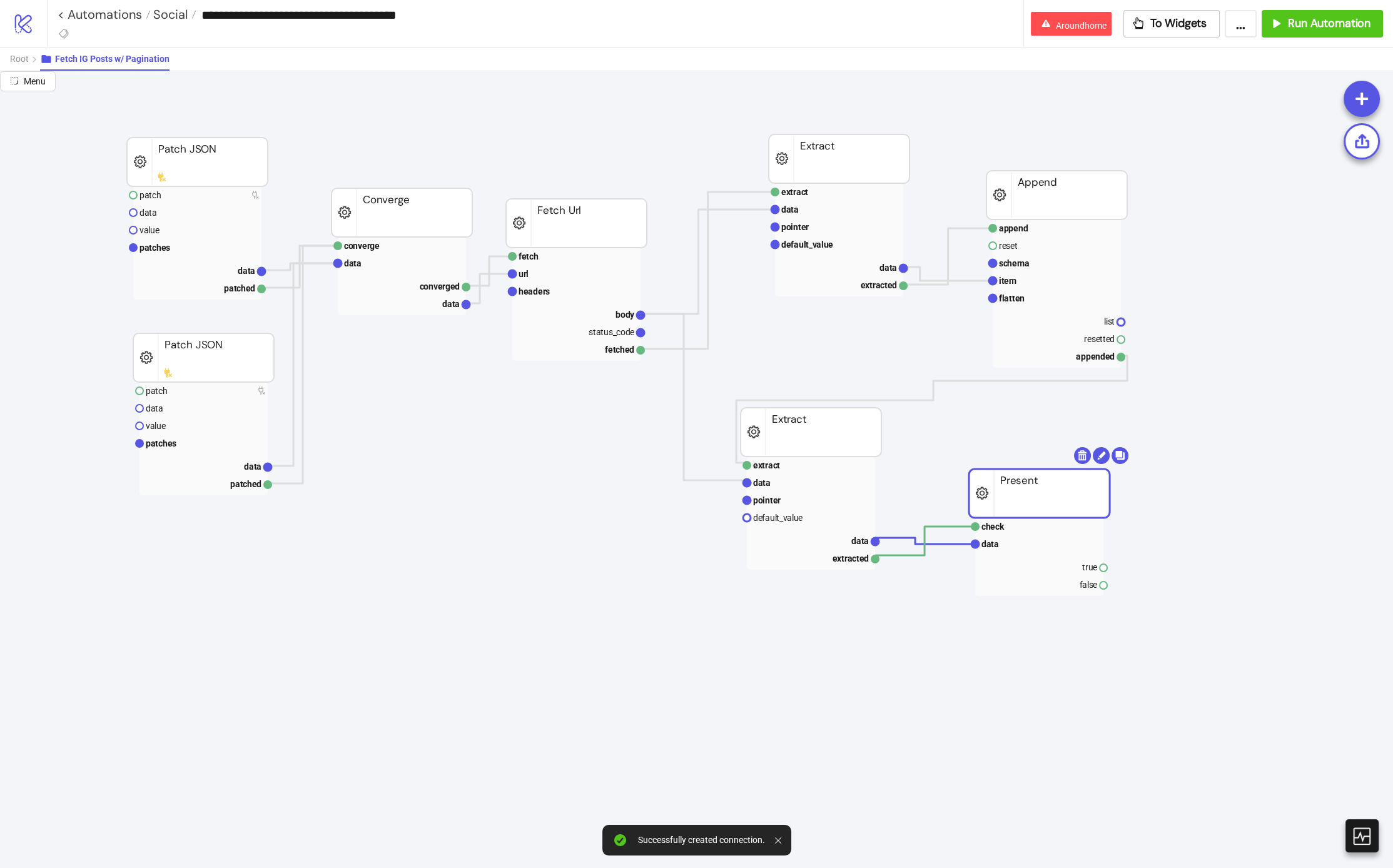 drag, startPoint x: 1004, startPoint y: 512, endPoint x: 987, endPoint y: 486, distance: 31.06445 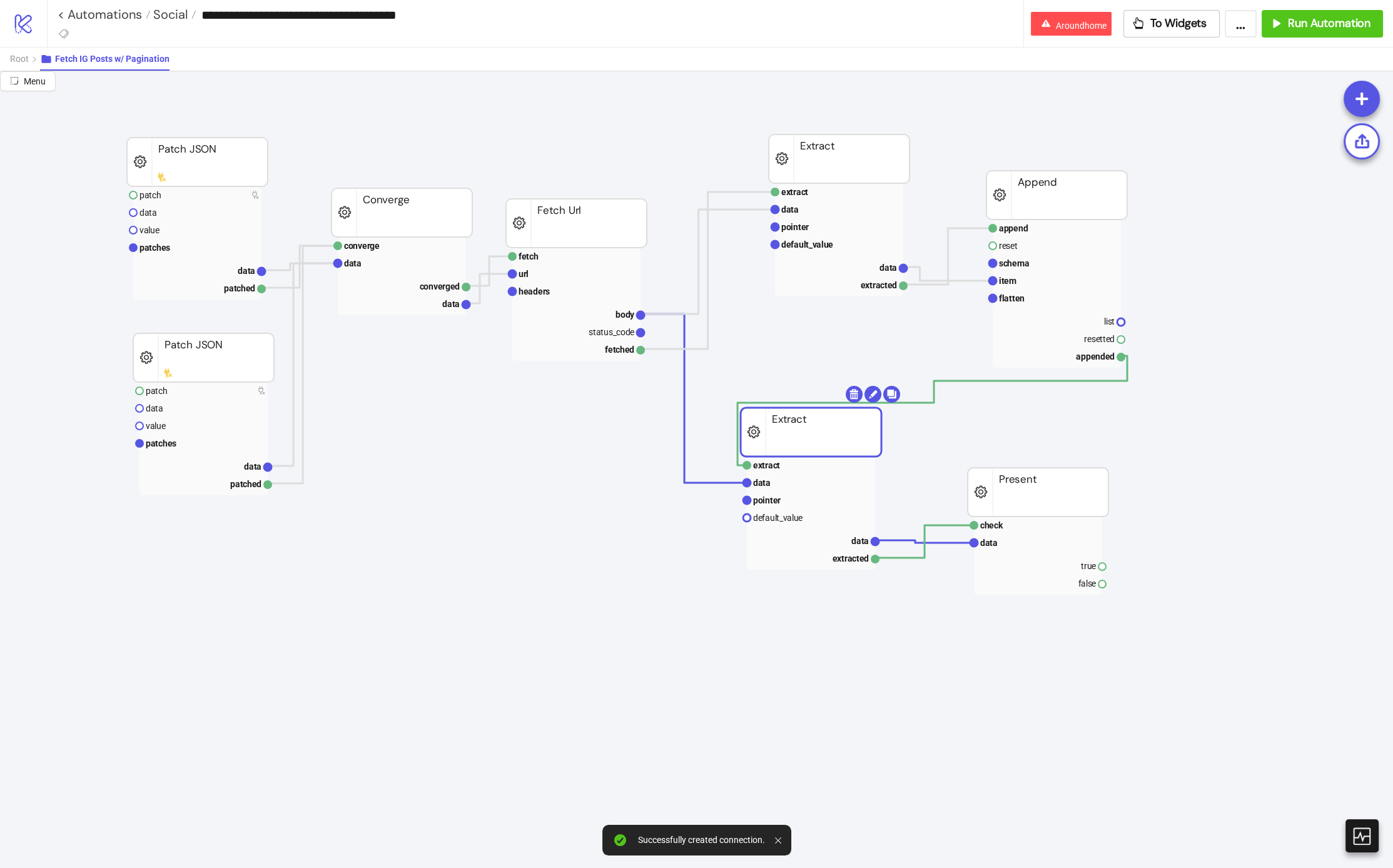 drag, startPoint x: 846, startPoint y: 428, endPoint x: 846, endPoint y: 417, distance: 11 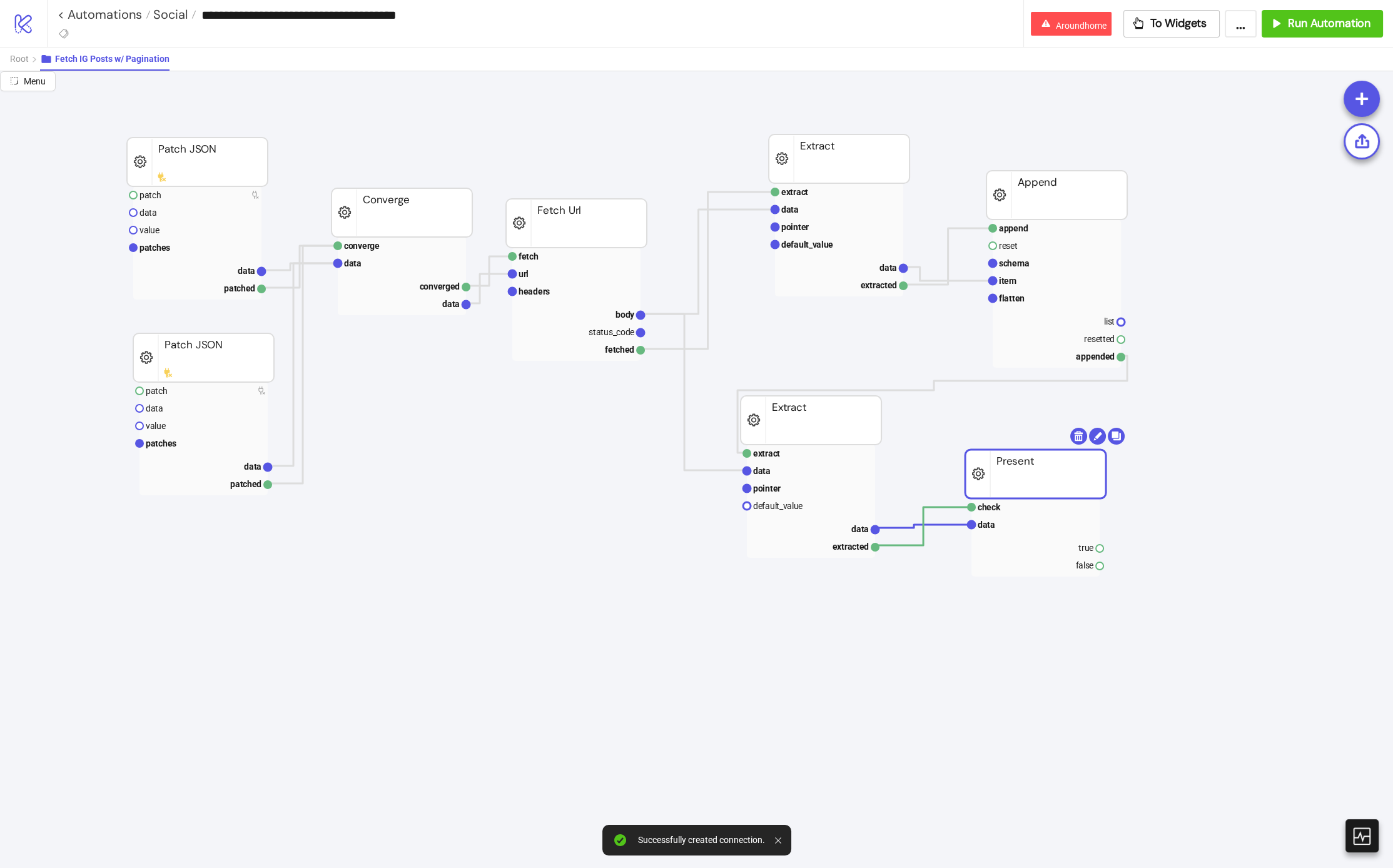 drag, startPoint x: 1056, startPoint y: 469, endPoint x: 1054, endPoint y: 451, distance: 18.11077 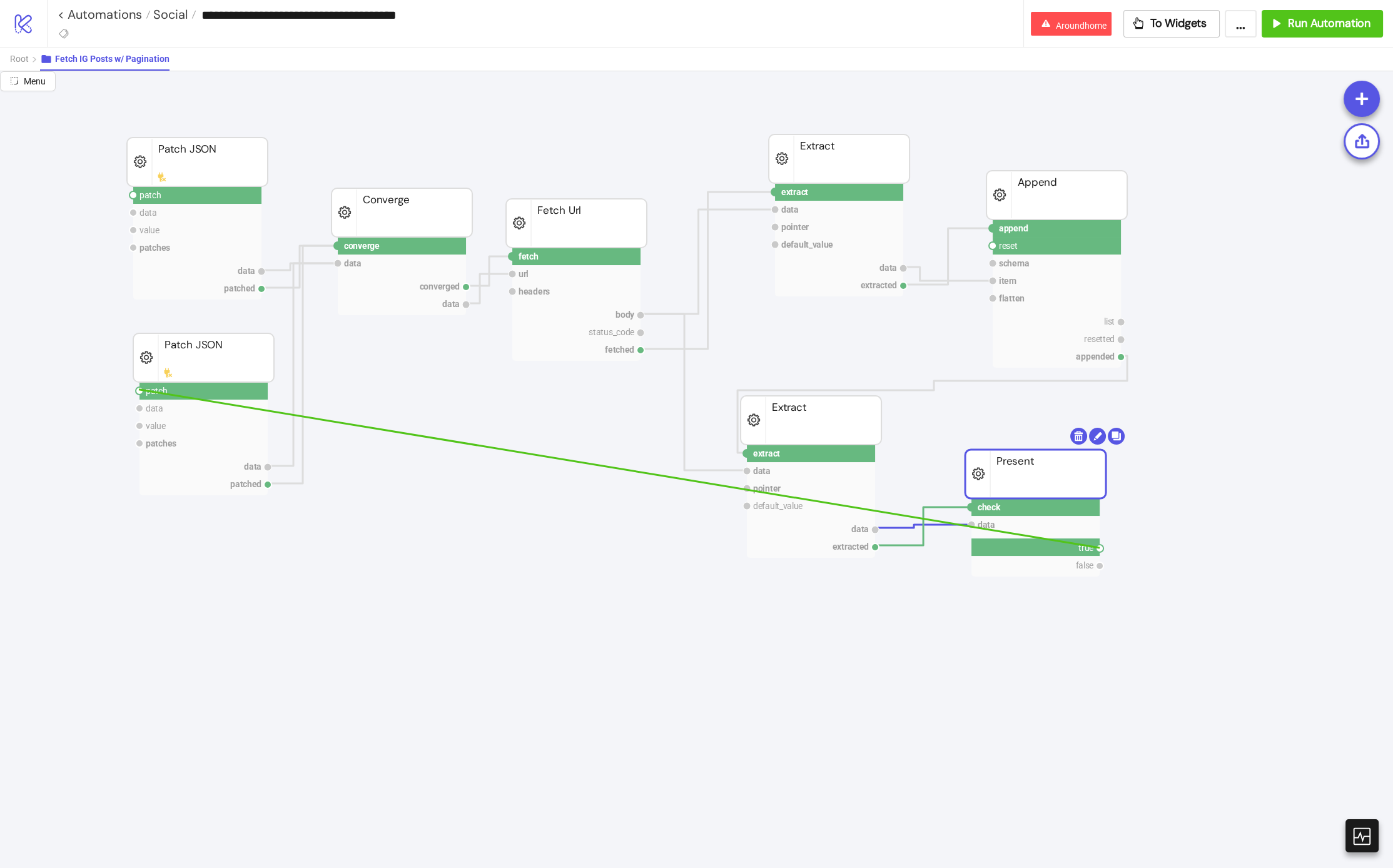 drag, startPoint x: 1100, startPoint y: 545, endPoint x: 139, endPoint y: 388, distance: 973.7402 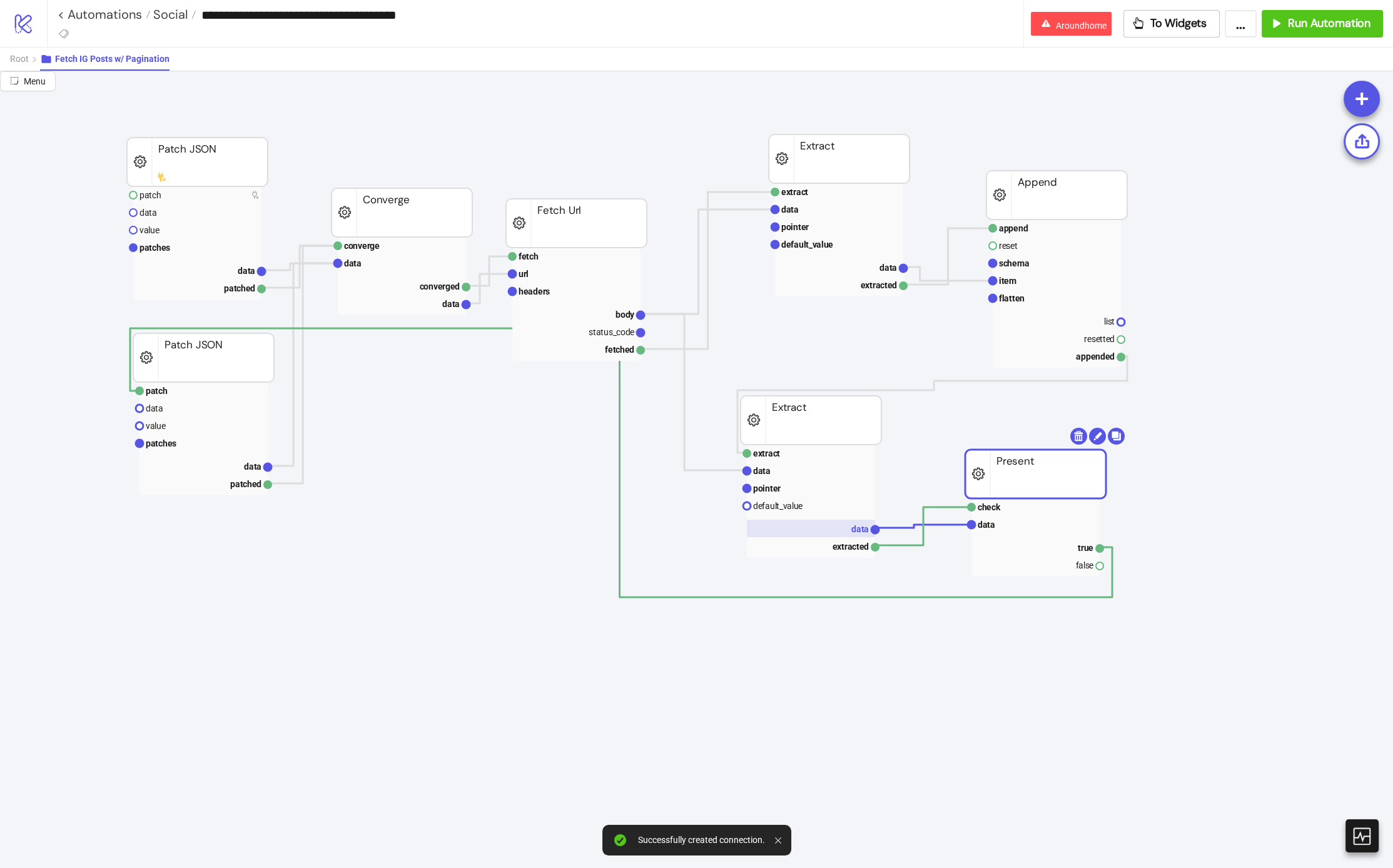 click 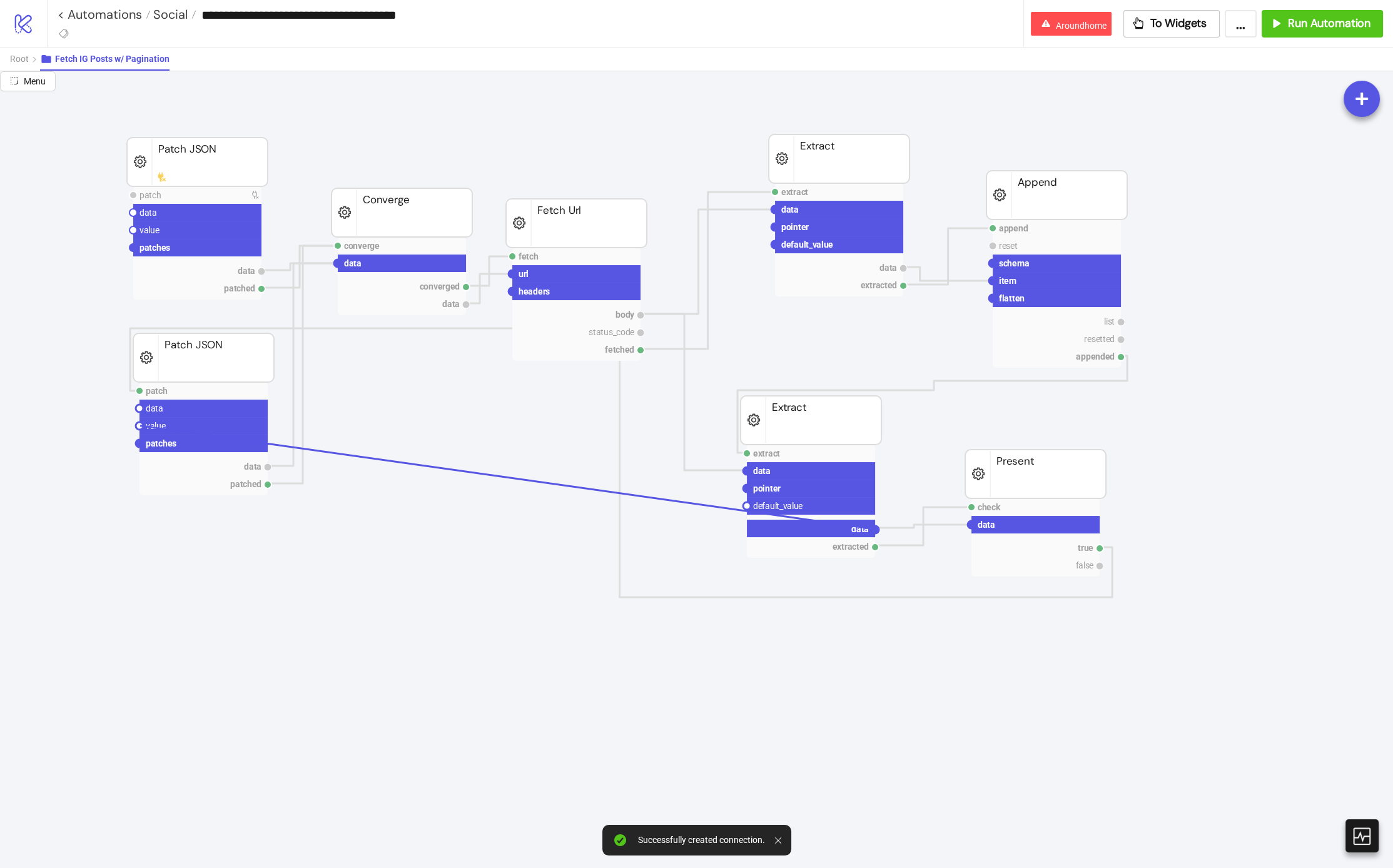 drag, startPoint x: 875, startPoint y: 529, endPoint x: 140, endPoint y: 425, distance: 742.3214 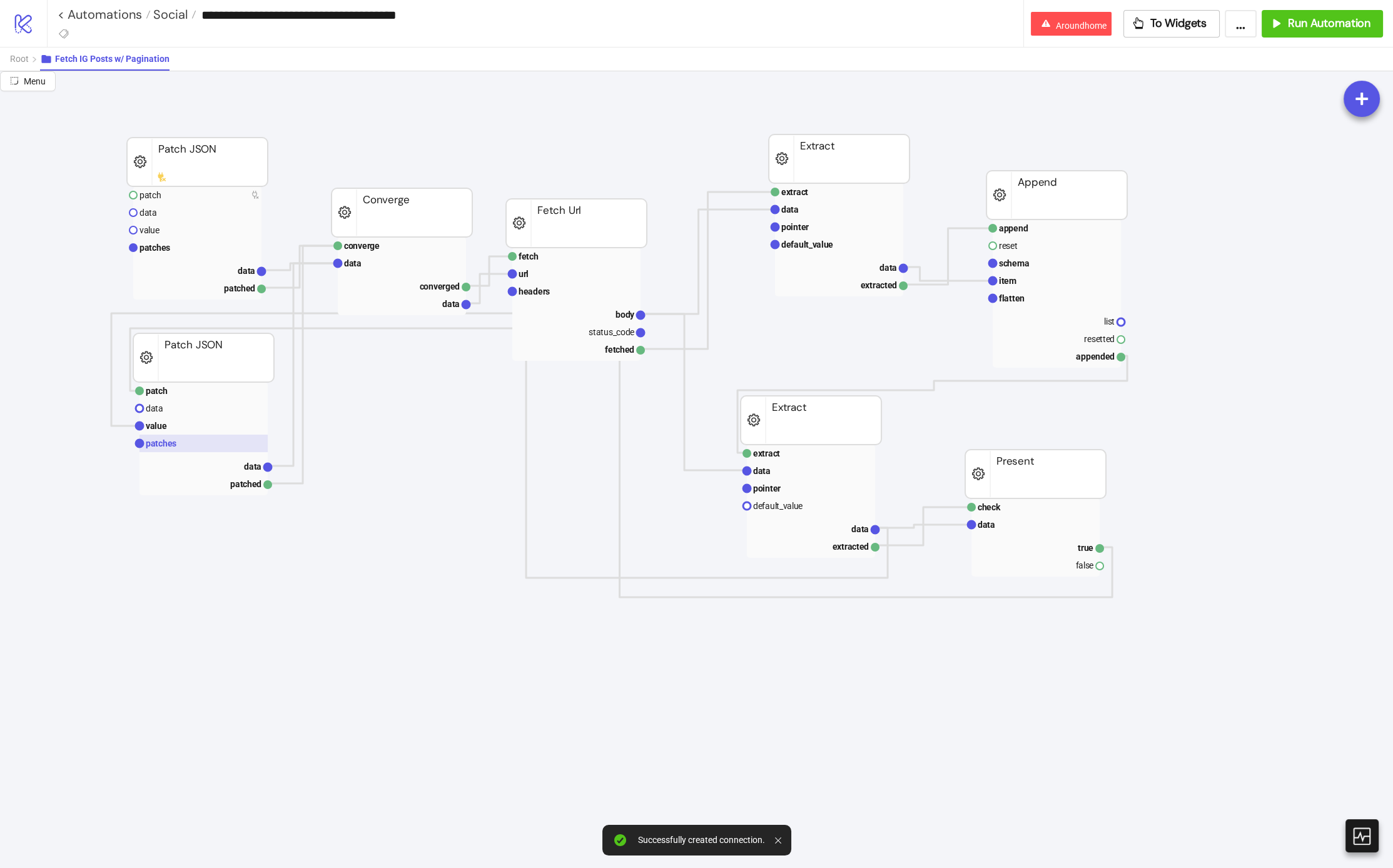 click on "patches" 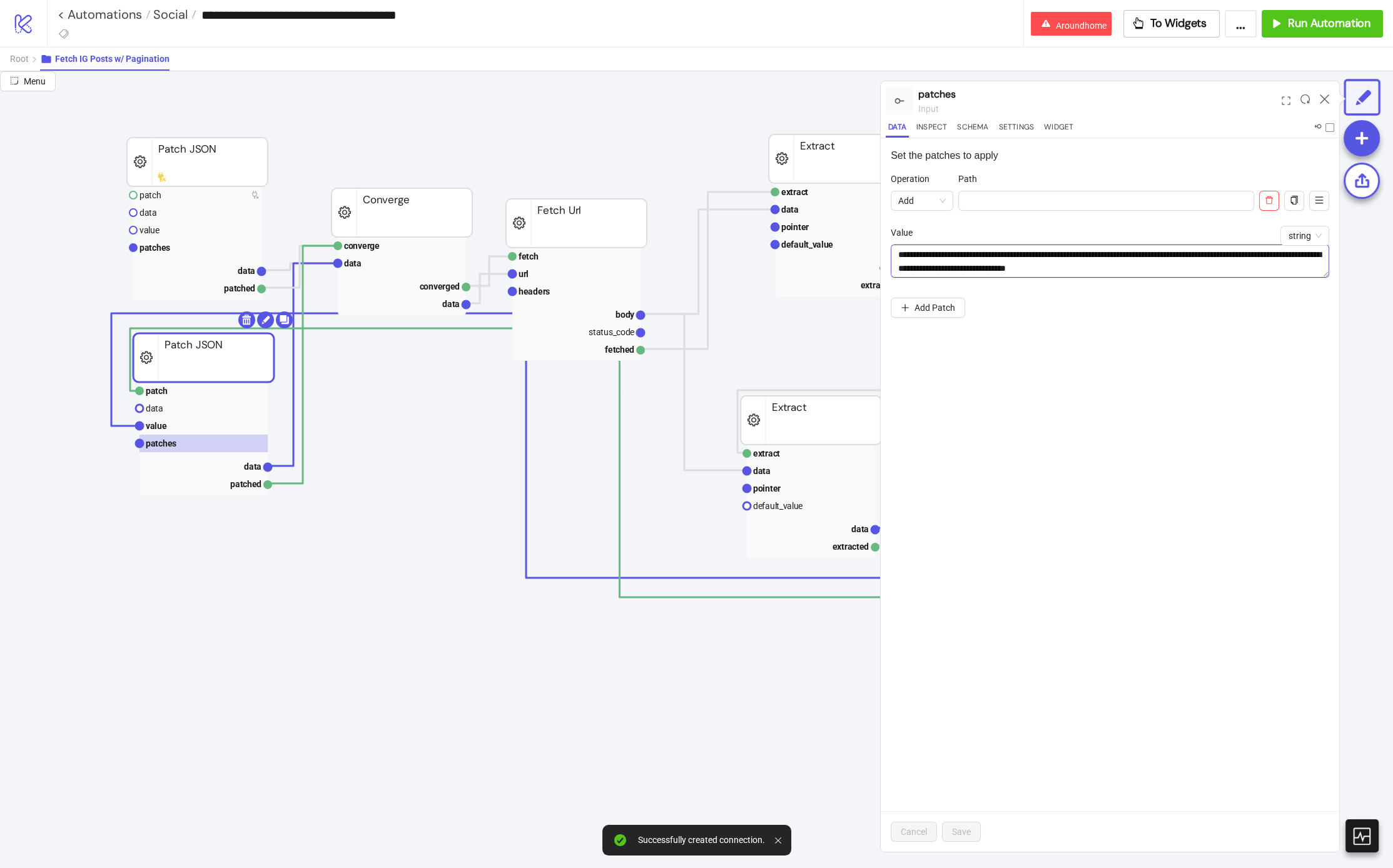 click on "**********" at bounding box center [1110, 261] 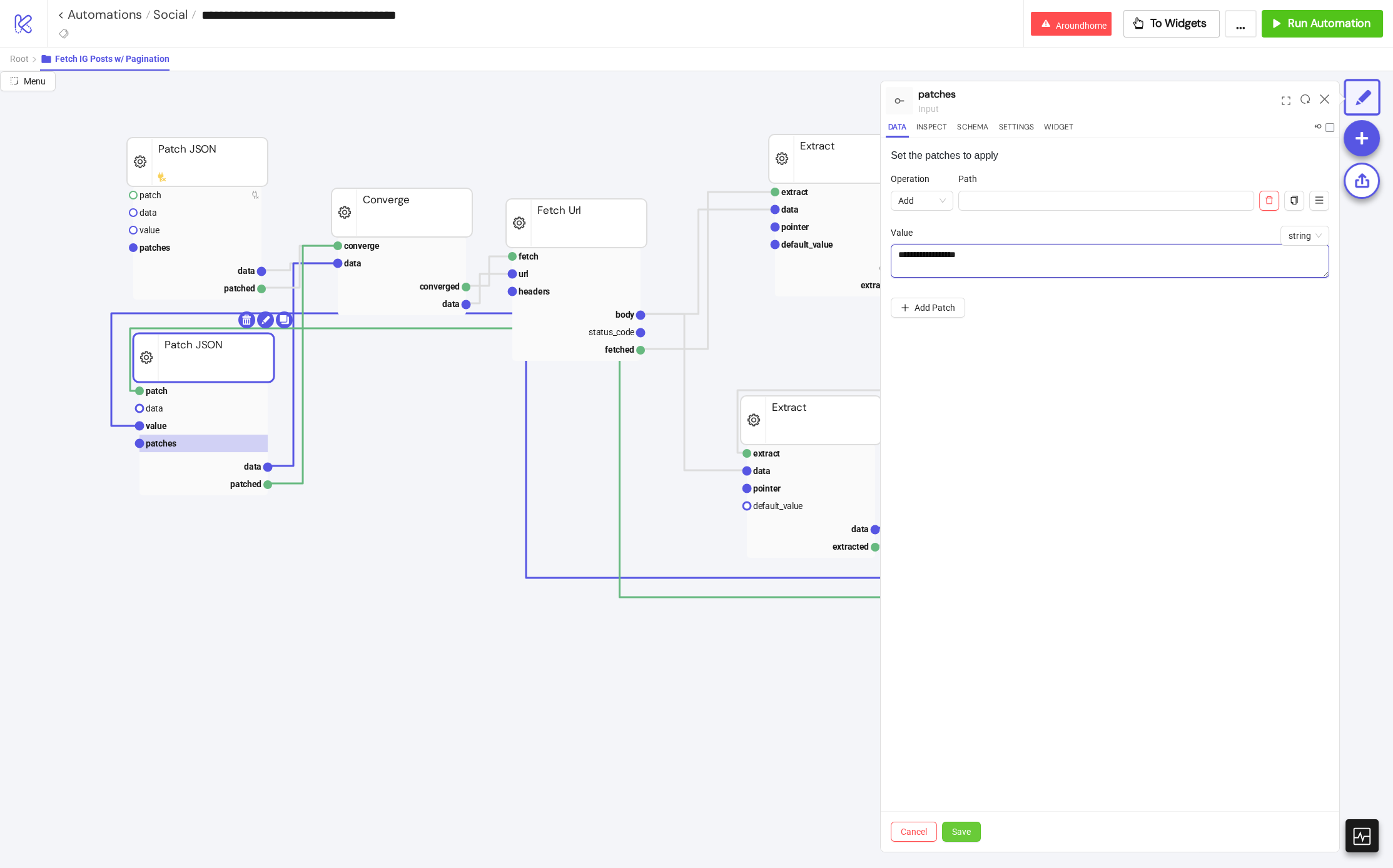 type on "**********" 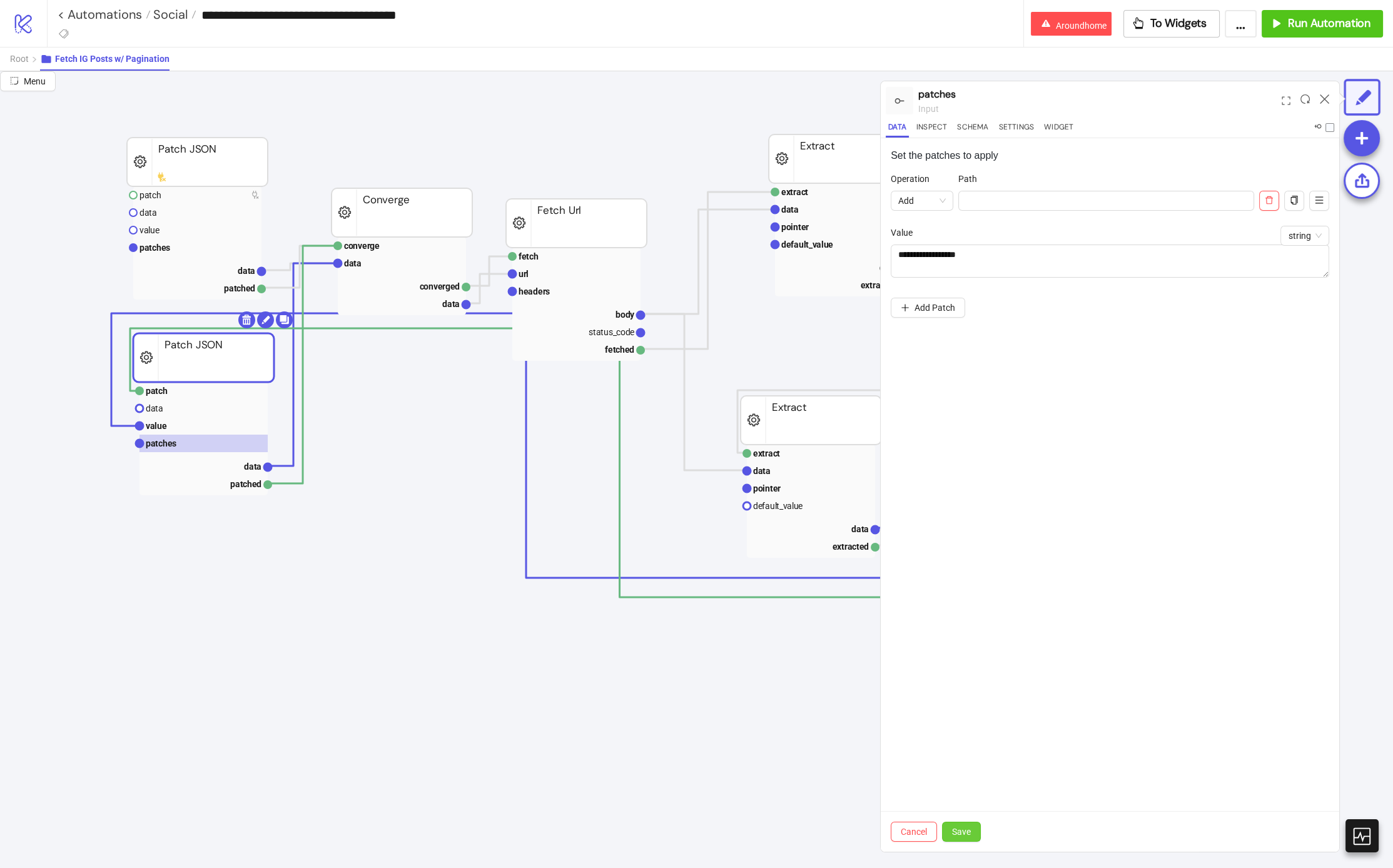 click on "Save" at bounding box center (961, 832) 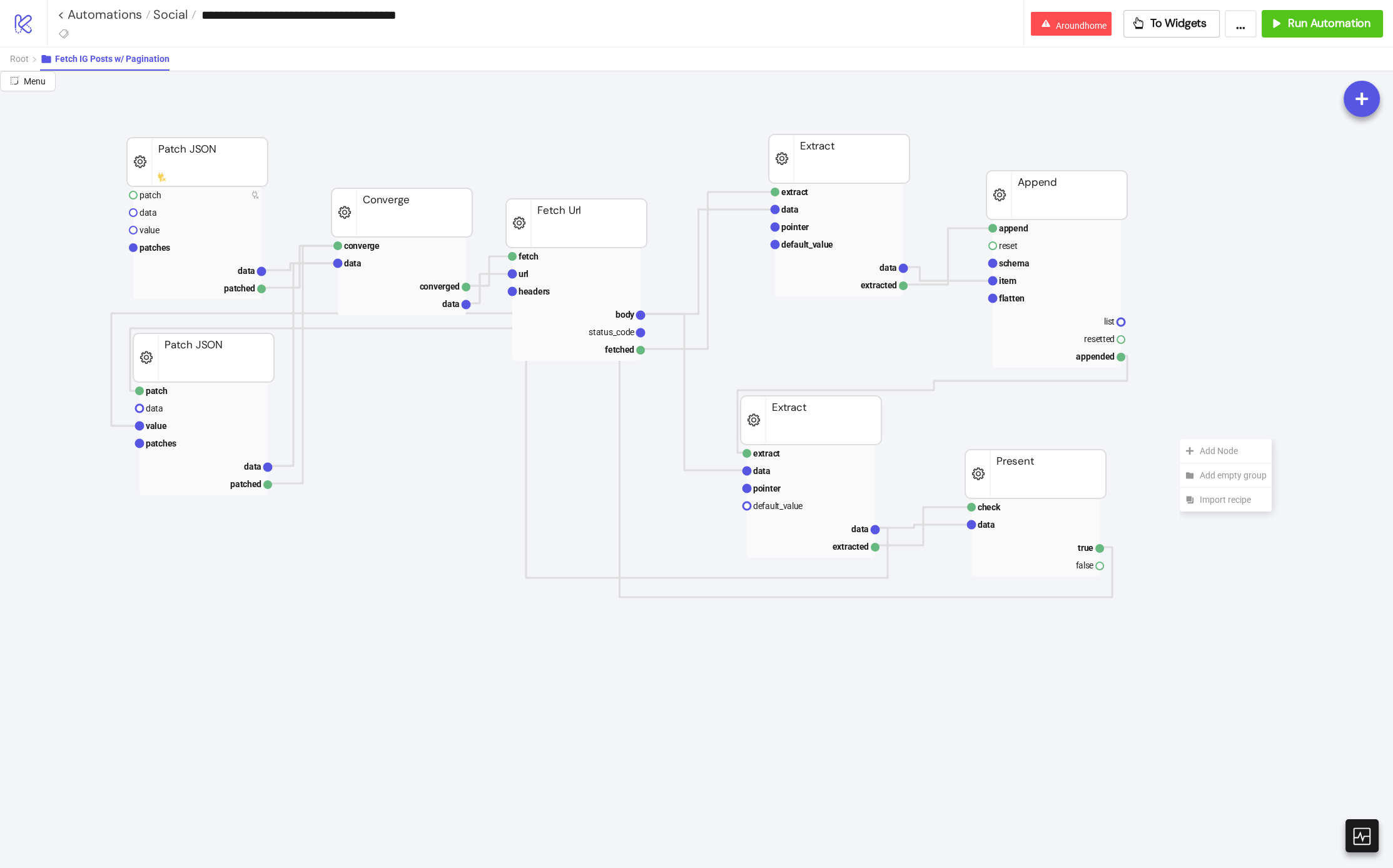 click on "Add Node" 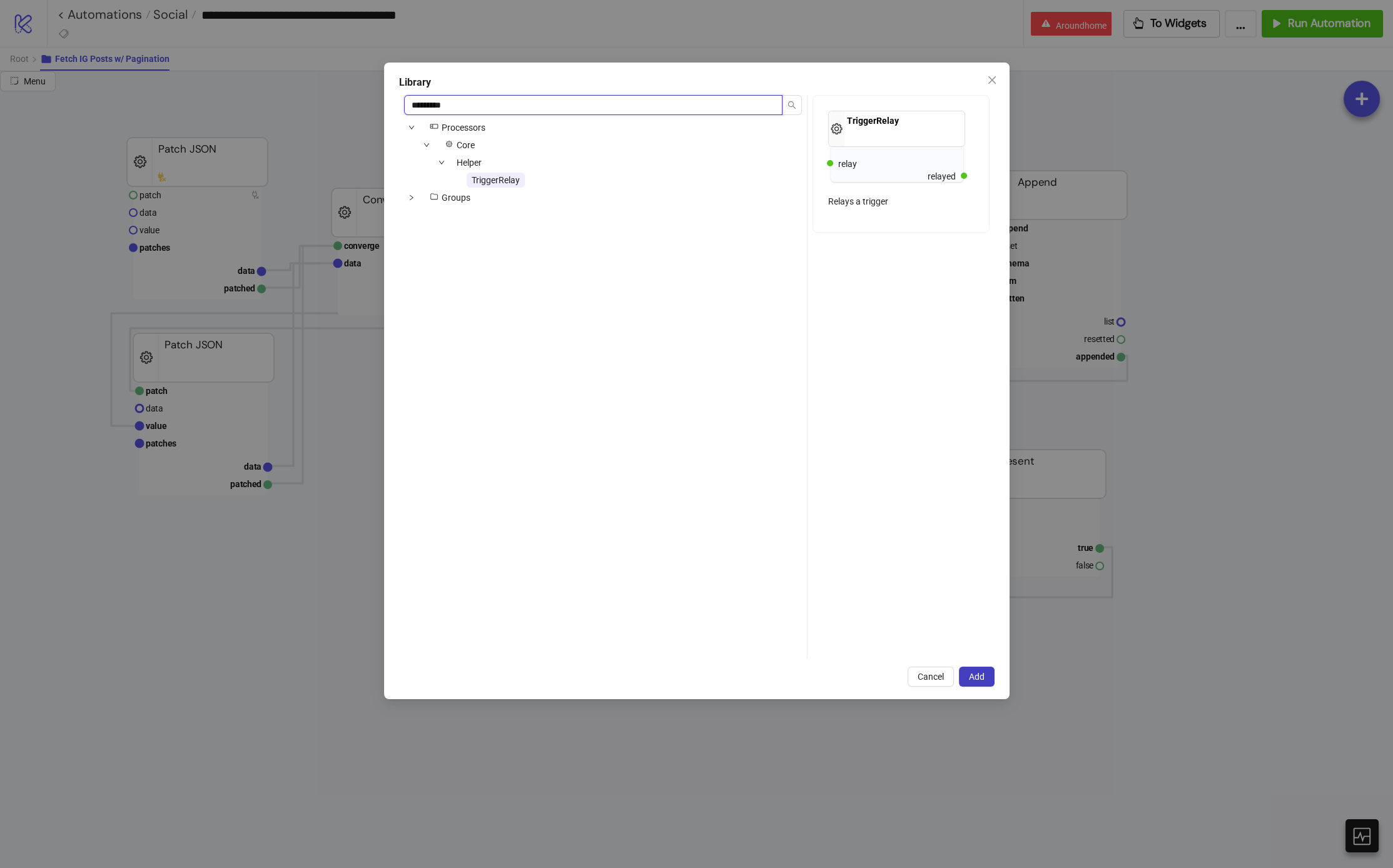 type on "*********" 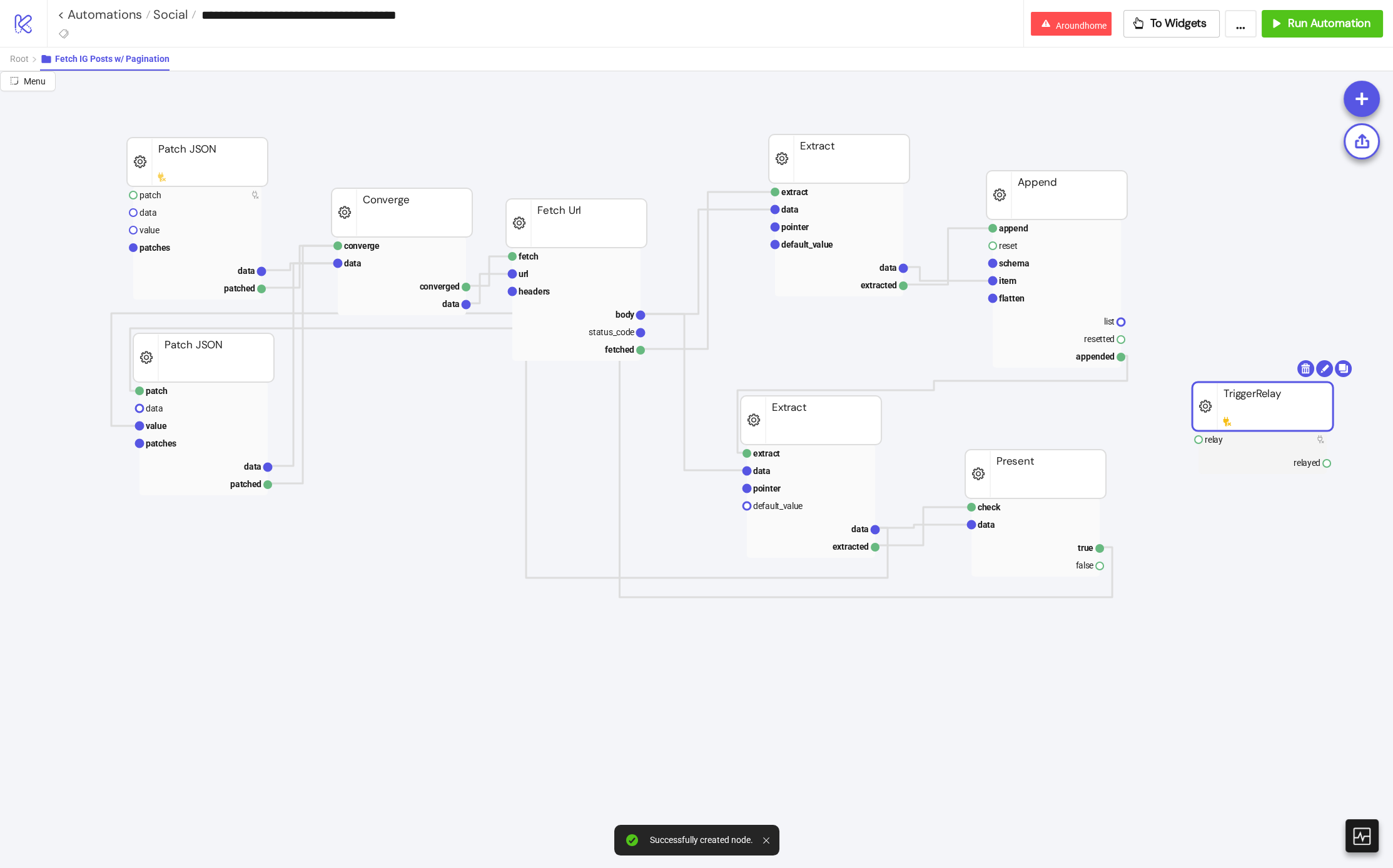 drag, startPoint x: 1230, startPoint y: 445, endPoint x: 1245, endPoint y: 395, distance: 52.20153 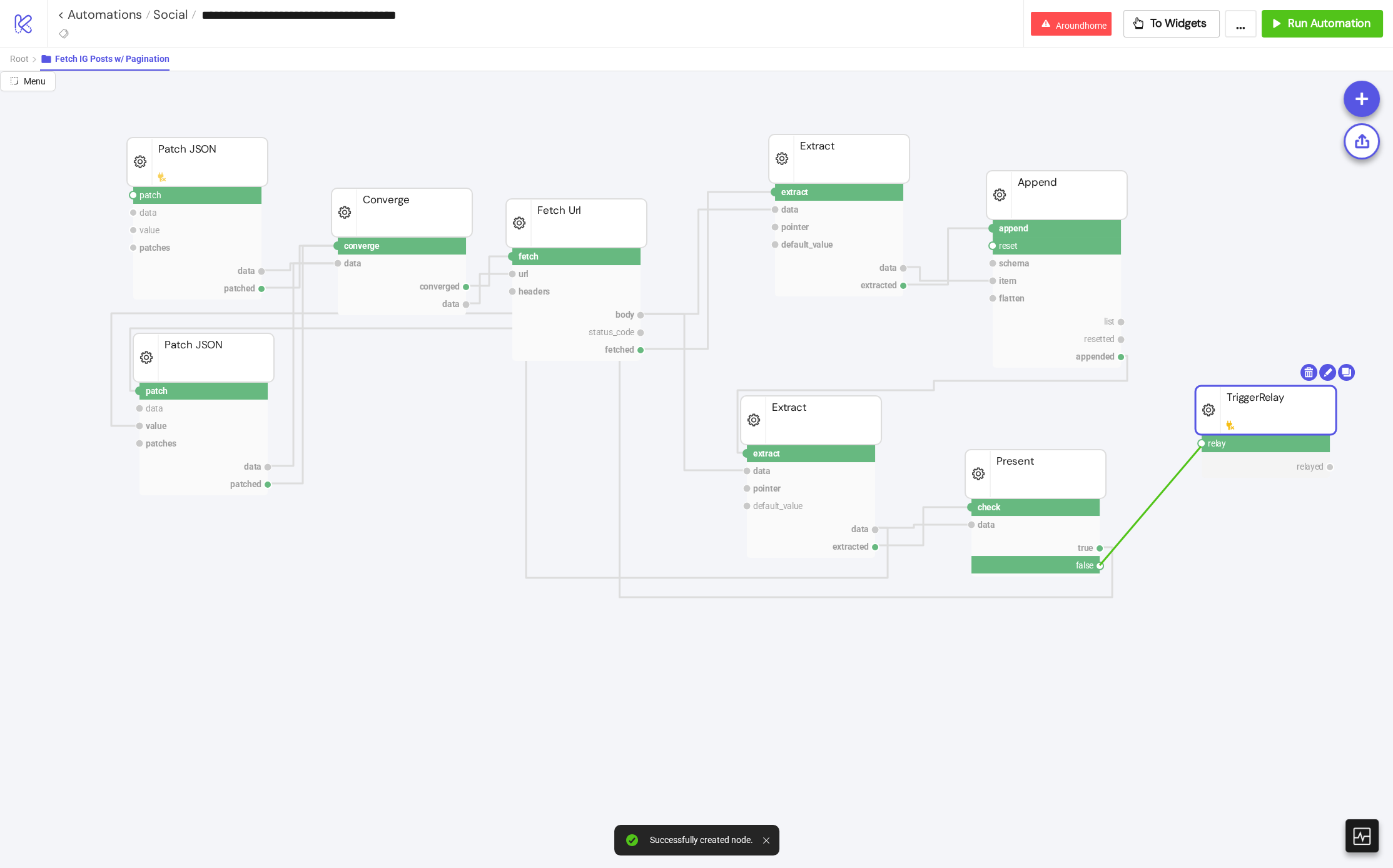 drag, startPoint x: 1102, startPoint y: 565, endPoint x: 1202, endPoint y: 444, distance: 156.97452 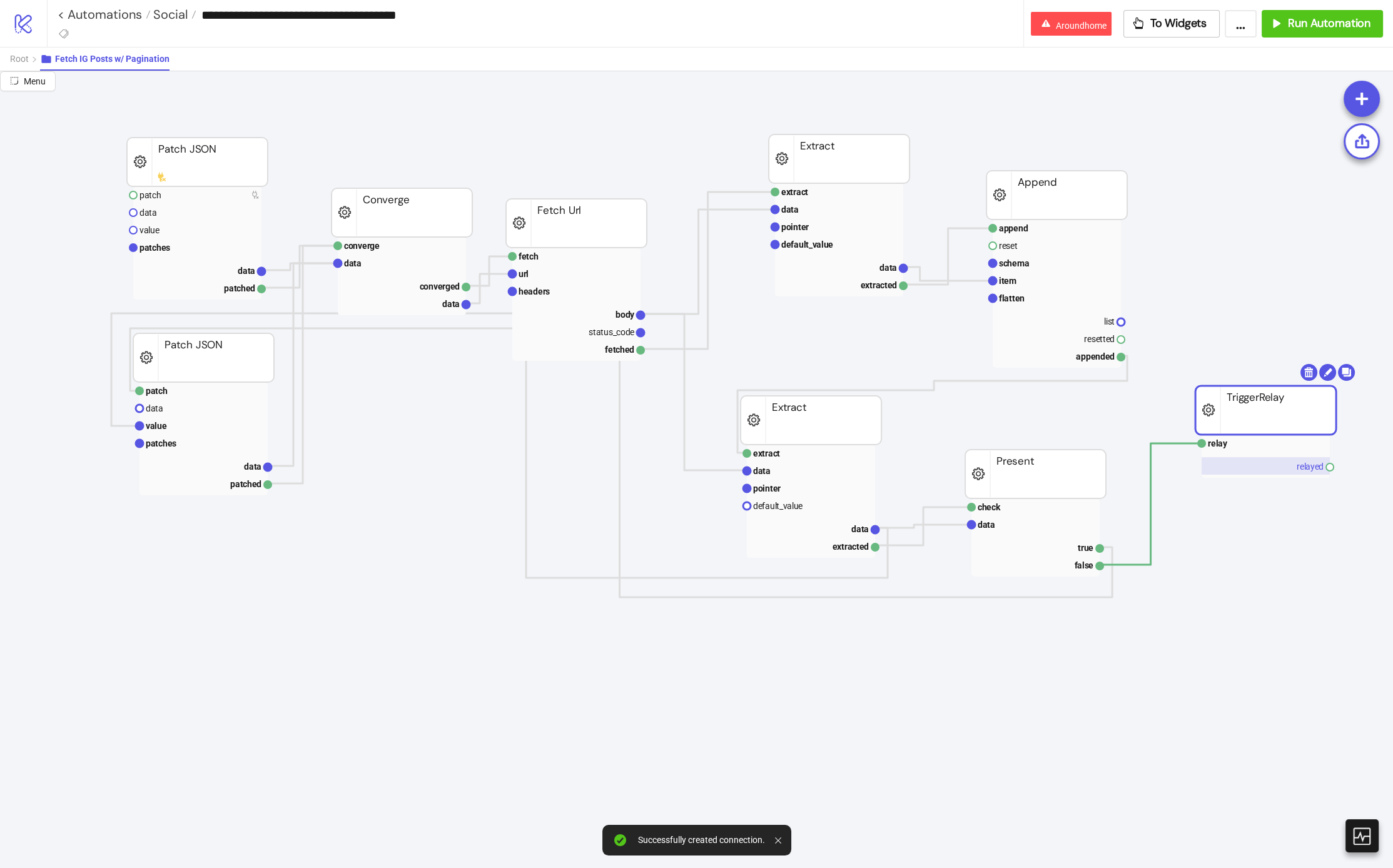 click 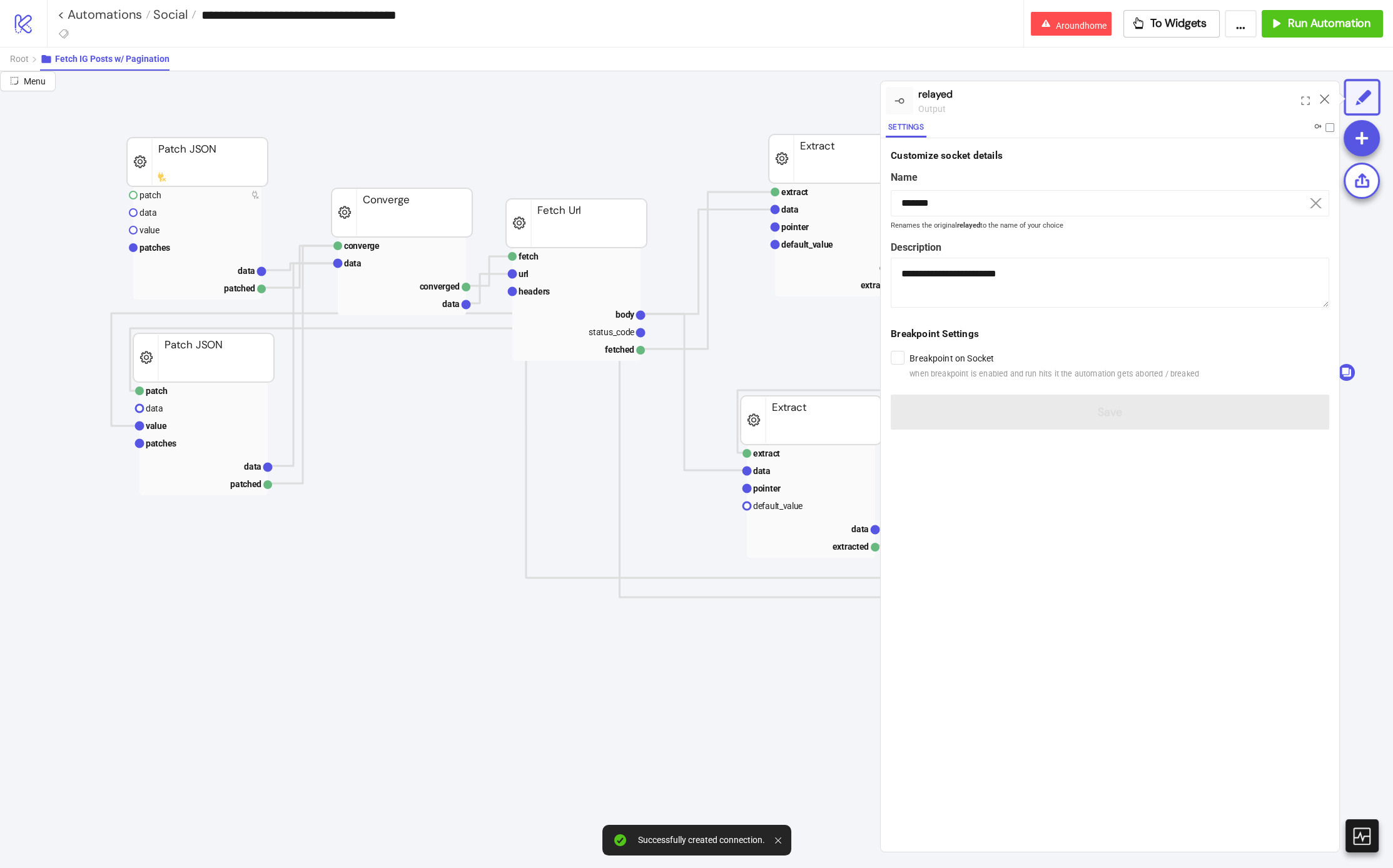 click on "Name *******" at bounding box center (1110, 196) 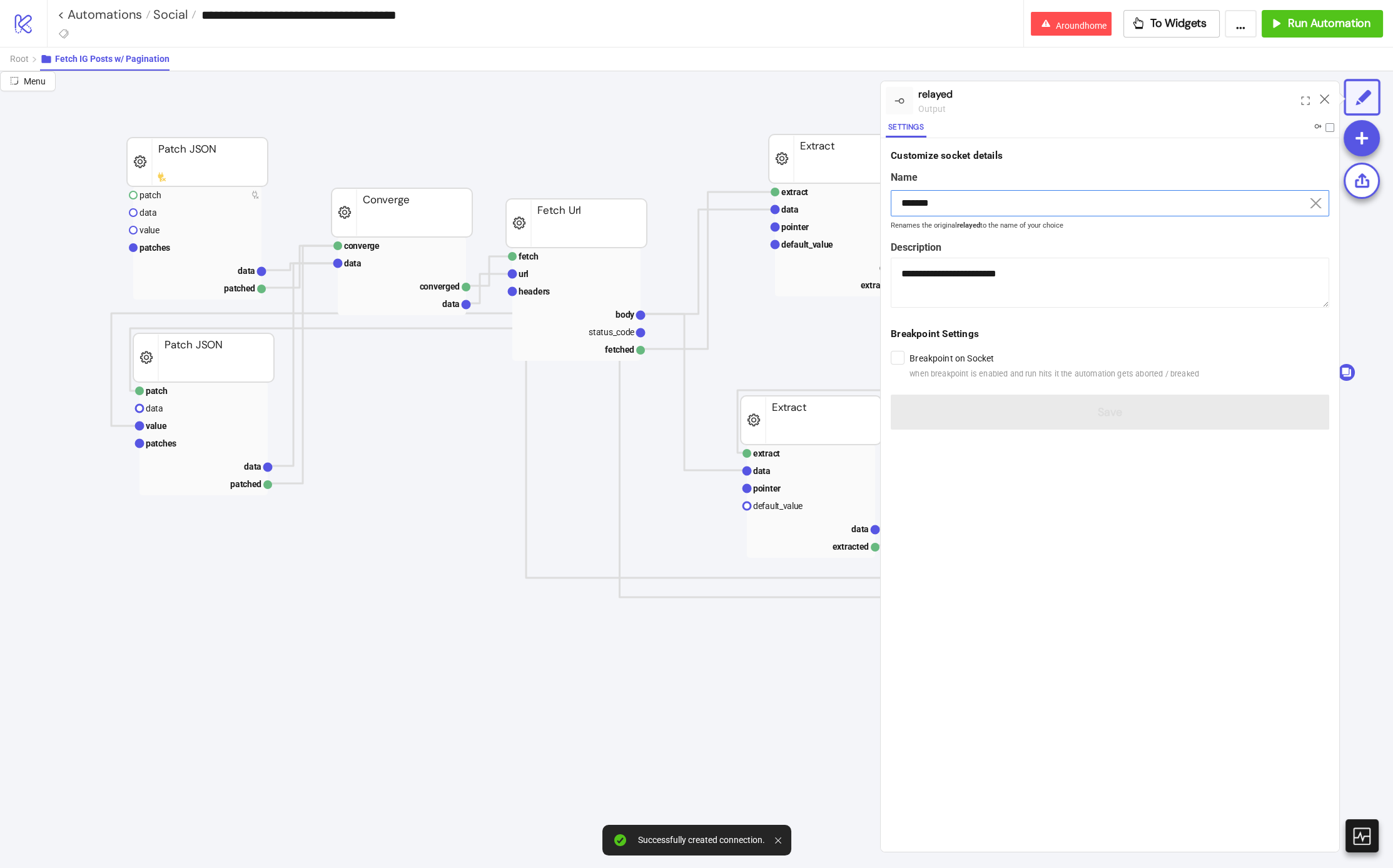 click on "*******" at bounding box center [1110, 203] 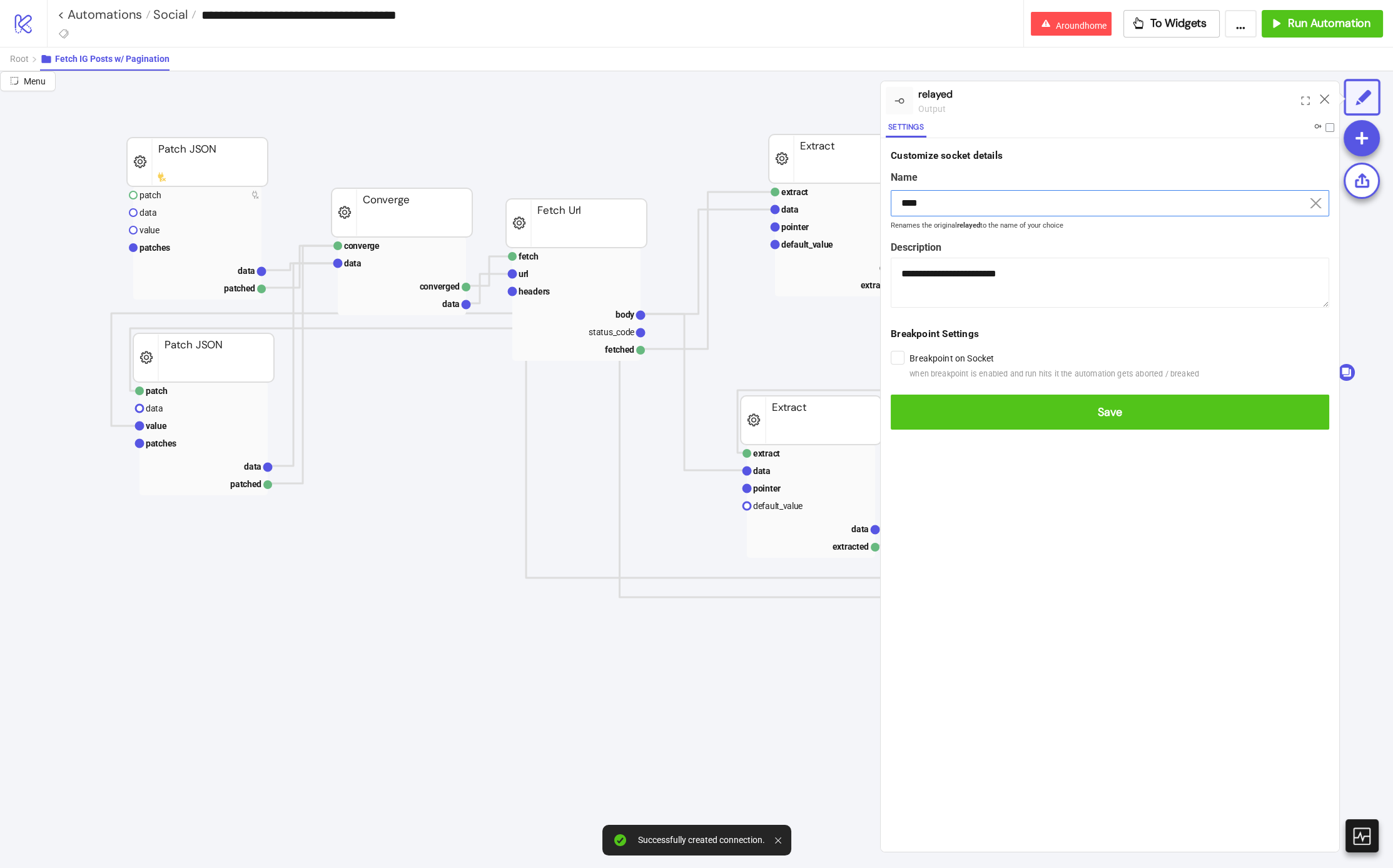 type on "****" 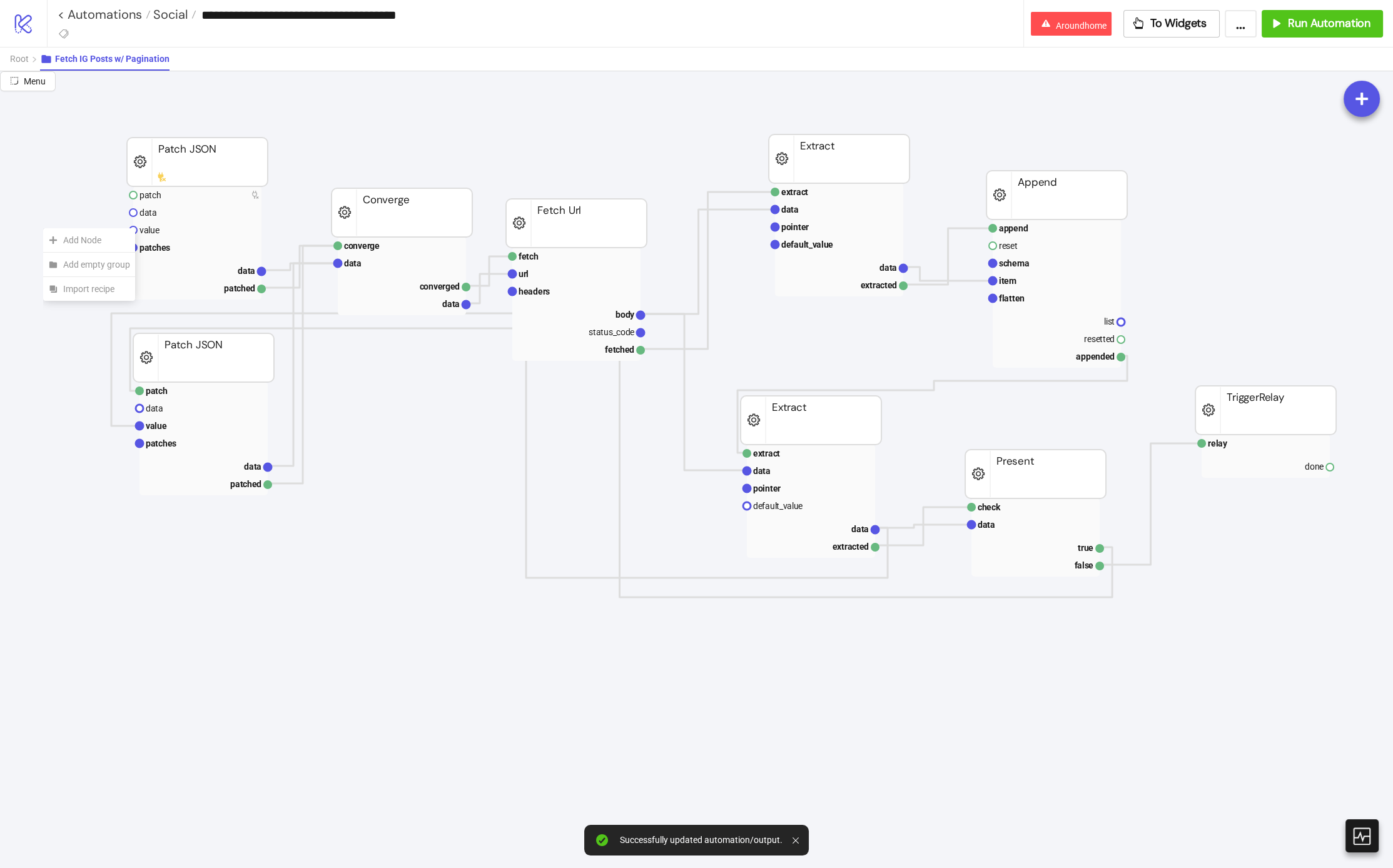 click on "Add Node" 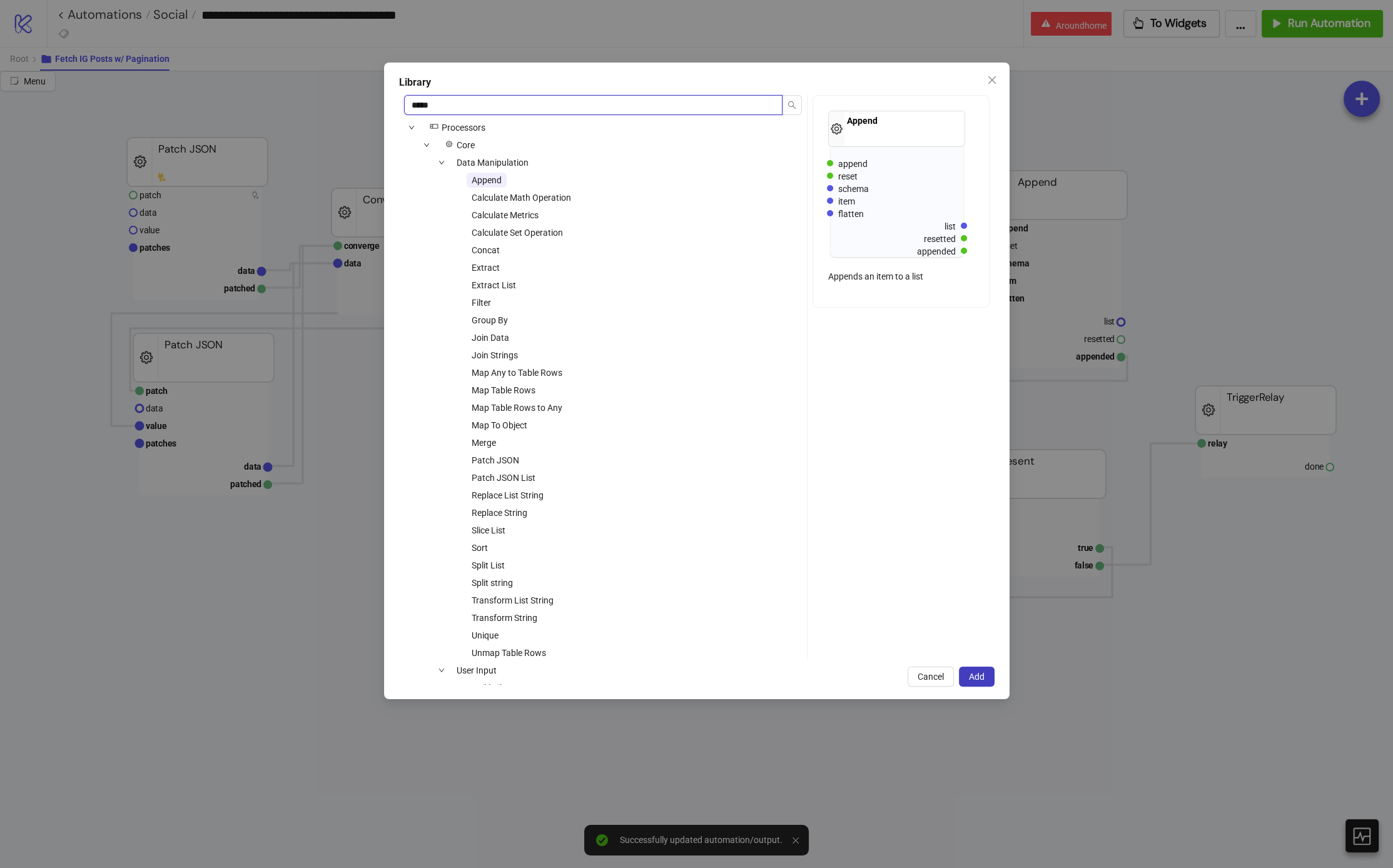 type on "*" 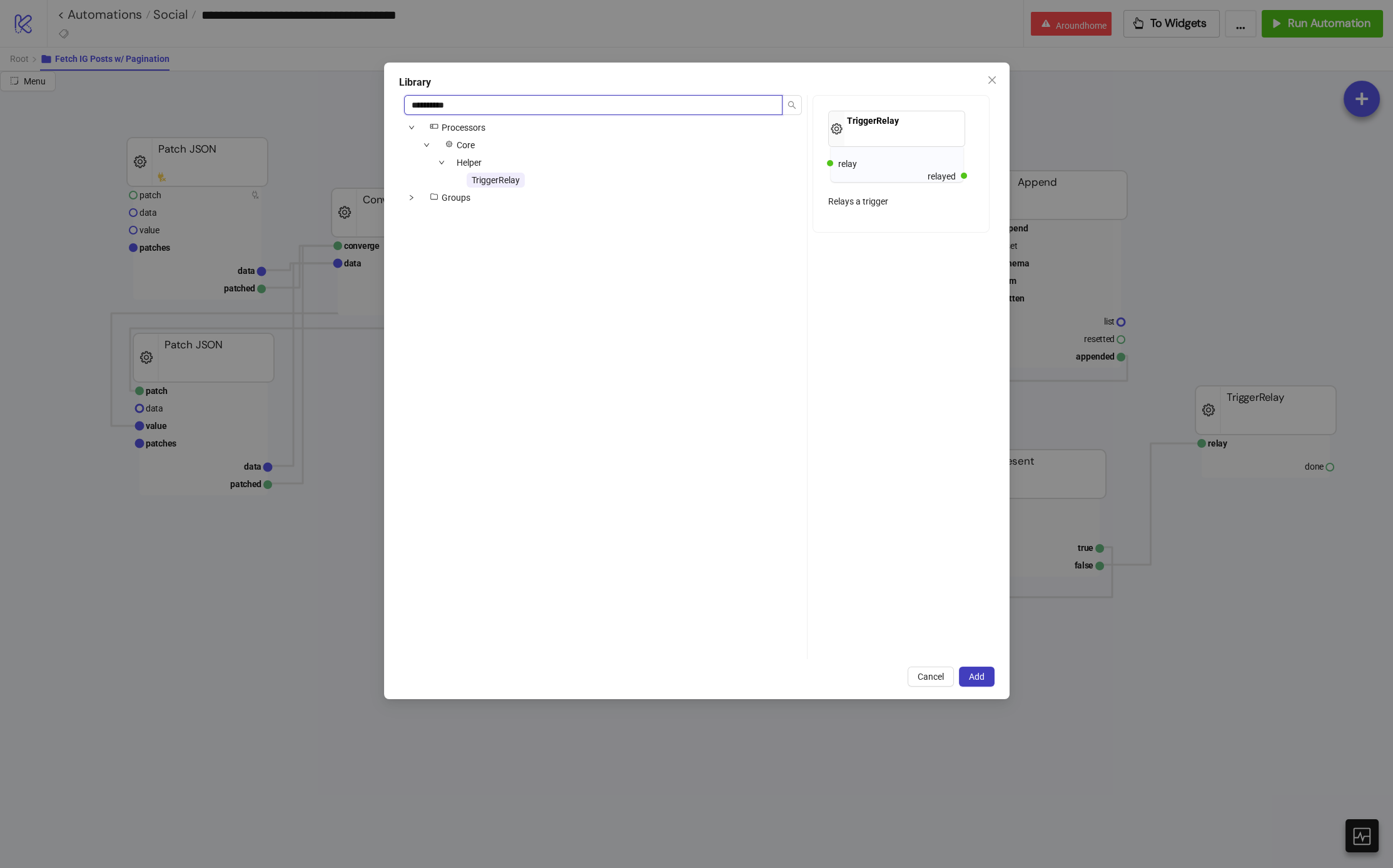 type on "**********" 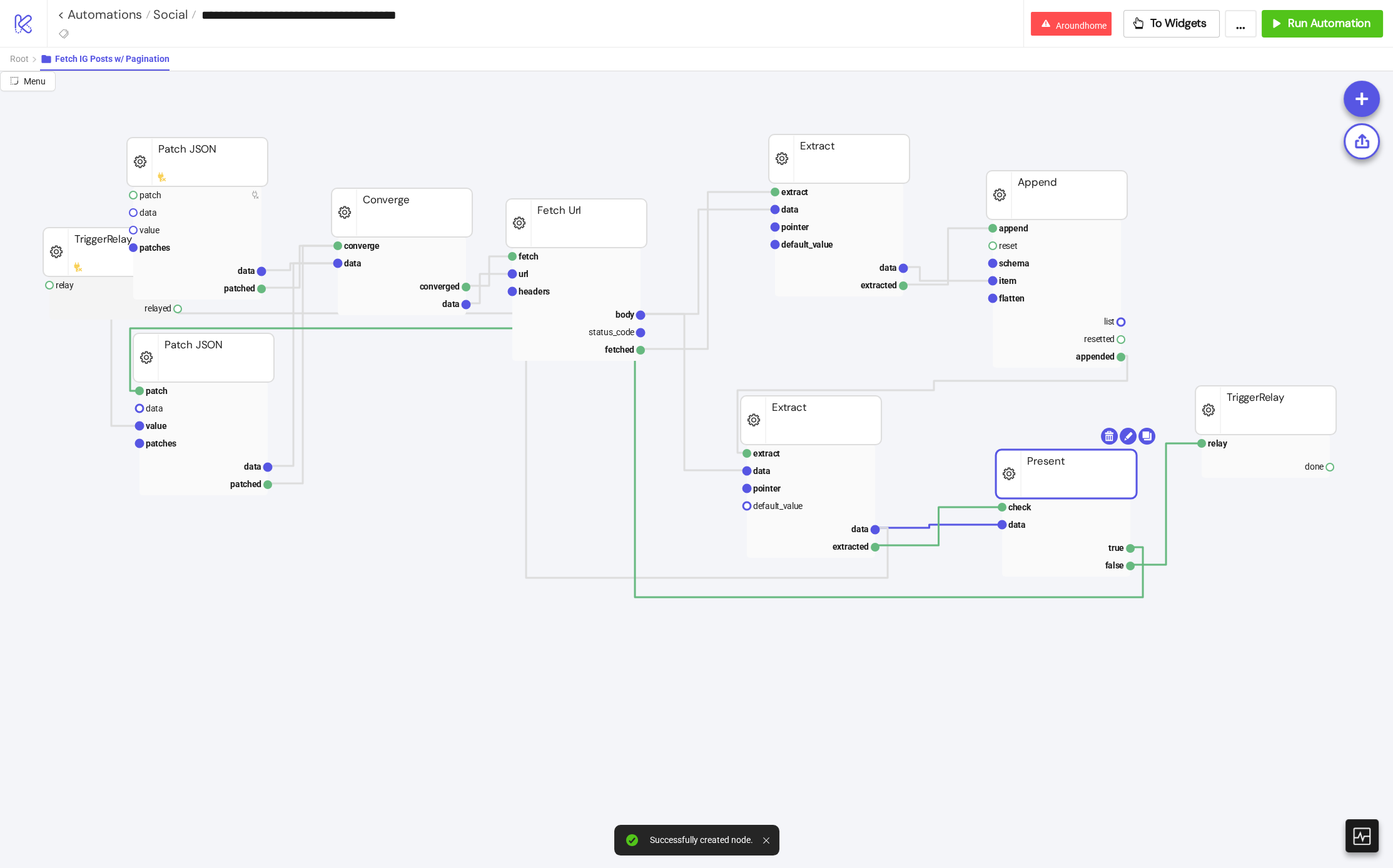 drag, startPoint x: 1041, startPoint y: 479, endPoint x: 1077, endPoint y: 479, distance: 36 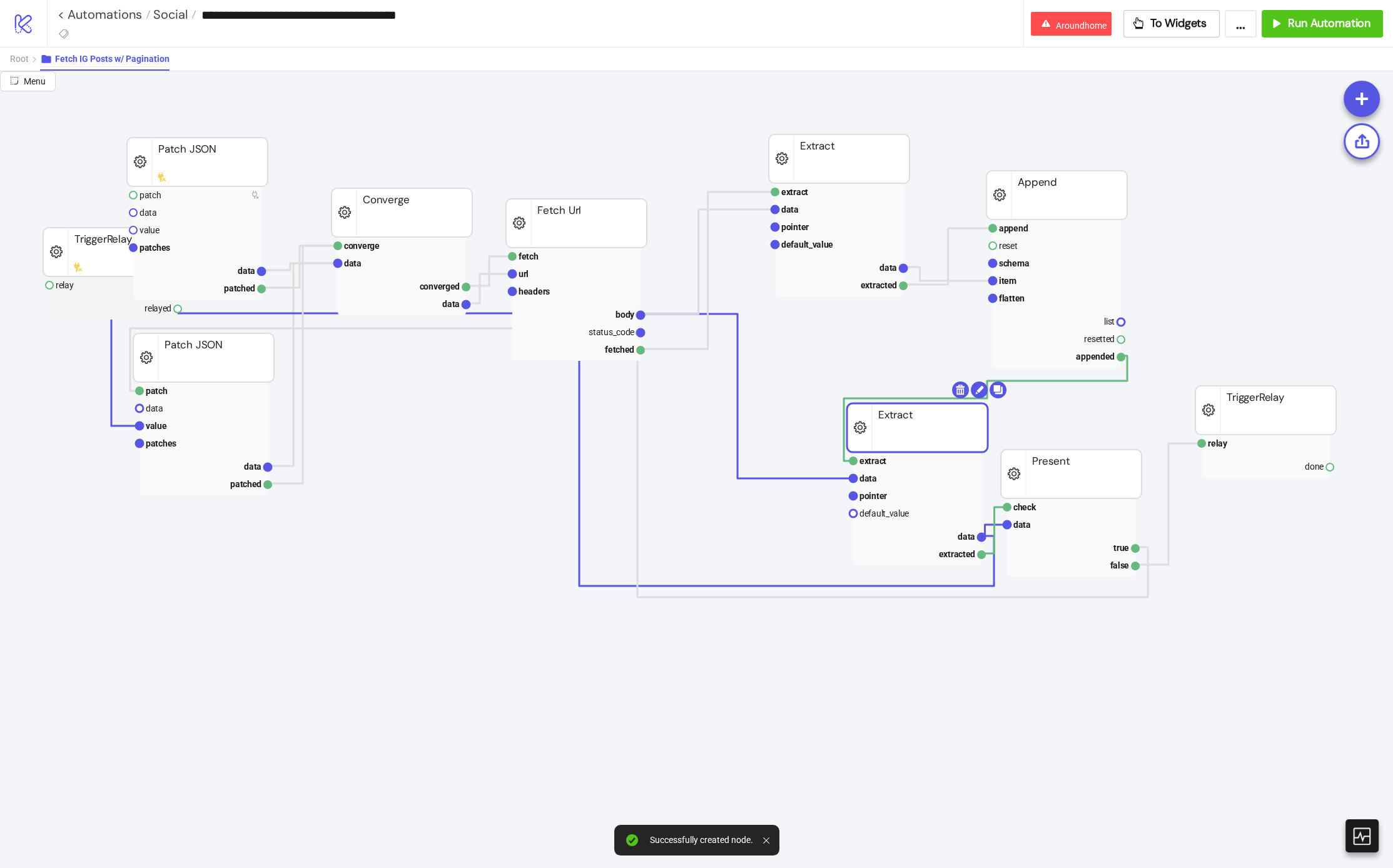 drag, startPoint x: 796, startPoint y: 417, endPoint x: 903, endPoint y: 424, distance: 107.22873 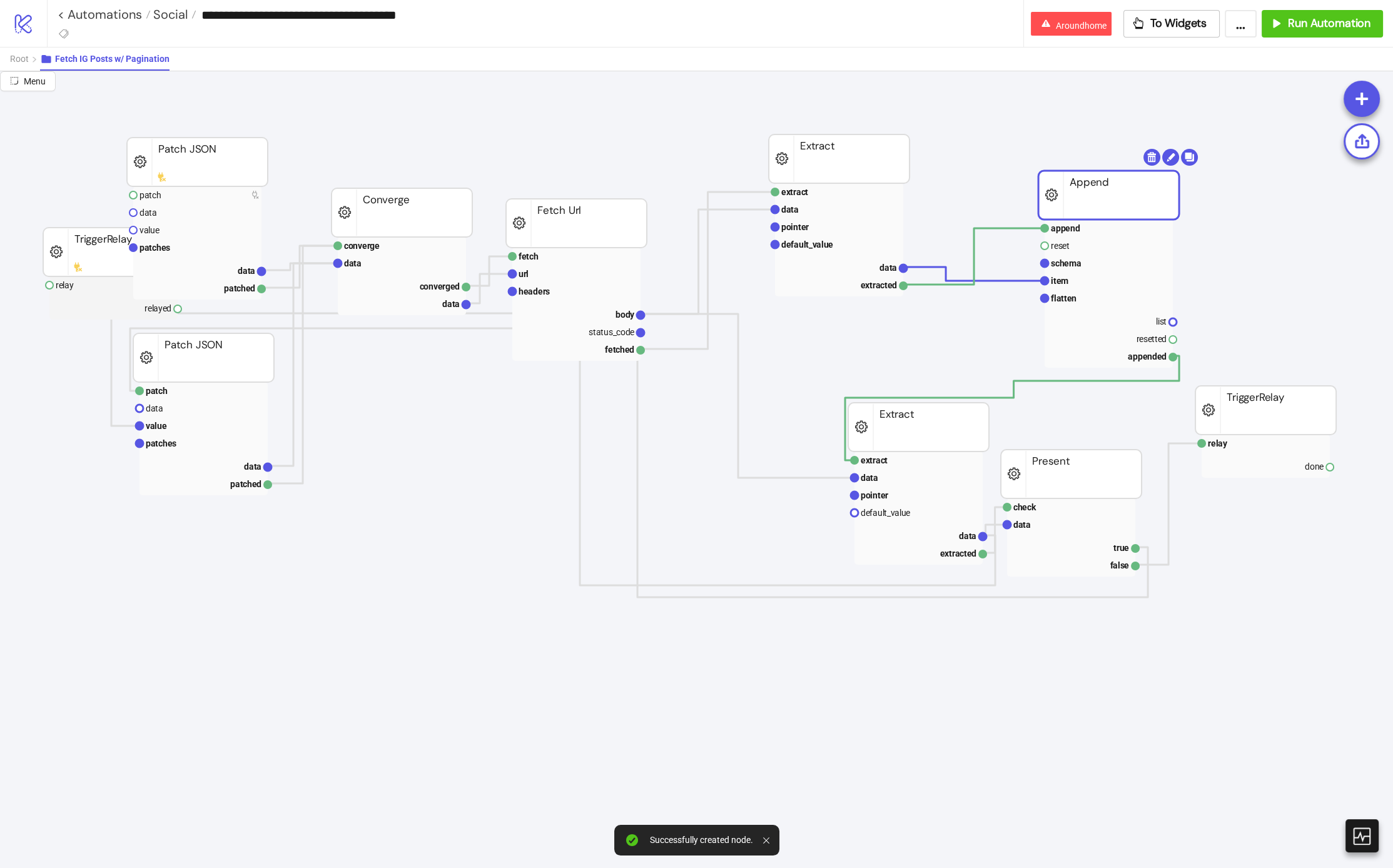 drag, startPoint x: 1052, startPoint y: 196, endPoint x: 1069, endPoint y: 196, distance: 17 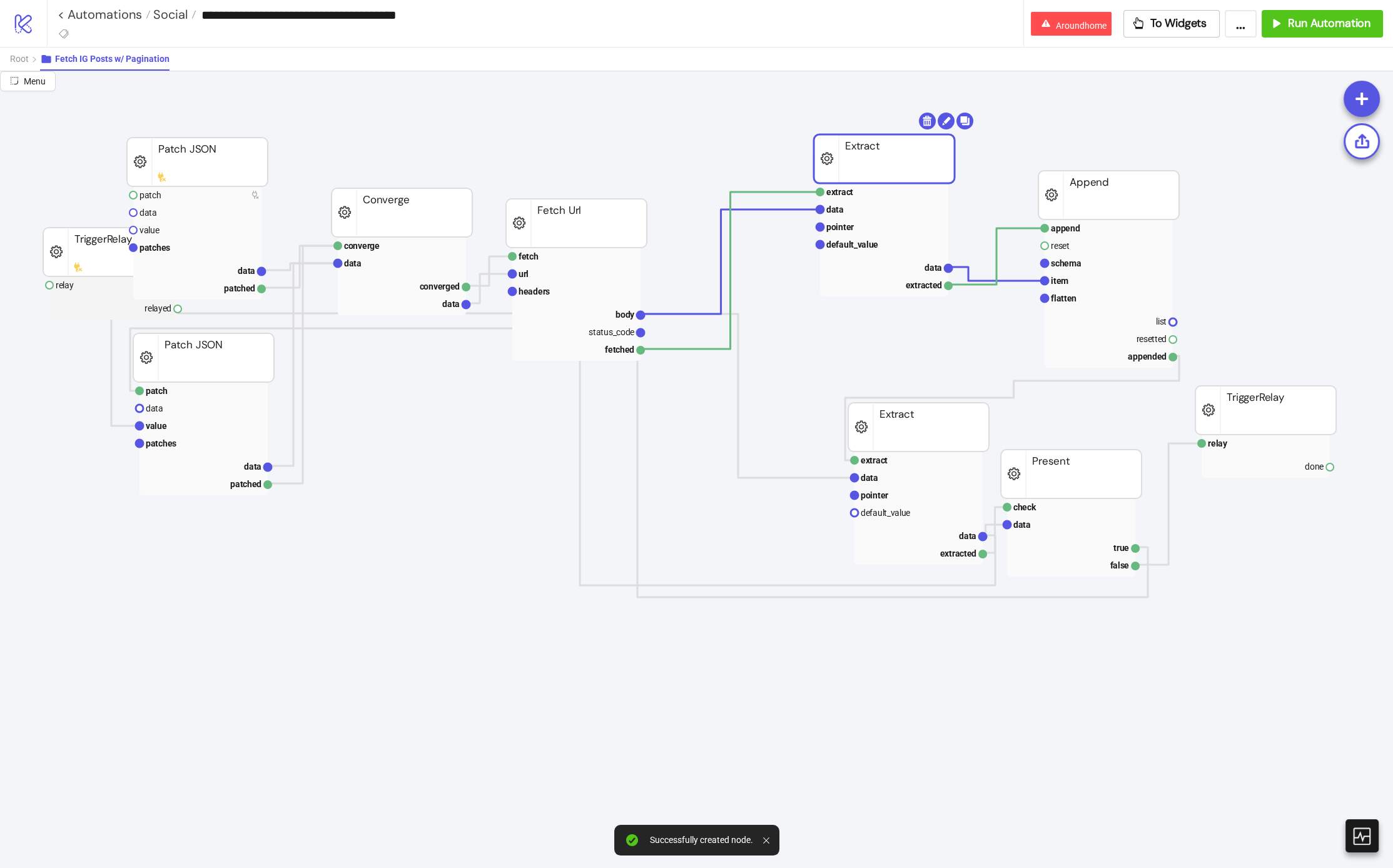 drag, startPoint x: 833, startPoint y: 164, endPoint x: 903, endPoint y: 164, distance: 70 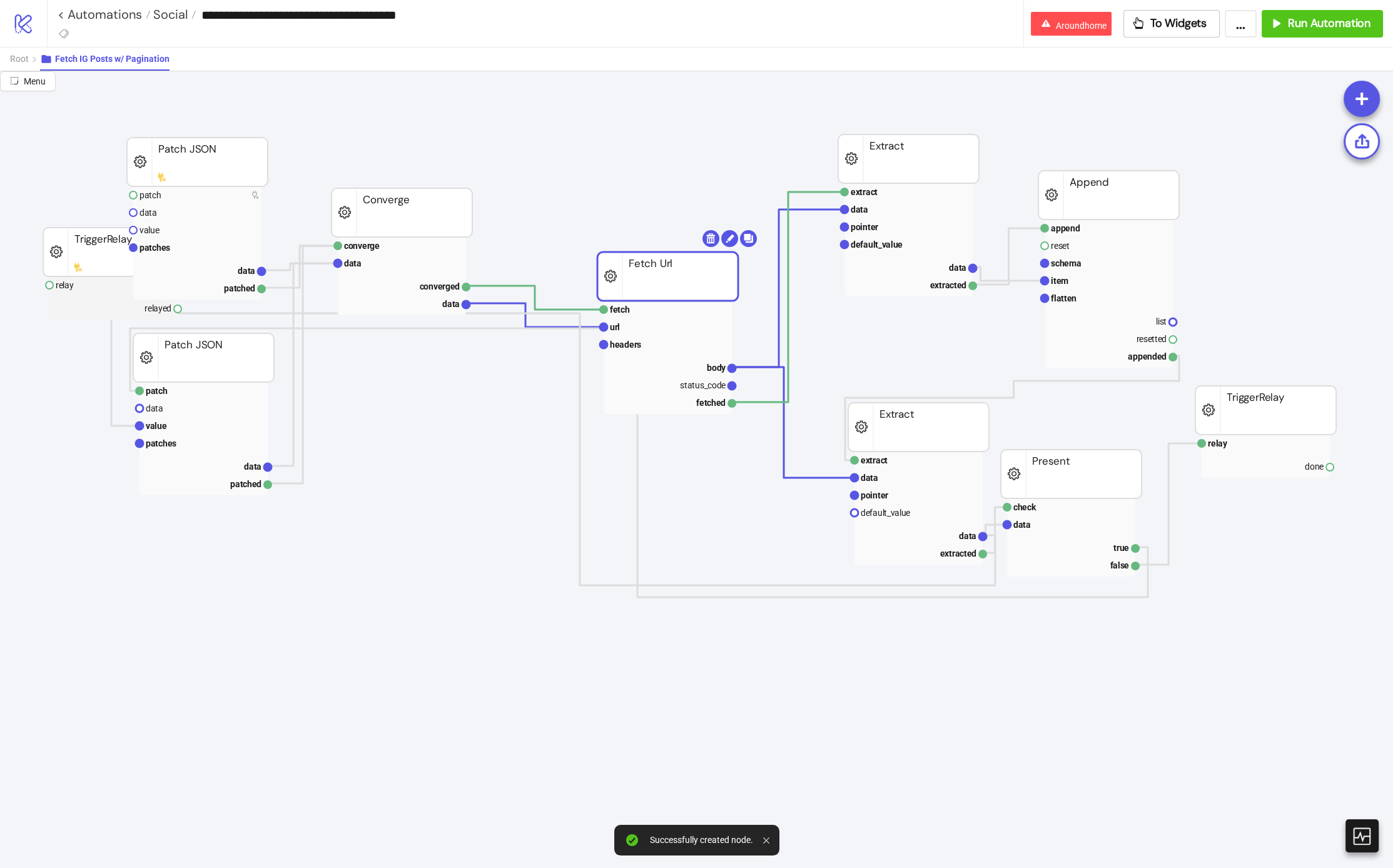 drag, startPoint x: 614, startPoint y: 230, endPoint x: 709, endPoint y: 285, distance: 109.77249 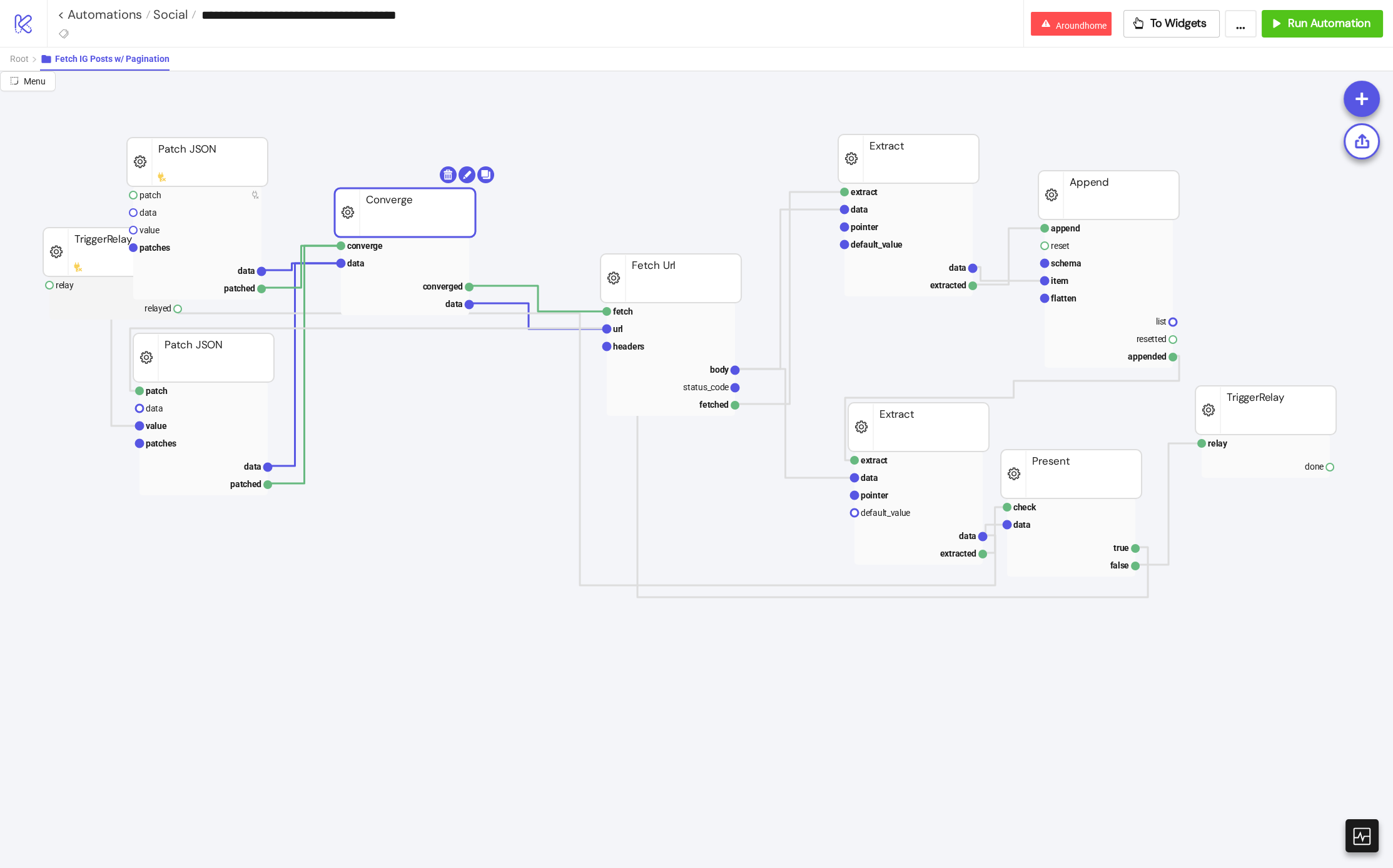 drag, startPoint x: 435, startPoint y: 220, endPoint x: 523, endPoint y: 256, distance: 95.0789 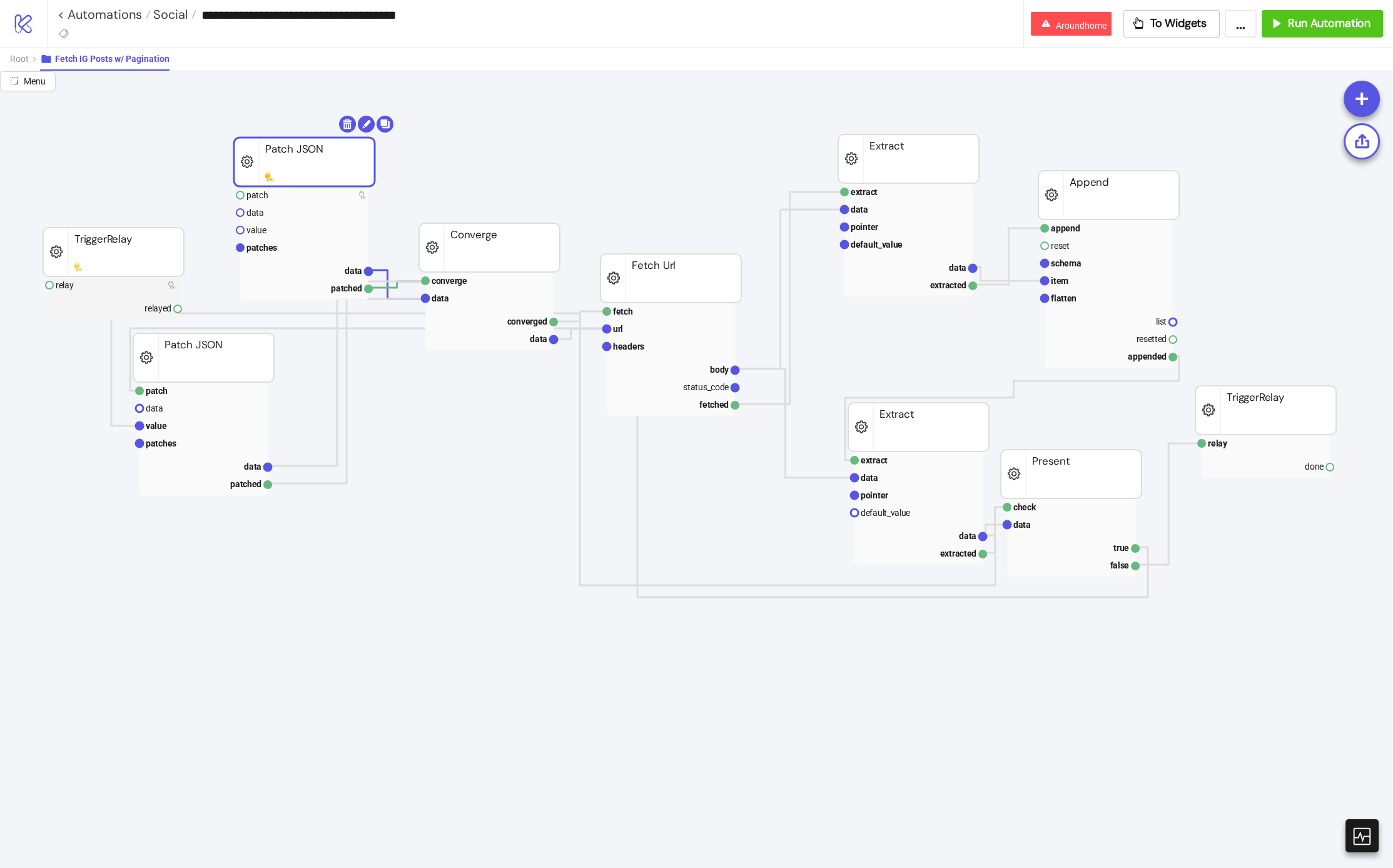 drag, startPoint x: 206, startPoint y: 171, endPoint x: 313, endPoint y: 171, distance: 107 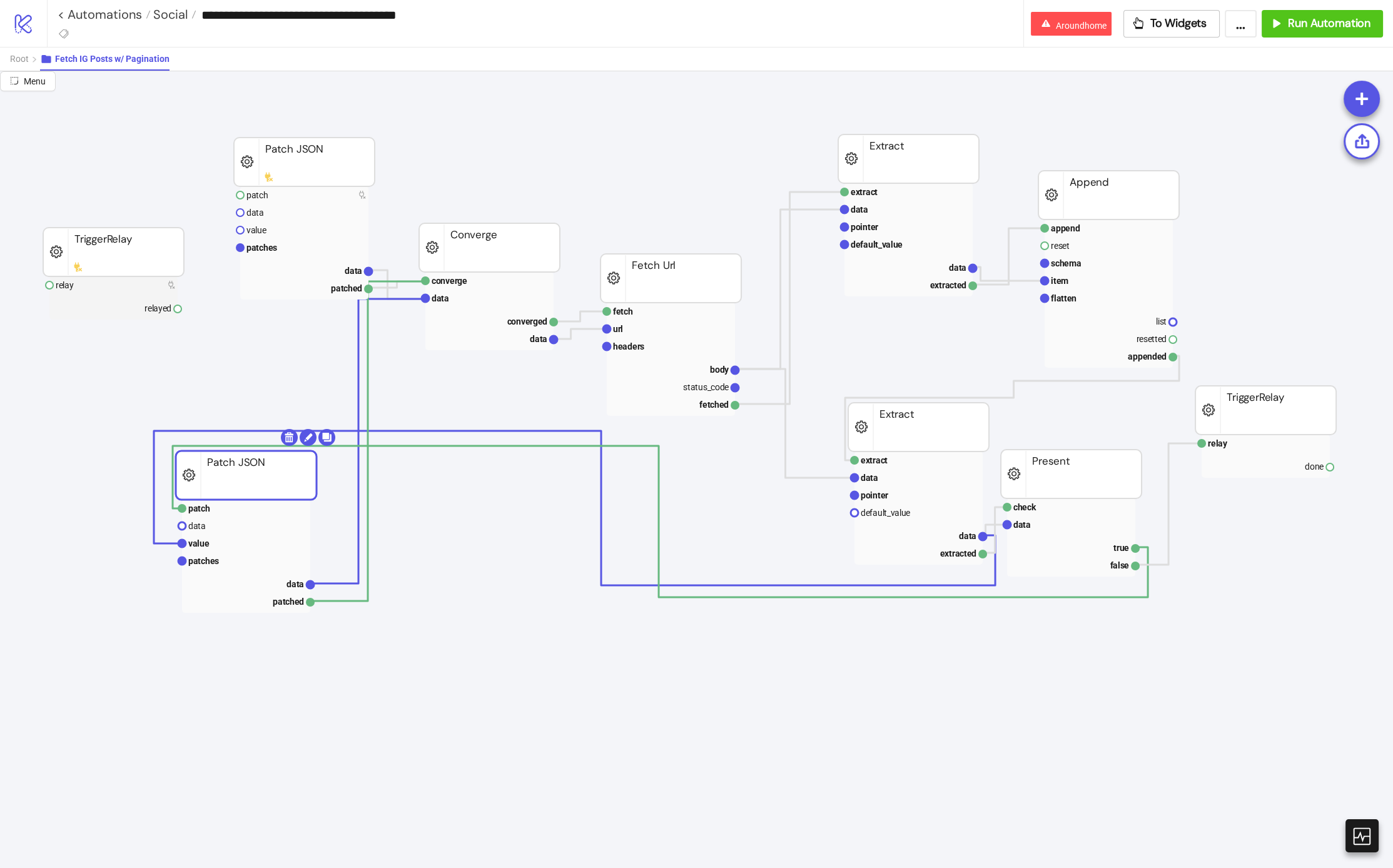 drag, startPoint x: 229, startPoint y: 351, endPoint x: 271, endPoint y: 469, distance: 125.25175 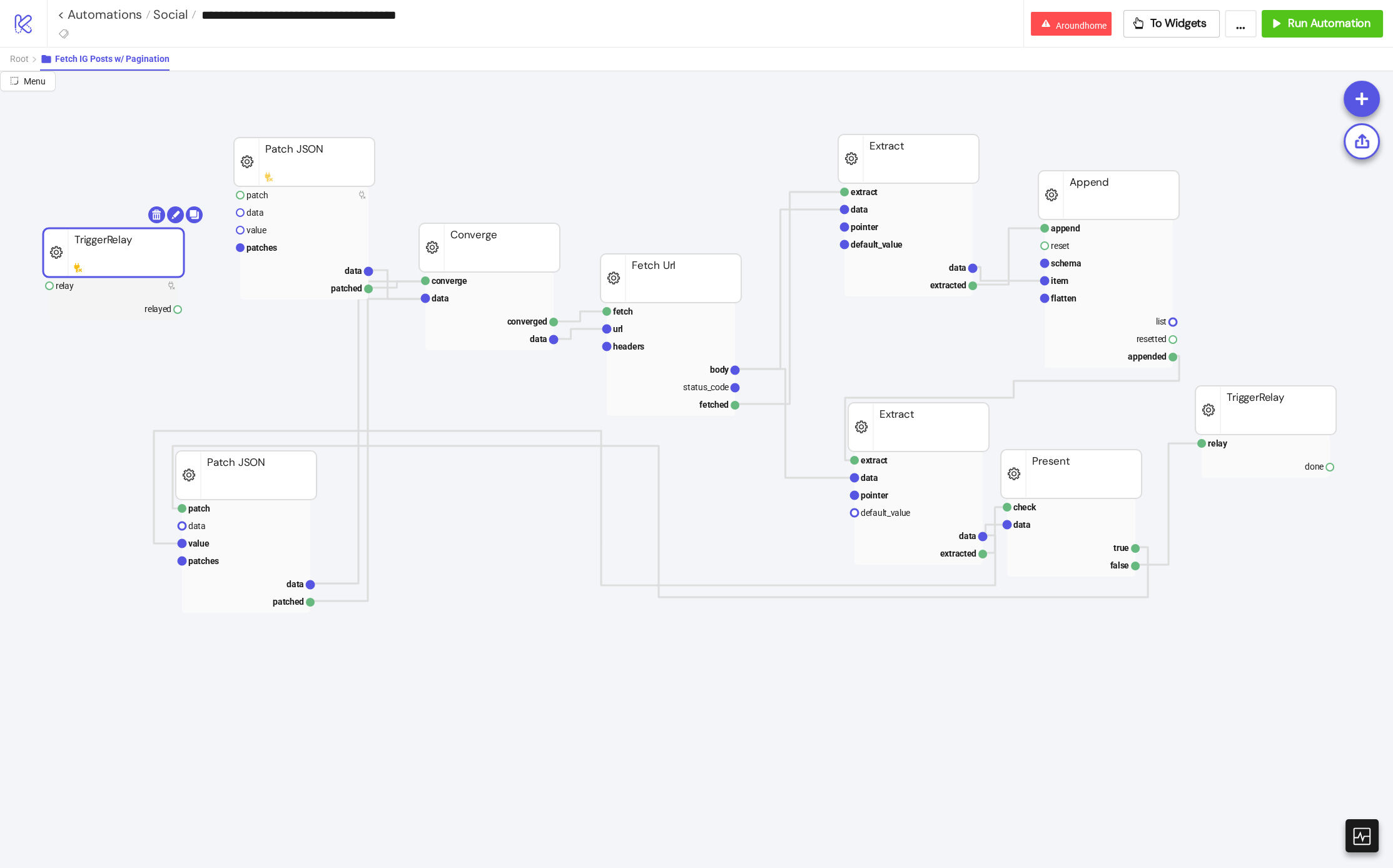 click 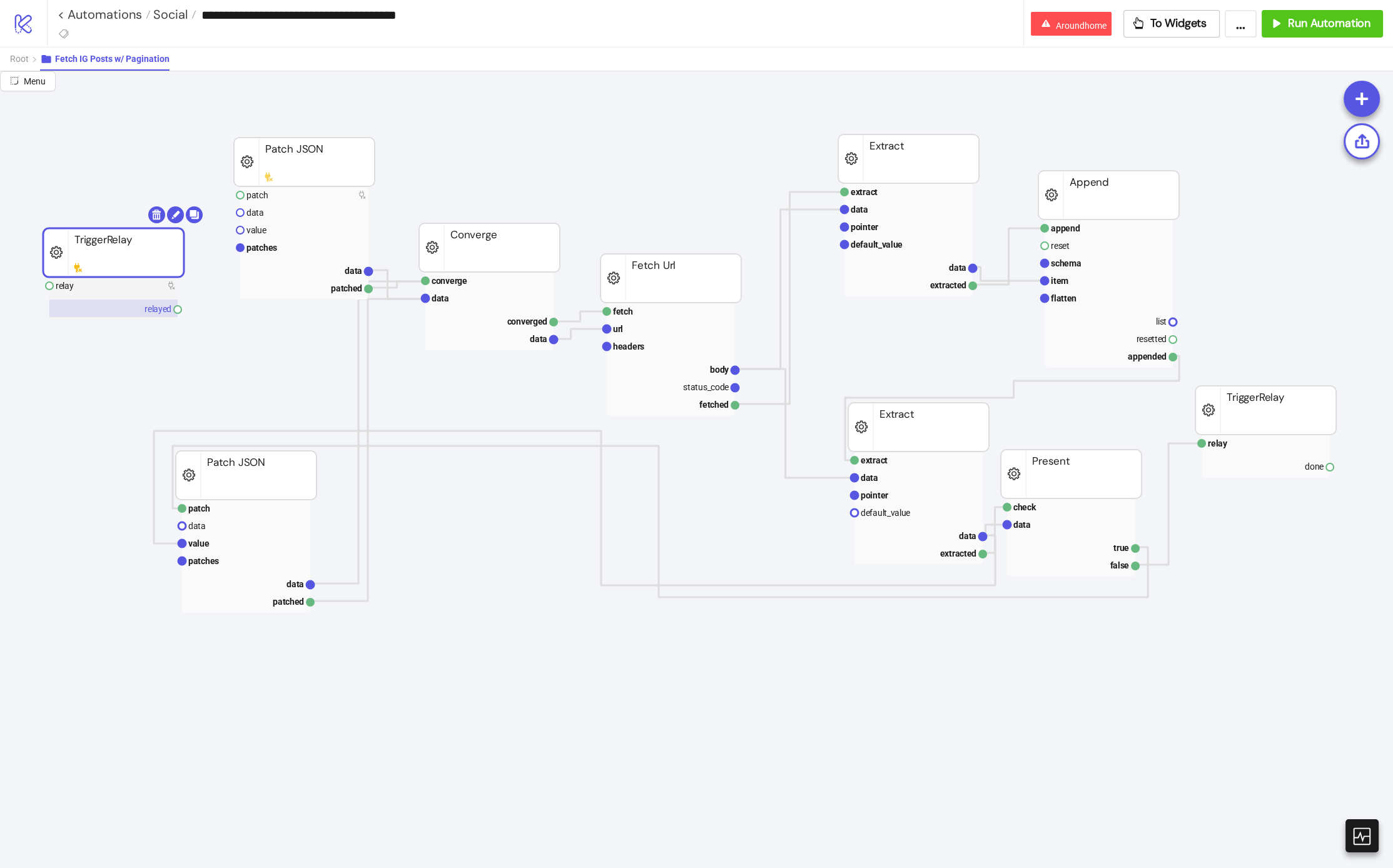 click 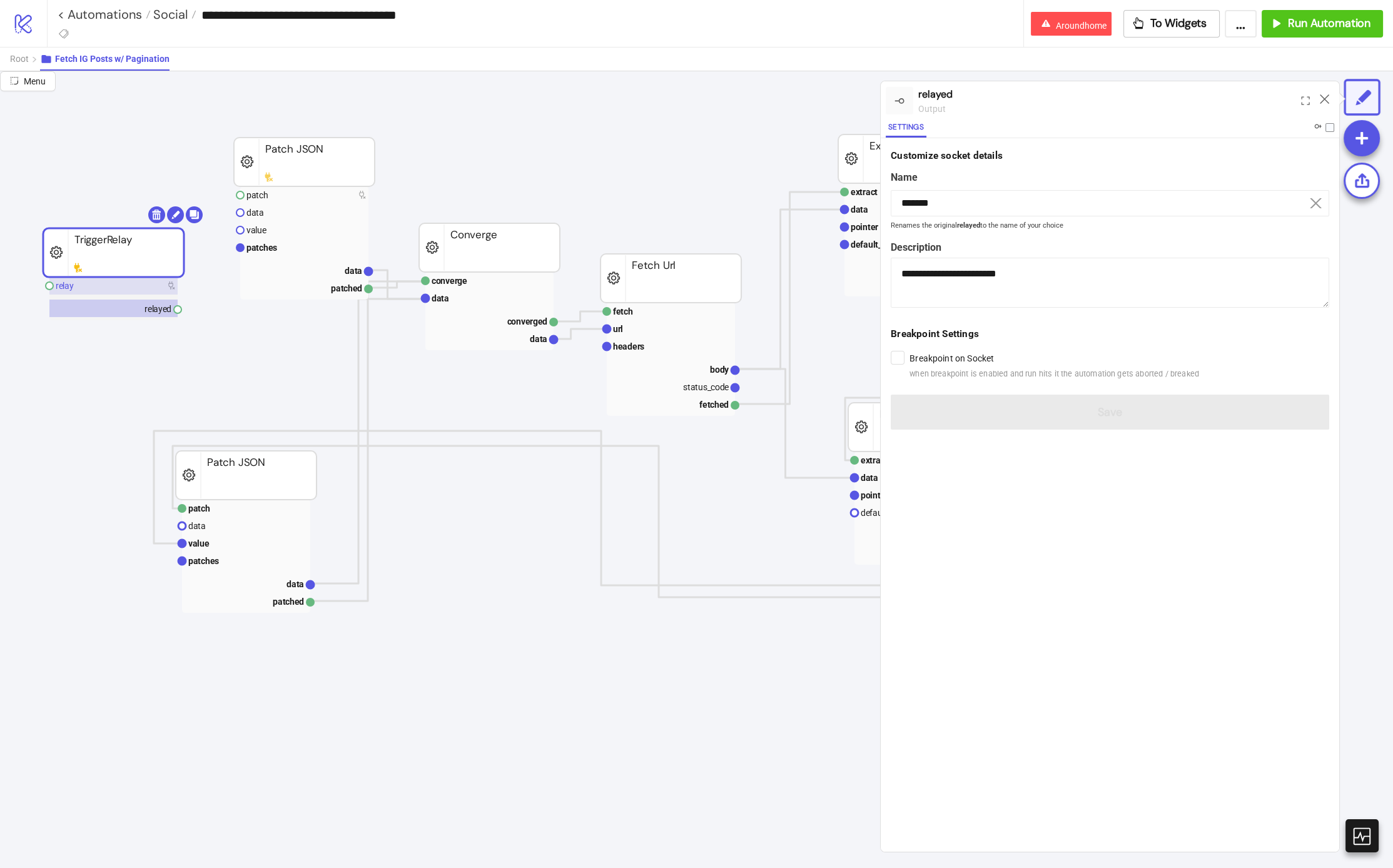 click 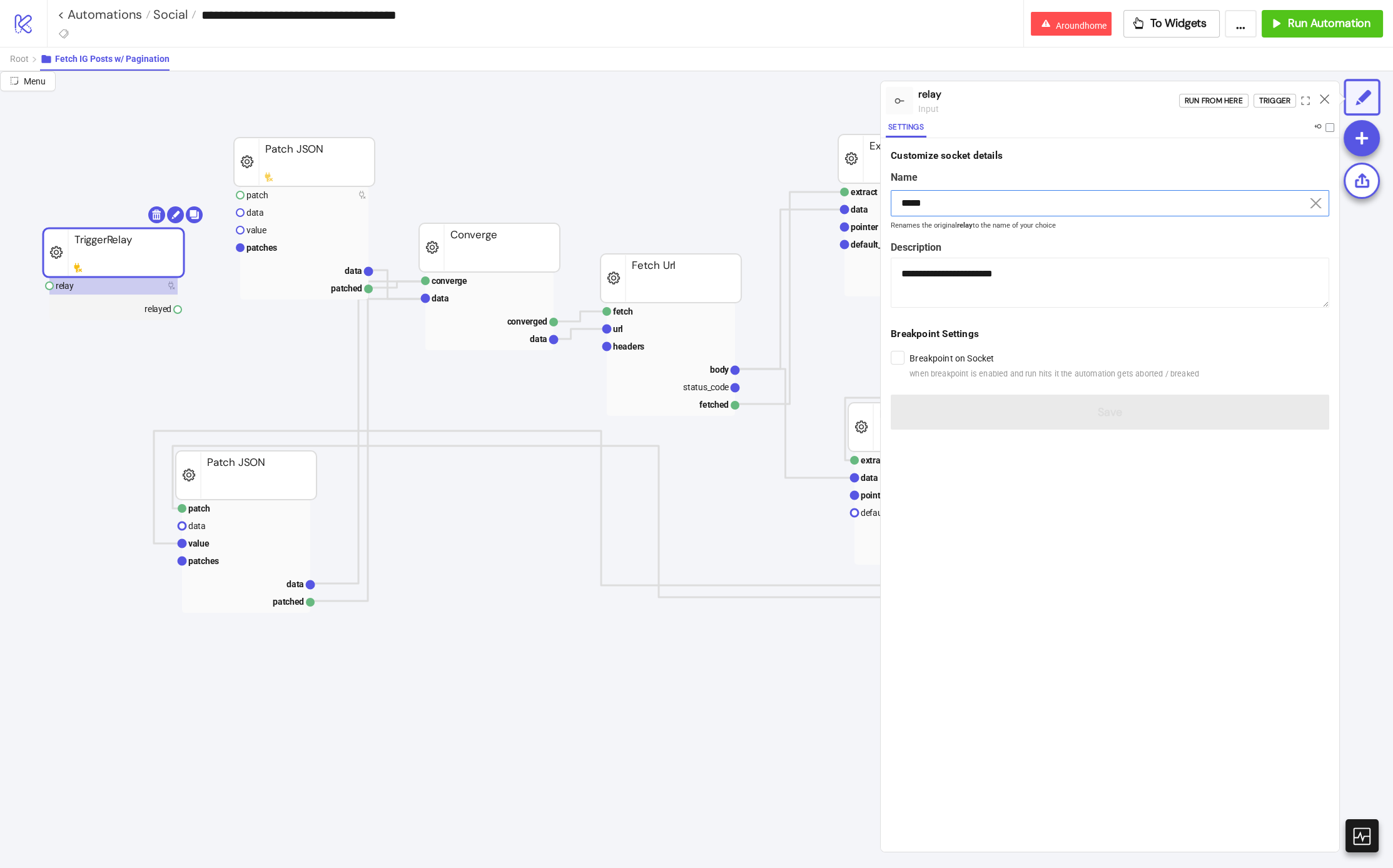 click on "*****" at bounding box center (1110, 203) 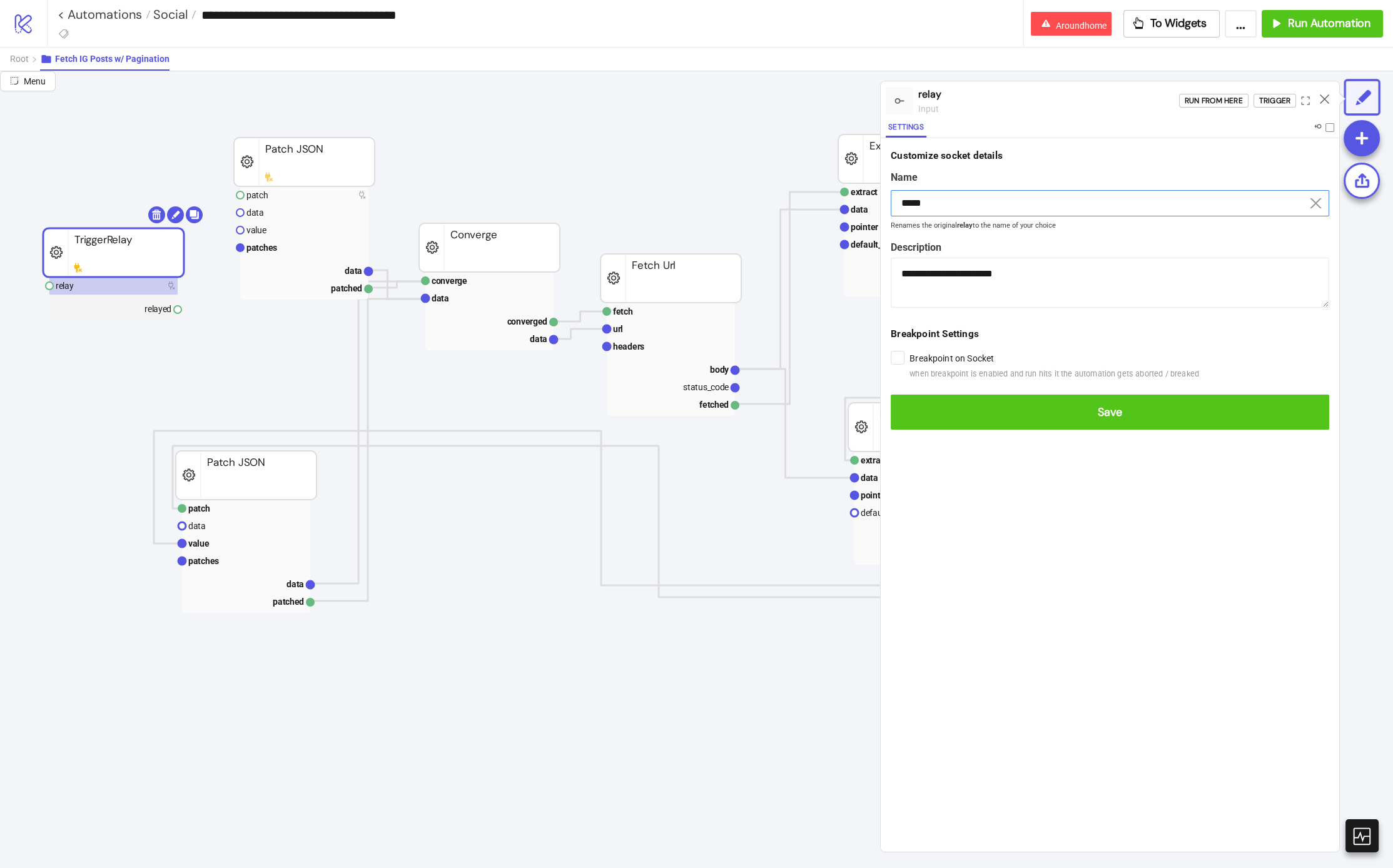 type on "*****" 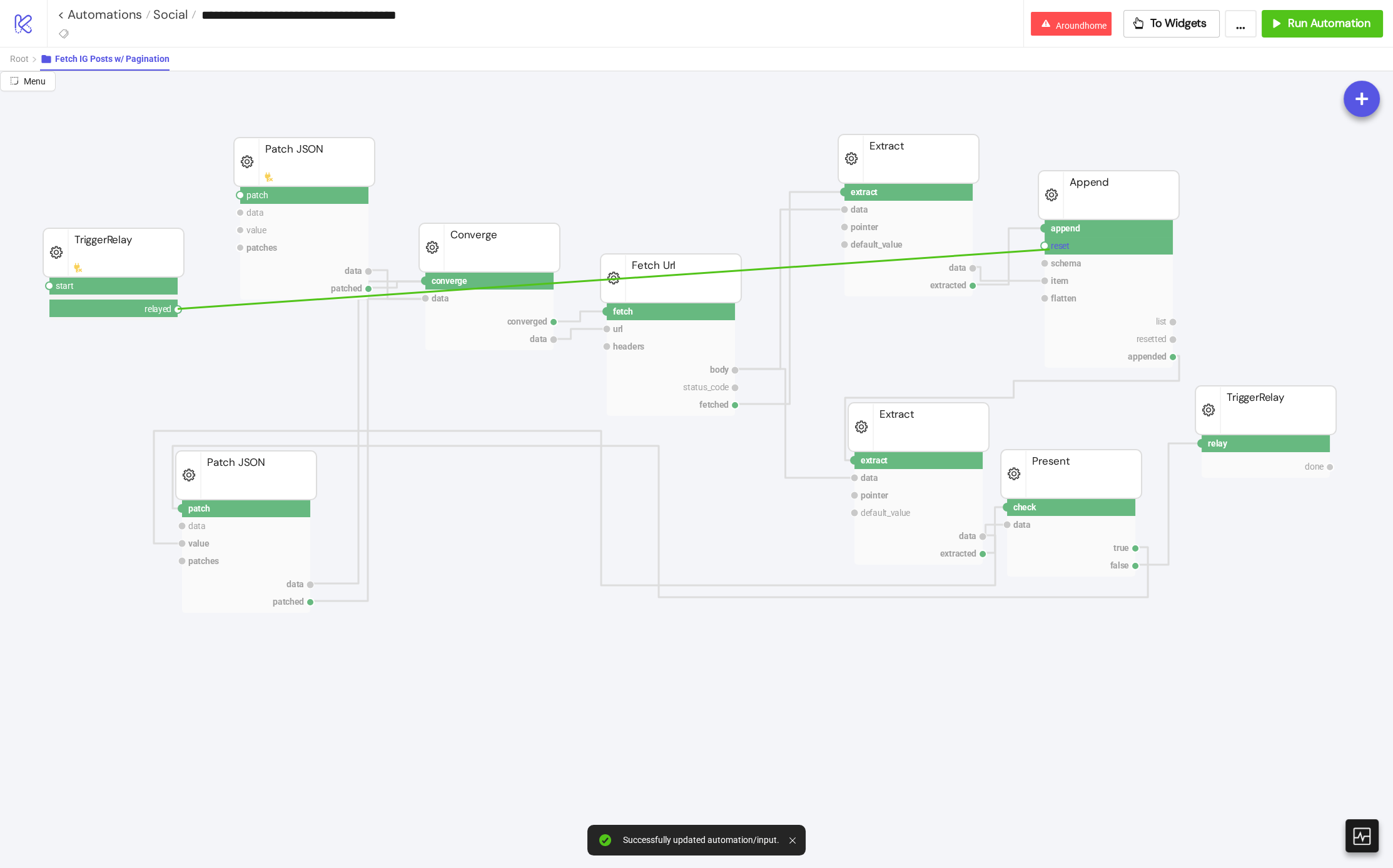 drag, startPoint x: 180, startPoint y: 308, endPoint x: 1049, endPoint y: 247, distance: 871.1383 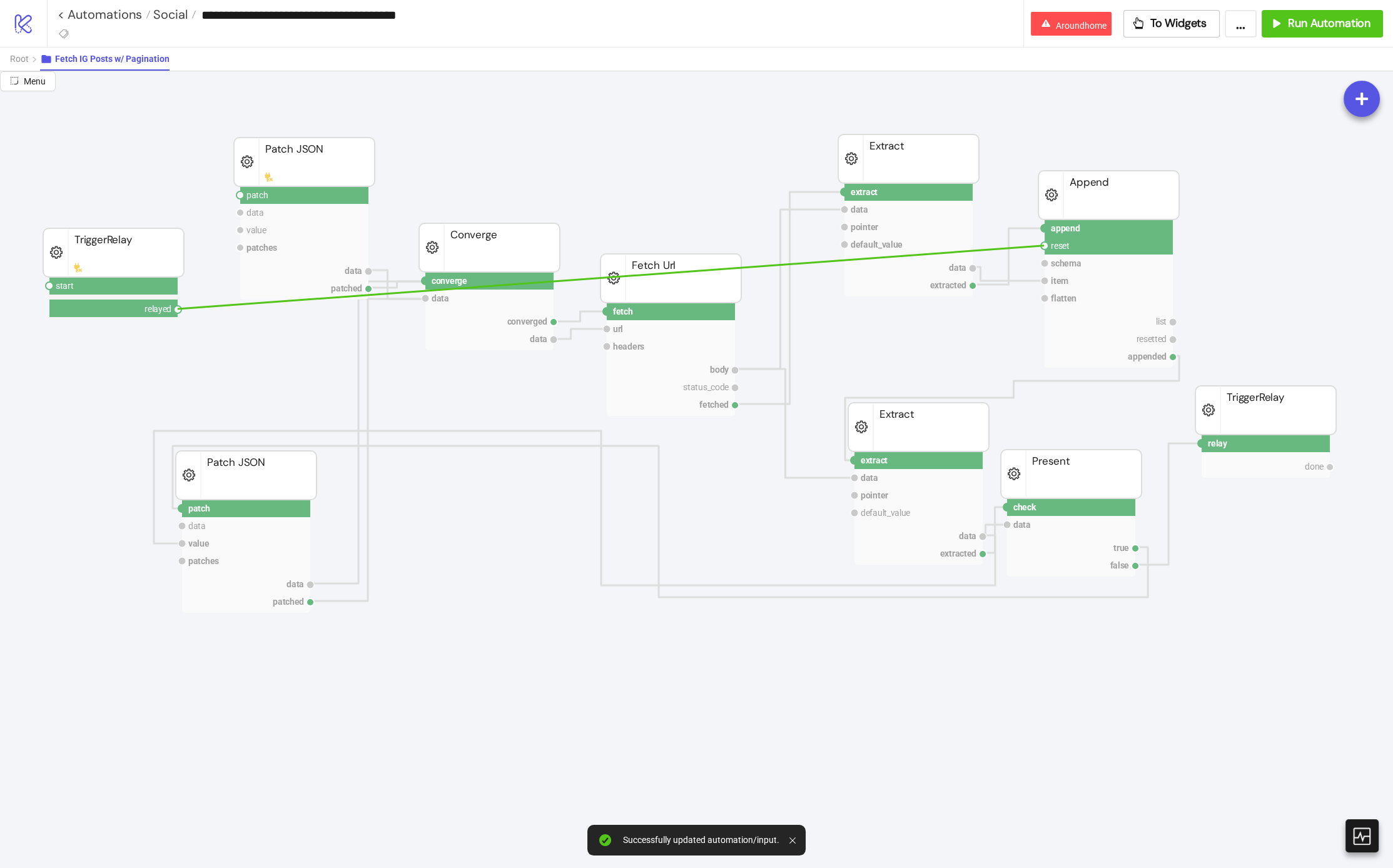 click 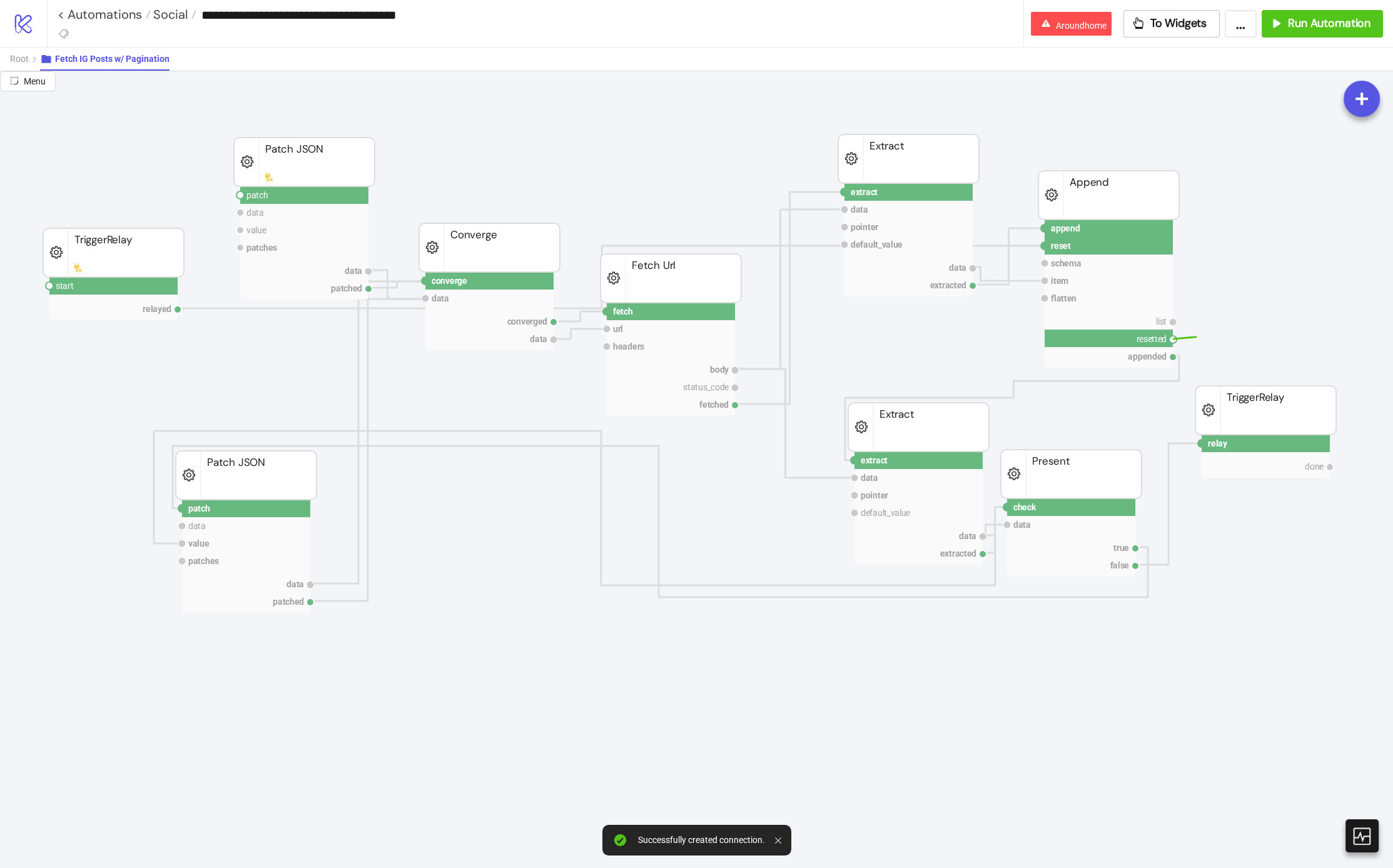 drag, startPoint x: 1173, startPoint y: 337, endPoint x: 1197, endPoint y: 335, distance: 24.08319 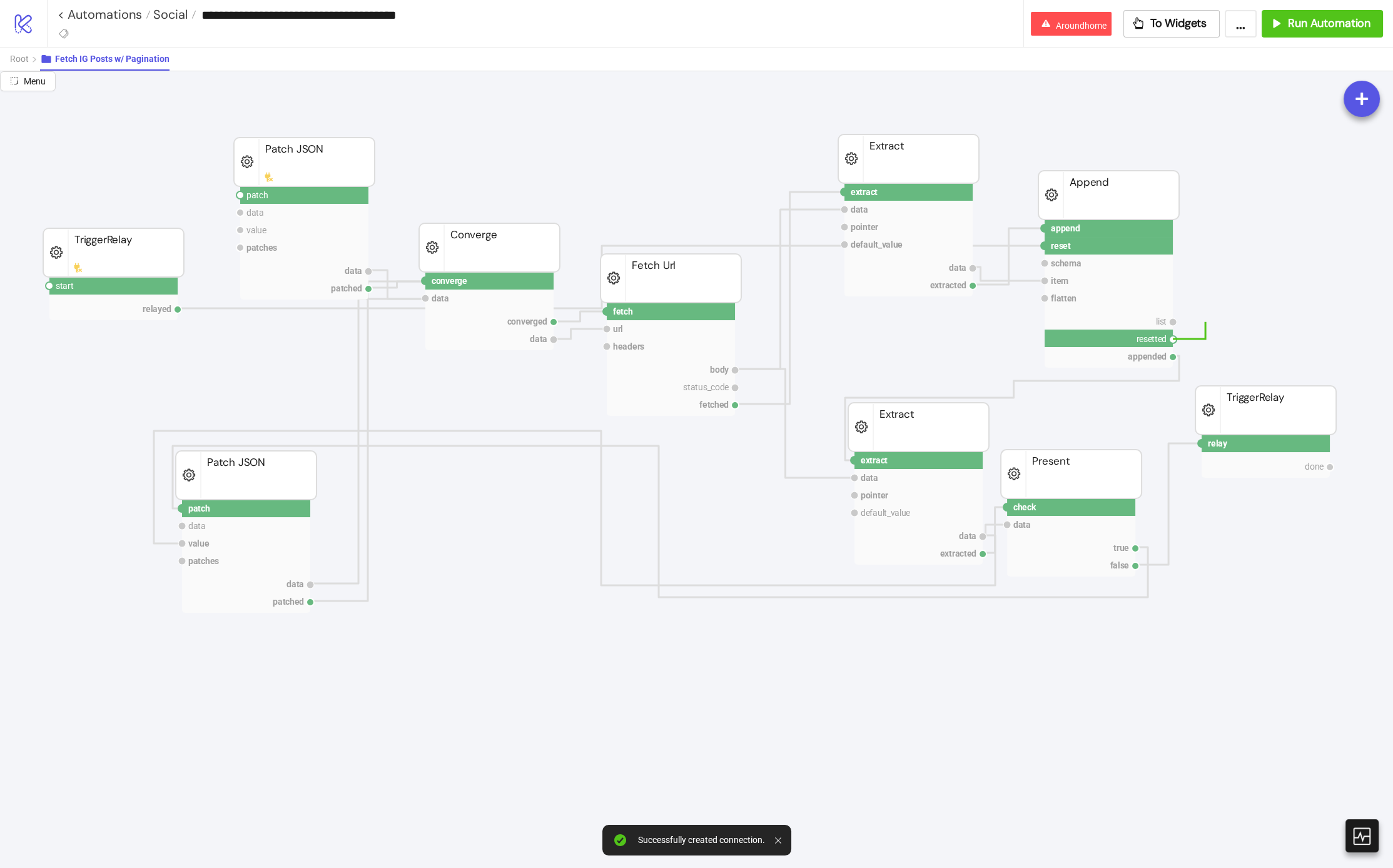 click on "relay done TriggerRelay check data true false Present extract data pointer default_value data extracted Extract append reset schema item flatten list resetted appended Append extract data pointer default_value data extracted Extract fetch url headers body status_code fetched Fetch Url converge data converged data Converge patch data value patches data patched Patch JSON patch data value patches data patched Patch JSON start relayed TriggerRelay" 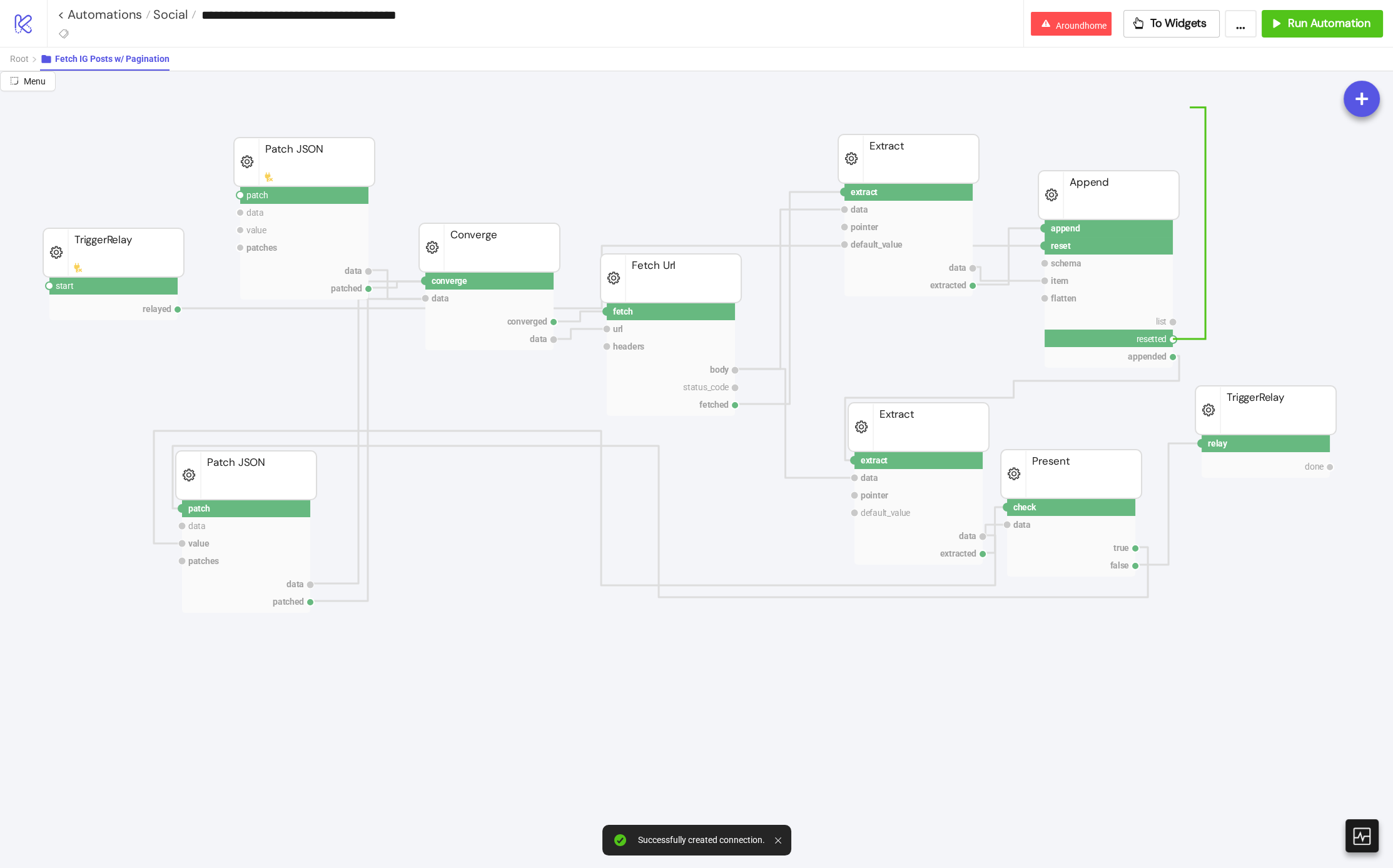click on "relay done TriggerRelay check data true false Present extract data pointer default_value data extracted Extract append reset schema item flatten list resetted appended Append extract data pointer default_value data extracted Extract fetch url headers body status_code fetched Fetch Url converge data converged data Converge patch data value patches data patched Patch JSON patch data value patches data patched Patch JSON start relayed TriggerRelay" 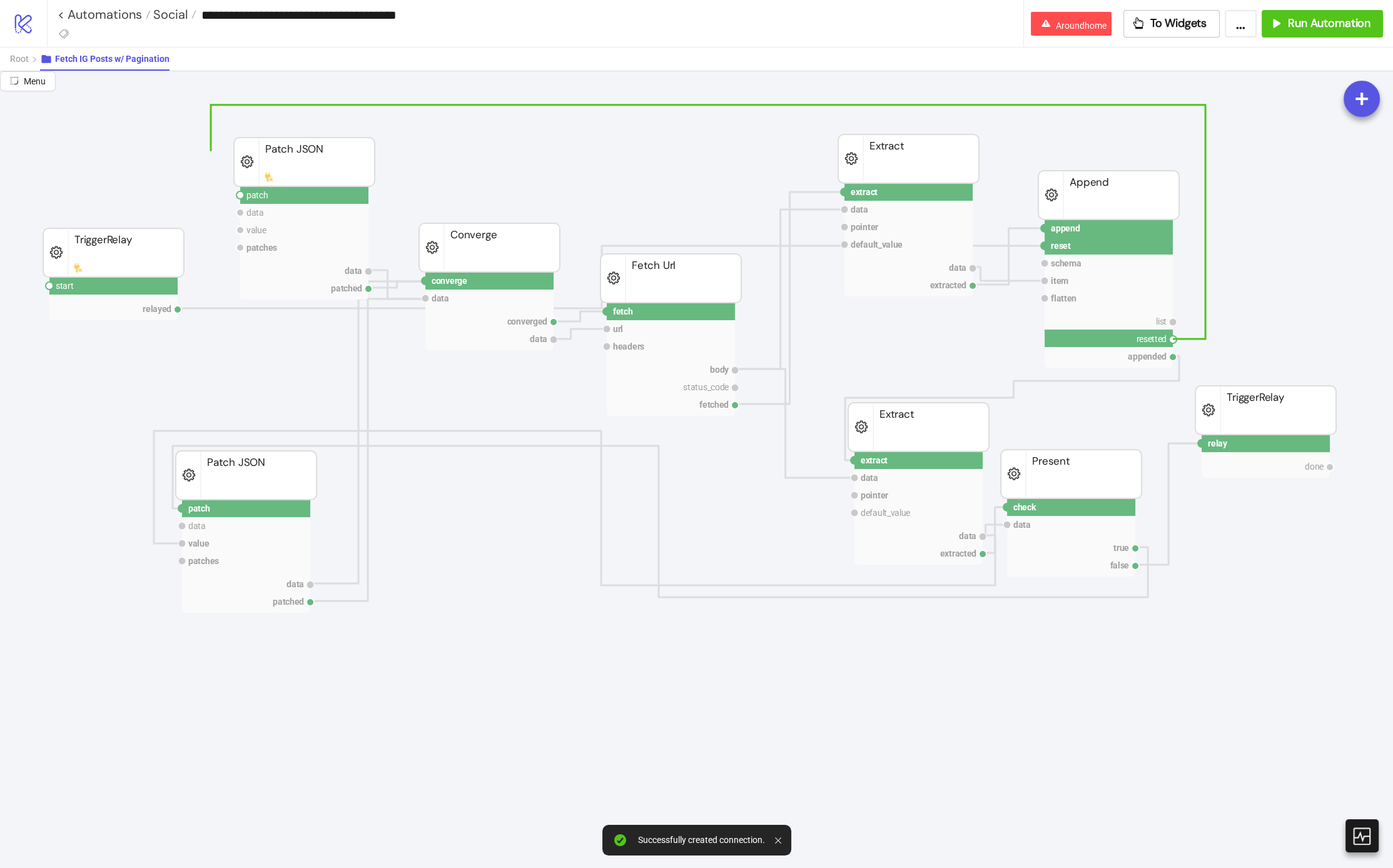 drag, startPoint x: 210, startPoint y: 151, endPoint x: 210, endPoint y: 169, distance: 18 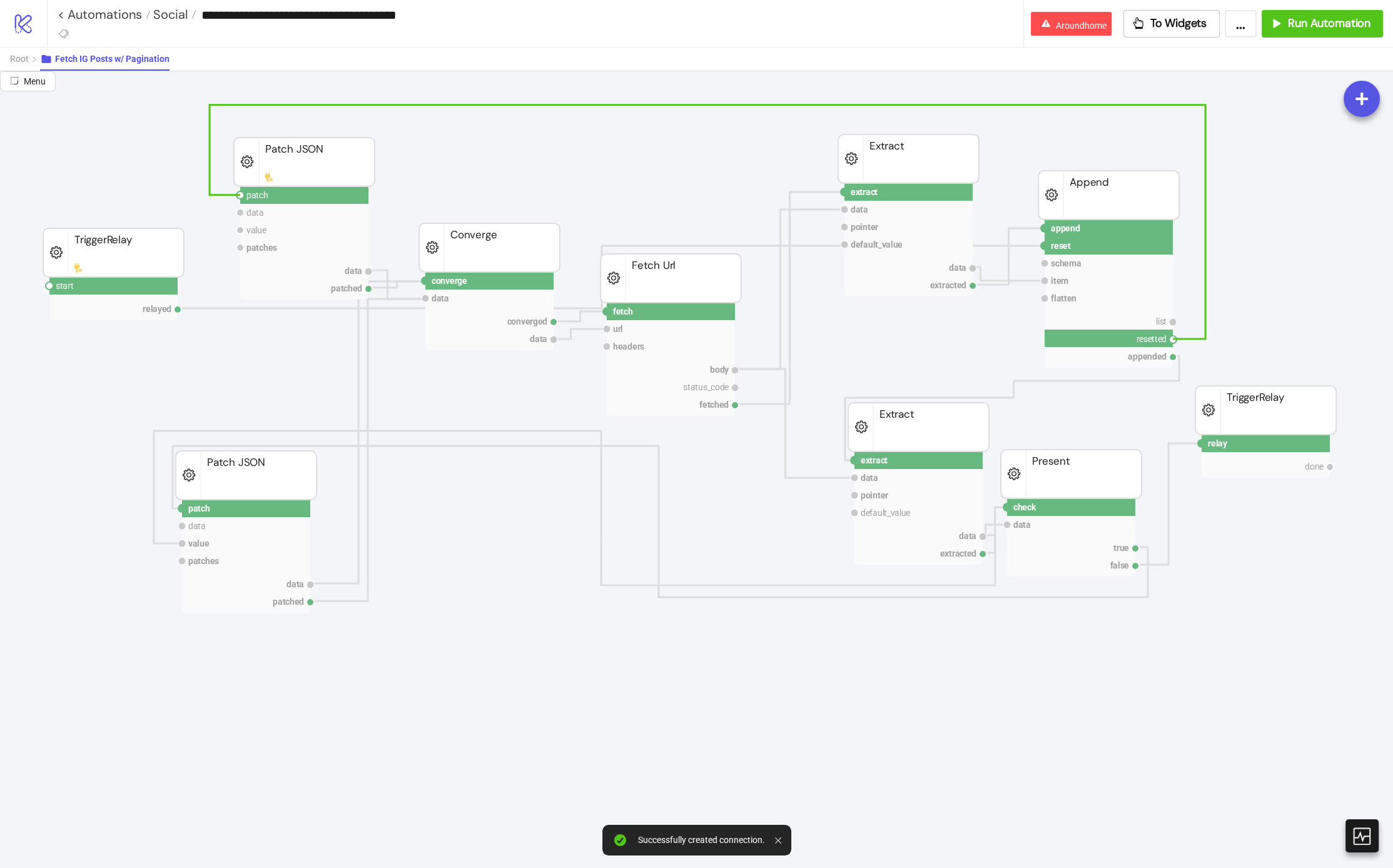 click 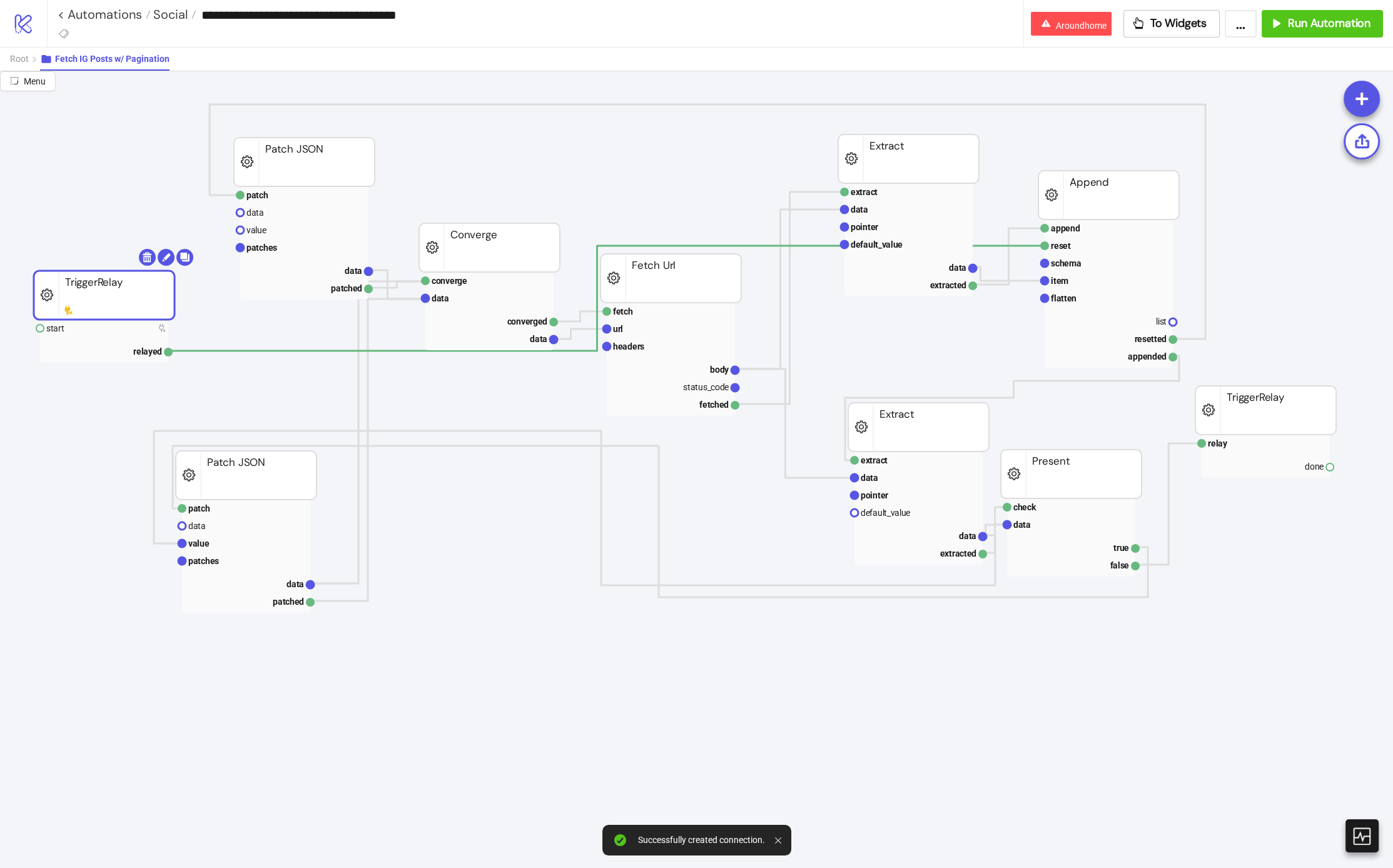 drag, startPoint x: 126, startPoint y: 253, endPoint x: 118, endPoint y: 296, distance: 43.737855 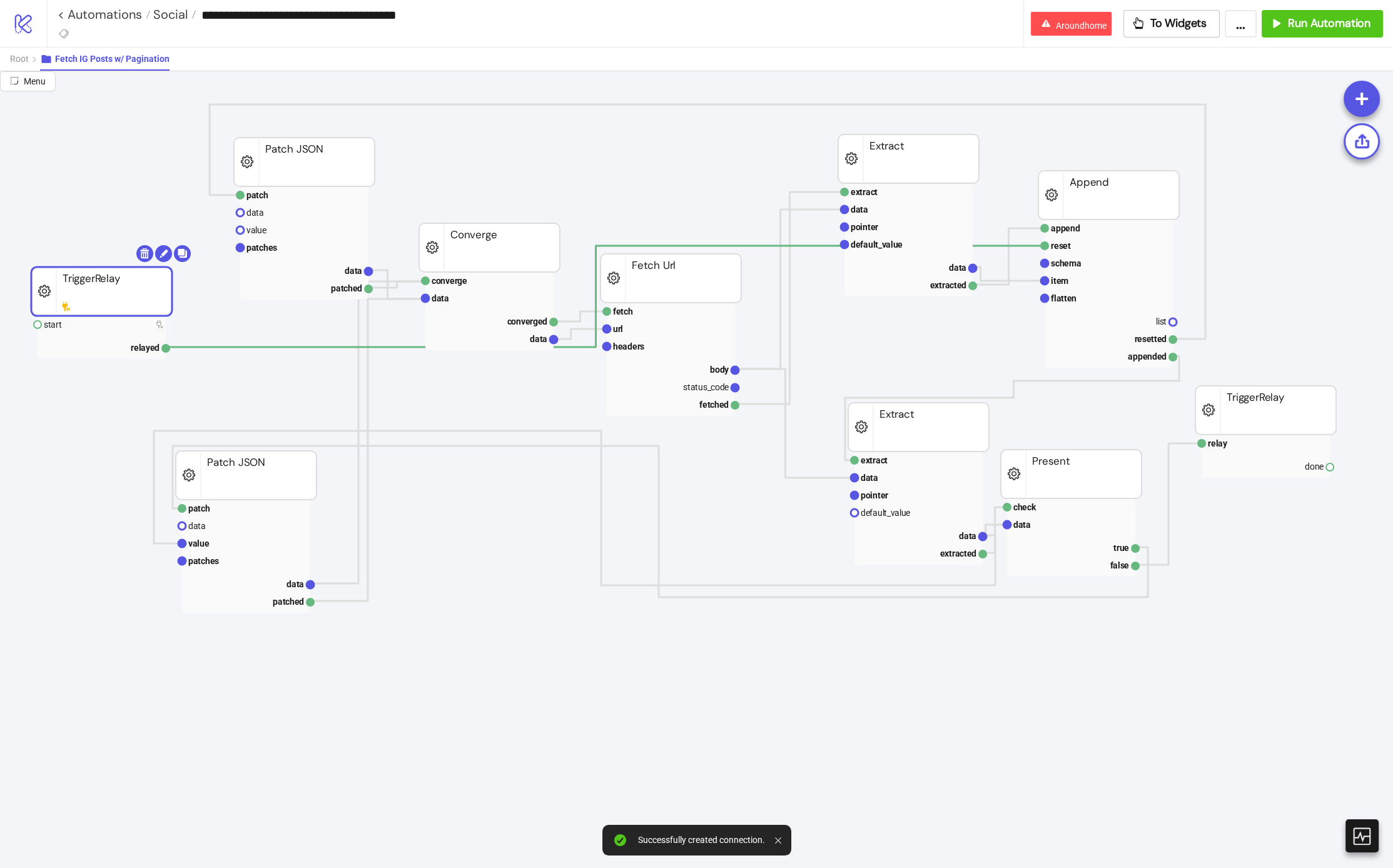 click 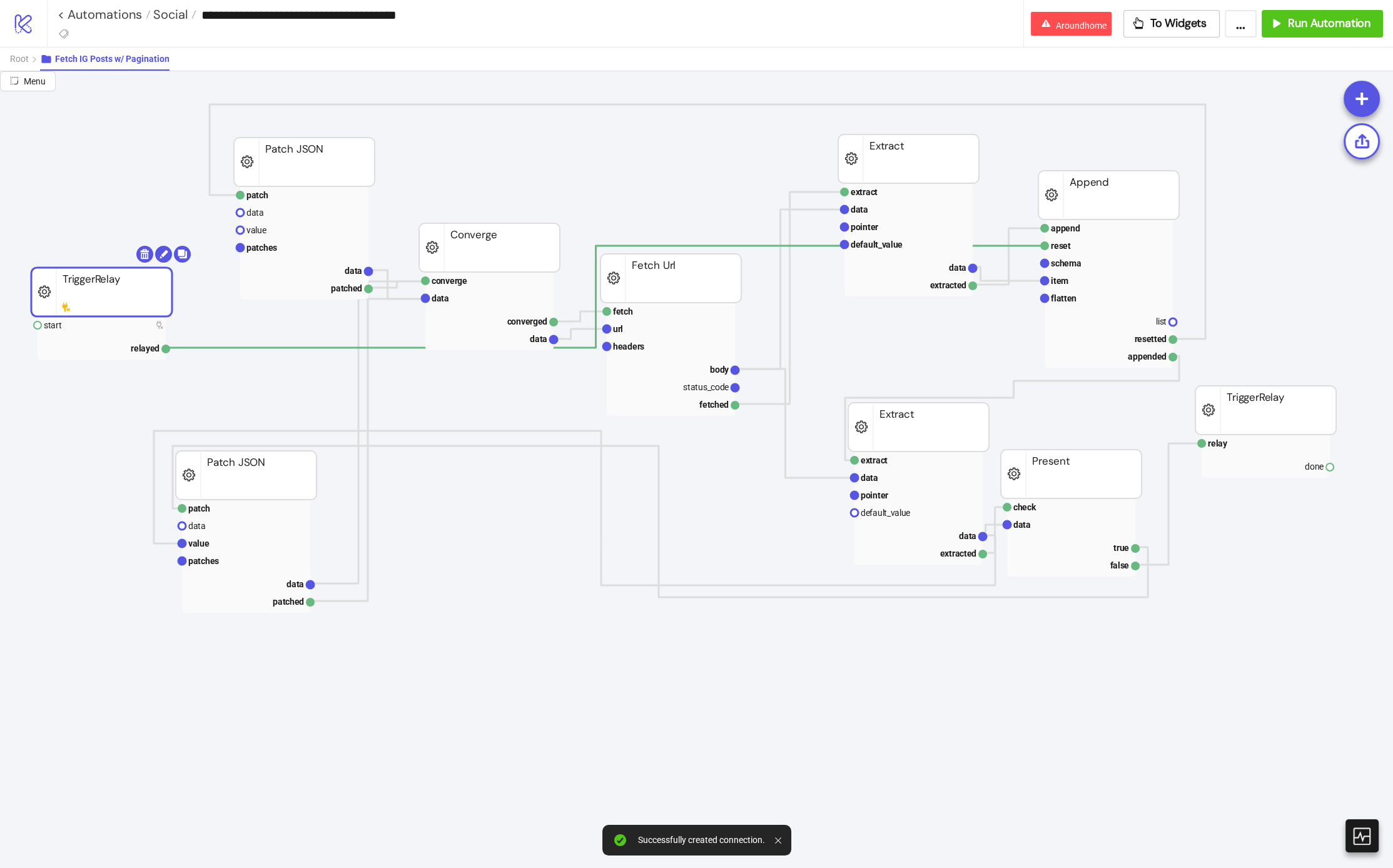 click 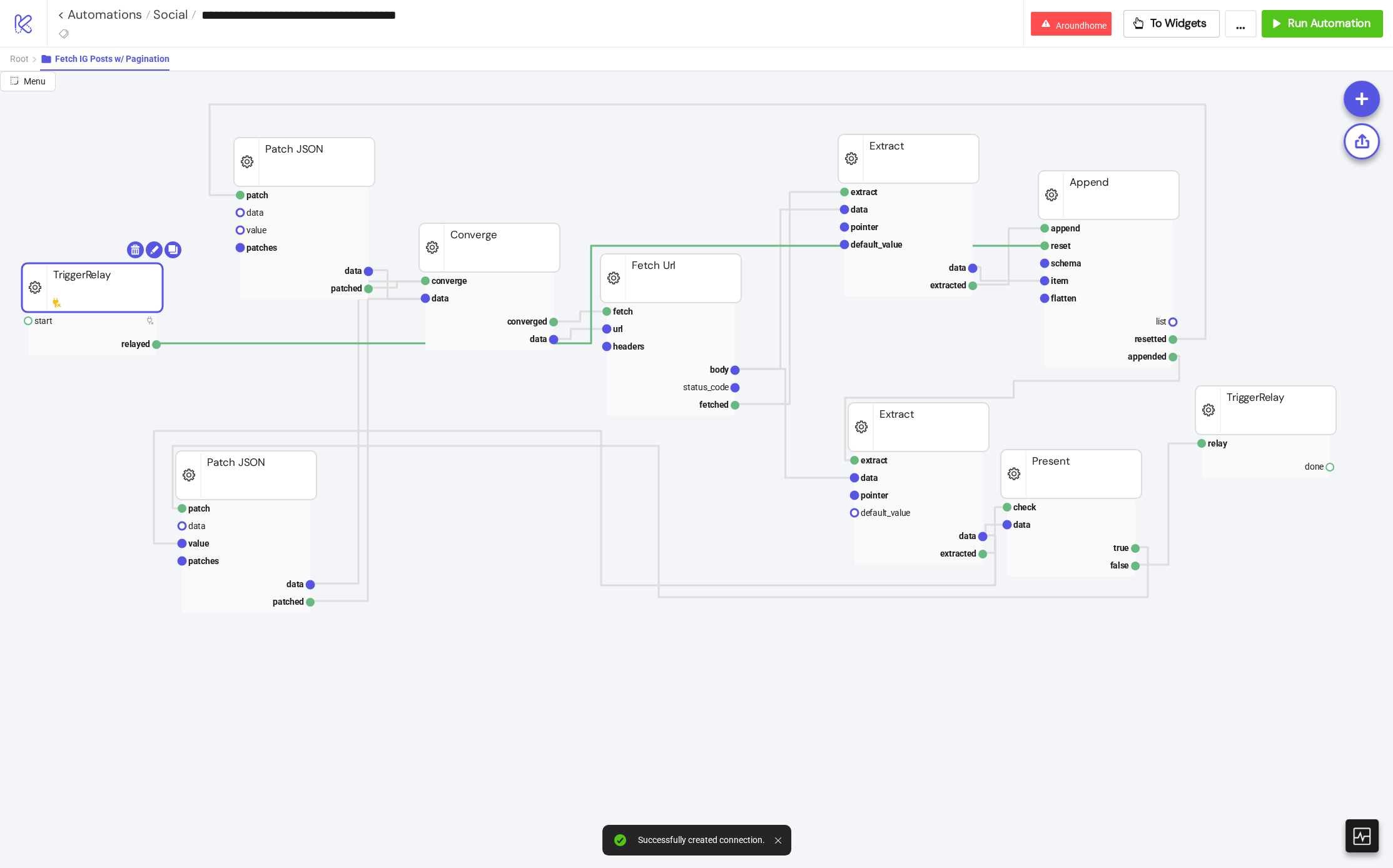 drag, startPoint x: 108, startPoint y: 281, endPoint x: 99, endPoint y: 276, distance: 10 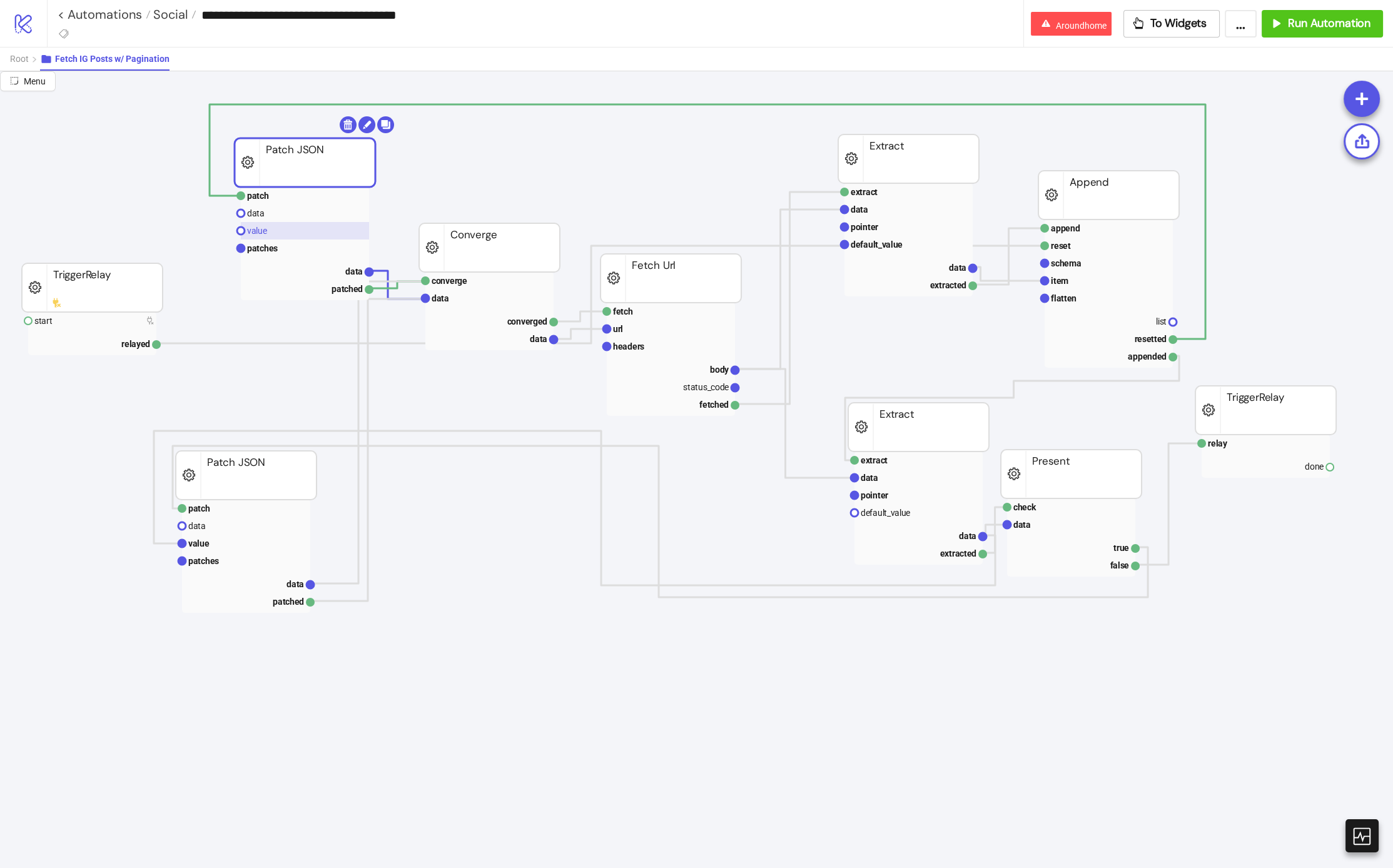 click 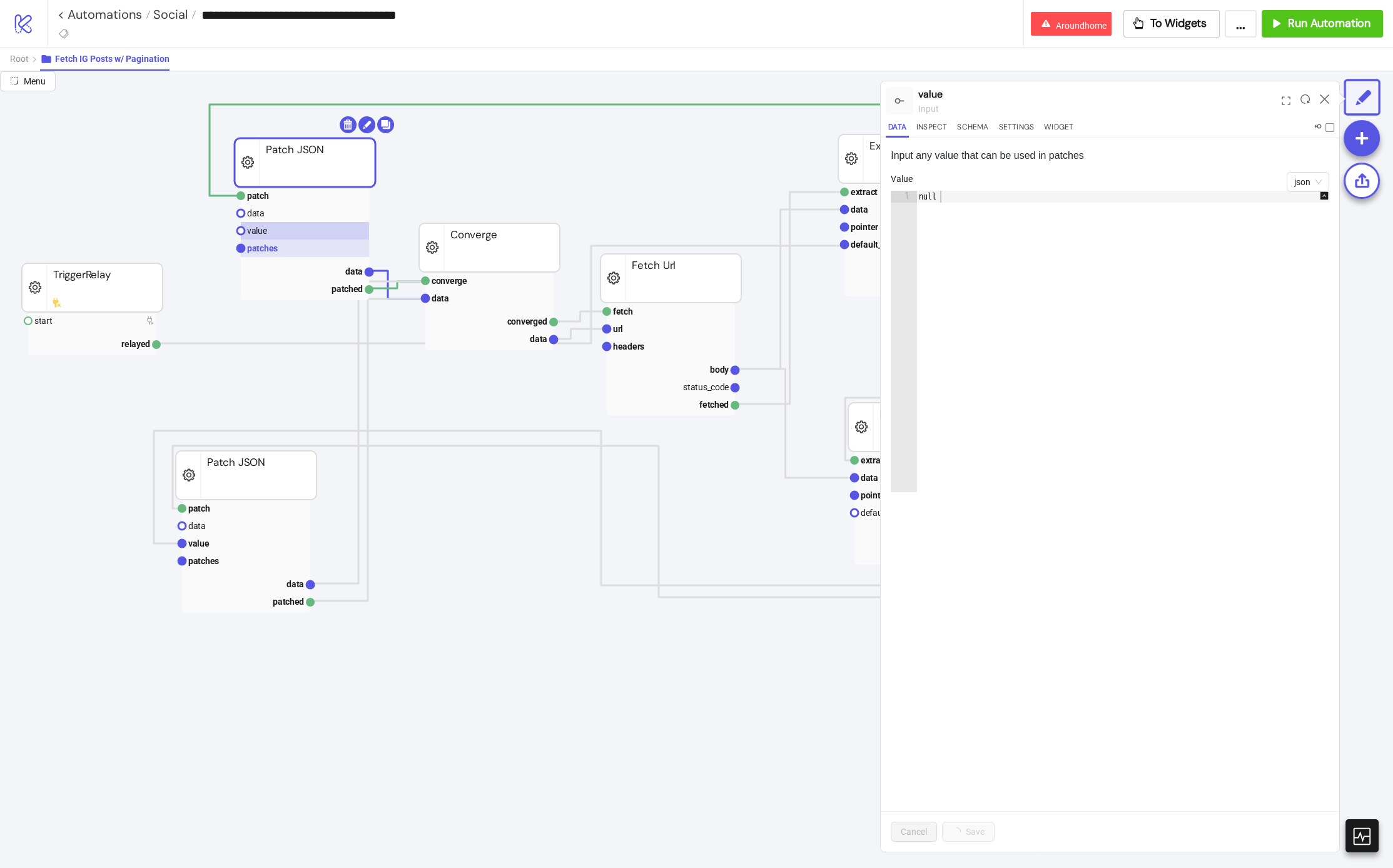 click 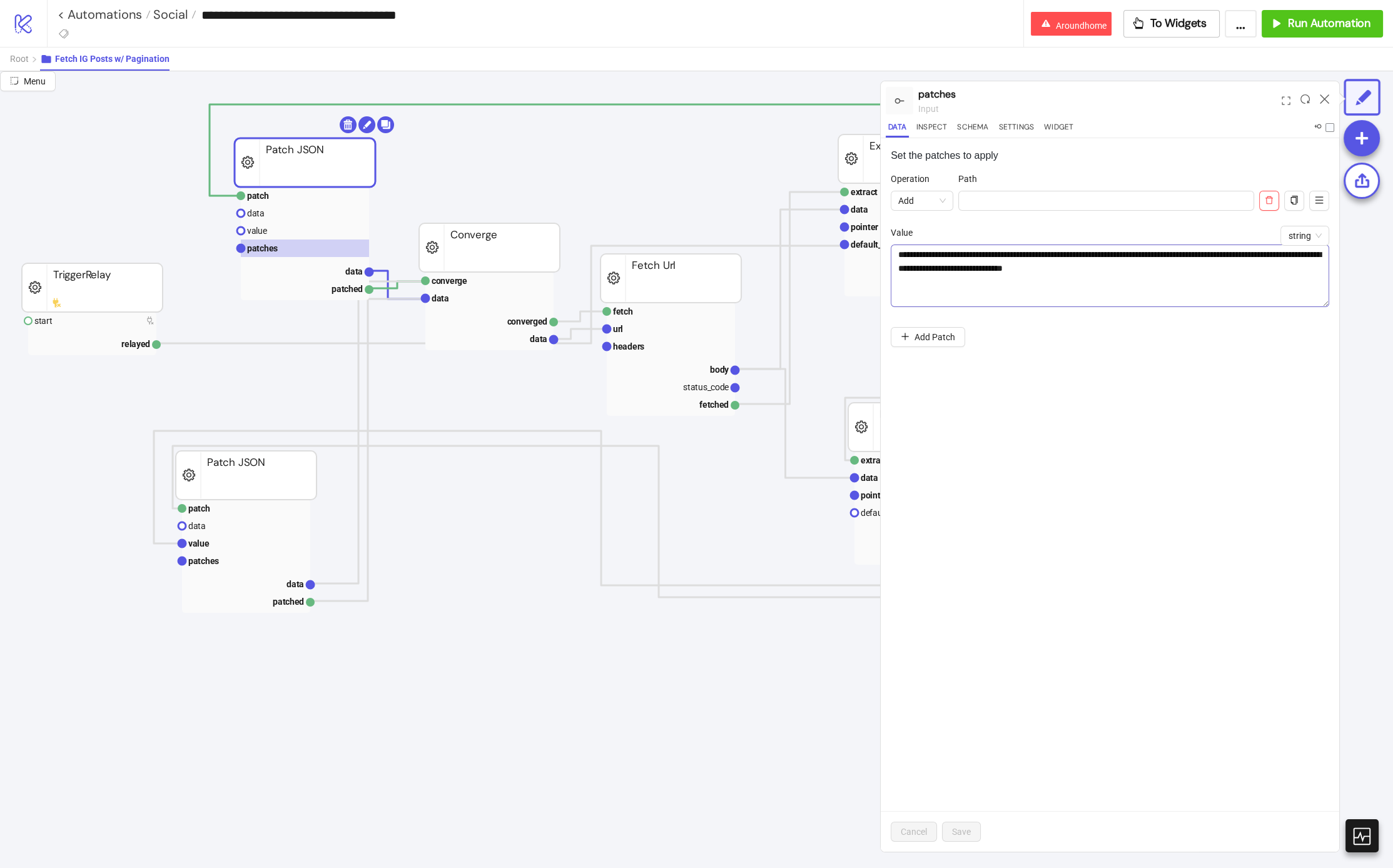 drag, startPoint x: 1326, startPoint y: 272, endPoint x: 1324, endPoint y: 405, distance: 133.01504 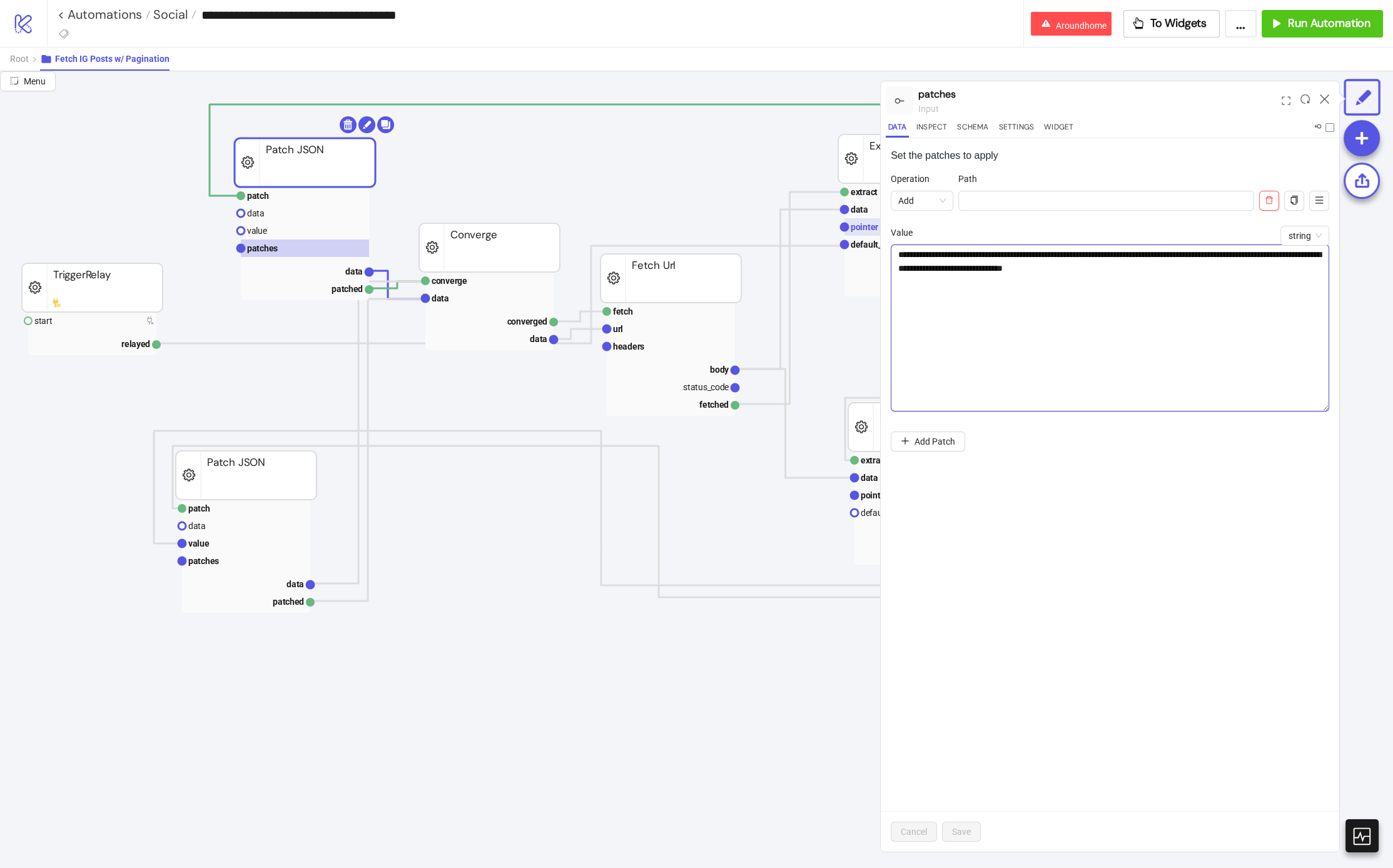 drag, startPoint x: 1017, startPoint y: 296, endPoint x: 859, endPoint y: 227, distance: 172.4094 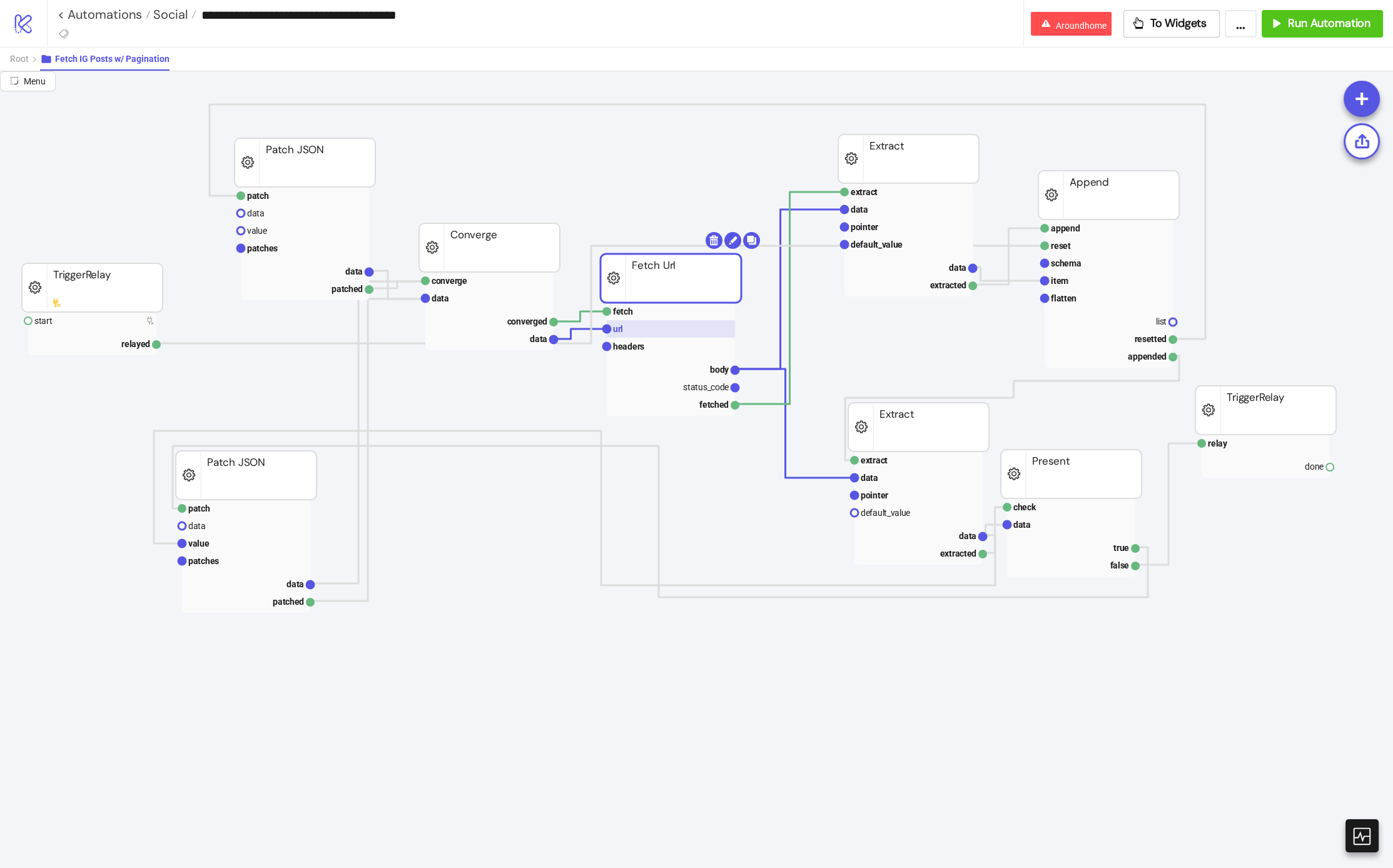 click 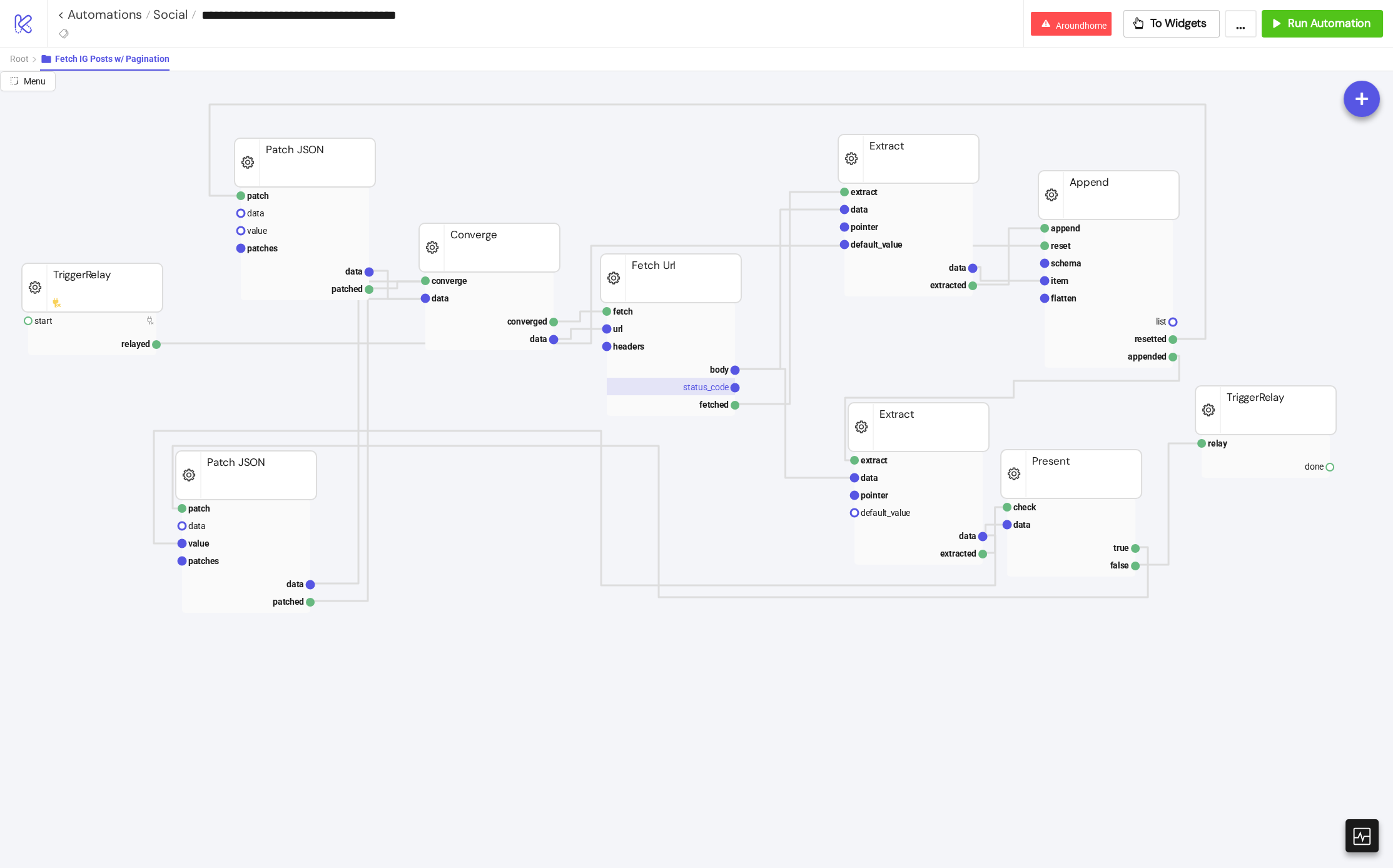 click 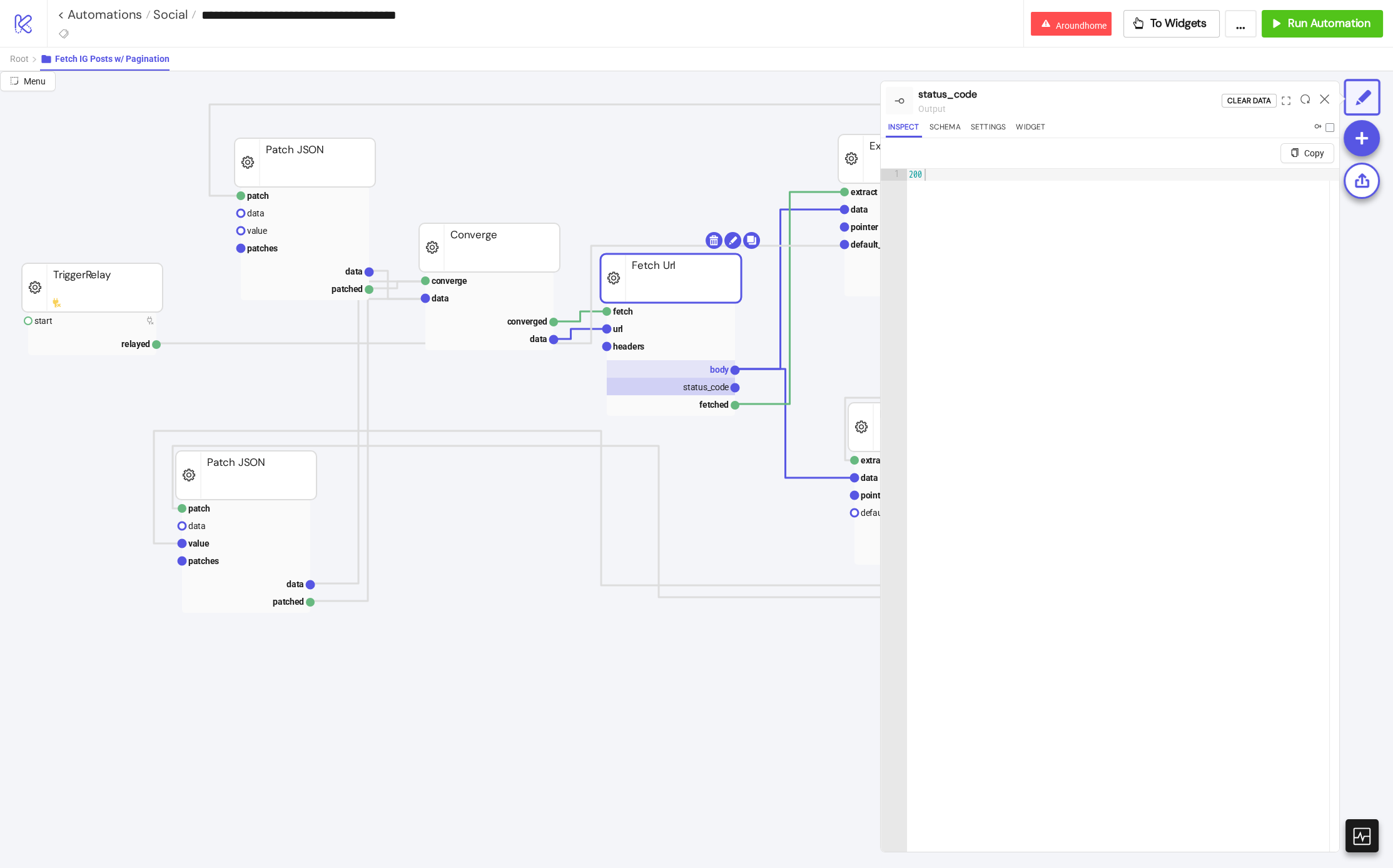 click 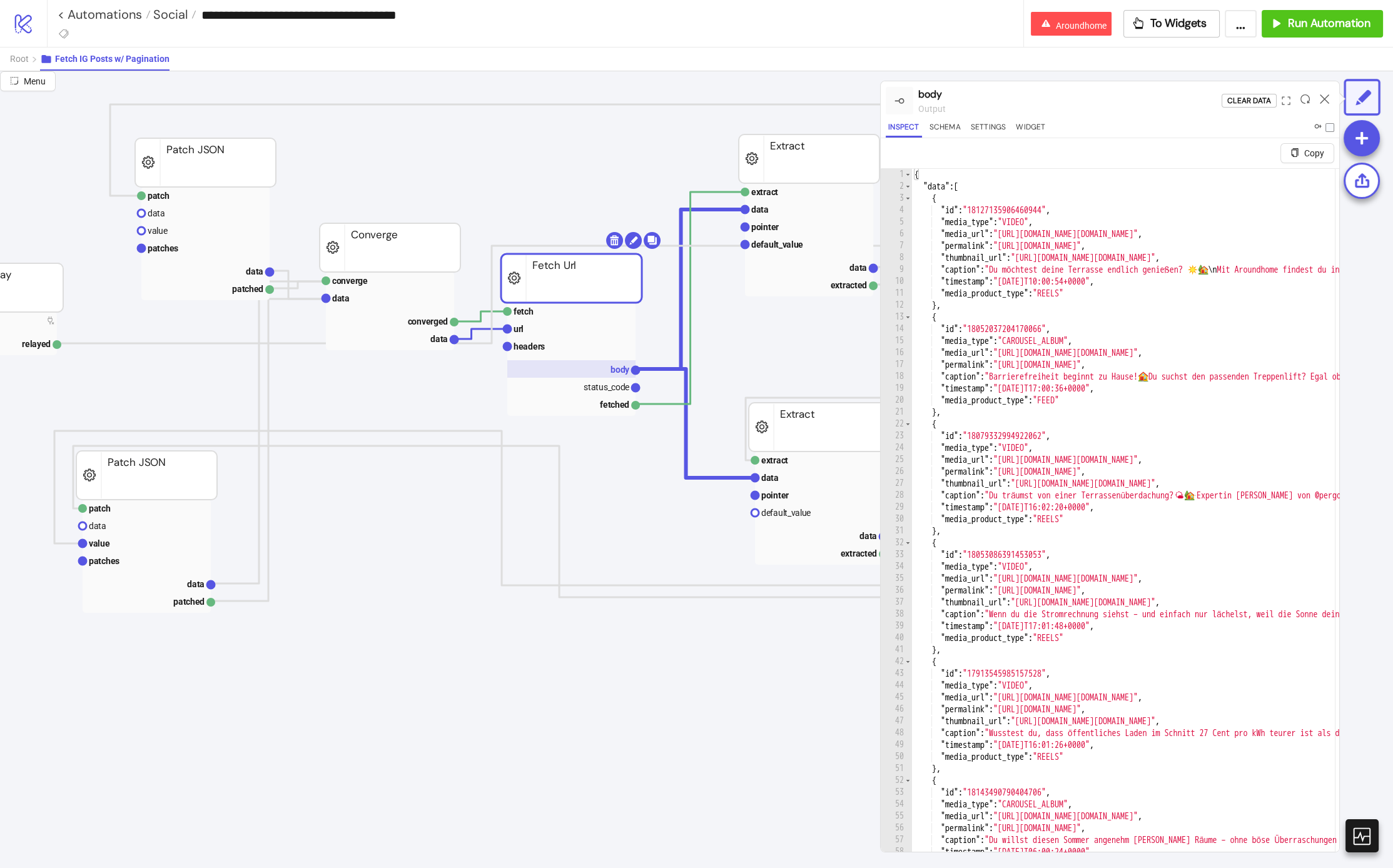 scroll, scrollTop: 73, scrollLeft: 122, axis: both 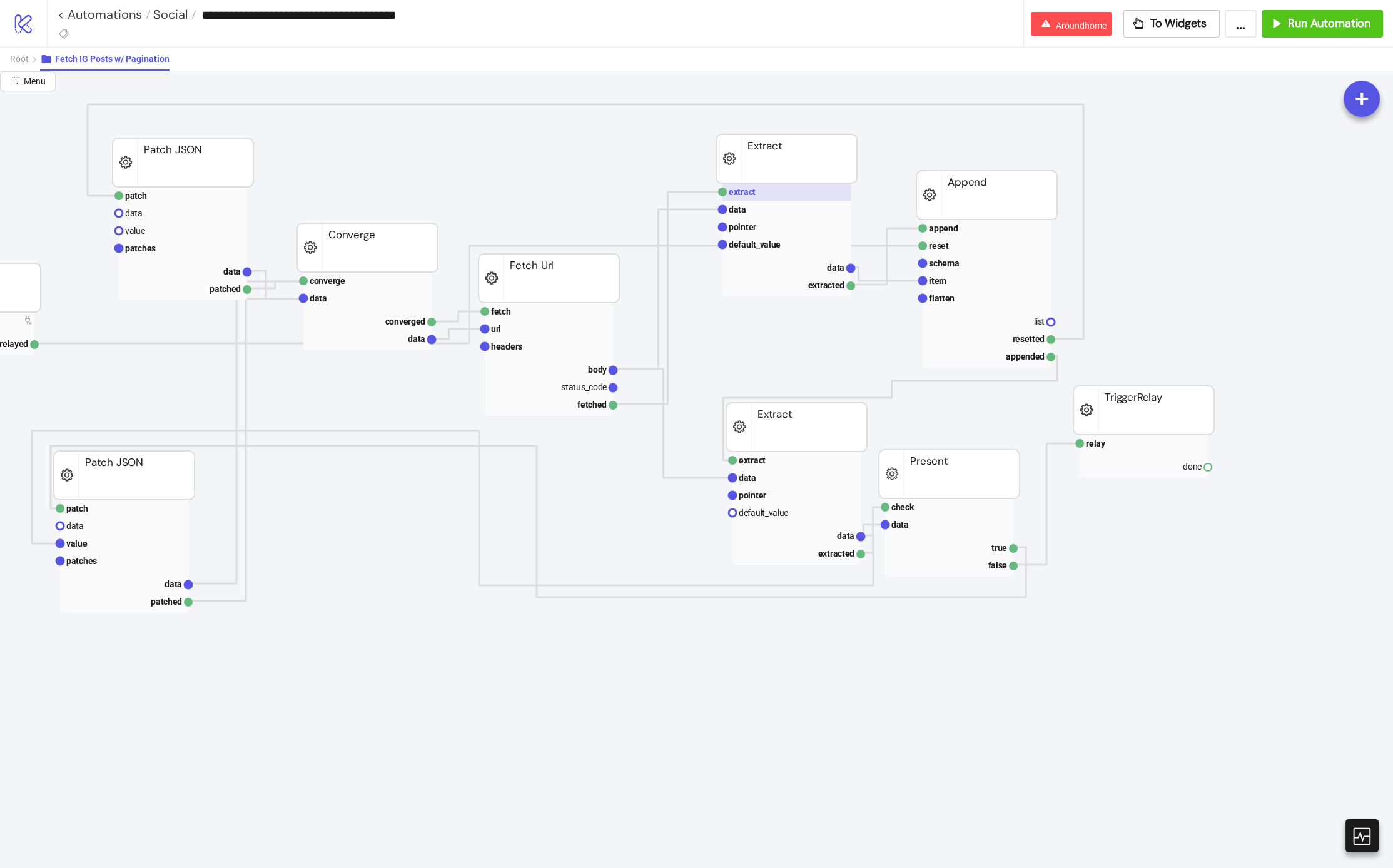 click 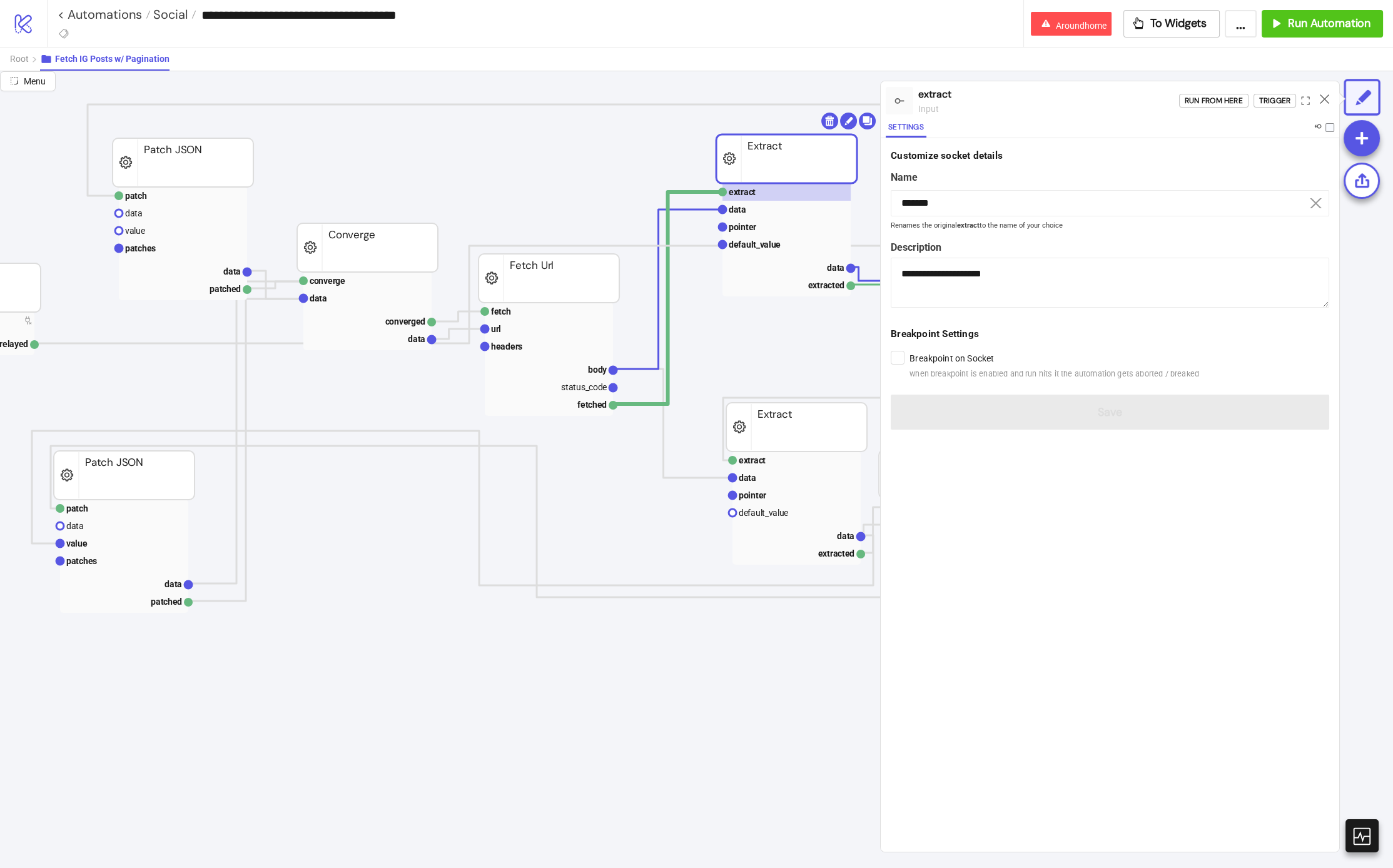 click on "Run from here Trigger" at bounding box center [1259, 101] 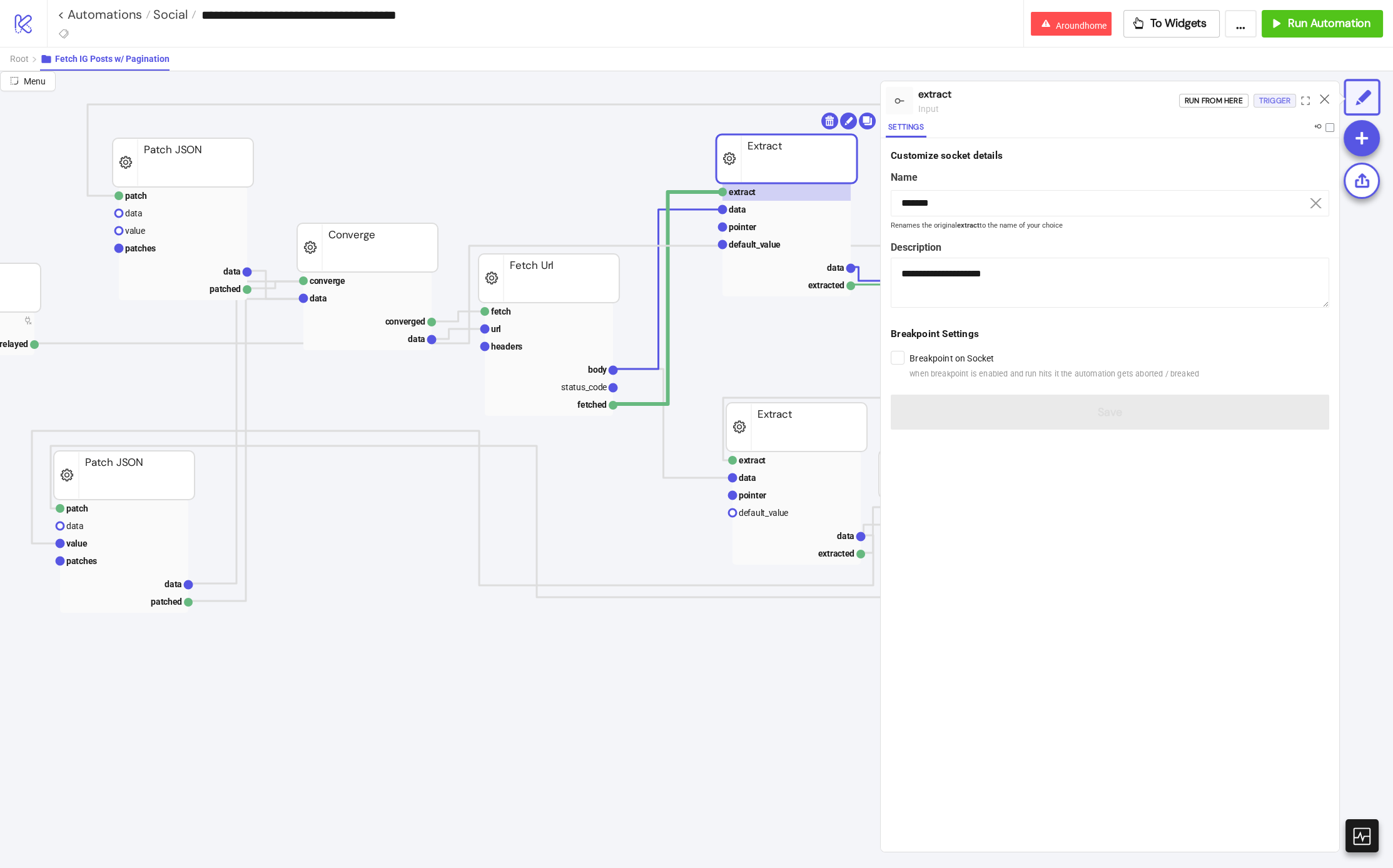 click on "Trigger" at bounding box center (1275, 101) 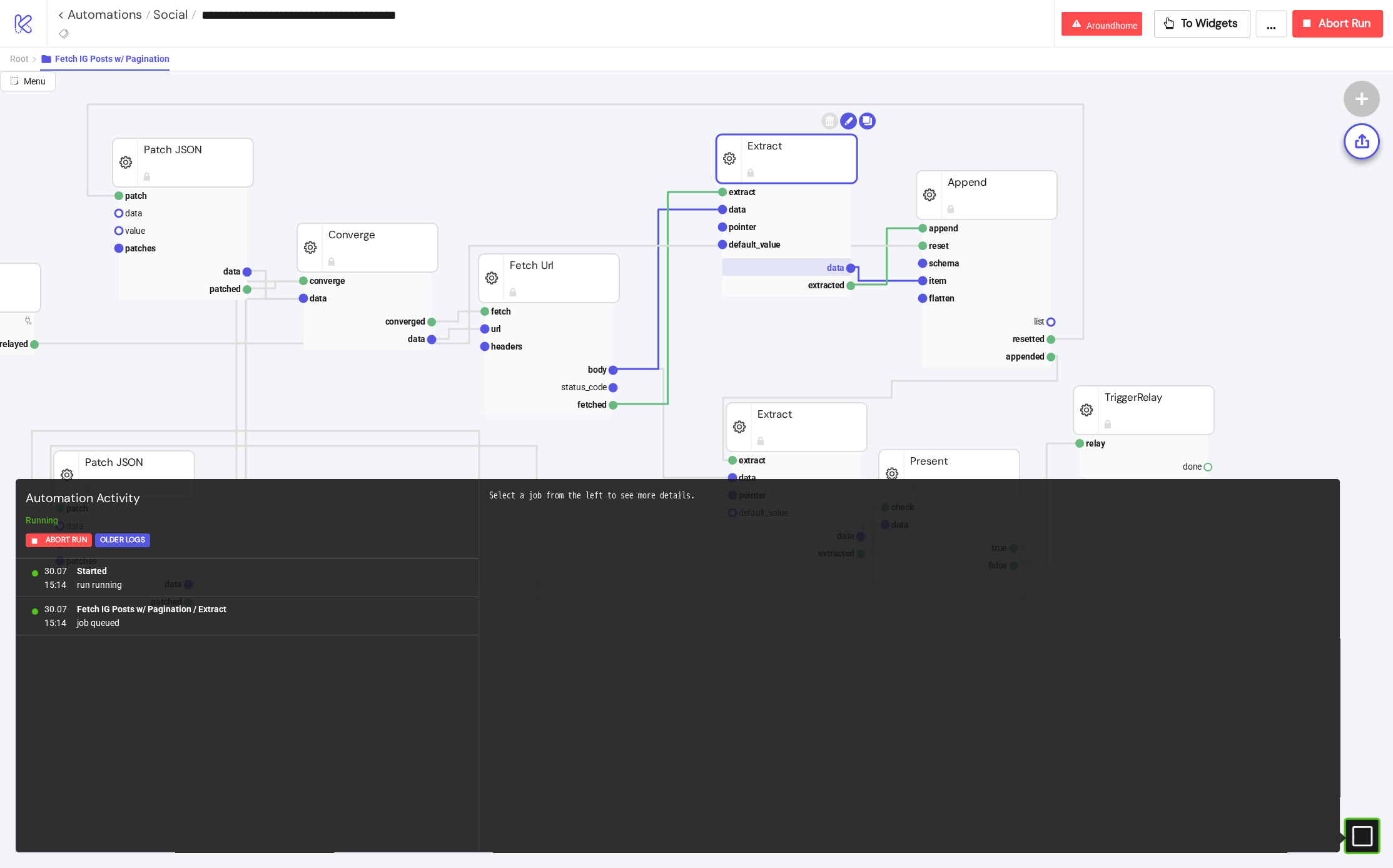 click 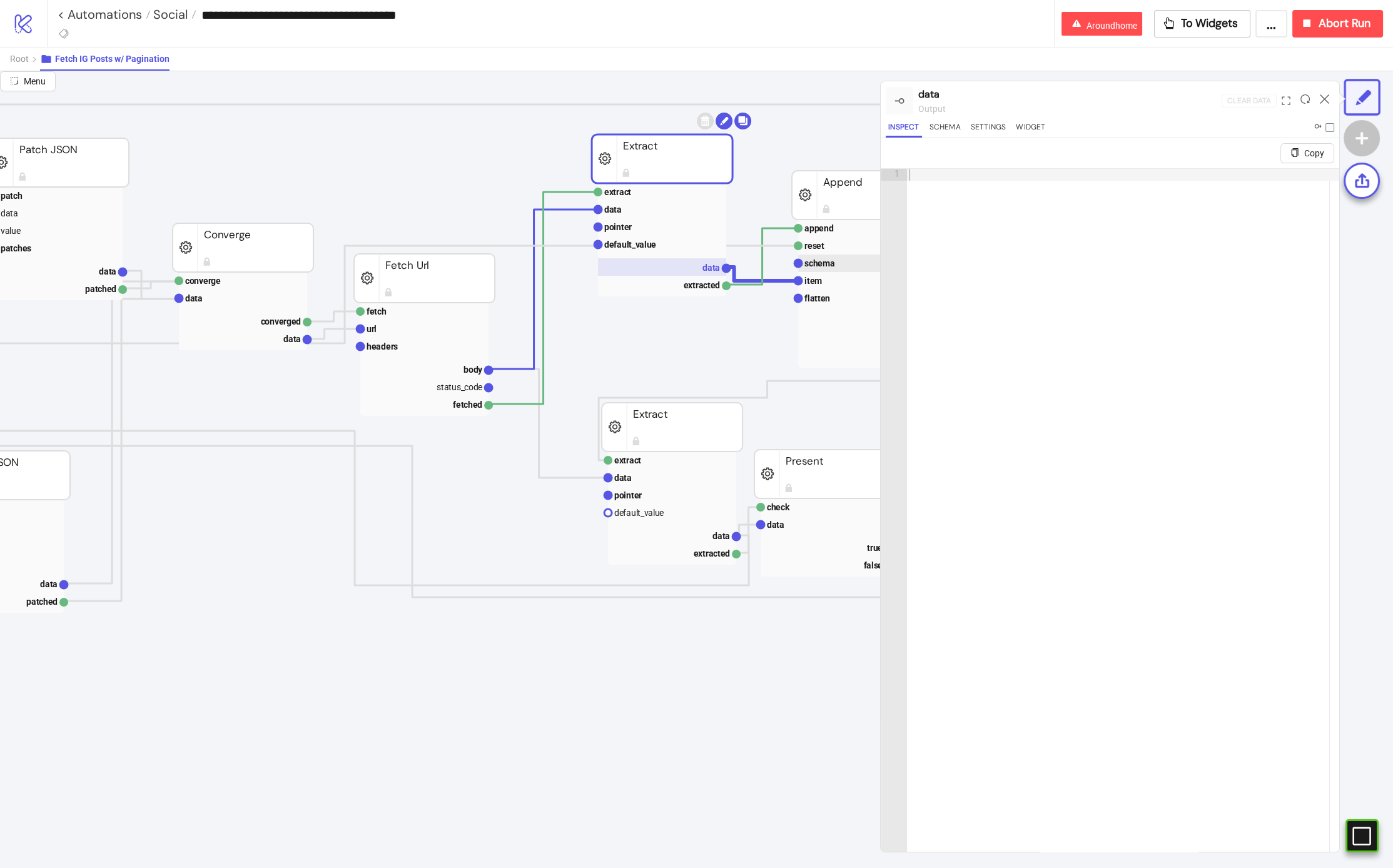 scroll, scrollTop: 73, scrollLeft: 361, axis: both 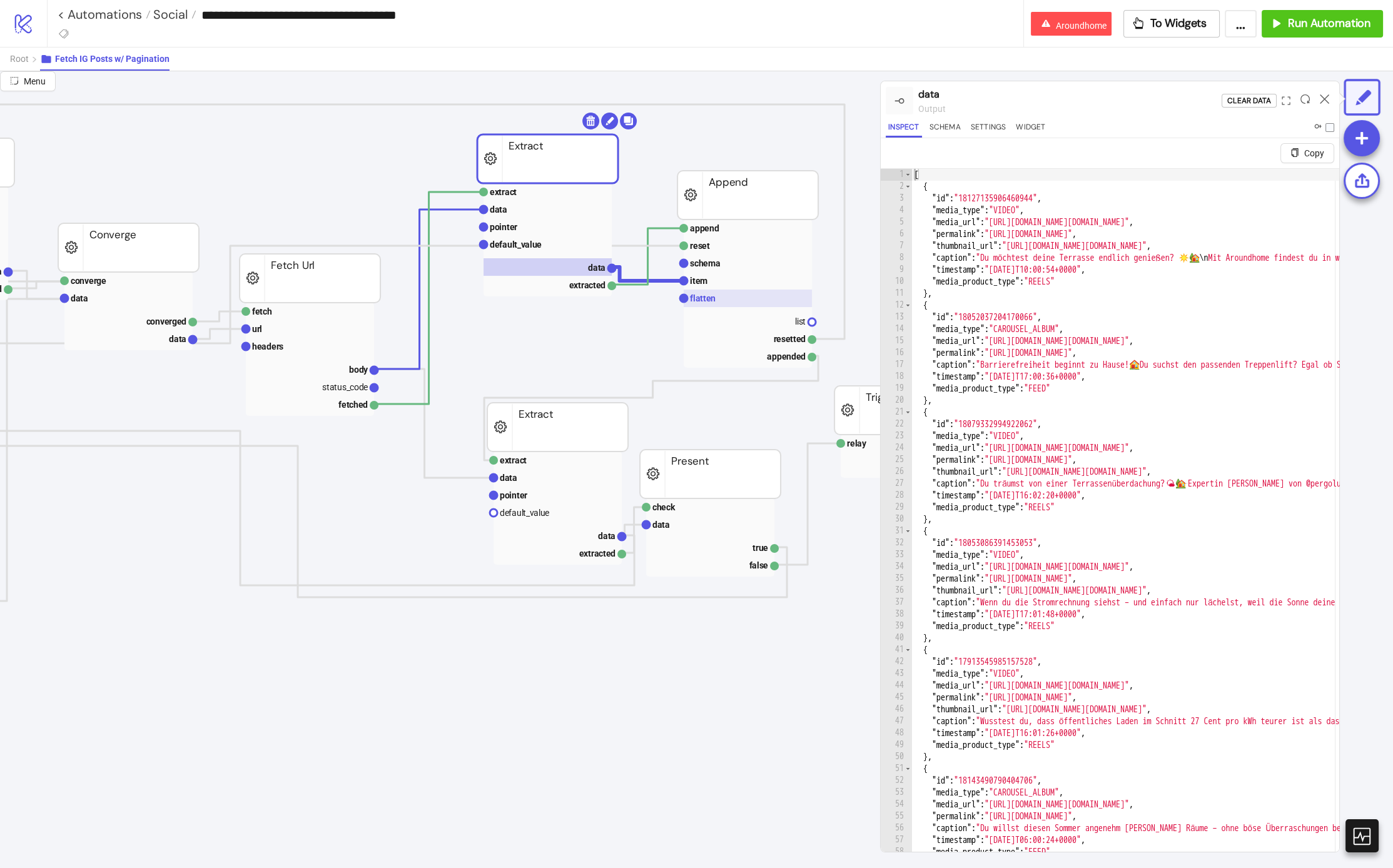 click 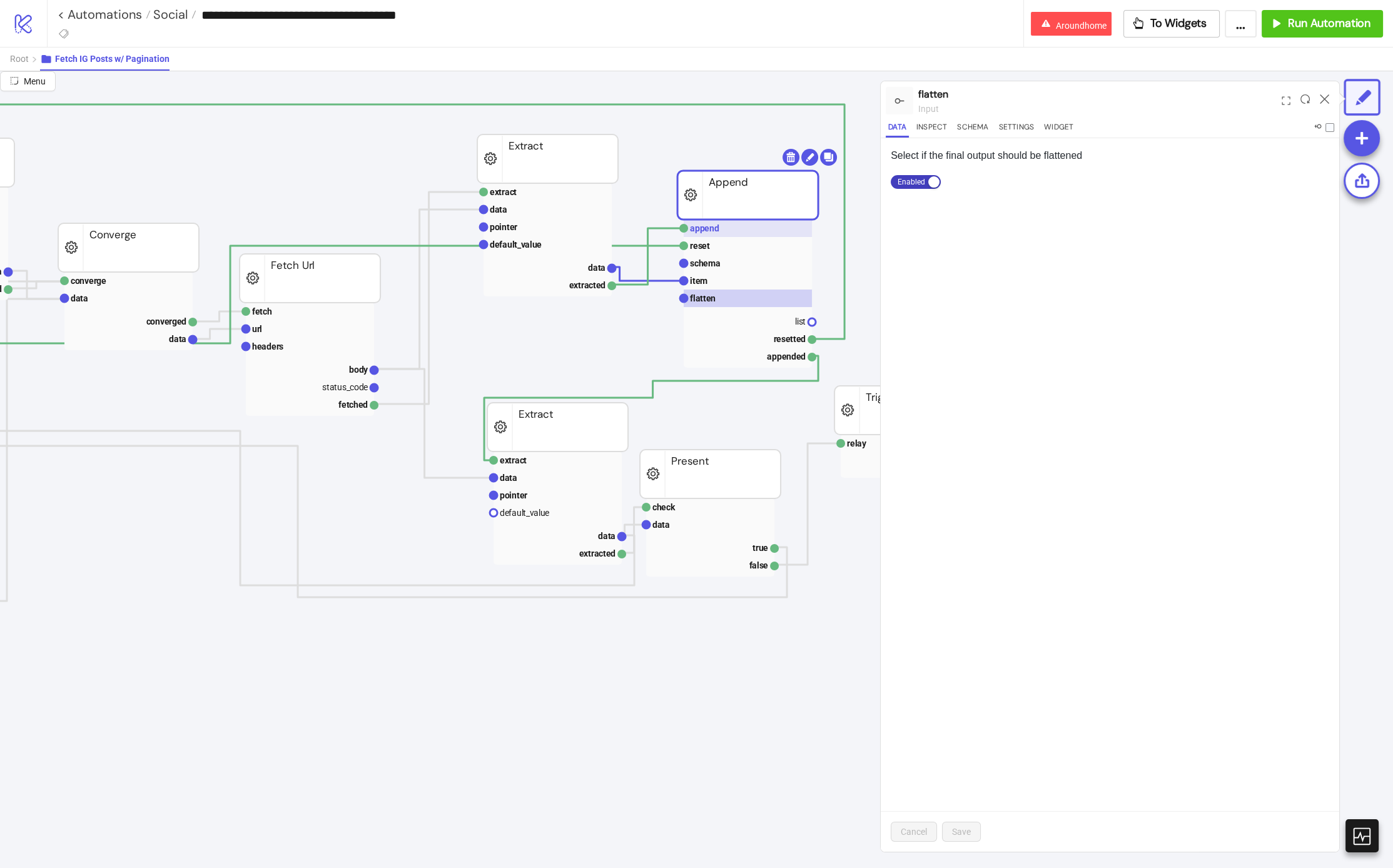 click 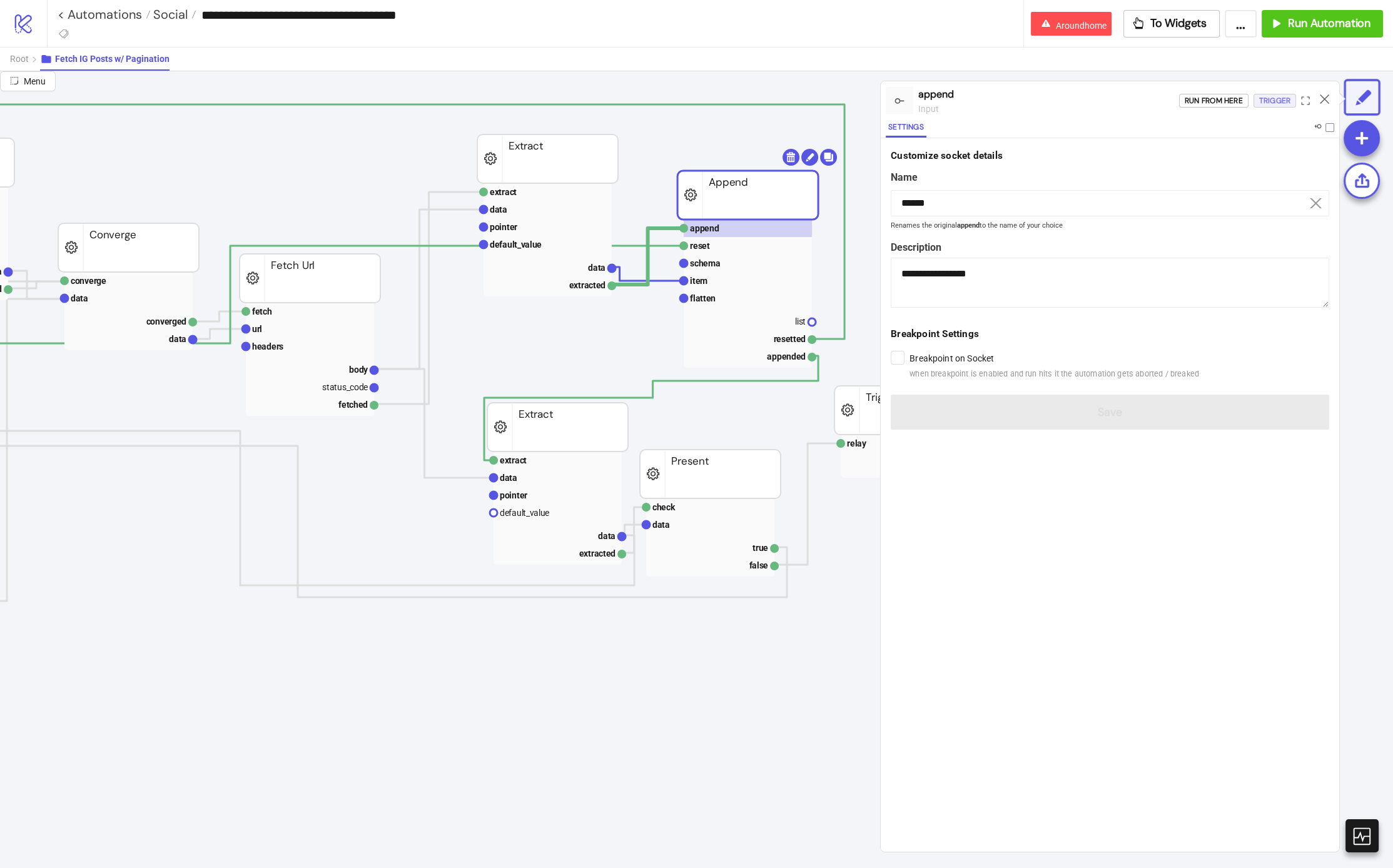 click on "Trigger" at bounding box center [1275, 101] 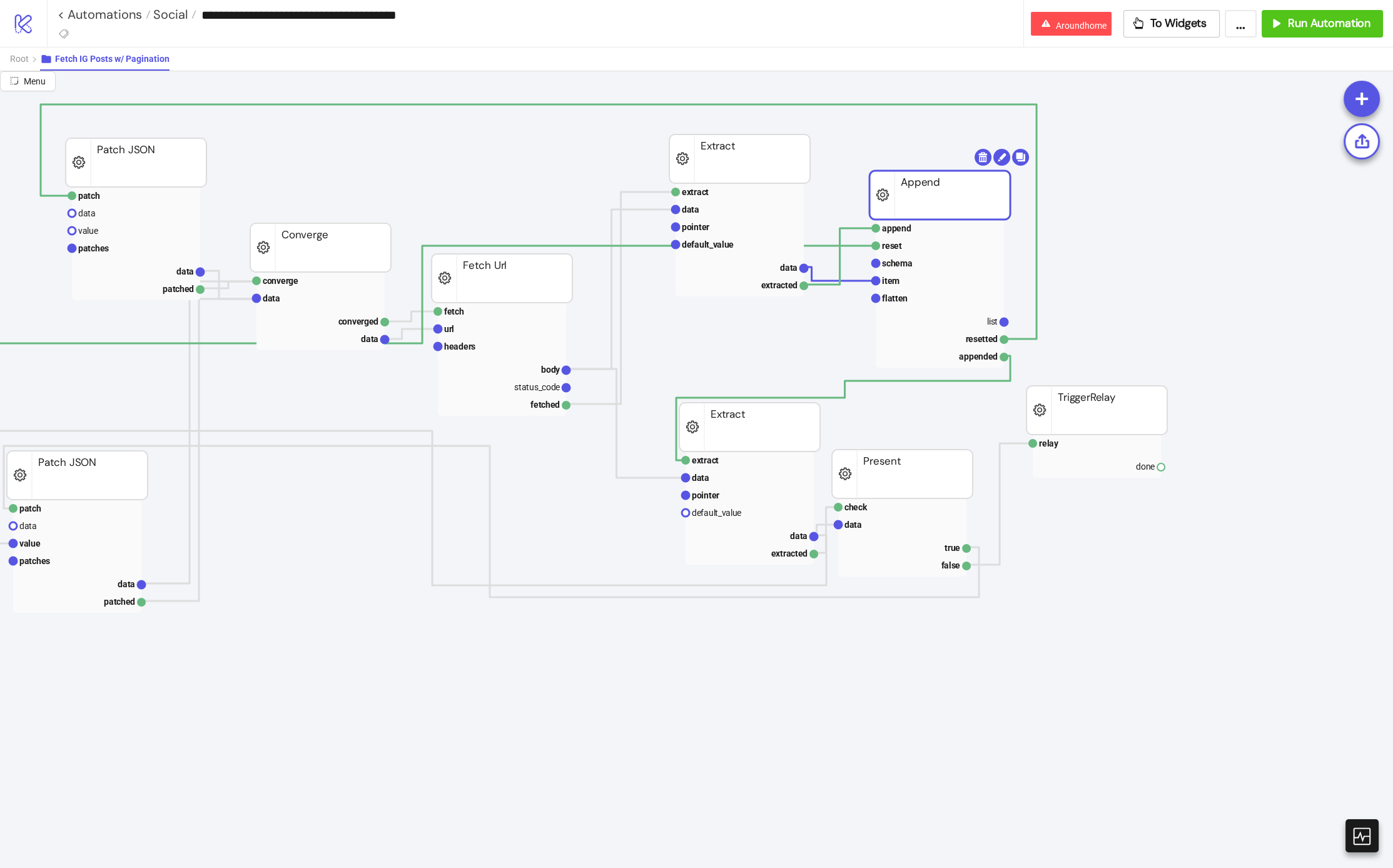 scroll, scrollTop: 73, scrollLeft: 141, axis: both 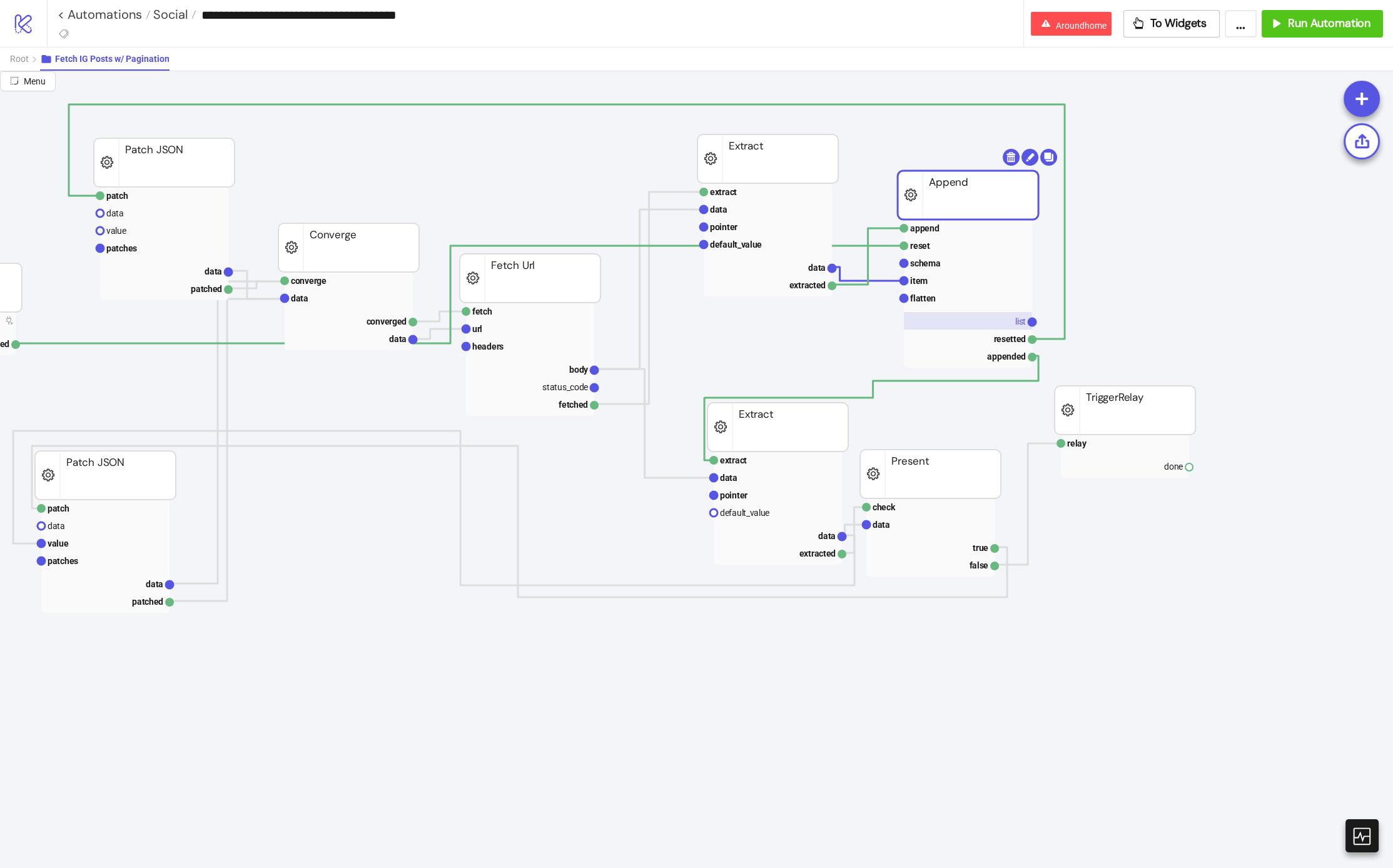 click 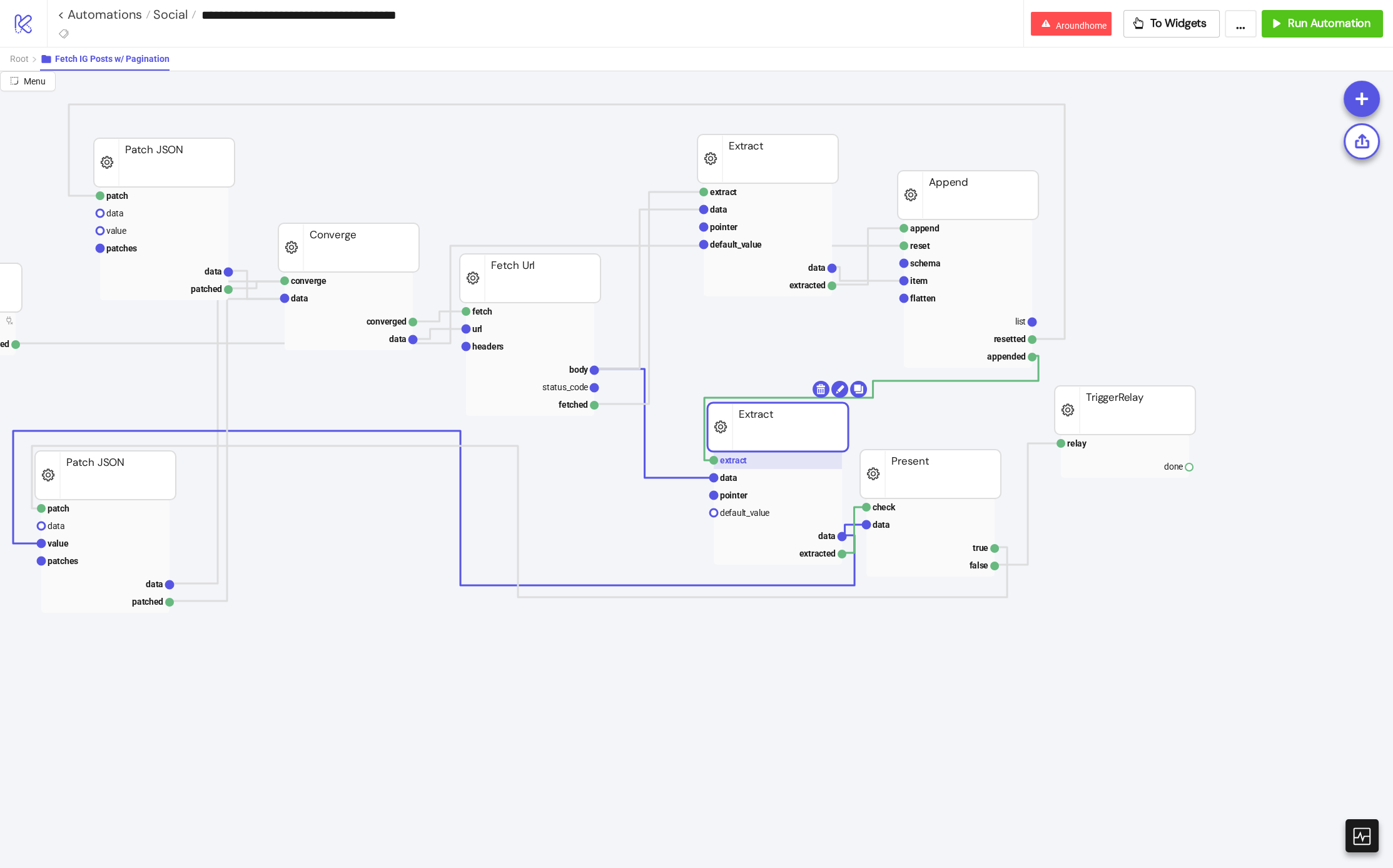 click 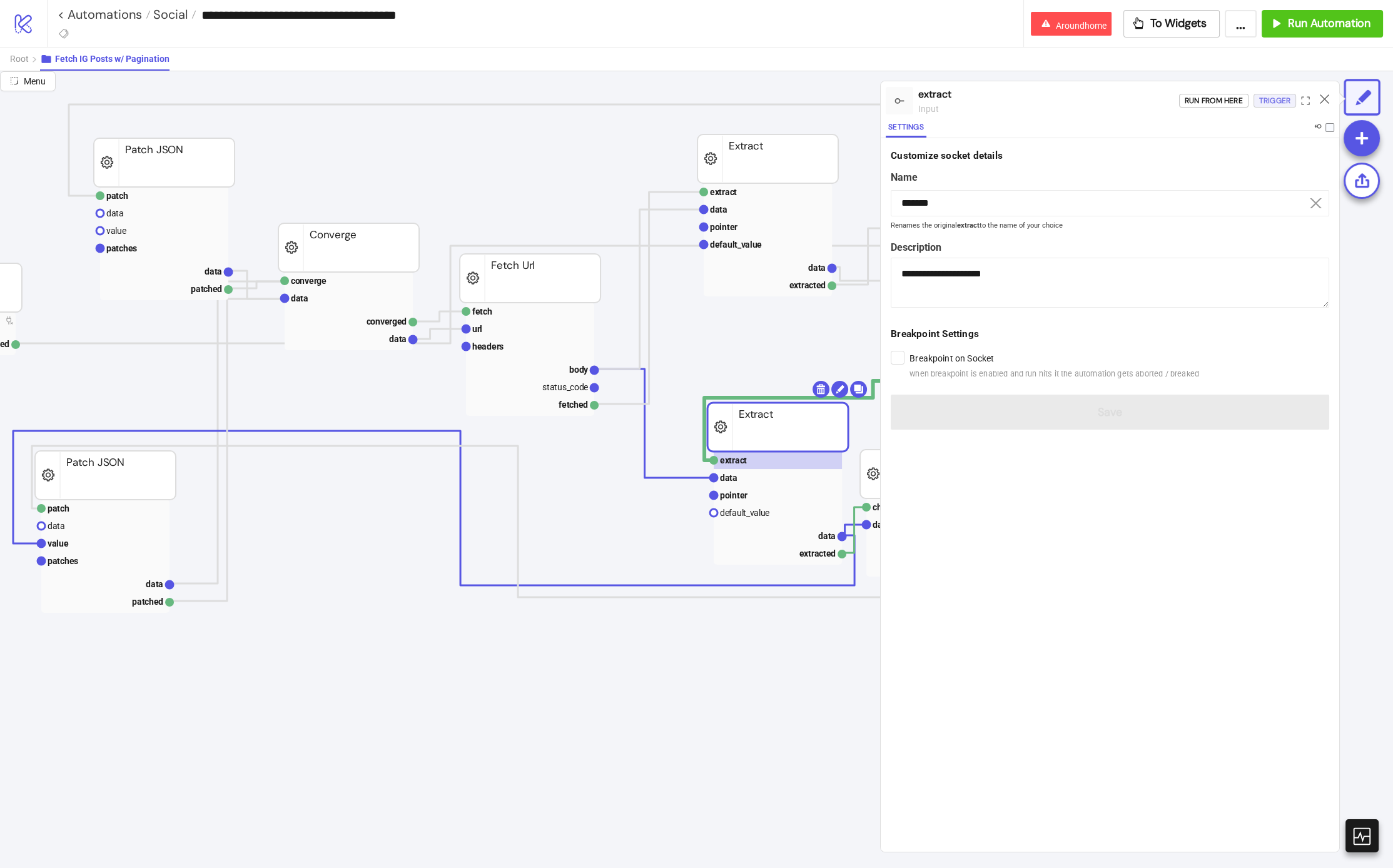 click on "Trigger" at bounding box center (1275, 101) 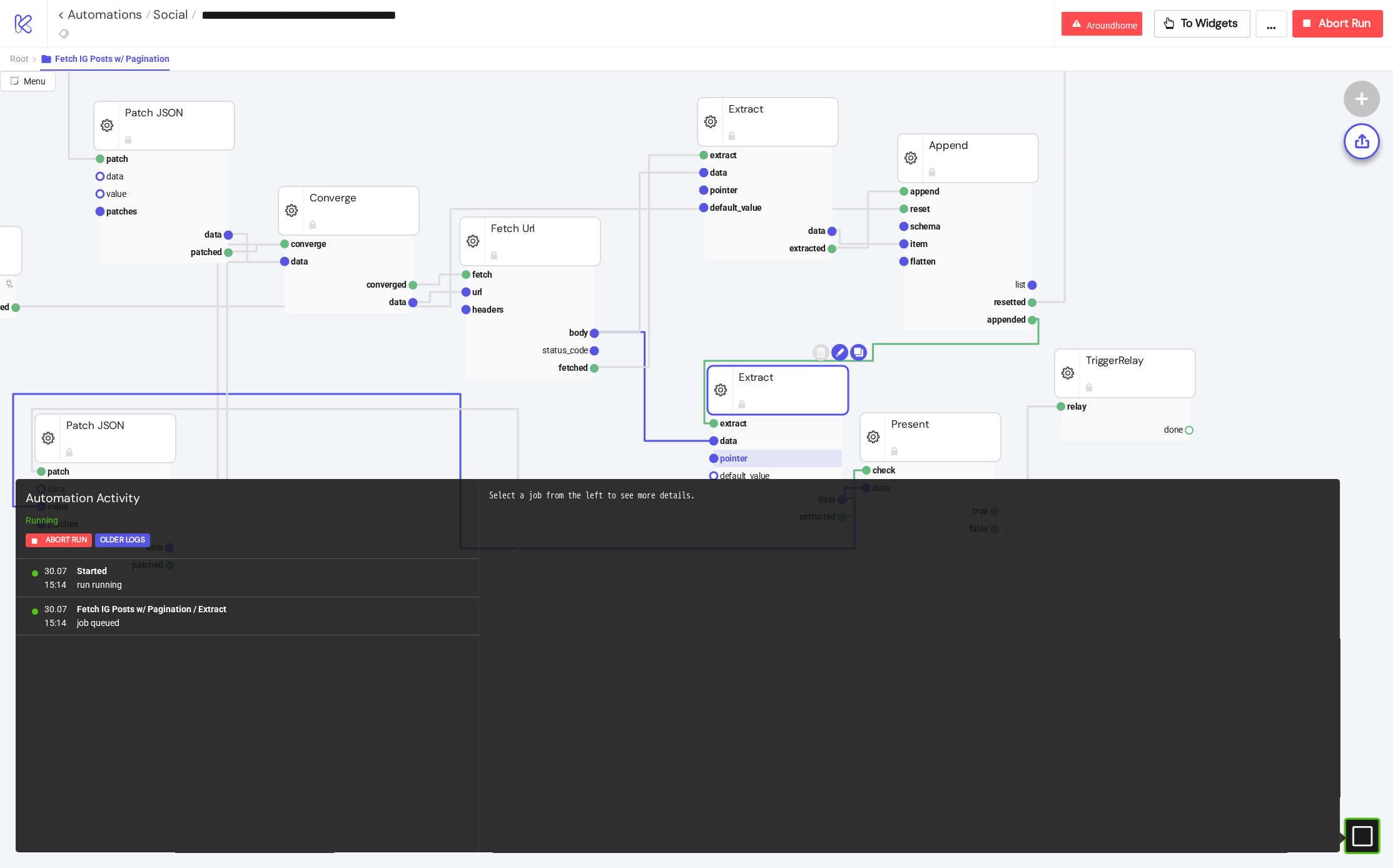 click 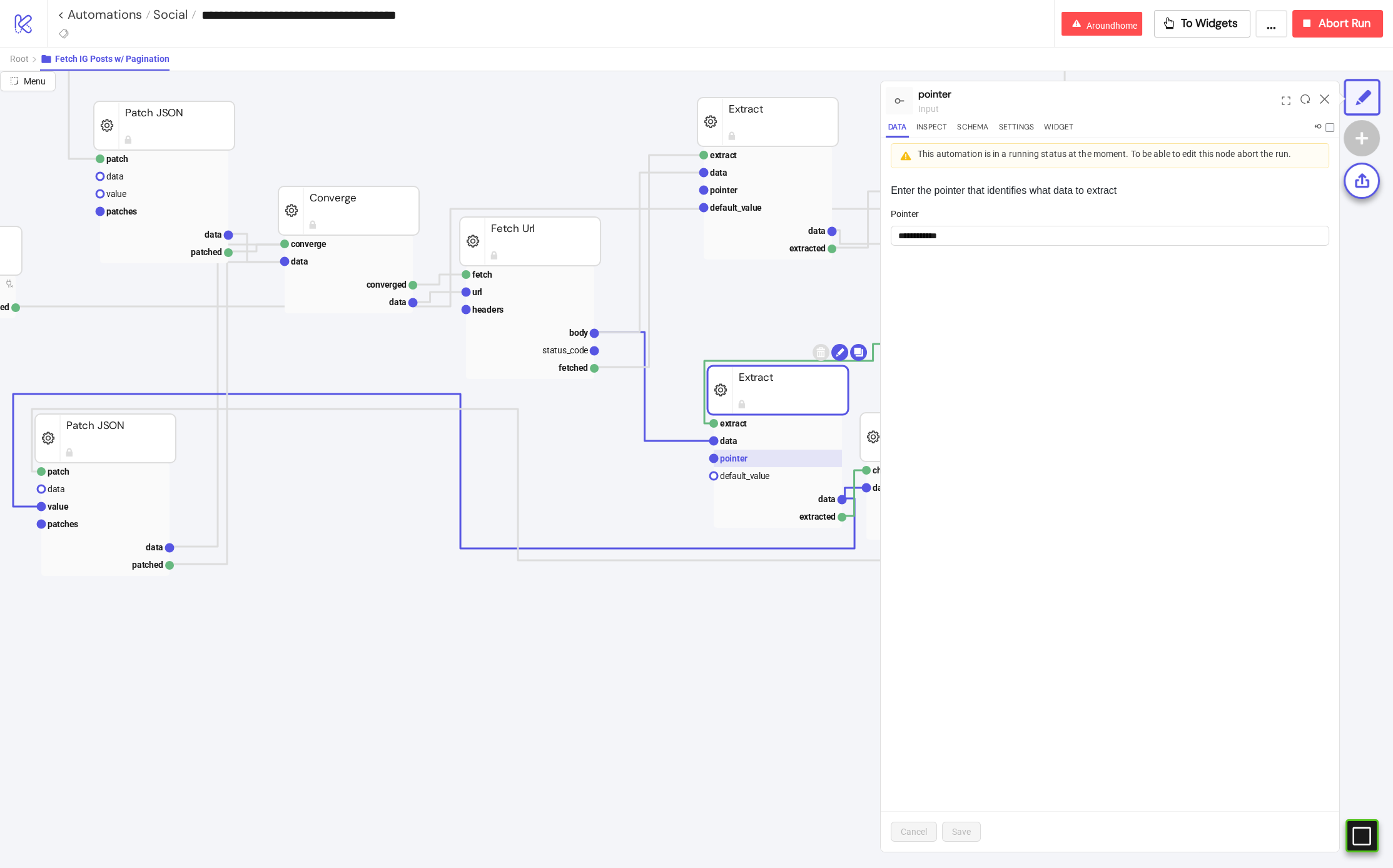 scroll, scrollTop: 137, scrollLeft: 141, axis: both 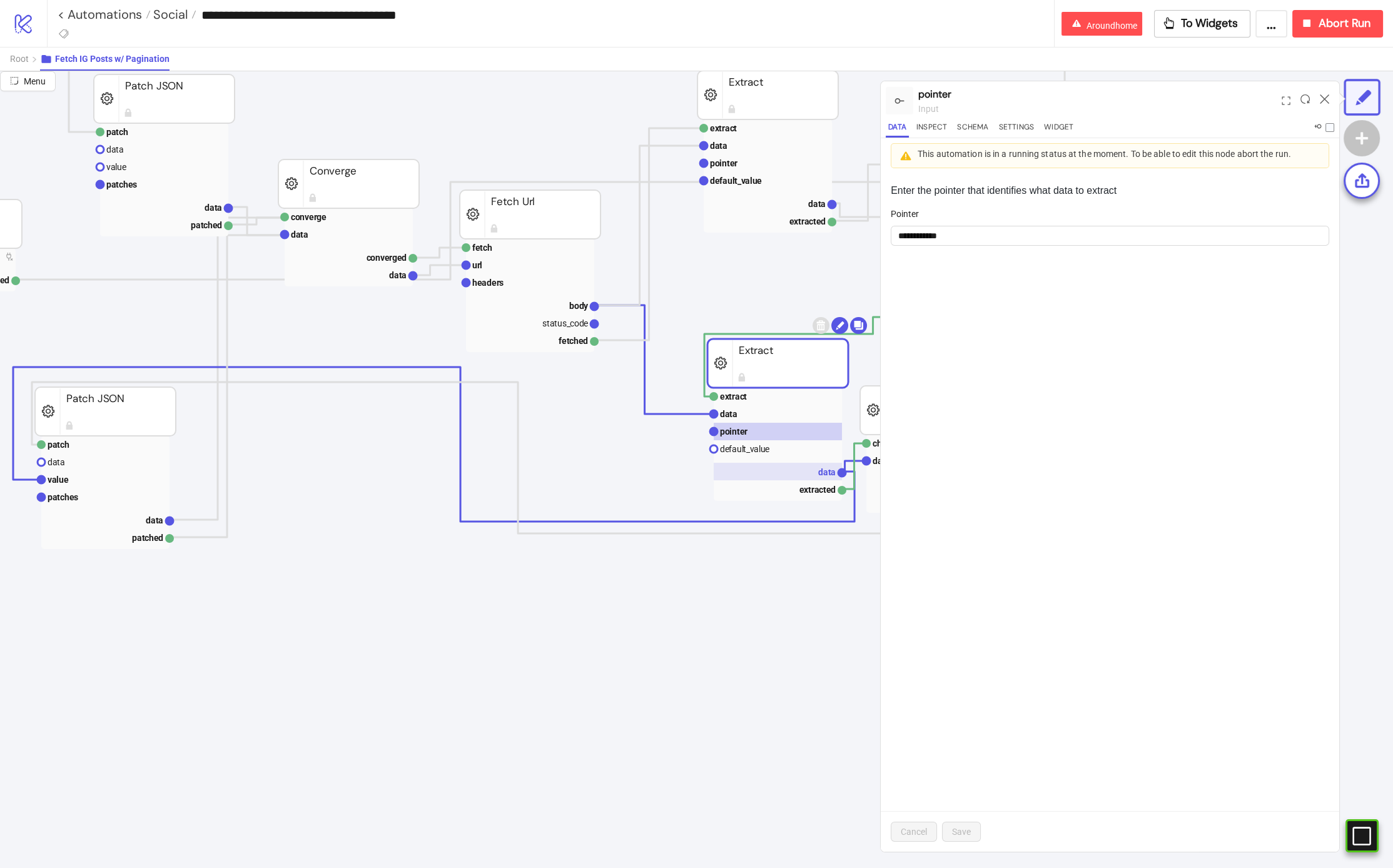 click 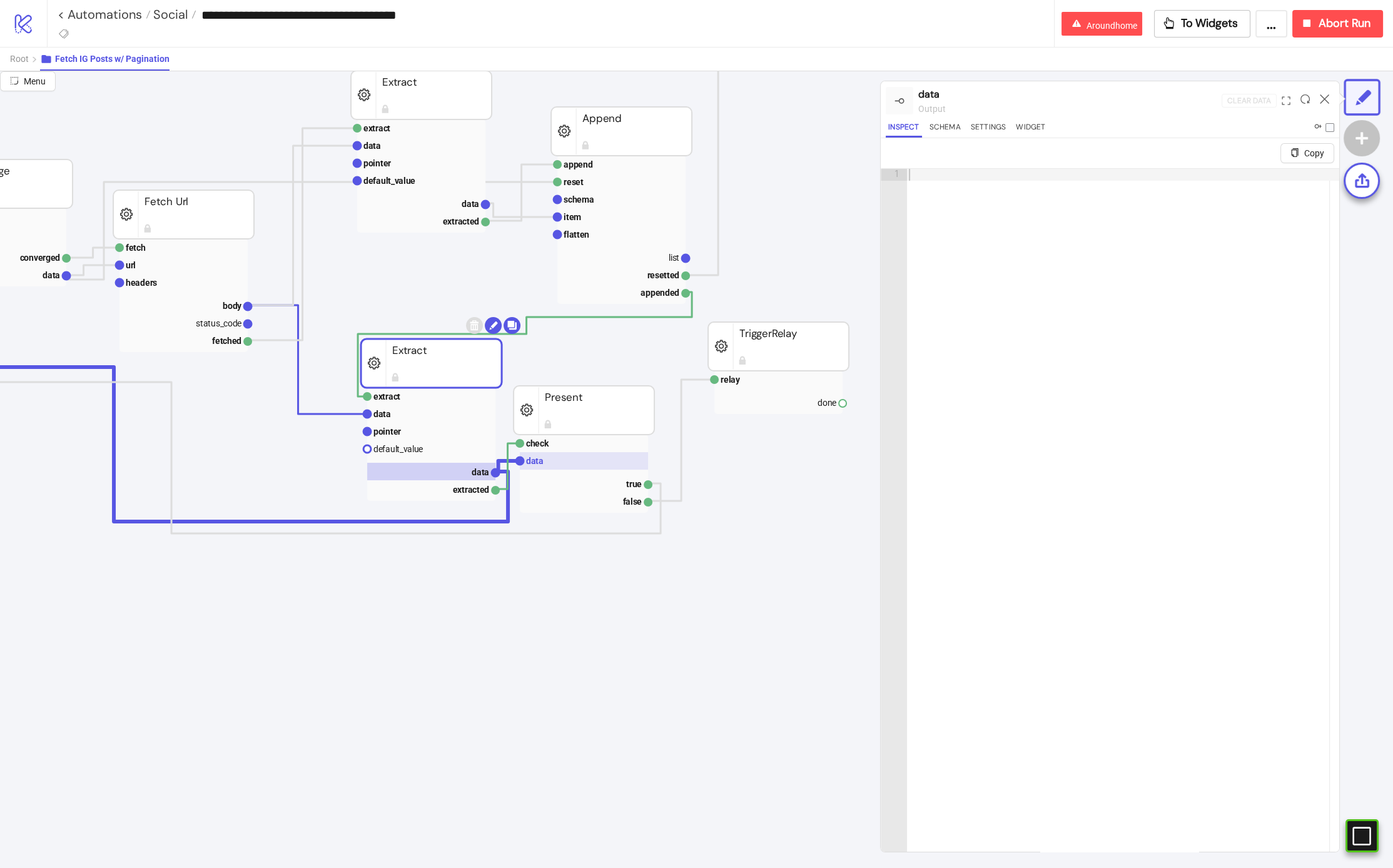 scroll, scrollTop: 137, scrollLeft: 520, axis: both 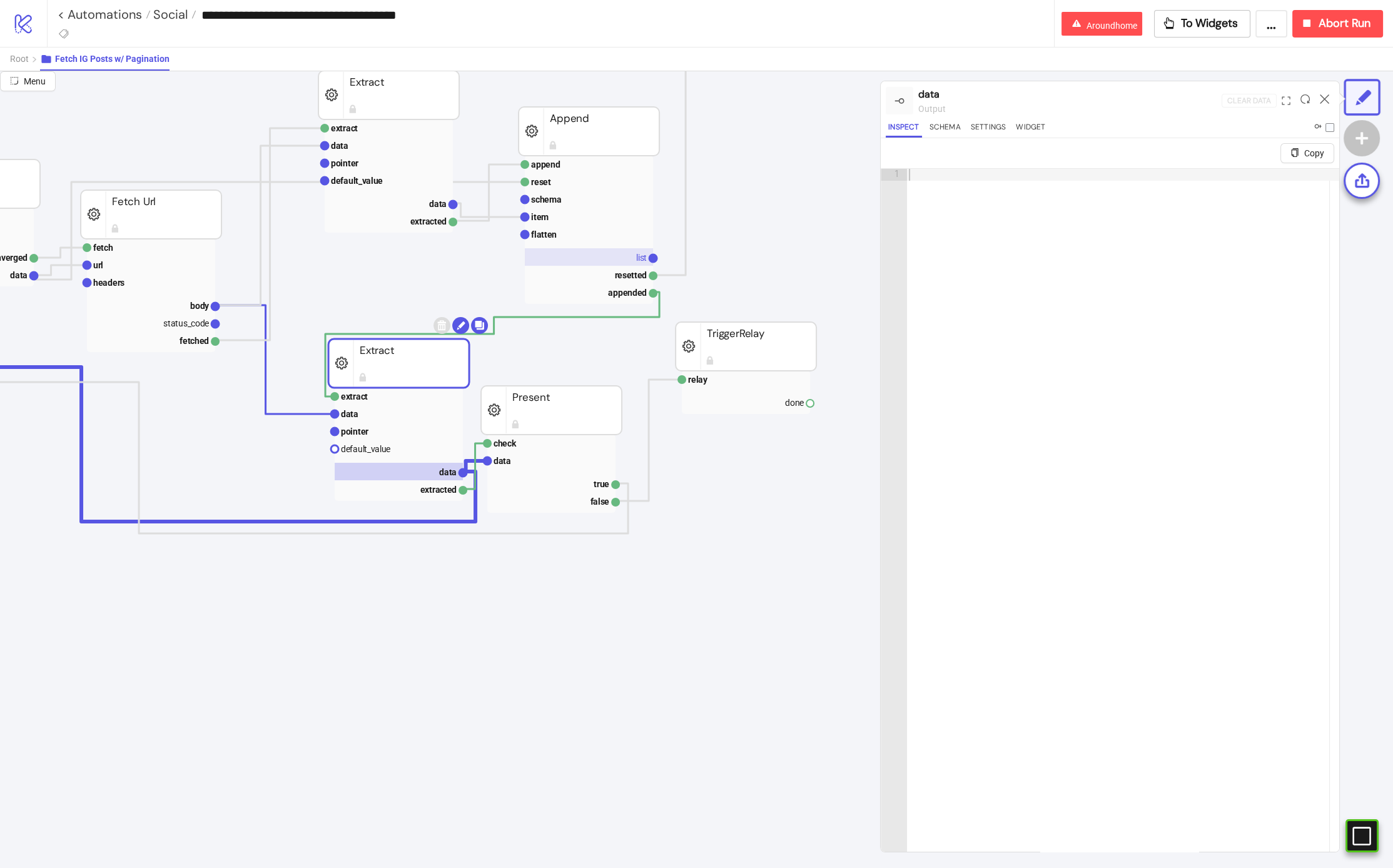 click 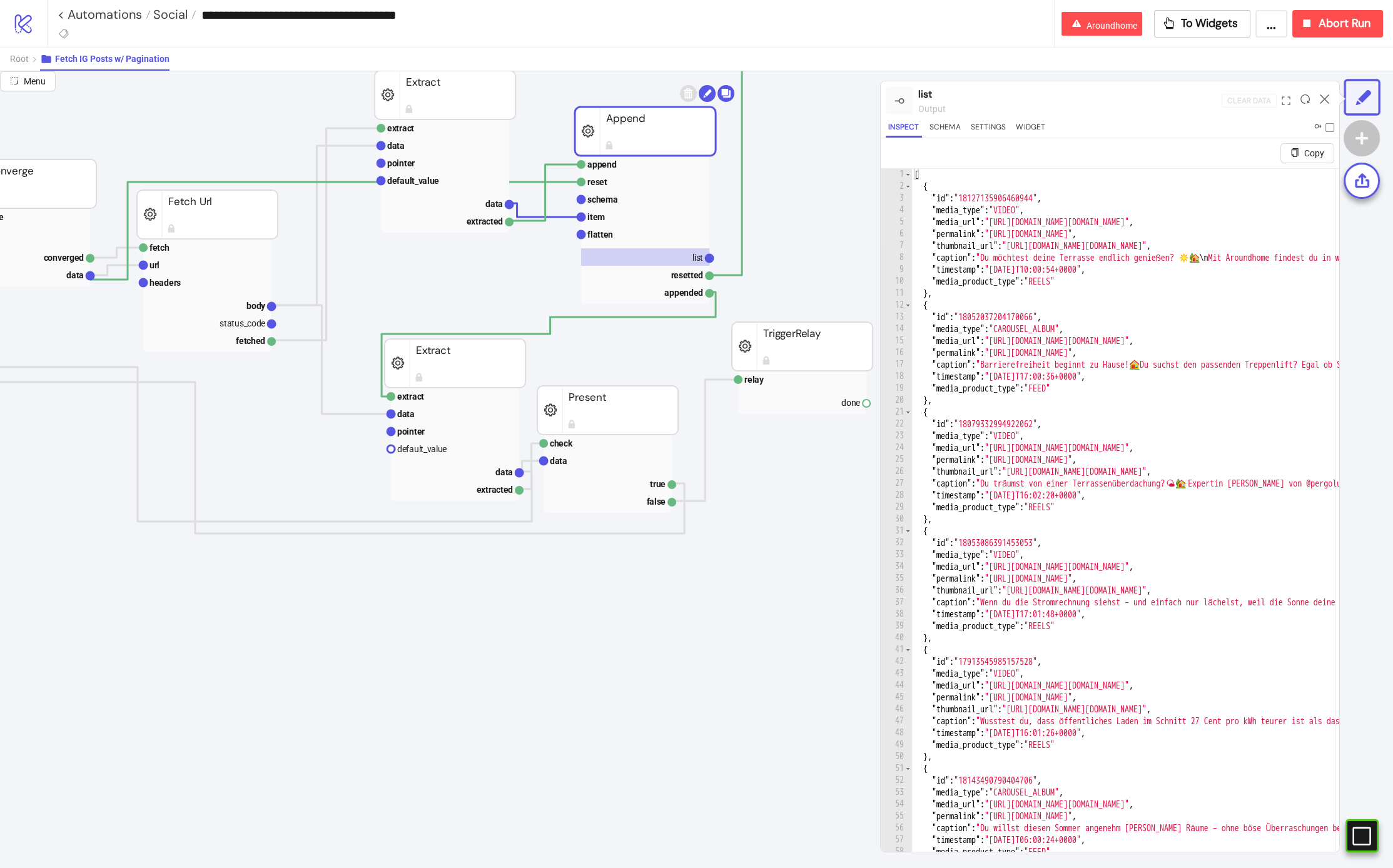 scroll, scrollTop: 137, scrollLeft: 391, axis: both 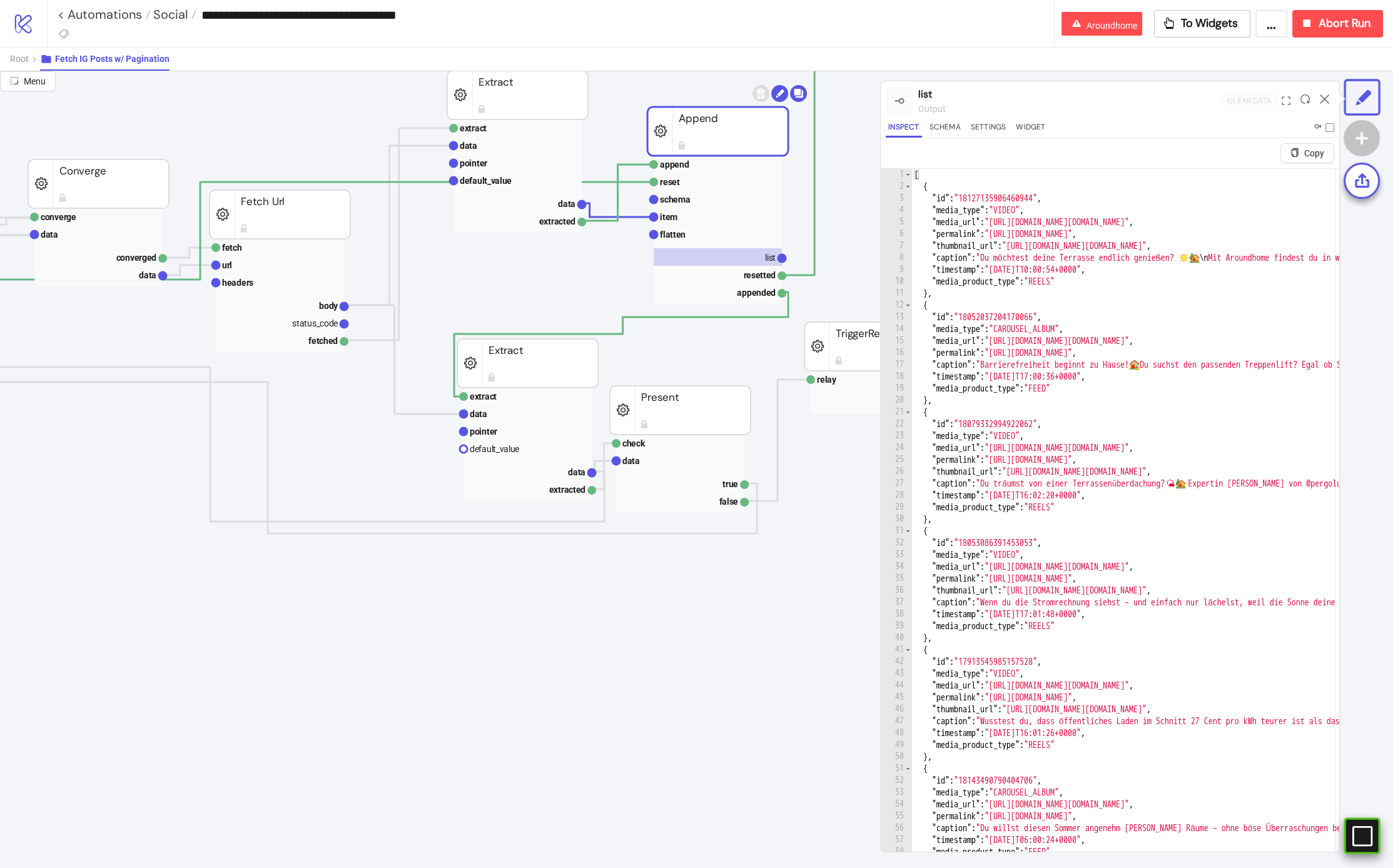 click on "#e9k1n36qviq57_to {
animation: e9k1n36qviq57_to__to 2000ms linear infinite normal forwards;
}
@keyframes e9k1n36qviq57_to__to {
0% {transform: translate(-9.500000px,7.500000px)}
30% {transform: translate(11.500000px,7.500000px)}
60% {transform: translate(10.642857px,7.500000px)}
100% {transform: translate(30.500000px,7.500000px)}
}" at bounding box center [1362, 835] 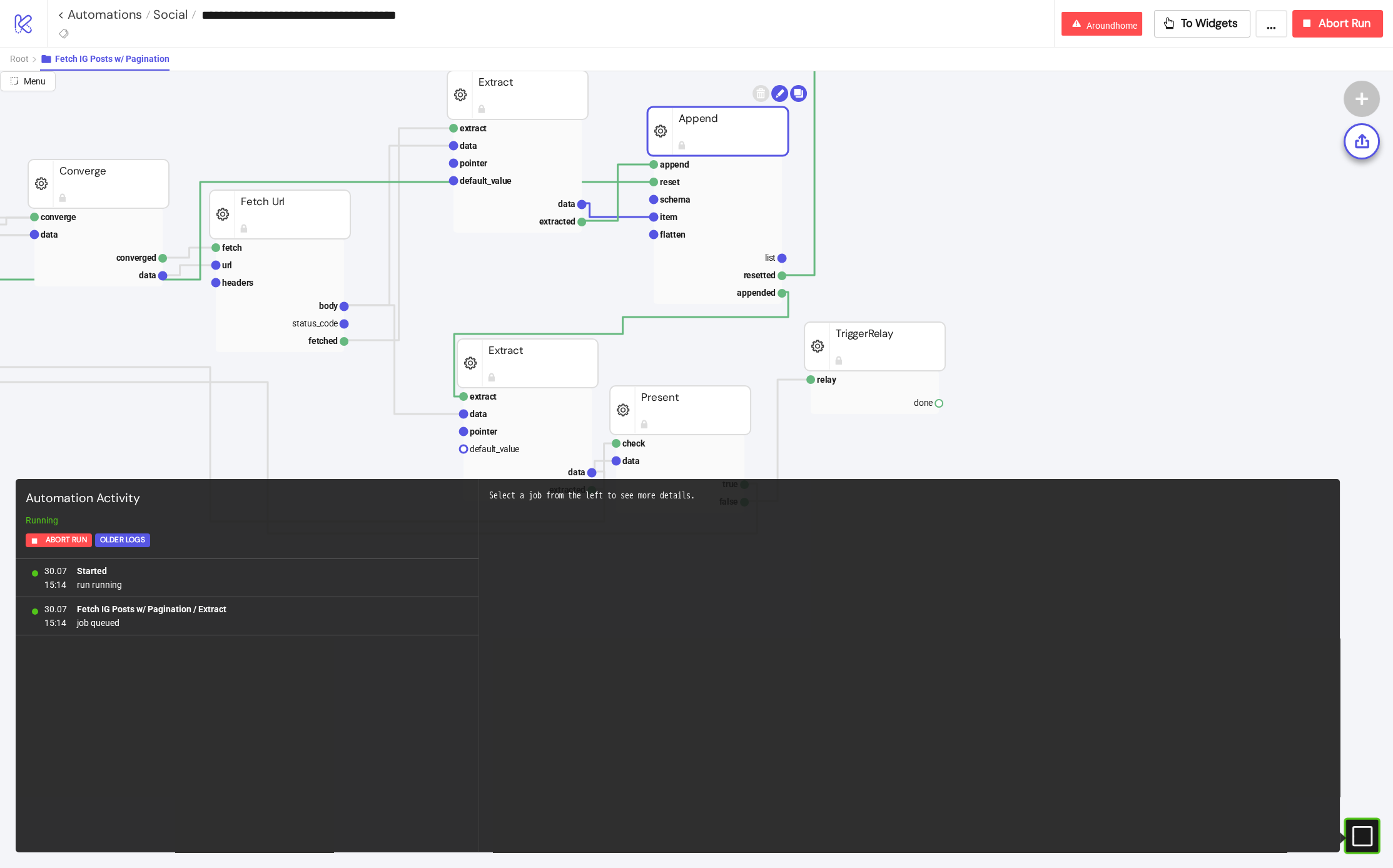 click on "#e9k1n36qviq57_to {
animation: e9k1n36qviq57_to__to 2000ms linear infinite normal forwards;
}
@keyframes e9k1n36qviq57_to__to {
0% {transform: translate(-9.500000px,7.500000px)}
30% {transform: translate(11.500000px,7.500000px)}
60% {transform: translate(10.642857px,7.500000px)}
100% {transform: translate(30.500000px,7.500000px)}
}" at bounding box center (1362, 835) 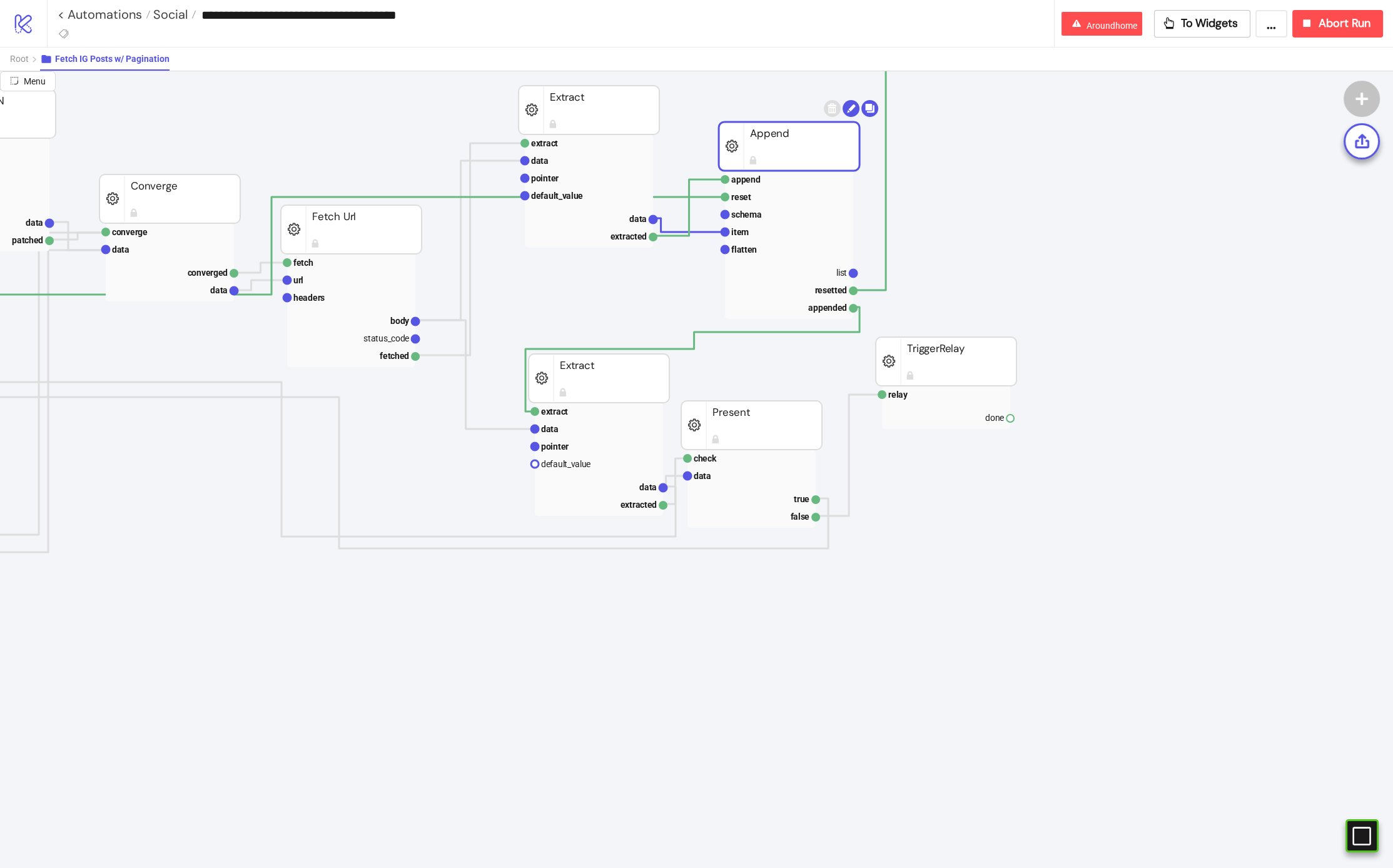 scroll, scrollTop: 119, scrollLeft: 320, axis: both 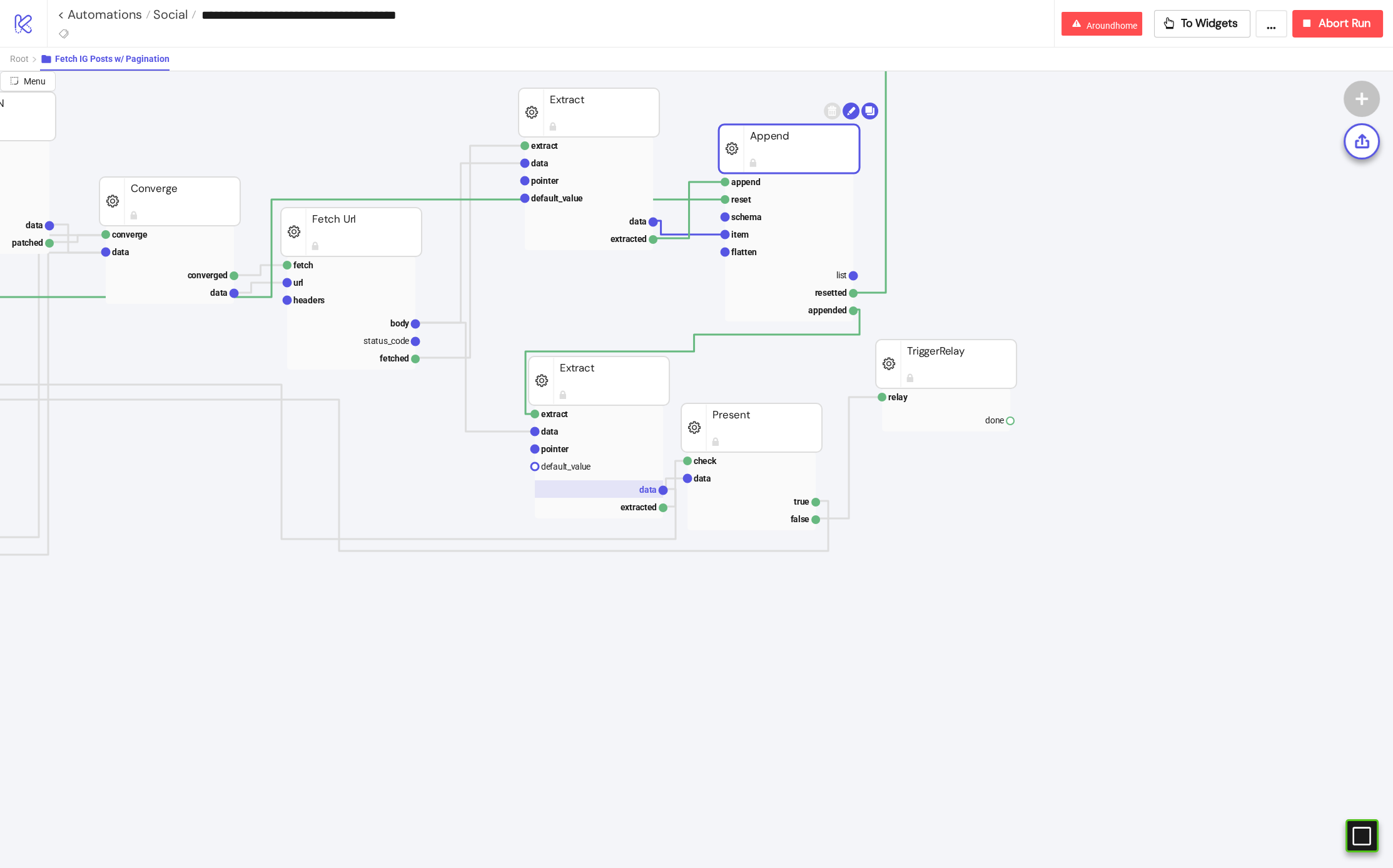 click 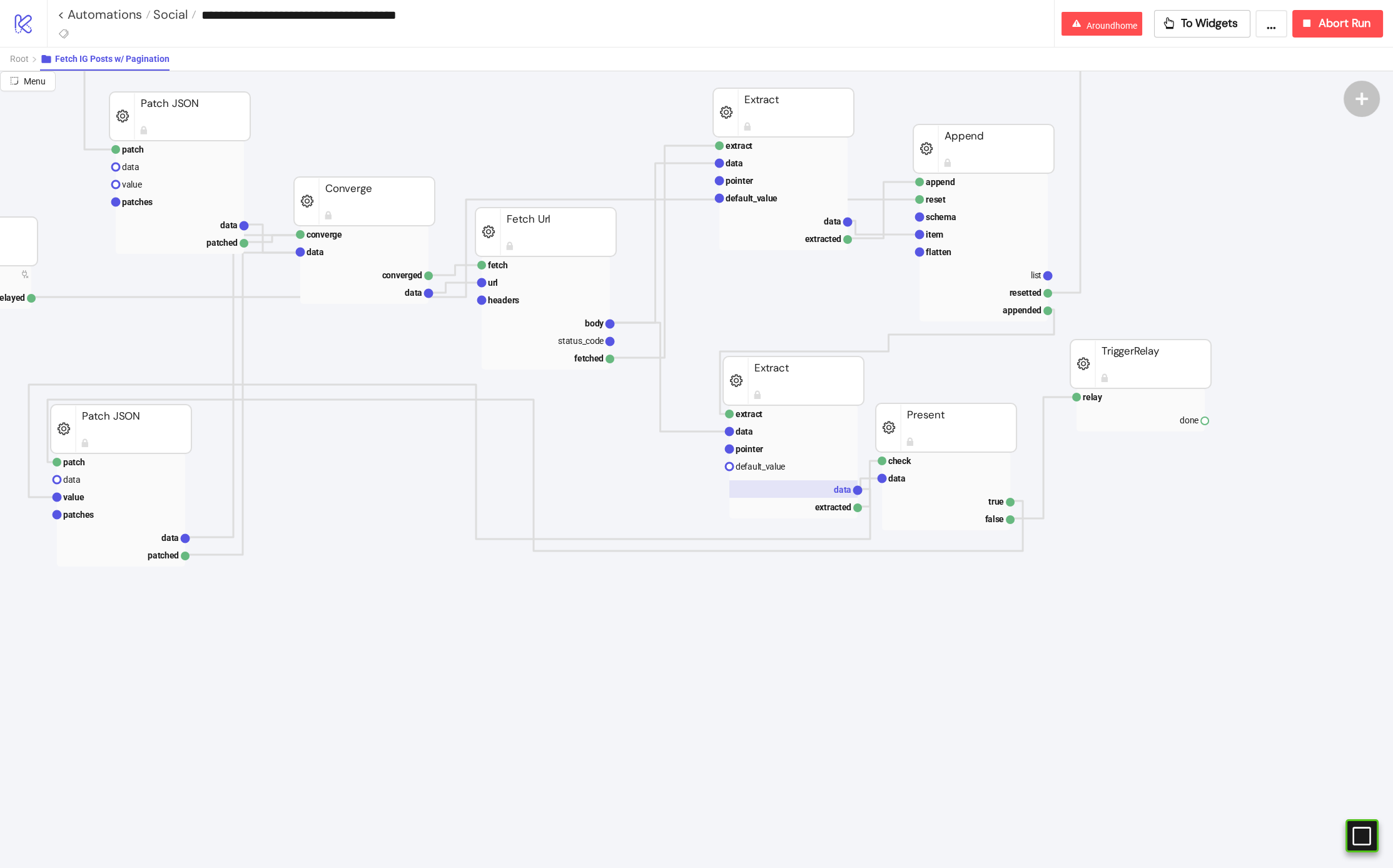 scroll, scrollTop: 119, scrollLeft: 162, axis: both 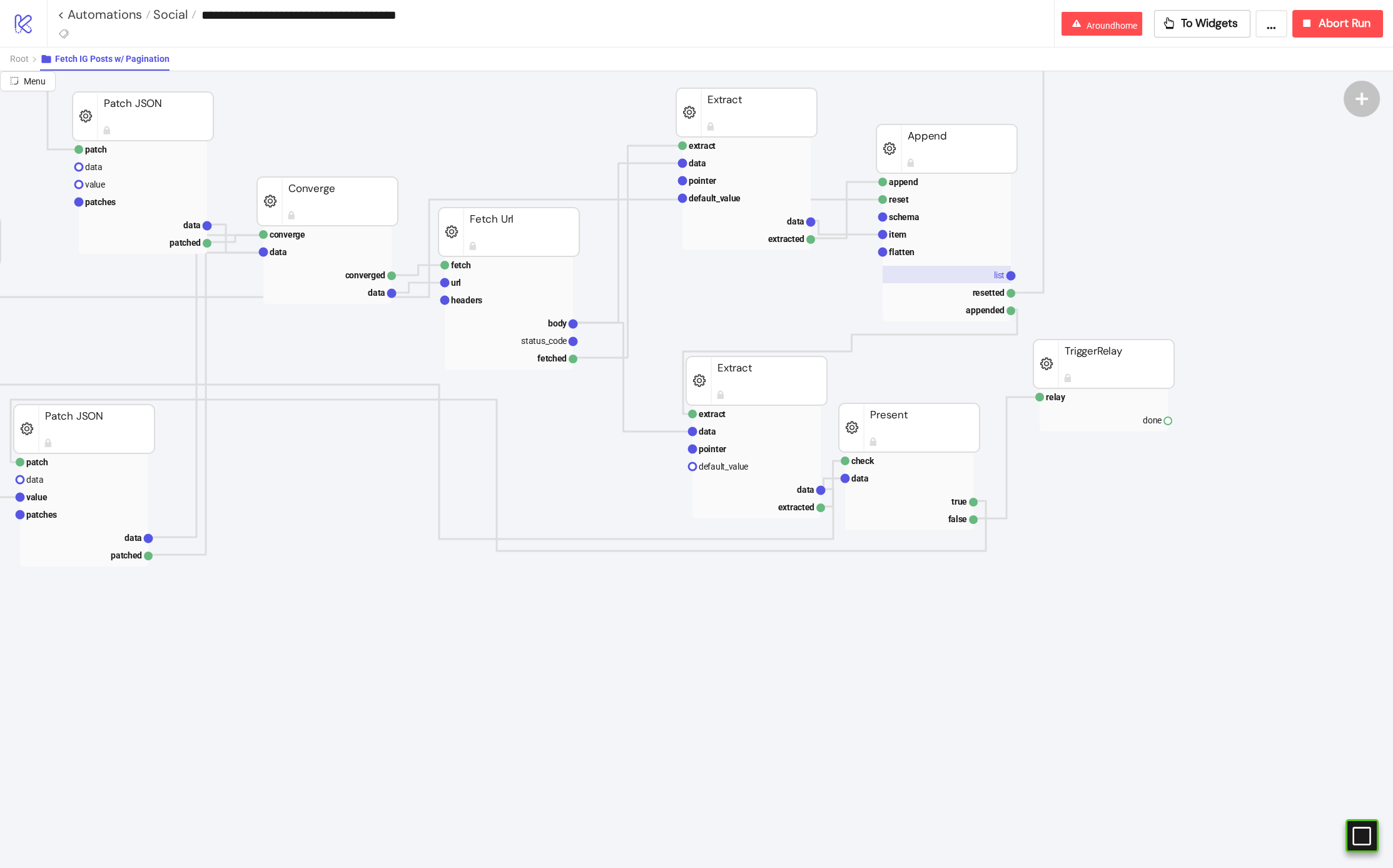click 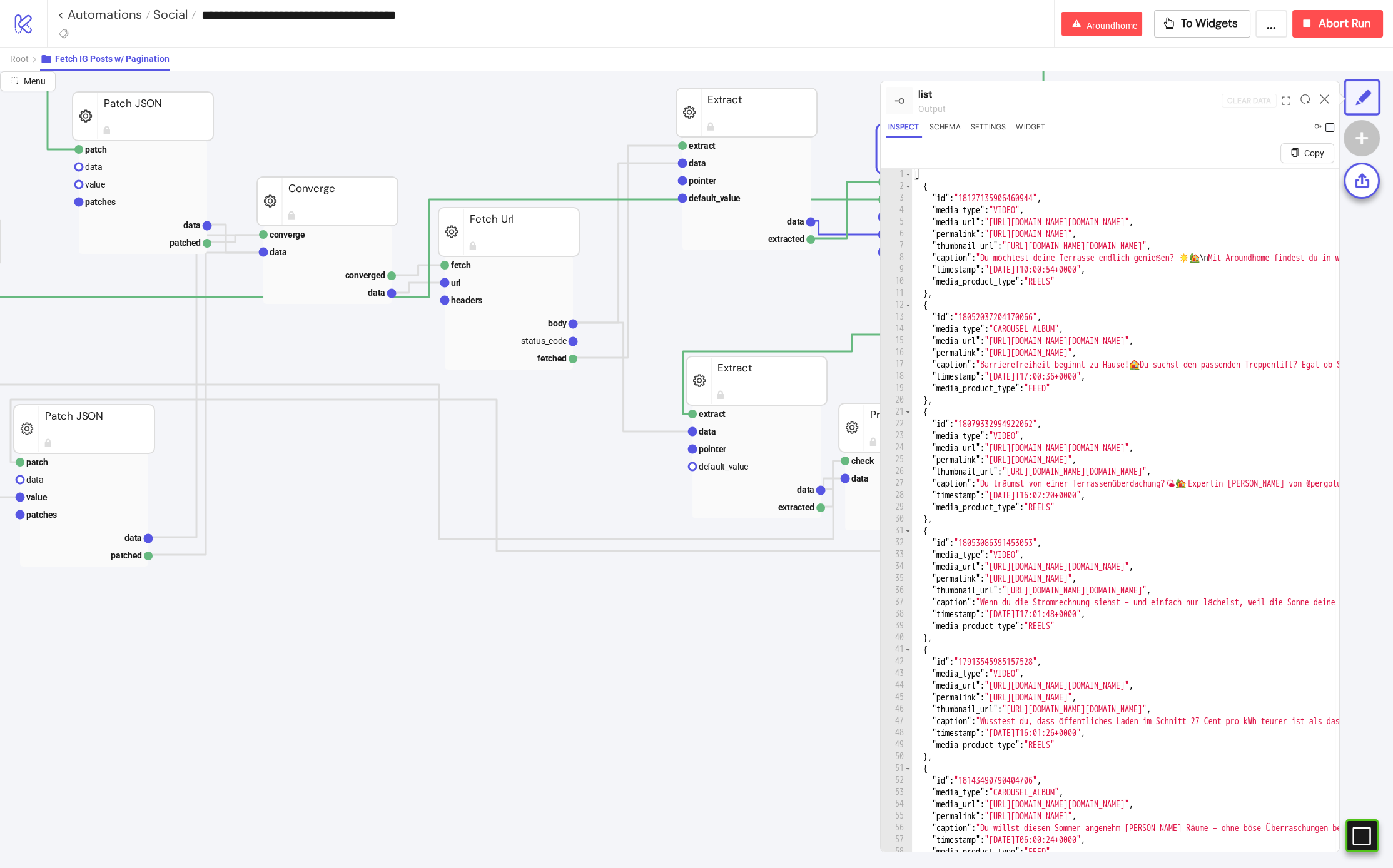 click at bounding box center (1330, 128) 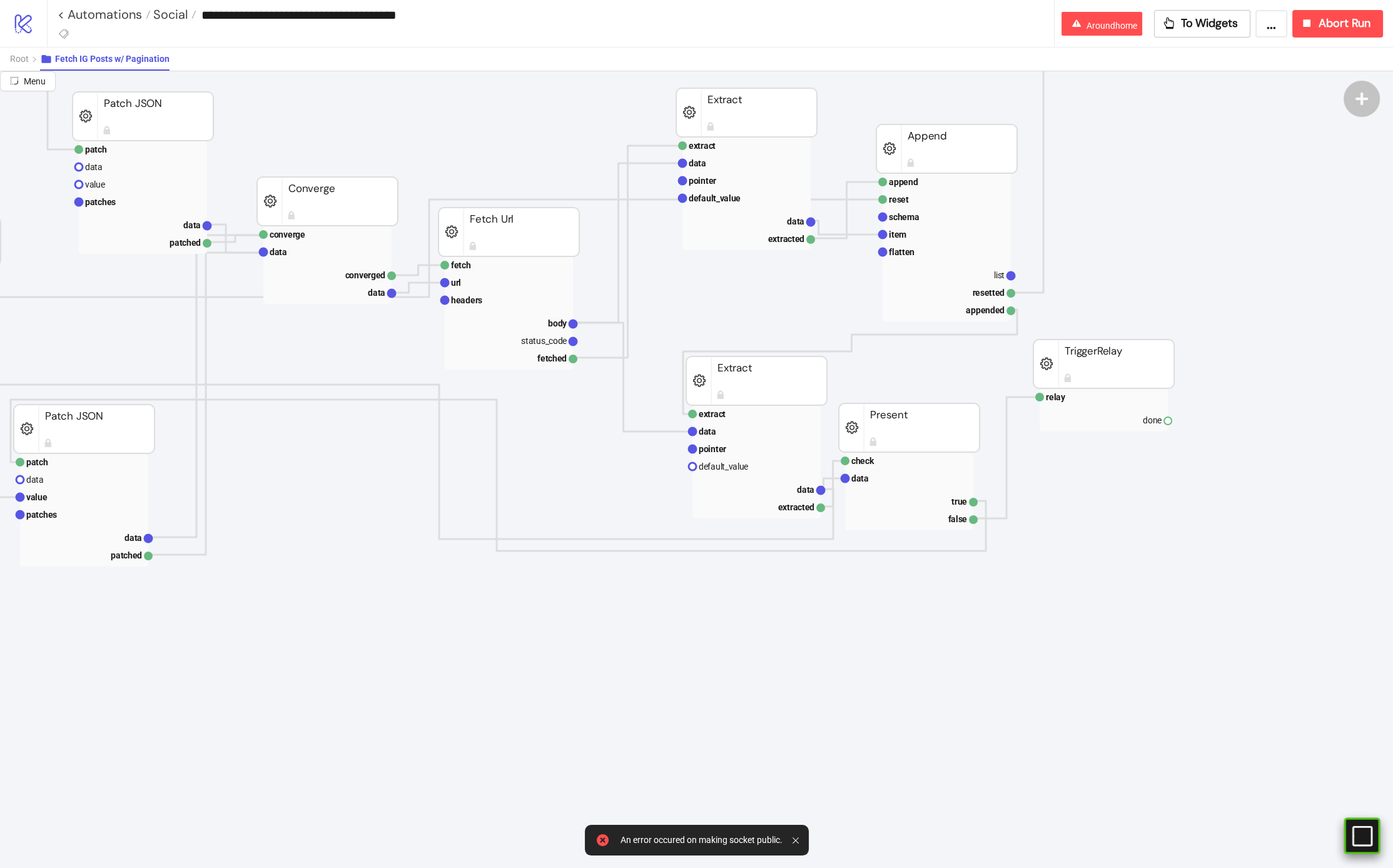 click 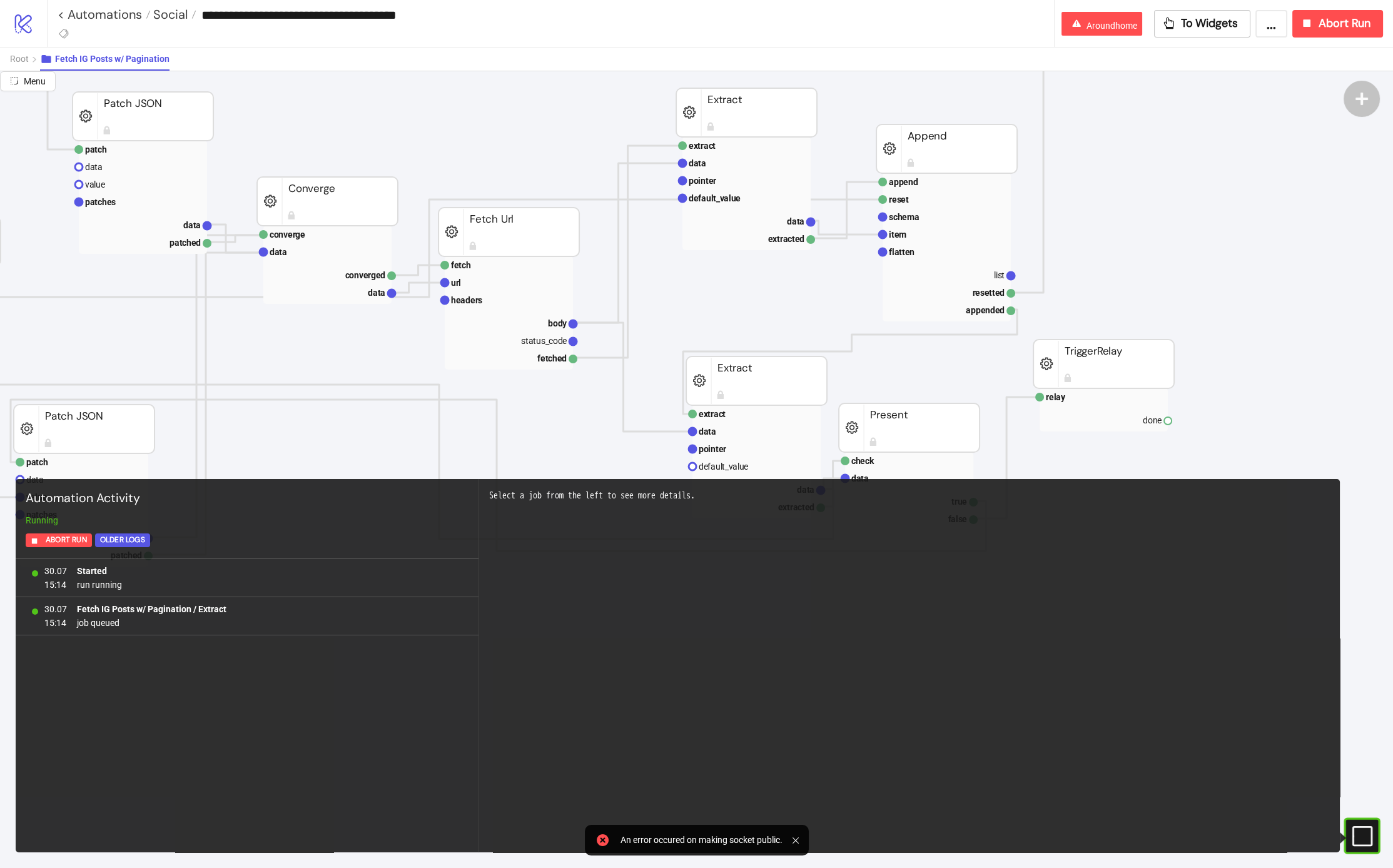 click 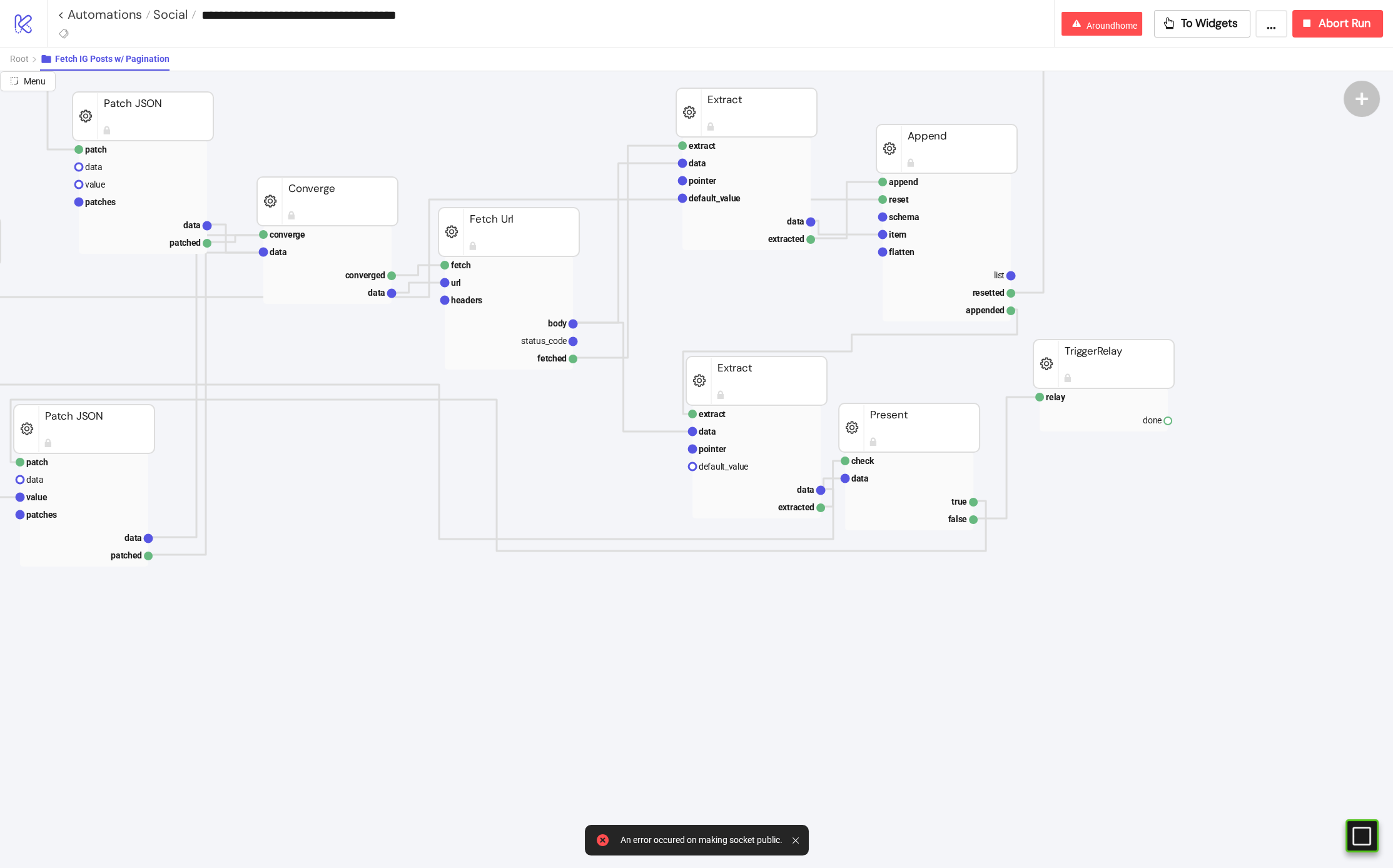click on "relay done TriggerRelay check data true false Present extract data pointer default_value data extracted Extract patch data value patches data patched Patch JSON start relayed TriggerRelay append reset schema item flatten list resetted appended Append patch data value patches data patched Patch JSON converge data converged data Converge fetch url headers body status_code fetched Fetch Url extract data pointer default_value data extracted Extract" 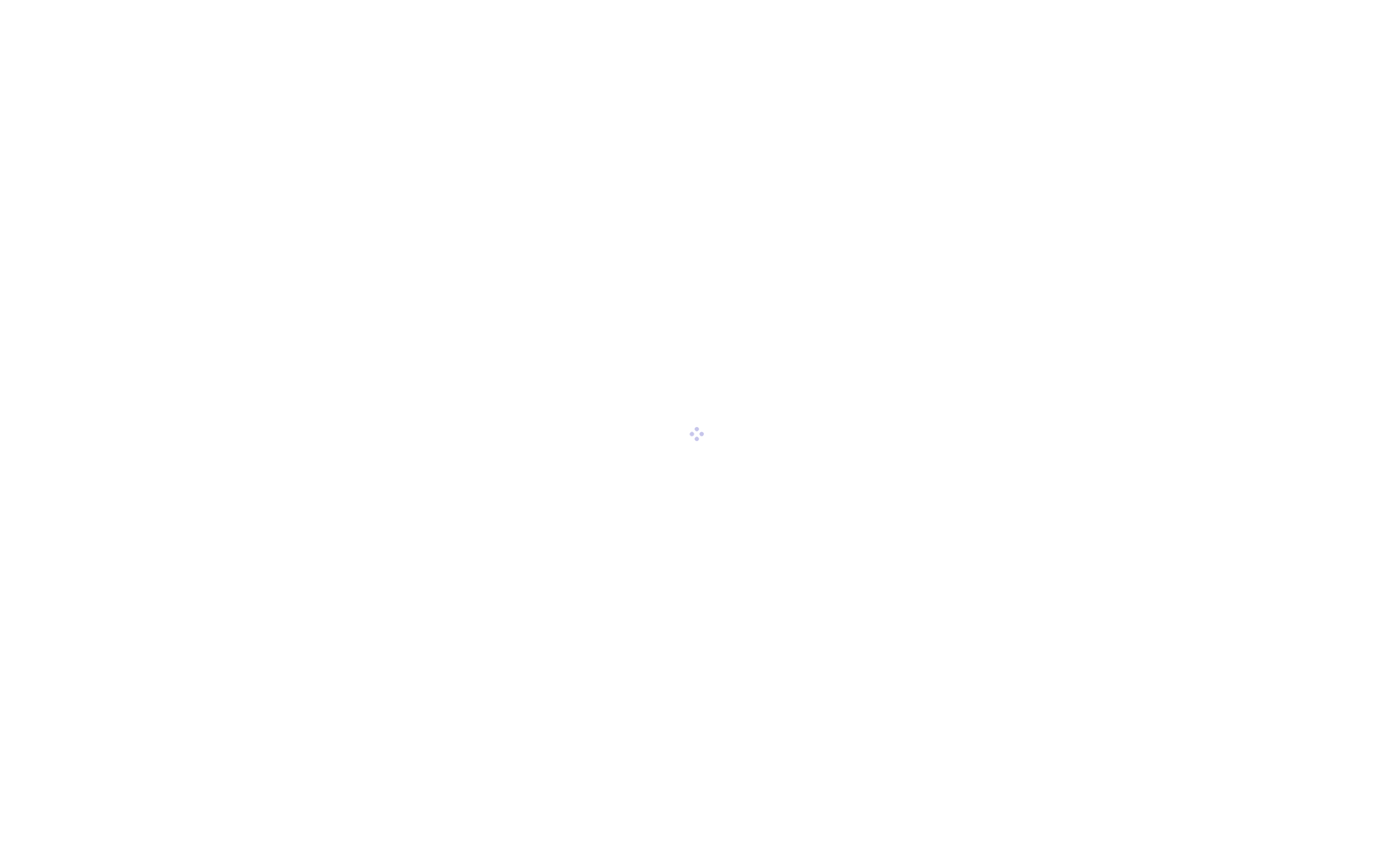 scroll, scrollTop: 0, scrollLeft: 0, axis: both 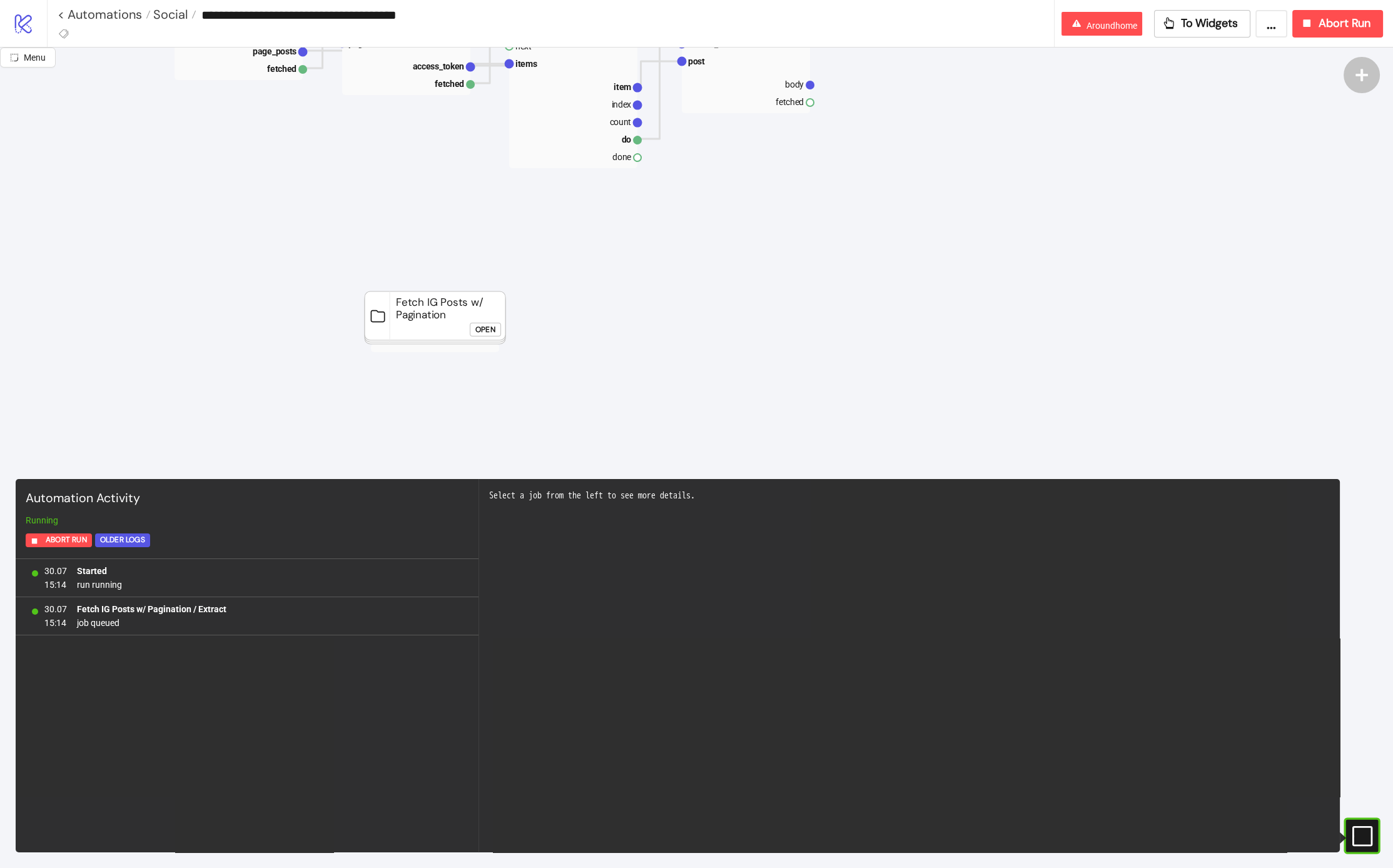 click on "Open" 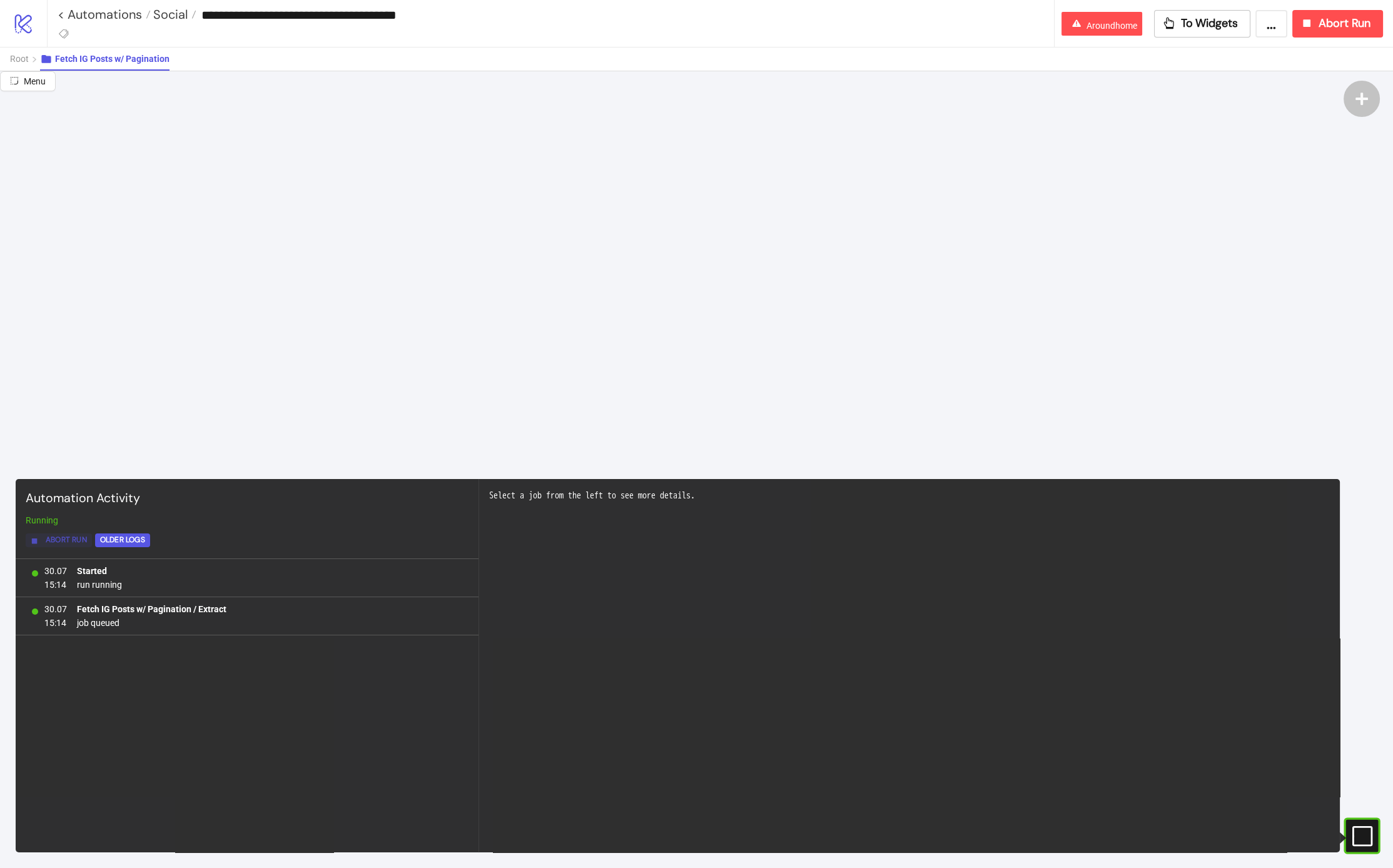 click on "Abort Run" at bounding box center [66, 540] 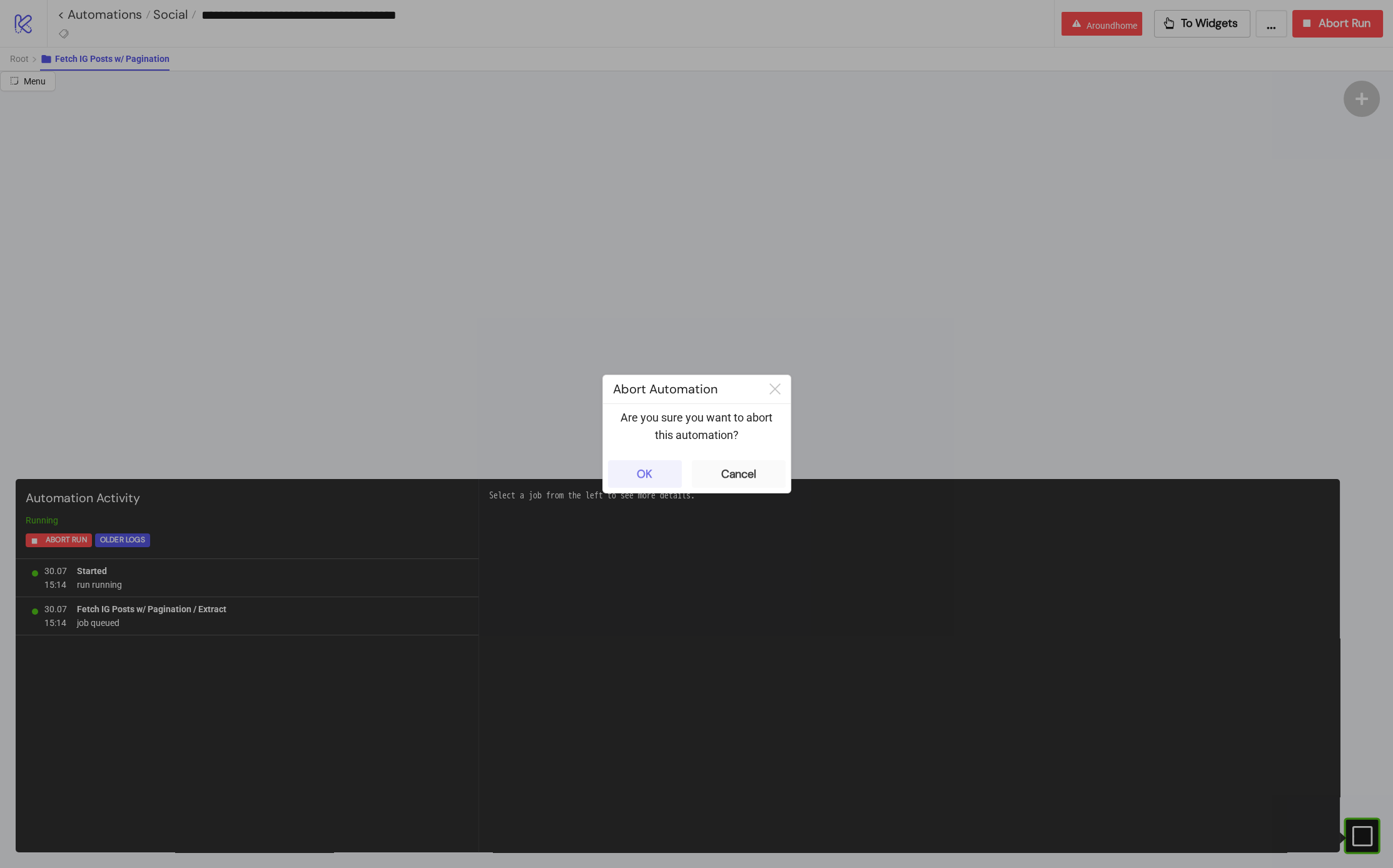 click on "OK" at bounding box center [645, 474] 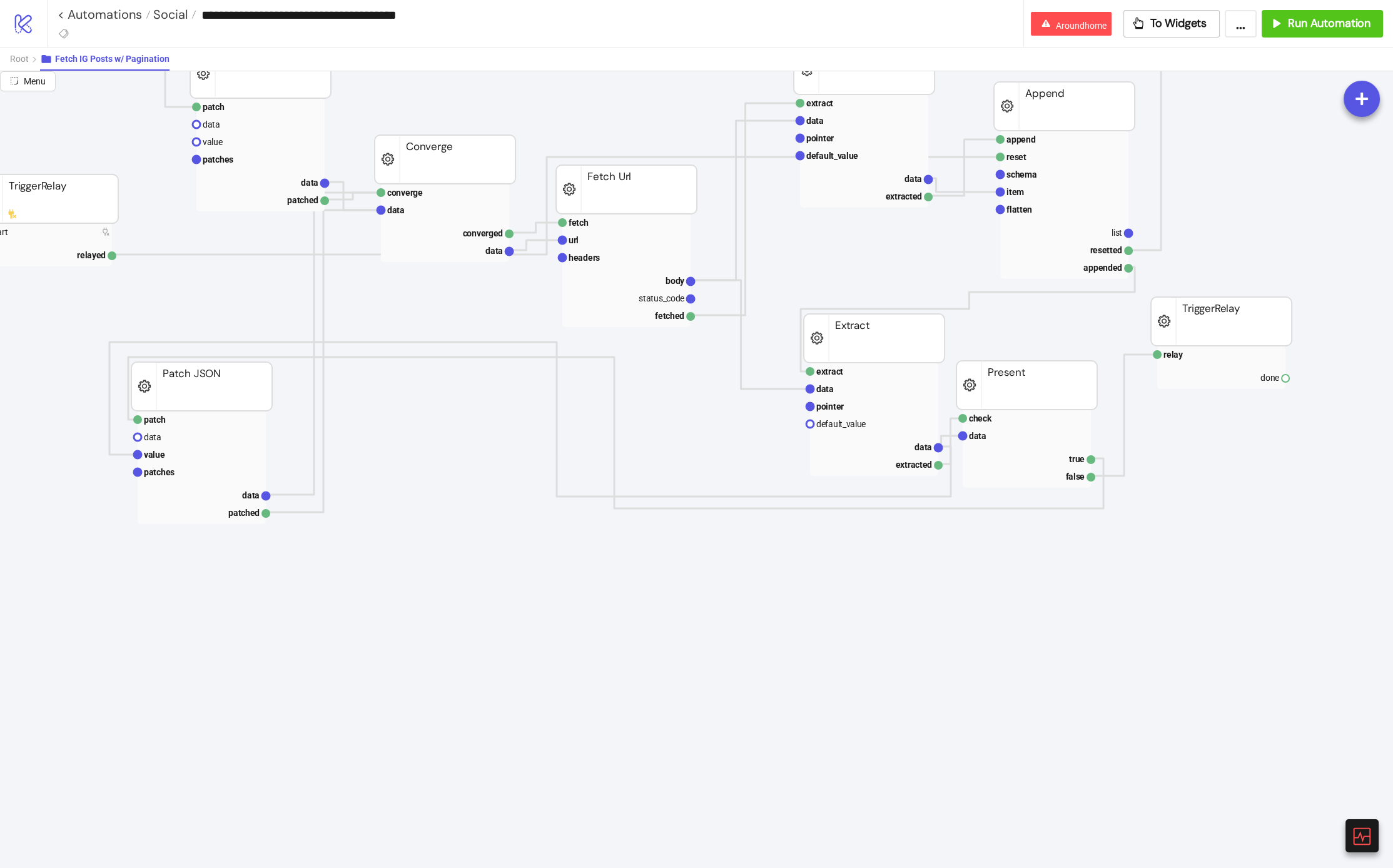 scroll, scrollTop: 162, scrollLeft: 63, axis: both 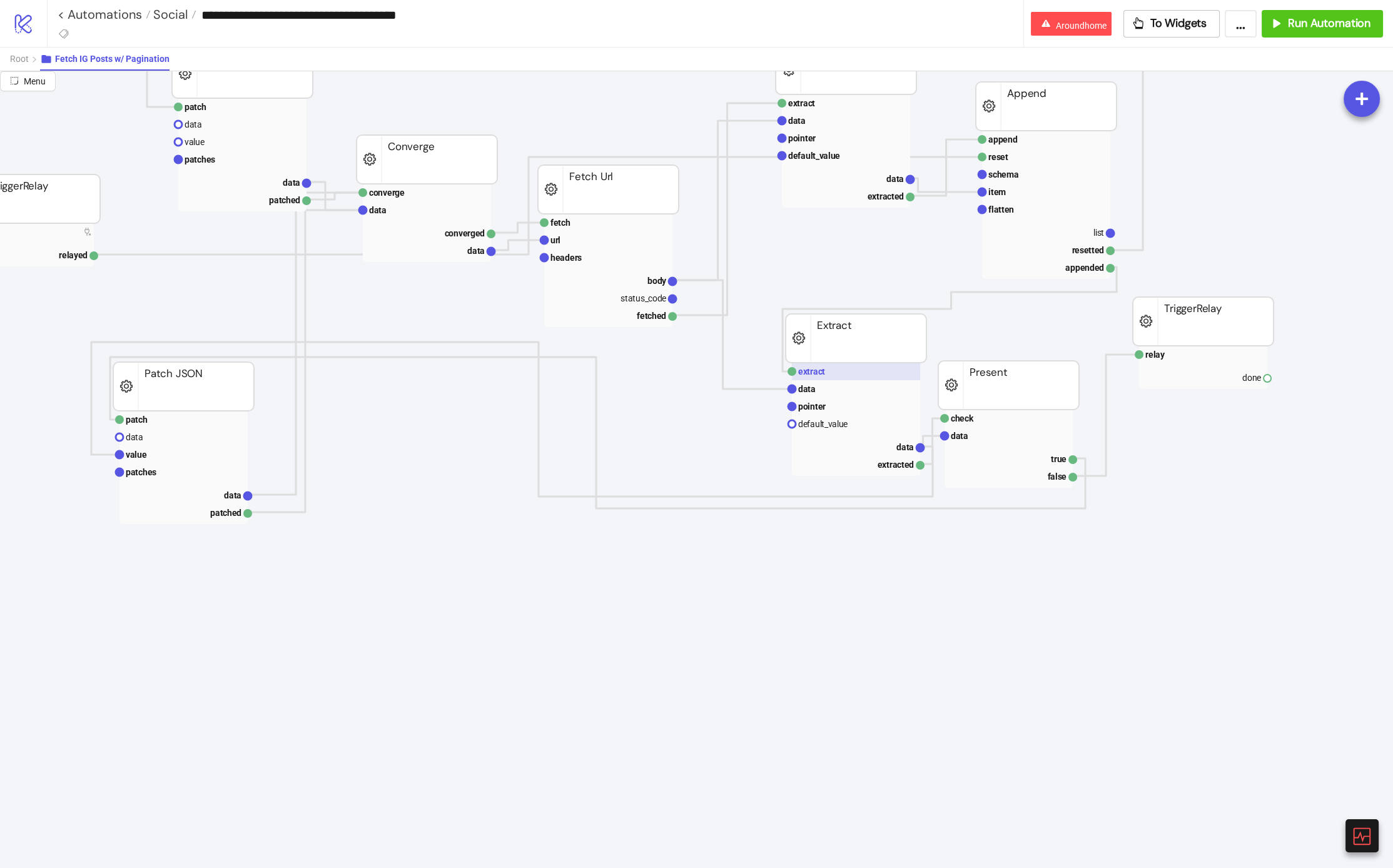 click on "extract" 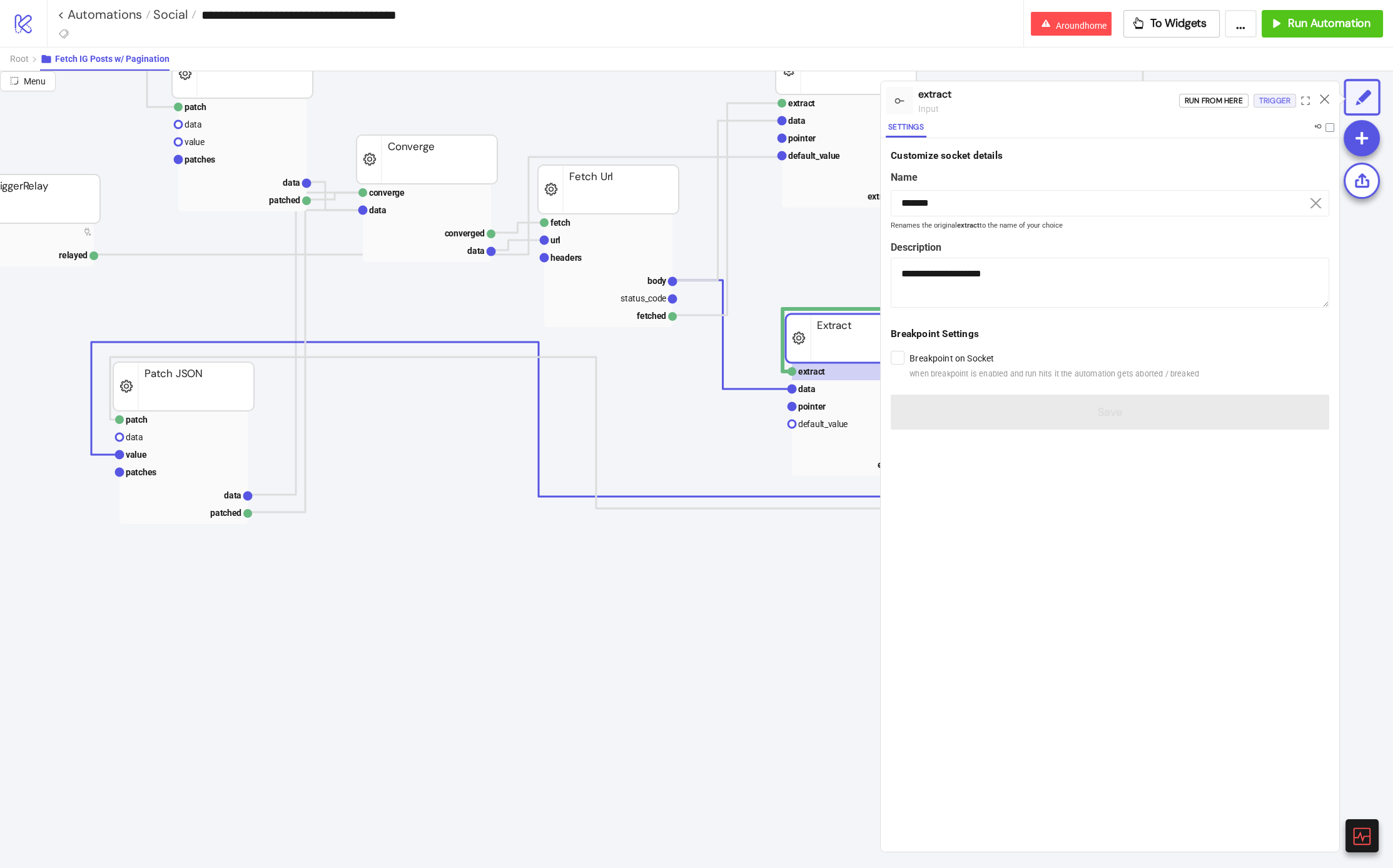 click on "Trigger" at bounding box center (1275, 101) 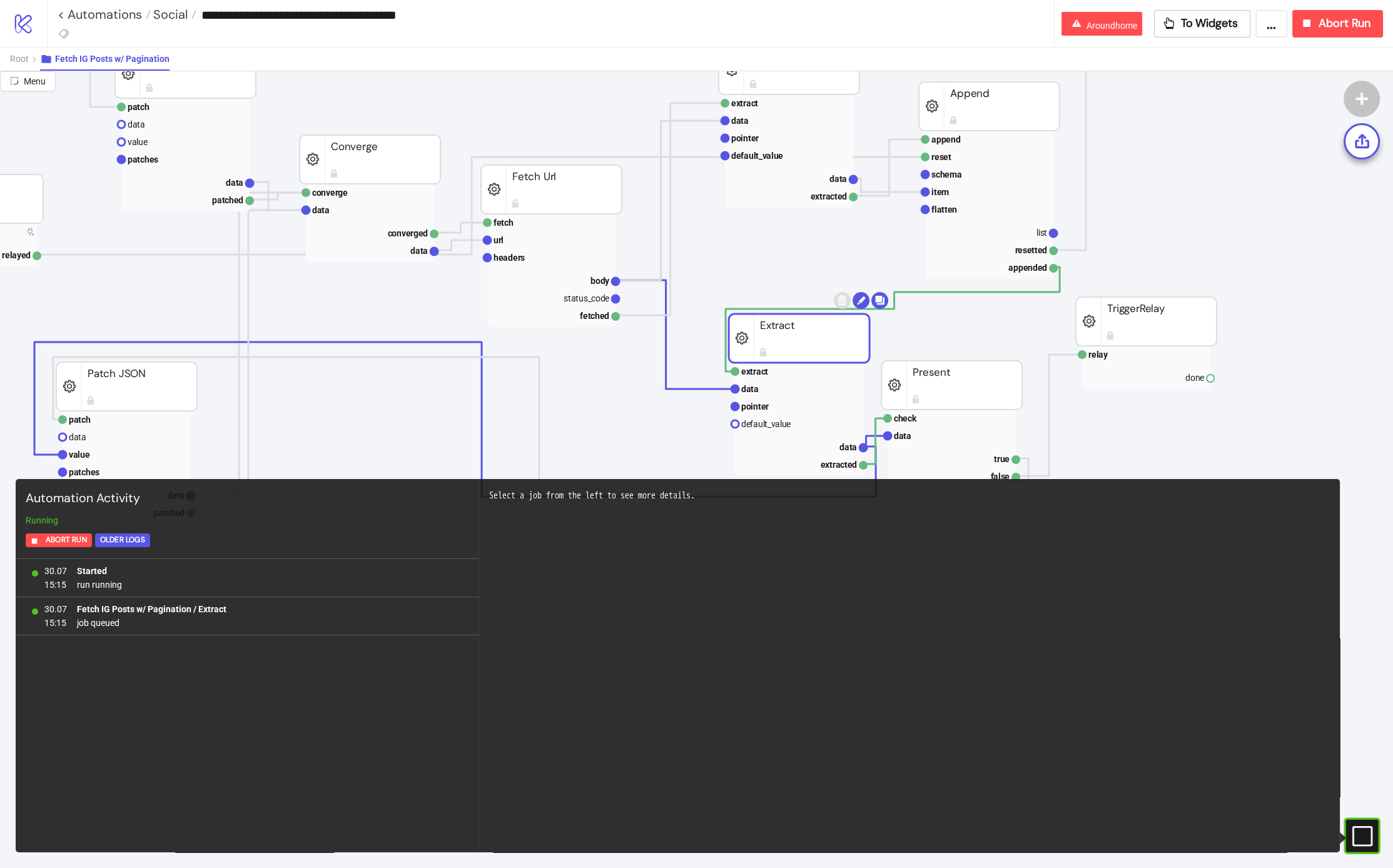 scroll, scrollTop: 178, scrollLeft: 119, axis: both 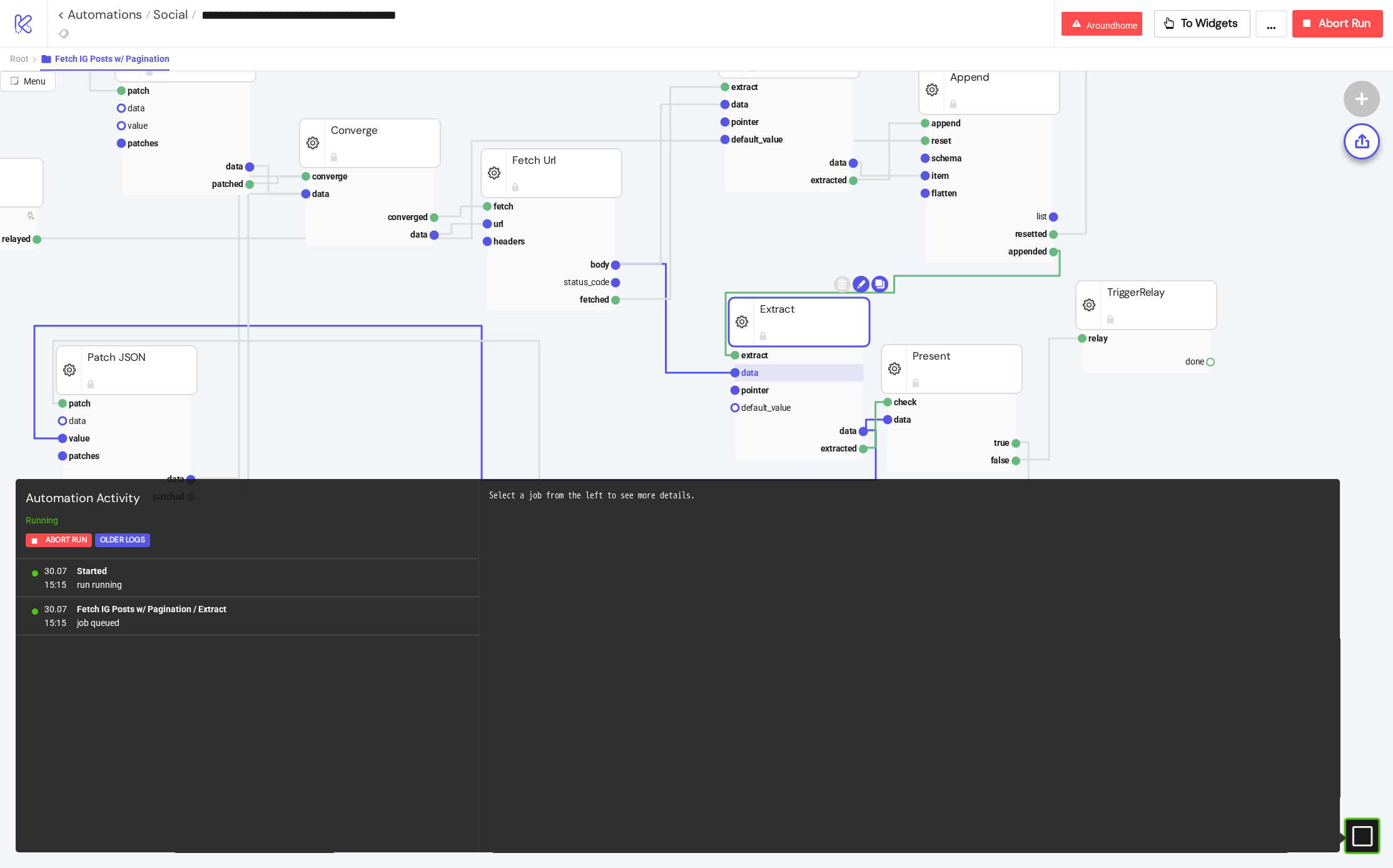 click 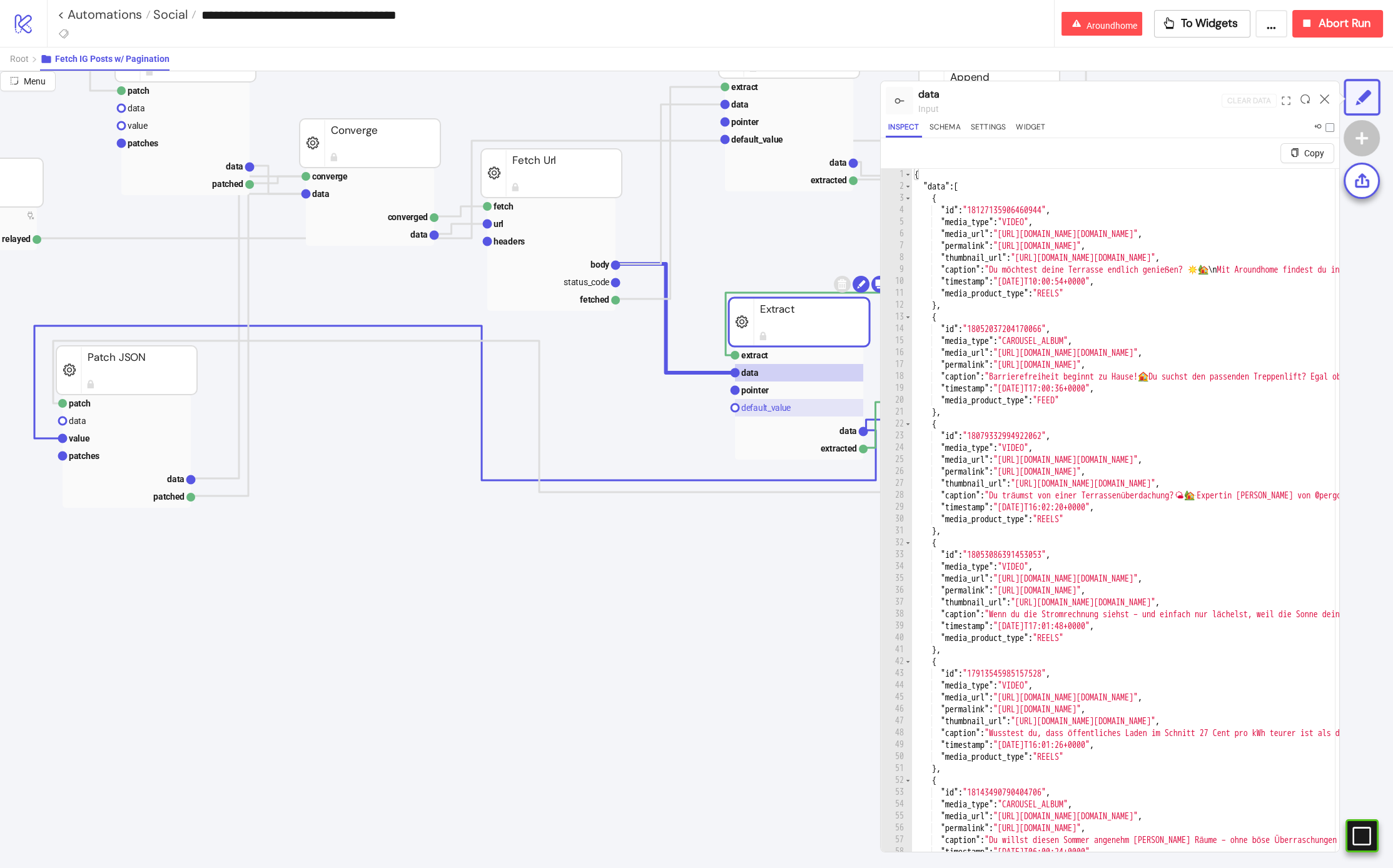 click on "default_value" 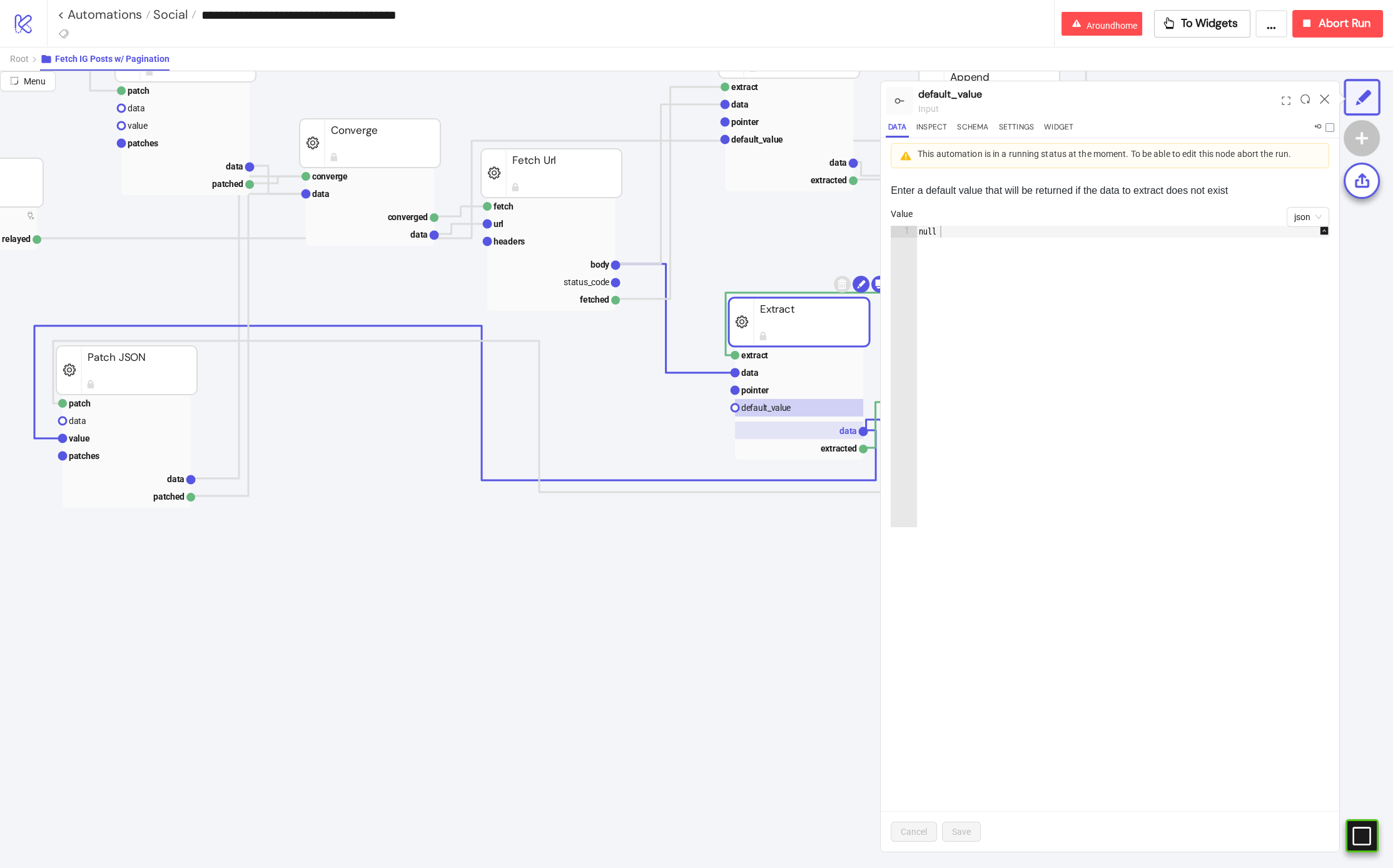 click 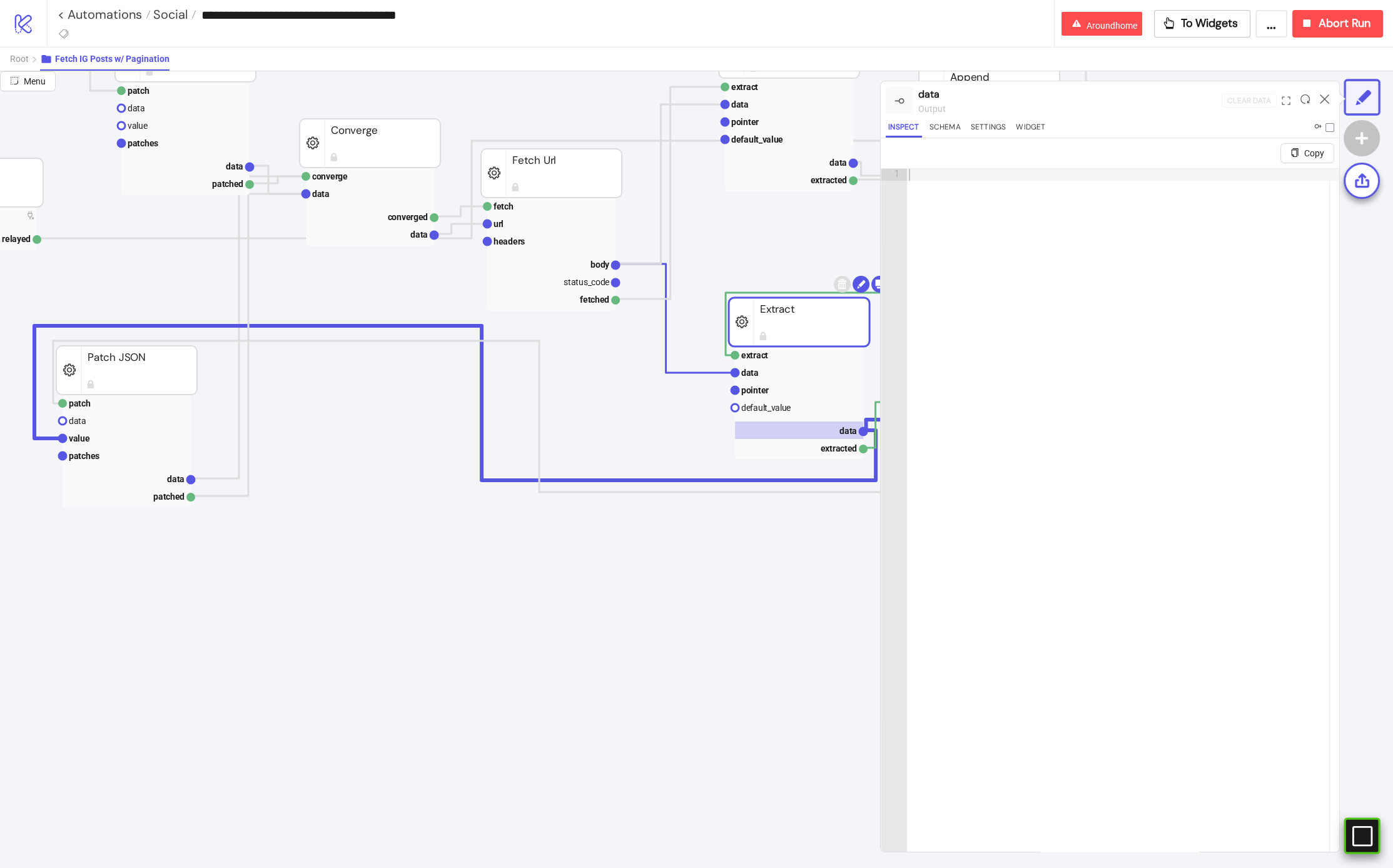 click on "#e9k1n36qviq57_to {
animation: e9k1n36qviq57_to__to 2000ms linear infinite normal forwards;
}
@keyframes e9k1n36qviq57_to__to {
0% {transform: translate(-9.500000px,7.500000px)}
30% {transform: translate(11.500000px,7.500000px)}
60% {transform: translate(10.642857px,7.500000px)}
100% {transform: translate(30.500000px,7.500000px)}
}" 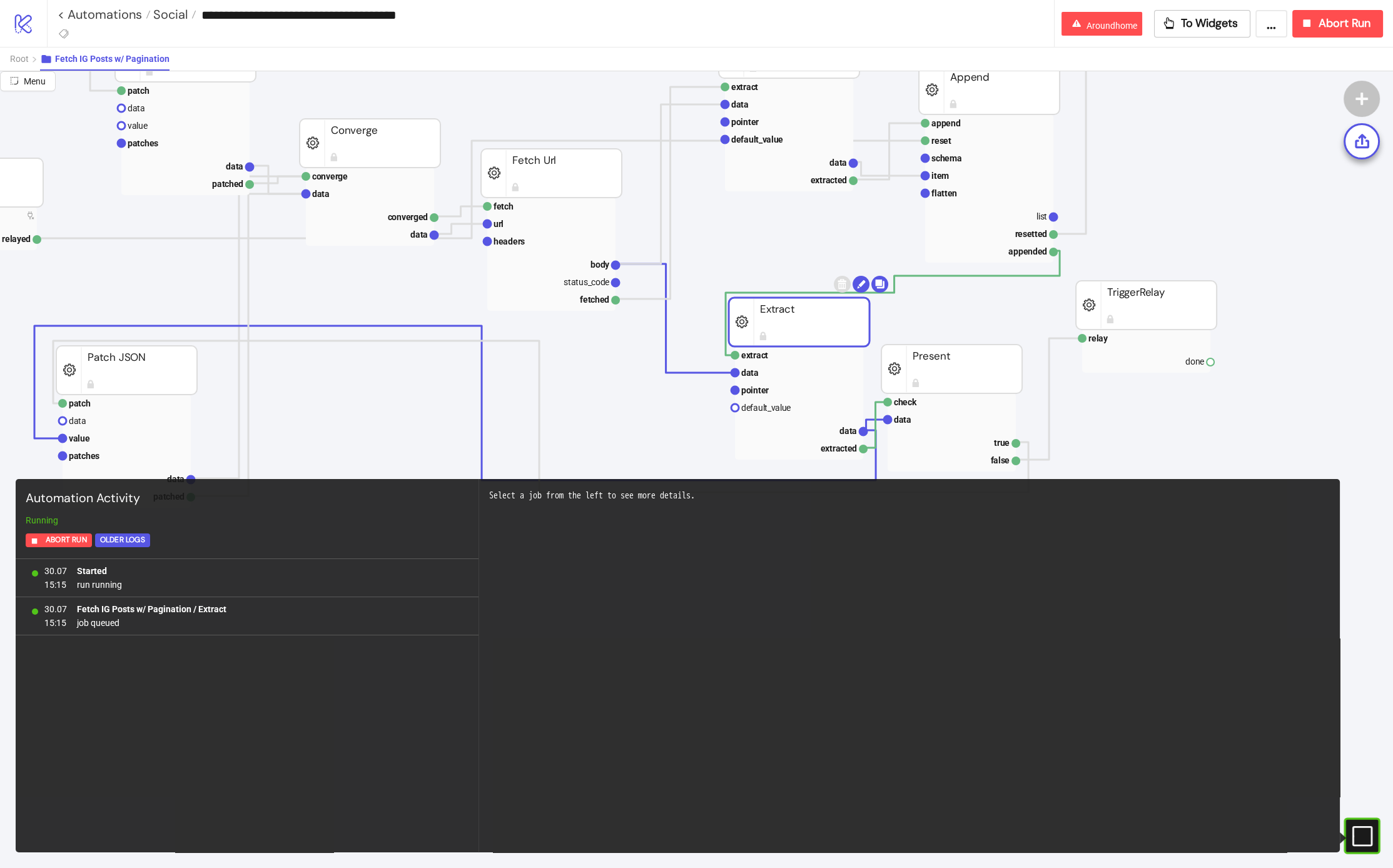 click on "extract data pointer default_value data extracted Extract check data true false Present fetch url headers body status_code fetched Fetch Url patch data value patches data patched Patch JSON append reset schema item flatten list resetted appended Append extract data pointer default_value data extracted Extract relay done TriggerRelay start relayed TriggerRelay converge data converged data Converge patch data value patches data patched Patch JSON" 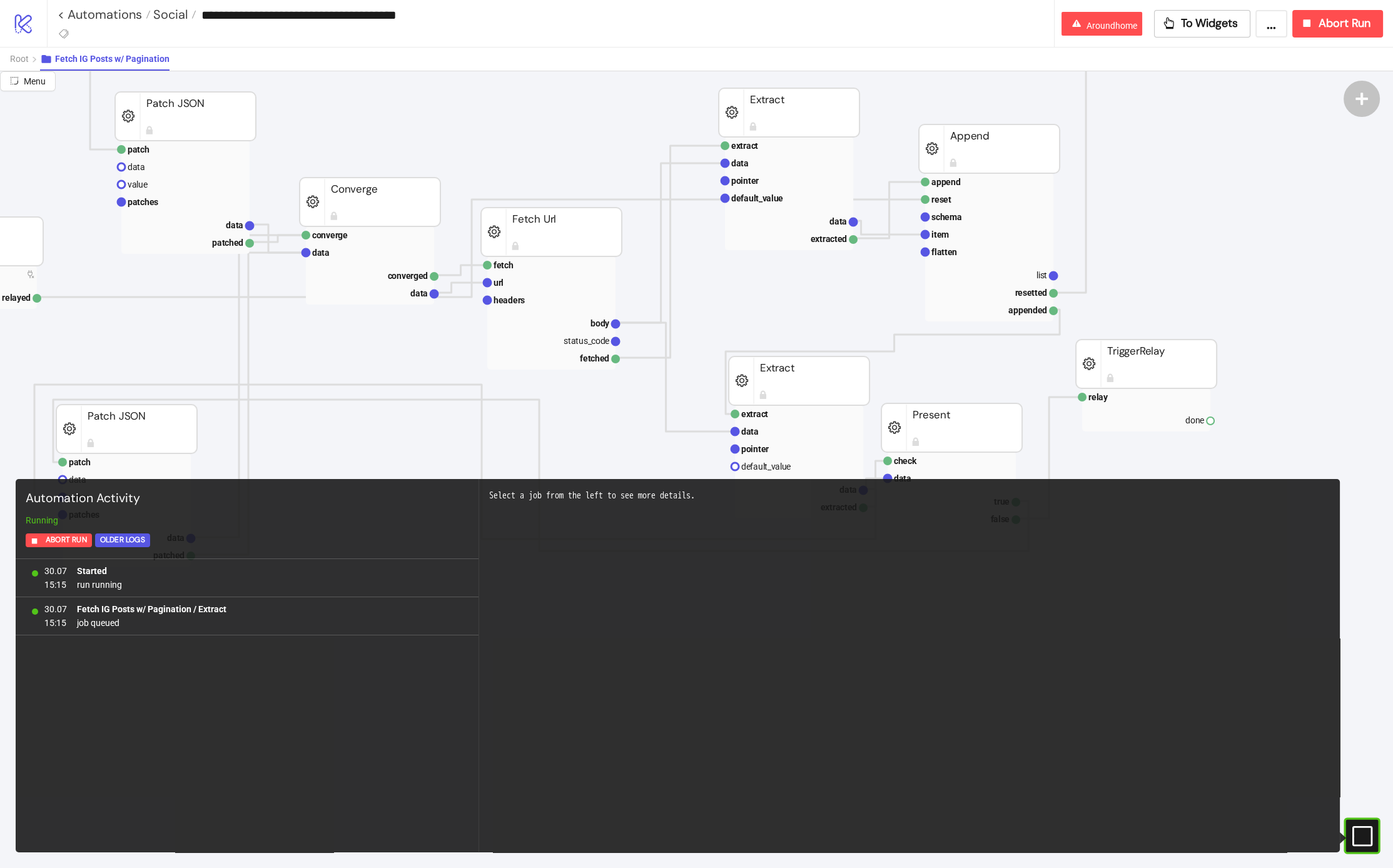 scroll, scrollTop: 118, scrollLeft: 119, axis: both 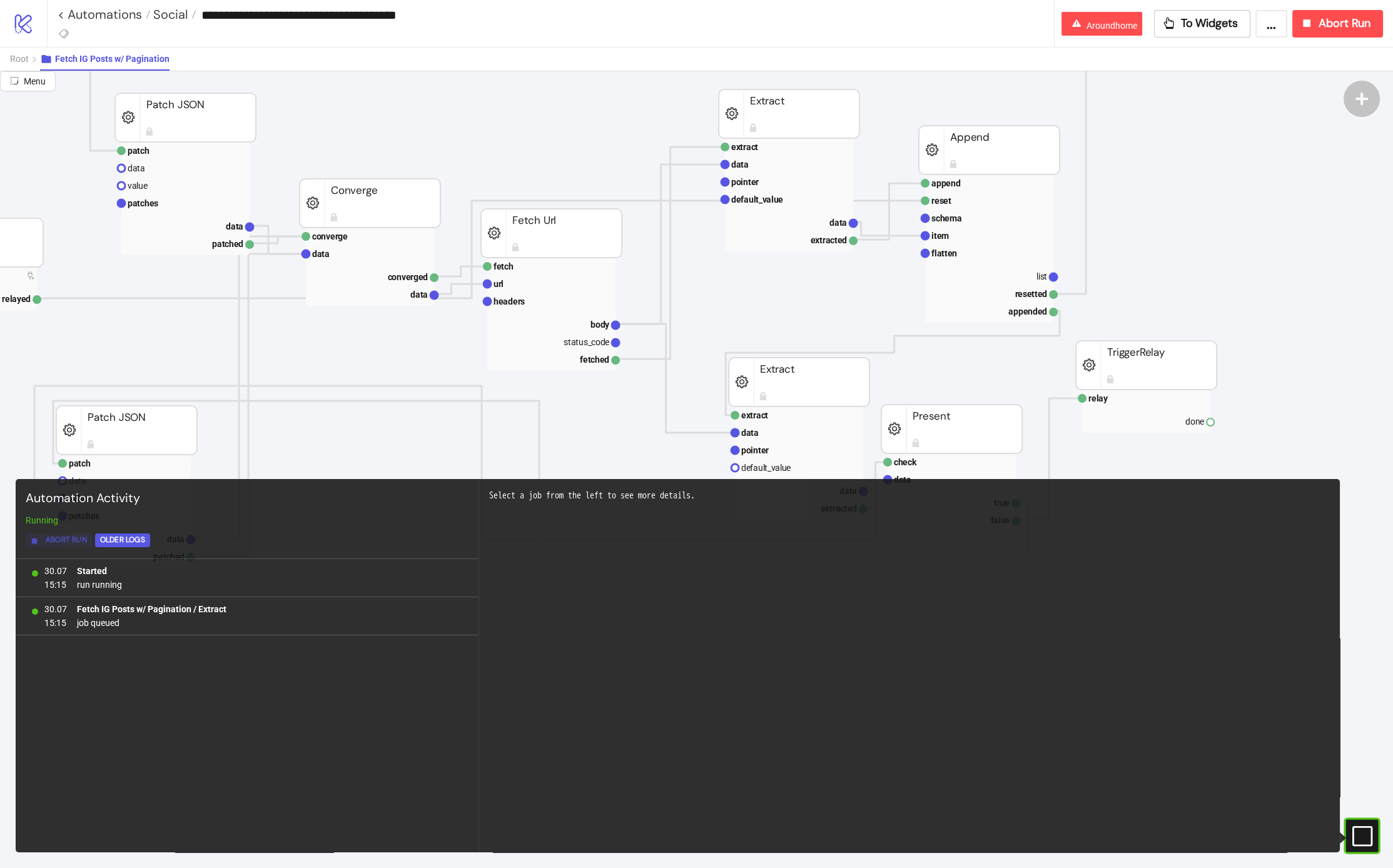 click on "Abort Run" at bounding box center (66, 540) 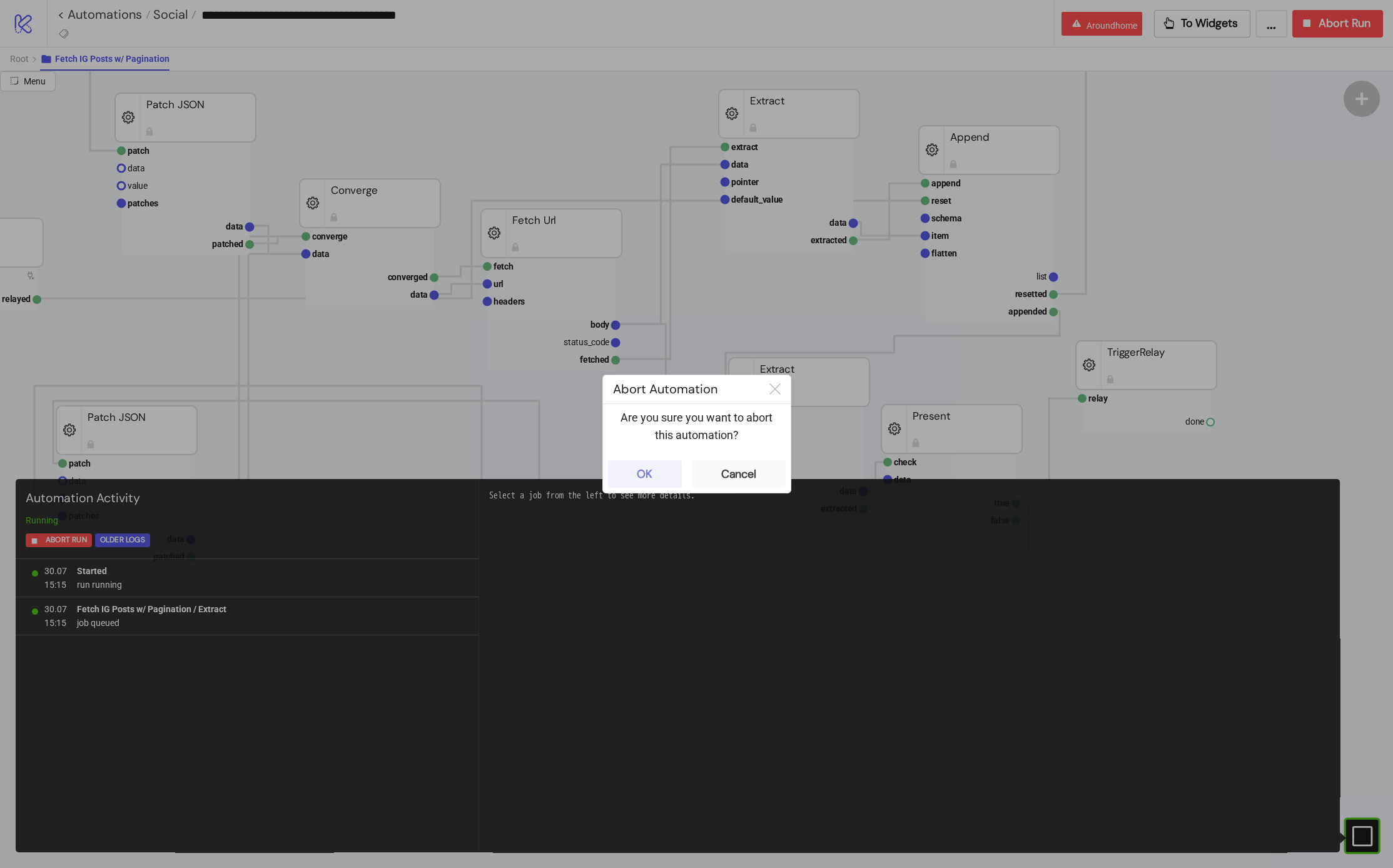 click on "OK" at bounding box center [644, 474] 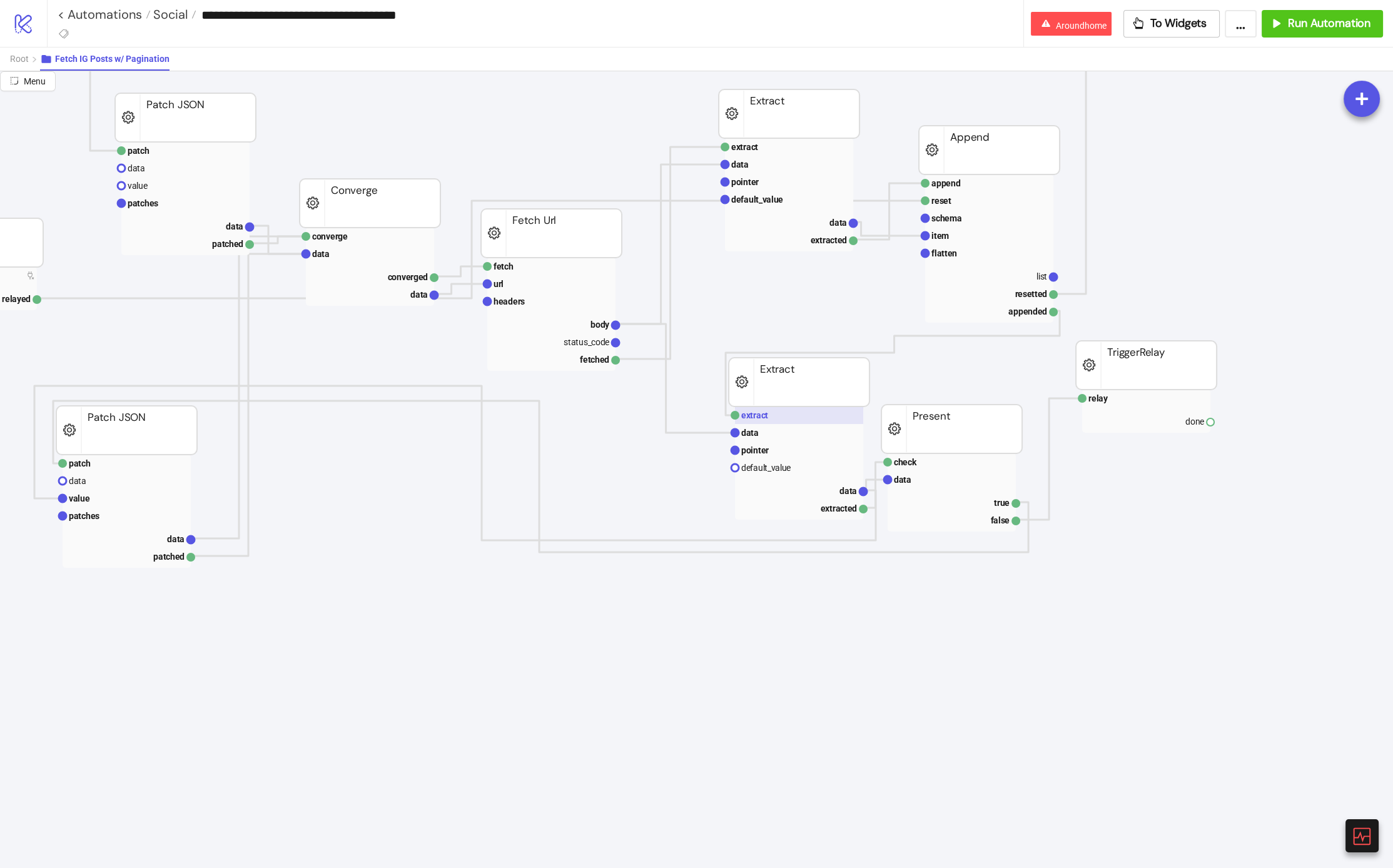 click 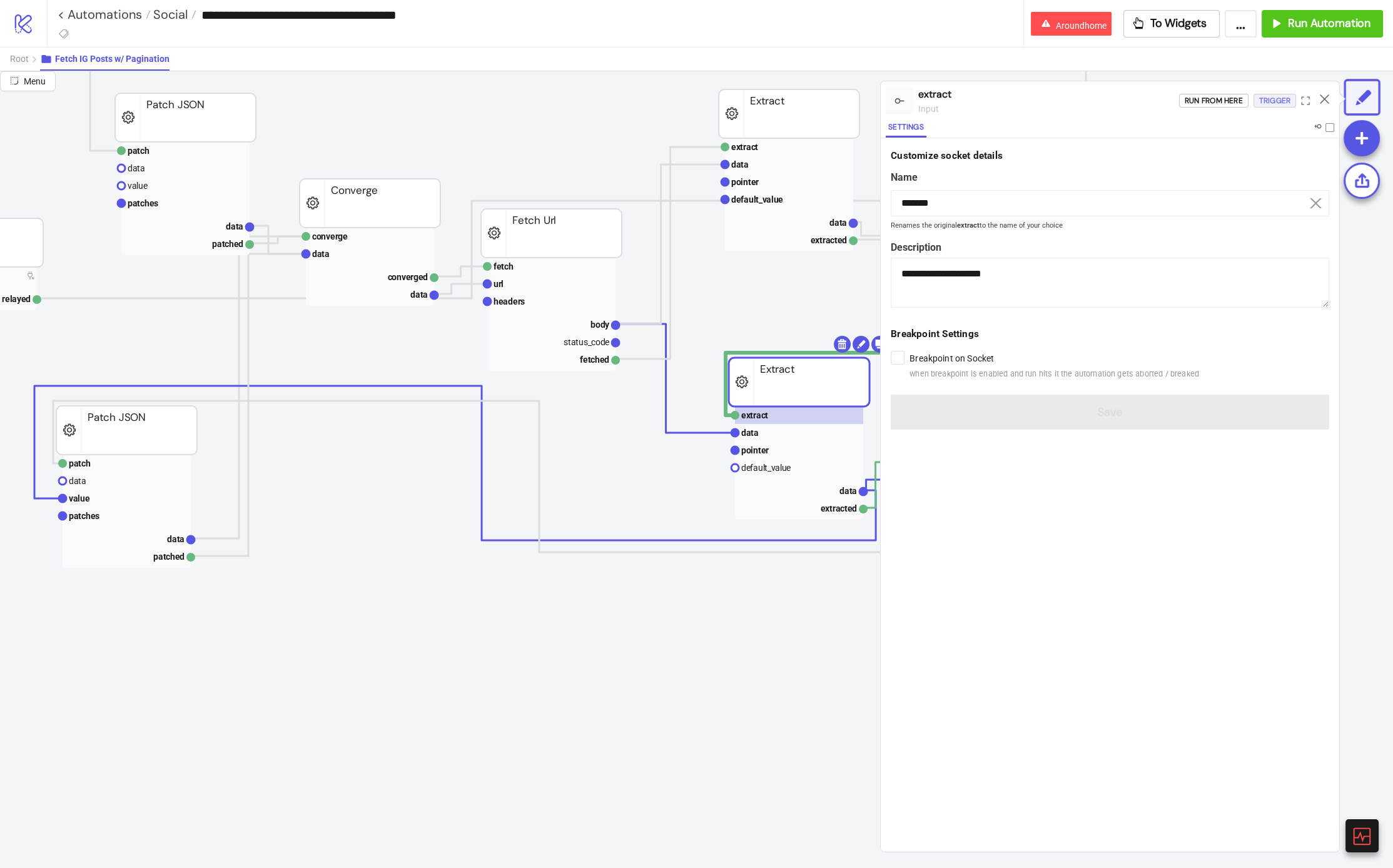 click on "Trigger" at bounding box center (1275, 101) 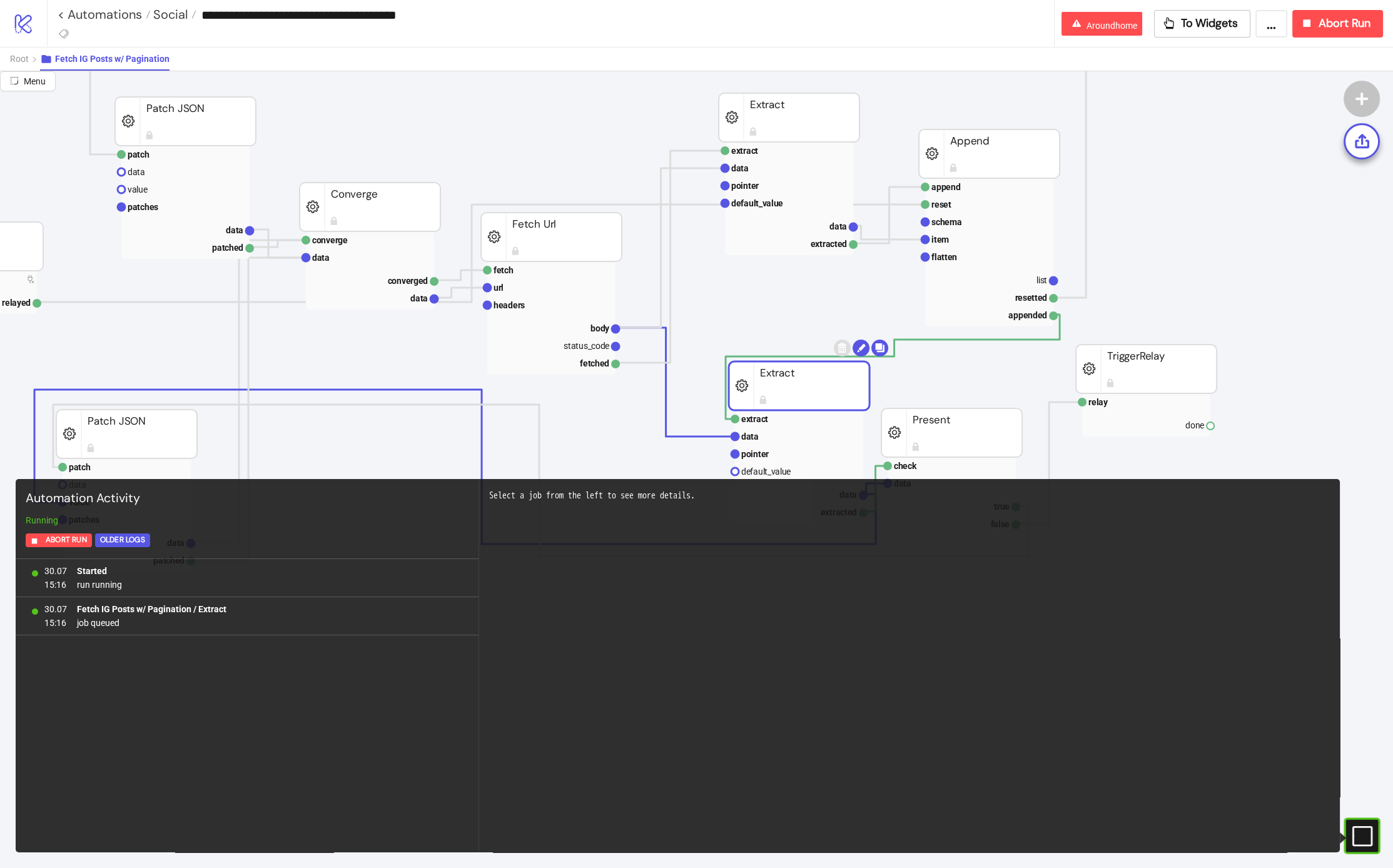 scroll, scrollTop: 116, scrollLeft: 119, axis: both 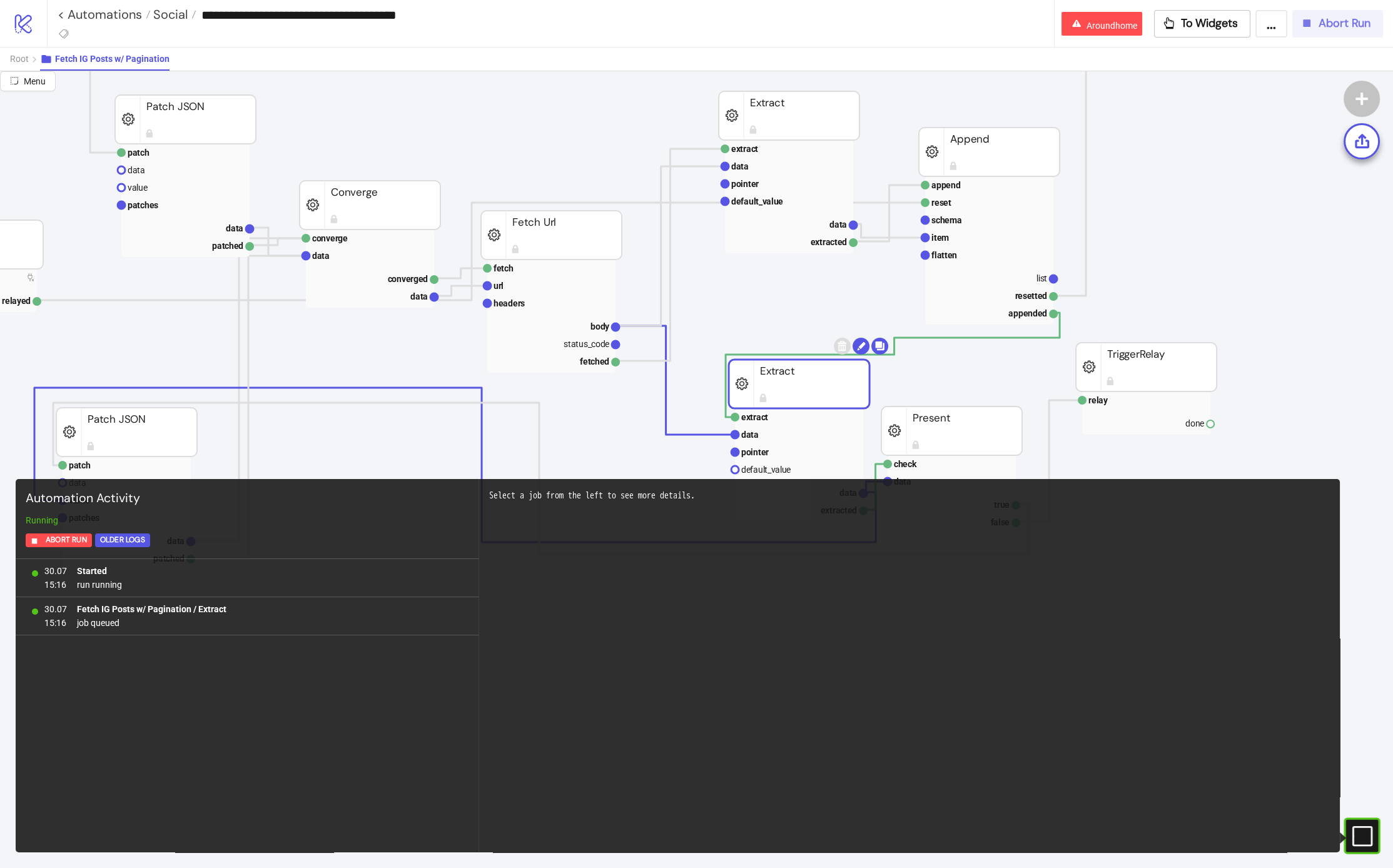 click on "Abort Run" at bounding box center (1344, 23) 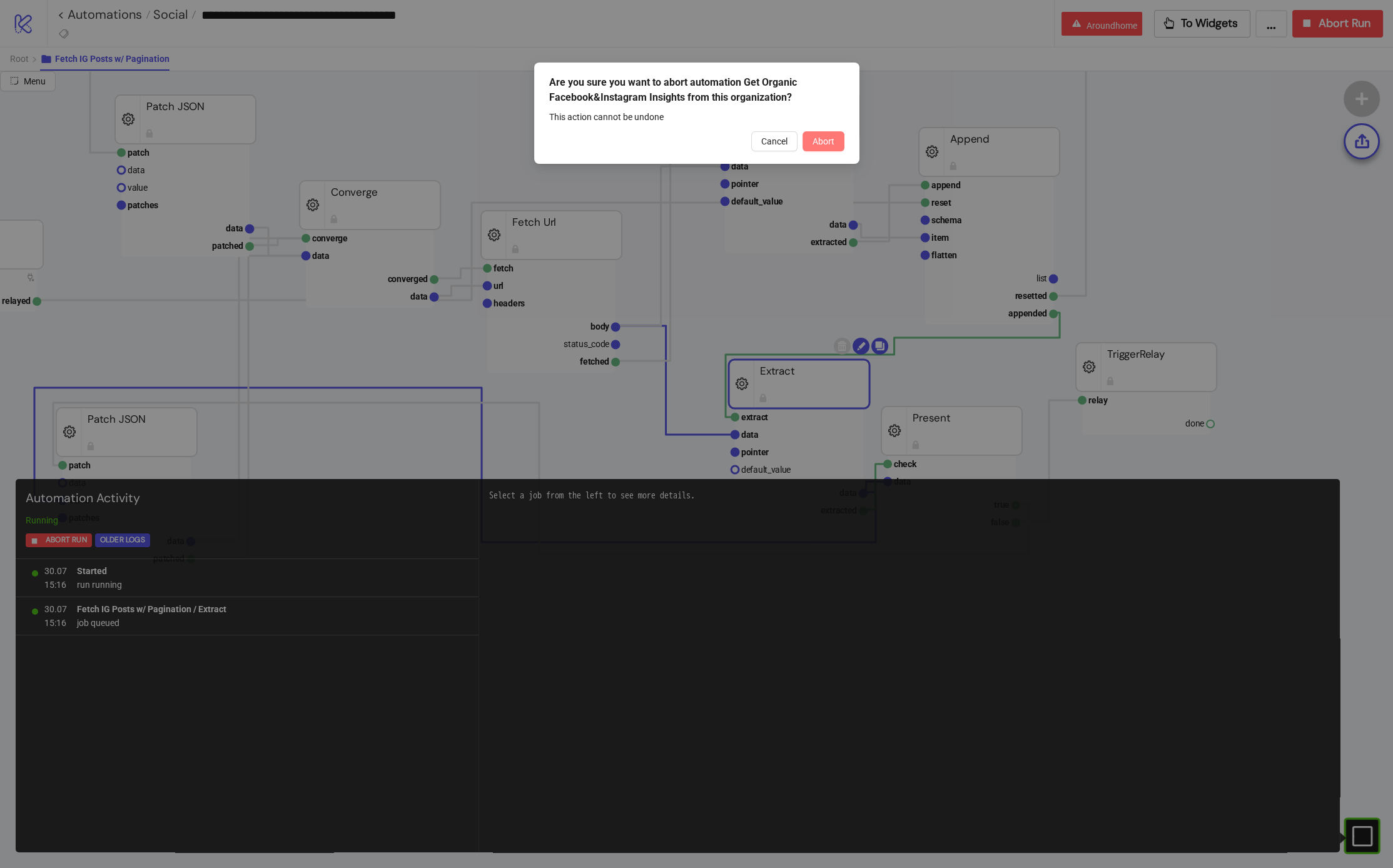 click on "Abort" at bounding box center [823, 141] 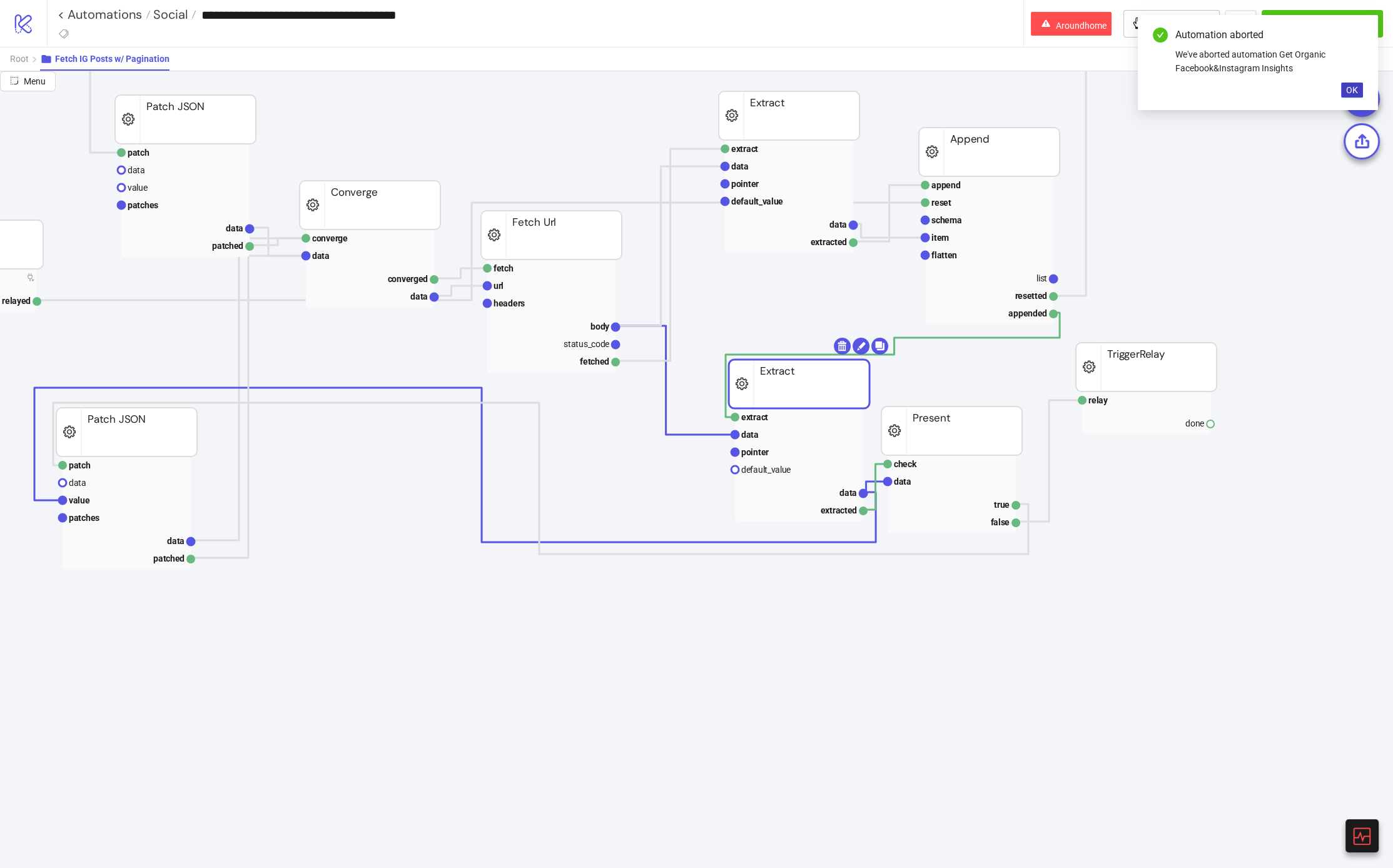 click on "extract data pointer default_value data extracted Extract check data true false Present fetch url headers body status_code fetched Fetch Url patch data value patches data patched Patch JSON append reset schema item flatten list resetted appended Append extract data pointer default_value data extracted Extract relay done TriggerRelay start relayed TriggerRelay converge data converged data Converge patch data value patches data patched Patch JSON" 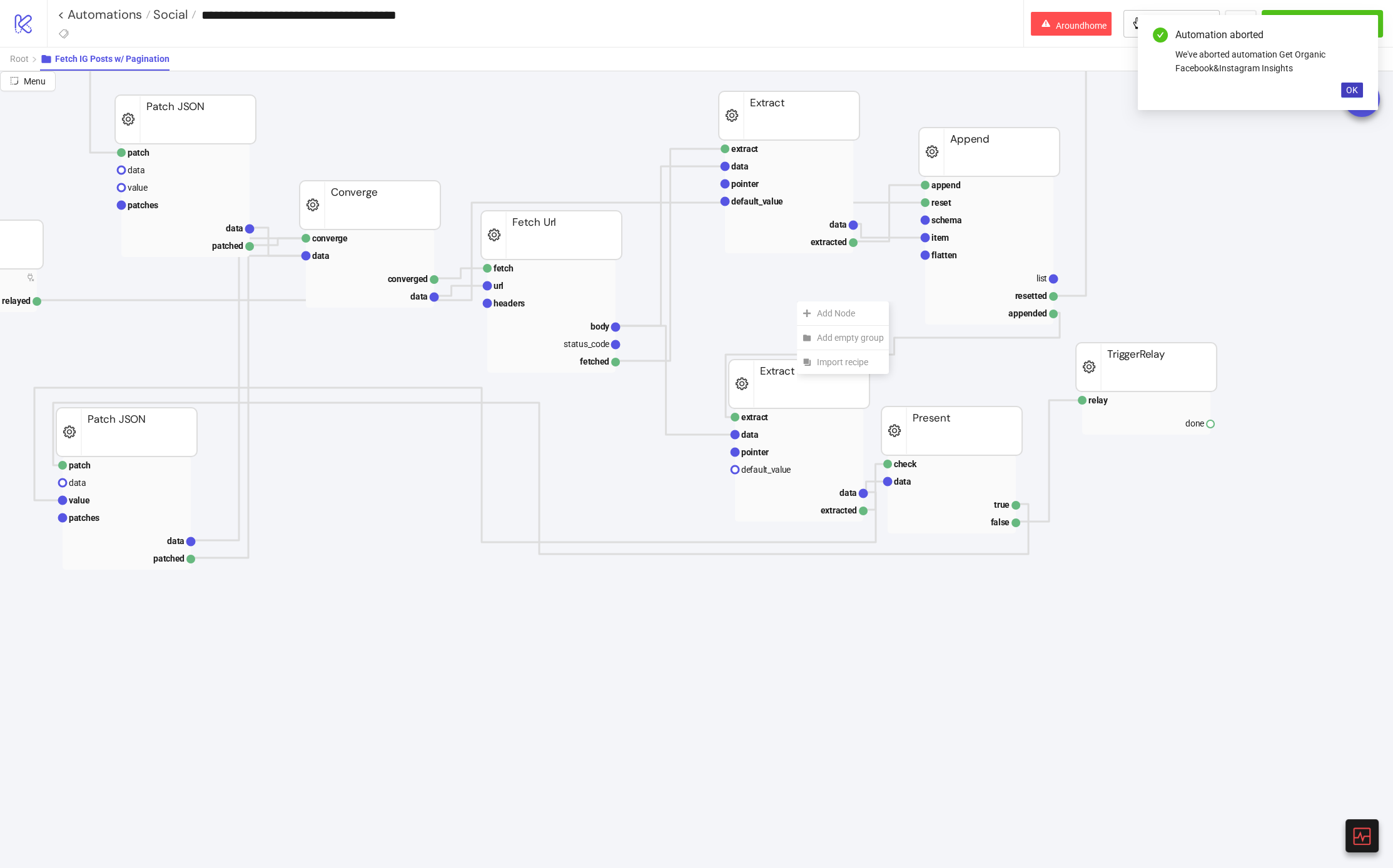 click on "extract data pointer default_value data extracted Extract check data true false Present fetch url headers body status_code fetched Fetch Url patch data value patches data patched Patch JSON append reset schema item flatten list resetted appended Append extract data pointer default_value data extracted Extract relay done TriggerRelay start relayed TriggerRelay converge data converged data Converge patch data value patches data patched Patch JSON Add Node Add empty group Import recipe" 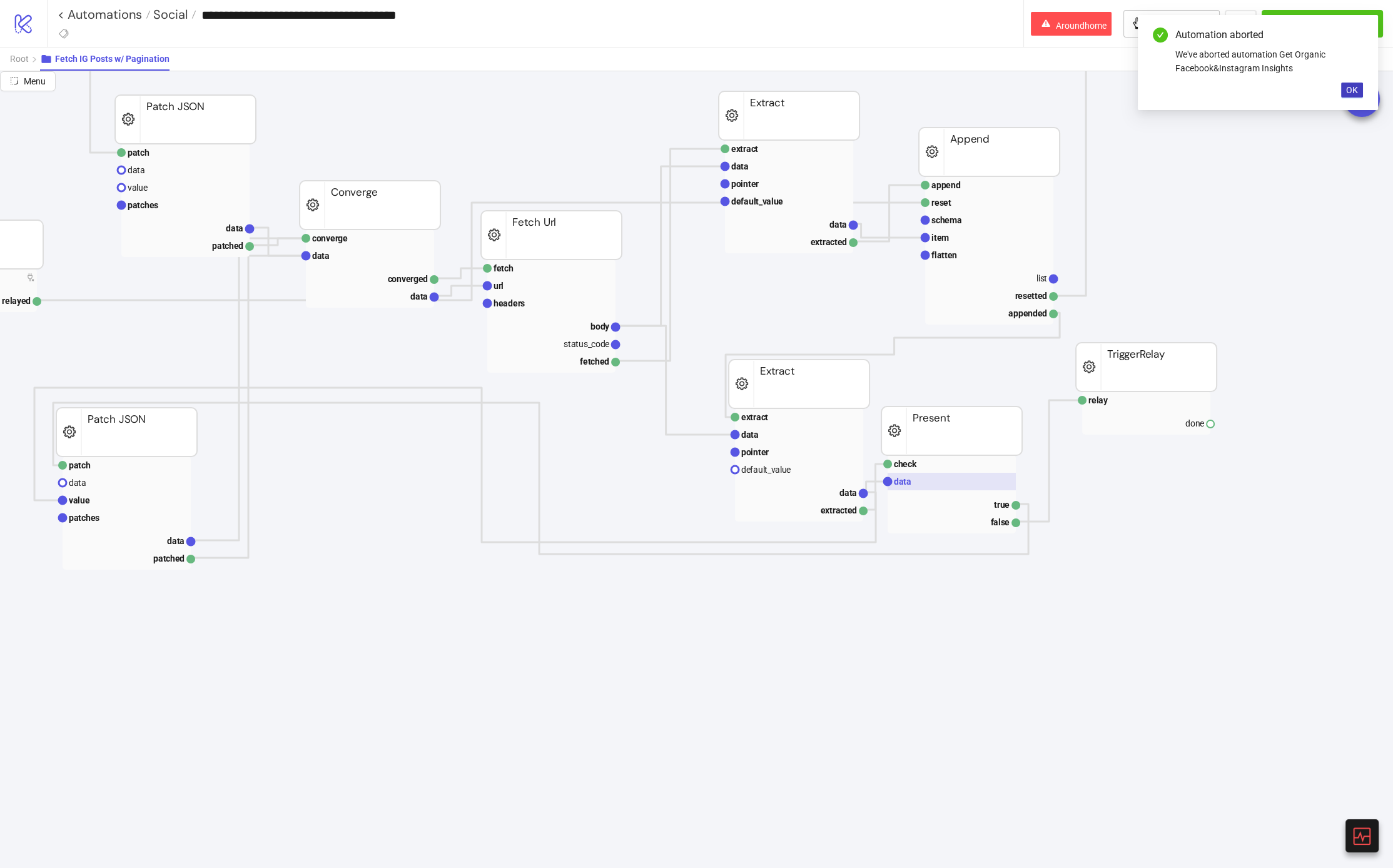 click 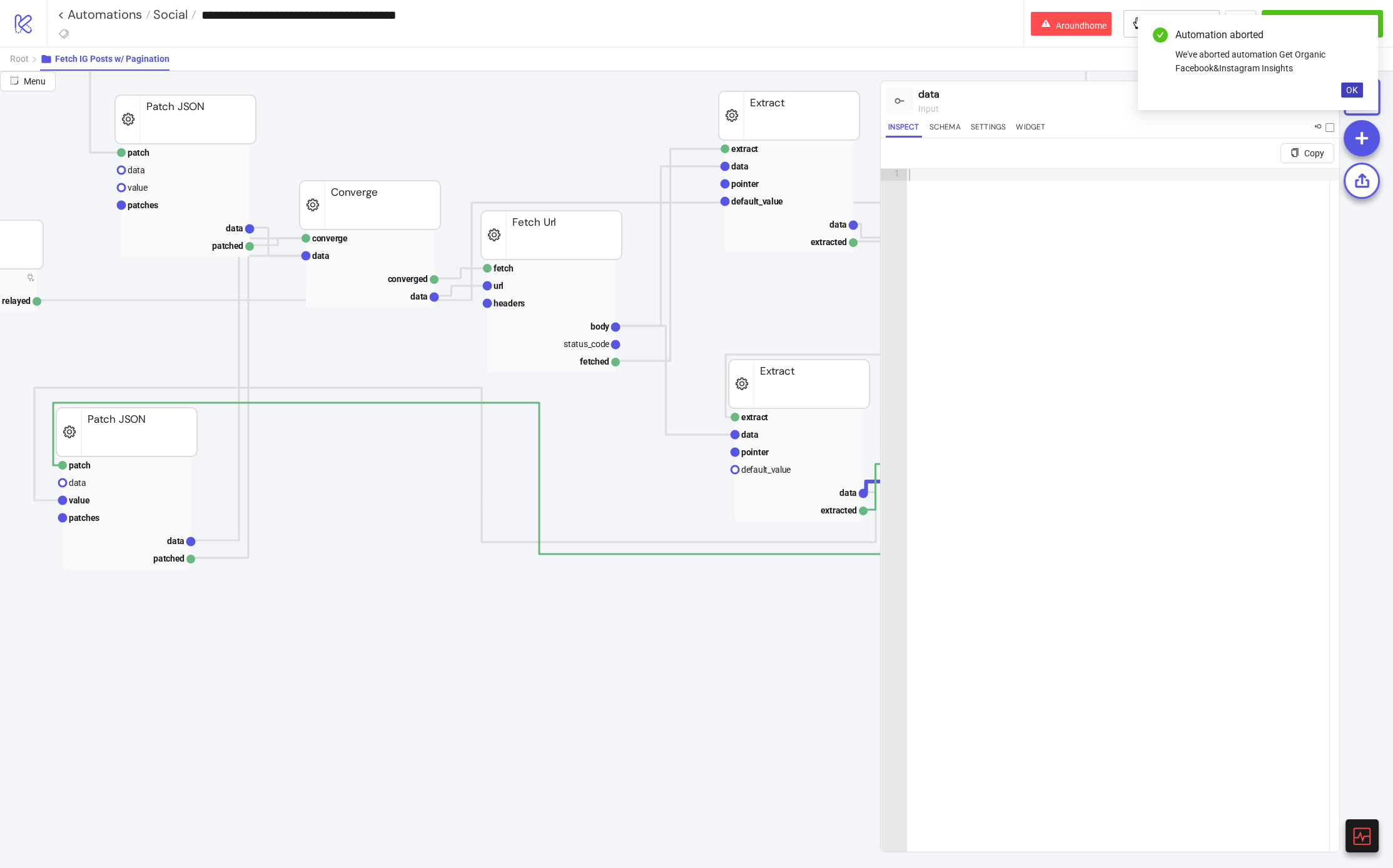 click on "Automation aborted We've aborted automation Get Organic Facebook&Instagram Insights OK" at bounding box center (1258, 63) 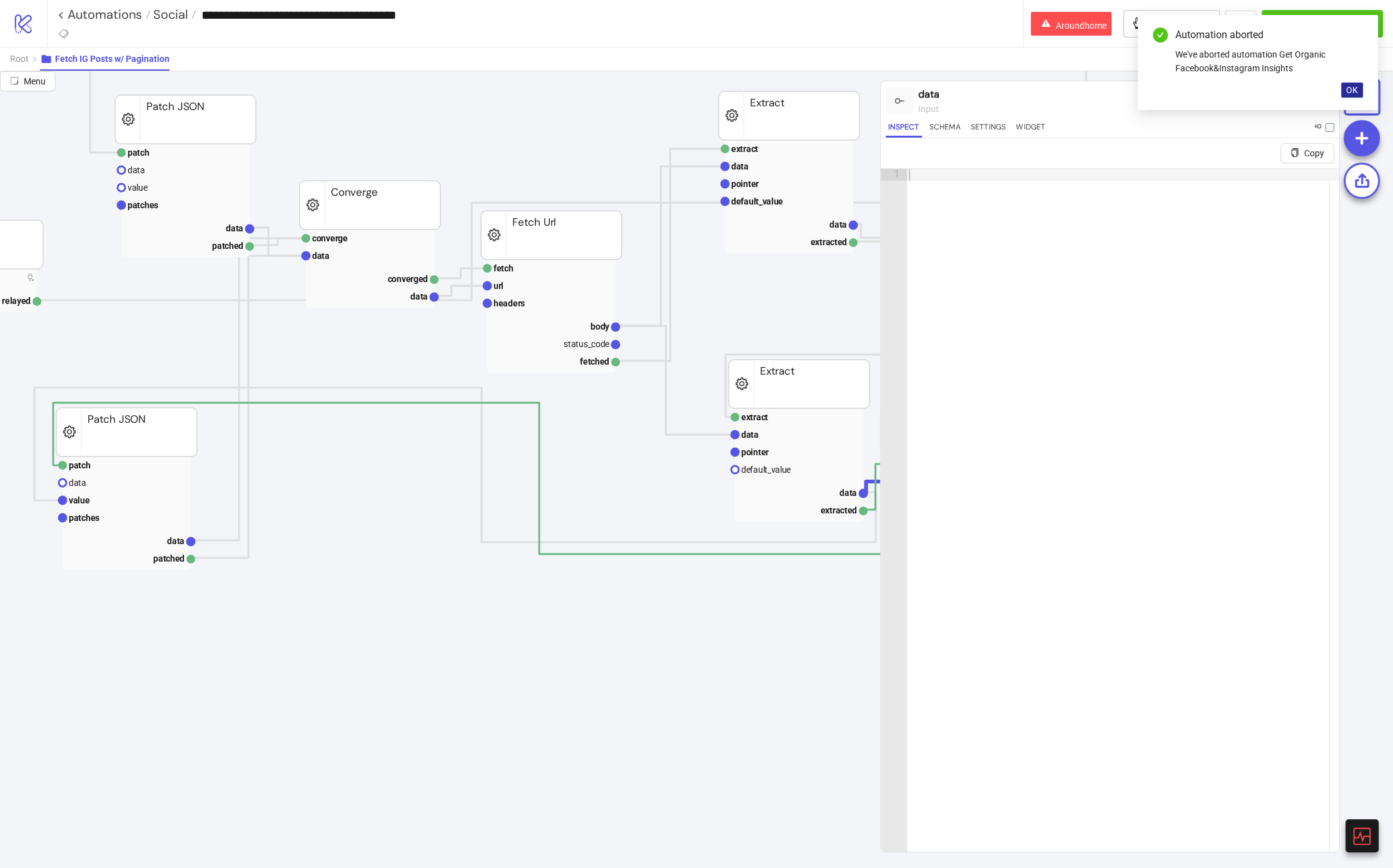 click on "OK" at bounding box center (1352, 90) 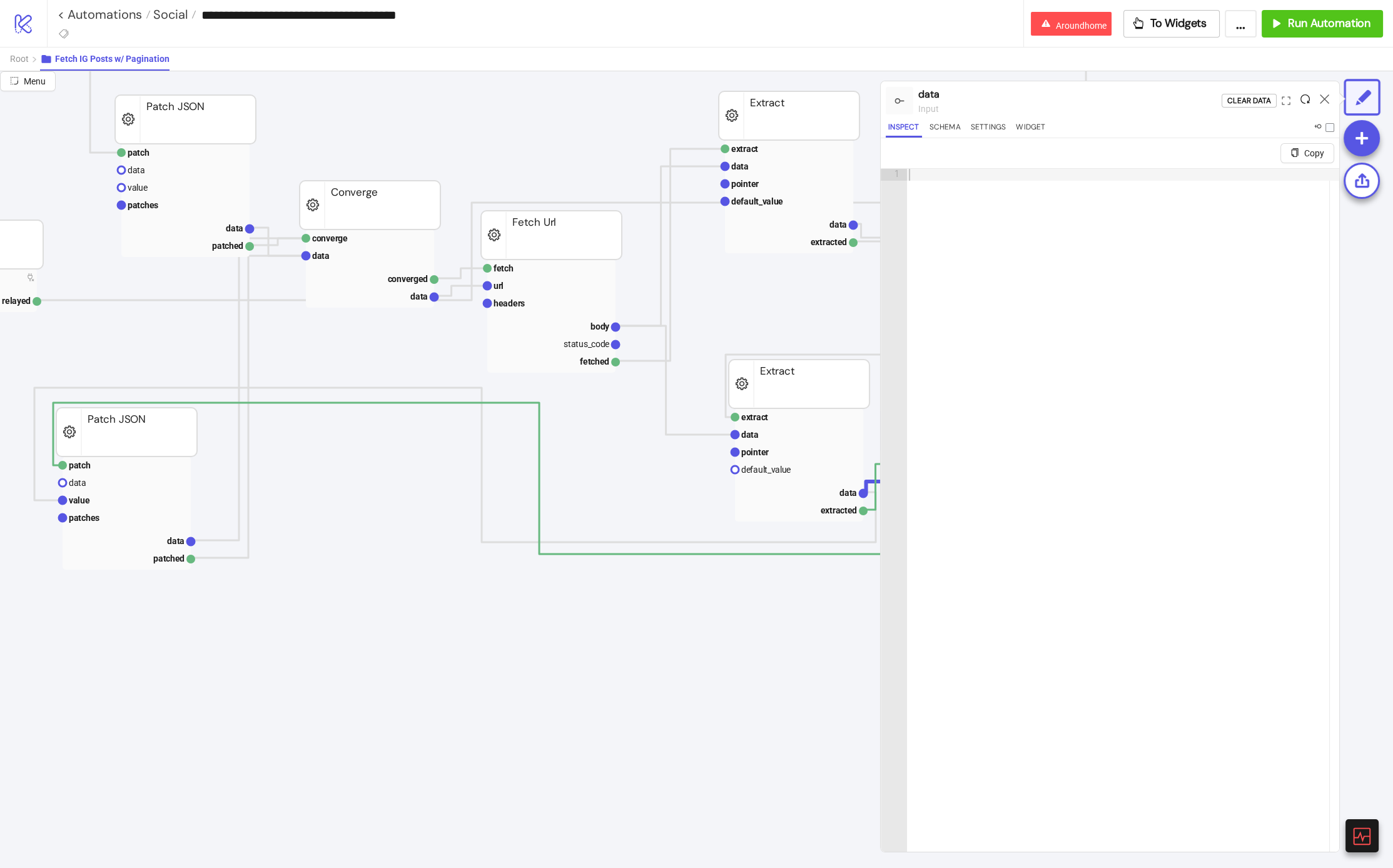 click 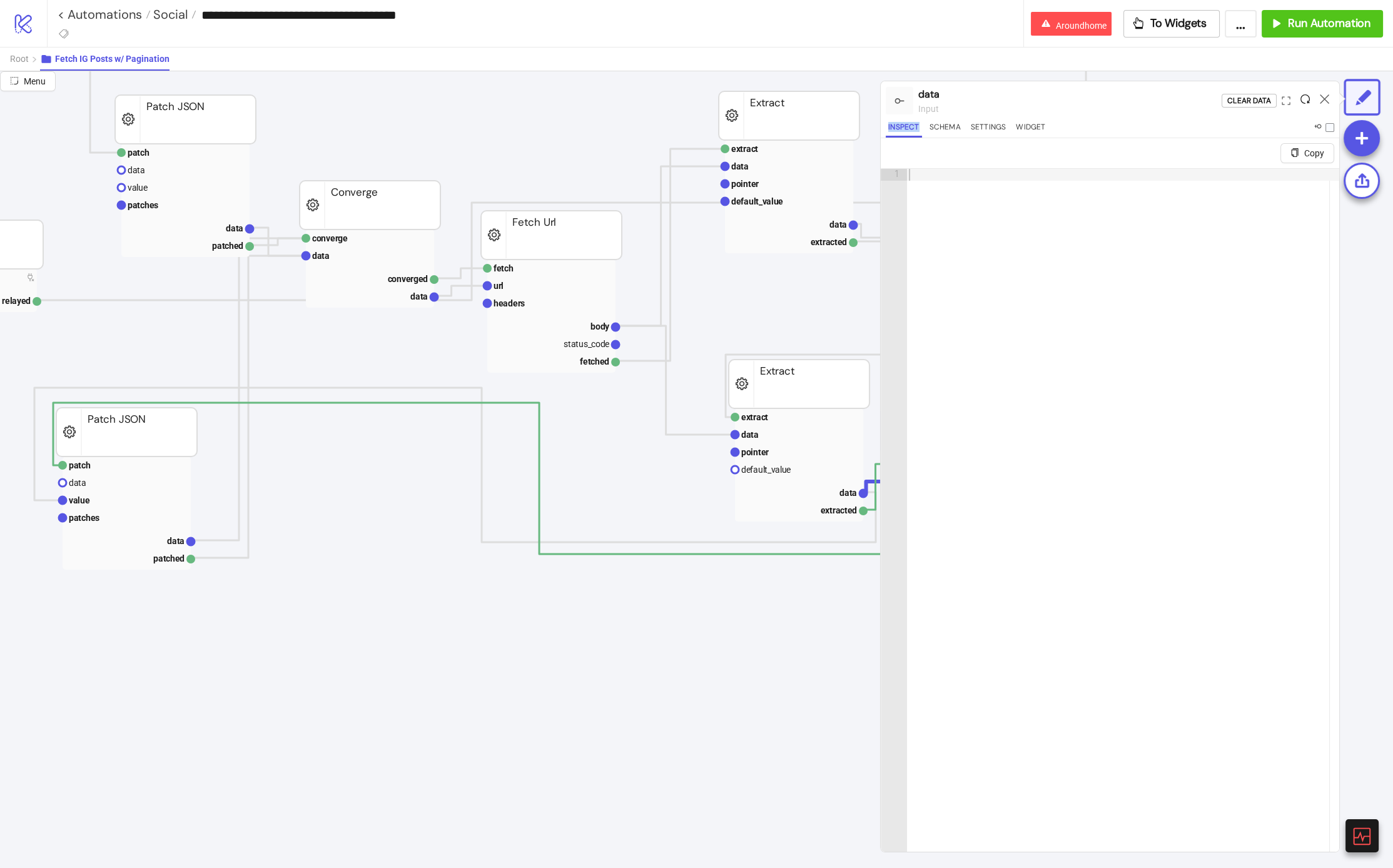 click 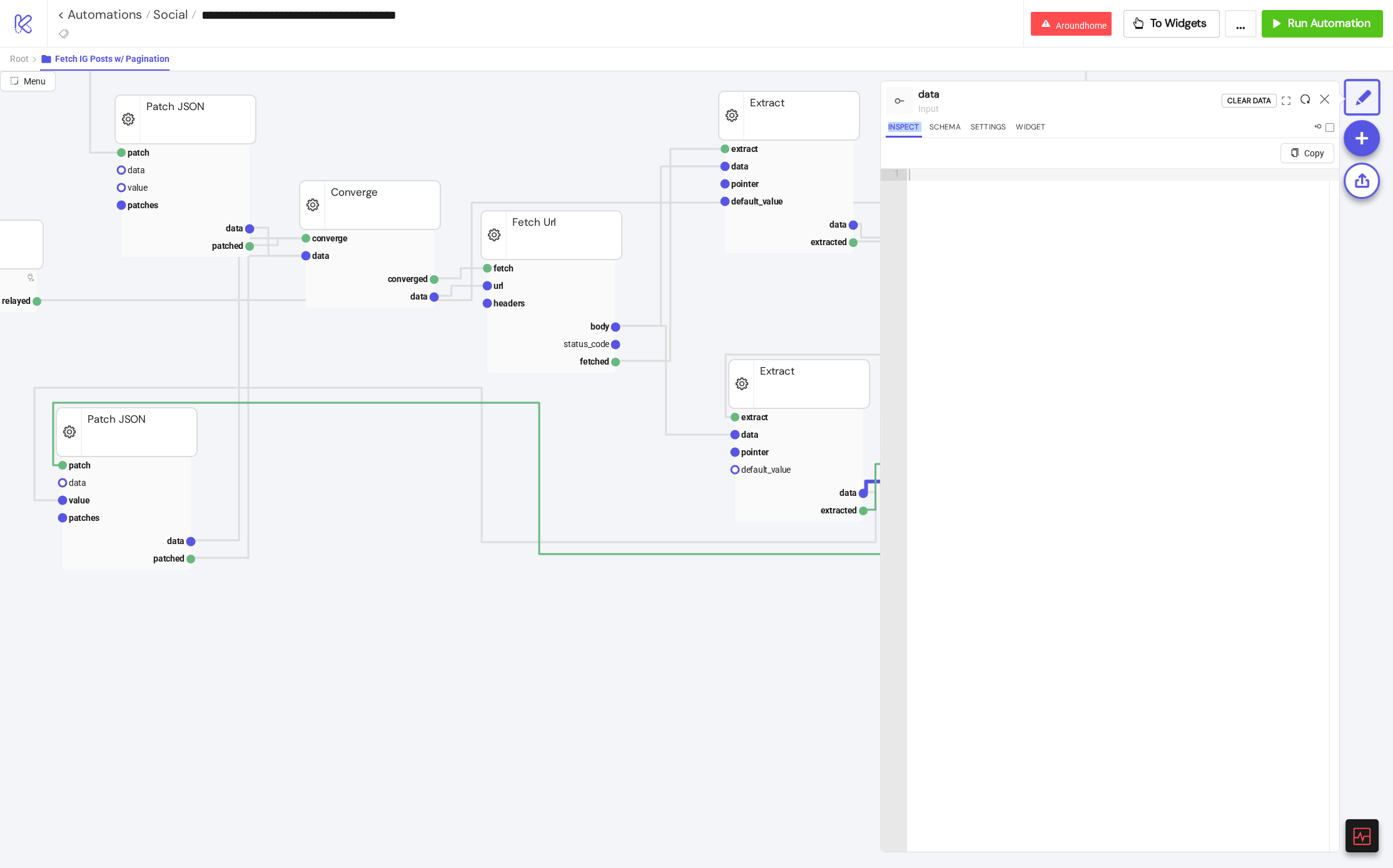 click 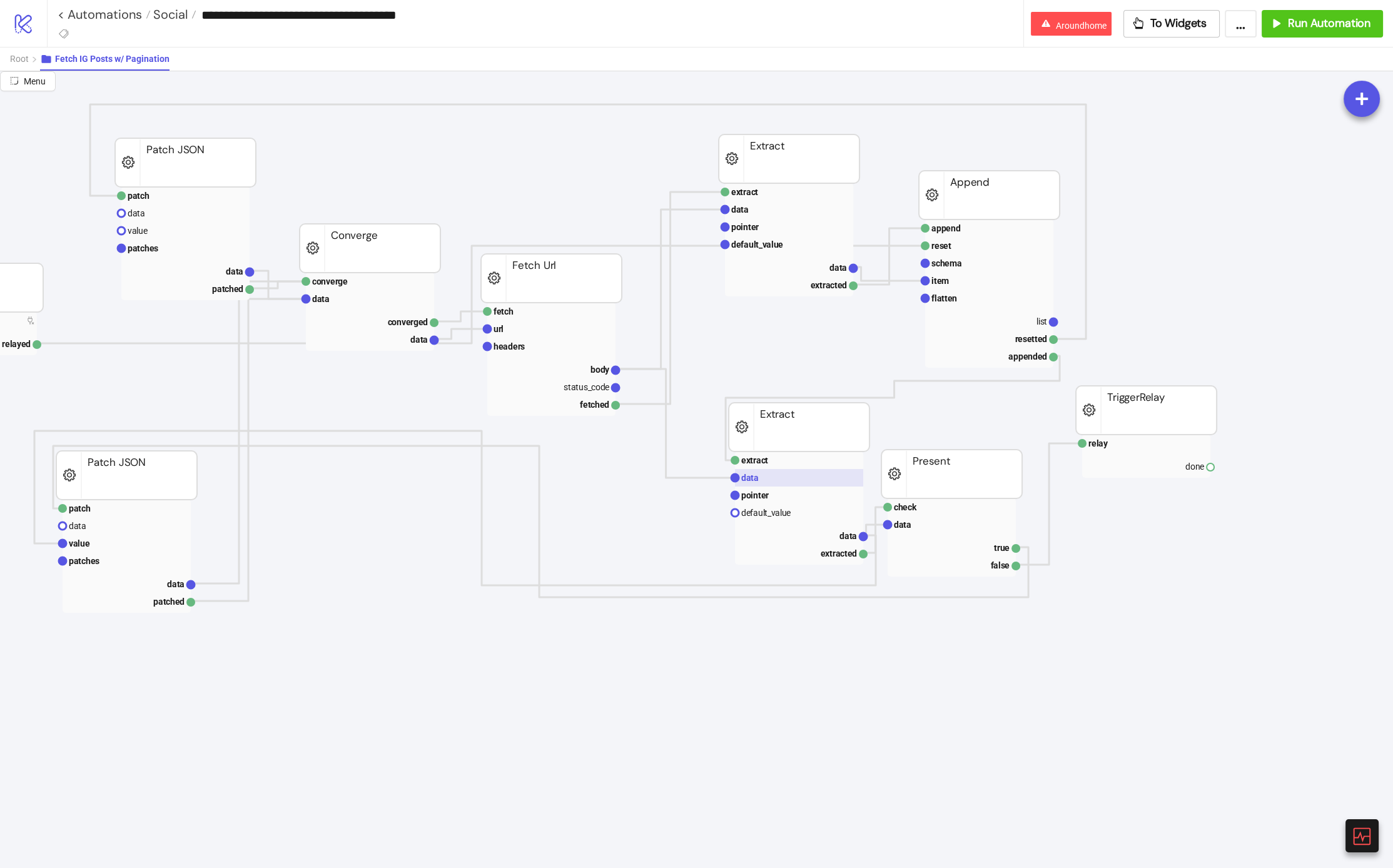 scroll, scrollTop: 74, scrollLeft: 119, axis: both 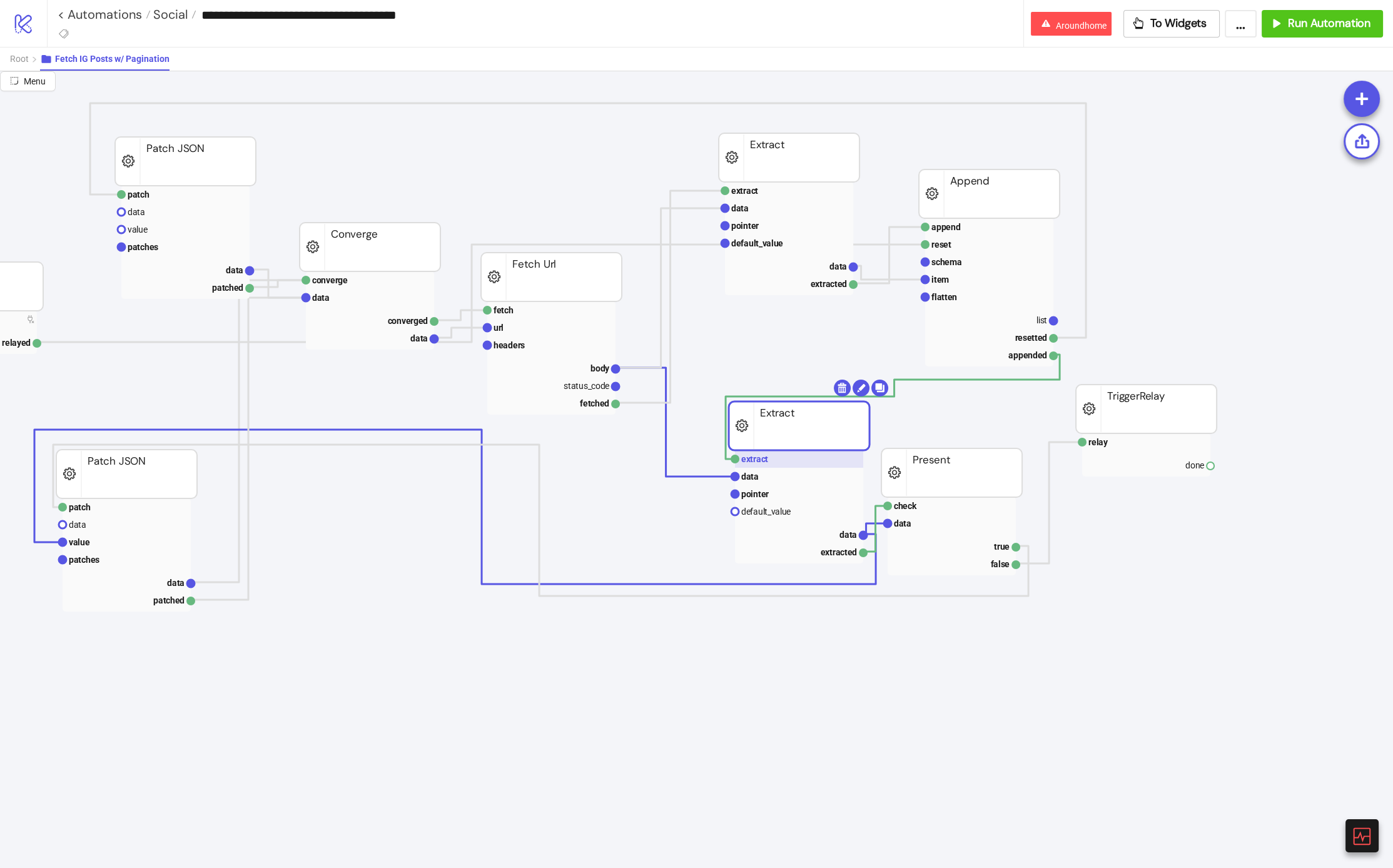 click 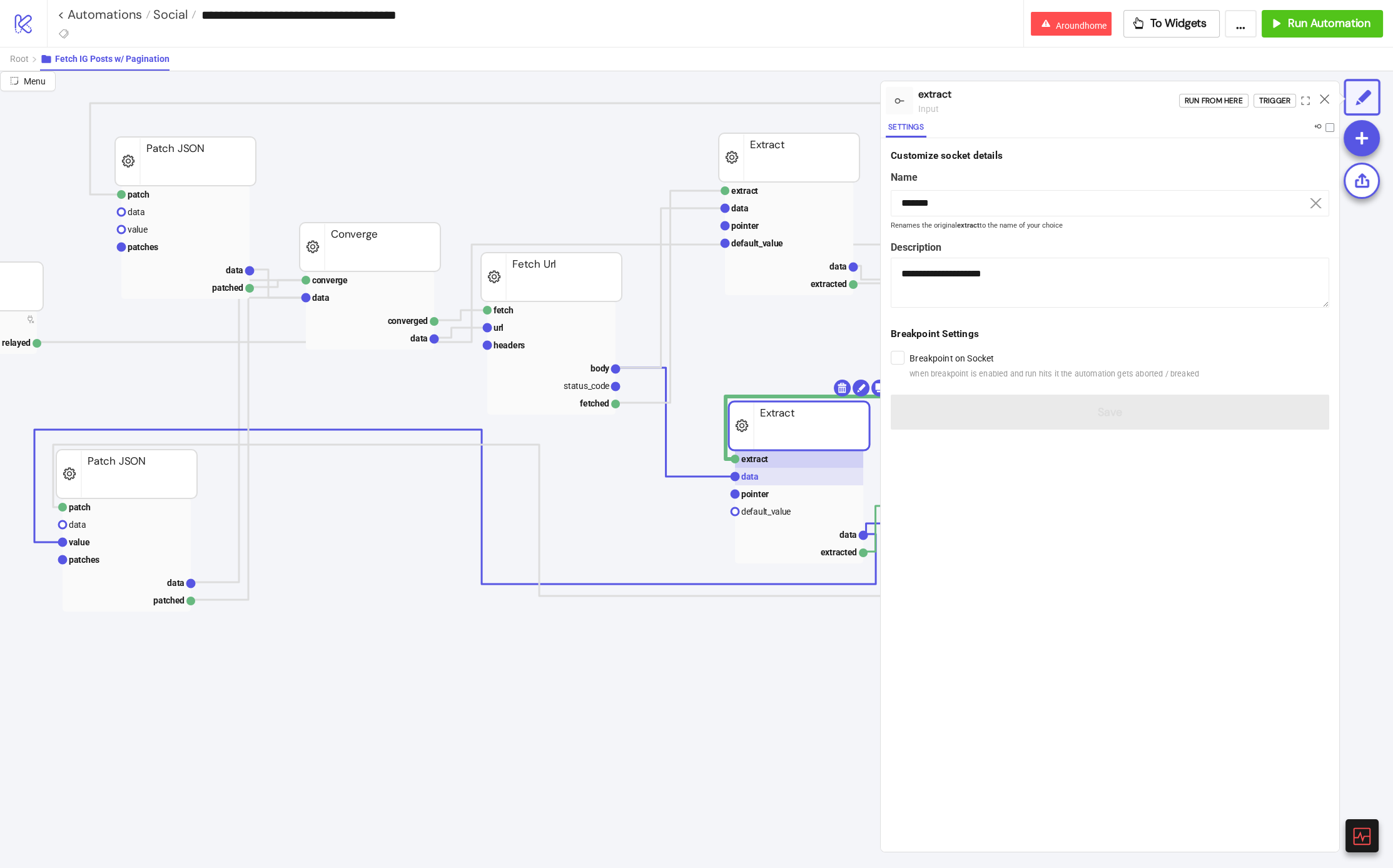 click 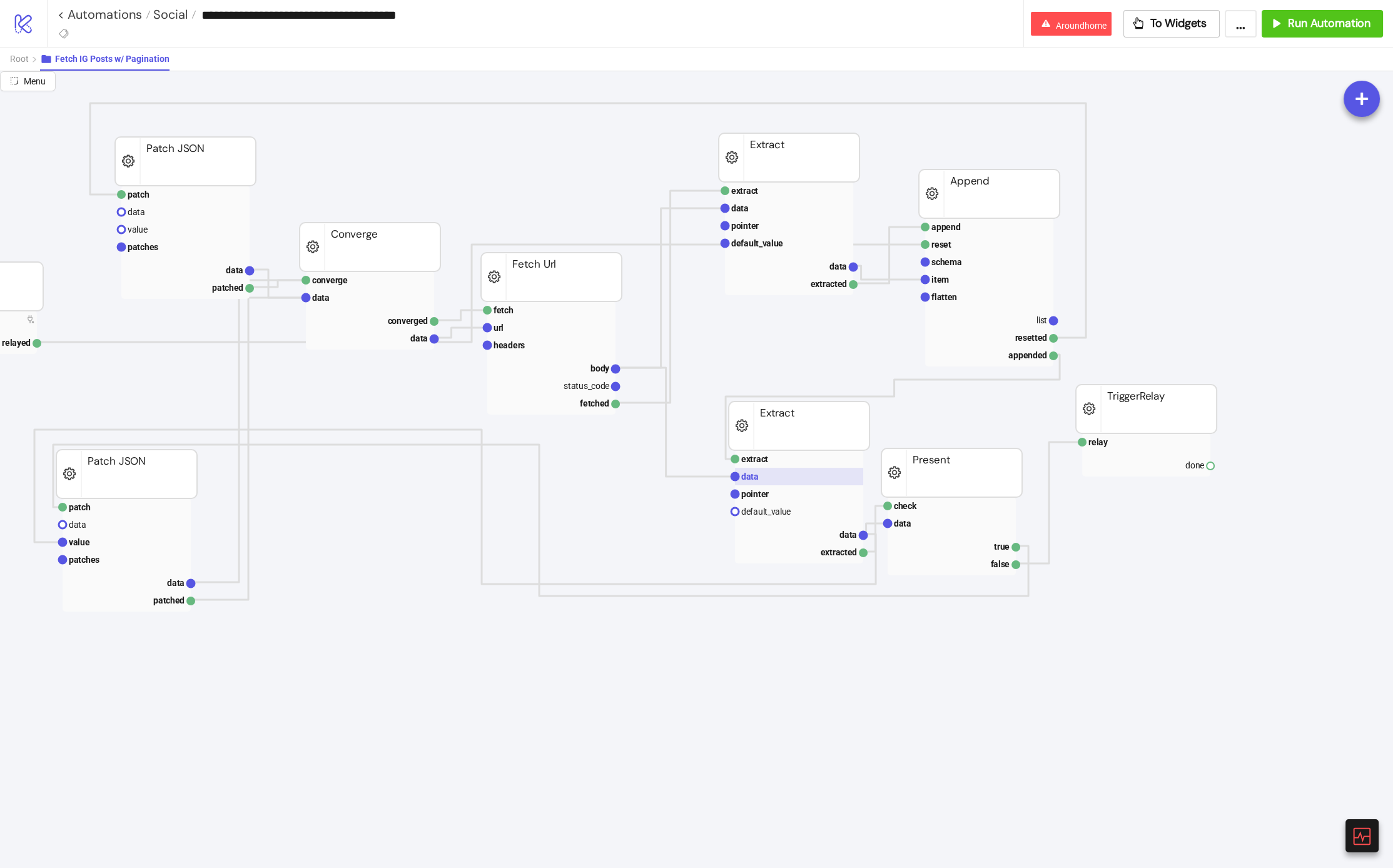 click 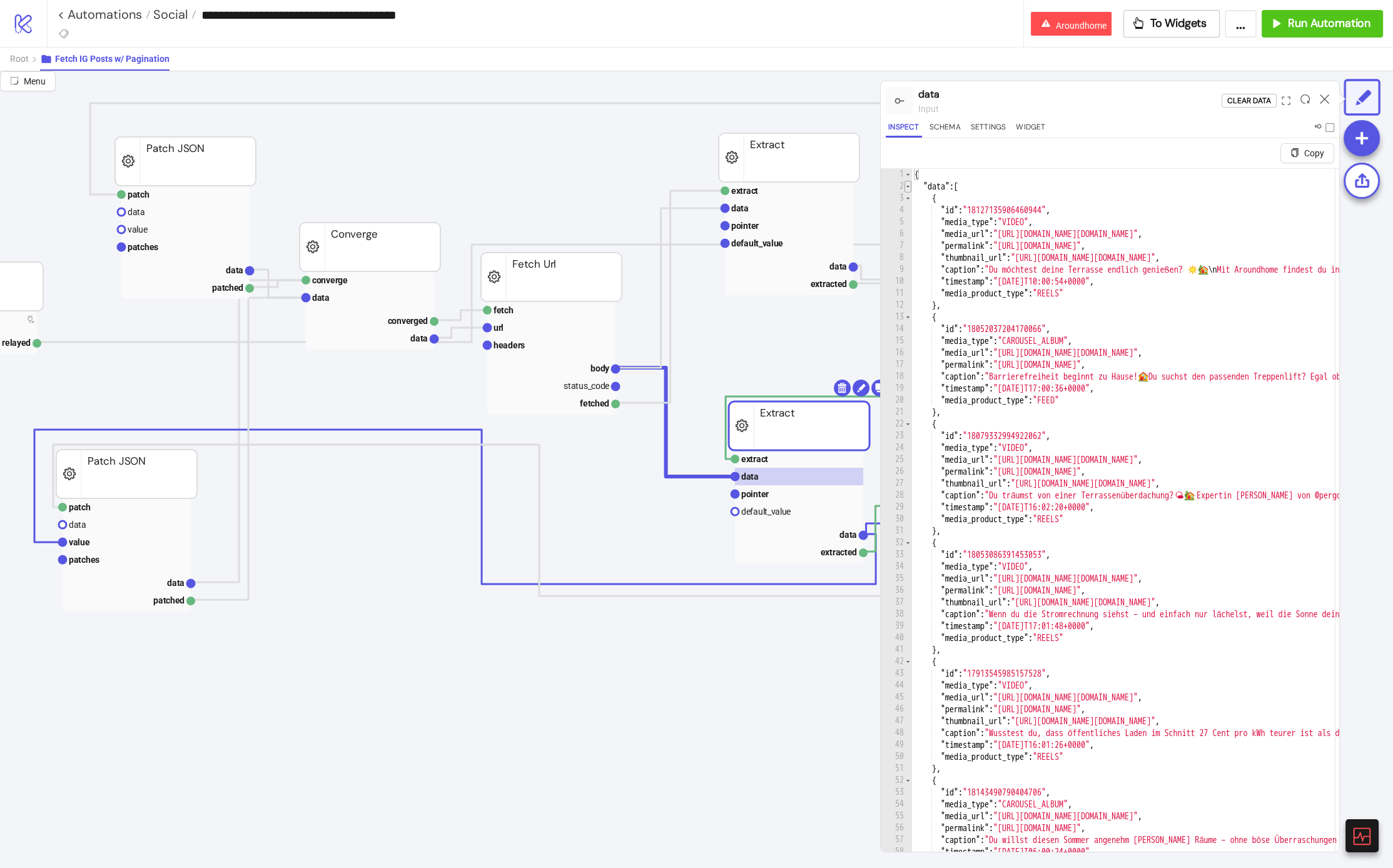 click at bounding box center [908, 186] 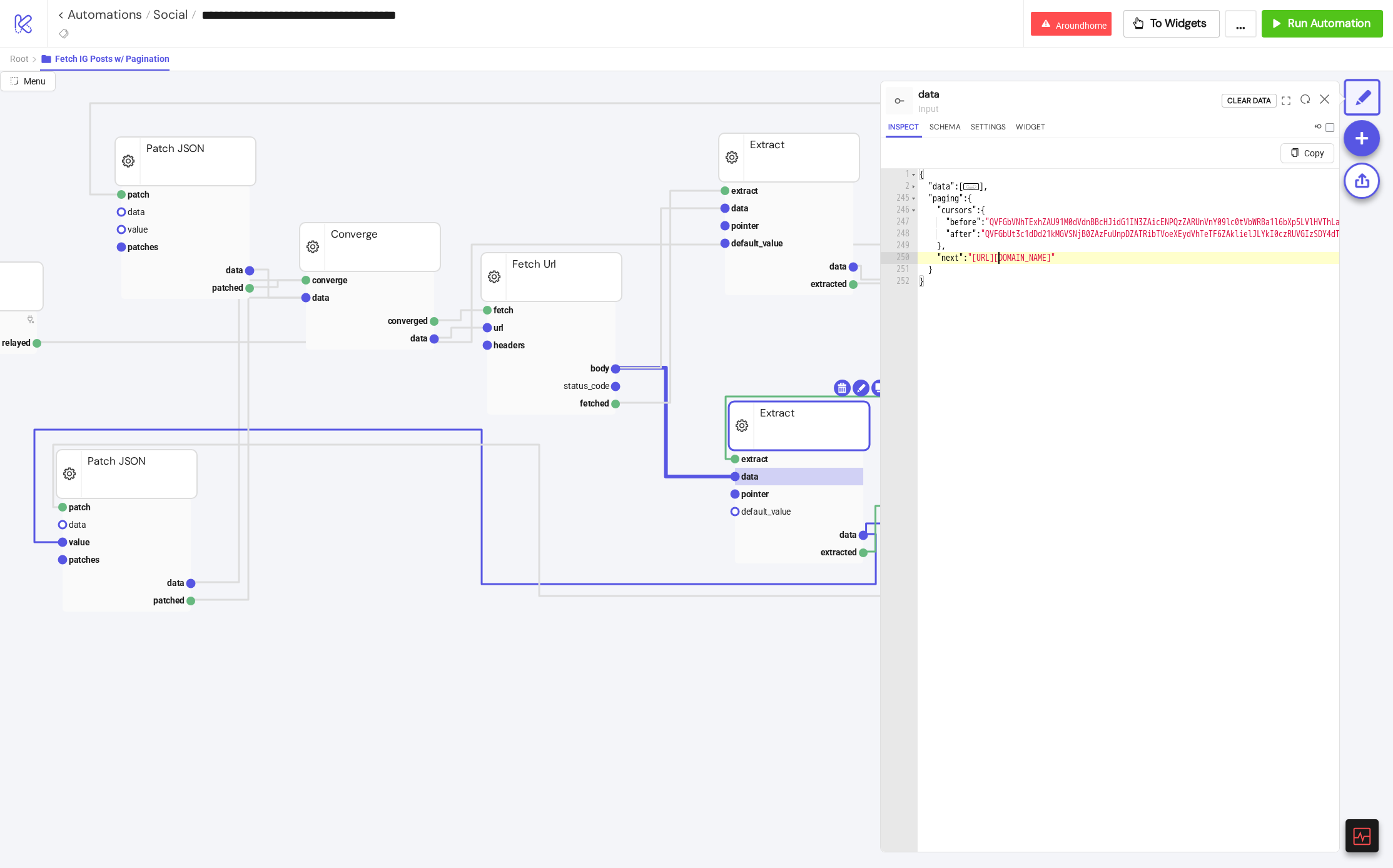 click on "{    "data" :  [ ... ] ,    "paging" :  {      "cursors" :  {         "before" :  "QVFGbVNhTExhZAU91M0dVdnBBcHJidG1IN3ZAicENPQzZARUnVnY09lc0tVbWRBa1l6bXp5LVlHVThLaWZA4WjM3NTUtWkQ2WmNqcHB1eVZAMTlpISTBEbXp3Mktn" ,         "after" :  "QVFGbUt3c1dDd21kMGVSNjB0ZAzFuUnpDZATRibTVoeXEydVhTeTF6ZAklielJLYkI0czRUVGIzSDY4dTduTlZAlb19hcWNneFE2bTg4MHlwY2NVa1d2cDMxZAUZAR"      } ,      "next" :  "https://graph.facebook.com/v22.0/17841402383114291/media?fields=id,title,name,media_type,media_url,permalink,thumbnail_url,caption,timestamp,media_product_type&limit=25&after=QVFGbUt3c1dDd21kMGVSNjB0ZAzFuUnpDZATRibTVoeXEydVhTeTF6ZAklielJLYkI0czRUVGIzSDY4dTduTlZAlb19hcWNneFE2bTg4MHlwY2NVa1d2cDMxZAUZAR"    } }" at bounding box center (1747, 538) 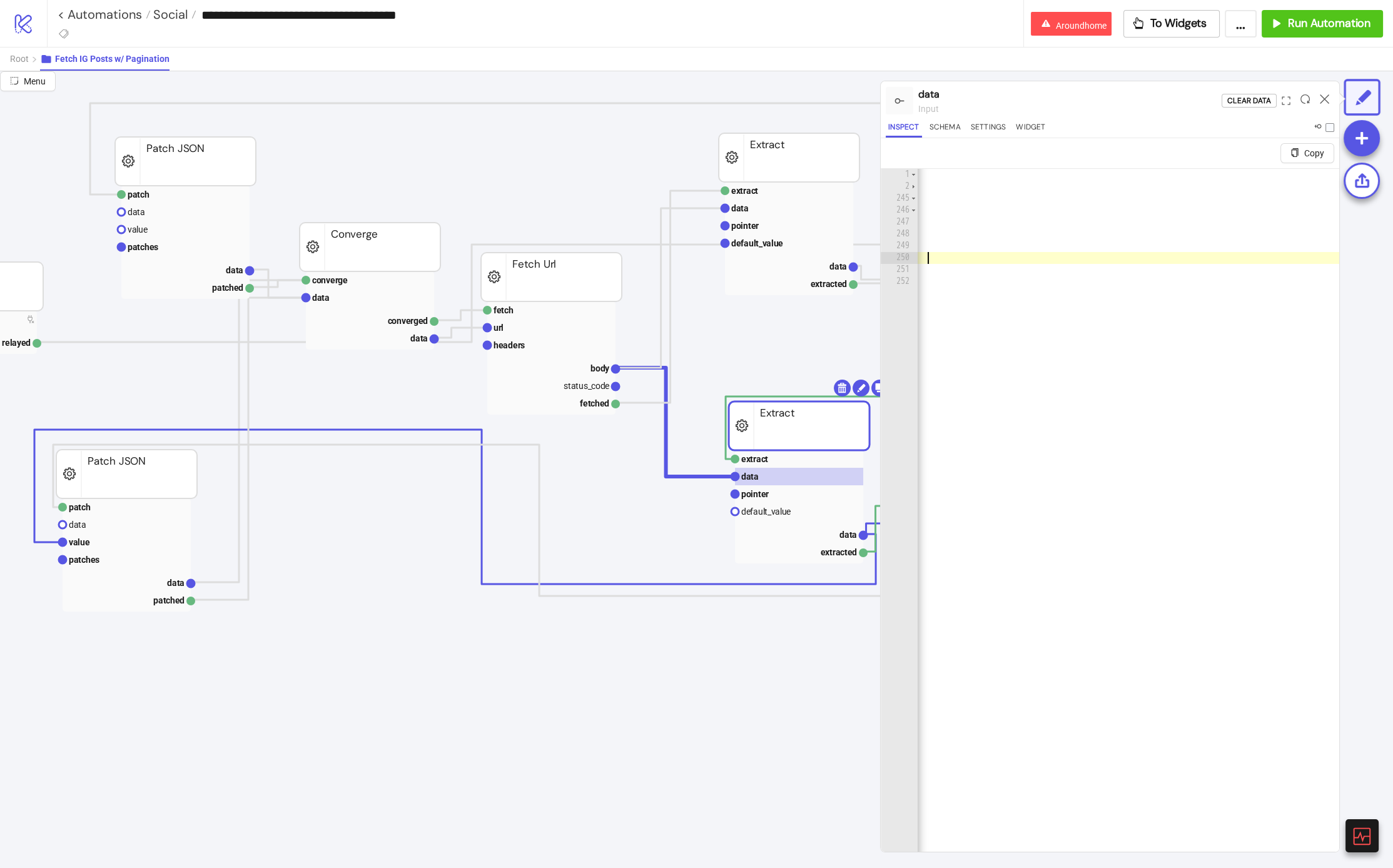 scroll, scrollTop: 0, scrollLeft: 13, axis: horizontal 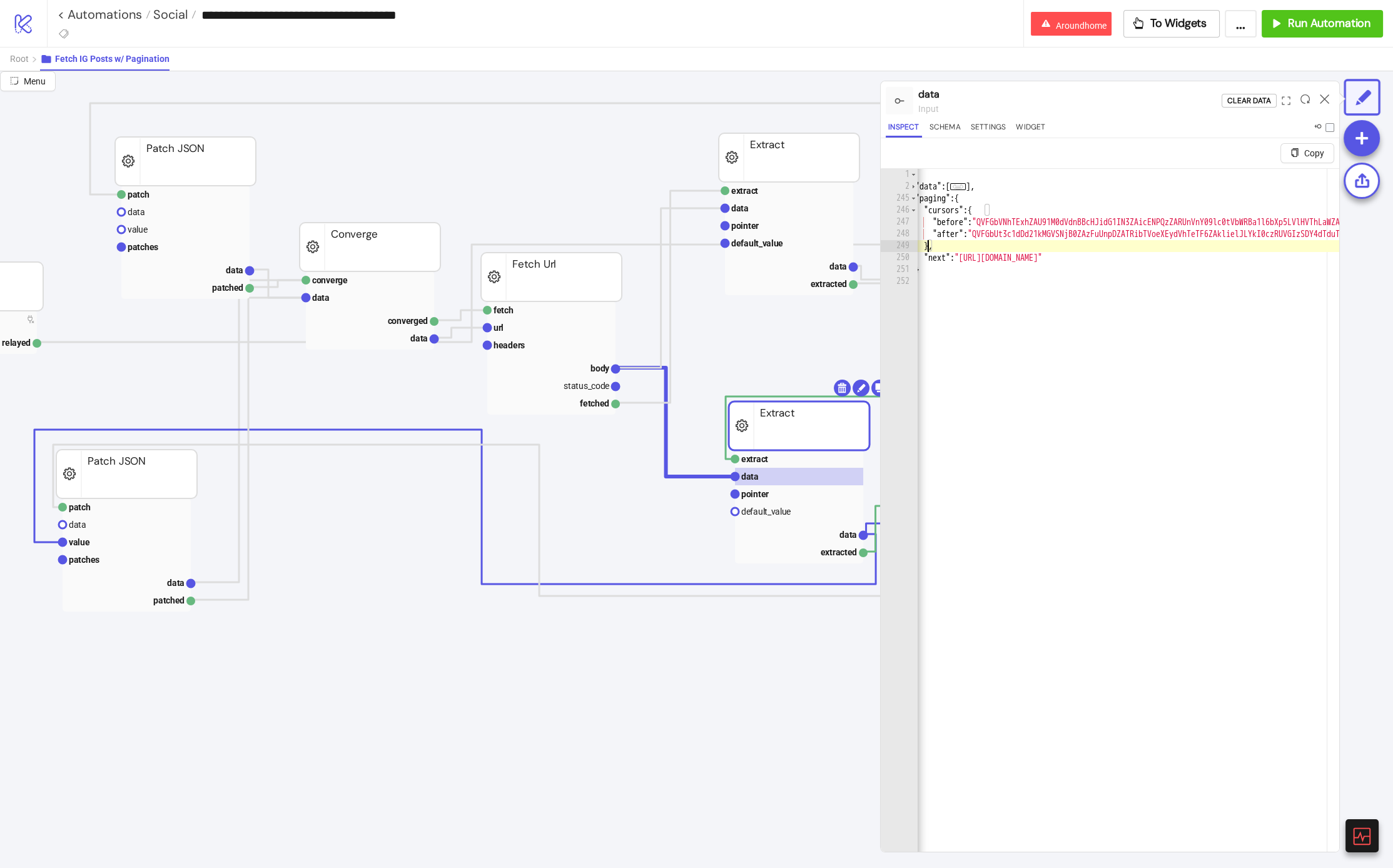 type on "**********" 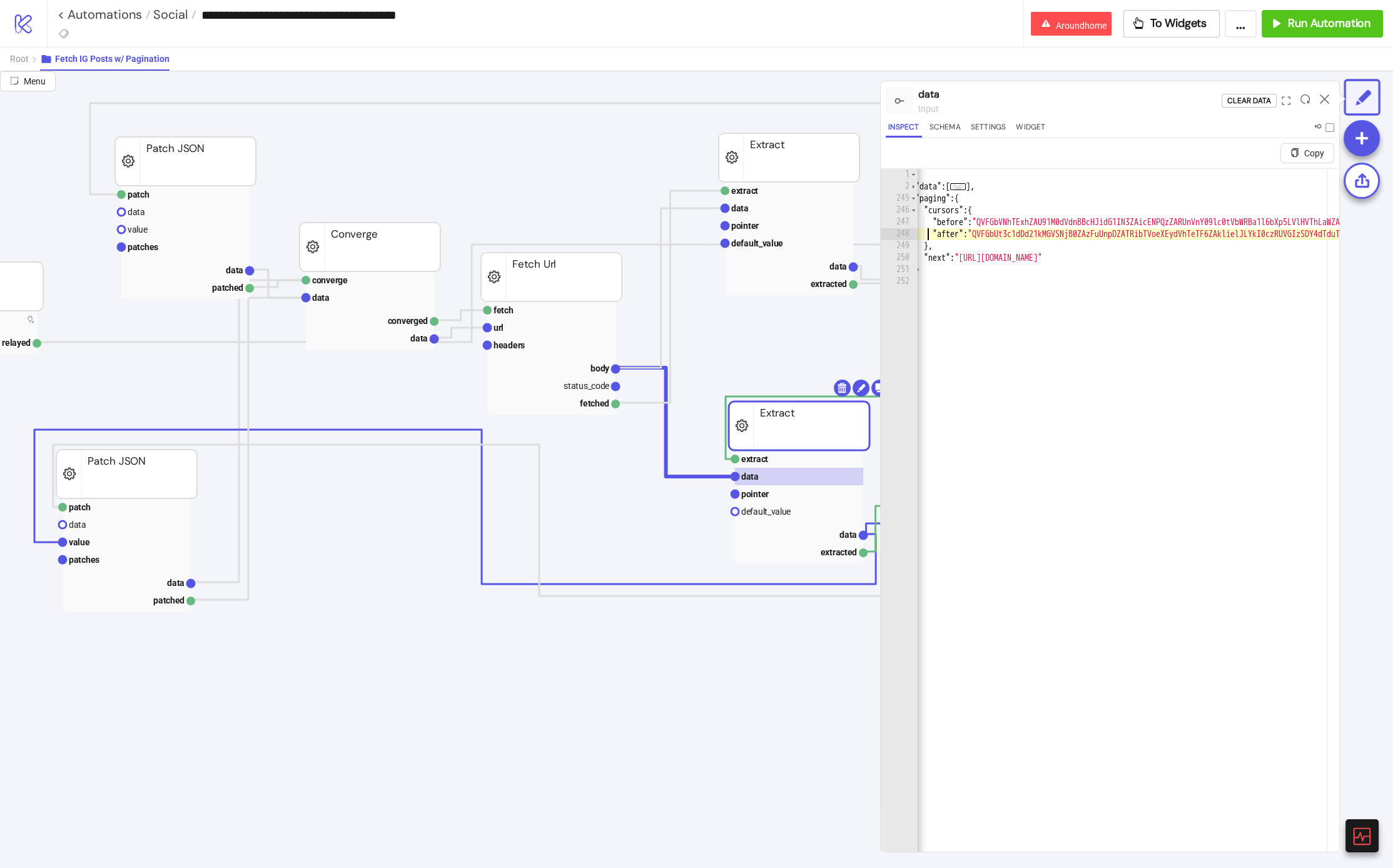 click on "{    "data" :  [ ... ] ,    "paging" :  {      "cursors" :  {         "before" :  "QVFGbVNhTExhZAU91M0dVdnBBcHJidG1IN3ZAicENPQzZARUnVnY09lc0tVbWRBa1l6bXp5LVlHVThLaWZA4WjM3NTUtWkQ2WmNqcHB1eVZAMTlpISTBEbXp3Mktn" ,         "after" :  "QVFGbUt3c1dDd21kMGVSNjB0ZAzFuUnpDZATRibTVoeXEydVhTeTF6ZAklielJLYkI0czRUVGIzSDY4dTduTlZAlb19hcWNneFE2bTg4MHlwY2NVa1d2cDMxZAUZAR"      } ,      "next" :  "https://graph.facebook.com/v22.0/17841402383114291/media?fields=id,title,name,media_type,media_url,permalink,thumbnail_url,caption,timestamp,media_product_type&limit=25&after=QVFGbUt3c1dDd21kMGVSNjB0ZAzFuUnpDZATRibTVoeXEydVhTeTF6ZAklielJLYkI0czRUVGIzSDY4dTduTlZAlb19hcWNneFE2bTg4MHlwY2NVa1d2cDMxZAUZAR"    } }" at bounding box center [1734, 538] 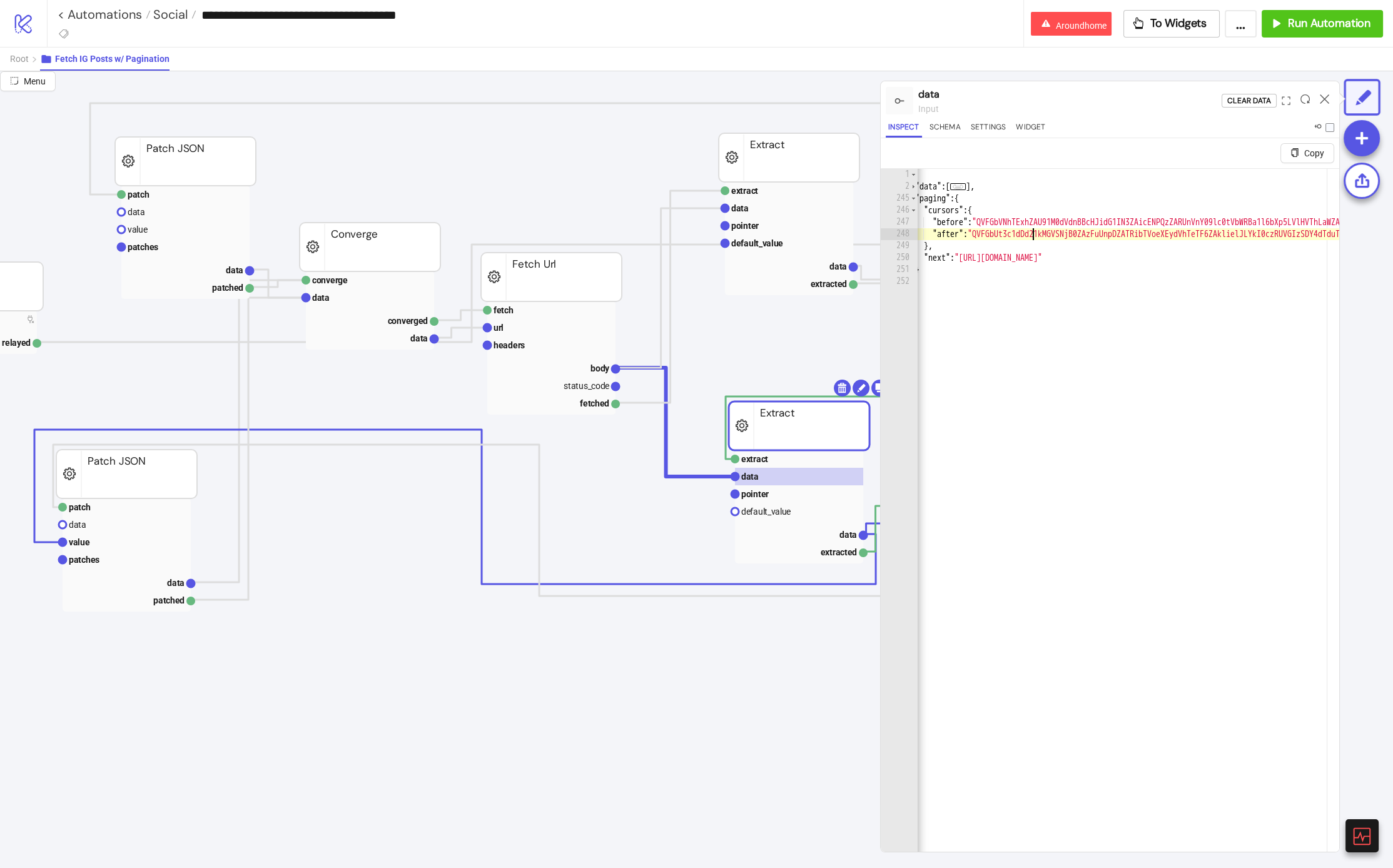 click on "{    "data" :  [ ... ] ,    "paging" :  {      "cursors" :  {         "before" :  "QVFGbVNhTExhZAU91M0dVdnBBcHJidG1IN3ZAicENPQzZARUnVnY09lc0tVbWRBa1l6bXp5LVlHVThLaWZA4WjM3NTUtWkQ2WmNqcHB1eVZAMTlpISTBEbXp3Mktn" ,         "after" :  "QVFGbUt3c1dDd21kMGVSNjB0ZAzFuUnpDZATRibTVoeXEydVhTeTF6ZAklielJLYkI0czRUVGIzSDY4dTduTlZAlb19hcWNneFE2bTg4MHlwY2NVa1d2cDMxZAUZAR"      } ,      "next" :  "https://graph.facebook.com/v22.0/17841402383114291/media?fields=id,title,name,media_type,media_url,permalink,thumbnail_url,caption,timestamp,media_product_type&limit=25&after=QVFGbUt3c1dDd21kMGVSNjB0ZAzFuUnpDZATRibTVoeXEydVhTeTF6ZAklielJLYkI0czRUVGIzSDY4dTduTlZAlb19hcWNneFE2bTg4MHlwY2NVa1d2cDMxZAUZAR"    } }" at bounding box center (1734, 538) 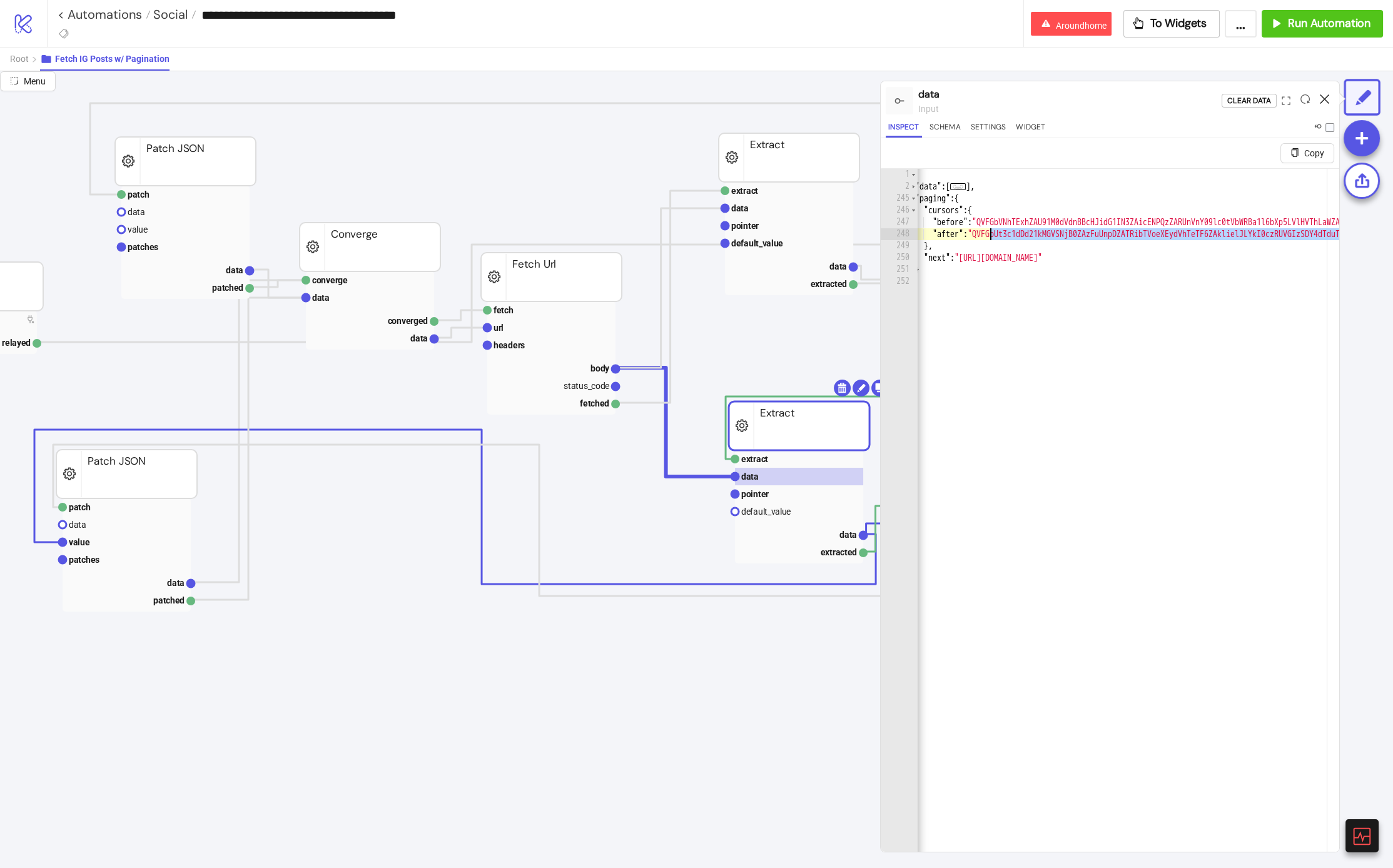 click 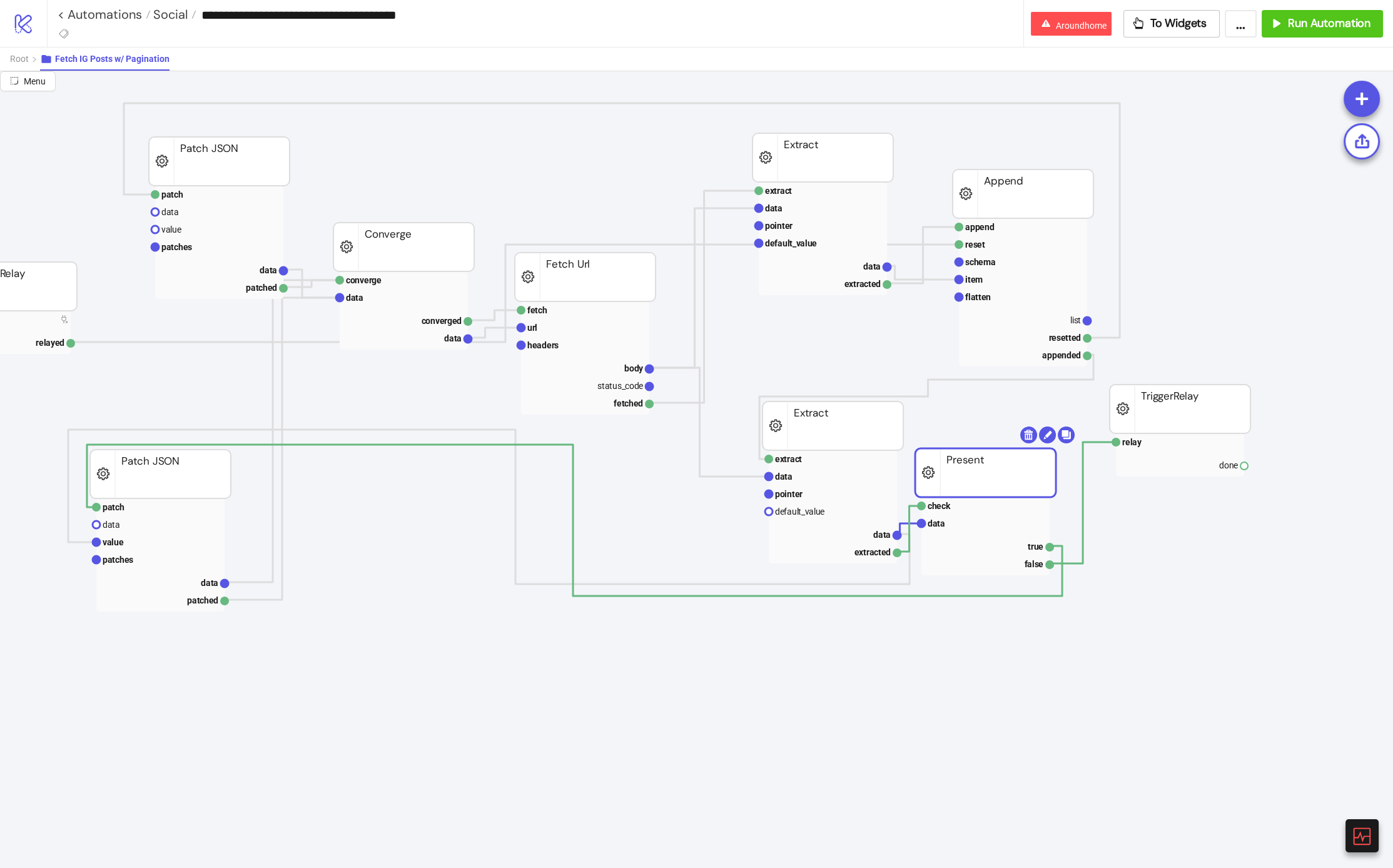 scroll, scrollTop: 74, scrollLeft: 0, axis: vertical 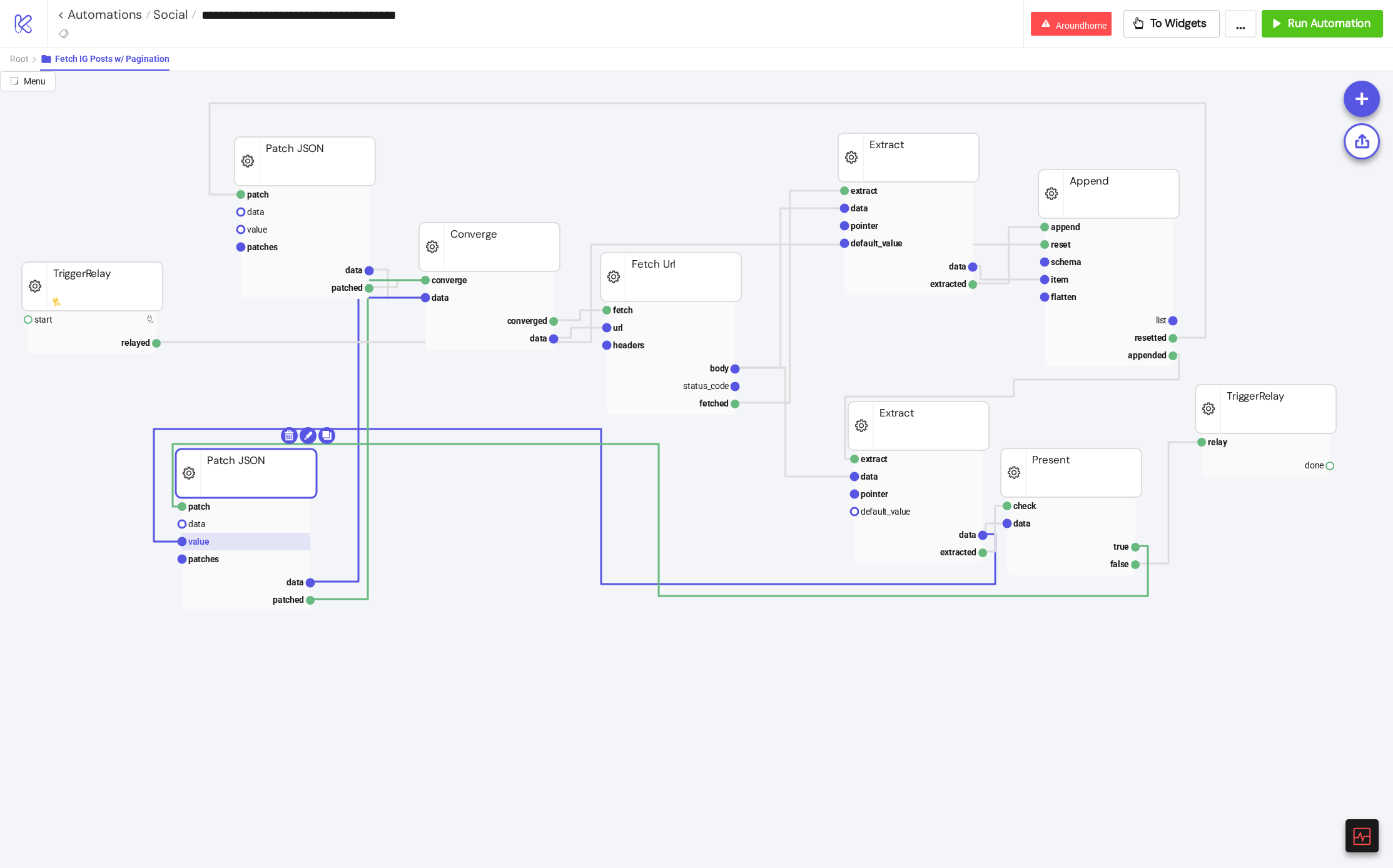 click 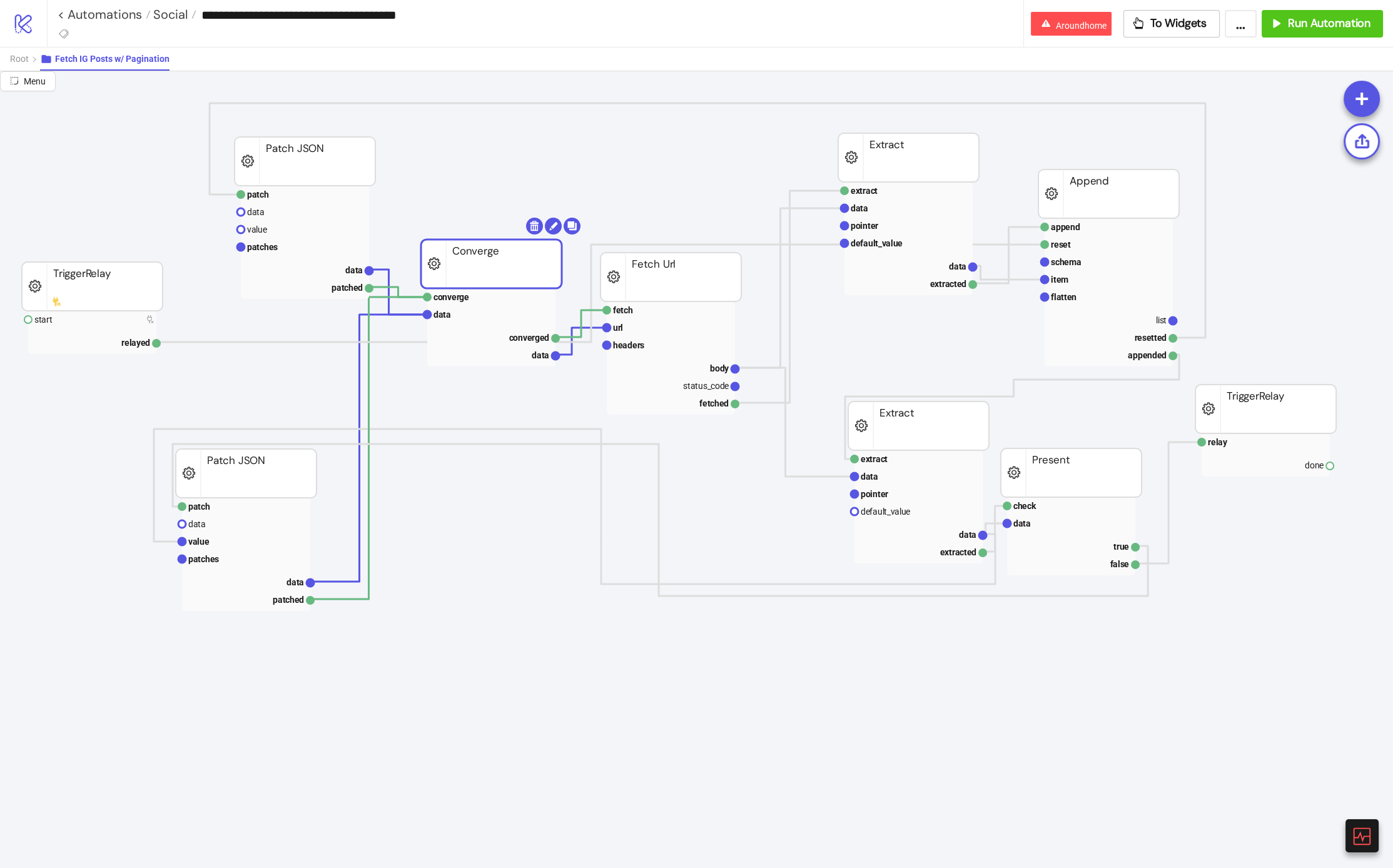 drag, startPoint x: 504, startPoint y: 250, endPoint x: 506, endPoint y: 268, distance: 18.11077 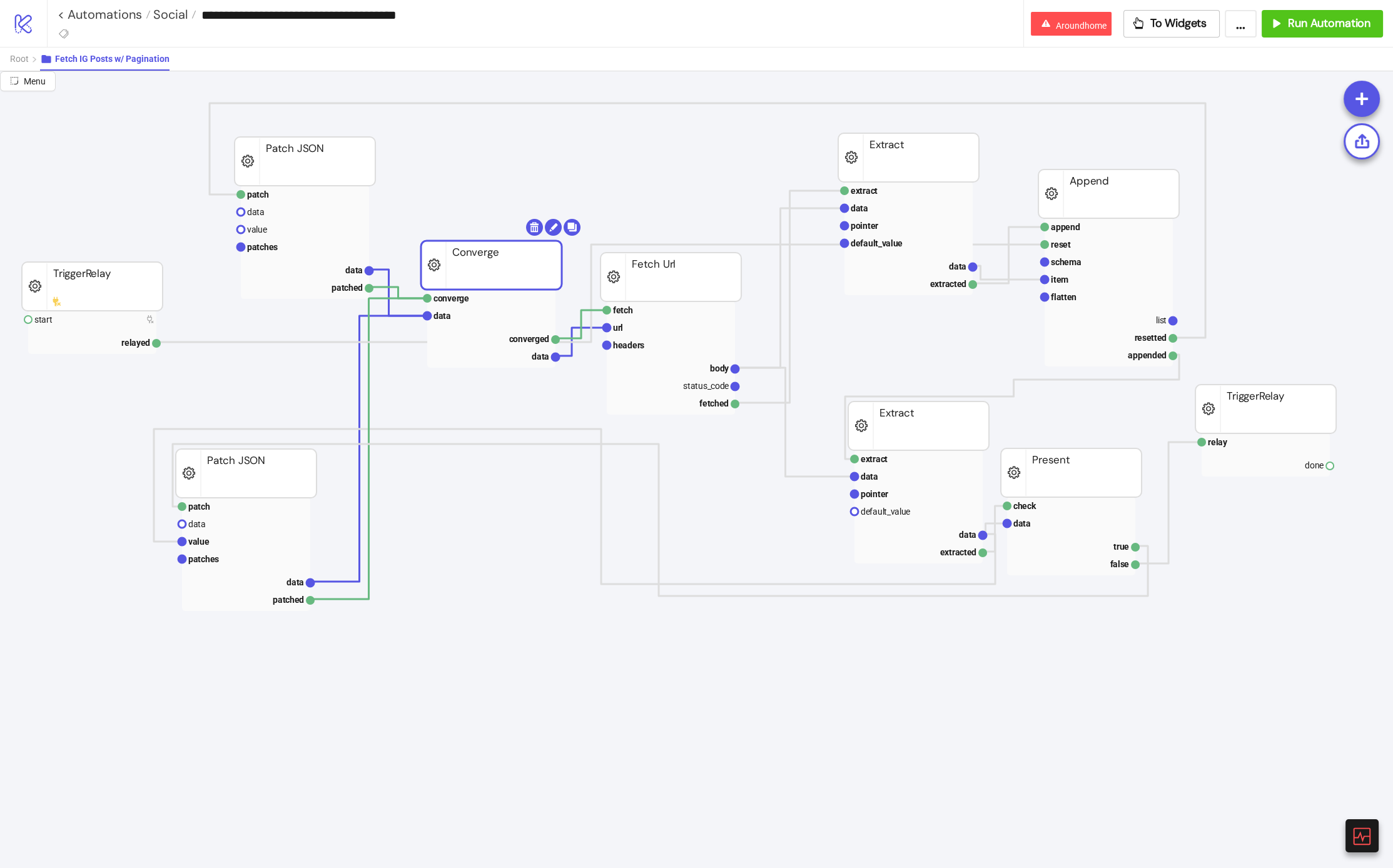 click on "extract data pointer default_value data extracted Extract fetch url headers body status_code fetched Fetch Url patch data value patches data patched Patch JSON append reset schema item flatten list resetted appended Append relay done TriggerRelay start relayed TriggerRelay extract data pointer default_value data extracted Extract check data true false Present patch data value patches data patched Patch JSON converge data converged data Converge" 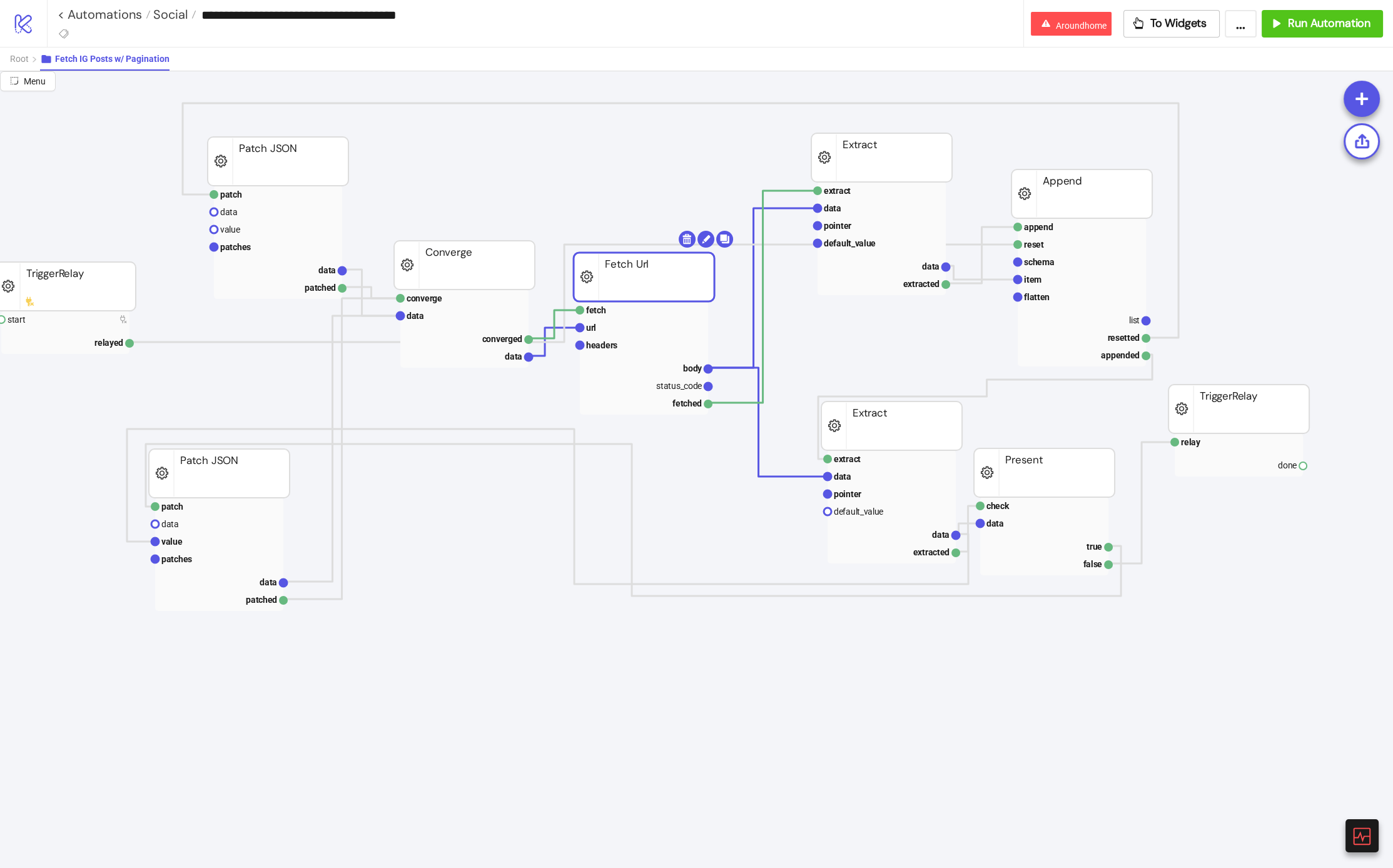 scroll, scrollTop: 74, scrollLeft: 7, axis: both 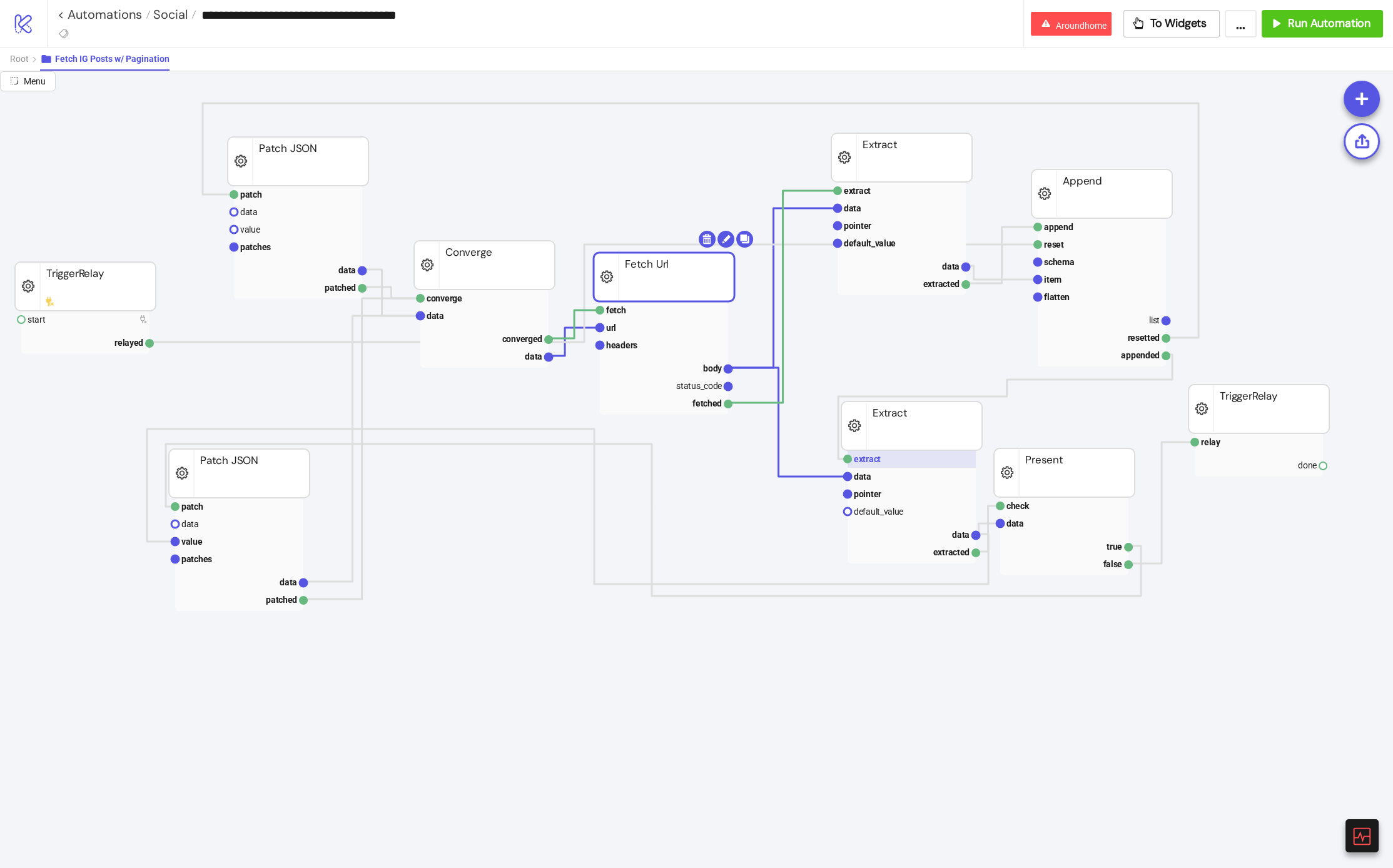 click 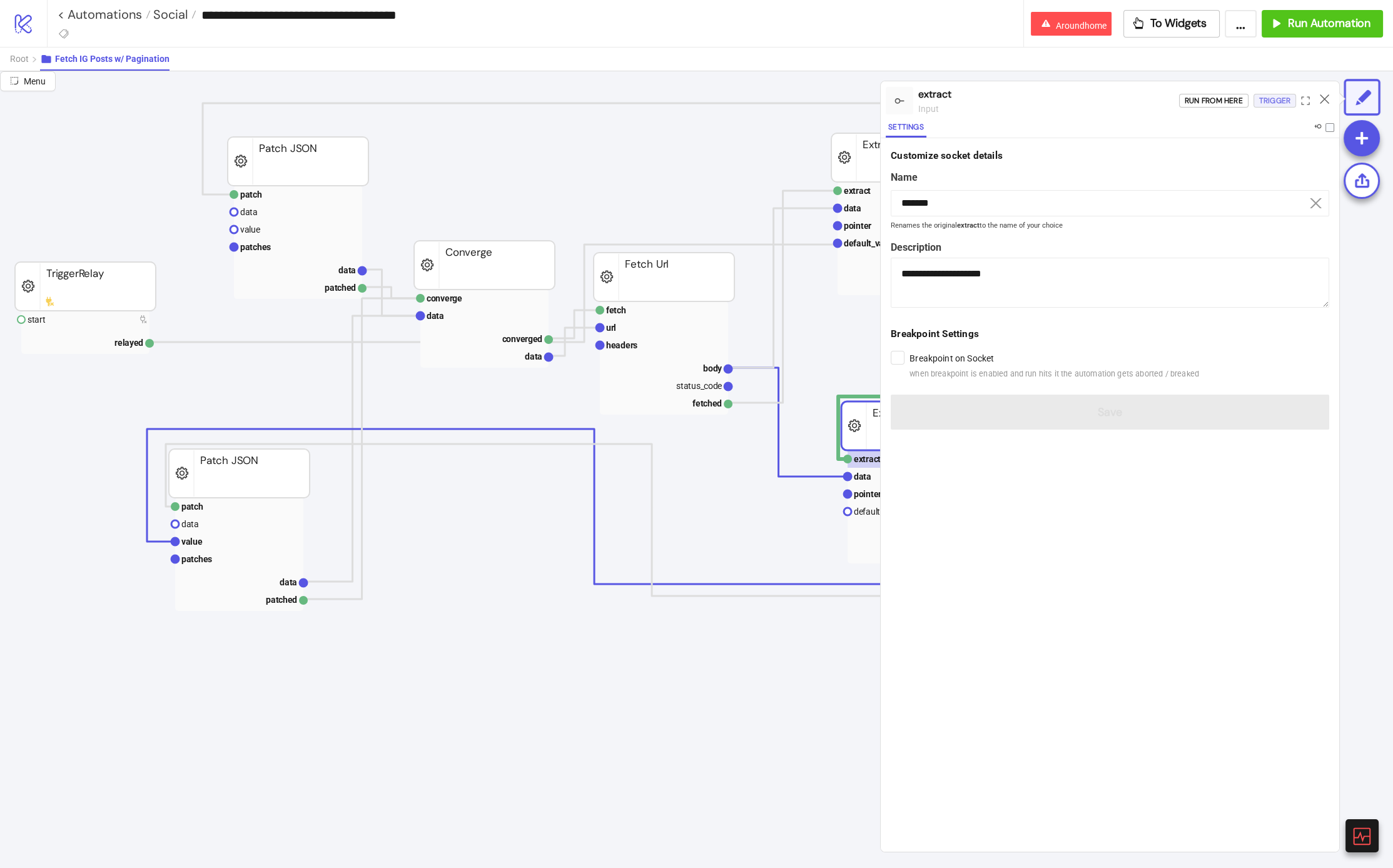 click on "Trigger" at bounding box center [1275, 101] 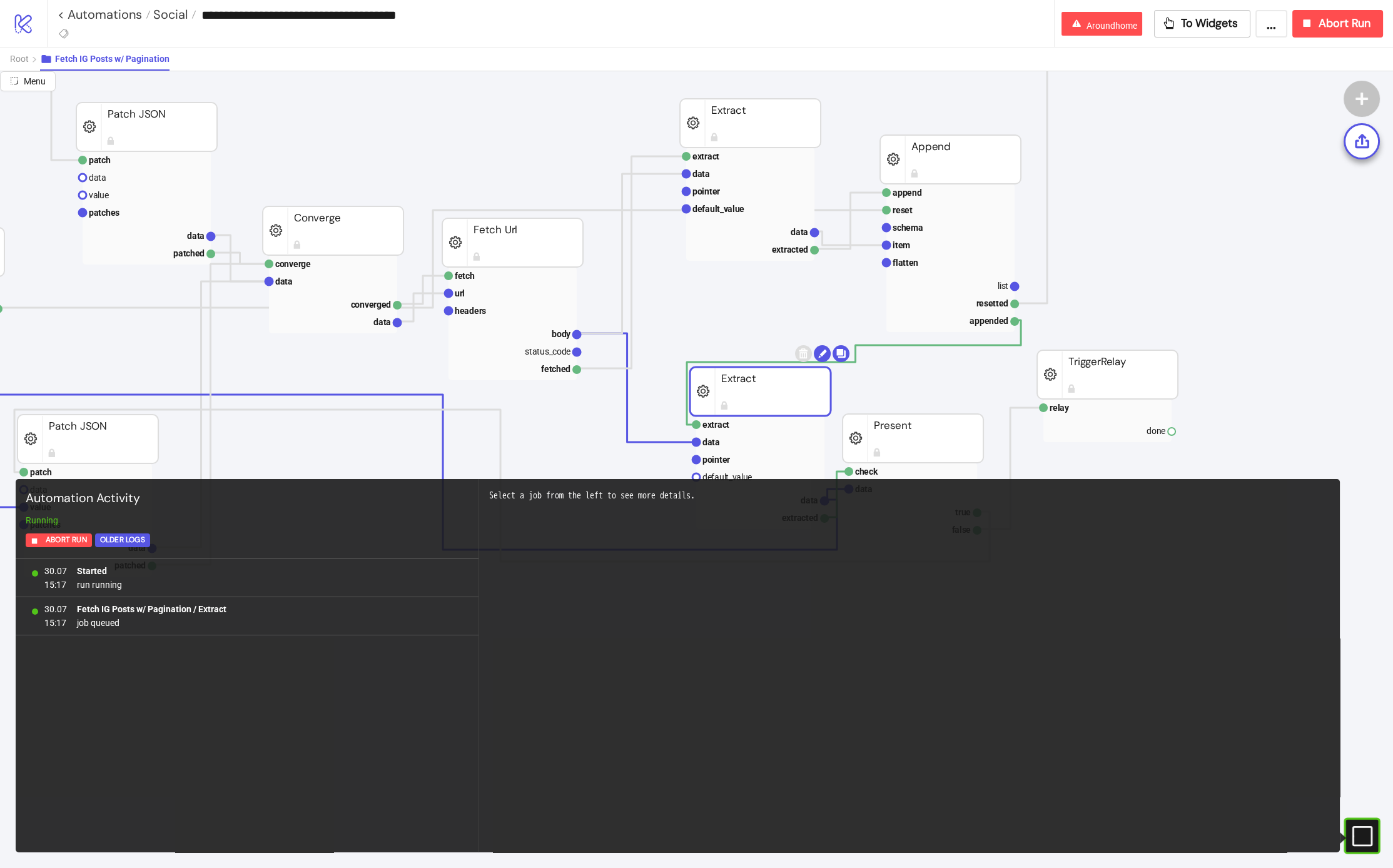 scroll, scrollTop: 99, scrollLeft: 158, axis: both 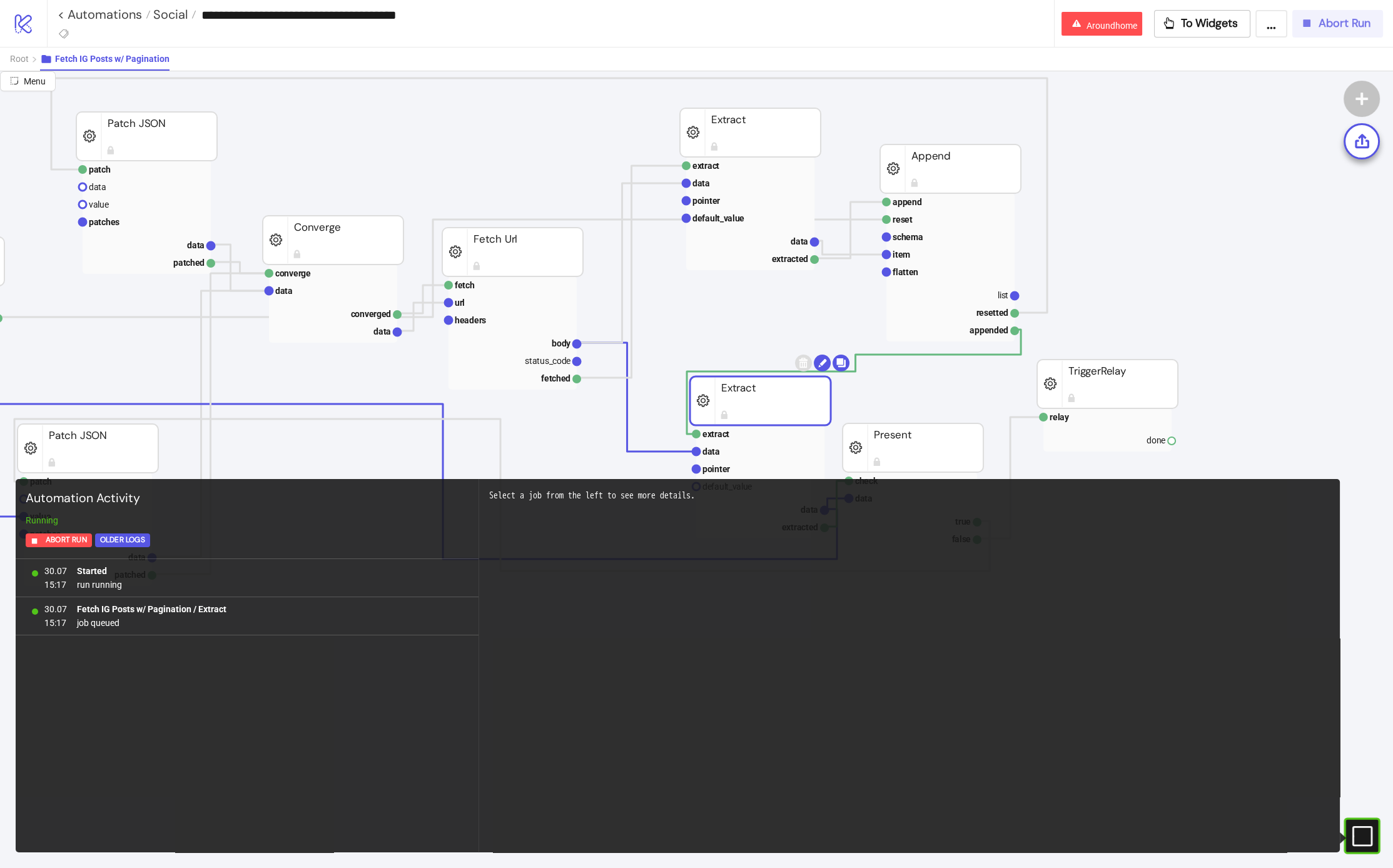 click on "Abort Run" at bounding box center (1344, 23) 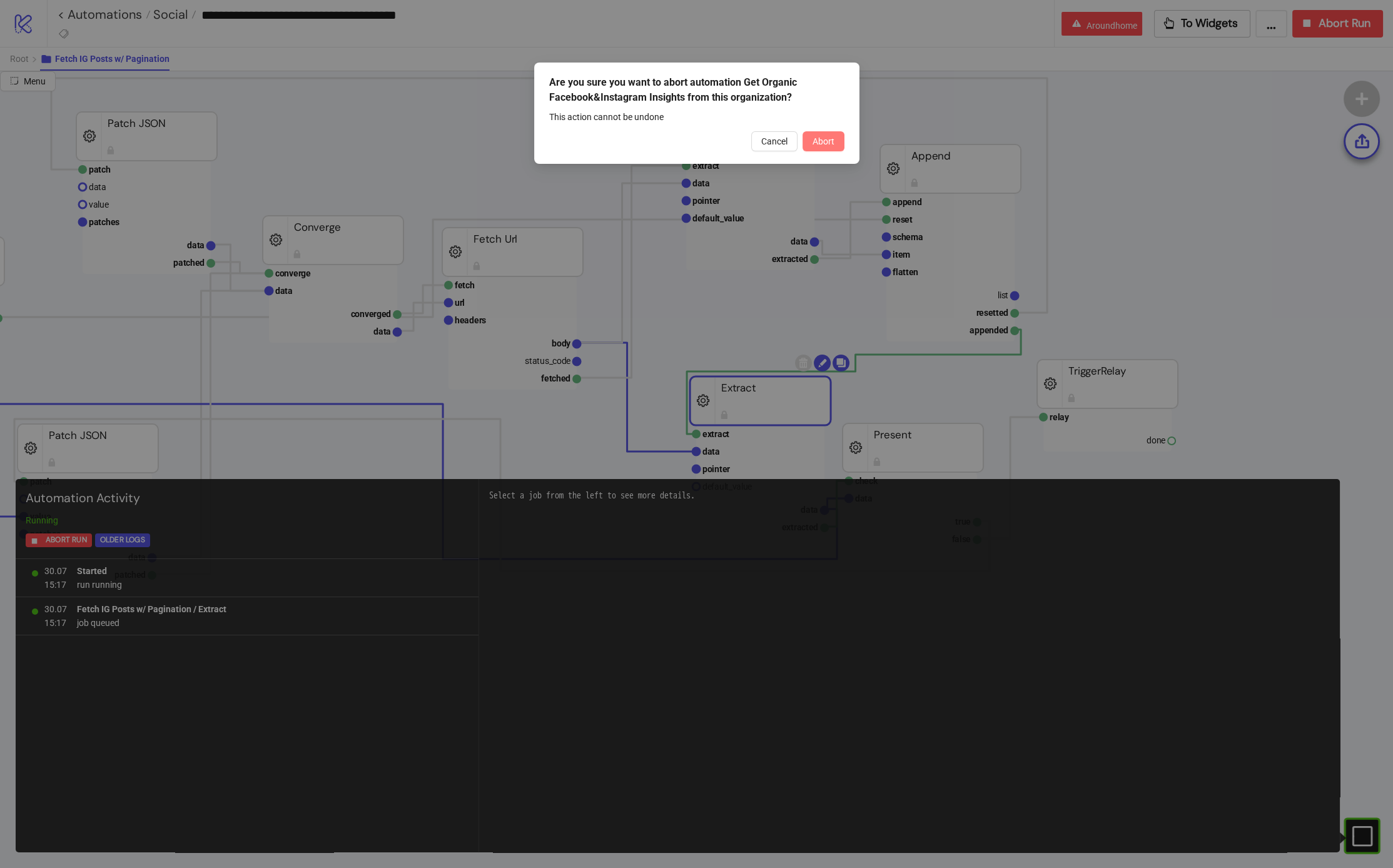 click on "Abort" at bounding box center [823, 141] 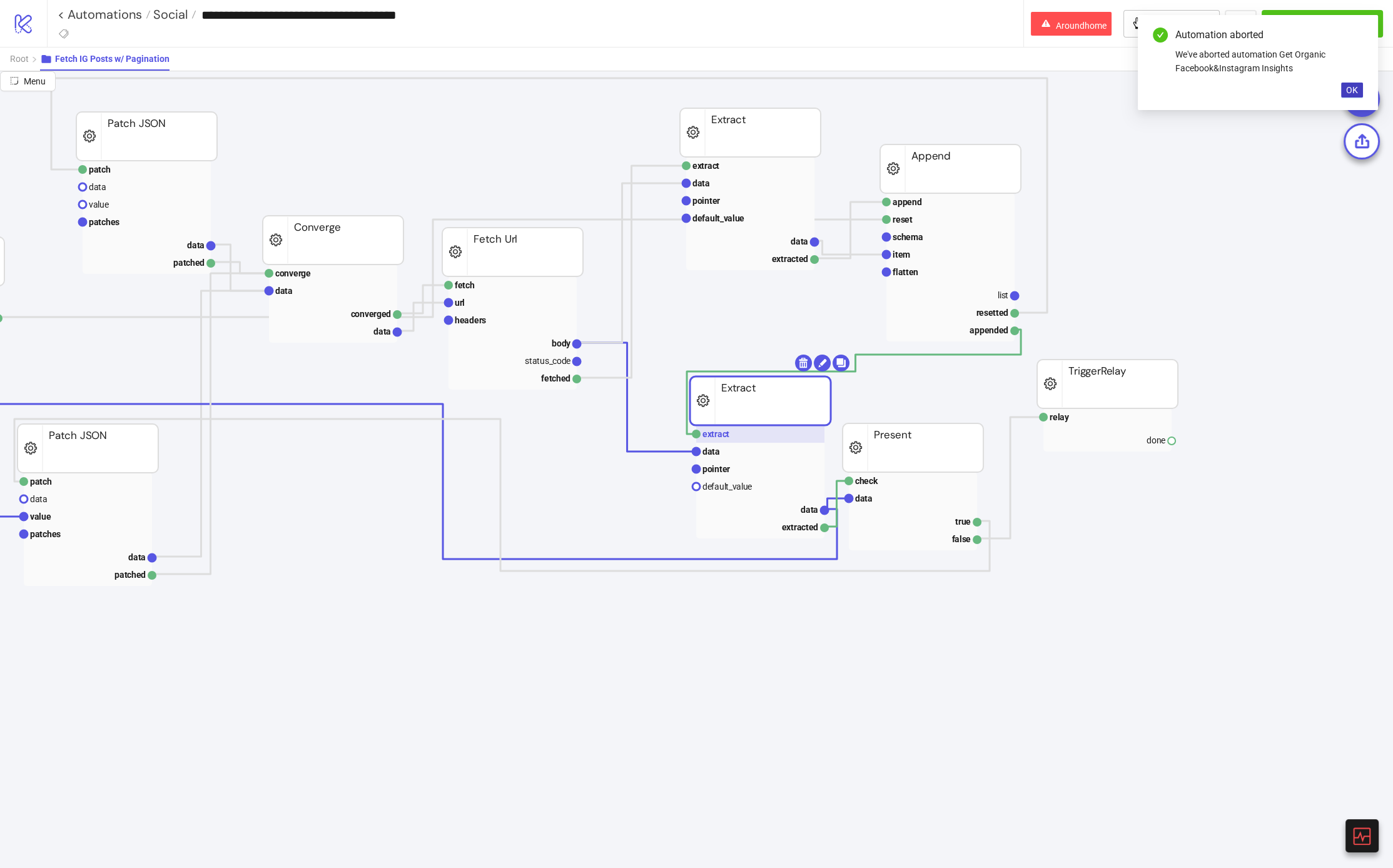 click 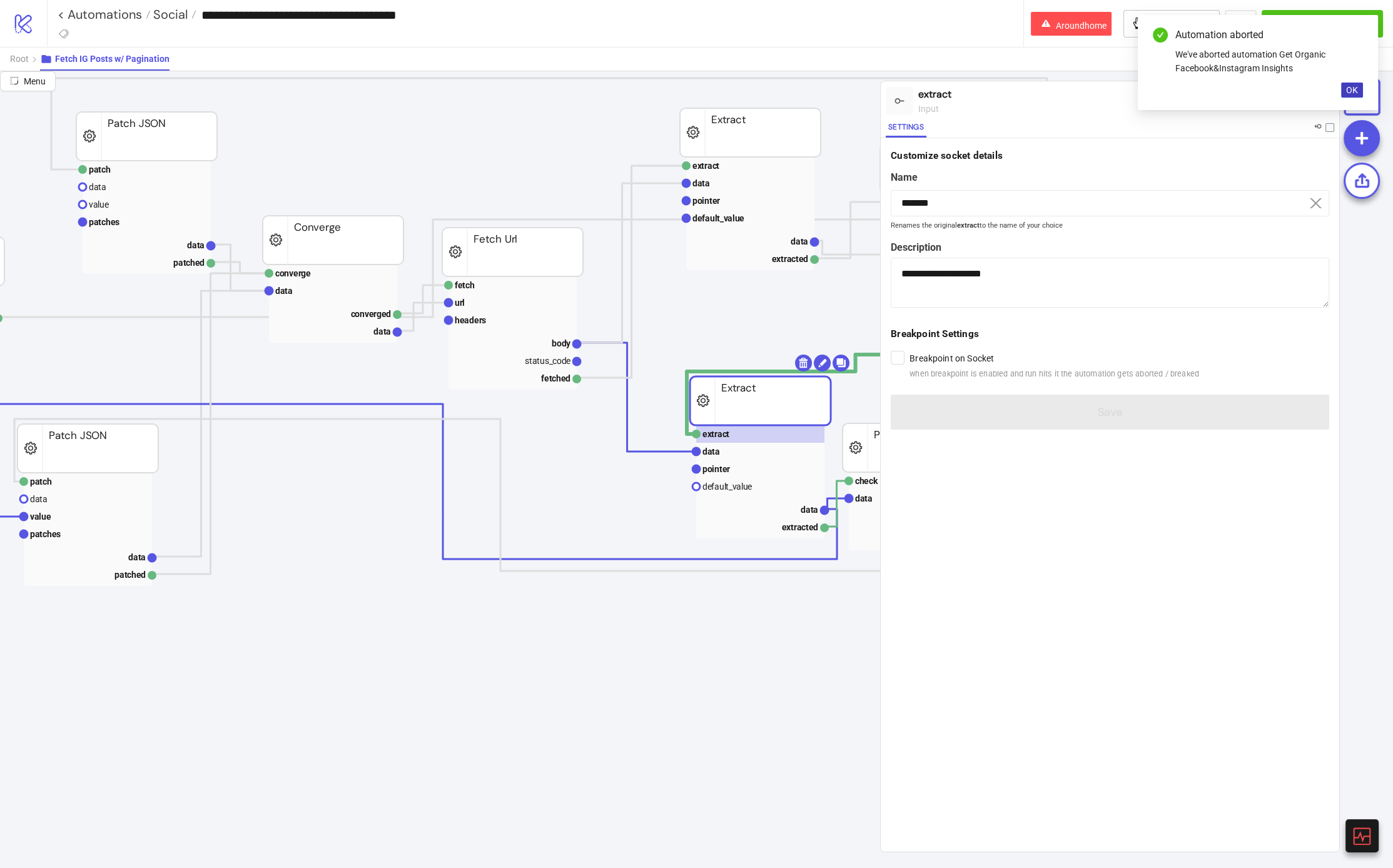 click on "Automation aborted We've aborted automation Get Organic Facebook&Instagram Insights OK" at bounding box center (1258, 63) 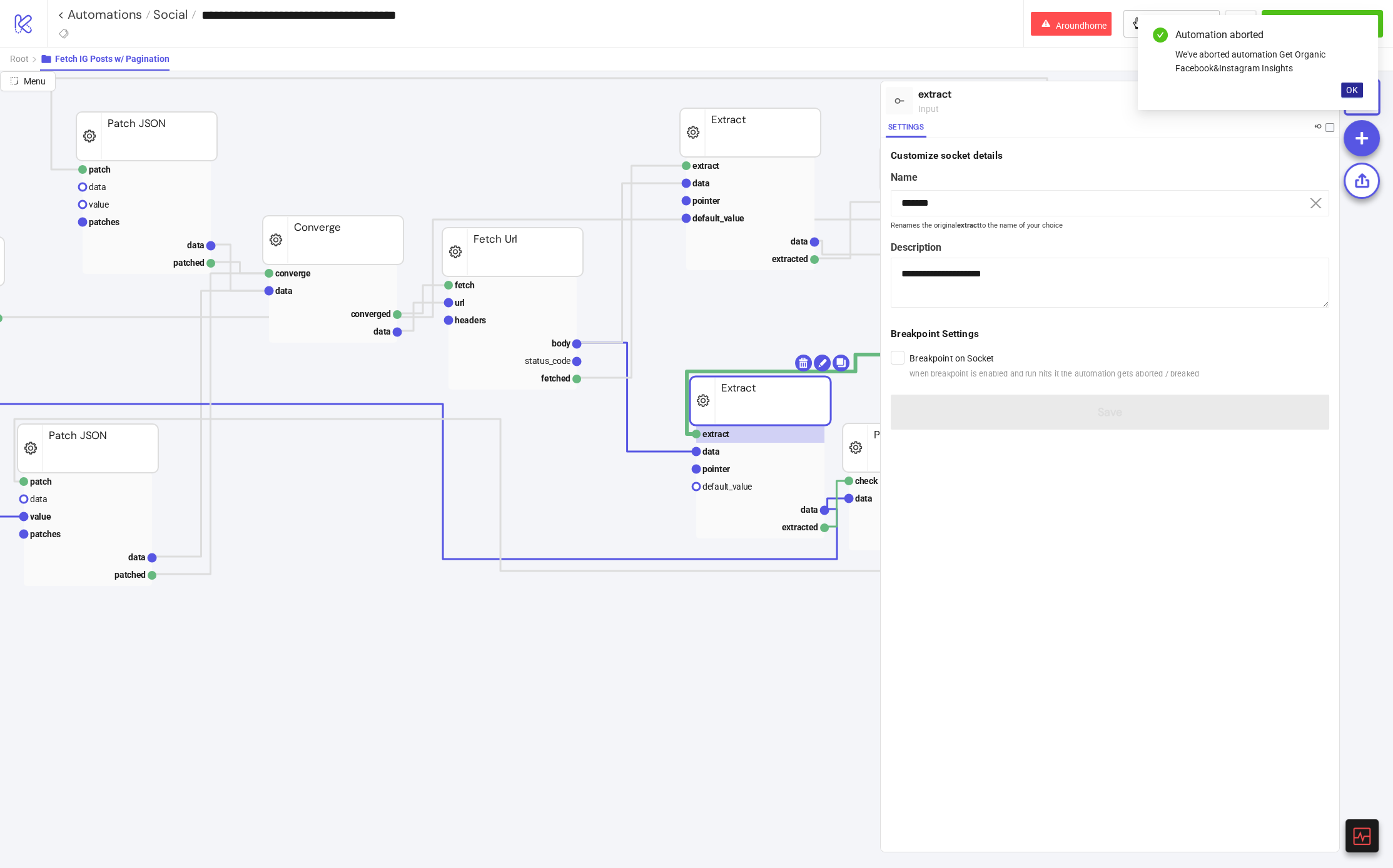 click on "OK" at bounding box center [1352, 90] 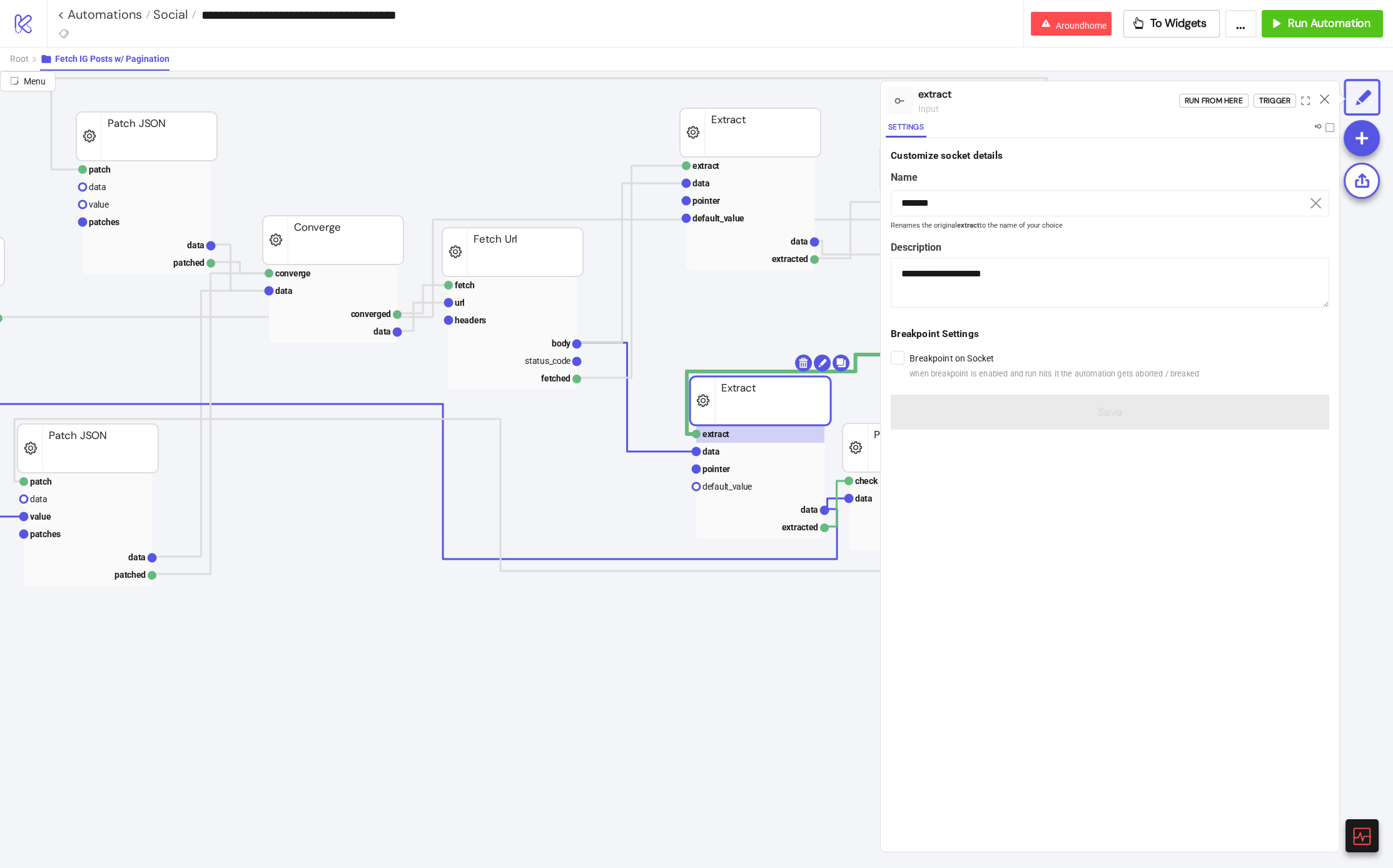 click on "Run from here Trigger" at bounding box center [1259, 101] 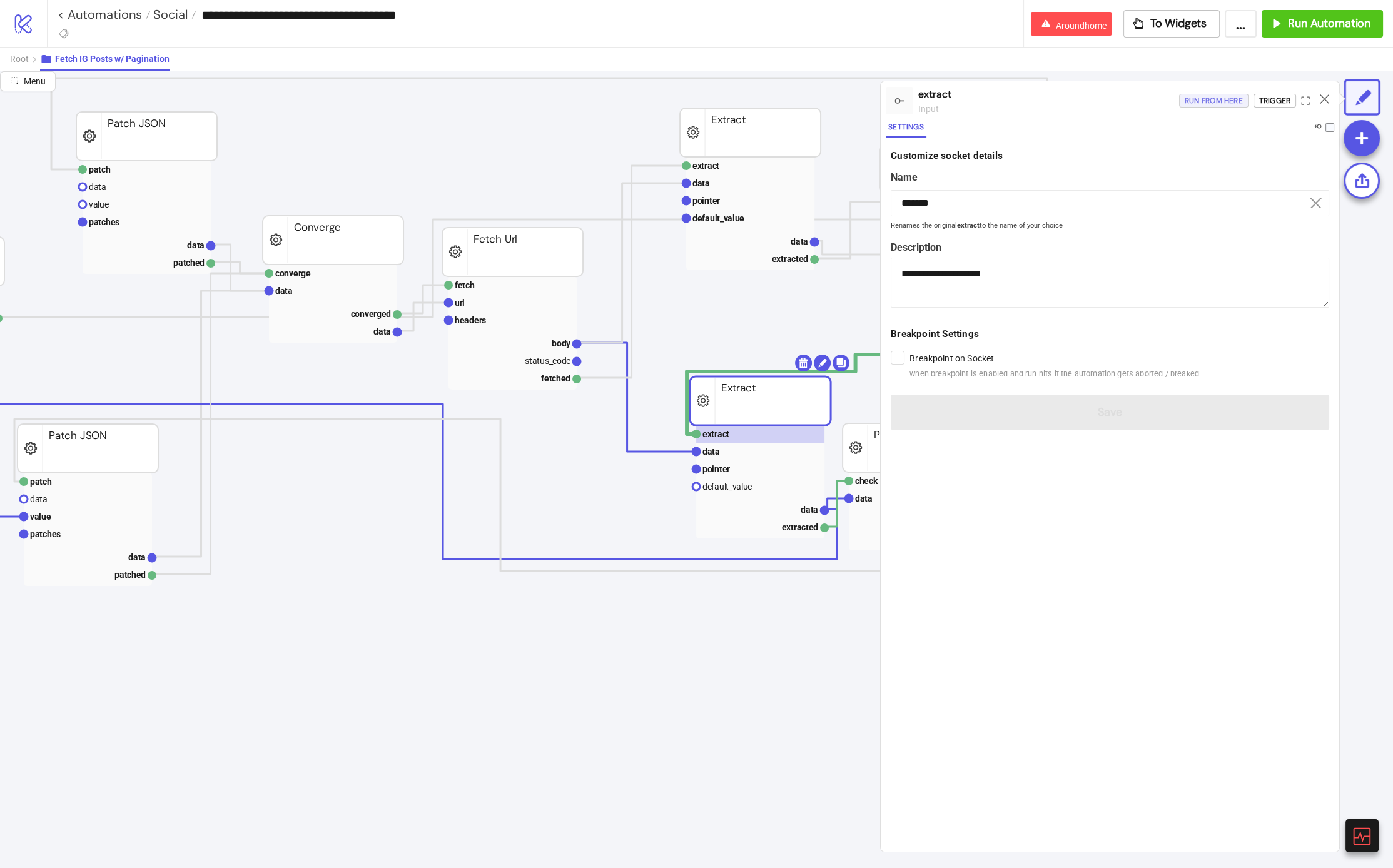 click on "Run from here" at bounding box center (1213, 101) 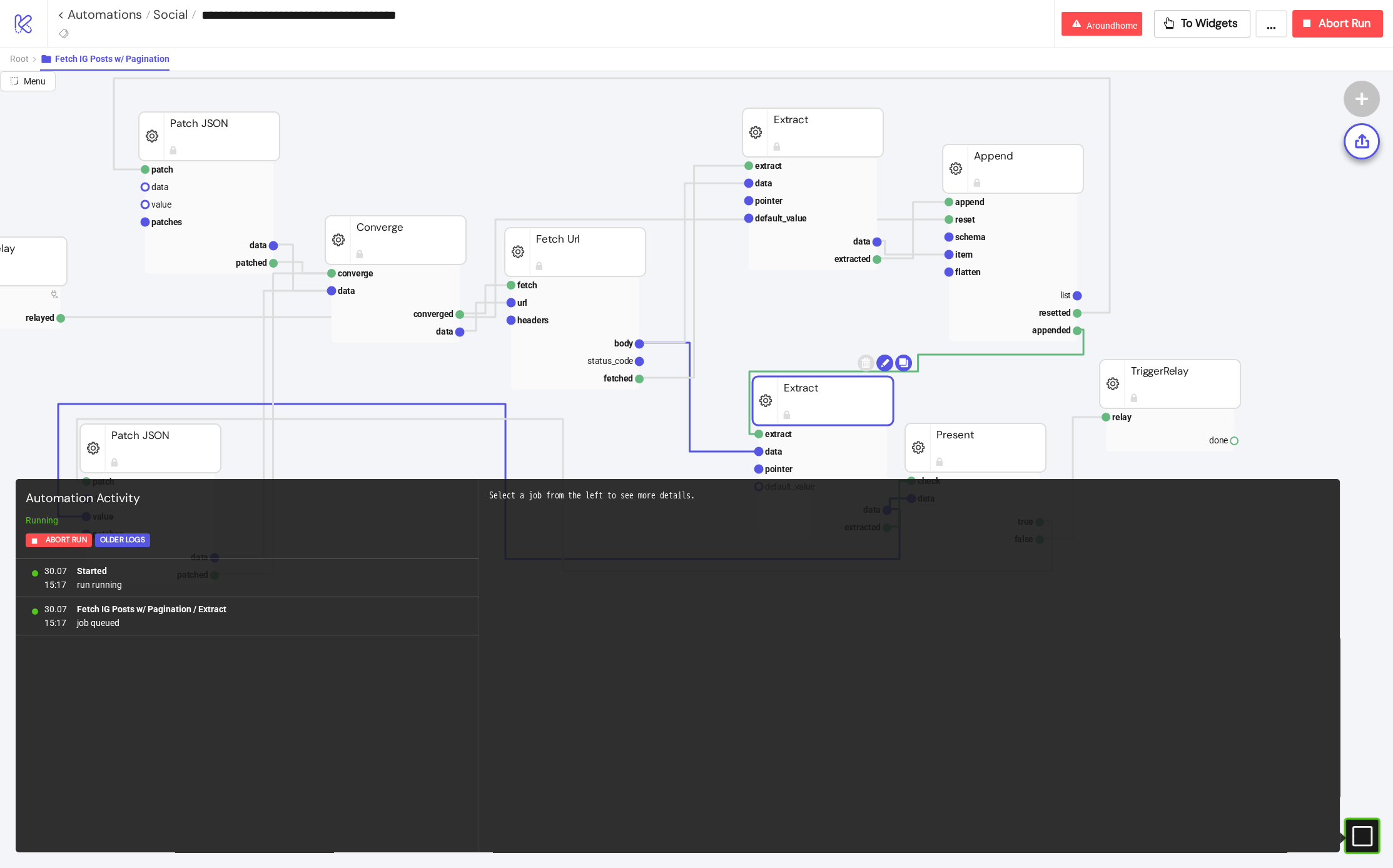 scroll, scrollTop: 99, scrollLeft: 0, axis: vertical 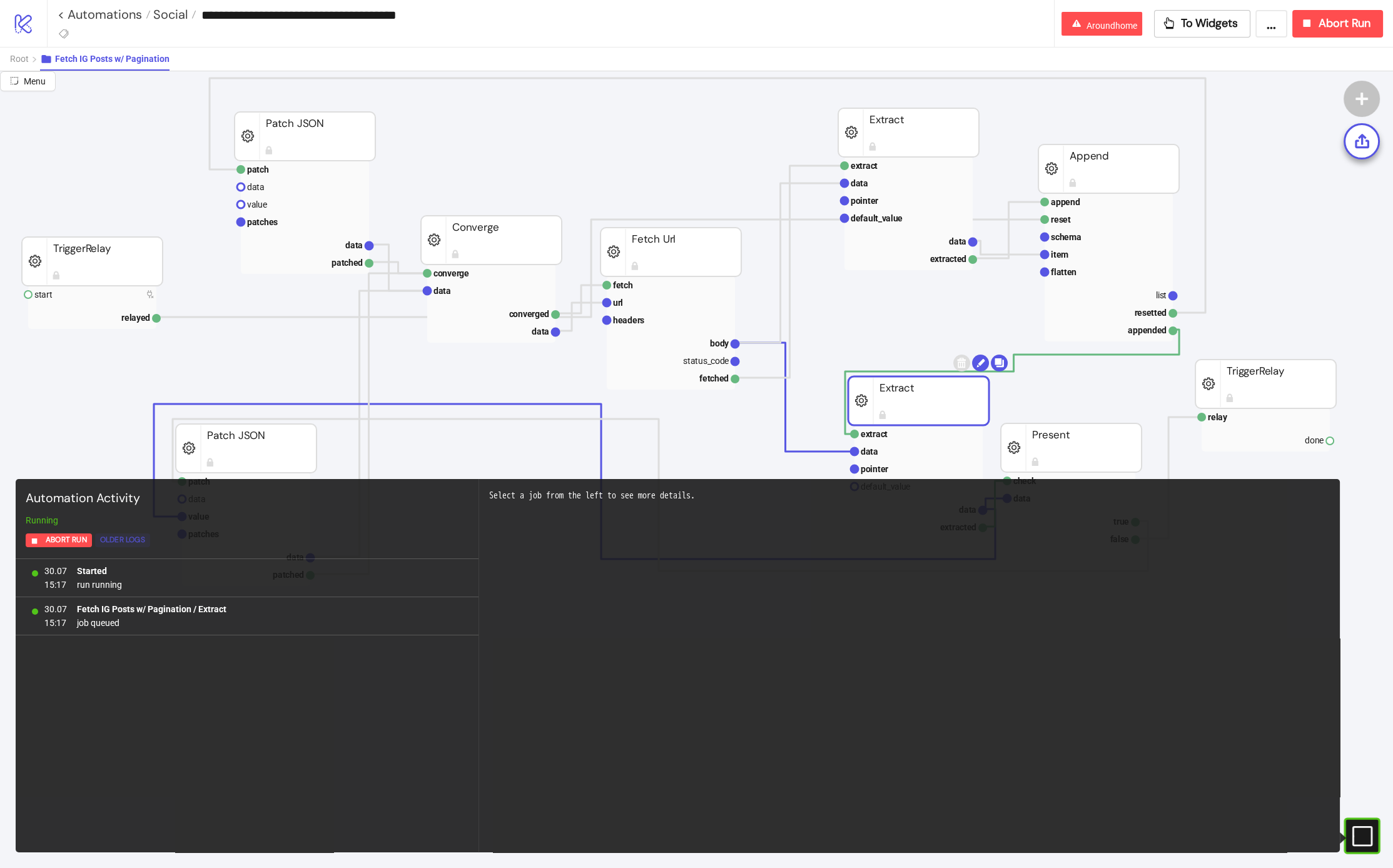 click on "Older Logs" at bounding box center (123, 540) 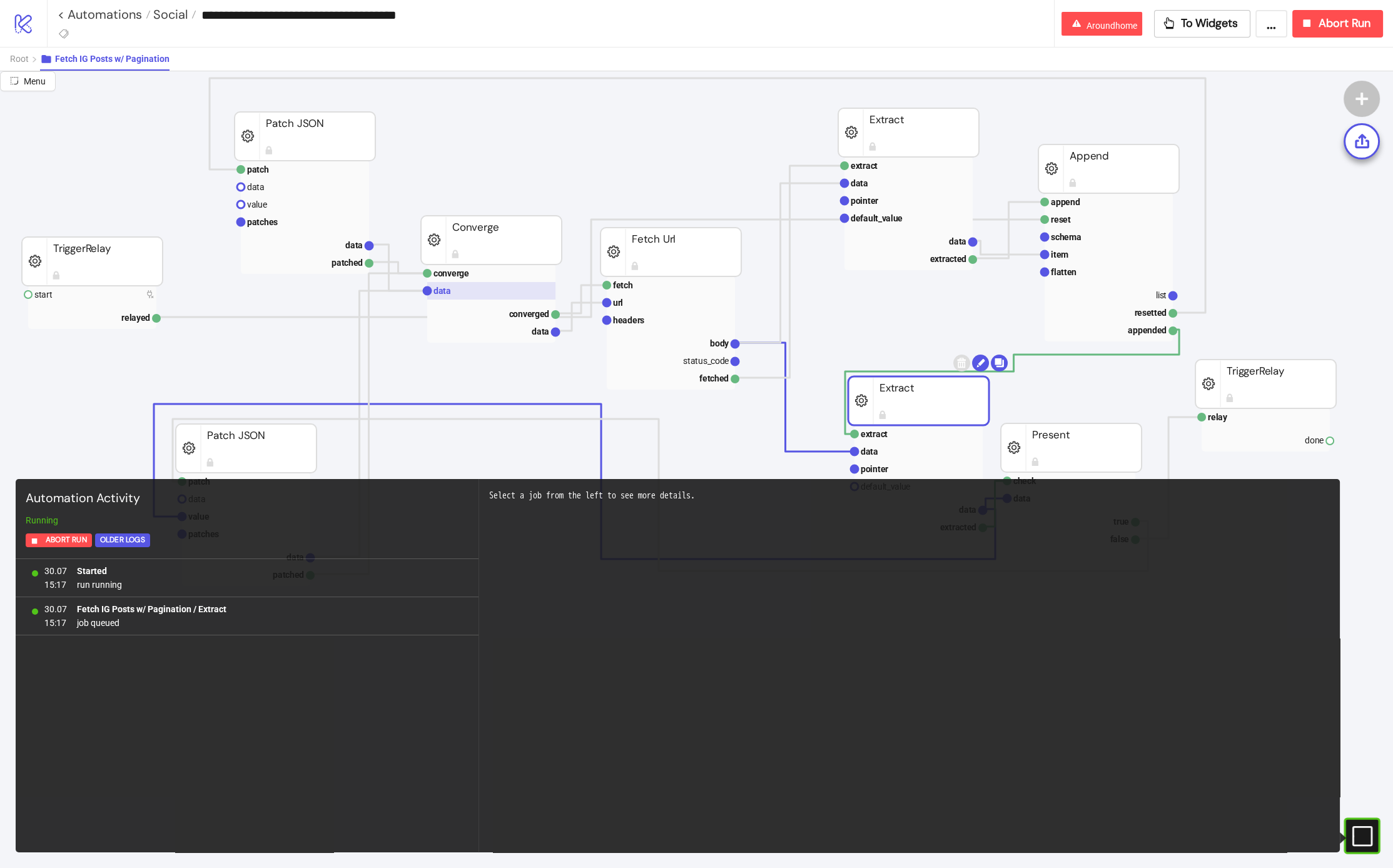 click 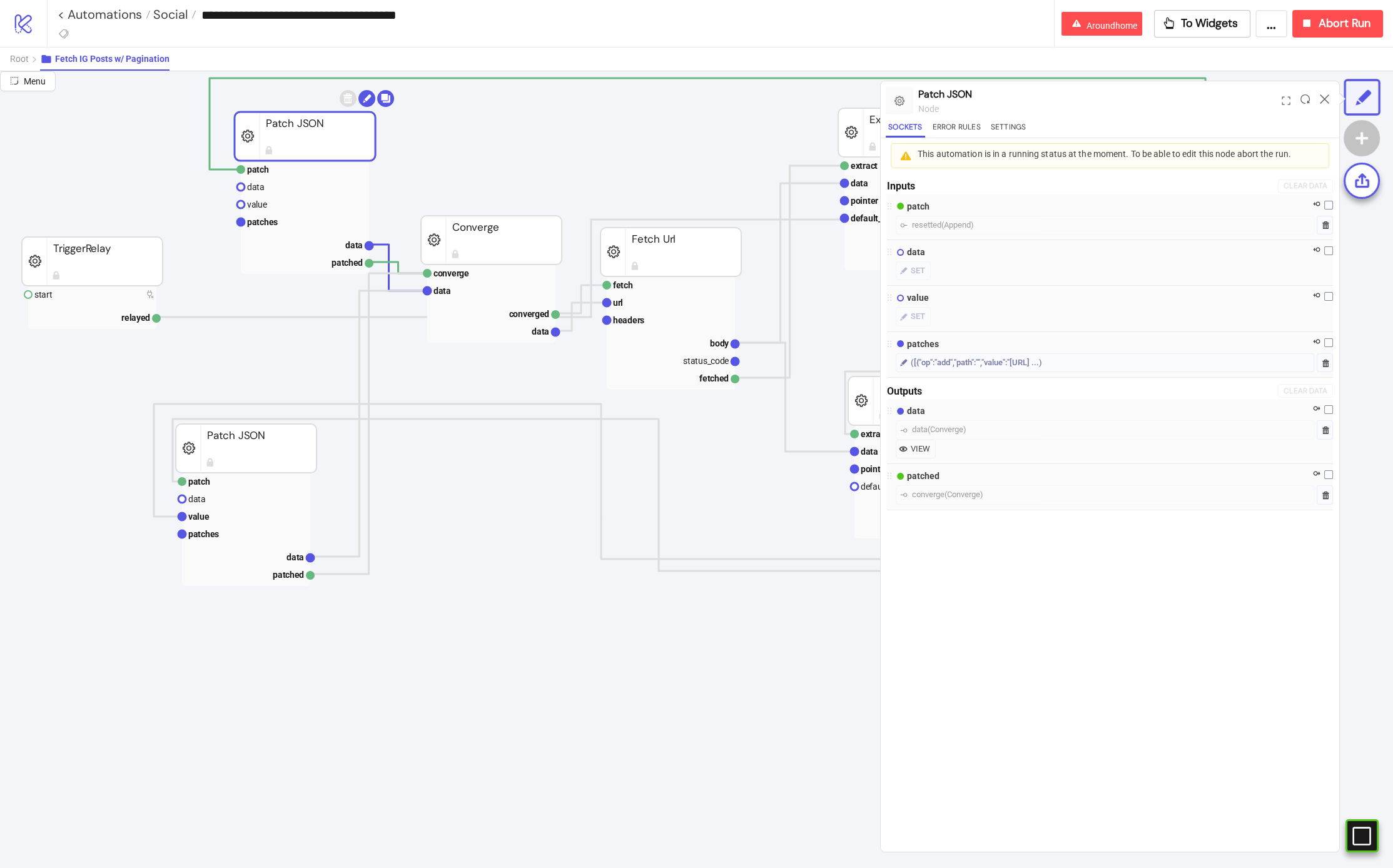 click 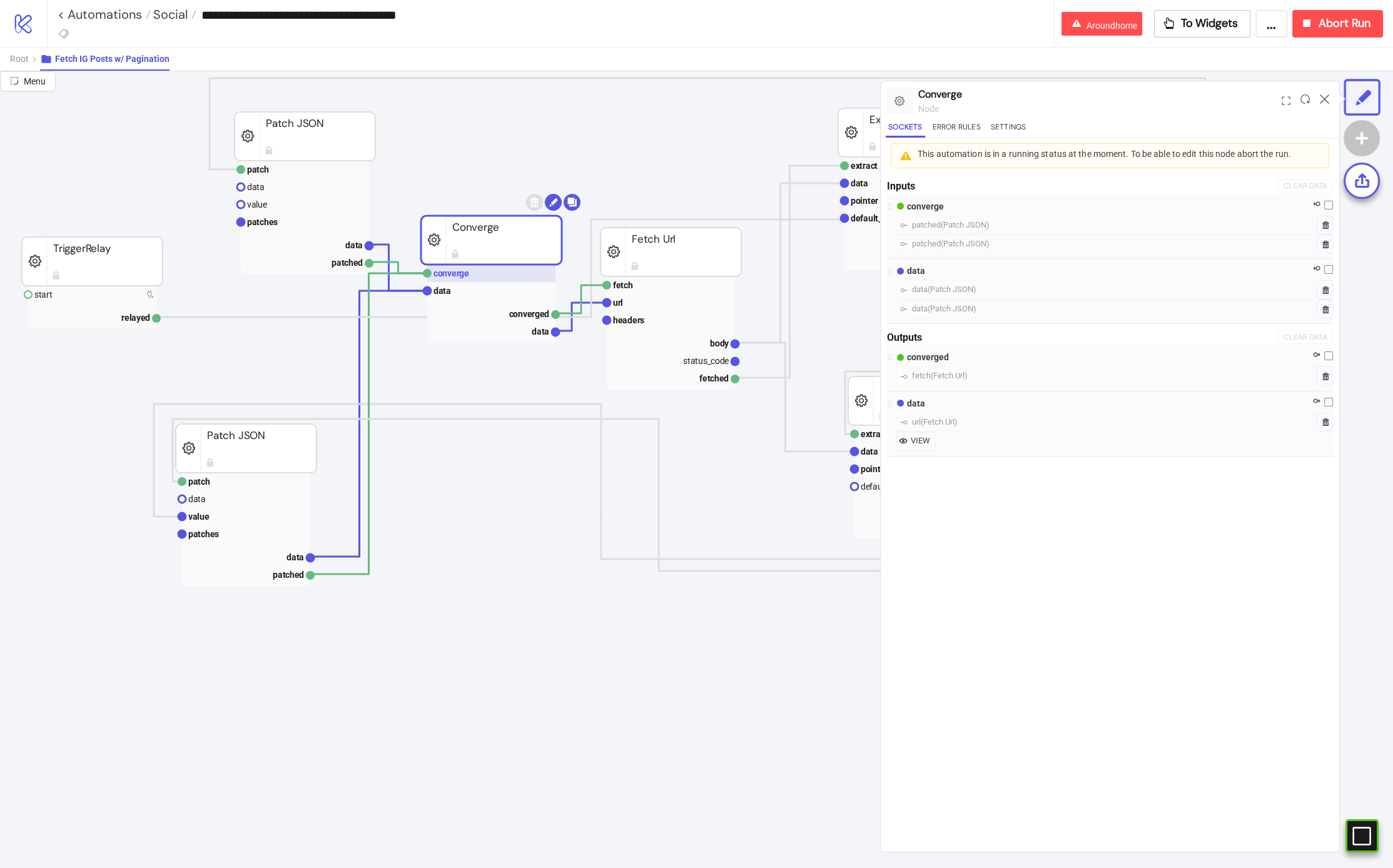 click 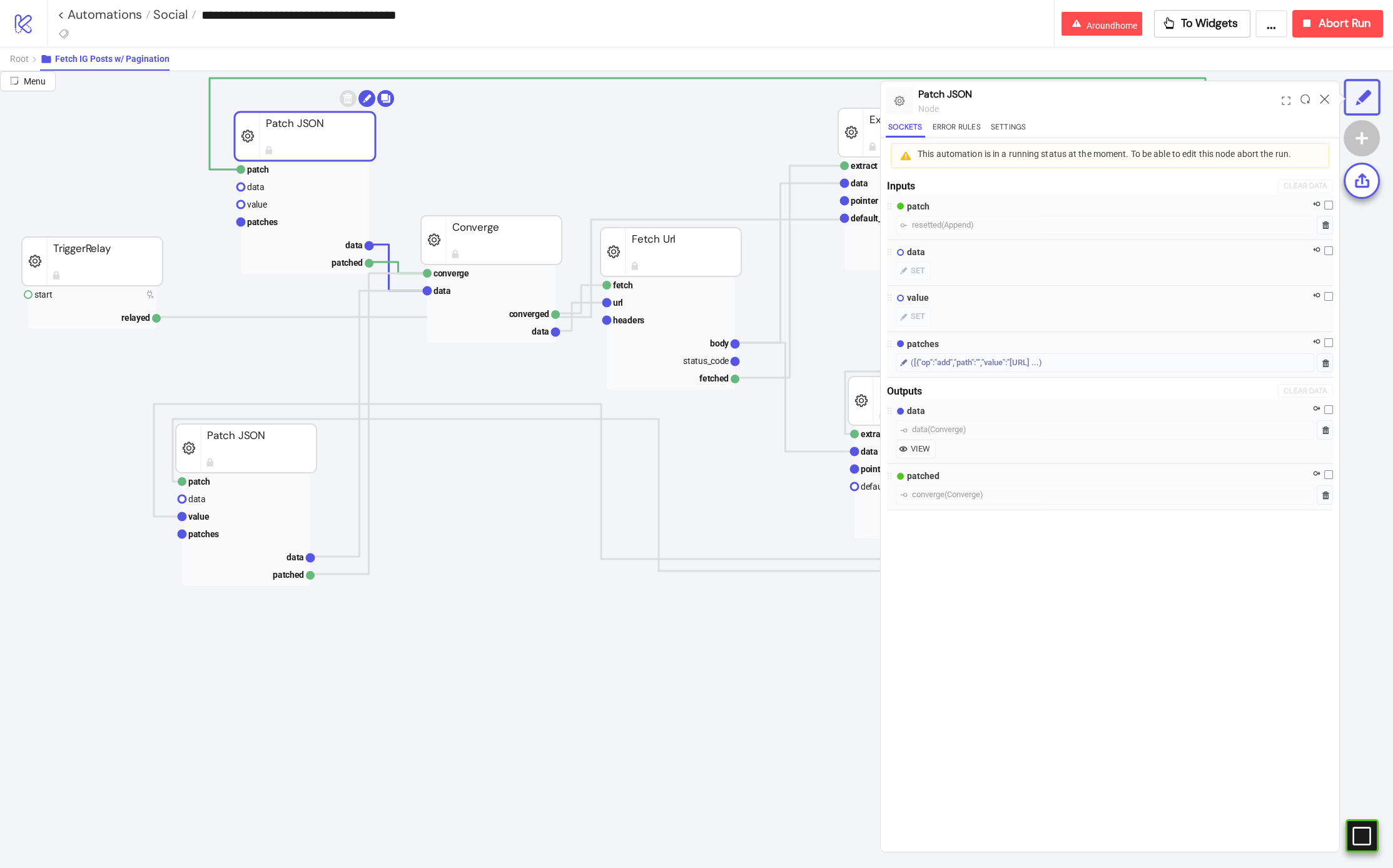 click 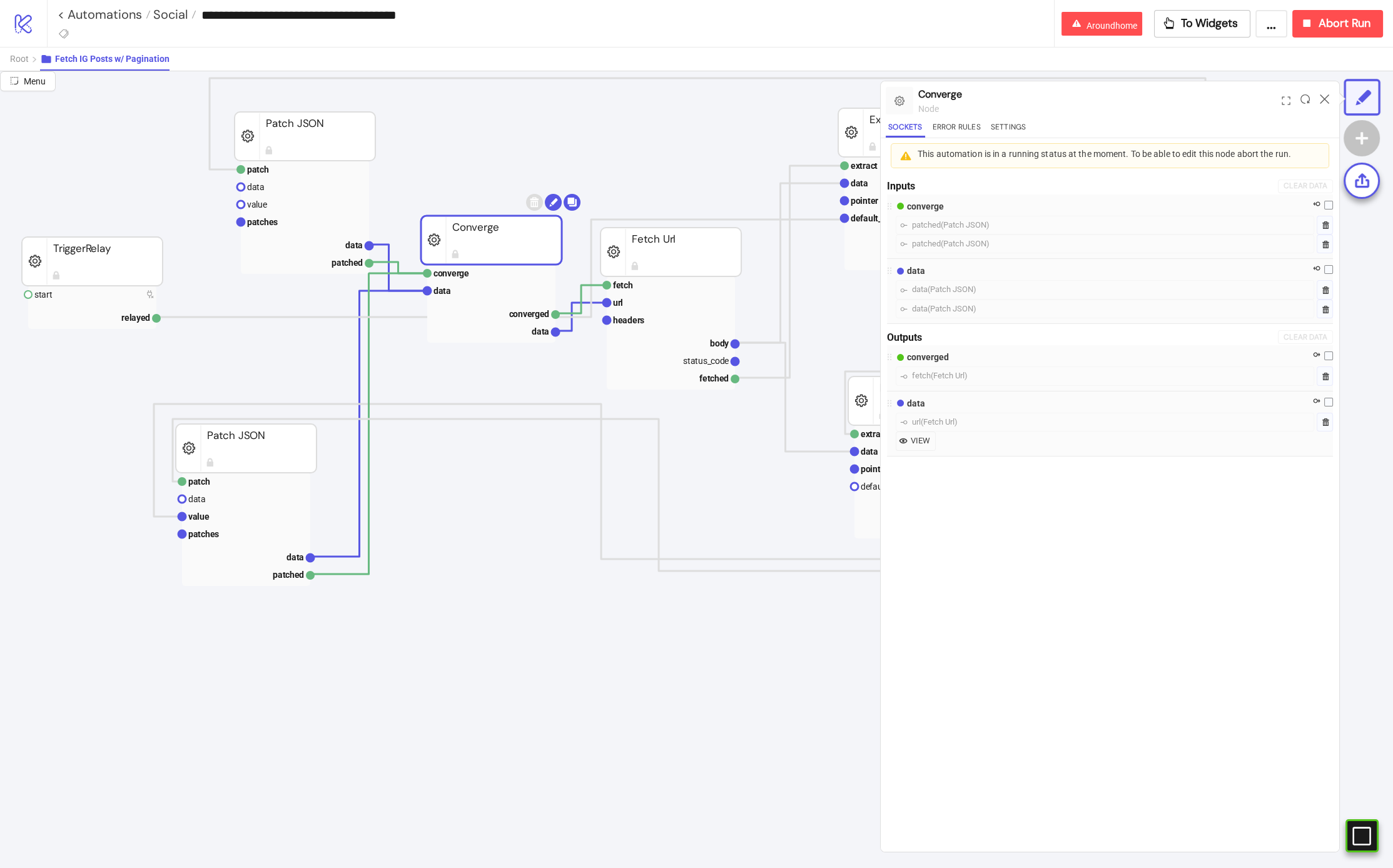 click 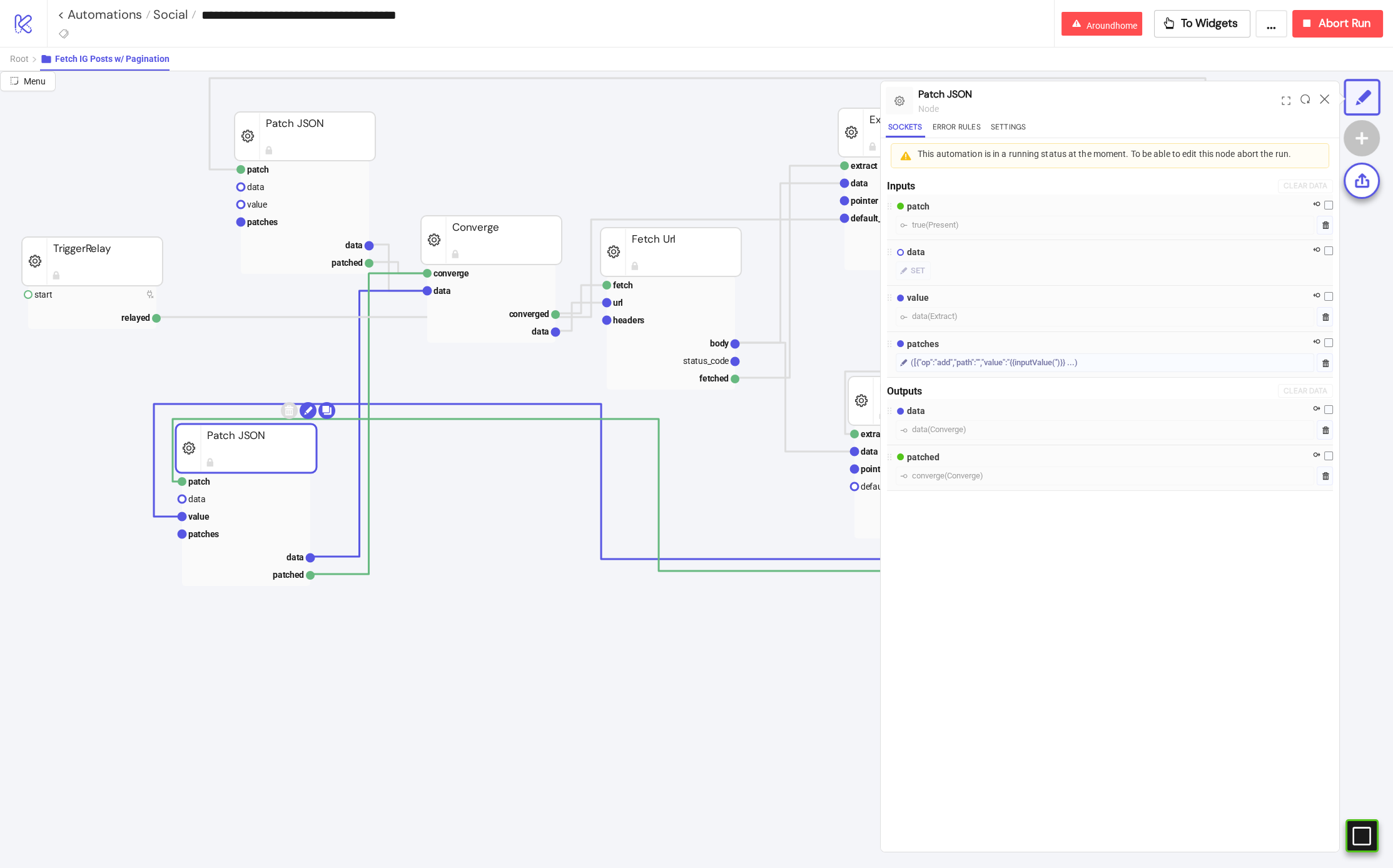 drag, startPoint x: 245, startPoint y: 450, endPoint x: 296, endPoint y: 361, distance: 102.5768 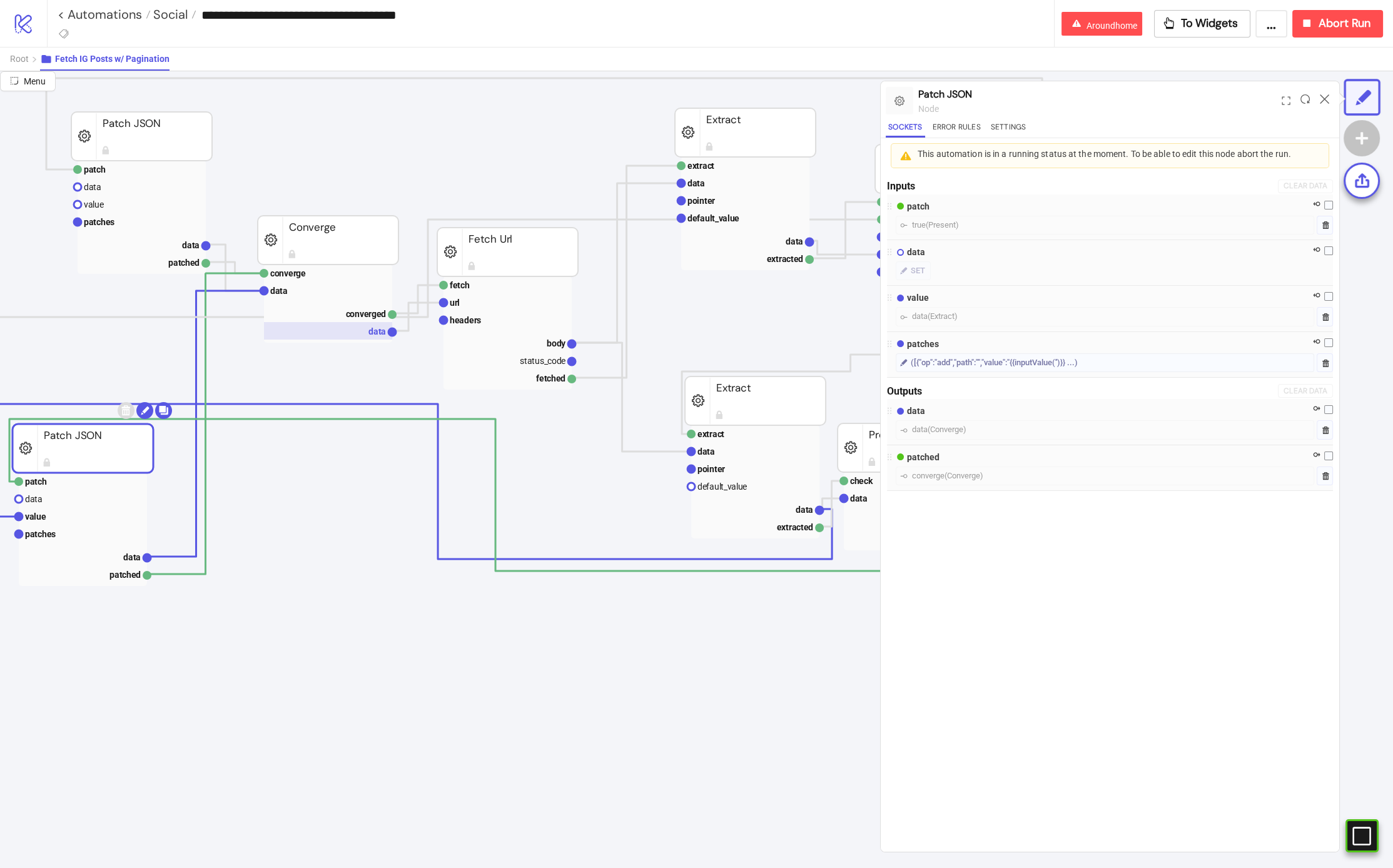scroll, scrollTop: 99, scrollLeft: 218, axis: both 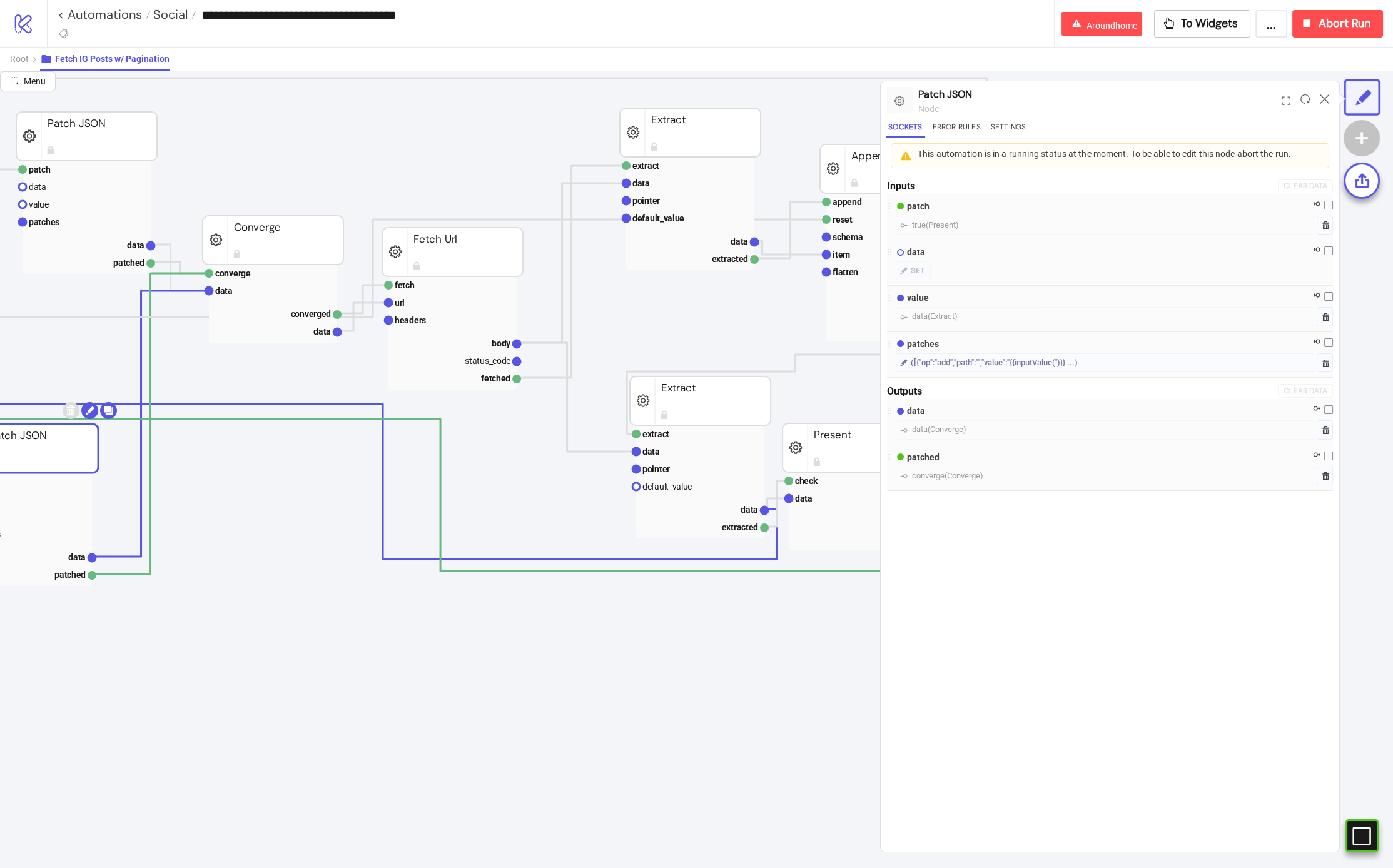 click 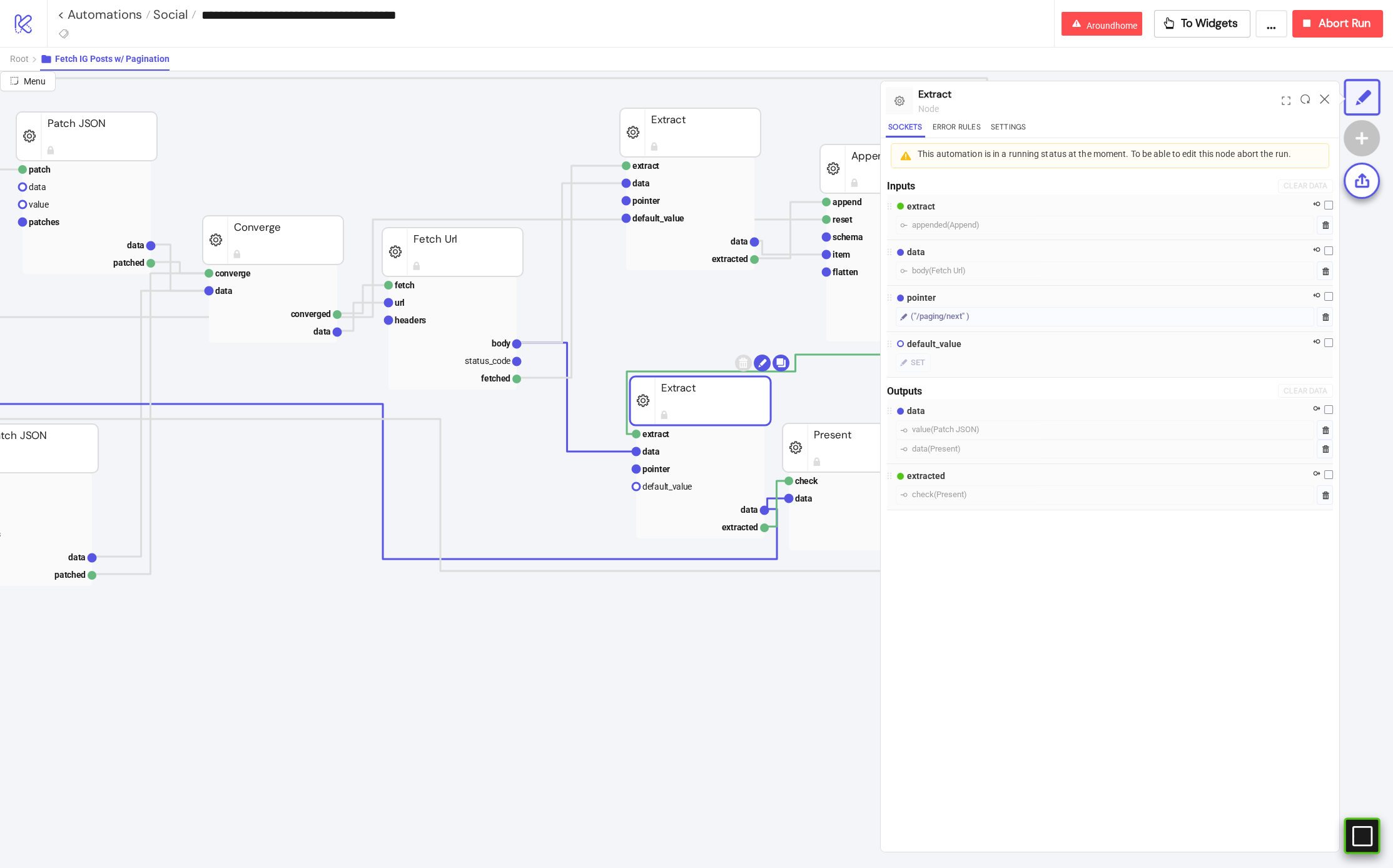 click 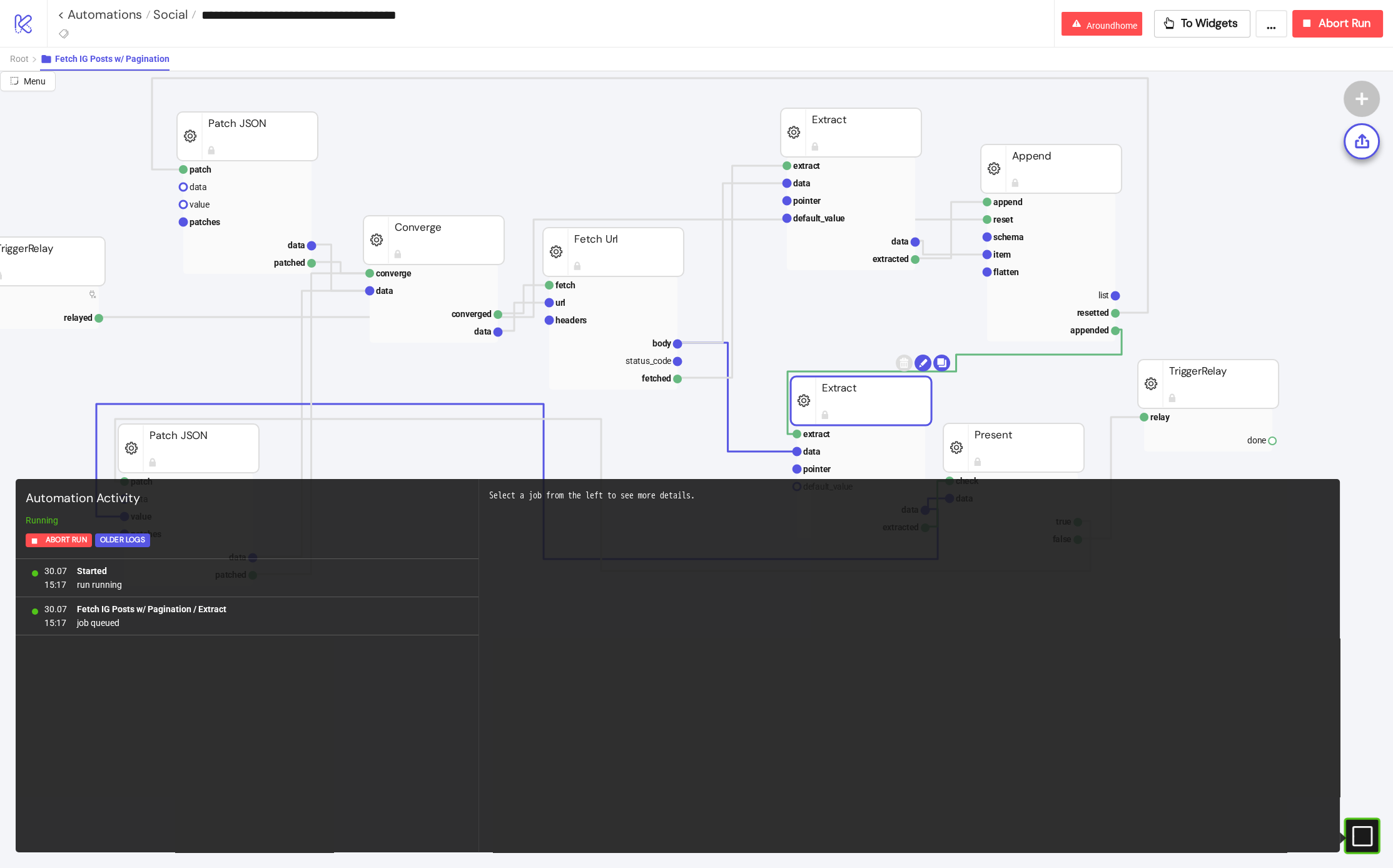 scroll, scrollTop: 99, scrollLeft: 0, axis: vertical 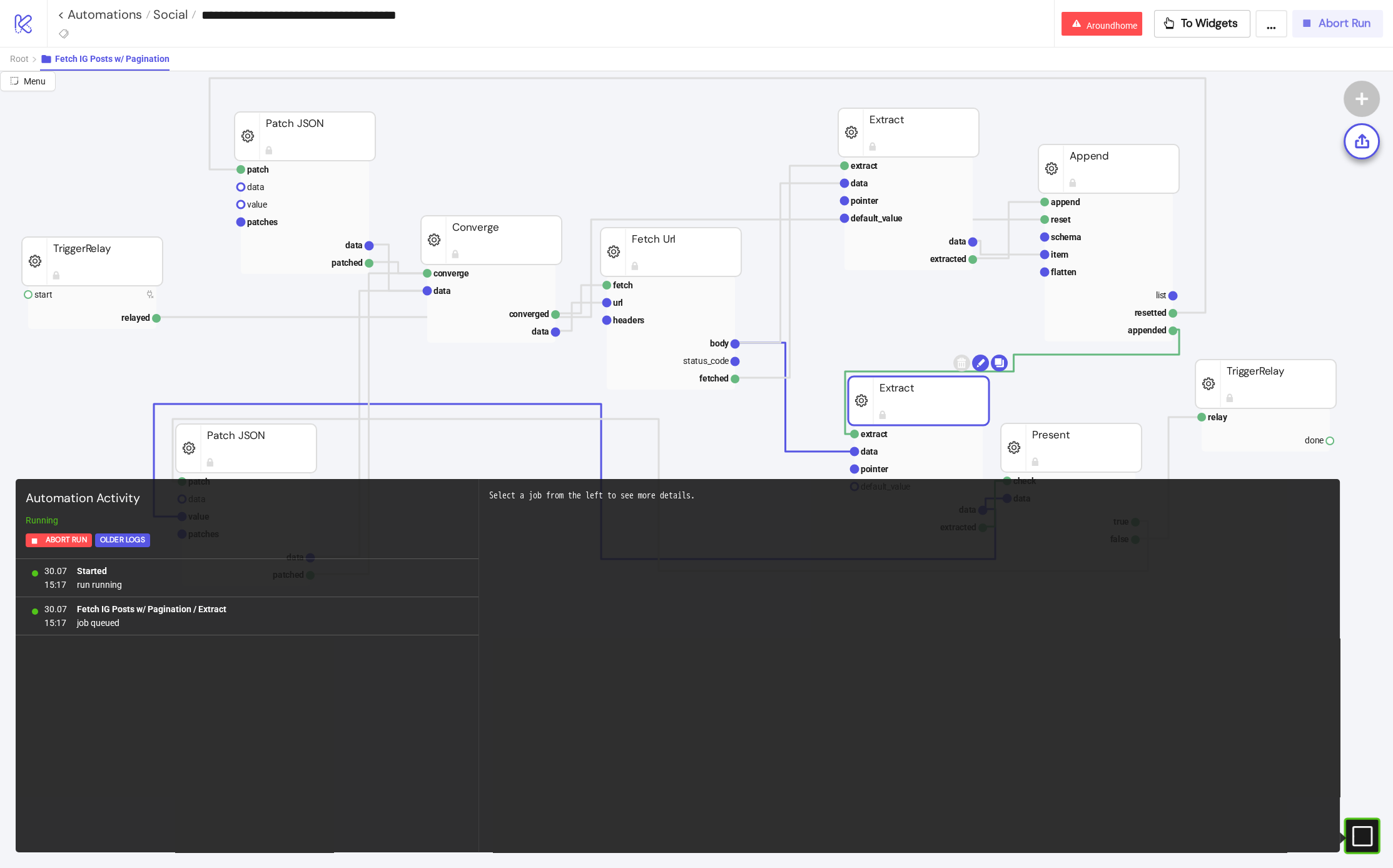 click on "Abort Run" at bounding box center [1344, 23] 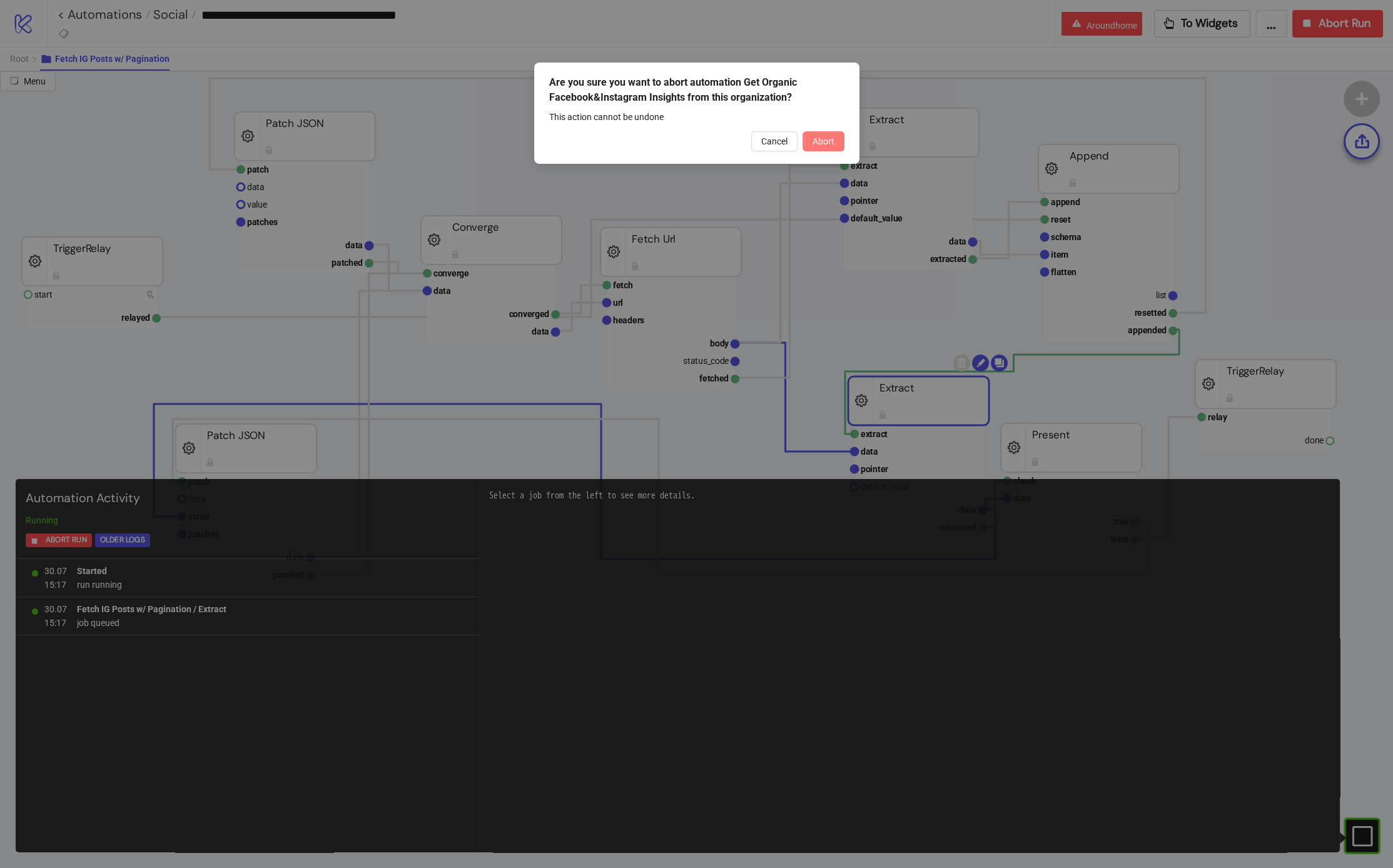 click on "Abort" at bounding box center [823, 141] 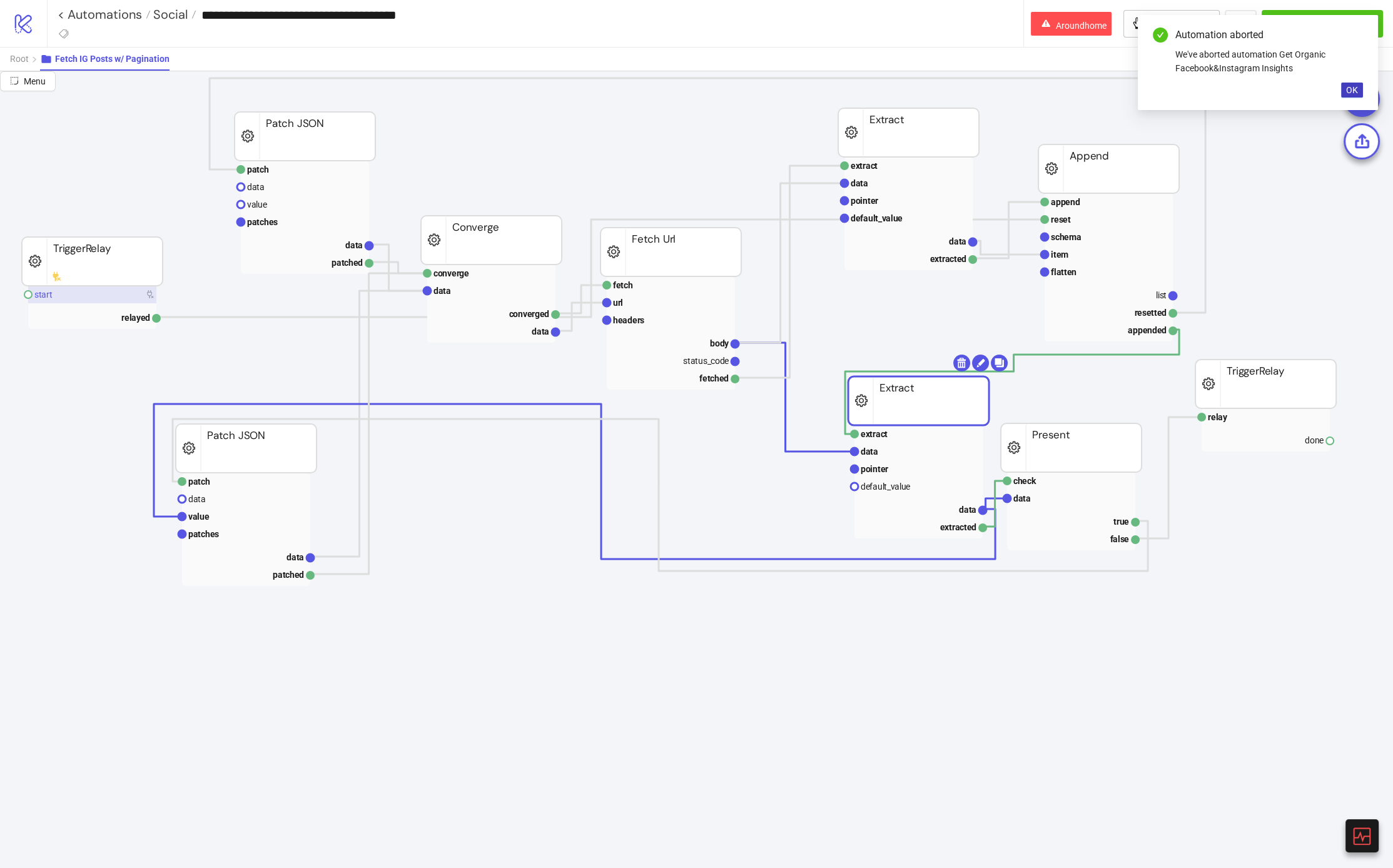 click 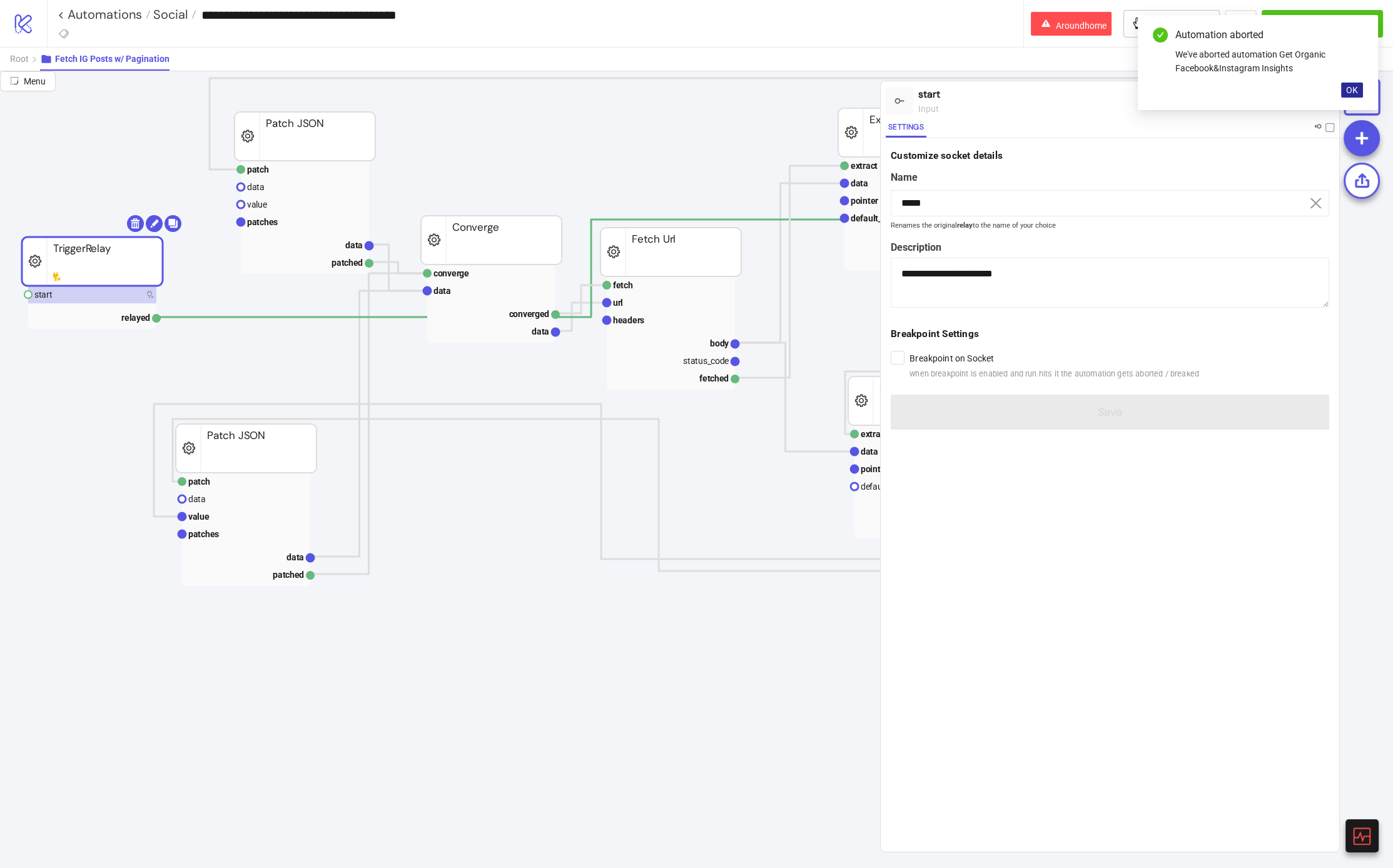 click on "OK" at bounding box center [1352, 90] 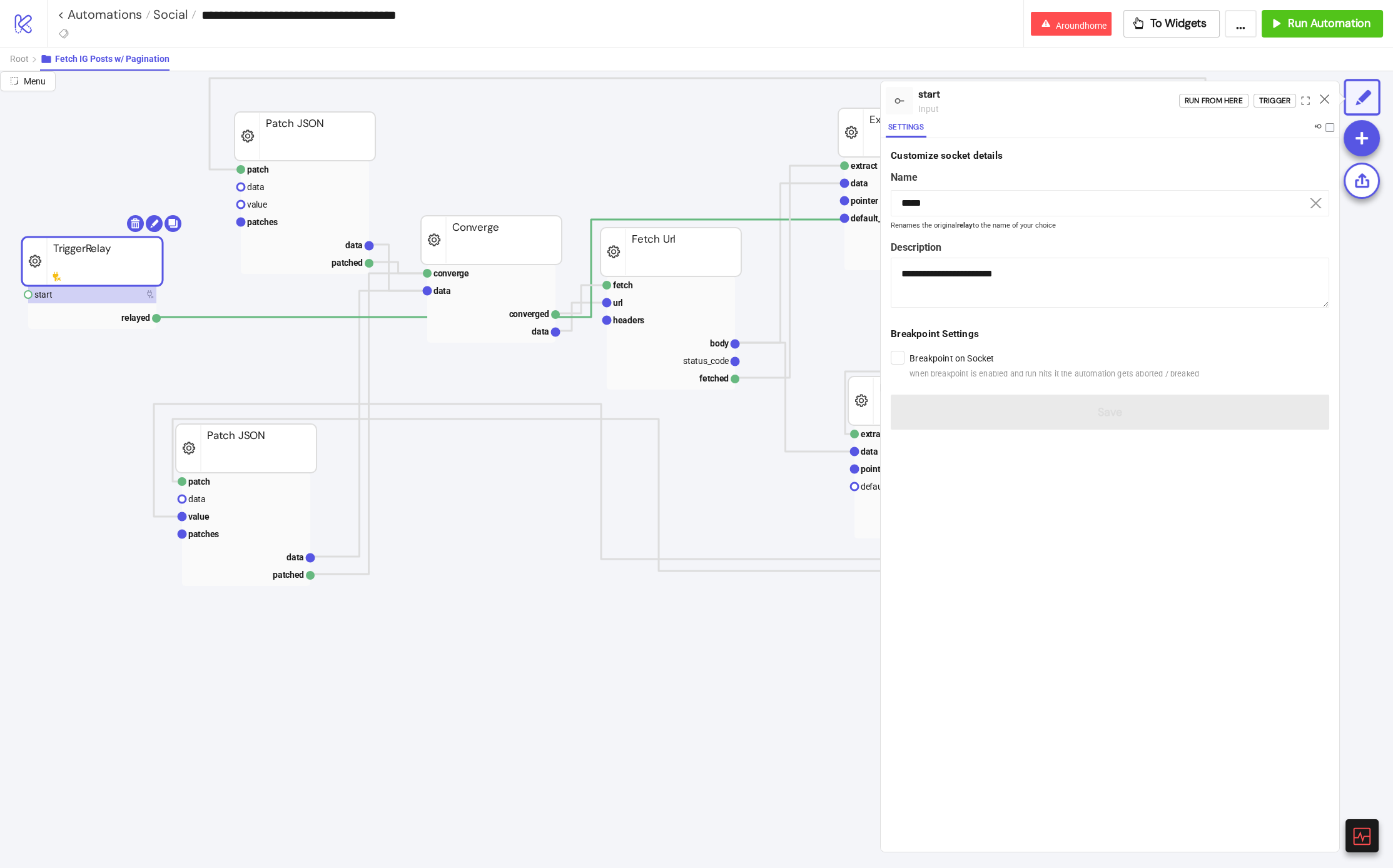 click at bounding box center (1324, 129) 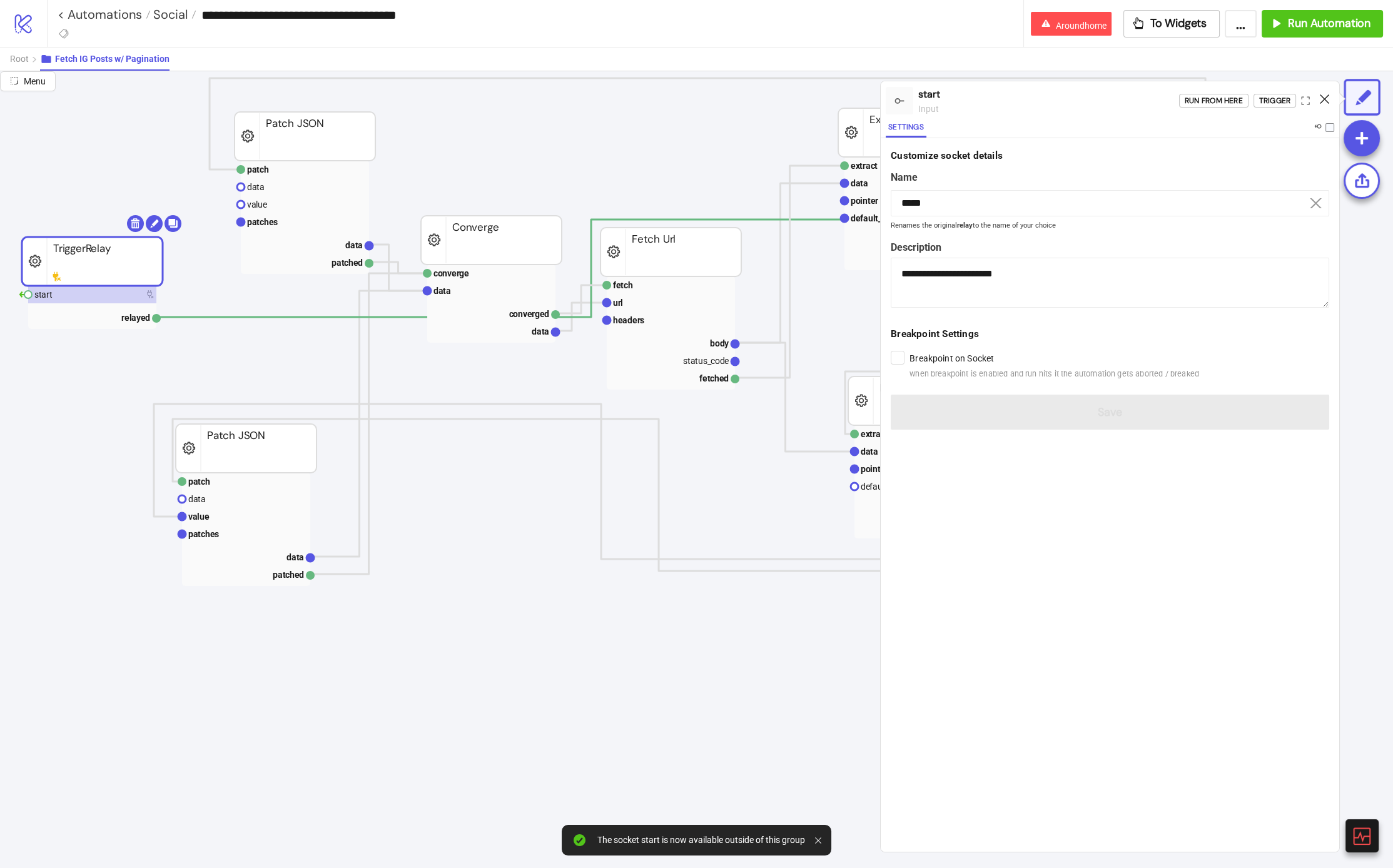 click 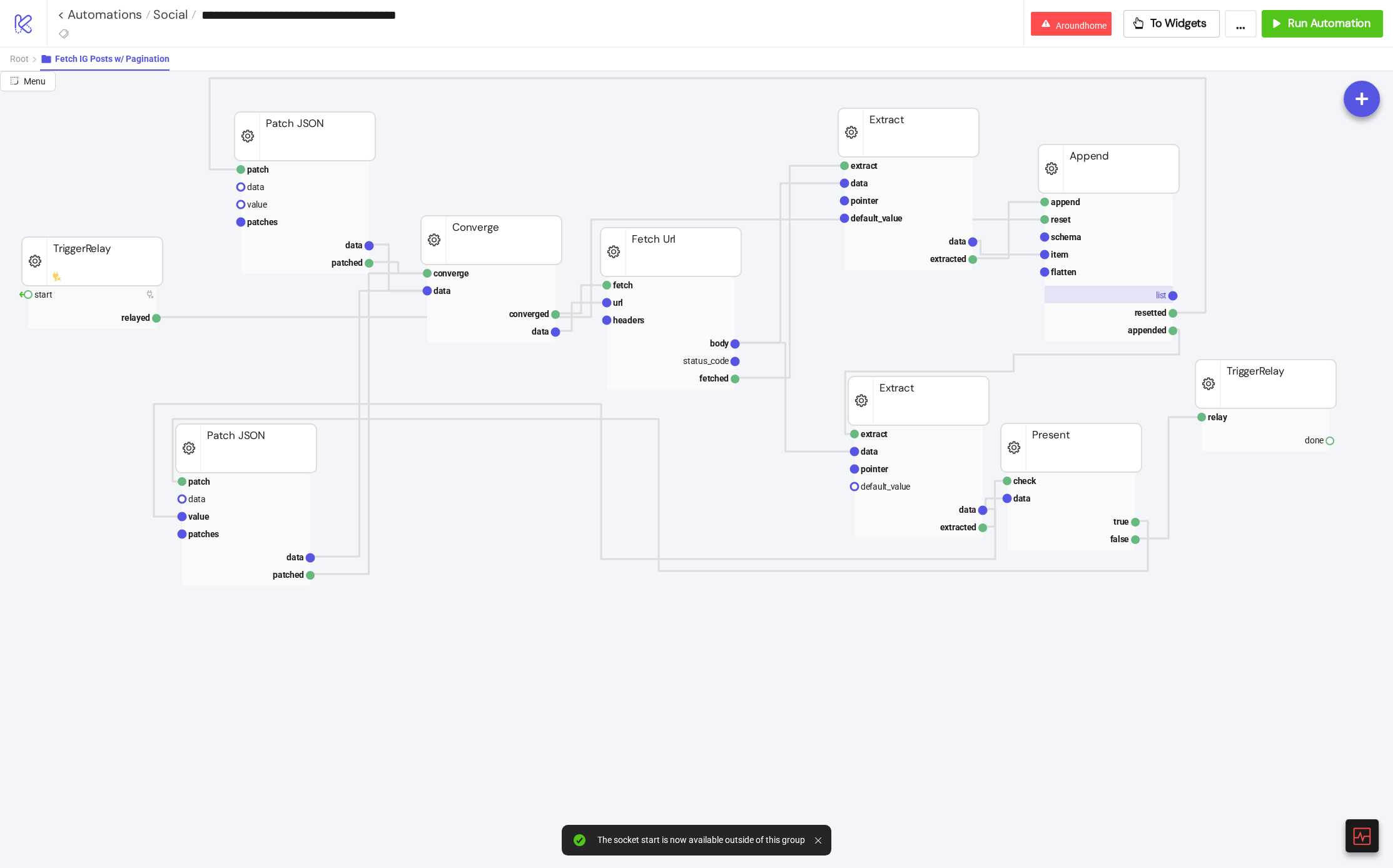 click 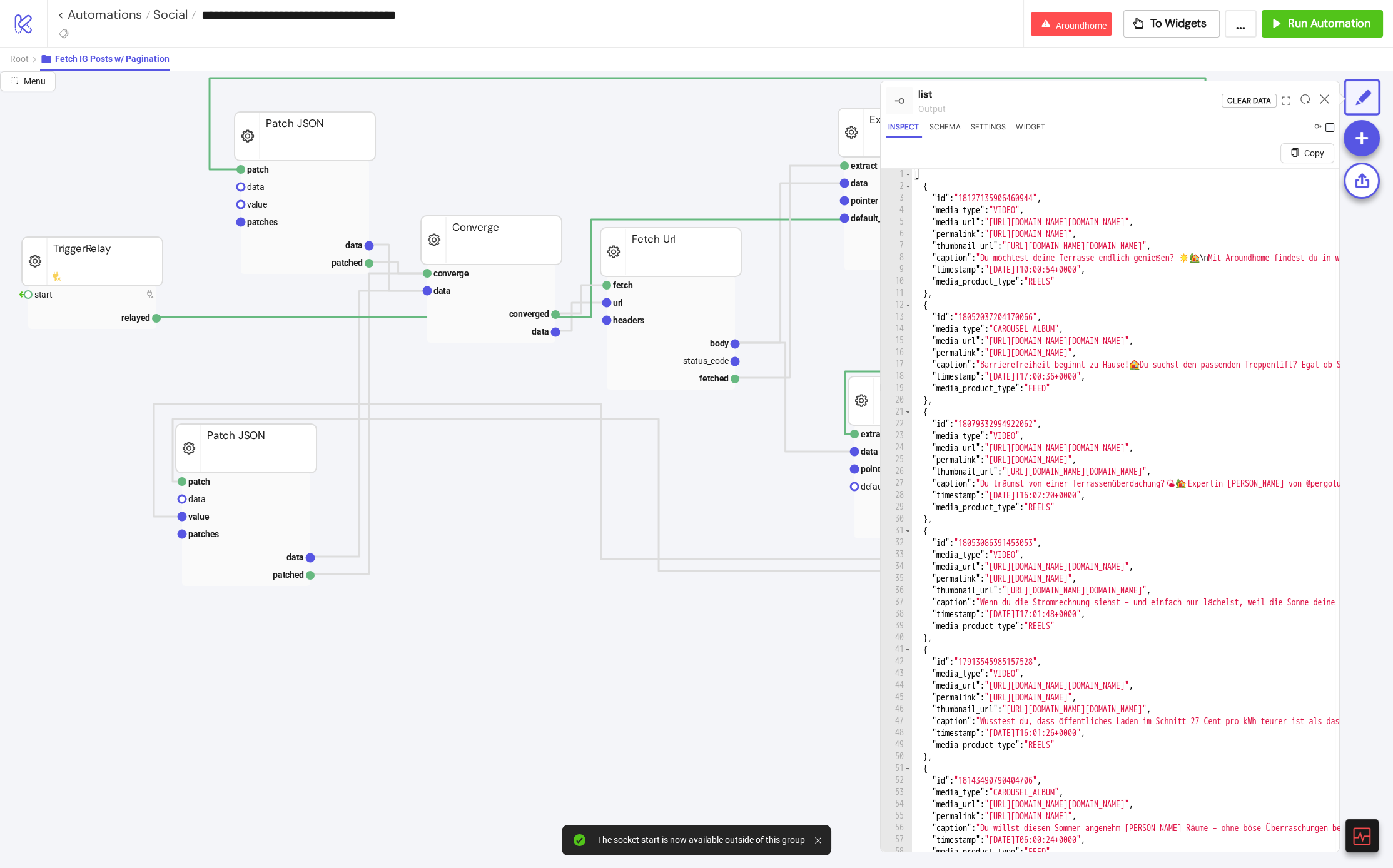 click at bounding box center (1330, 128) 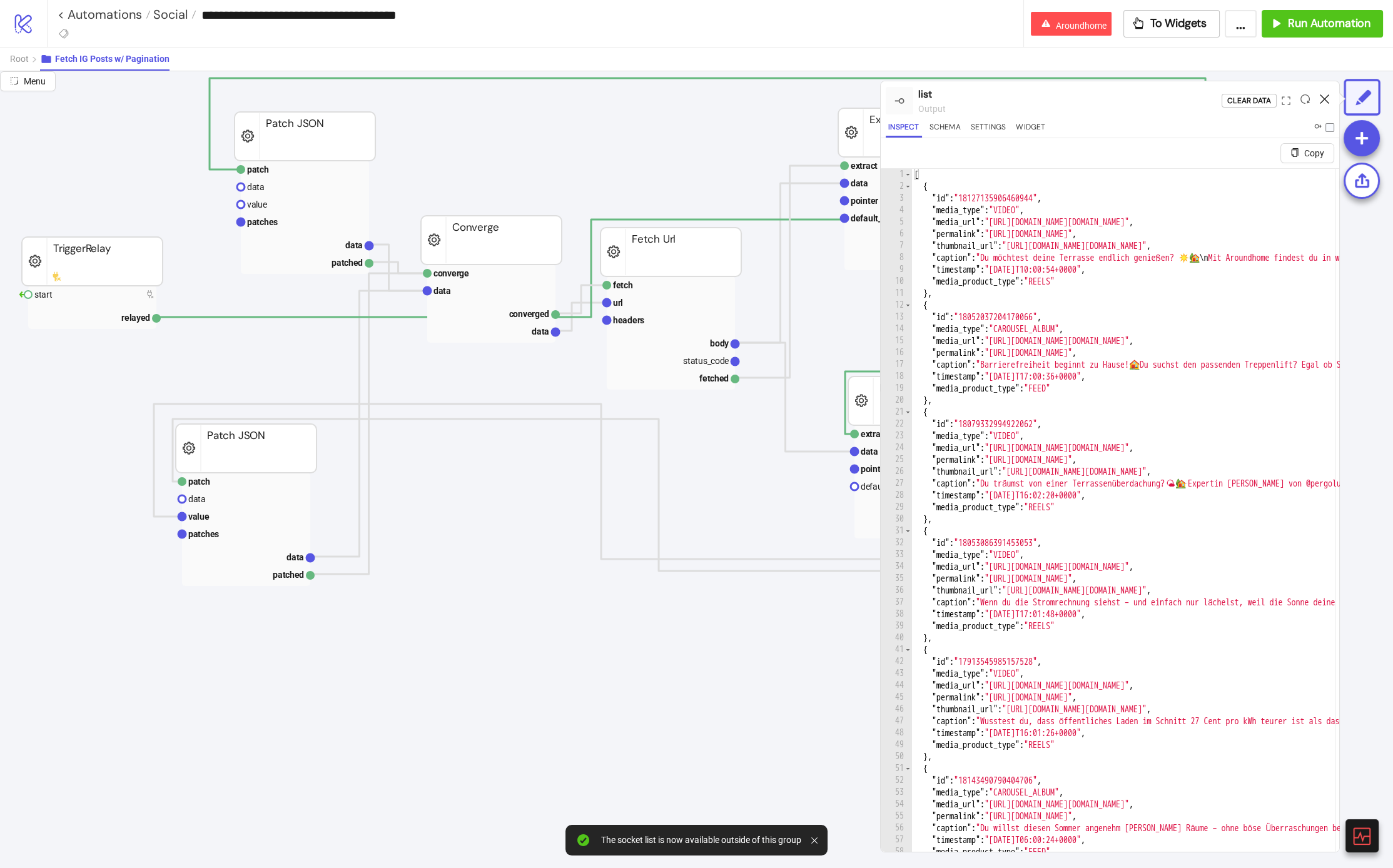 click 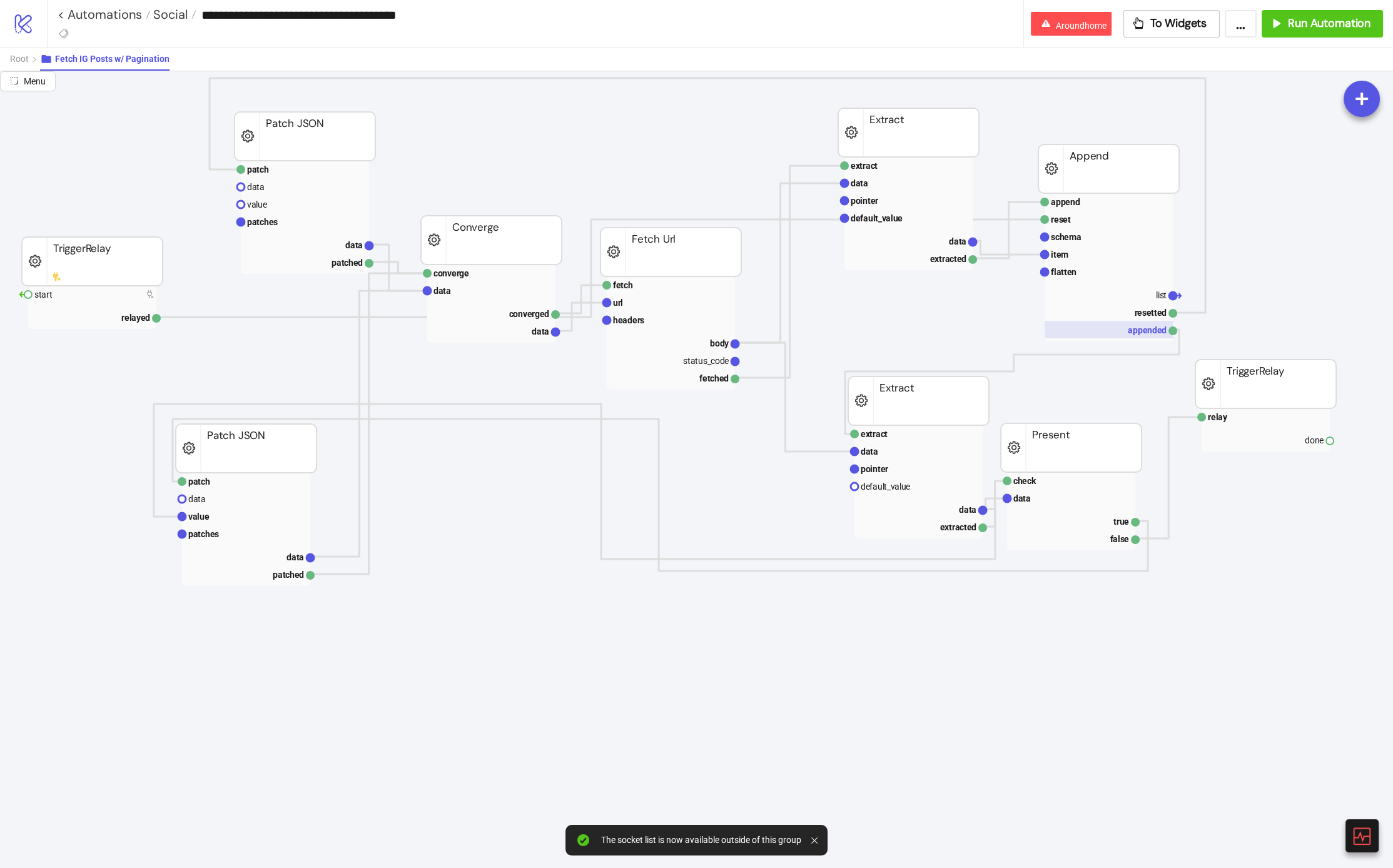 scroll, scrollTop: 99, scrollLeft: 90, axis: both 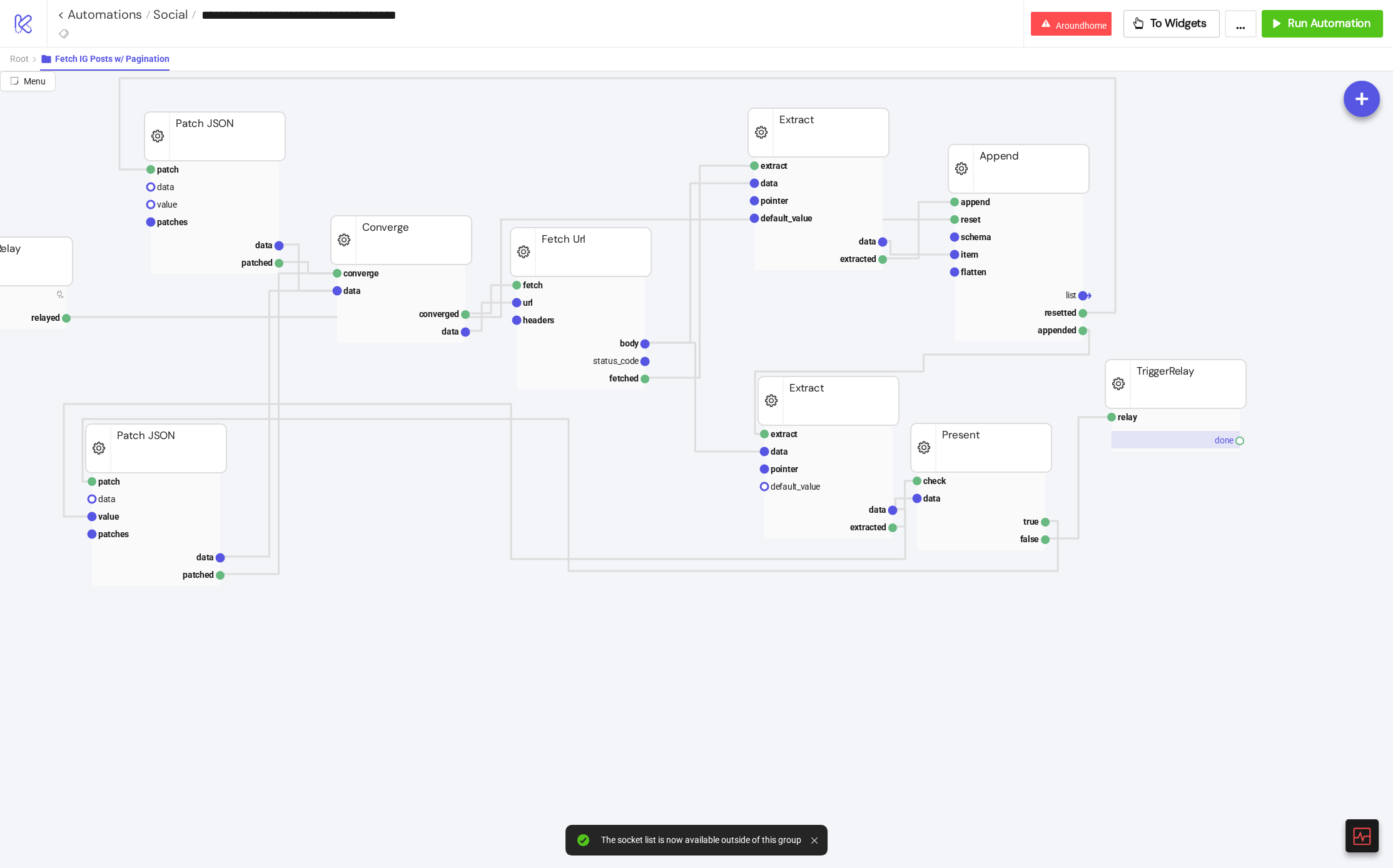 click 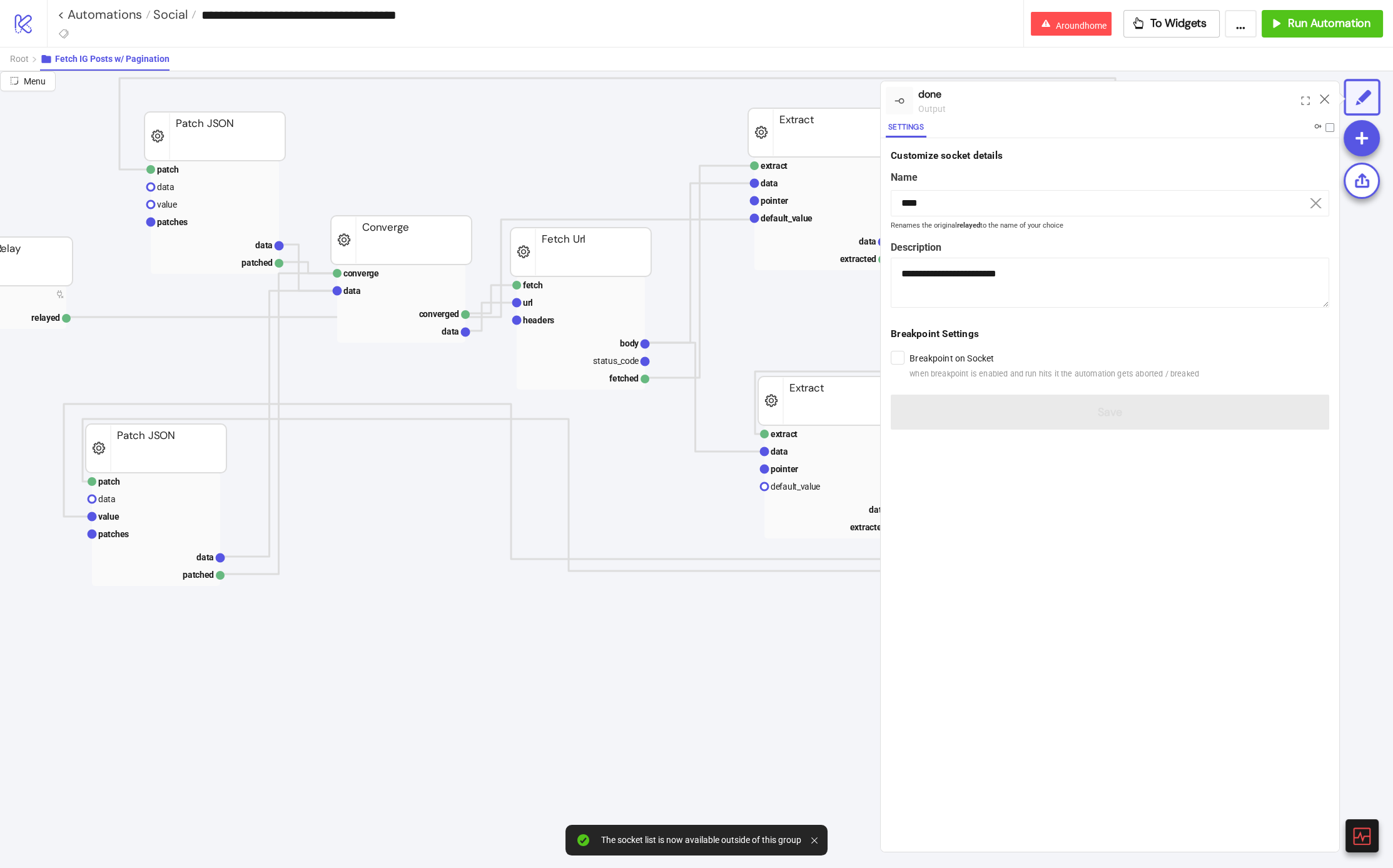 click at bounding box center (1324, 129) 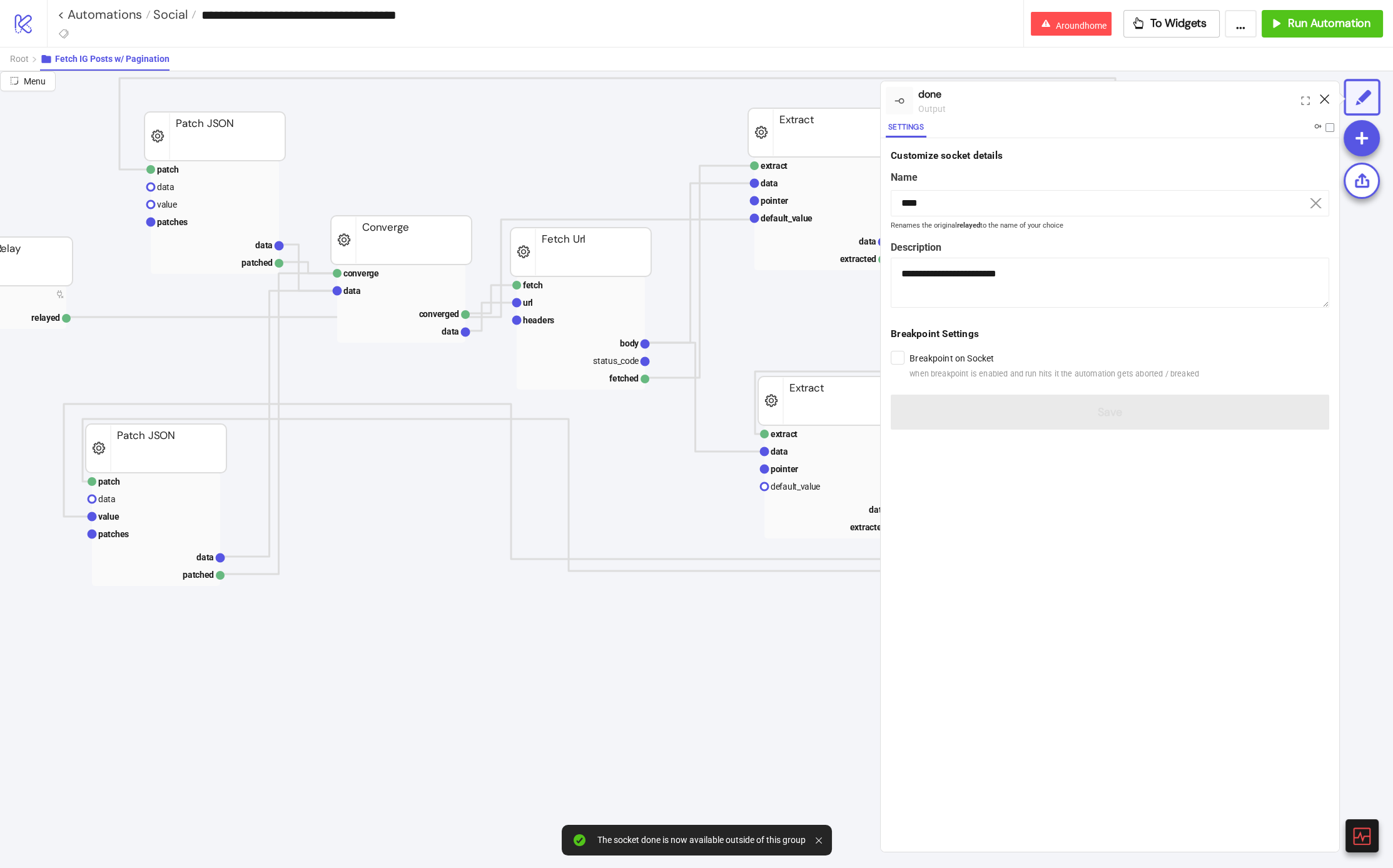 click 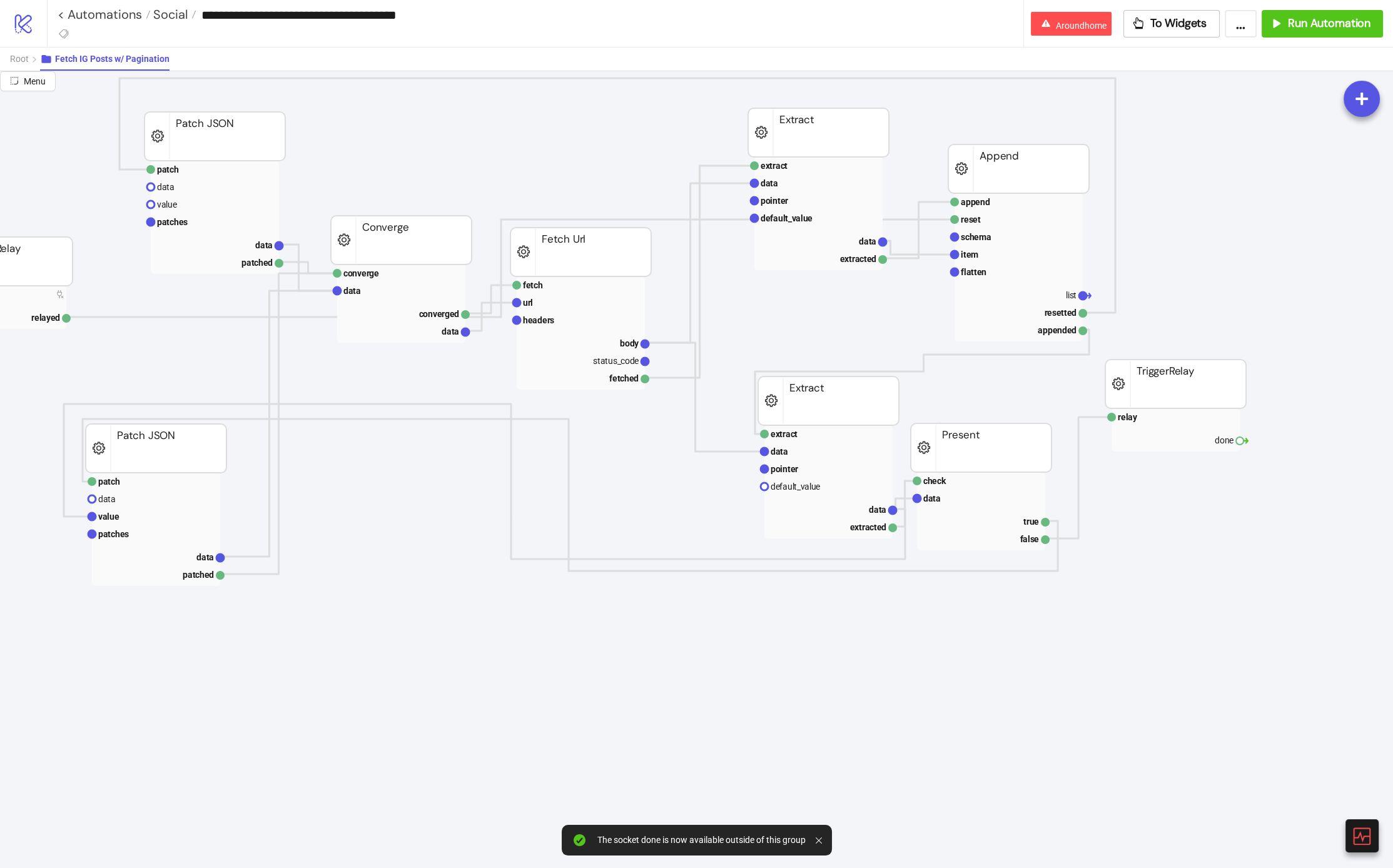 scroll, scrollTop: 99, scrollLeft: 0, axis: vertical 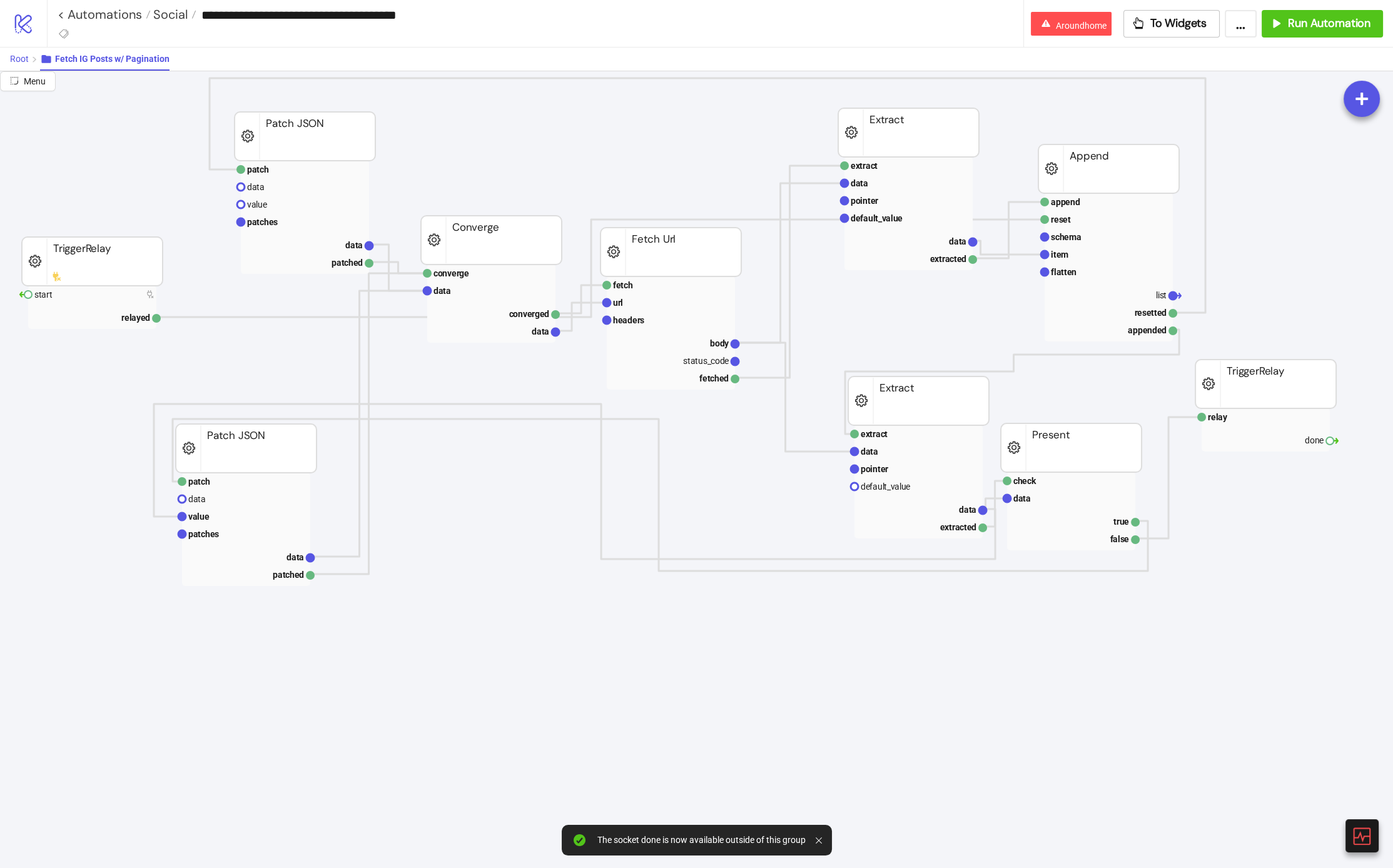 click on "Root" at bounding box center [25, 59] 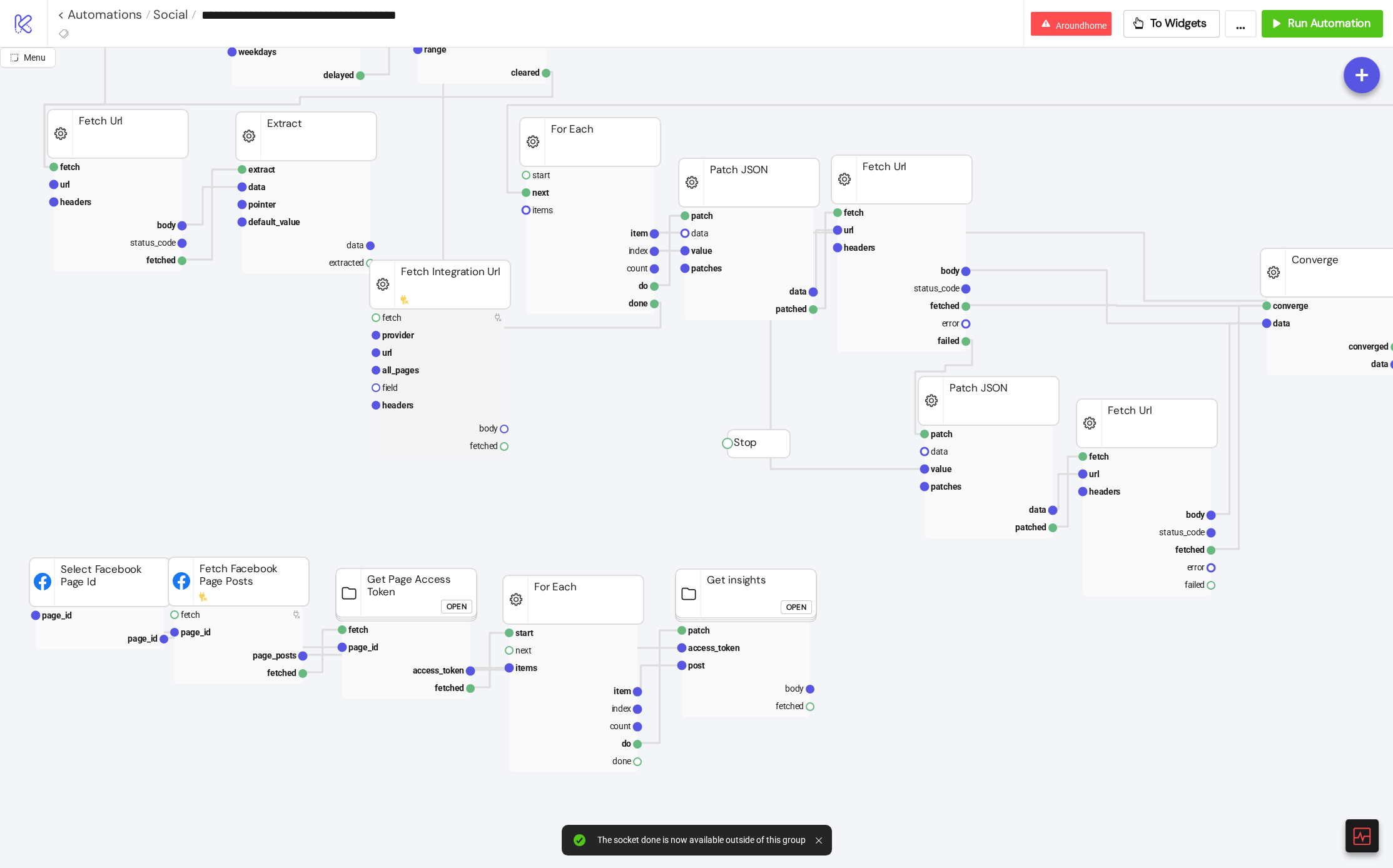 scroll, scrollTop: 550, scrollLeft: 0, axis: vertical 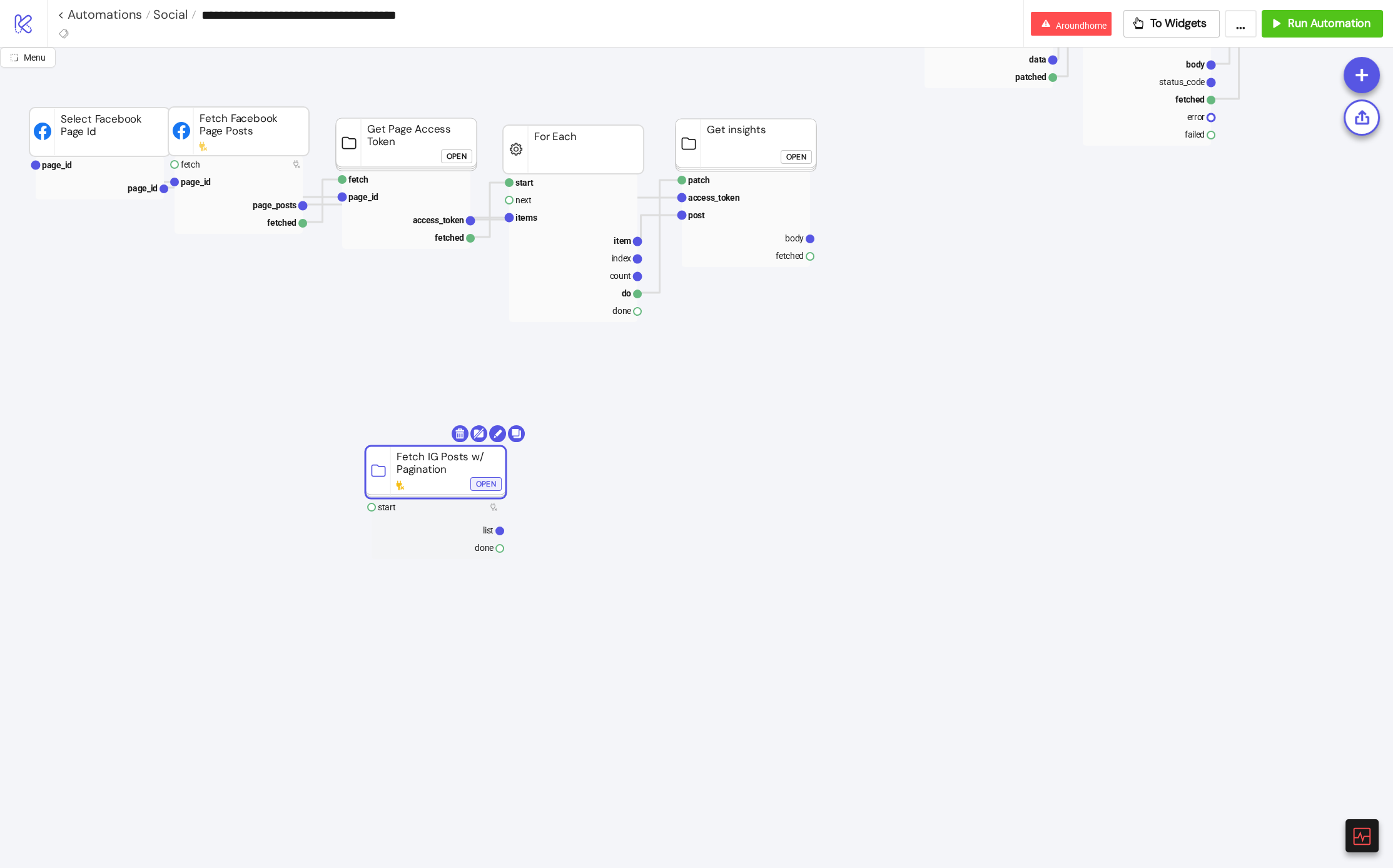 click on "Open" 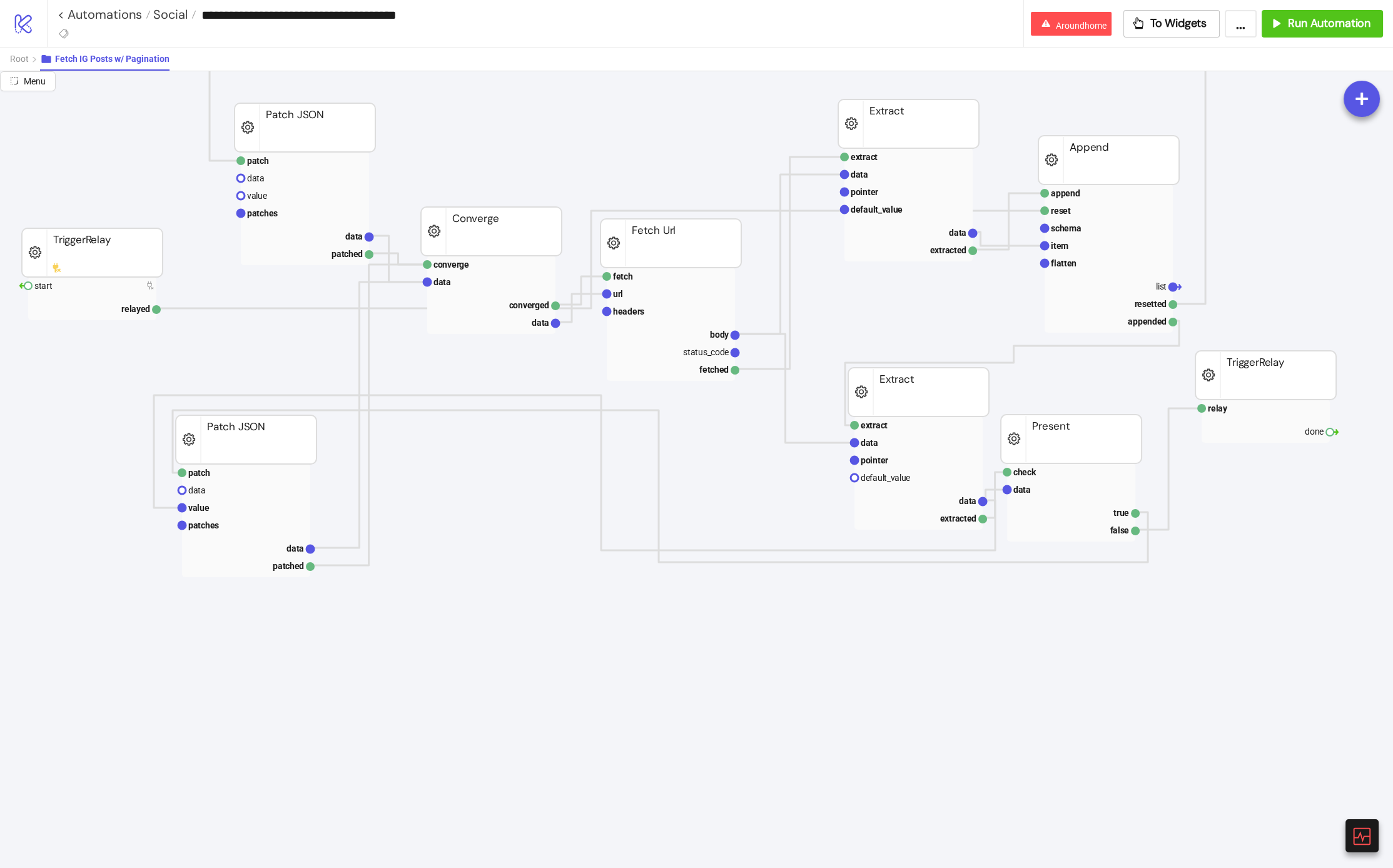 scroll, scrollTop: 31, scrollLeft: 0, axis: vertical 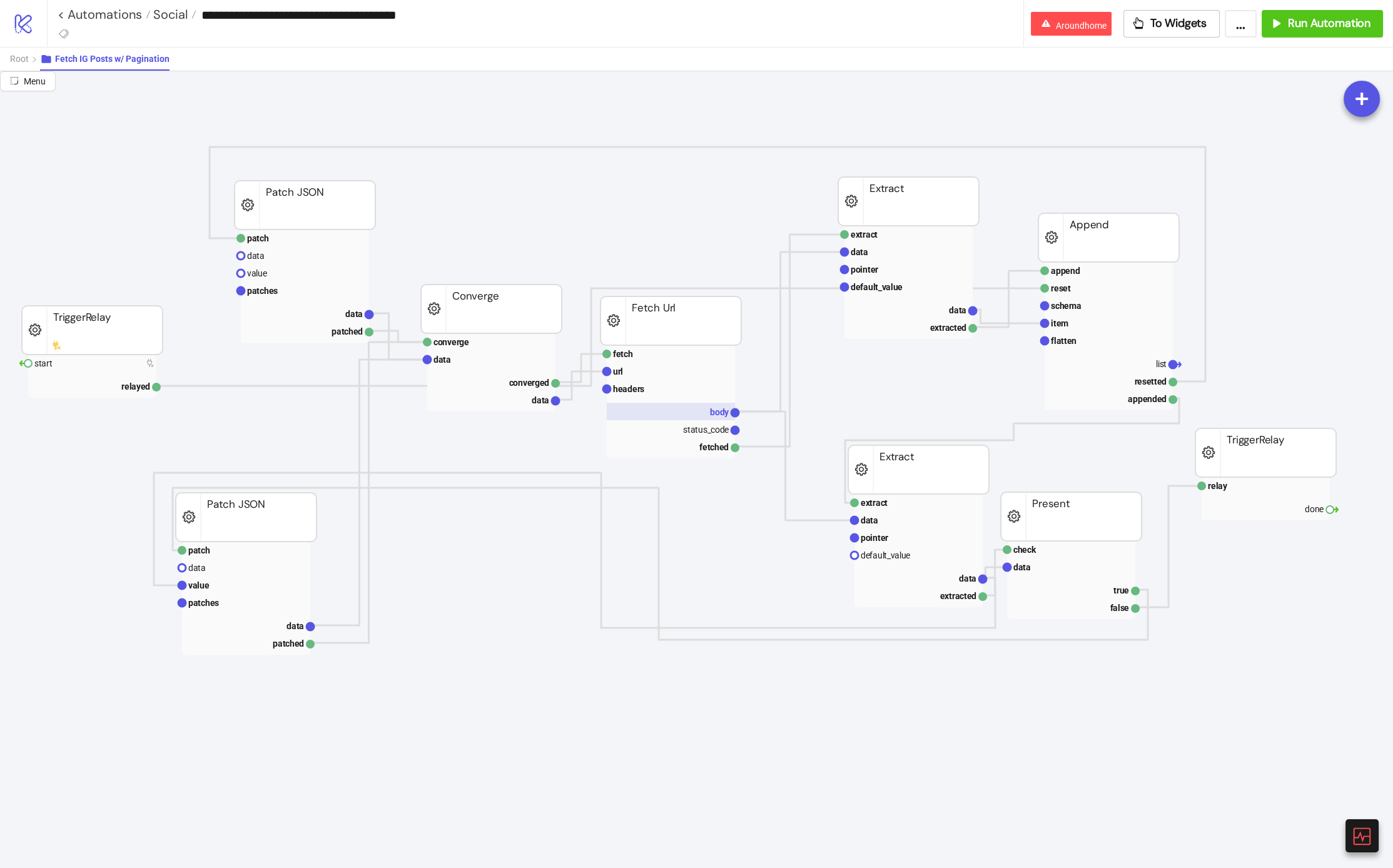click 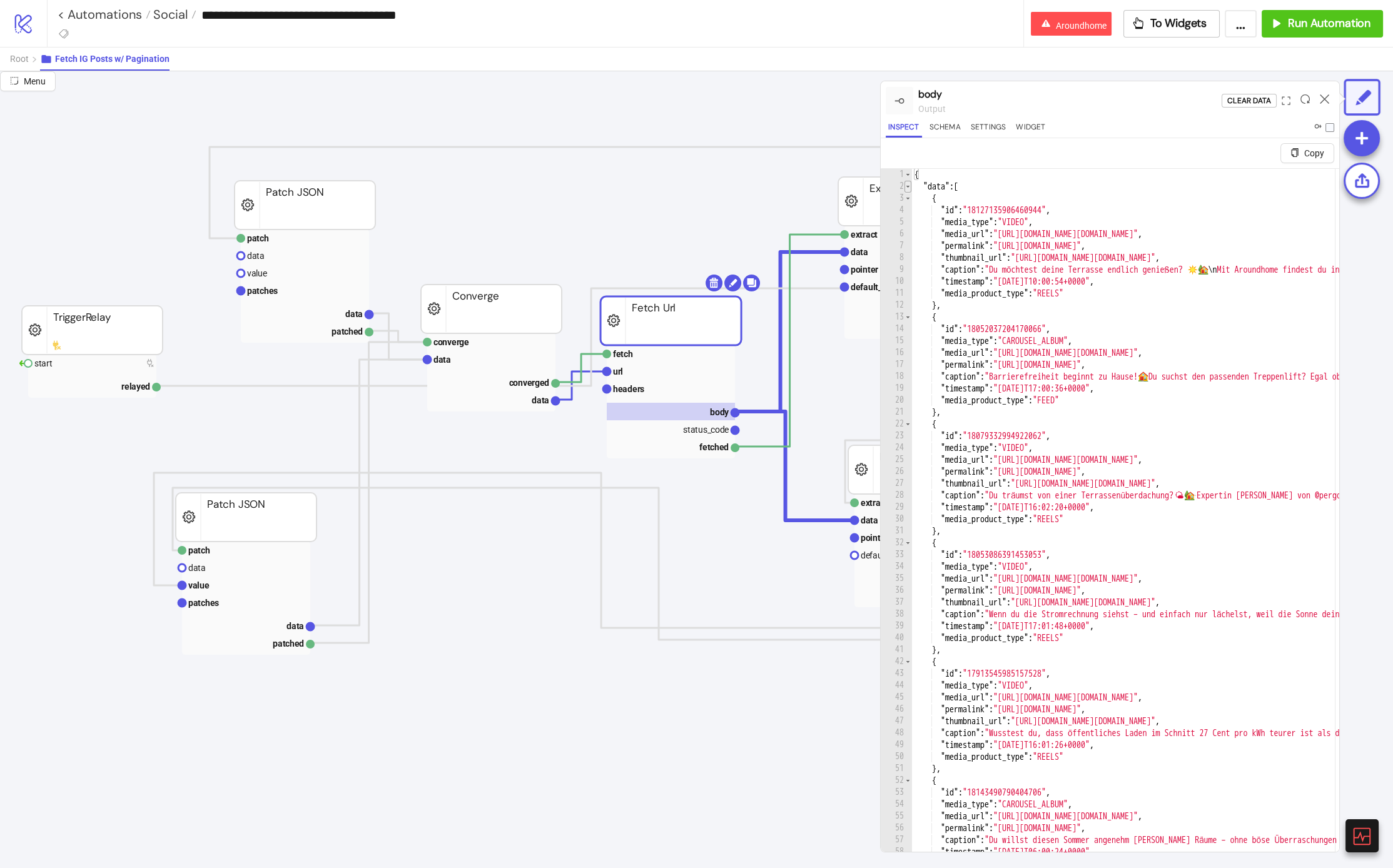 click at bounding box center (908, 186) 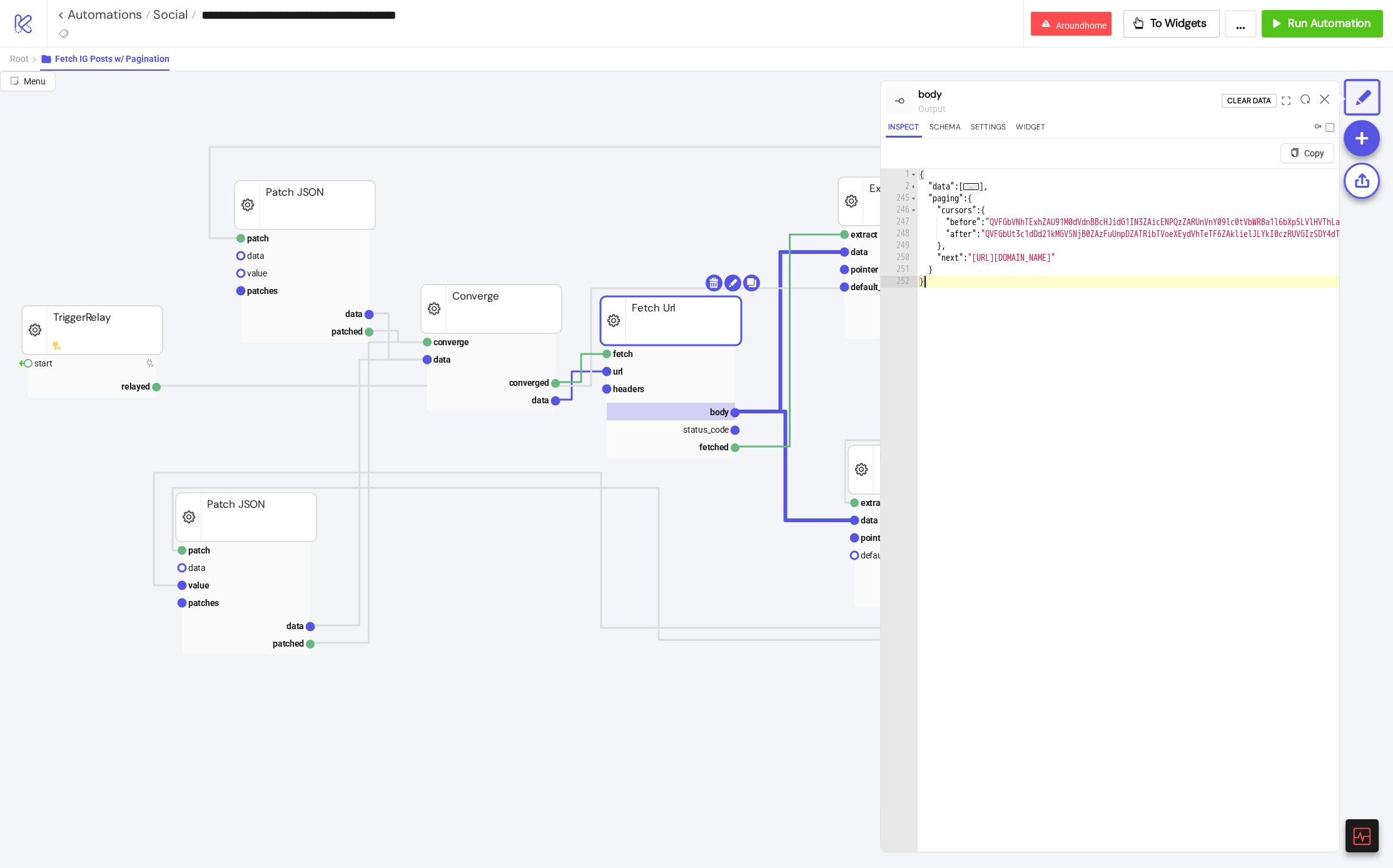 click on "{    "data" :  [ ... ] ,    "paging" :  {      "cursors" :  {         "before" :  "QVFGbVNhTExhZAU91M0dVdnBBcHJidG1IN3ZAicENPQzZARUnVnY09lc0tVbWRBa1l6bXp5LVlHVThLaWZA4WjM3NTUtWkQ2WmNqcHB1eVZAMTlpISTBEbXp3Mktn" ,         "after" :  "QVFGbUt3c1dDd21kMGVSNjB0ZAzFuUnpDZATRibTVoeXEydVhTeTF6ZAklielJLYkI0czRUVGIzSDY4dTduTlZAlb19hcWNneFE2bTg4MHlwY2NVa1d2cDMxZAUZAR"      } ,      "next" :  "https://graph.facebook.com/v22.0/17841402383114291/media?fields=id,title,name,media_type,media_url,permalink,thumbnail_url,caption,timestamp,media_product_type&limit=25&after=QVFGbUt3c1dDd21kMGVSNjB0ZAzFuUnpDZATRibTVoeXEydVhTeTF6ZAklielJLYkI0czRUVGIzSDY4dTduTlZAlb19hcWNneFE2bTg4MHlwY2NVa1d2cDMxZAUZAR"    } }" at bounding box center [1747, 538] 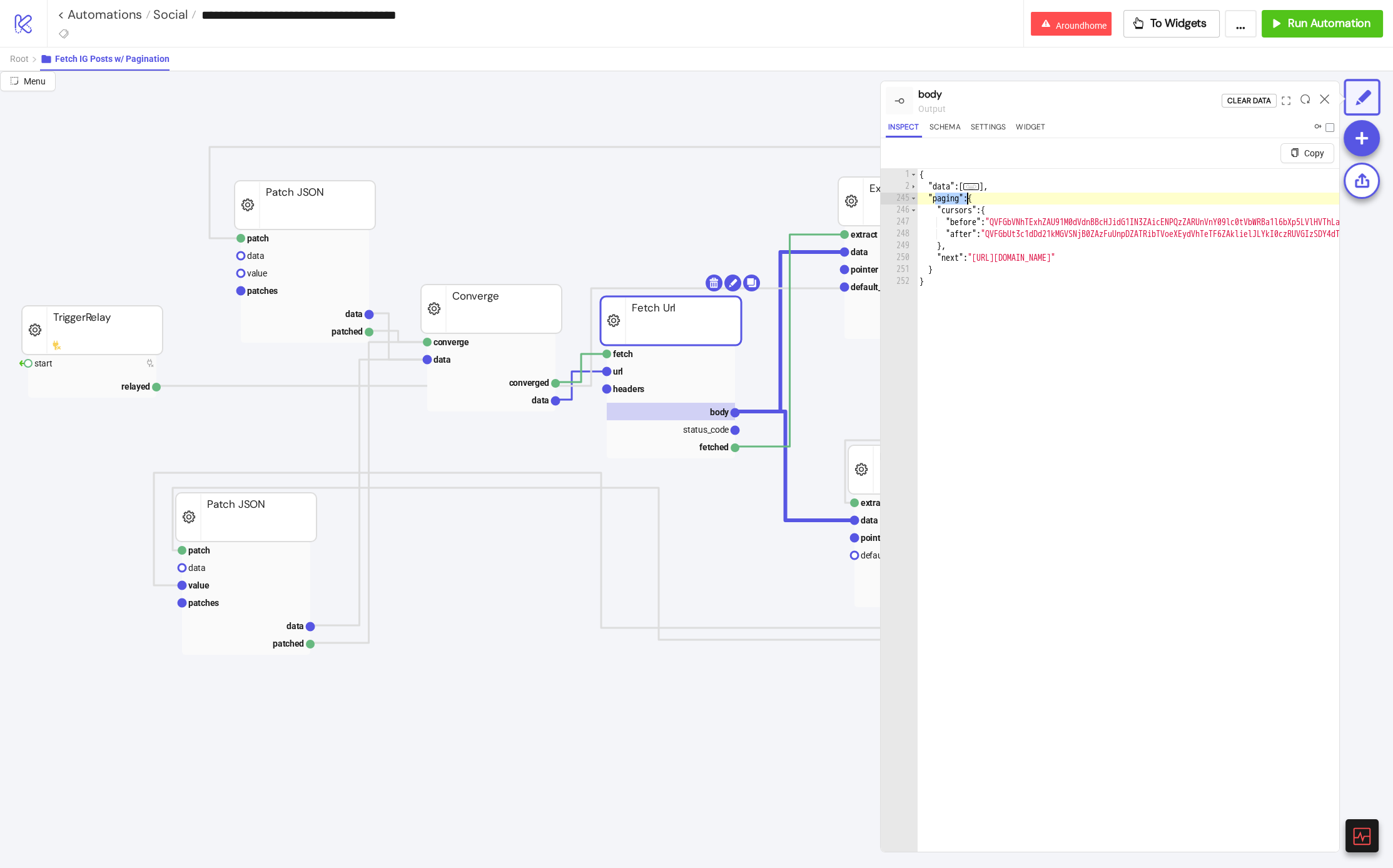 click on "{    "data" :  [ ... ] ,    "paging" :  {      "cursors" :  {         "before" :  "QVFGbVNhTExhZAU91M0dVdnBBcHJidG1IN3ZAicENPQzZARUnVnY09lc0tVbWRBa1l6bXp5LVlHVThLaWZA4WjM3NTUtWkQ2WmNqcHB1eVZAMTlpISTBEbXp3Mktn" ,         "after" :  "QVFGbUt3c1dDd21kMGVSNjB0ZAzFuUnpDZATRibTVoeXEydVhTeTF6ZAklielJLYkI0czRUVGIzSDY4dTduTlZAlb19hcWNneFE2bTg4MHlwY2NVa1d2cDMxZAUZAR"      } ,      "next" :  "https://graph.facebook.com/v22.0/17841402383114291/media?fields=id,title,name,media_type,media_url,permalink,thumbnail_url,caption,timestamp,media_product_type&limit=25&after=QVFGbUt3c1dDd21kMGVSNjB0ZAzFuUnpDZATRibTVoeXEydVhTeTF6ZAklielJLYkI0czRUVGIzSDY4dTduTlZAlb19hcWNneFE2bTg4MHlwY2NVa1d2cDMxZAUZAR"    } }" at bounding box center [1747, 538] 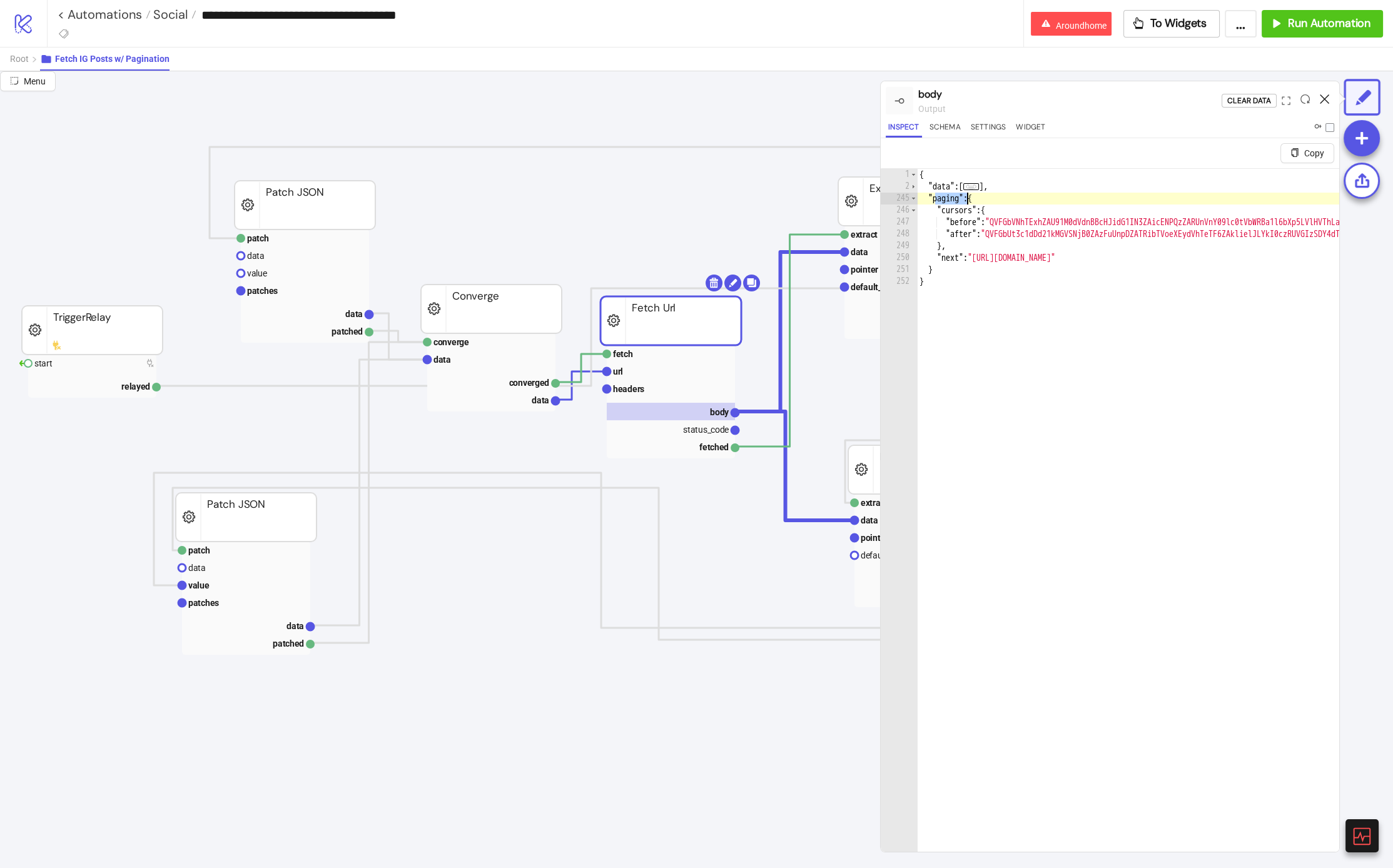 click 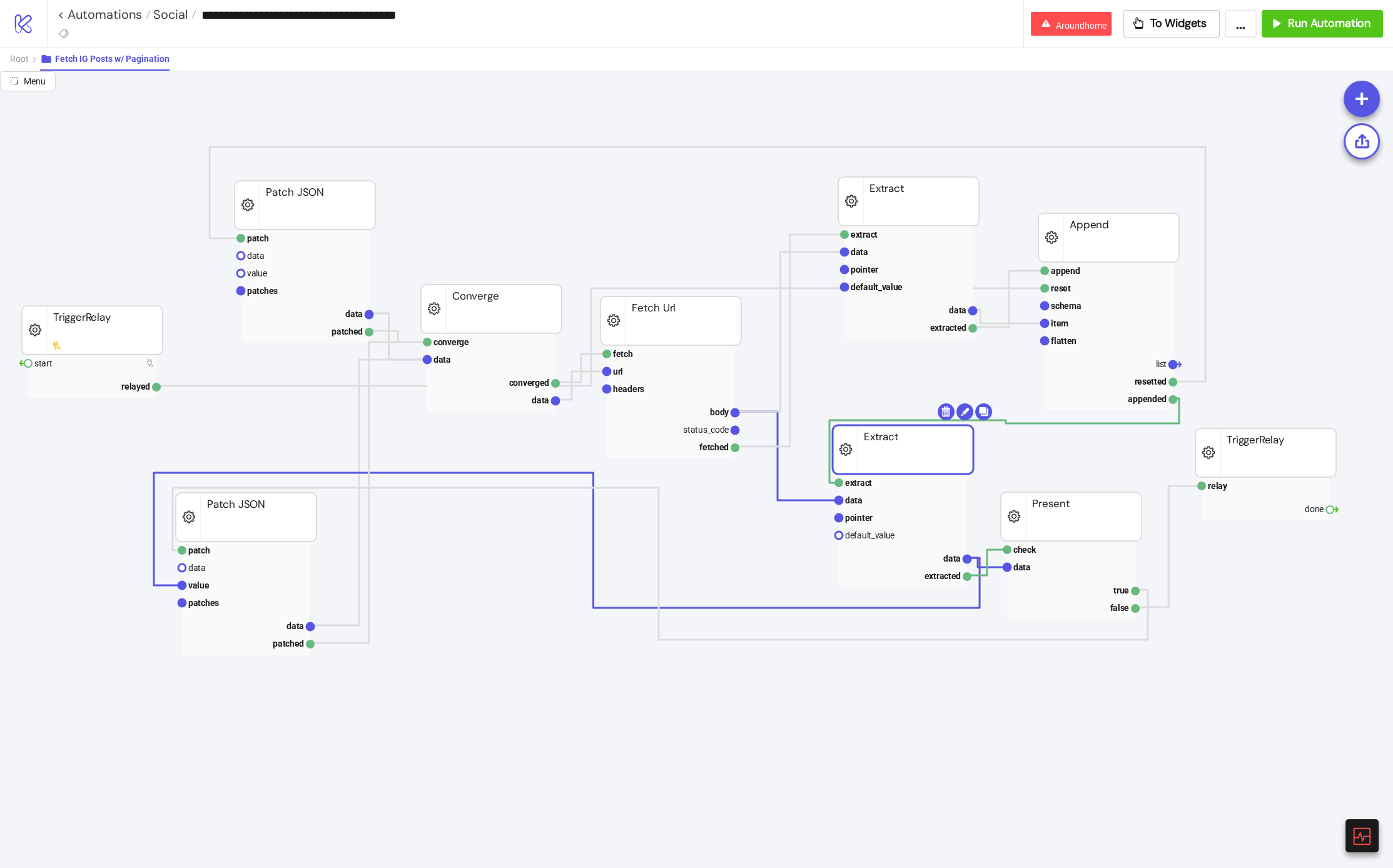 drag, startPoint x: 913, startPoint y: 485, endPoint x: 897, endPoint y: 468, distance: 23.345235 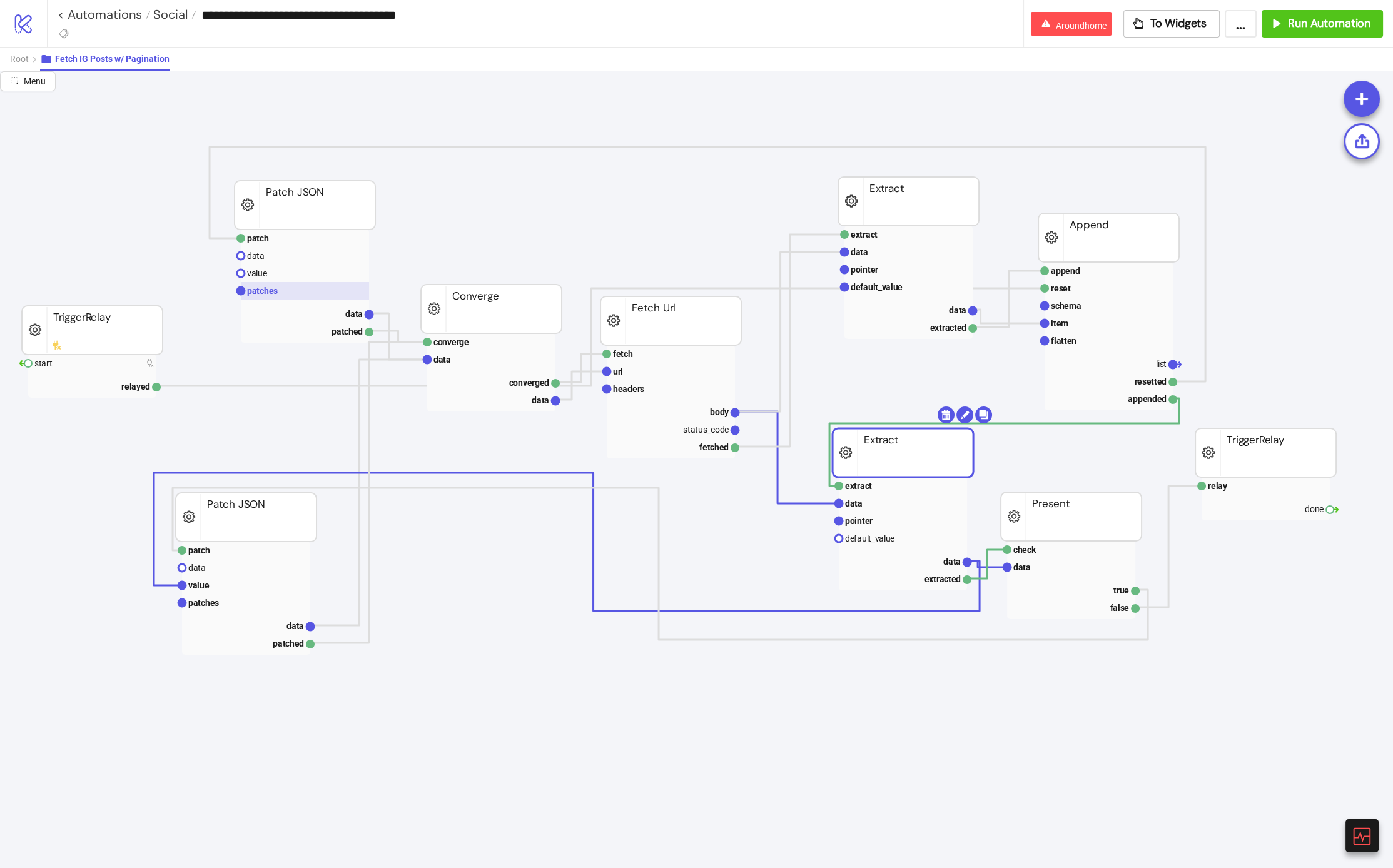 click 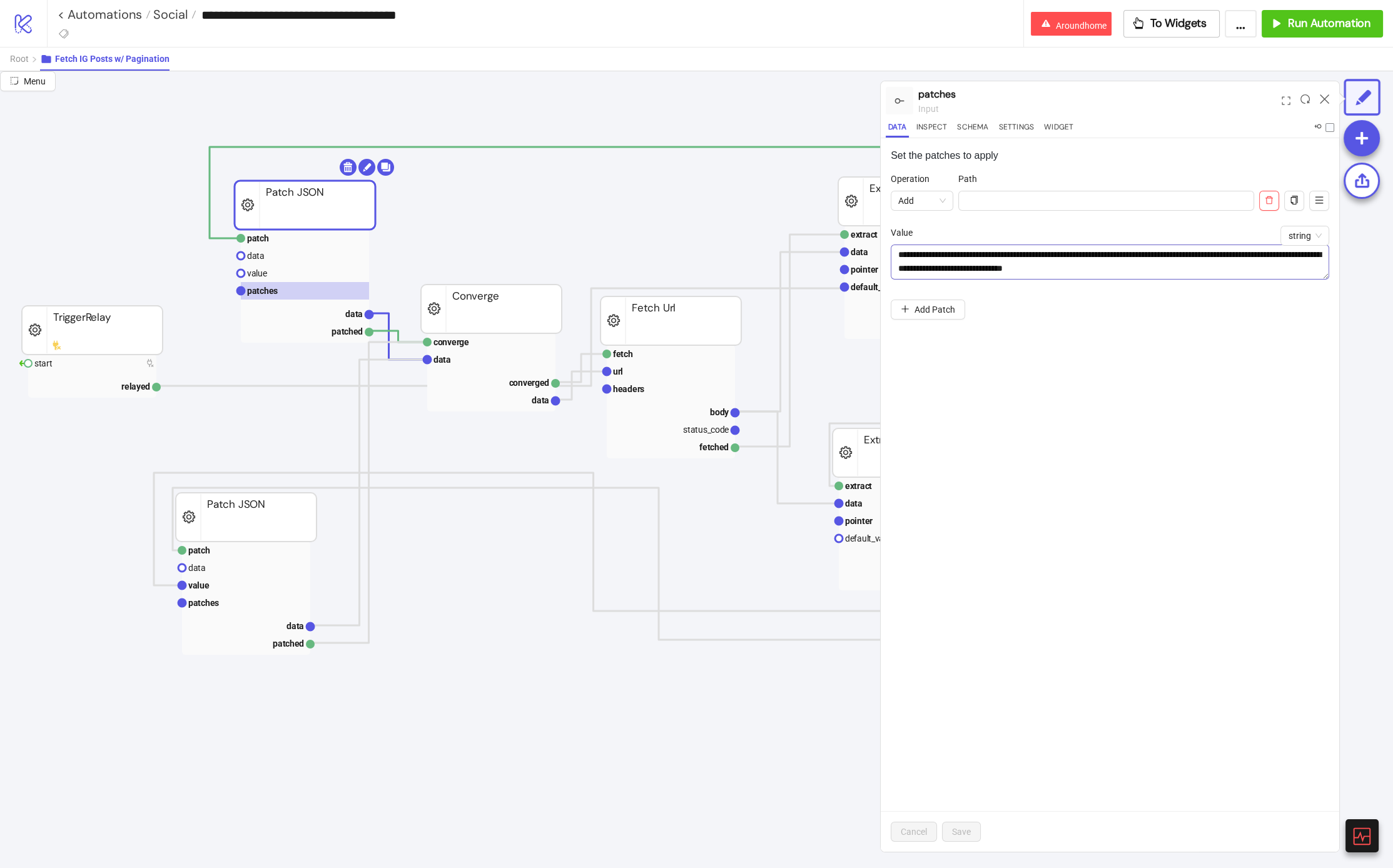 drag, startPoint x: 1322, startPoint y: 268, endPoint x: 1301, endPoint y: 377, distance: 111.0045 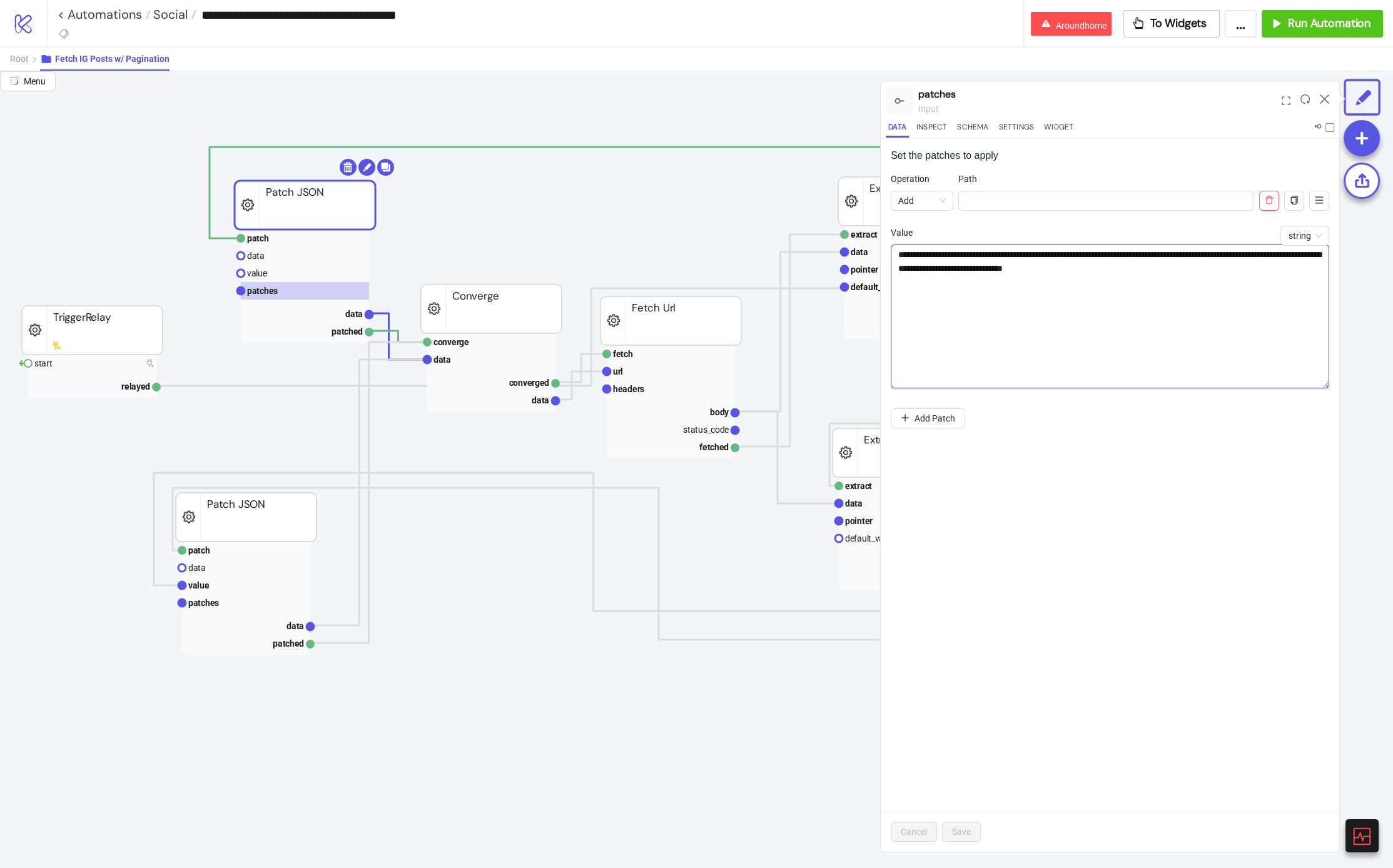 click on "**********" at bounding box center [1110, 316] 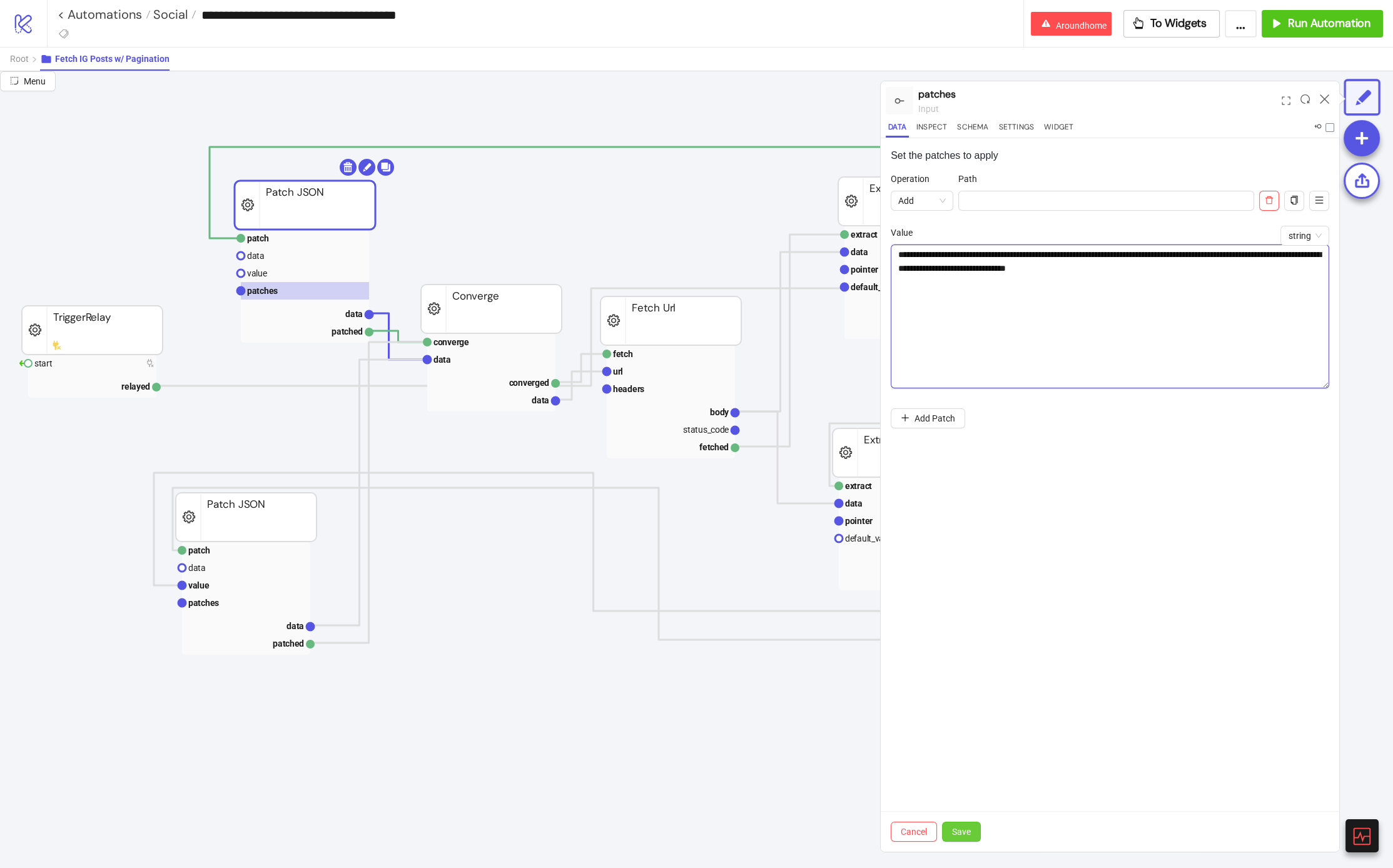 type on "**********" 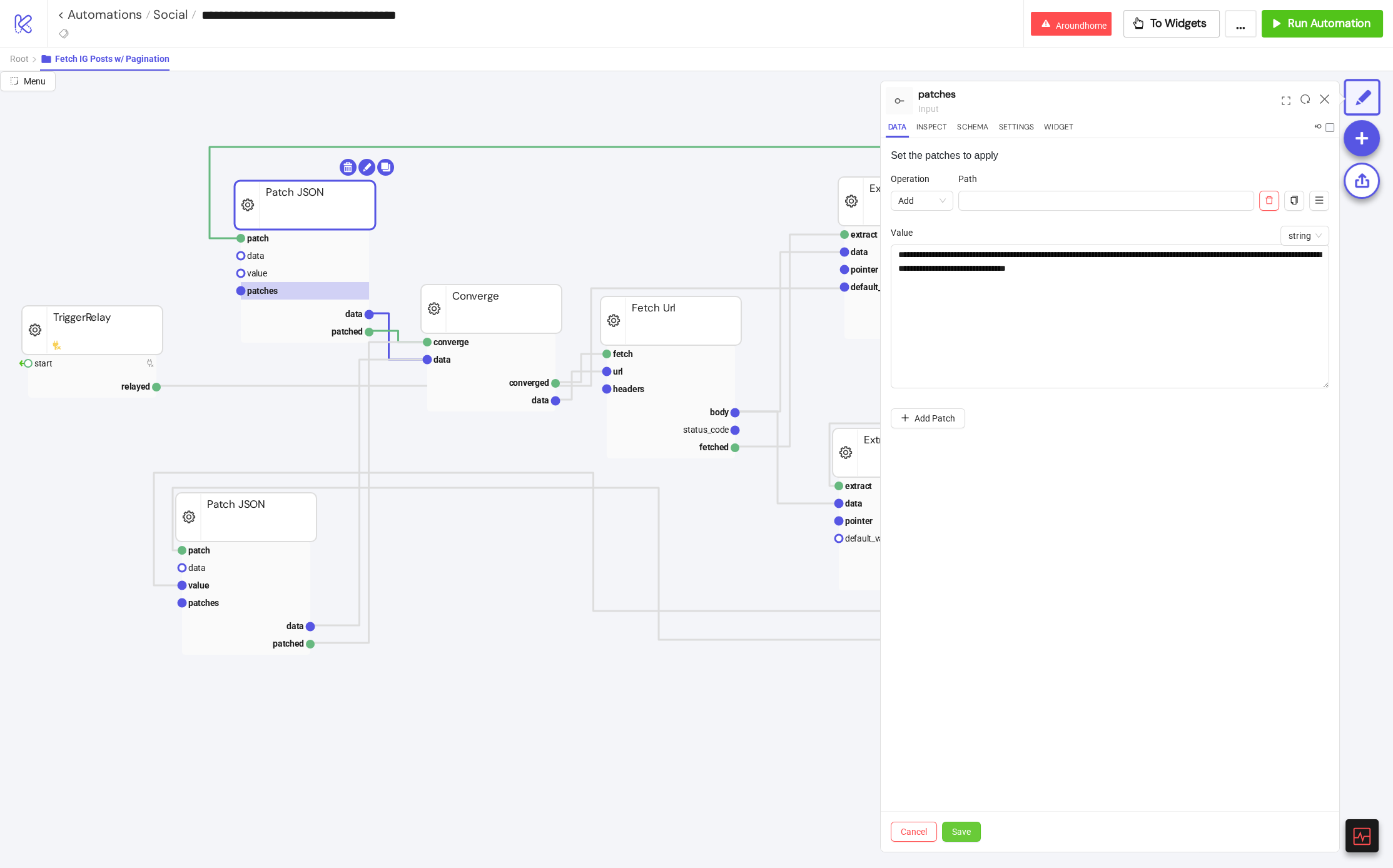 click on "Save" at bounding box center [961, 832] 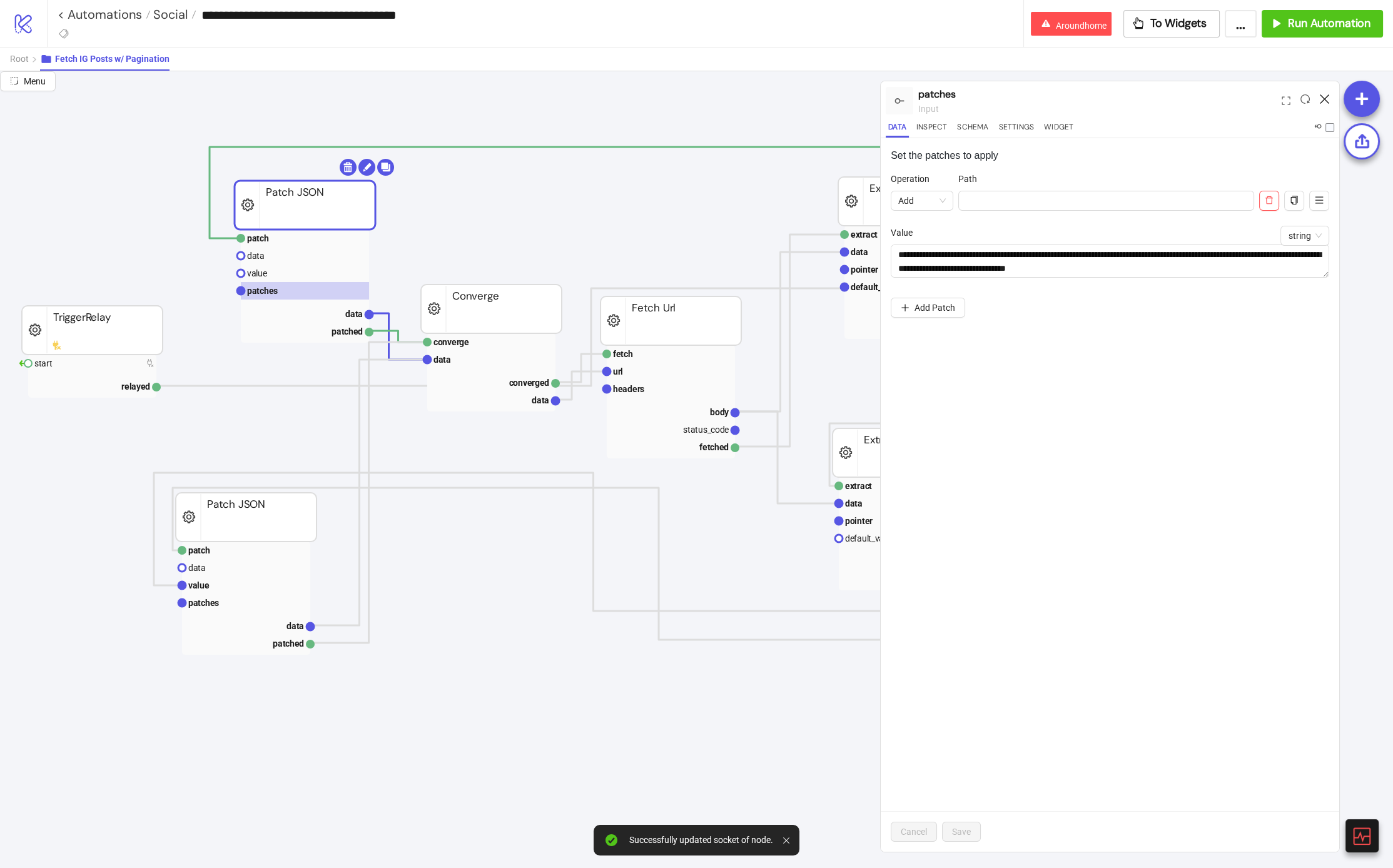 click at bounding box center (1324, 101) 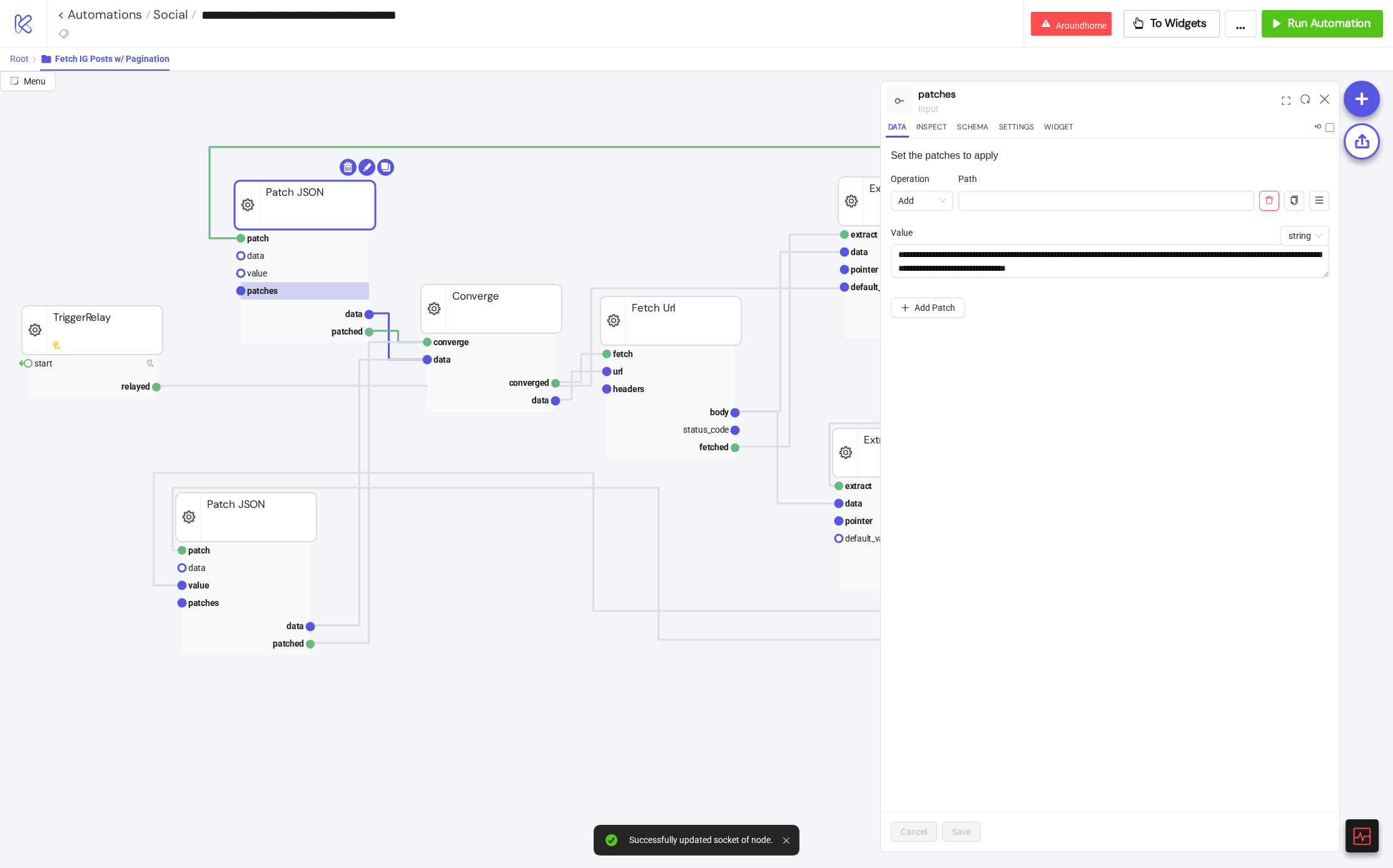 click on "Root" at bounding box center [19, 59] 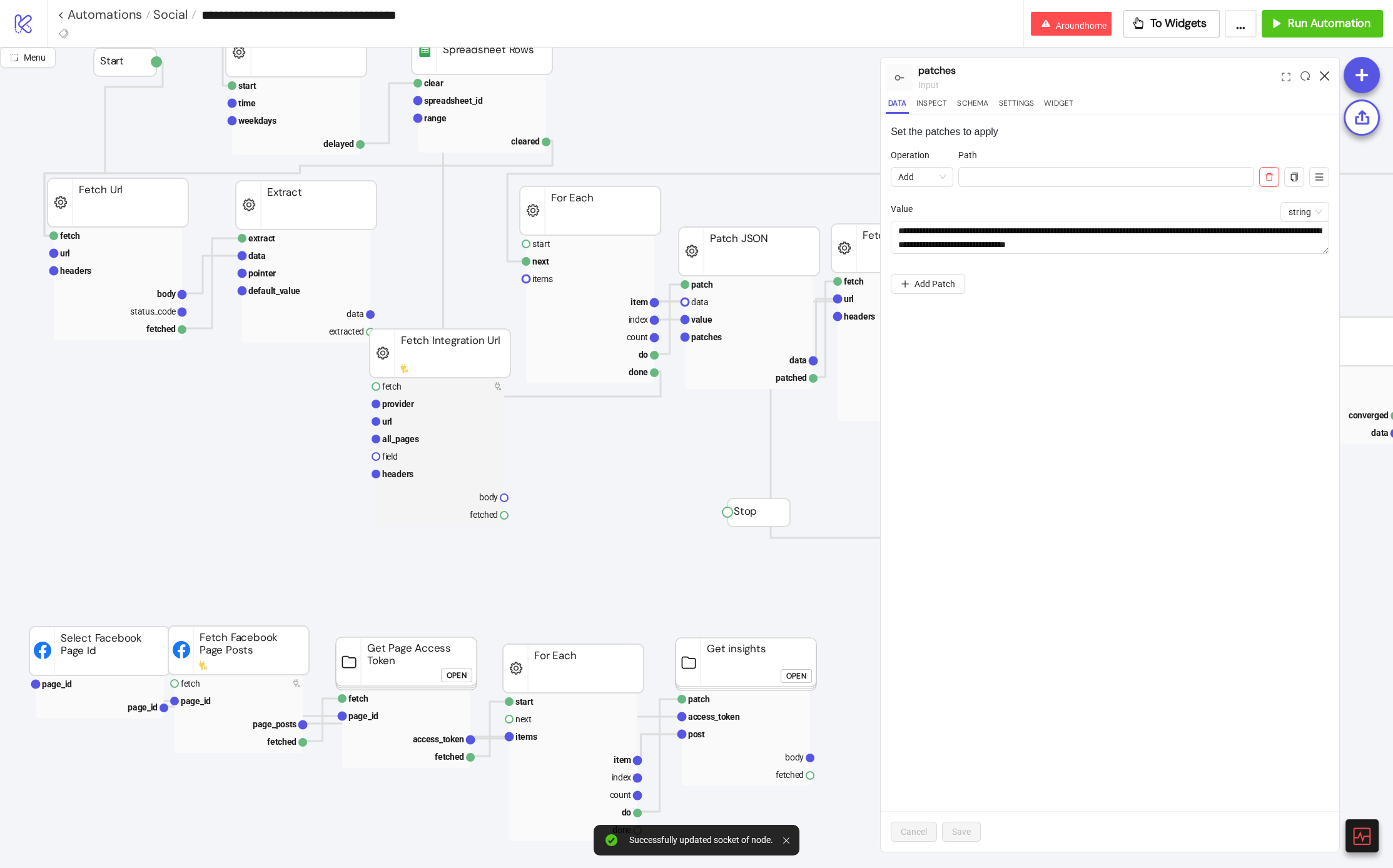 click 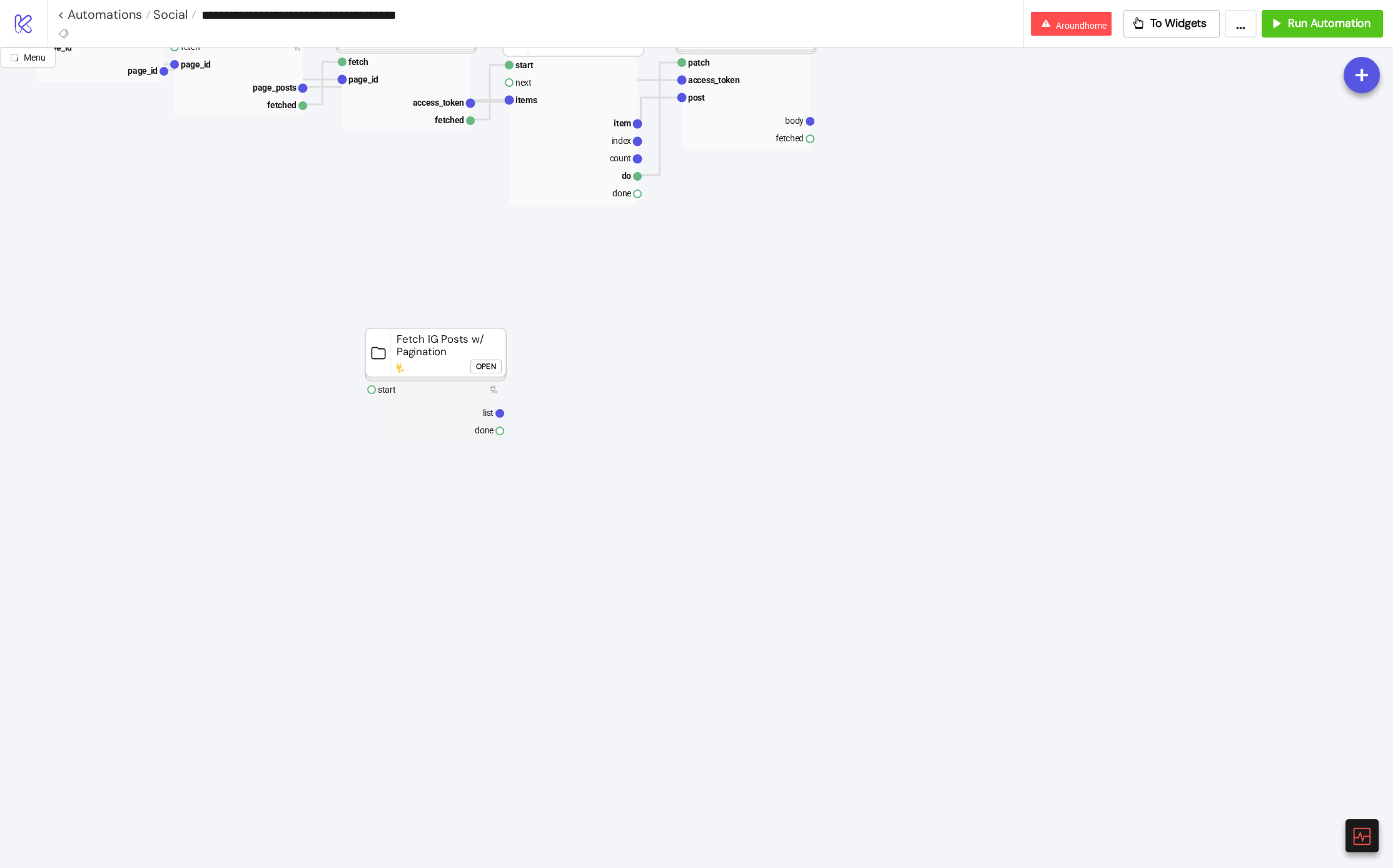 scroll, scrollTop: 383, scrollLeft: 0, axis: vertical 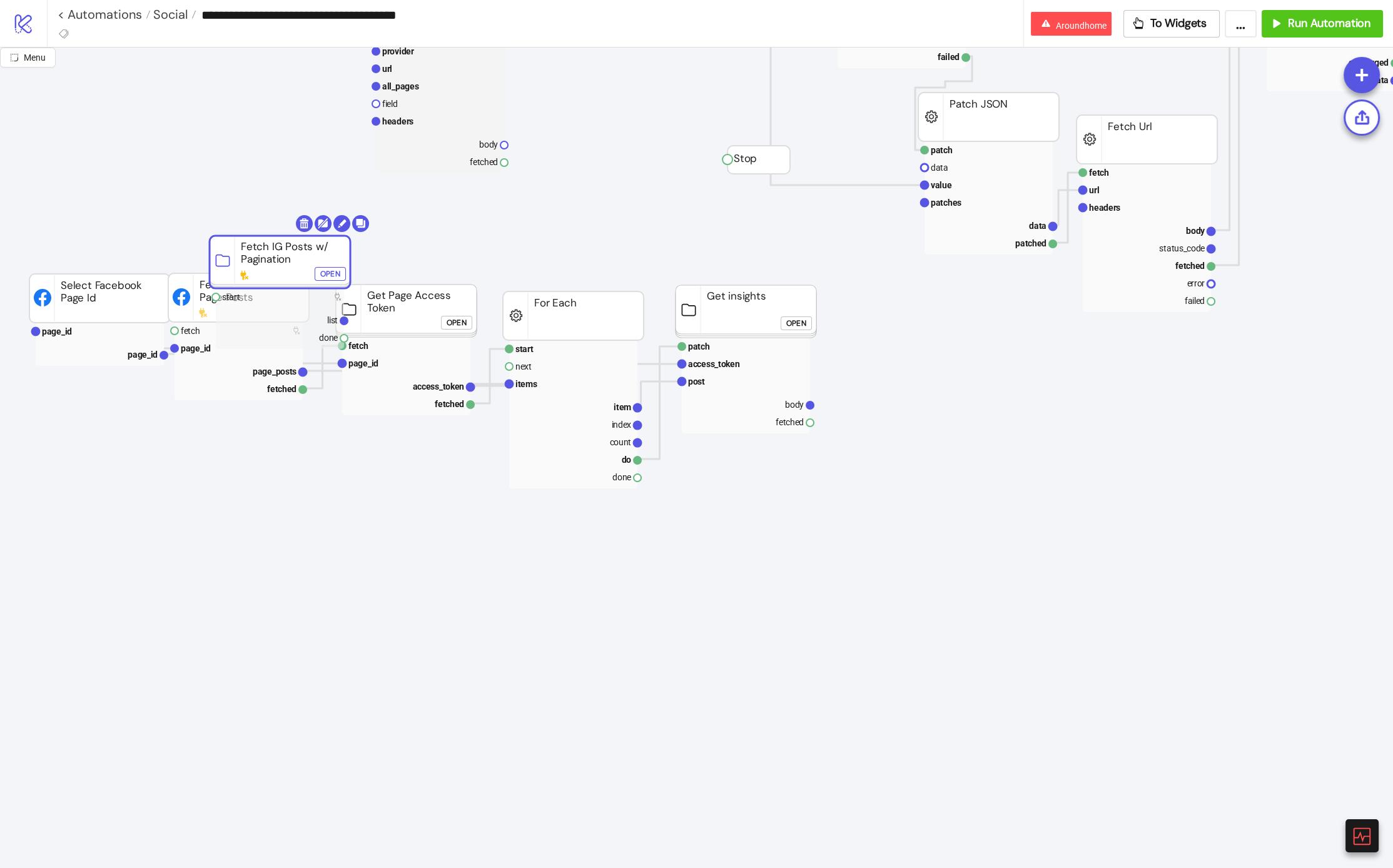 drag, startPoint x: 439, startPoint y: 633, endPoint x: 282, endPoint y: 239, distance: 424.12852 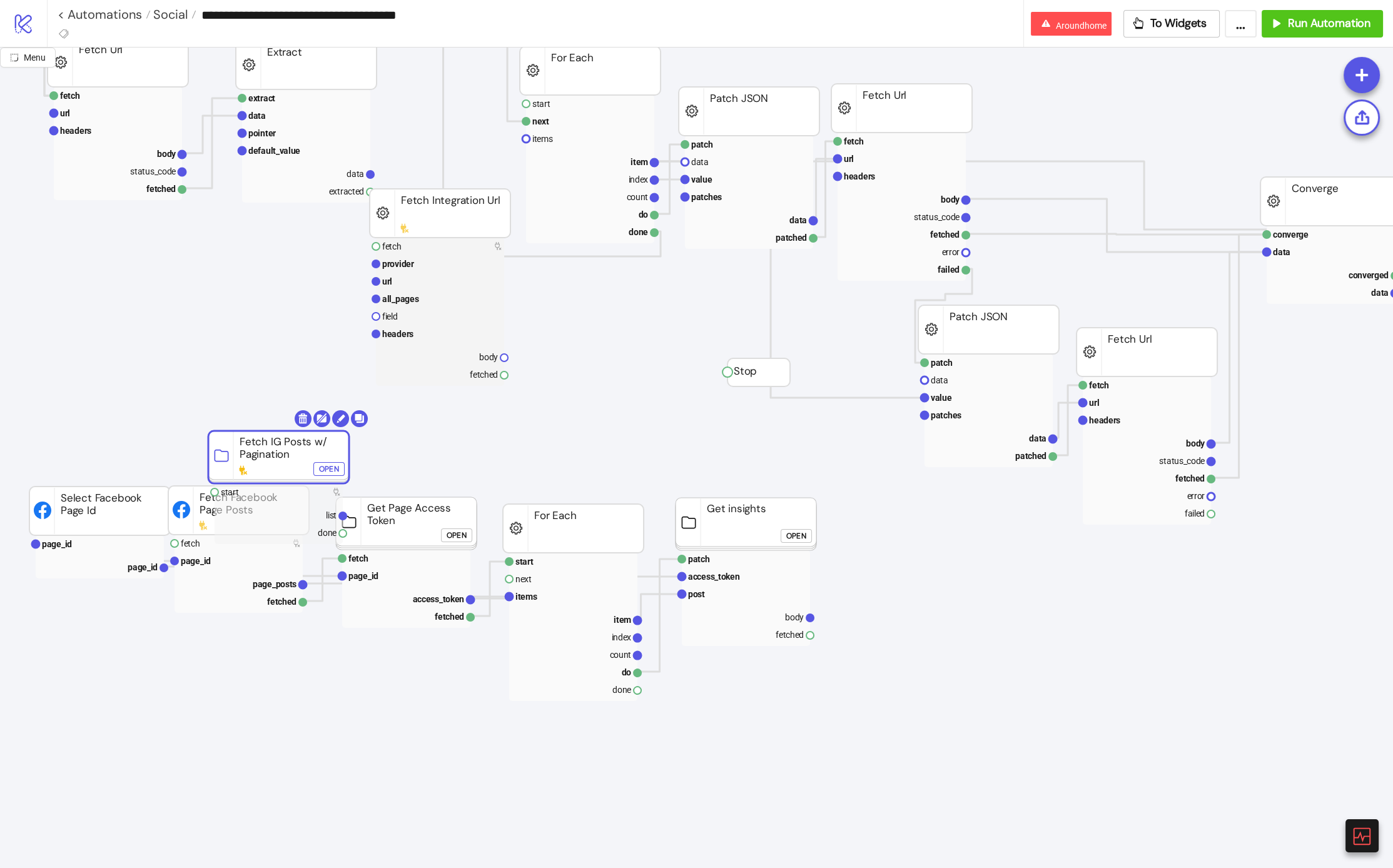 scroll, scrollTop: 163, scrollLeft: 0, axis: vertical 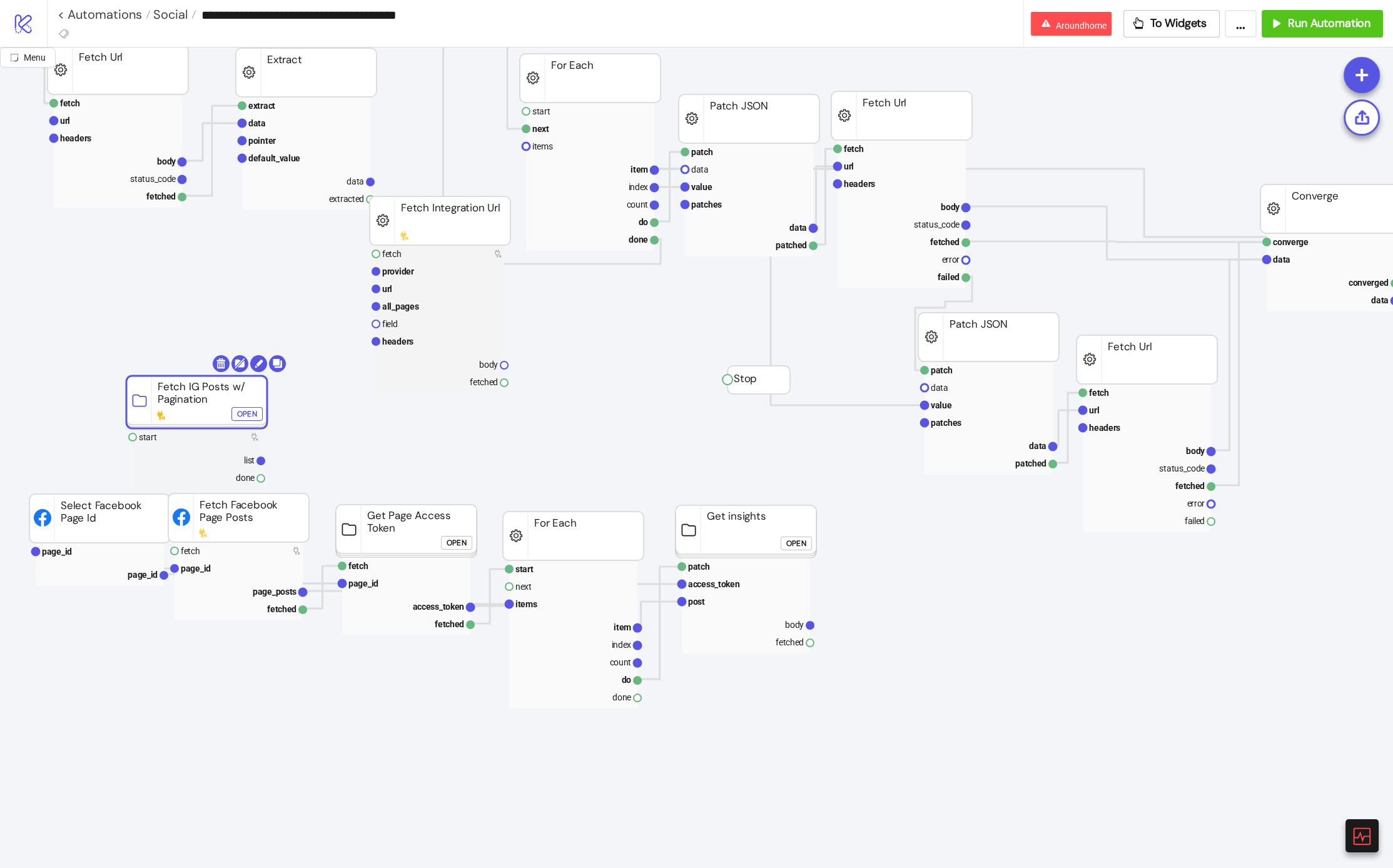 drag, startPoint x: 298, startPoint y: 458, endPoint x: 208, endPoint y: 396, distance: 109.28861 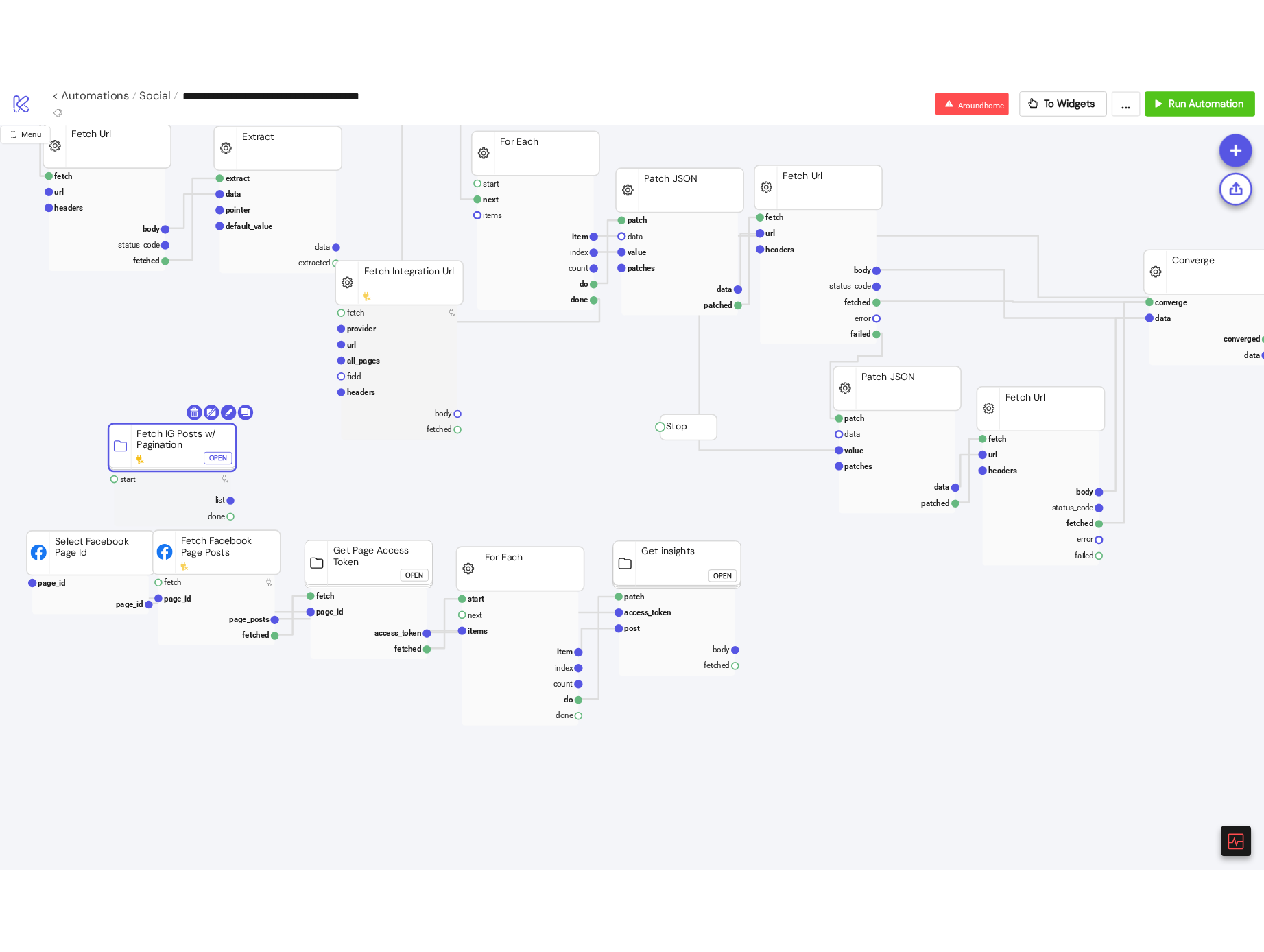 scroll, scrollTop: 0, scrollLeft: 0, axis: both 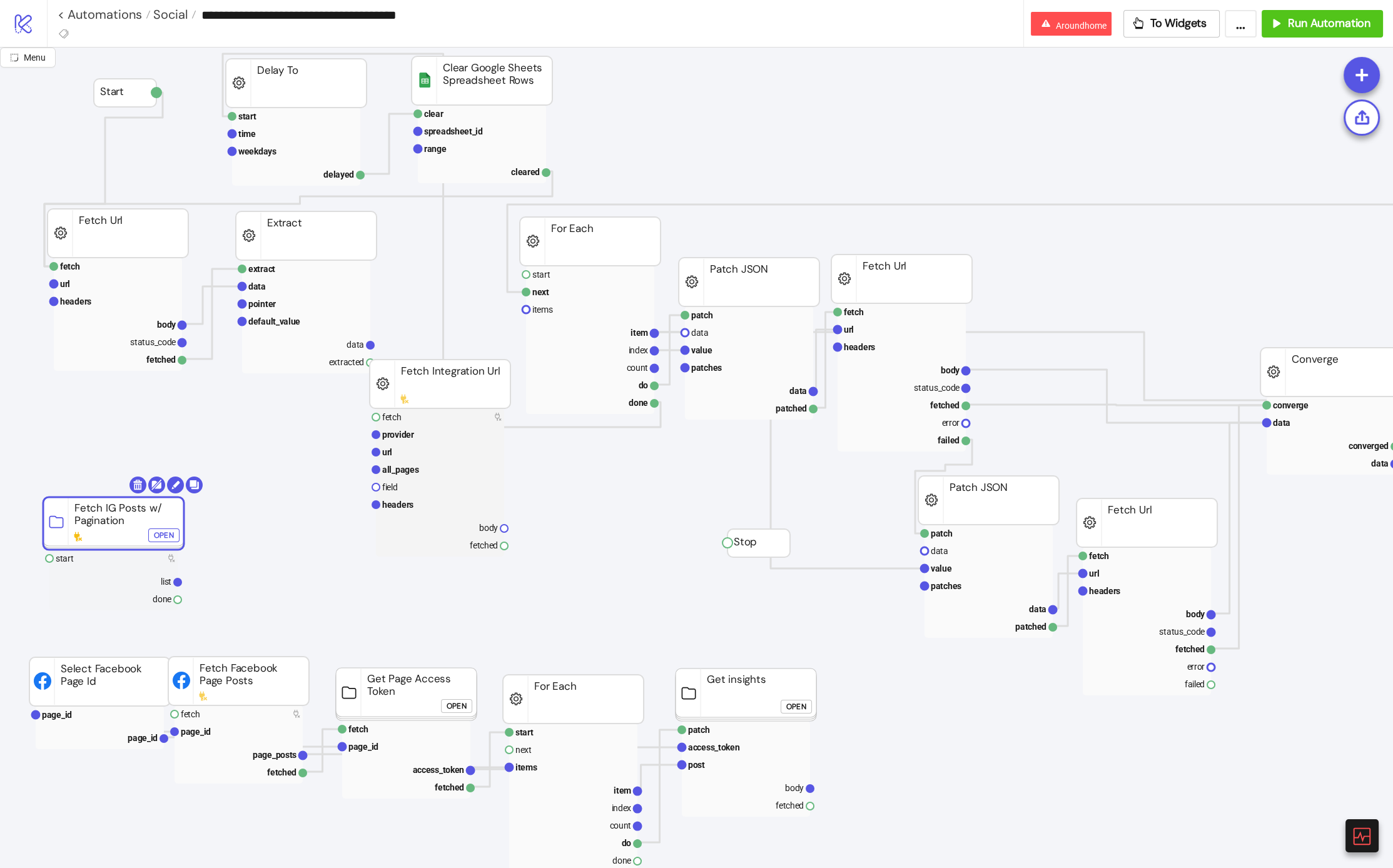 drag, startPoint x: 218, startPoint y: 567, endPoint x: 141, endPoint y: 535, distance: 83.38465 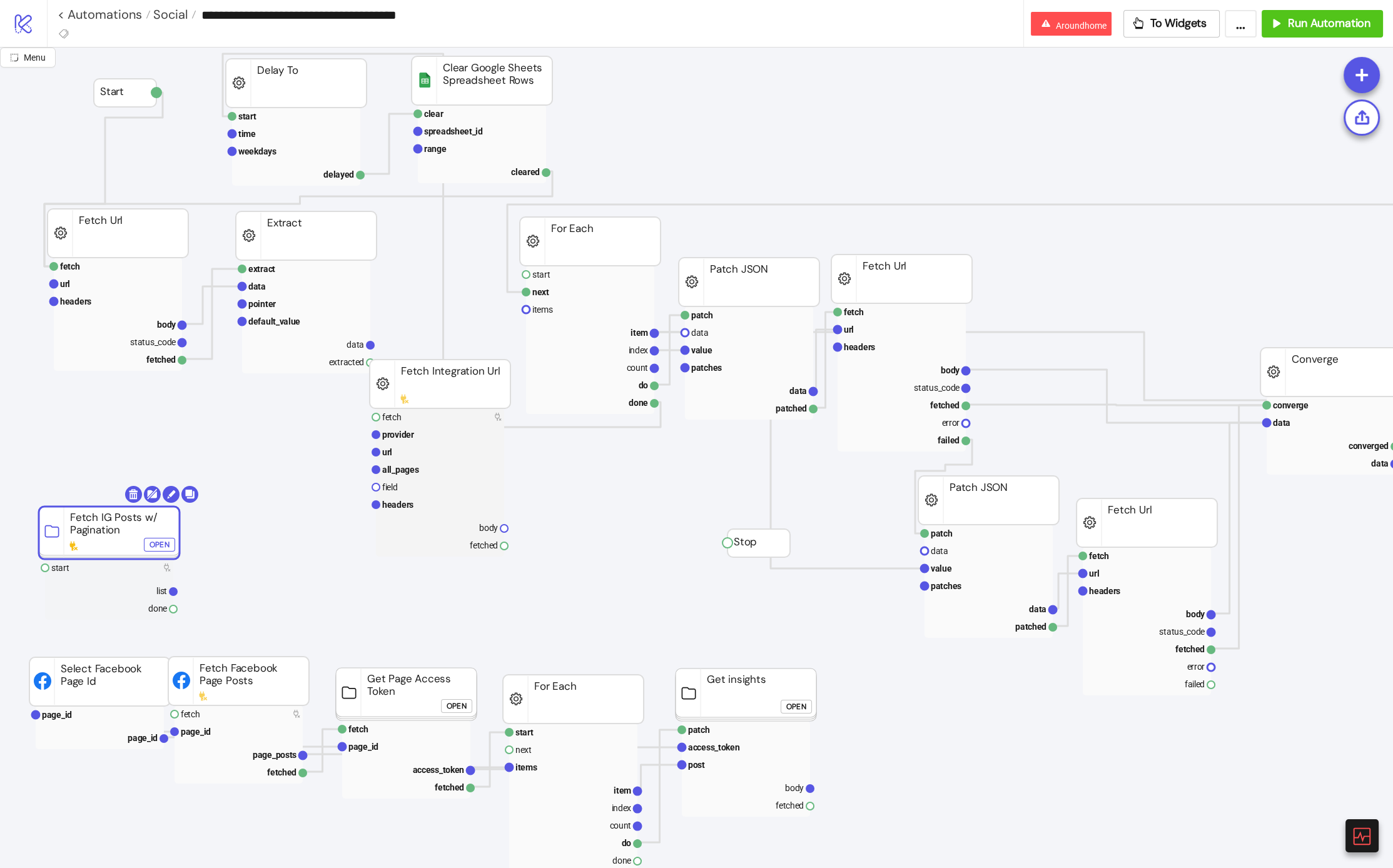 click on "Start Stop extract data pointer default_value data extracted Extract start next items item index count do done For Each patch data value patches data patched Patch JSON append spreadsheet_id range rows appended platform/google_sheets Append Google Sheets Spreadsheet Rows map data schema mapping add_header rows mapped Map Any to Table Rows patch data value patches data patched Patch JSON fetch url headers body status_code fetched error failed Fetch Url patch data value patches data patched Patch JSON fetch url headers body status_code fetched error failed Fetch Url converge data converged data Converge extract data pointer default_value data extracted Extract page_id page_id Select Facebook Page Id start next items item index count do done For Each fetch page_id page_posts fetched Fetch Facebook Page Posts start time weekdays delayed Delay To clear spreadsheet_id range cleared platform/google_sheets Clear Google Sheets Spreadsheet Rows fetch url headers body status_code fetched Fetch Url fetch provider url" 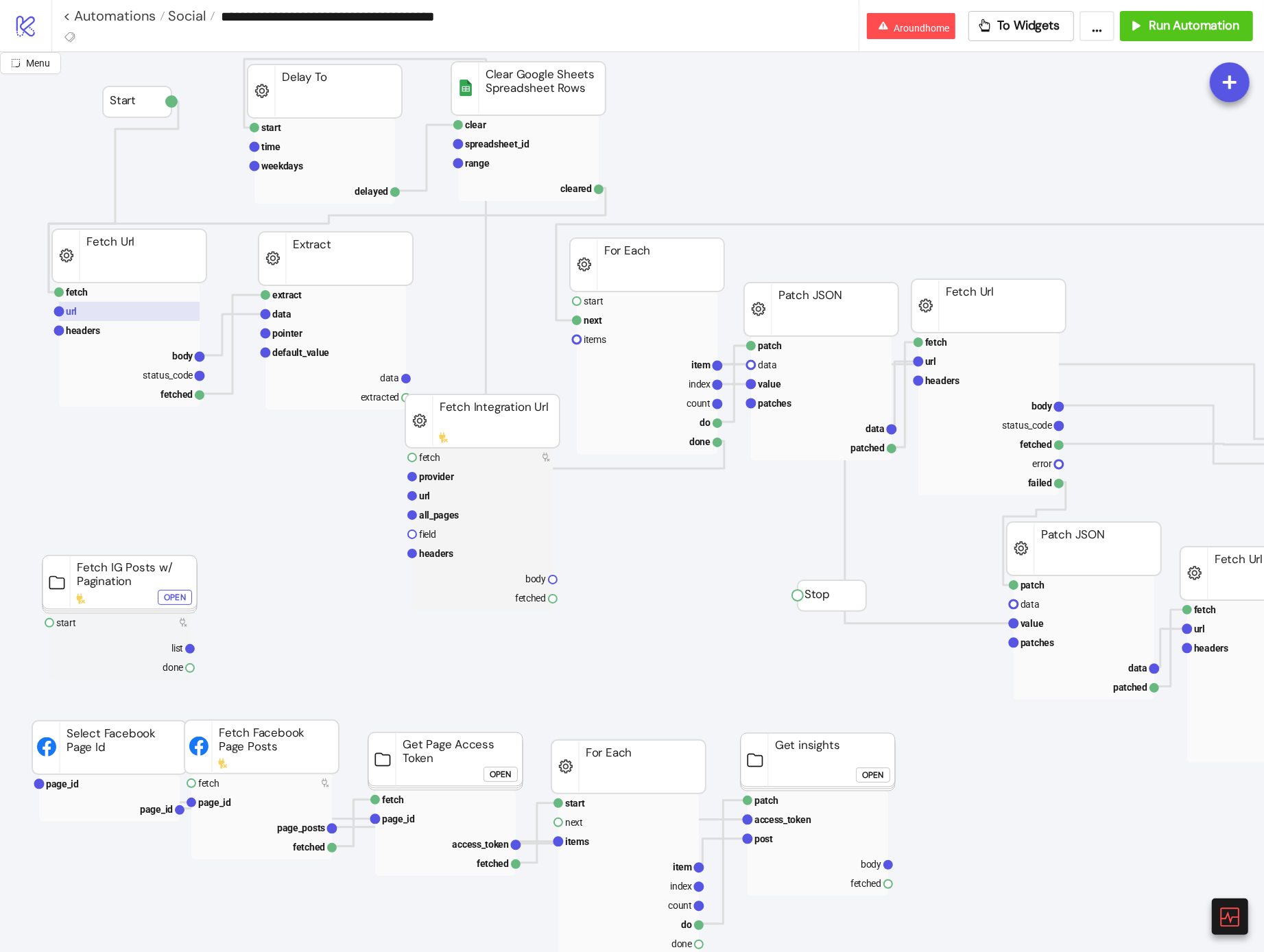 click 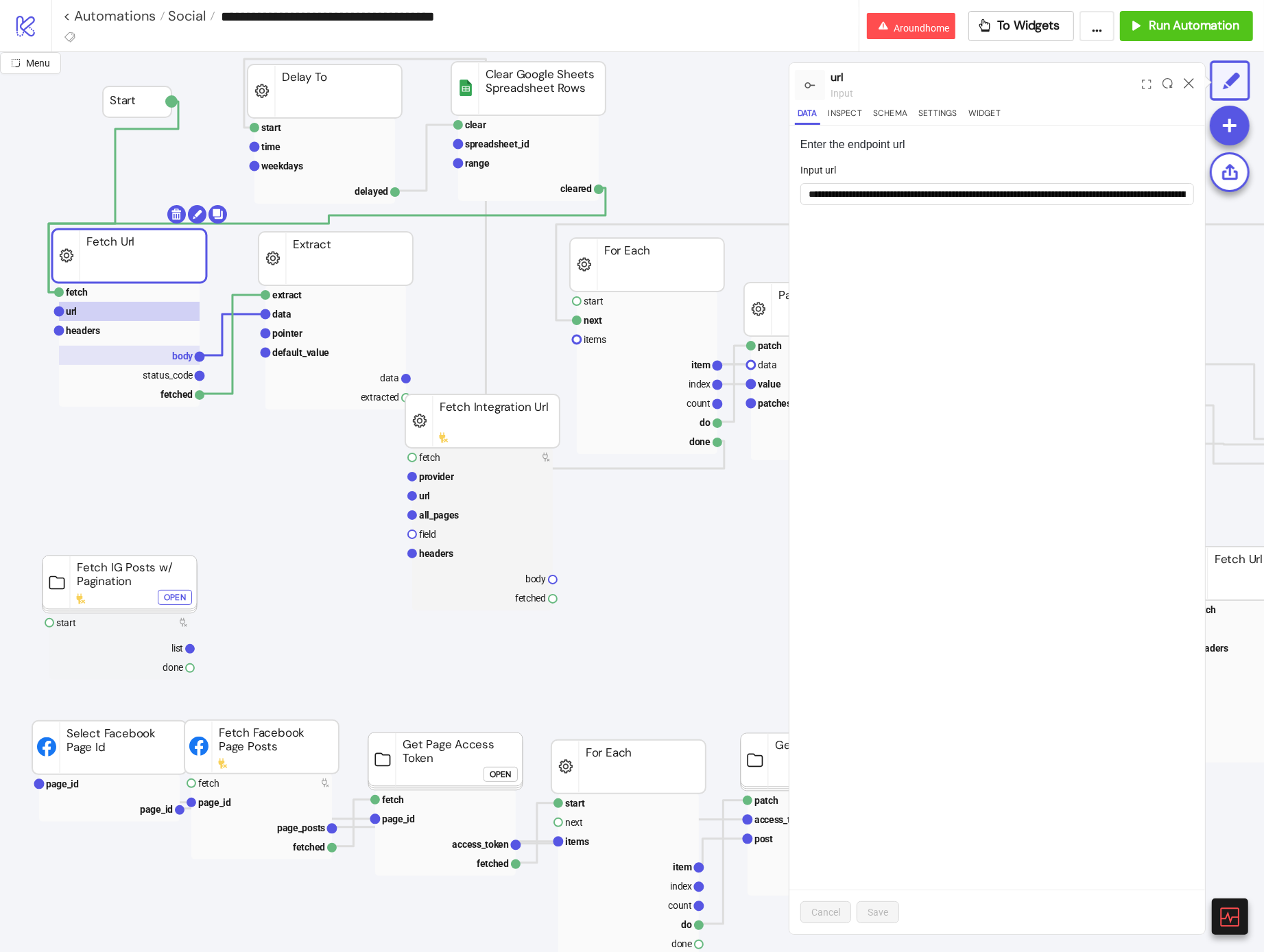 click 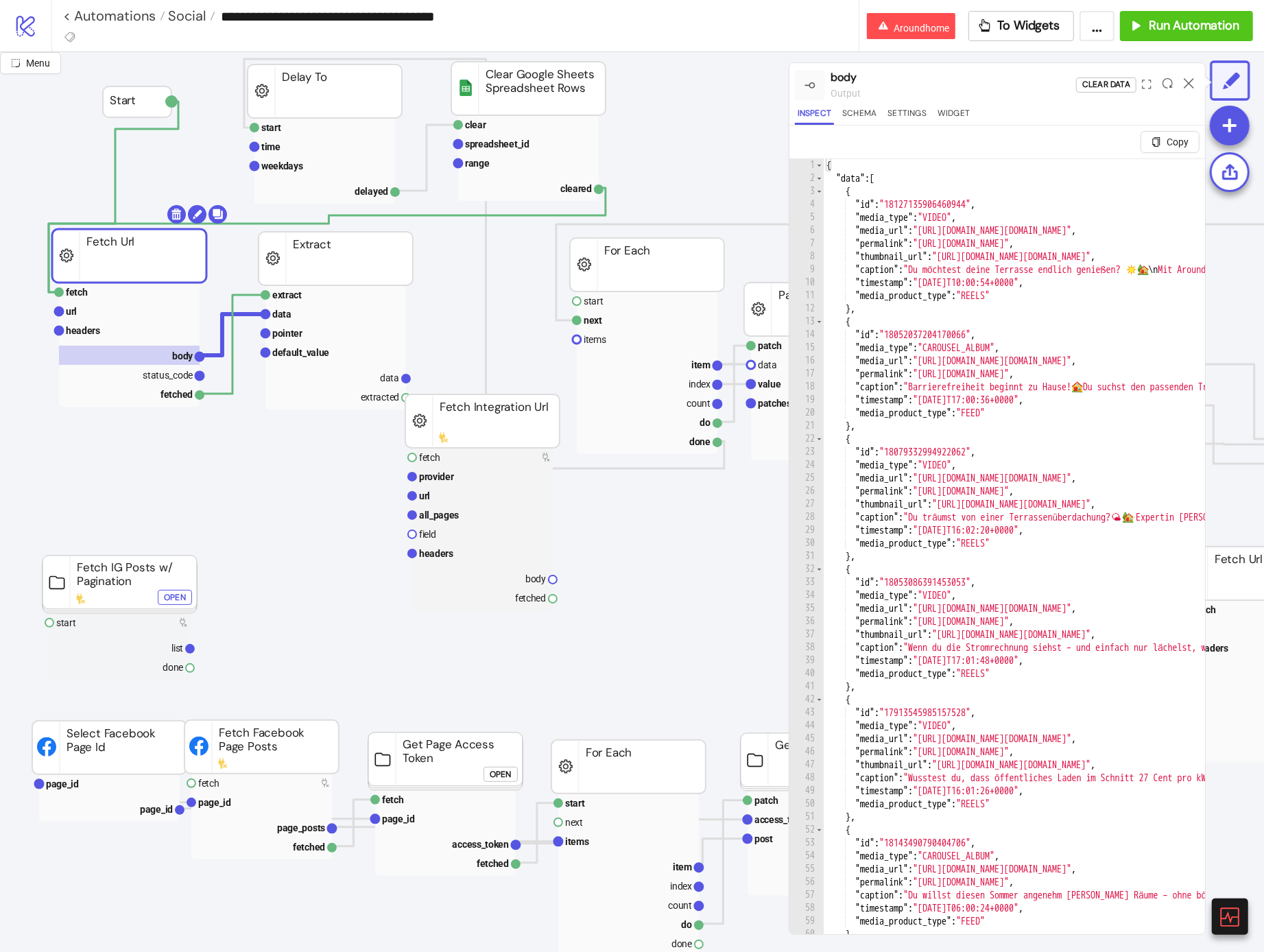 click on "{    "data" :  [      {         "id" :  "18127135906460944" ,         "media_type" :  "VIDEO" ,         "media_url" :  ,         "permalink" :  "https://www.instagram.com/reel/DMulFi3P0Wa/" ,         "thumbnail_url" :  "https://scontent-fra5-2.cdninstagram.com/v/t51.82787-15/525729725_18477484822079438_3333702165115722417_n.jpg?stp=dst-jpg_e35_tt6&_nc_cat=109&ccb=1-7&_nc_sid=18de74&_nc_ohc=pP6_5ze68KgQ7kNvwEAclrr&_nc_oc=AdkXMaESyQVitsE9a0aejT_hO8m7FJMJwMN0aVIGUM2alhNLSak_DJJzuKufk8ls7jg&_nc_zt=23&_nc_ht=scontent-fra5-2.cdninstagram.com&edm=AM6HXa8EAAAA&_nc_gid=DXpCo3vO8VIw7KbTxLy0Ig&oh=00_AfRdvAgzqj8FihxcAfZRHq_wW3MwWjmGH7PFq5SuD6QaDw&oe=688FDBB3" ,         "caption" :  "Du möchtest deine Terrasse endlich genießen? ☀️ 🏡 \n Mit Aroundhome findest du in wenigen Klicks die passende Fachfirma für deine neue Terrasse – einfach, schnell & kostenlos! \n Jetzt unverbindlich Angebote vergleichen und den Sommer auf deiner Traumterrasse verbringen \n 👉  Link in Bio \n\n ,         "timestamp" :  ," at bounding box center (6592, 576) 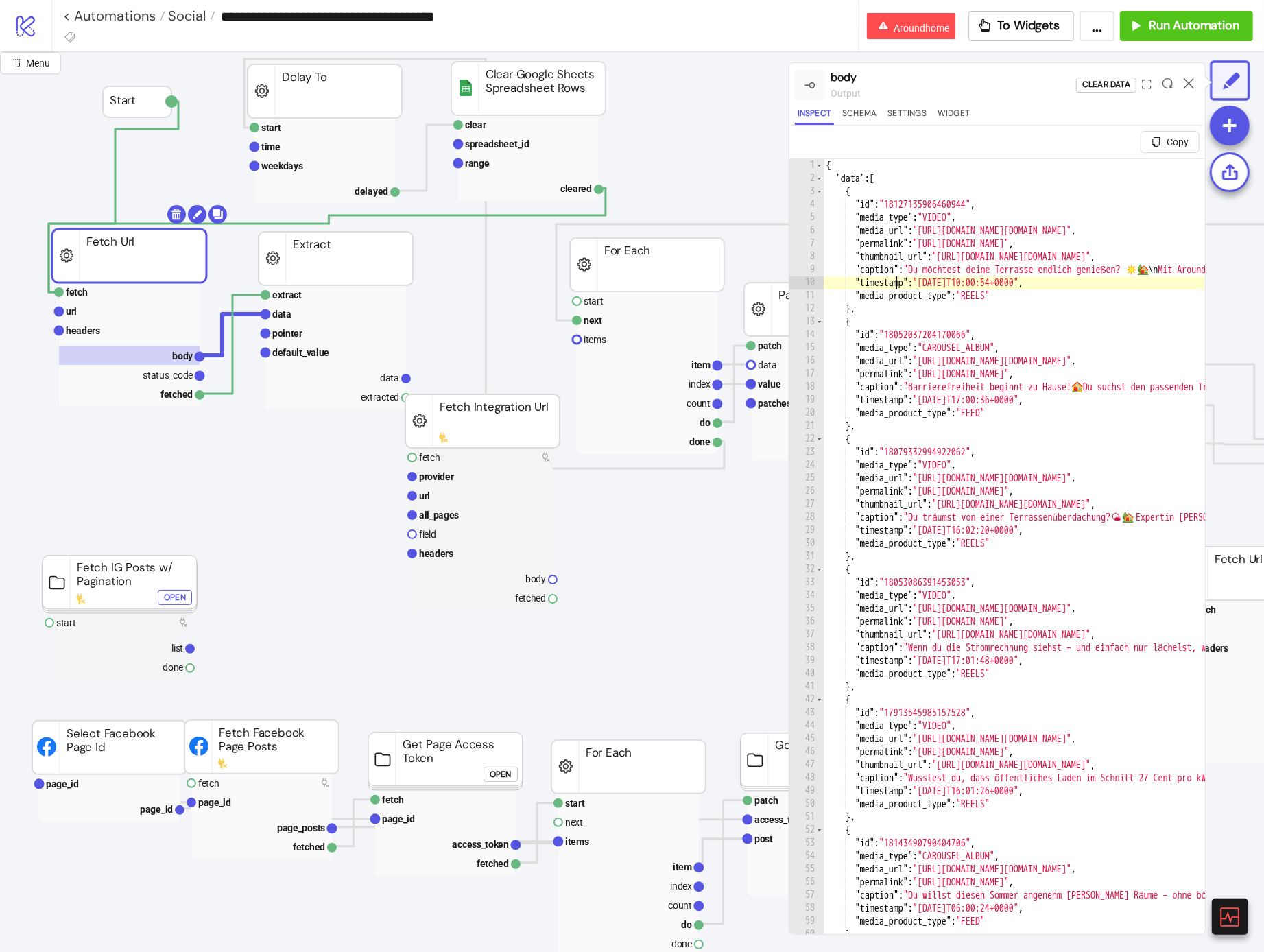 click on "{    "data" :  [      {         "id" :  "18127135906460944" ,         "media_type" :  "VIDEO" ,         "media_url" :  ,         "permalink" :  "https://www.instagram.com/reel/DMulFi3P0Wa/" ,         "thumbnail_url" :  "https://scontent-fra5-2.cdninstagram.com/v/t51.82787-15/525729725_18477484822079438_3333702165115722417_n.jpg?stp=dst-jpg_e35_tt6&_nc_cat=109&ccb=1-7&_nc_sid=18de74&_nc_ohc=pP6_5ze68KgQ7kNvwEAclrr&_nc_oc=AdkXMaESyQVitsE9a0aejT_hO8m7FJMJwMN0aVIGUM2alhNLSak_DJJzuKufk8ls7jg&_nc_zt=23&_nc_ht=scontent-fra5-2.cdninstagram.com&edm=AM6HXa8EAAAA&_nc_gid=DXpCo3vO8VIw7KbTxLy0Ig&oh=00_AfRdvAgzqj8FihxcAfZRHq_wW3MwWjmGH7PFq5SuD6QaDw&oe=688FDBB3" ,         "caption" :  "Du möchtest deine Terrasse endlich genießen? ☀️ 🏡 \n Mit Aroundhome findest du in wenigen Klicks die passende Fachfirma für deine neue Terrasse – einfach, schnell & kostenlos! \n Jetzt unverbindlich Angebote vergleichen und den Sommer auf deiner Traumterrasse verbringen \n 👉  Link in Bio \n\n ,         "timestamp" :  ," at bounding box center (6592, 576) 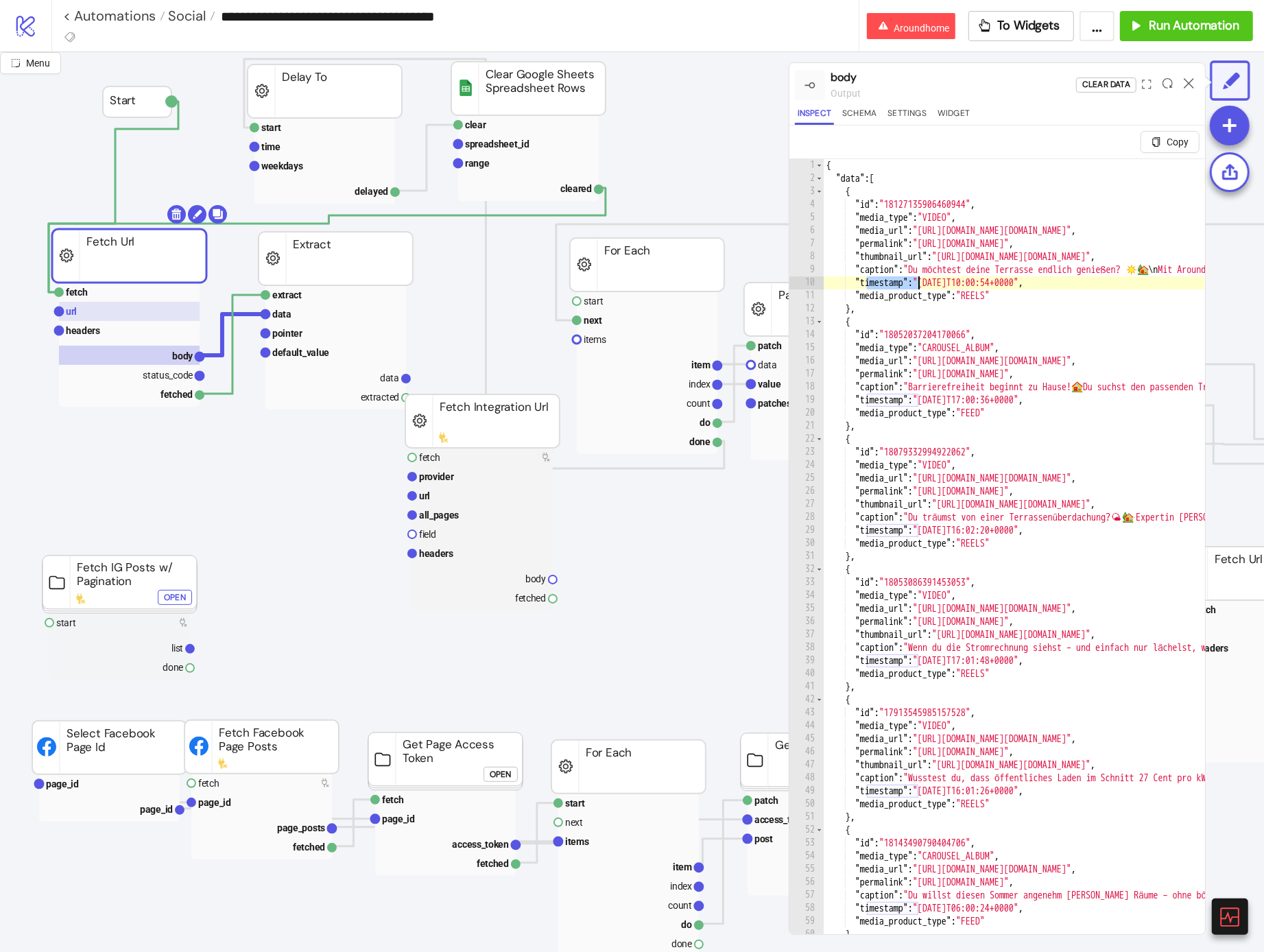 click 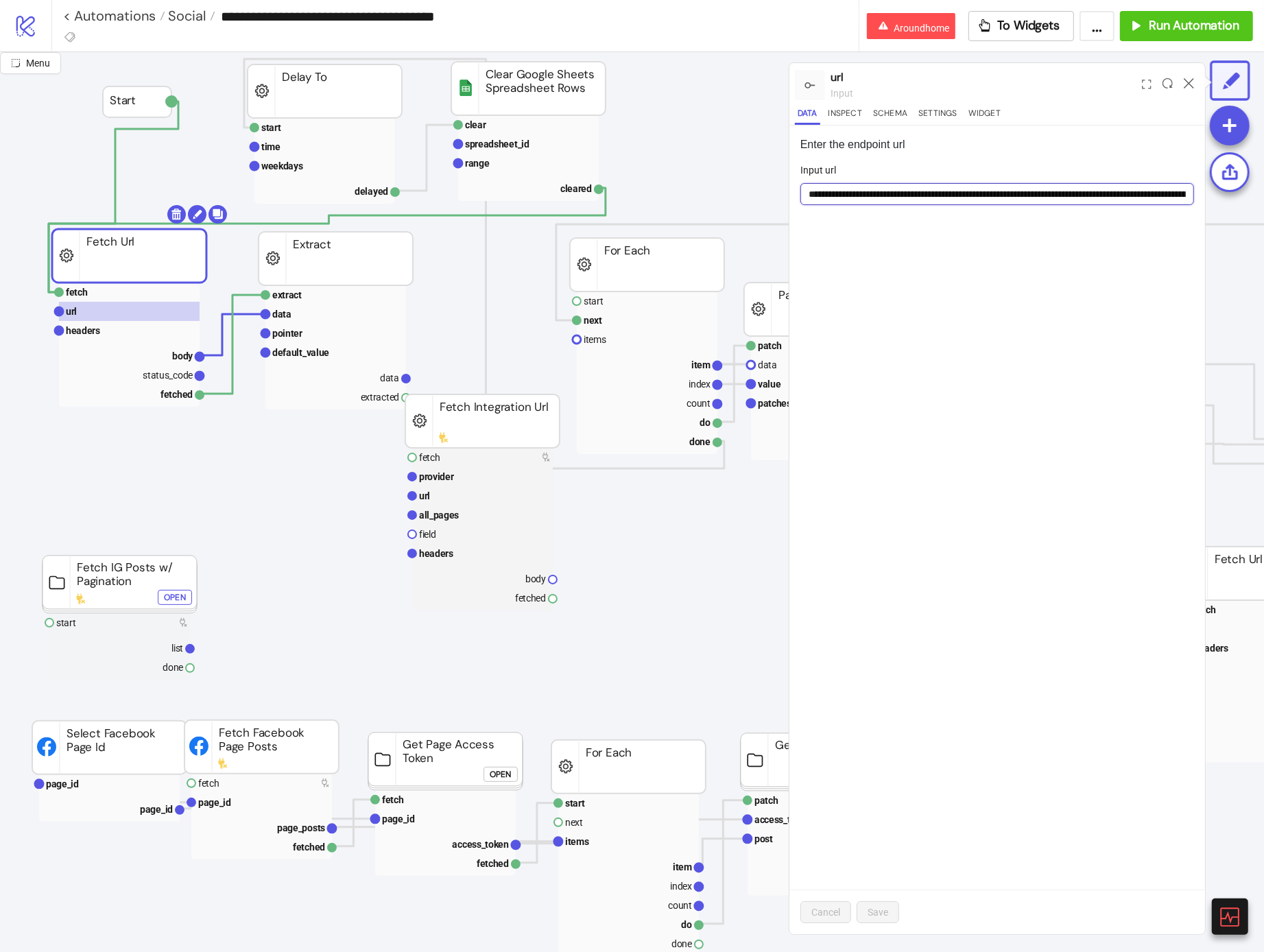 click on "**********" at bounding box center (997, 194) 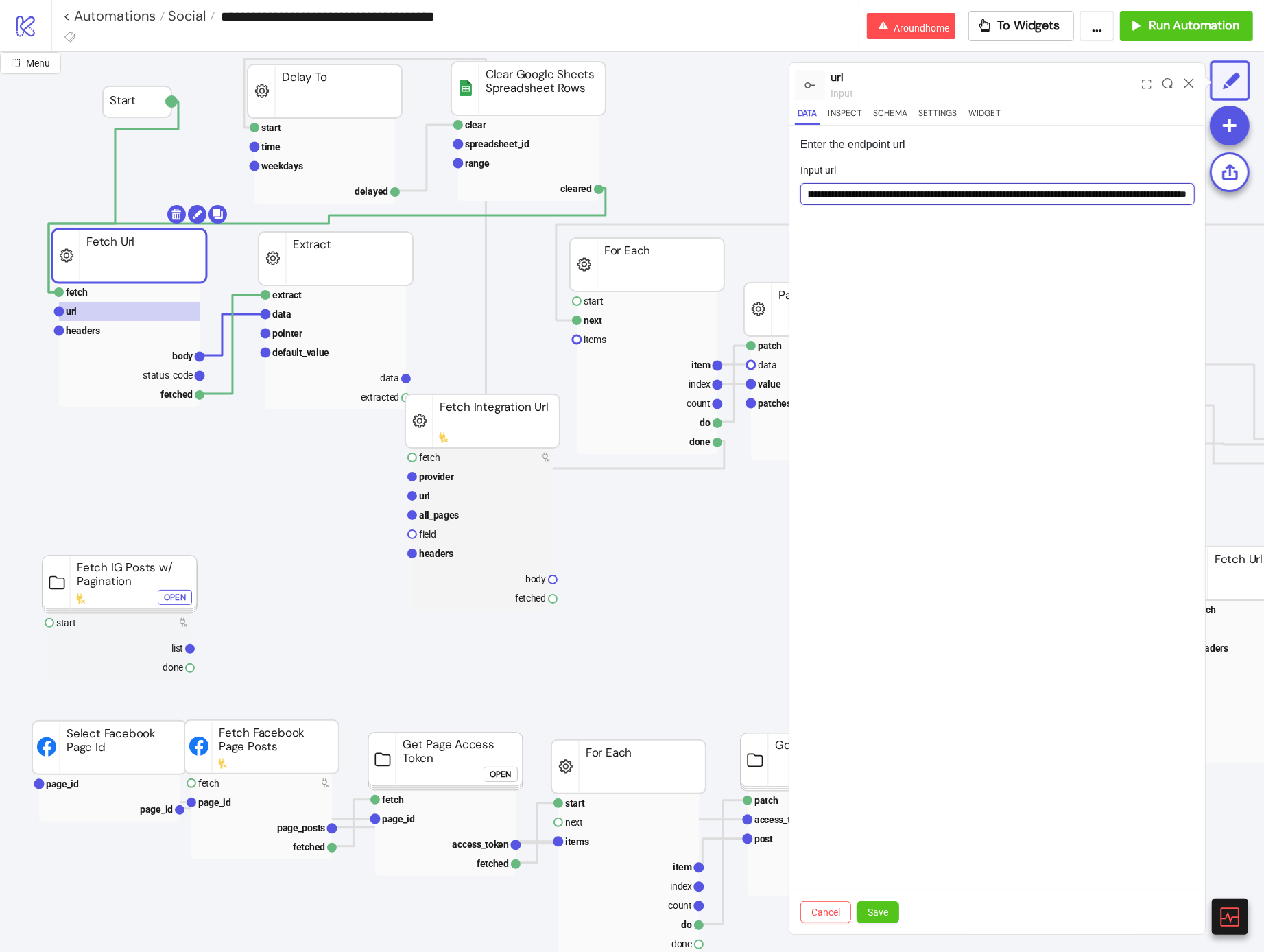 paste on "*********" 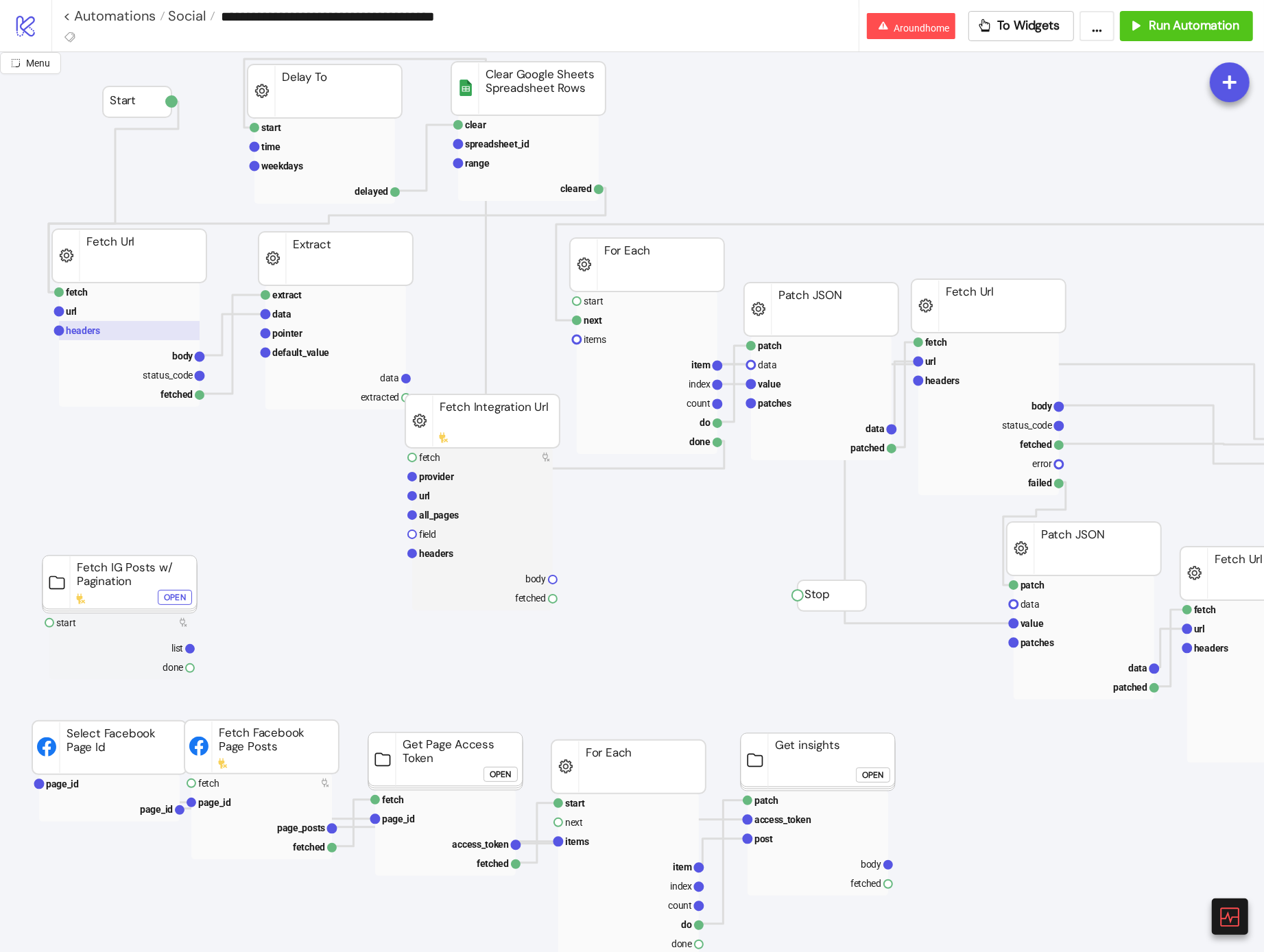 click 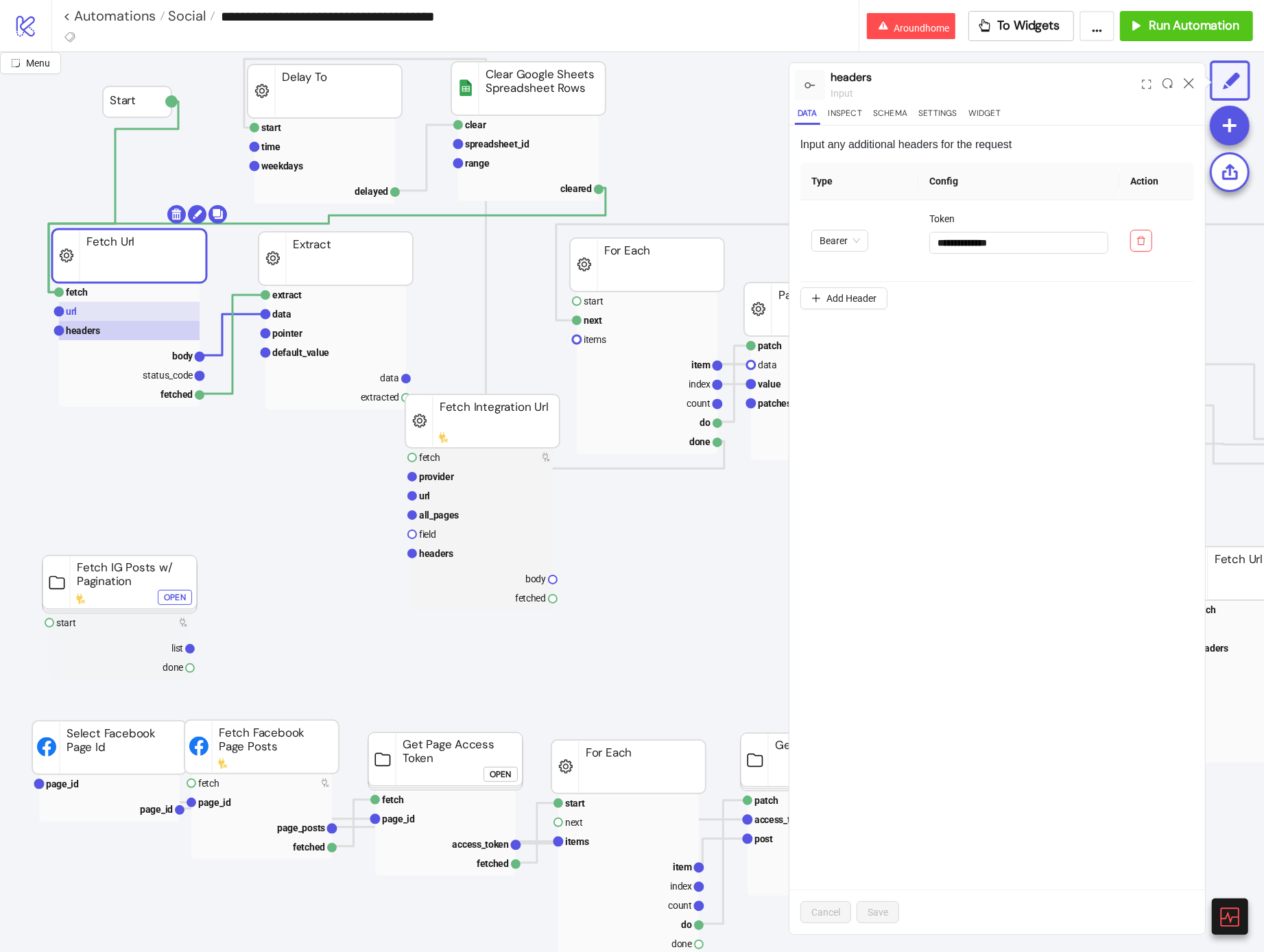 click 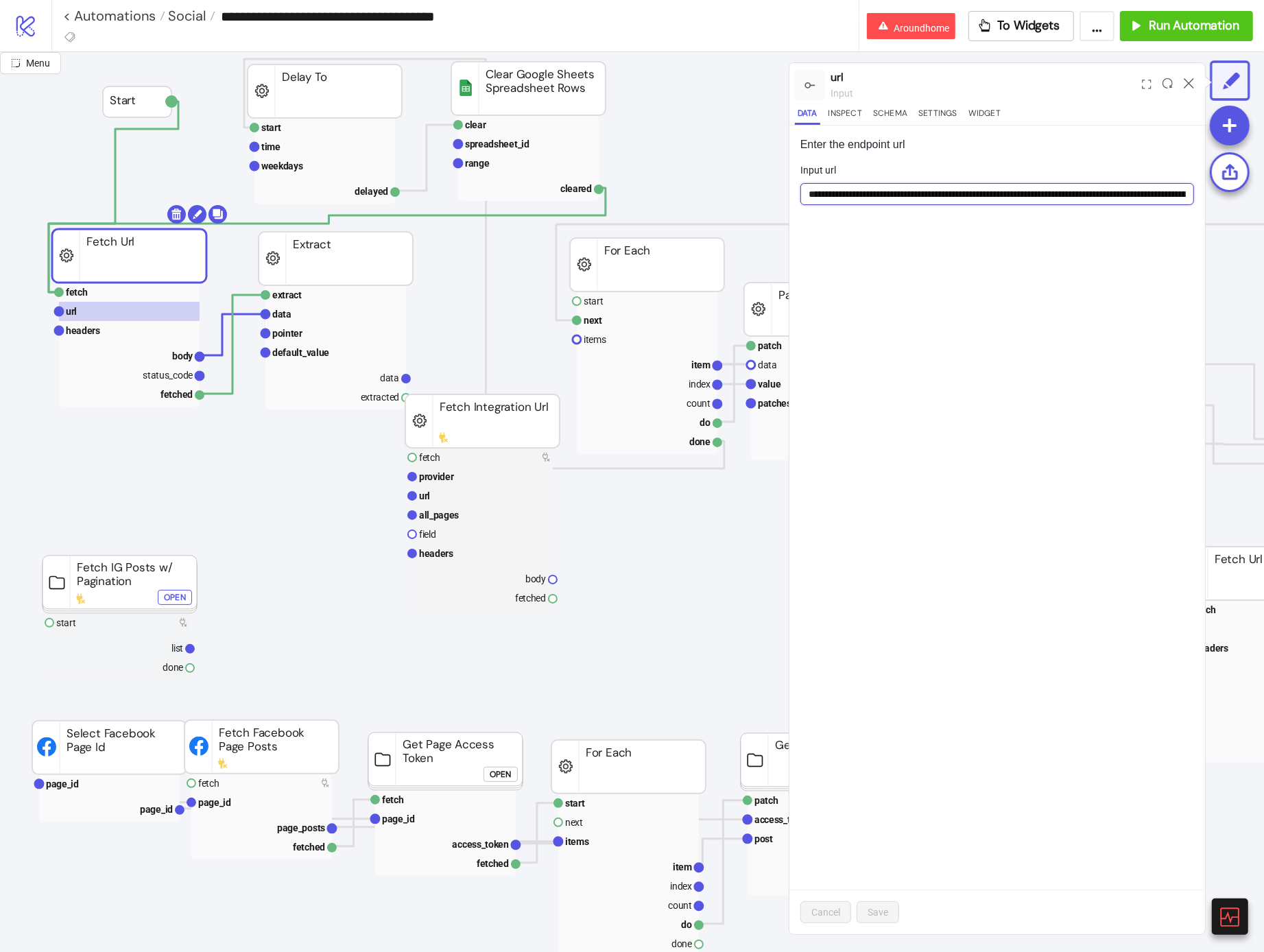click on "**********" at bounding box center (997, 194) 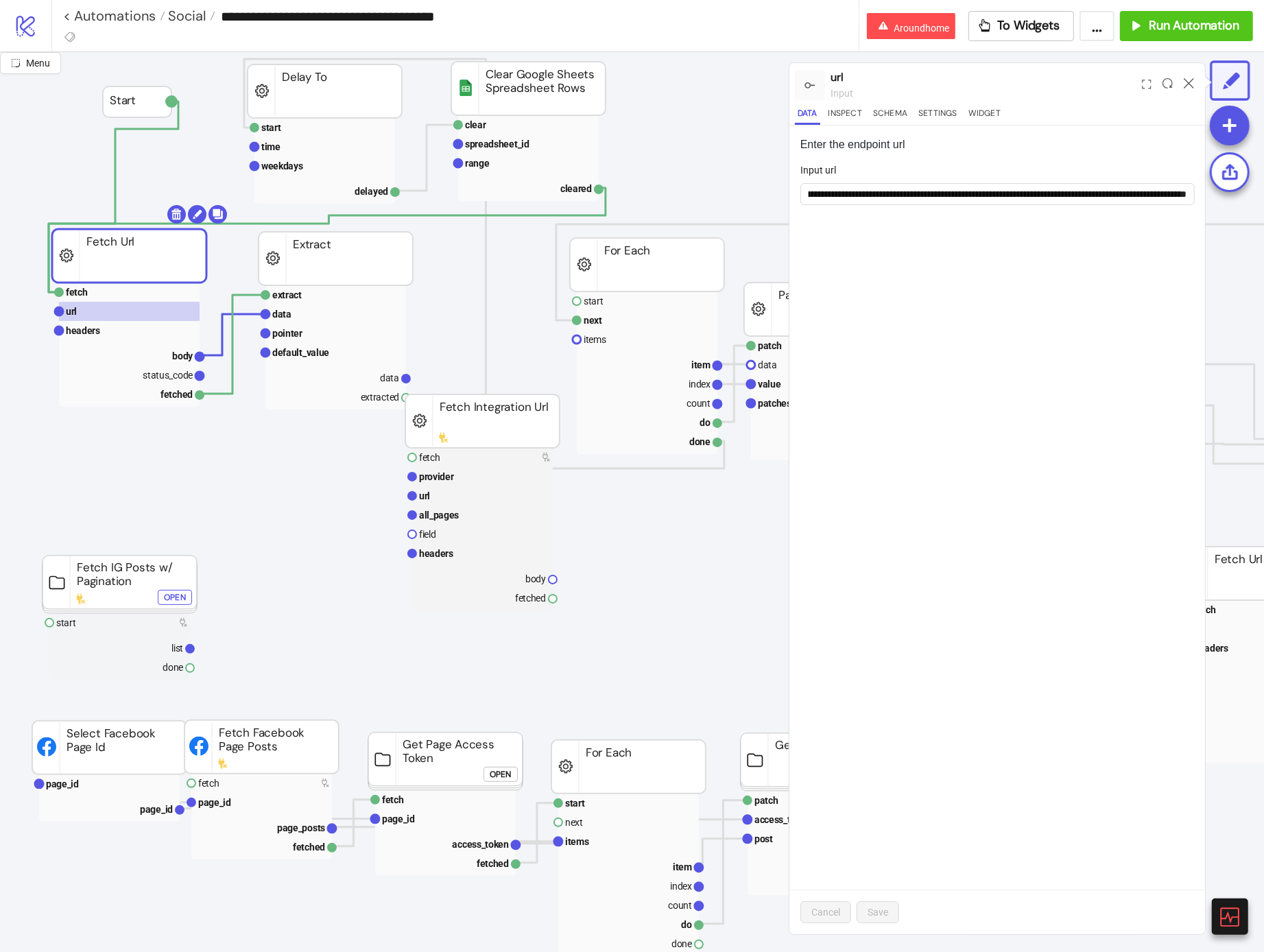scroll, scrollTop: 0, scrollLeft: 0, axis: both 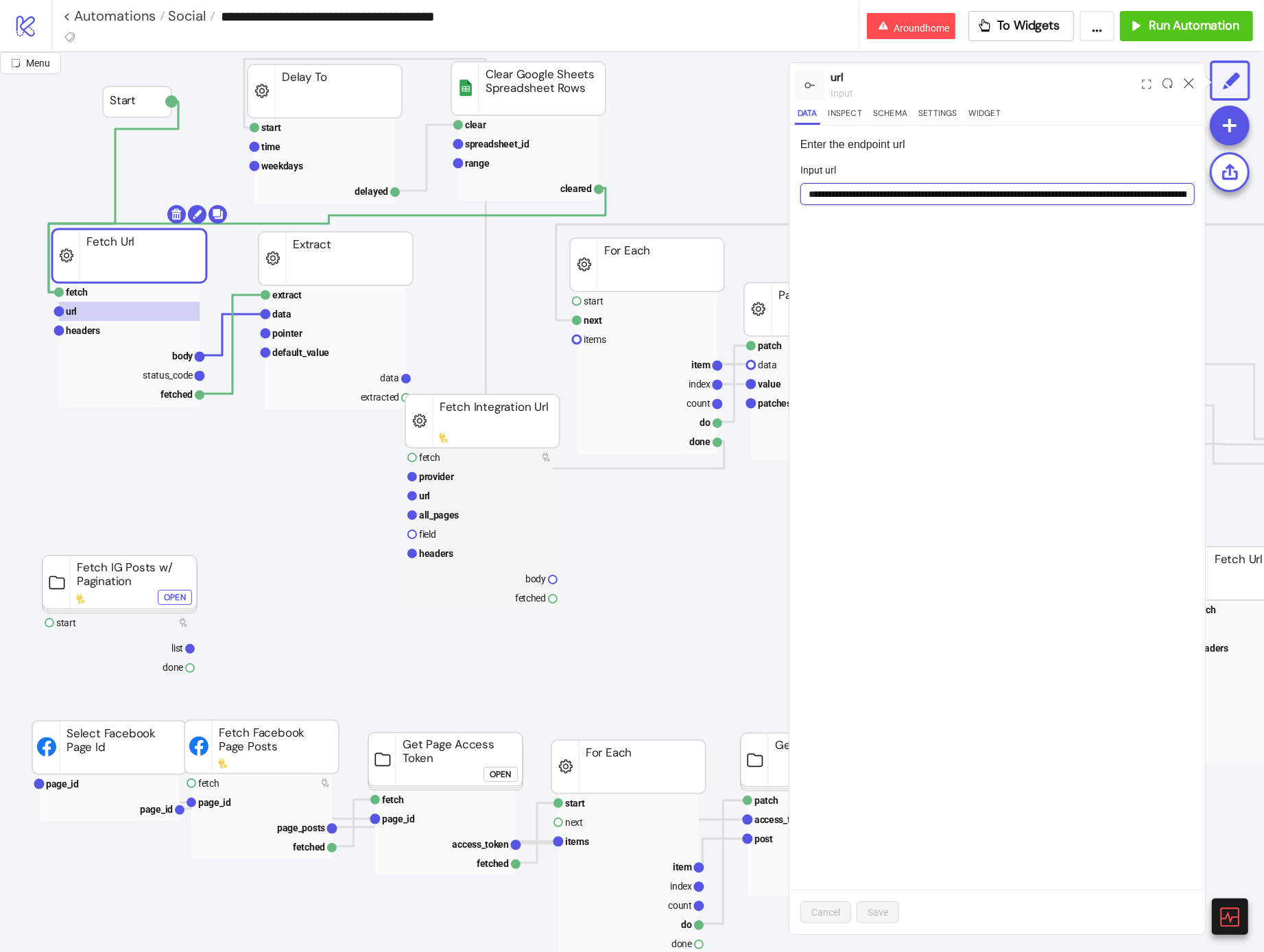 click on "**********" at bounding box center (997, 193) 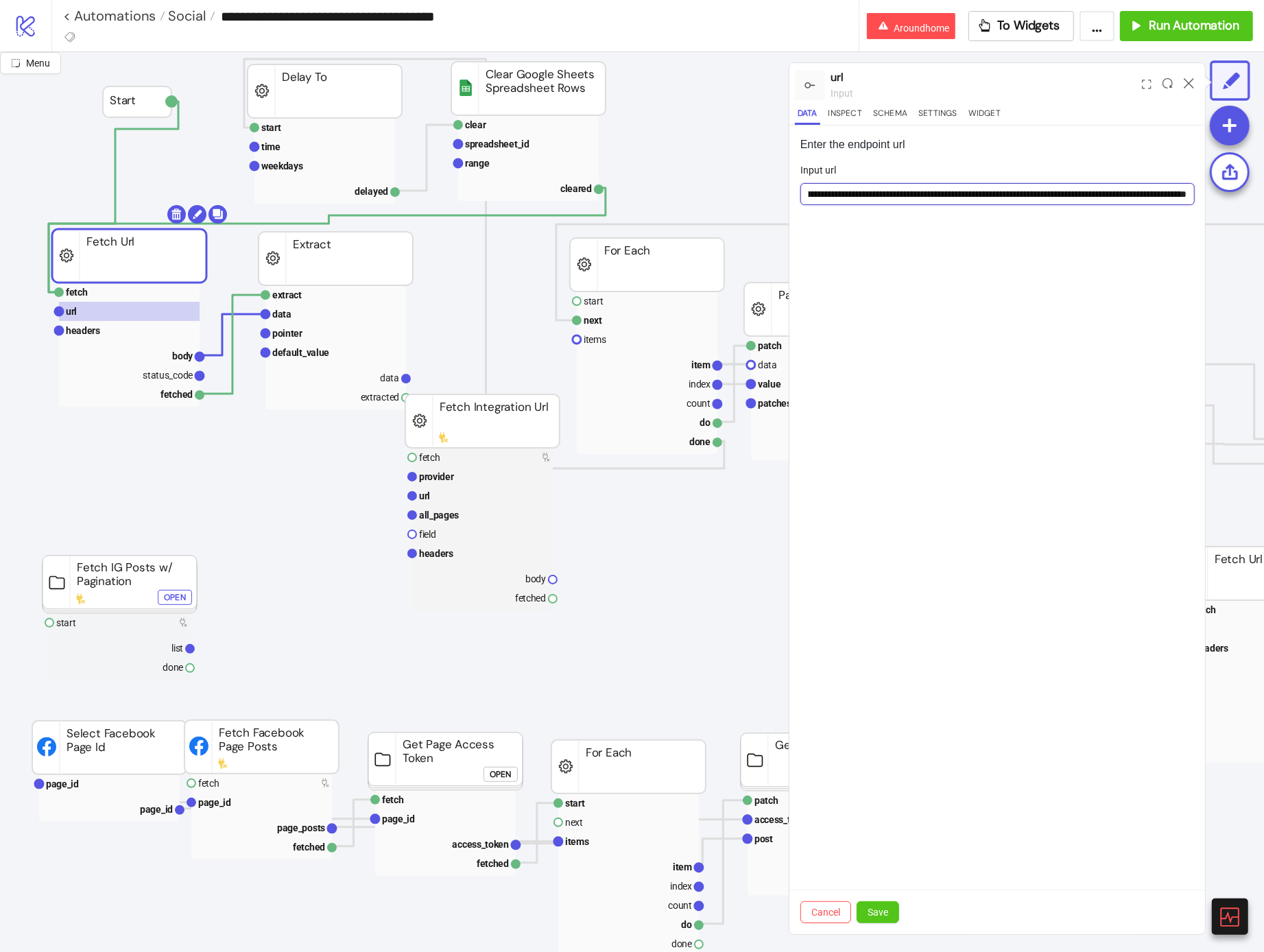 paste on "**********" 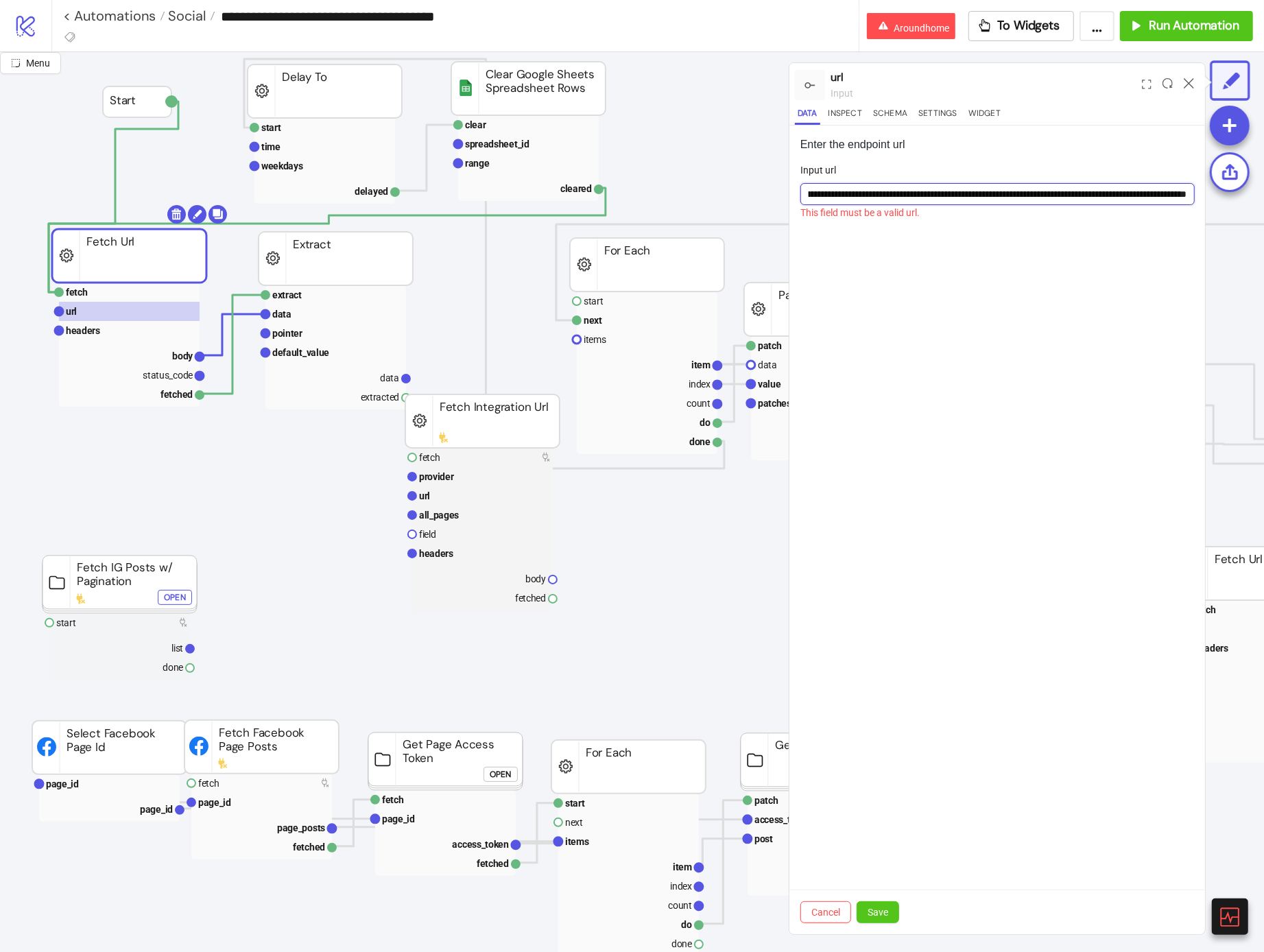 scroll, scrollTop: 0, scrollLeft: 481, axis: horizontal 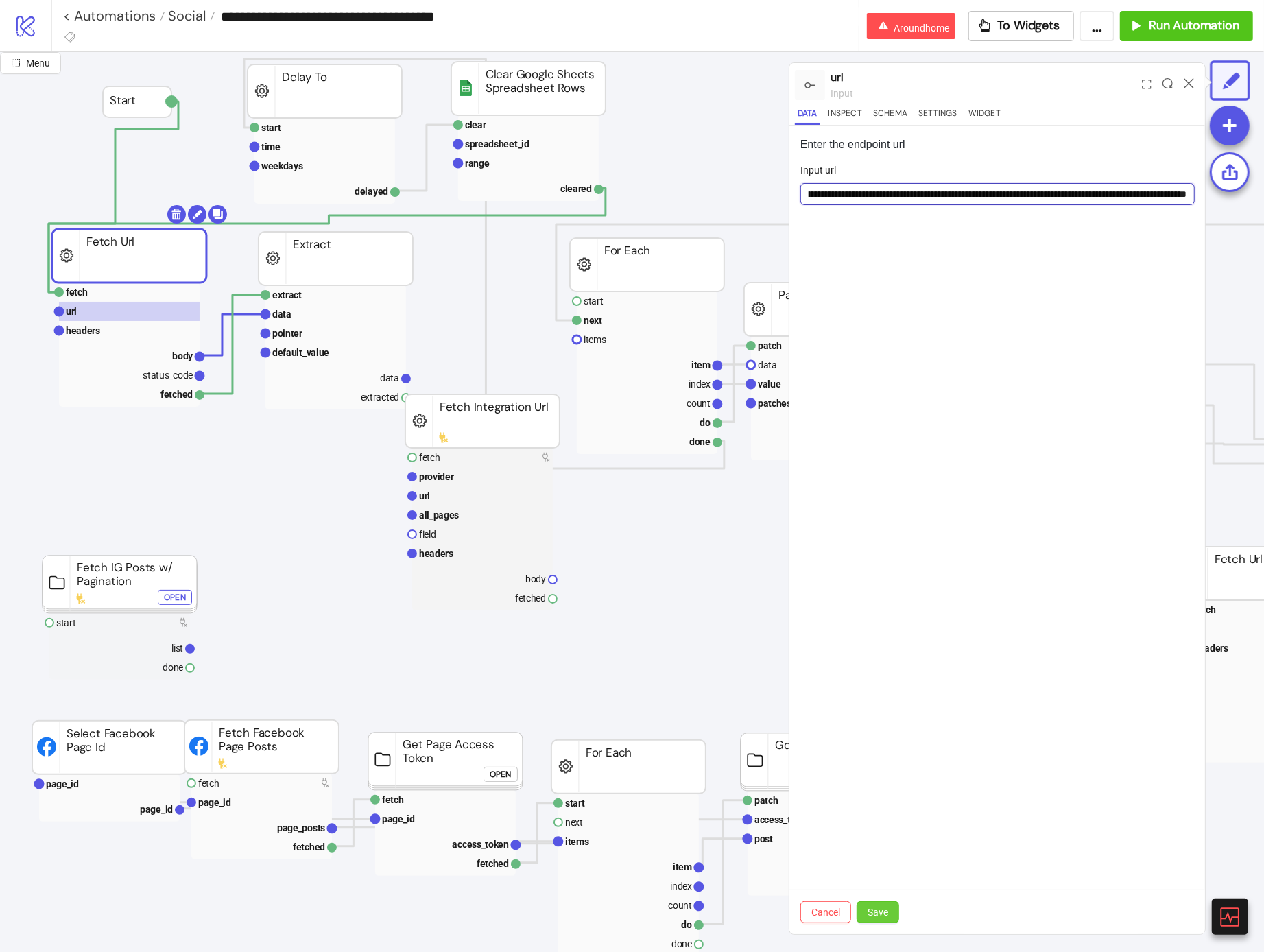 type on "**********" 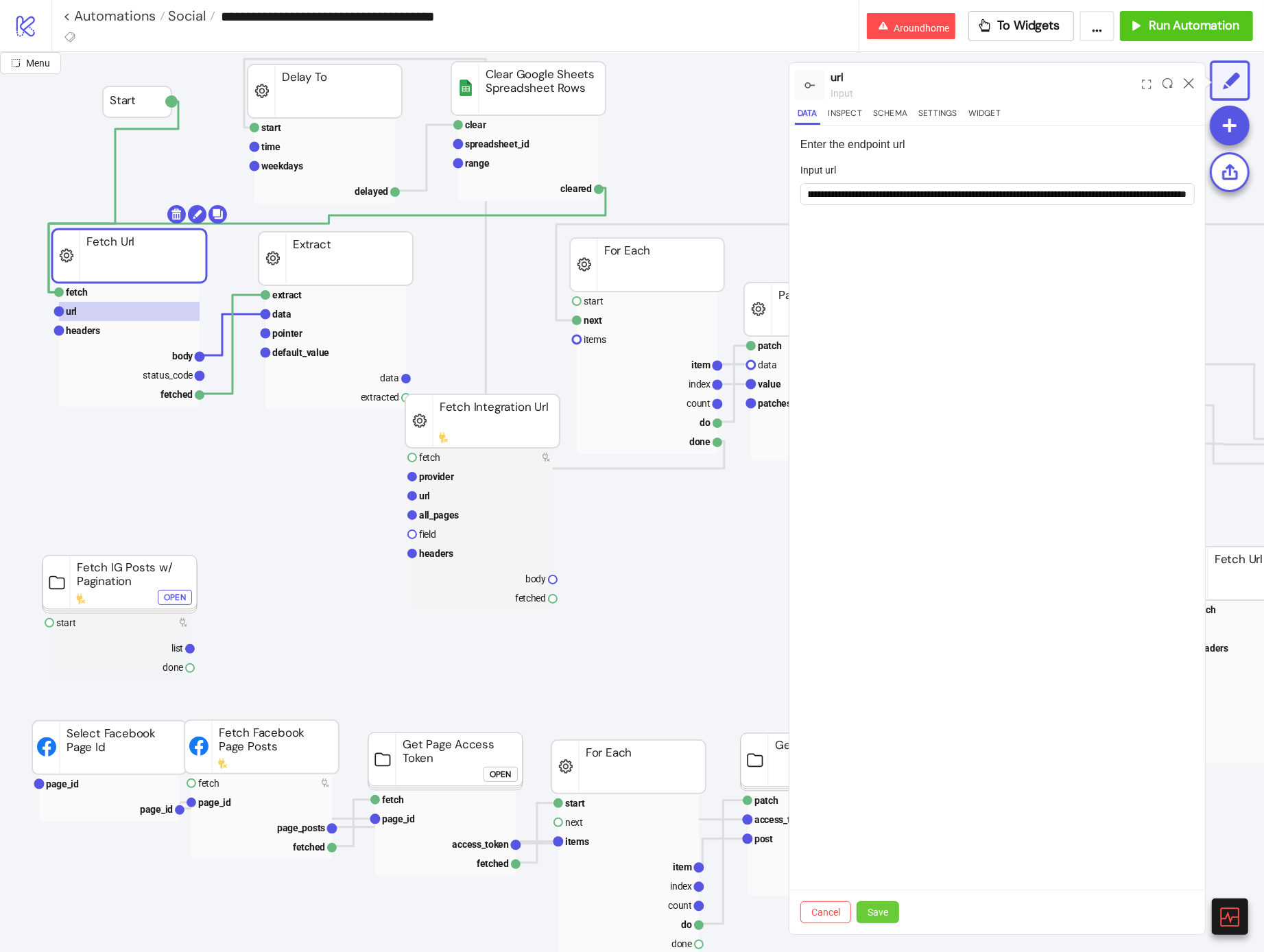 scroll, scrollTop: 0, scrollLeft: 0, axis: both 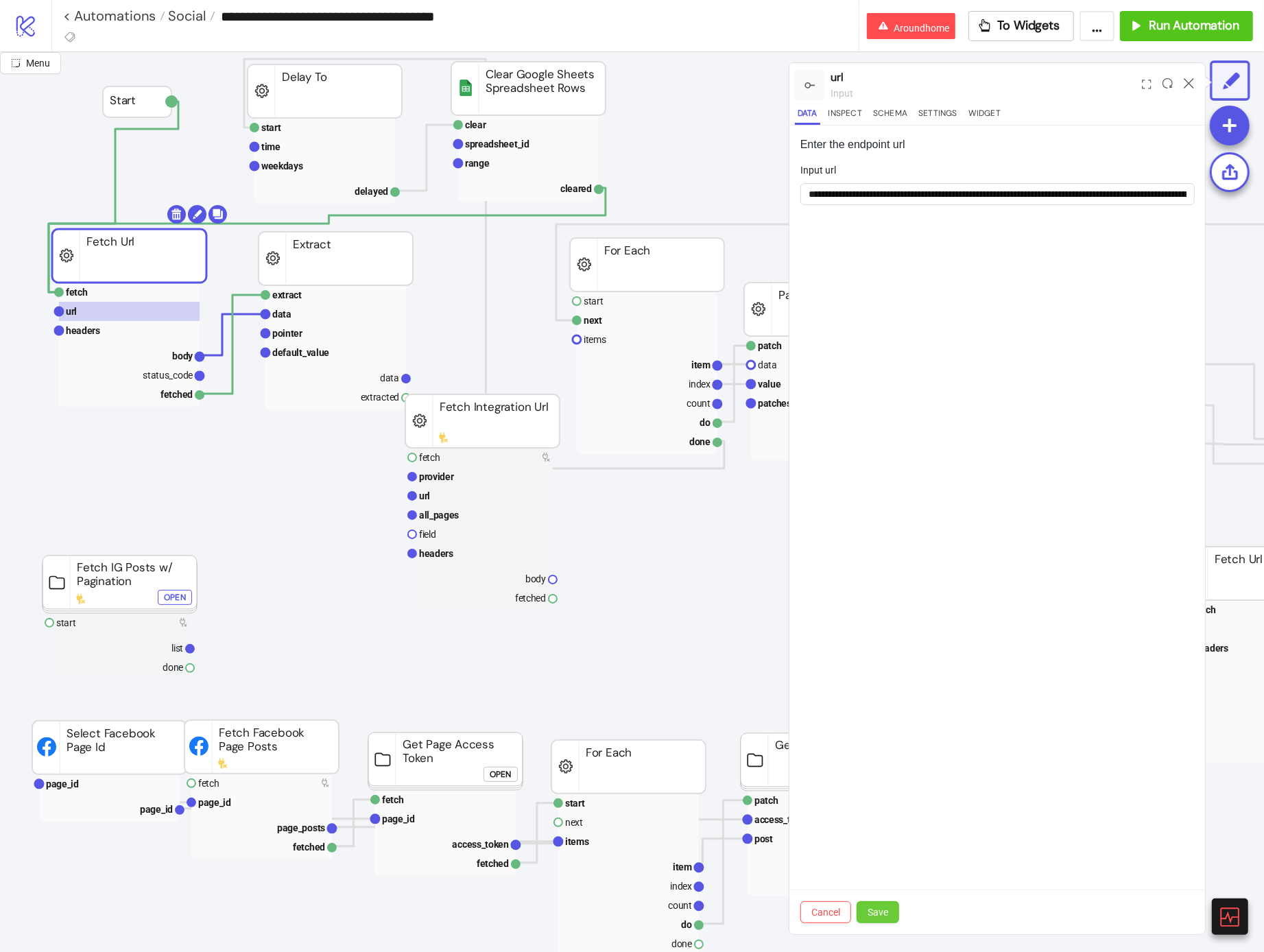 click on "Save" at bounding box center [878, 912] 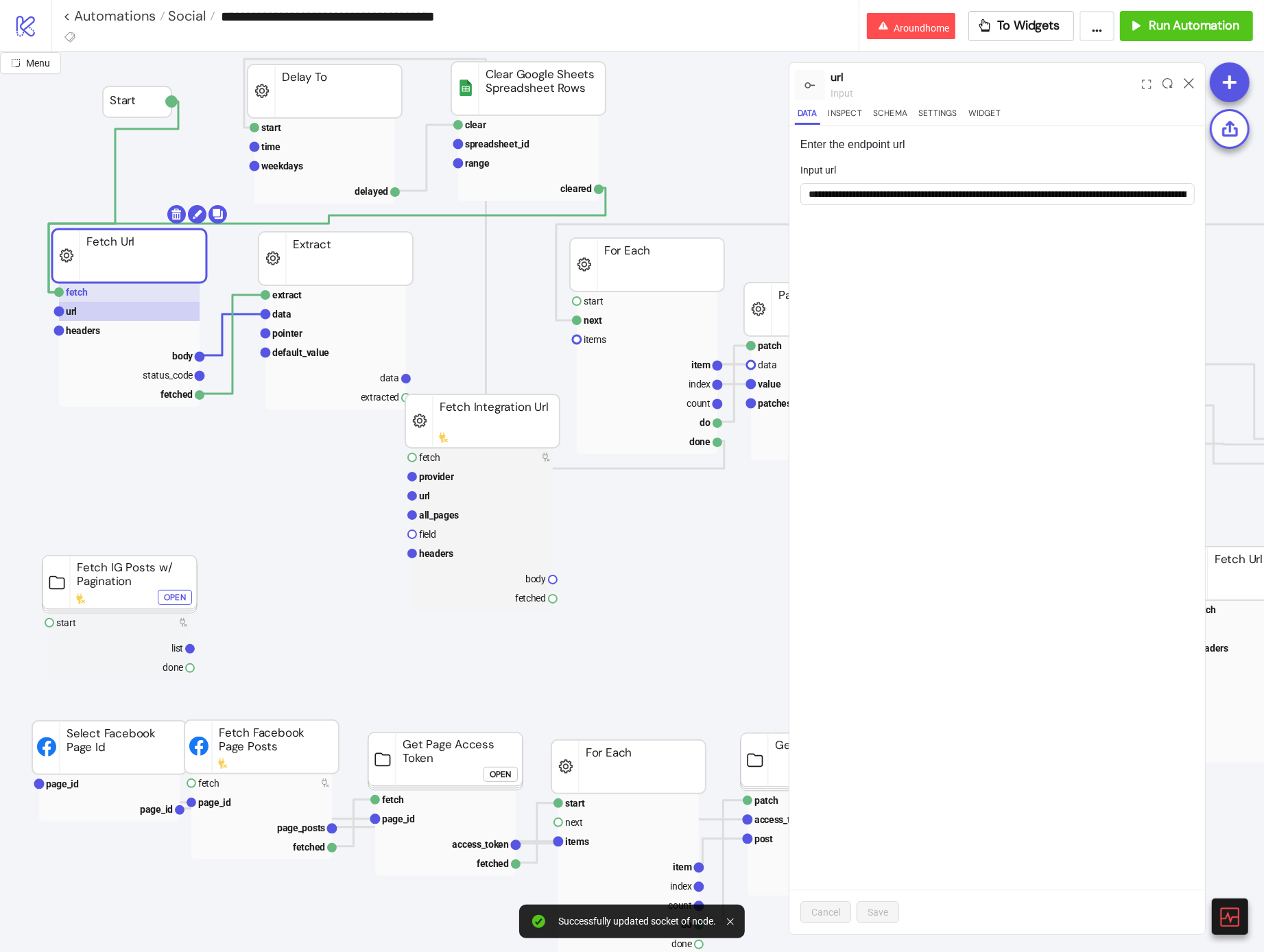 drag, startPoint x: 141, startPoint y: 290, endPoint x: 165, endPoint y: 290, distance: 24 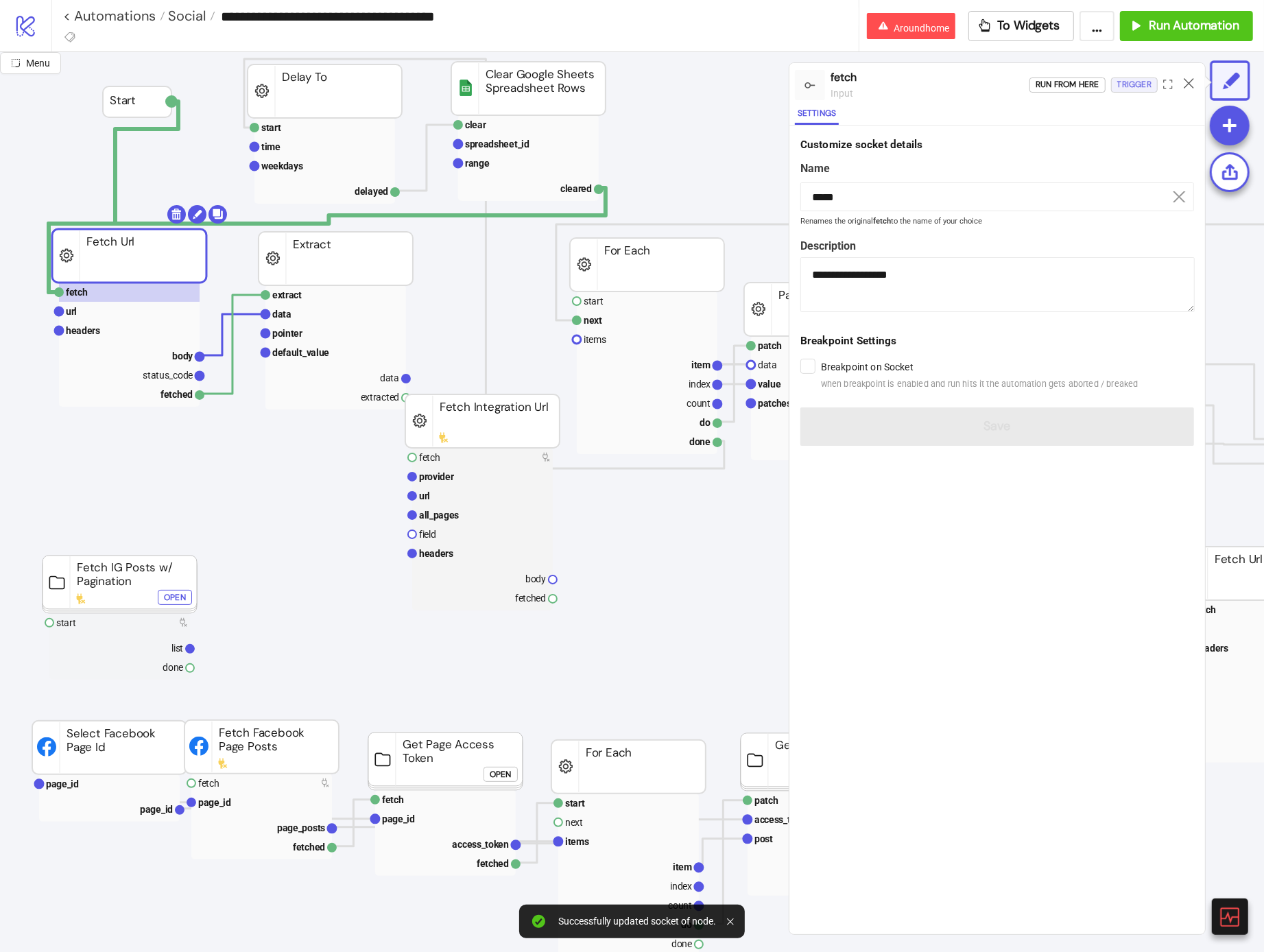 click on "Trigger" at bounding box center (1134, 84) 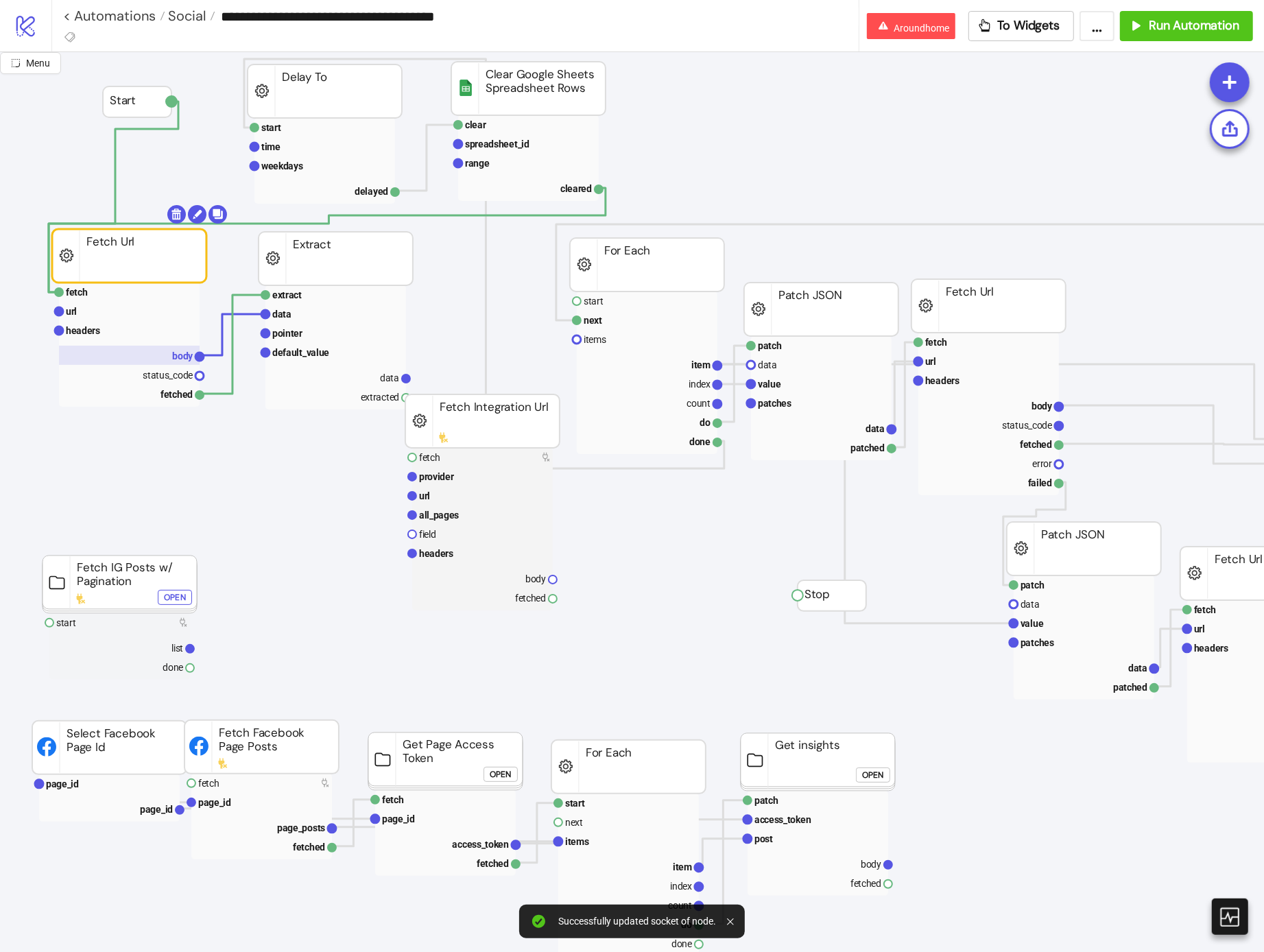 click 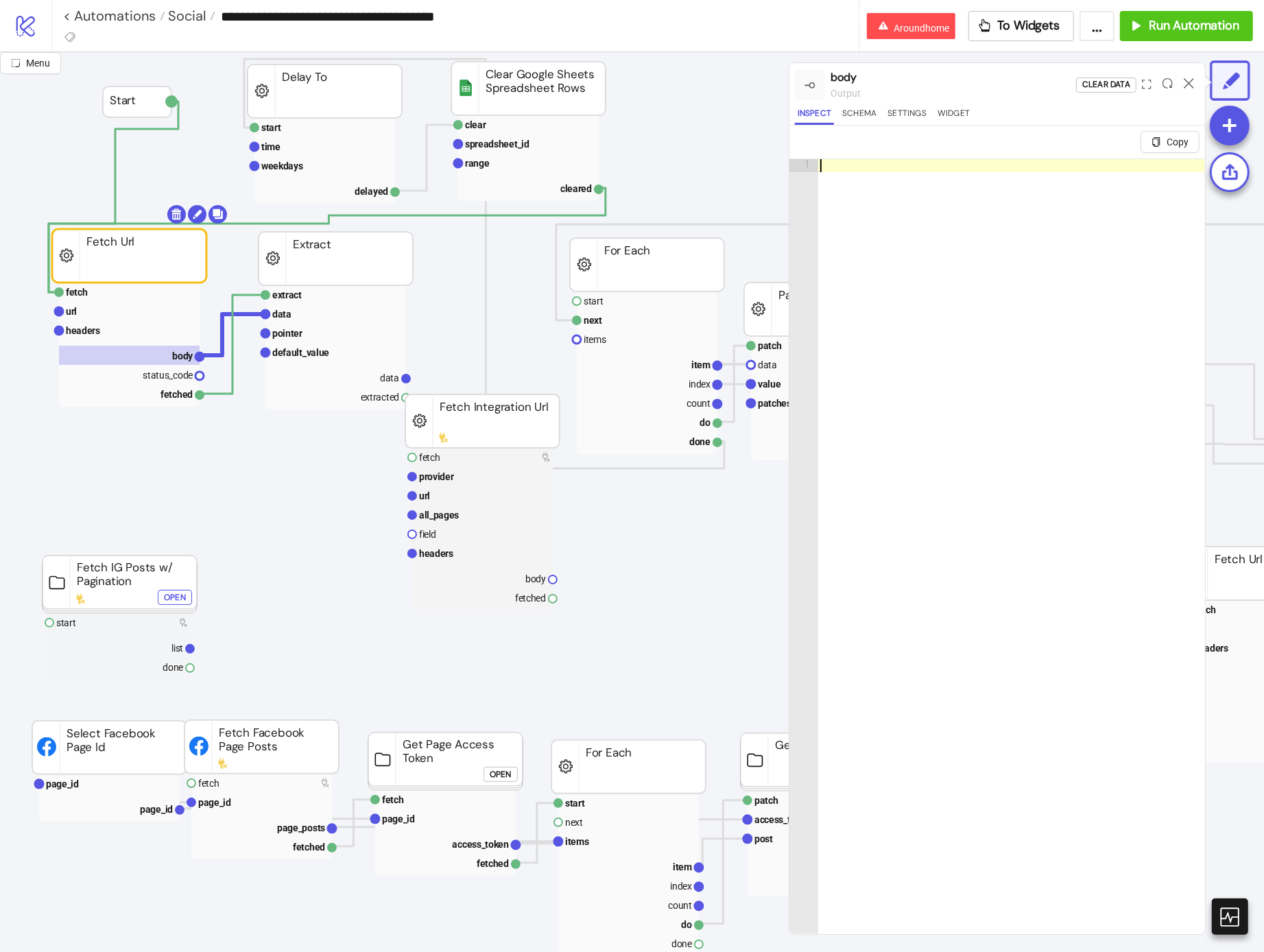 click at bounding box center [1012, 576] 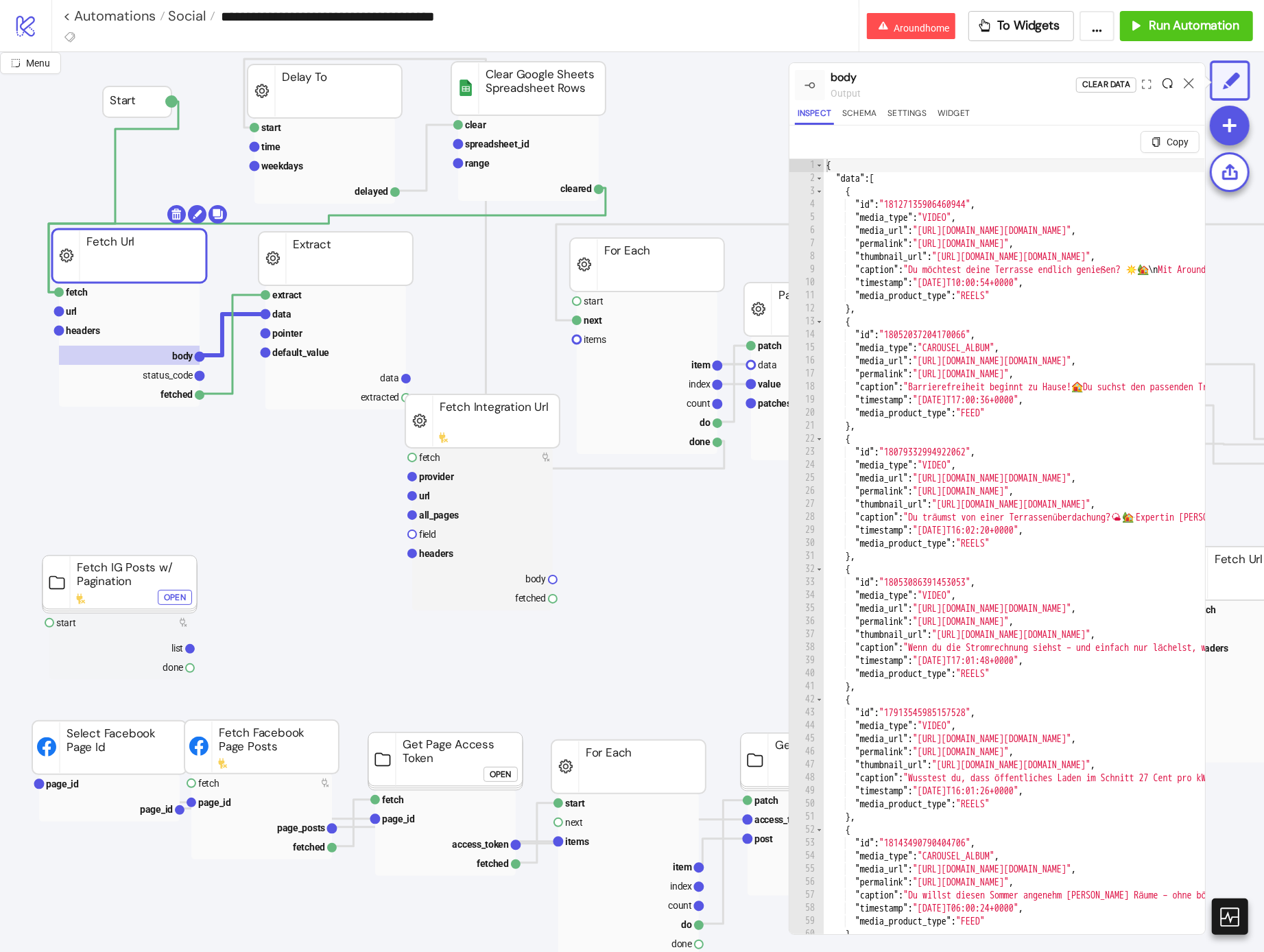 click 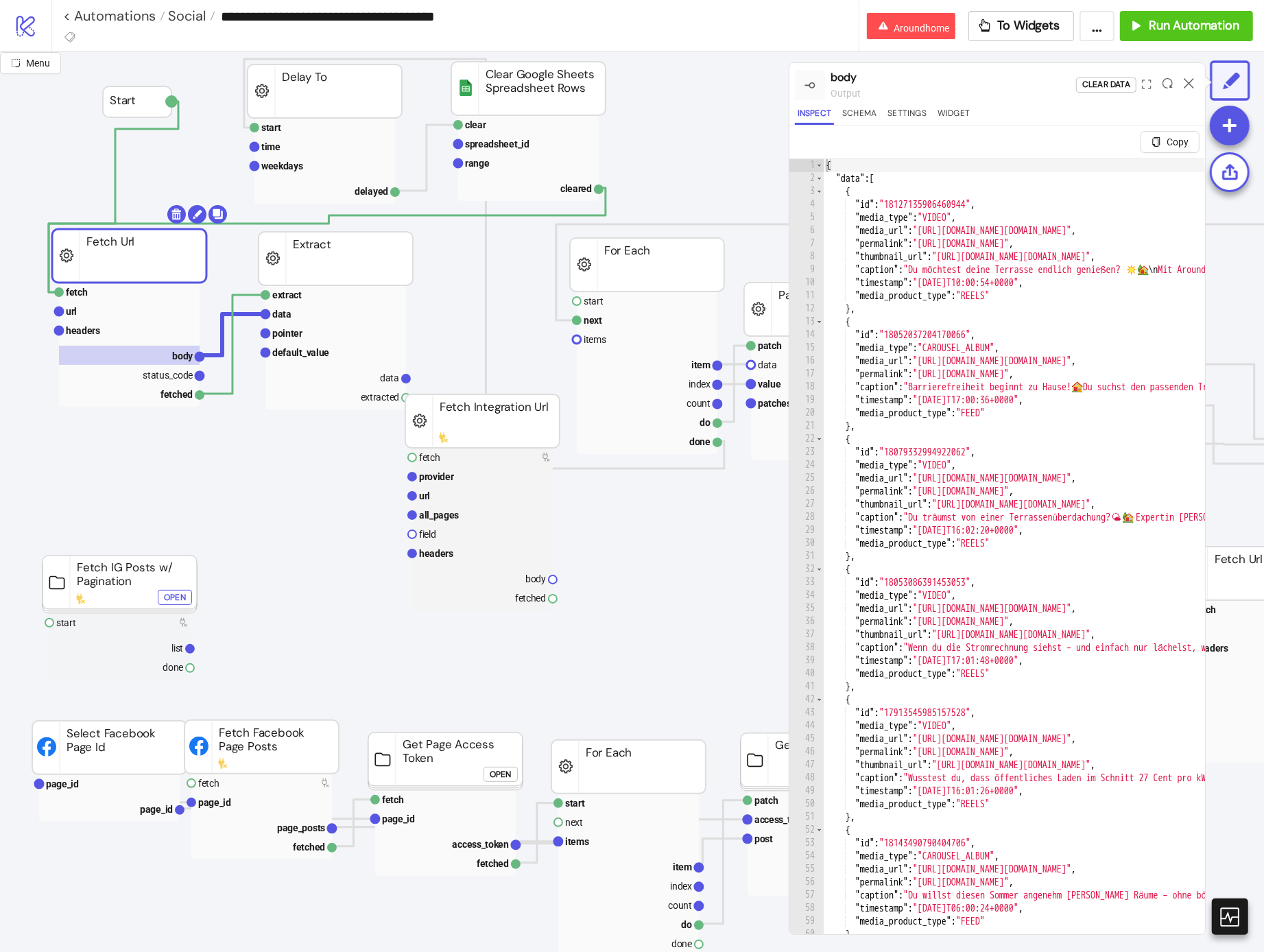 scroll, scrollTop: 1495, scrollLeft: 0, axis: vertical 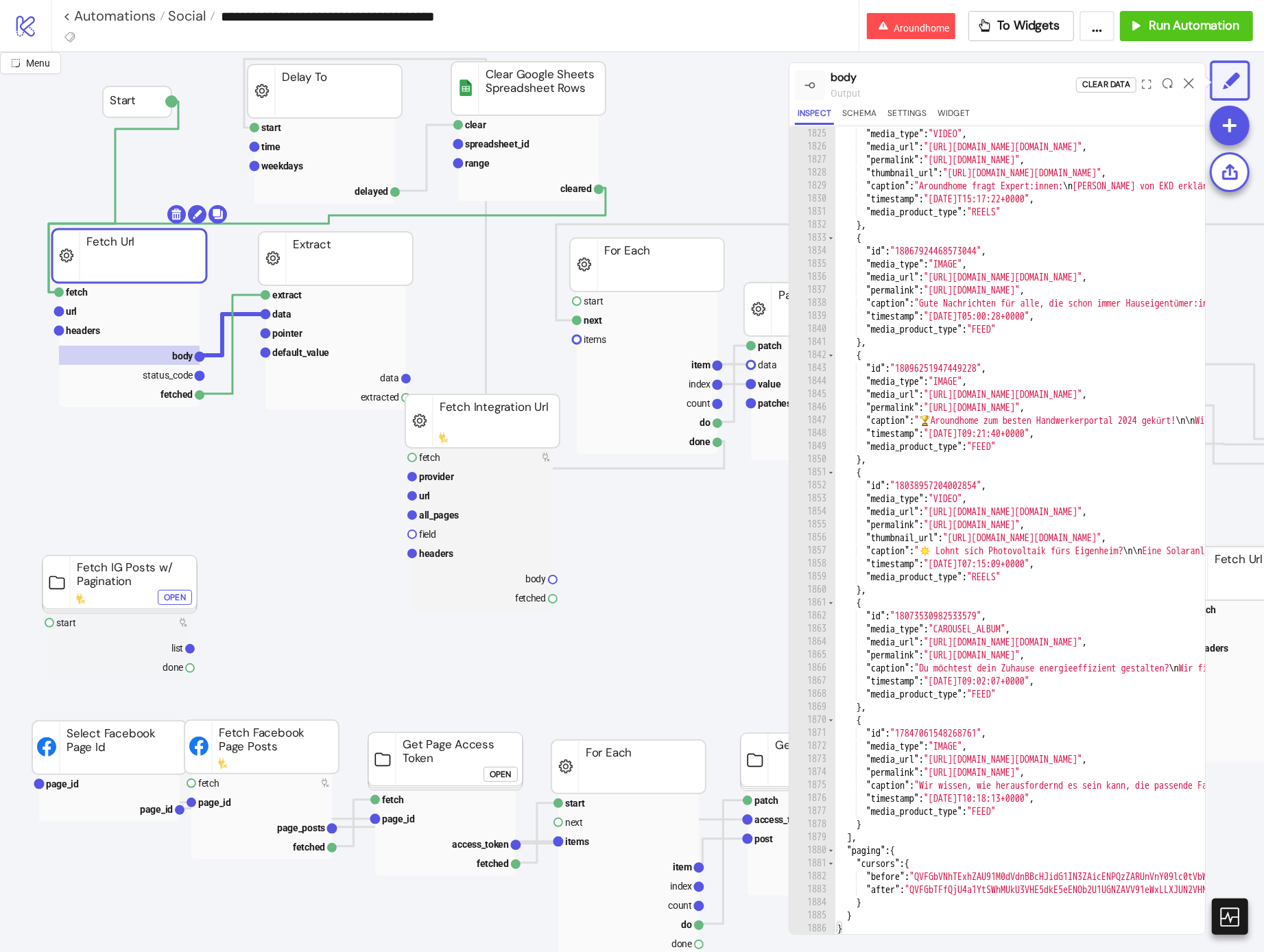 type on "**********" 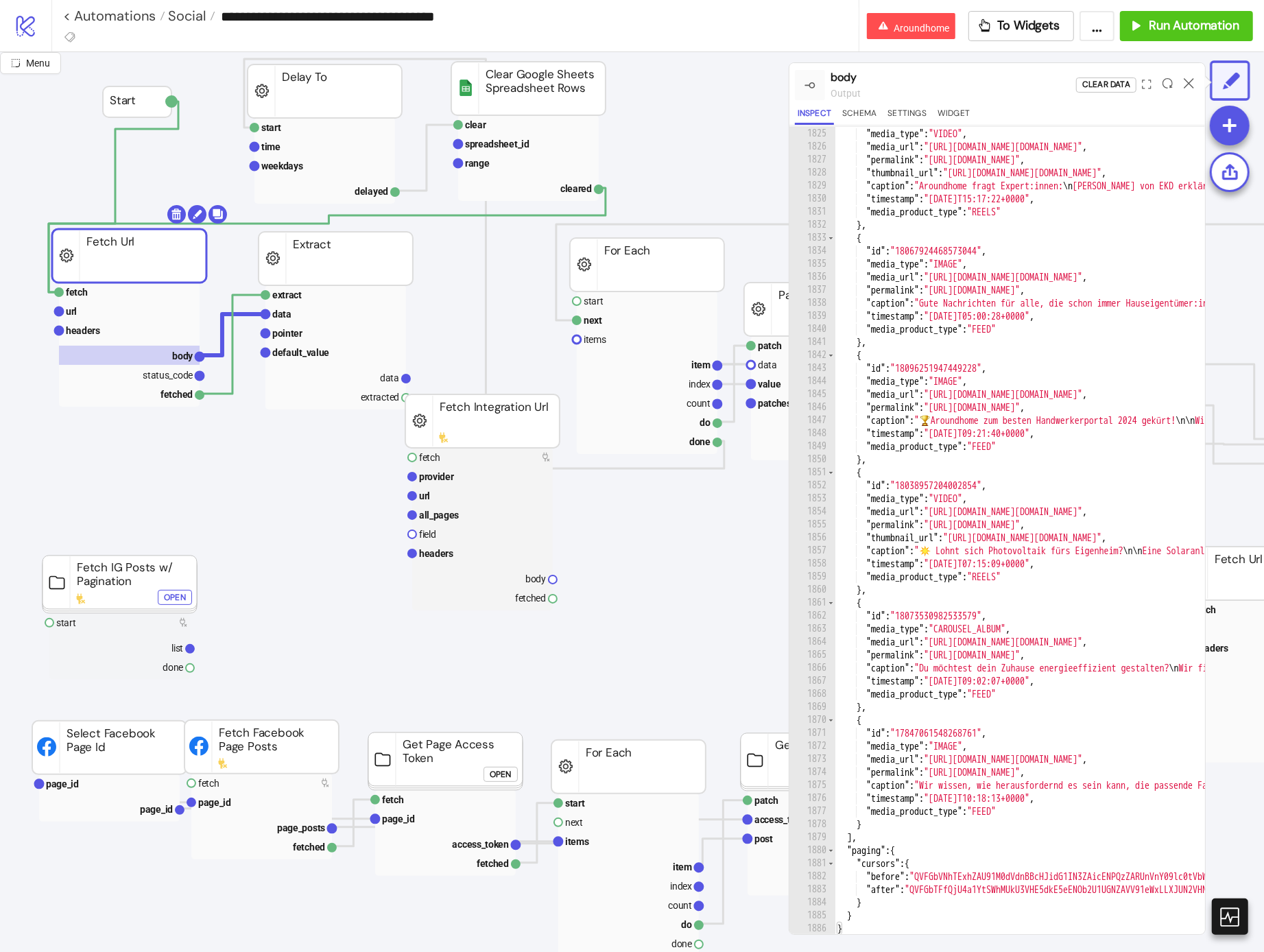 click on ""id" :  "17947832837728787" ,         "media_type" :  "VIDEO" ,         "media_url" :  ,         "permalink" :  "https://www.instagram.com/reel/C-sf3dQpMZO/" ,         "thumbnail_url" :  "https://scontent-fra3-1.cdninstagram.com/v/t51.71878-15/503058865_615429207485800_8843971325744030893_n.jpg?stp=dst-jpg_e35_tt6&_nc_cat=105&ccb=1-7&_nc_sid=18de74&_nc_ohc=7CKf-CkiVEgQ7kNvwHgecRH&_nc_oc=AdnaVXCwdhTDpXmrLn7c2--wDZsIawhSqkOVU0mXi_a1YD8X5-n172r1eU5OQ27bjL4&_nc_zt=23&_nc_ht=scontent-fra3-1.cdninstagram.com&edm=AM6HXa8EAAAA&_nc_gid=mhQCc7MNeRTGvFd5Bb2NZw&oh=00_AfRqKaBAUXdSARwfQ5WQwD4iMKKgbZZmpomcXn6a_y7lNg&oe=688FE228" ,         "caption" :  "Aroundhome fragt Expert:innen: \n Christopher Döring von EKD erklärt, wie ein Energiemanagement-System deinem Haus zu maximaler Energieeffizienz verhelfen kann! \n\n 💰  und reduziert deinen CO2-Ausstoß – ein Beitrag zum Umweltschutz!  🌍 \n\n Auf Aroundhome findest du weitere Informationen dazu und auch direkt den passenden Fachpartner aus deiner Region. , ," at bounding box center (6603, 532) 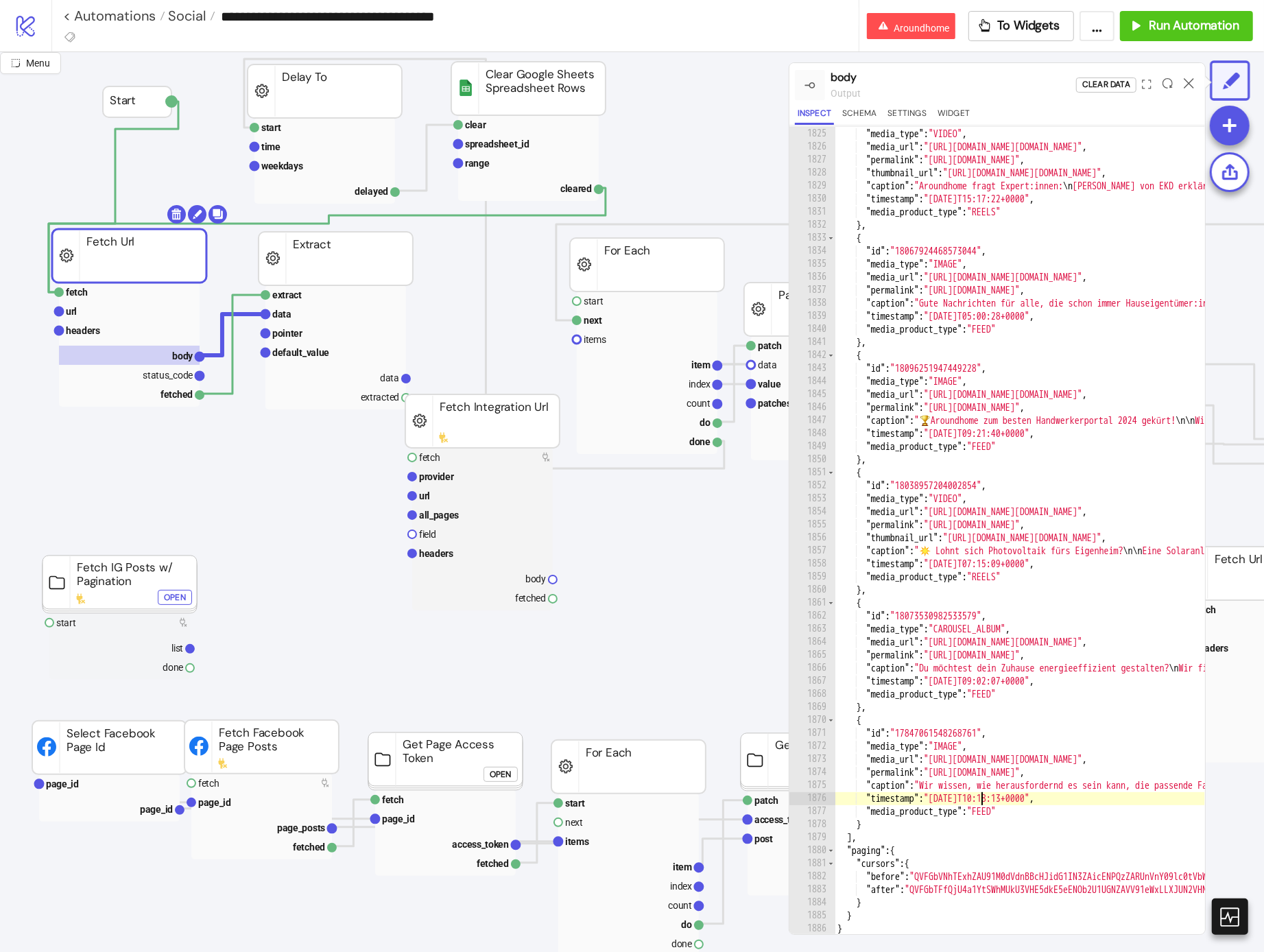 click on ""id" :  "17947832837728787" ,         "media_type" :  "VIDEO" ,         "media_url" :  ,         "permalink" :  "https://www.instagram.com/reel/C-sf3dQpMZO/" ,         "thumbnail_url" :  "https://scontent-fra3-1.cdninstagram.com/v/t51.71878-15/503058865_615429207485800_8843971325744030893_n.jpg?stp=dst-jpg_e35_tt6&_nc_cat=105&ccb=1-7&_nc_sid=18de74&_nc_ohc=7CKf-CkiVEgQ7kNvwHgecRH&_nc_oc=AdnaVXCwdhTDpXmrLn7c2--wDZsIawhSqkOVU0mXi_a1YD8X5-n172r1eU5OQ27bjL4&_nc_zt=23&_nc_ht=scontent-fra3-1.cdninstagram.com&edm=AM6HXa8EAAAA&_nc_gid=mhQCc7MNeRTGvFd5Bb2NZw&oh=00_AfRqKaBAUXdSARwfQ5WQwD4iMKKgbZZmpomcXn6a_y7lNg&oe=688FE228" ,         "caption" :  "Aroundhome fragt Expert:innen: \n Christopher Döring von EKD erklärt, wie ein Energiemanagement-System deinem Haus zu maximaler Energieeffizienz verhelfen kann! \n\n 💰  und reduziert deinen CO2-Ausstoß – ein Beitrag zum Umweltschutz!  🌍 \n\n Auf Aroundhome findest du weitere Informationen dazu und auch direkt den passenden Fachpartner aus deiner Region. , ," at bounding box center (6603, 532) 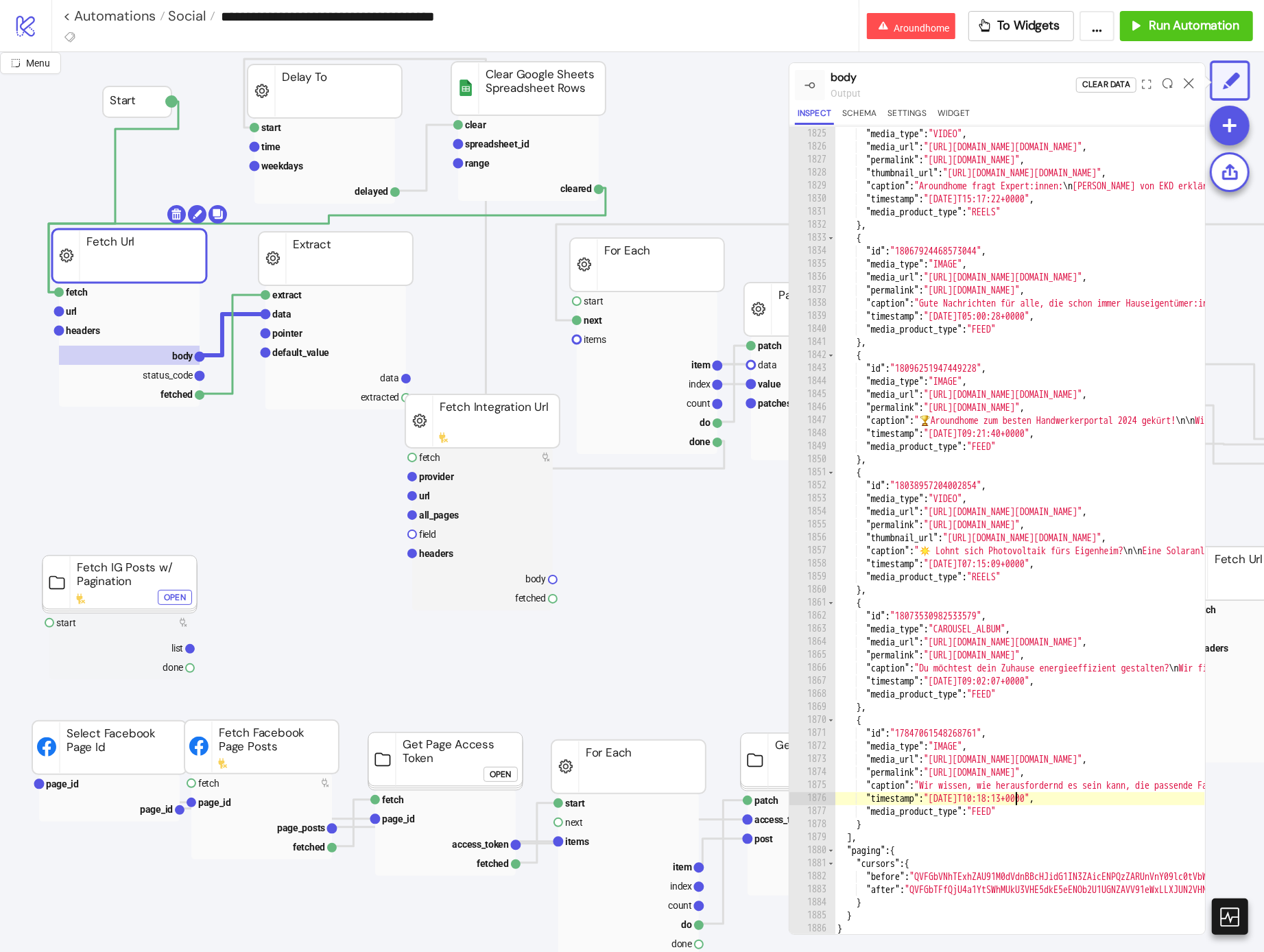 click on ""id" :  "17947832837728787" ,         "media_type" :  "VIDEO" ,         "media_url" :  ,         "permalink" :  "https://www.instagram.com/reel/C-sf3dQpMZO/" ,         "thumbnail_url" :  "https://scontent-fra3-1.cdninstagram.com/v/t51.71878-15/503058865_615429207485800_8843971325744030893_n.jpg?stp=dst-jpg_e35_tt6&_nc_cat=105&ccb=1-7&_nc_sid=18de74&_nc_ohc=7CKf-CkiVEgQ7kNvwHgecRH&_nc_oc=AdnaVXCwdhTDpXmrLn7c2--wDZsIawhSqkOVU0mXi_a1YD8X5-n172r1eU5OQ27bjL4&_nc_zt=23&_nc_ht=scontent-fra3-1.cdninstagram.com&edm=AM6HXa8EAAAA&_nc_gid=mhQCc7MNeRTGvFd5Bb2NZw&oh=00_AfRqKaBAUXdSARwfQ5WQwD4iMKKgbZZmpomcXn6a_y7lNg&oe=688FE228" ,         "caption" :  "Aroundhome fragt Expert:innen: \n Christopher Döring von EKD erklärt, wie ein Energiemanagement-System deinem Haus zu maximaler Energieeffizienz verhelfen kann! \n\n 💰  und reduziert deinen CO2-Ausstoß – ein Beitrag zum Umweltschutz!  🌍 \n\n Auf Aroundhome findest du weitere Informationen dazu und auch direkt den passenden Fachpartner aus deiner Region. , ," at bounding box center [6603, 532] 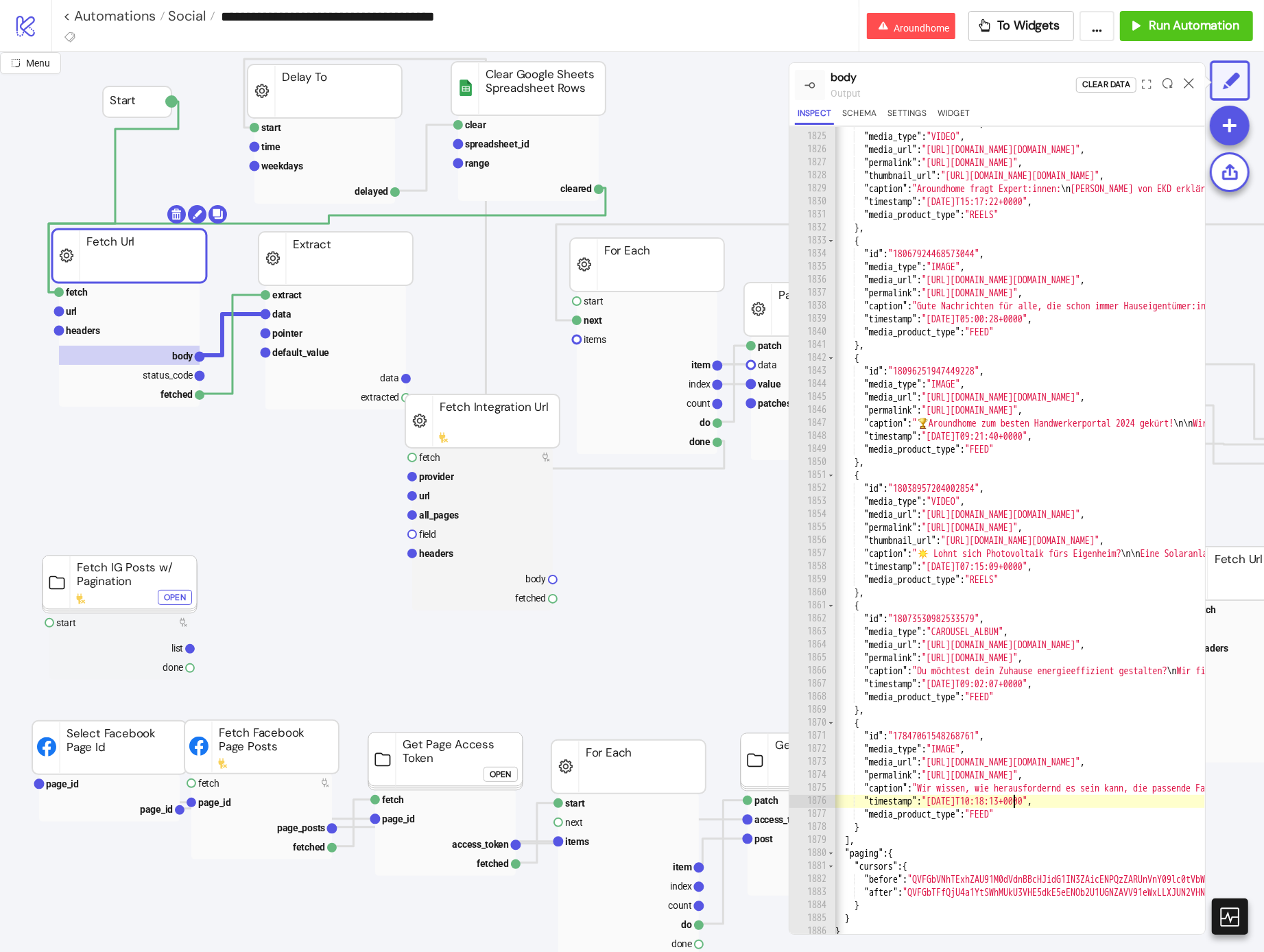 scroll, scrollTop: 0, scrollLeft: 1, axis: horizontal 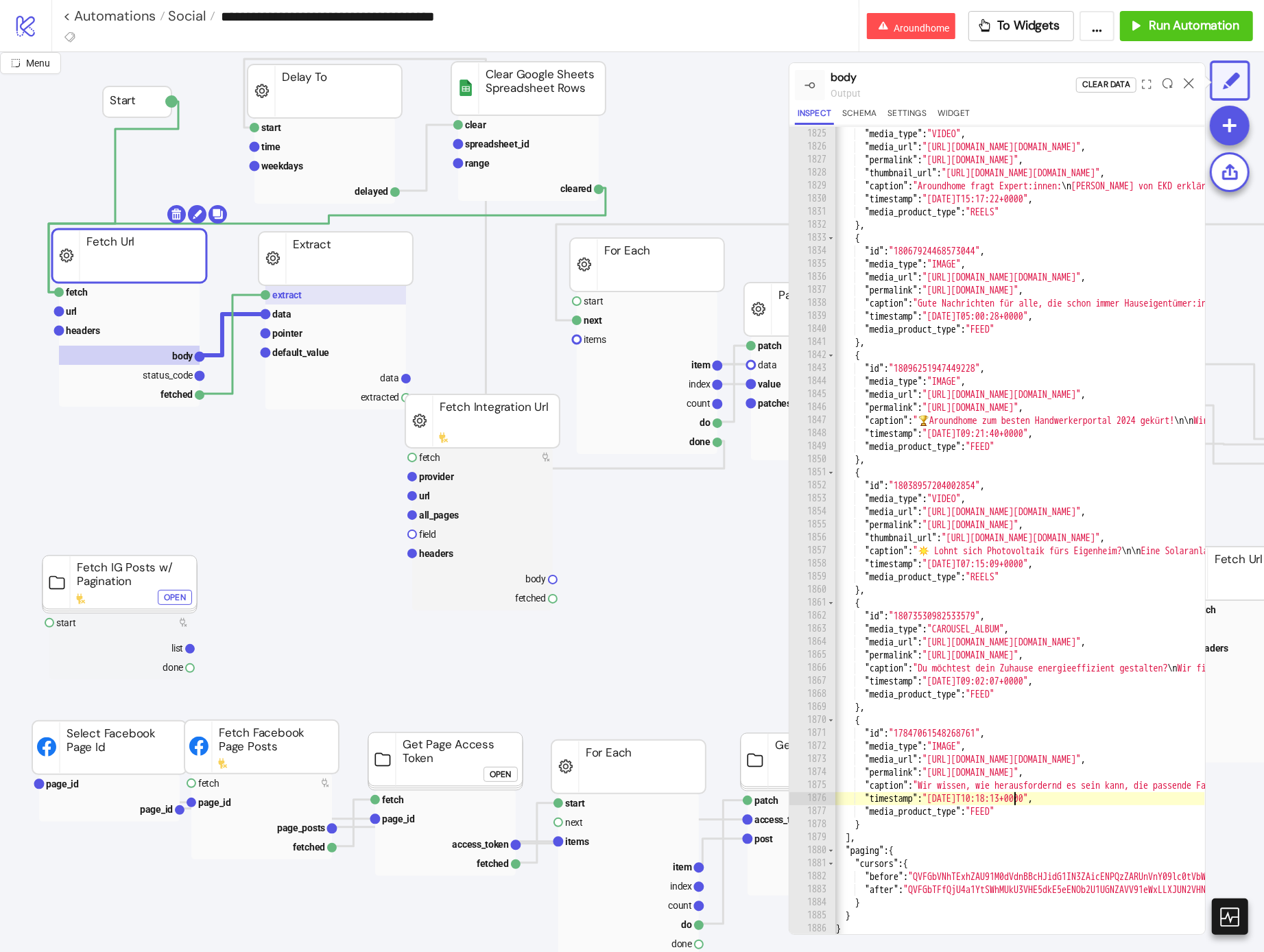 click 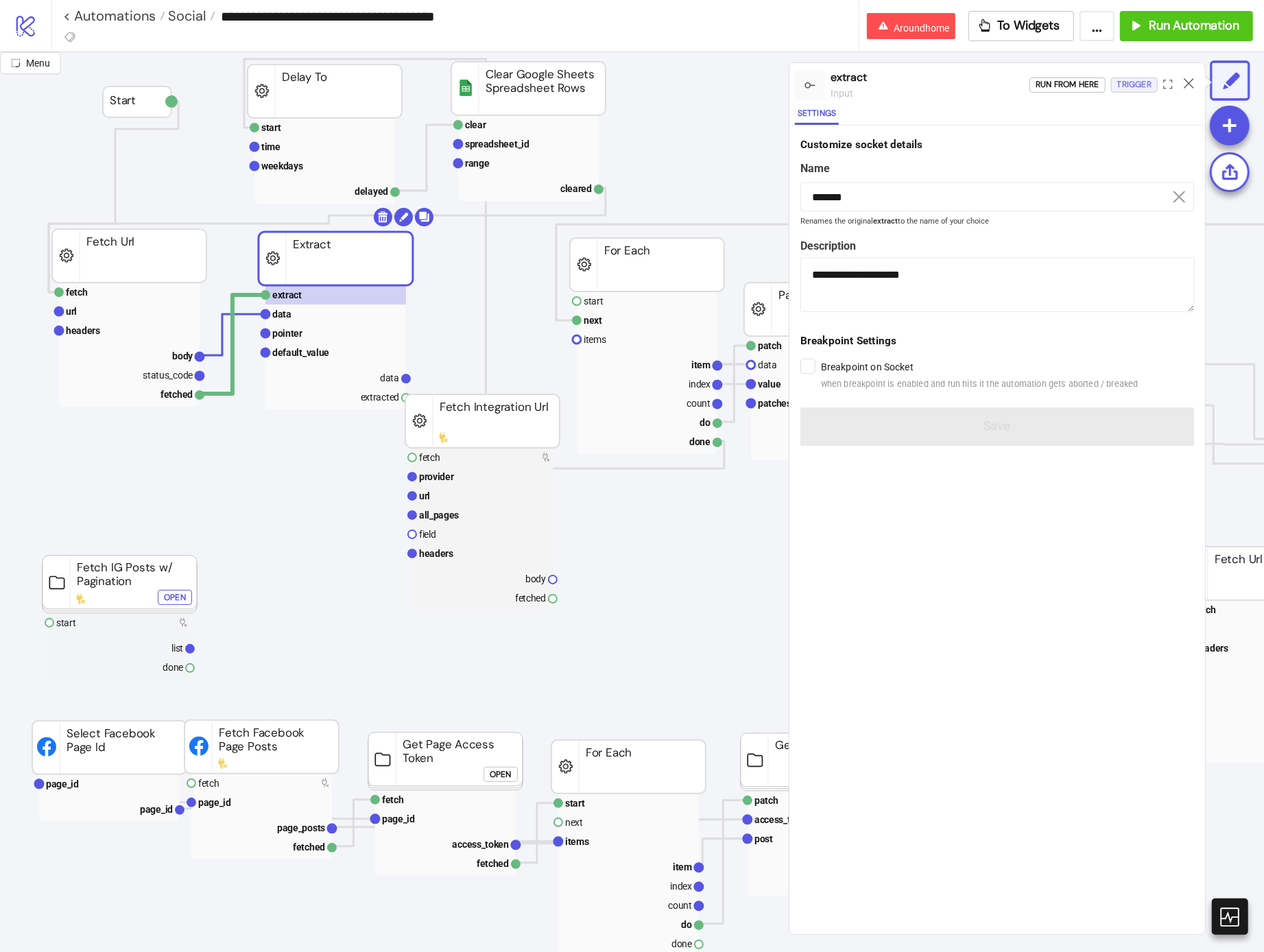 click on "Trigger" at bounding box center (1134, 84) 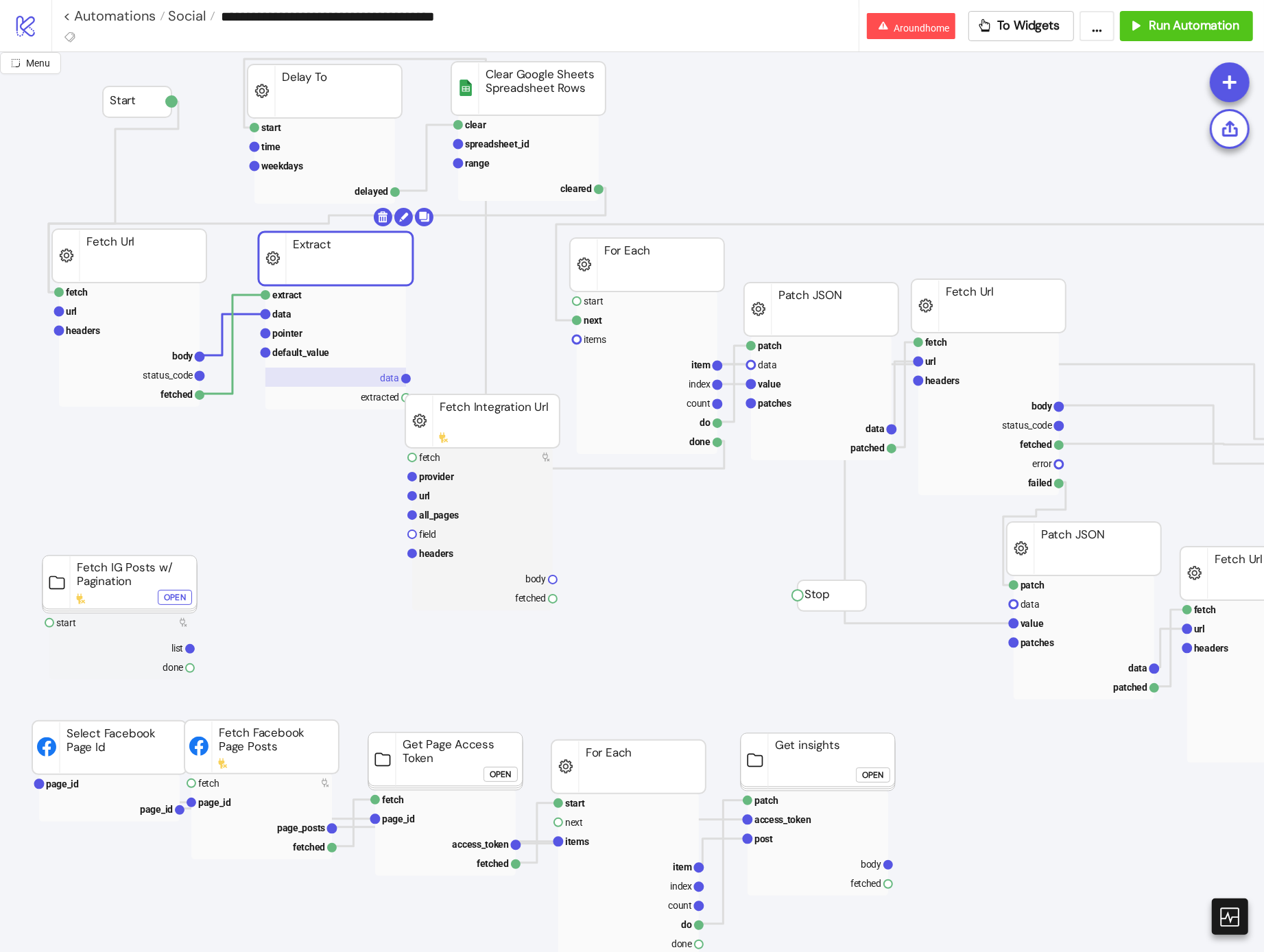 click 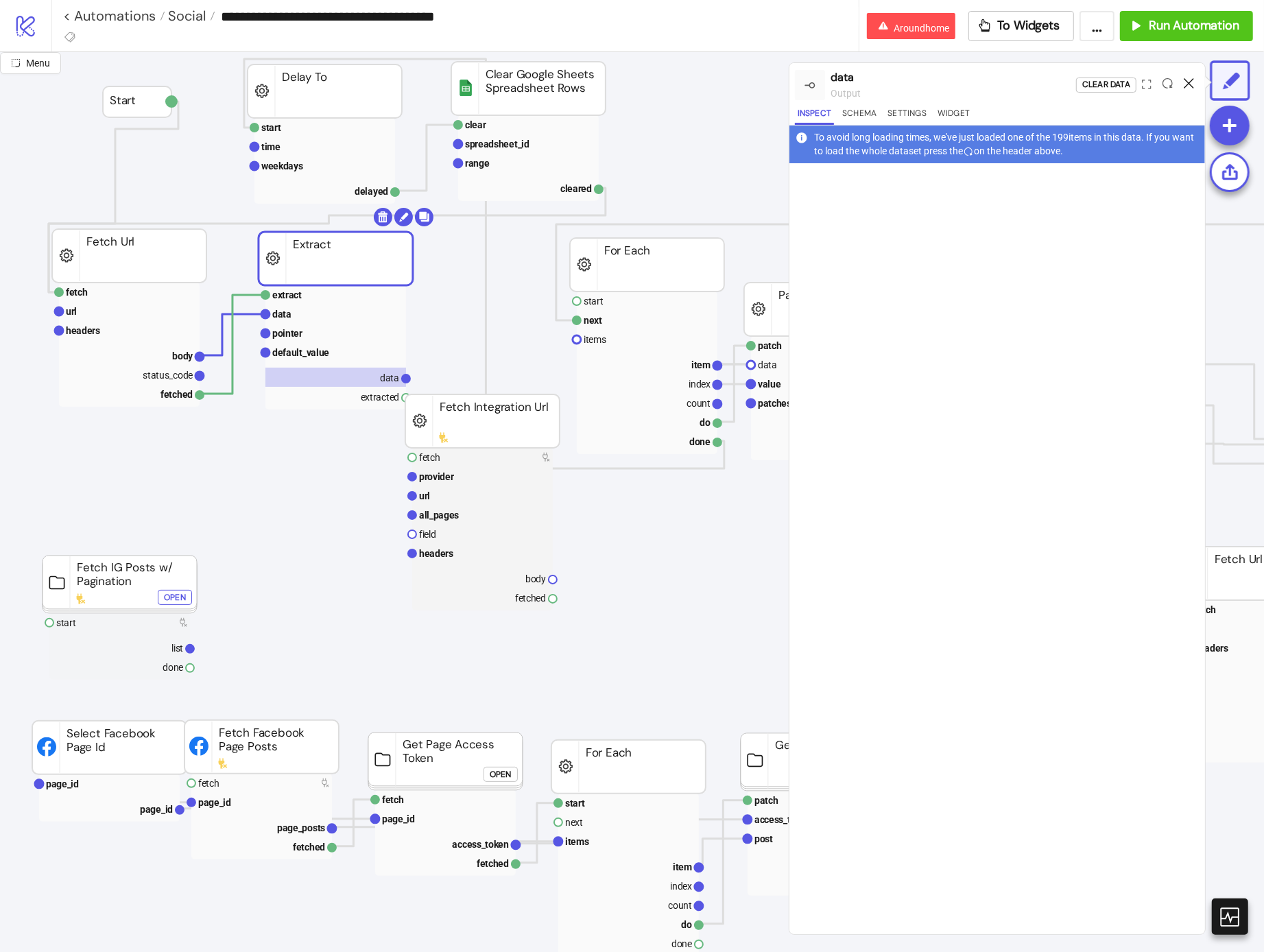 click 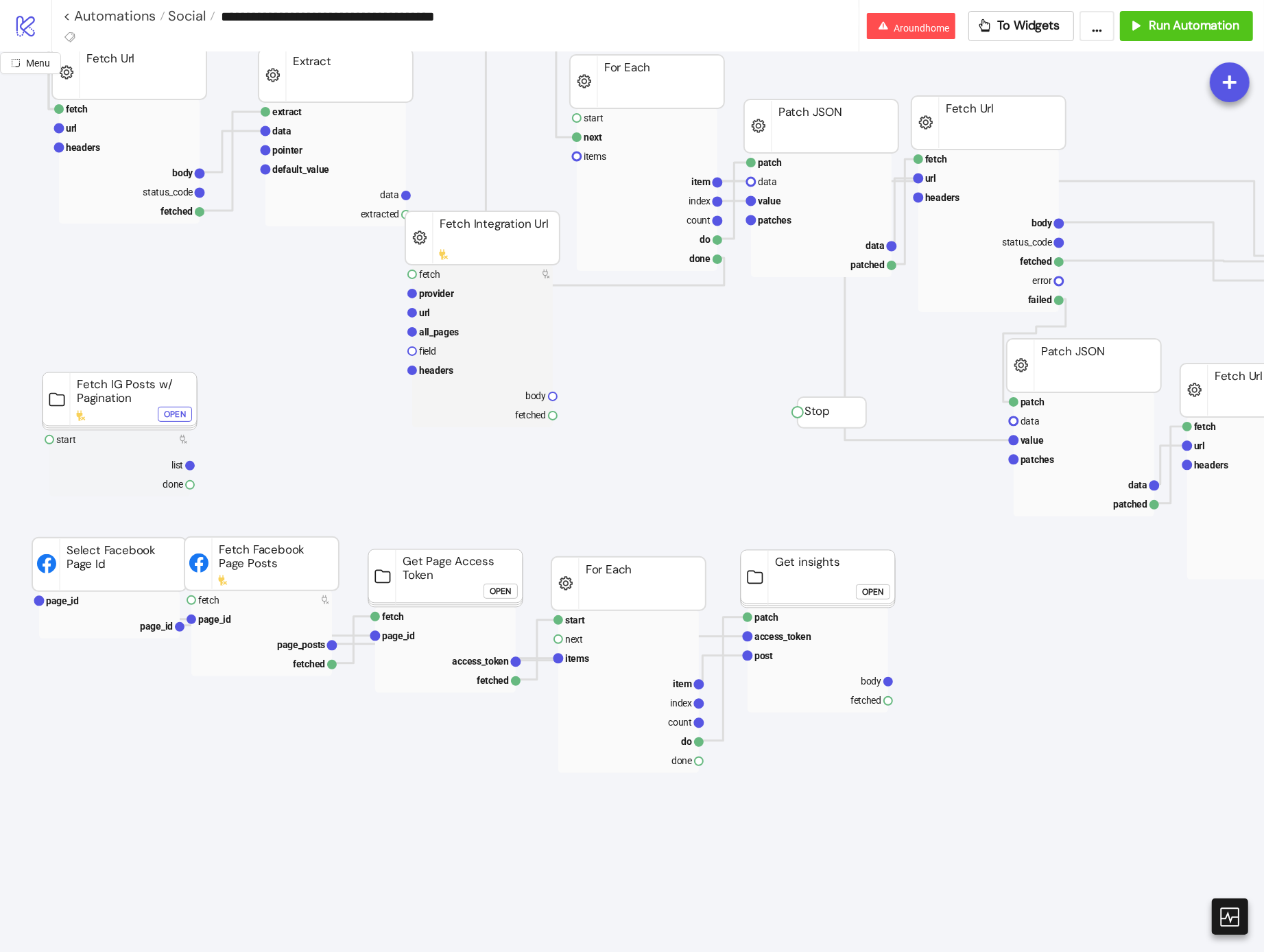 scroll, scrollTop: 183, scrollLeft: 1, axis: both 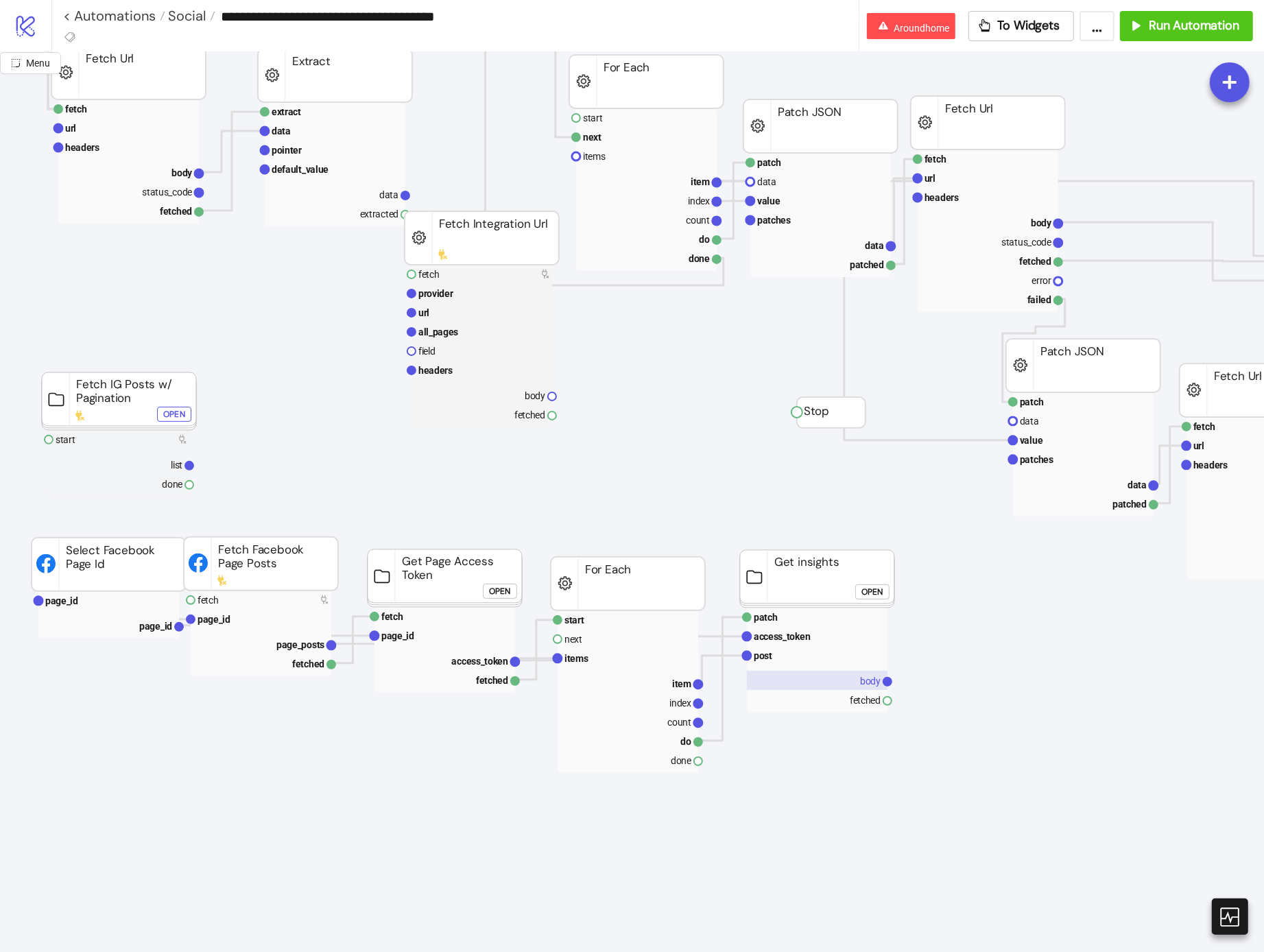 click 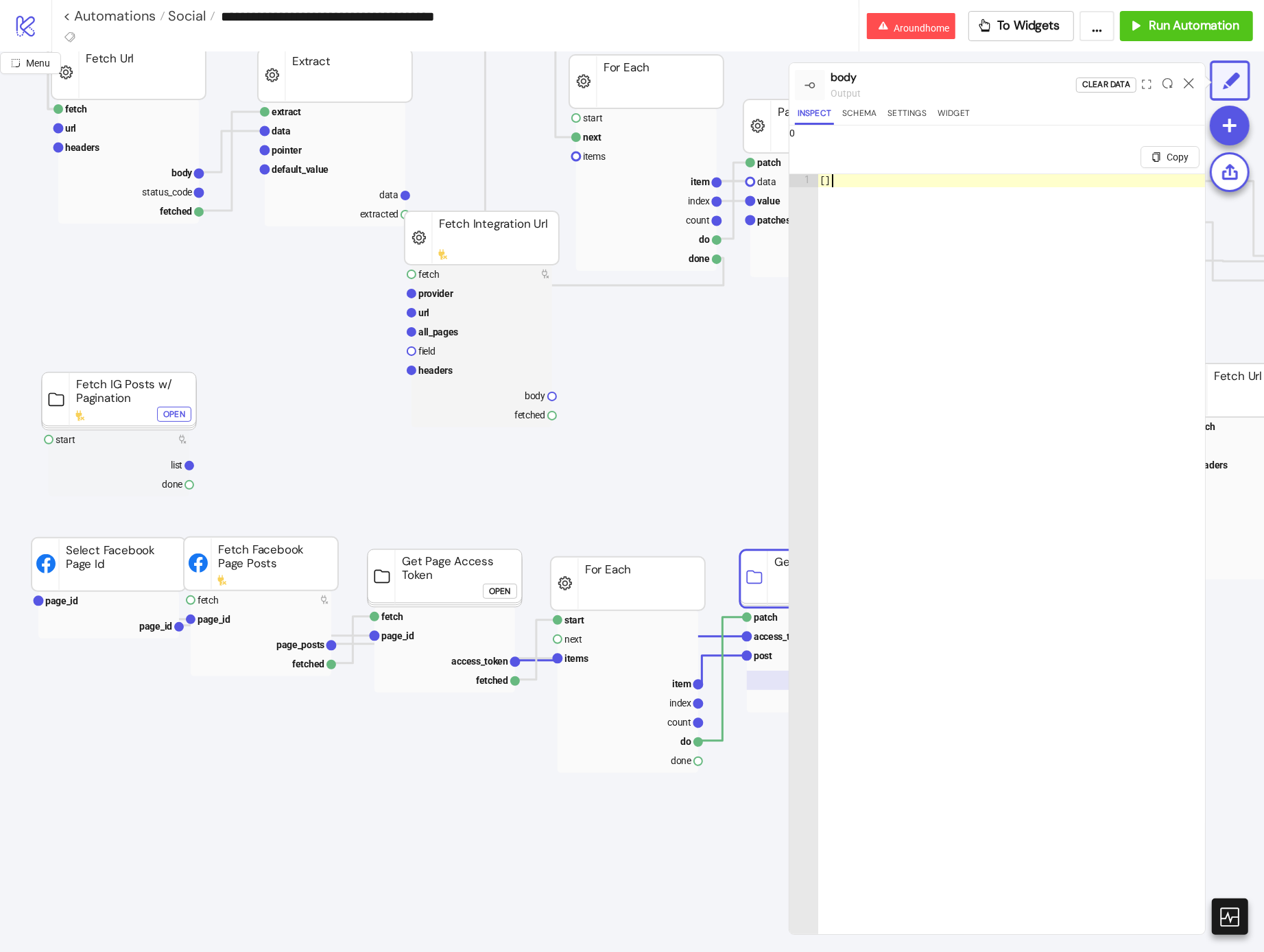 click on "[ ]" at bounding box center [1012, 584] 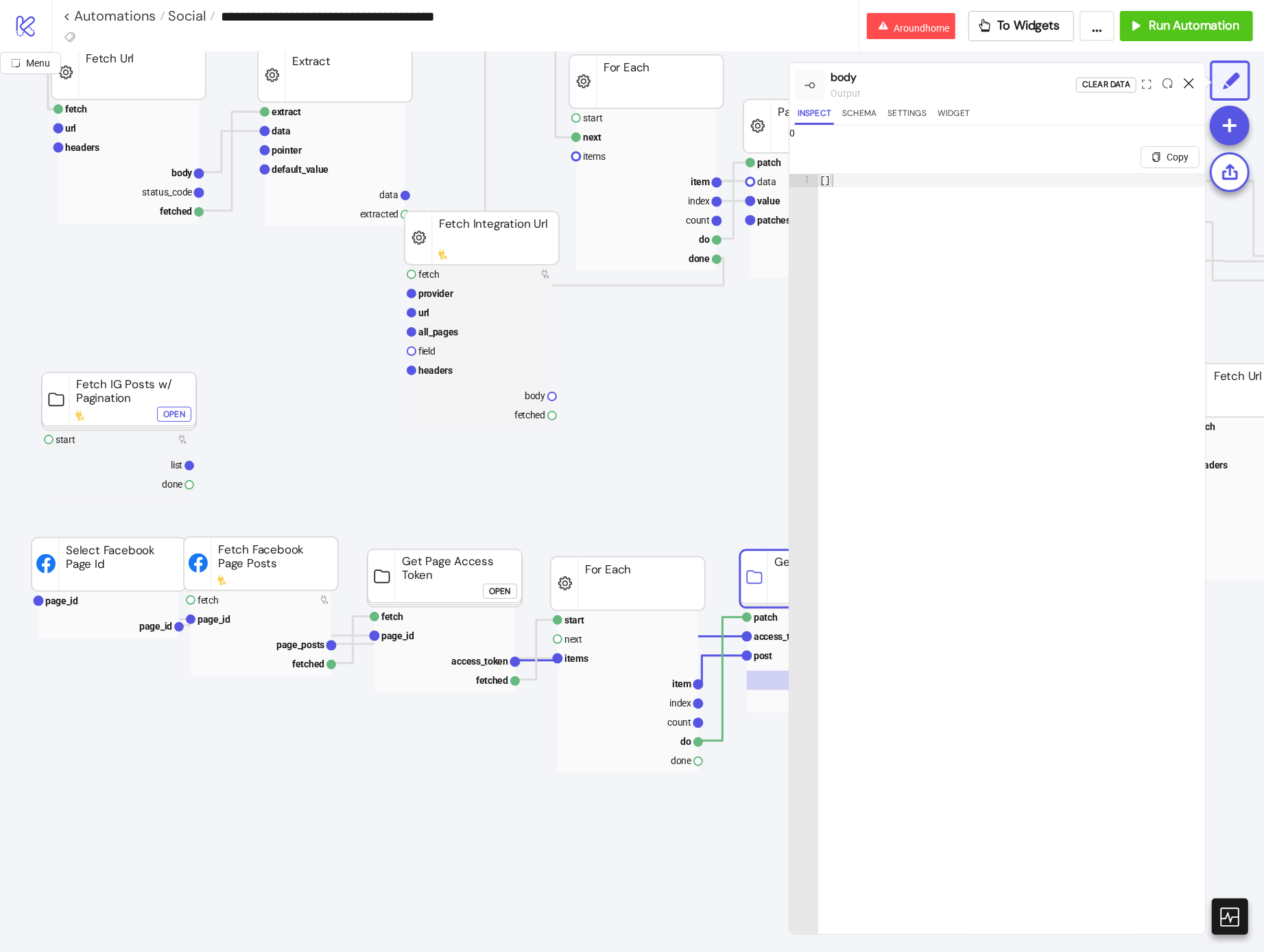 click 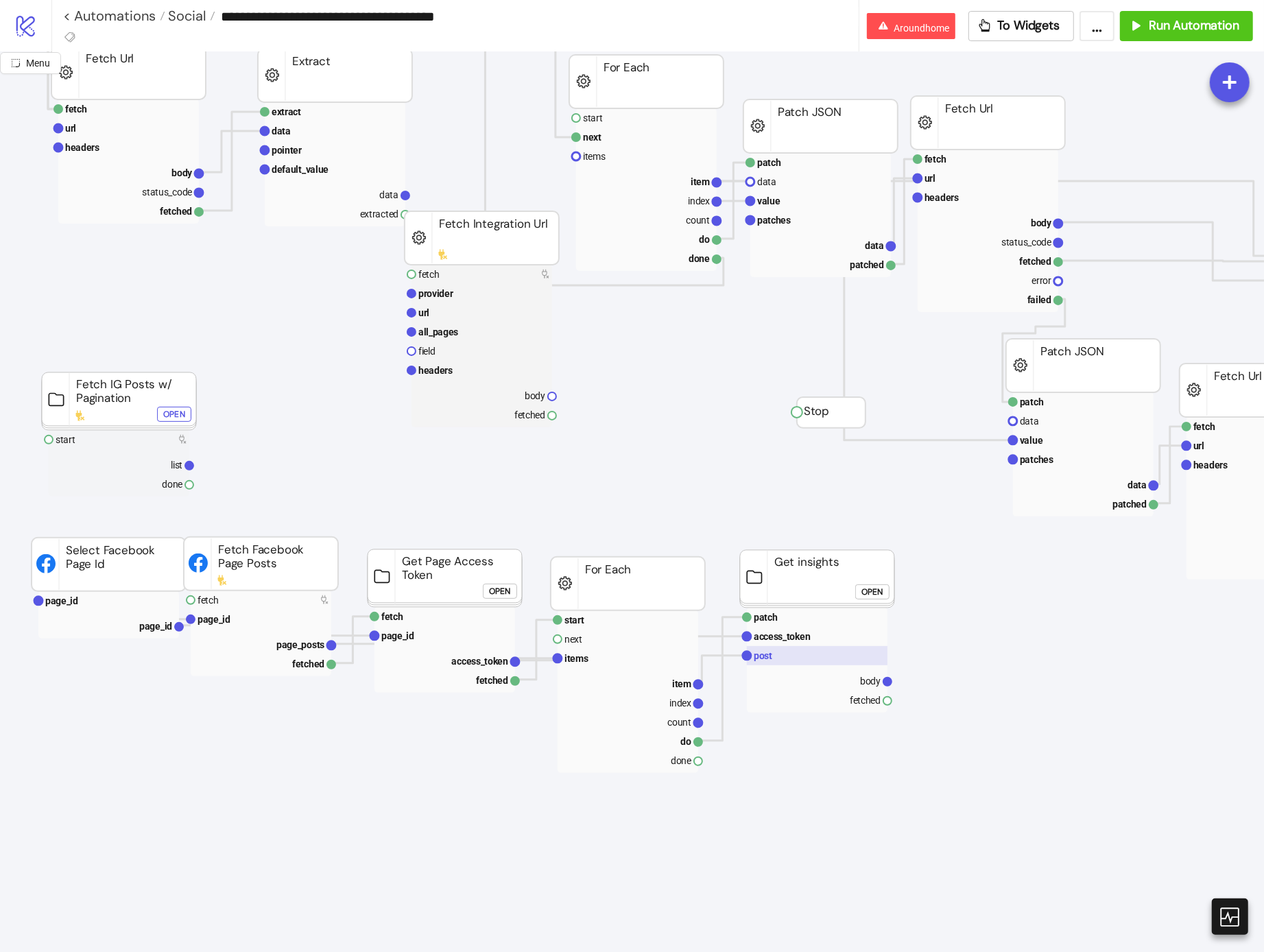 click 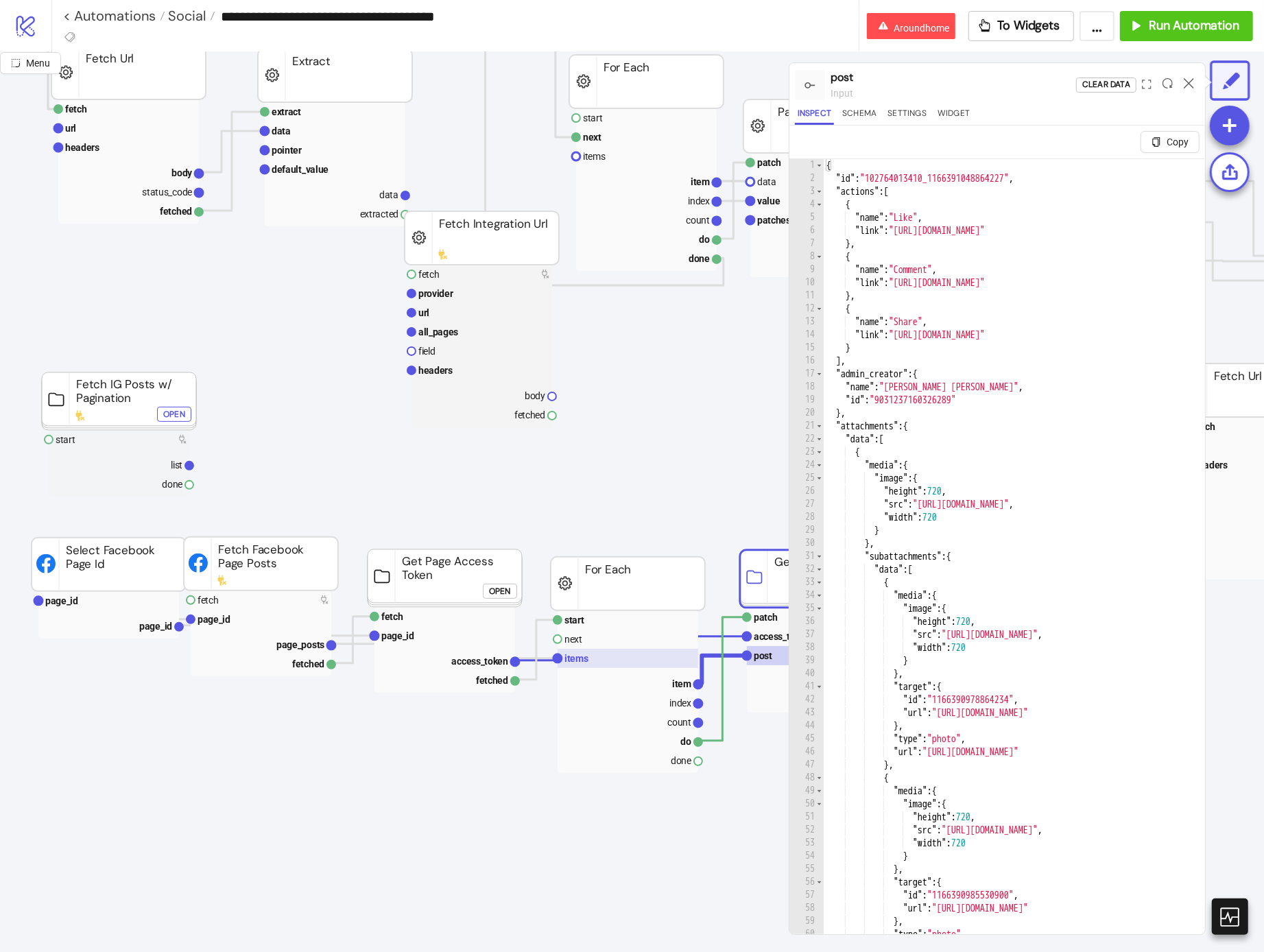 click 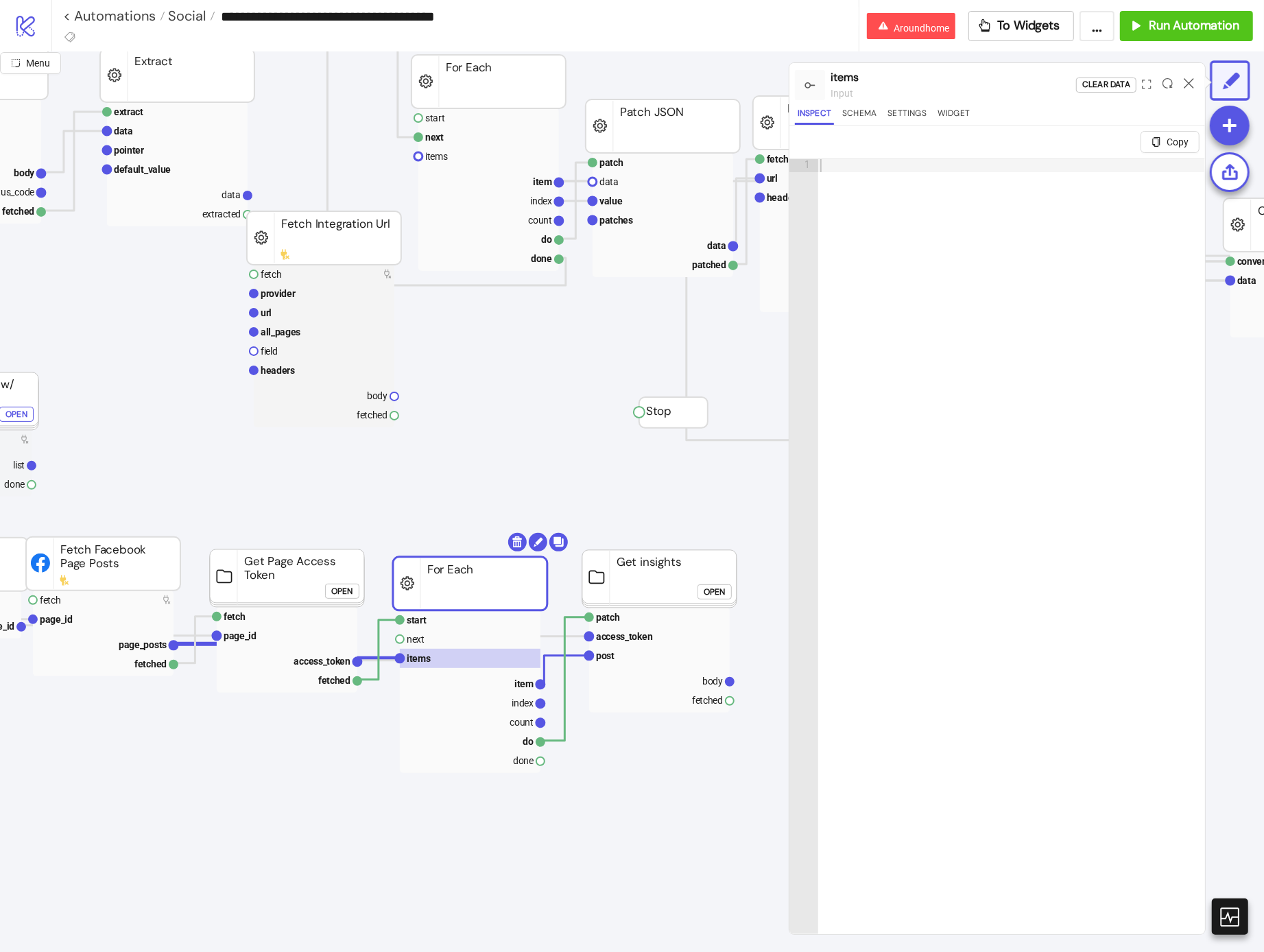 scroll, scrollTop: 183, scrollLeft: 163, axis: both 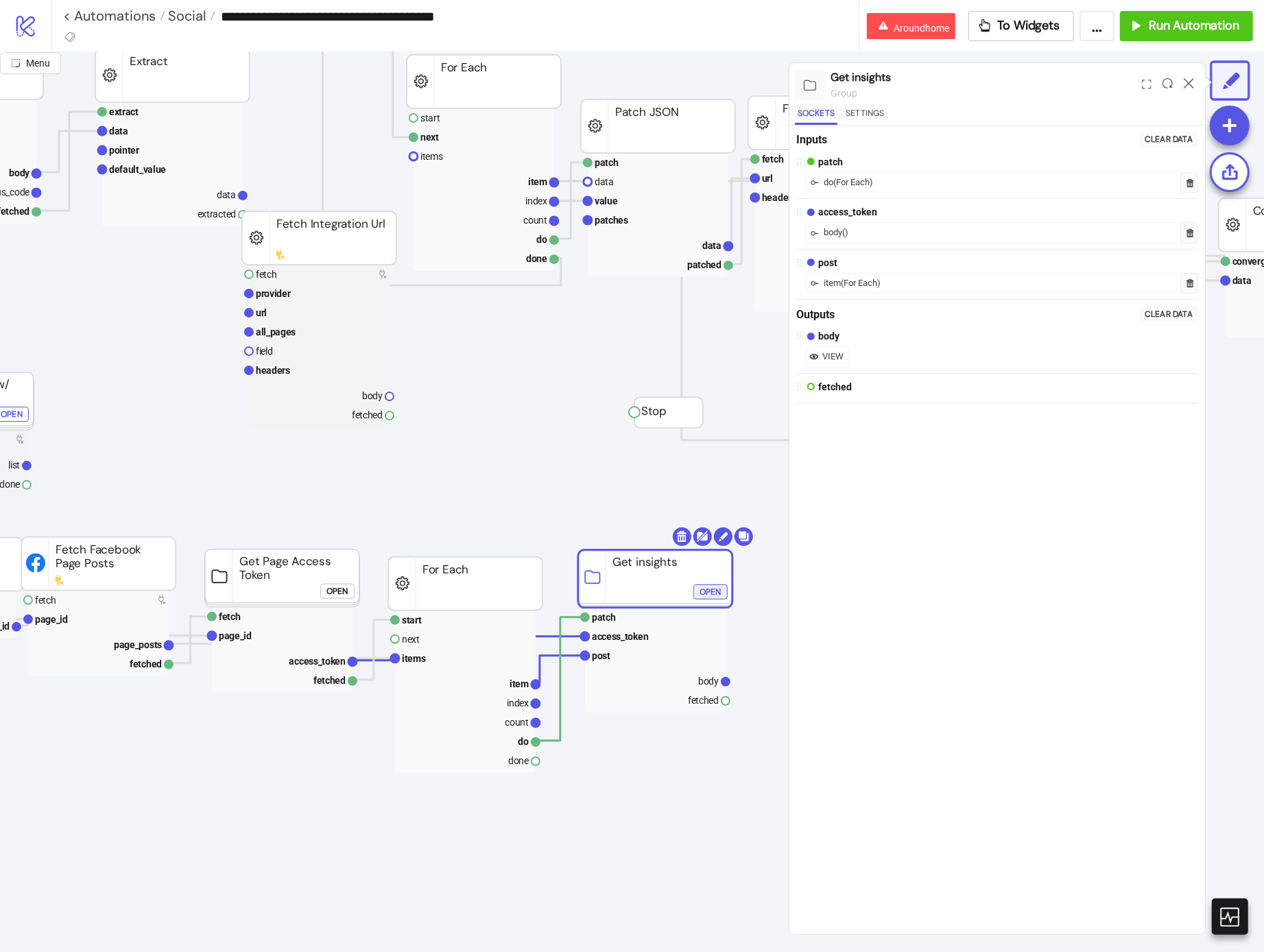 click on "Open" 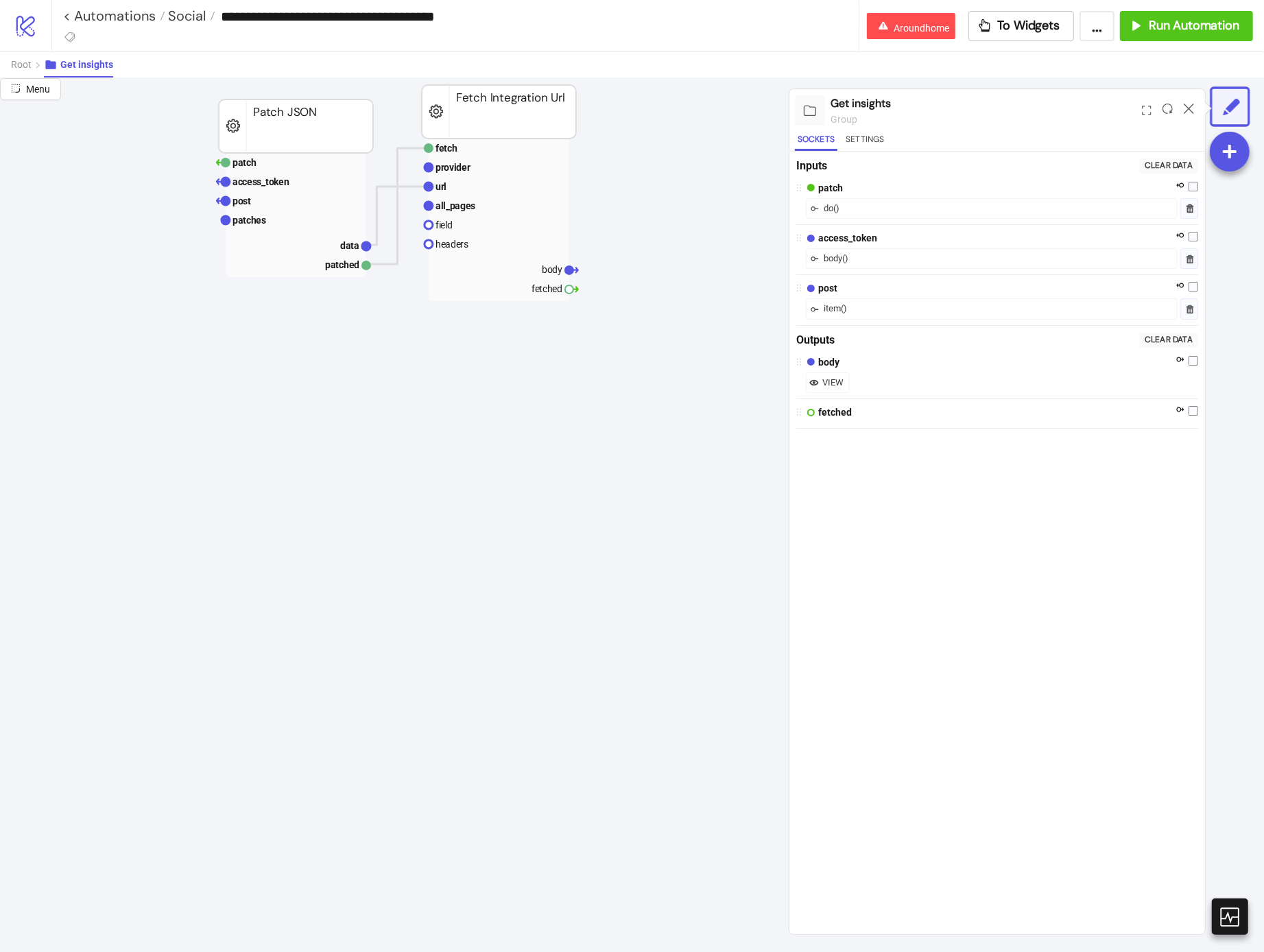 scroll, scrollTop: 183, scrollLeft: 0, axis: vertical 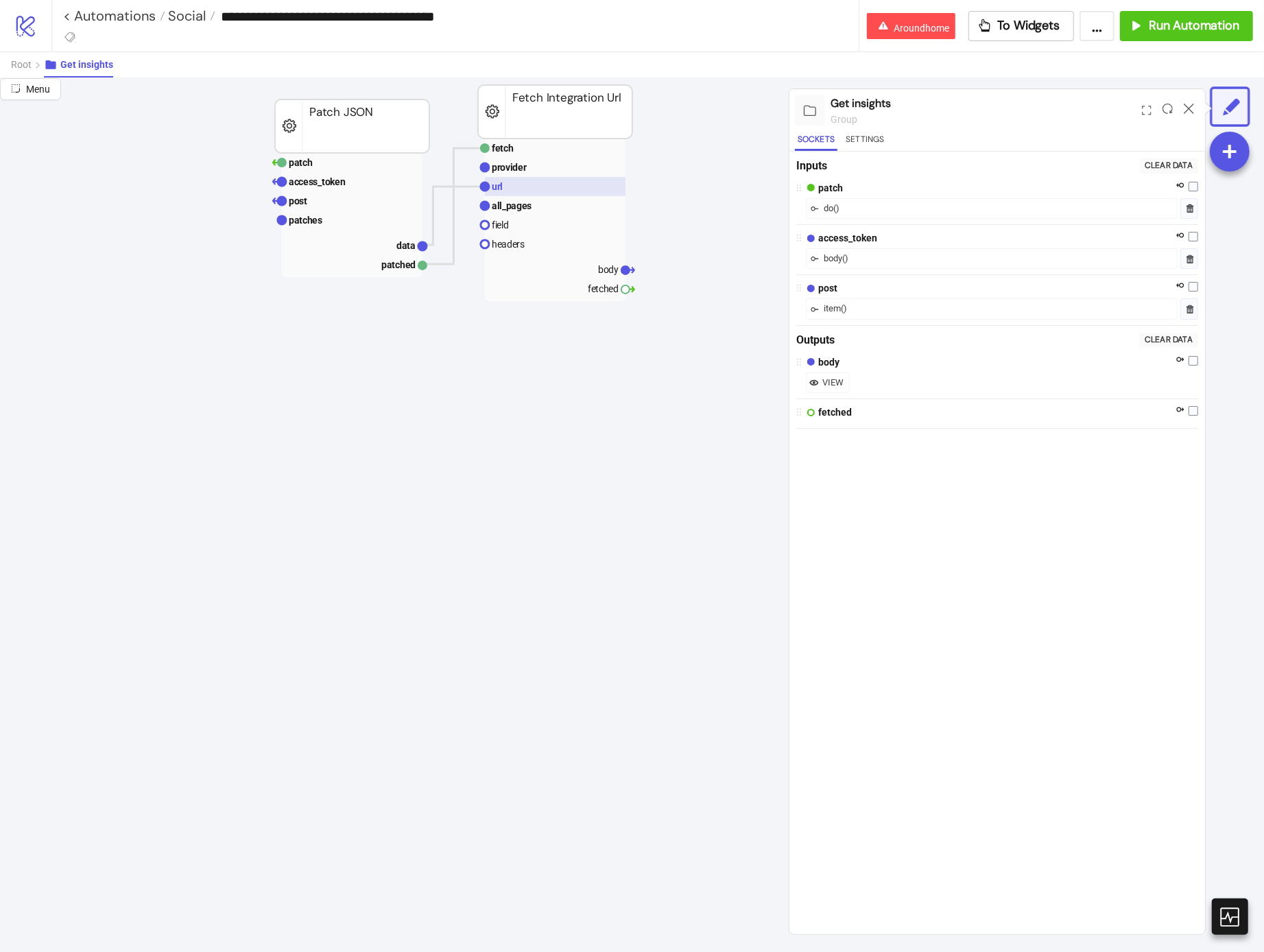 click 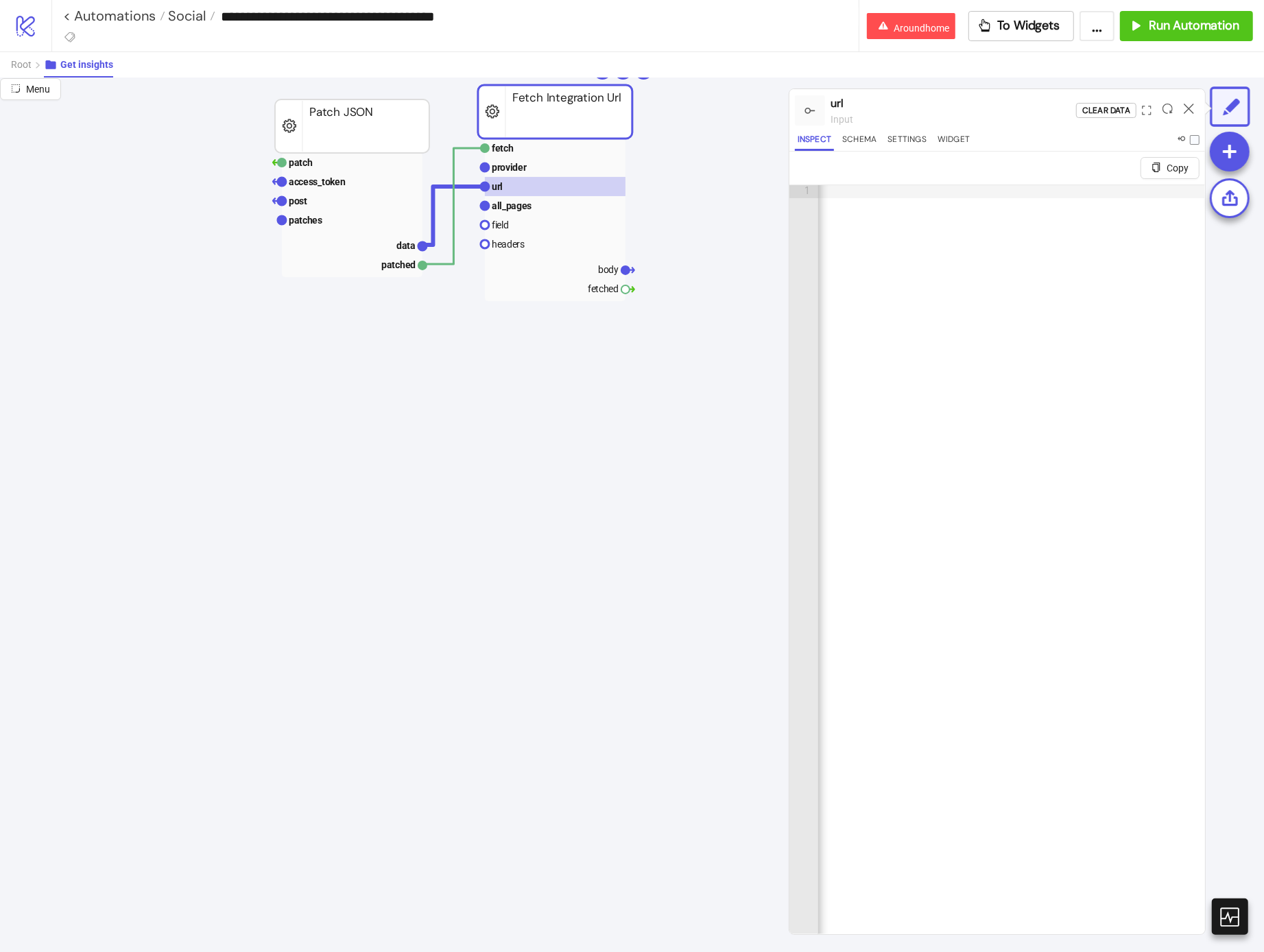 scroll, scrollTop: 0, scrollLeft: 1598, axis: horizontal 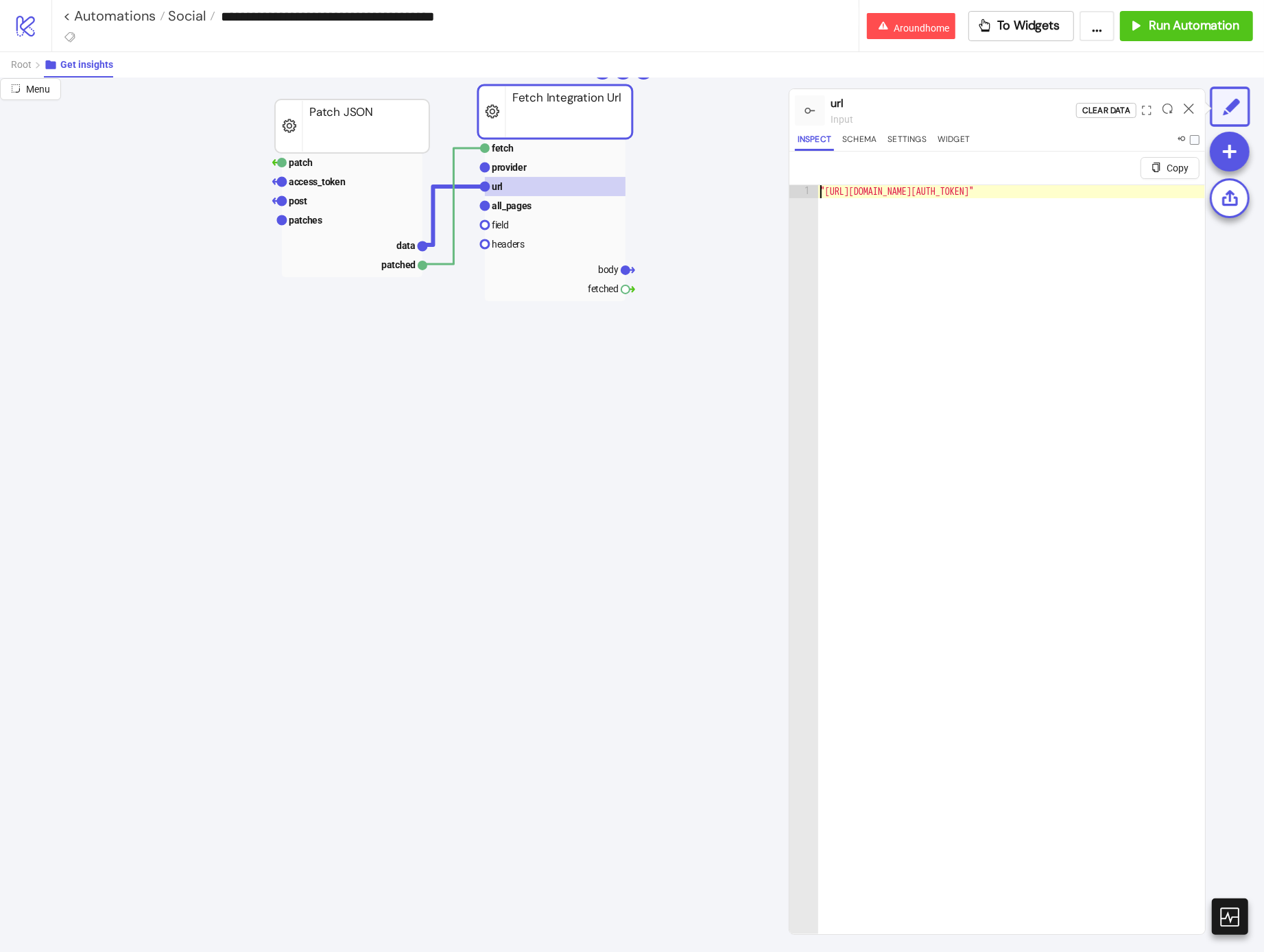 click on ""https://graph.facebook.com/v22.0/102764013410_1166391048864227/insights?access_token=EAAfwcEva8XQBPA9sOUhyFc4guLuuLL5gKsoQsr7LhFr8ypcdBMrIrva4Nk8QuA8c8jl8w8moido5xC6RSEBj9flmoydgJRsNkIDWI8h81CTbFnbRcHCHskZArP5CzWu2Sqqey8vofmGR6sxKtSSF1F8ONezeRMUsOeS7QZBhzRzYykqGUmDyaXk1k6OOHbbMD6GQZDZD&metric=post_reactions_like_total,post_reactions_love_total&date_preset=maximum&period=lifetime"" at bounding box center [1924, 590] 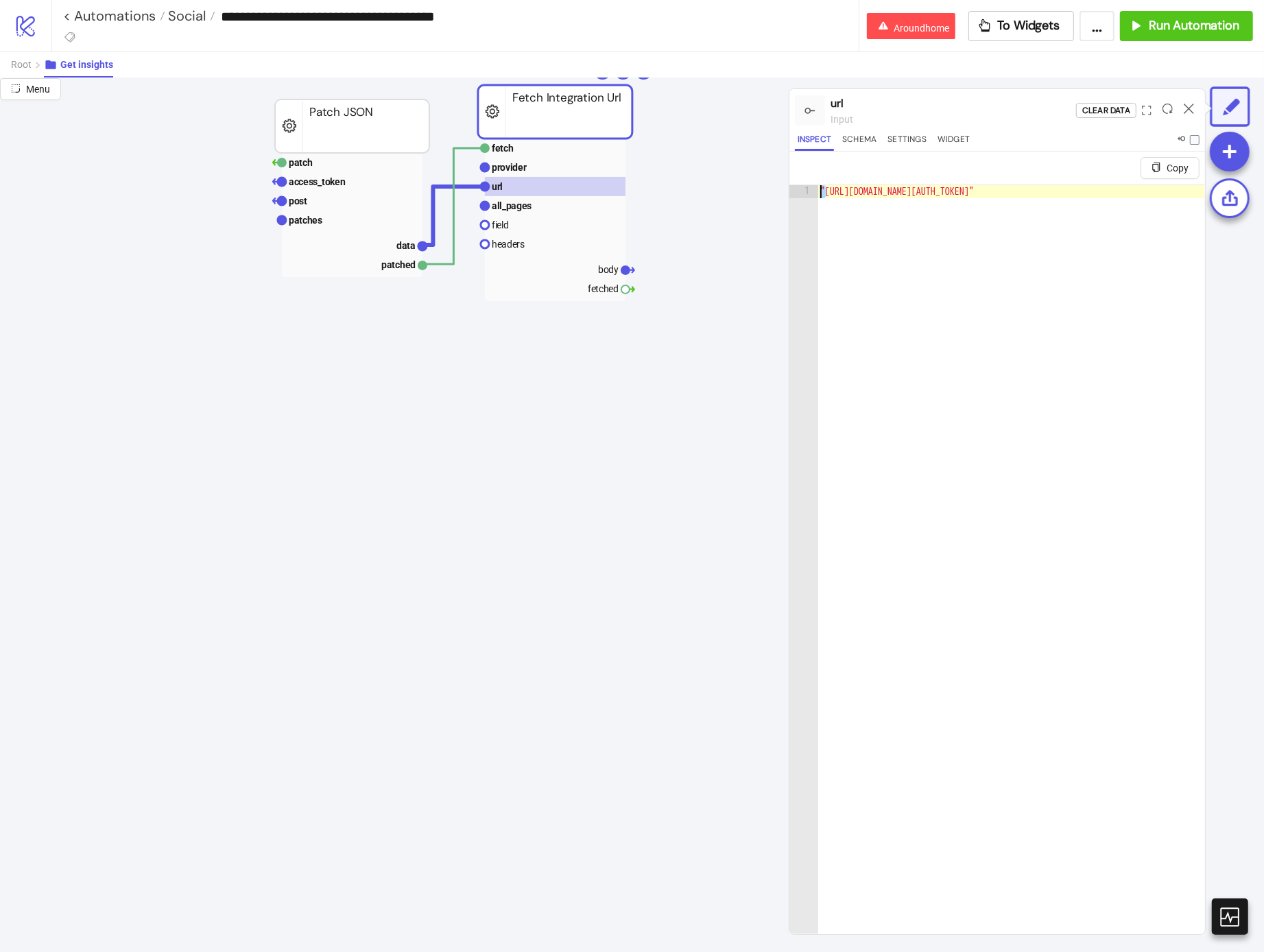 click on ""https://graph.facebook.com/v22.0/102764013410_1166391048864227/insights?access_token=EAAfwcEva8XQBPA9sOUhyFc4guLuuLL5gKsoQsr7LhFr8ypcdBMrIrva4Nk8QuA8c8jl8w8moido5xC6RSEBj9flmoydgJRsNkIDWI8h81CTbFnbRcHCHskZArP5CzWu2Sqqey8vofmGR6sxKtSSF1F8ONezeRMUsOeS7QZBhzRzYykqGUmDyaXk1k6OOHbbMD6GQZDZD&metric=post_reactions_like_total,post_reactions_love_total&date_preset=maximum&period=lifetime"" at bounding box center (1924, 590) 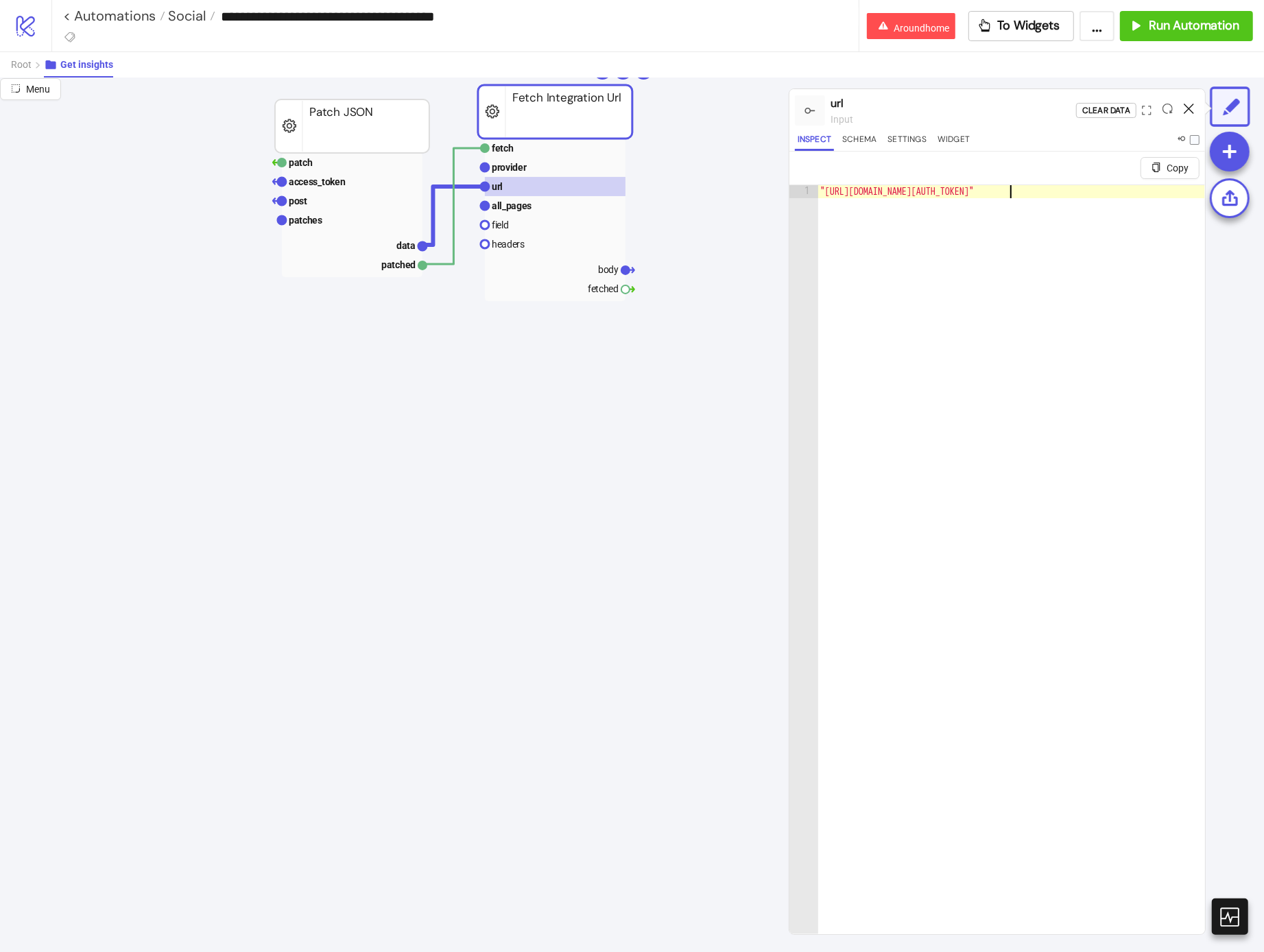click 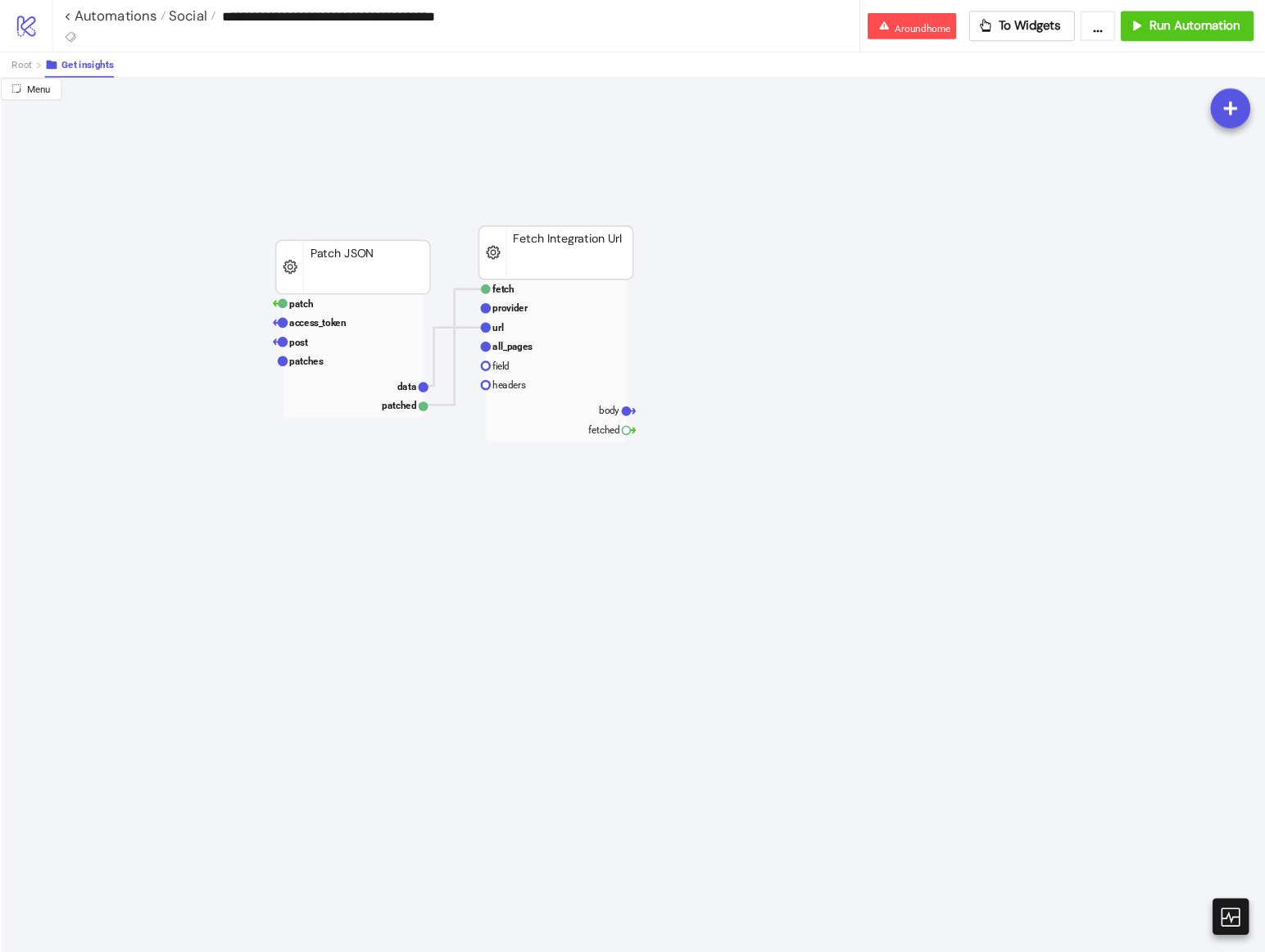 scroll, scrollTop: 0, scrollLeft: 0, axis: both 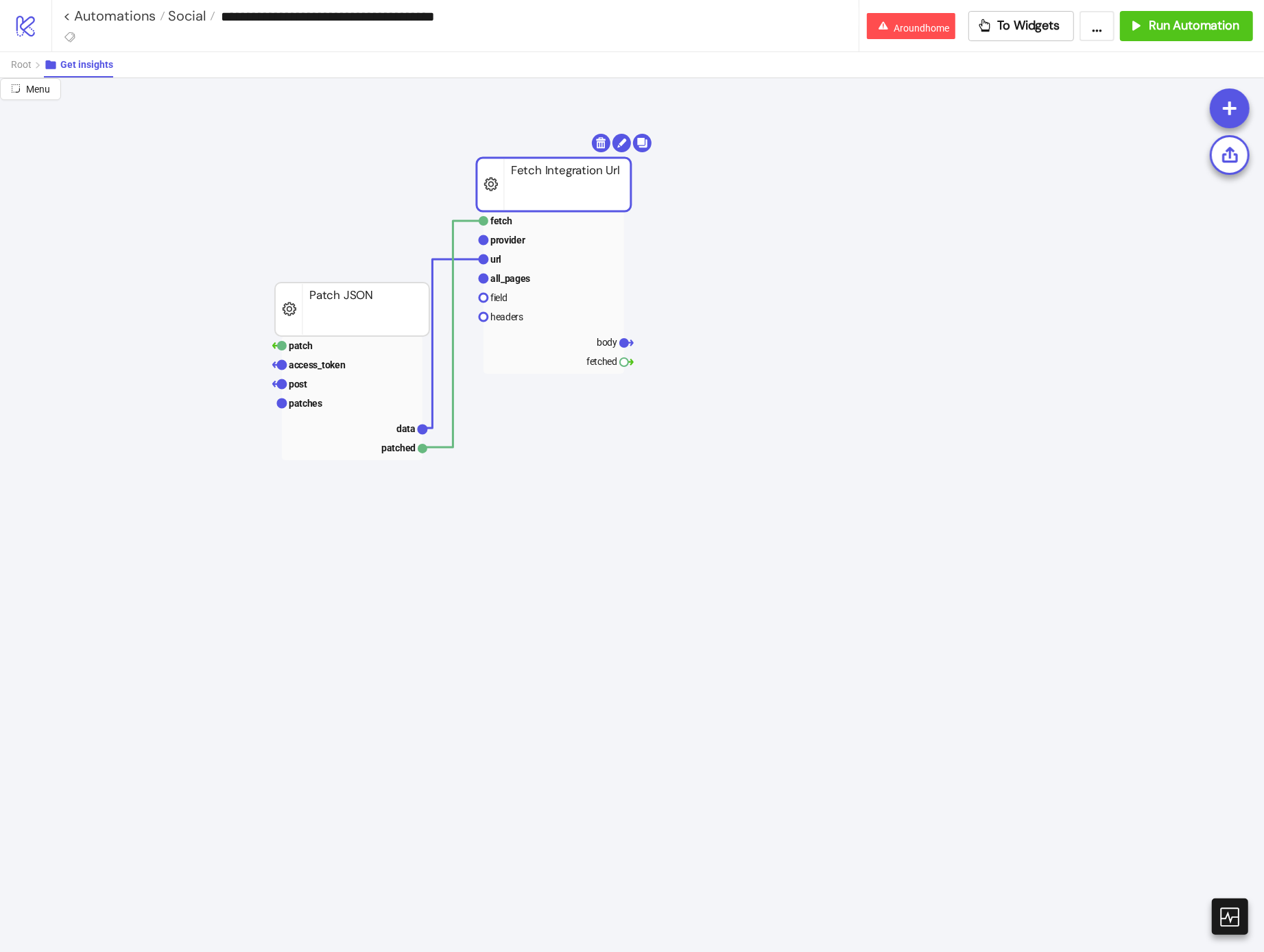 drag, startPoint x: 554, startPoint y: 291, endPoint x: 553, endPoint y: 215, distance: 76.0066 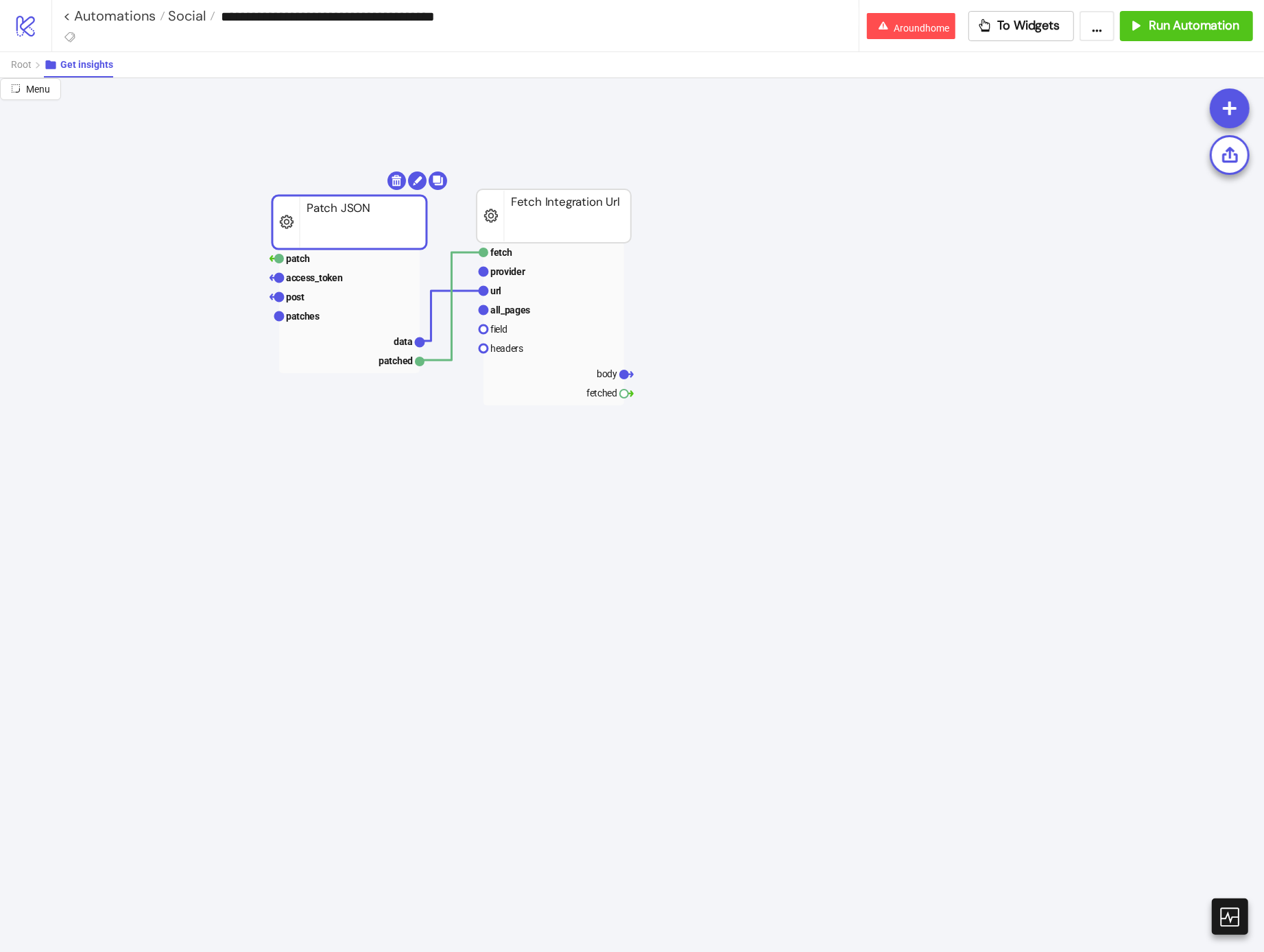 drag, startPoint x: 379, startPoint y: 302, endPoint x: 376, endPoint y: 207, distance: 95.04736 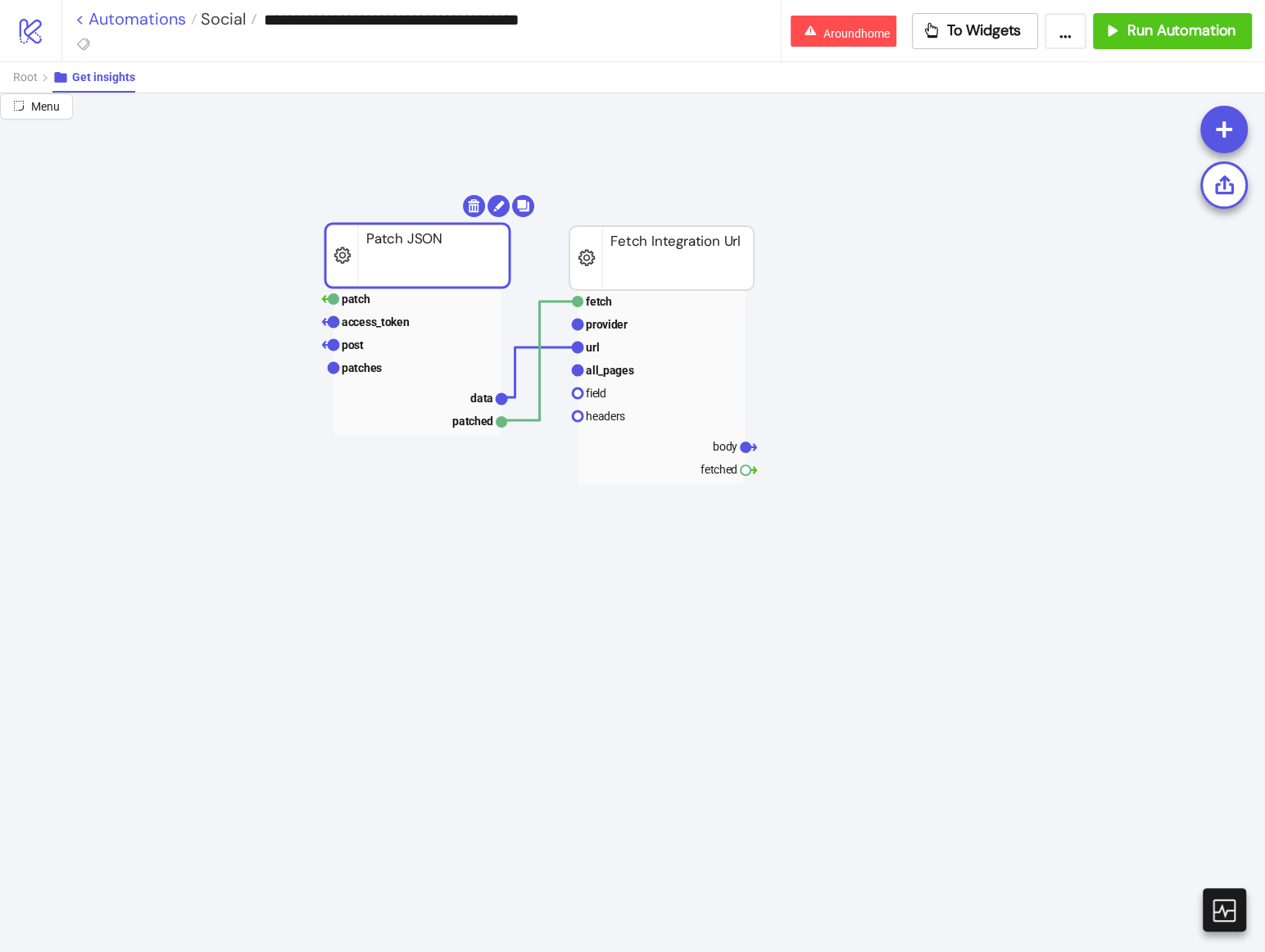 click on "< Automations" at bounding box center [136, 19] 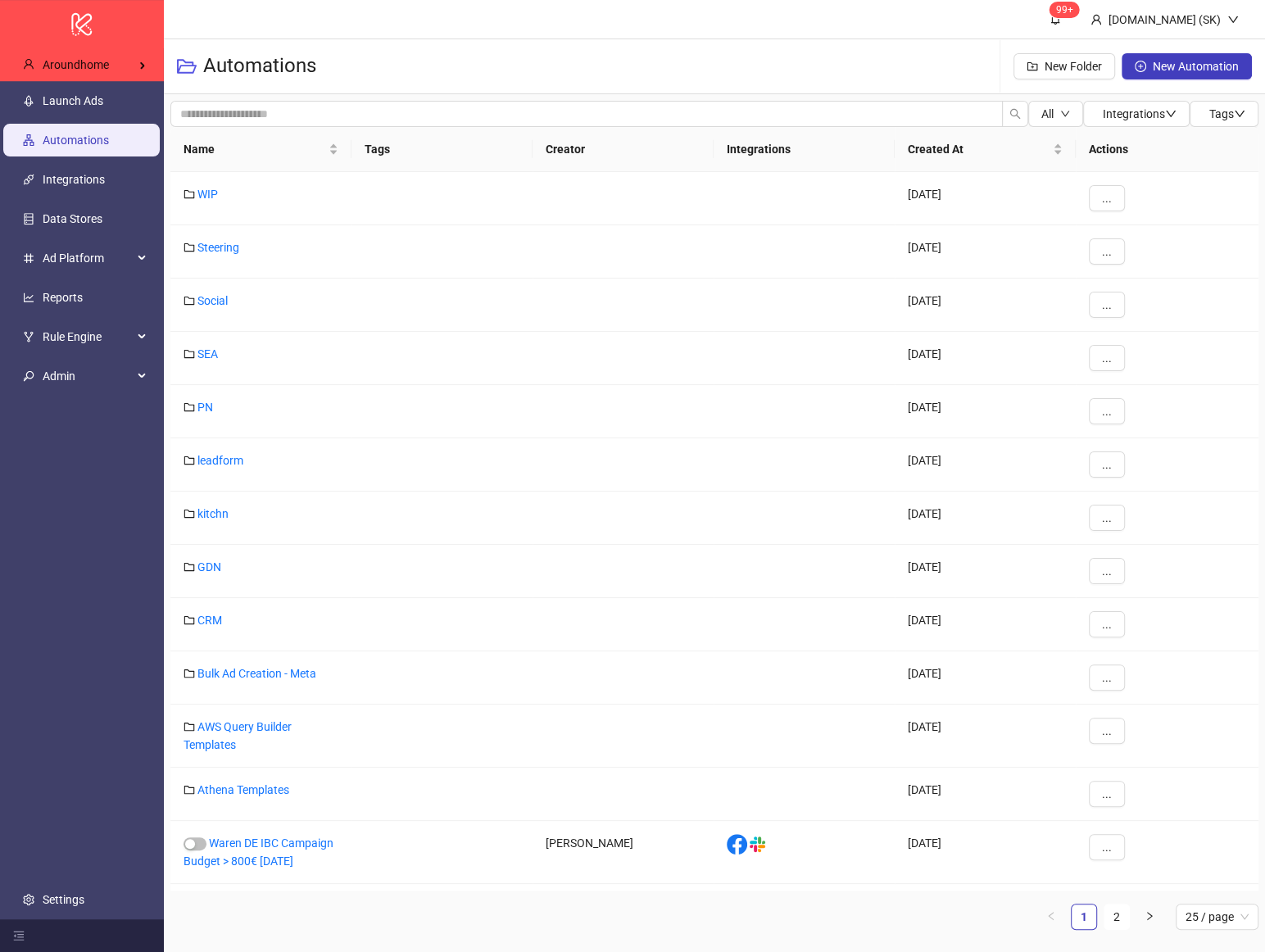 click on "Launch Ads Automations Integrations Data Stores Ad Platform Reports Rule Engine Admin Settings" at bounding box center [82, 500] 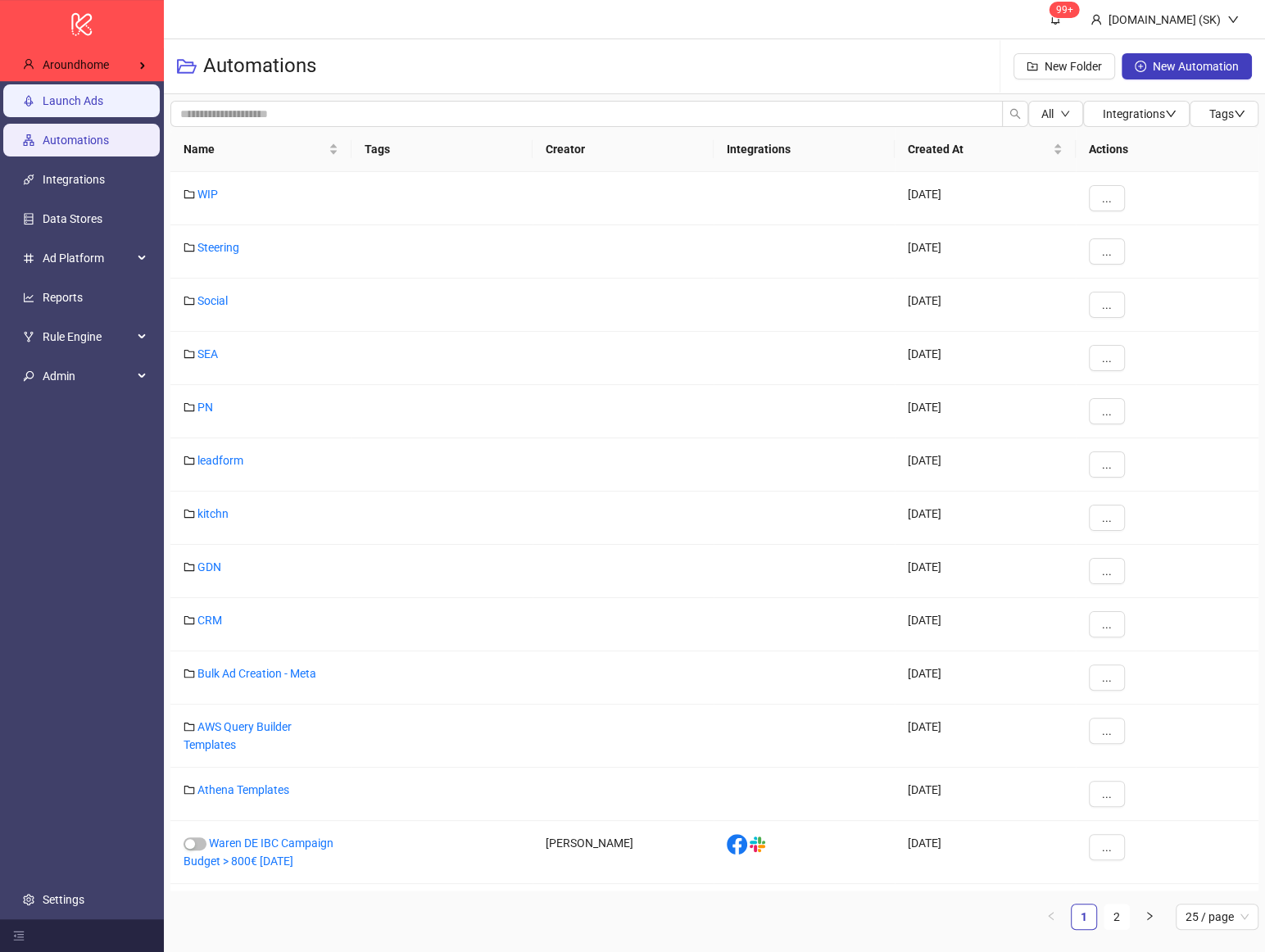 click on "Launch Ads" at bounding box center (73, 101) 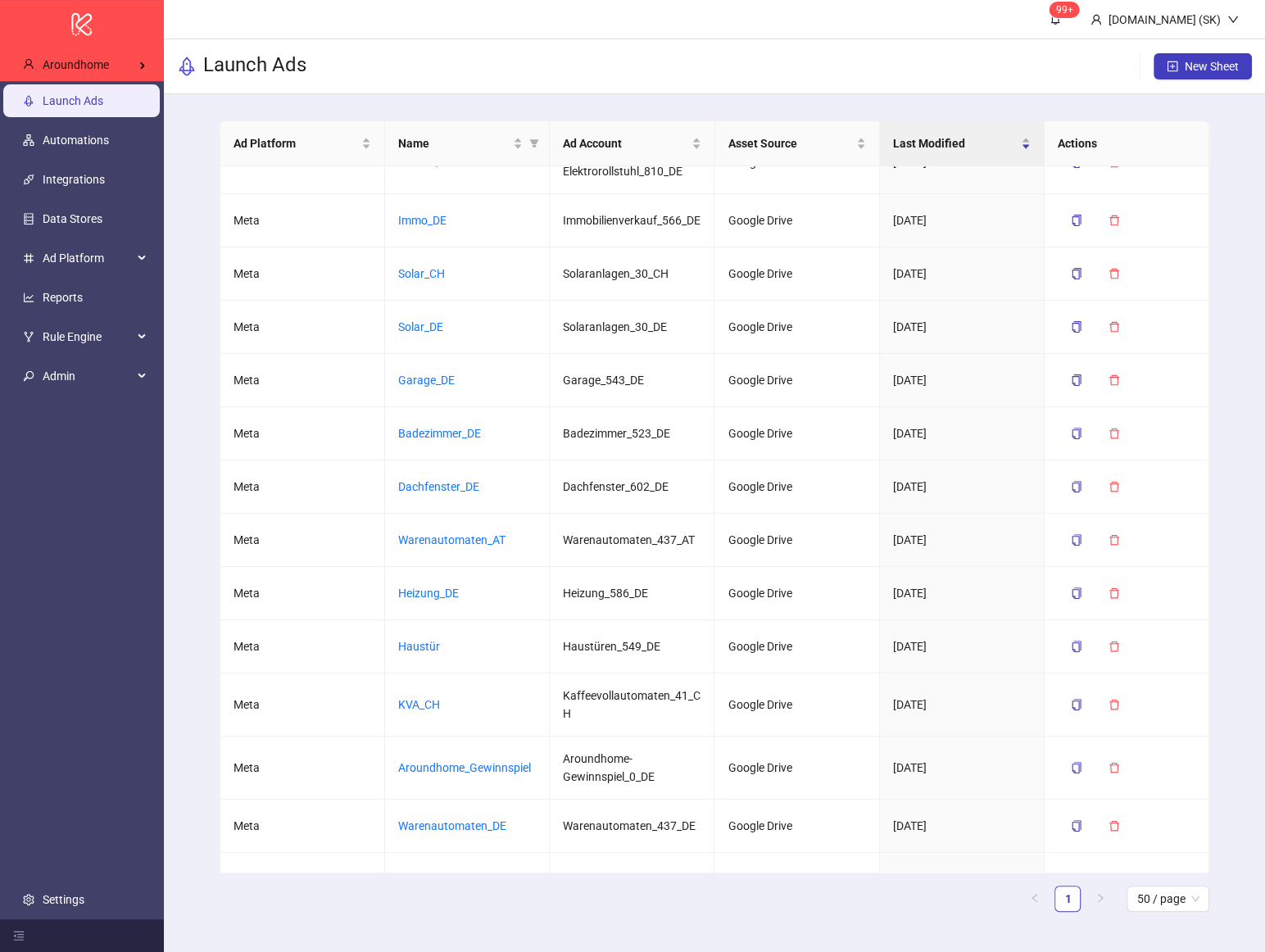 scroll, scrollTop: 0, scrollLeft: 0, axis: both 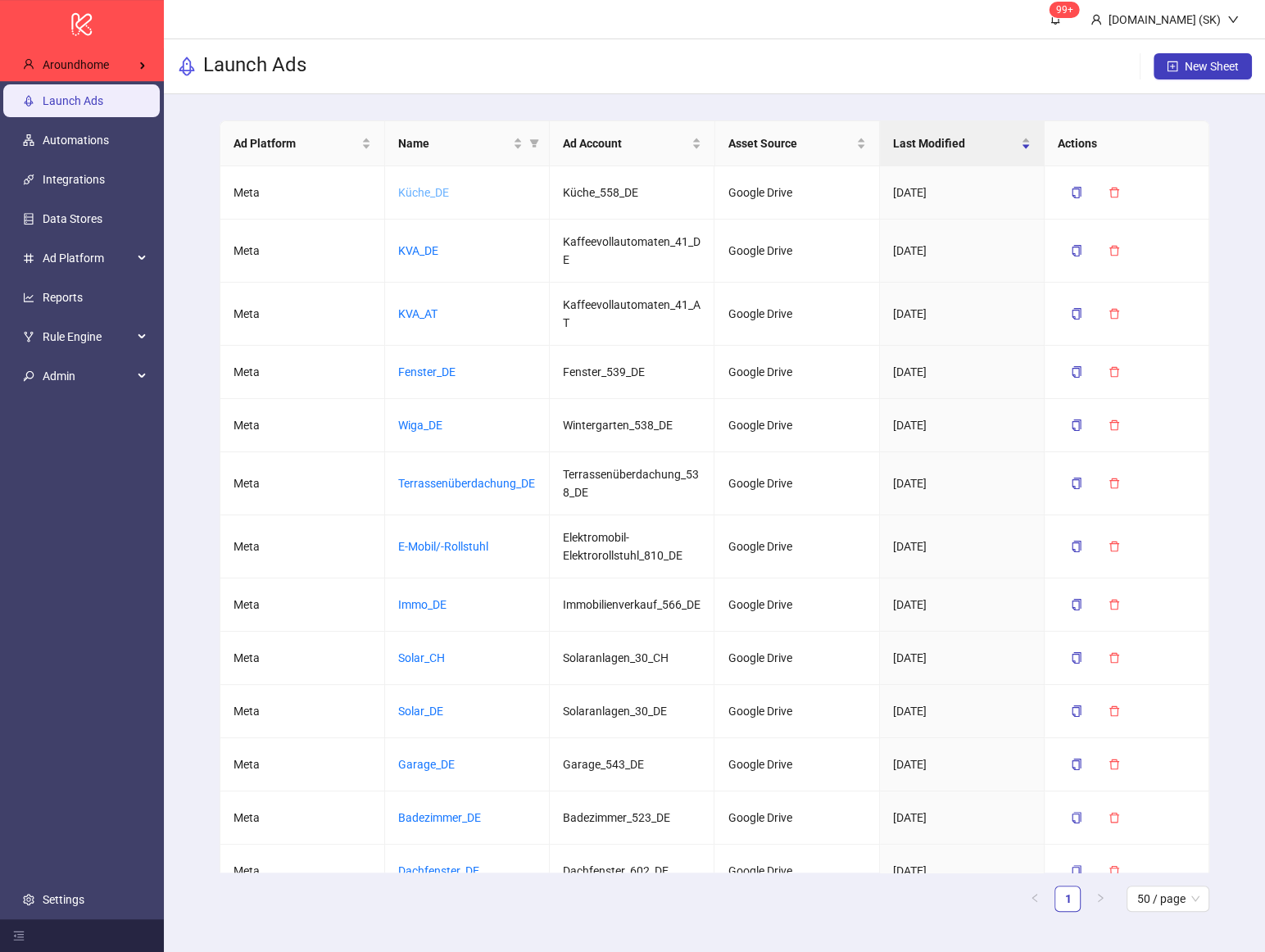 click on "Küche_DE" at bounding box center (424, 193) 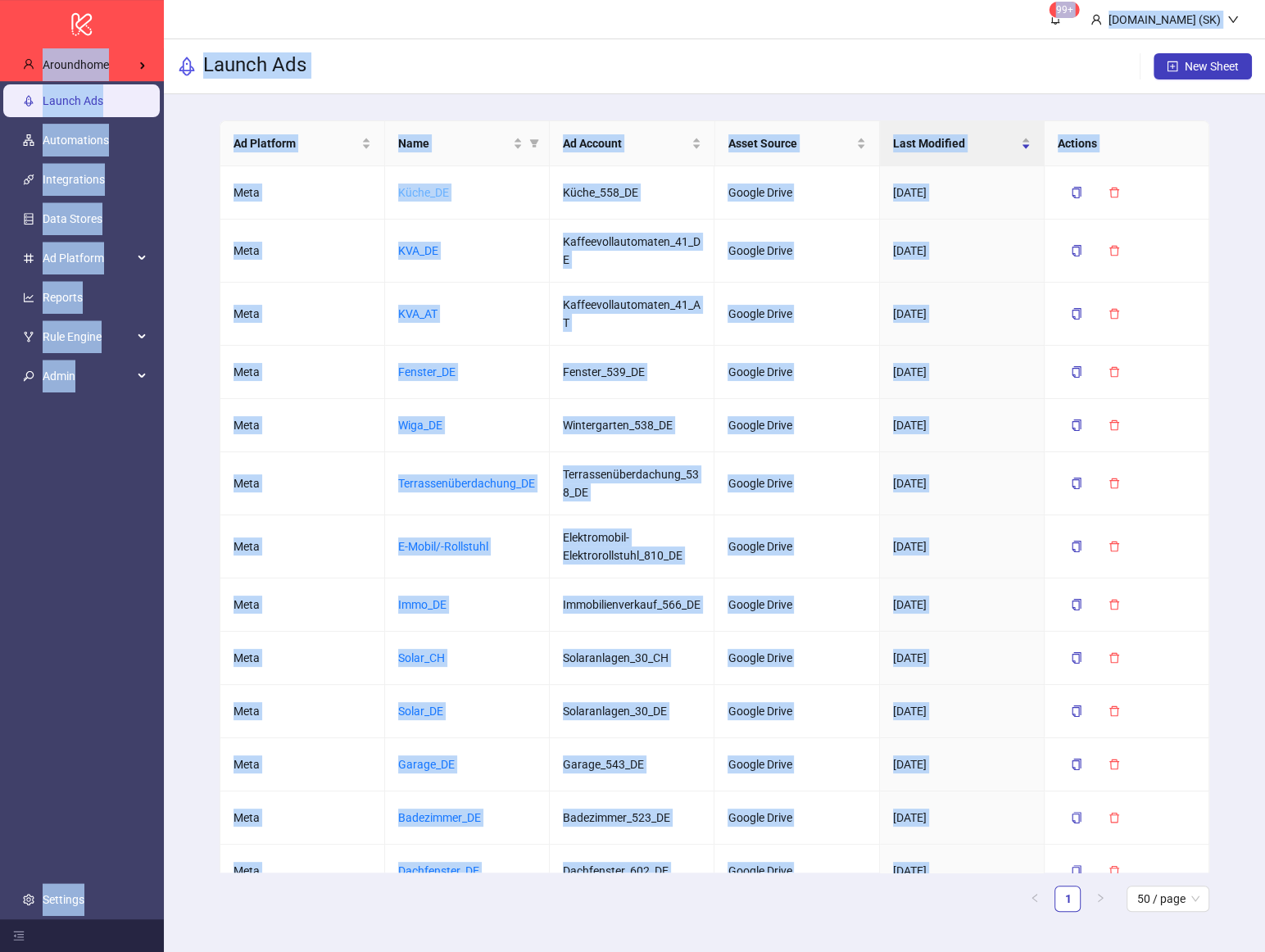click on "logo/logo-mobile Aroundhome Launch Ads Automations Integrations Data Stores Ad Platform Reports Rule Engine Admin Settings 99+ Kitchn.io (SK) Launch Ads New Sheet Ad Platform Name Ad Account Asset Source Last Modified Actions             Meta Küche_DE Küche_558_DE Google Drive 07/29/2025 Meta KVA_DE Kaffeevollautomaten_41_DE Google Drive 05/14/2025 Meta KVA_AT Kaffeevollautomaten_41_AT Google Drive 05/14/2025 Meta Fenster_DE Fenster_539_DE Google Drive 05/14/2025 Meta Wiga_DE Wintergarten_538_DE Google Drive 05/14/2025 Meta Terrassenüberdachung_DE Terrassenüberdachung_538_DE Google Drive 05/14/2025 Meta E-Mobil/-Rollstuhl Elektromobil-Elektrorollstuhl_810_DE Google Drive 05/14/2025 Meta Immo_DE Immobilienverkauf_566_DE Google Drive 05/14/2025 Meta Solar_CH Solaranlagen_30_CH Google Drive 05/14/2025 Meta Solar_DE Solaranlagen_30_DE Google Drive 05/14/2025 Meta Garage_DE Garage_543_DE Google Drive 05/14/2025 Meta Badezimmer_DE Badezimmer_523_DE Google Drive 05/14/2025 Meta Dachfenster_DE Google Drive" at bounding box center [632, 476] 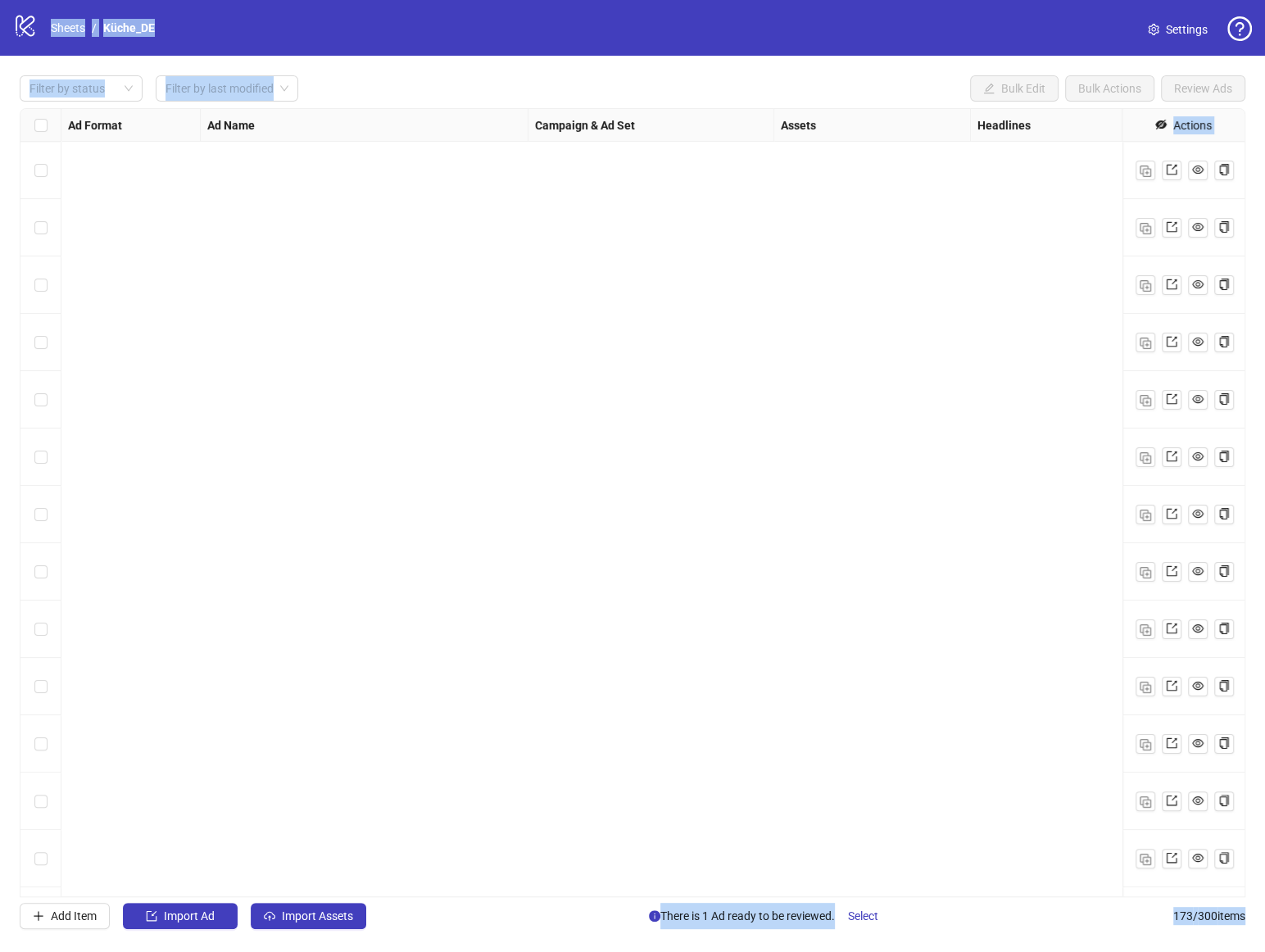 click on "**********" at bounding box center [632, 502] 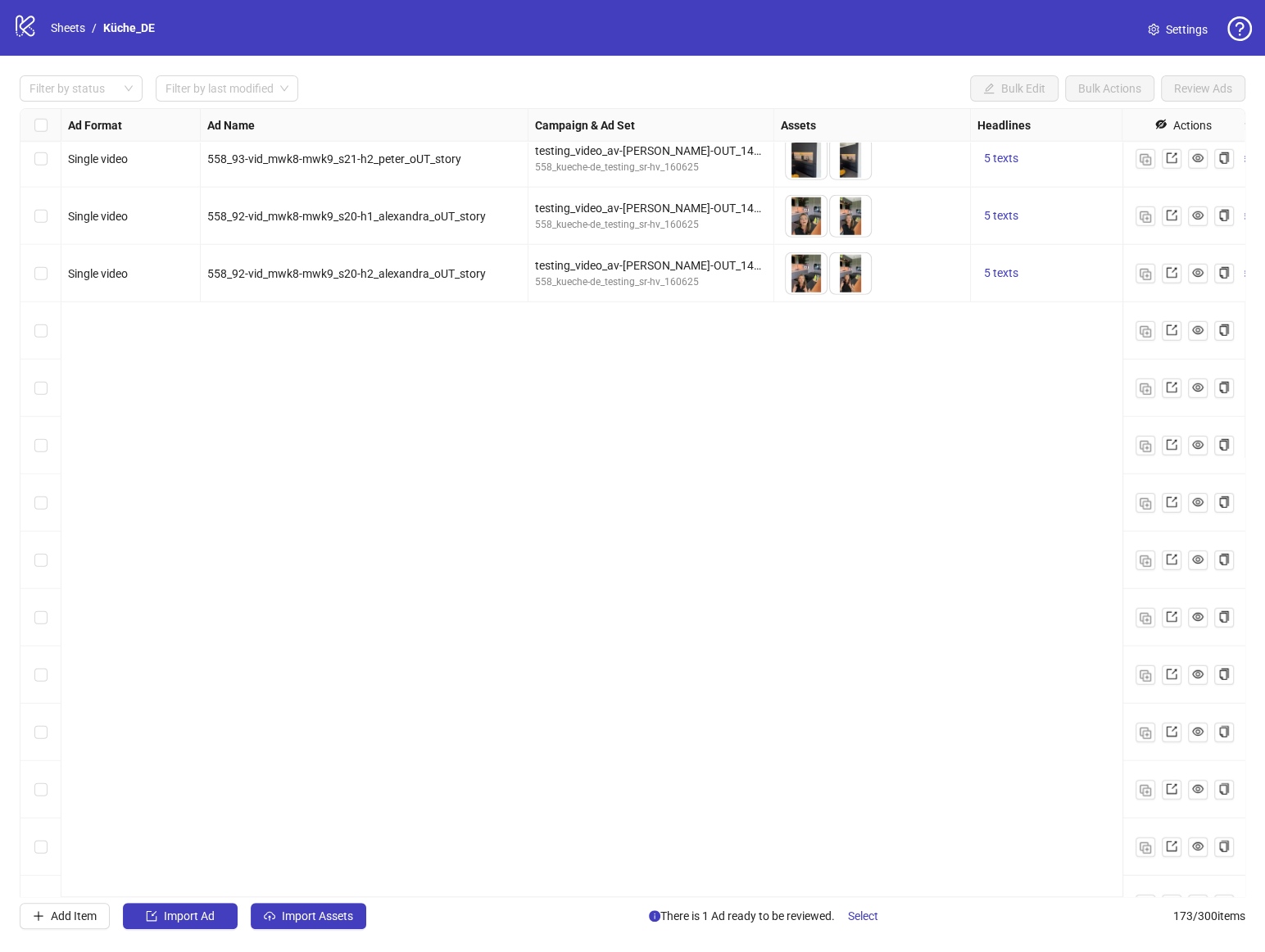 scroll, scrollTop: 7951, scrollLeft: 0, axis: vertical 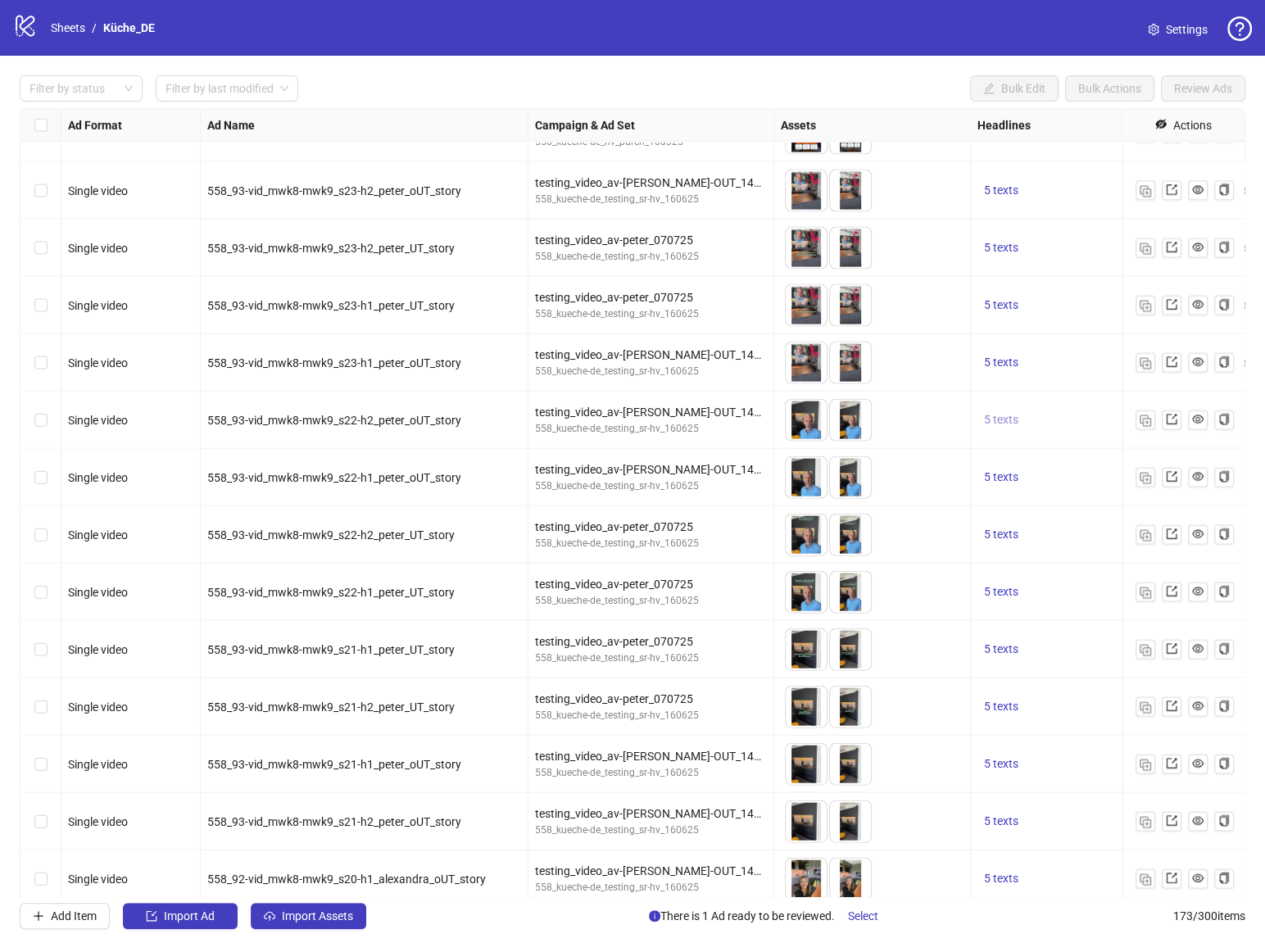 click on "5 texts" at bounding box center [1001, 420] 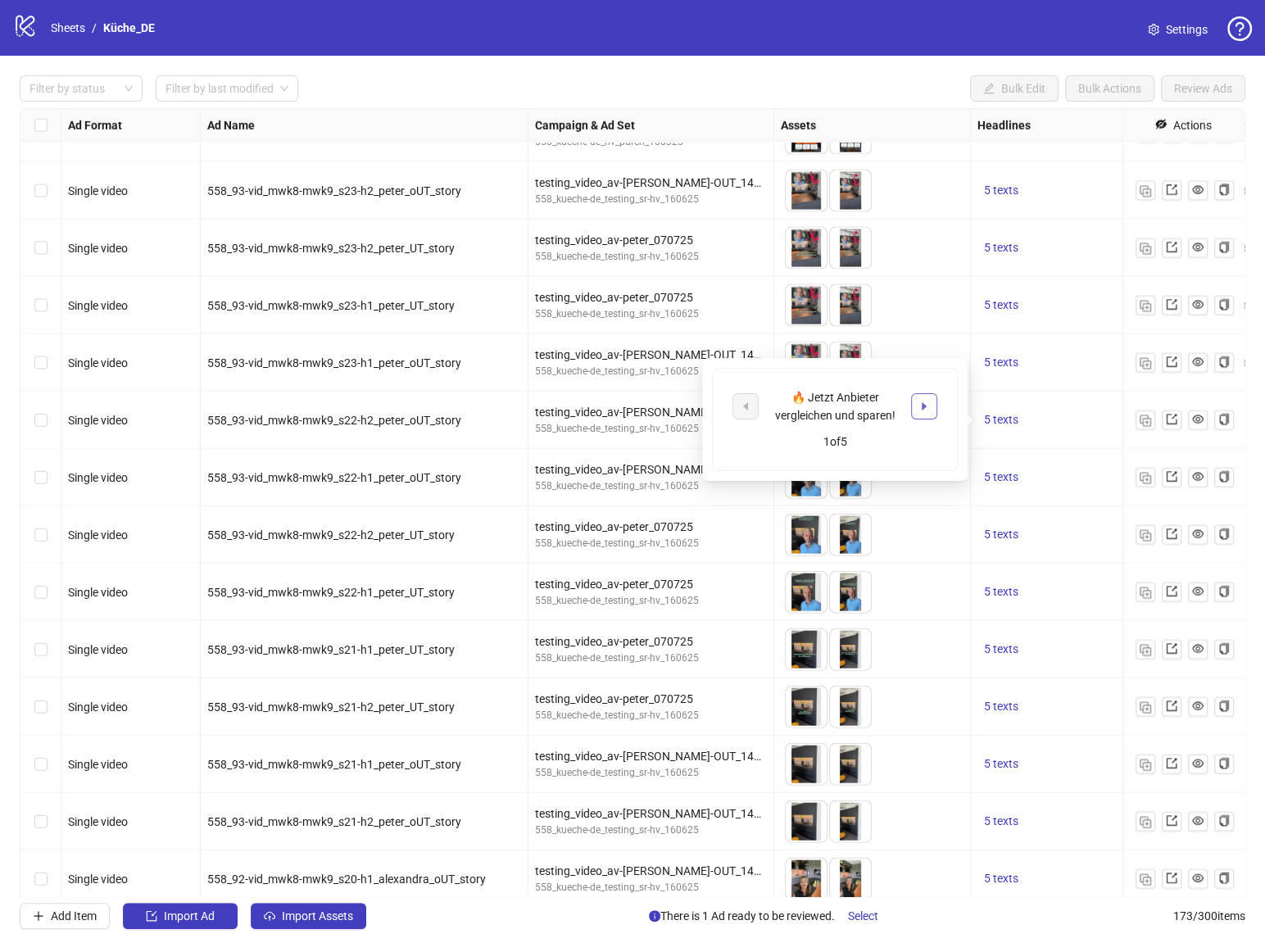 click 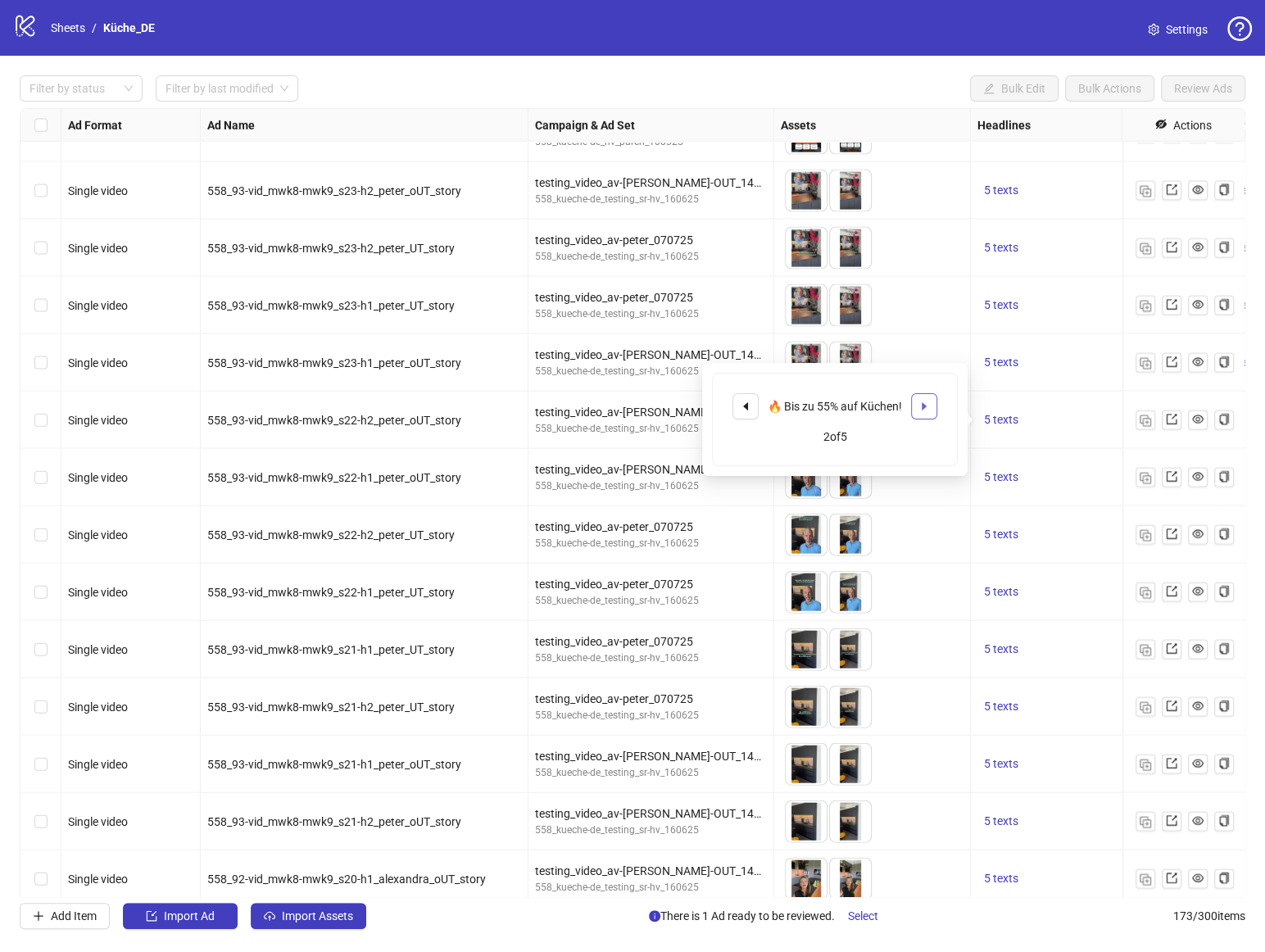 click 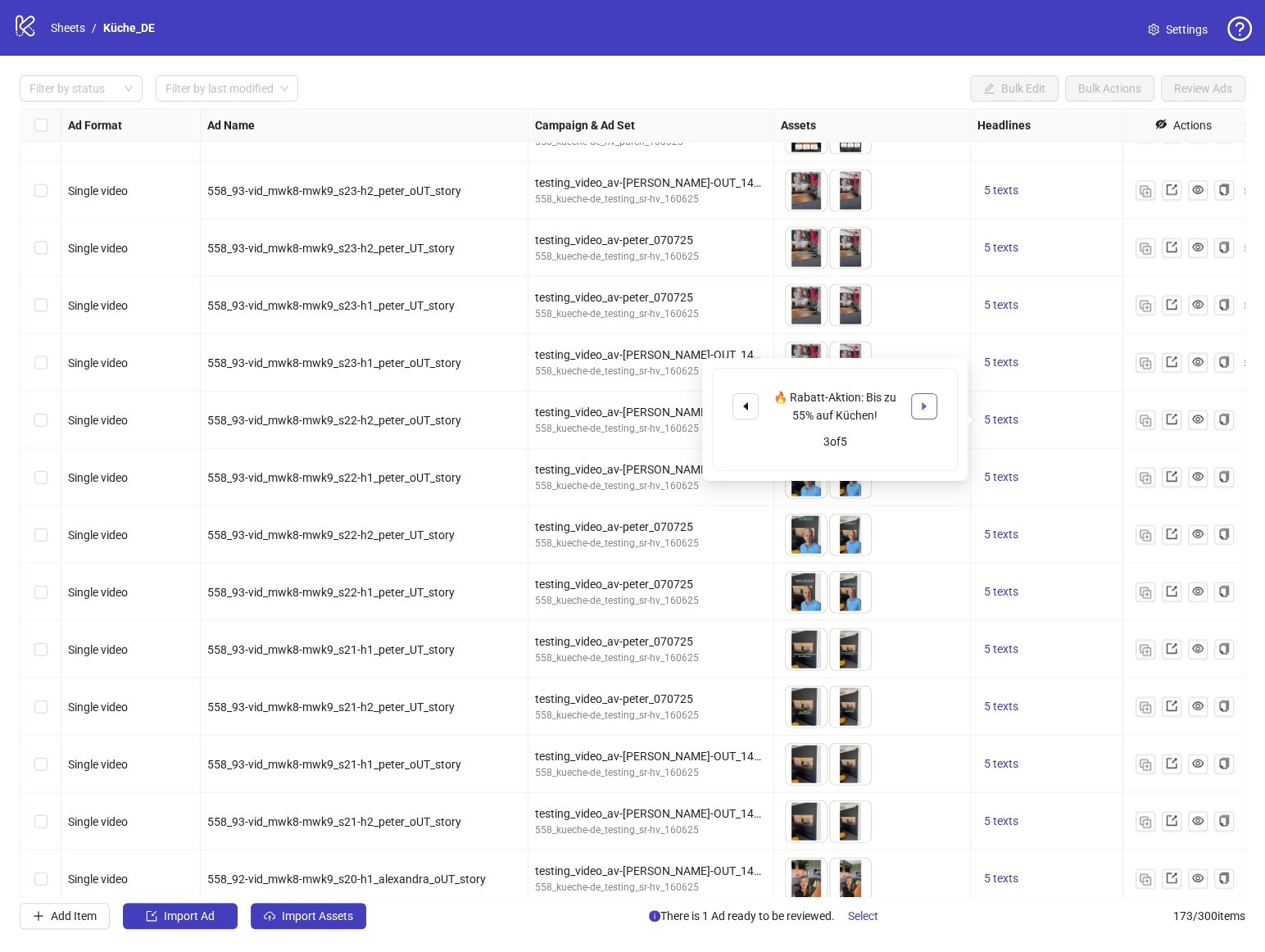 click 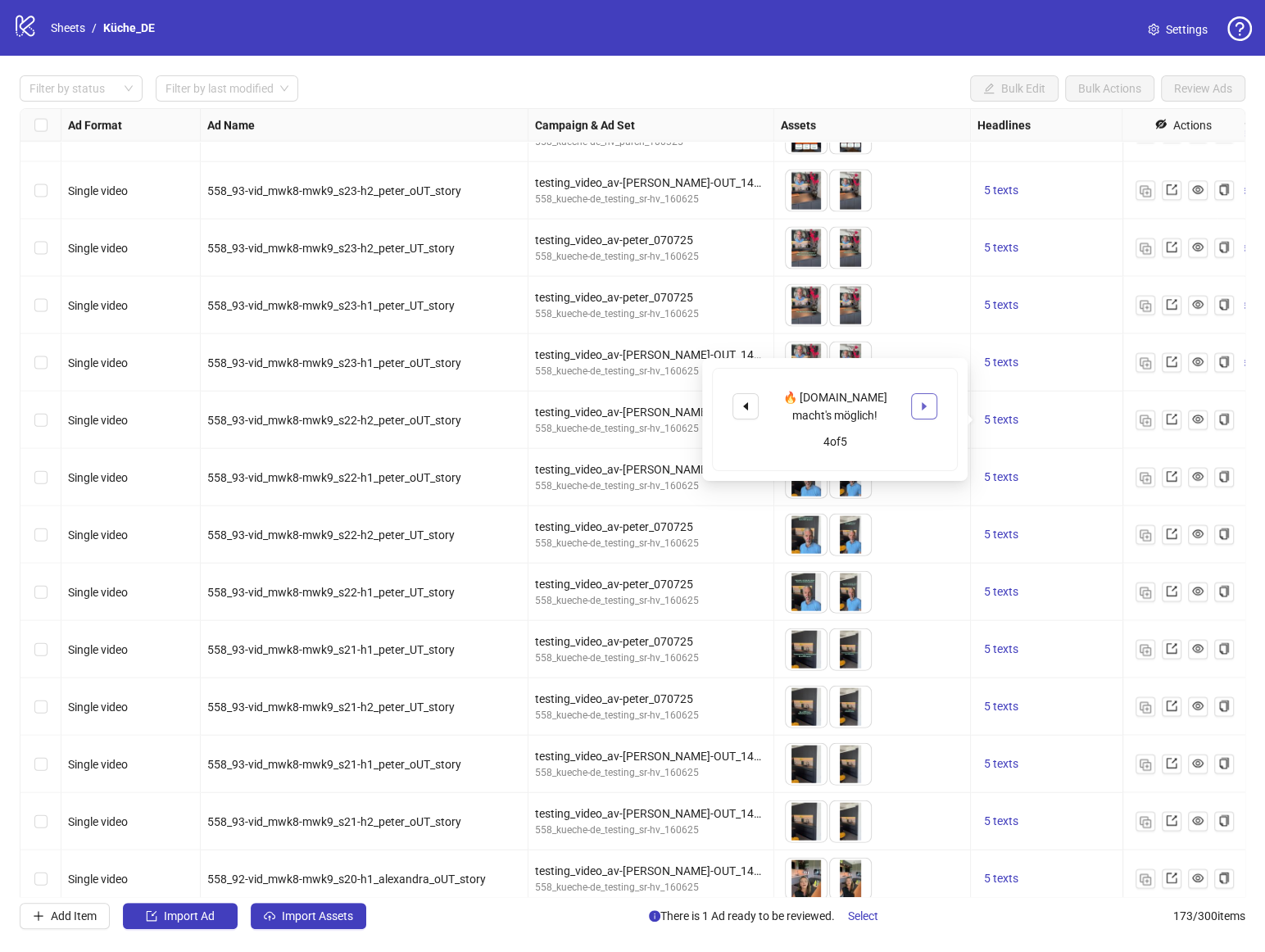 click 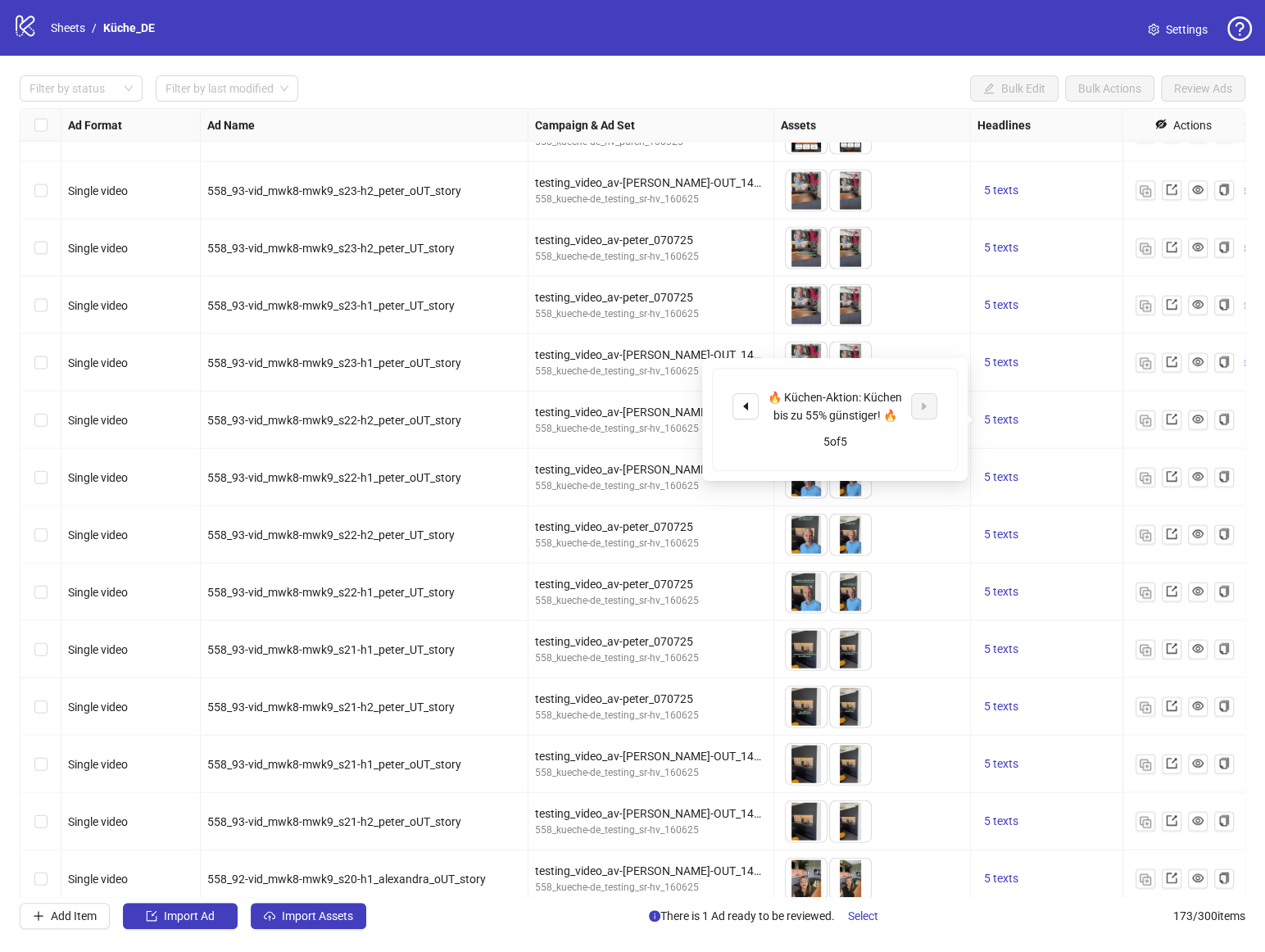 click on "To pick up a draggable item, press the space bar.
While dragging, use the arrow keys to move the item.
Press space again to drop the item in its new position, or press escape to cancel." at bounding box center (872, 306) 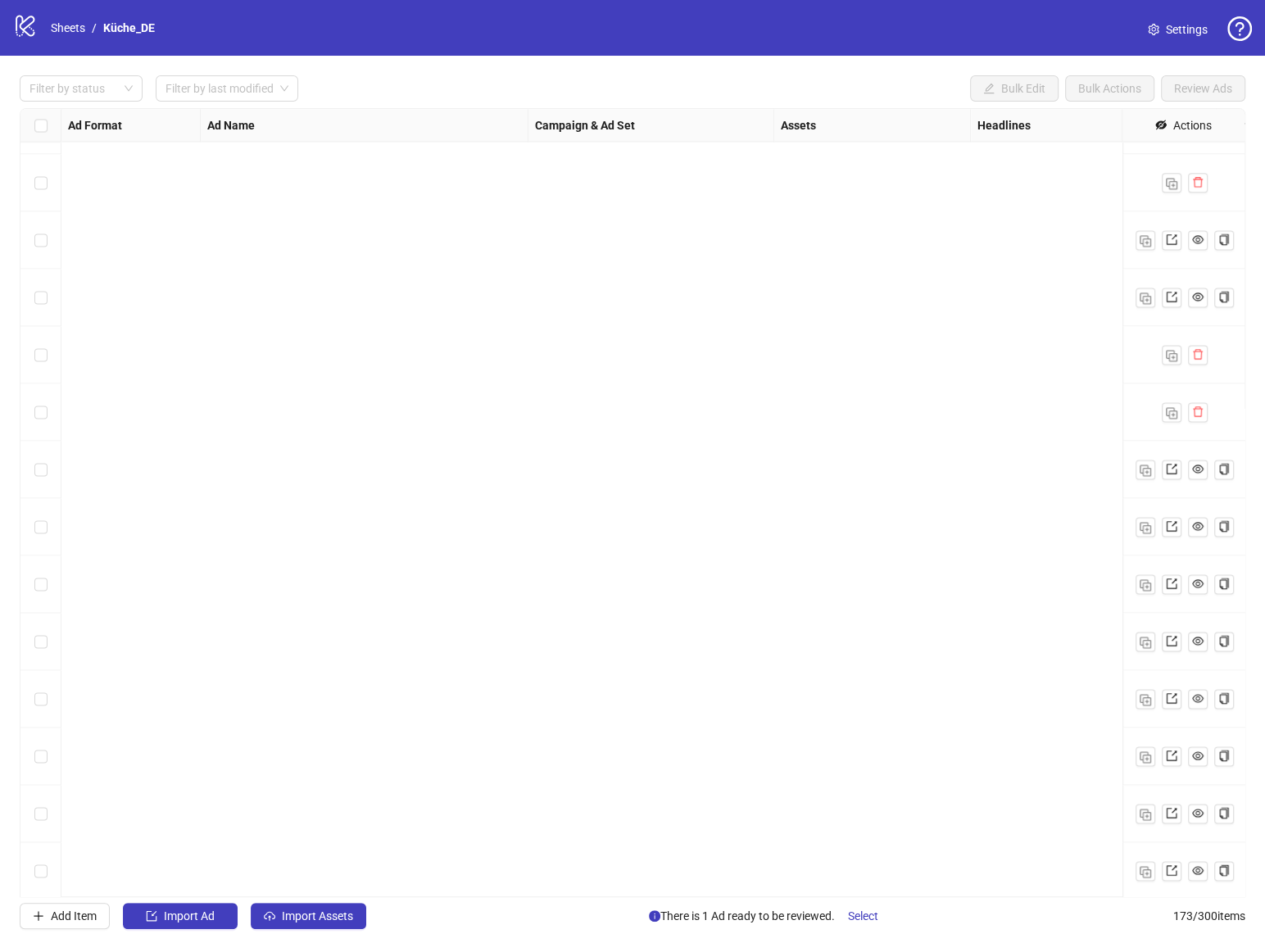 scroll, scrollTop: 9166, scrollLeft: 0, axis: vertical 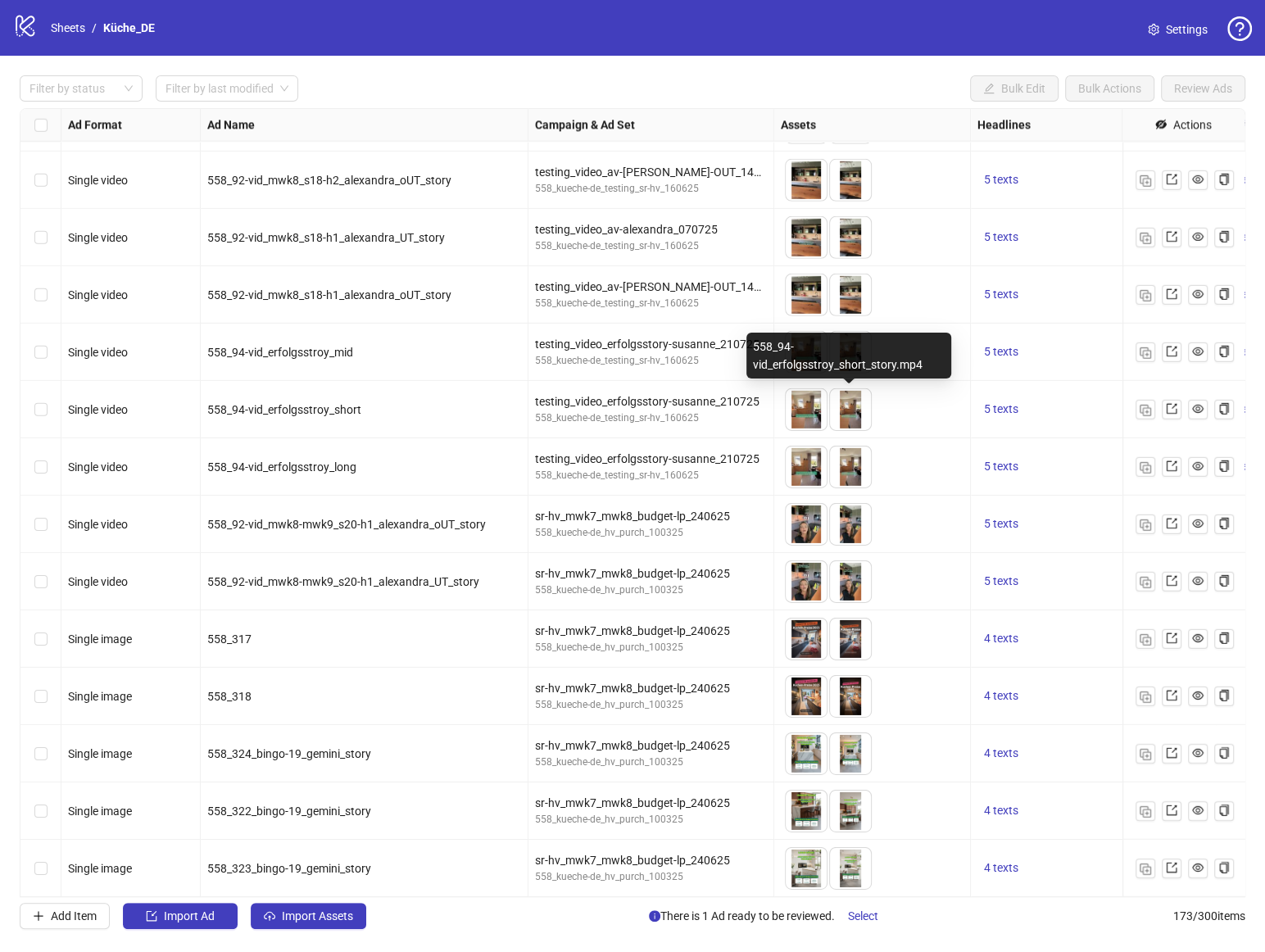 click on "To pick up a draggable item, press the space bar.
While dragging, use the arrow keys to move the item.
Press space again to drop the item in its new position, or press escape to cancel." at bounding box center [872, 238] 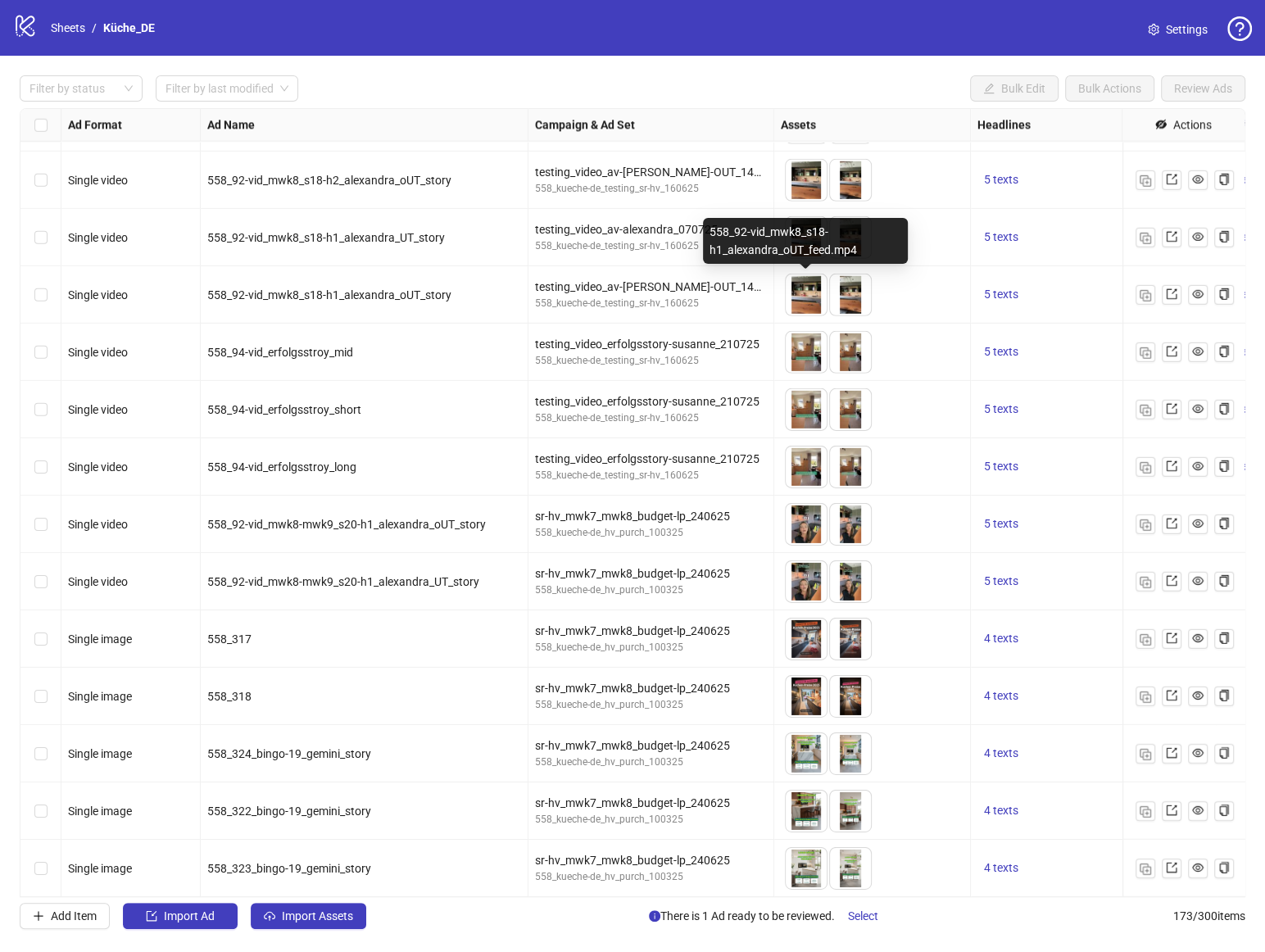 click on "To pick up a draggable item, press the space bar.
While dragging, use the arrow keys to move the item.
Press space again to drop the item in its new position, or press escape to cancel." at bounding box center [873, 295] 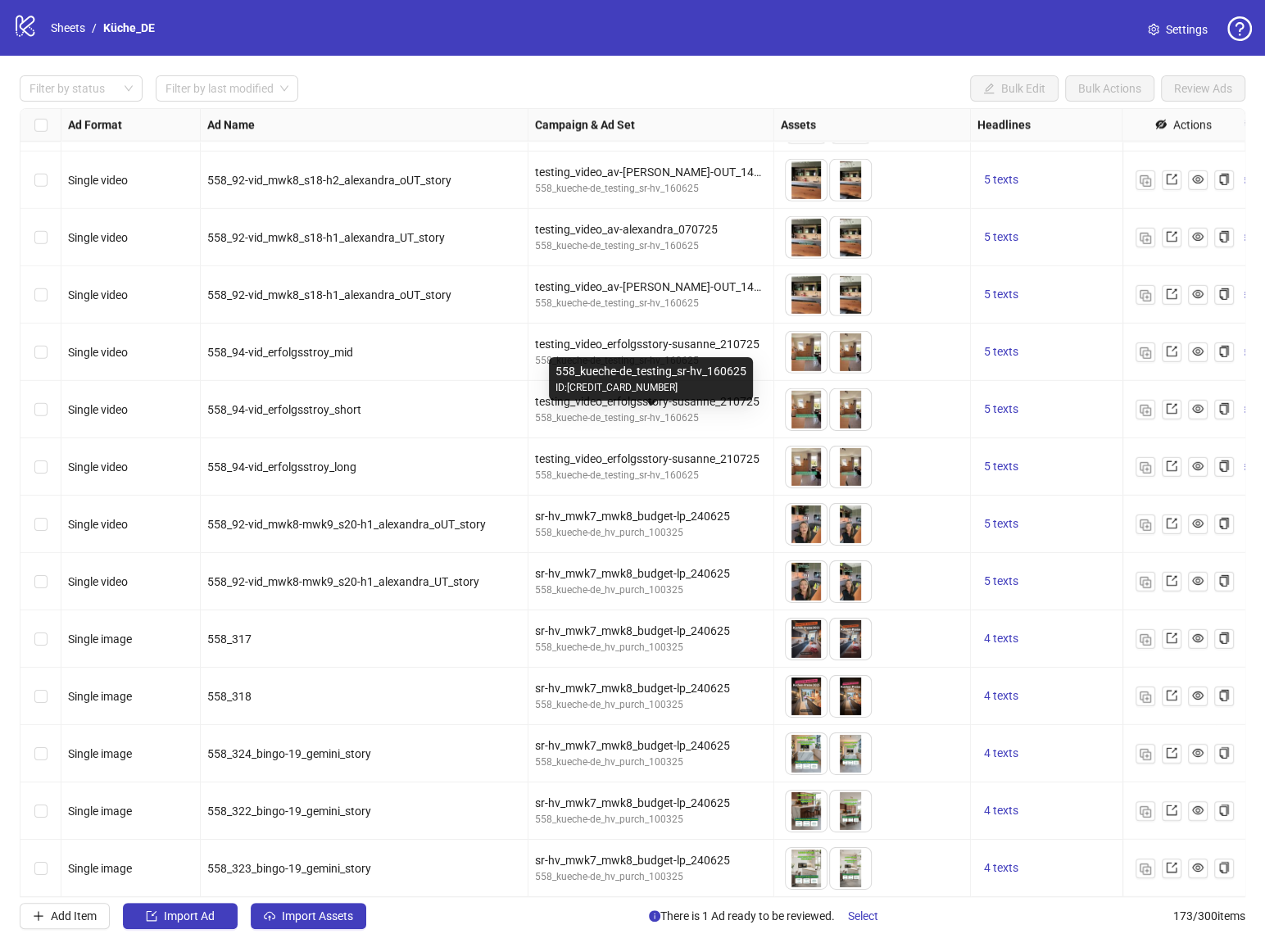 click on "558_kueche-de_testing_sr-hv_160625" at bounding box center (651, 418) 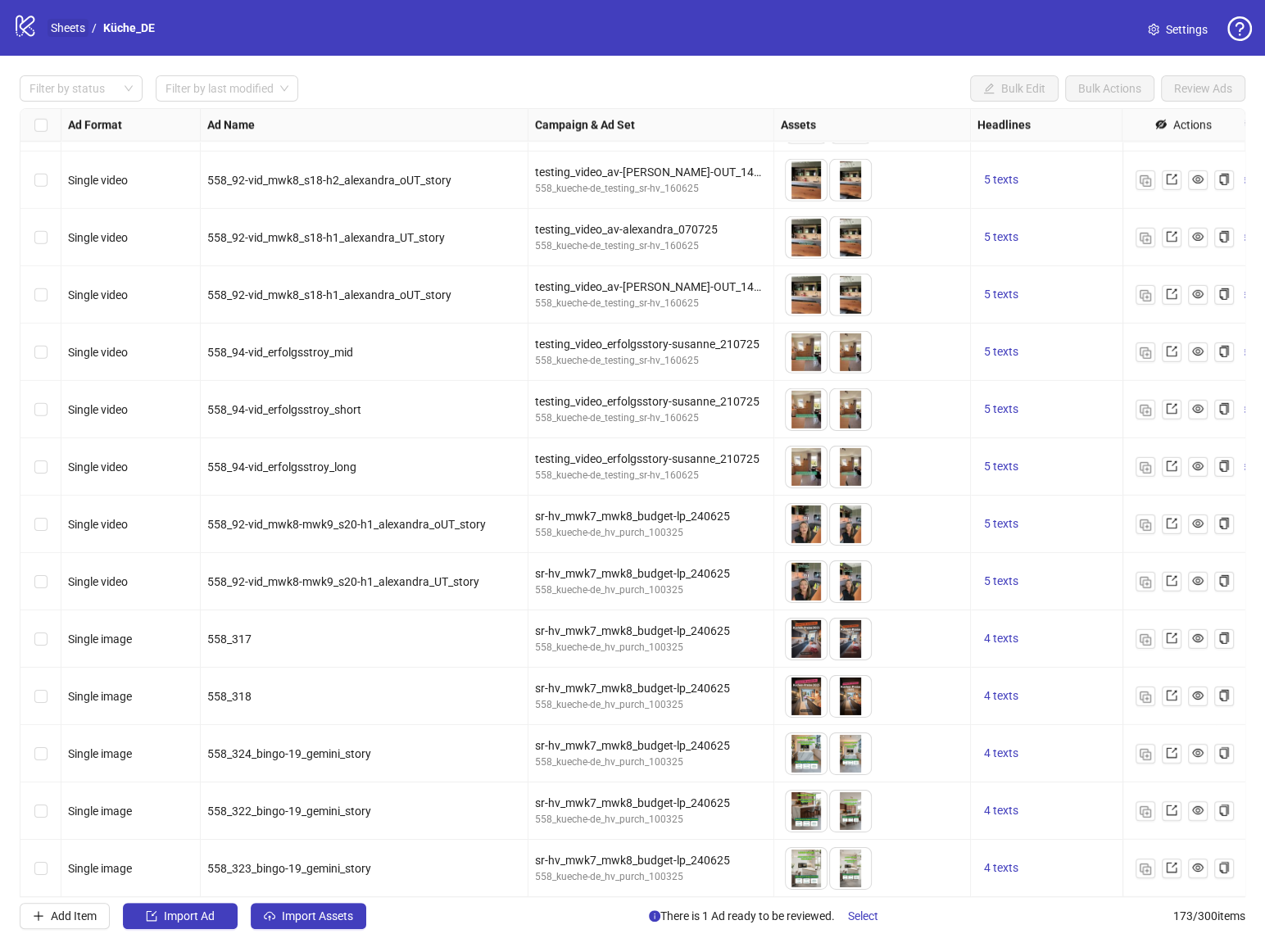 click on "Sheets" at bounding box center (68, 28) 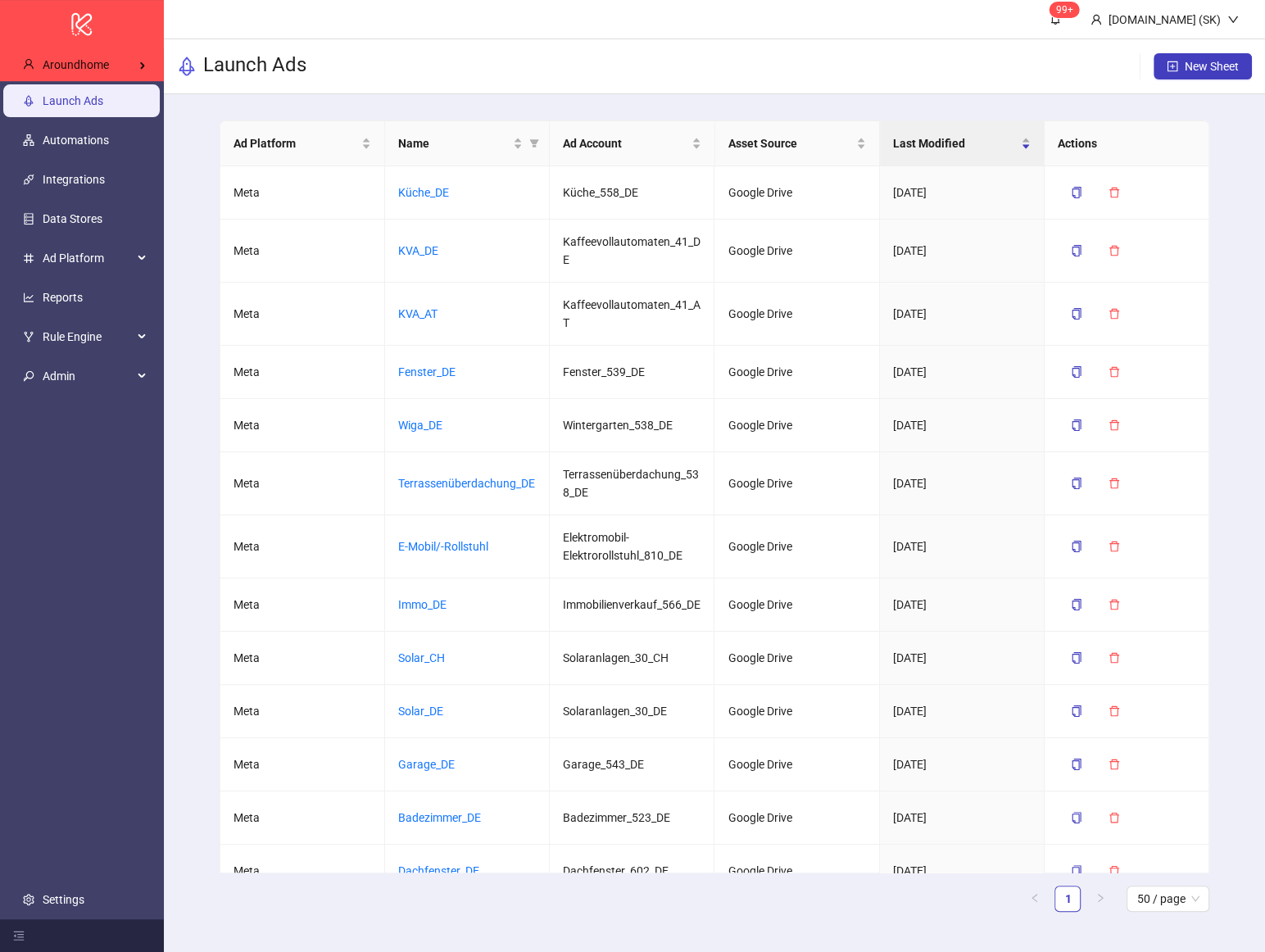 click on "Launch Ads New Sheet" at bounding box center (714, 66) 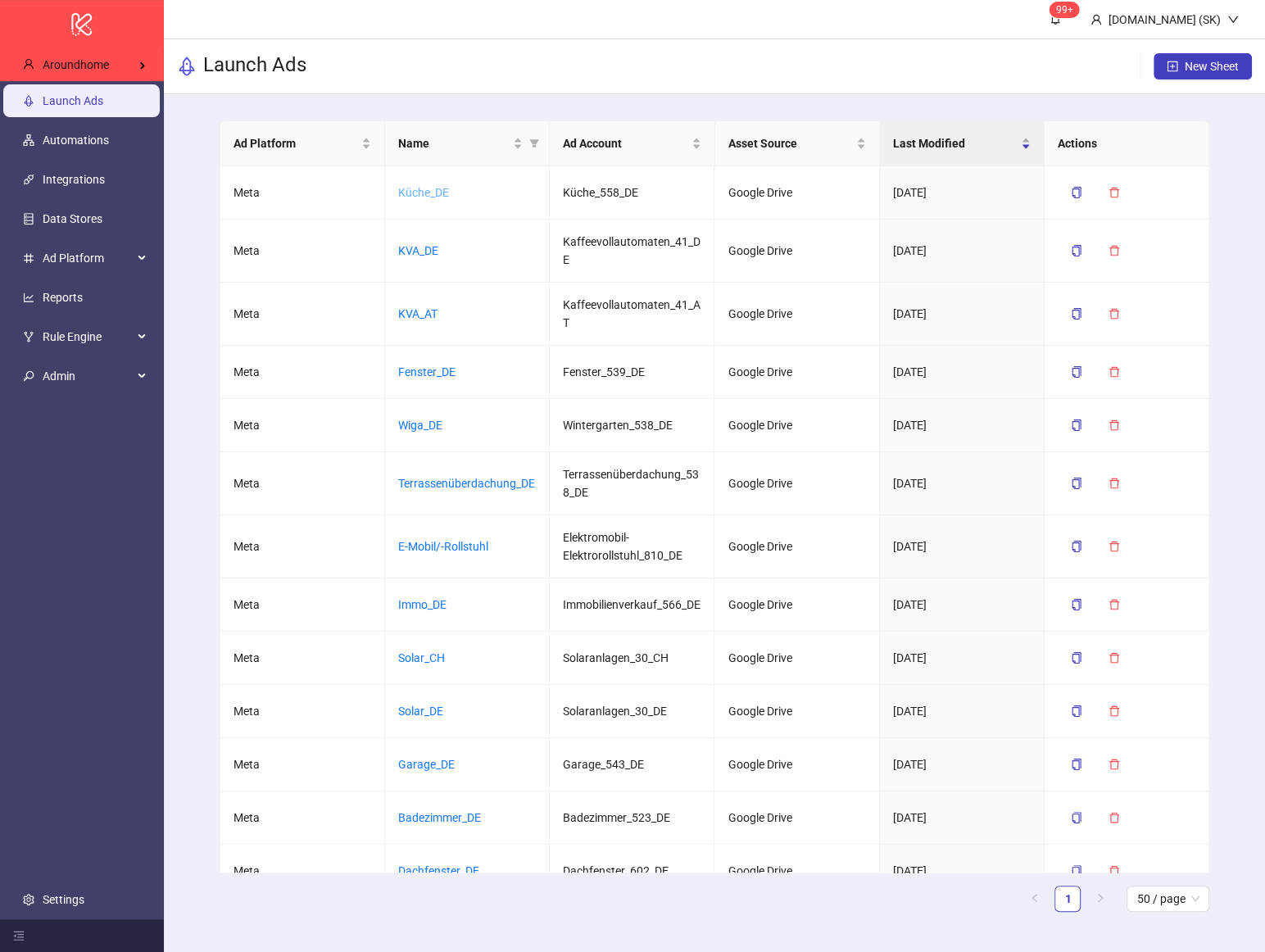 click on "Küche_DE" at bounding box center (424, 193) 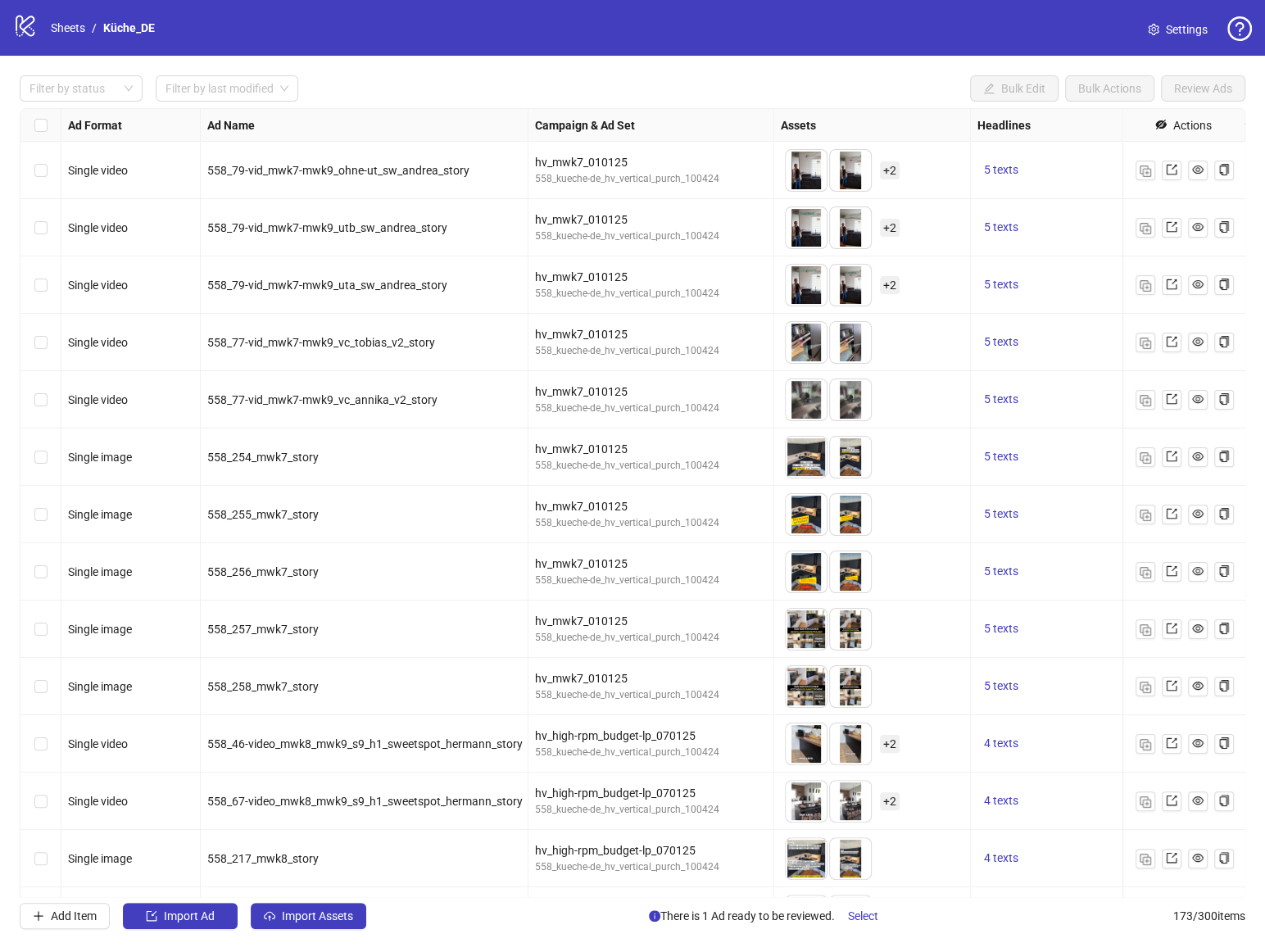 click on "+ 2" at bounding box center (890, 285) 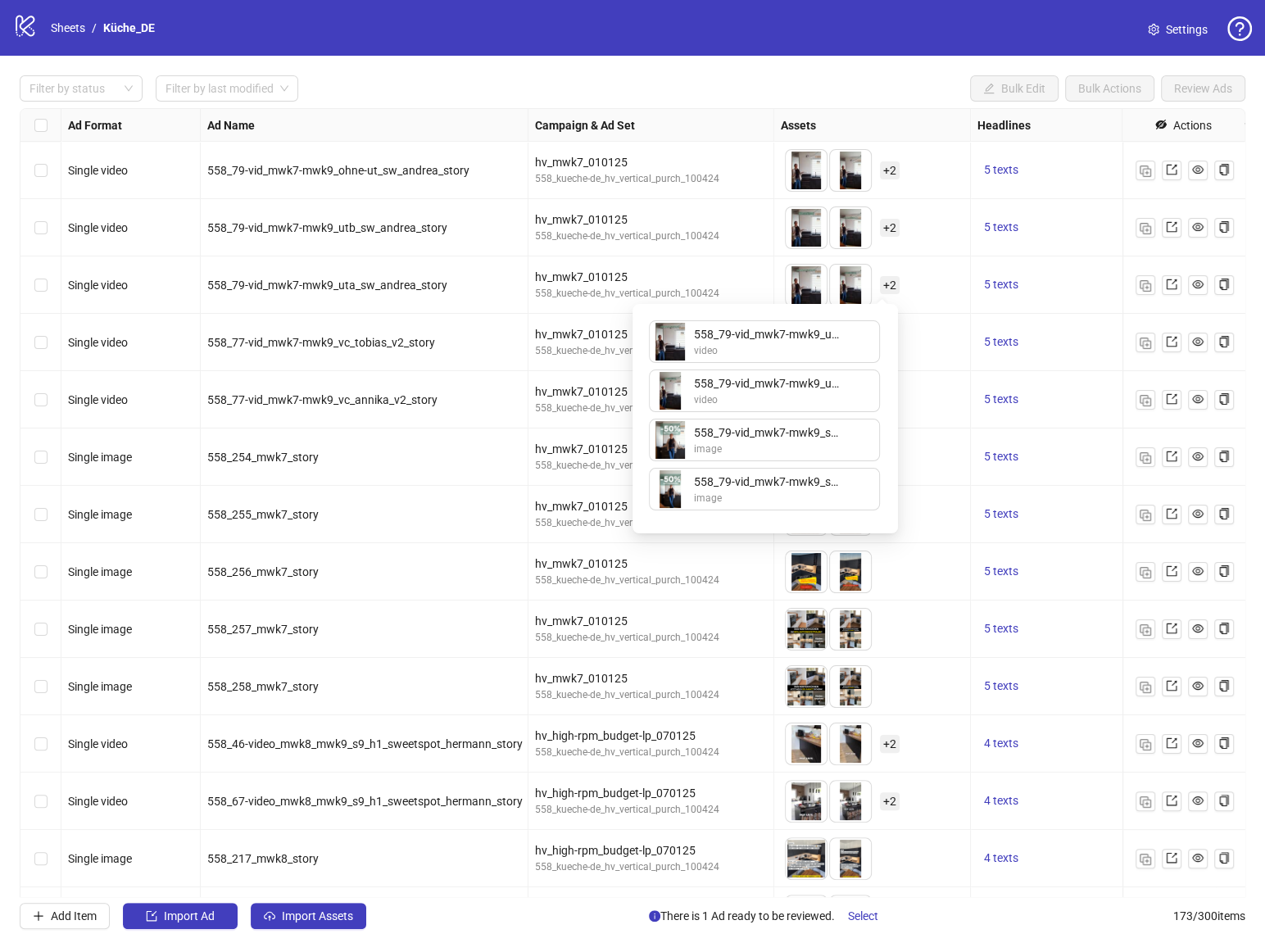 click on "+ 2" at bounding box center [890, 228] 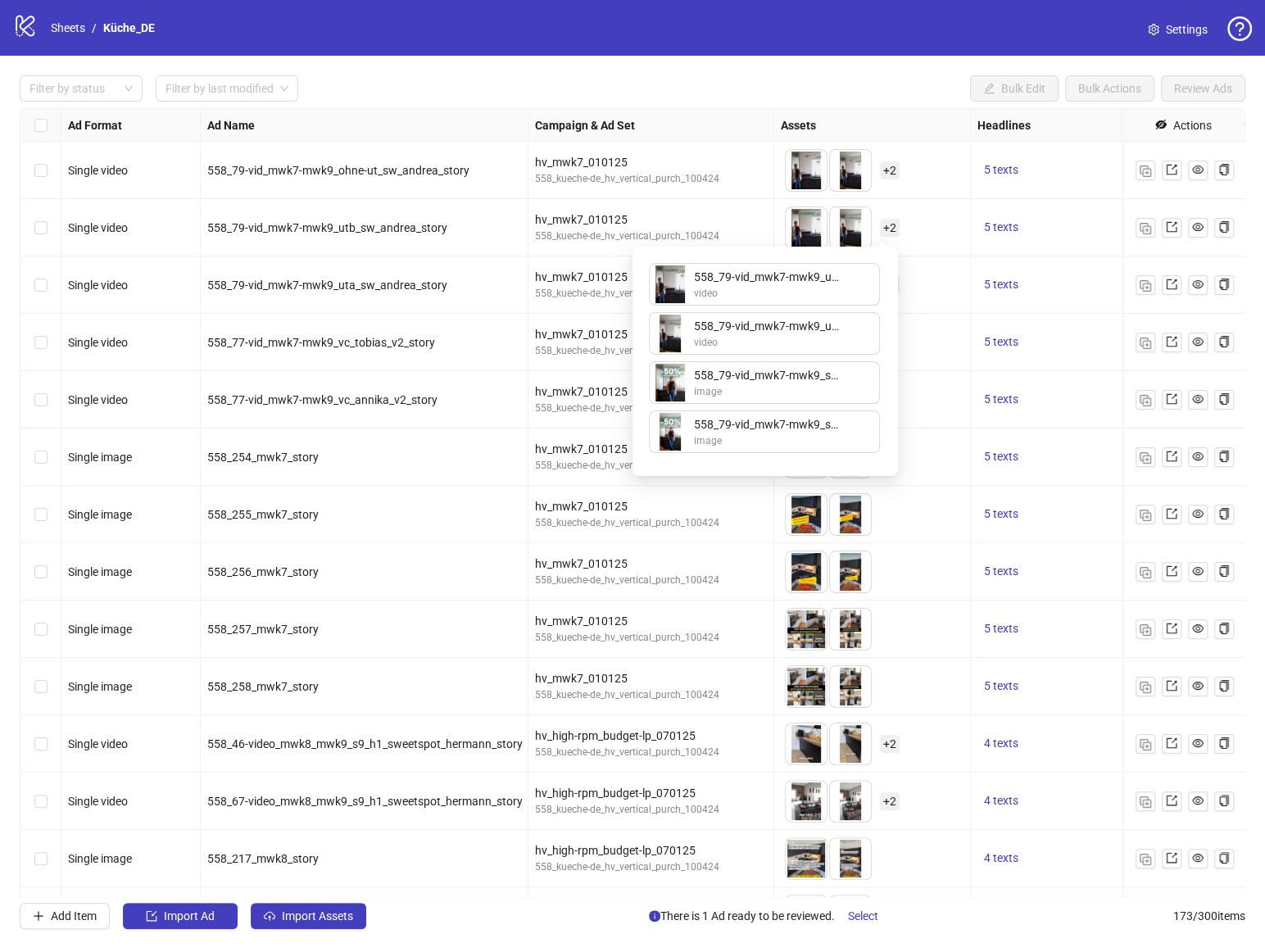 click on "558_79-vid_mwk7-mwk9_sw_andrea_story_2.png" at bounding box center (768, 375) 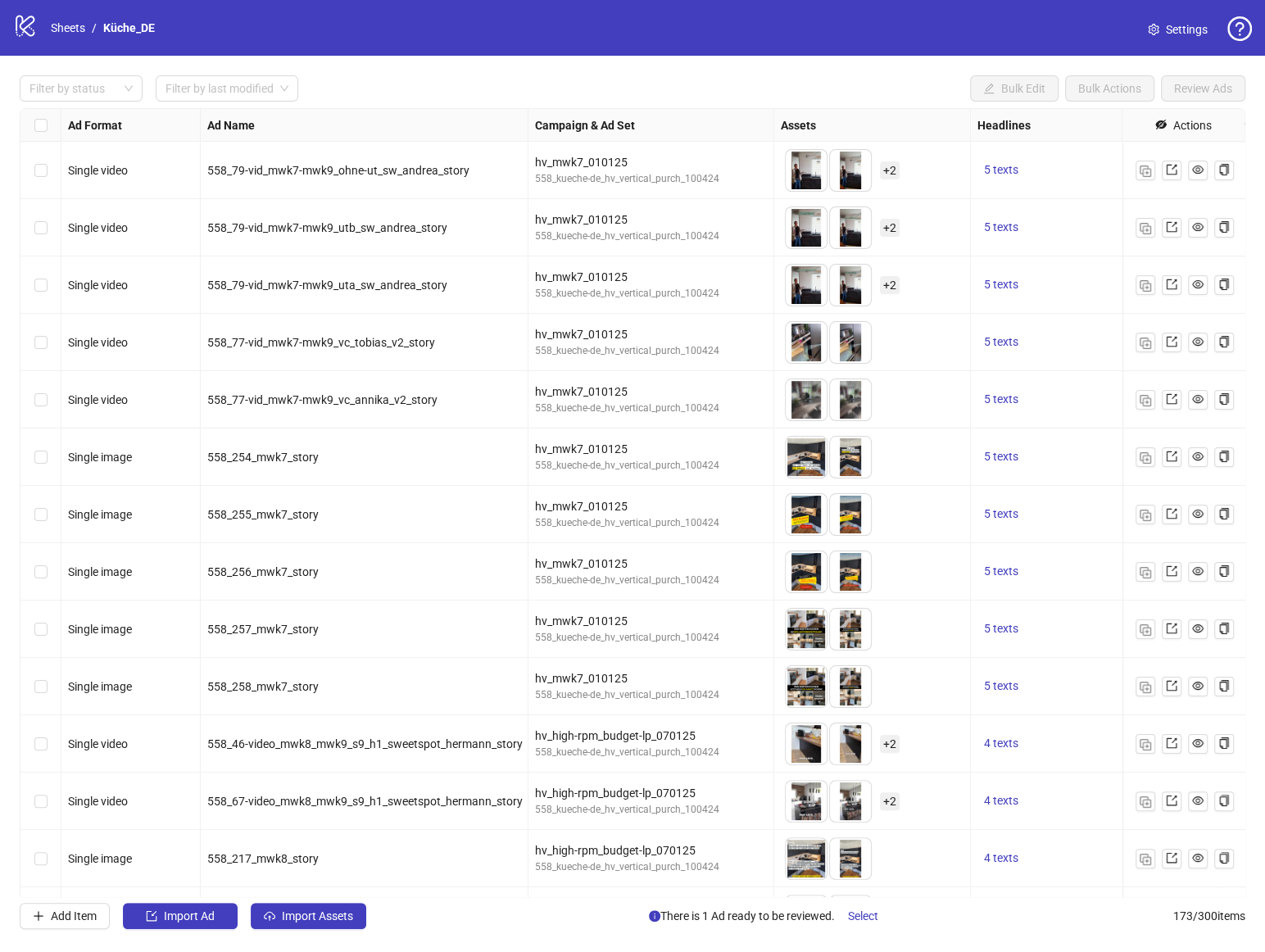 click on "To pick up a draggable item, press the space bar.
While dragging, use the arrow keys to move the item.
Press space again to drop the item in its new position, or press escape to cancel.
+ 2" at bounding box center [842, 228] 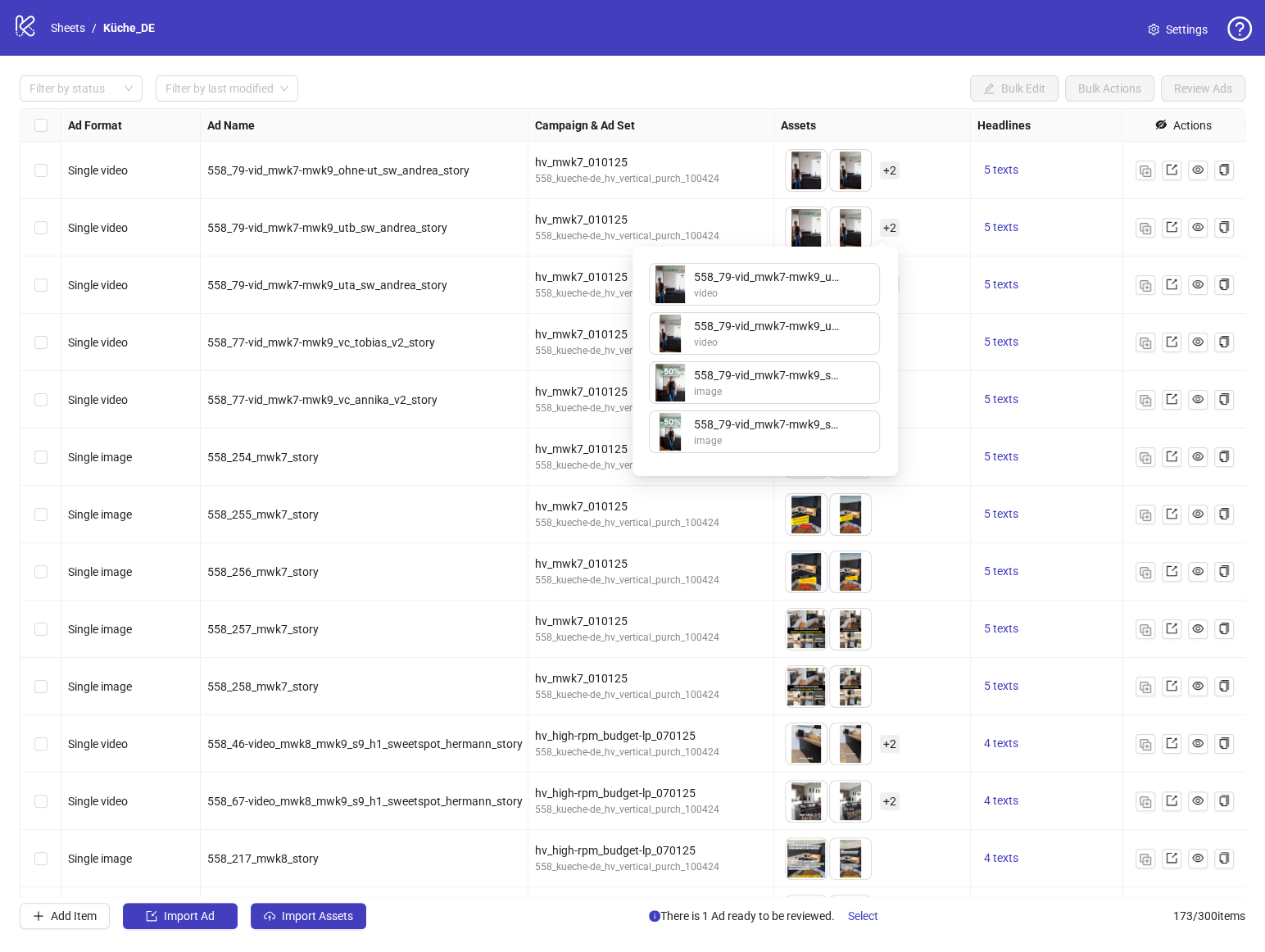 click on "Assets" at bounding box center (873, 125) 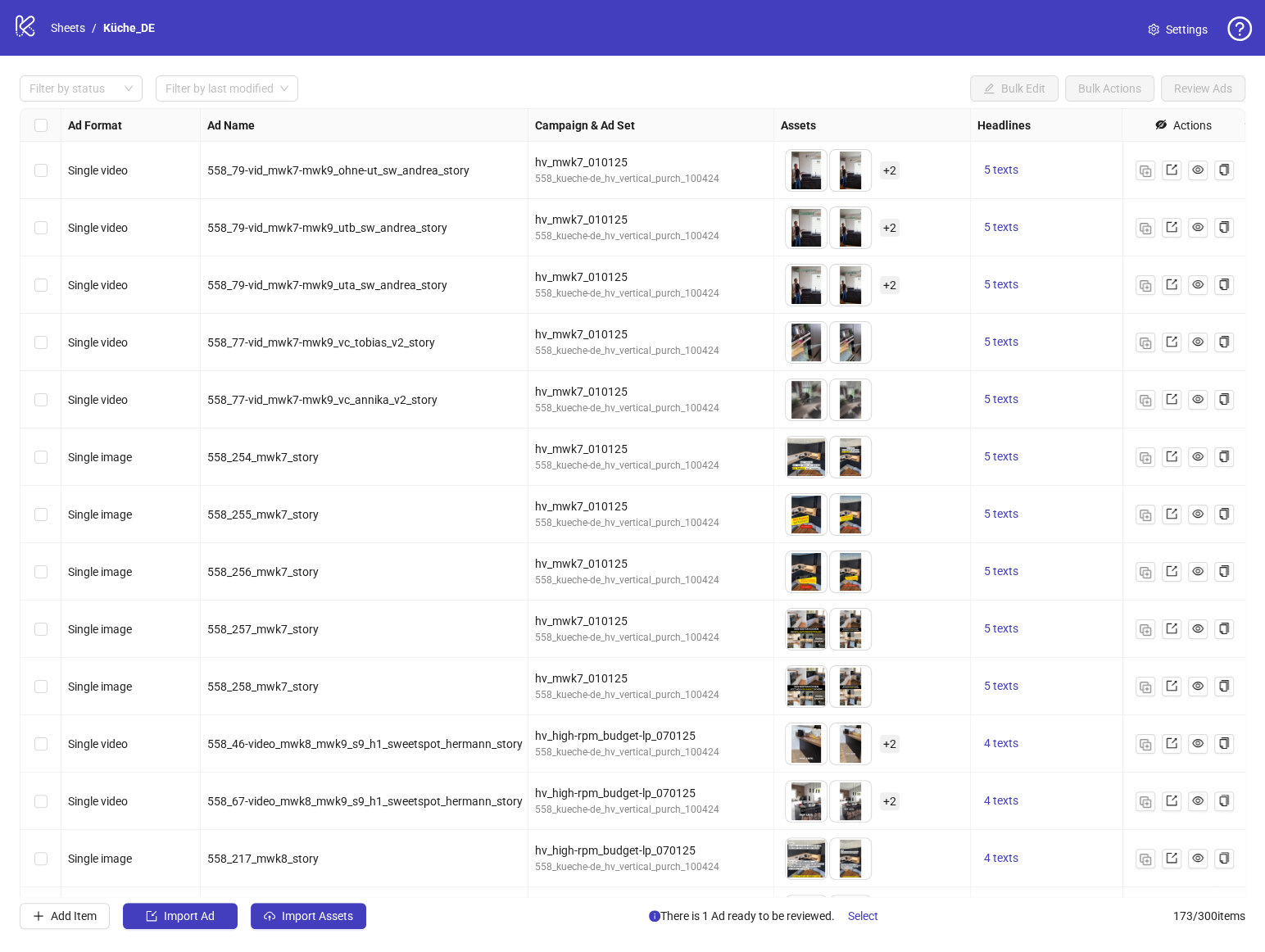 click on "+ 2" at bounding box center [890, 744] 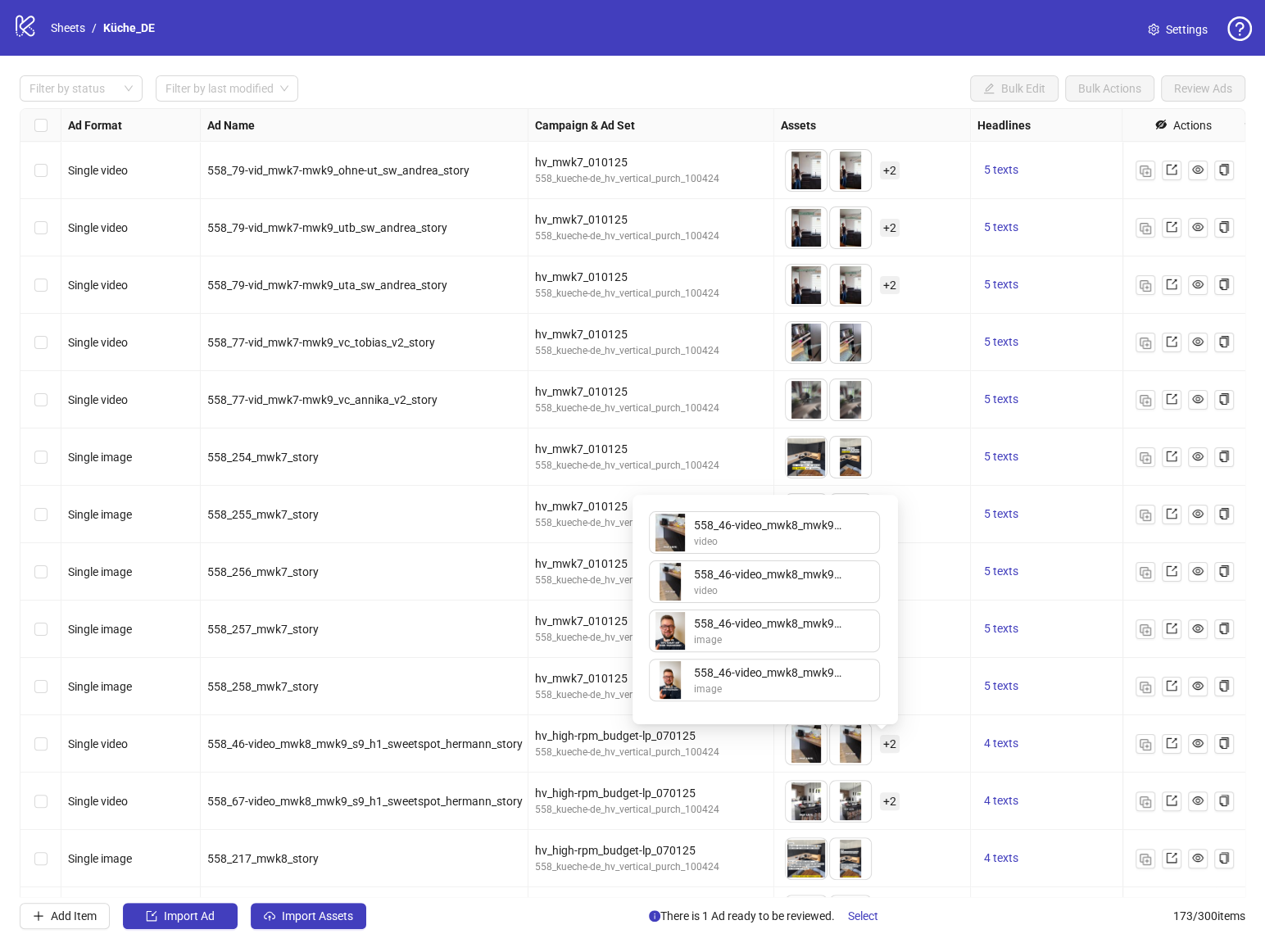click on "558_46-video_mwk8_mwk9_s9_h1_sweetspot_hermann_feed.jpg" at bounding box center [768, 623] 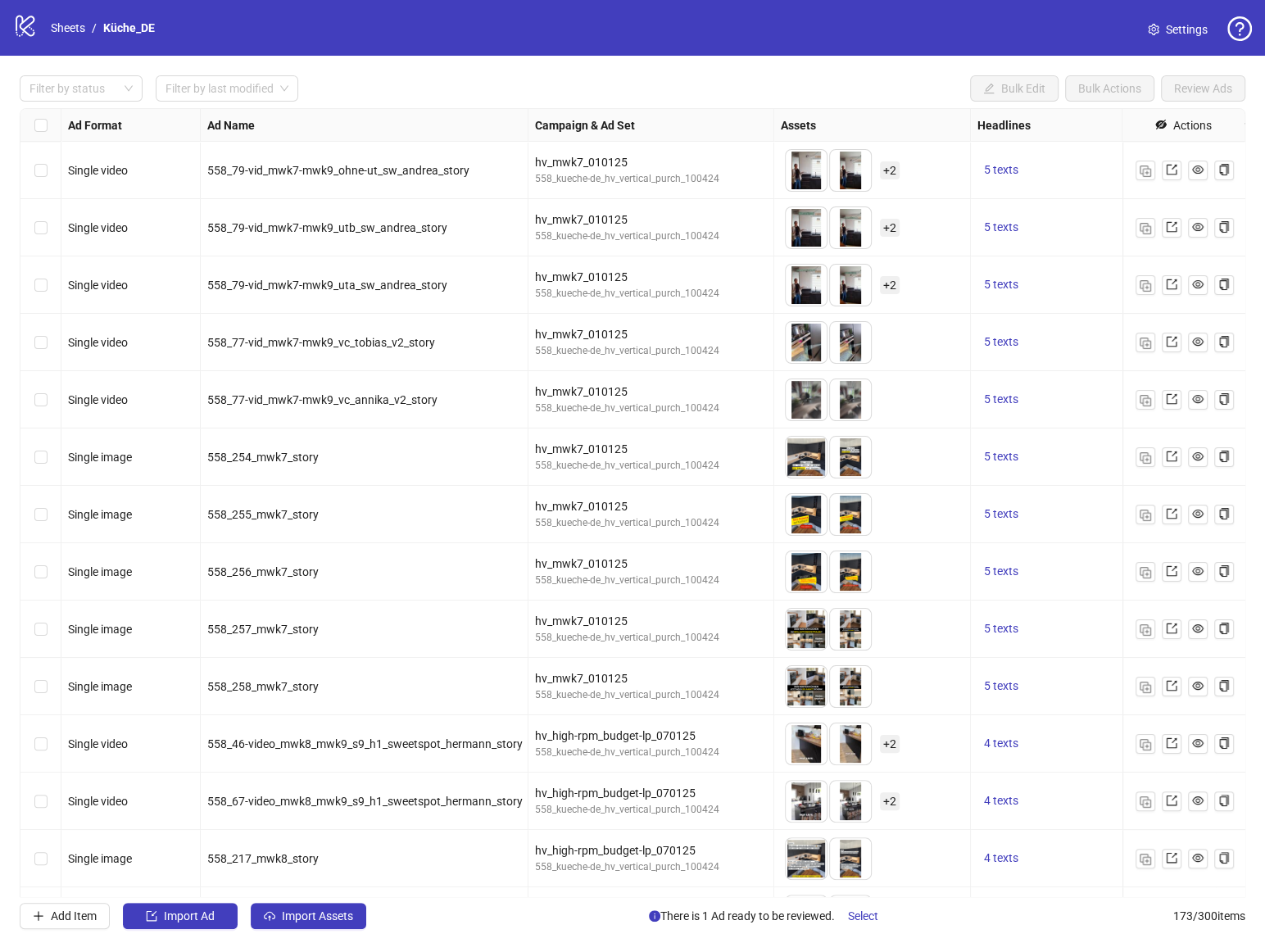 click on "logo/logo-mobile Sheets / Küche_DE Settings" at bounding box center [632, 28] 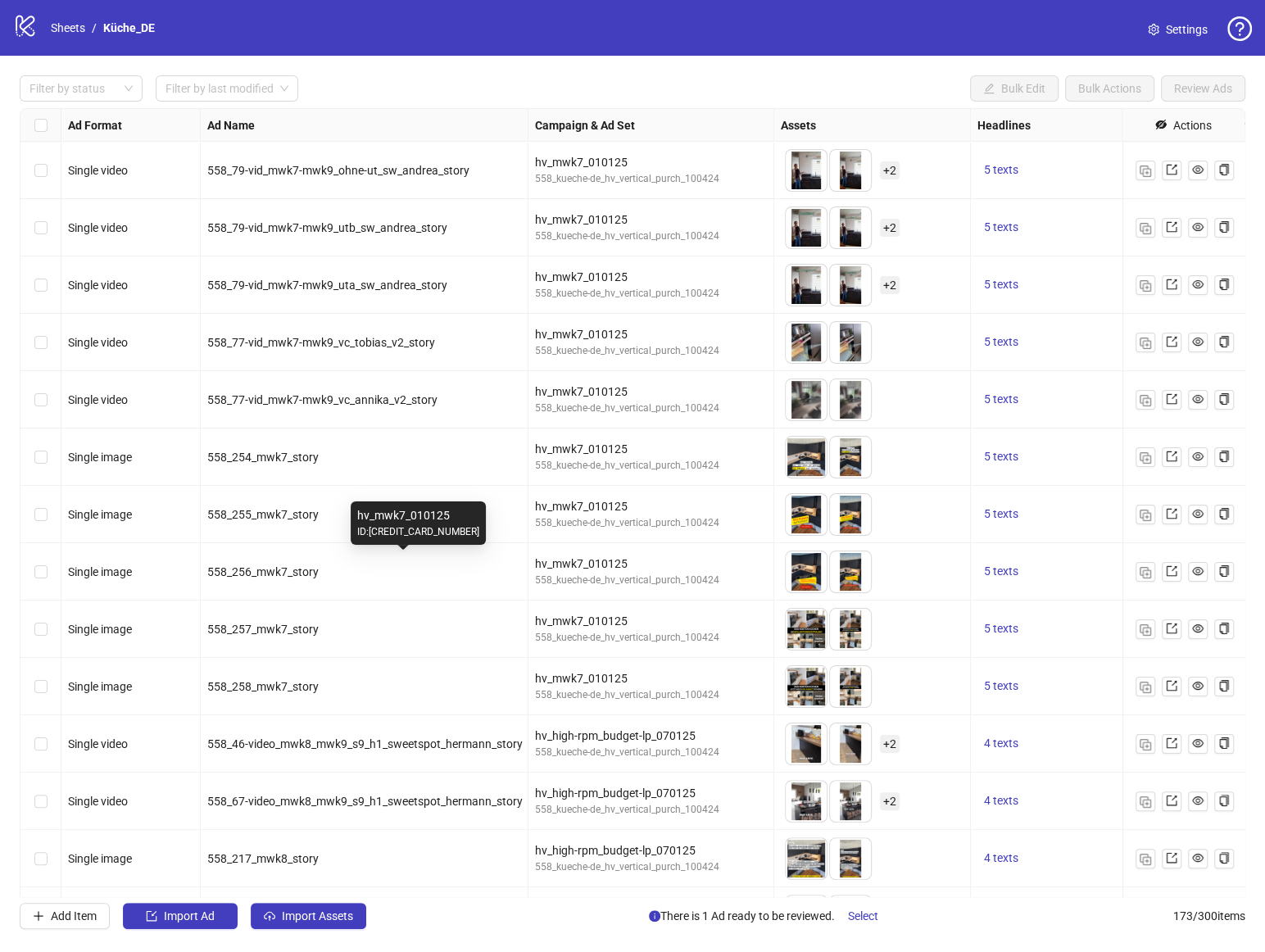 scroll, scrollTop: 0, scrollLeft: 247, axis: horizontal 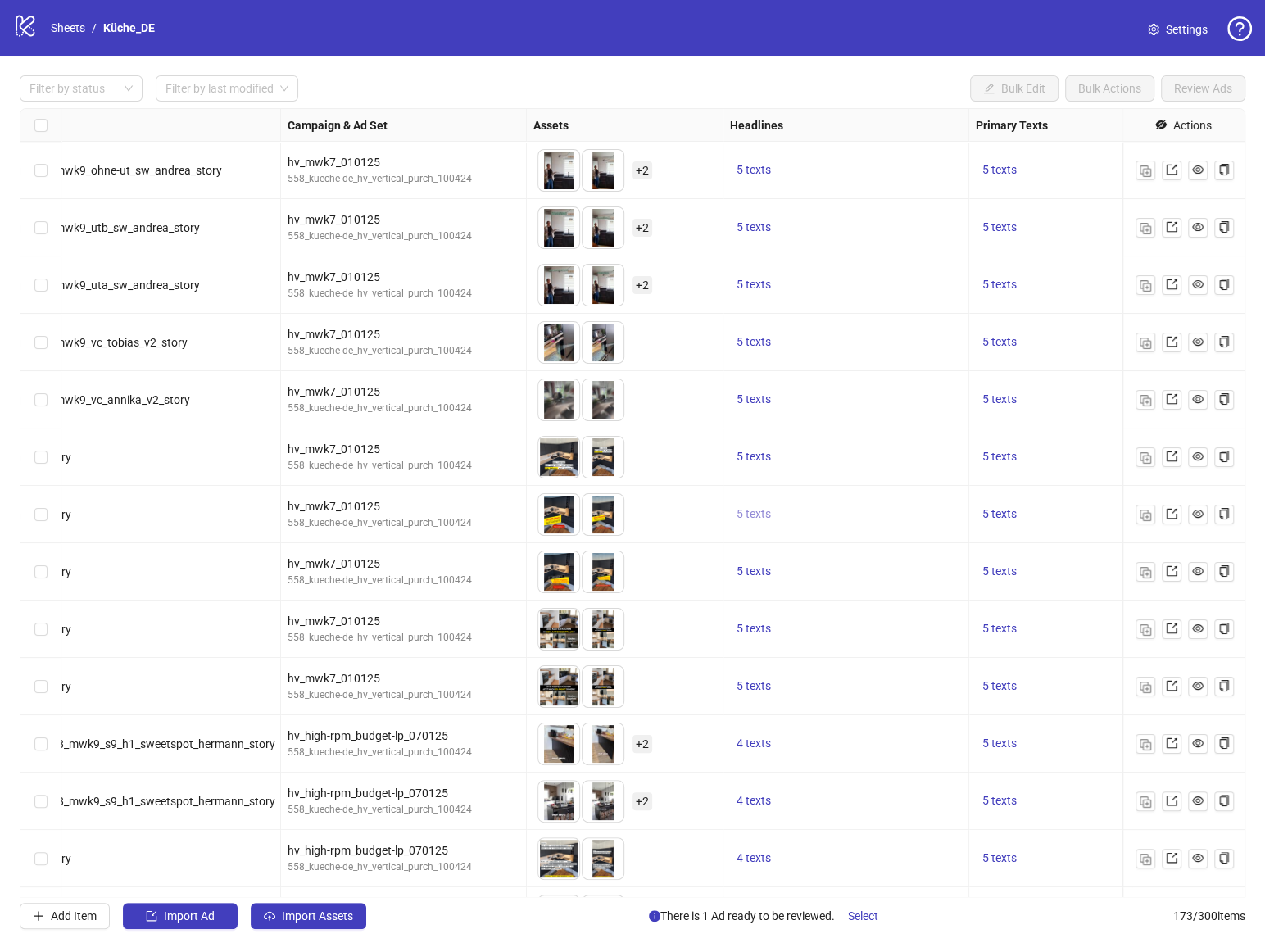 click on "5 texts" at bounding box center (754, 514) 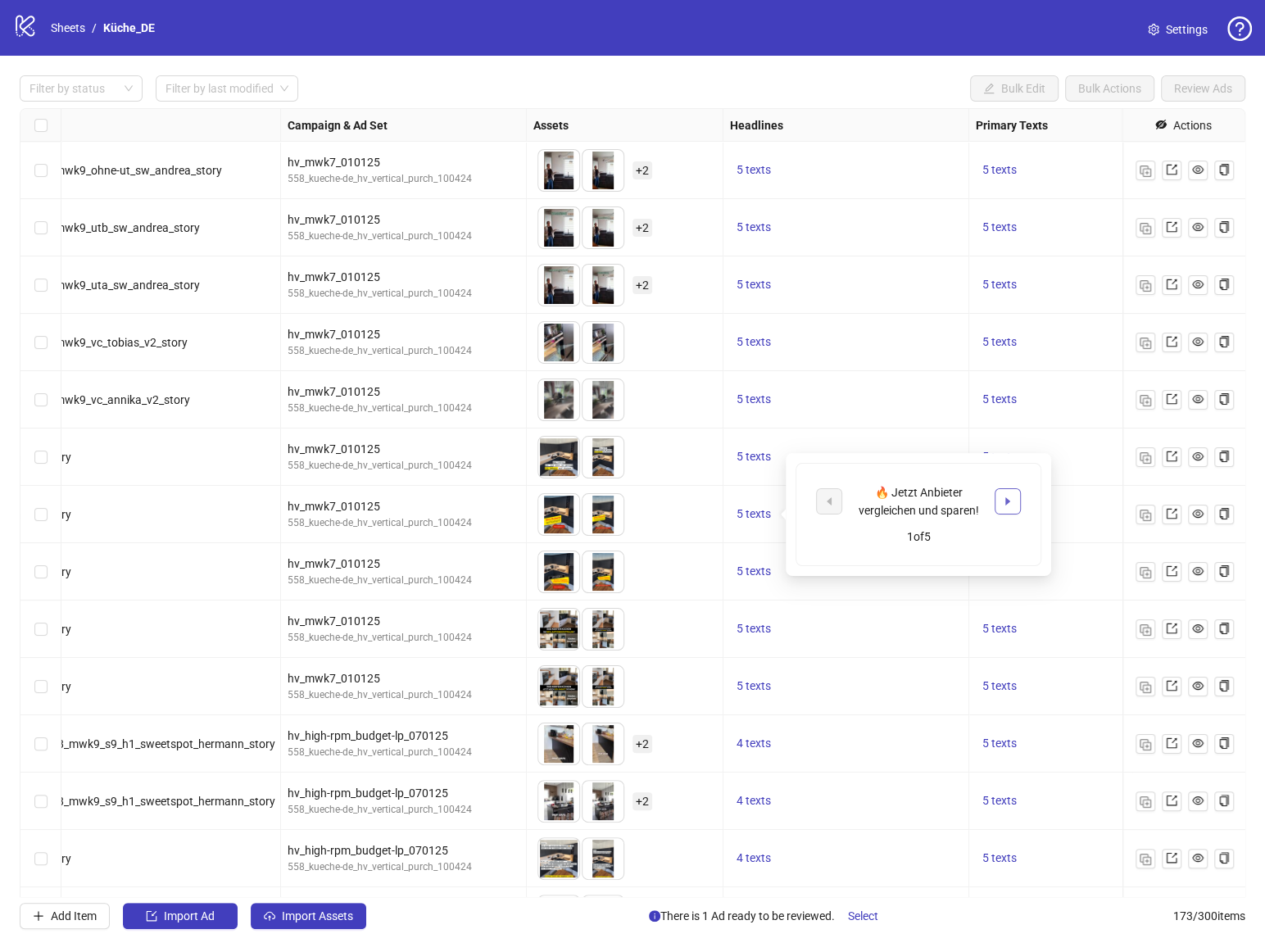 click at bounding box center (1008, 501) 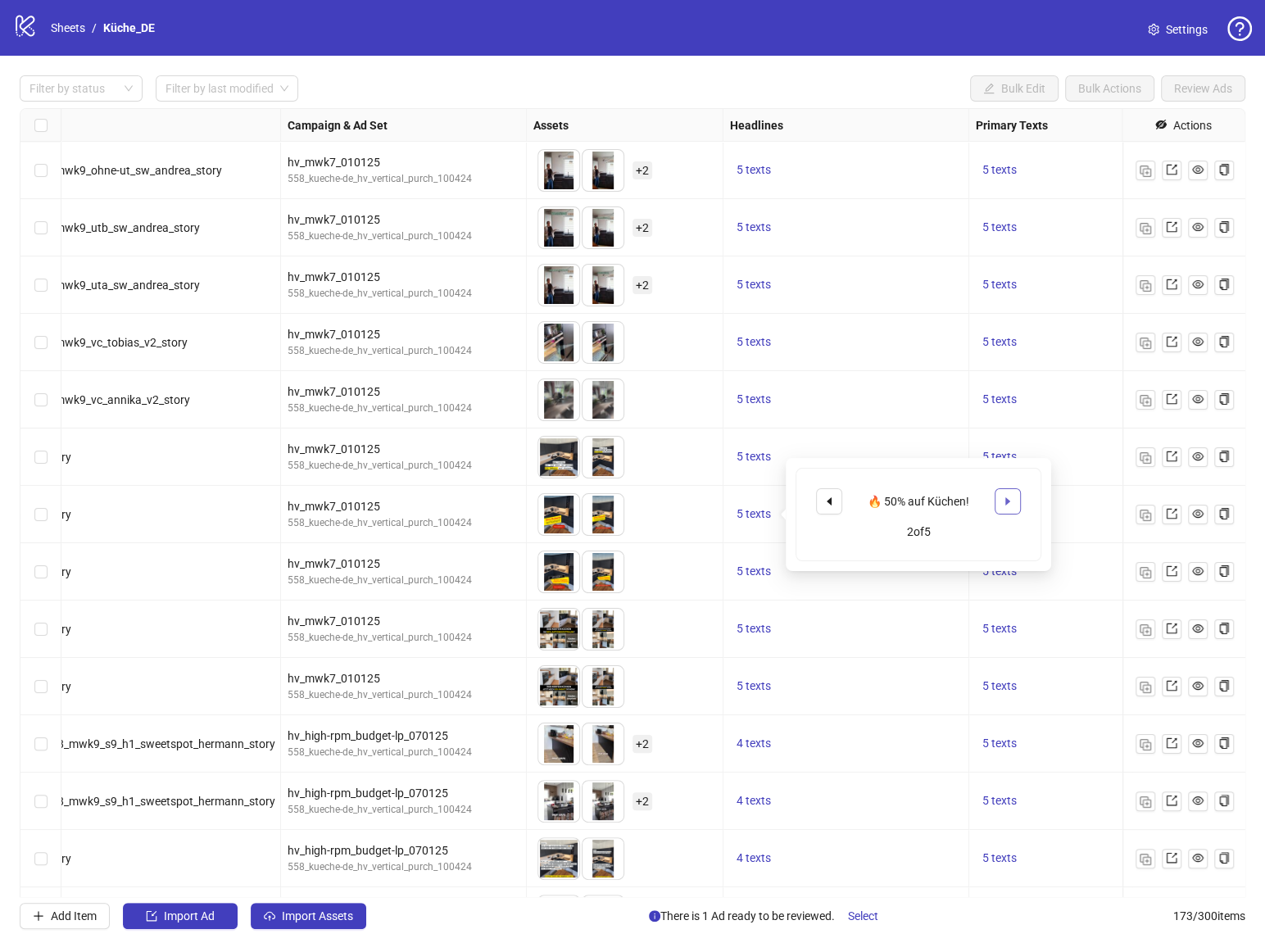 click at bounding box center [1008, 501] 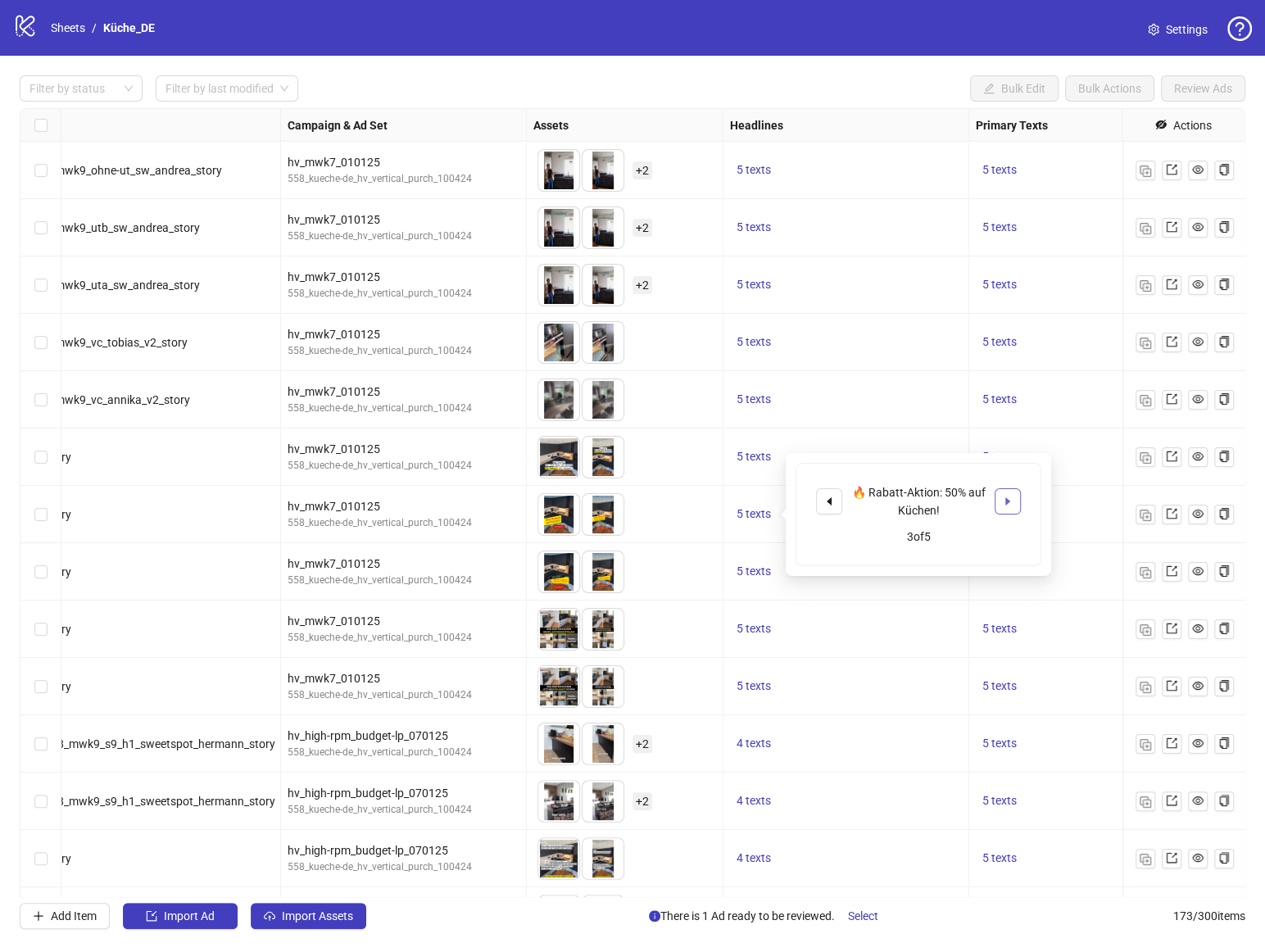 click at bounding box center [1008, 501] 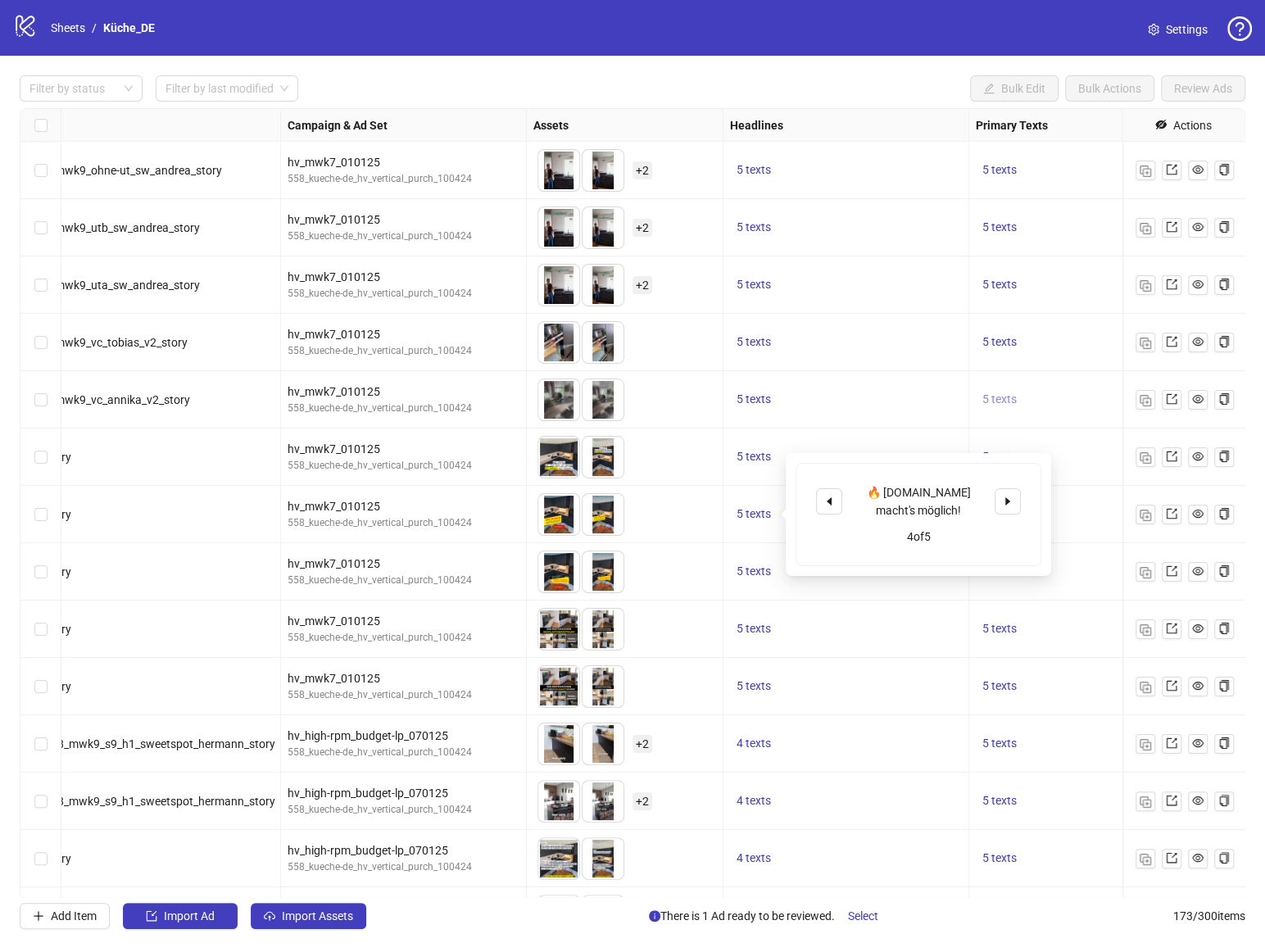 click on "5 texts" at bounding box center (1000, 400) 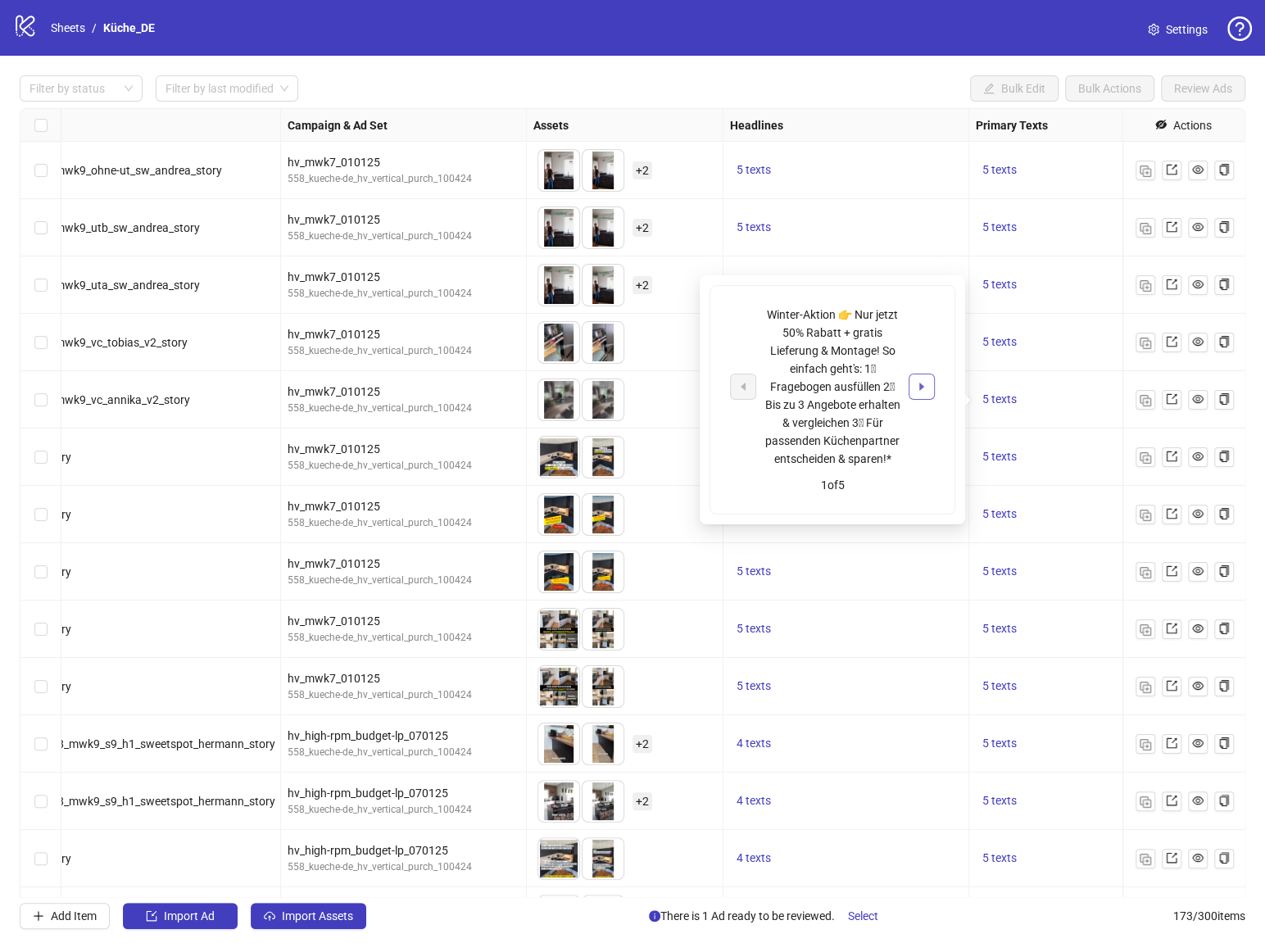 click 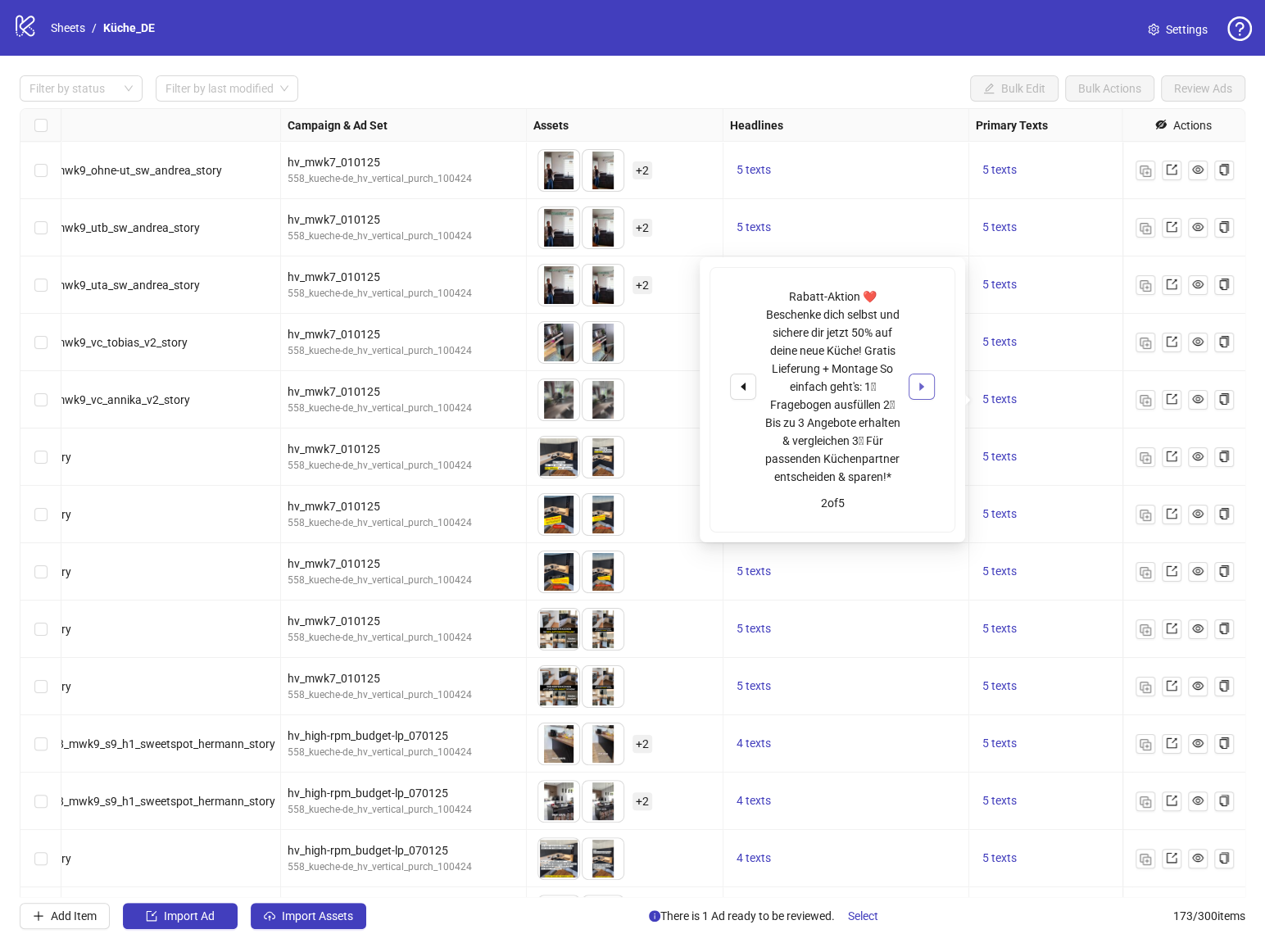 click 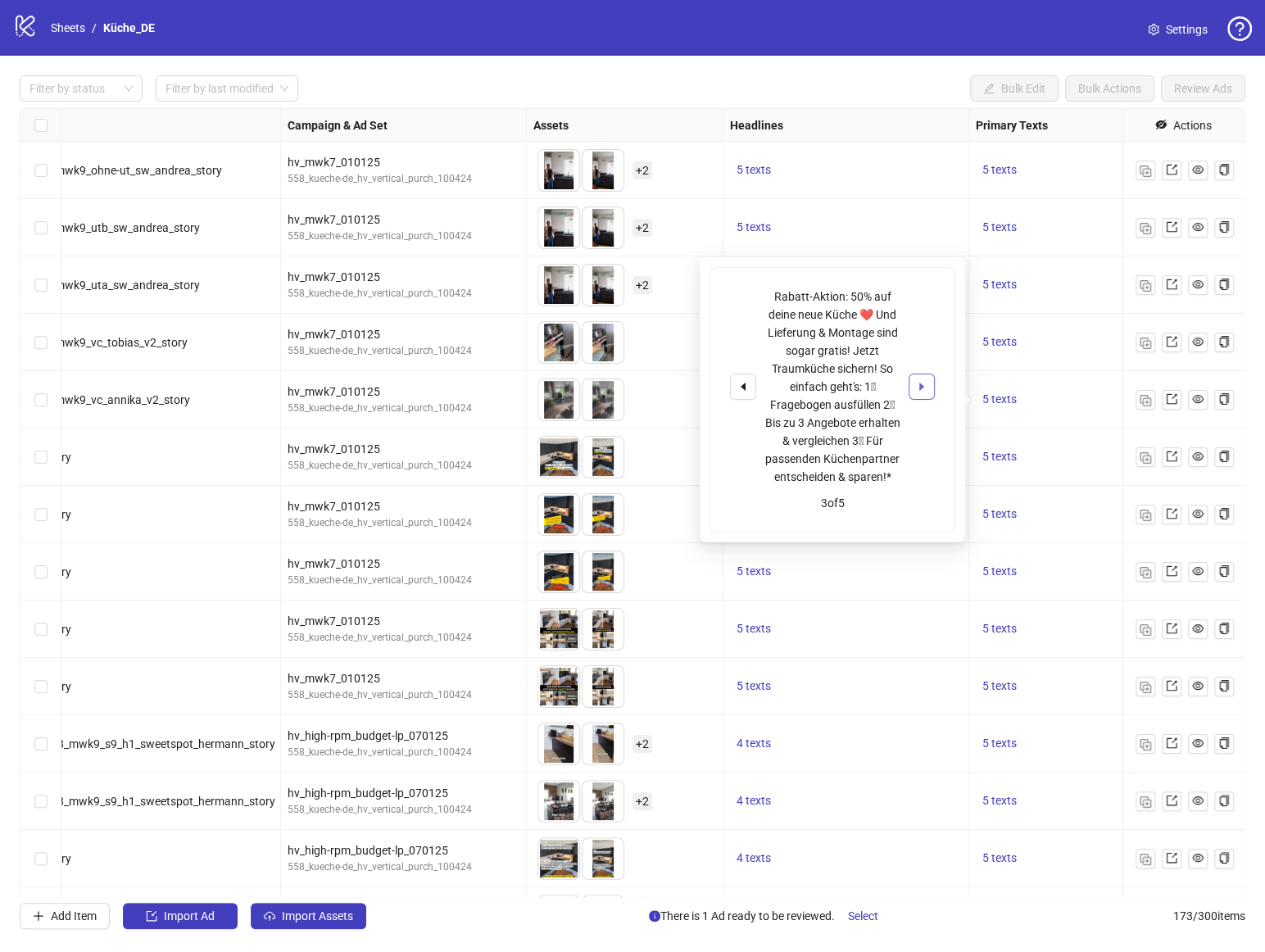 click 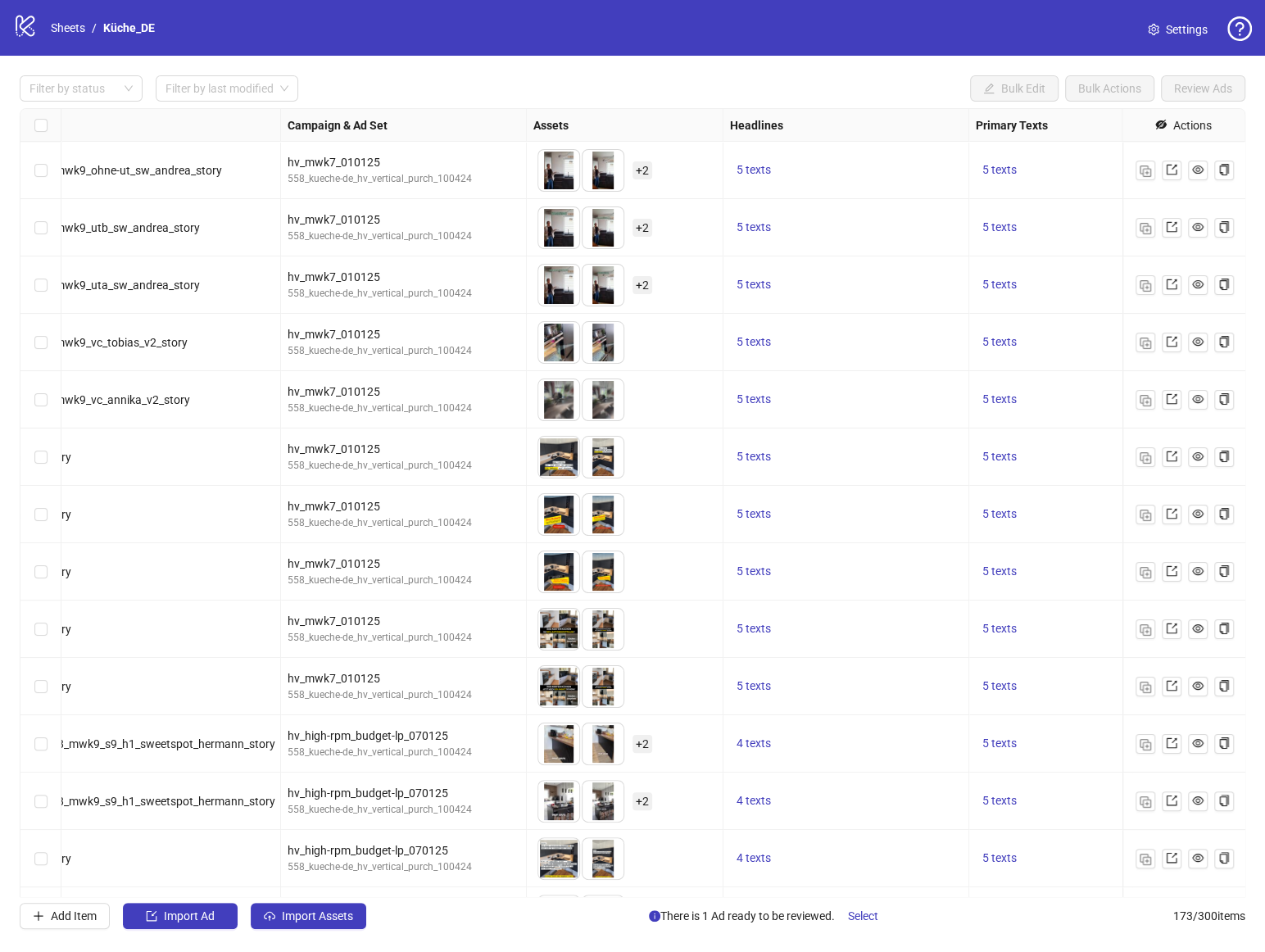 click on "5 texts" at bounding box center (846, 228) 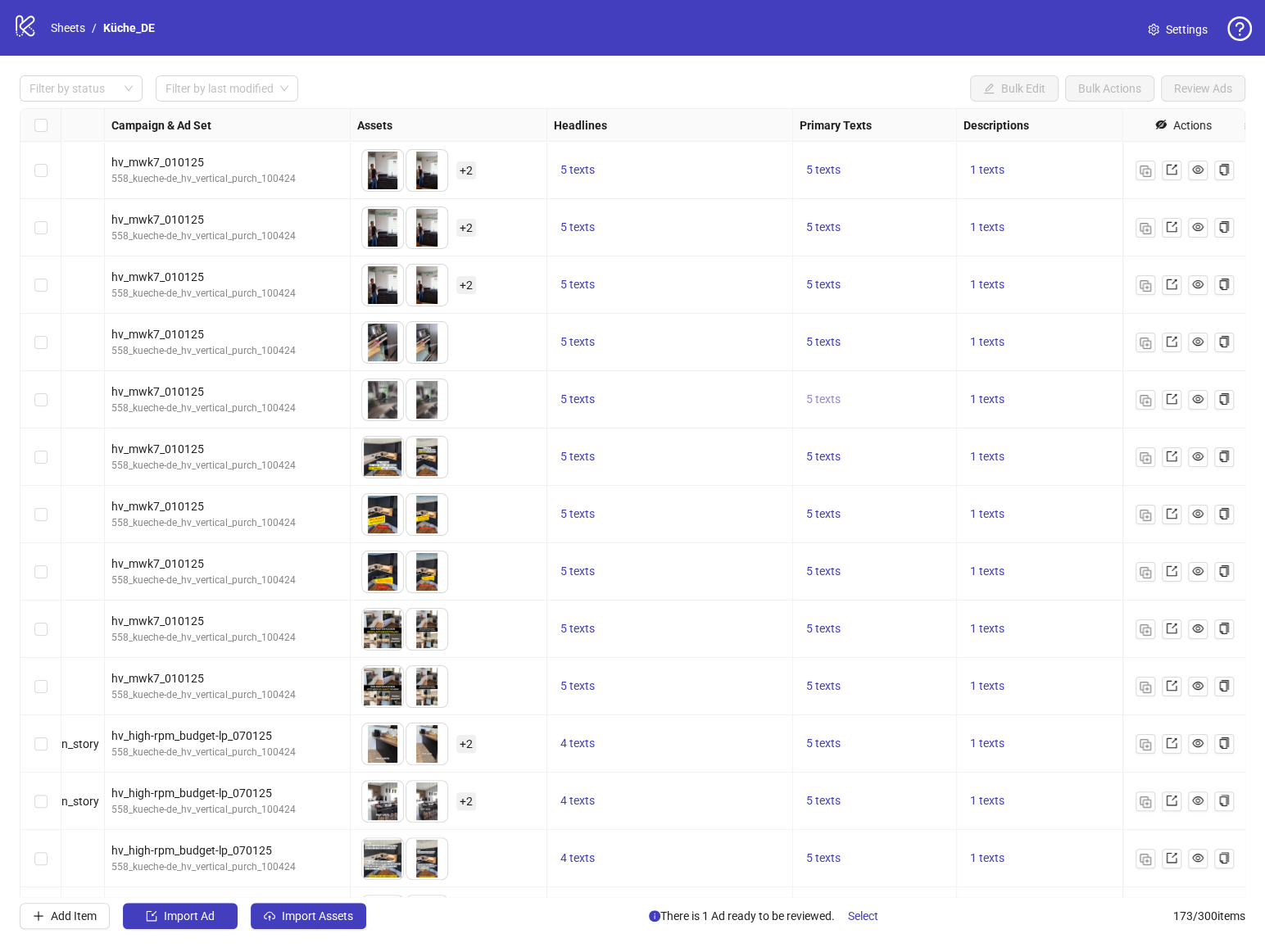 click on "5 texts" at bounding box center (823, 399) 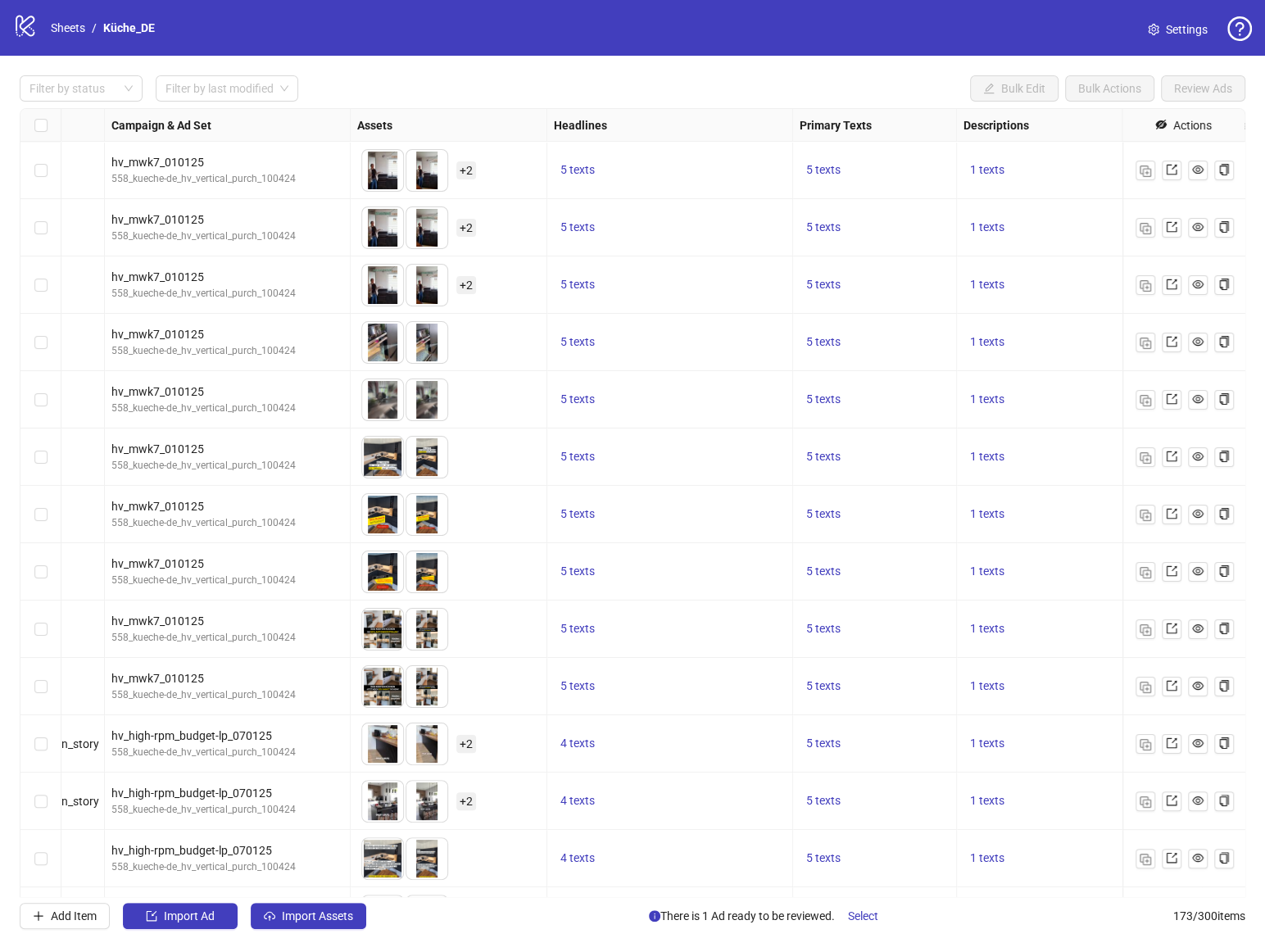 click on "5 texts" at bounding box center [670, 400] 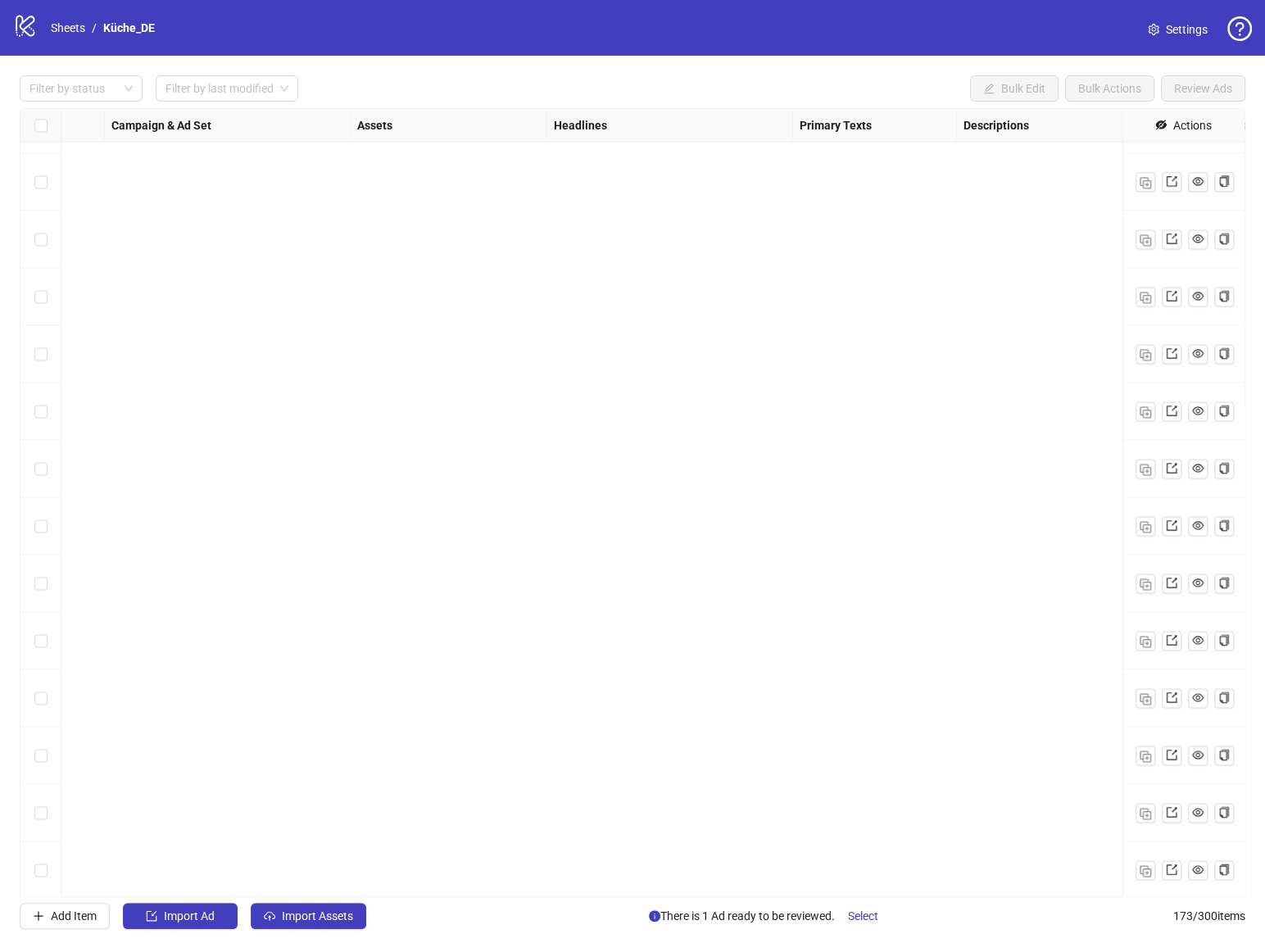 scroll, scrollTop: 9166, scrollLeft: 424, axis: both 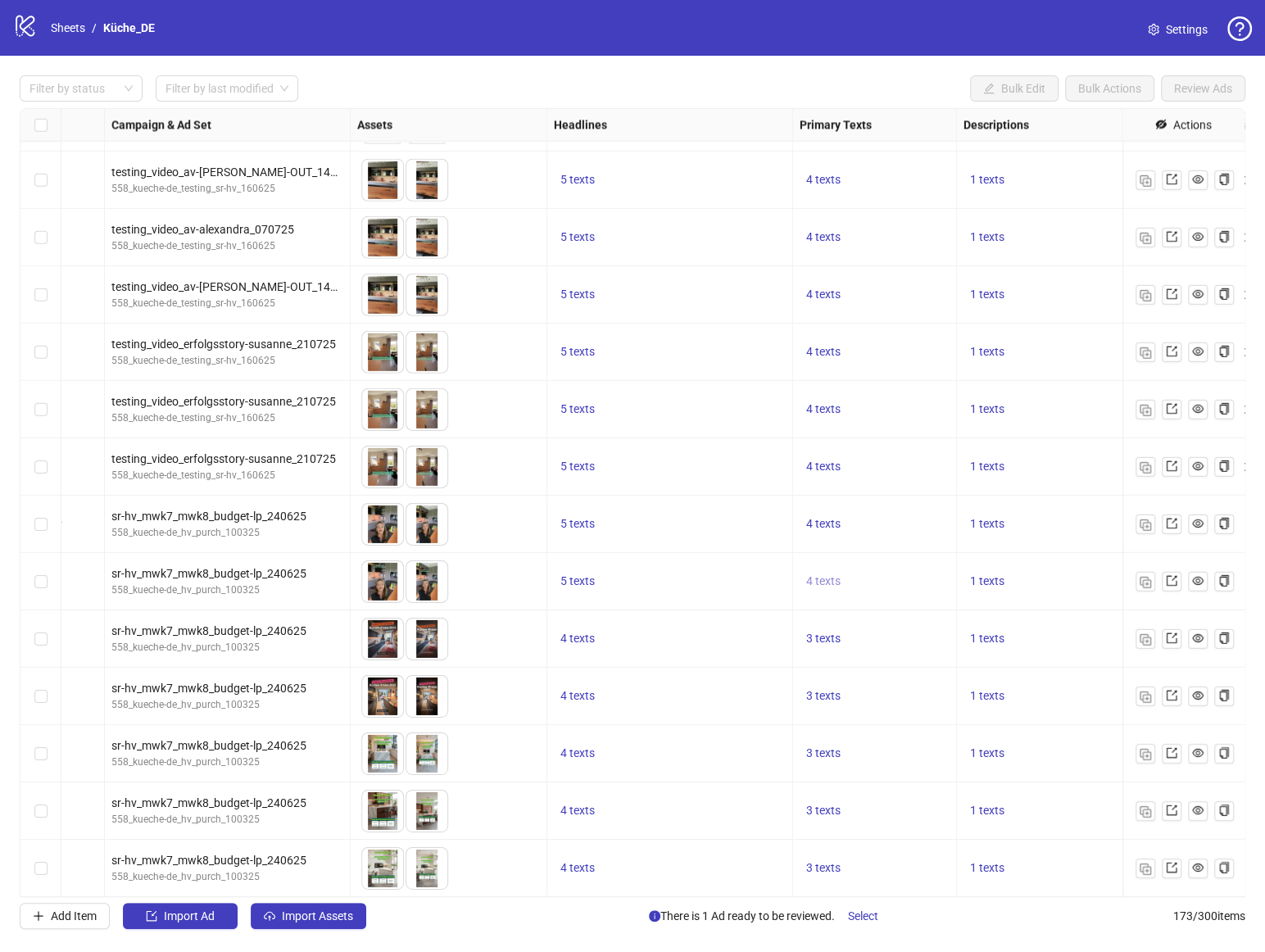 click on "4 texts" at bounding box center [823, 581] 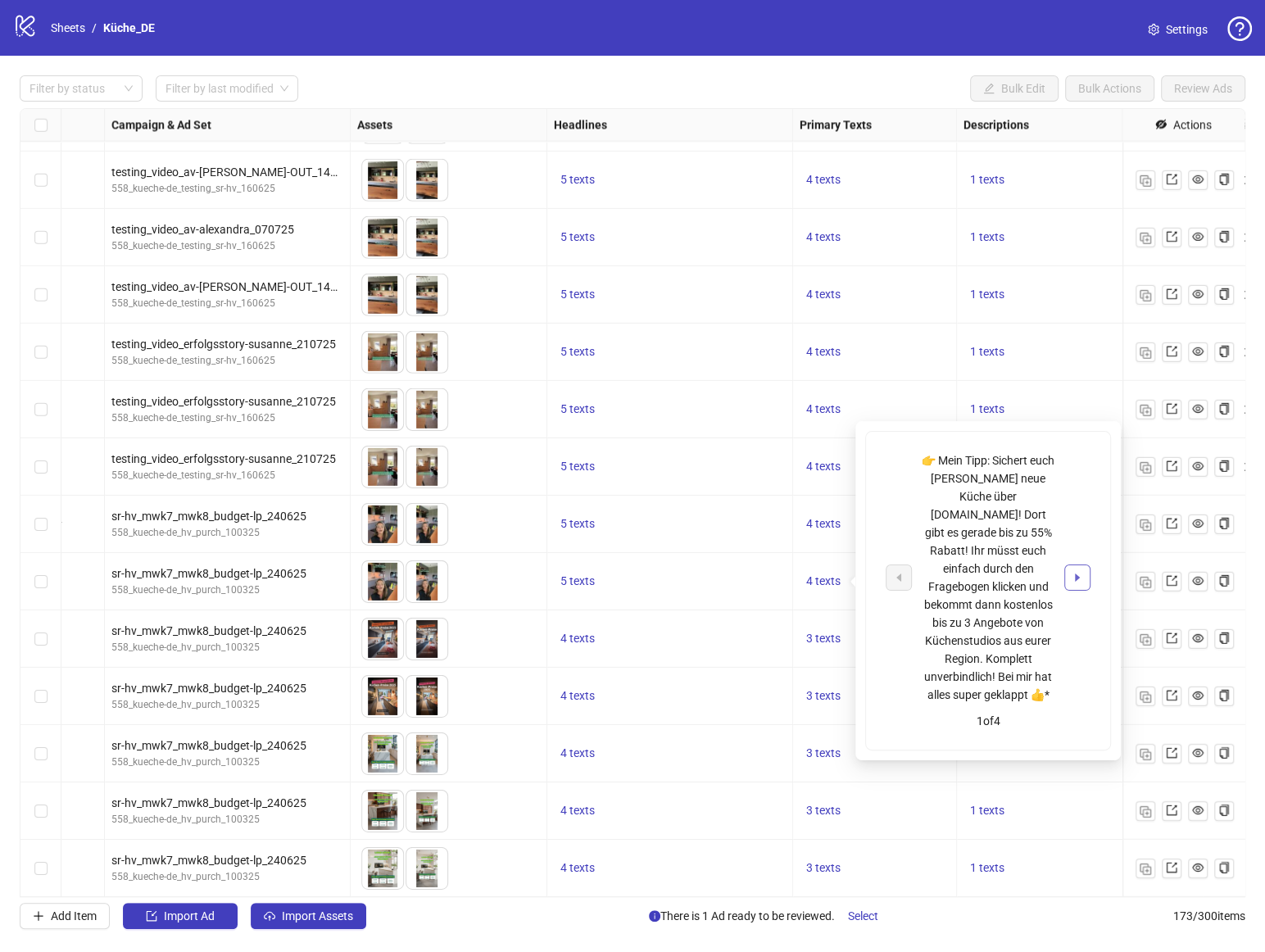 click at bounding box center (1077, 578) 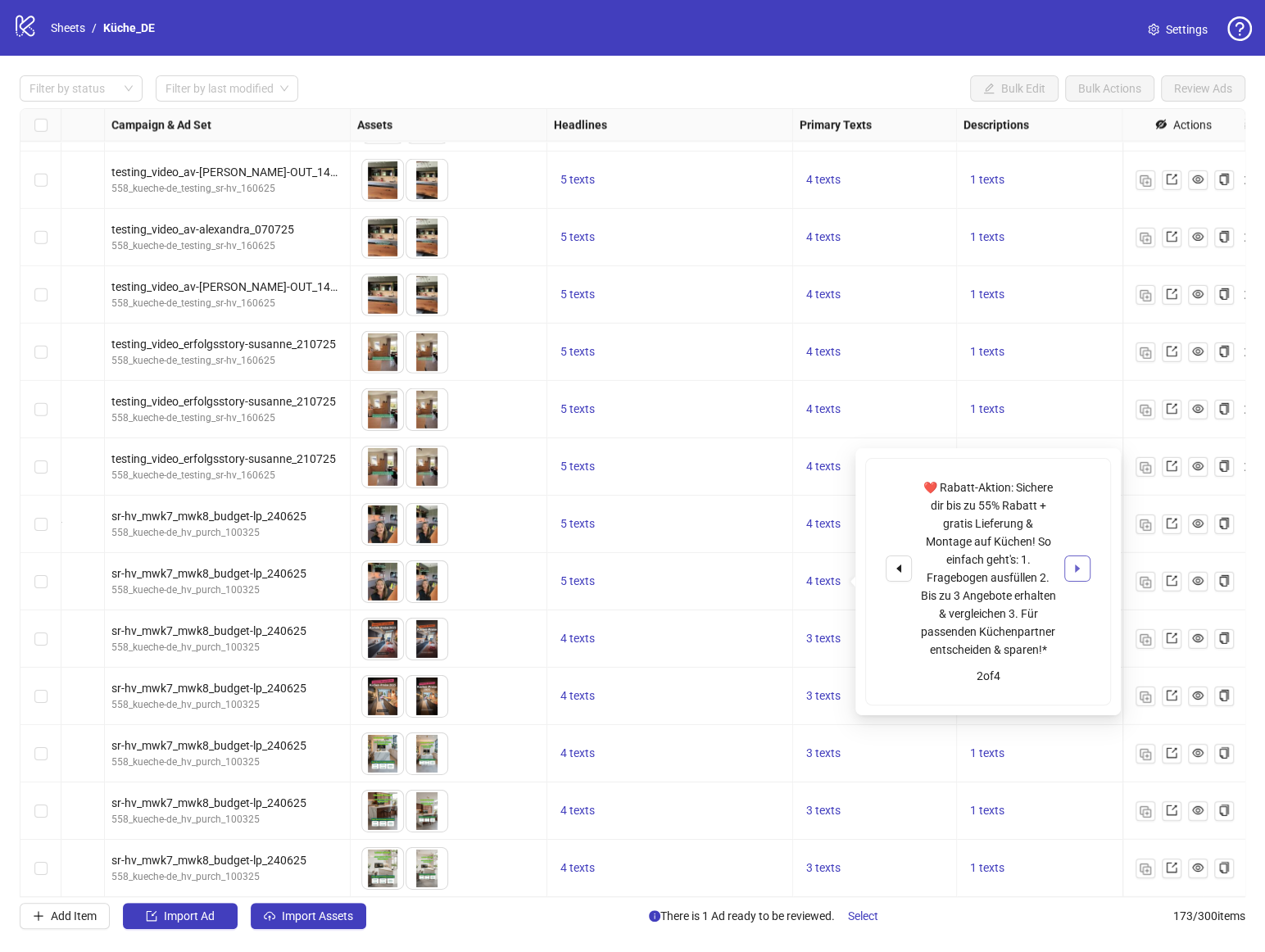 click at bounding box center [1077, 569] 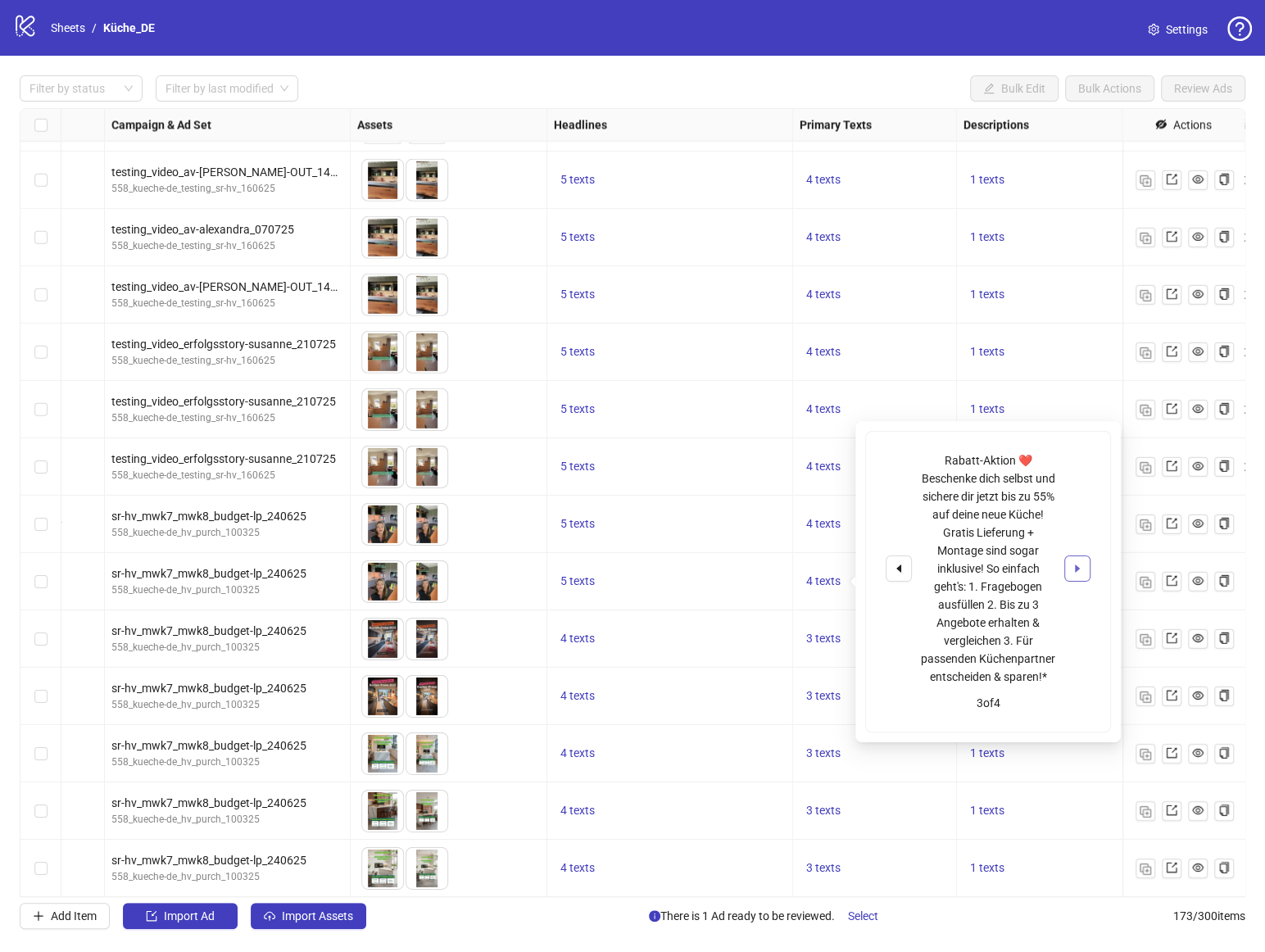 click at bounding box center (1077, 569) 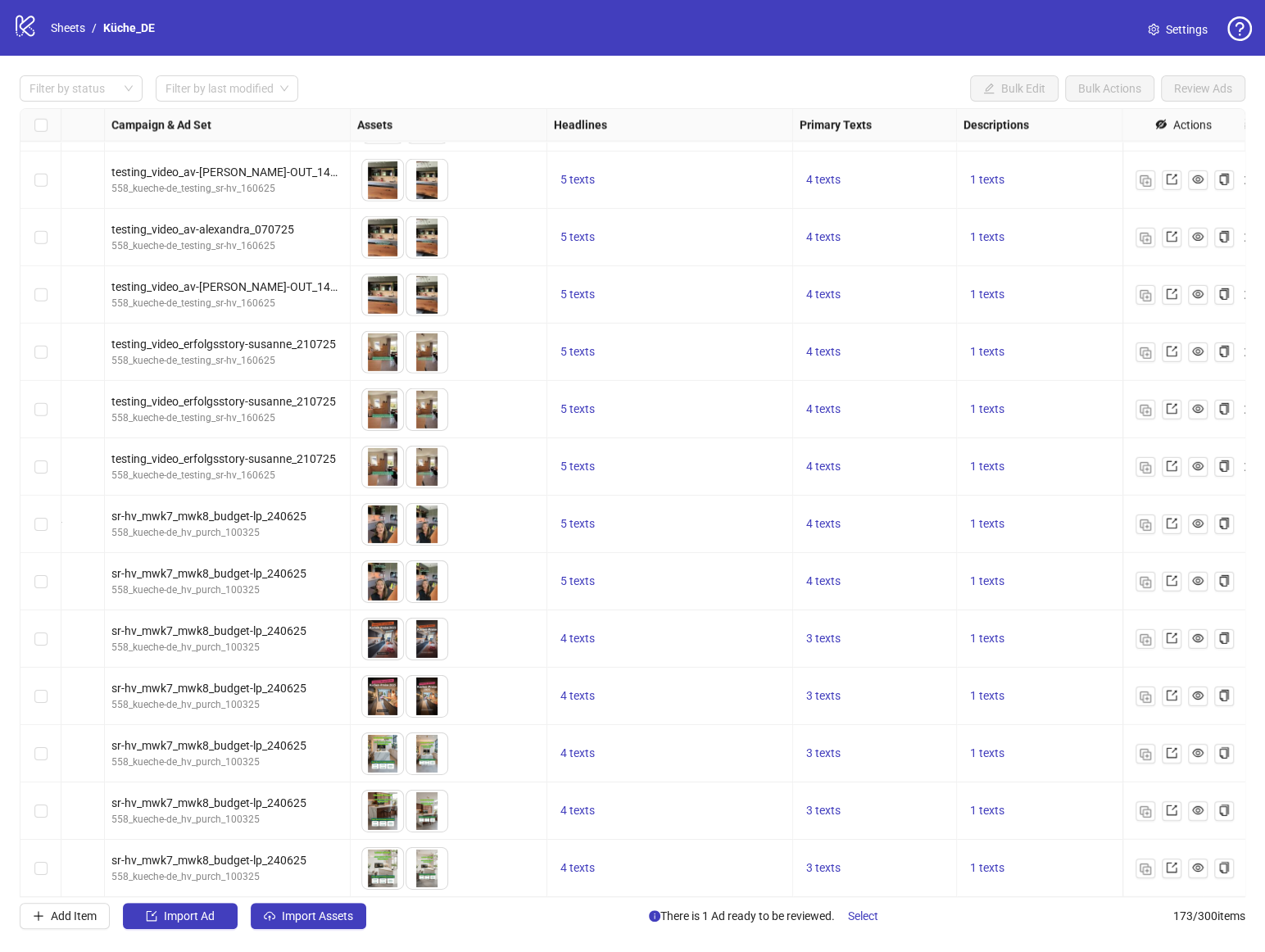 click on "4 texts" at bounding box center [875, 410] 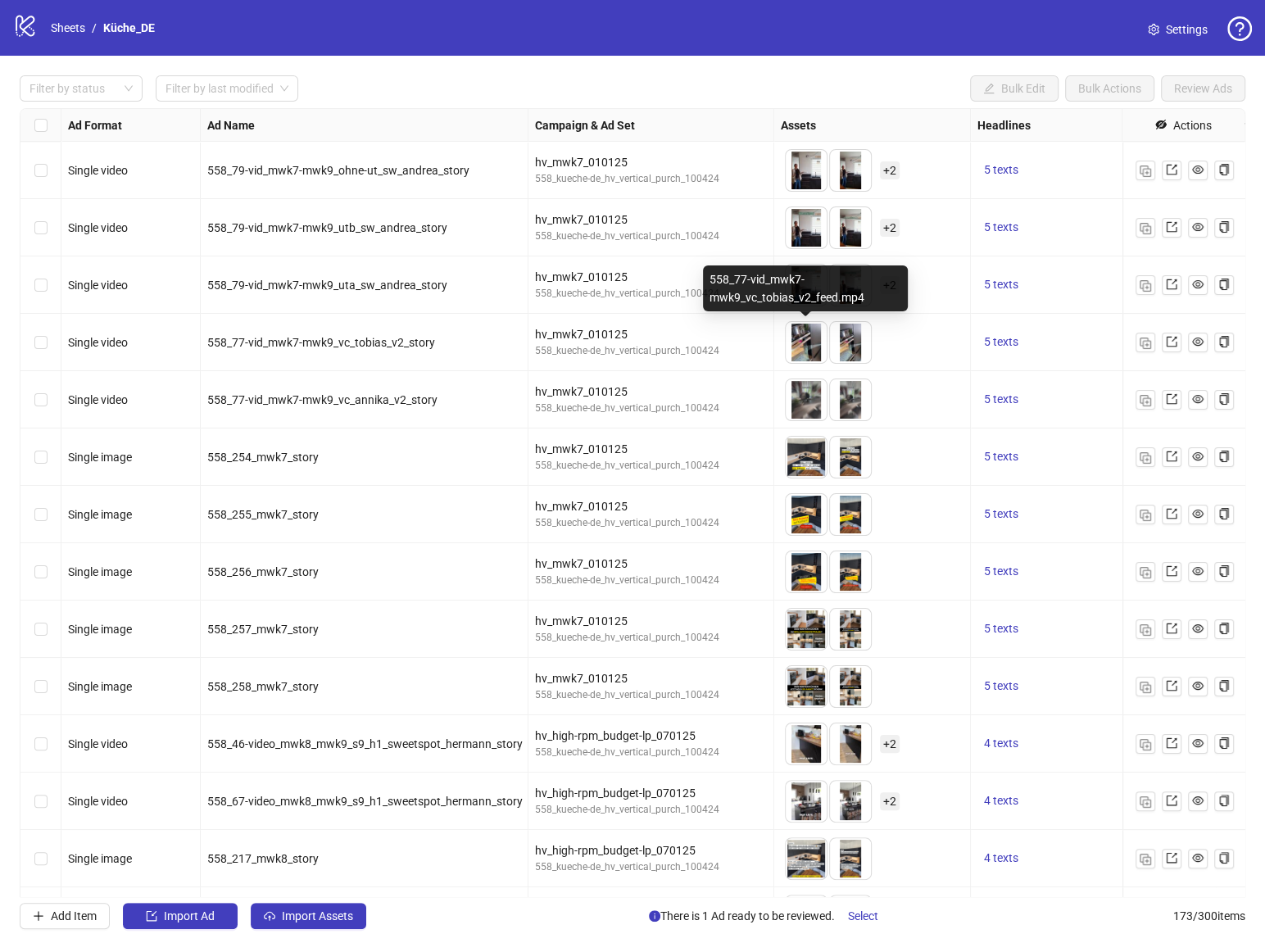 scroll, scrollTop: 0, scrollLeft: 332, axis: horizontal 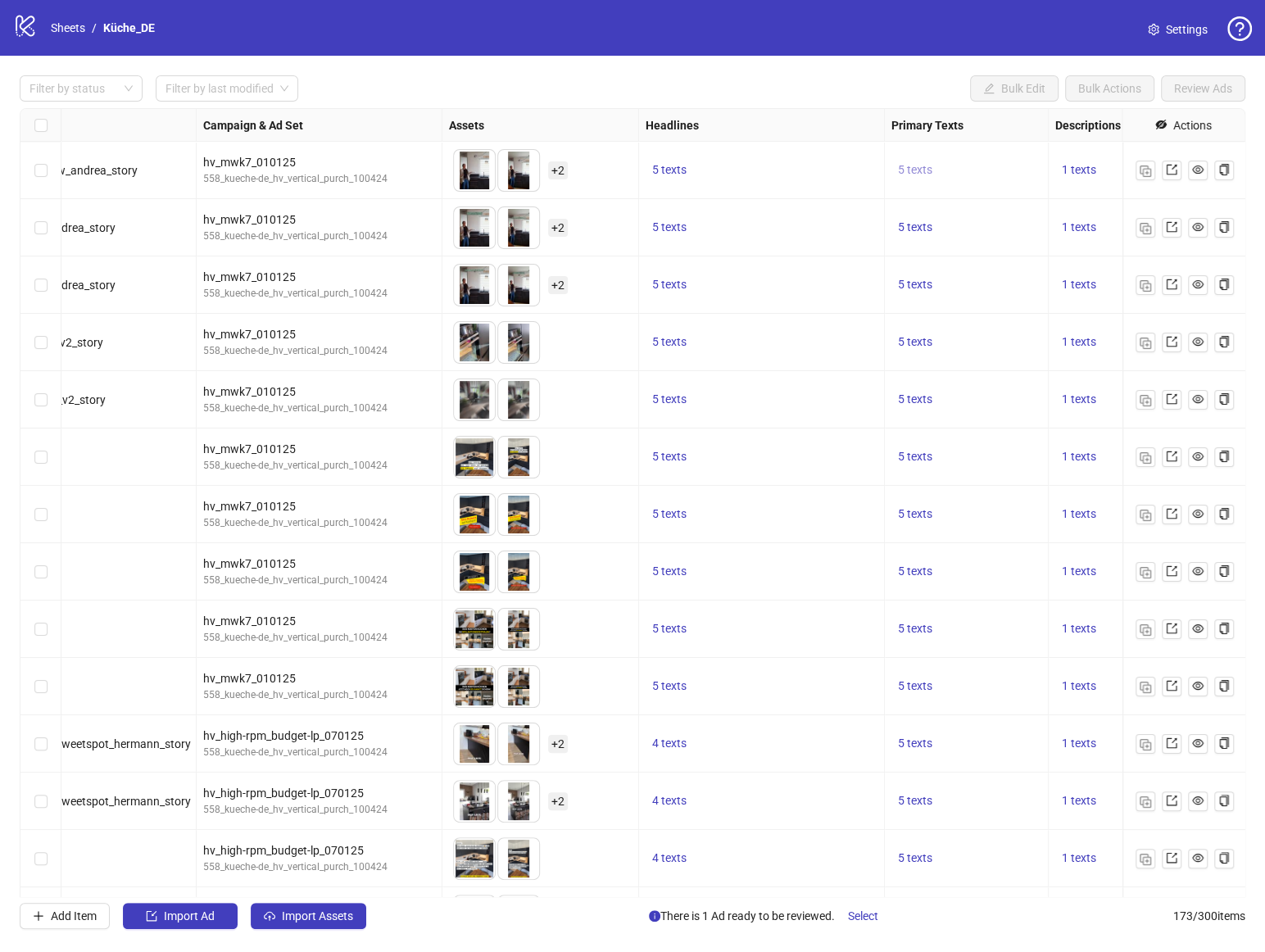 click on "5 texts" at bounding box center (915, 170) 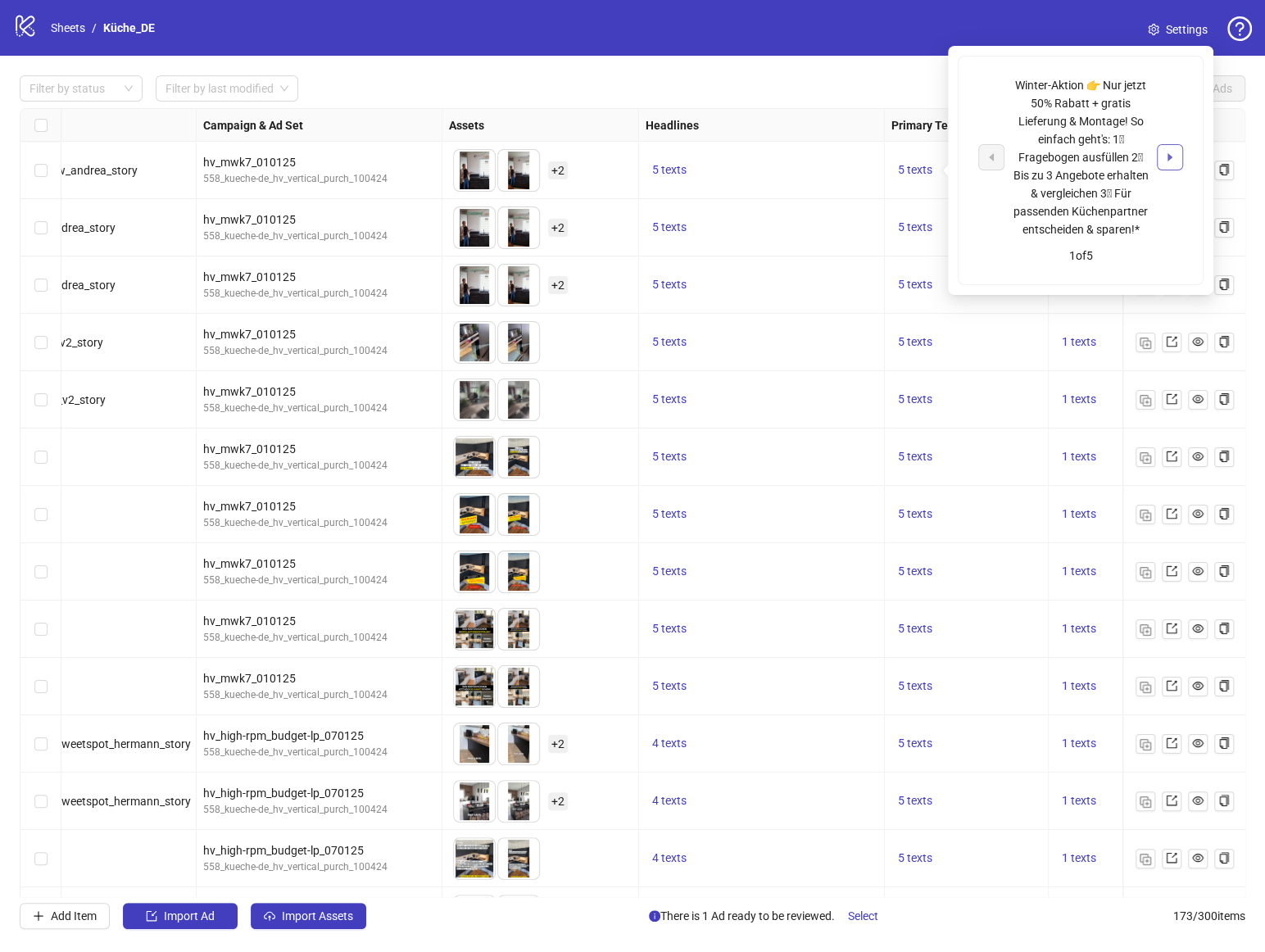 click 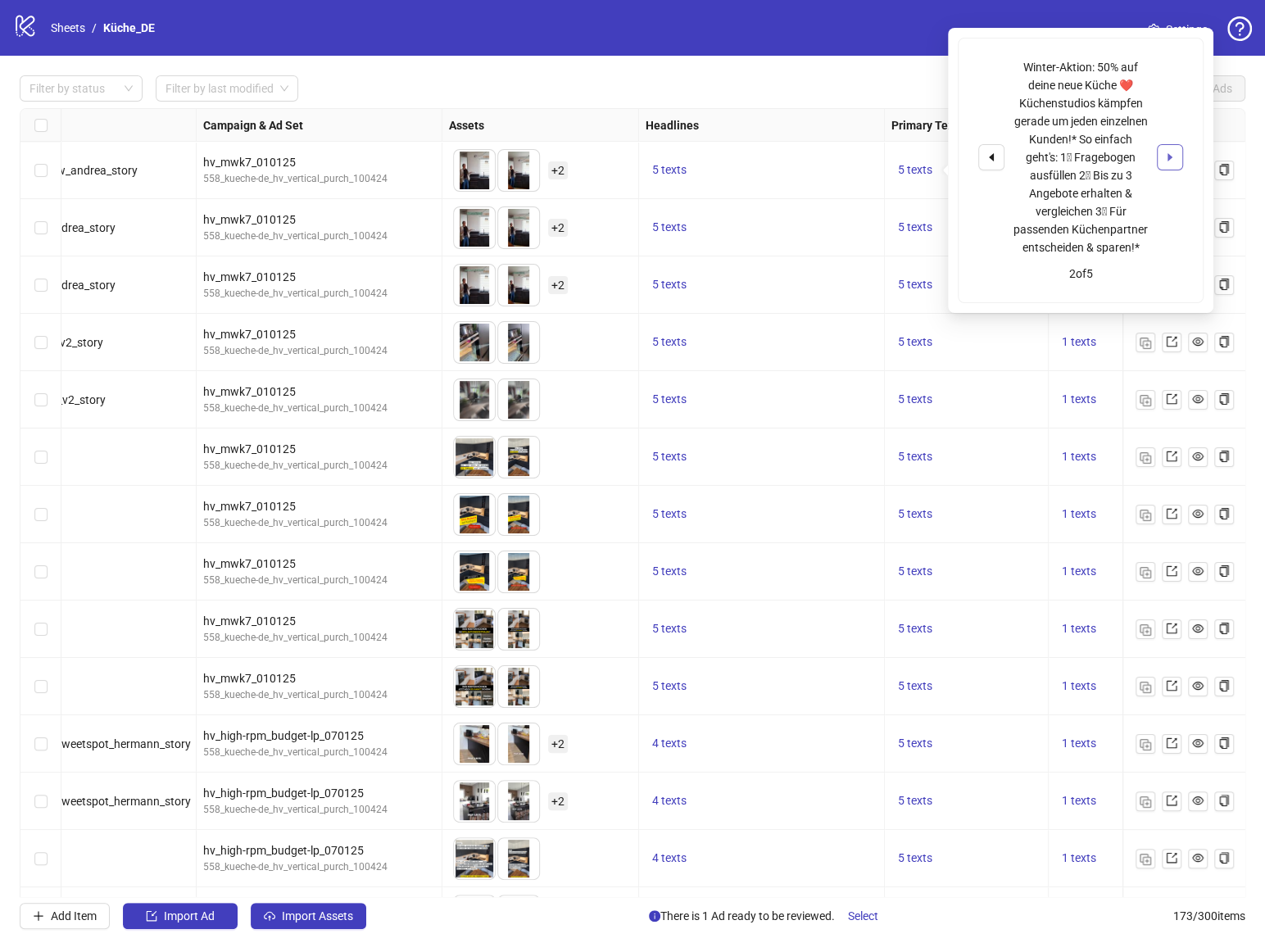 click 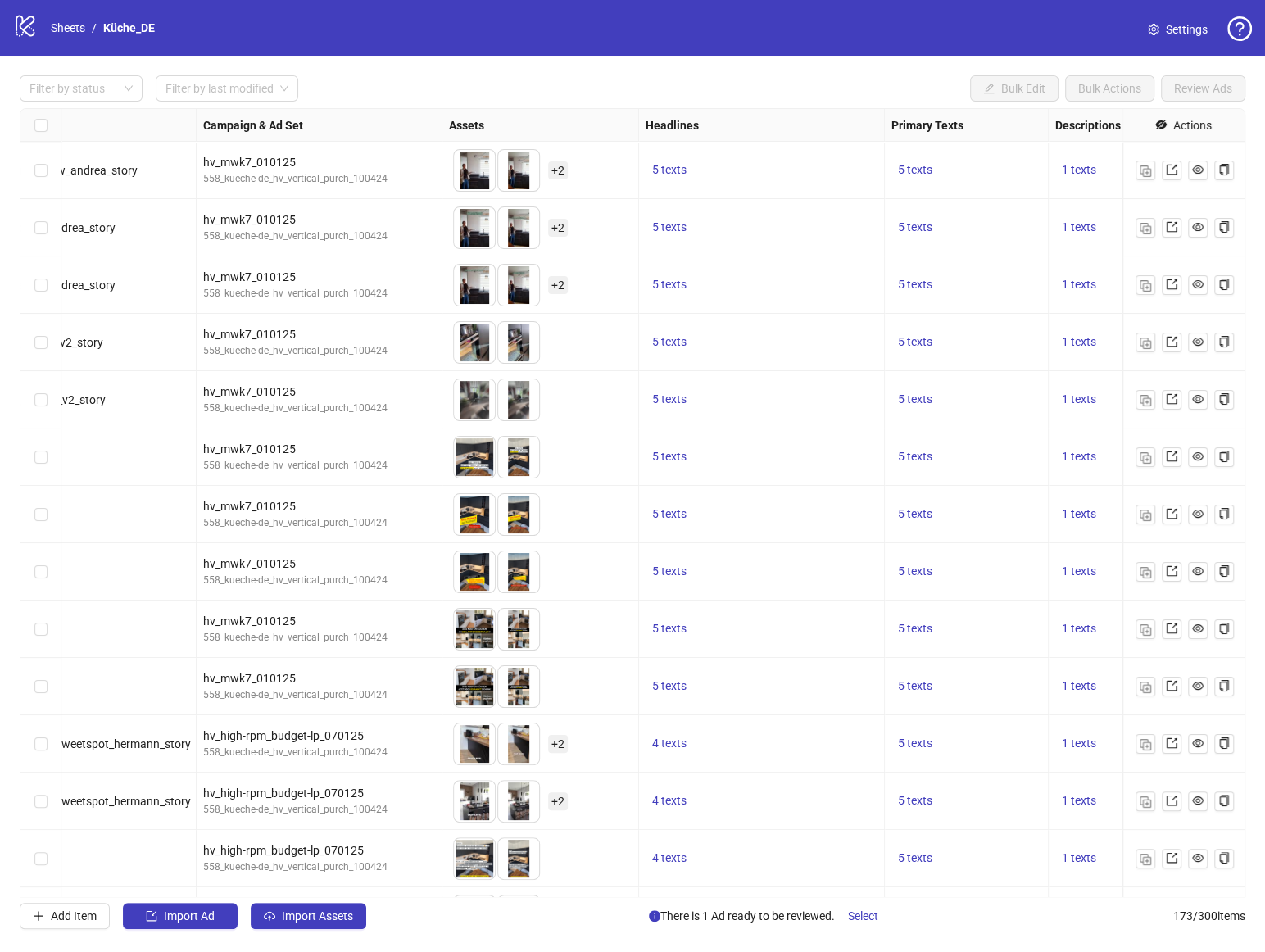 click on "Headlines" at bounding box center [762, 125] 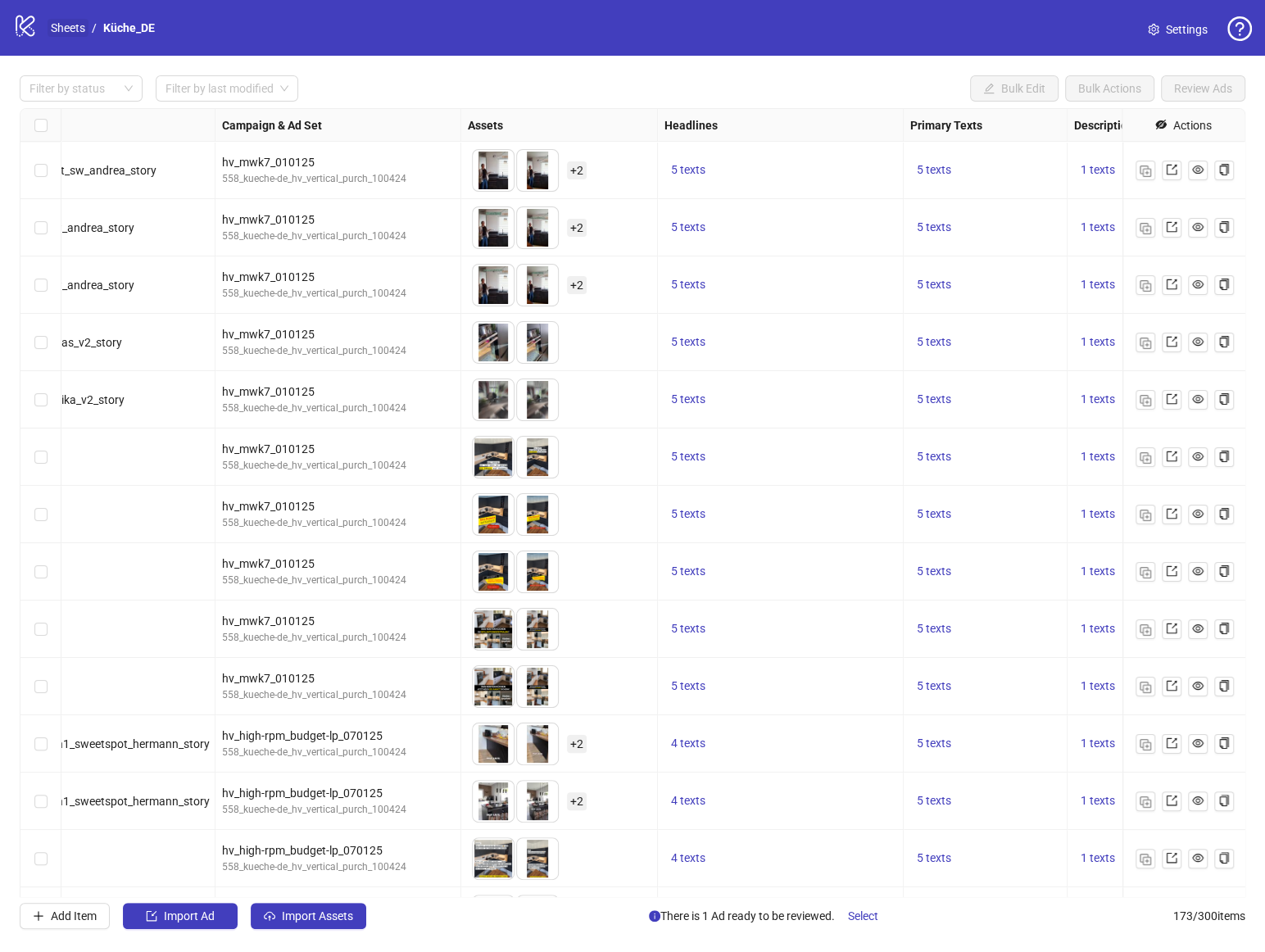 click on "Sheets" at bounding box center (68, 28) 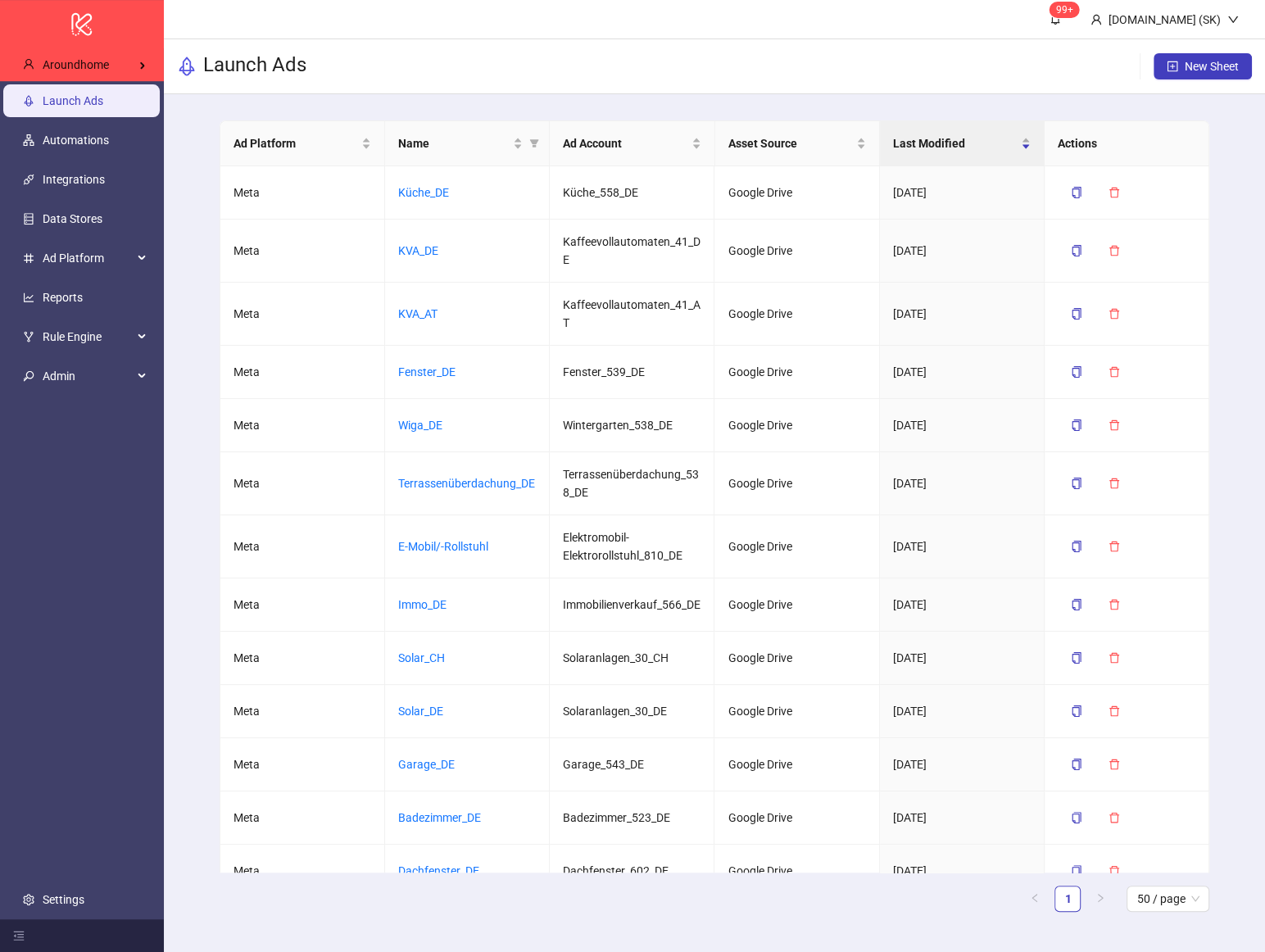 click on "Launch Ads New Sheet" at bounding box center (714, 66) 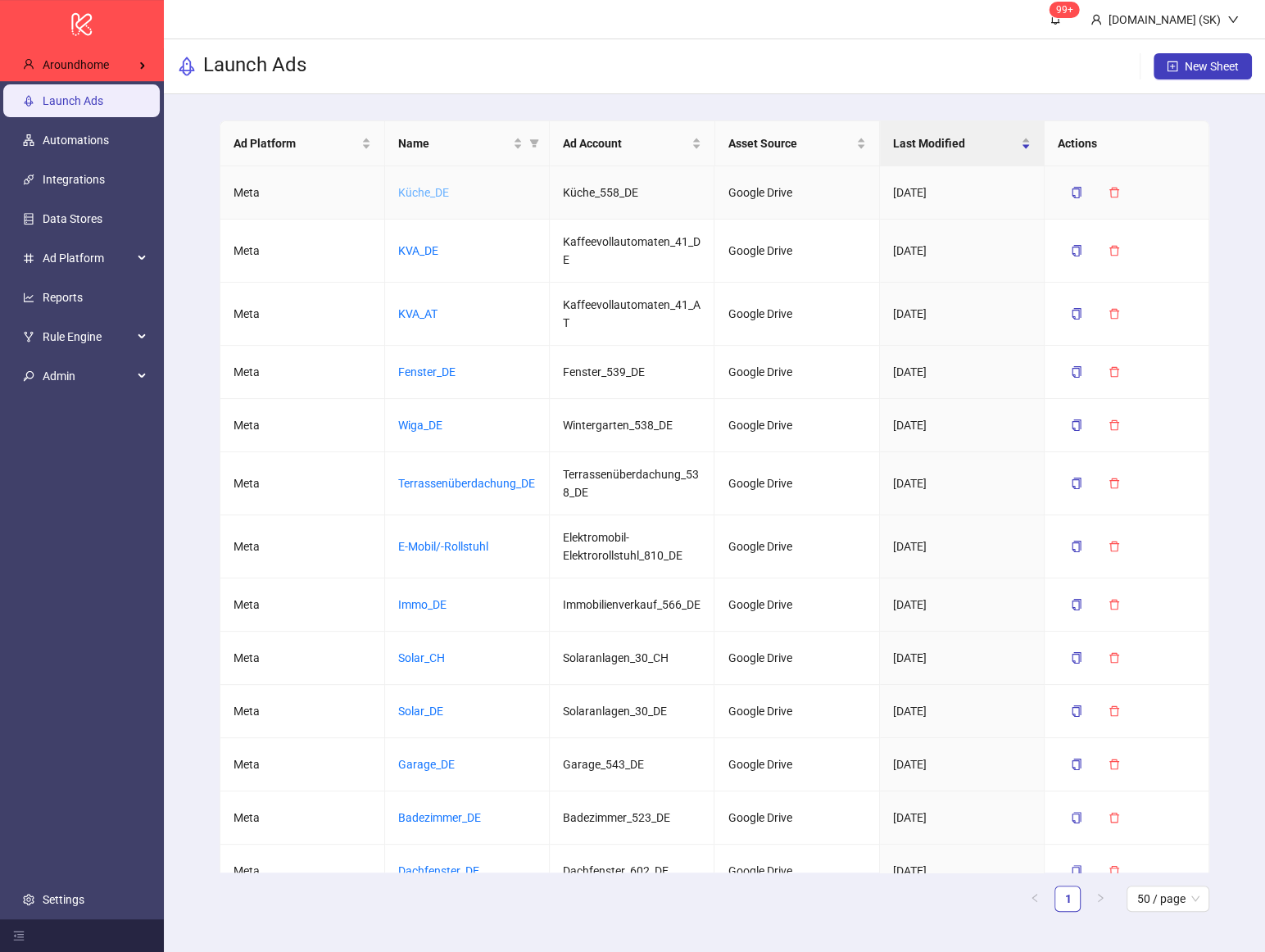 click on "Küche_DE" at bounding box center [424, 193] 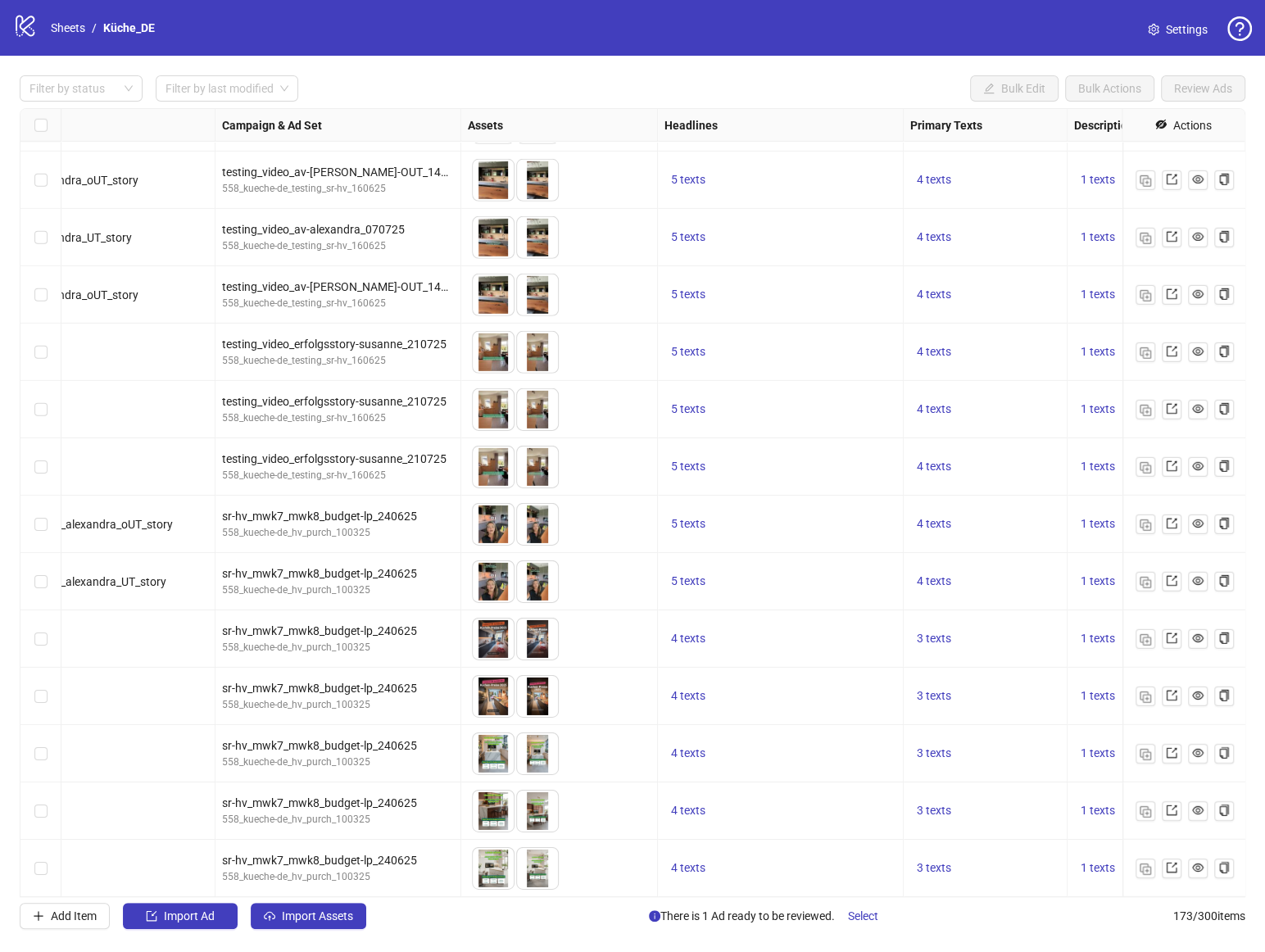 scroll, scrollTop: 9166, scrollLeft: 0, axis: vertical 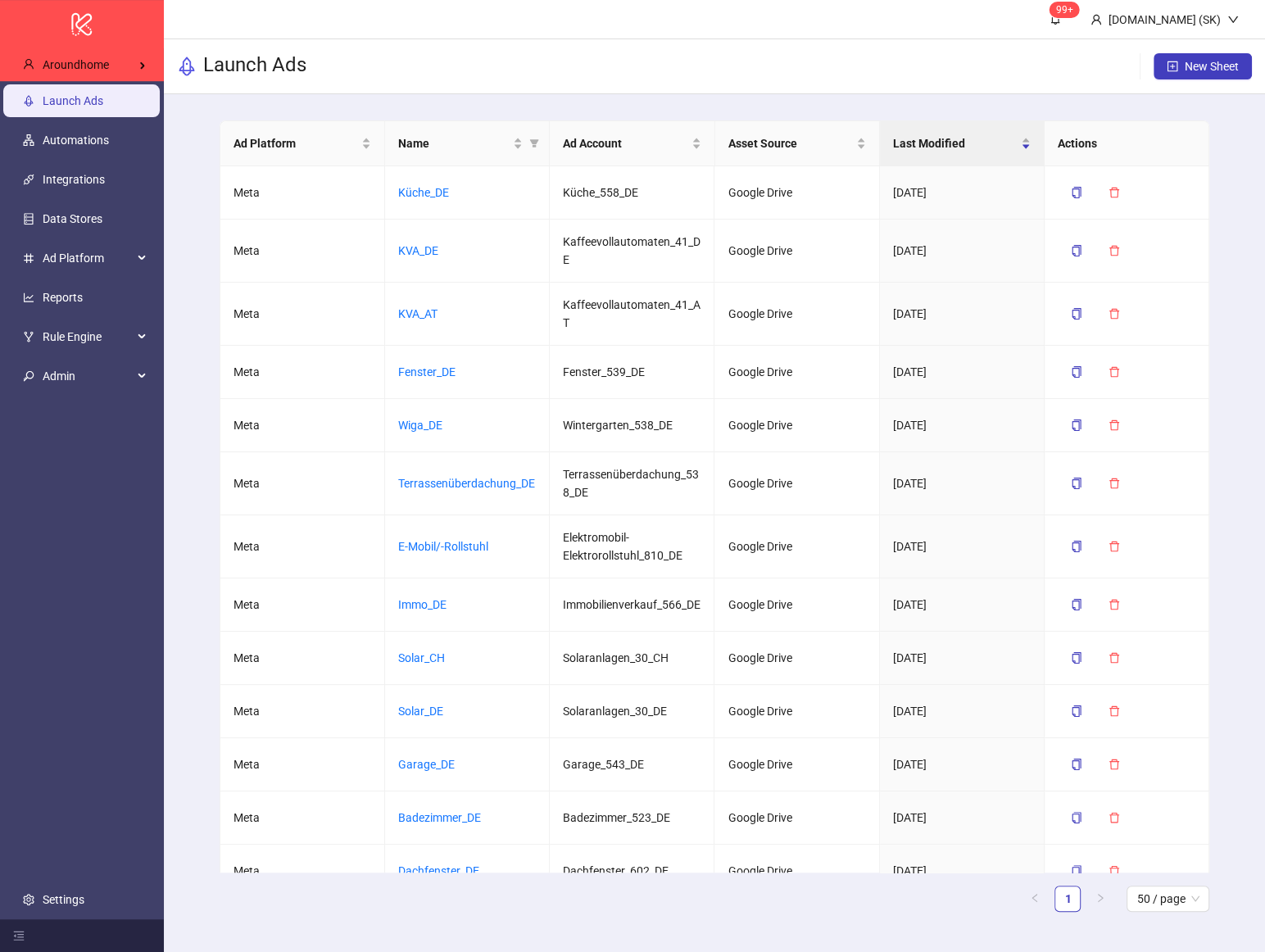 click on "Launch Ads New Sheet" at bounding box center [714, 66] 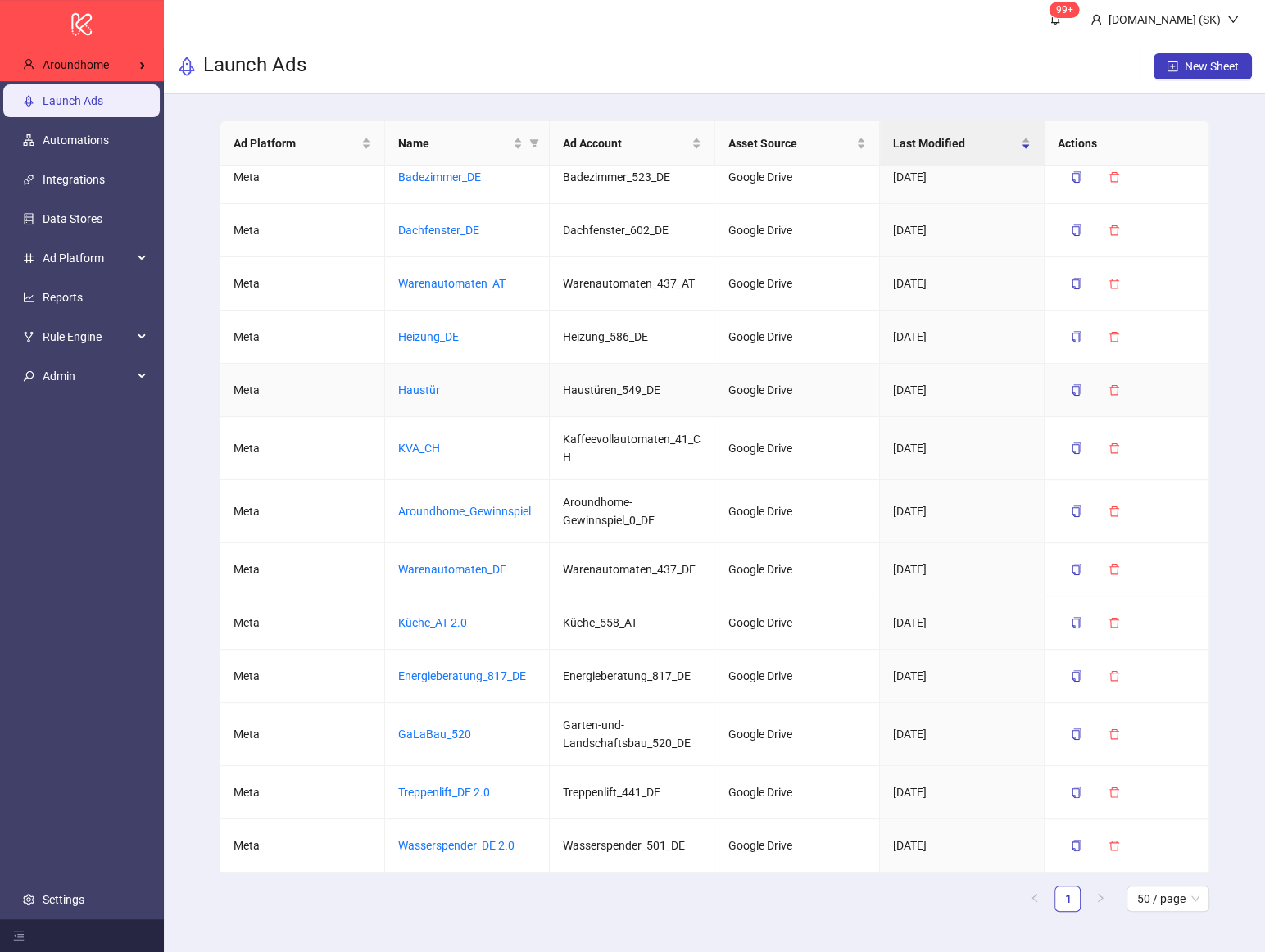 scroll, scrollTop: 0, scrollLeft: 0, axis: both 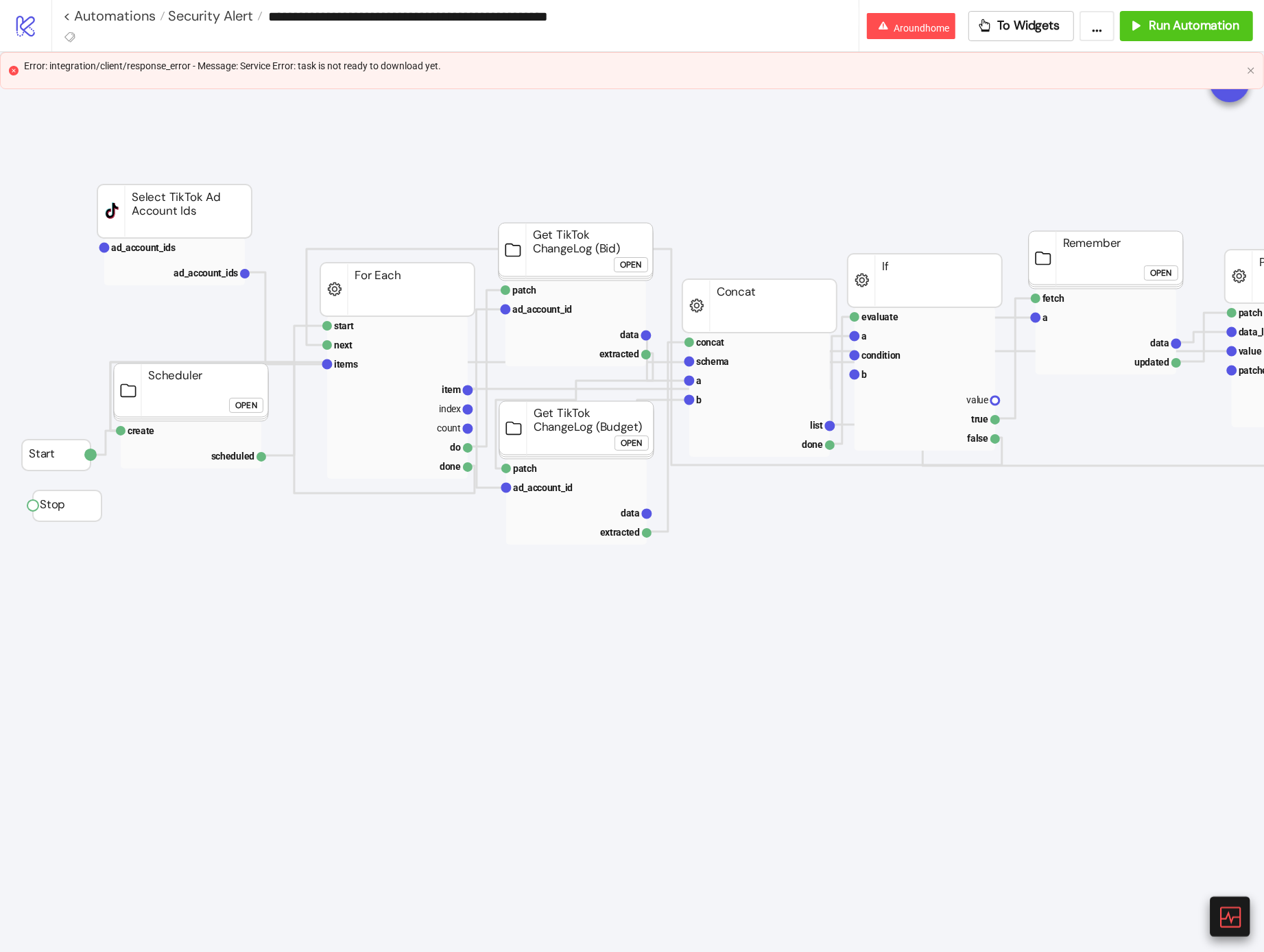 click 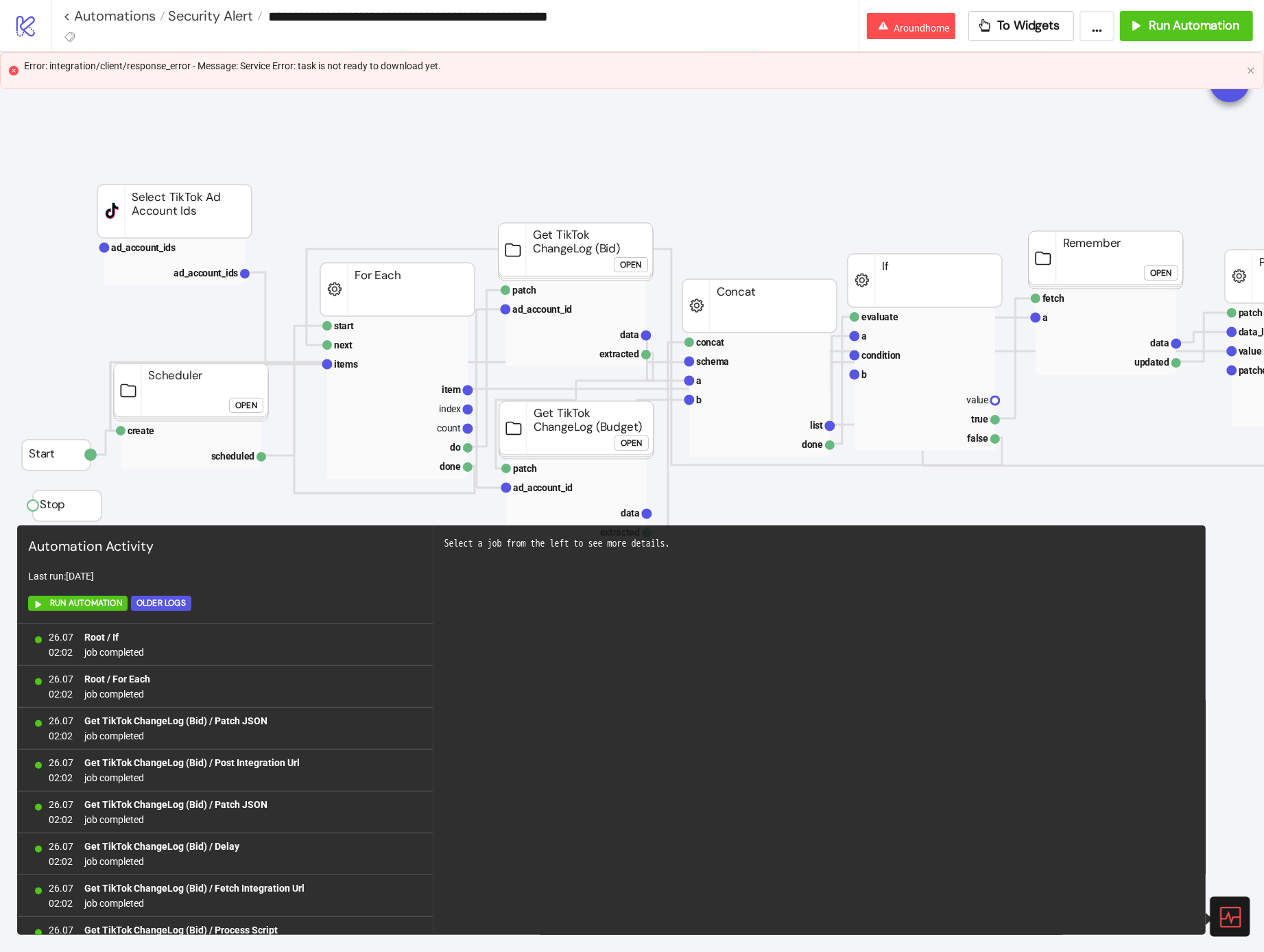 scroll, scrollTop: 730, scrollLeft: 0, axis: vertical 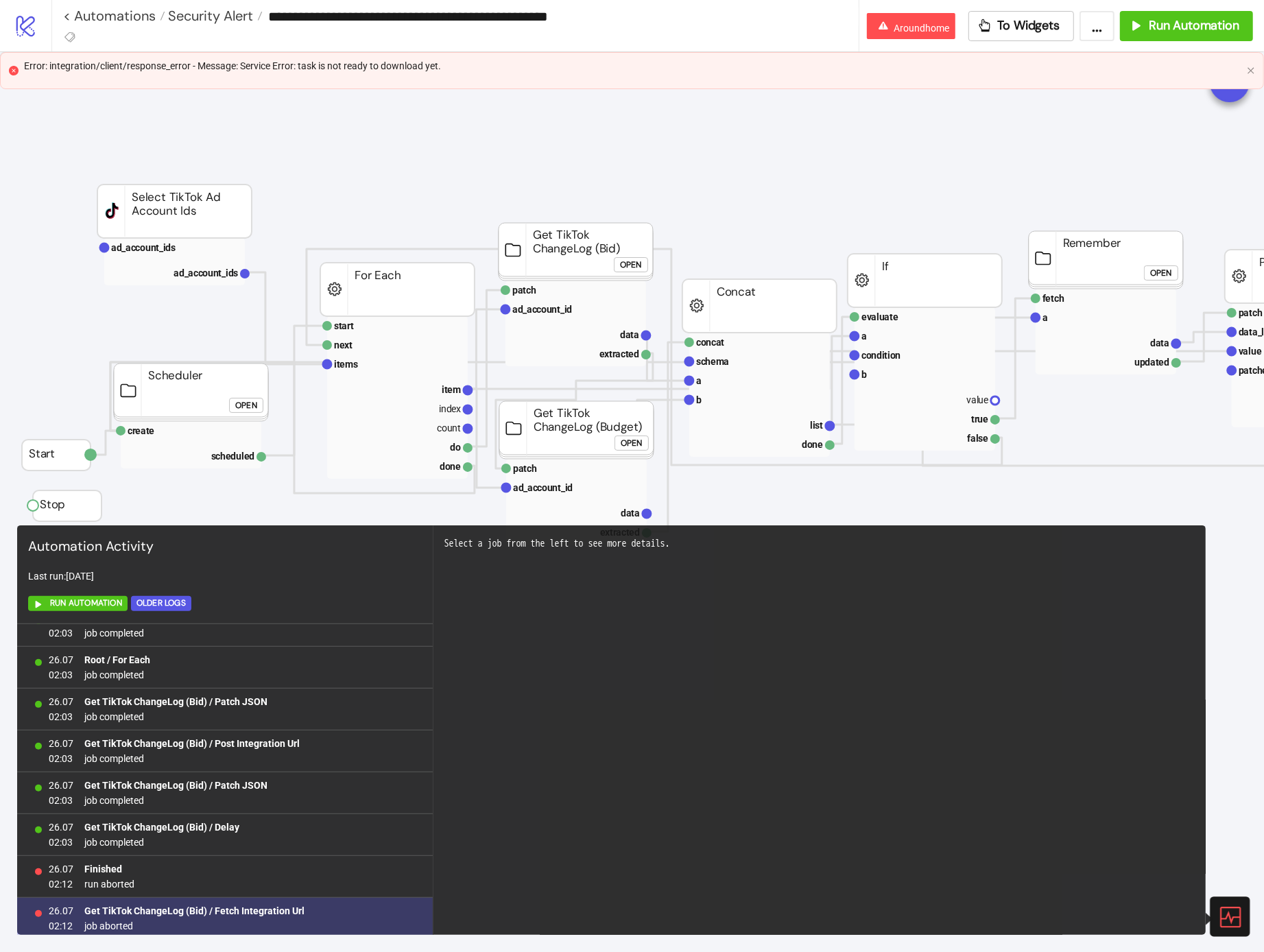 click on "26.07 02:12 Get TikTok ChangeLog (Bid) / Fetch Integration Url job aborted" at bounding box center (225, 918) 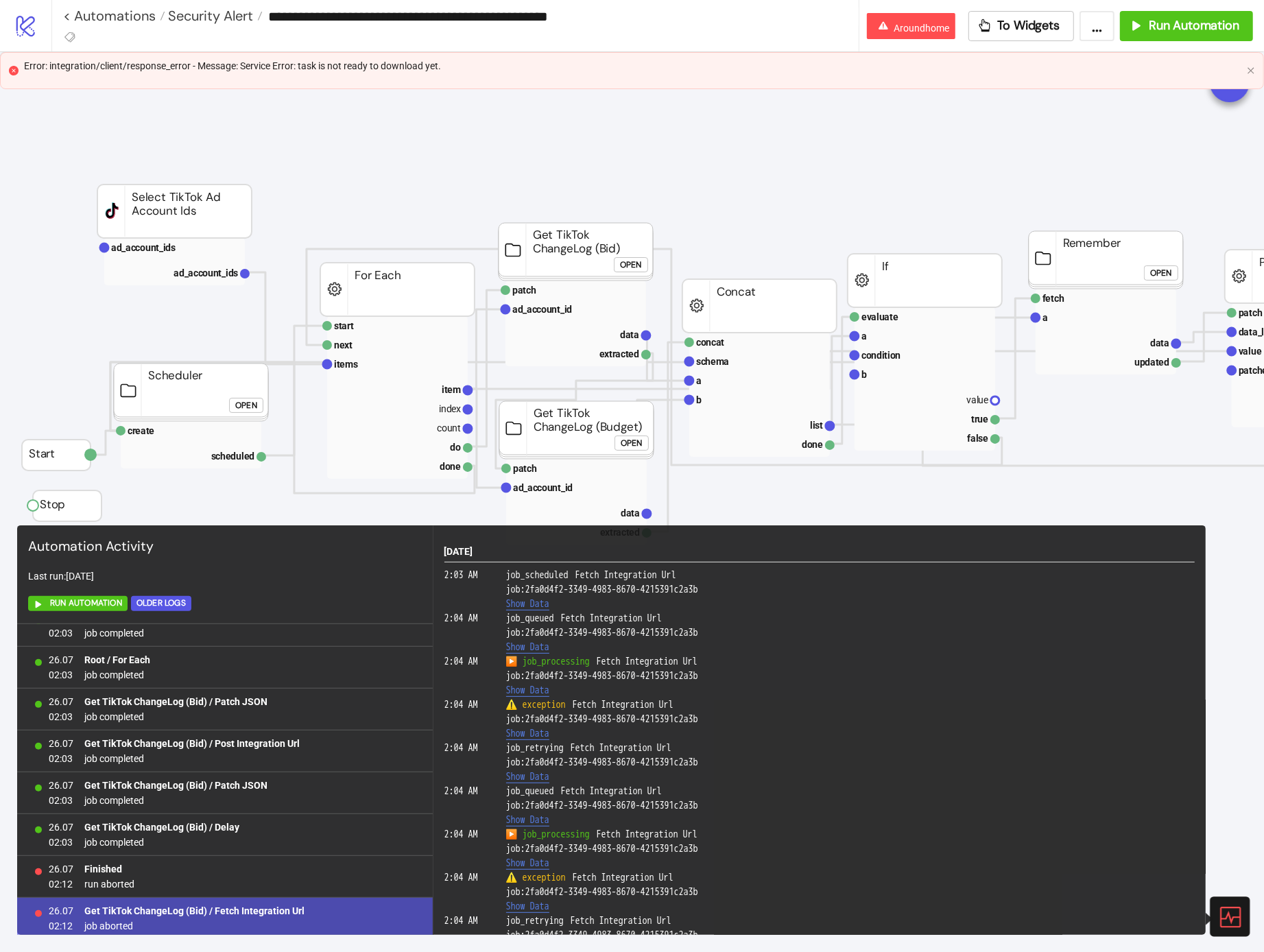 click on "Get TikTok ChangeLog (Bid) / Fetch Integration Url" at bounding box center (194, 911) 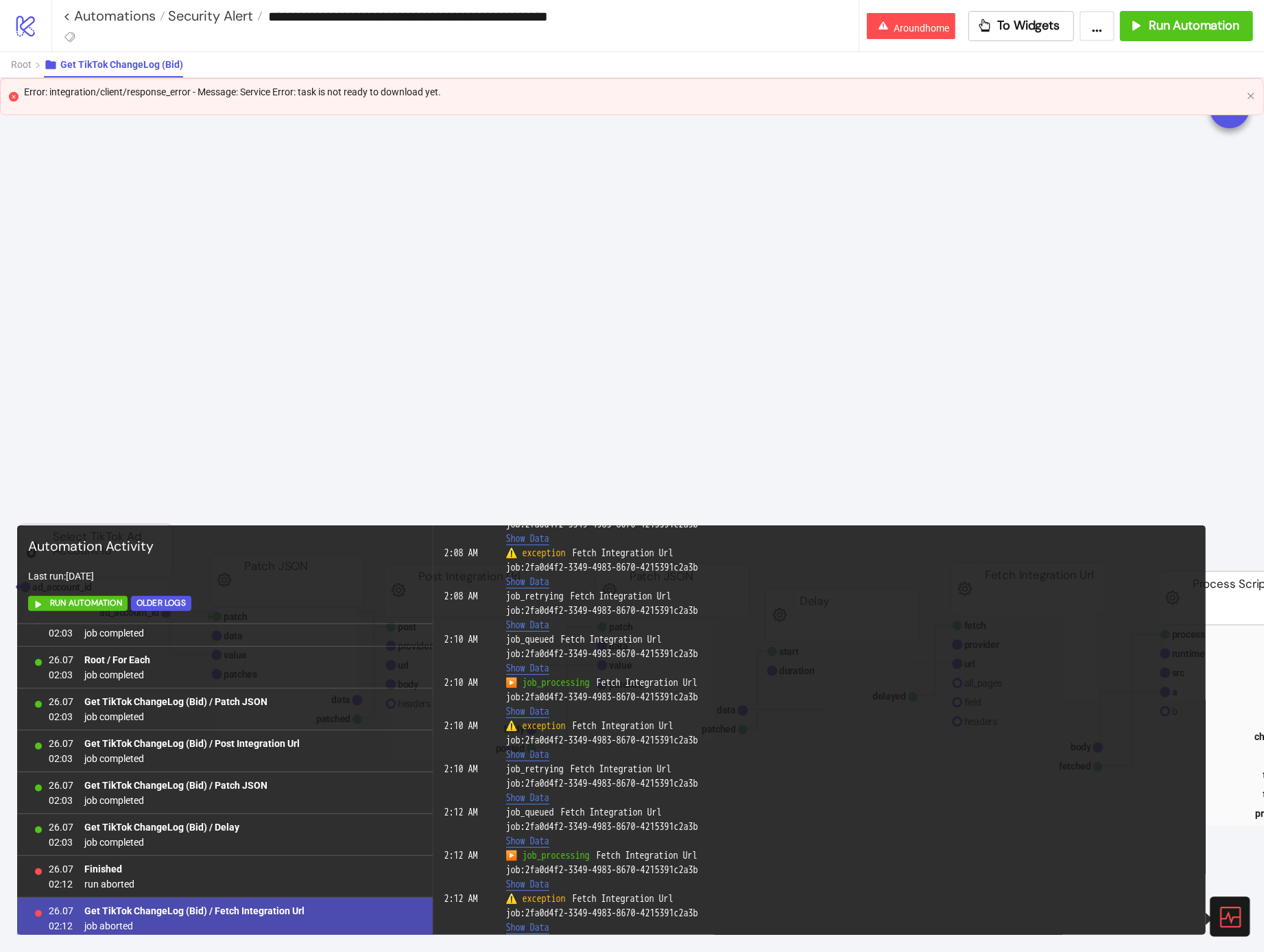 scroll, scrollTop: 896, scrollLeft: 0, axis: vertical 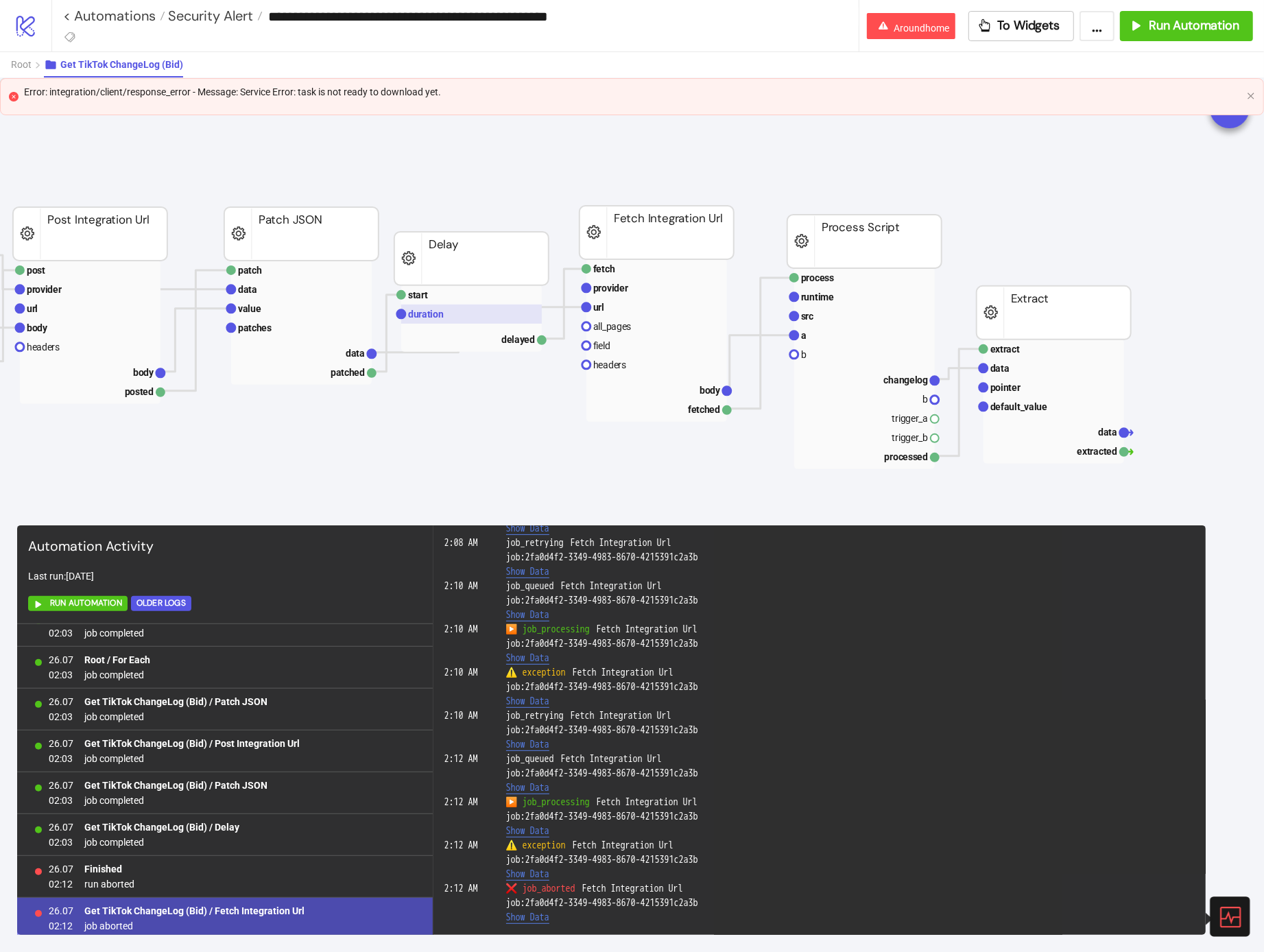 click 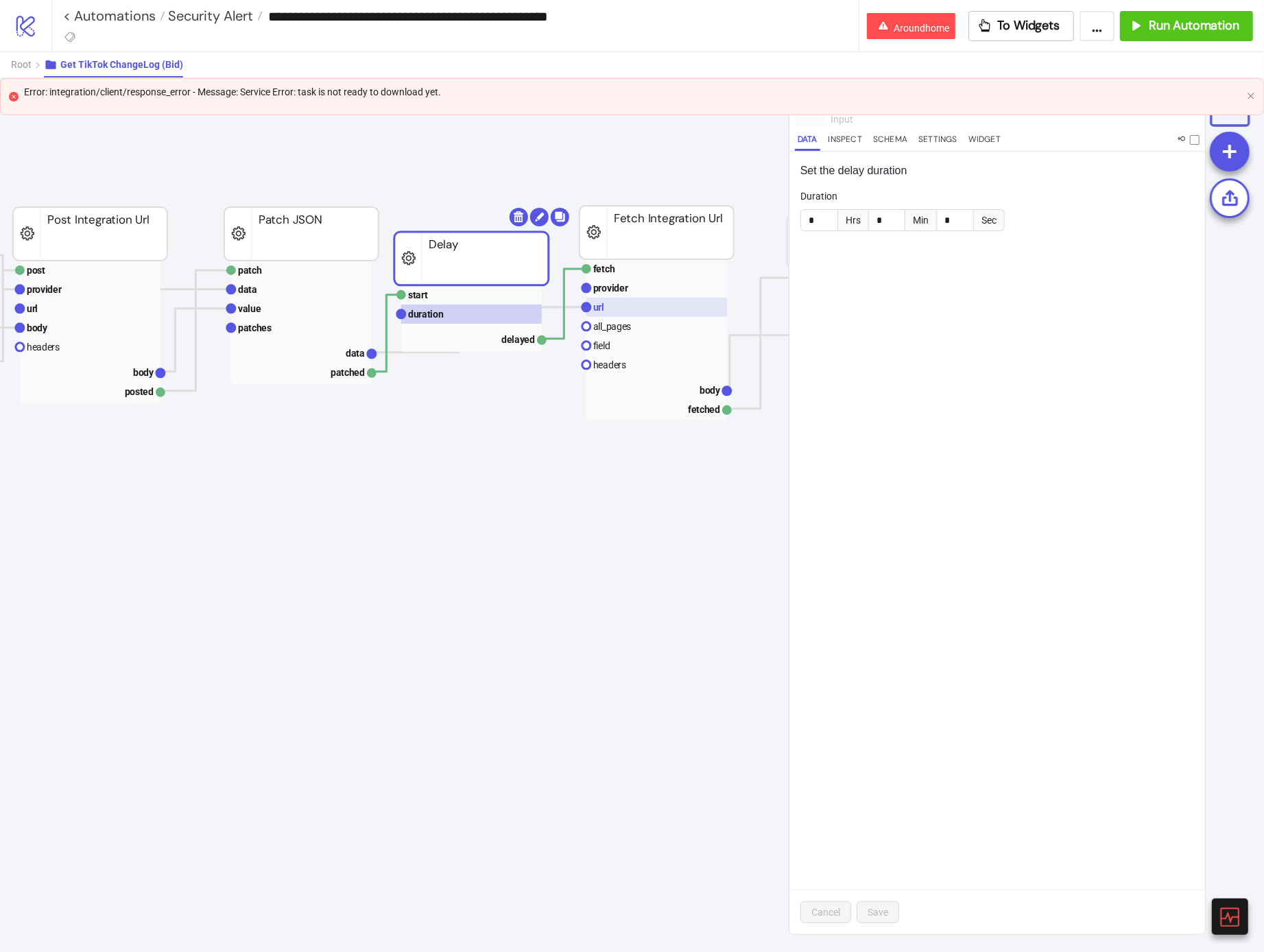 click 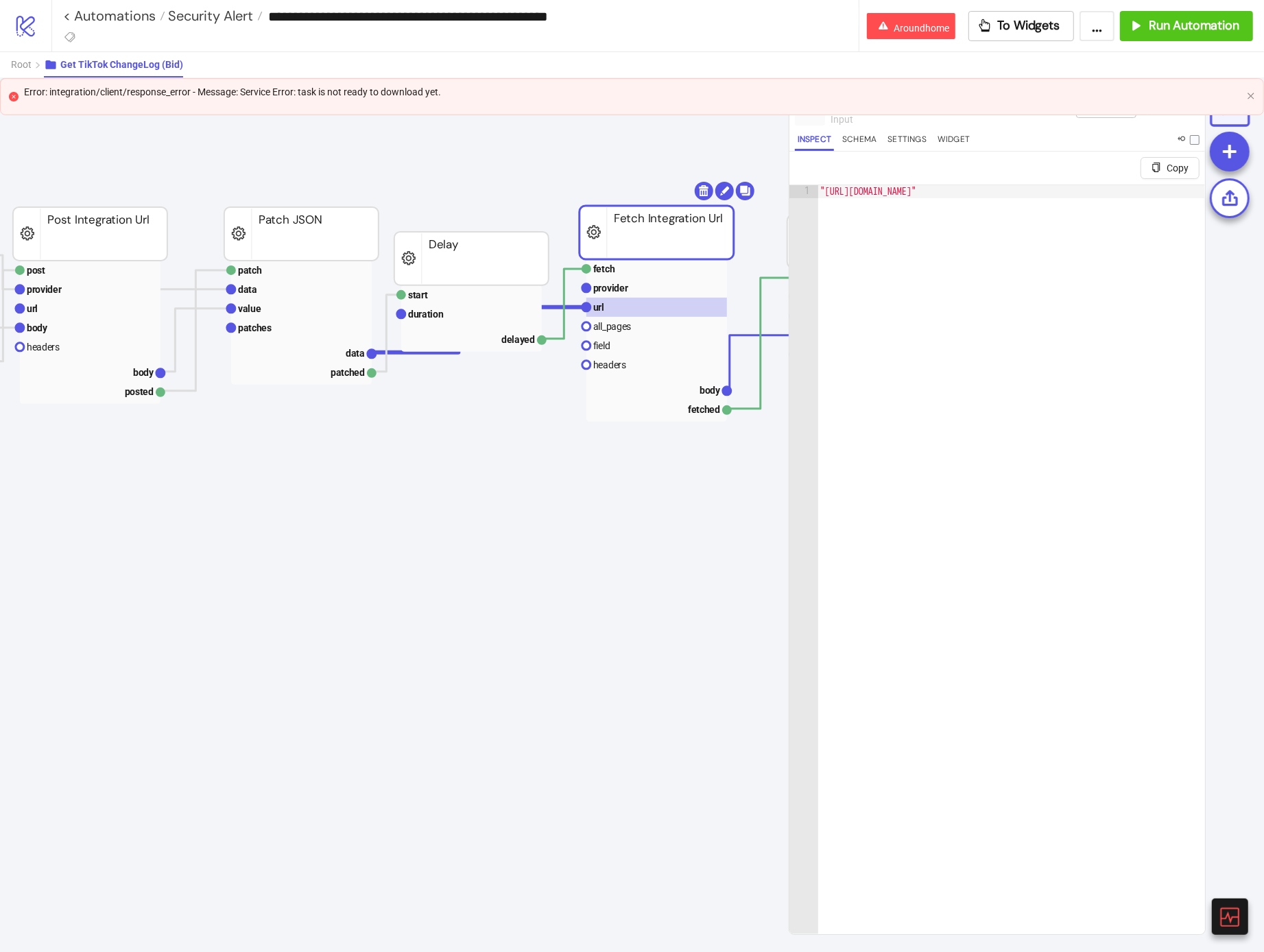 type on "**********" 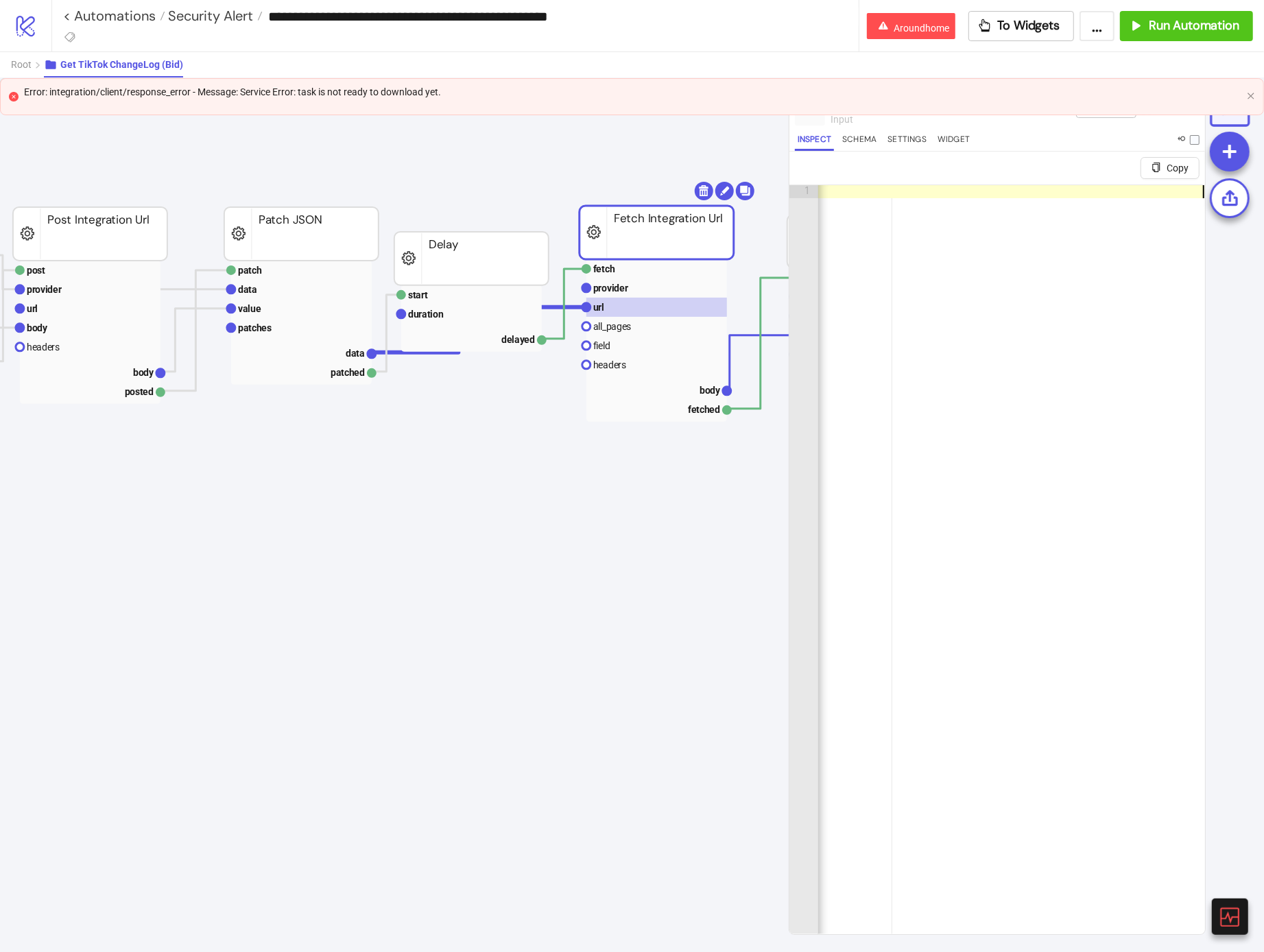 scroll, scrollTop: 0, scrollLeft: 390, axis: horizontal 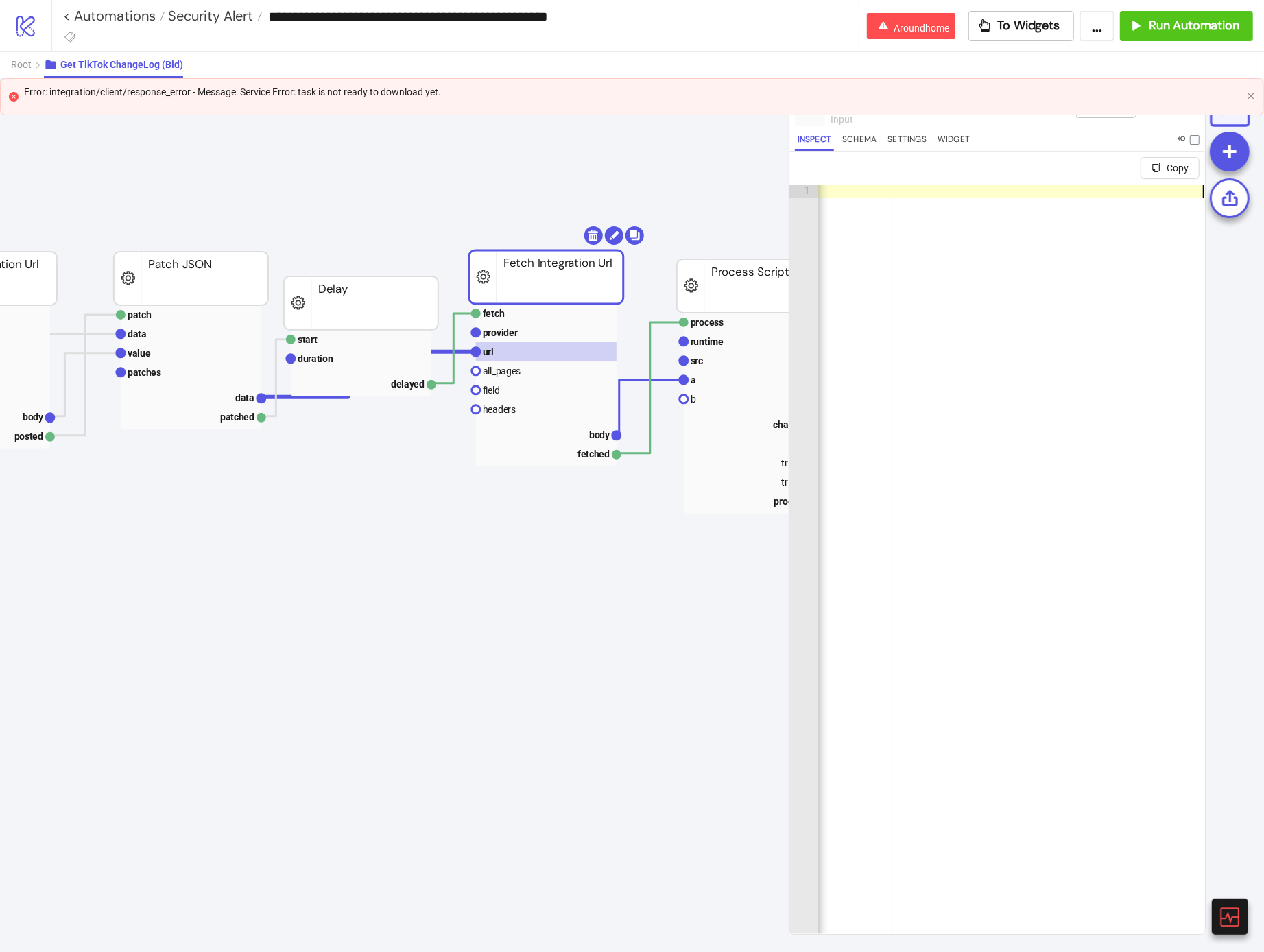 click on "ad_account_id ad_account_id platform/tik_tok Select TikTok Ad Account Id post provider url body headers body posted Post Integration Url patch data value patches data patched Patch JSON patch data value patches data patched Patch JSON extract data pointer default_value data extracted Extract process runtime src a b changelog b trigger_a trigger_b processed Process Script start duration delayed Delay fetch provider url all_pages field headers body fetched Fetch Integration Url" 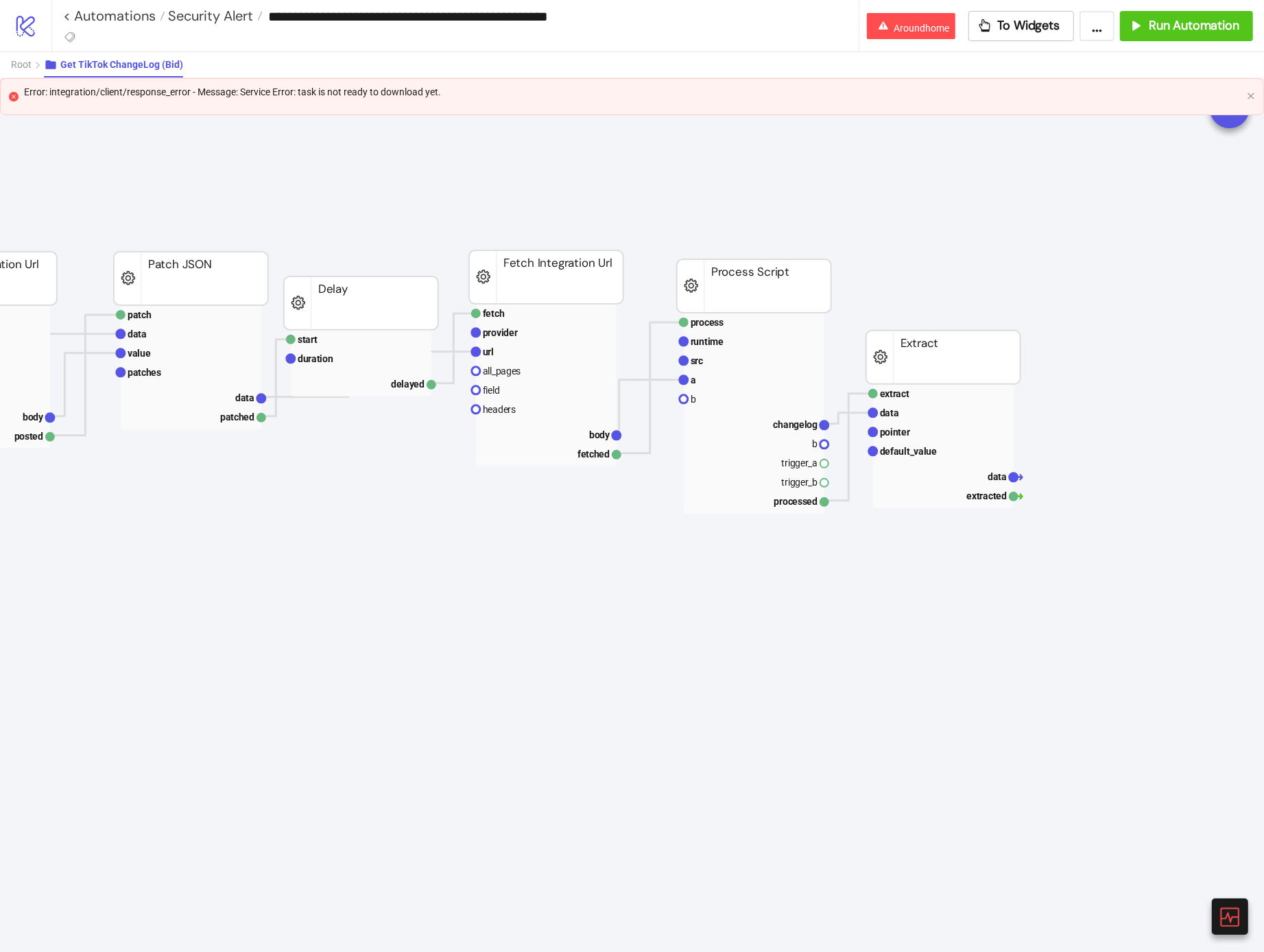 click 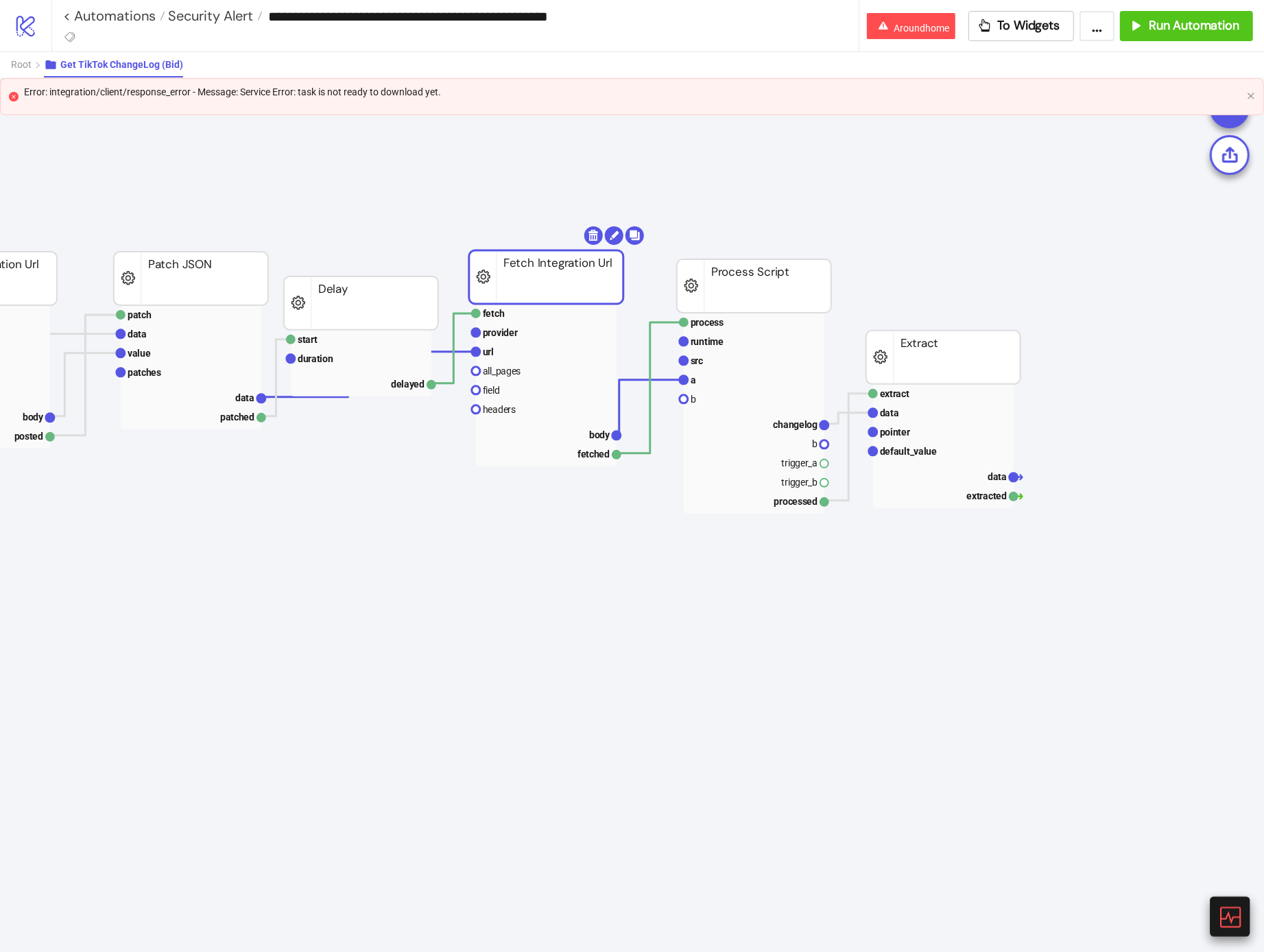 click at bounding box center (1230, 916) 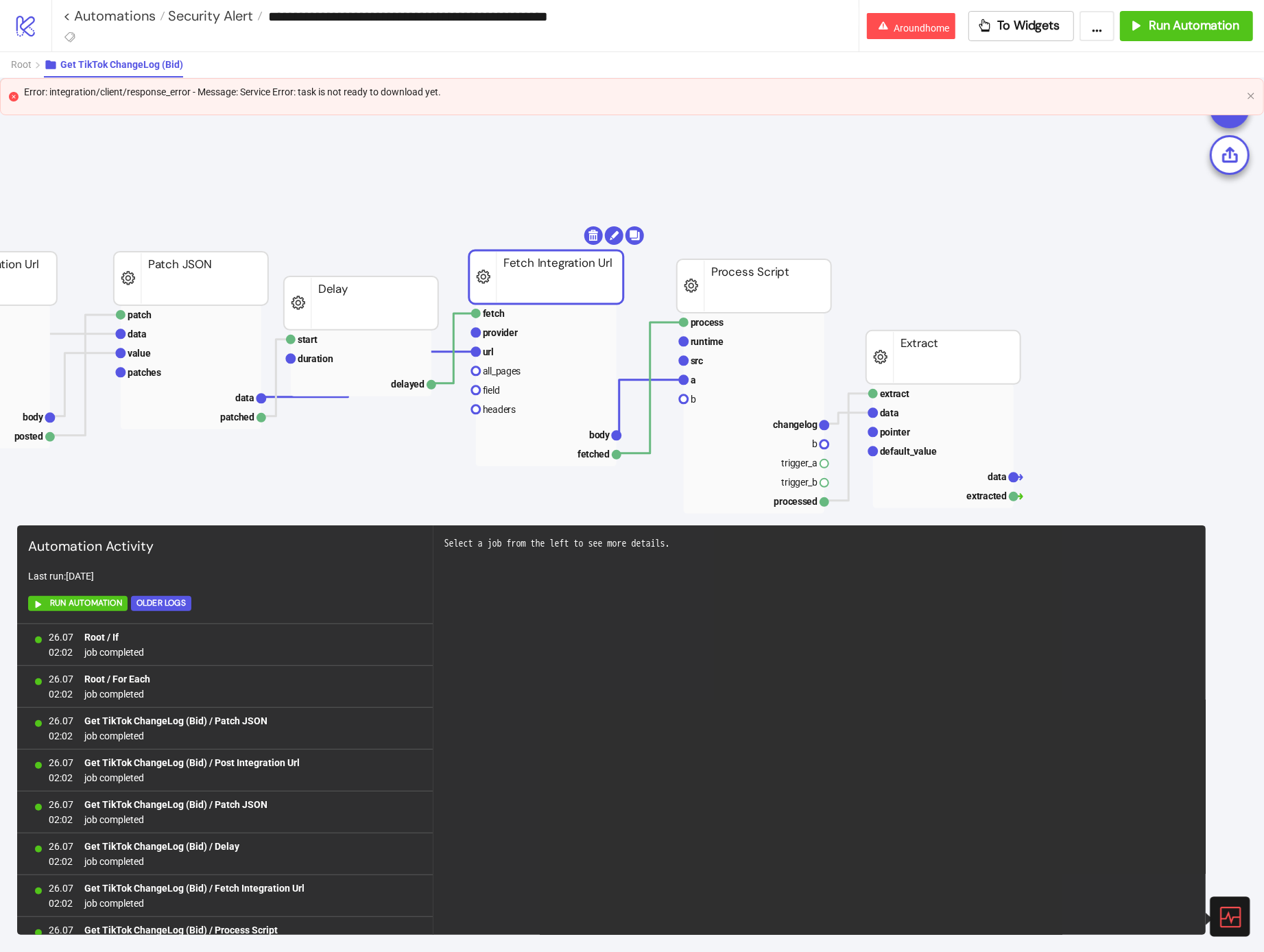scroll, scrollTop: 730, scrollLeft: 0, axis: vertical 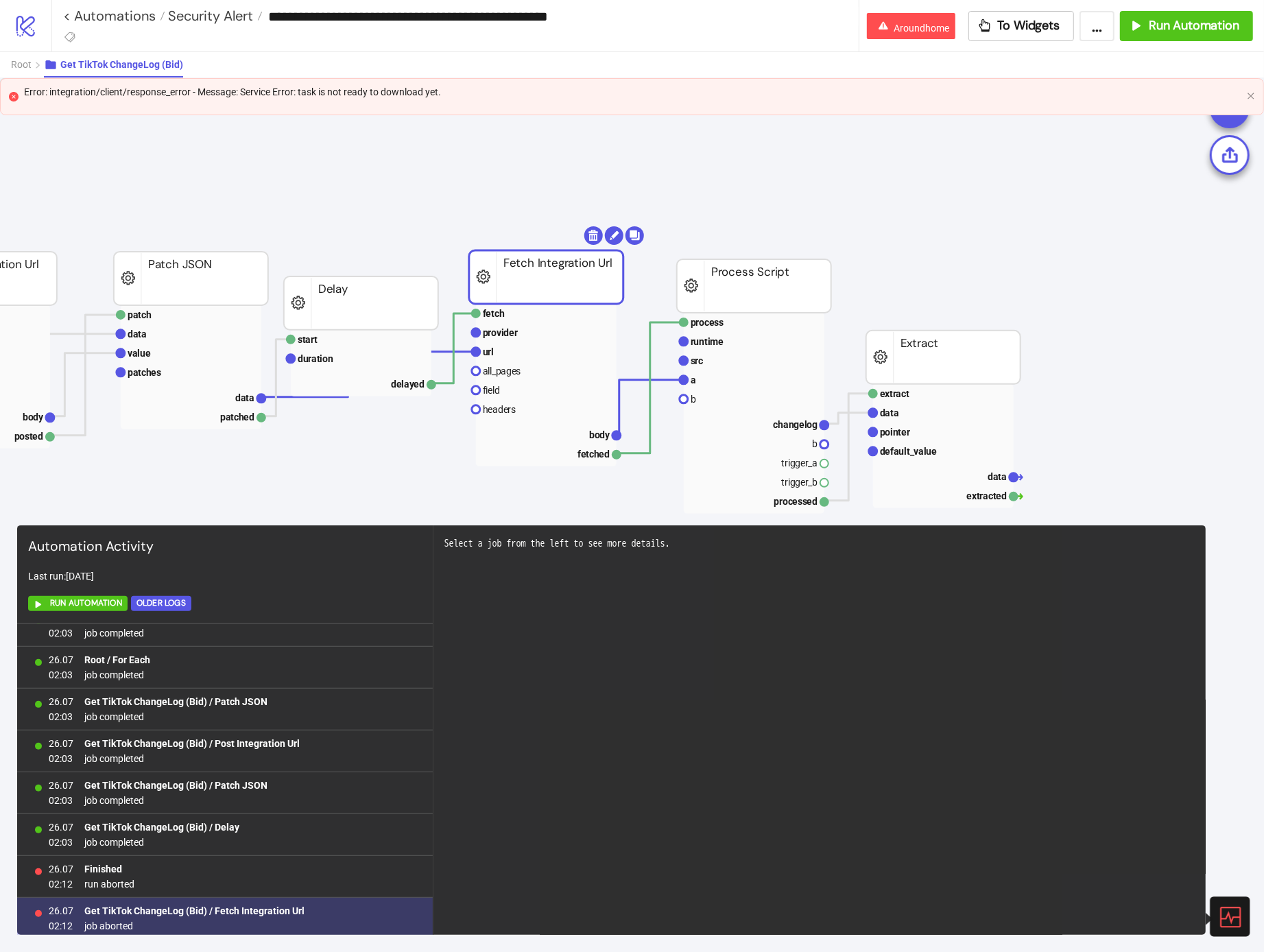 click on "26.07 02:12 Get TikTok ChangeLog (Bid) / Fetch Integration Url job aborted" at bounding box center (225, 918) 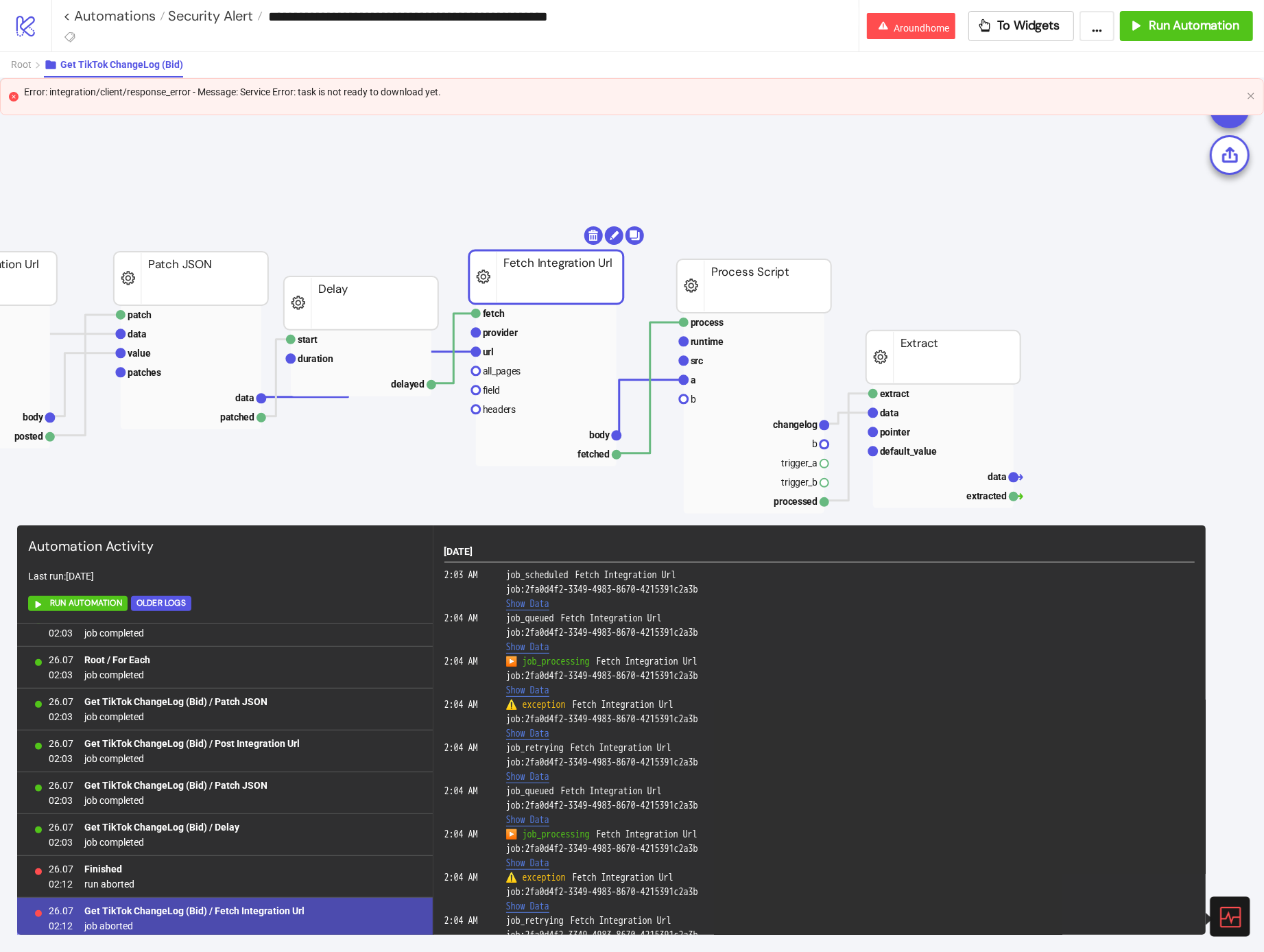click on "Show Data" at bounding box center (527, 734) 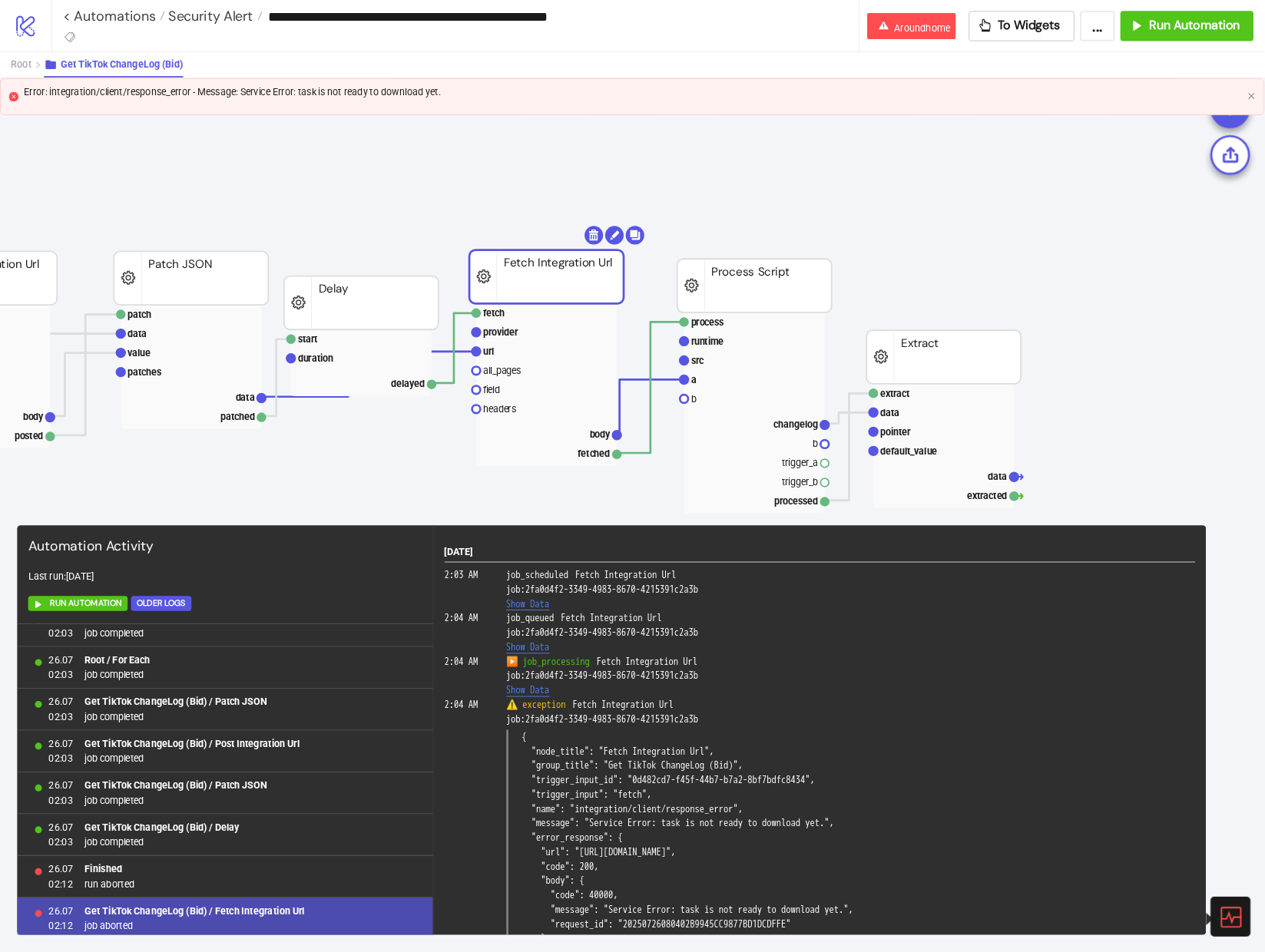 scroll, scrollTop: 106, scrollLeft: 0, axis: vertical 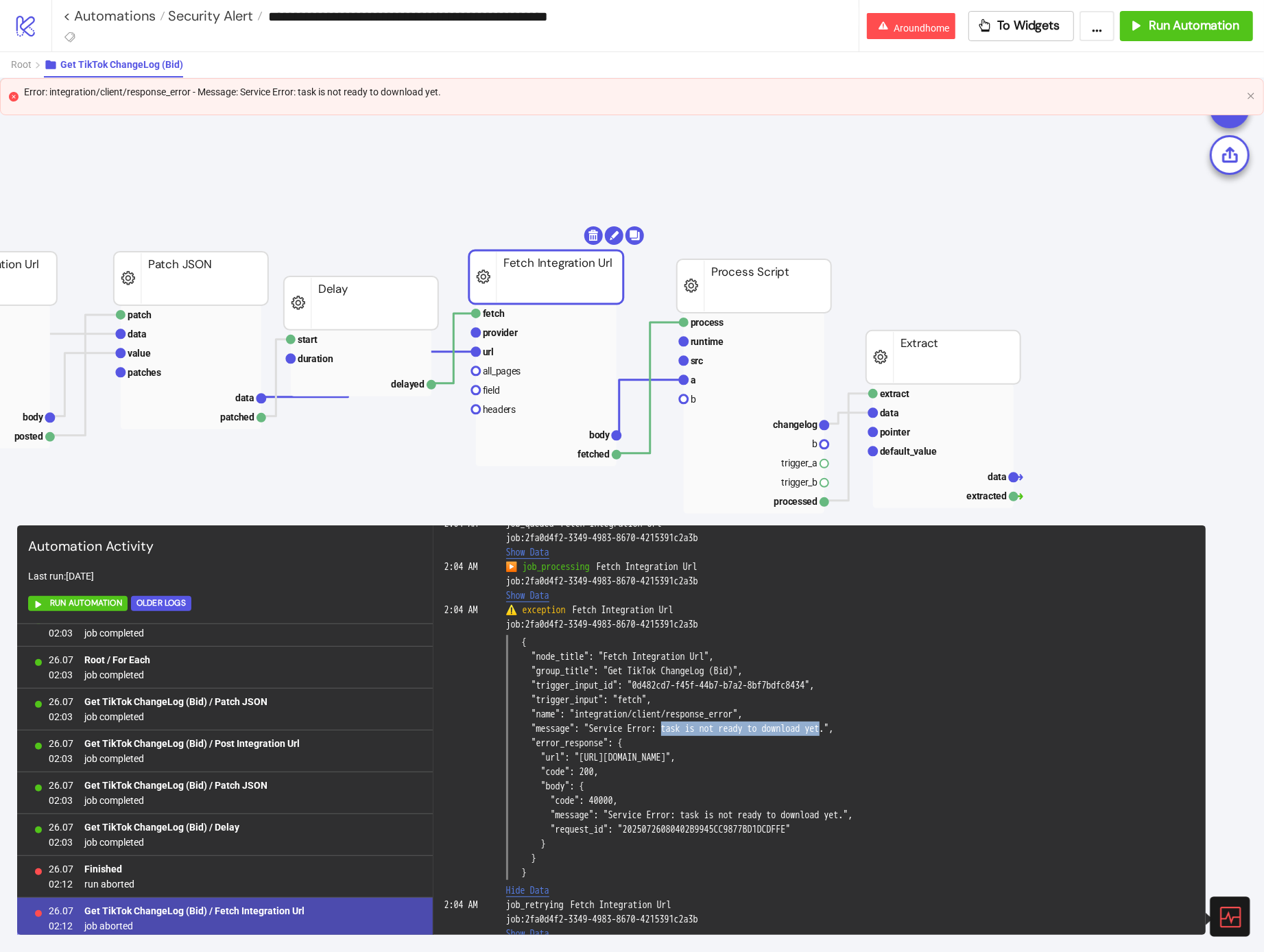 drag, startPoint x: 688, startPoint y: 729, endPoint x: 879, endPoint y: 726, distance: 191.0236 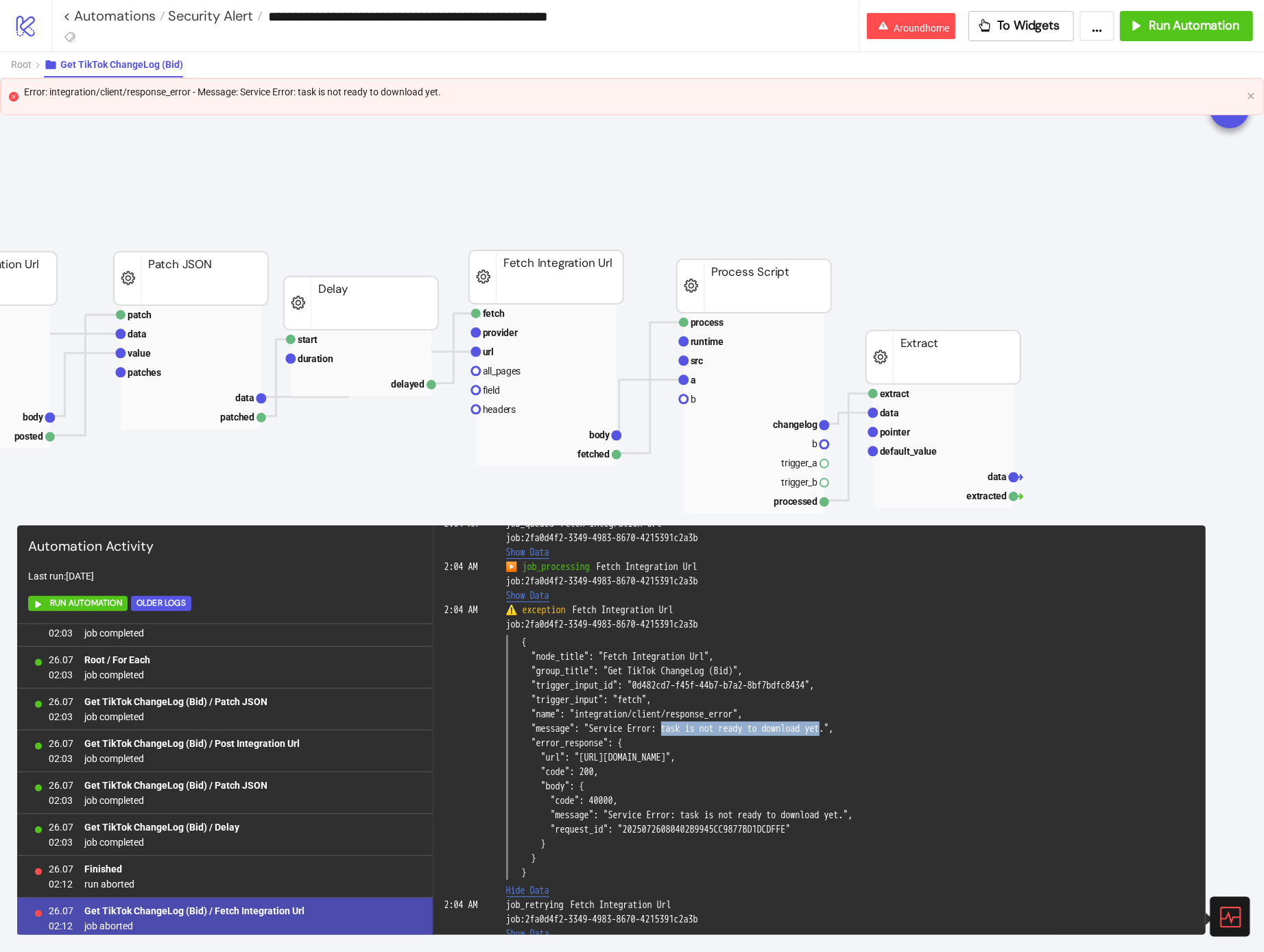 click 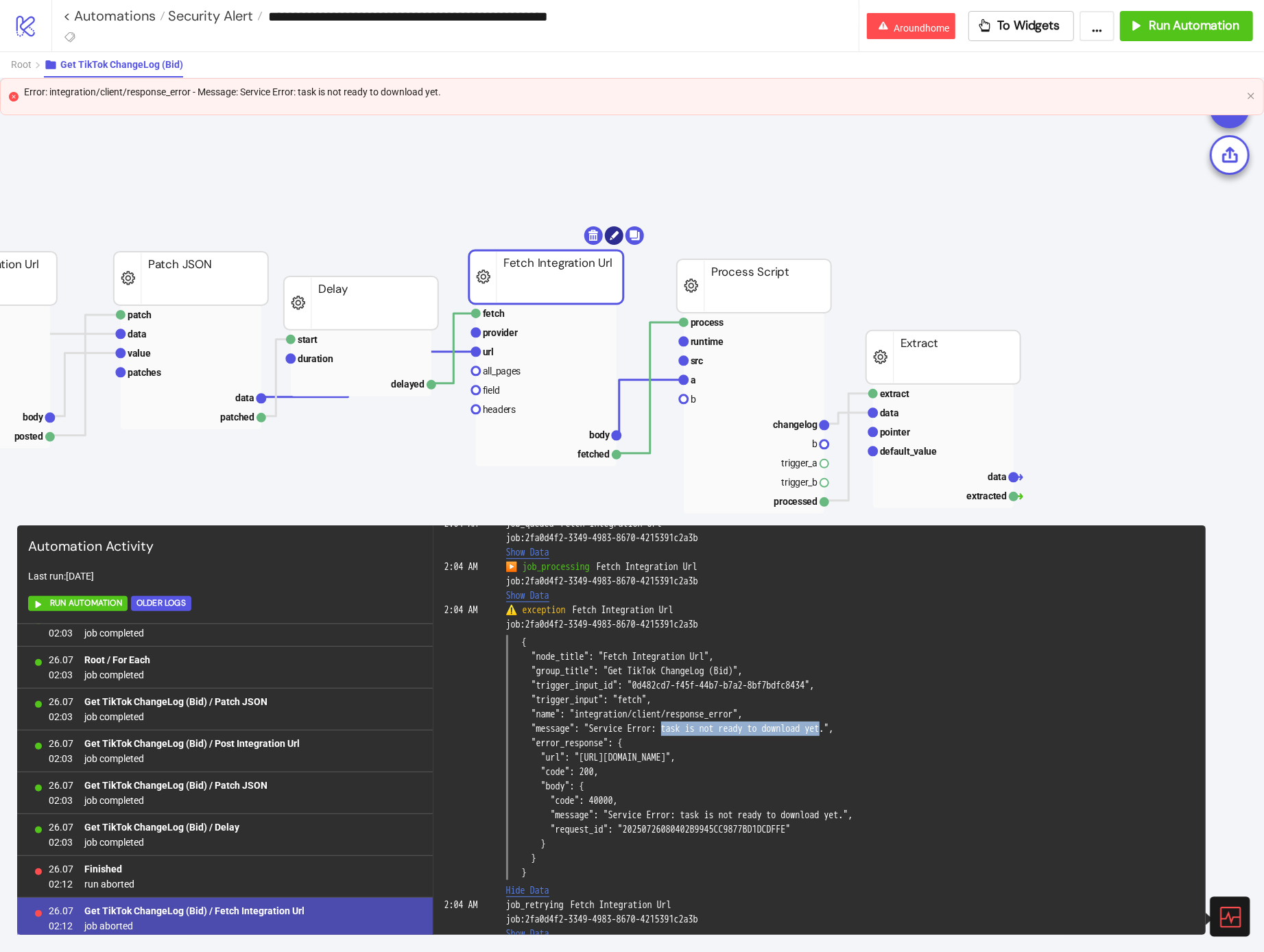 click 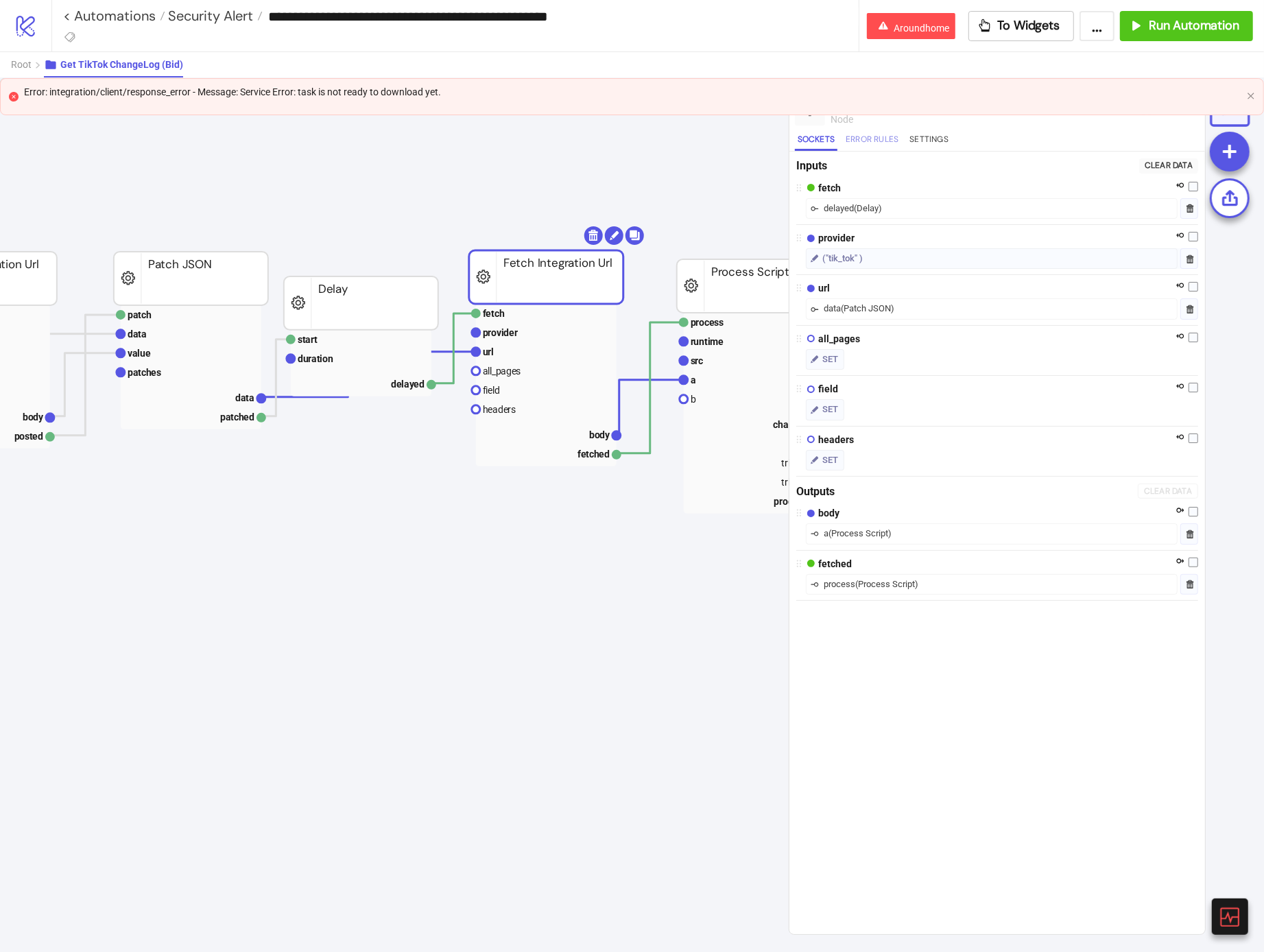 click on "Error Rules" at bounding box center (872, 141) 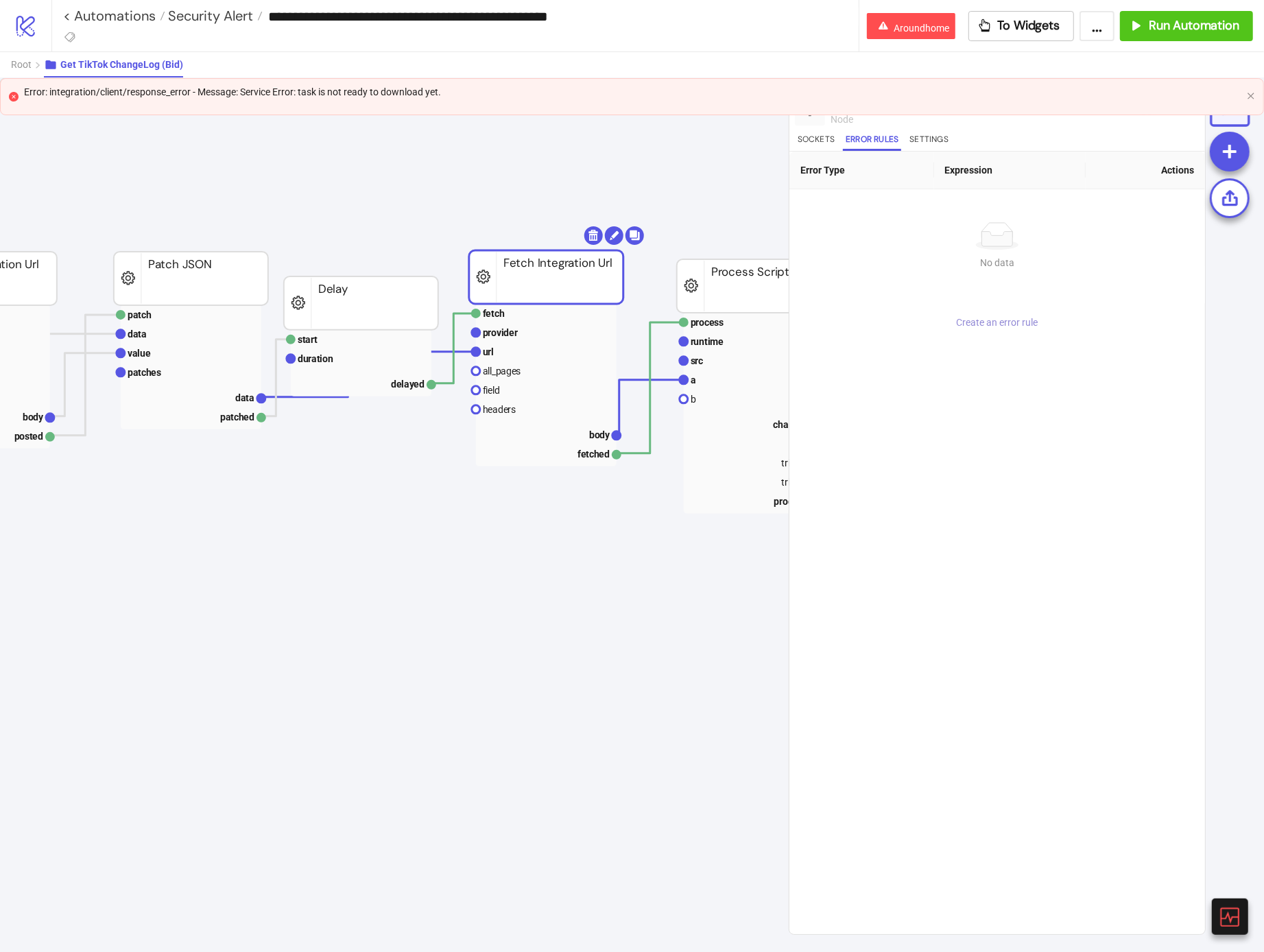 click on "Create an error rule" at bounding box center [997, 322] 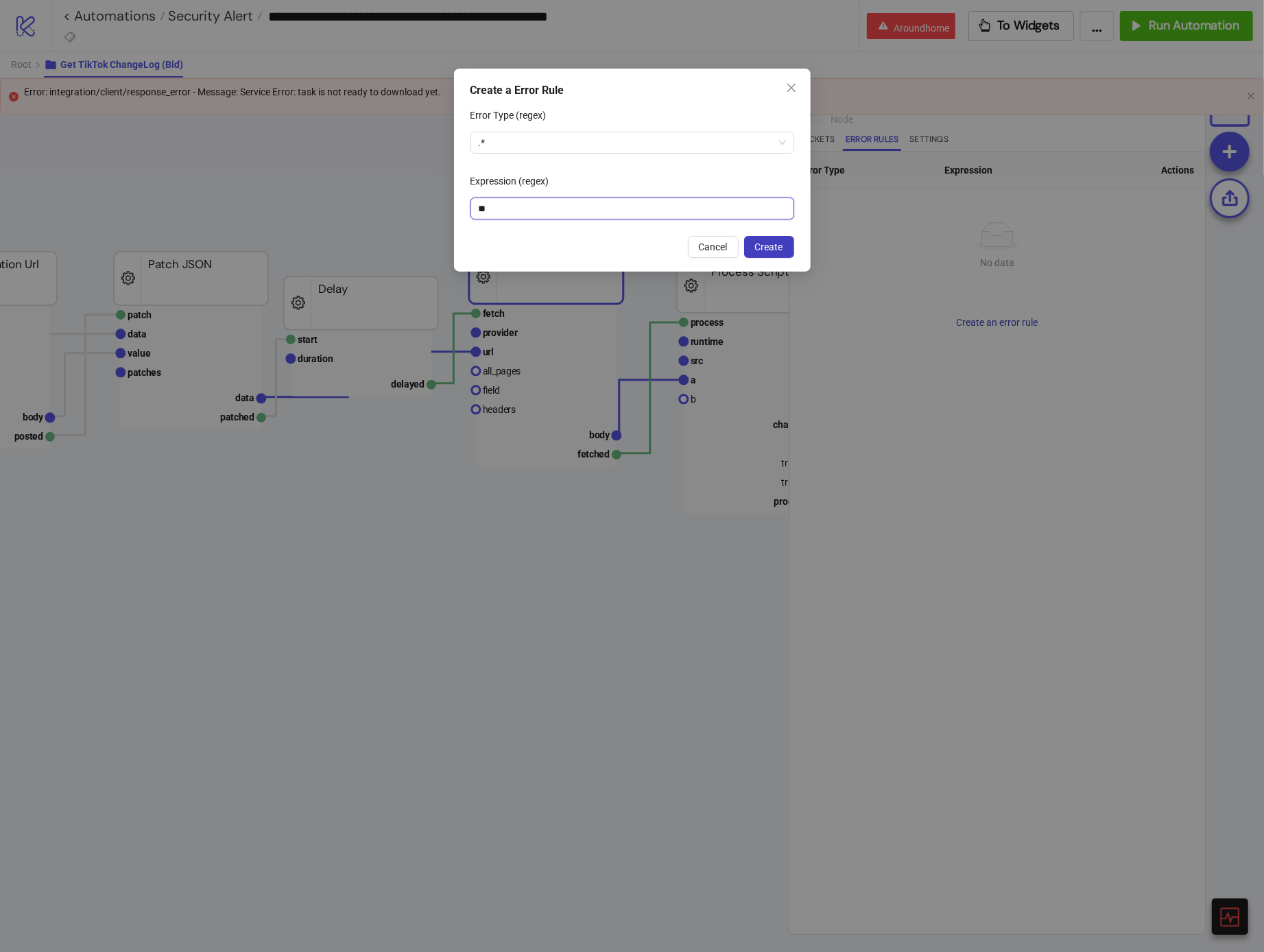click on "**" at bounding box center [632, 209] 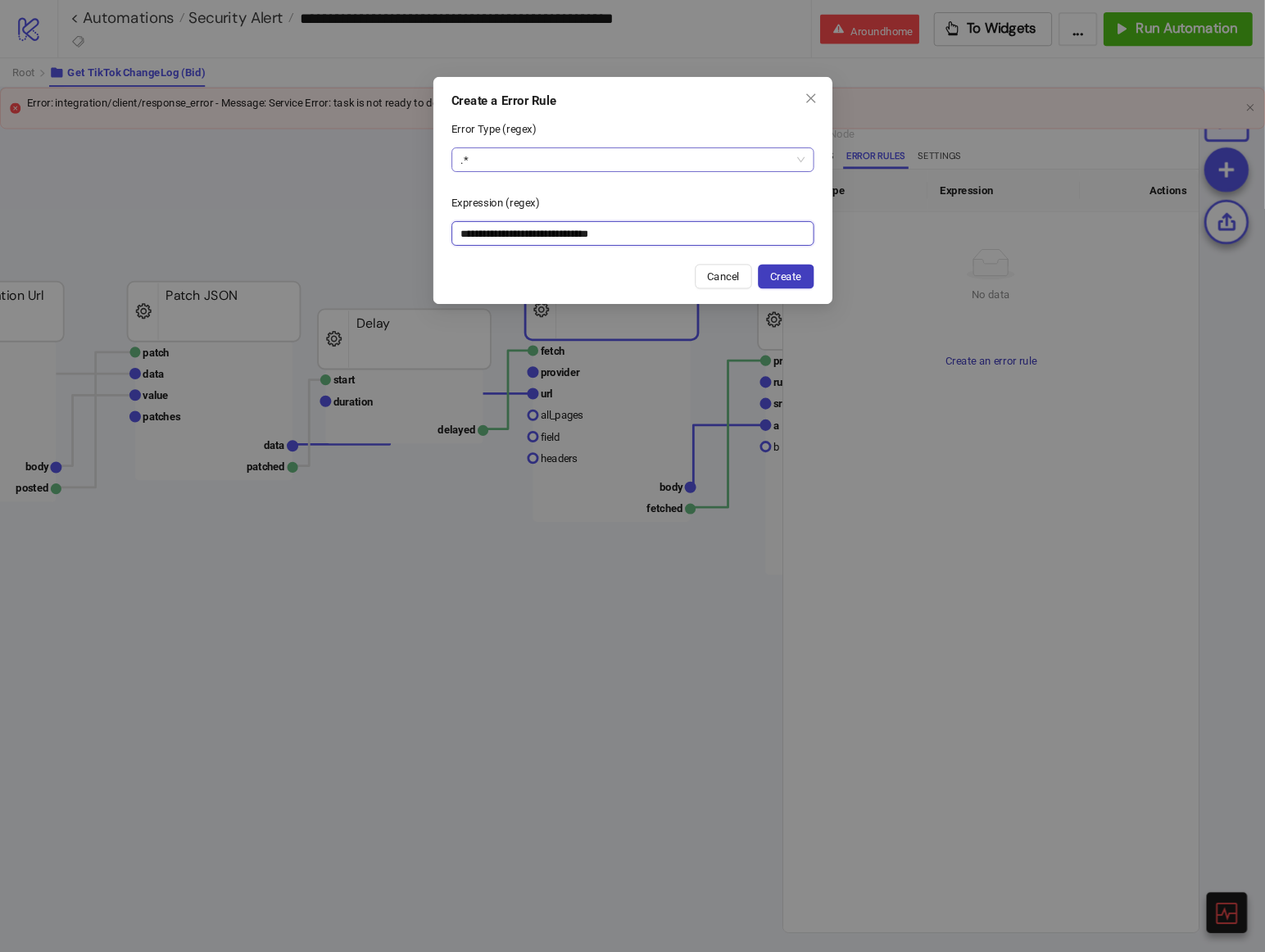 scroll, scrollTop: 373, scrollLeft: 575, axis: both 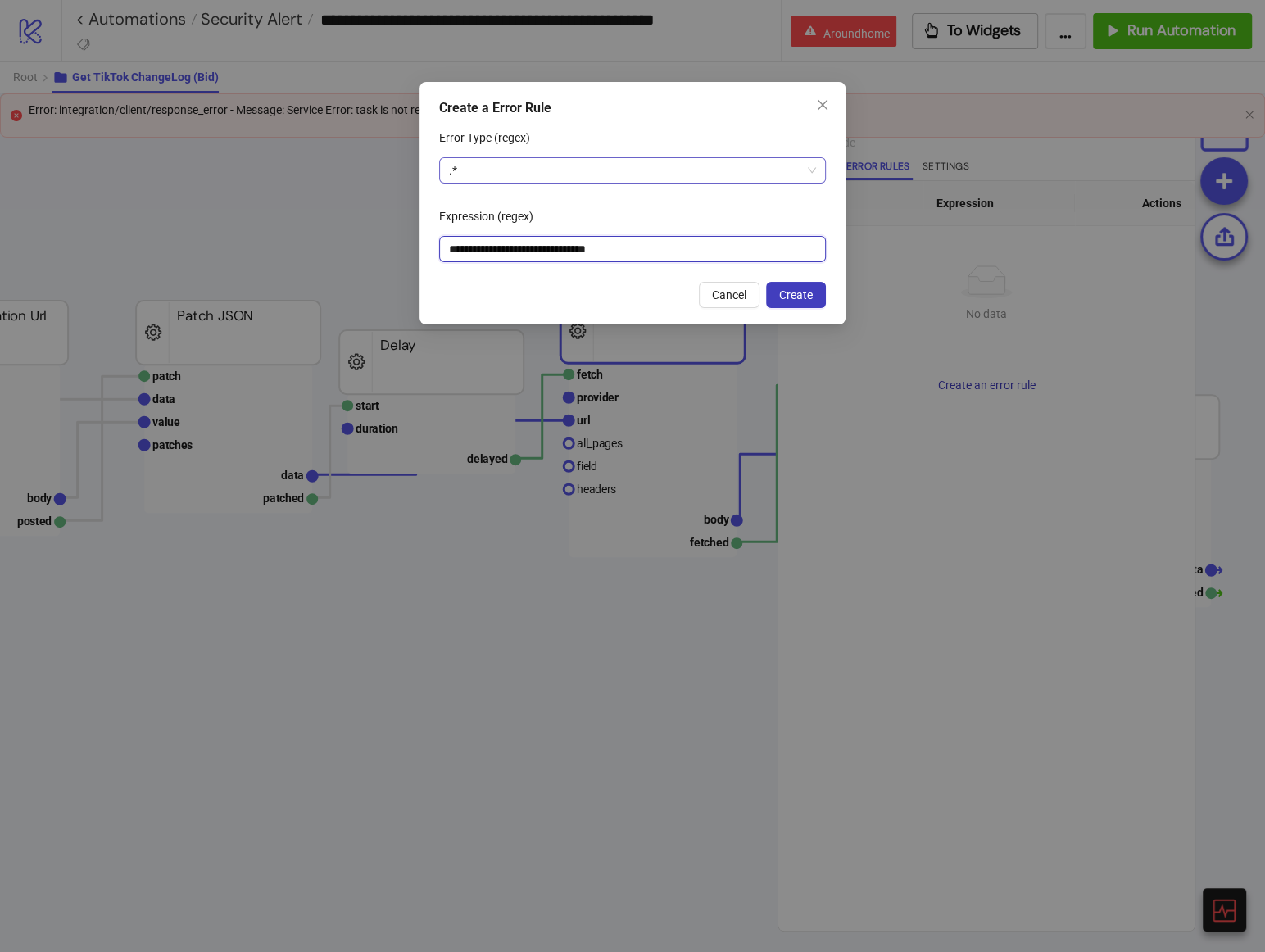 click on ".*" at bounding box center (632, 170) 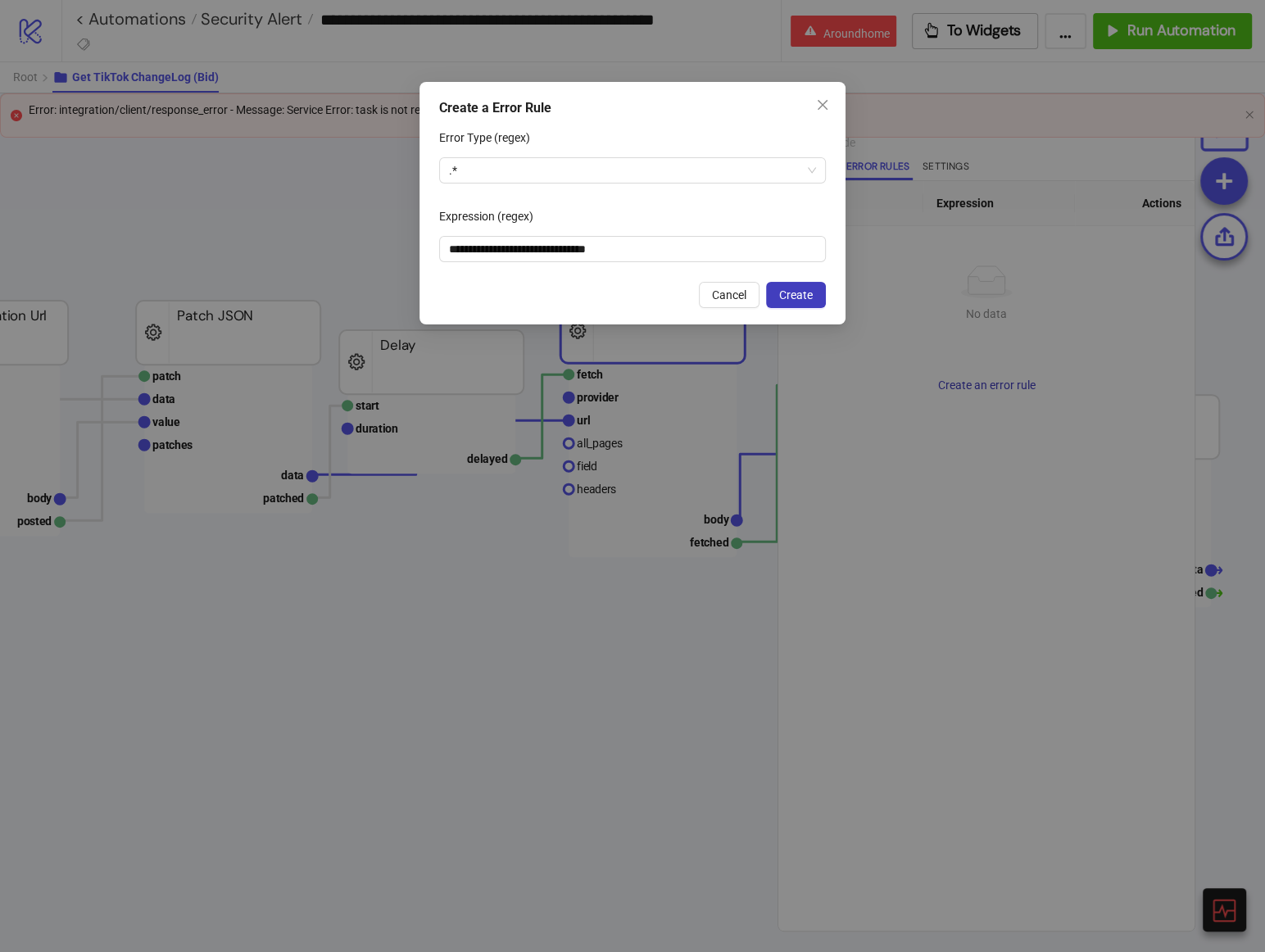 click on "Error Type (regex)" at bounding box center (632, 141) 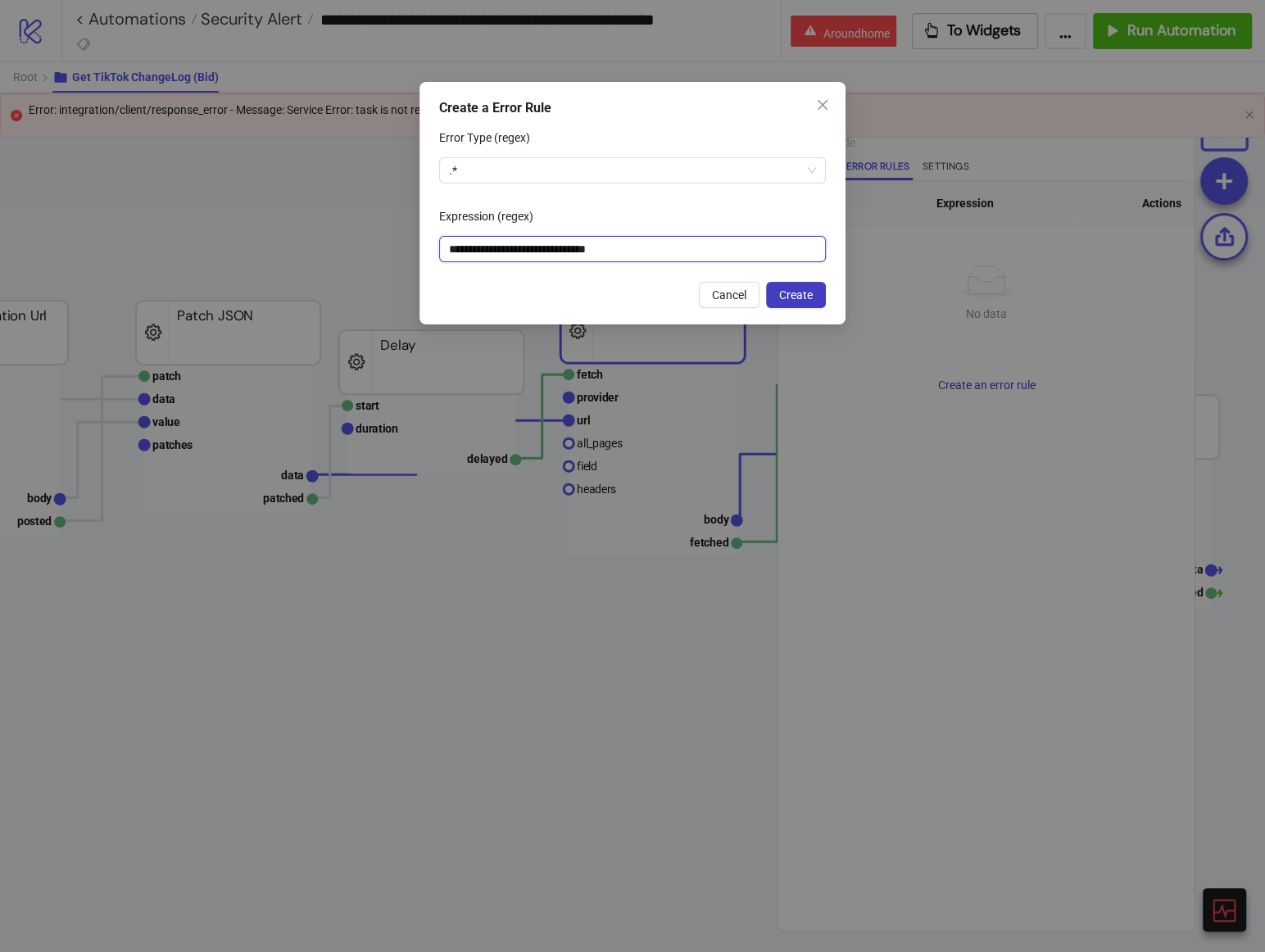 drag, startPoint x: 466, startPoint y: 243, endPoint x: 632, endPoint y: 242, distance: 166.00301 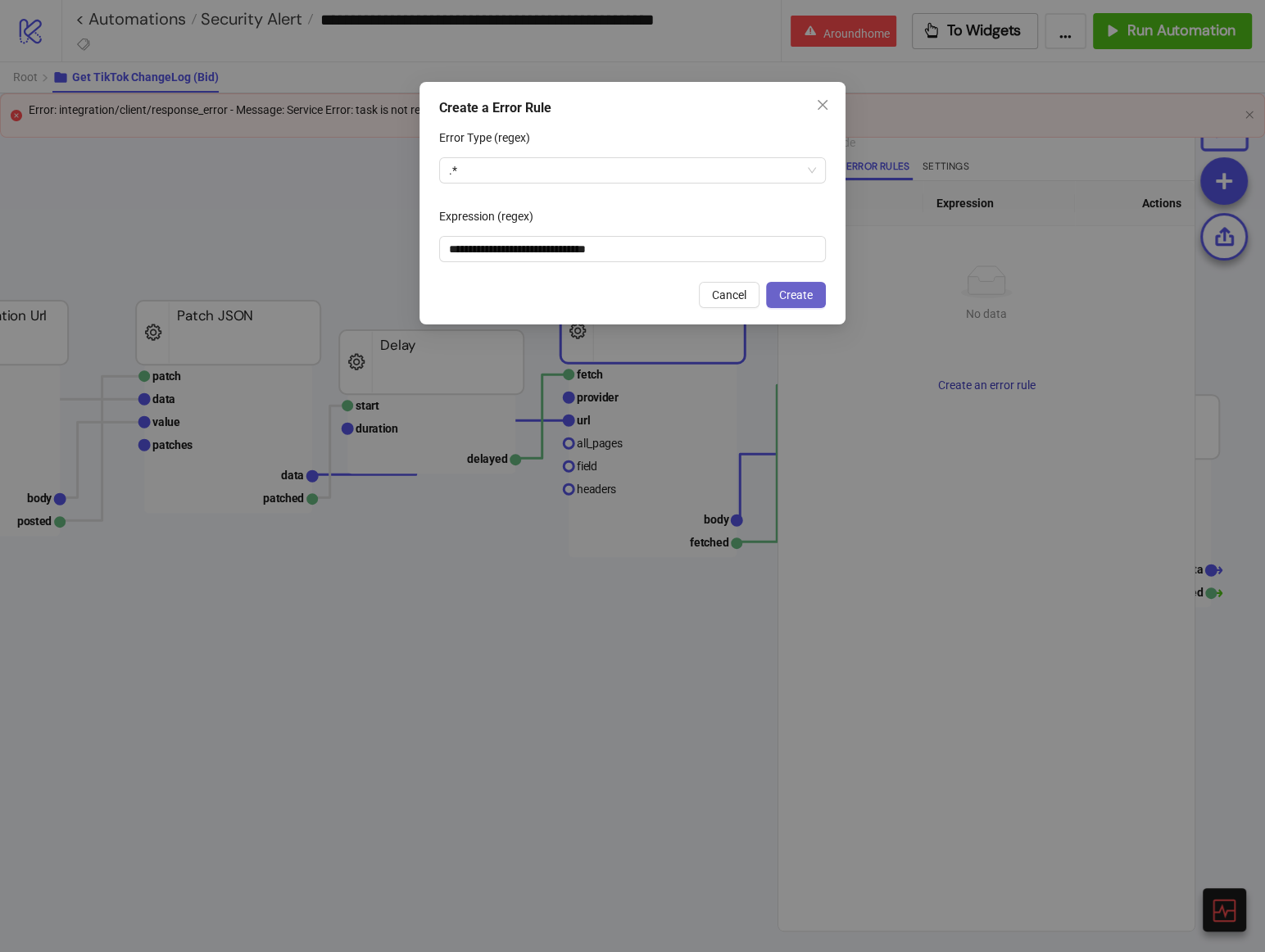 click on "Create" at bounding box center [796, 295] 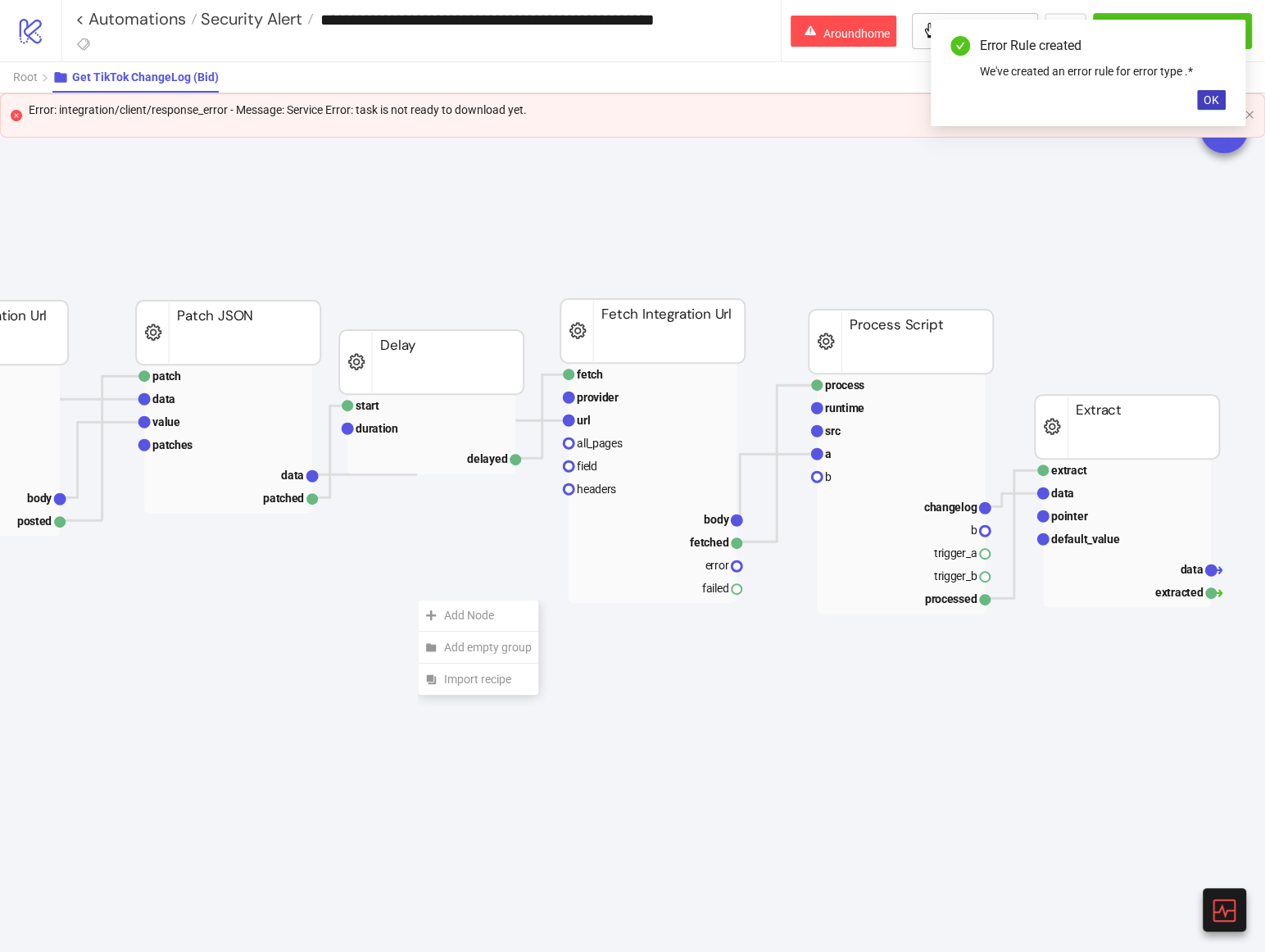 click on "Add Node" 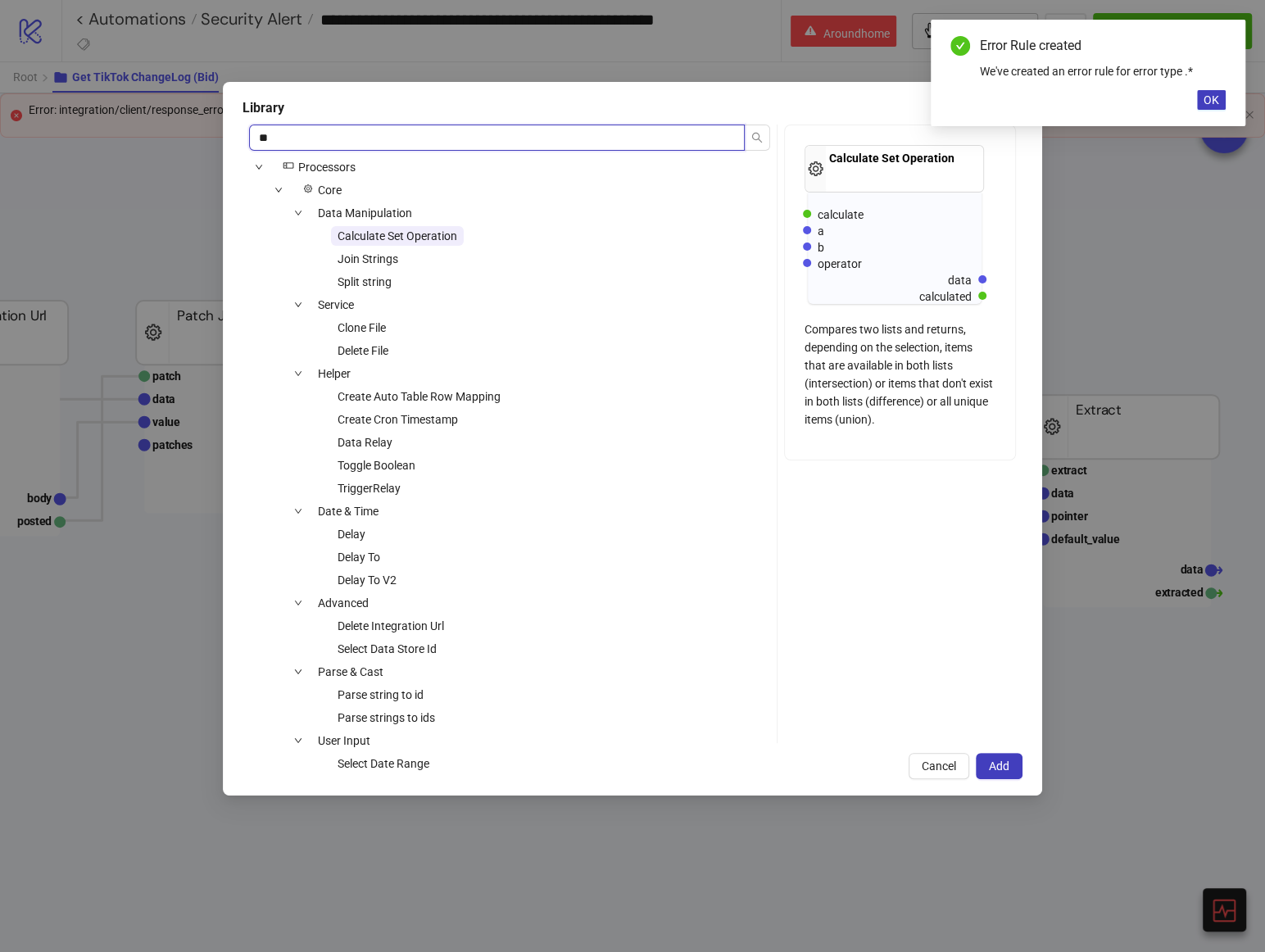 type on "*" 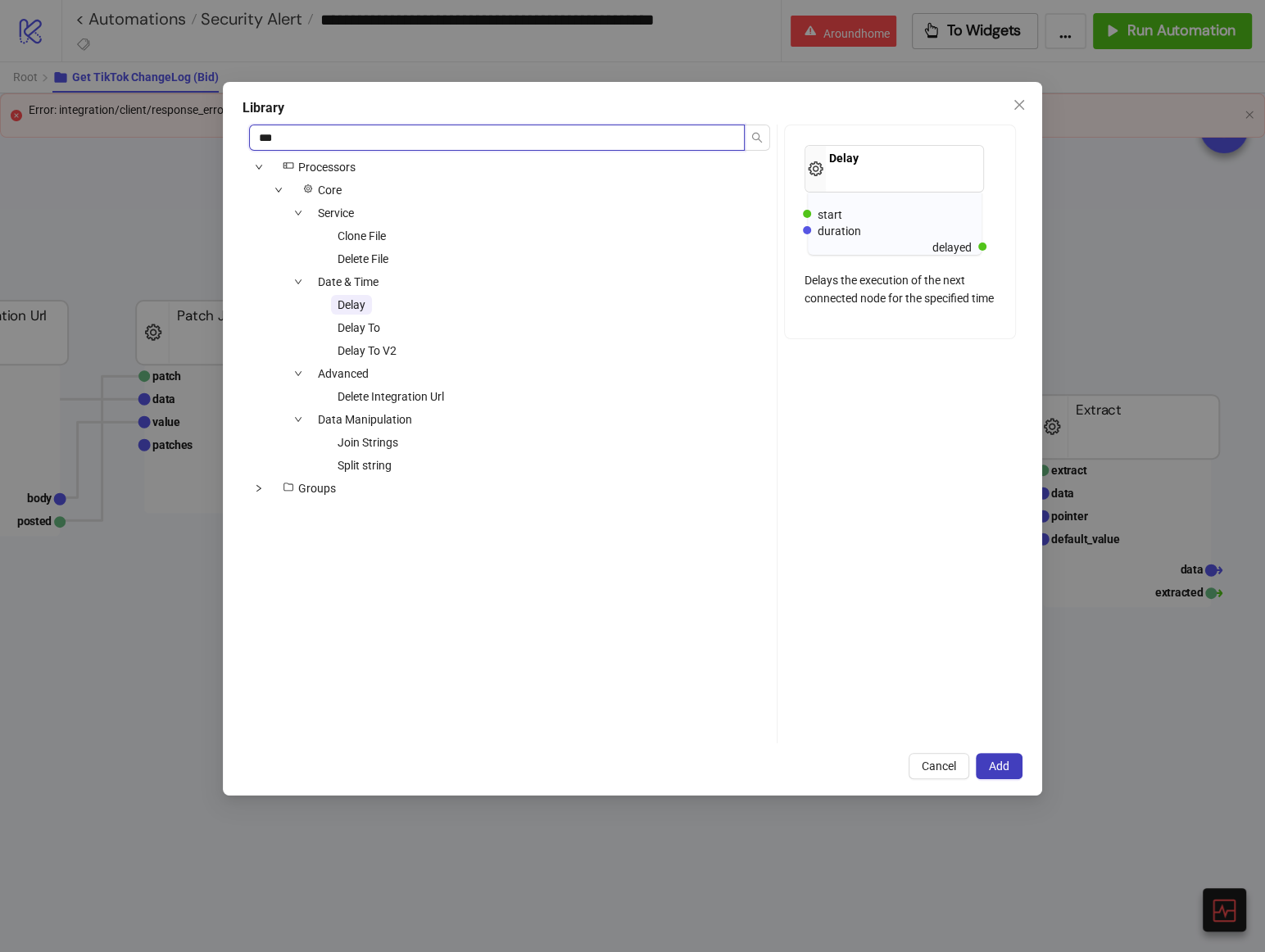type on "***" 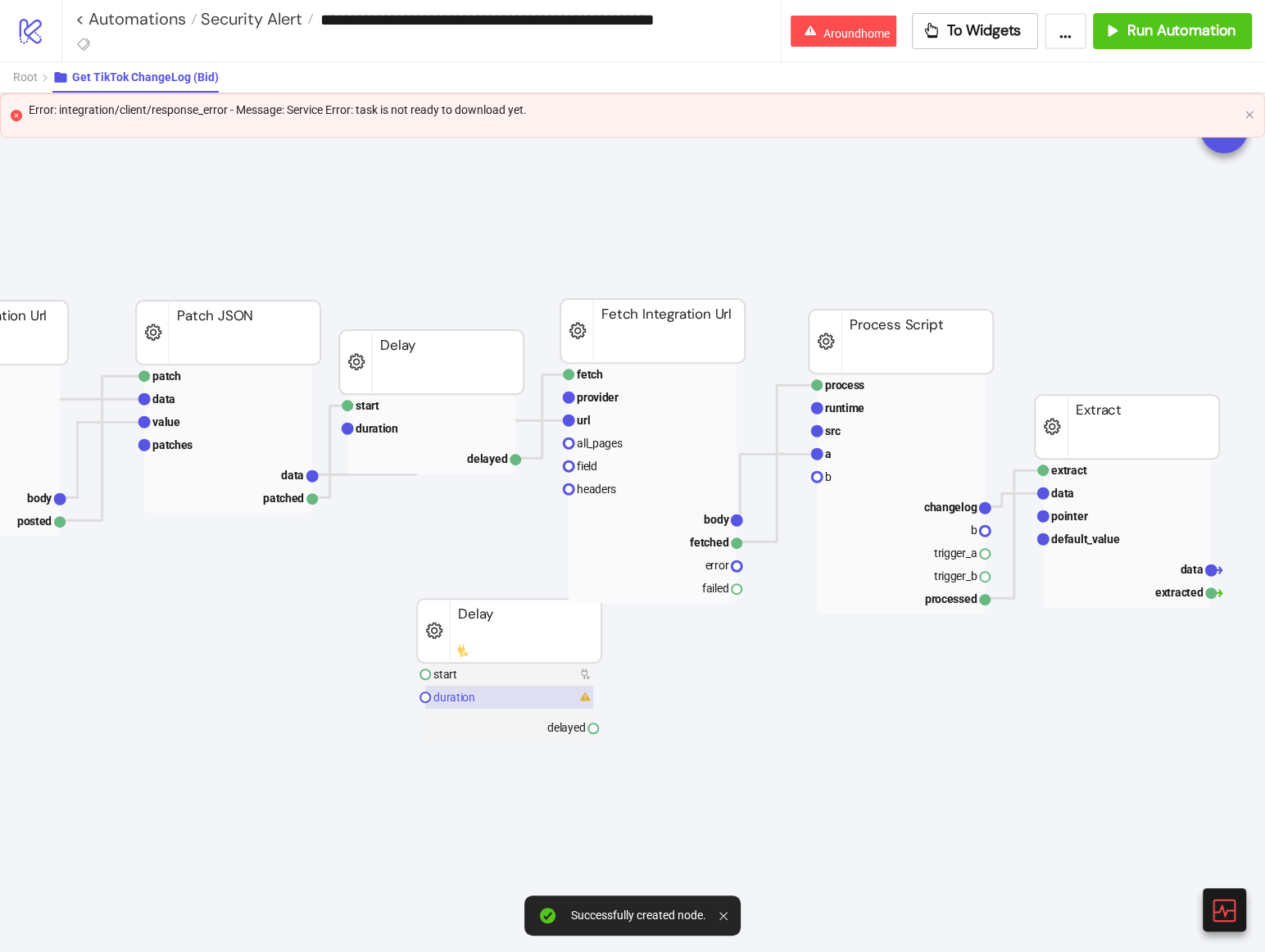 click 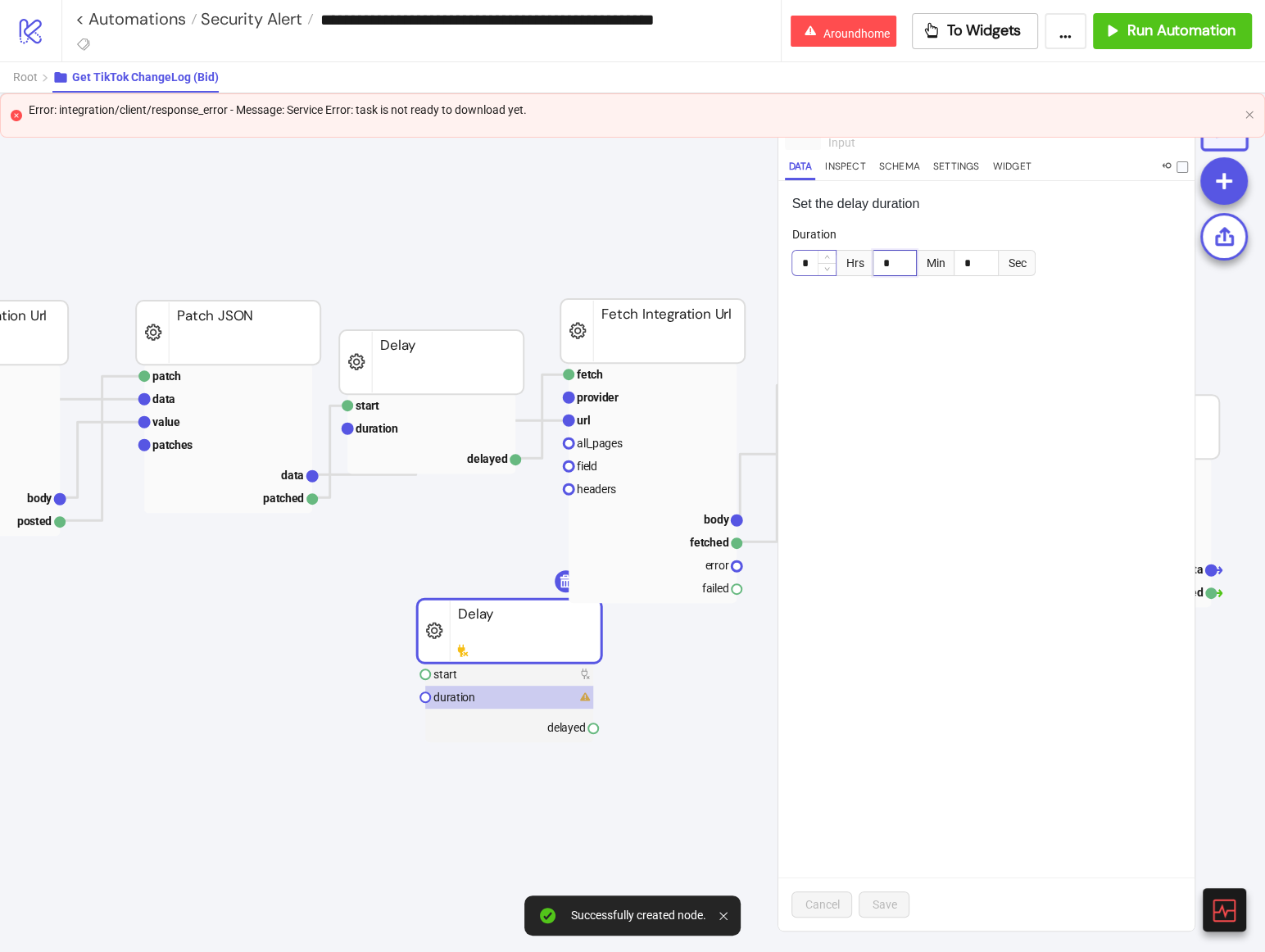 drag, startPoint x: 896, startPoint y: 266, endPoint x: 794, endPoint y: 266, distance: 102 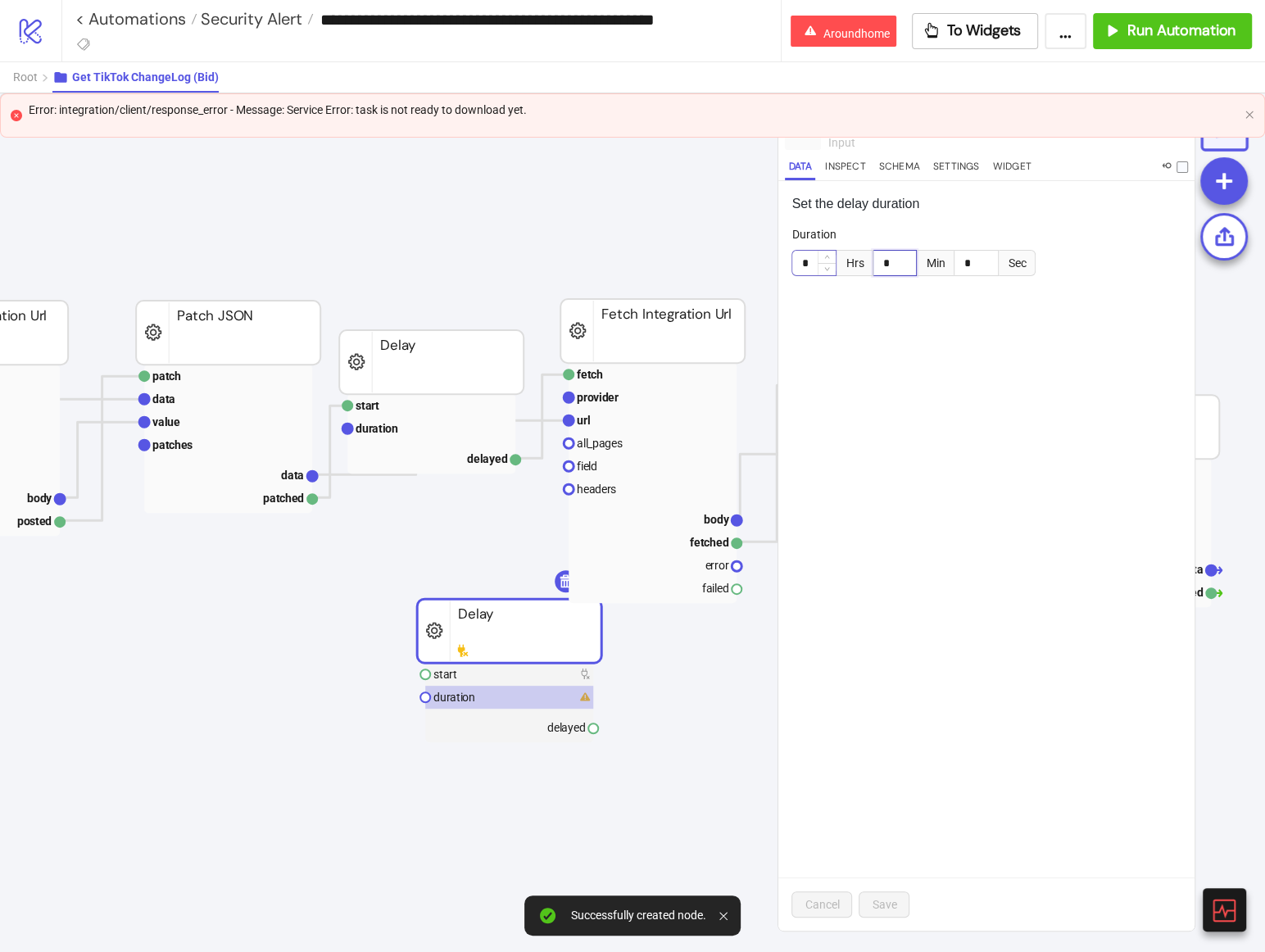 click on "* Hrs * Min * Sec" at bounding box center [914, 263] 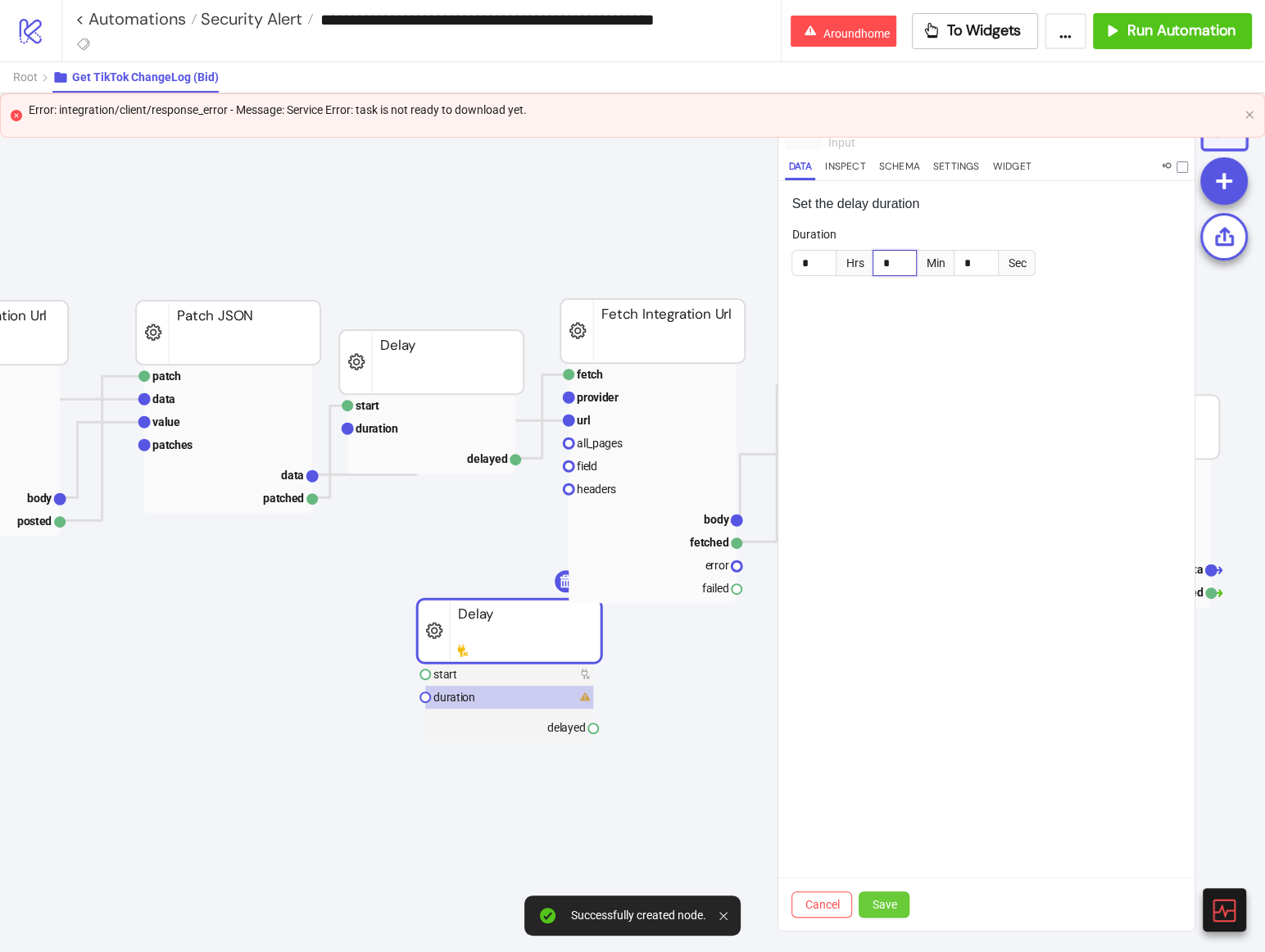 type on "*" 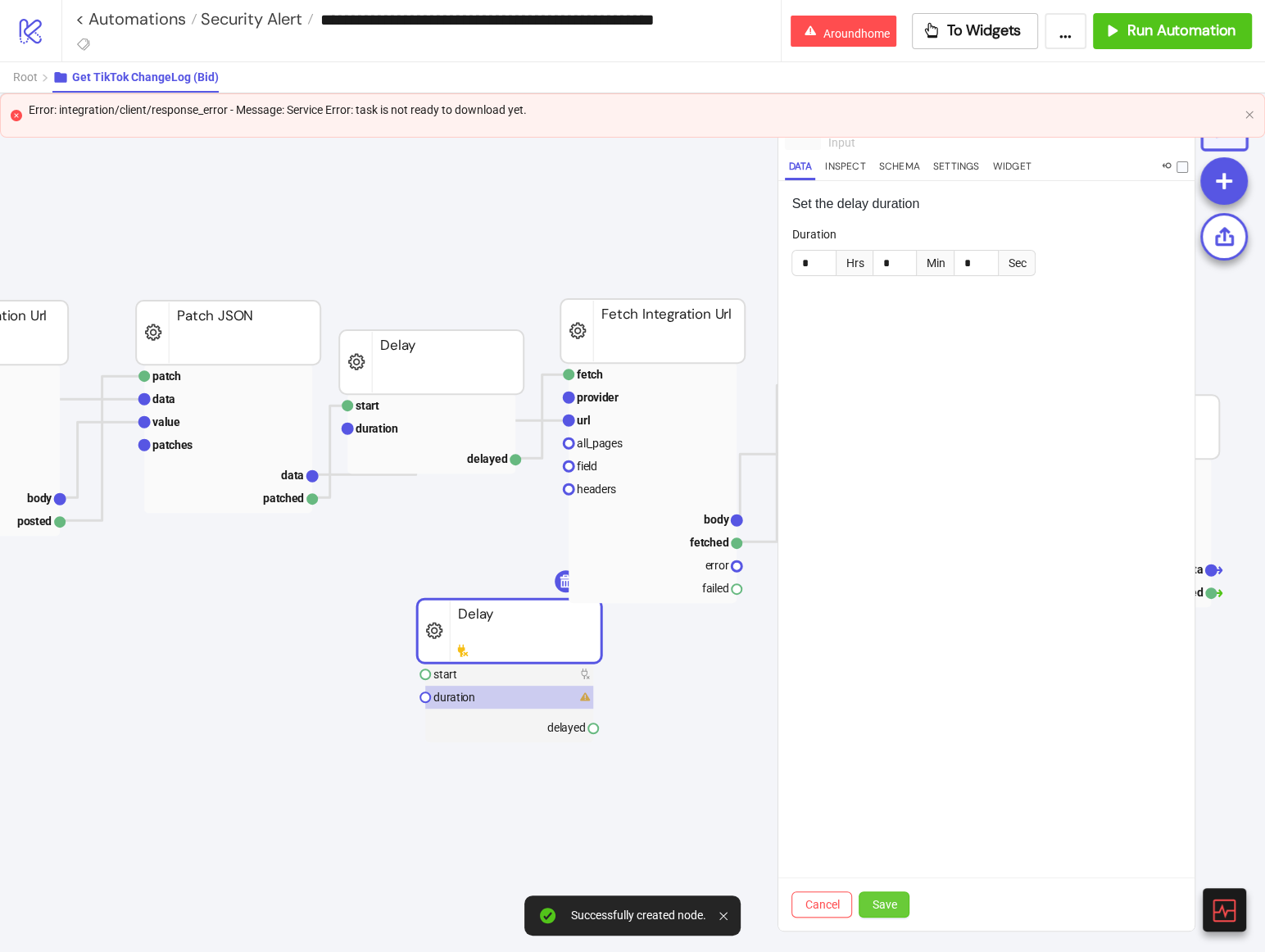 click on "Save" at bounding box center (884, 904) 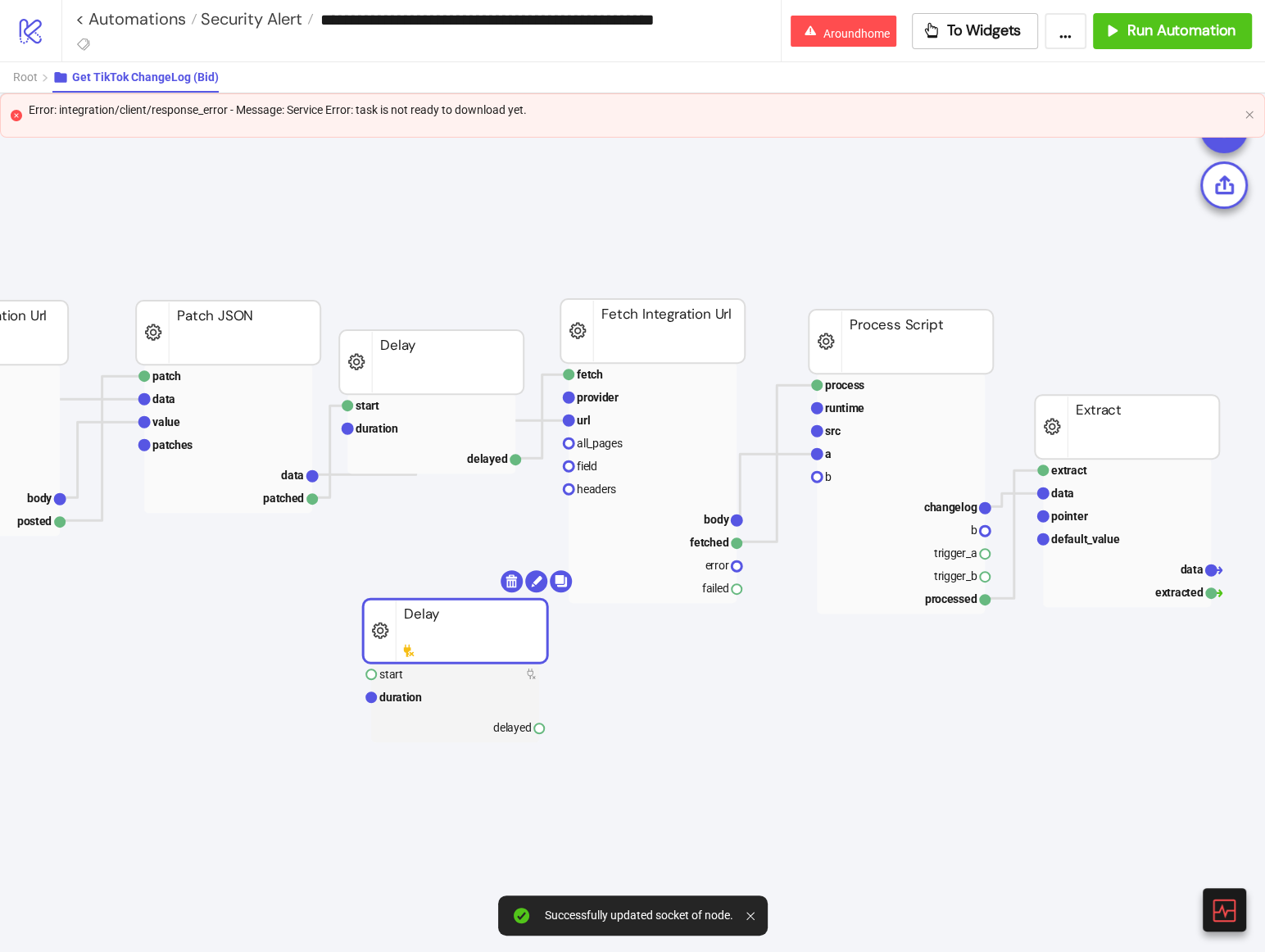 drag, startPoint x: 530, startPoint y: 648, endPoint x: 476, endPoint y: 648, distance: 54 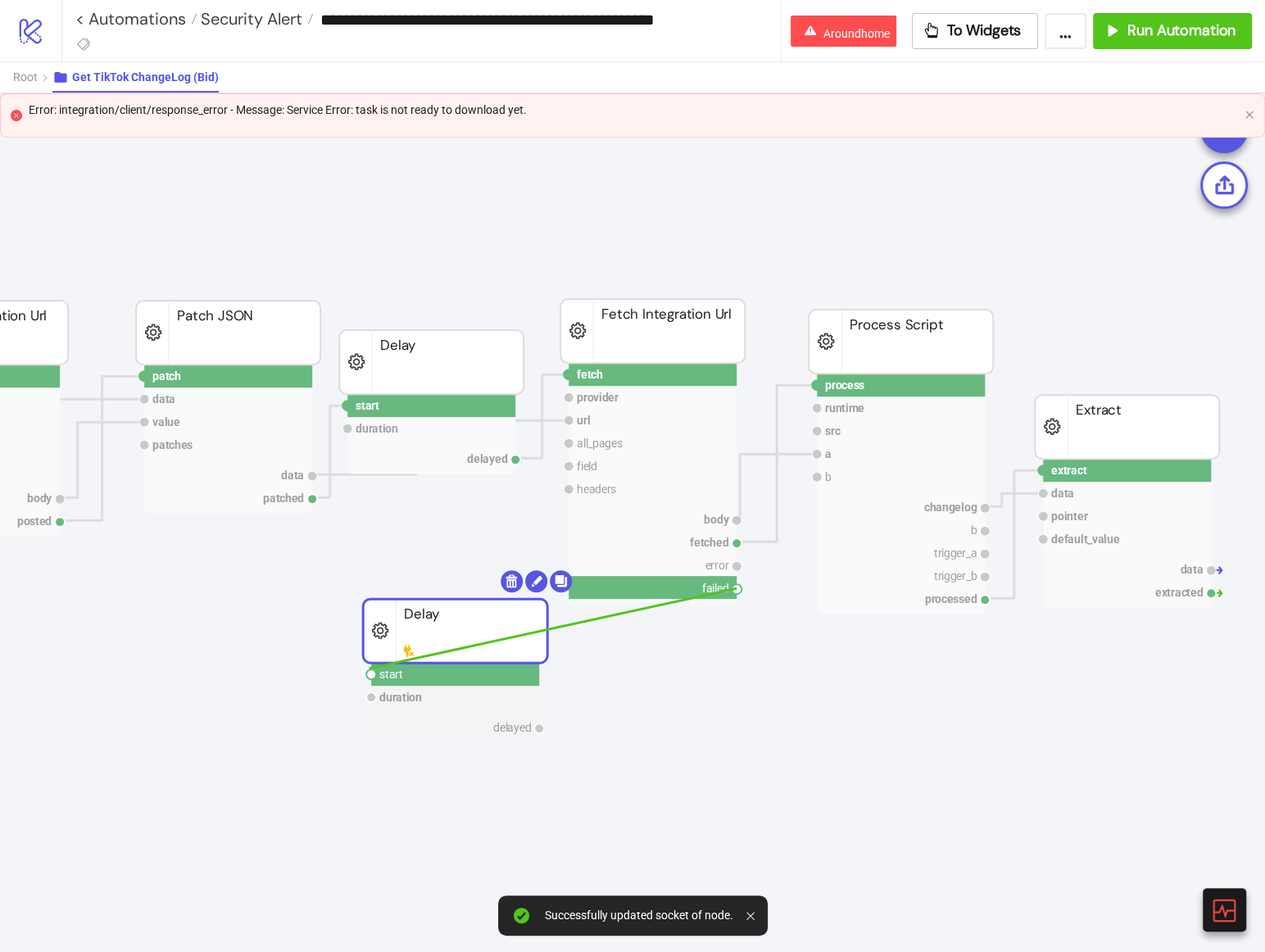 drag, startPoint x: 740, startPoint y: 589, endPoint x: 369, endPoint y: 668, distance: 379.3178 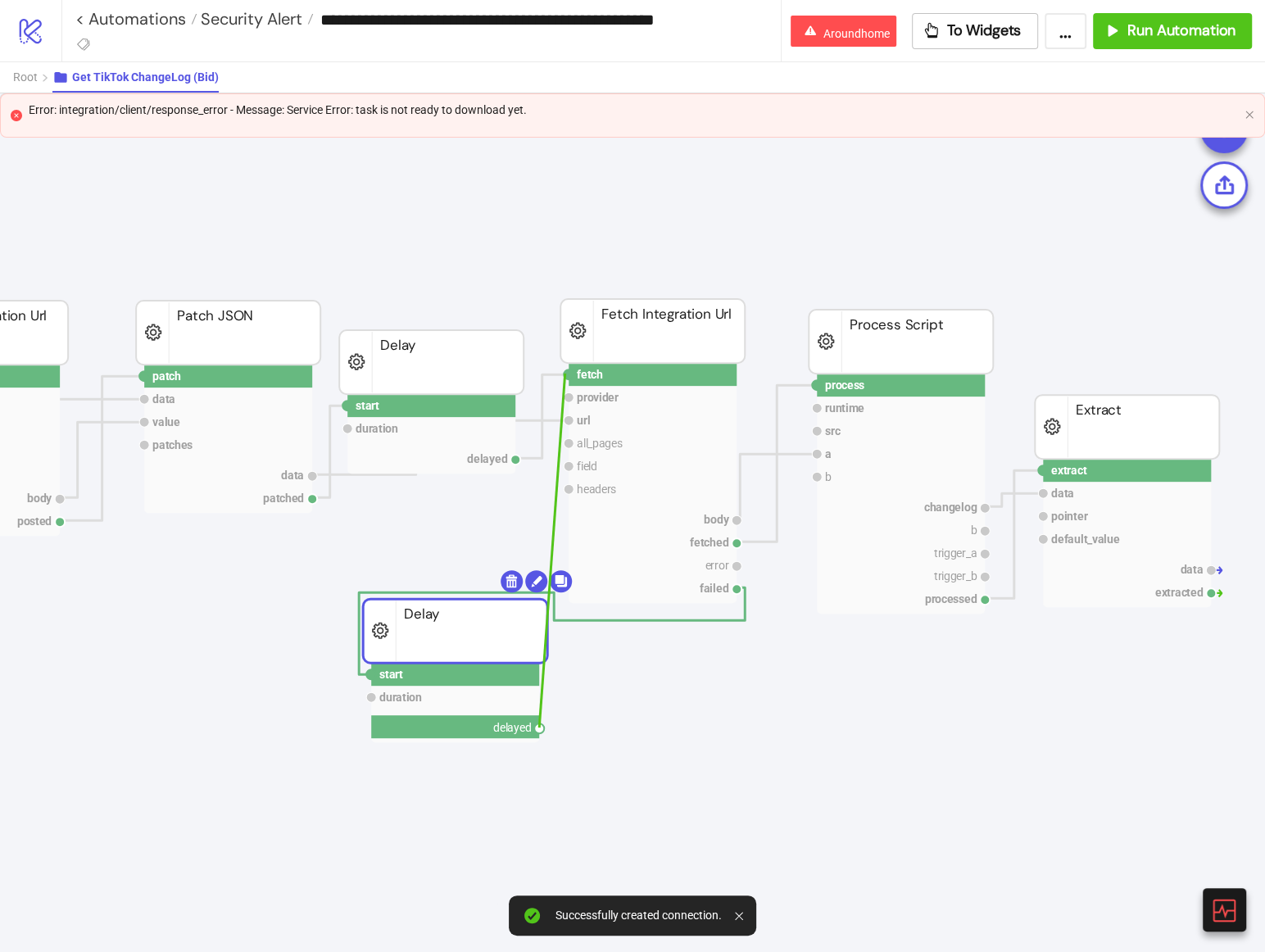 drag, startPoint x: 535, startPoint y: 725, endPoint x: 565, endPoint y: 369, distance: 357.26181 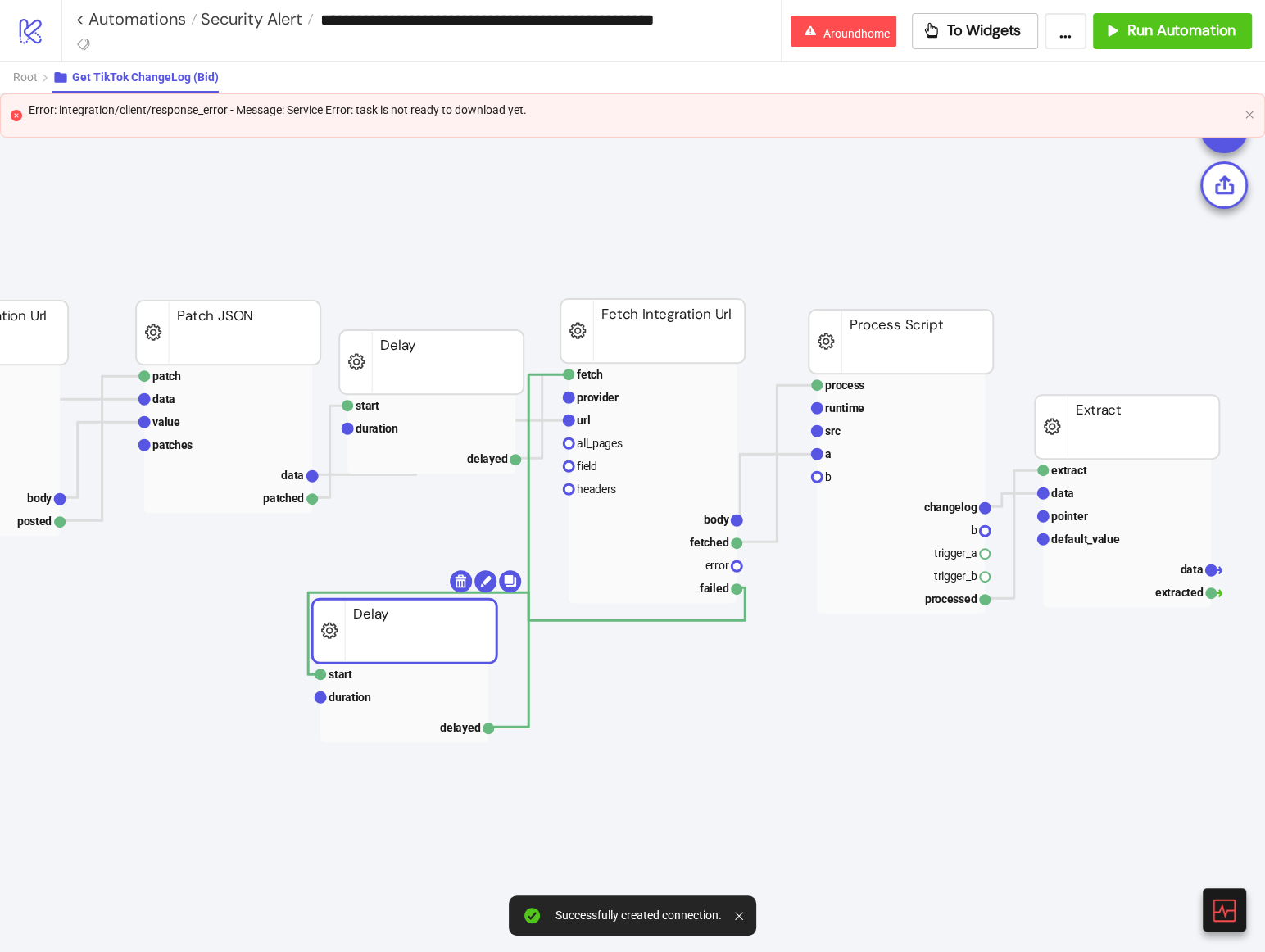 drag, startPoint x: 498, startPoint y: 627, endPoint x: 457, endPoint y: 624, distance: 41.10961 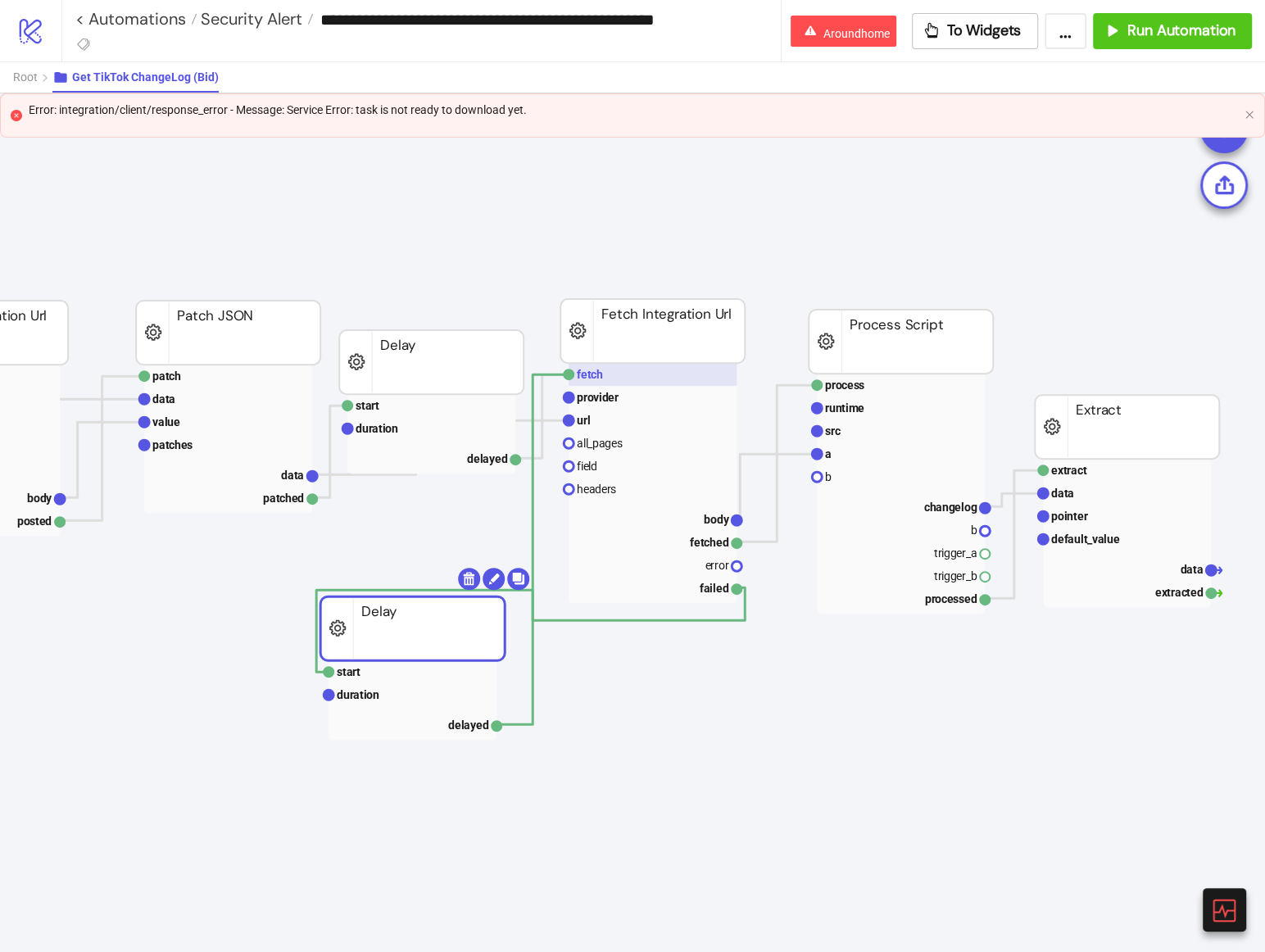 click 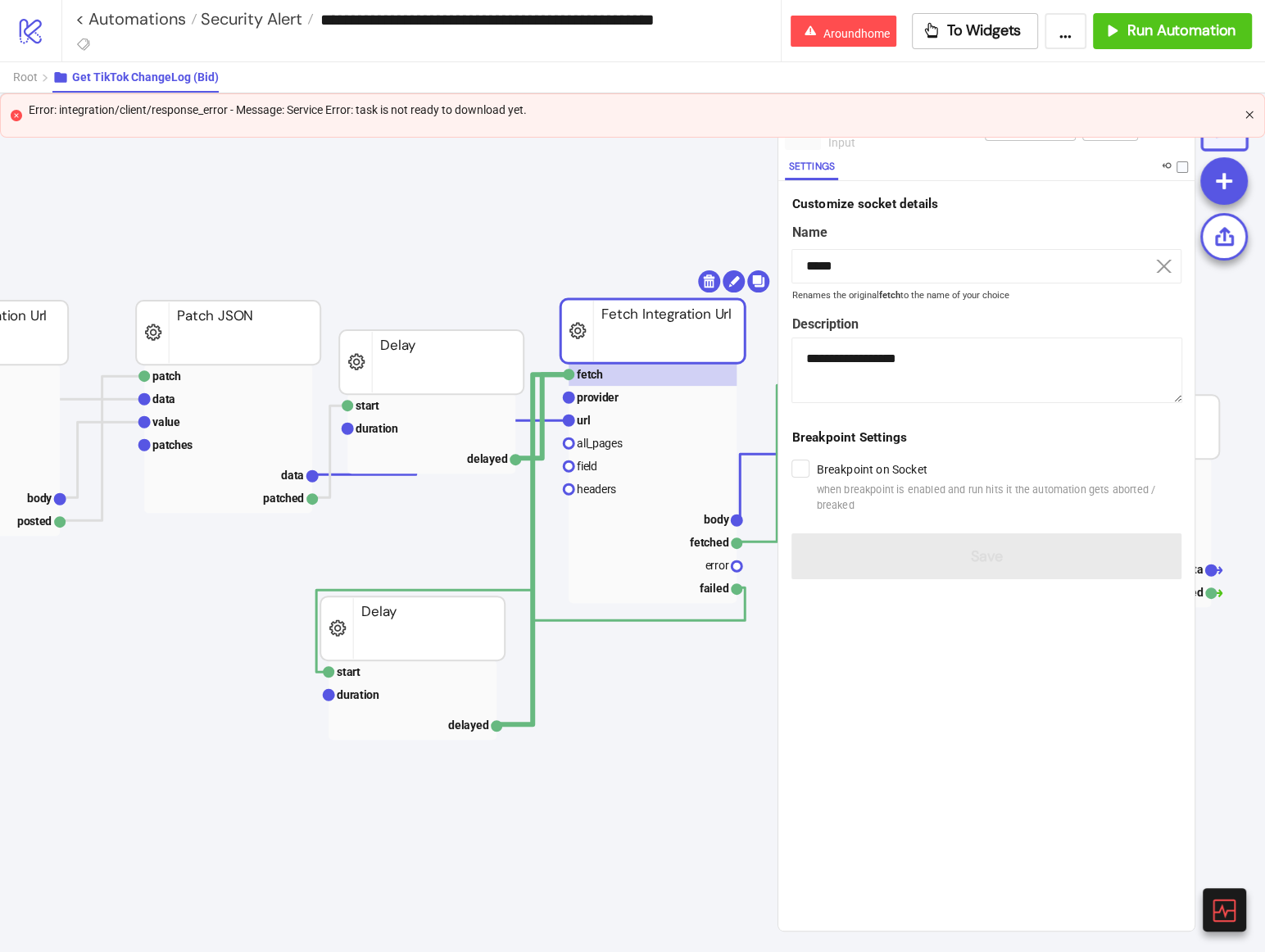 click 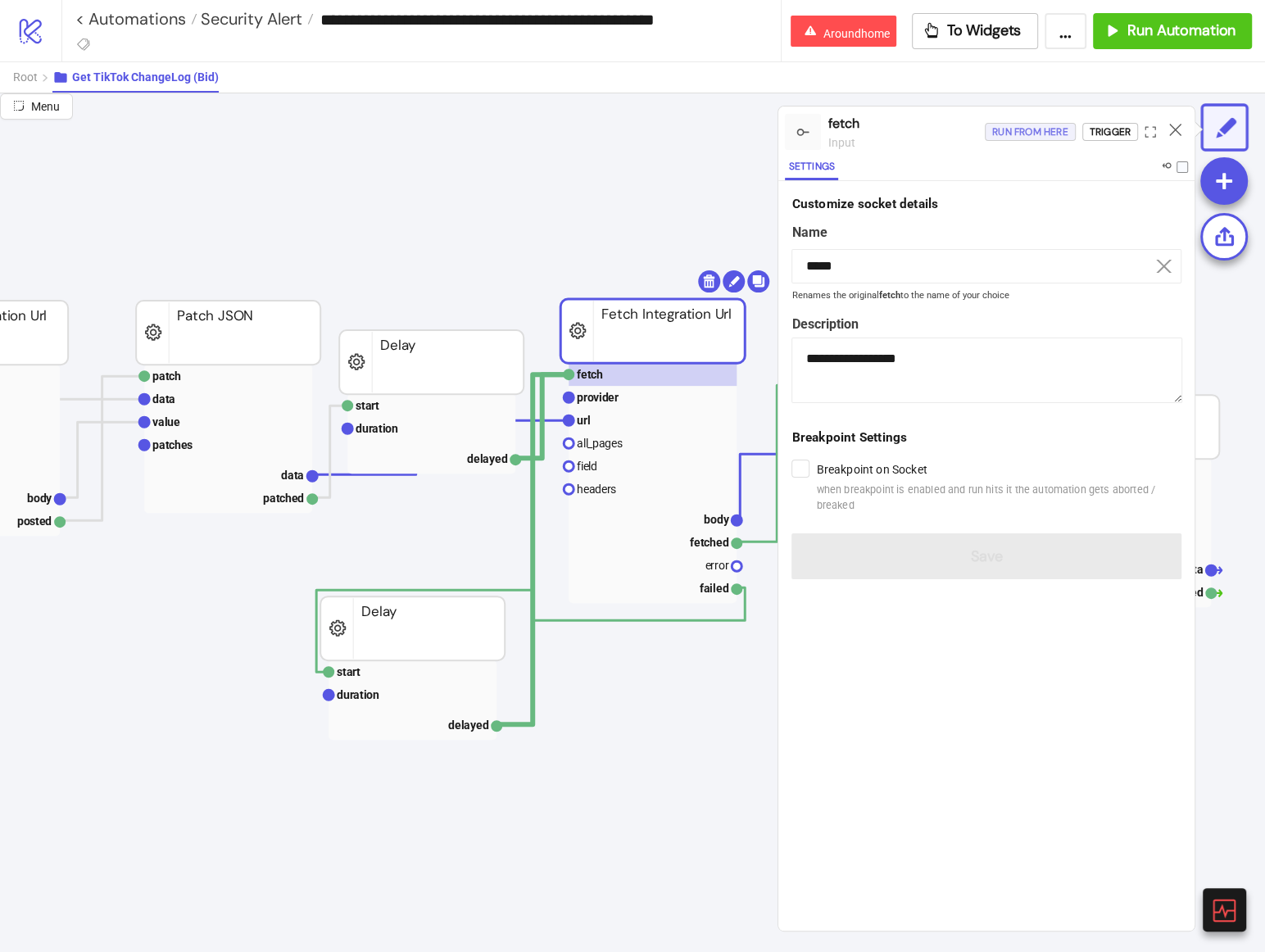 click on "Run from here" at bounding box center (1030, 132) 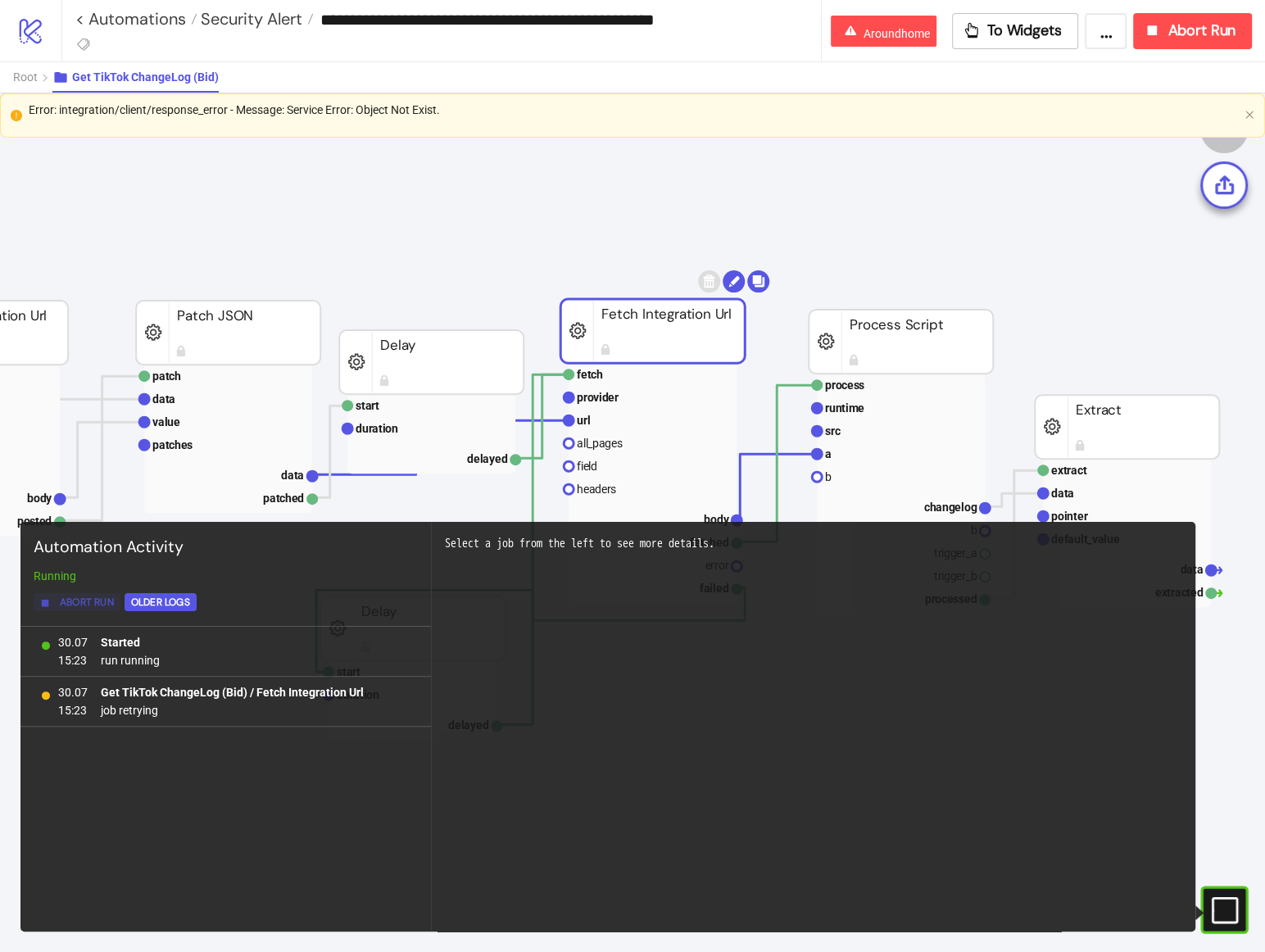 click on "Abort Run" at bounding box center [87, 602] 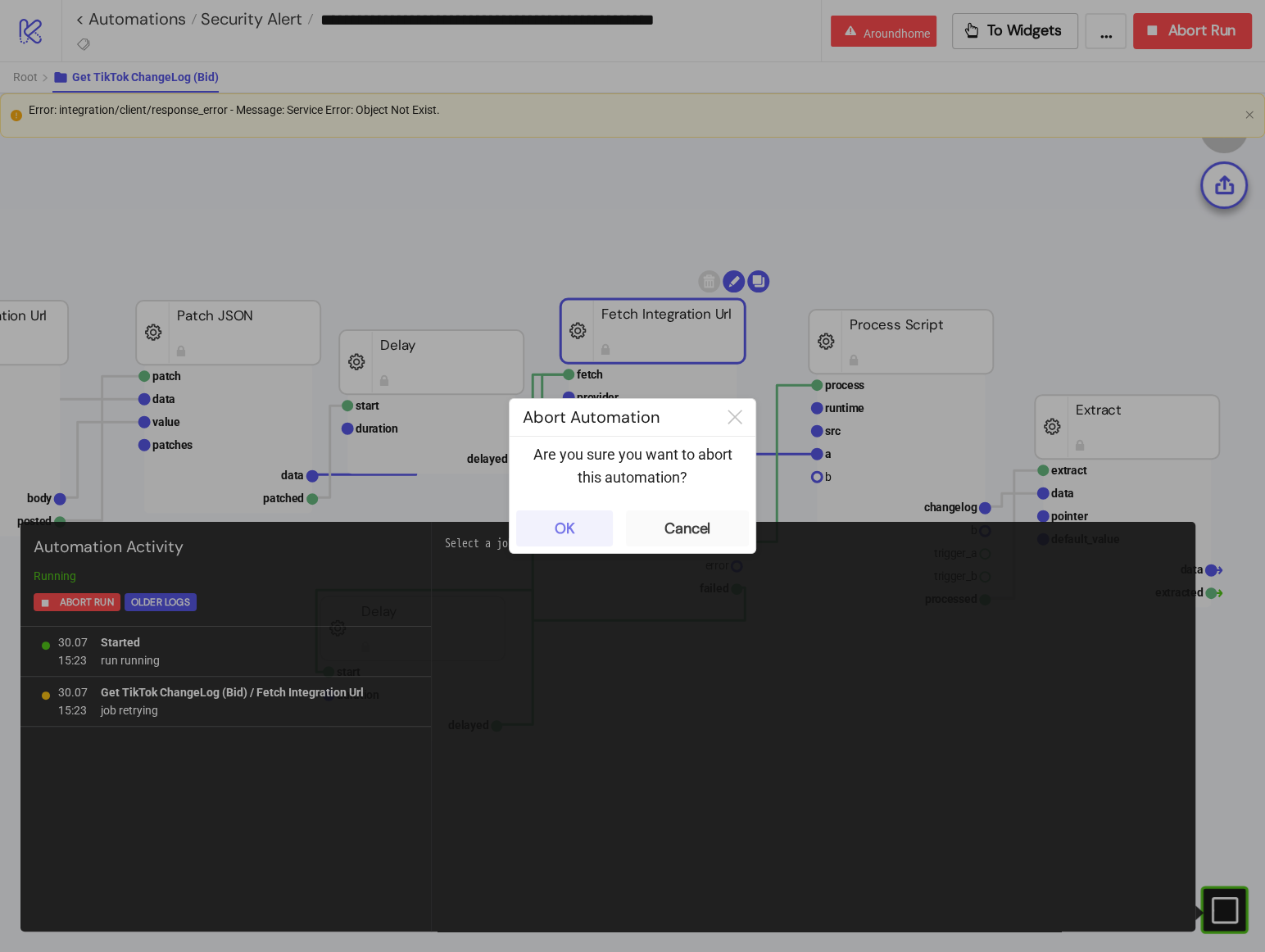 click on "OK" at bounding box center [564, 528] 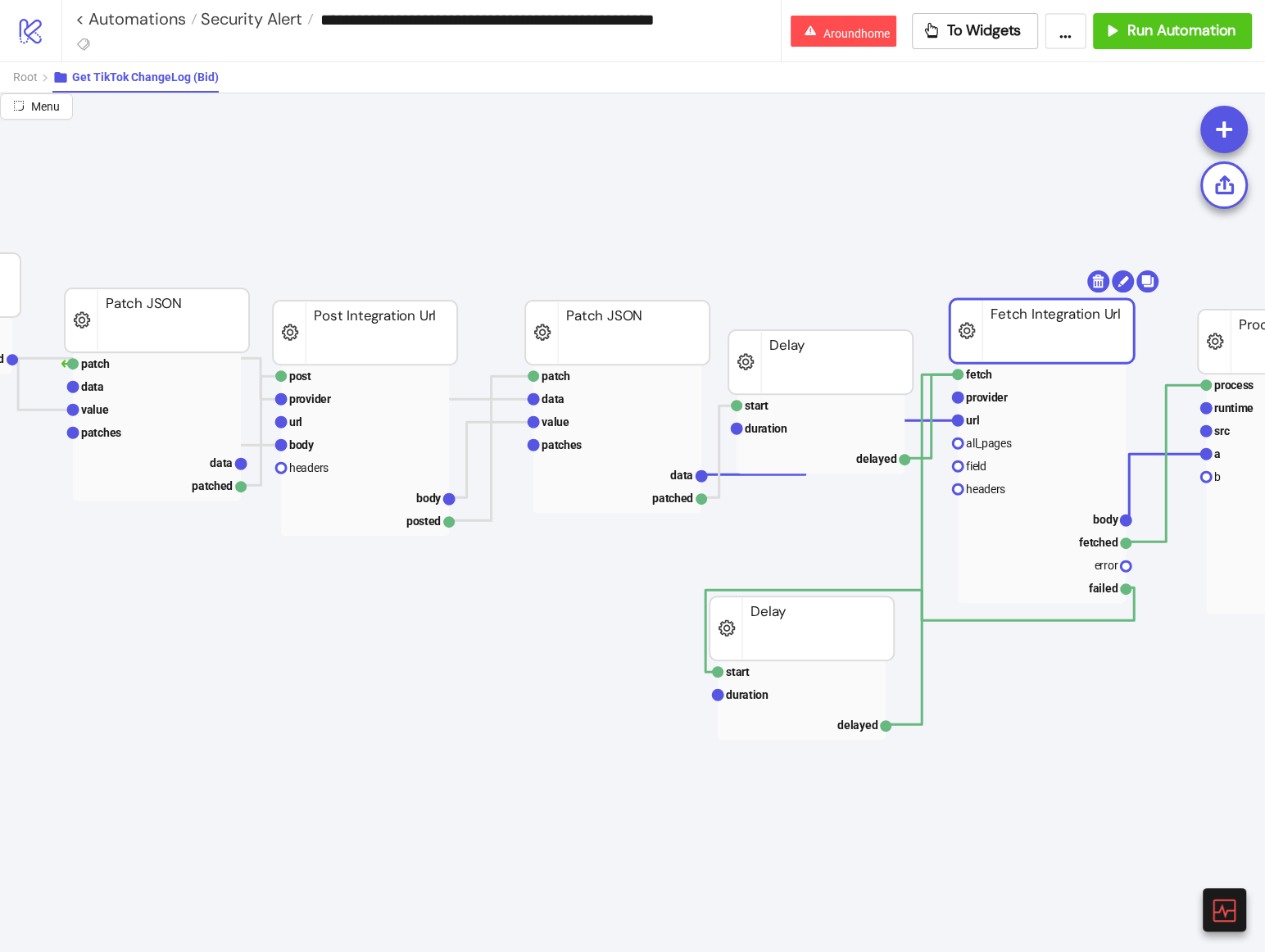 scroll, scrollTop: 373, scrollLeft: 88, axis: both 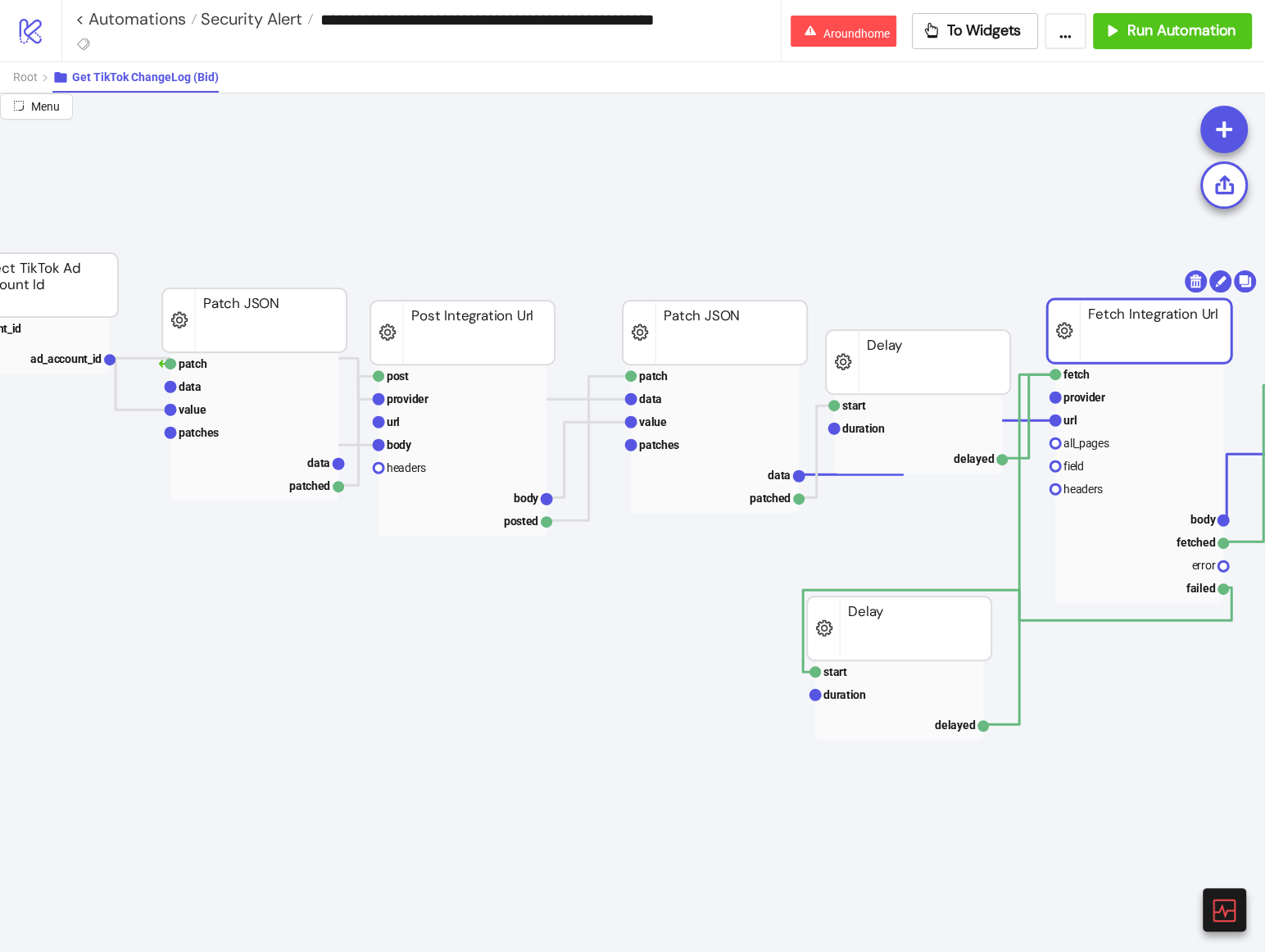 click 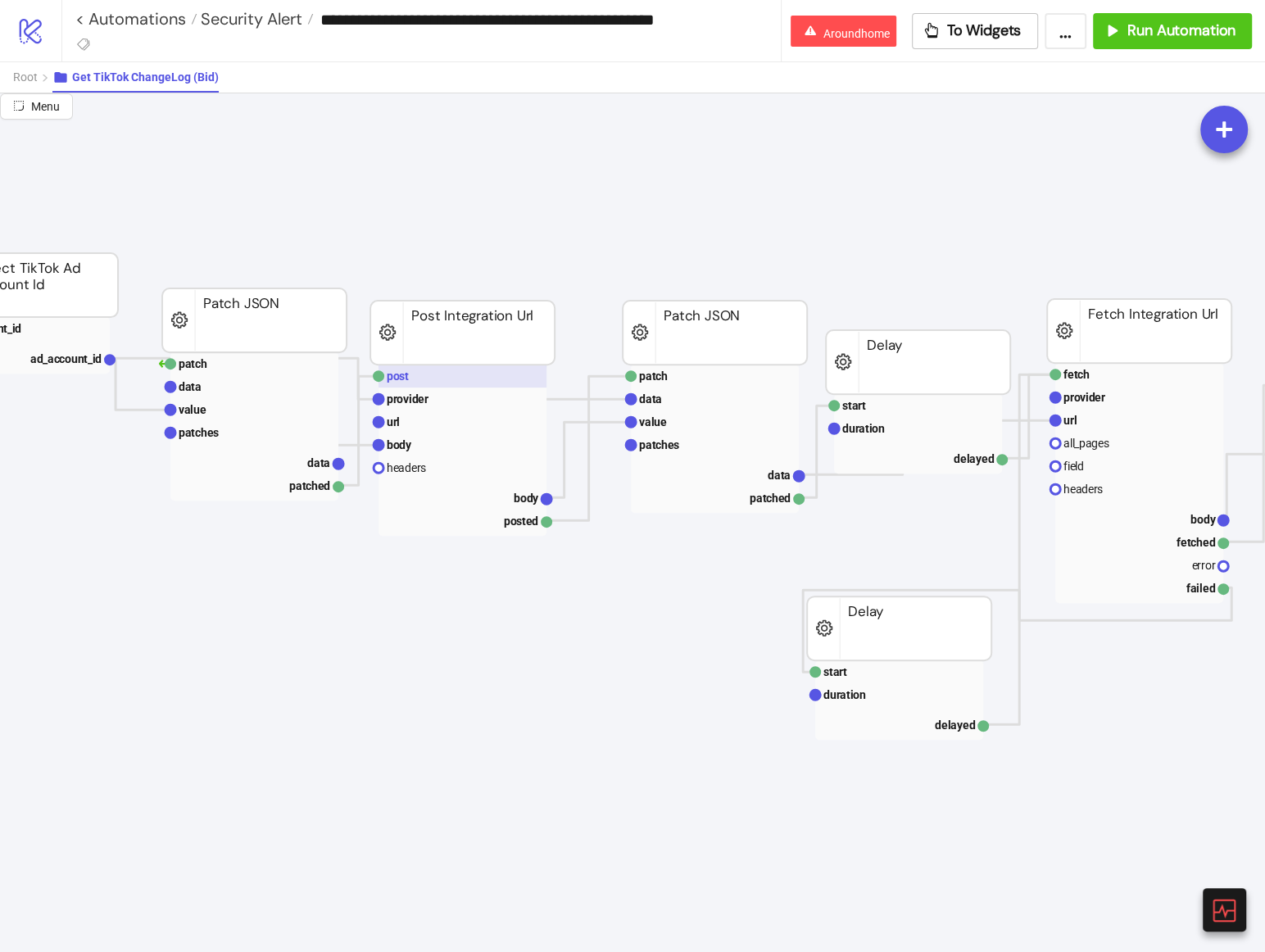 click 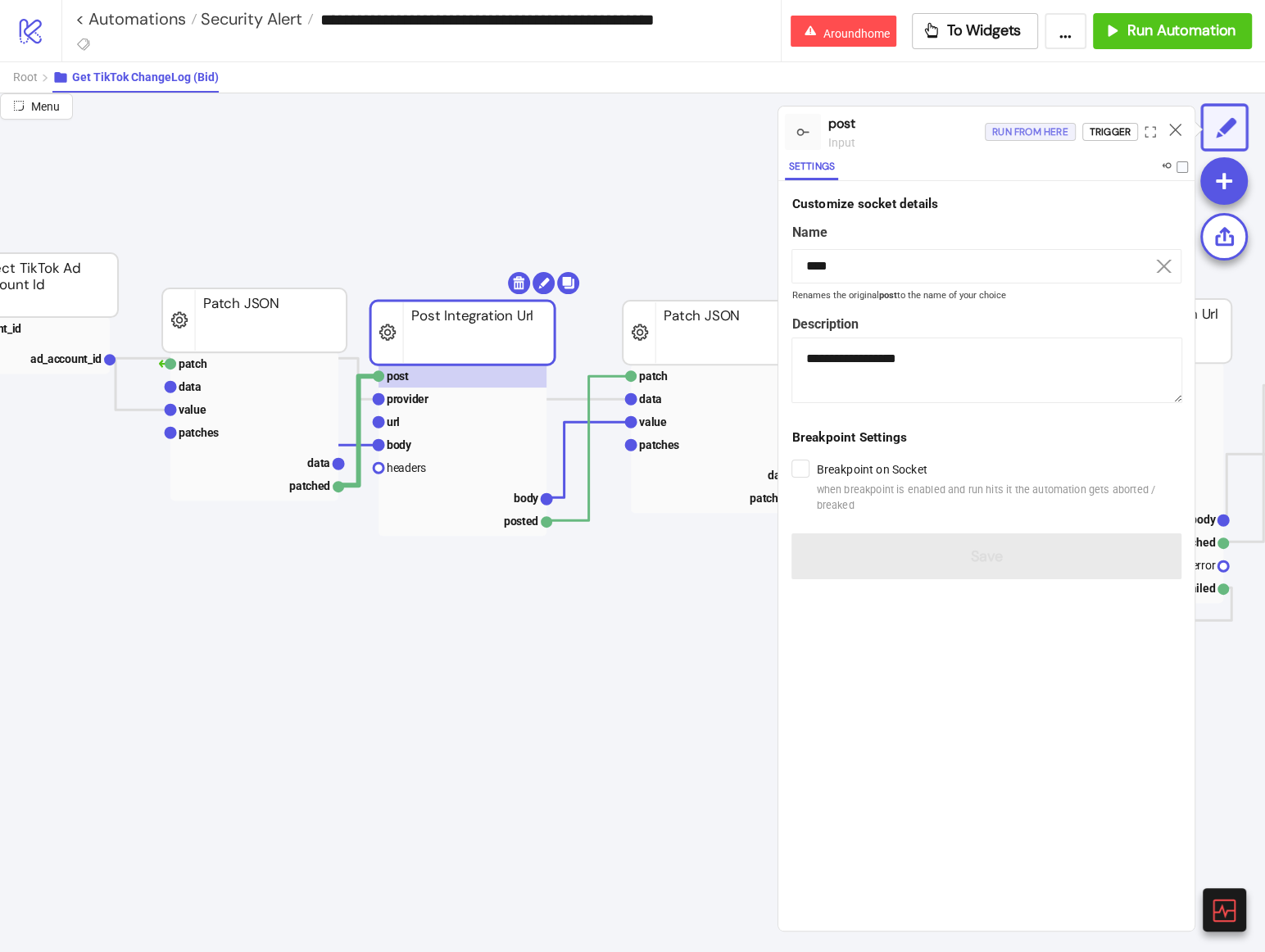 click on "Run from here" at bounding box center (1030, 132) 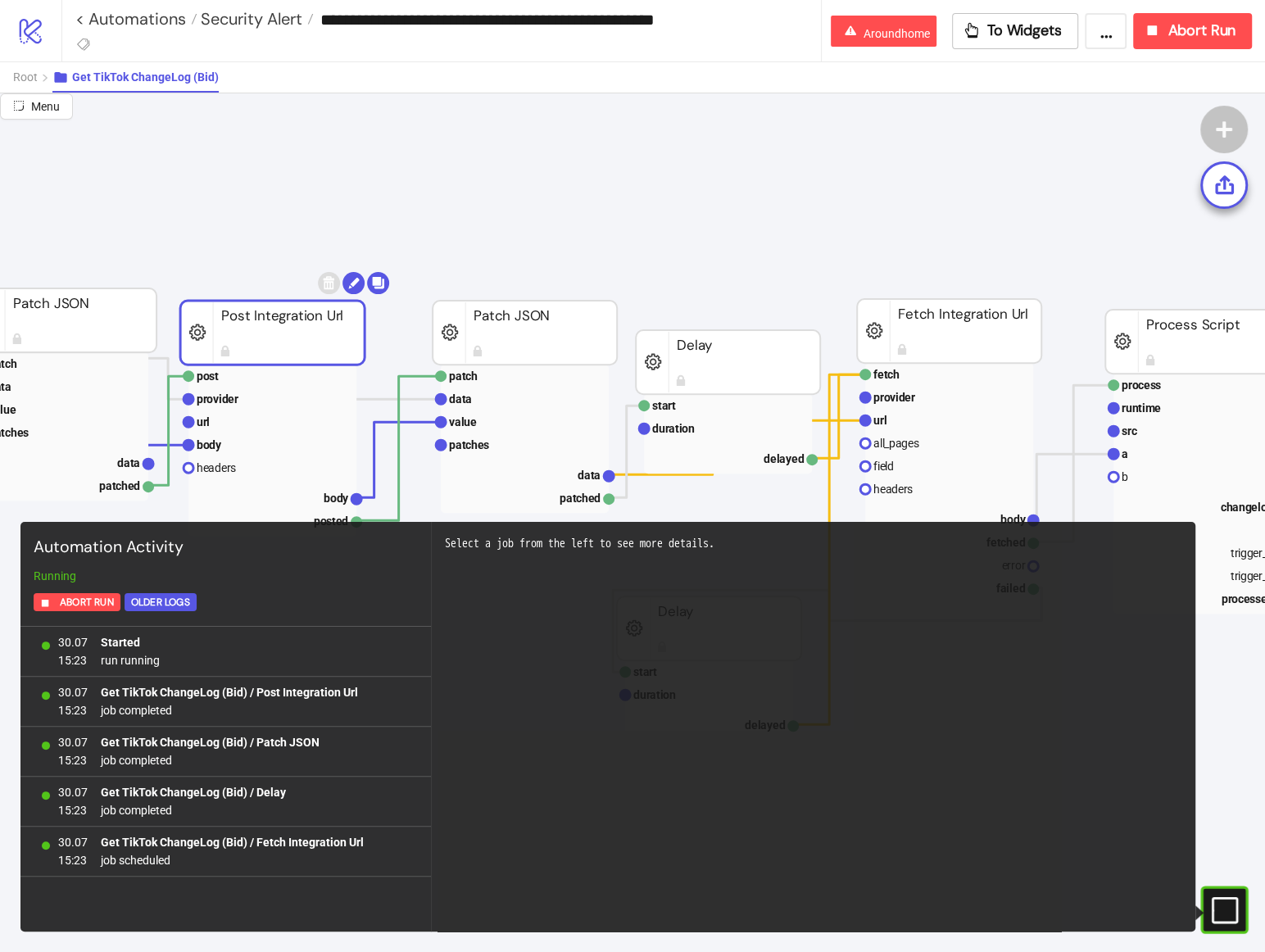 scroll, scrollTop: 442, scrollLeft: 279, axis: both 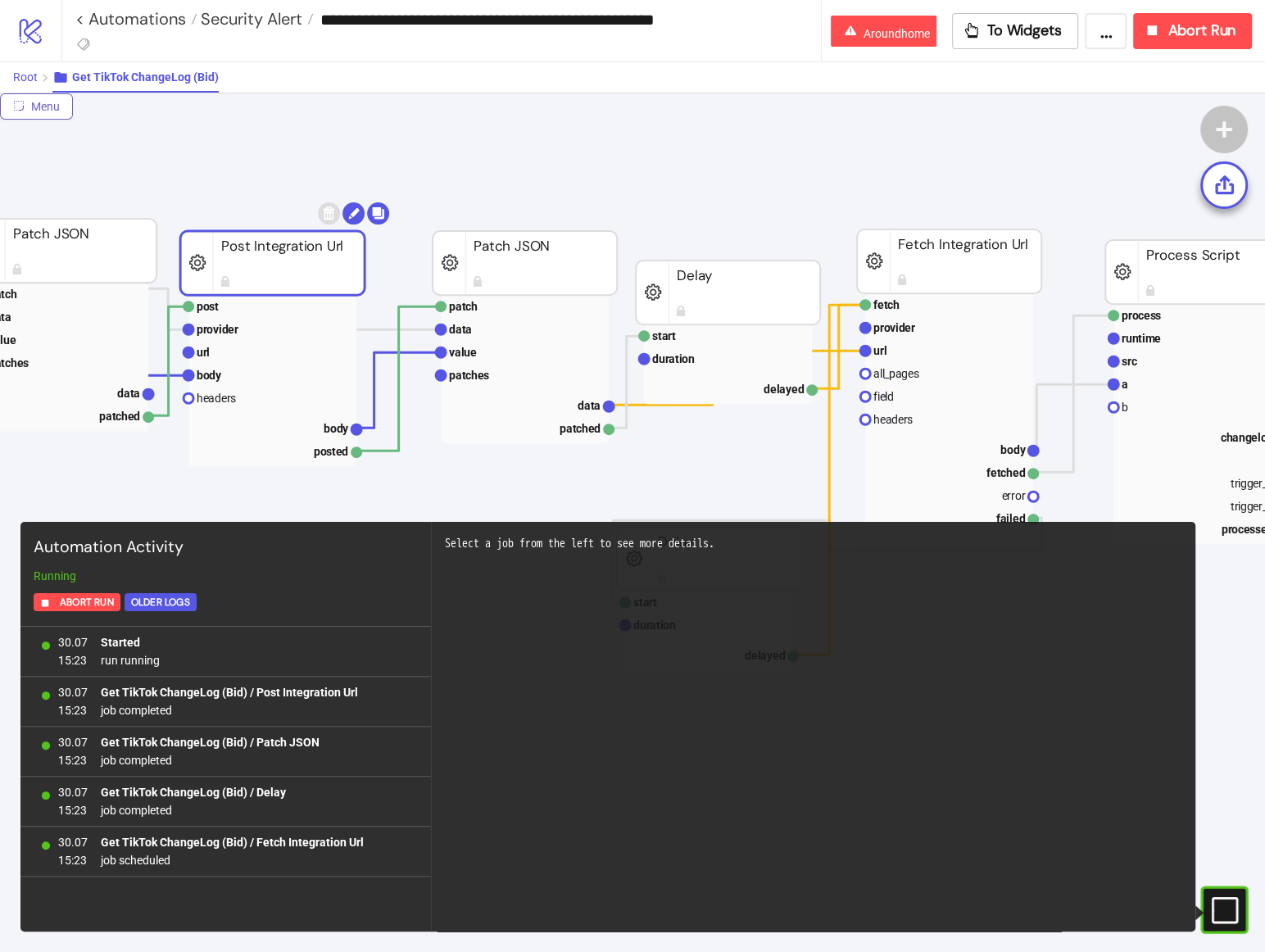 click on "Root" at bounding box center [25, 77] 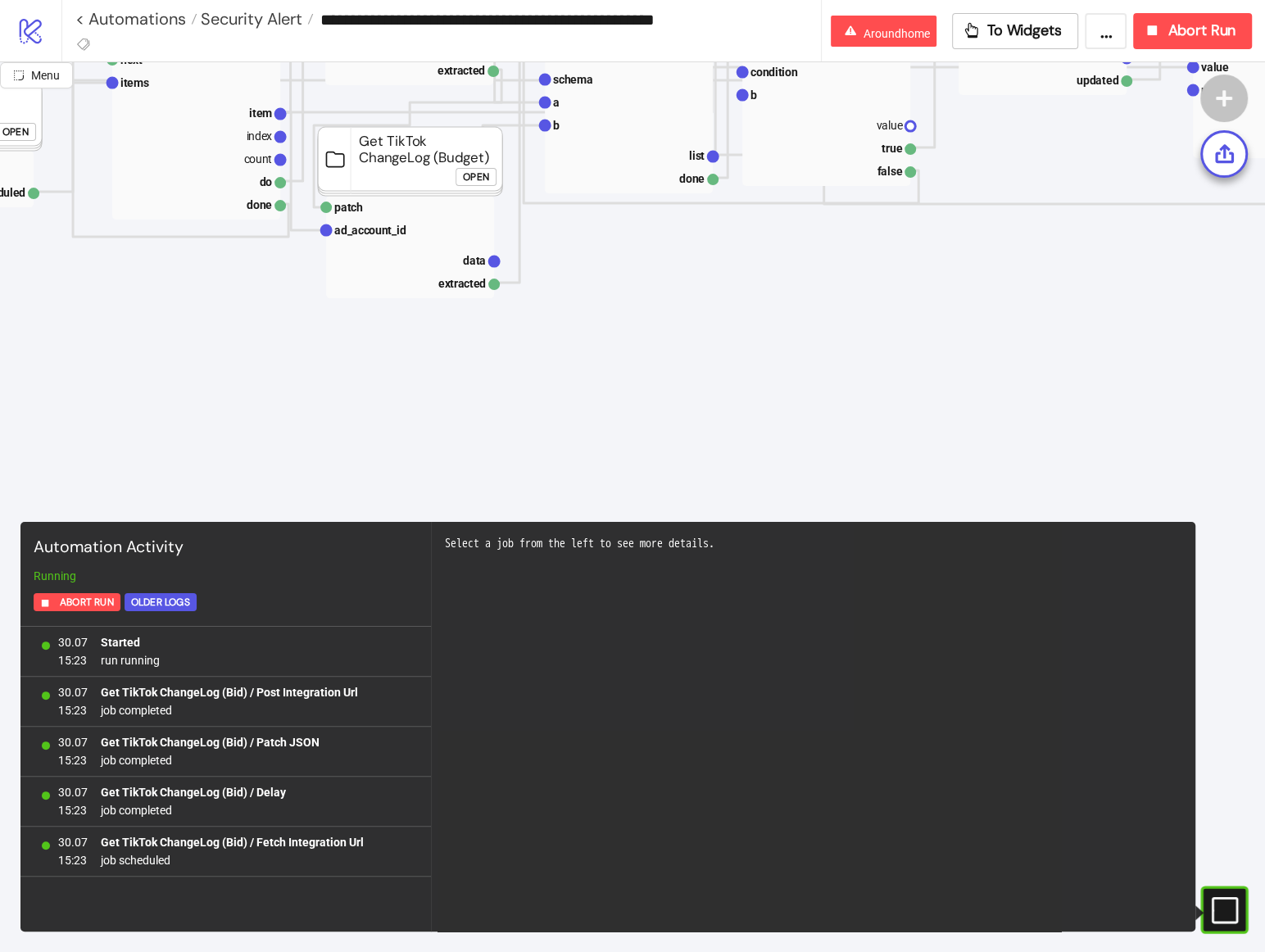scroll, scrollTop: 199, scrollLeft: 279, axis: both 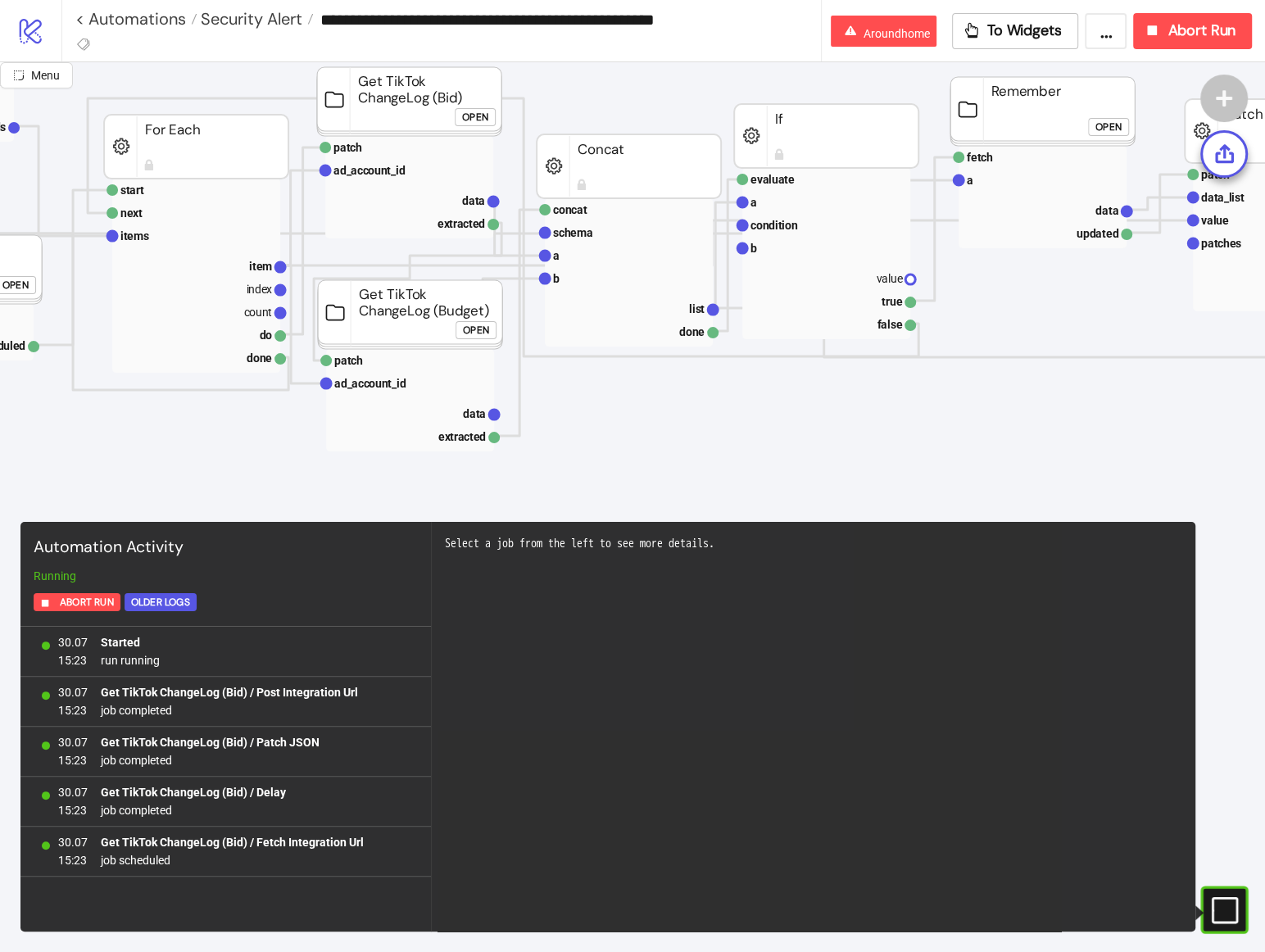 click 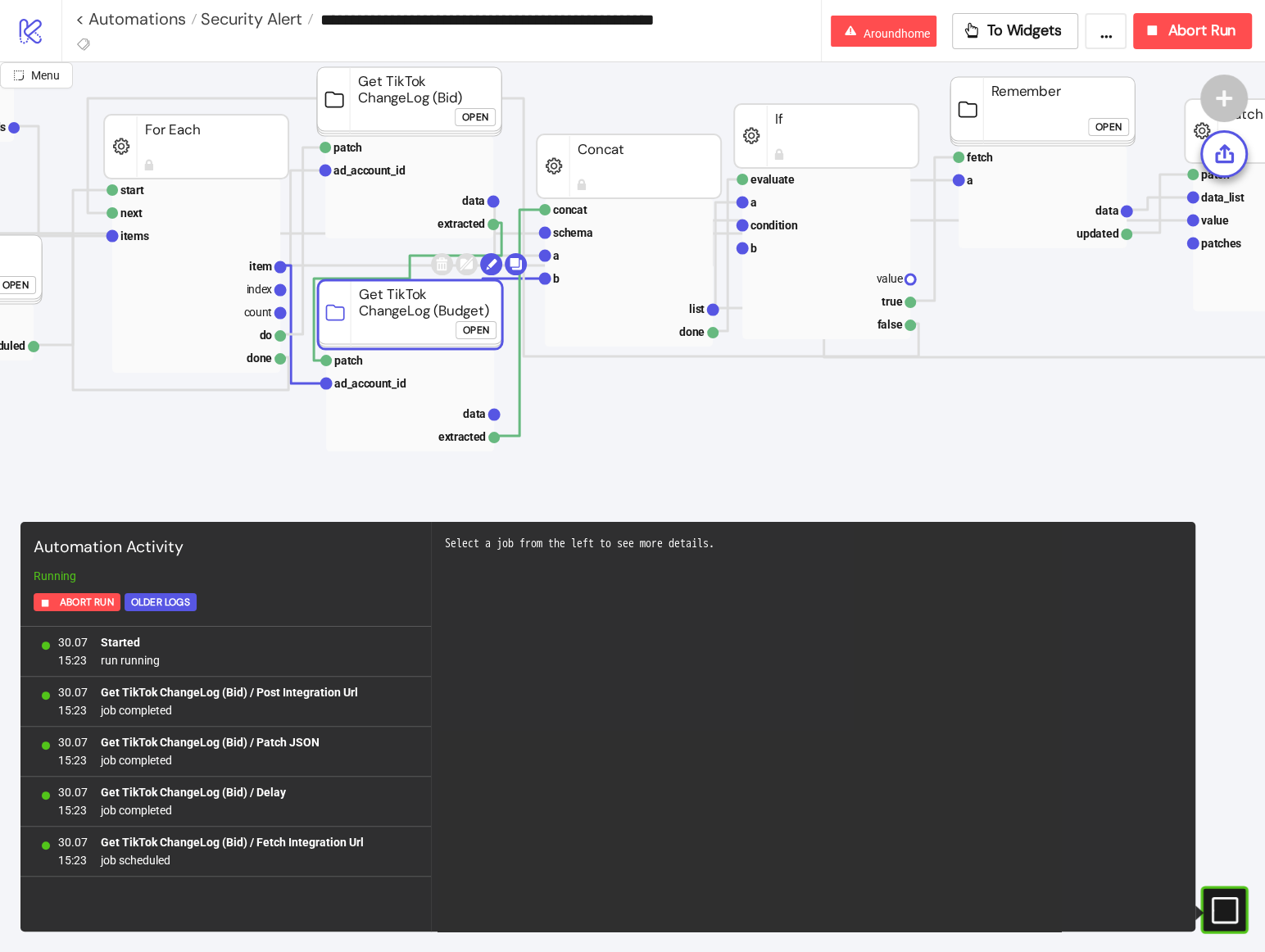 click 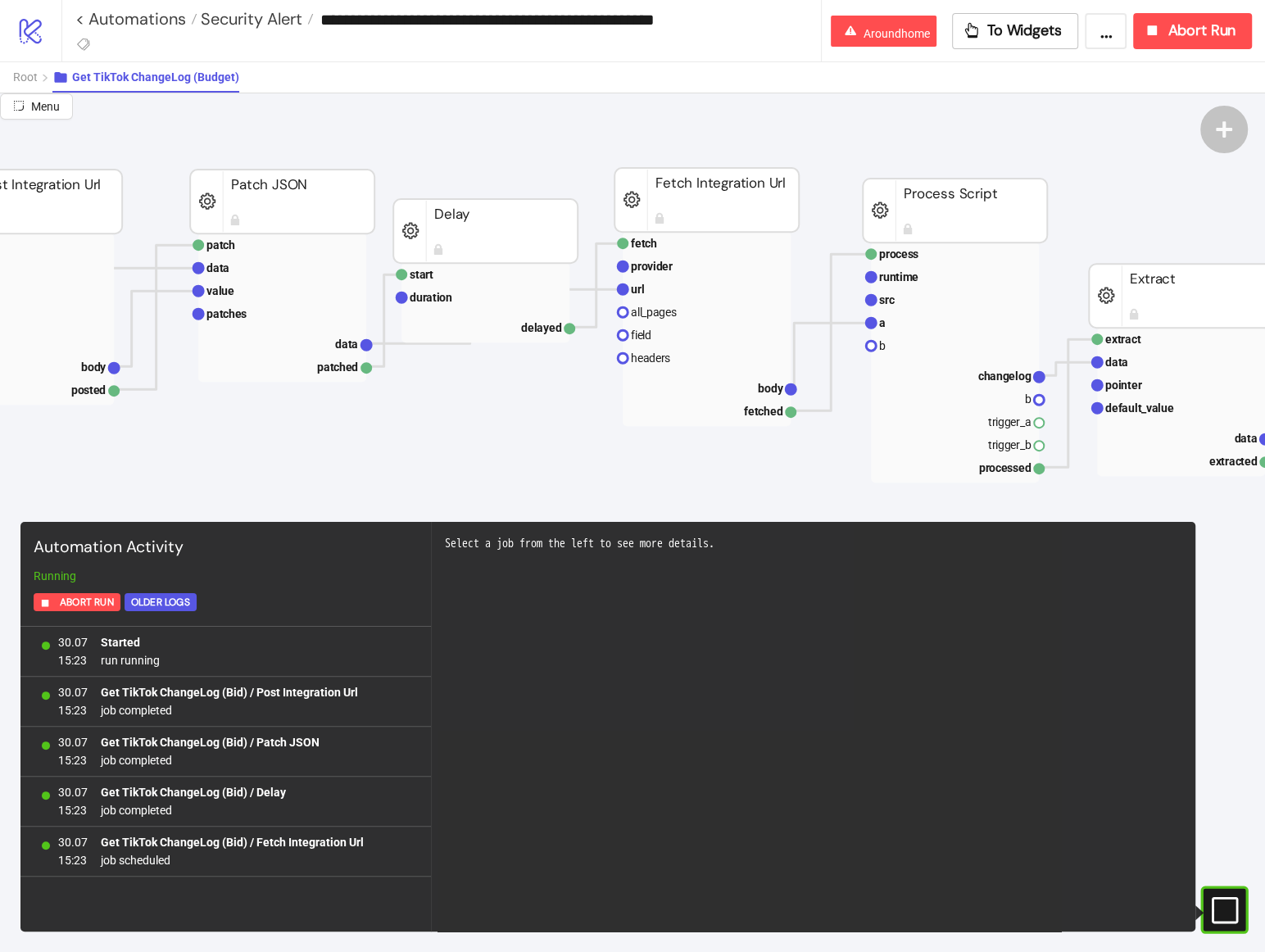 scroll, scrollTop: 504, scrollLeft: 522, axis: both 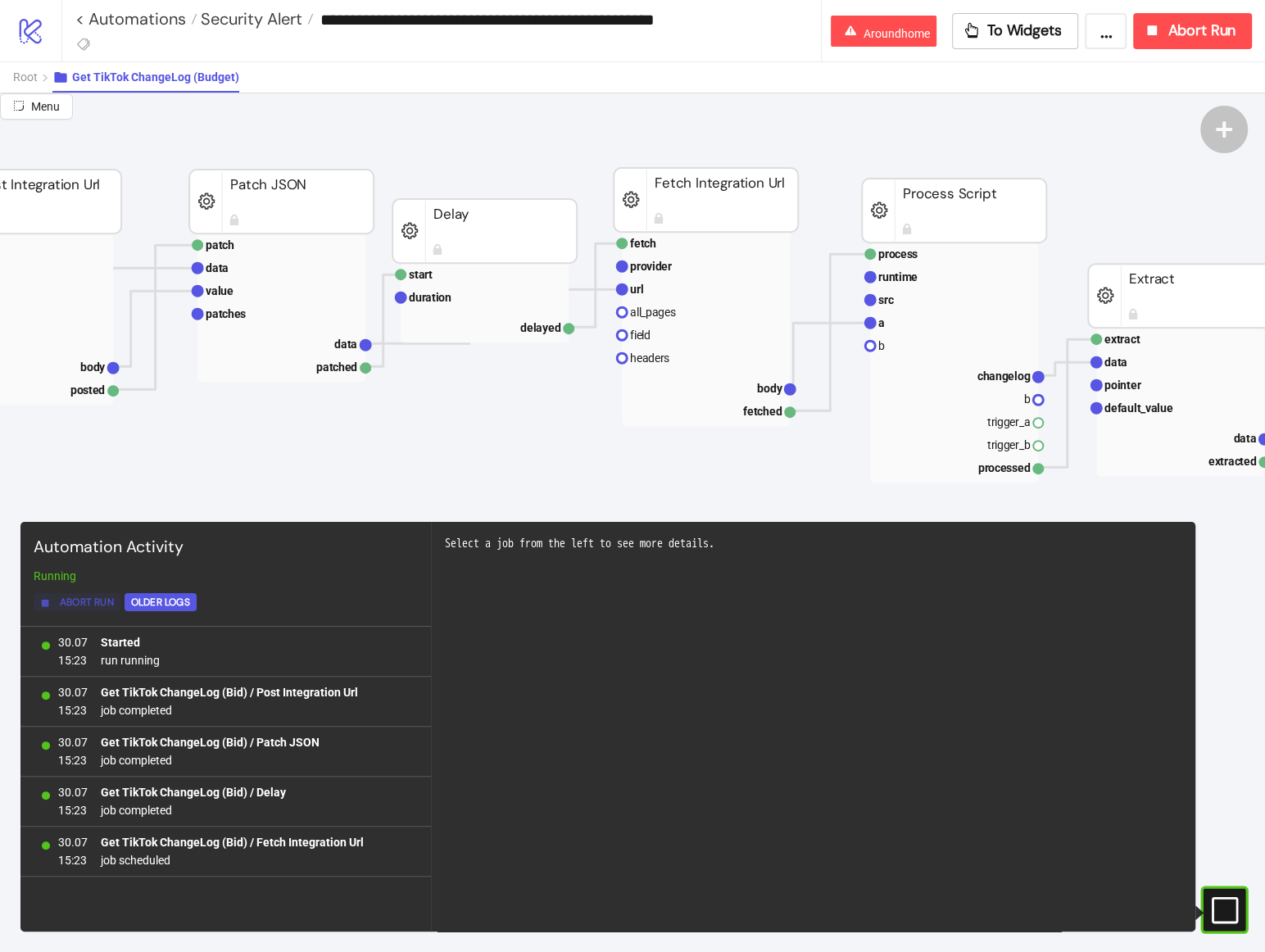 click on "Abort Run" at bounding box center (87, 602) 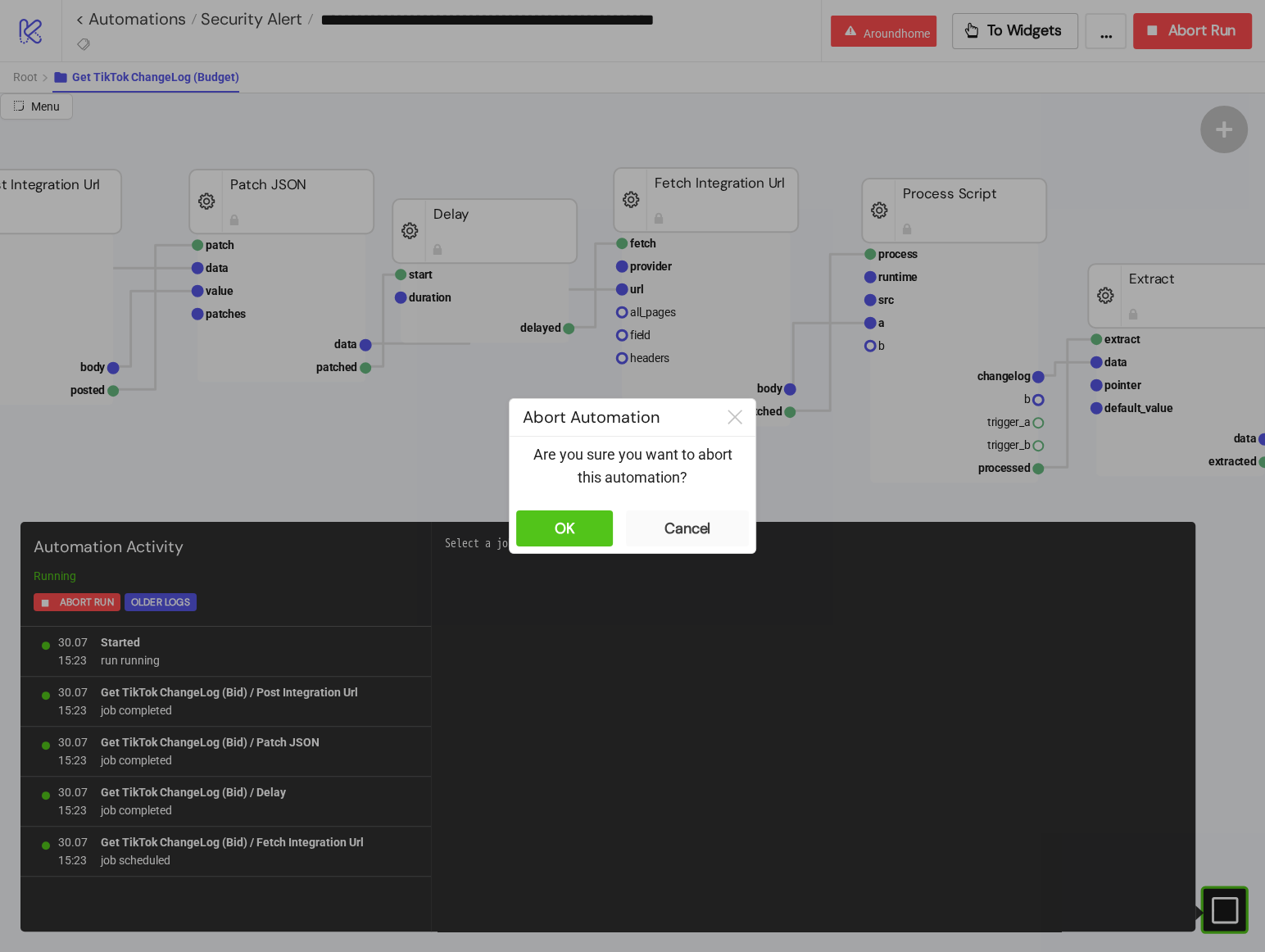 click on "Are you sure you want to abort this automation?" at bounding box center (632, 470) 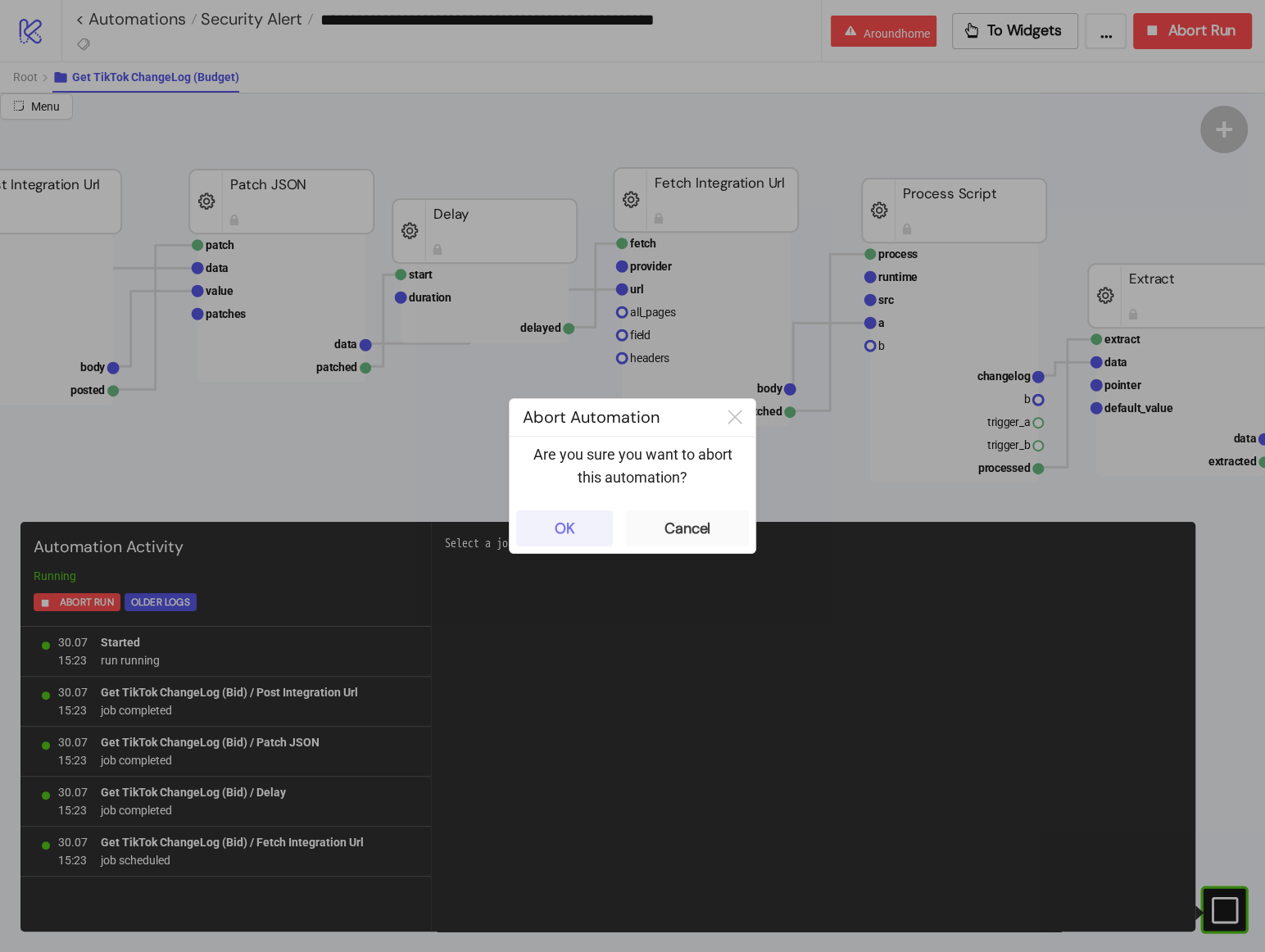 click on "OK" at bounding box center [564, 528] 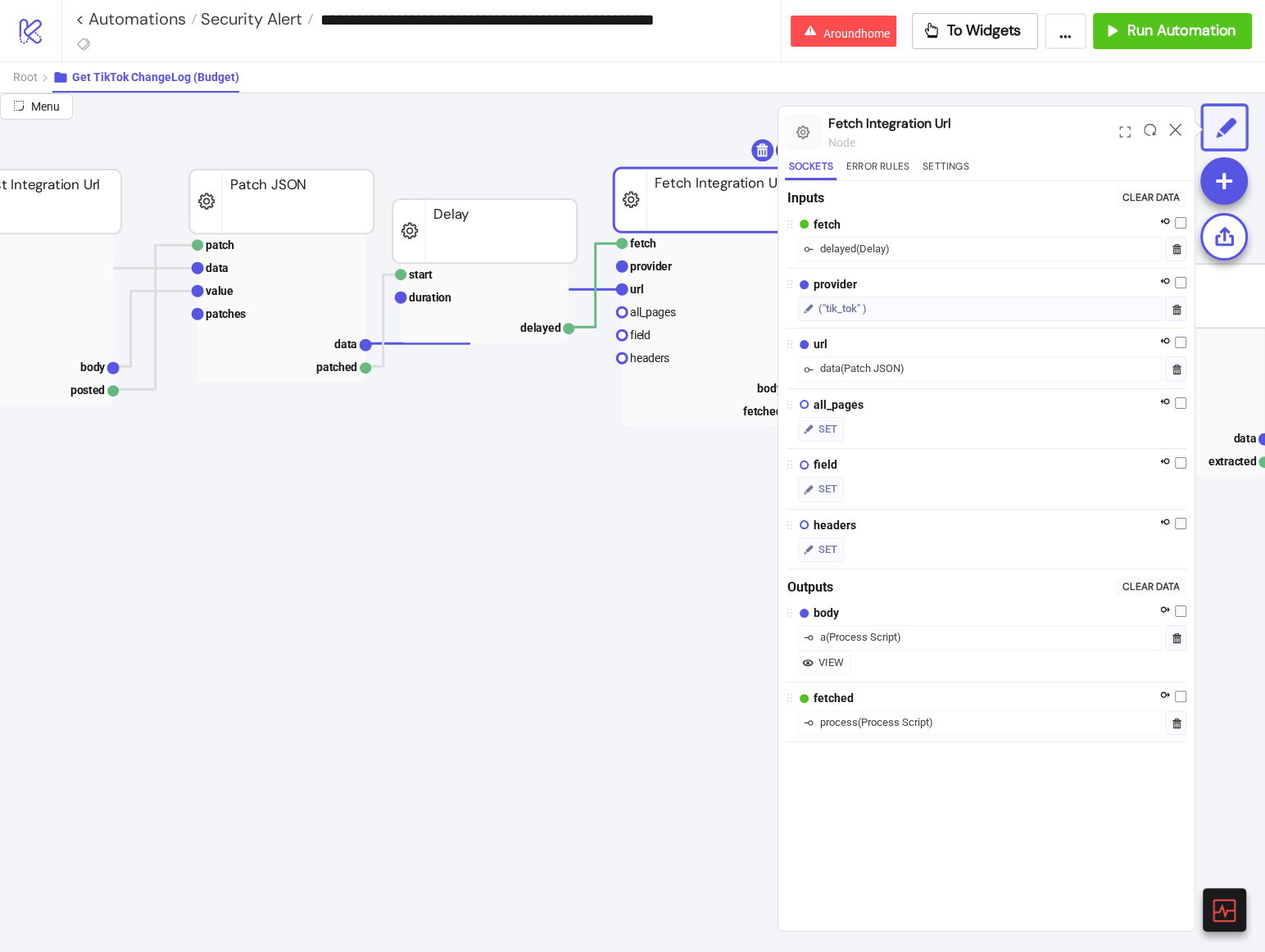 click on "Menu Fetch Integration Url node Sockets Error Rules Settings Inputs Clear Data fetch delayed ( Delay ) provider ("tik_tok" ) url data ( Patch JSON ) all_pages SET field SET headers SET Outputs Clear Data body a ( Process Script ) VIEW fetched process ( Process Script ) ad_account_id ad_account_id platform/tik_tok Select TikTok Ad Account Id post provider url body headers body posted Post Integration Url patch data value patches data patched Patch JSON patch data value patches data patched Patch JSON extract data pointer default_value data extracted Extract process runtime src a b changelog b trigger_a trigger_b processed Process Script start duration delayed Delay fetch provider url all_pages field headers body fetched Fetch Integration Url" at bounding box center [632, 523] 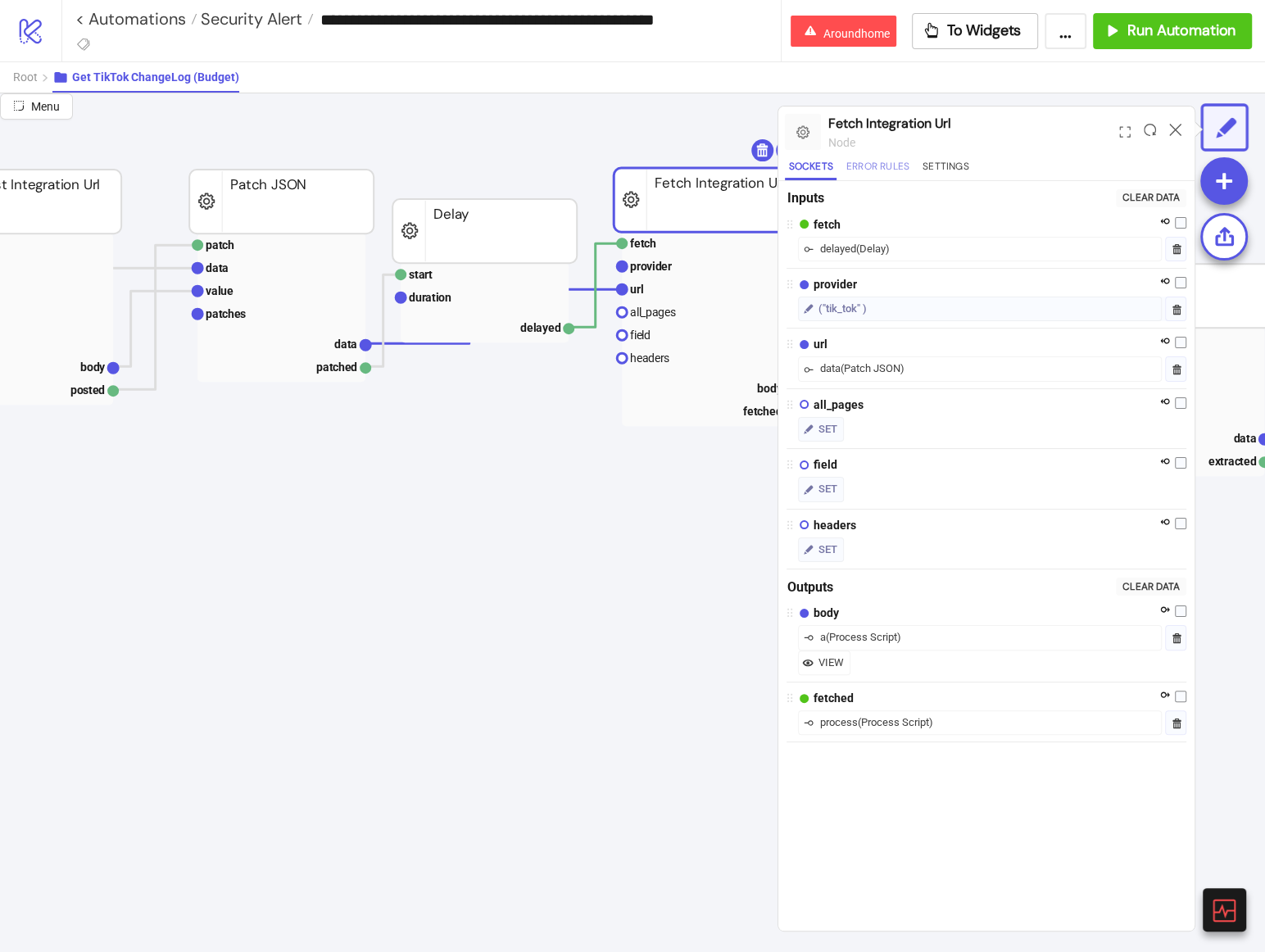 click on "Error Rules" at bounding box center [877, 169] 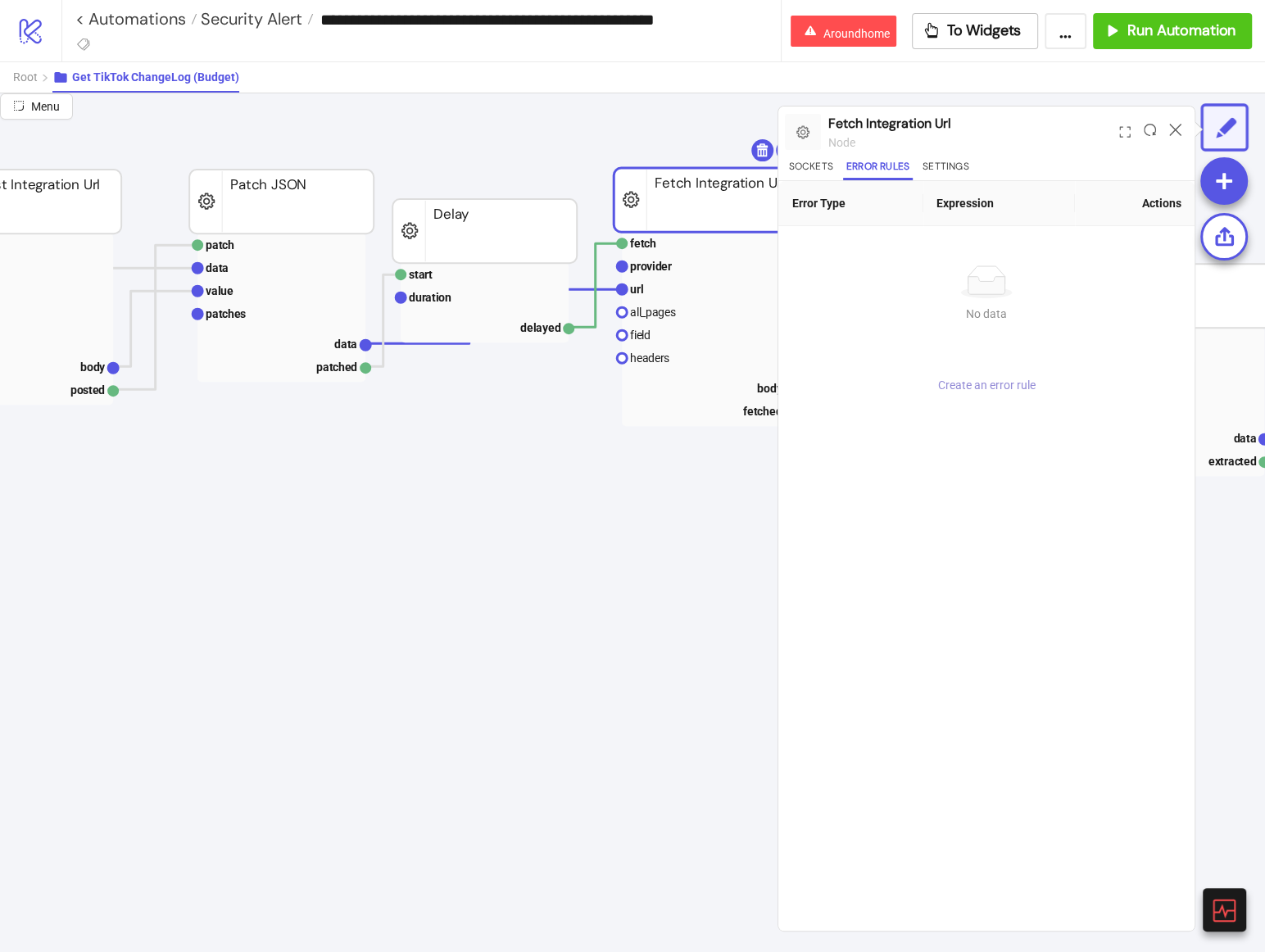 click on "Create an error rule" at bounding box center [986, 385] 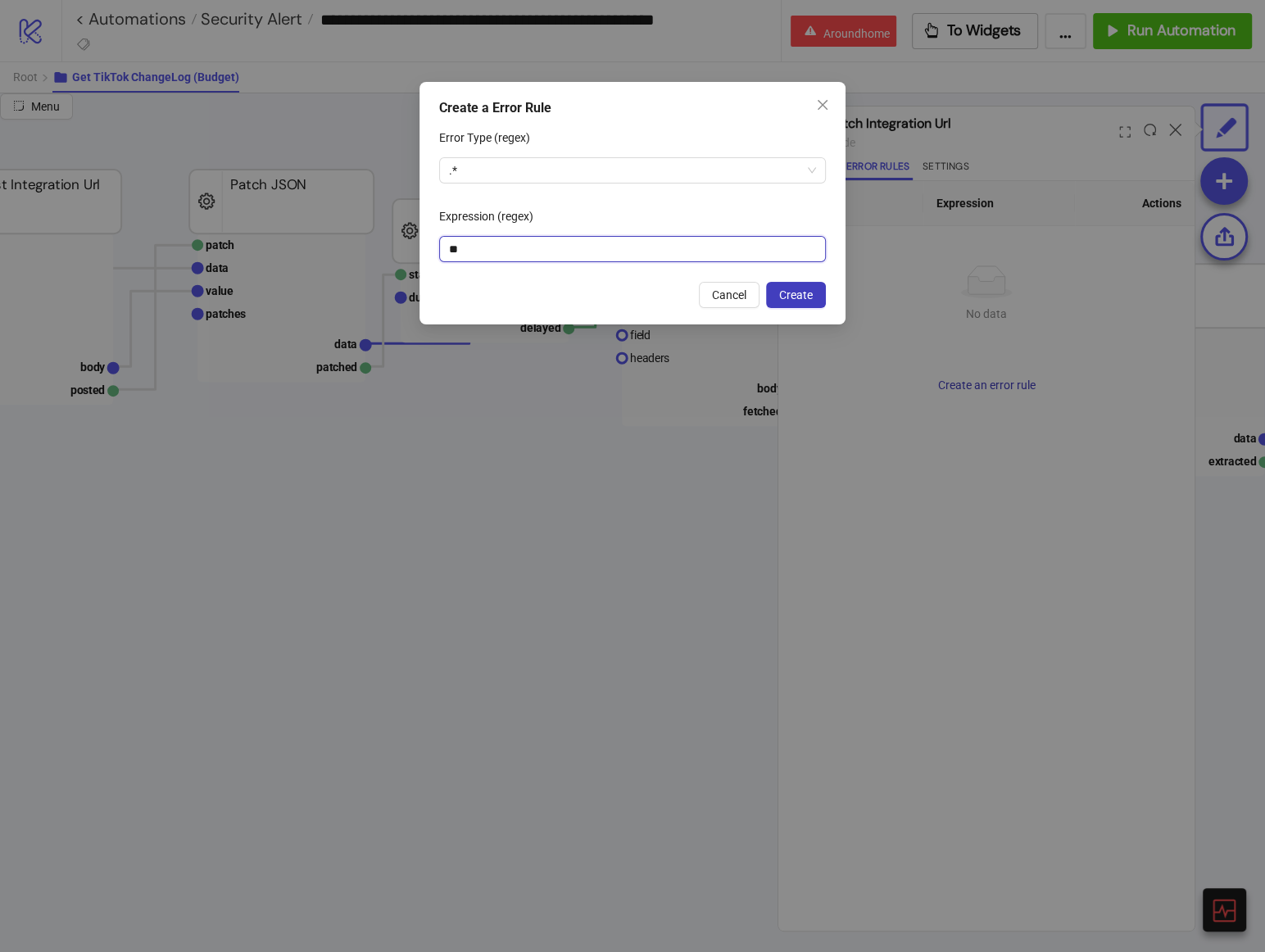 click on "**" at bounding box center (632, 249) 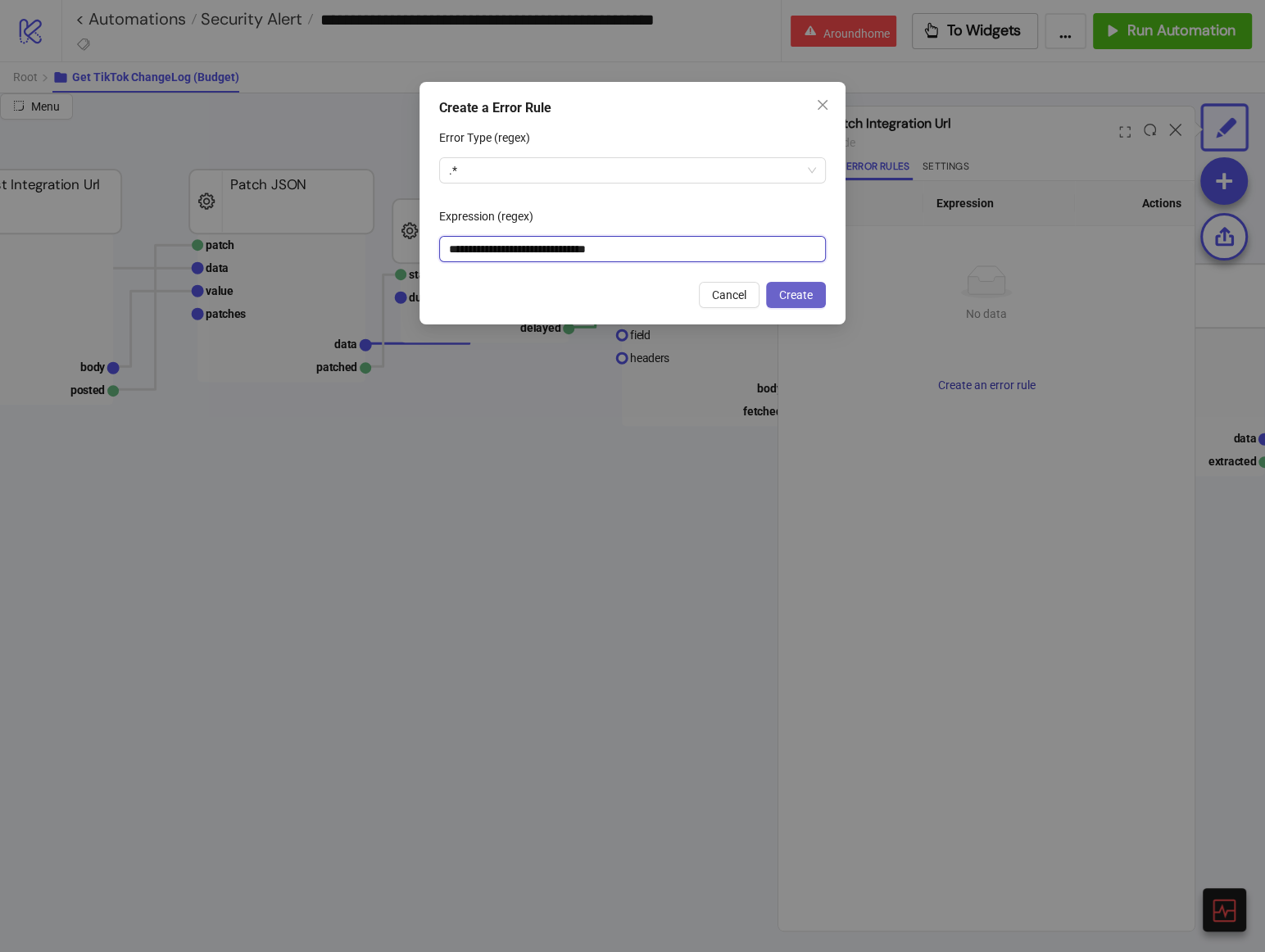 type on "**********" 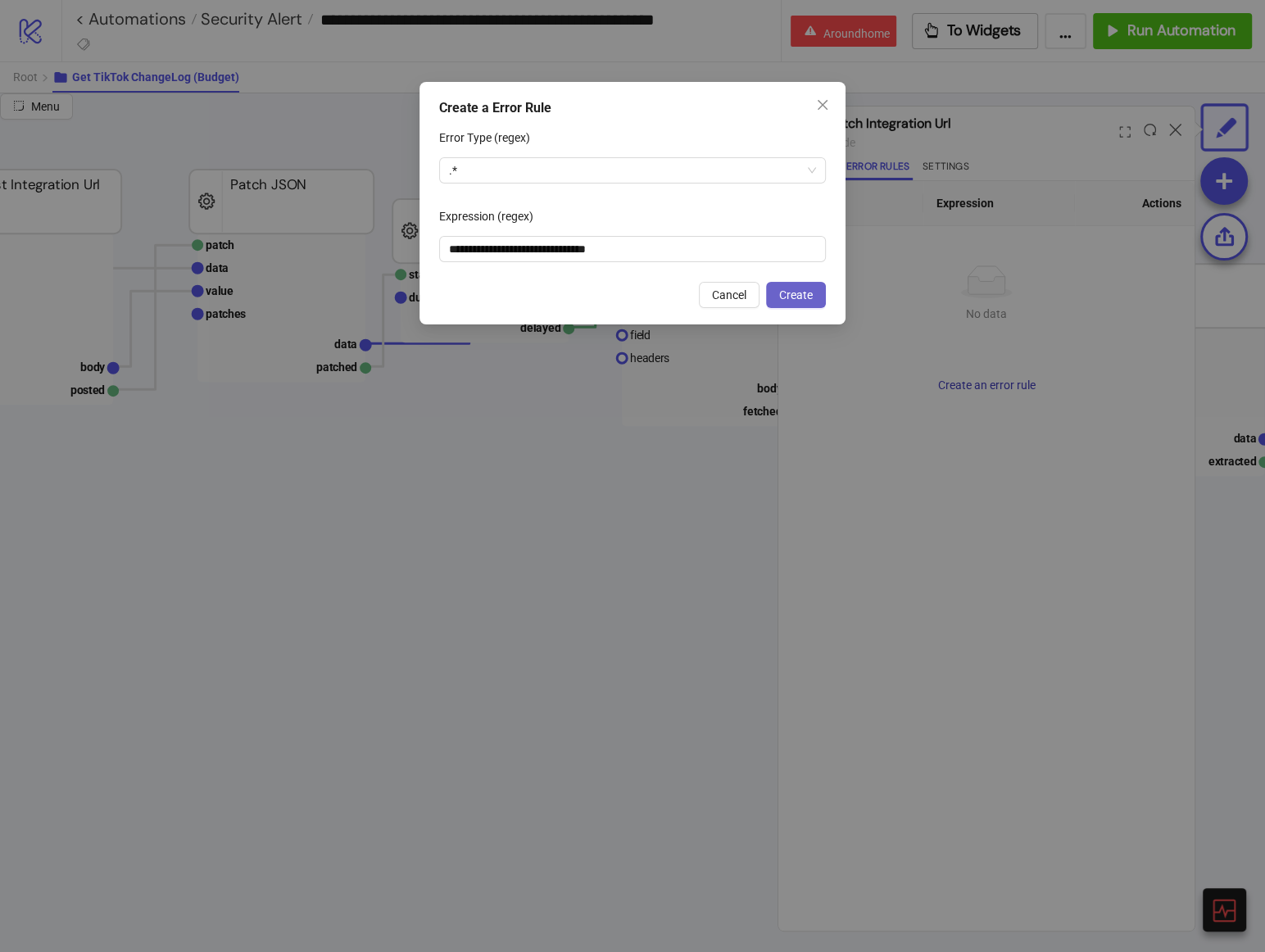 click on "Create" at bounding box center [796, 295] 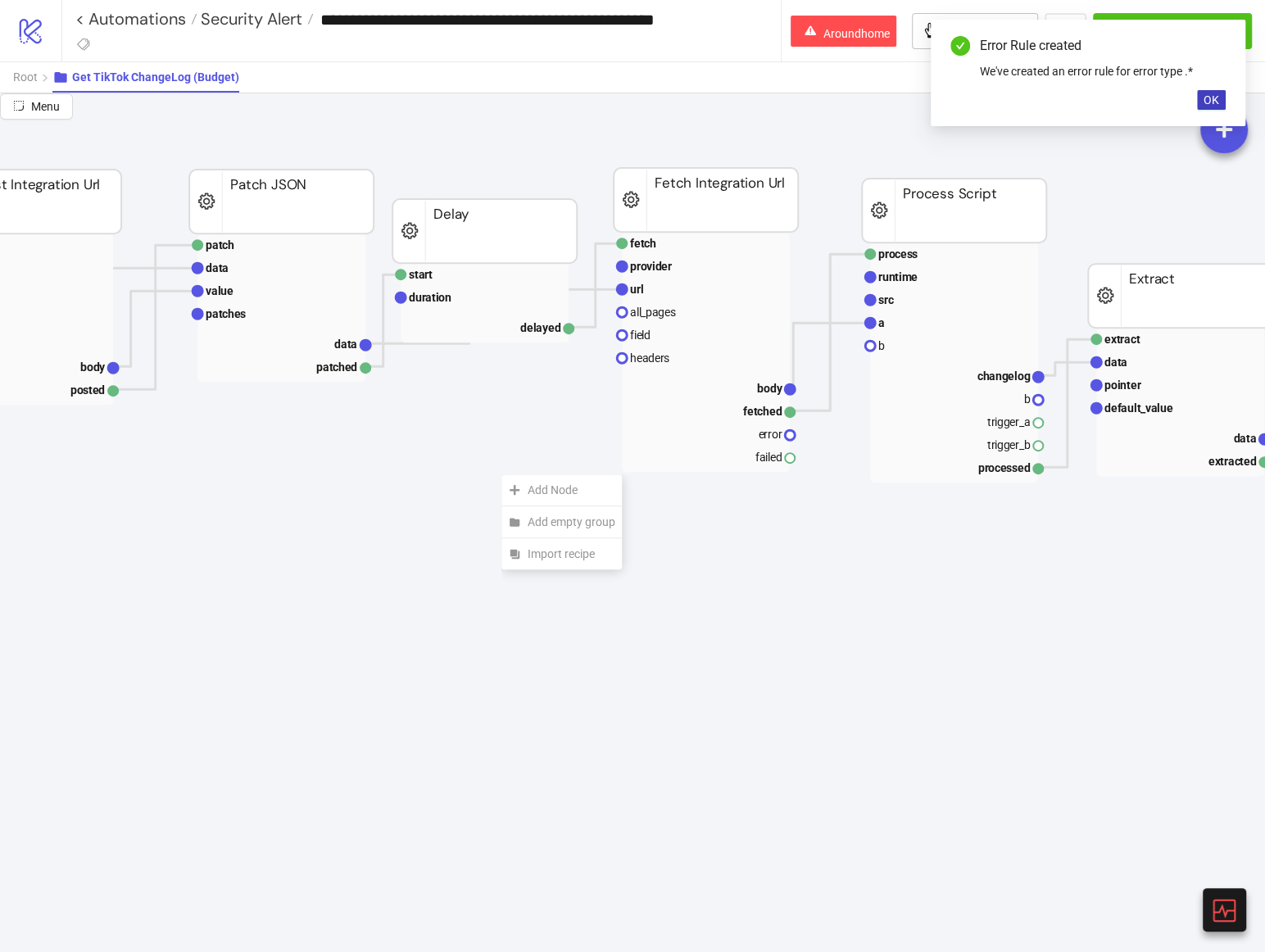 click on "Add Node" 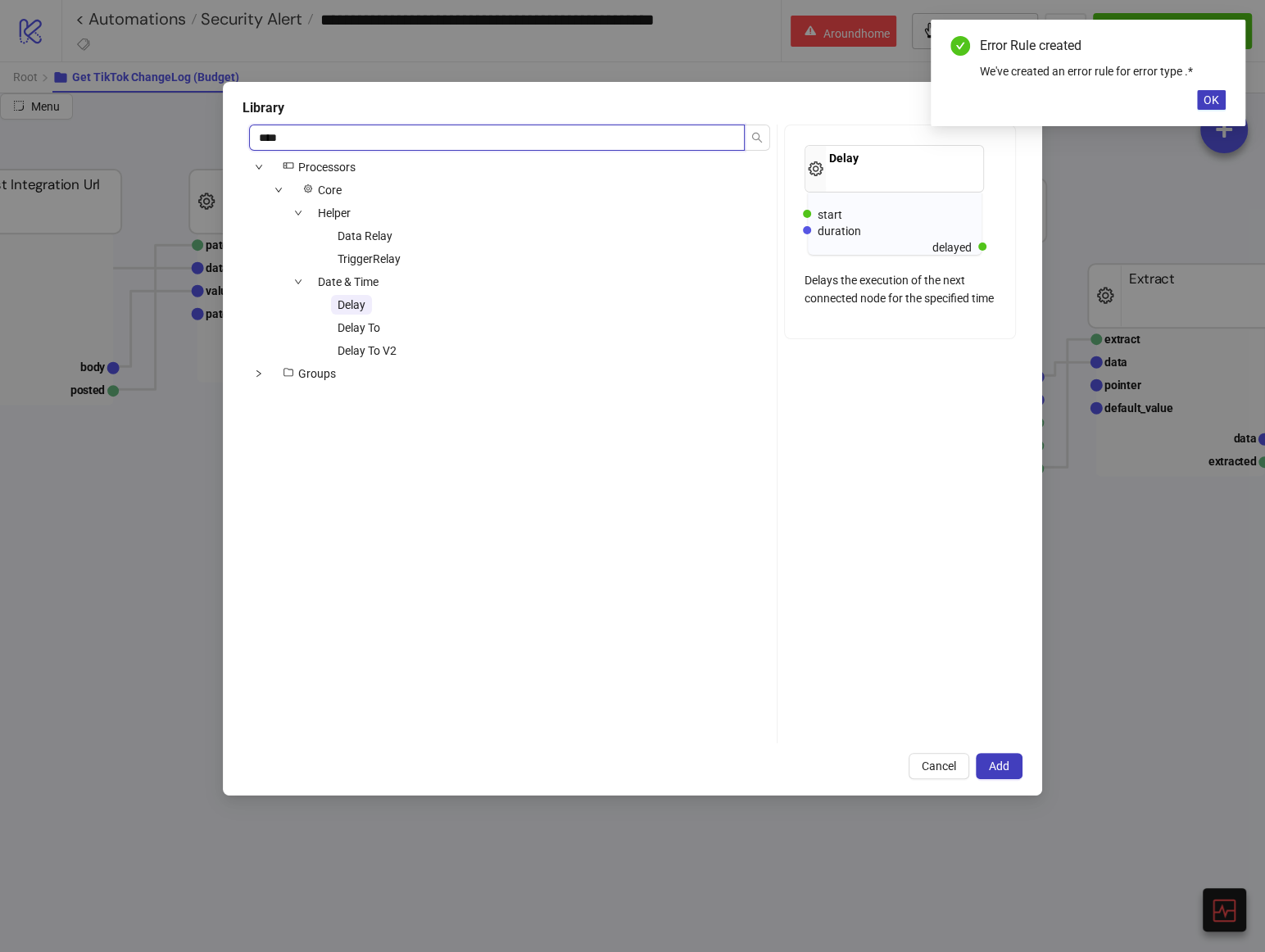 type on "****" 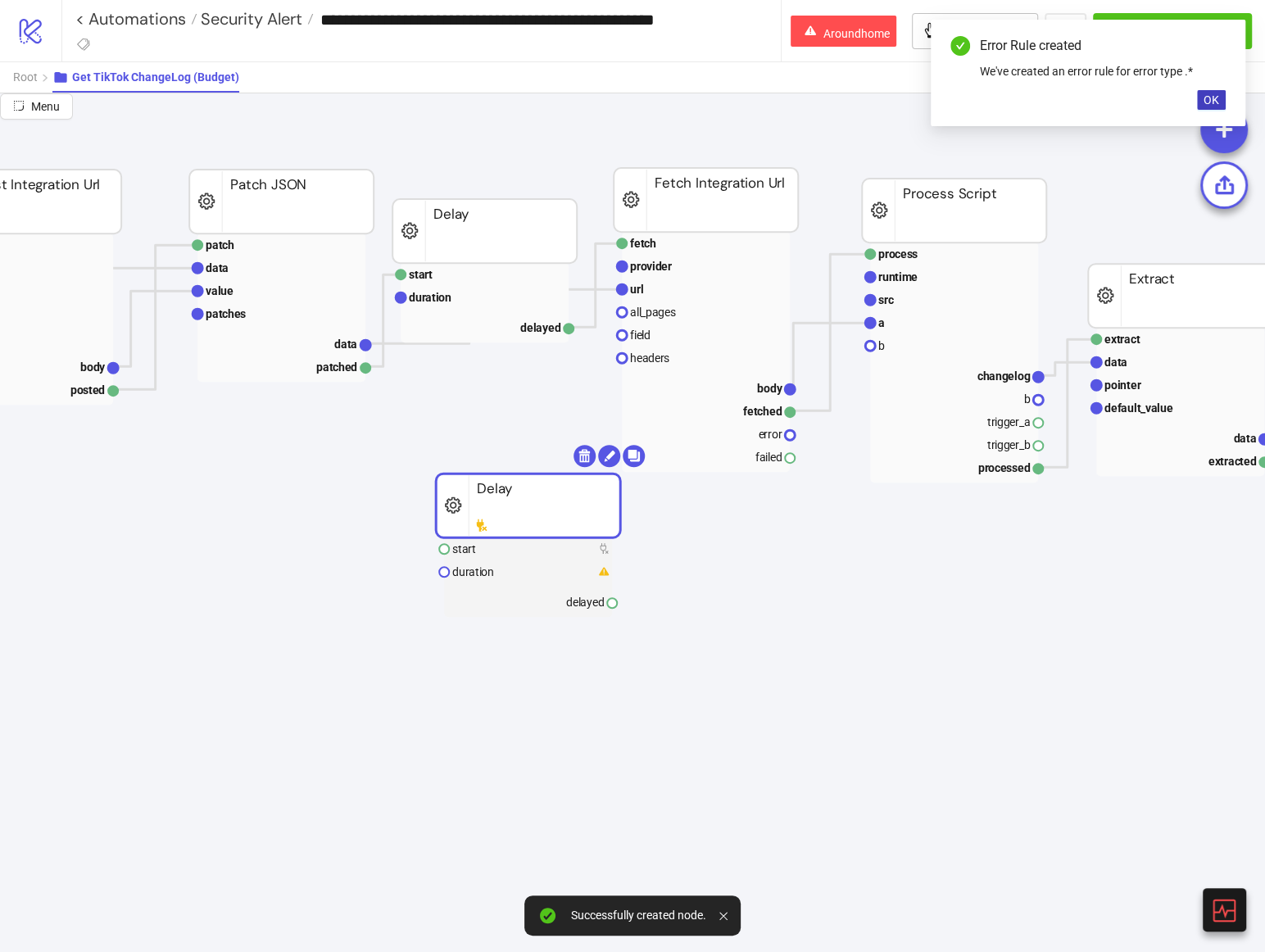 drag, startPoint x: 678, startPoint y: 505, endPoint x: 555, endPoint y: 503, distance: 123.01626 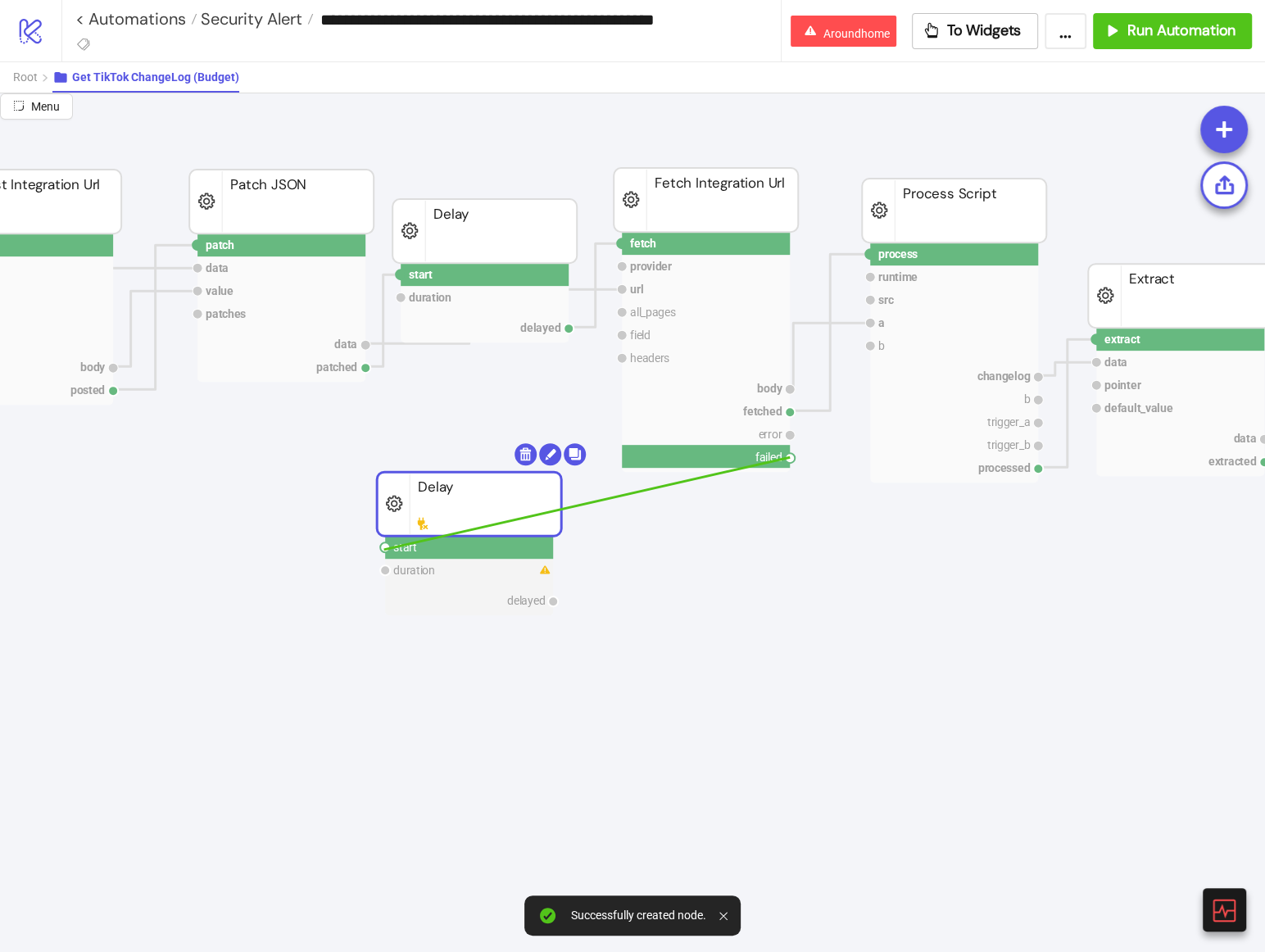drag, startPoint x: 793, startPoint y: 454, endPoint x: 384, endPoint y: 548, distance: 419.663 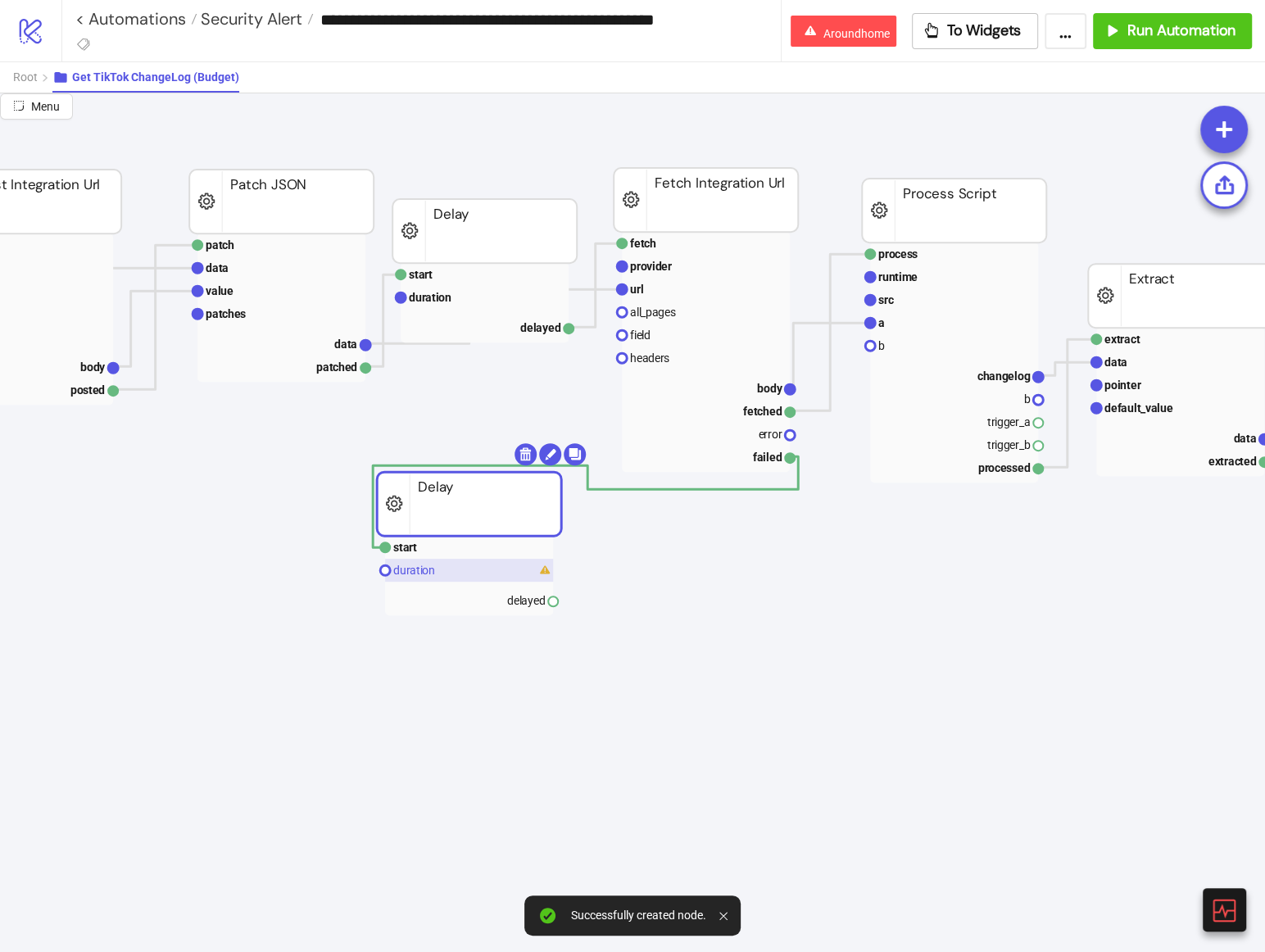 click on "duration" 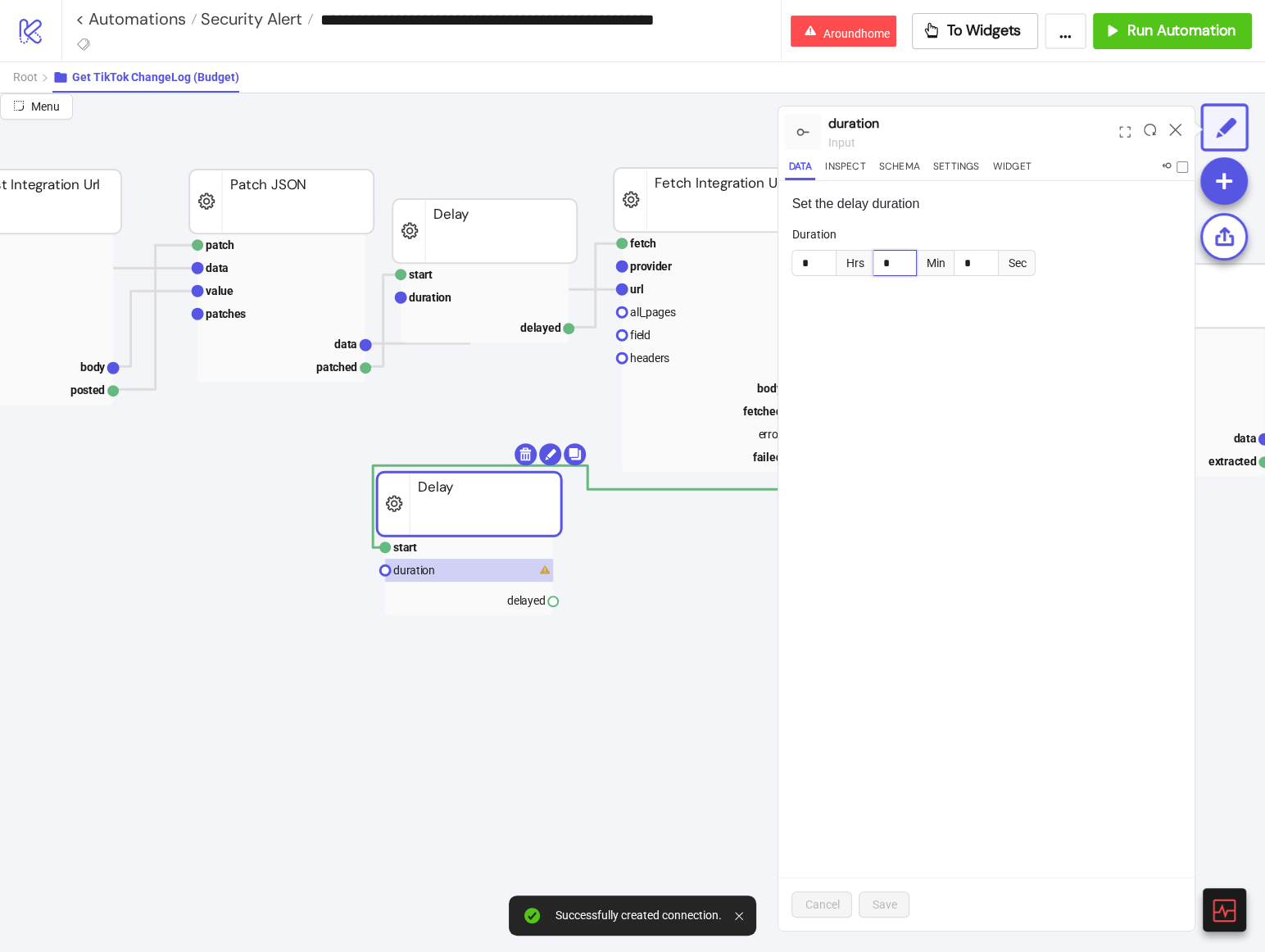 drag, startPoint x: 893, startPoint y: 261, endPoint x: 840, endPoint y: 261, distance: 53 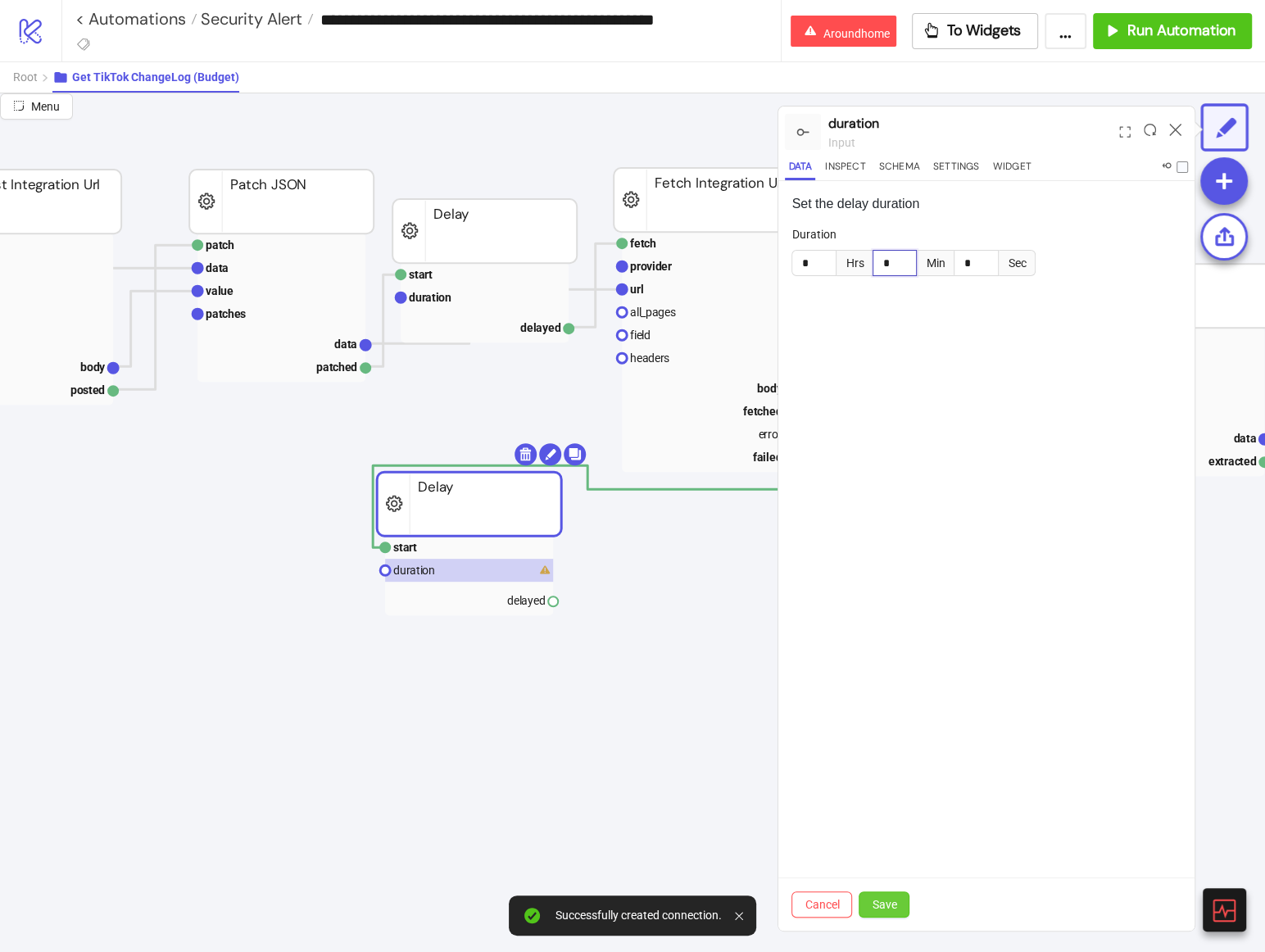 type on "*" 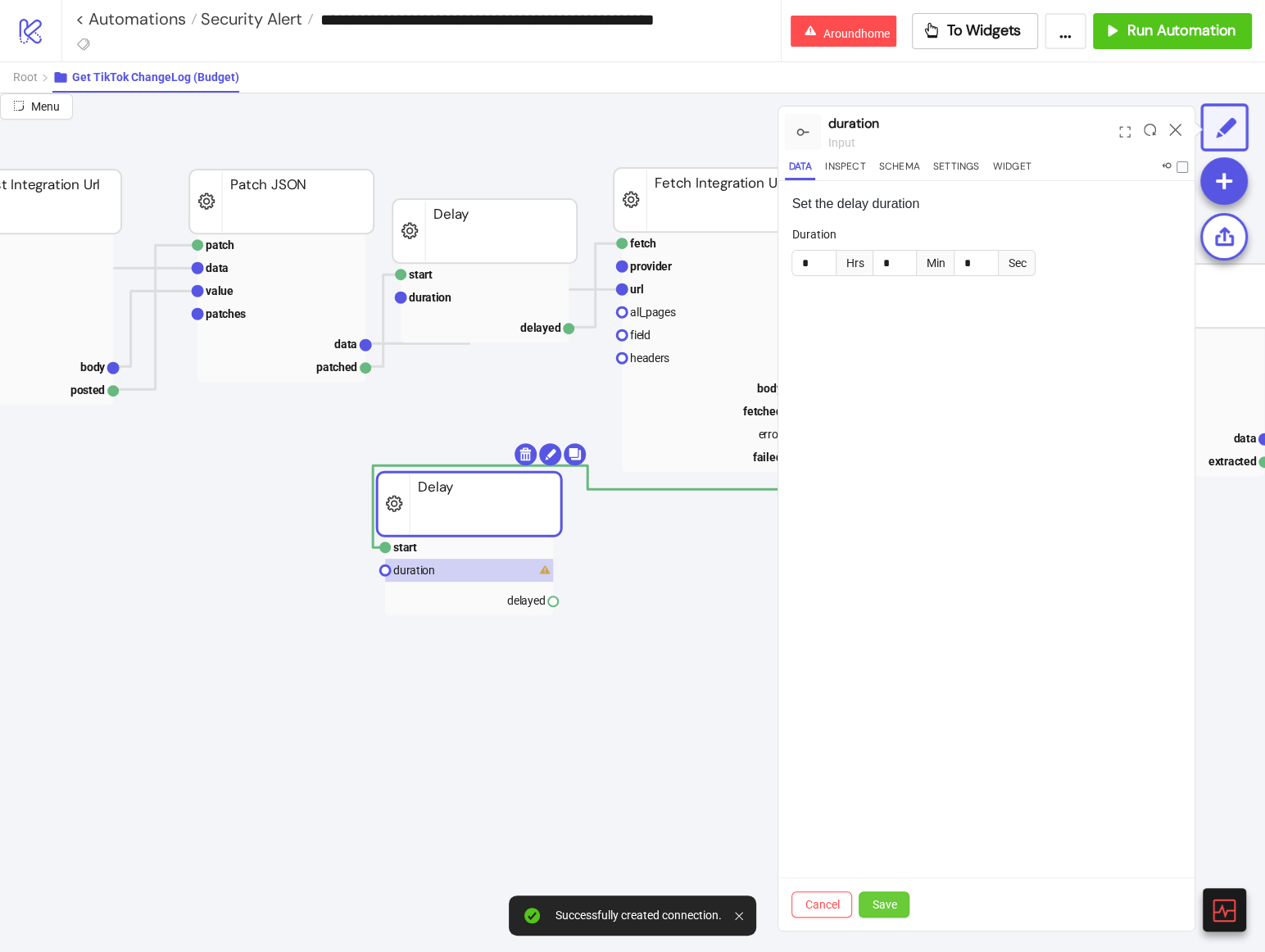 click on "Save" at bounding box center (884, 904) 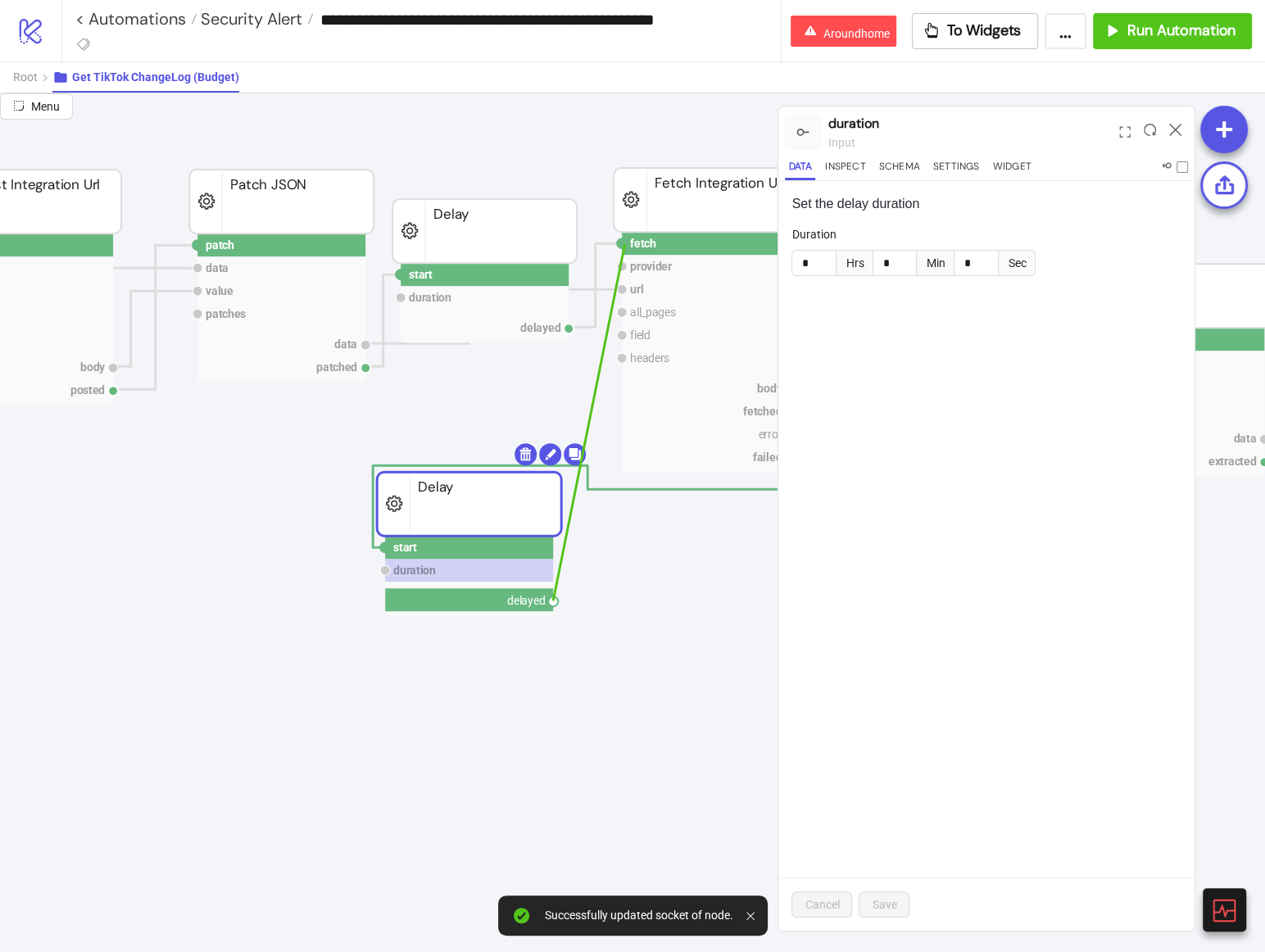 drag, startPoint x: 555, startPoint y: 596, endPoint x: 624, endPoint y: 242, distance: 360.66189 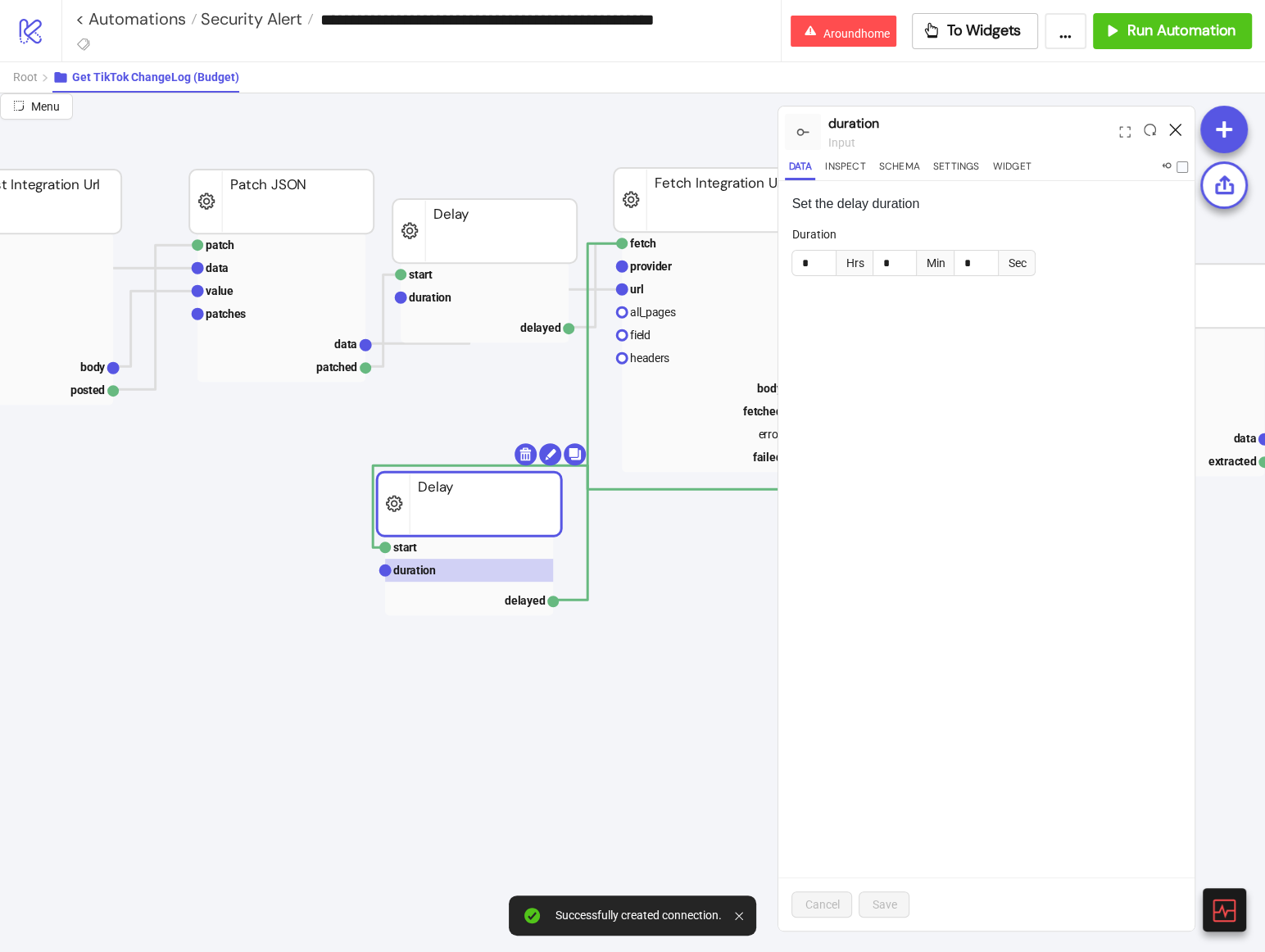 click 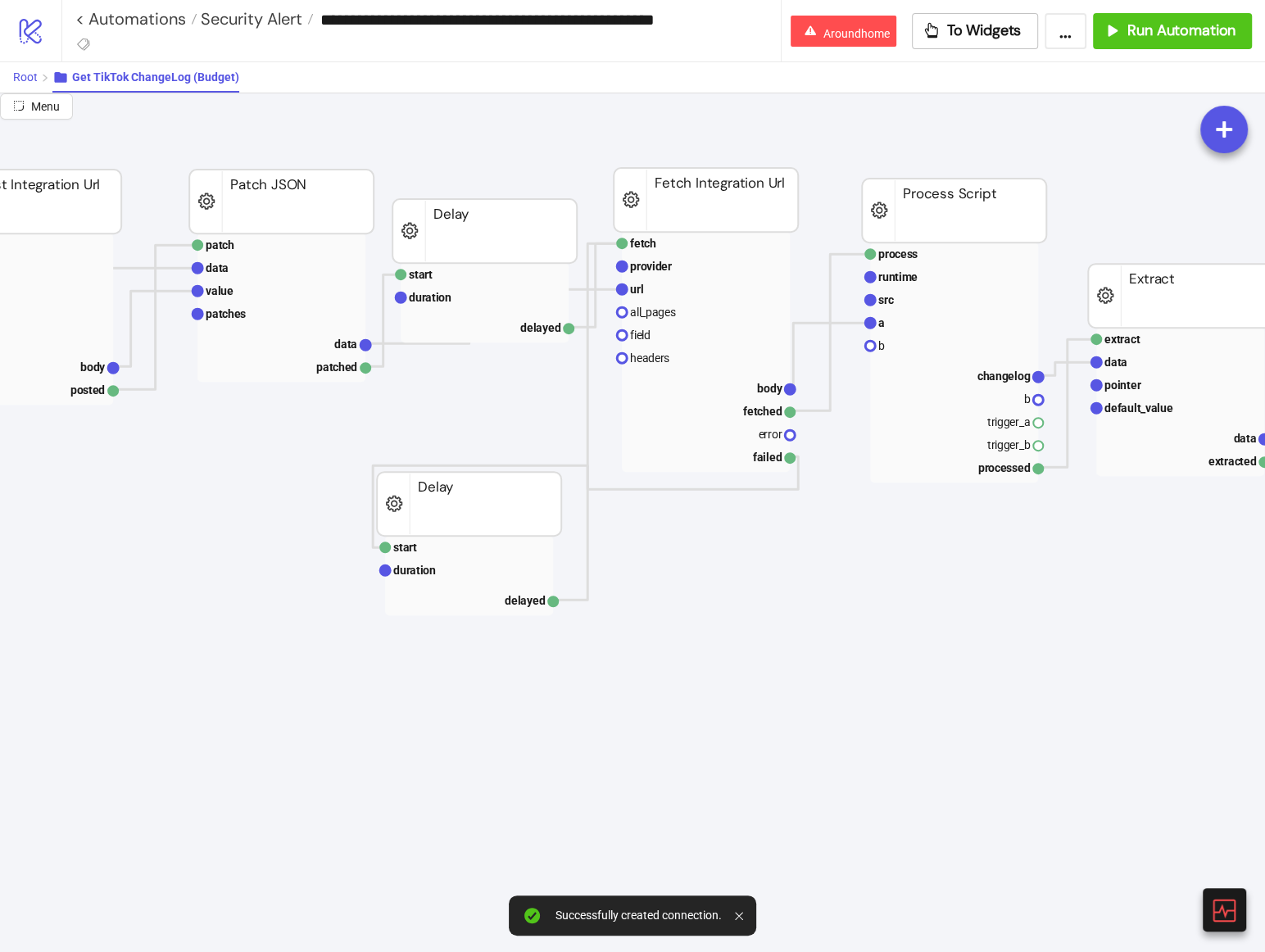 click on "Root" at bounding box center (25, 77) 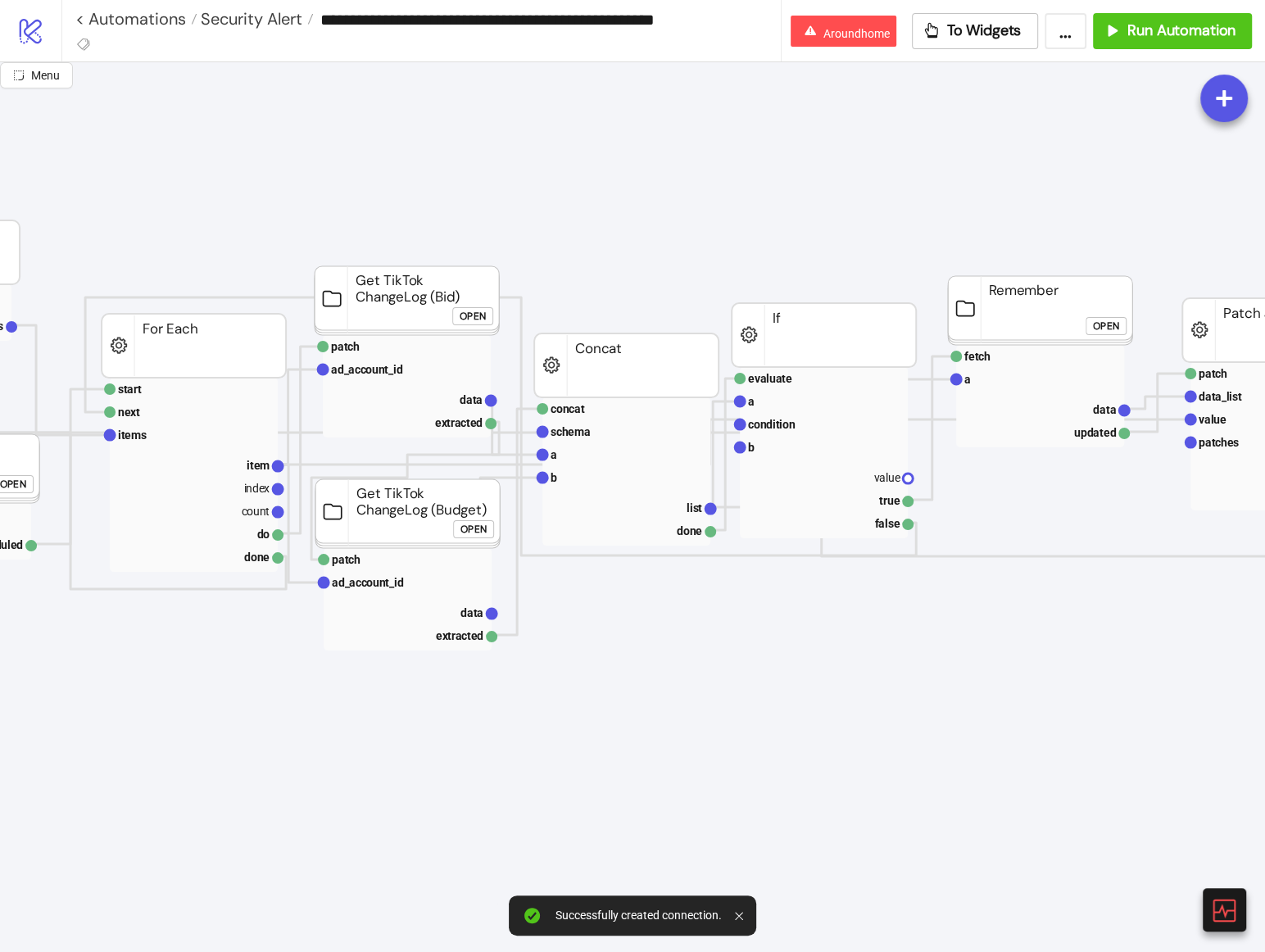 scroll, scrollTop: 0, scrollLeft: 211, axis: horizontal 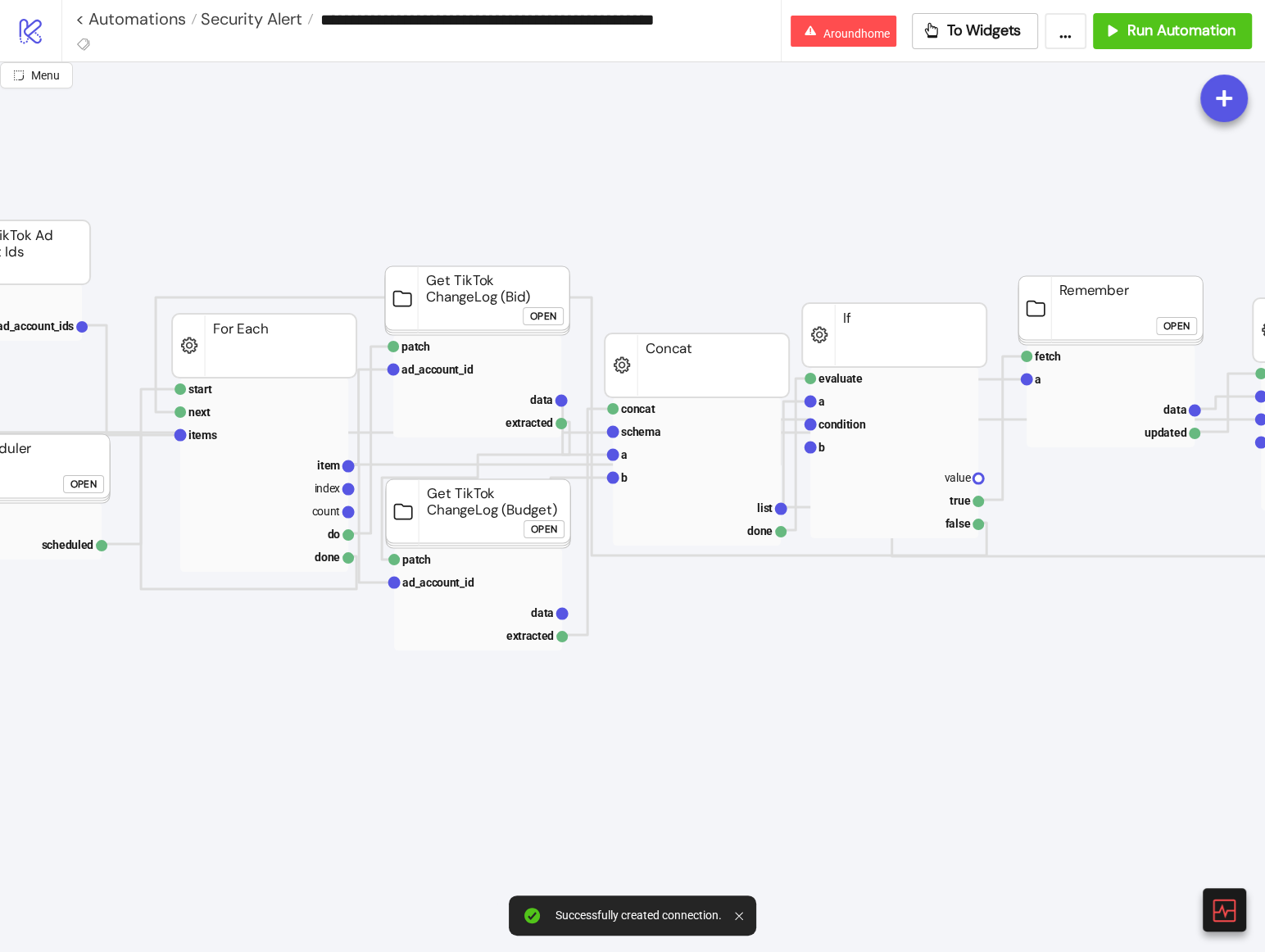 click on "Open" 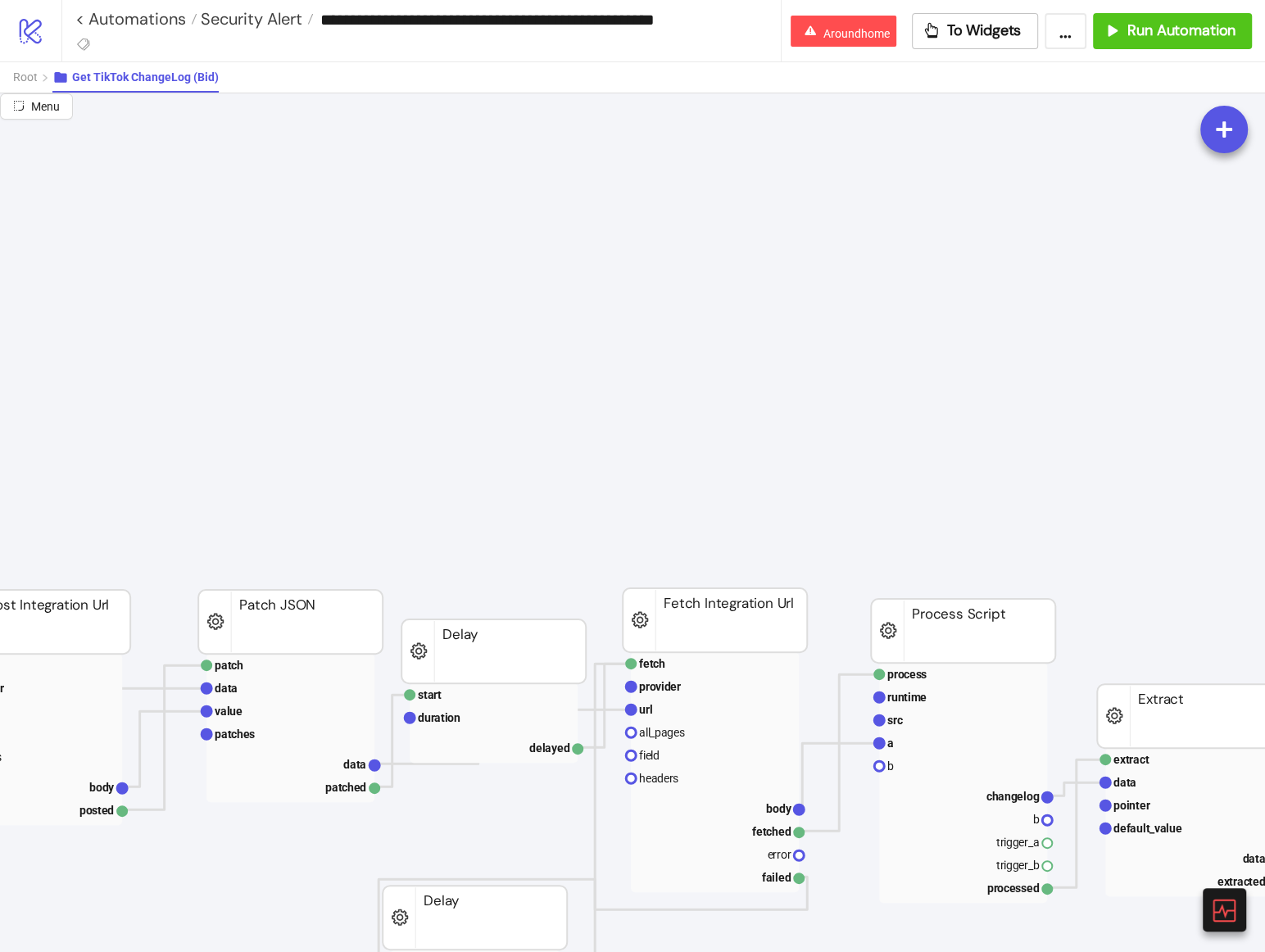 scroll, scrollTop: 268, scrollLeft: 513, axis: both 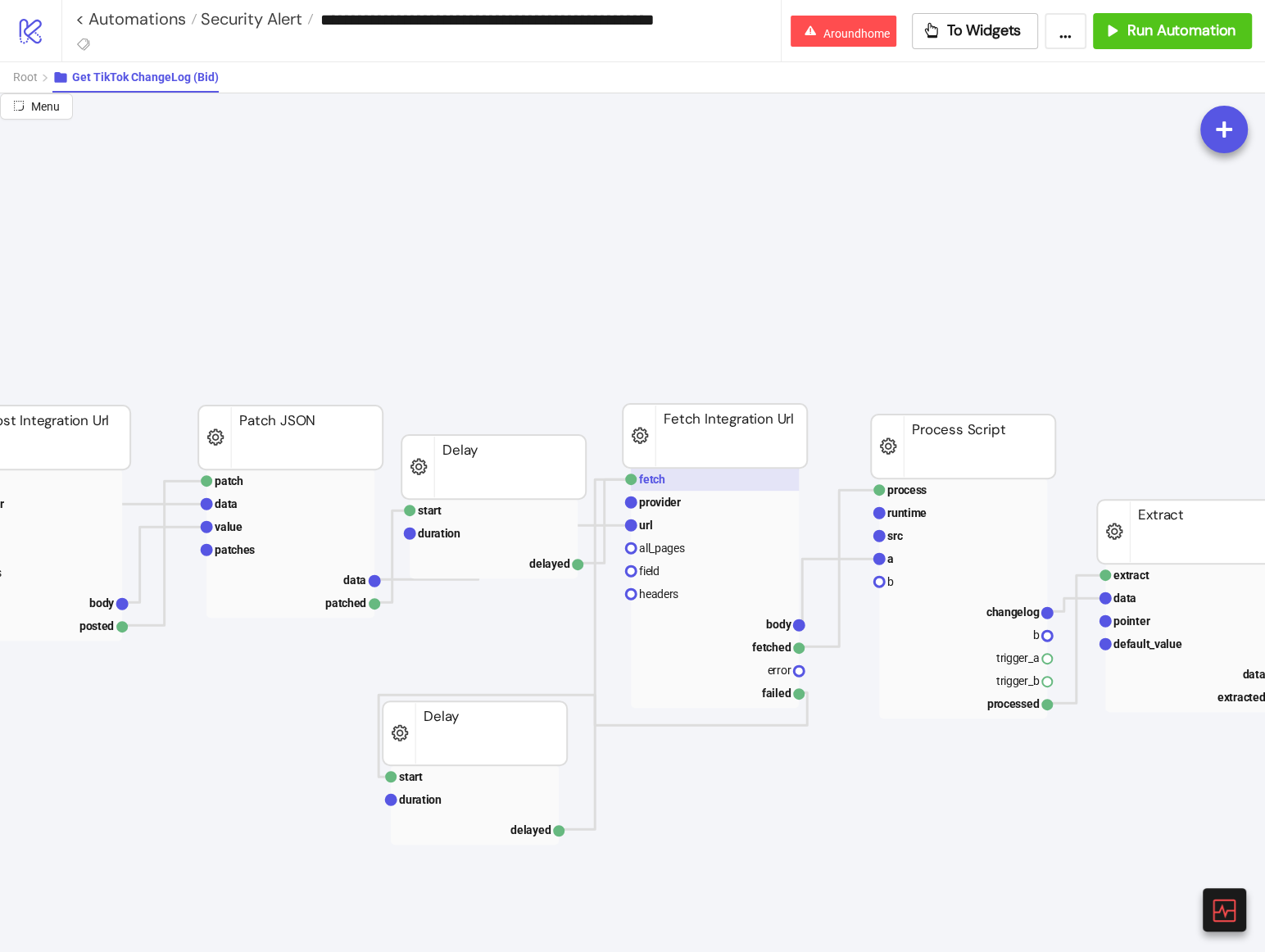 click 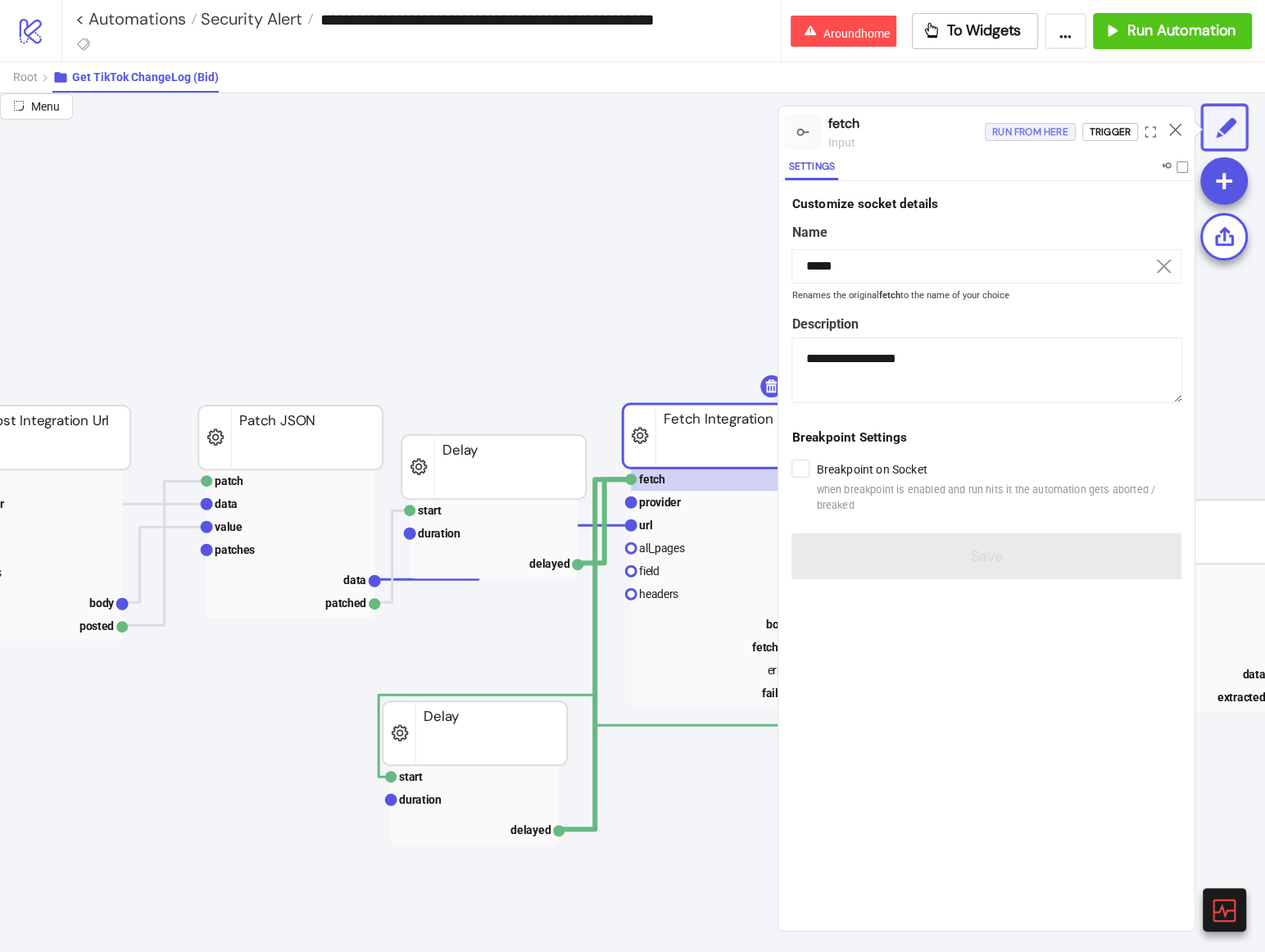 click on "Run from here" at bounding box center [1030, 132] 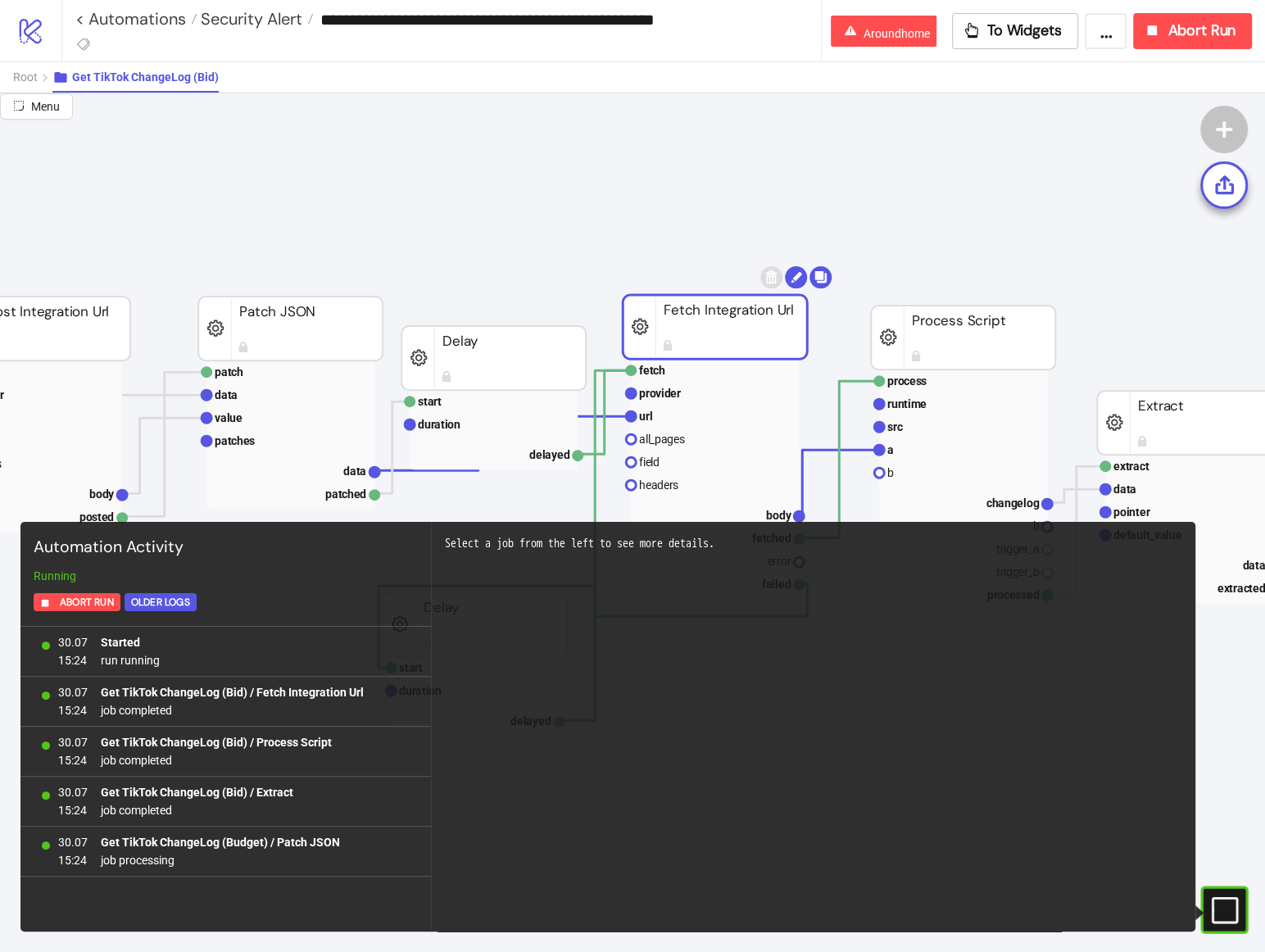 scroll, scrollTop: 379, scrollLeft: 513, axis: both 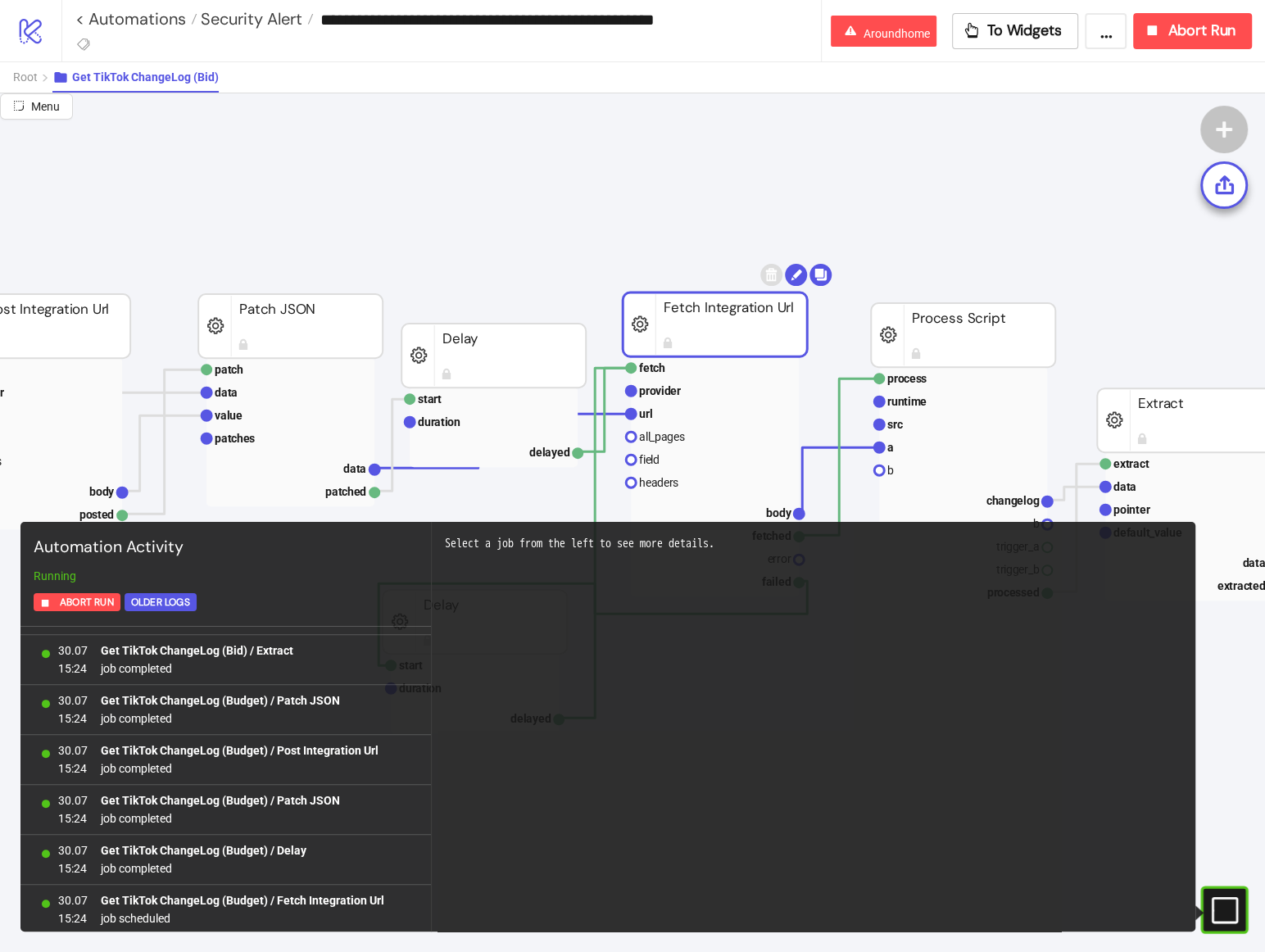 click 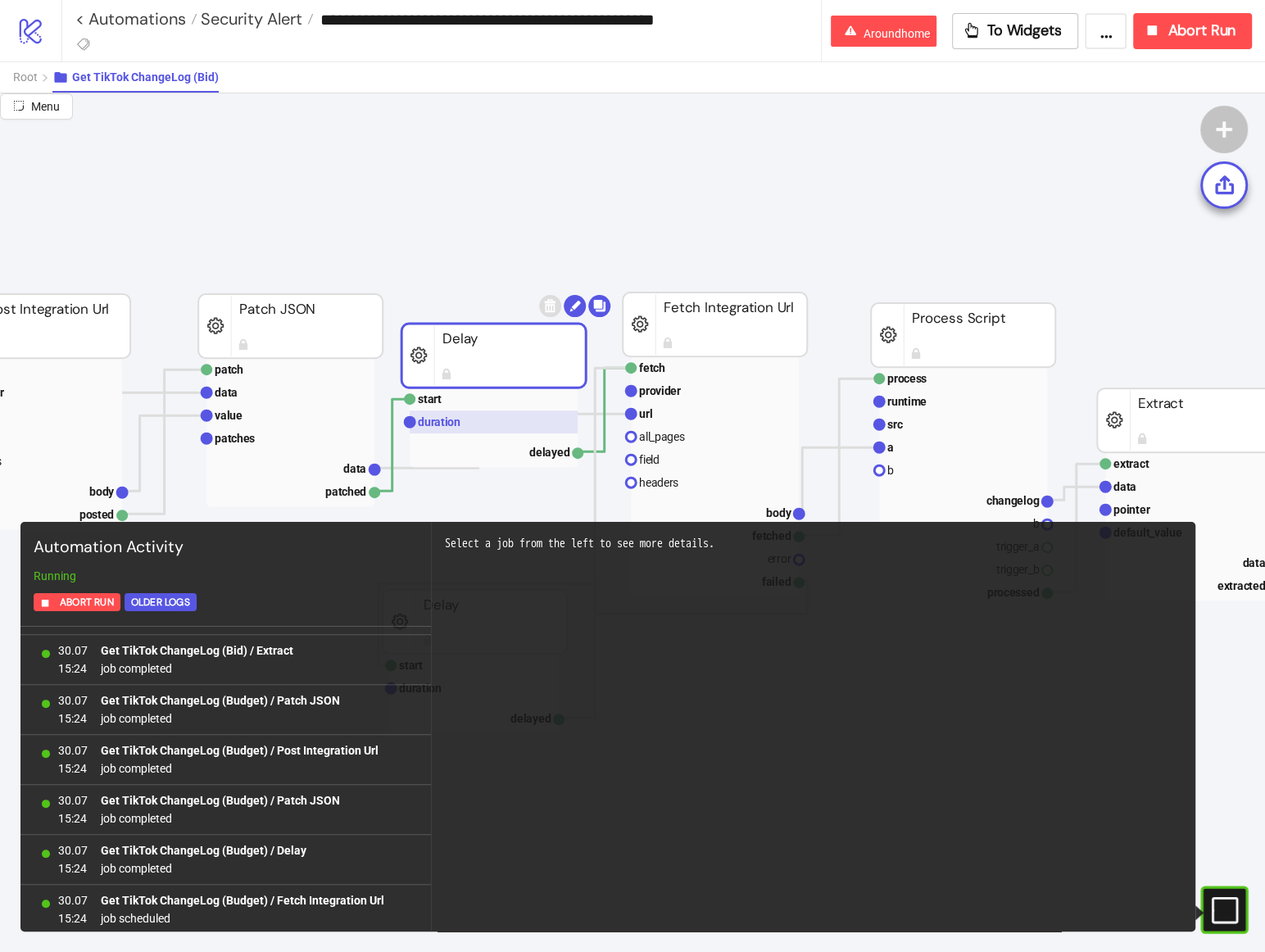 click 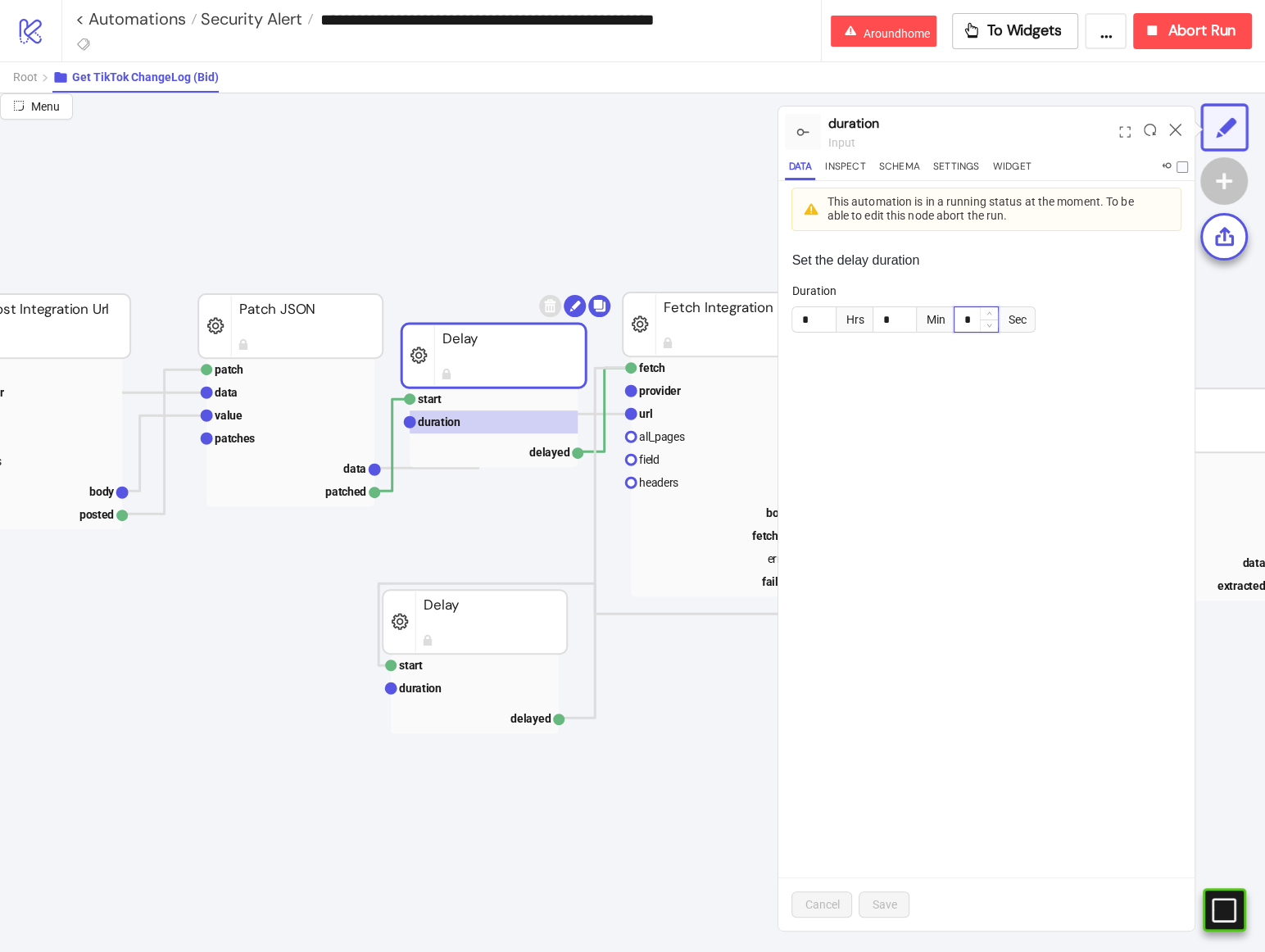 type on "*" 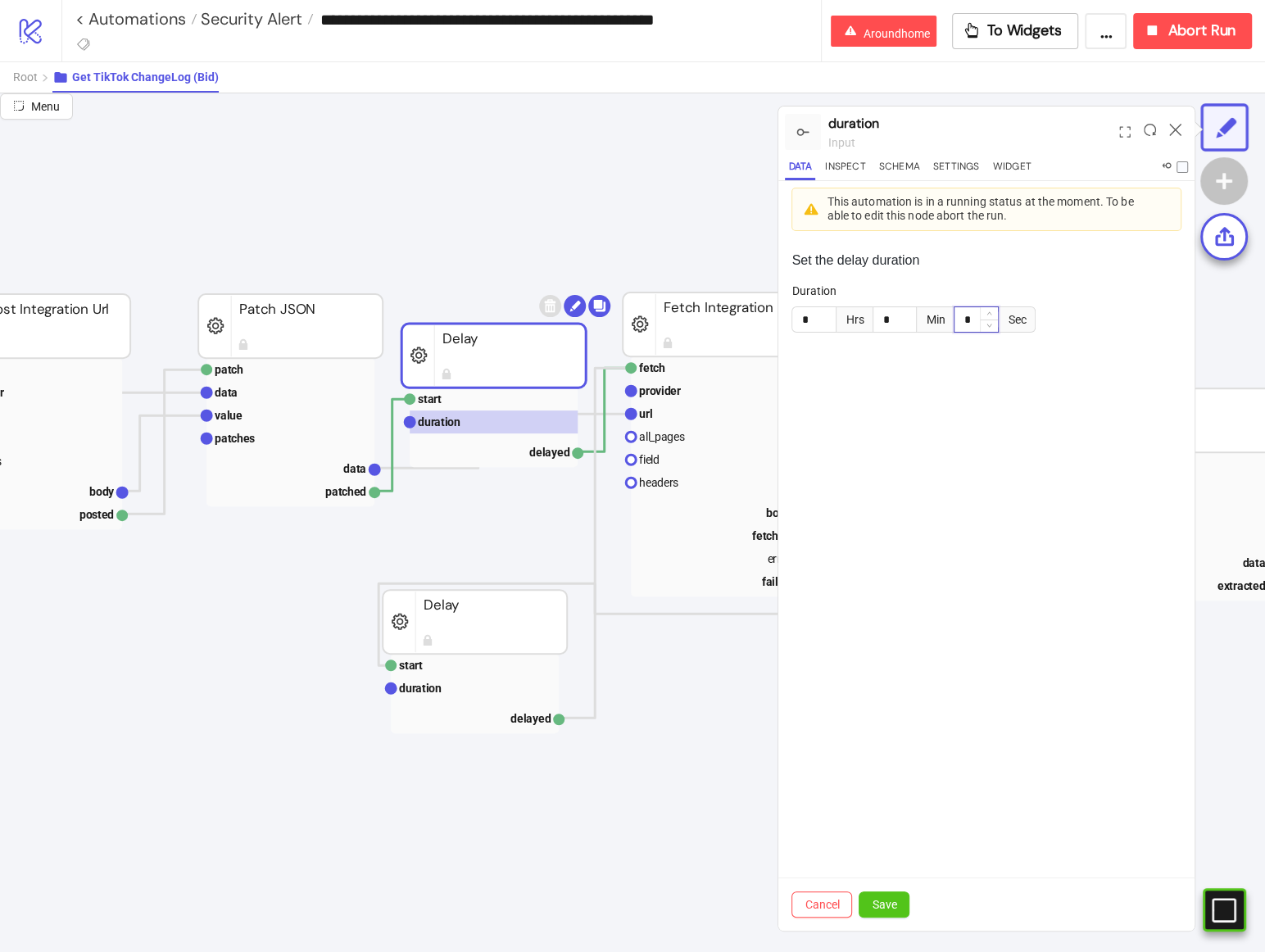 click at bounding box center (989, 313) 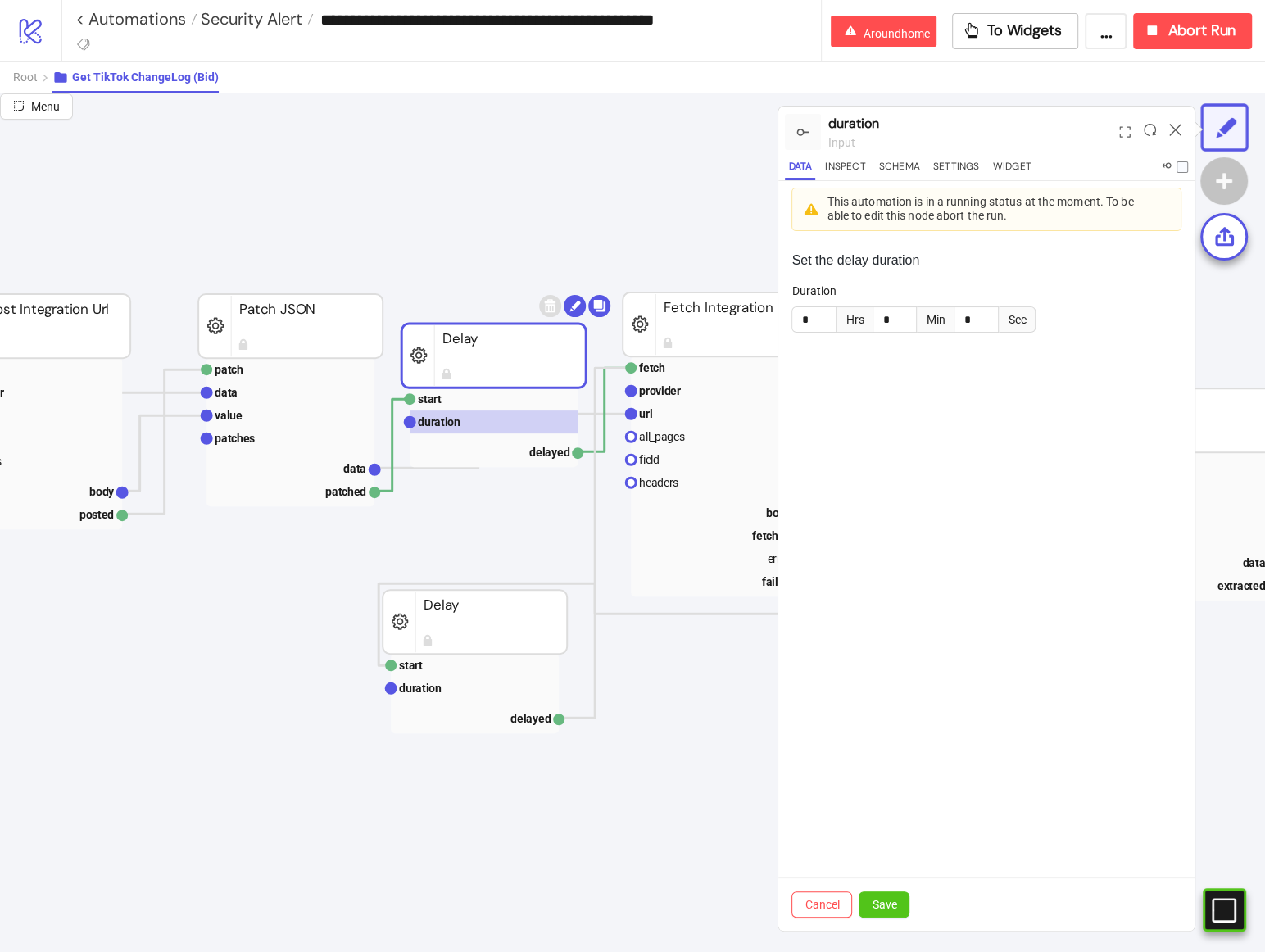 click on "Set the delay duration" at bounding box center [986, 261] 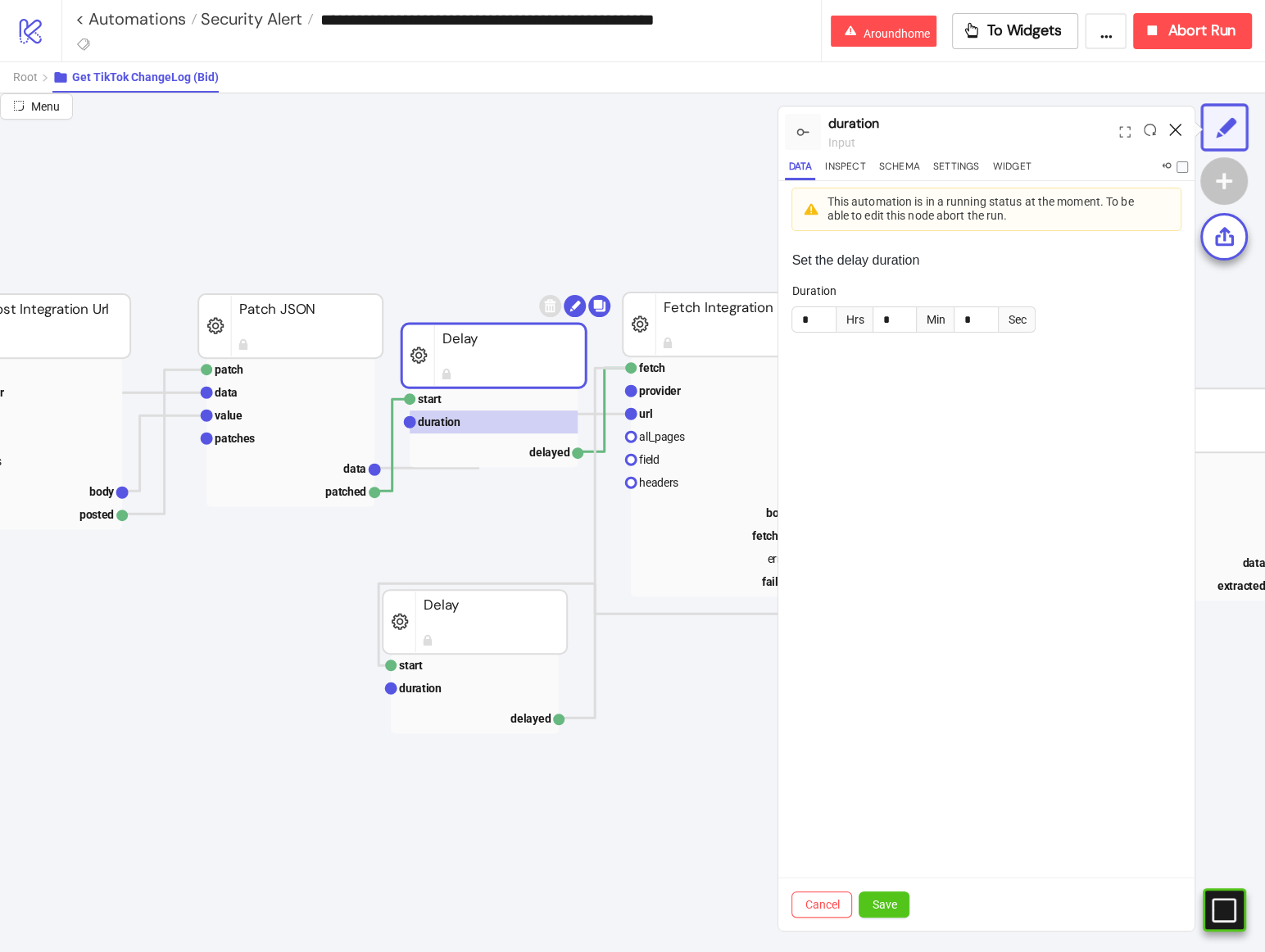 click 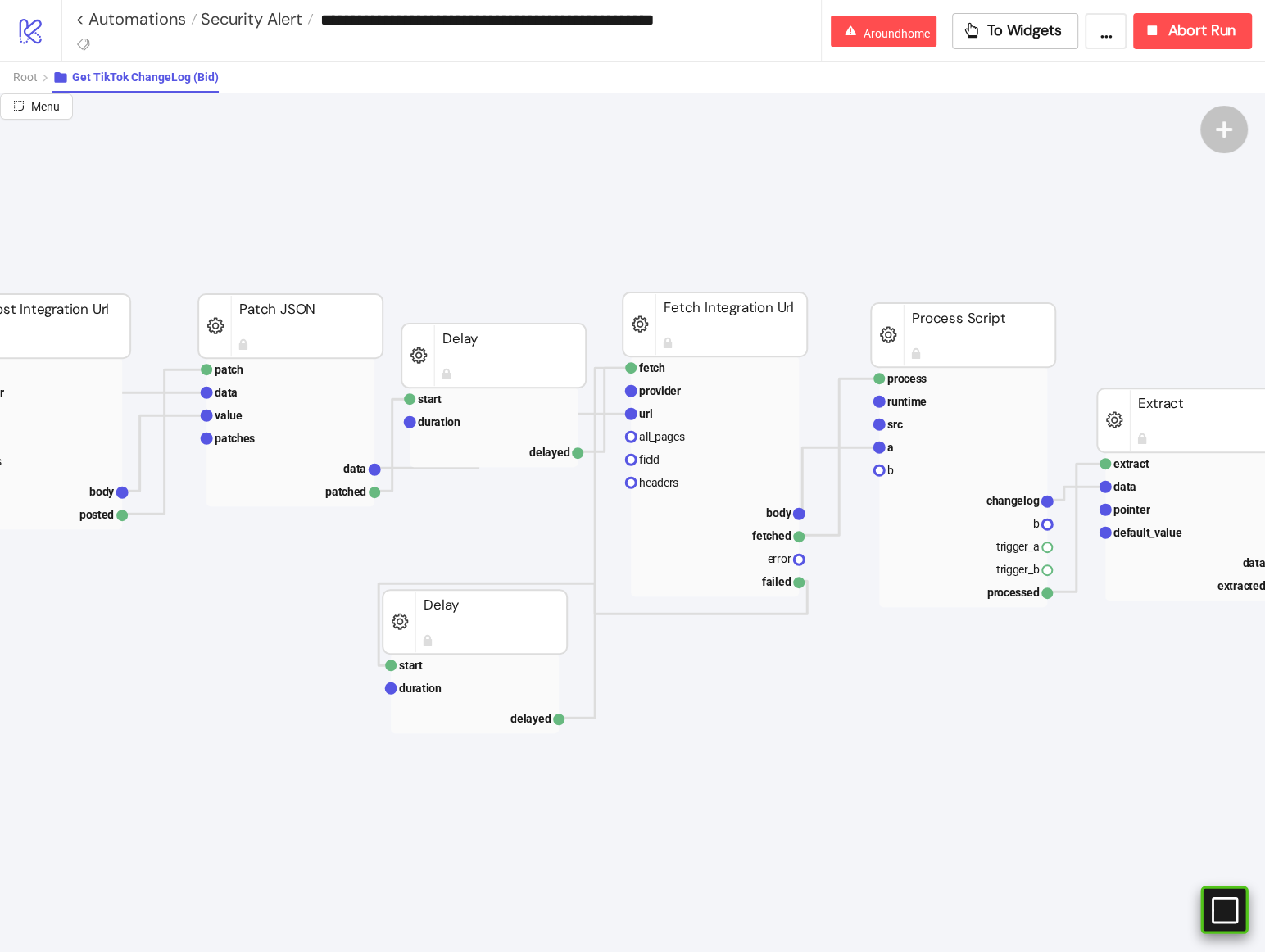 click 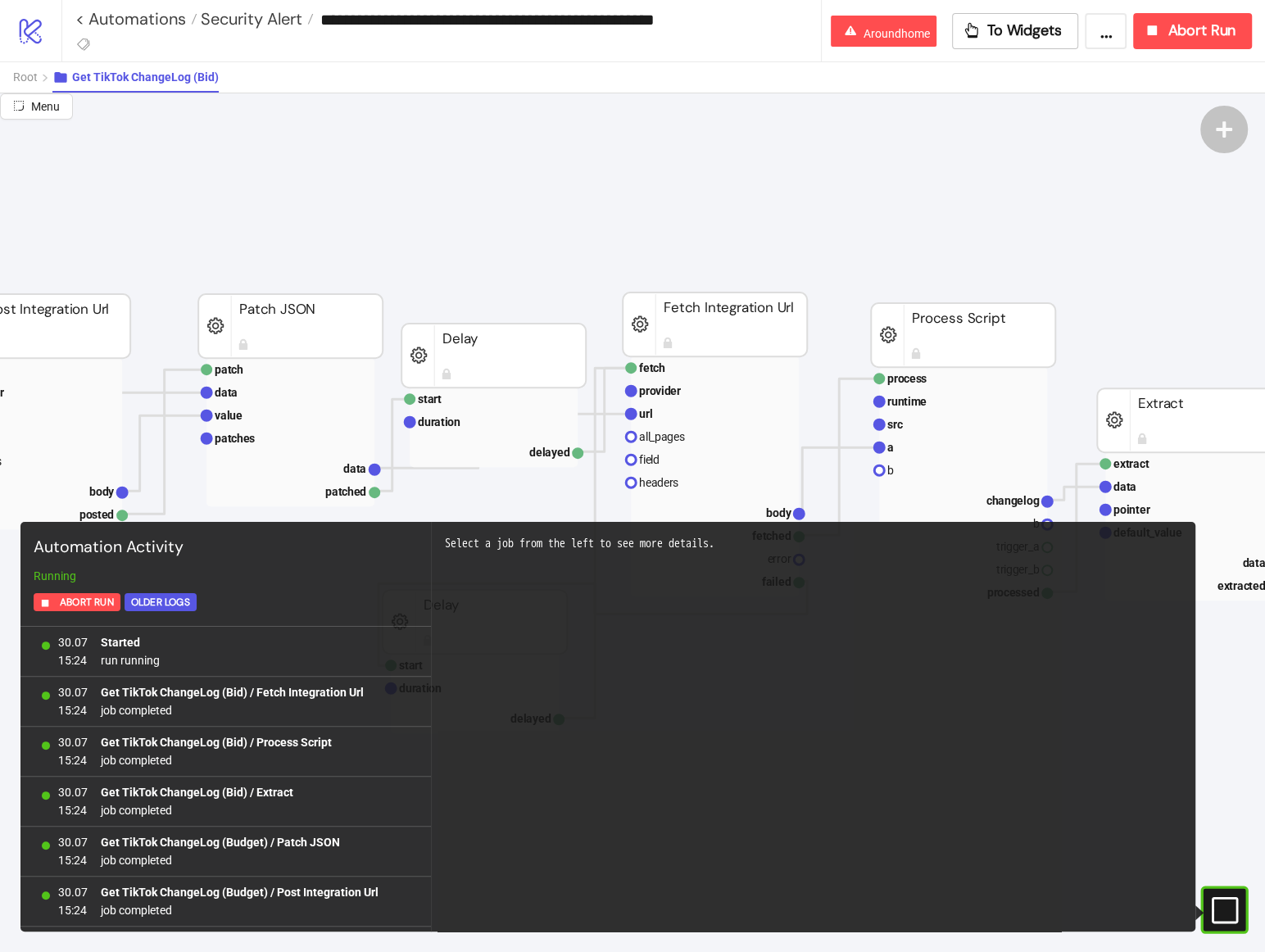 scroll, scrollTop: 142, scrollLeft: 0, axis: vertical 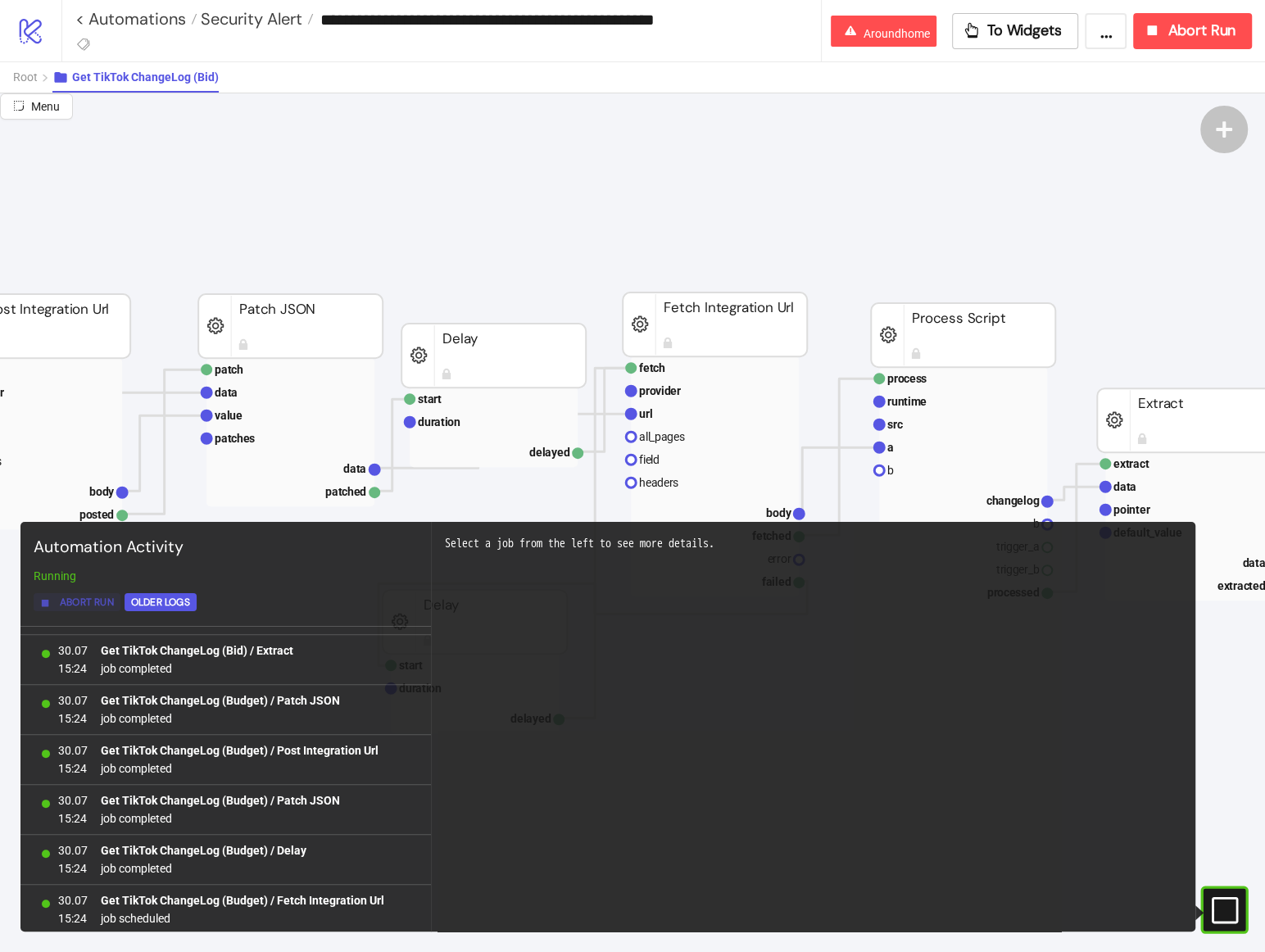 click on "Abort Run" at bounding box center [87, 602] 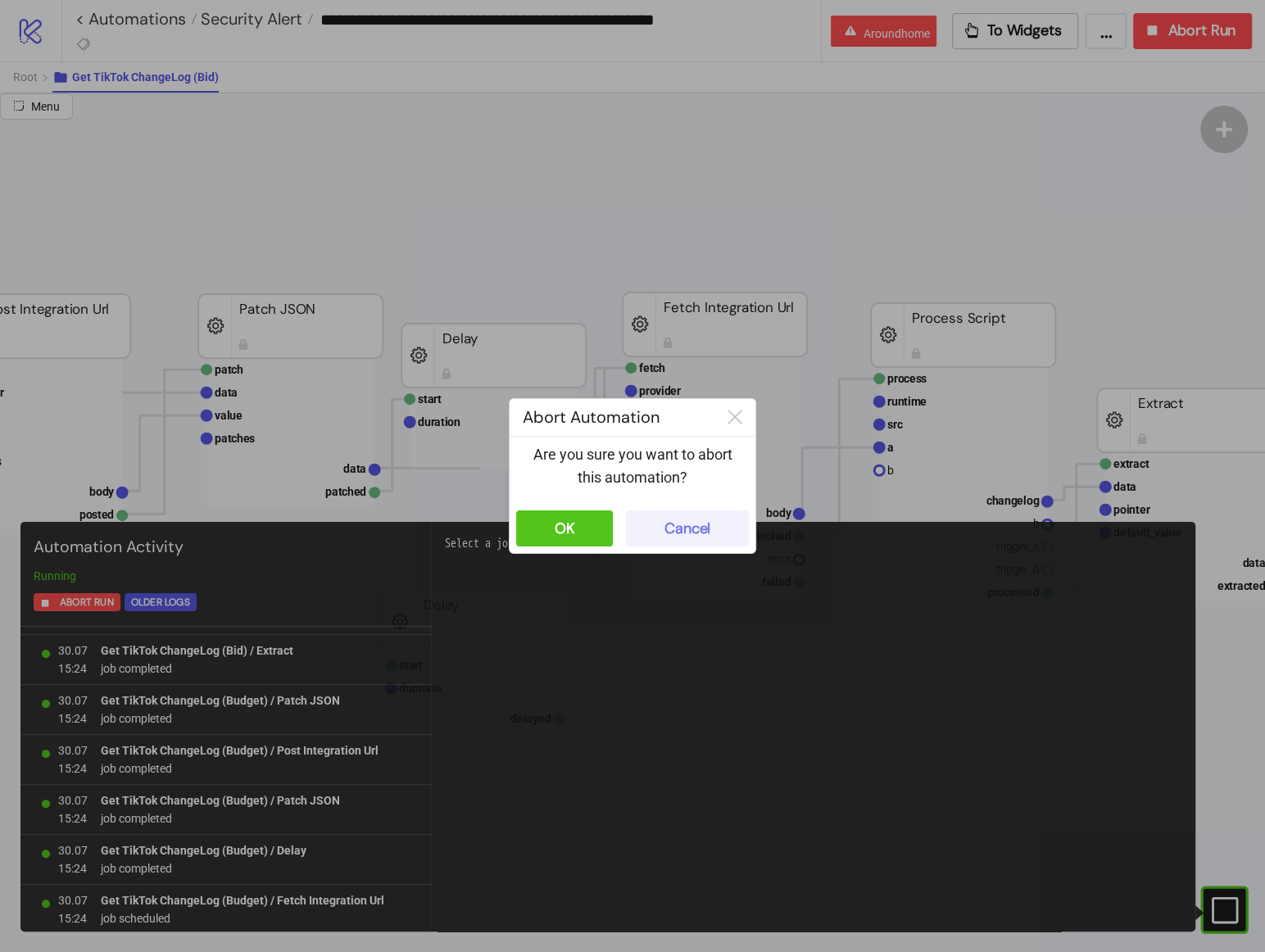 click on "Cancel" at bounding box center [687, 528] 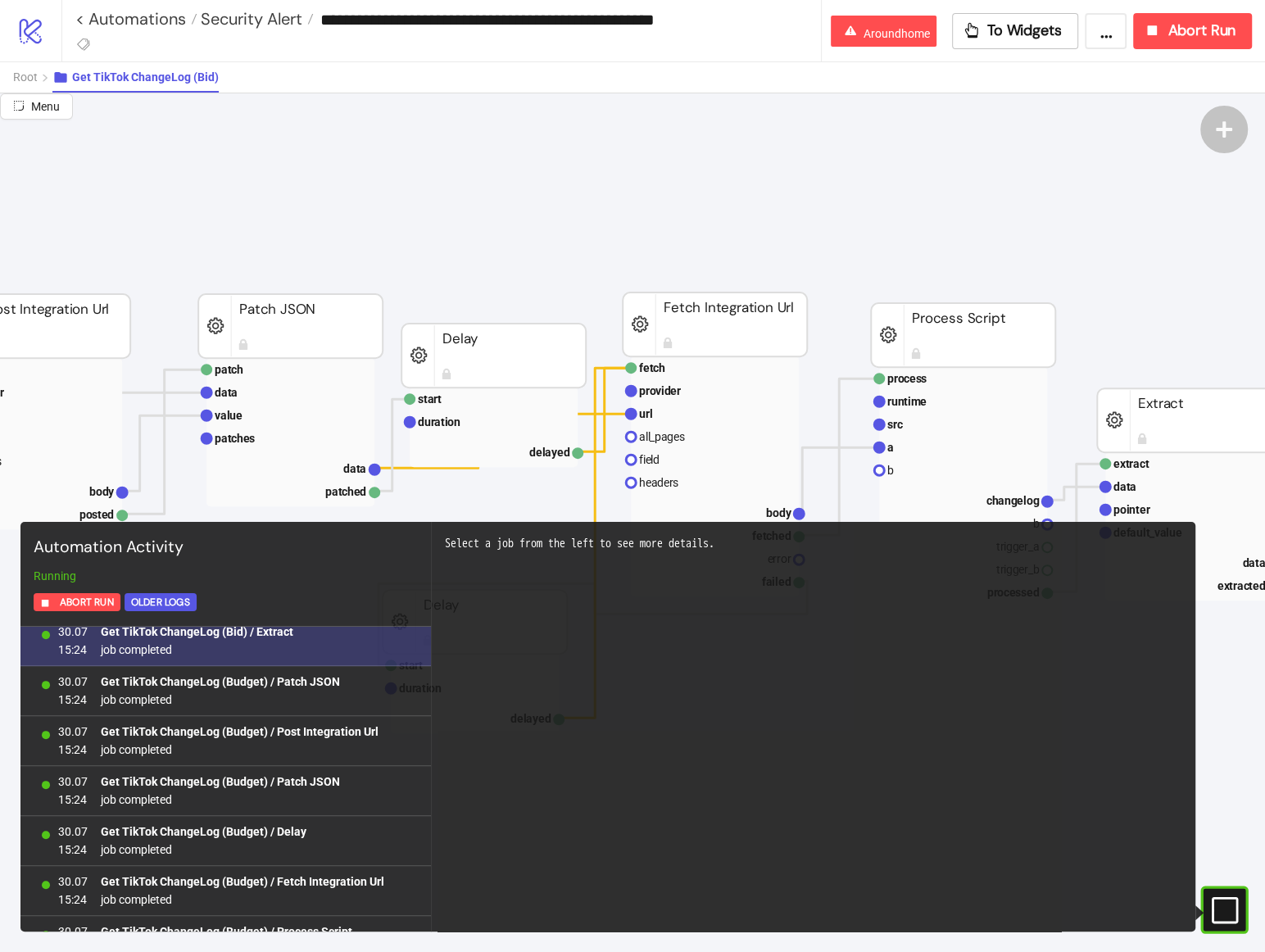 scroll, scrollTop: 638, scrollLeft: 0, axis: vertical 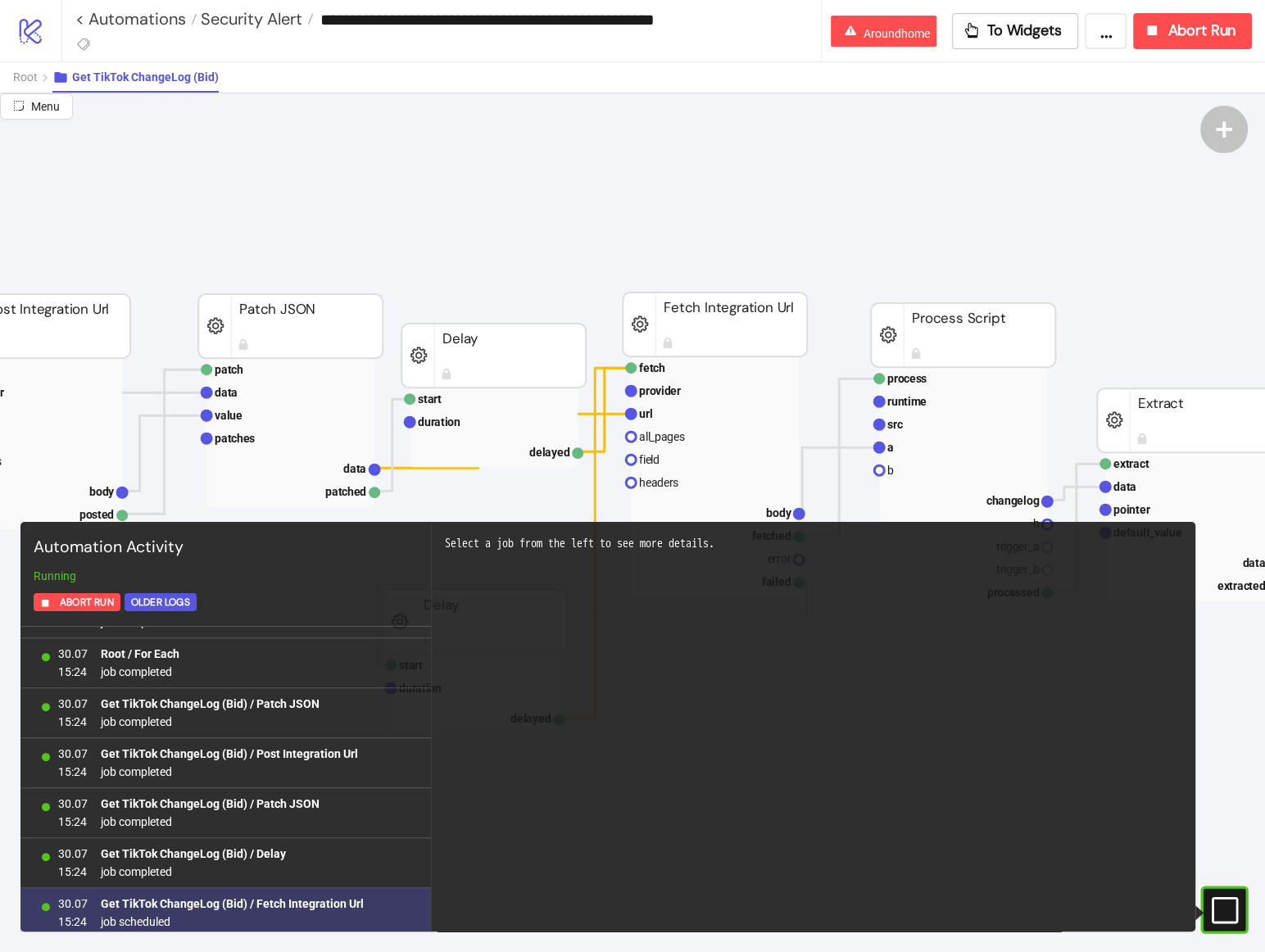 click on "Get TikTok ChangeLog (Bid) / Fetch Integration Url" at bounding box center [232, 904] 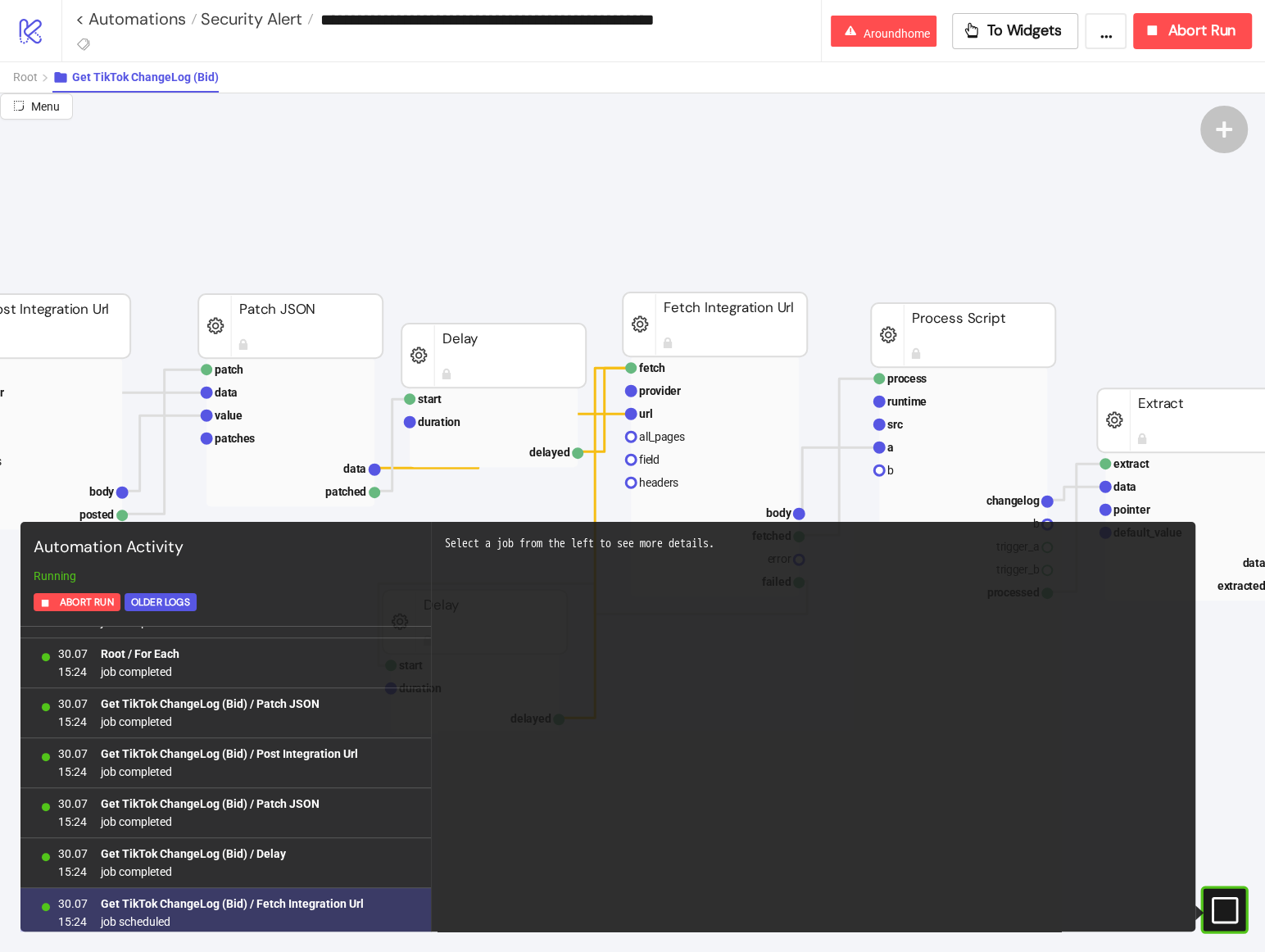 click on "Get TikTok ChangeLog (Bid) / Fetch Integration Url" at bounding box center (232, 904) 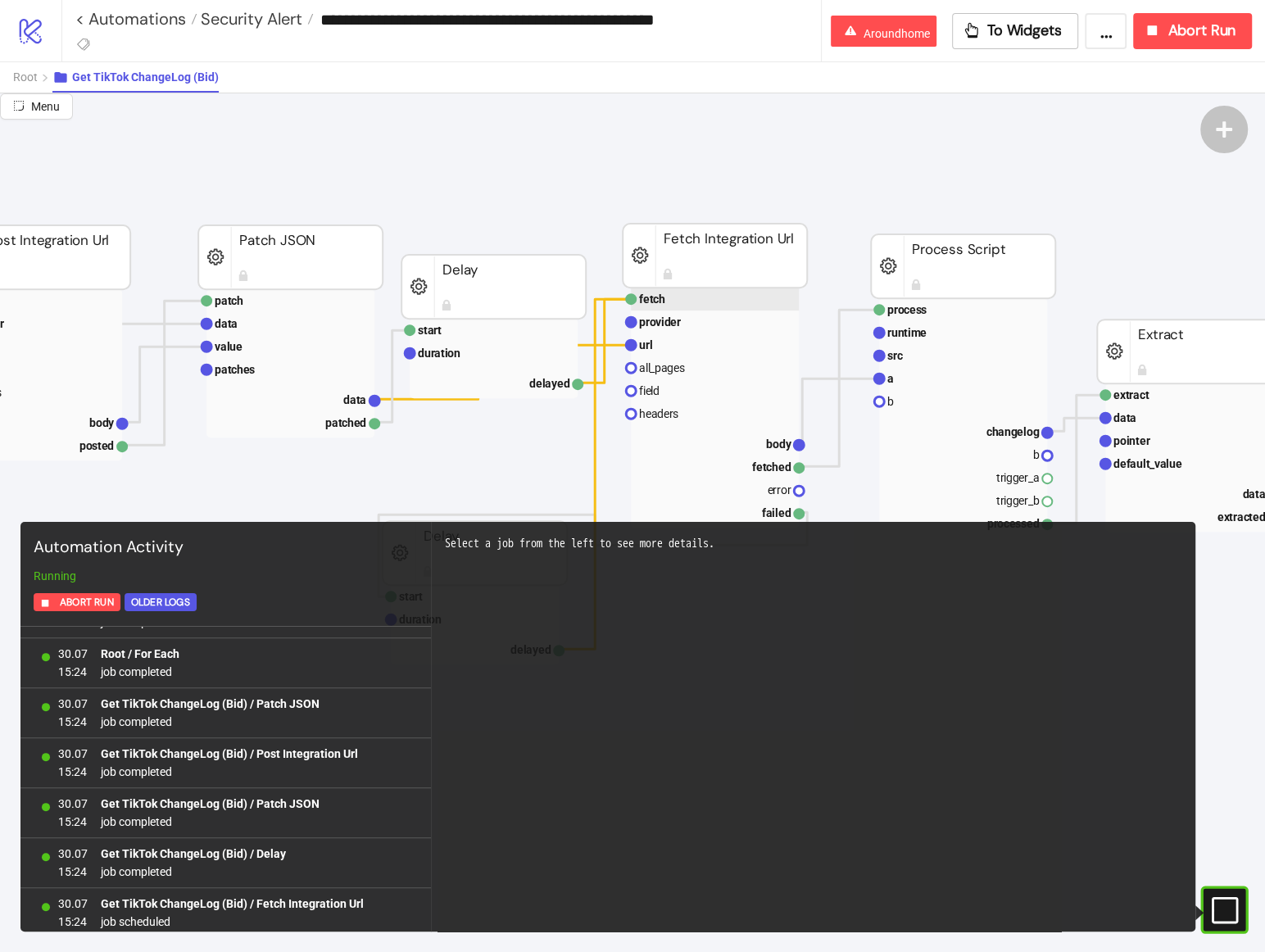 scroll, scrollTop: 448, scrollLeft: 258, axis: both 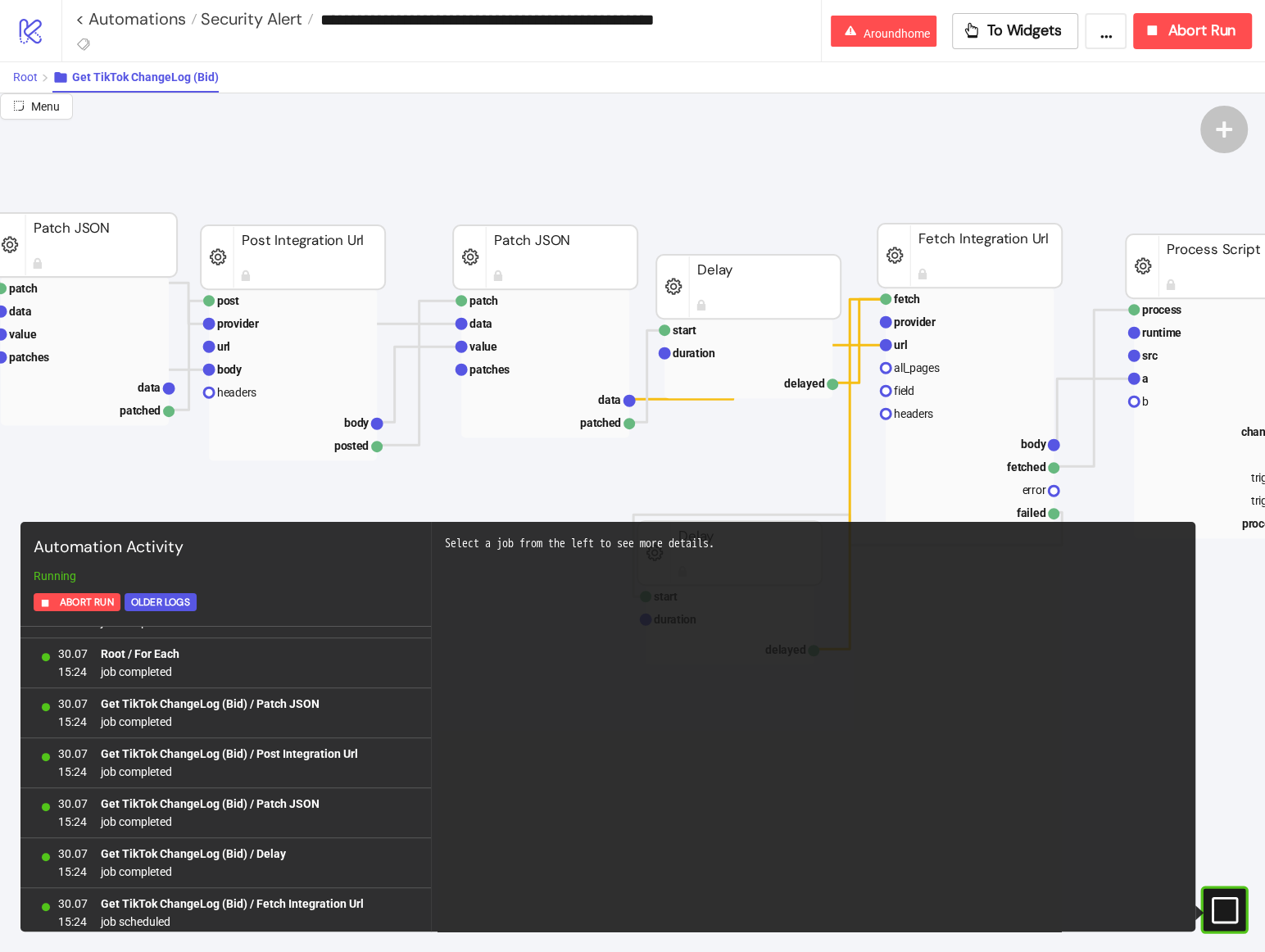 click on "Root" at bounding box center [25, 77] 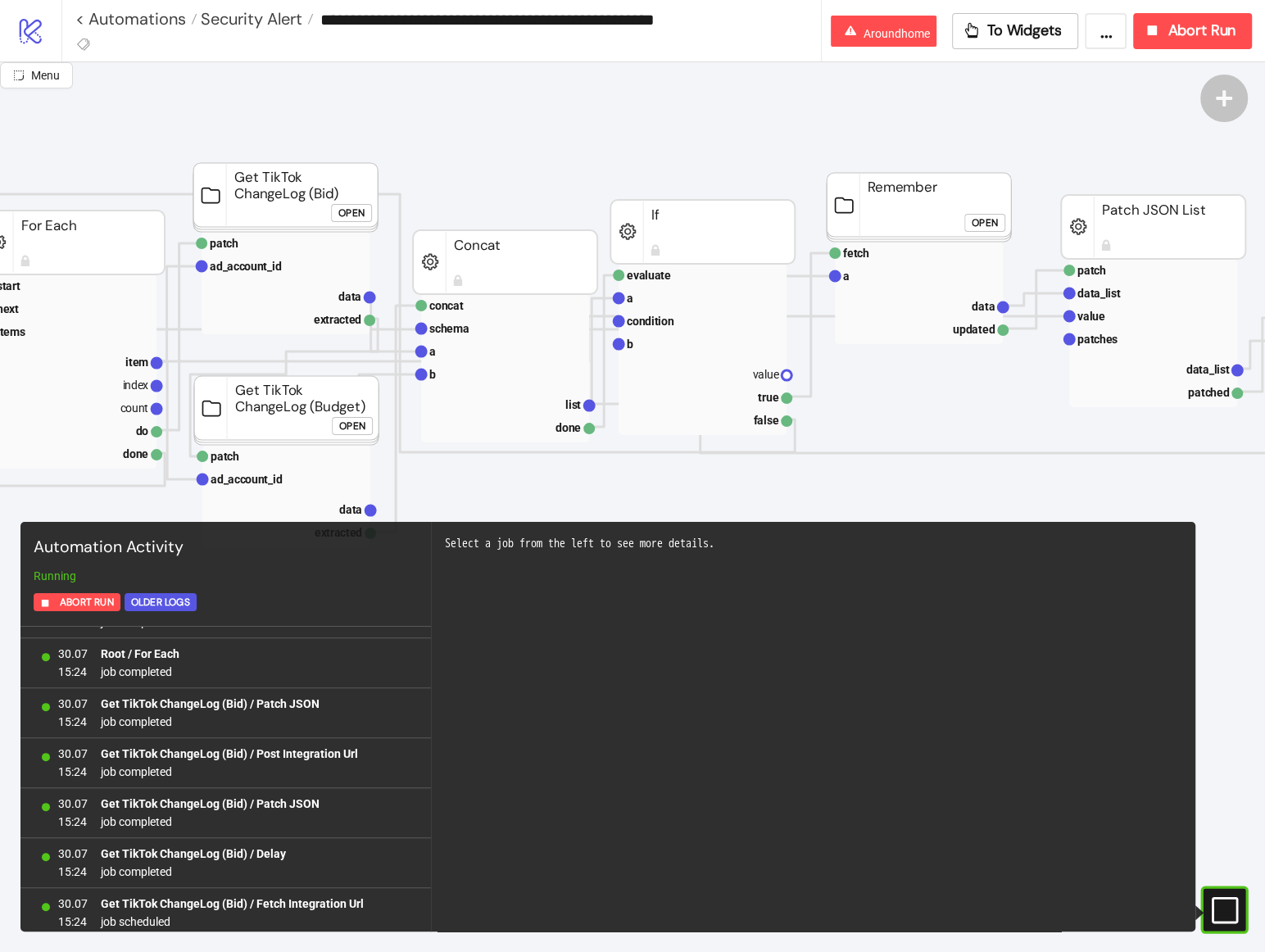 scroll, scrollTop: 103, scrollLeft: 277, axis: both 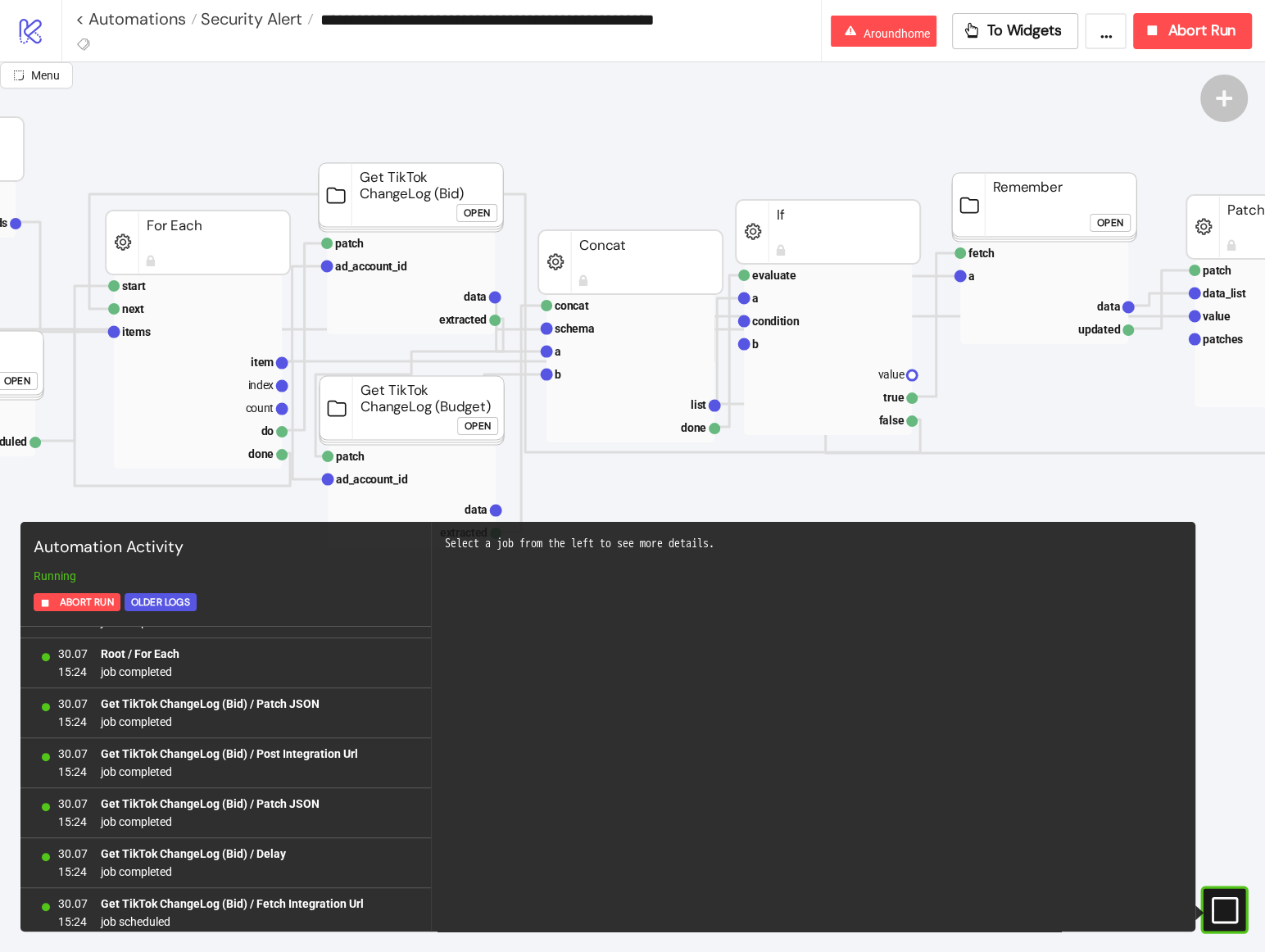 click on "Open" 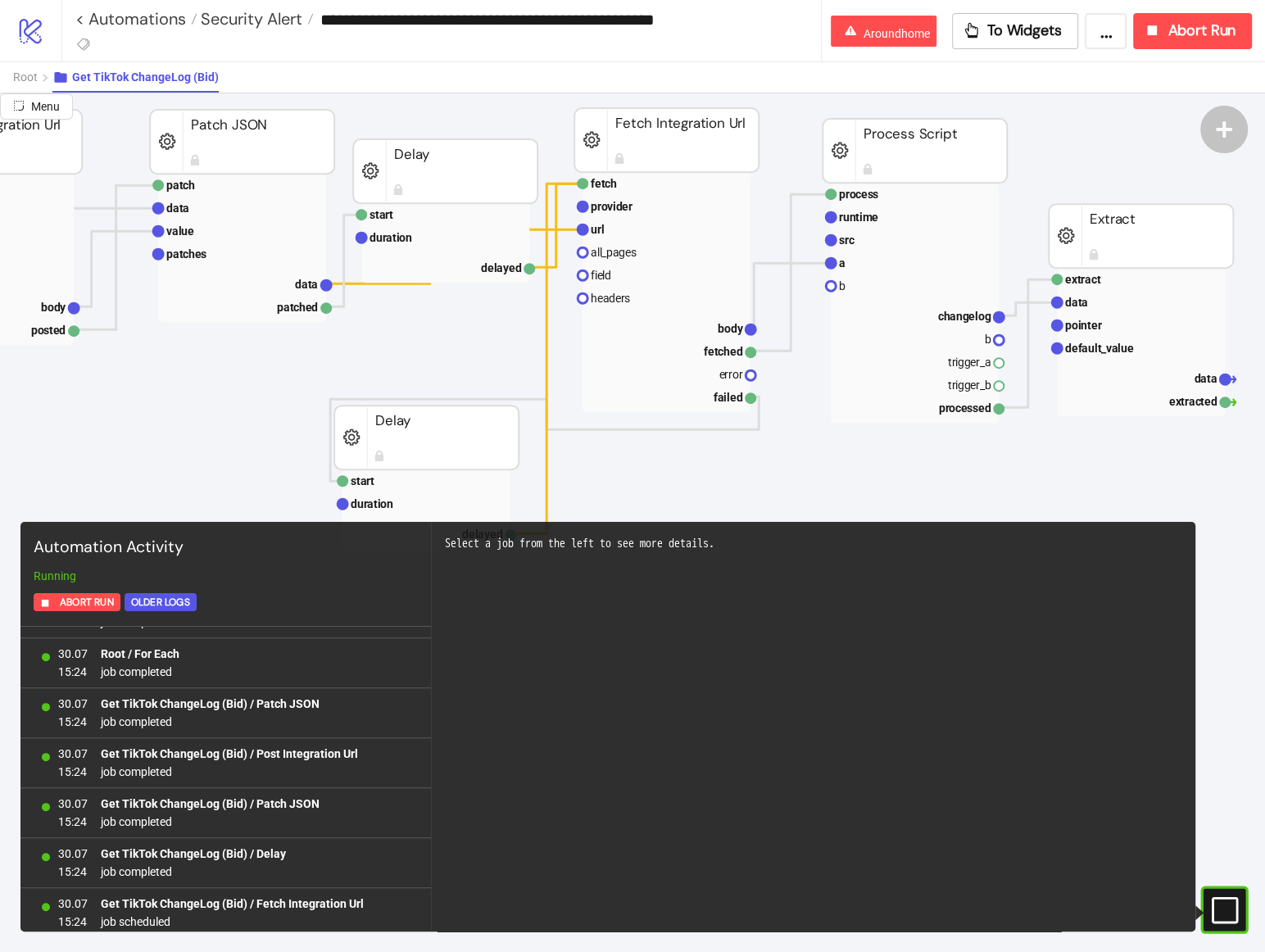 scroll, scrollTop: 564, scrollLeft: 562, axis: both 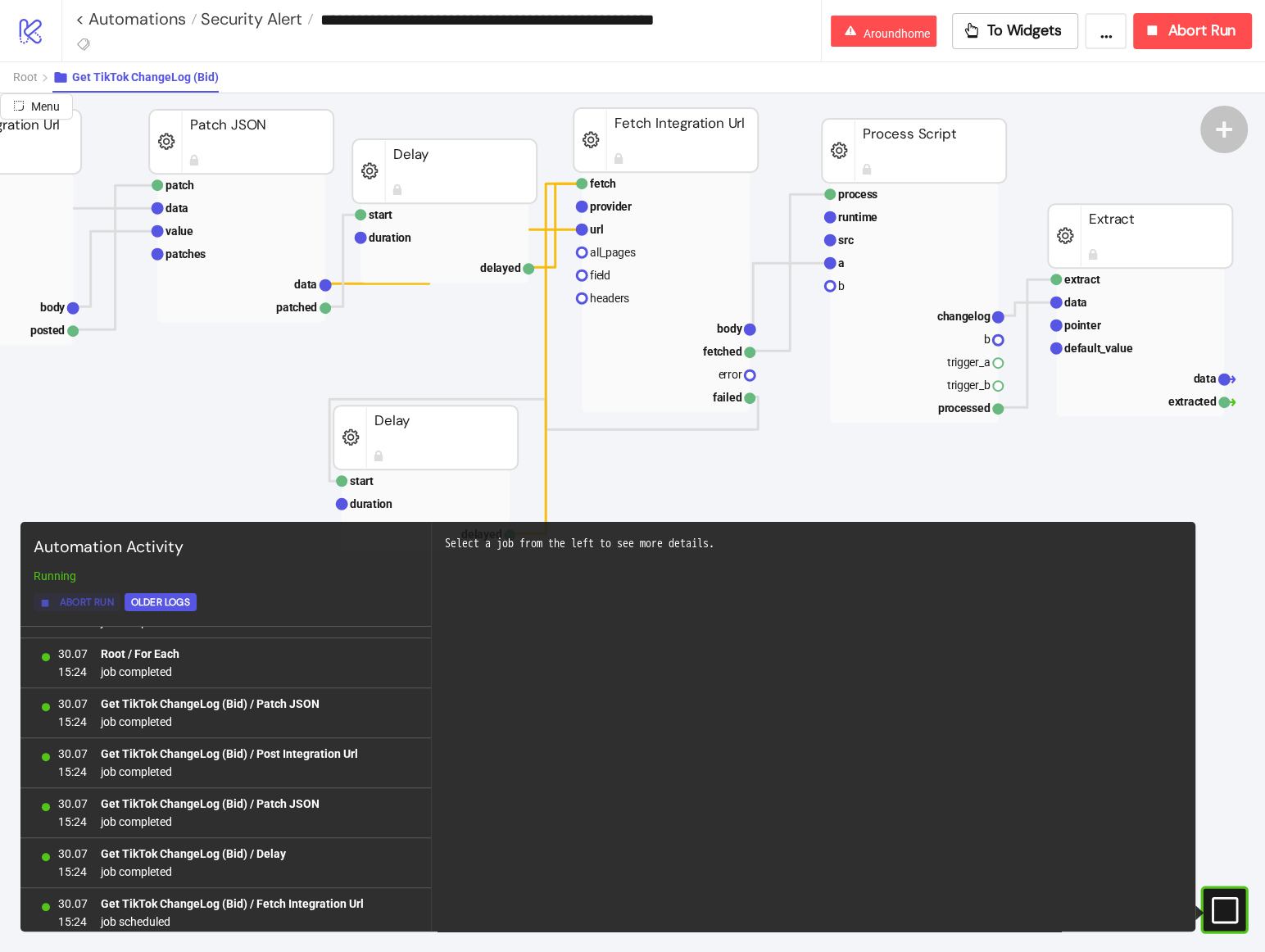 click on "Abort Run" at bounding box center (77, 602) 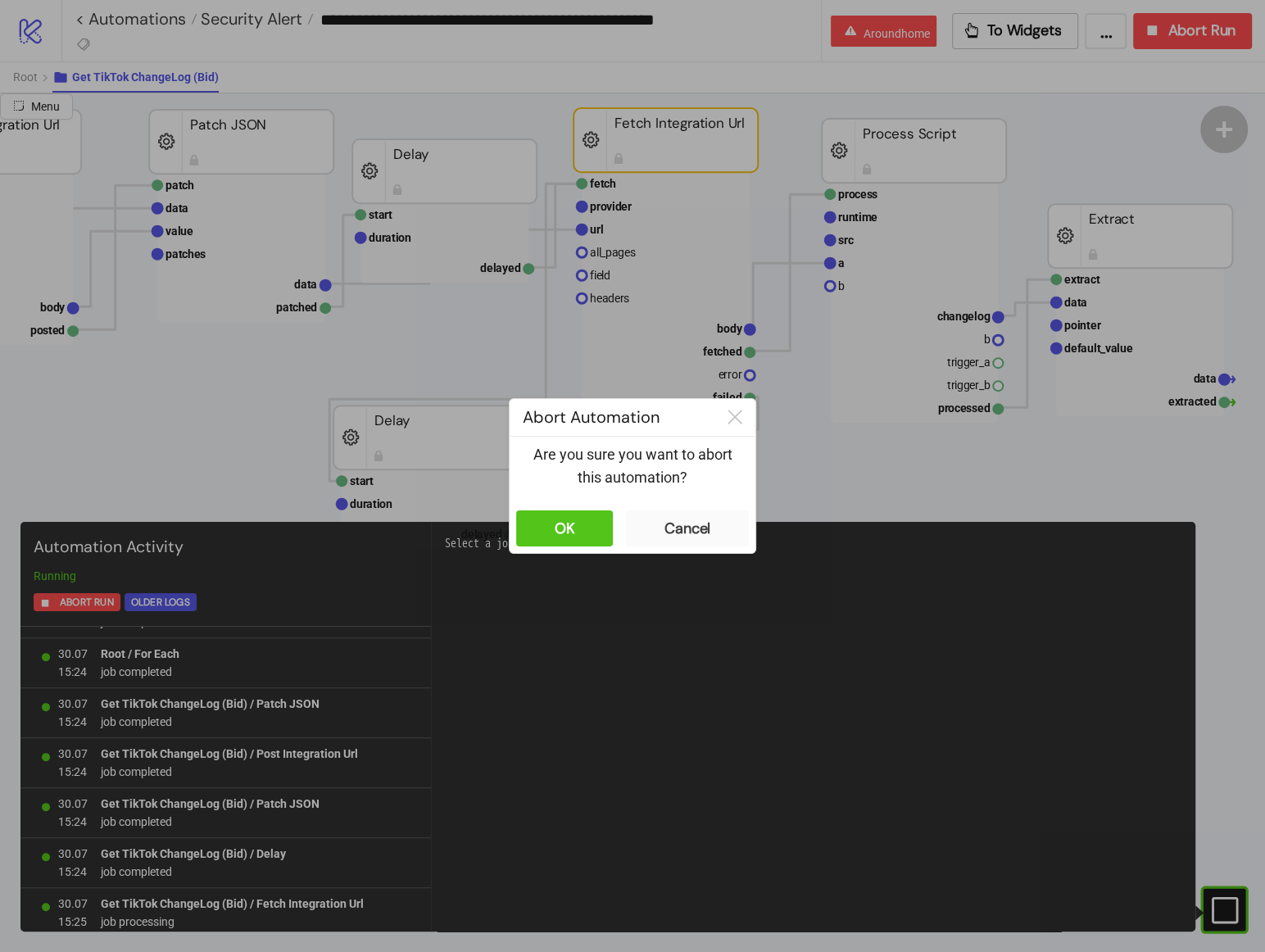 click on "OK Cancel" at bounding box center [632, 528] 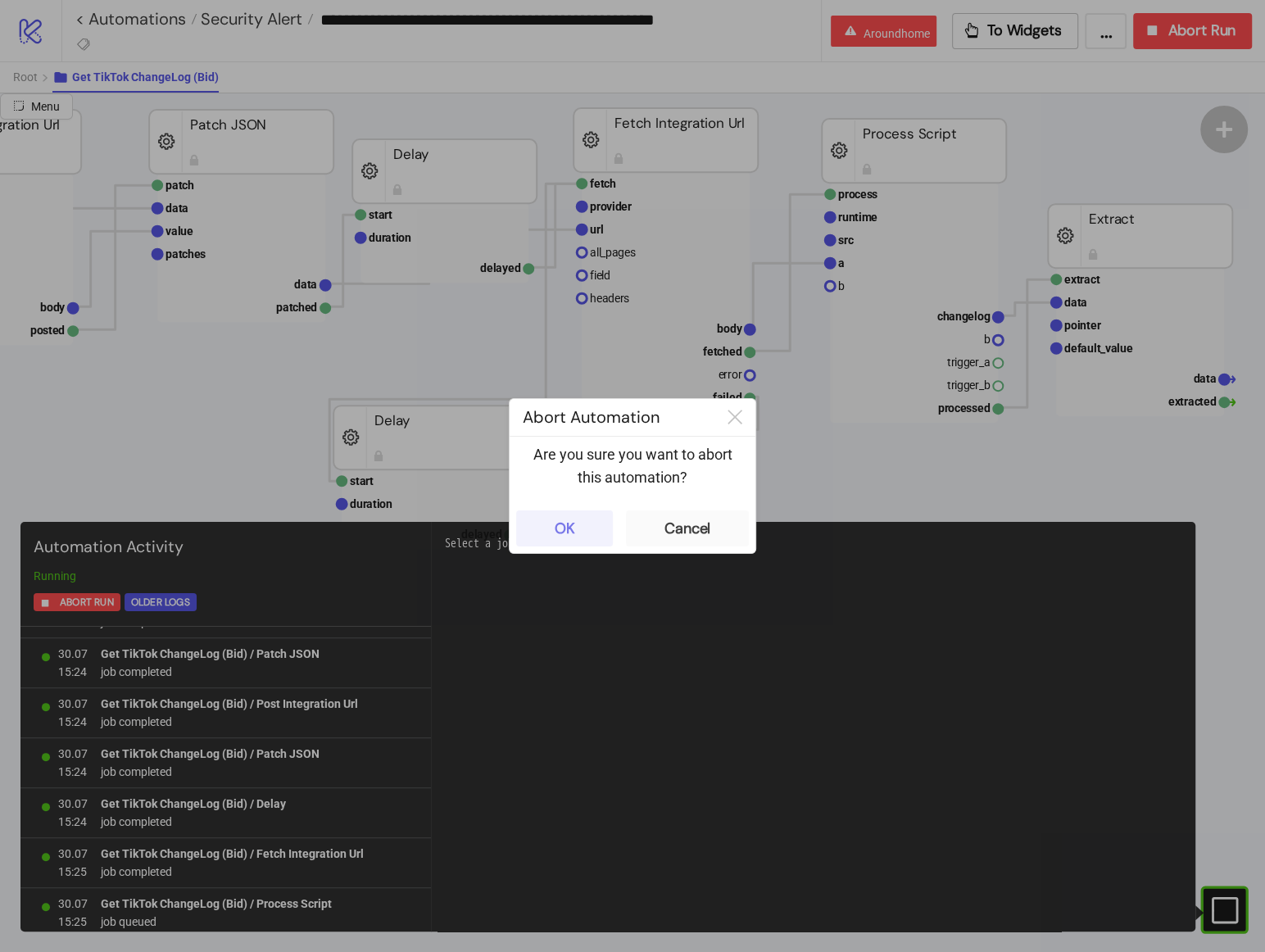 click on "OK" at bounding box center (564, 528) 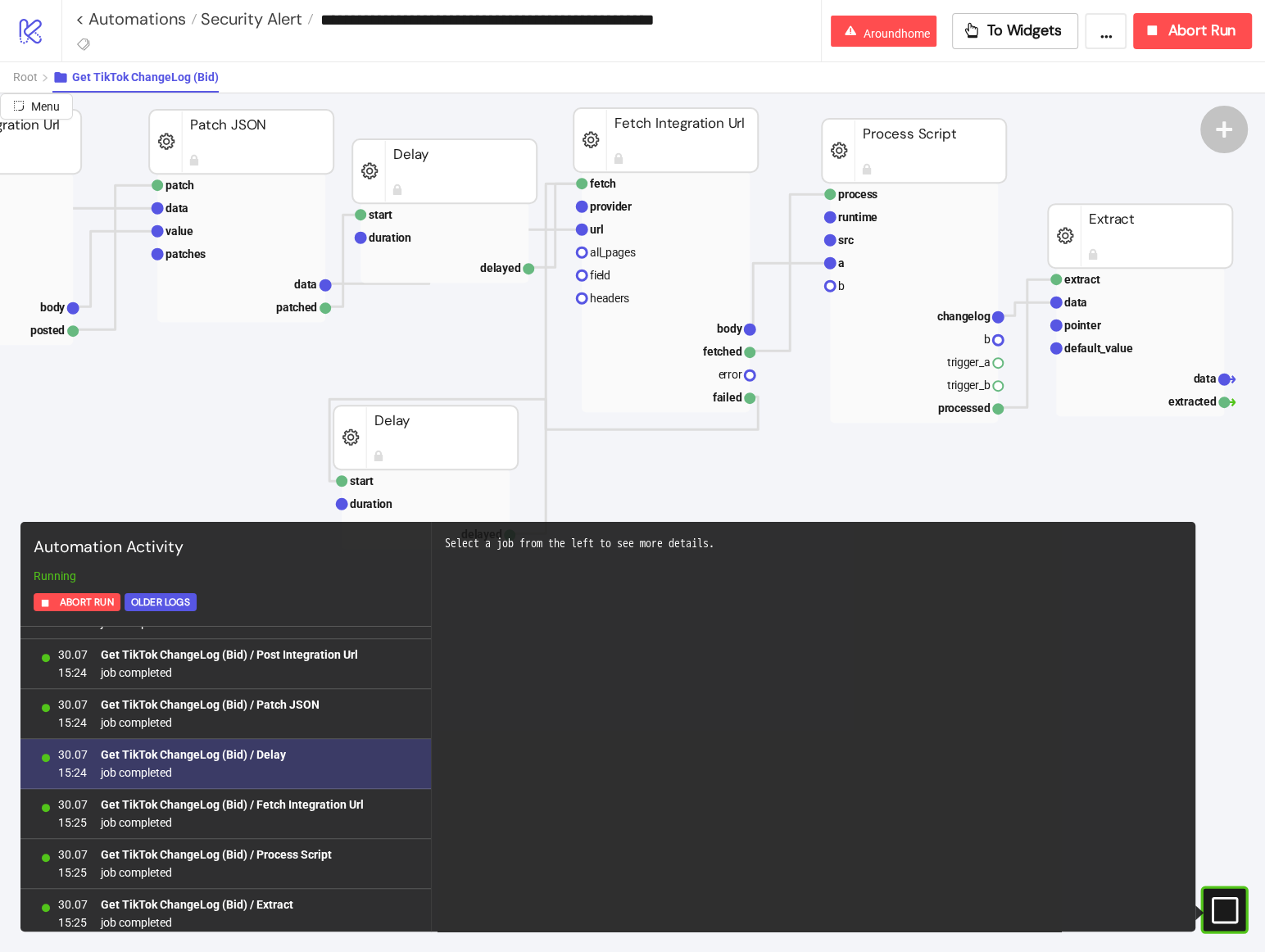 scroll, scrollTop: 836, scrollLeft: 0, axis: vertical 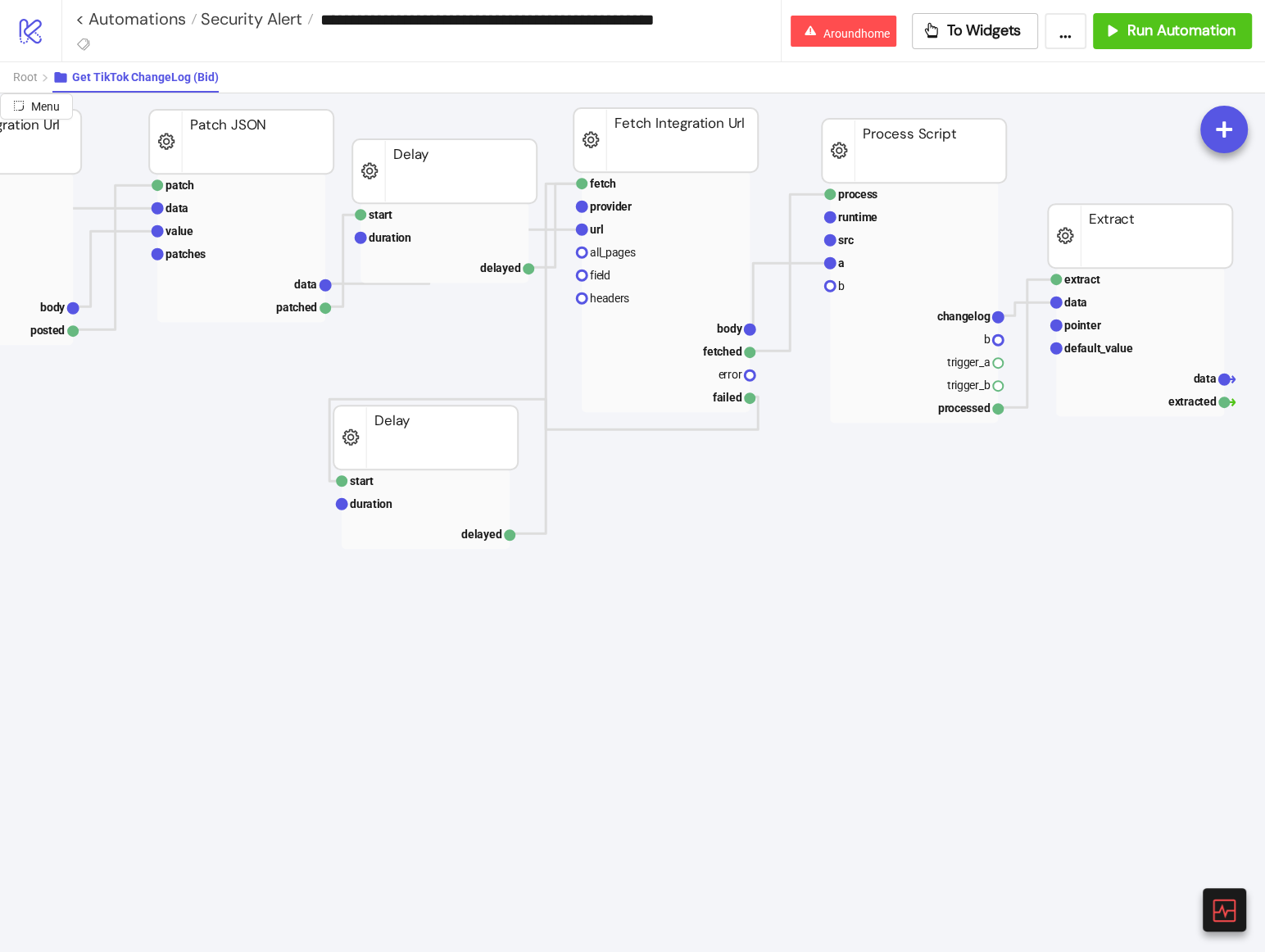 click on "ad_account_id ad_account_id platform/tik_tok Select TikTok Ad Account Id post provider url body headers body posted Post Integration Url patch data value patches data patched Patch JSON patch data value patches data patched Patch JSON extract data pointer default_value data extracted Extract process runtime src a b changelog b trigger_a trigger_b processed Process Script fetch provider url all_pages field headers body fetched error failed Fetch Integration Url start duration delayed Delay start duration delayed Delay" 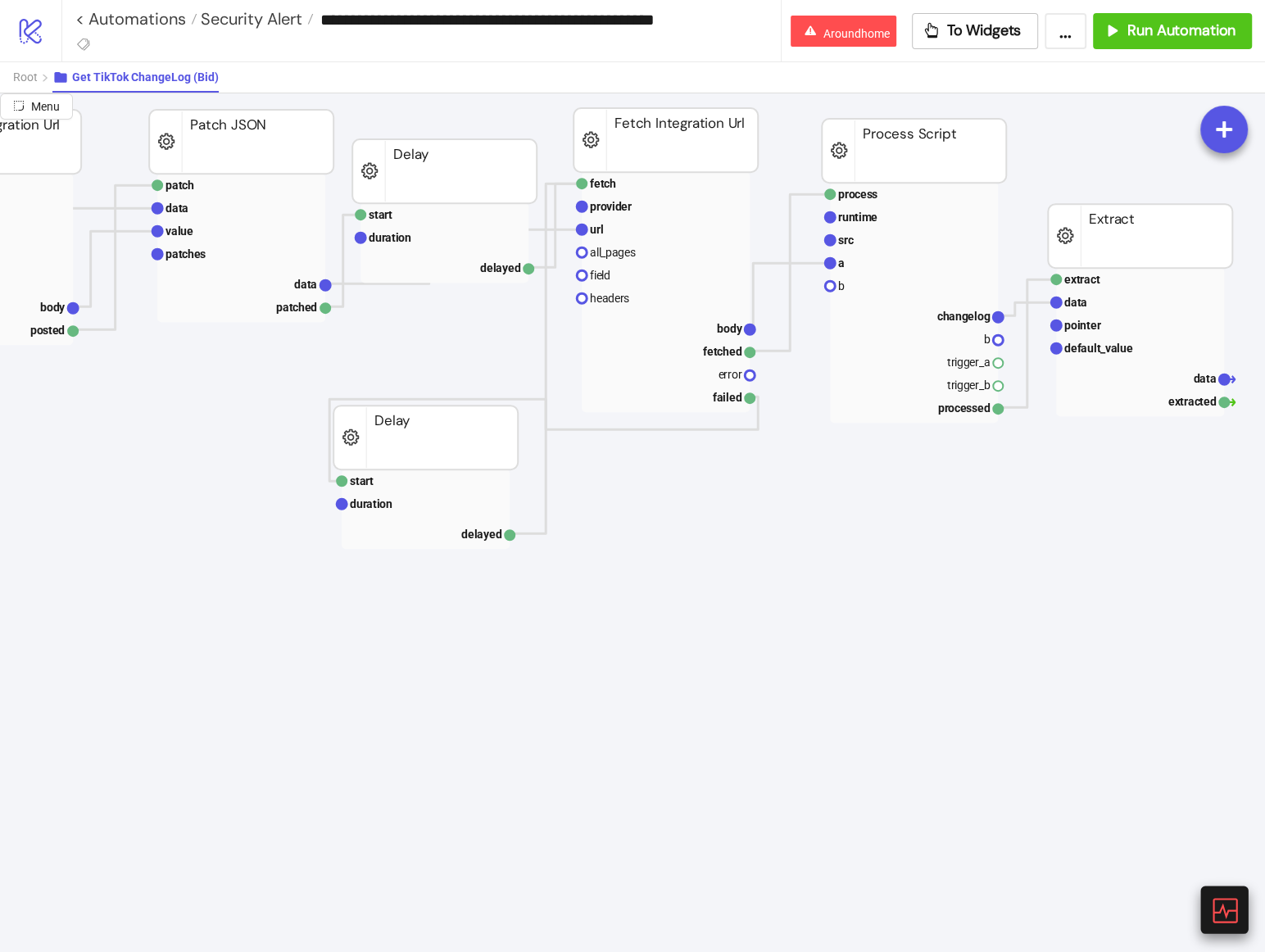 click 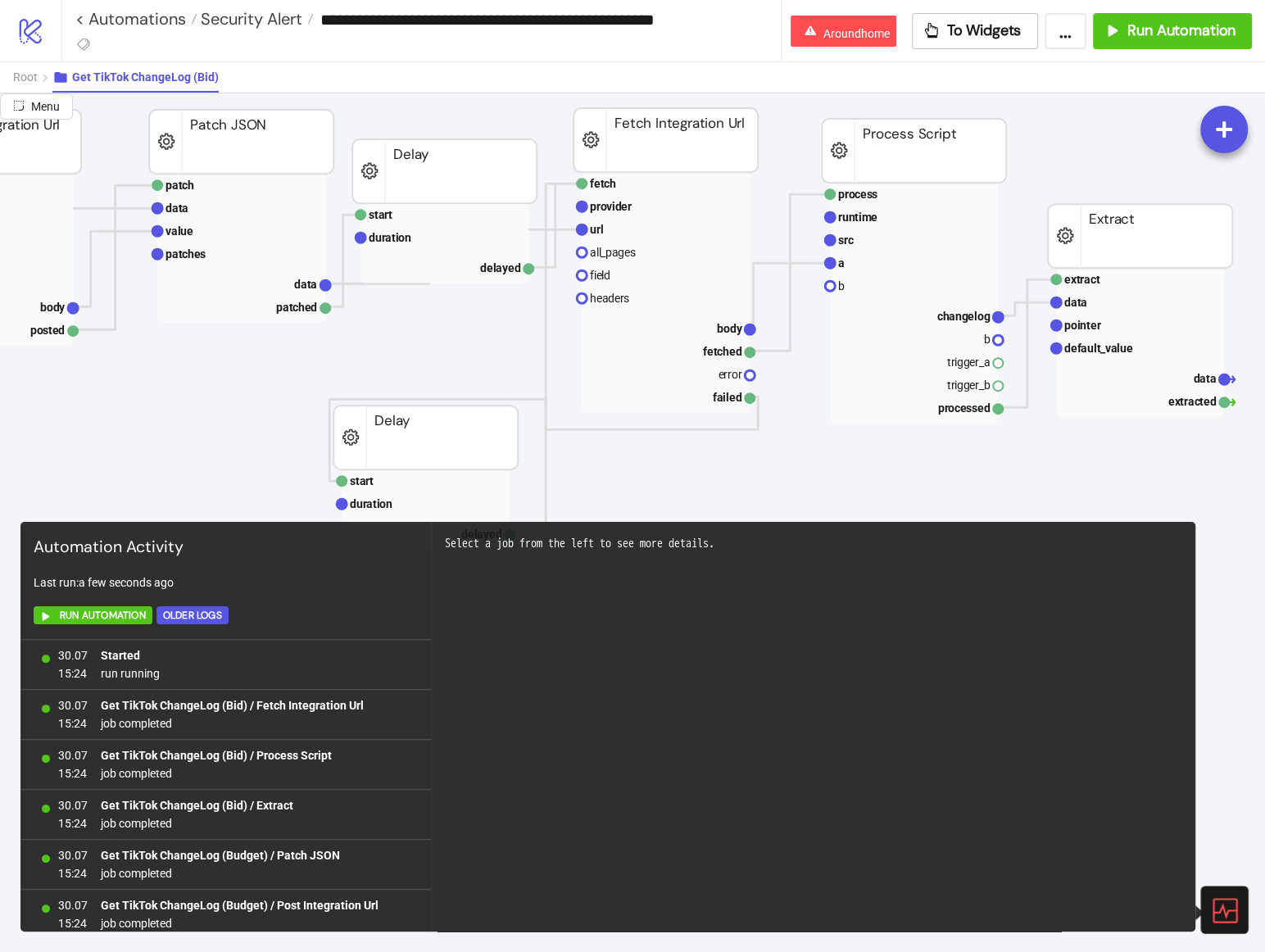 scroll, scrollTop: 1049, scrollLeft: 0, axis: vertical 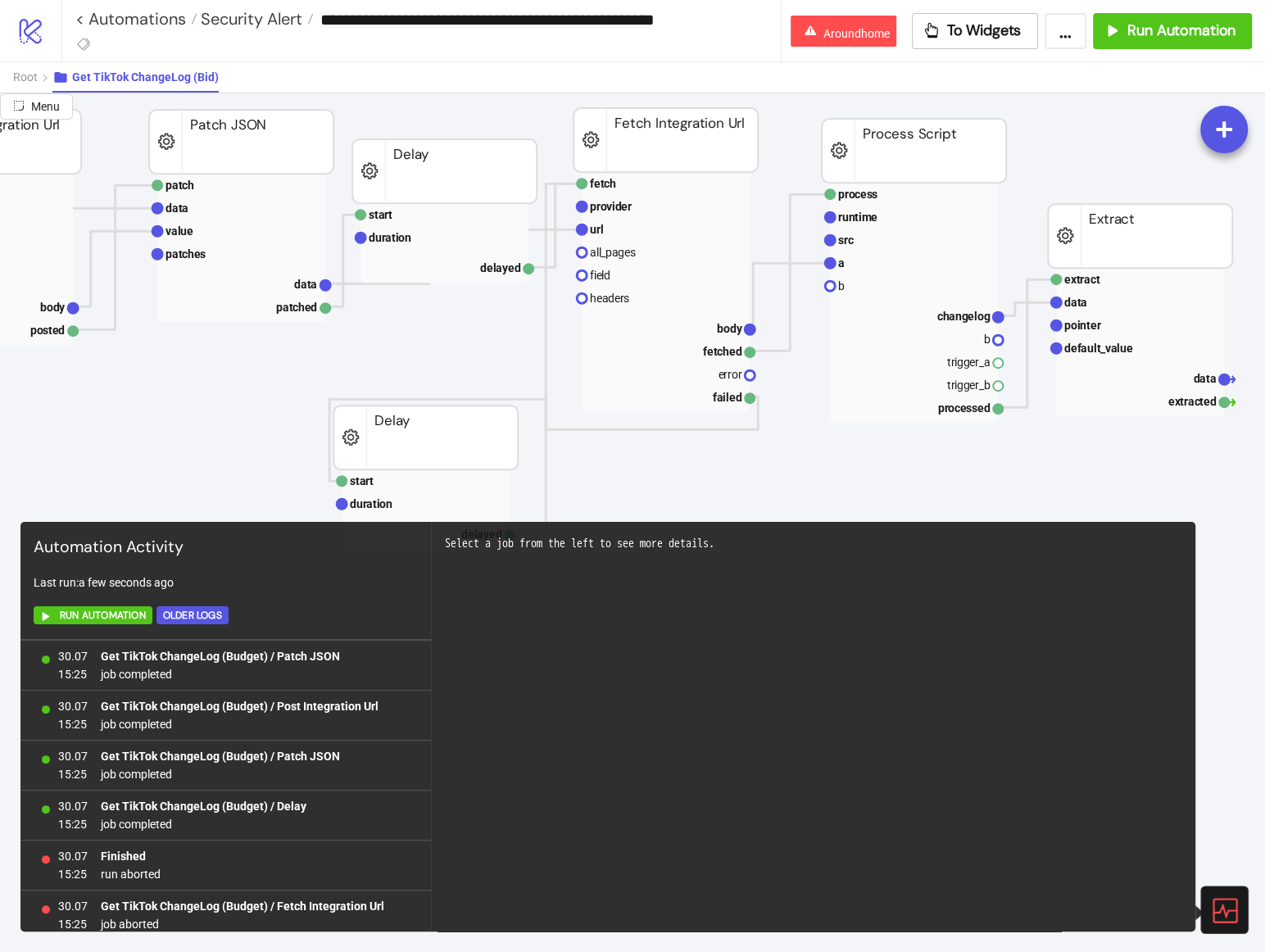 click 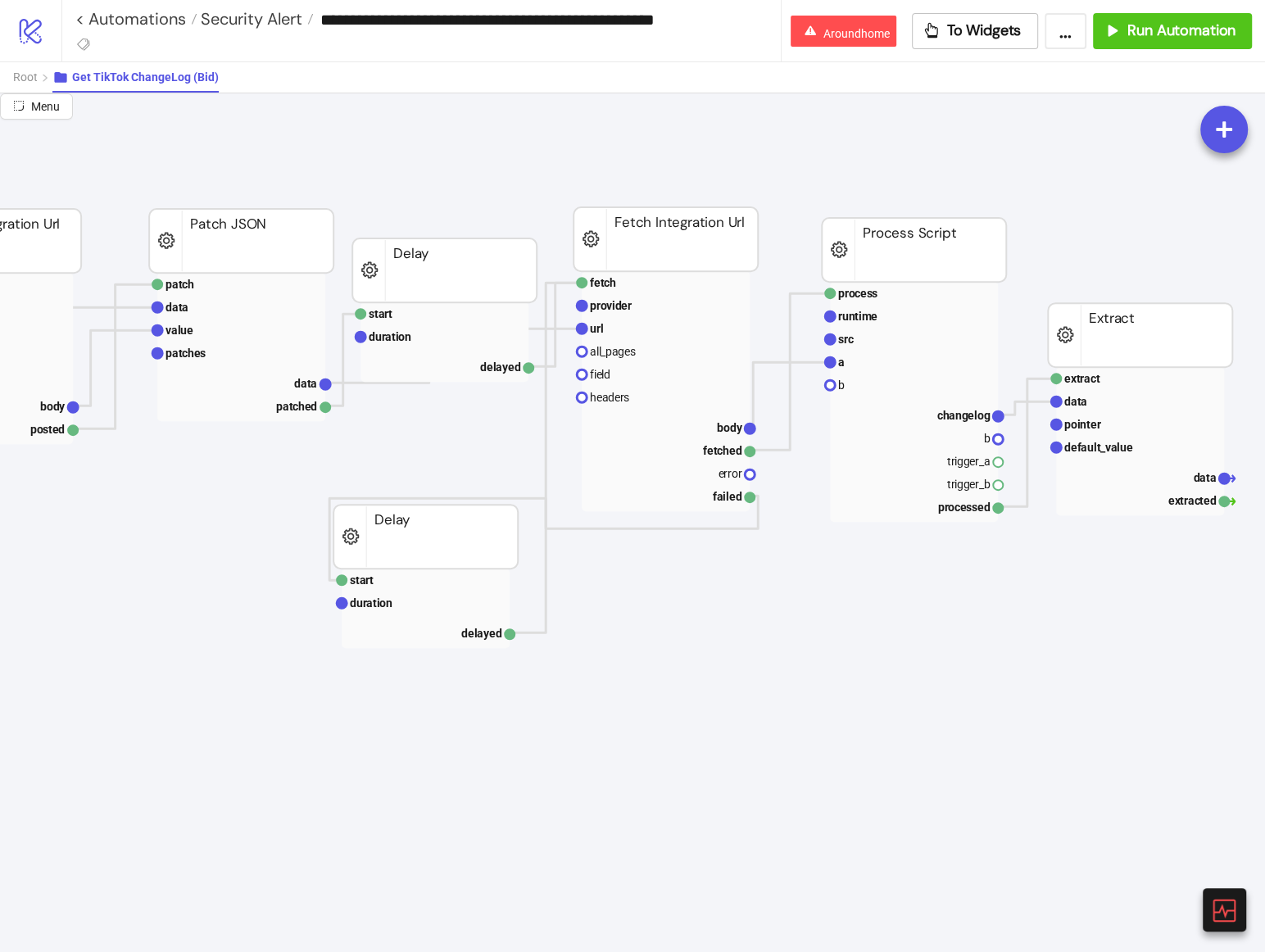 scroll, scrollTop: 467, scrollLeft: 562, axis: both 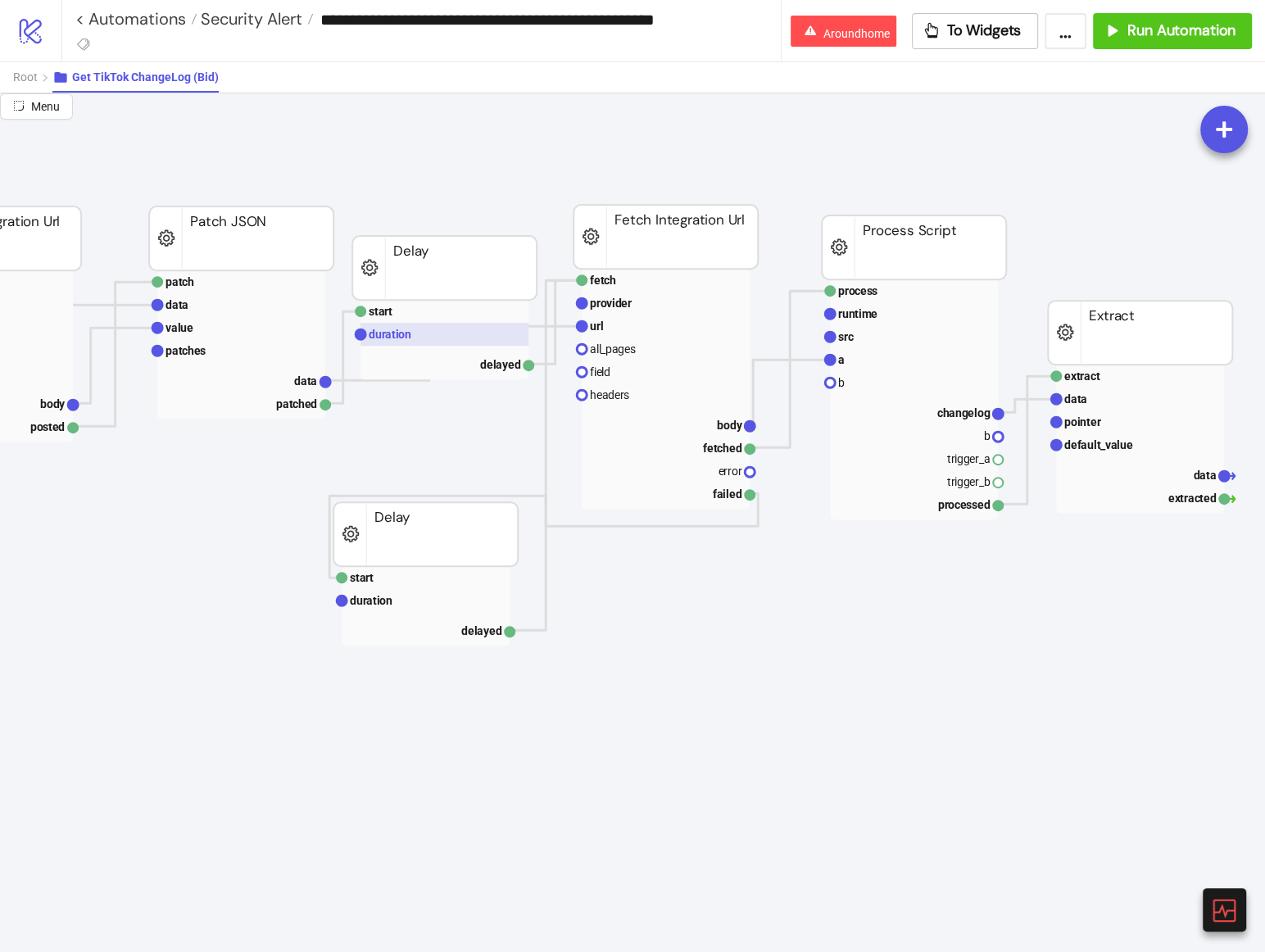 click 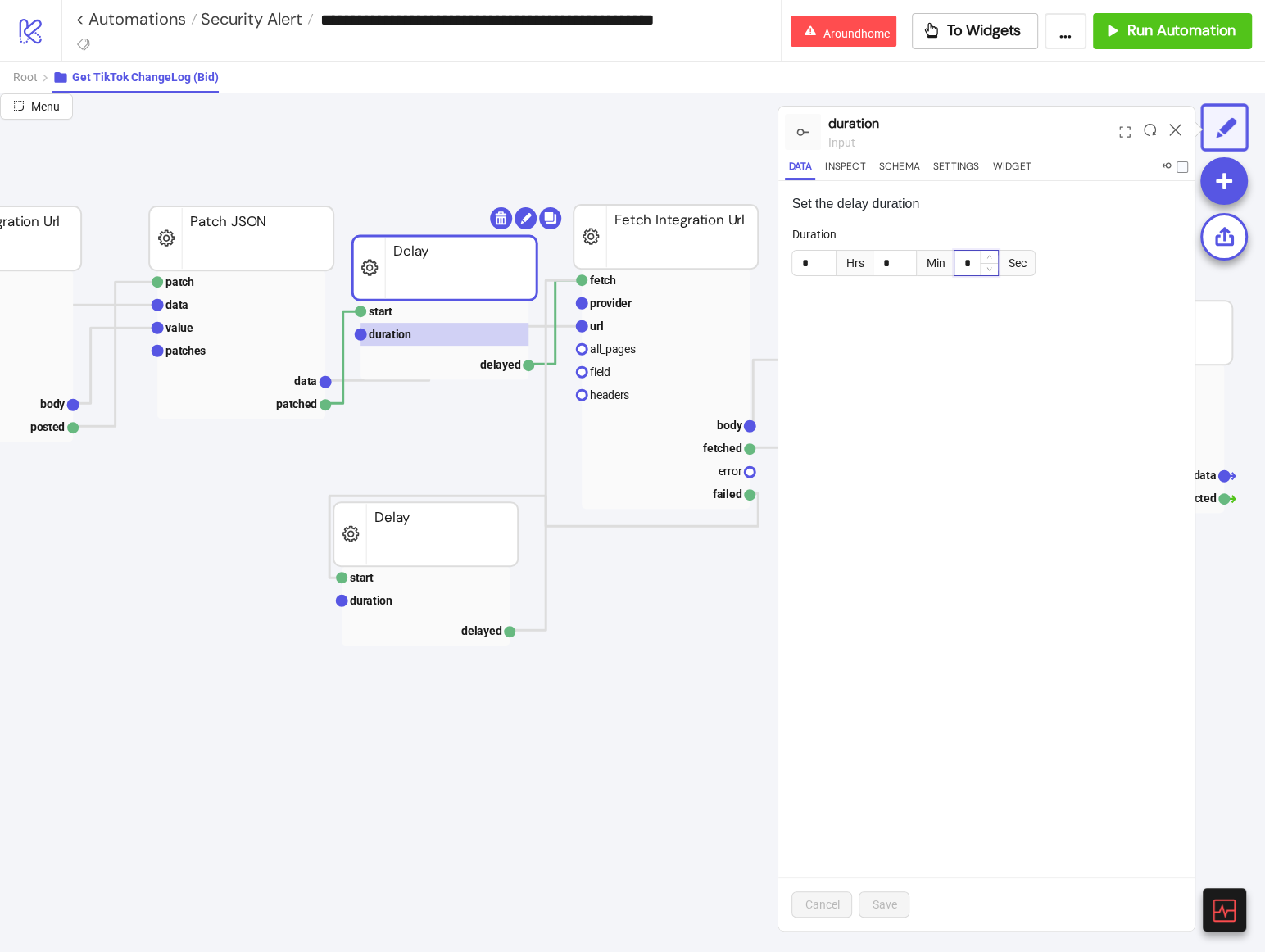 click on "*" at bounding box center [976, 263] 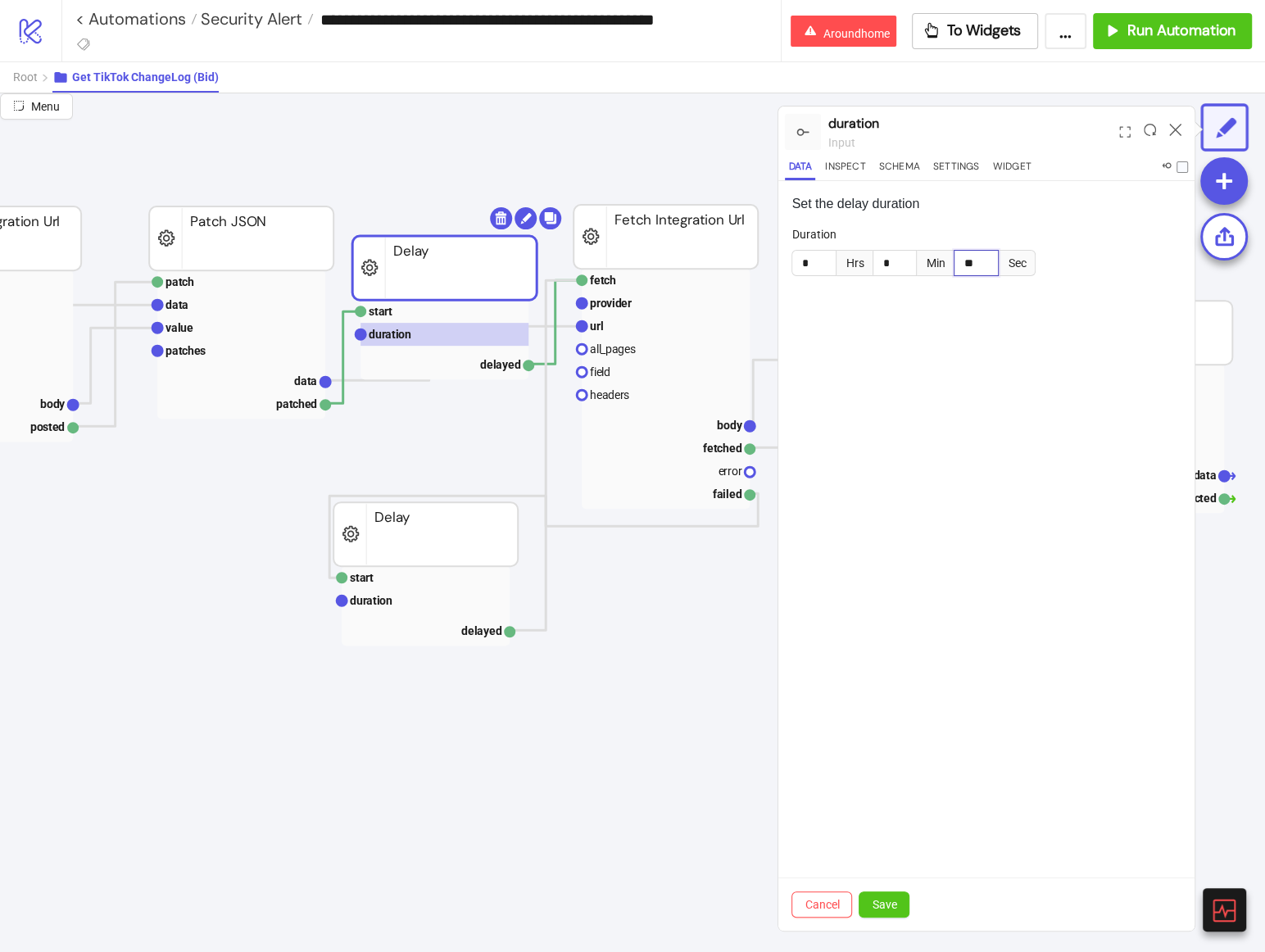 type on "**" 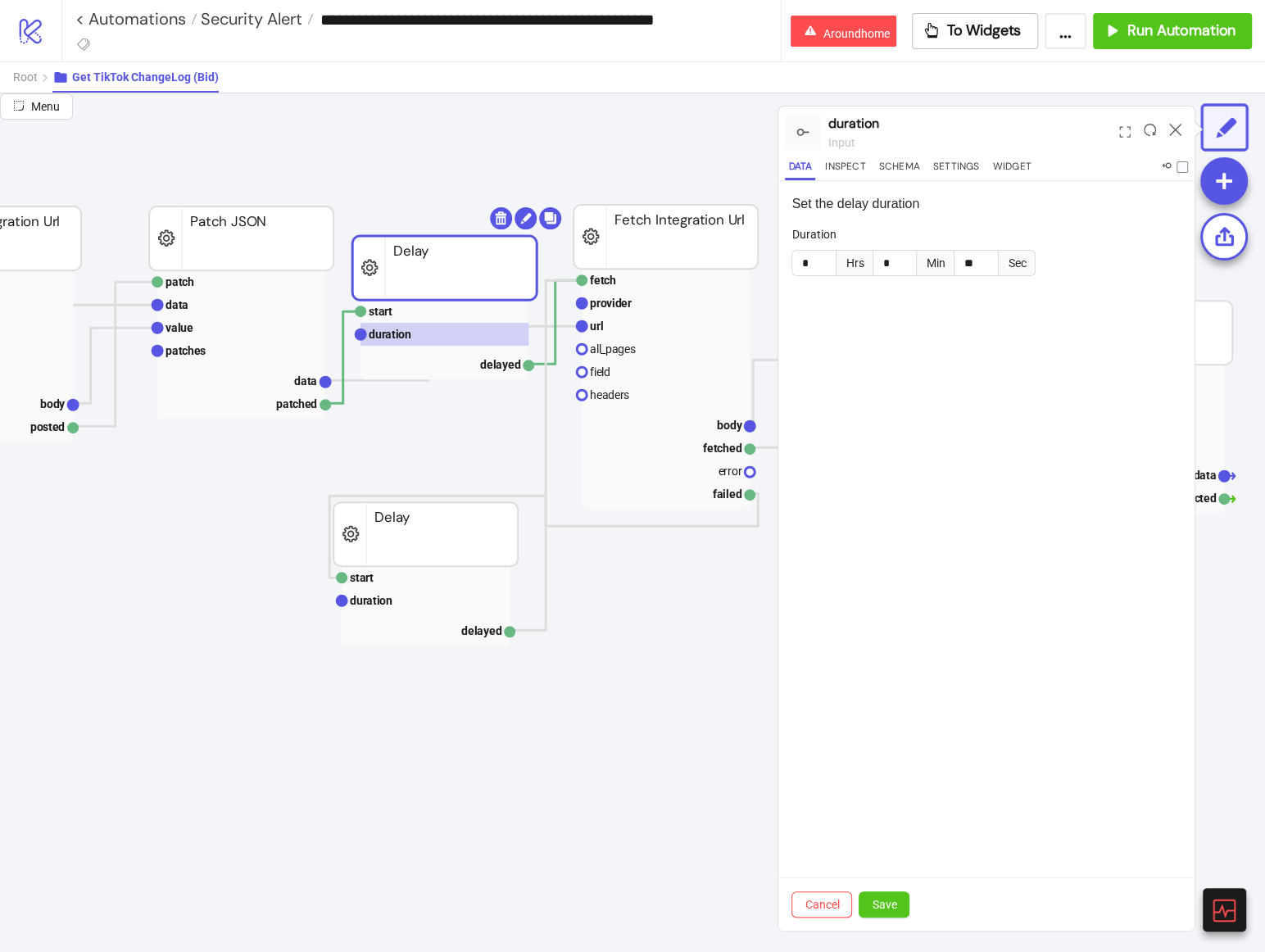 click on "Cancel Save" at bounding box center [986, 904] 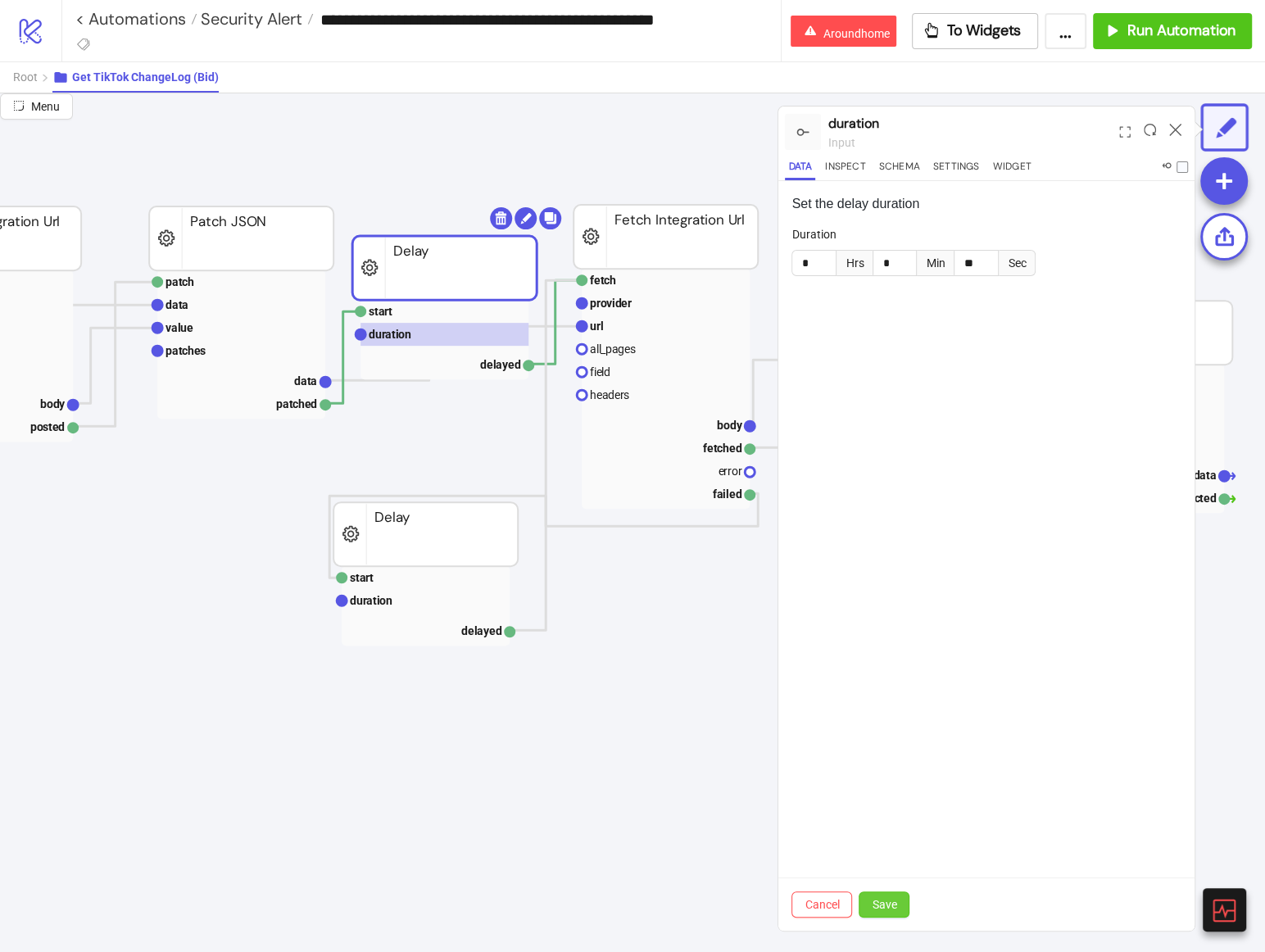 click on "Save" at bounding box center (884, 904) 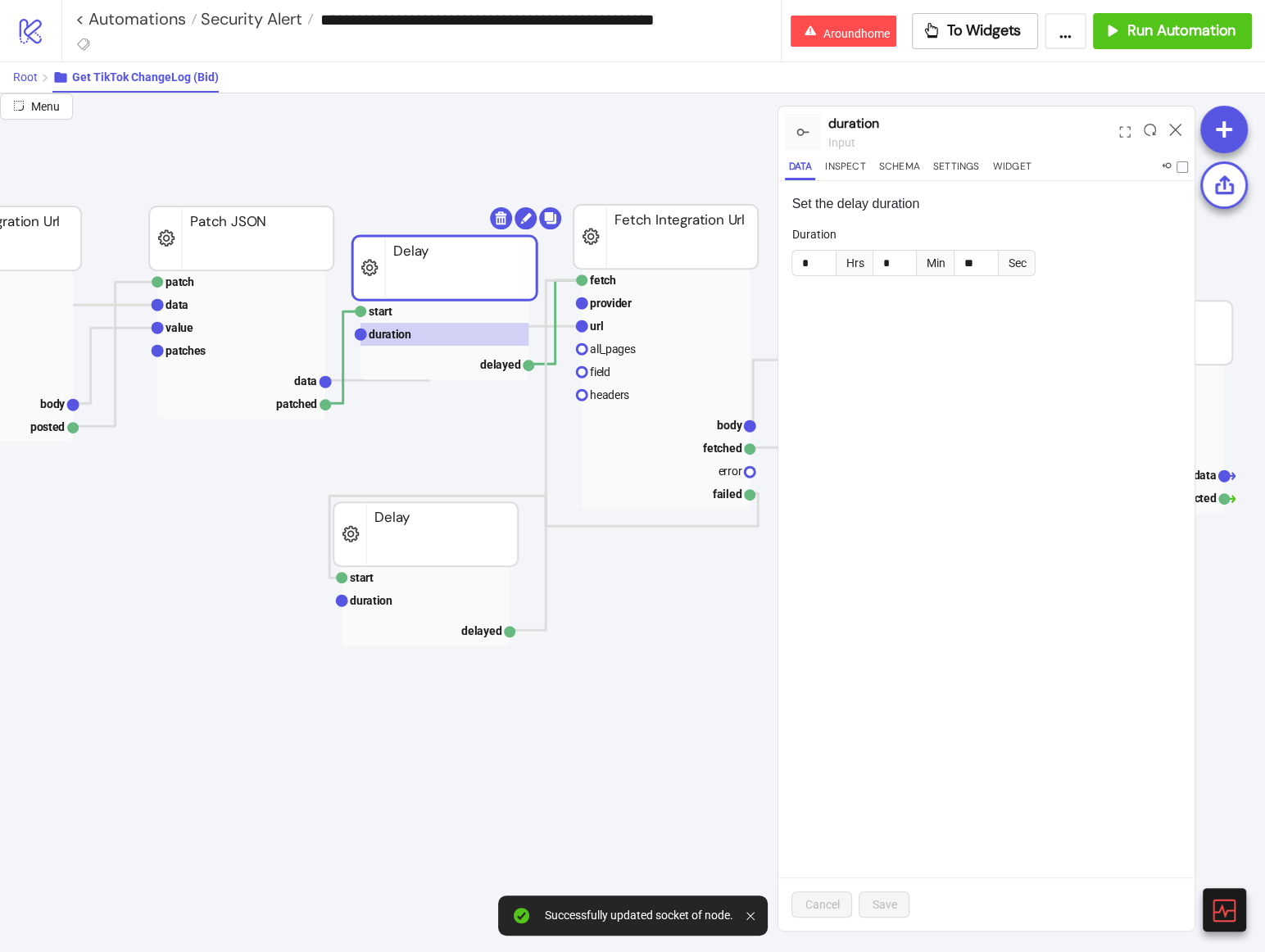 click on "Root" at bounding box center [25, 77] 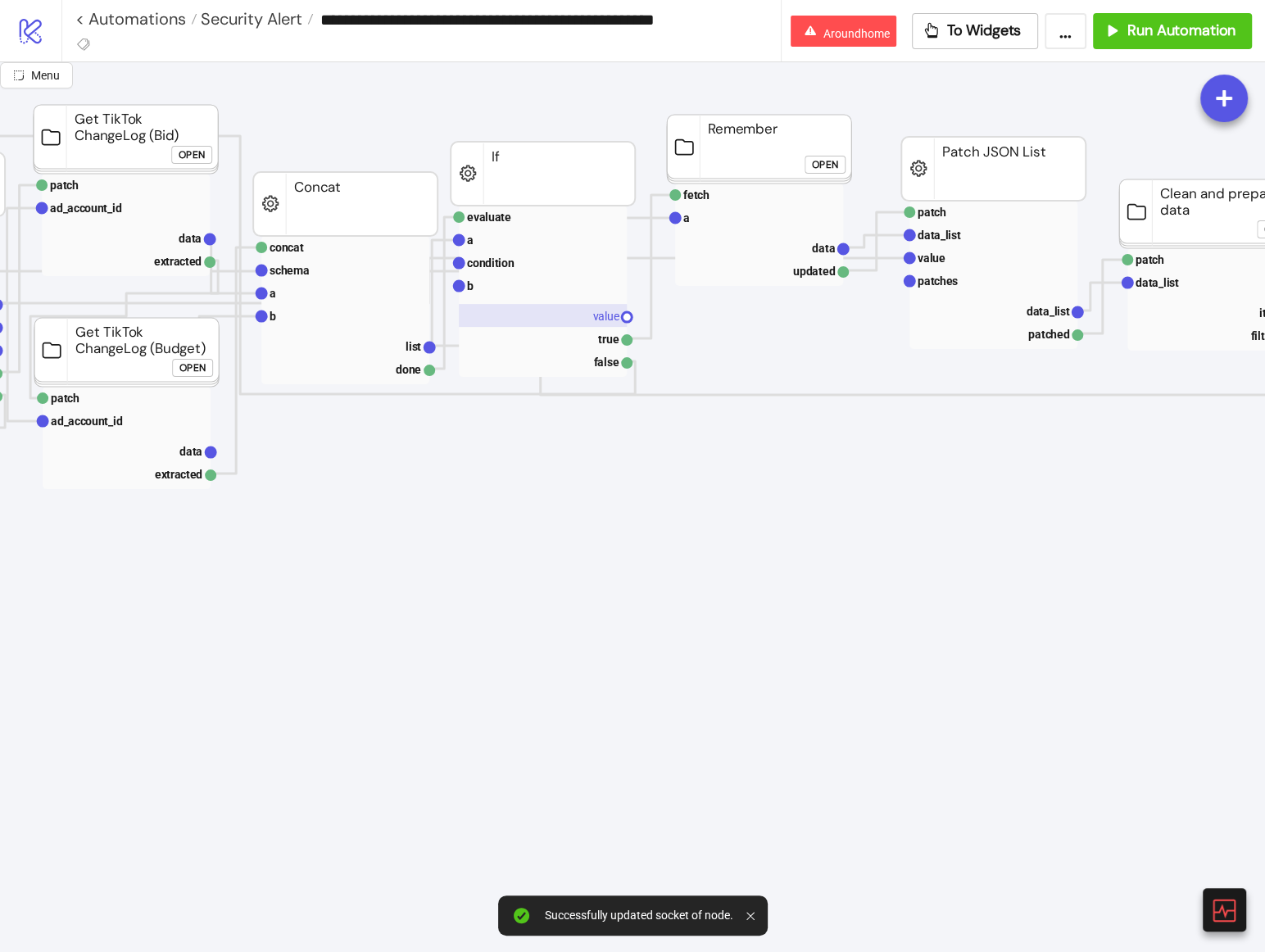 scroll, scrollTop: 161, scrollLeft: 326, axis: both 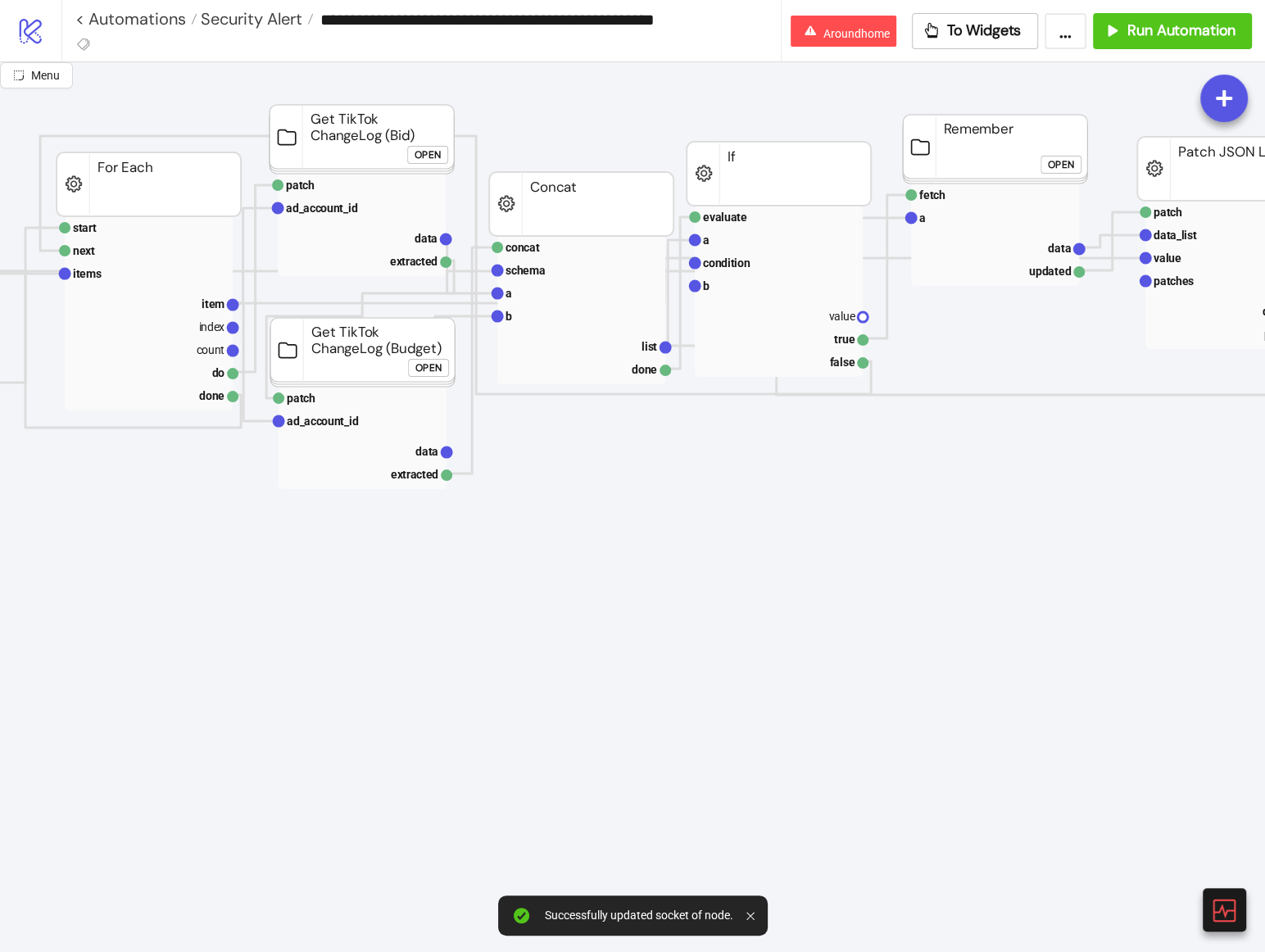 click on "Open" 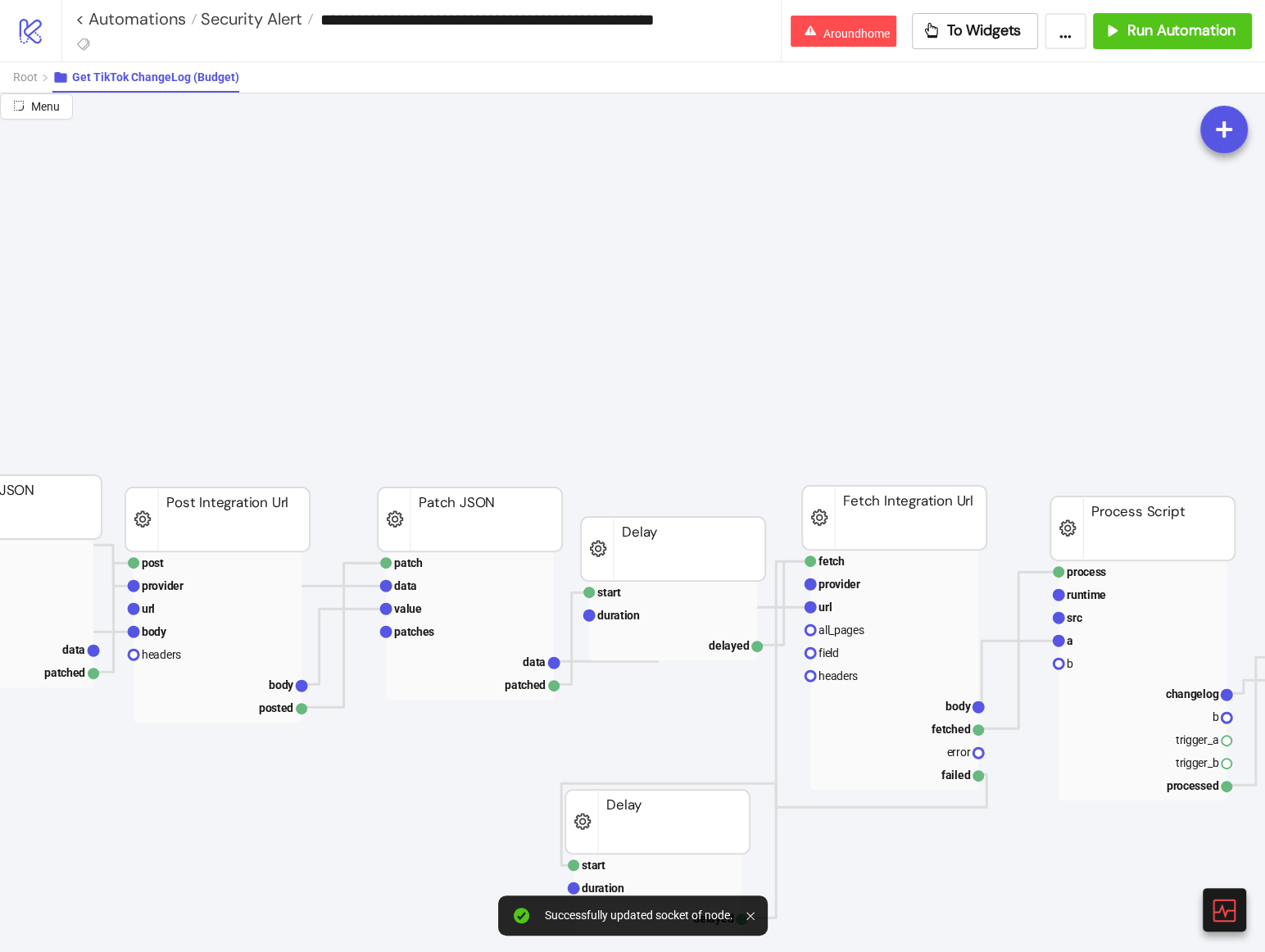 scroll, scrollTop: 197, scrollLeft: 333, axis: both 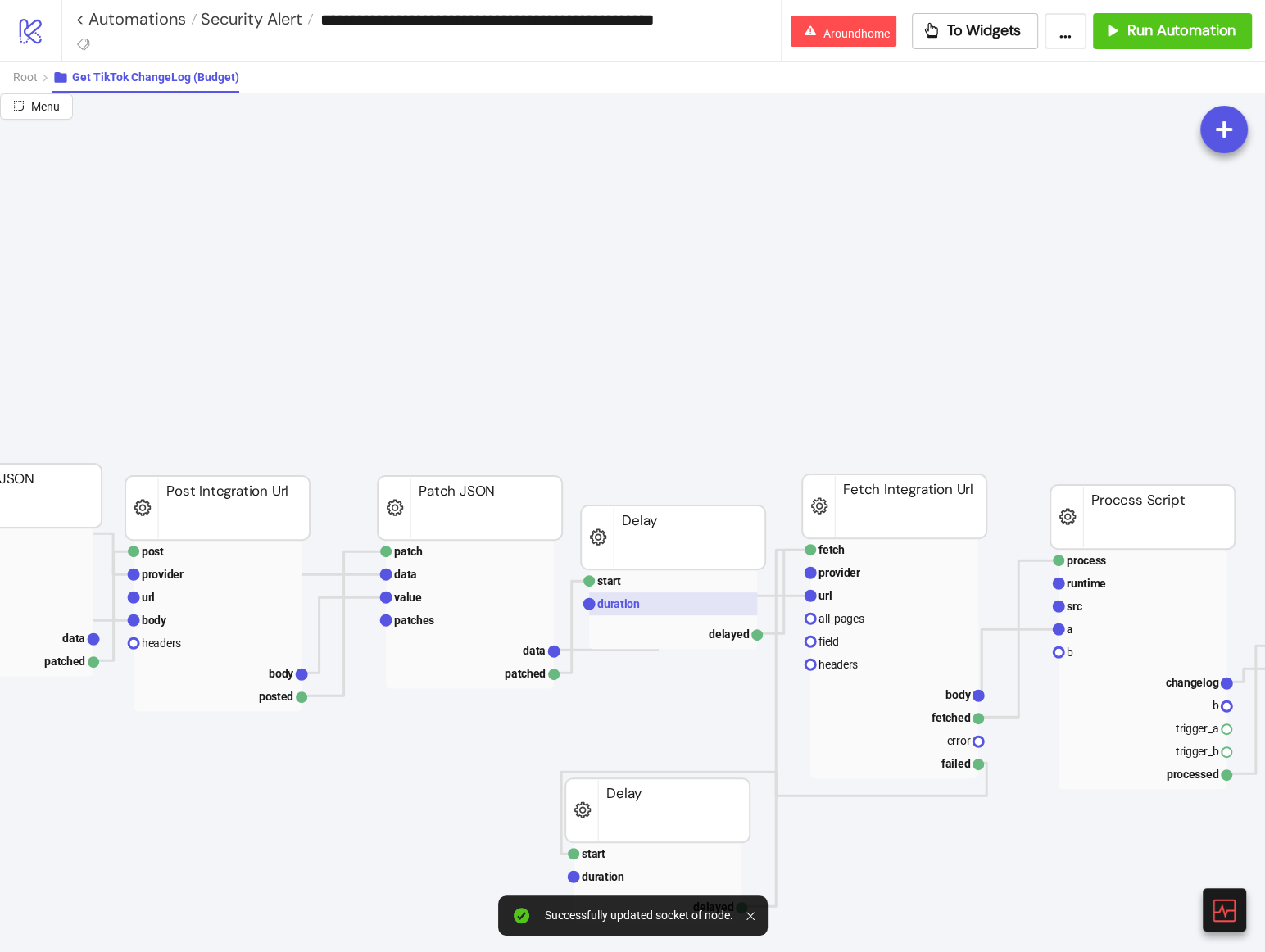 click 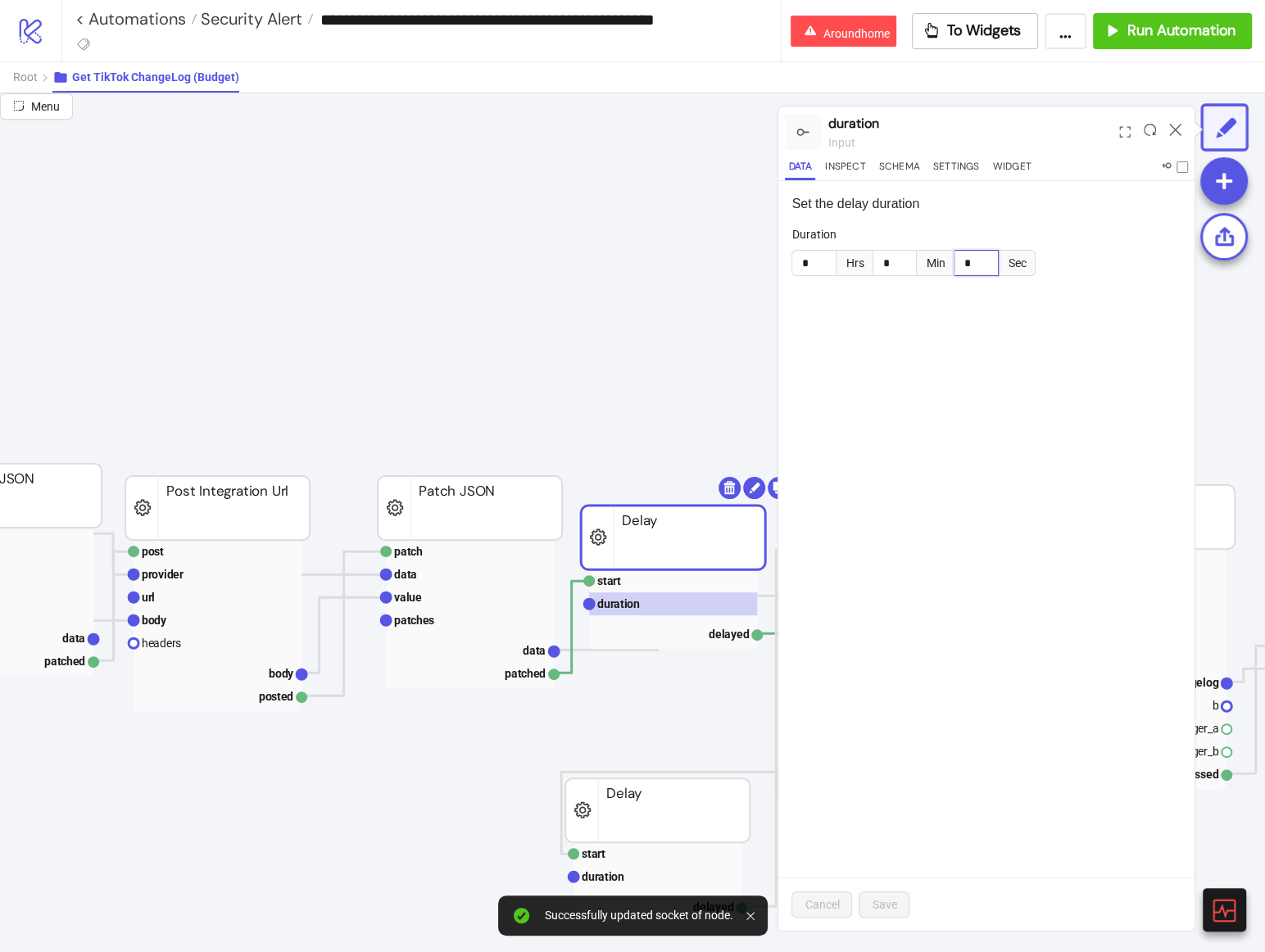 drag, startPoint x: 970, startPoint y: 263, endPoint x: 944, endPoint y: 253, distance: 27.856777 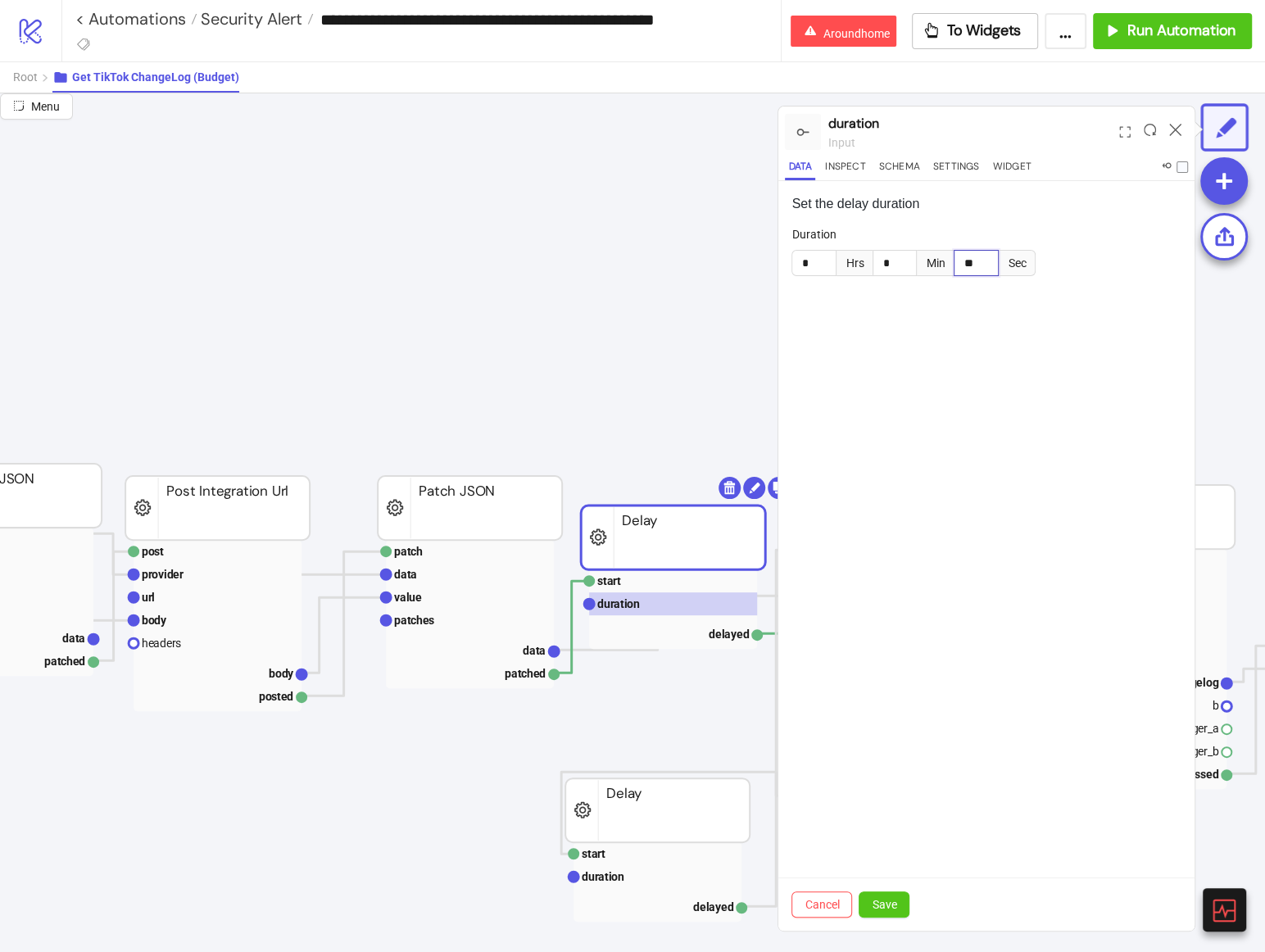 type on "**" 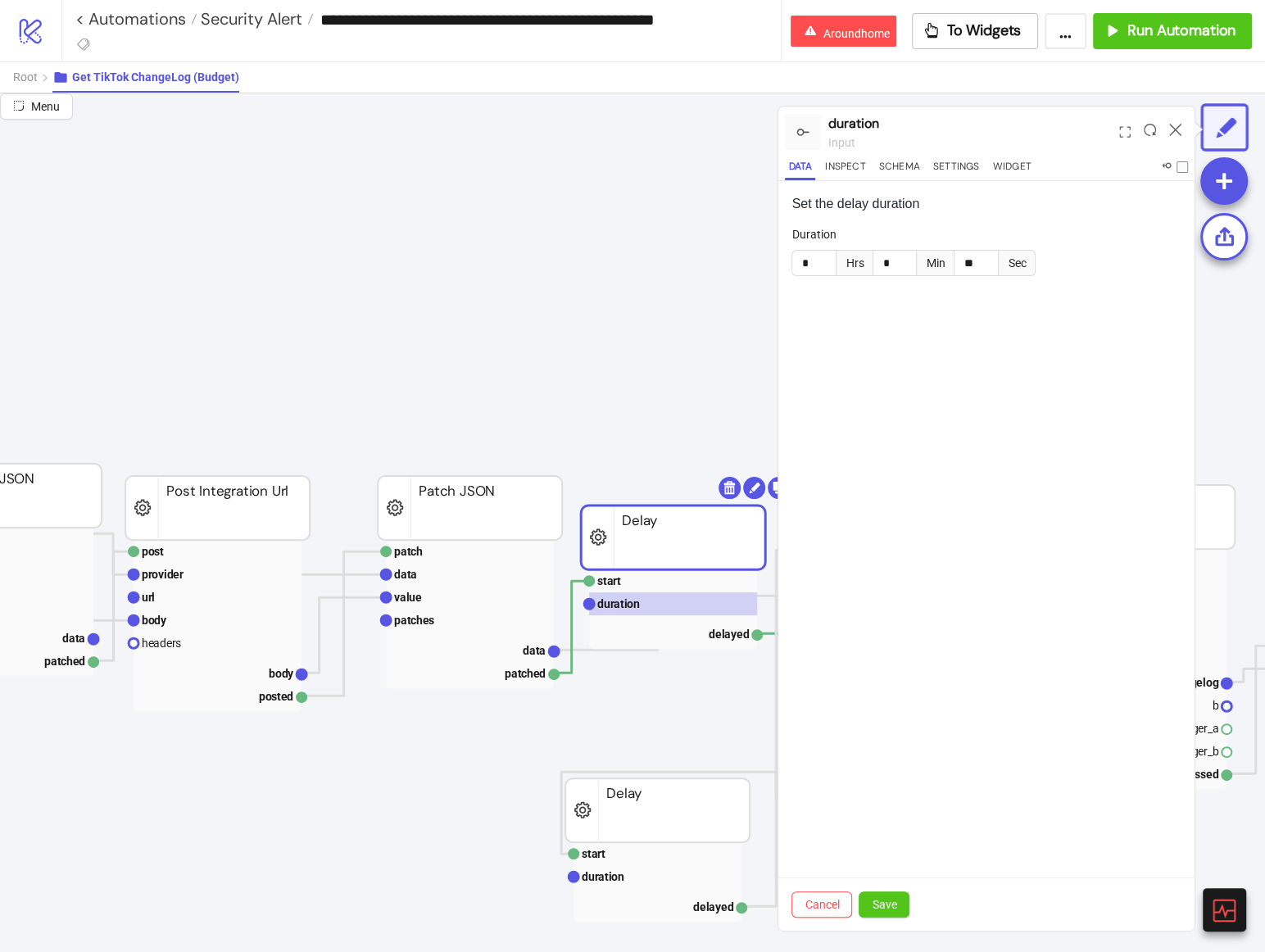 click on "Cancel Save" at bounding box center [986, 904] 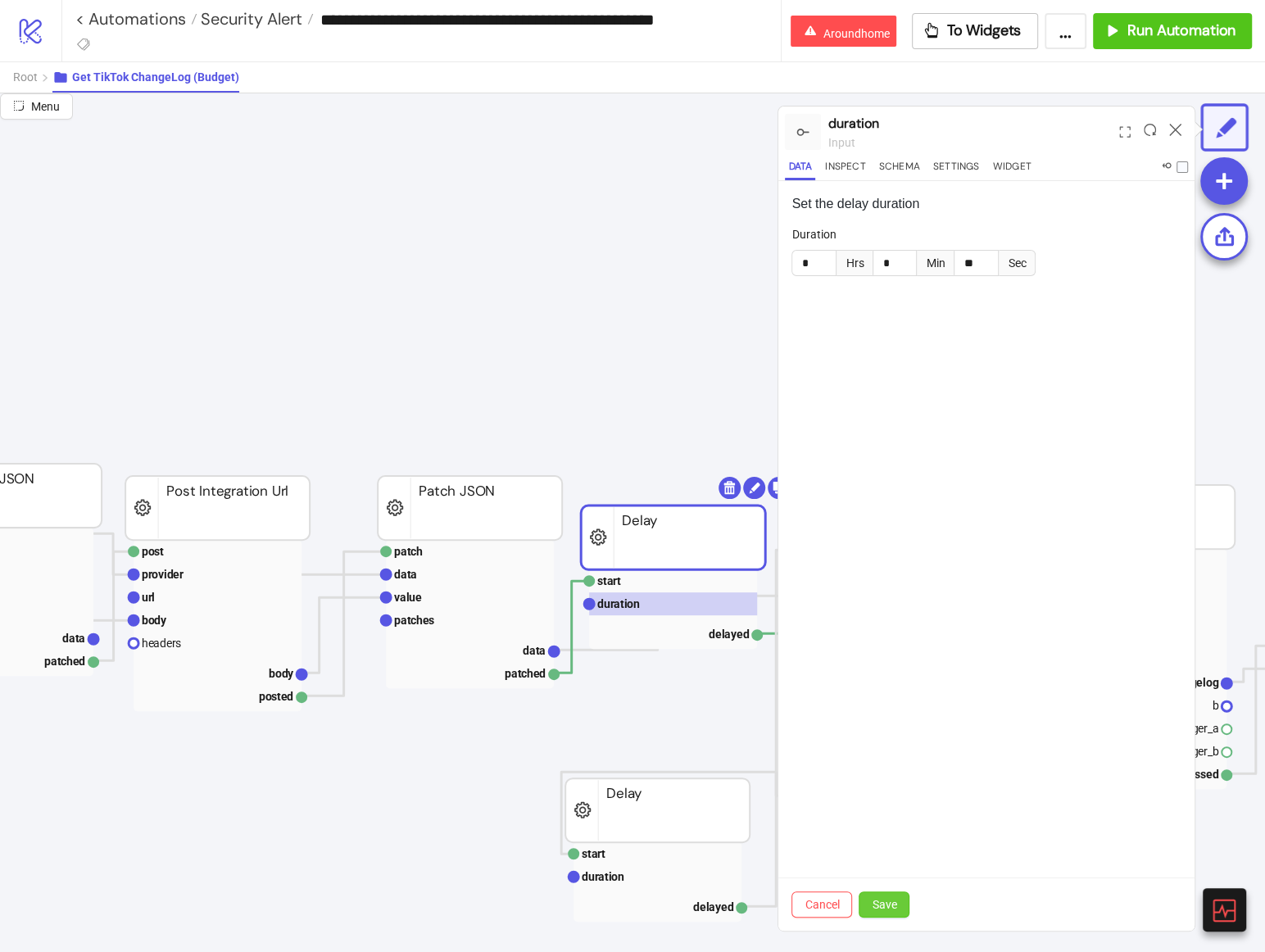 click on "Save" at bounding box center (884, 904) 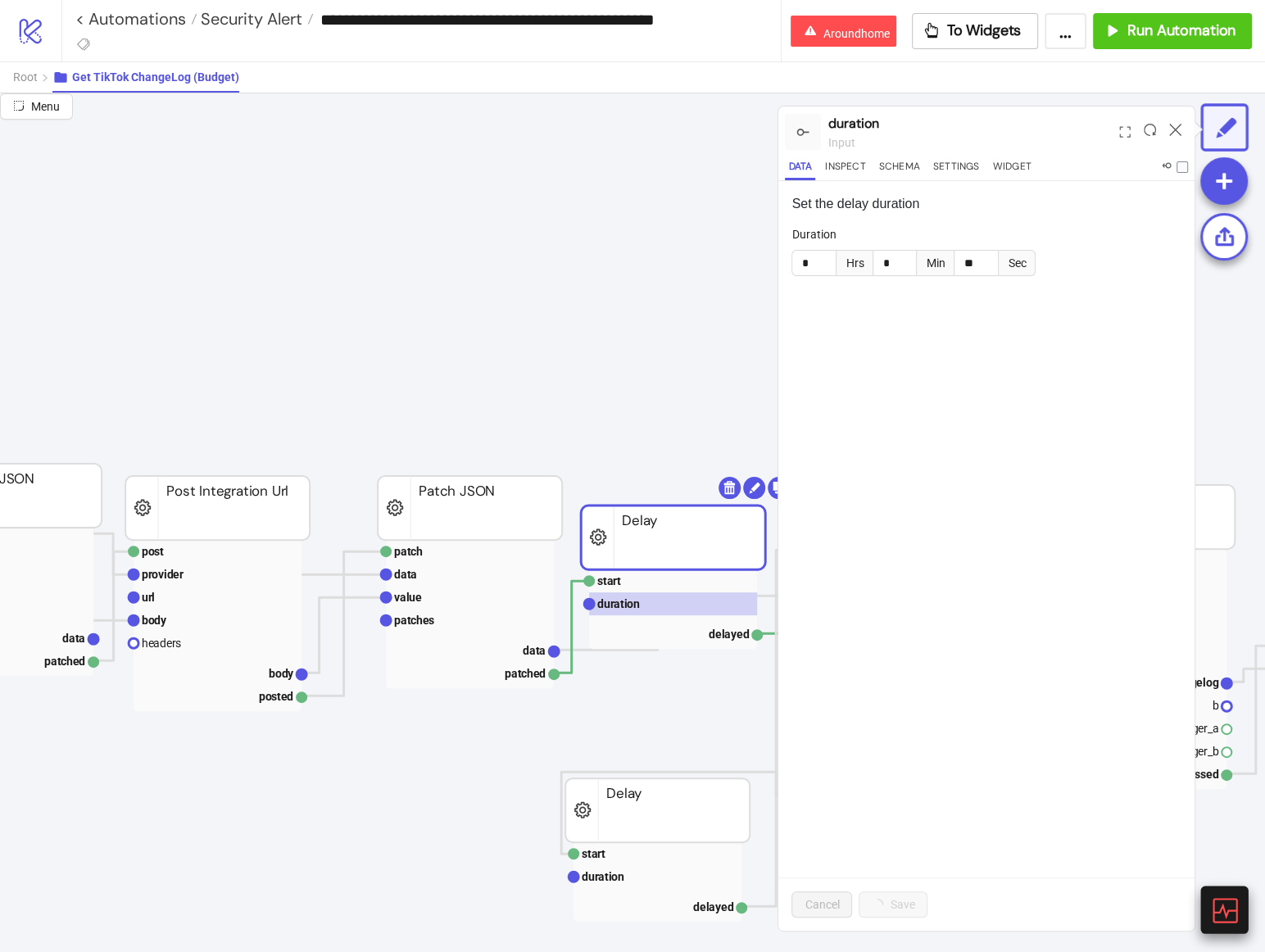 click 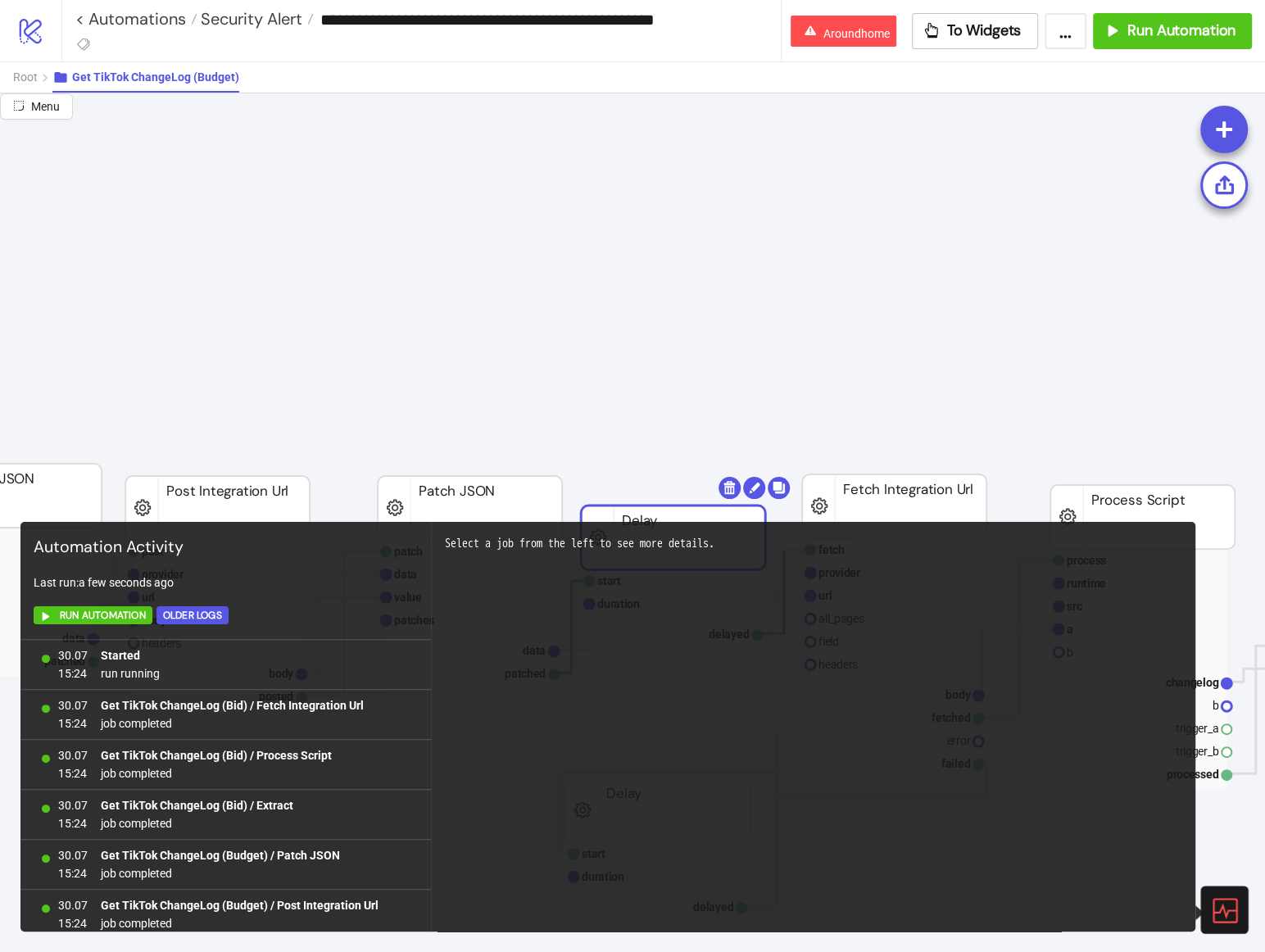 scroll, scrollTop: 1049, scrollLeft: 0, axis: vertical 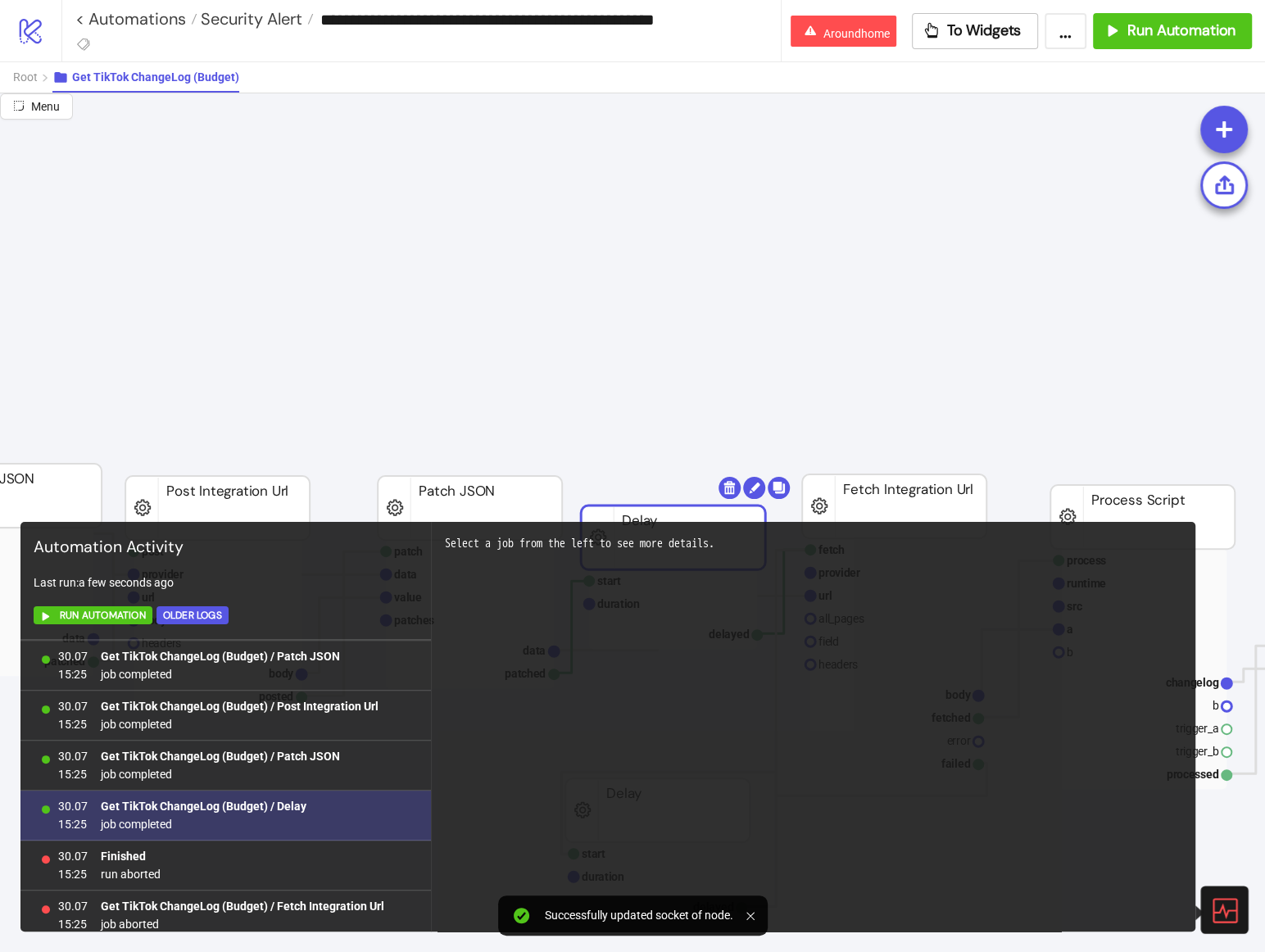 click on "Get TikTok ChangeLog (Budget) / Delay" at bounding box center [203, 806] 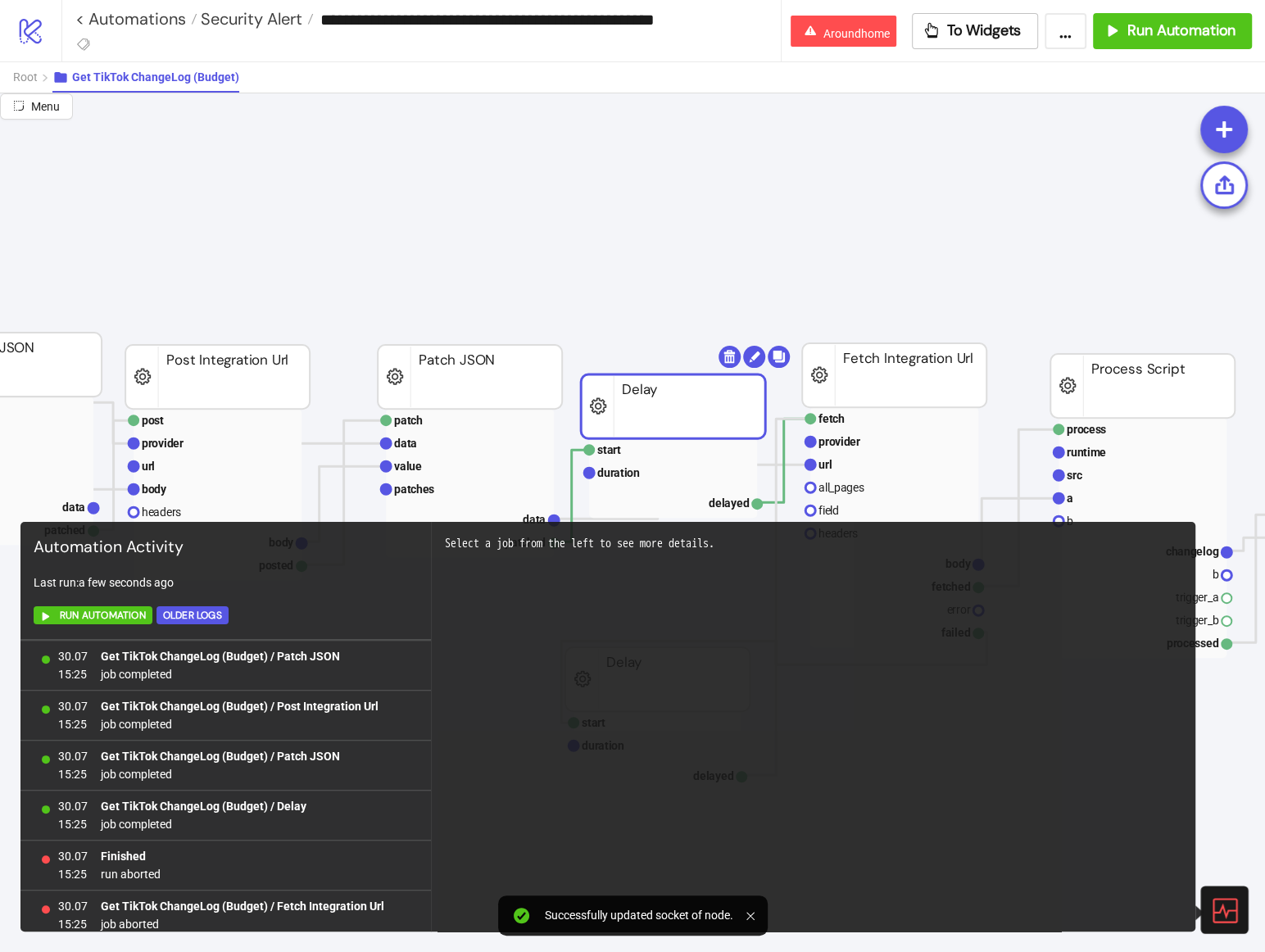 scroll, scrollTop: 389, scrollLeft: 333, axis: both 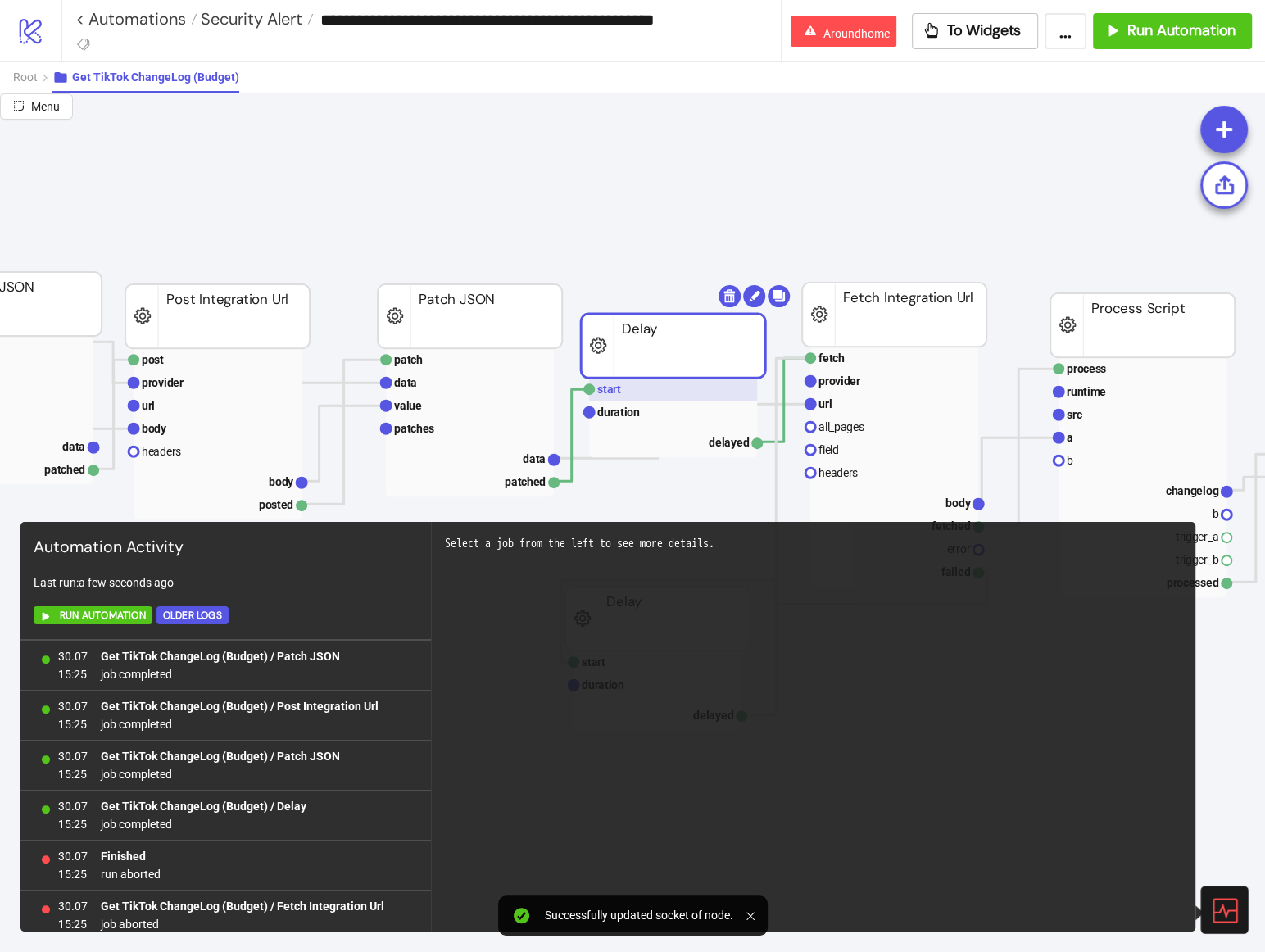 click 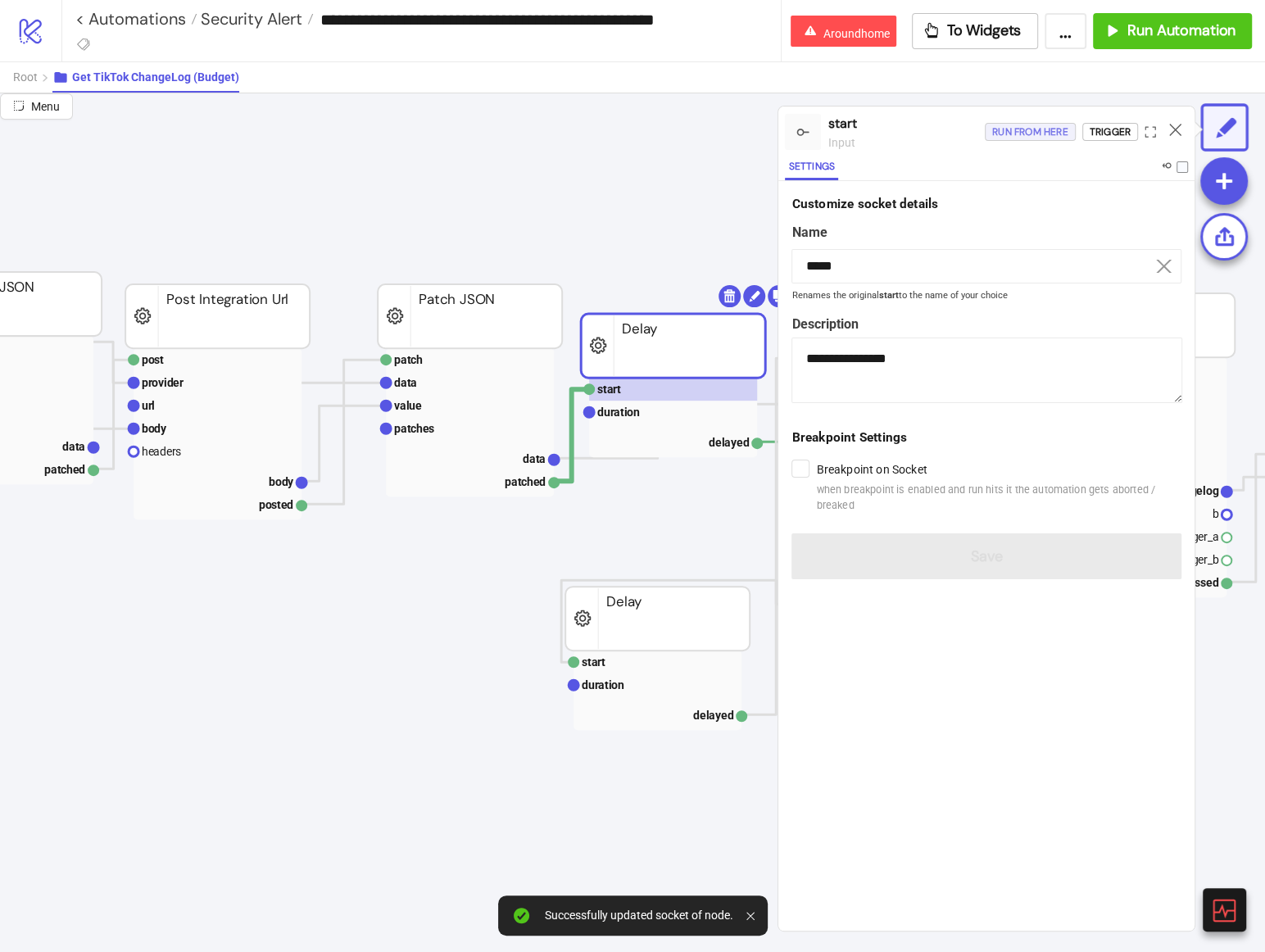 click on "Run from here" at bounding box center [1030, 132] 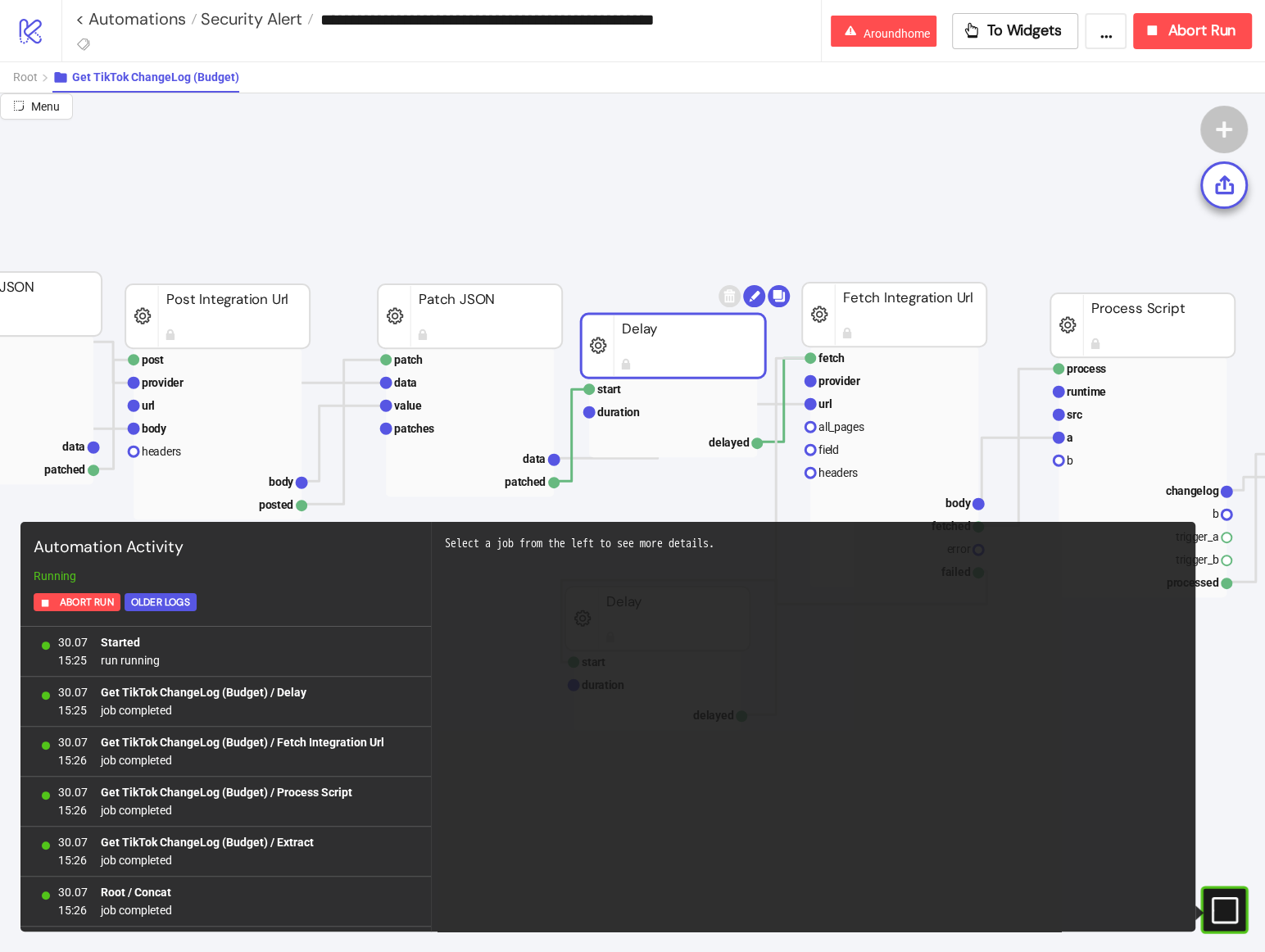 scroll, scrollTop: 5059, scrollLeft: 0, axis: vertical 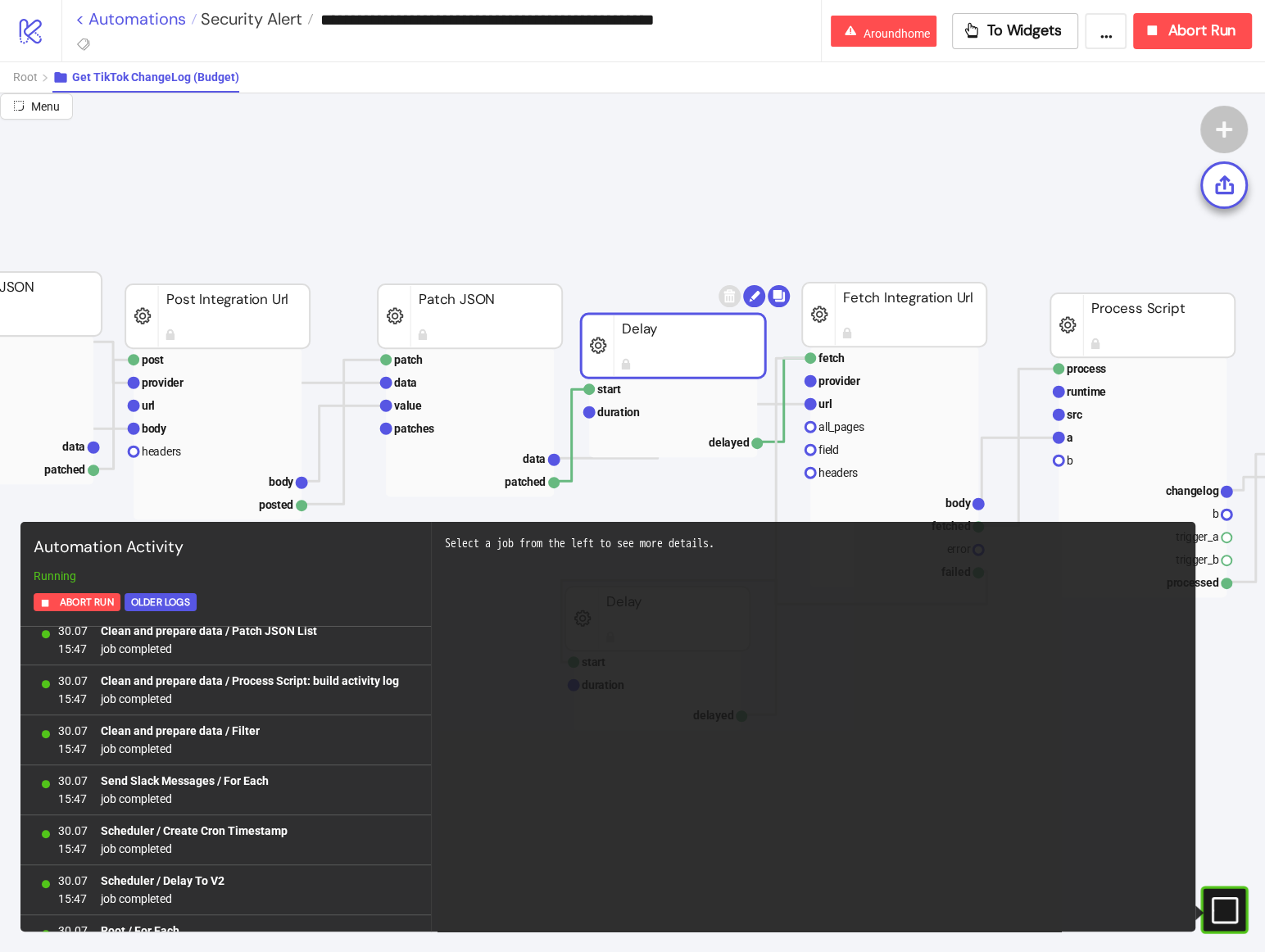click on "< Automations" at bounding box center (136, 19) 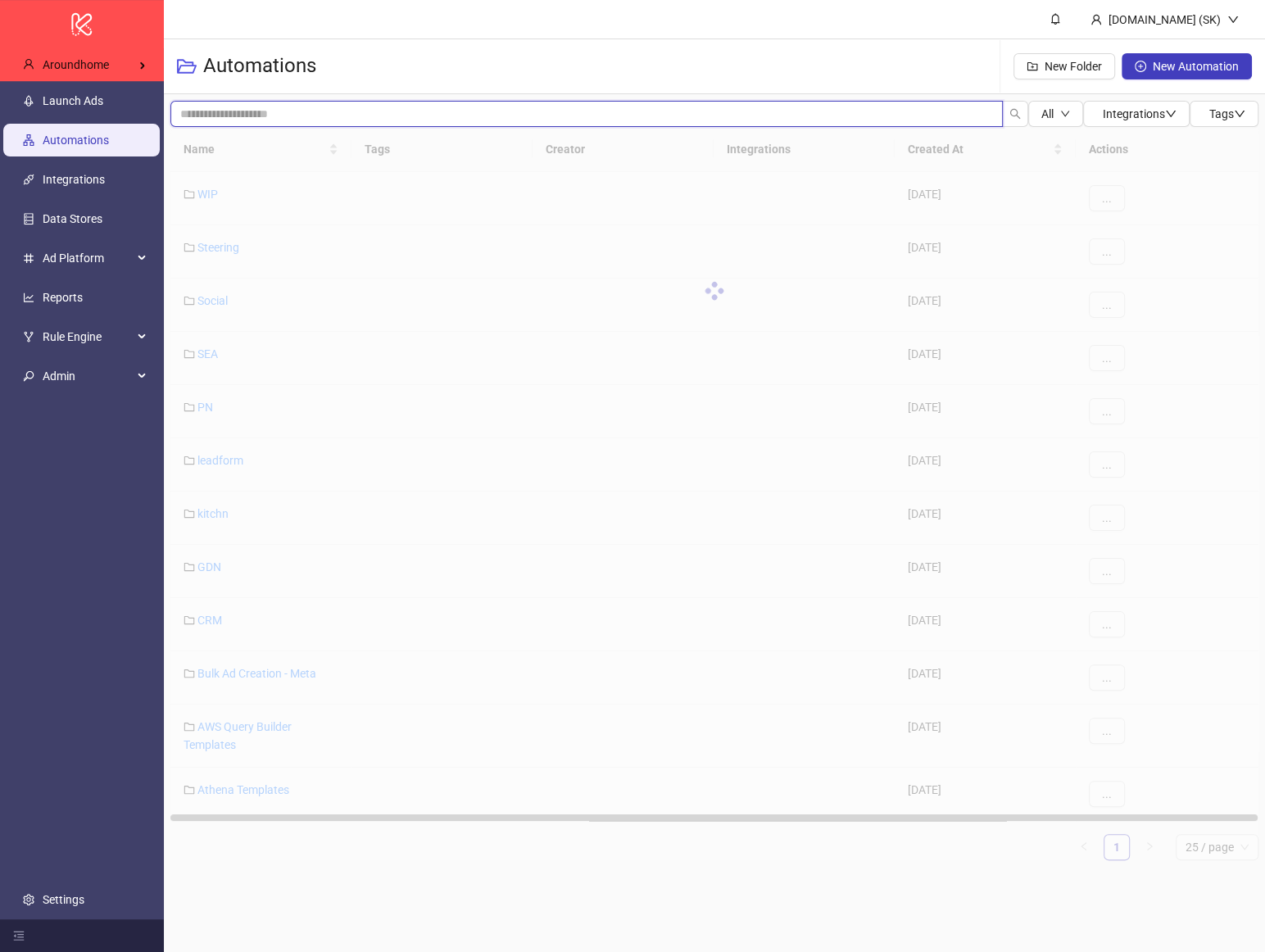 click at bounding box center (587, 114) 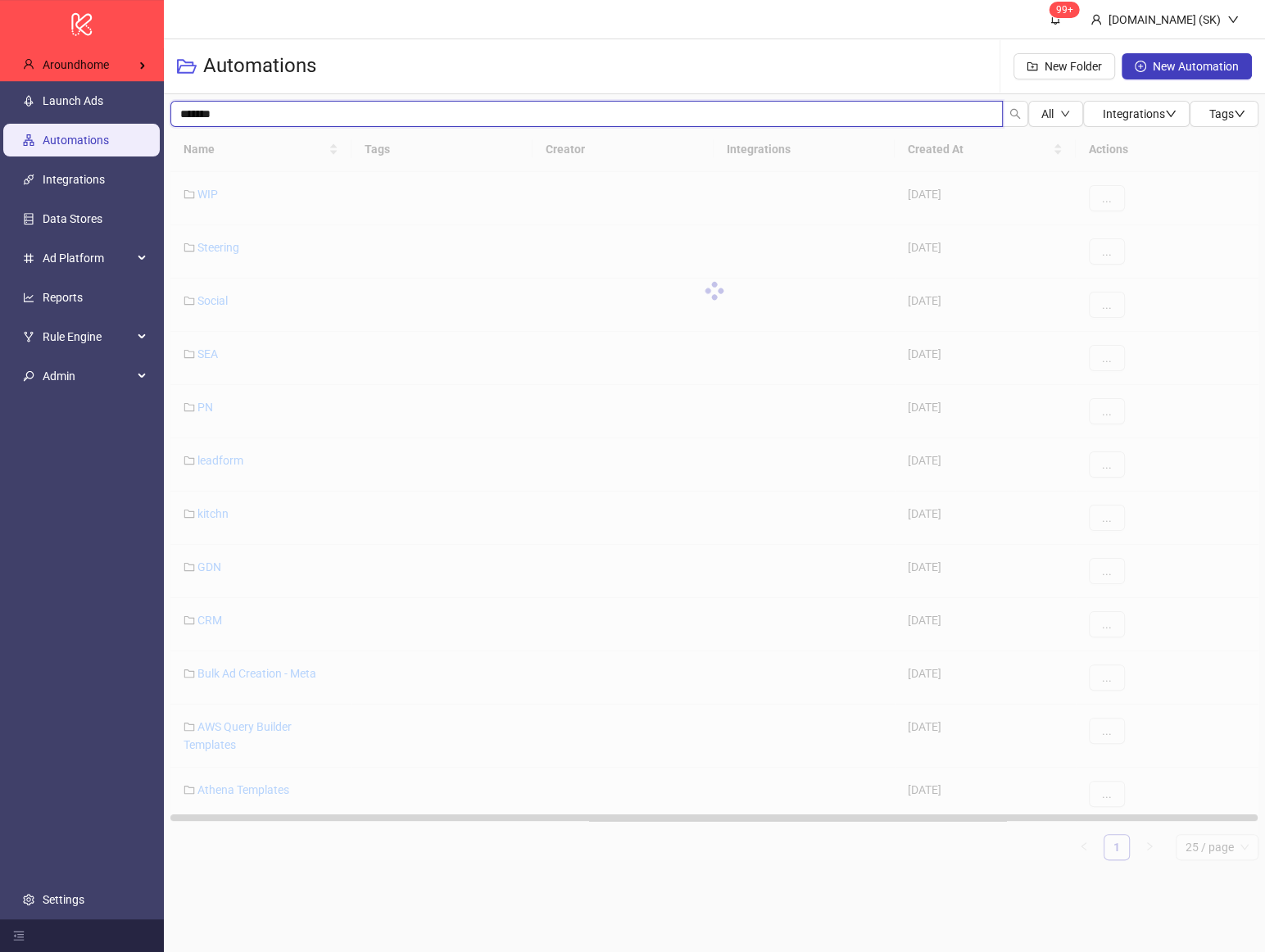 type on "*******" 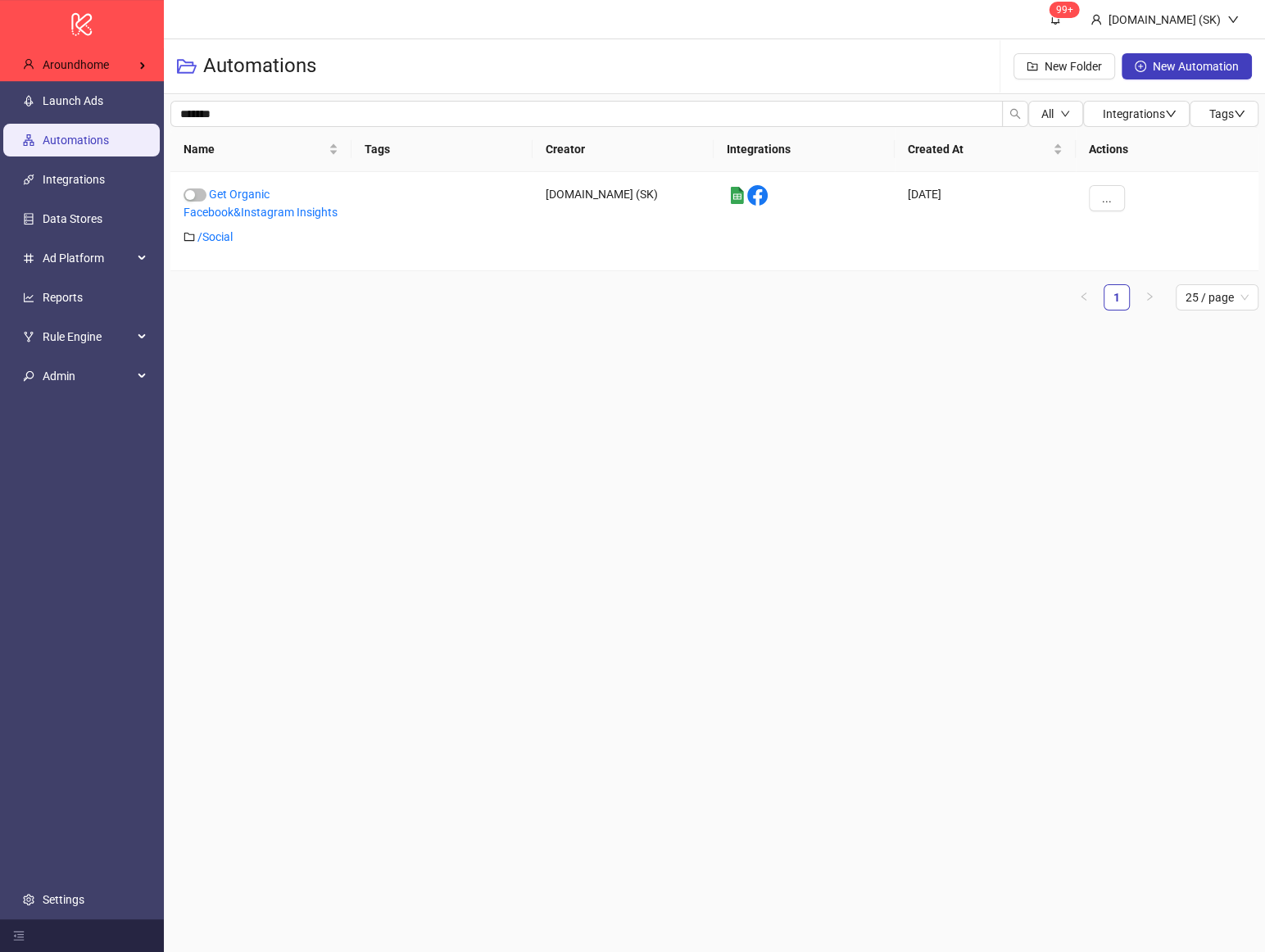 click on "99+ Kitchn.io (SK) Automations New Folder New Automation ******* All  Integrations  Tags  Name Tags Creator Integrations Created At Actions   Get Organic Facebook&Instagram Insights   / Social Kitchn.io (SK) platform/google_sheets 2025-05-07 ... 1 25 / page" at bounding box center [714, 476] 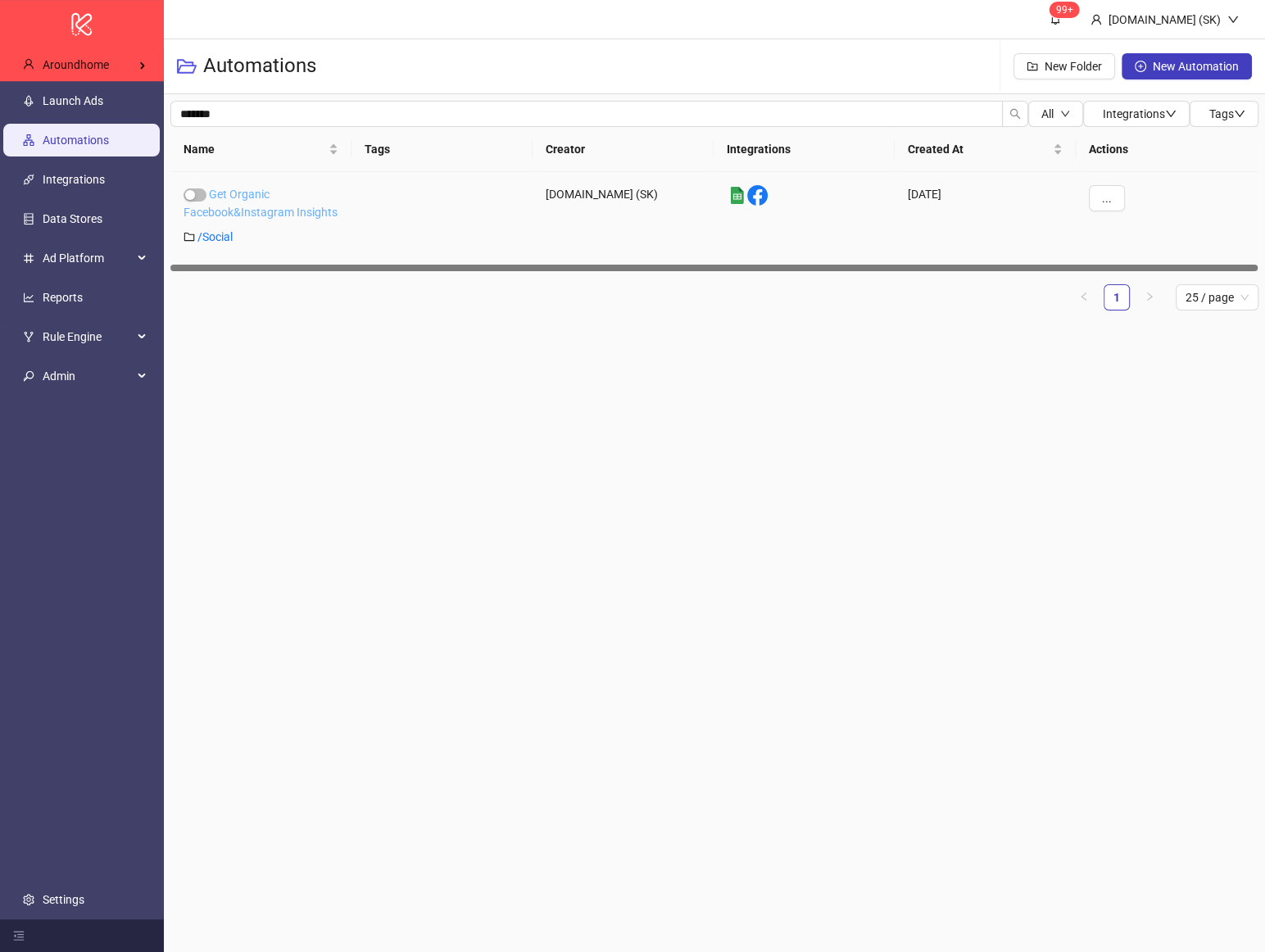 click on "Get Organic Facebook&Instagram Insights" at bounding box center (261, 203) 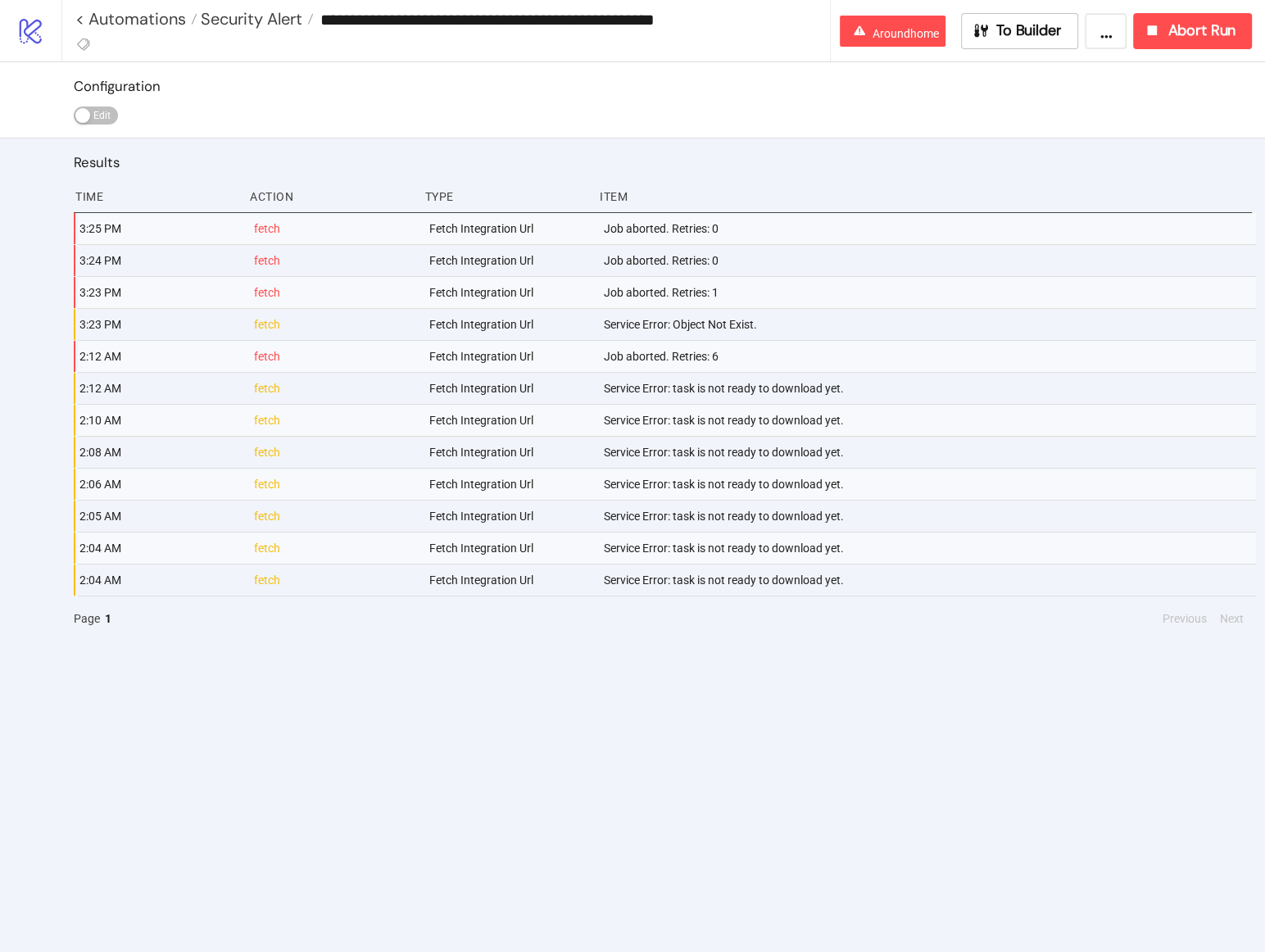 type on "**********" 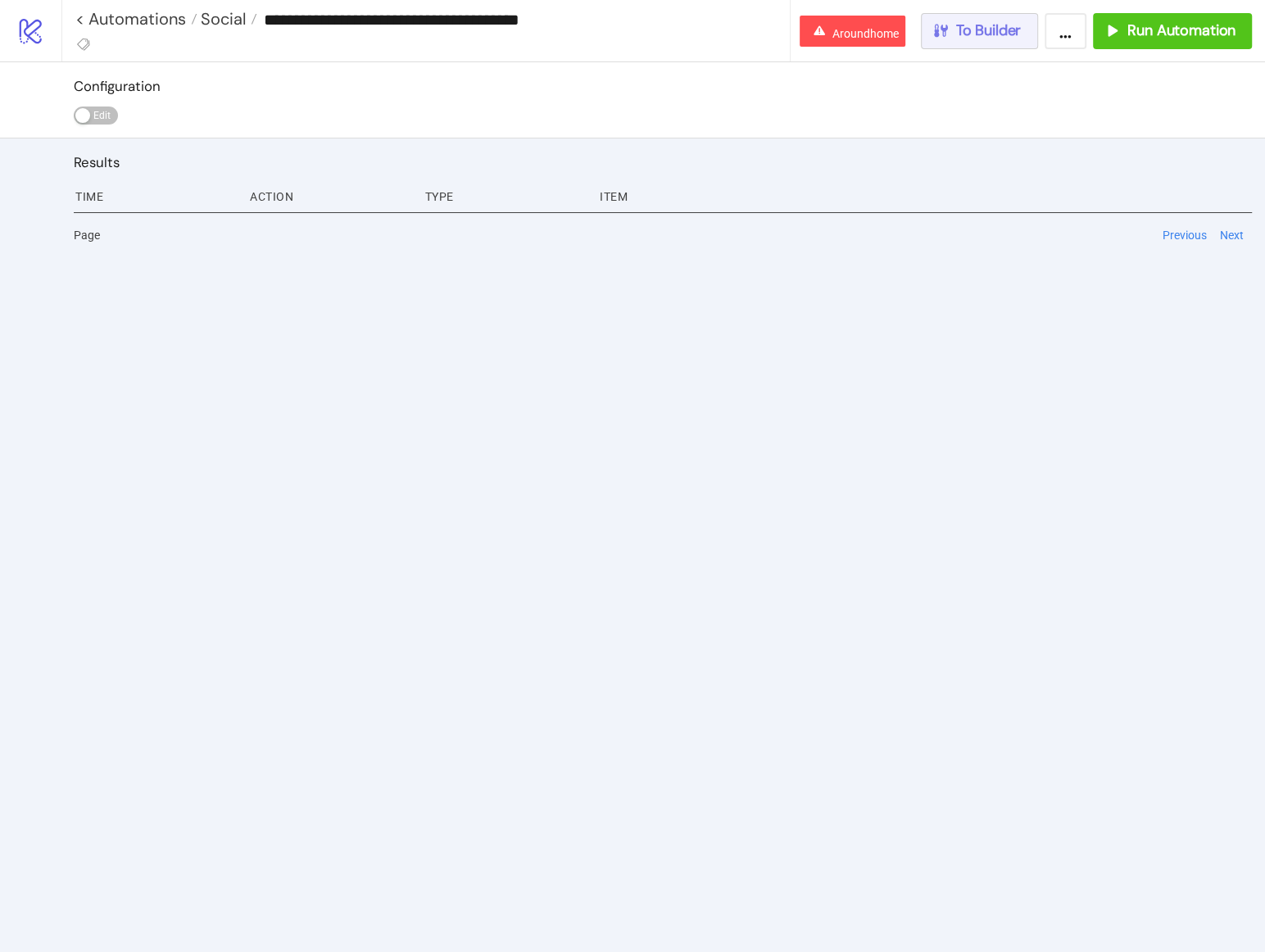 click on "To Builder" at bounding box center (989, 30) 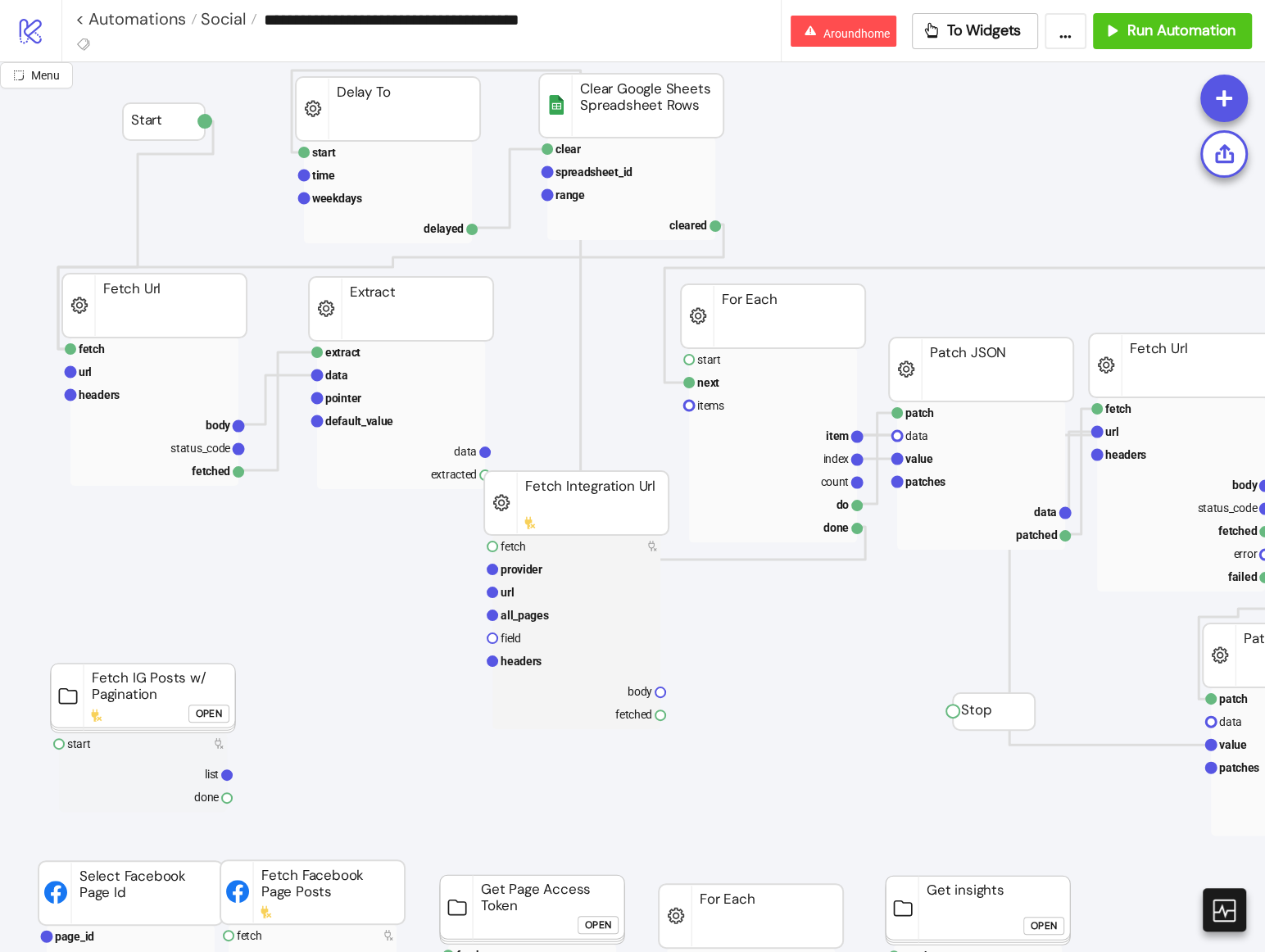scroll, scrollTop: 295, scrollLeft: 0, axis: vertical 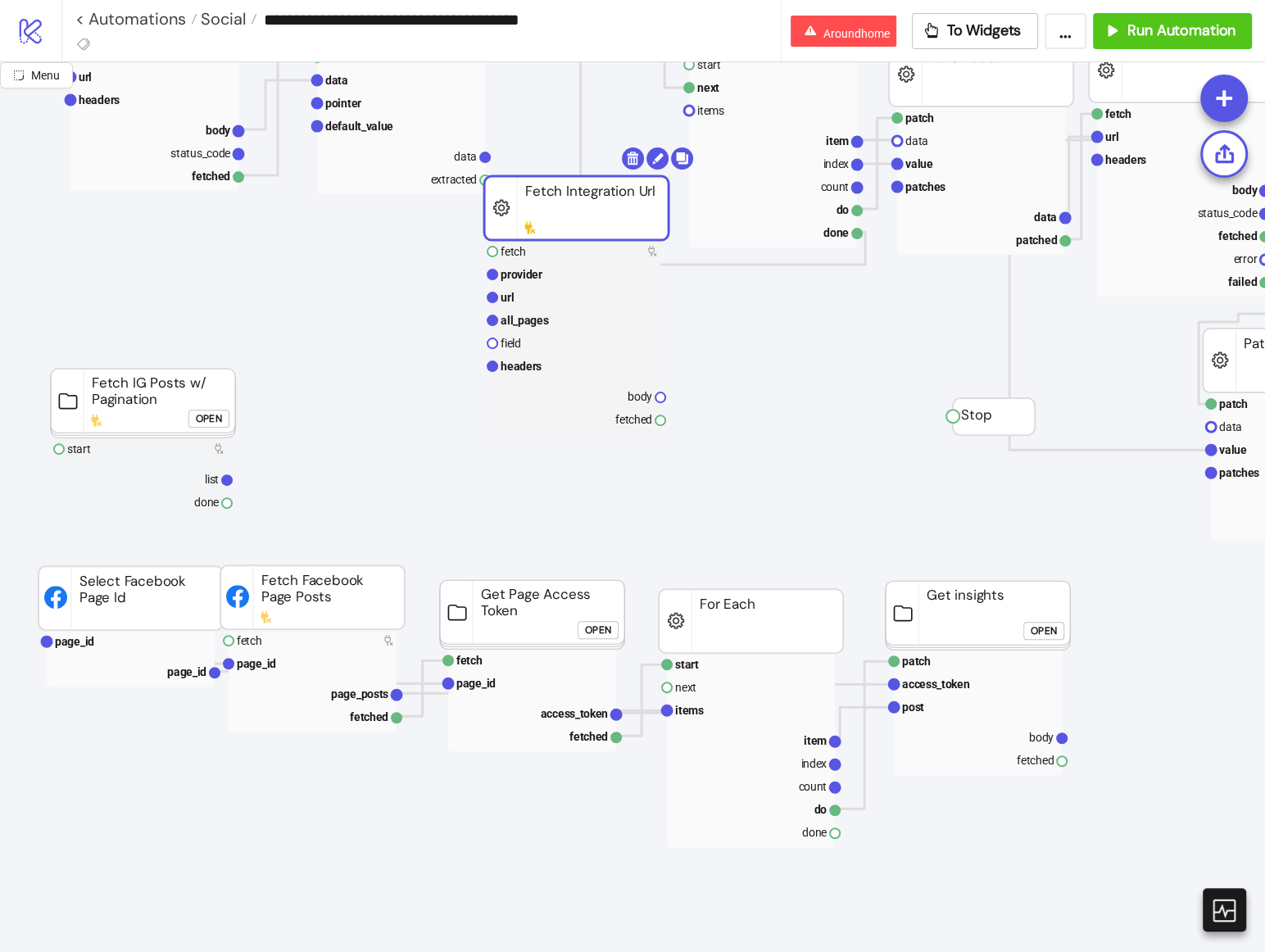 type 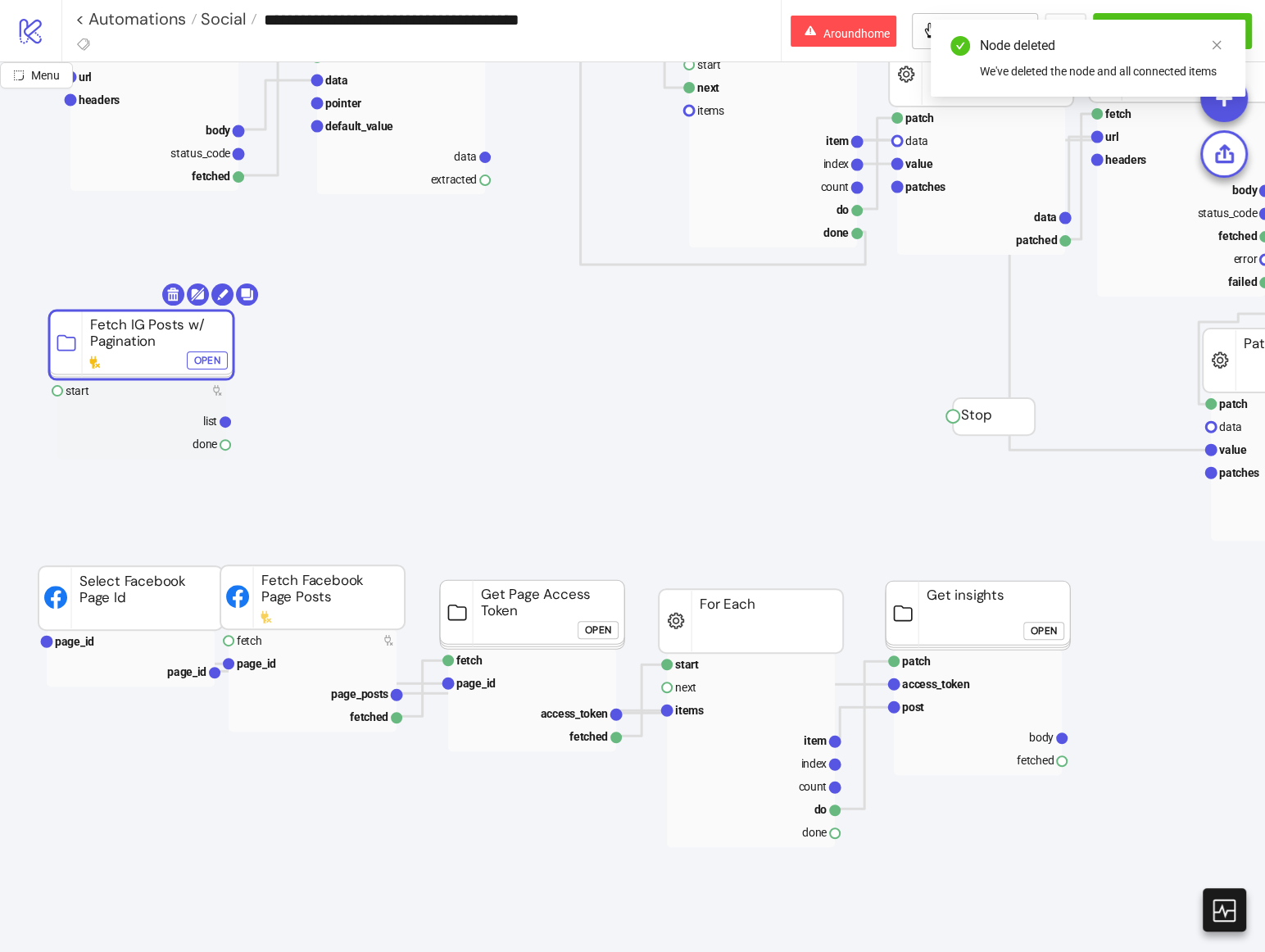 drag, startPoint x: 175, startPoint y: 403, endPoint x: 173, endPoint y: 329, distance: 74.02702 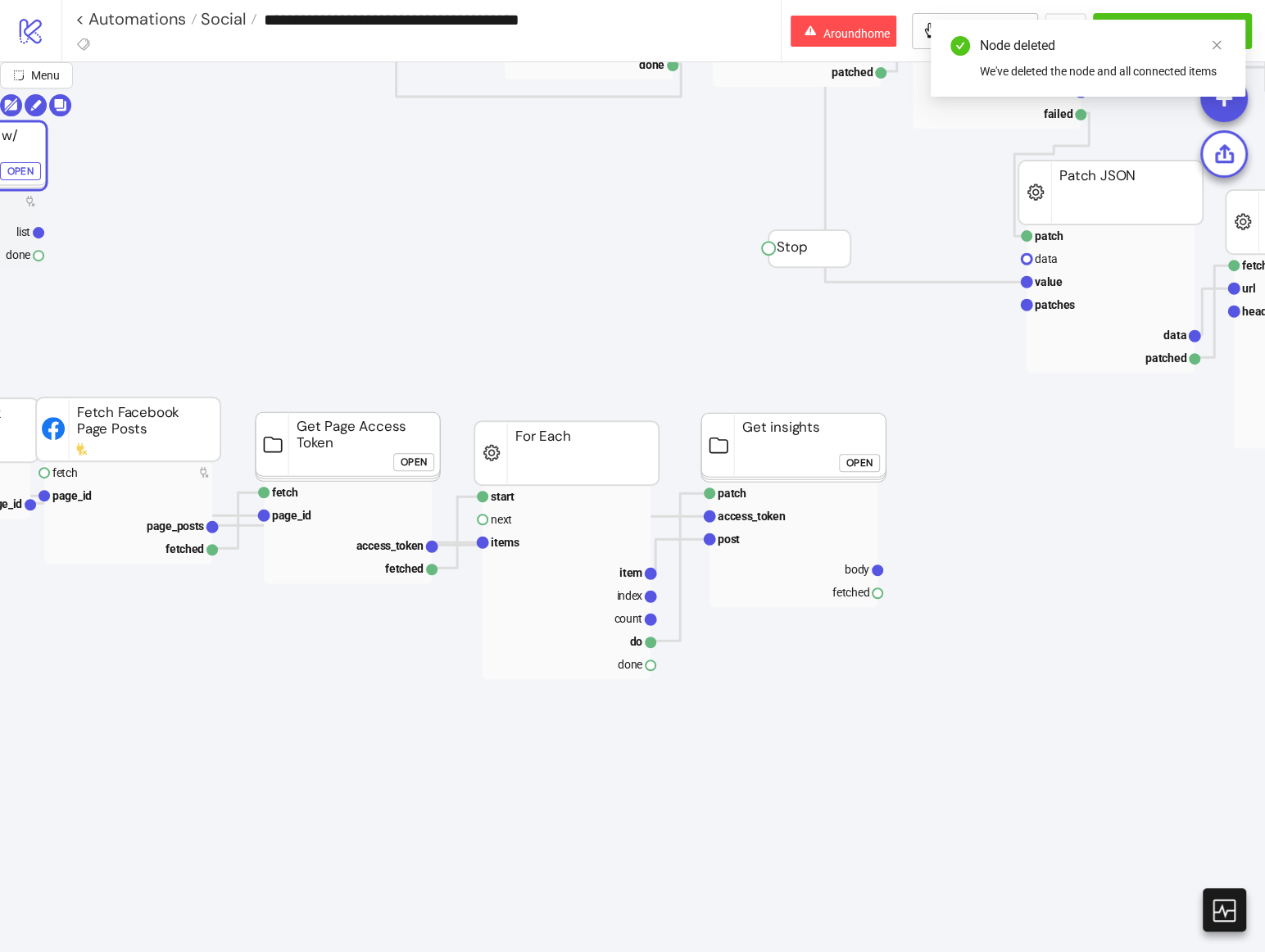 scroll, scrollTop: 463, scrollLeft: 201, axis: both 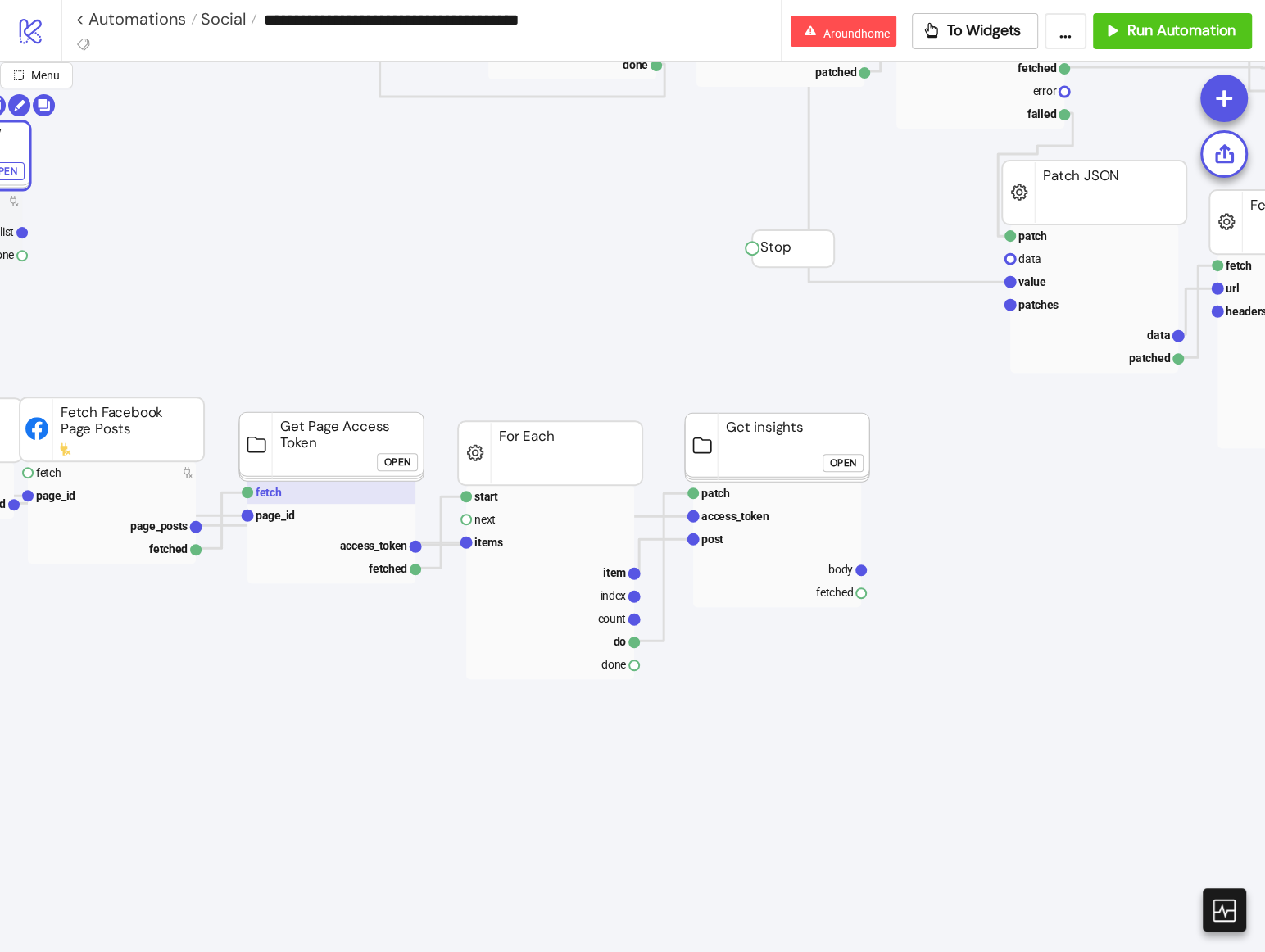 click 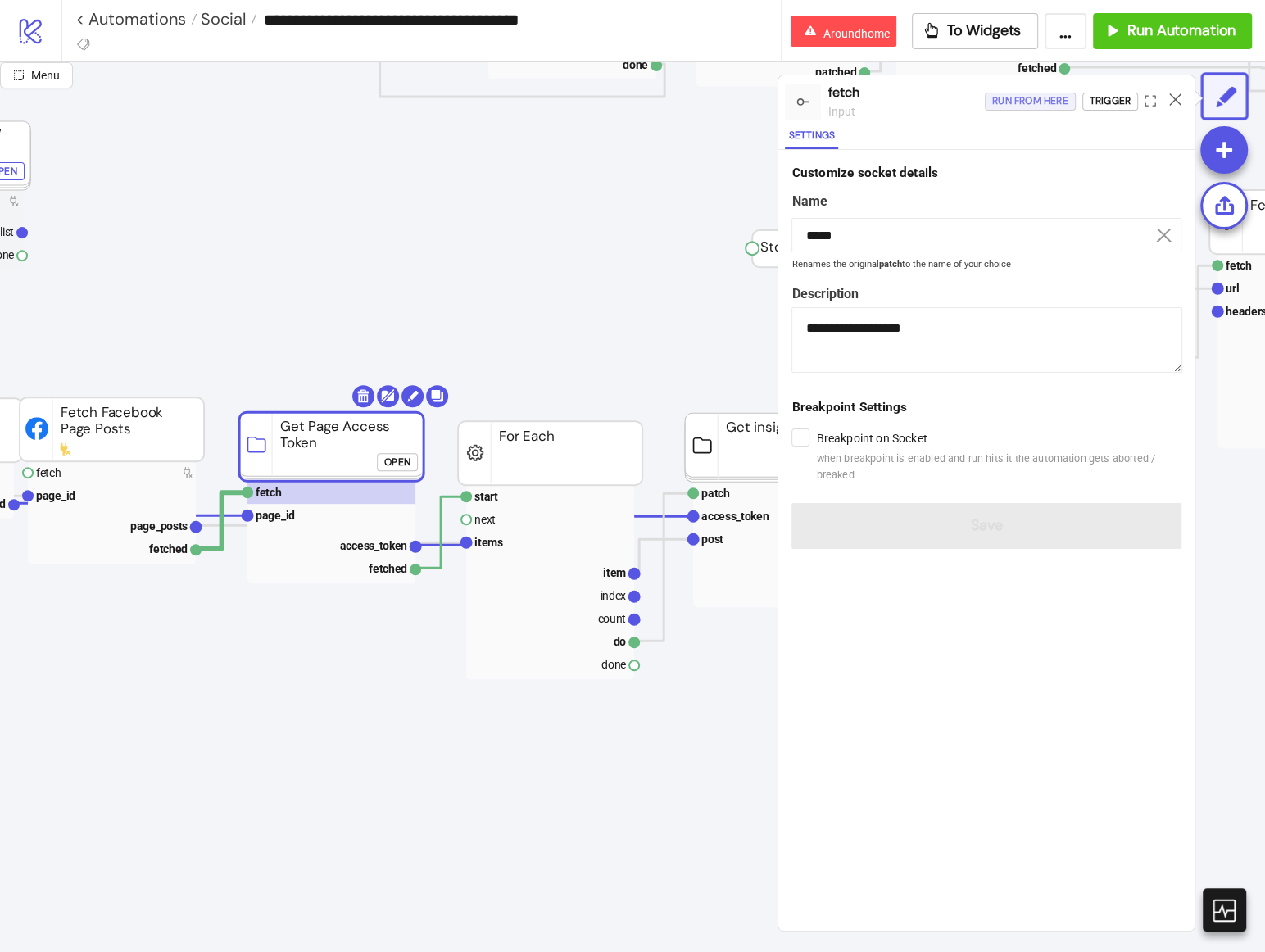 click on "Run from here" at bounding box center (1030, 101) 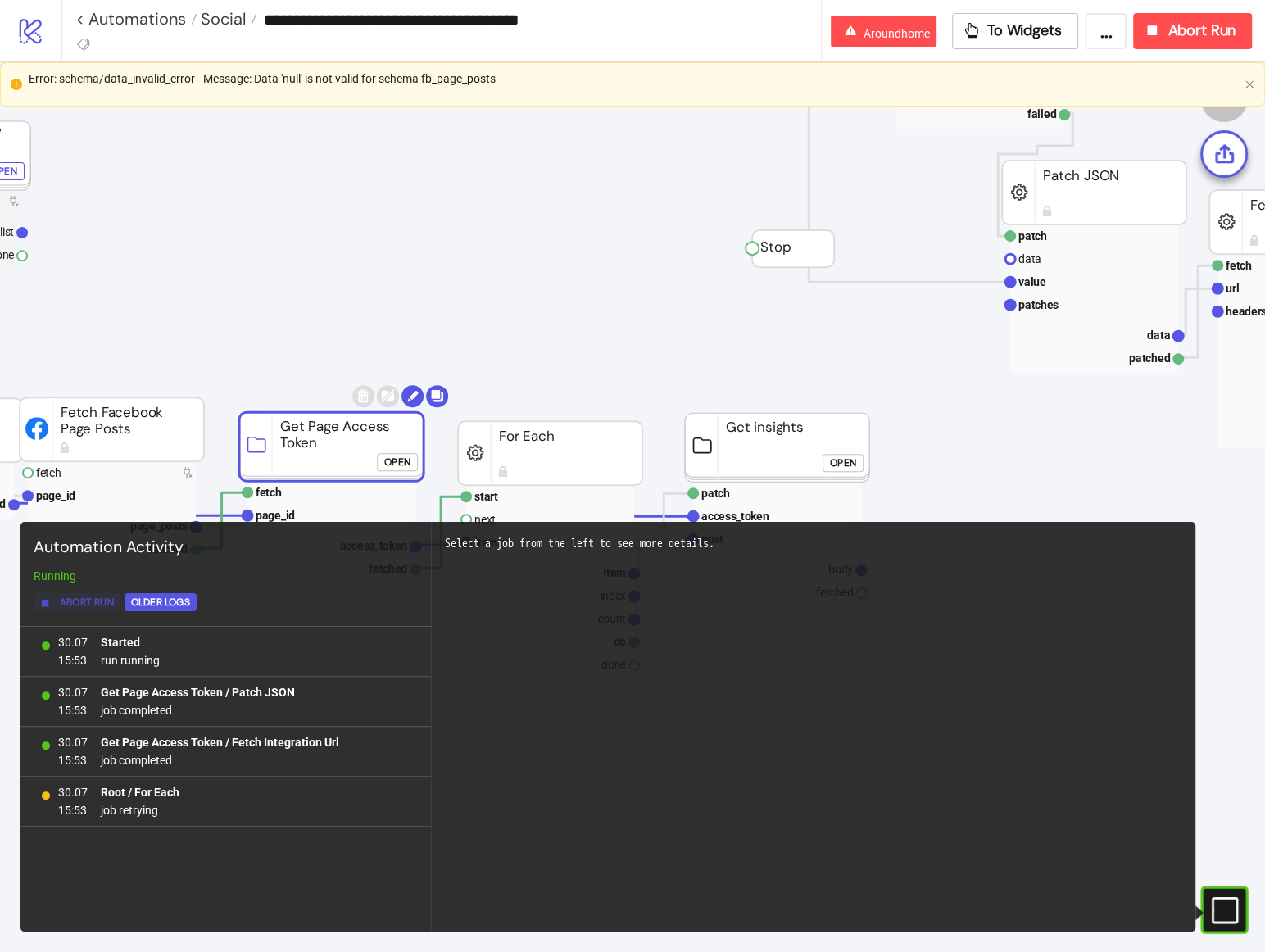 click on "Abort Run" at bounding box center [87, 602] 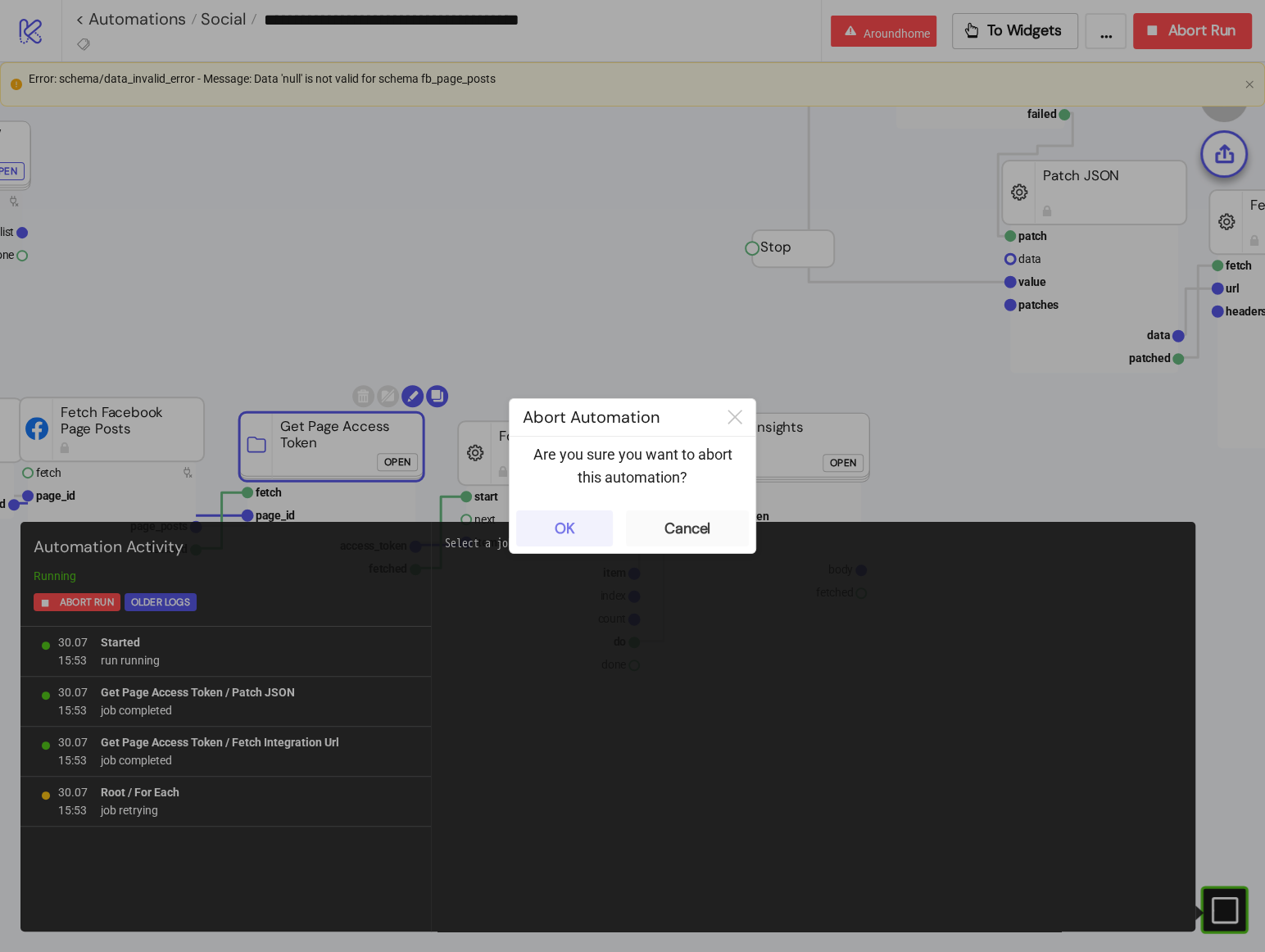 click on "OK" at bounding box center [564, 528] 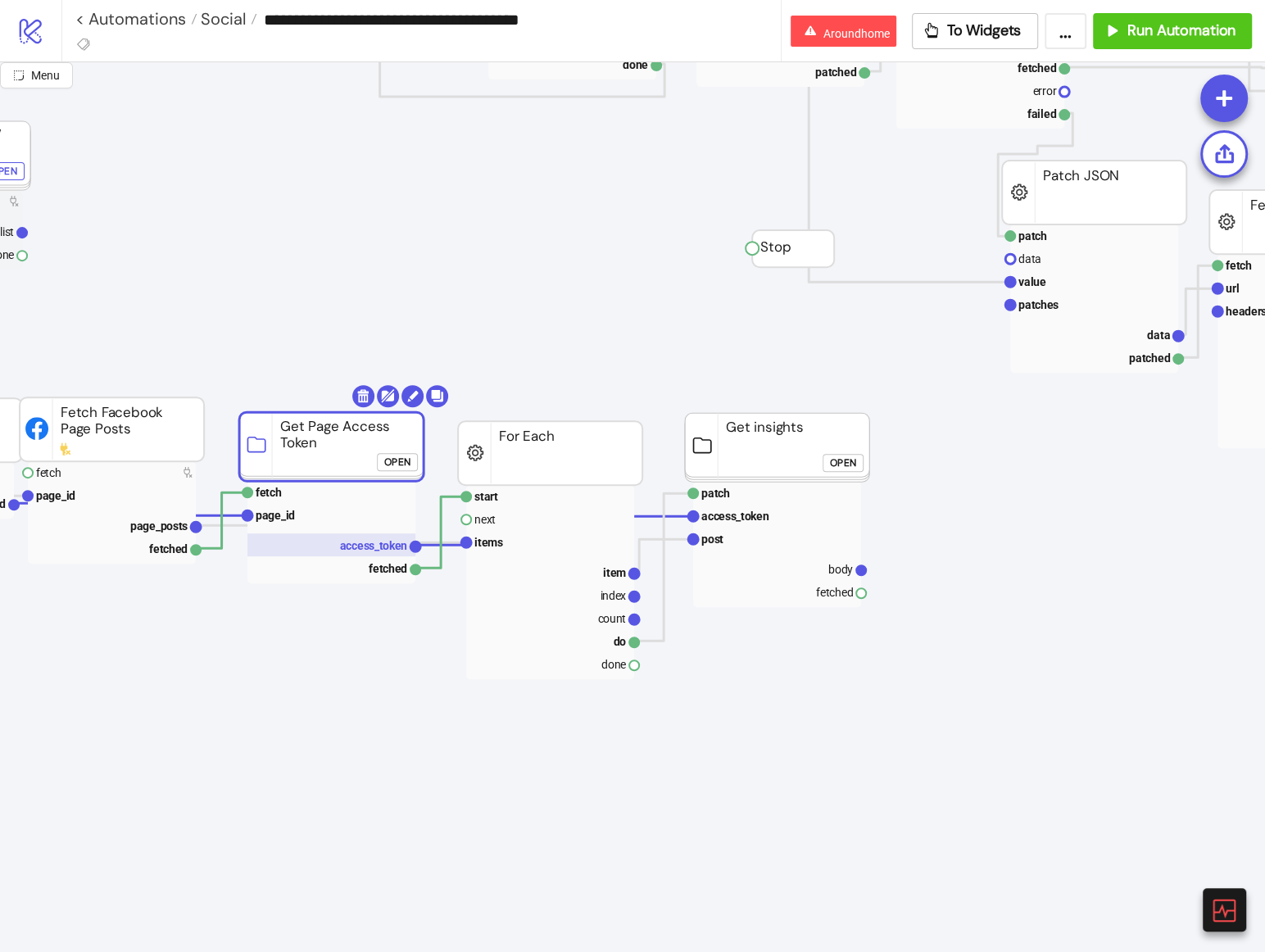 click 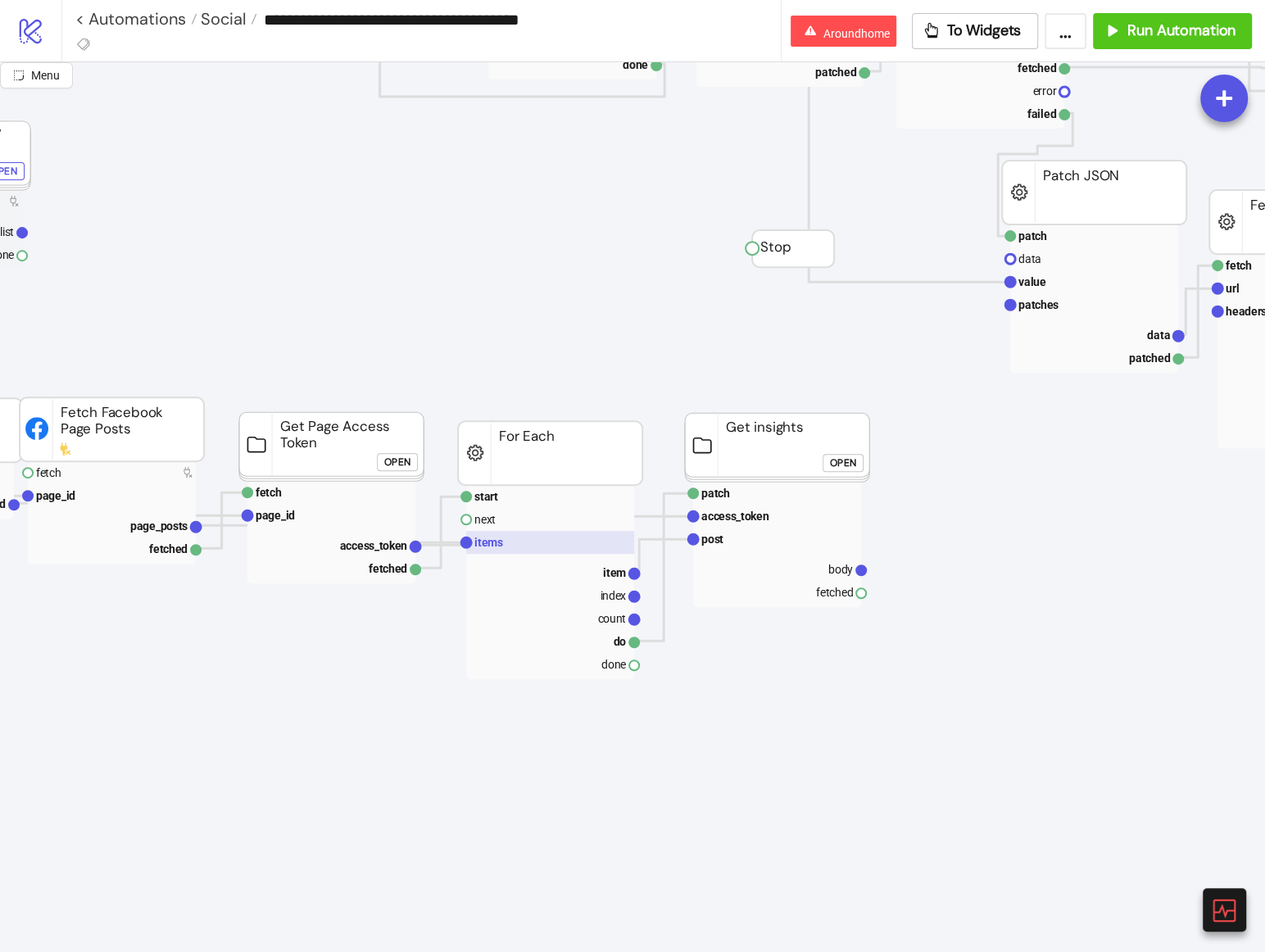 click 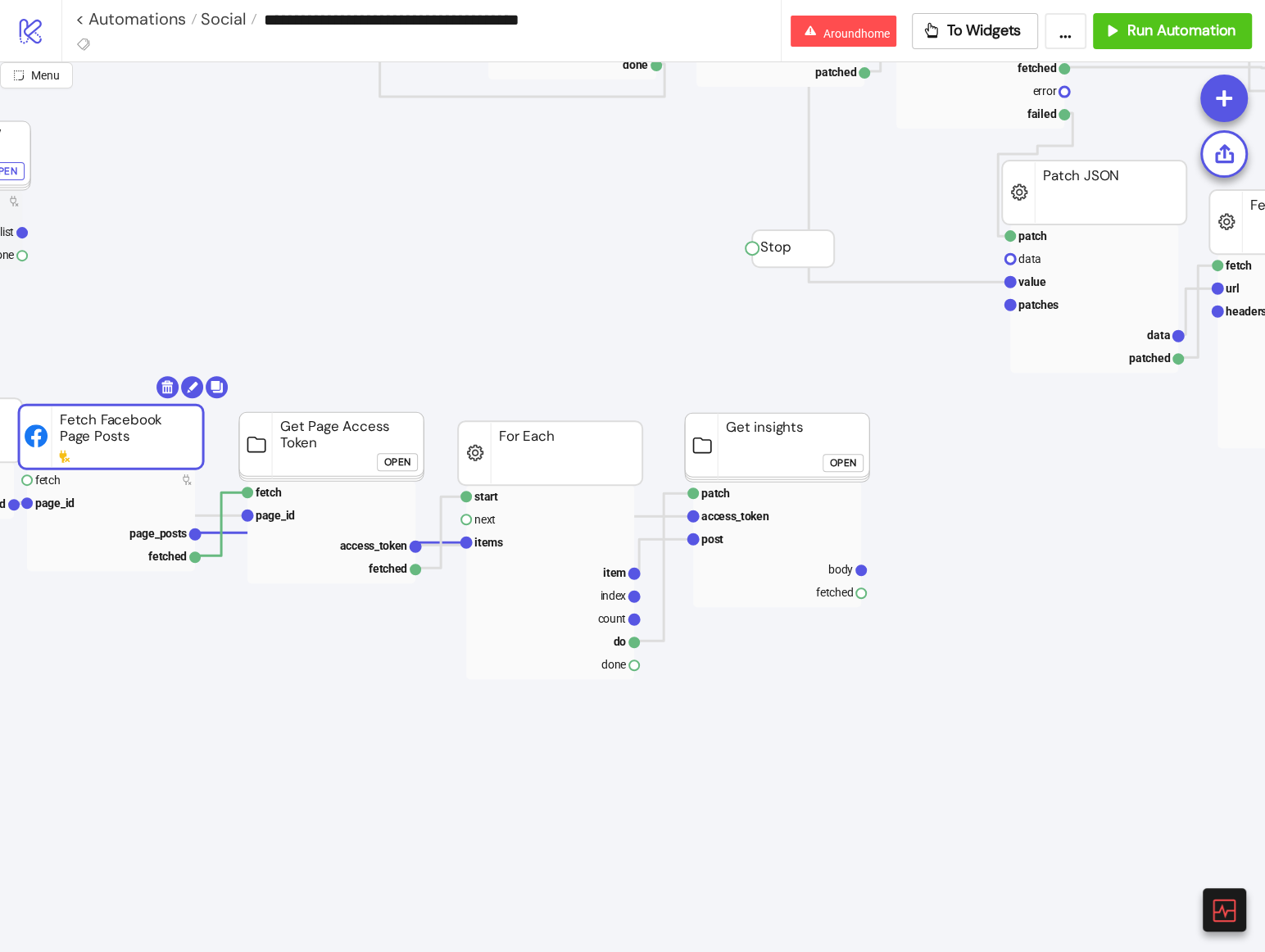 drag, startPoint x: 139, startPoint y: 445, endPoint x: 141, endPoint y: 465, distance: 20.099751 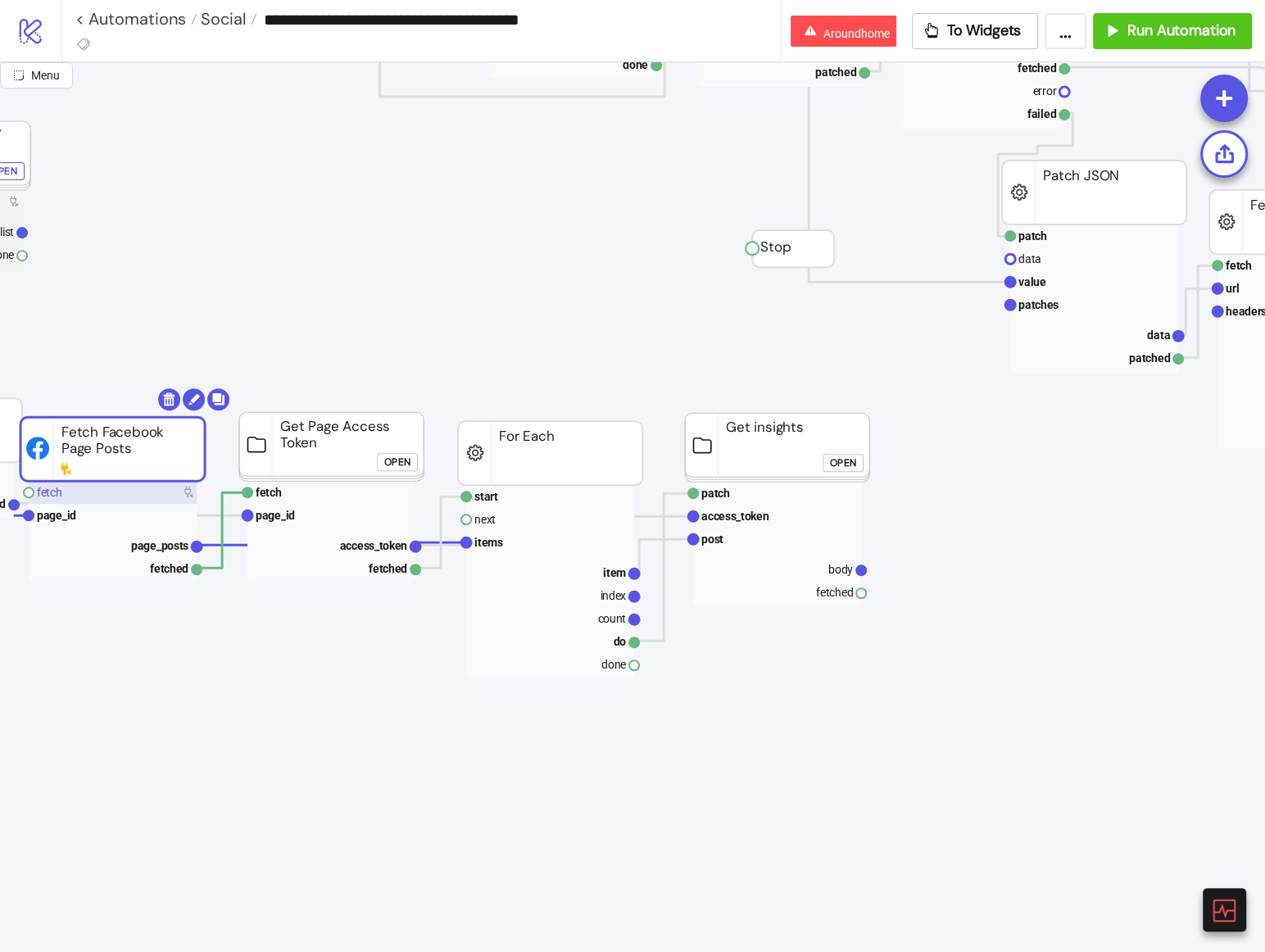 click 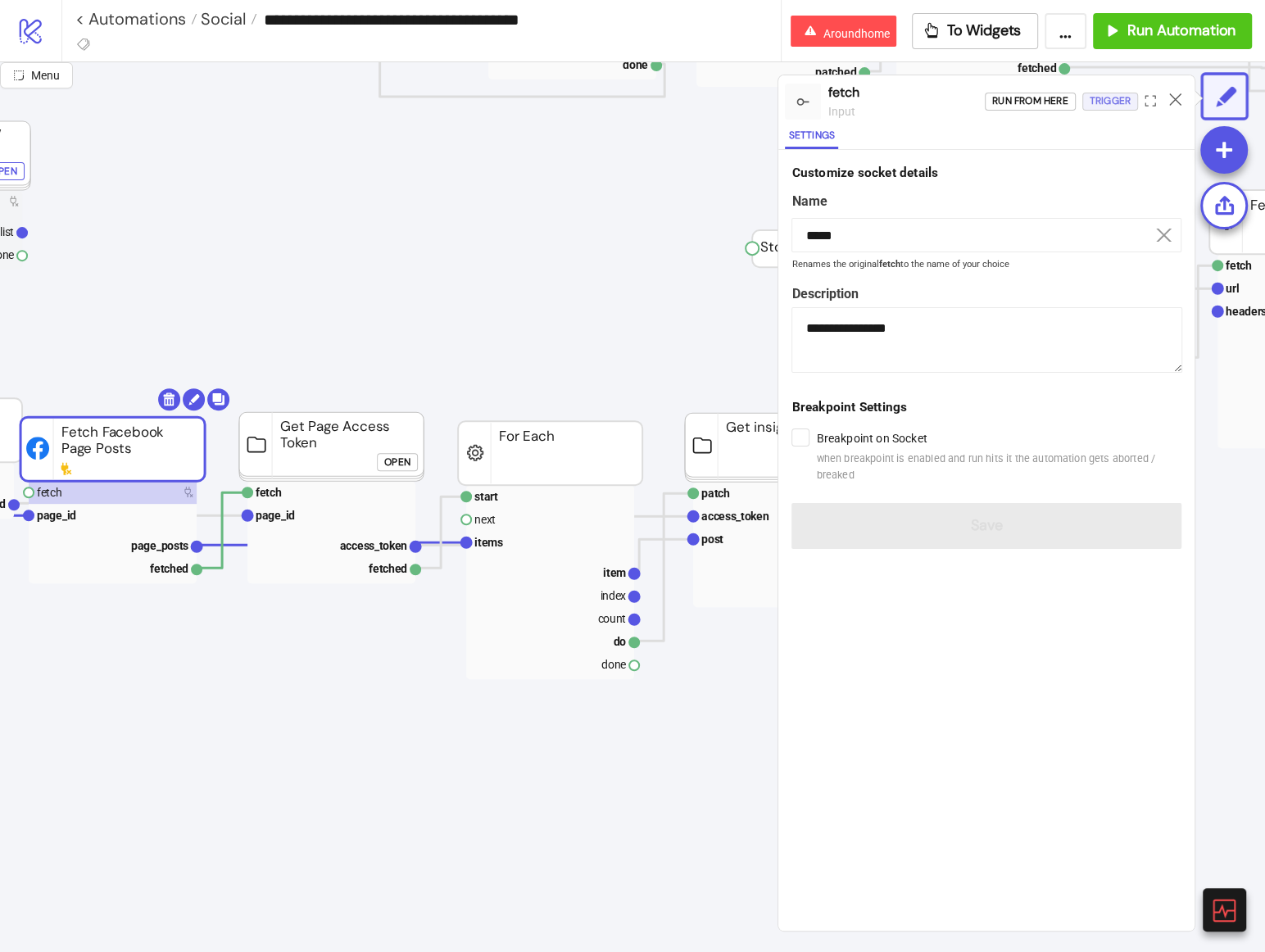 click on "Trigger" at bounding box center (1110, 101) 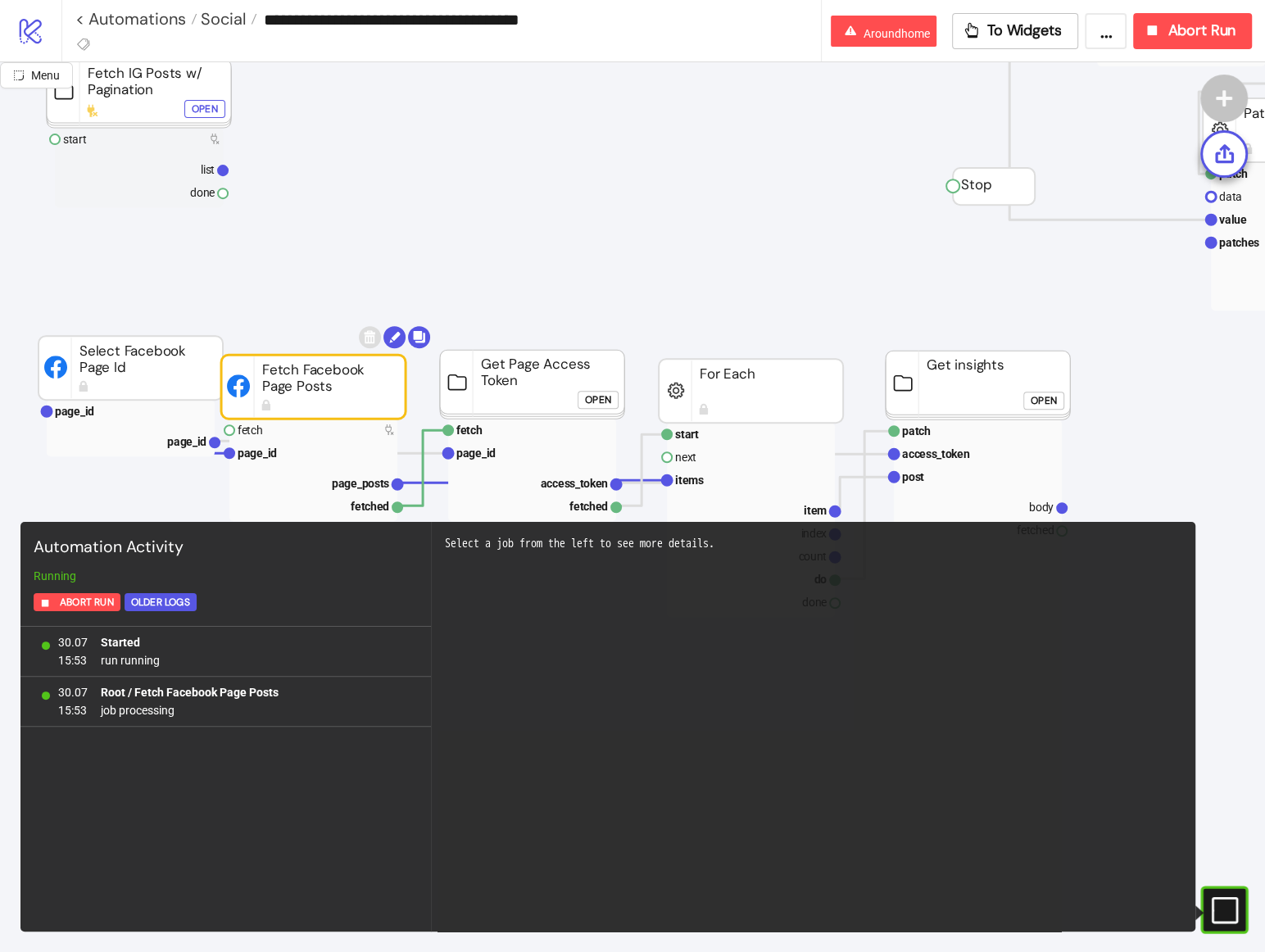 scroll, scrollTop: 569, scrollLeft: 0, axis: vertical 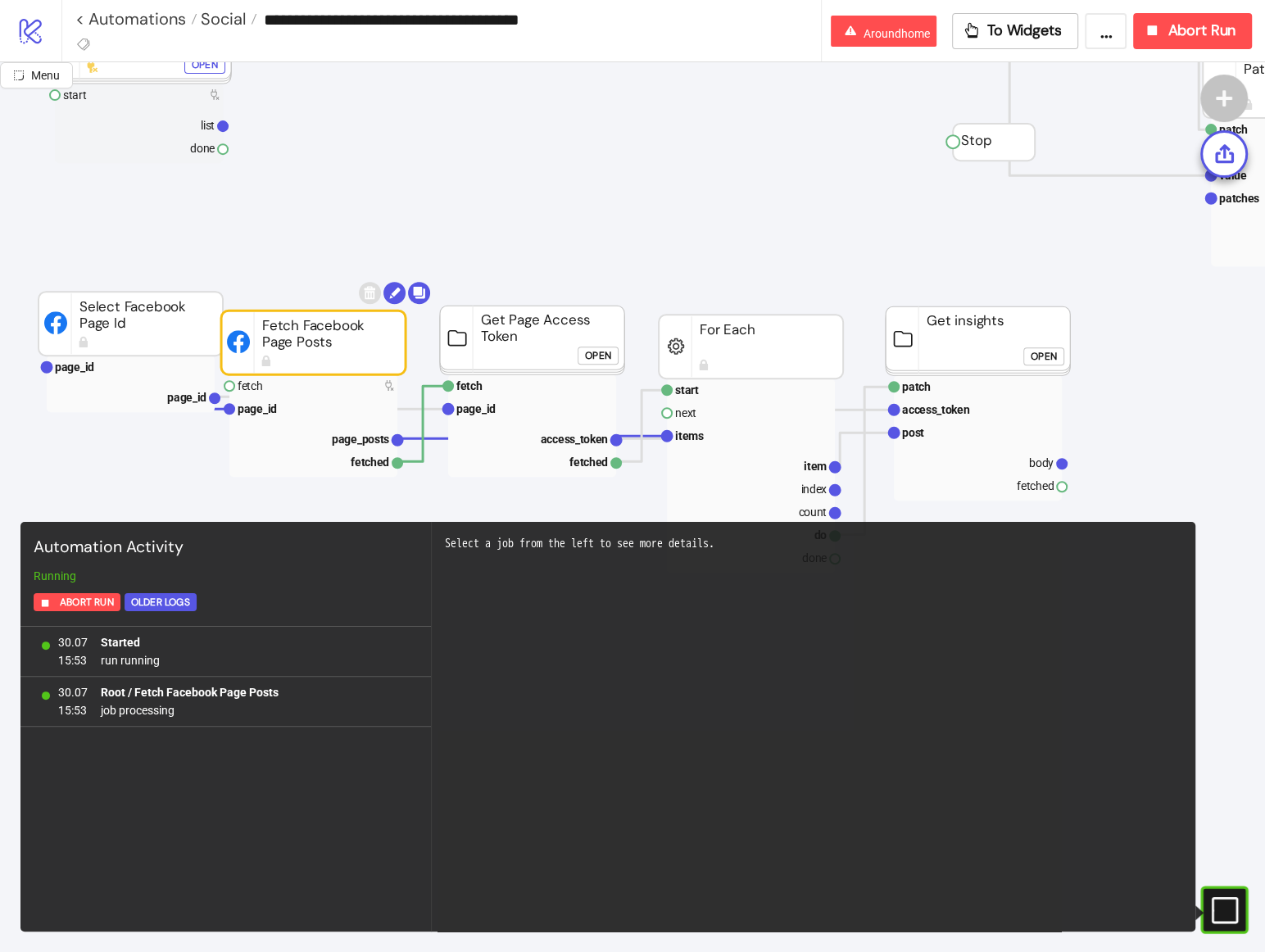 click on "Select a job from the left to see more details." at bounding box center [814, 727] 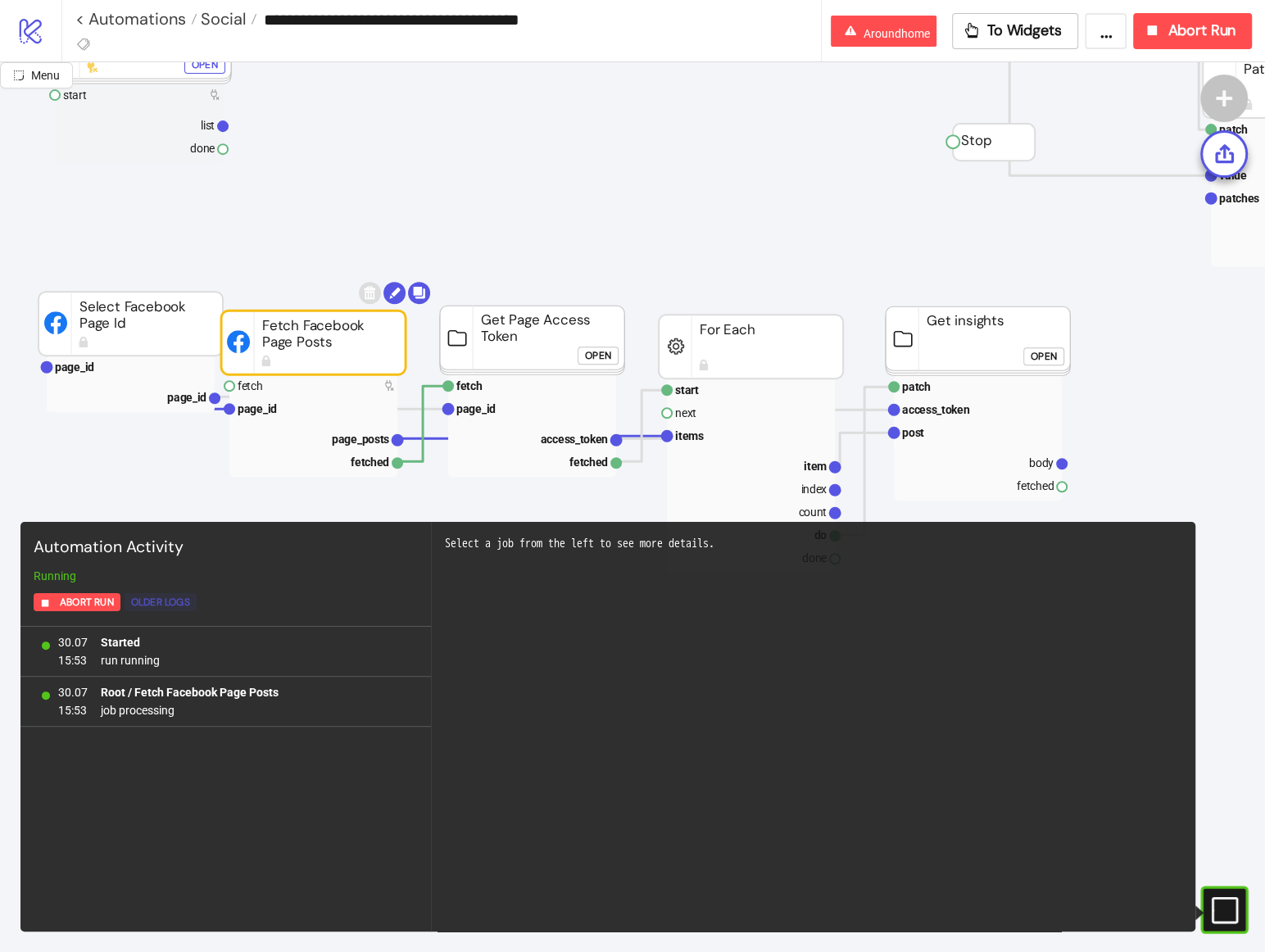 click on "Older Logs" at bounding box center (161, 602) 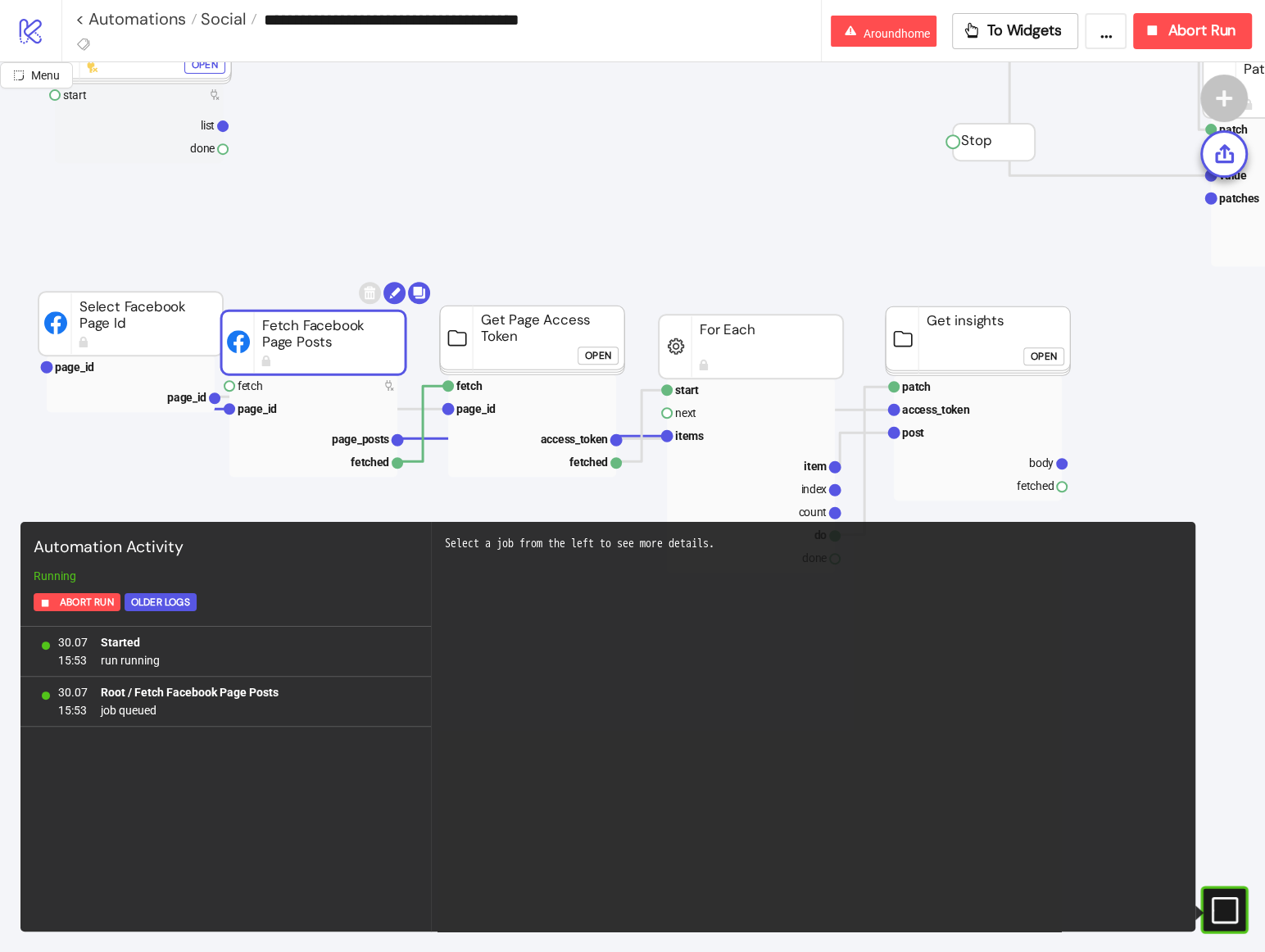 click on "Select a job from the left to see more details." at bounding box center [814, 727] 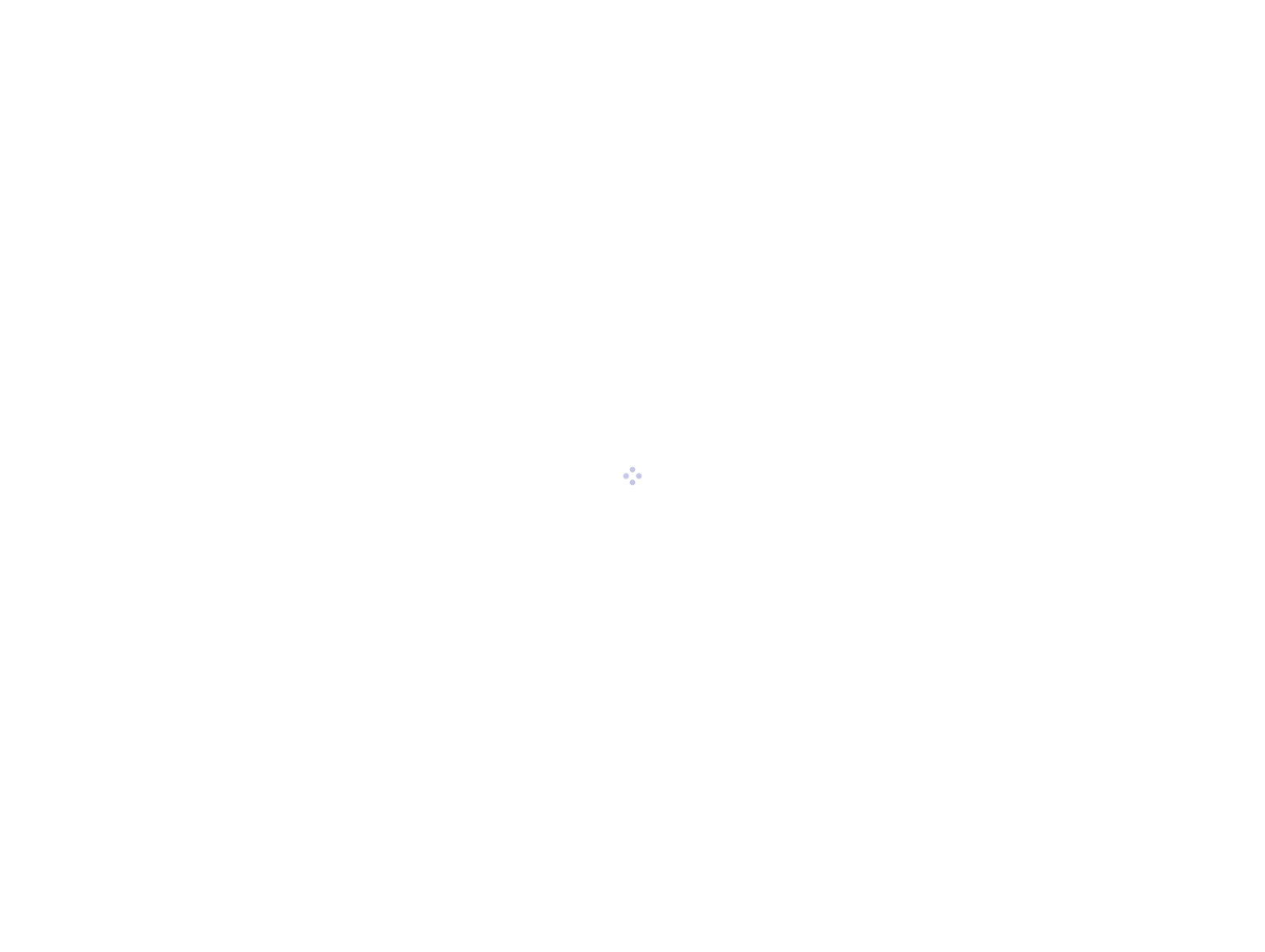 scroll, scrollTop: 0, scrollLeft: 0, axis: both 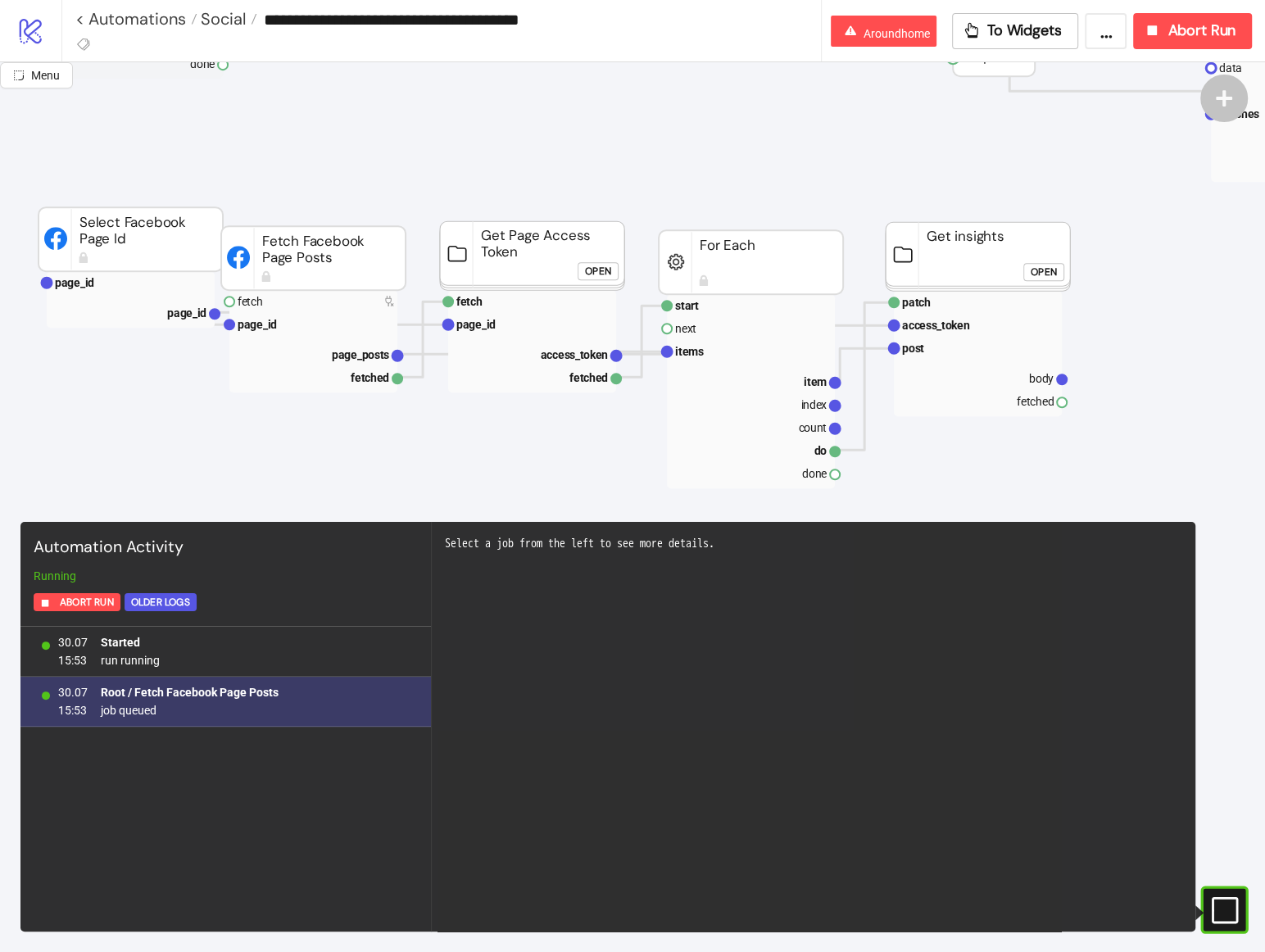 click on "30.07 15:53 Root / Fetch Facebook Page Posts job queued" at bounding box center [225, 701] 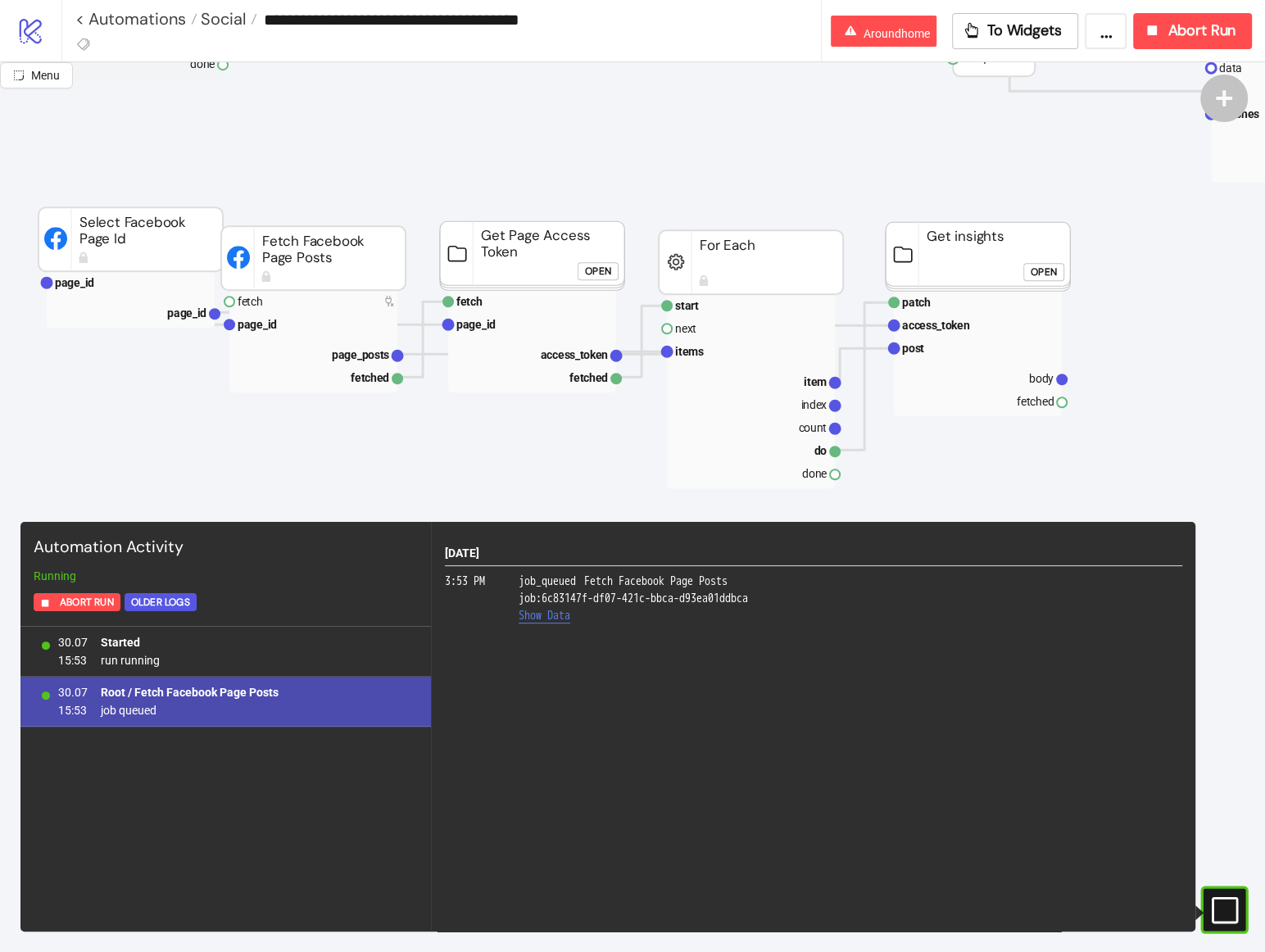 click on "30.07 15:53 Root / Fetch Facebook Page Posts job queued" at bounding box center [225, 701] 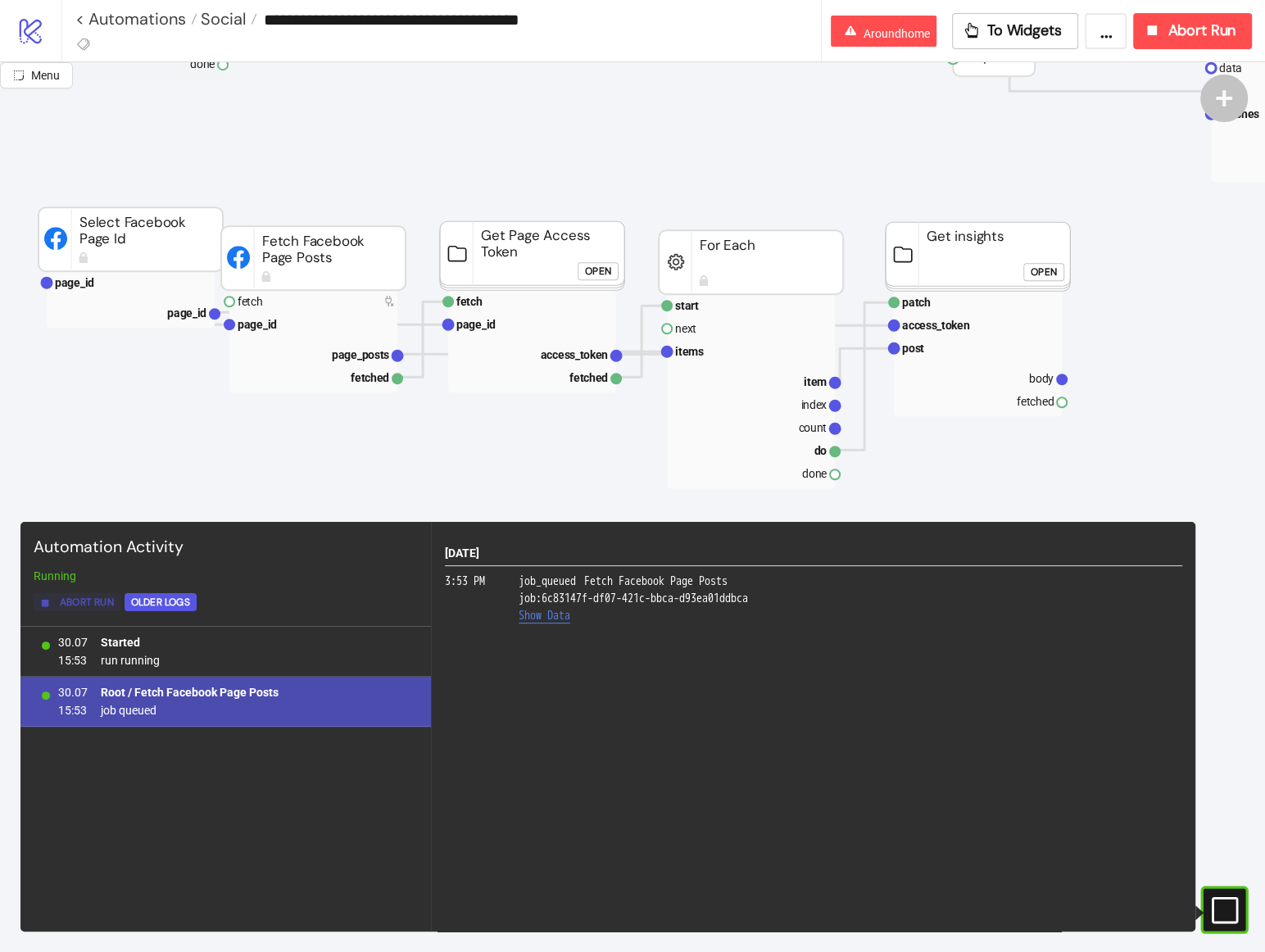 click on "Abort Run" at bounding box center (87, 602) 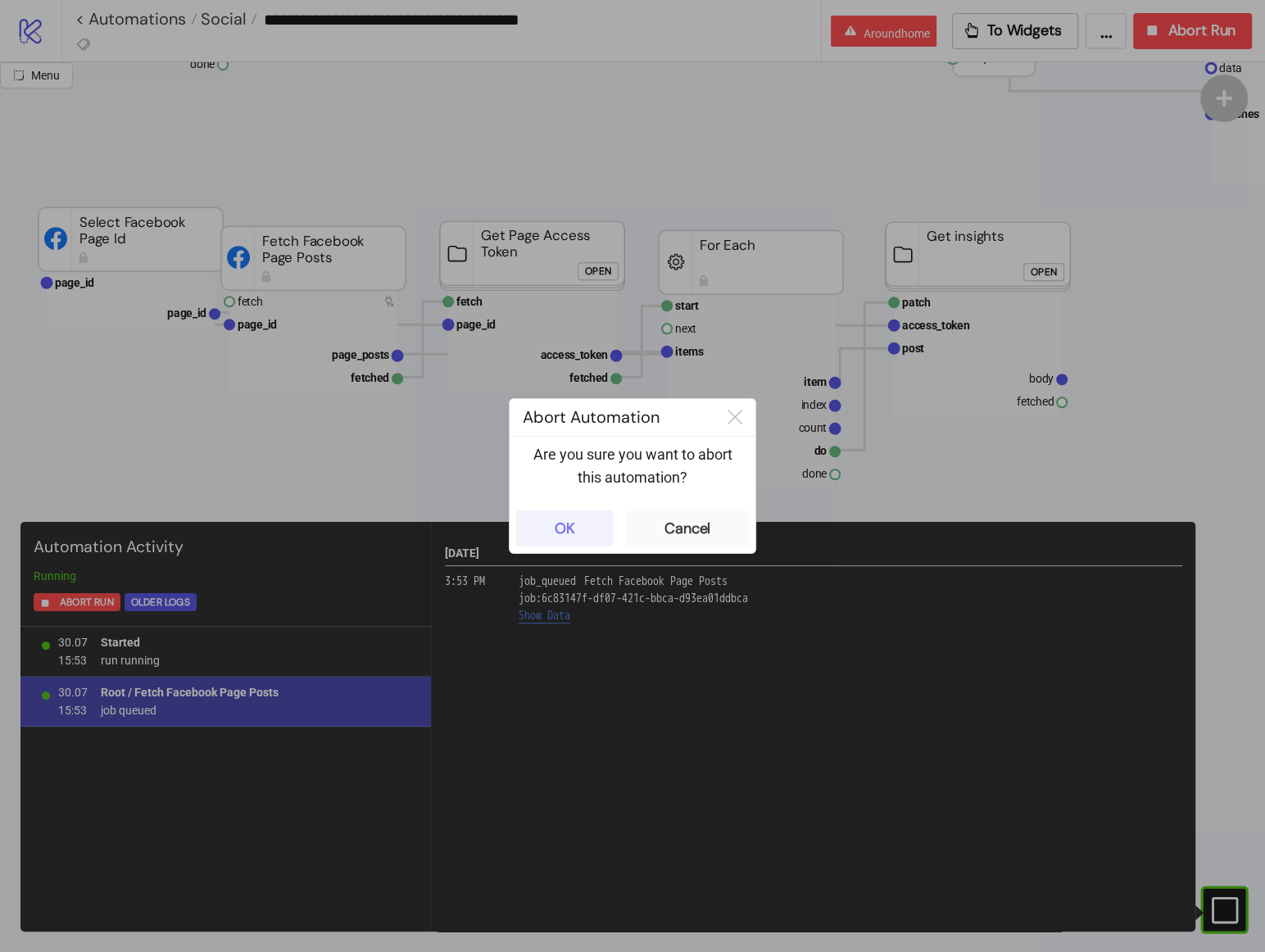 click on "OK" at bounding box center (564, 528) 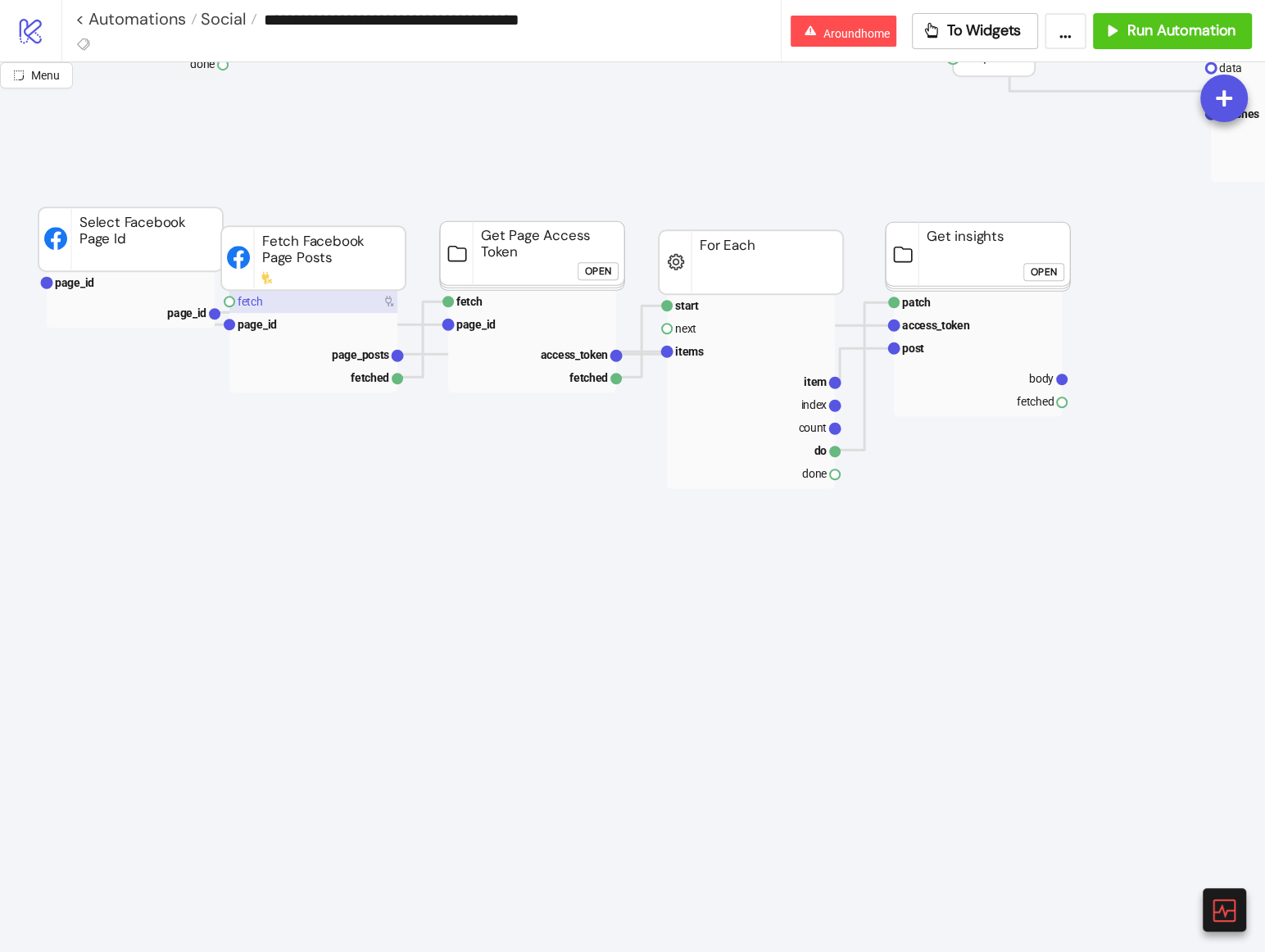 click 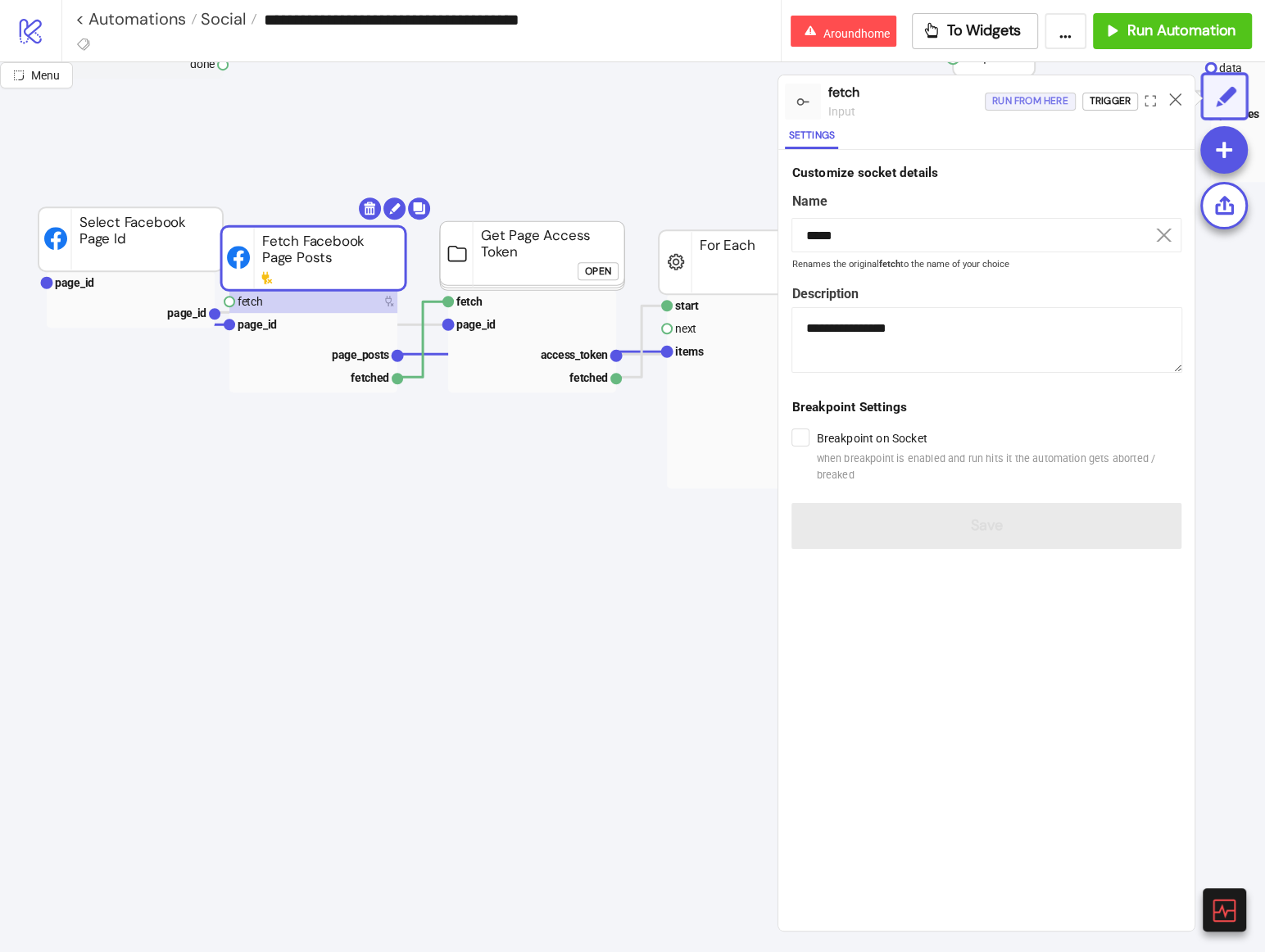 click on "Run from here" at bounding box center [1030, 101] 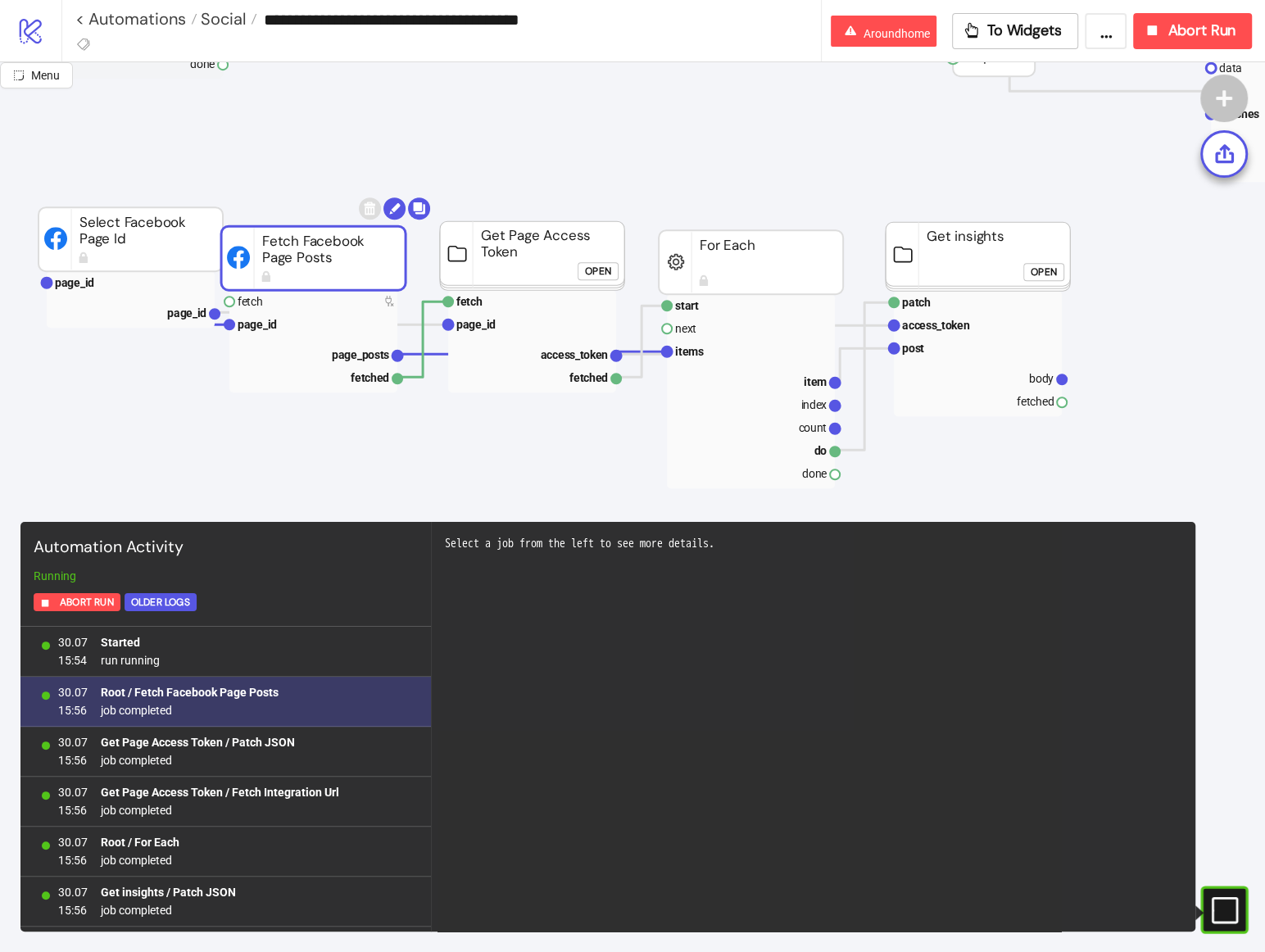 scroll, scrollTop: 42, scrollLeft: 0, axis: vertical 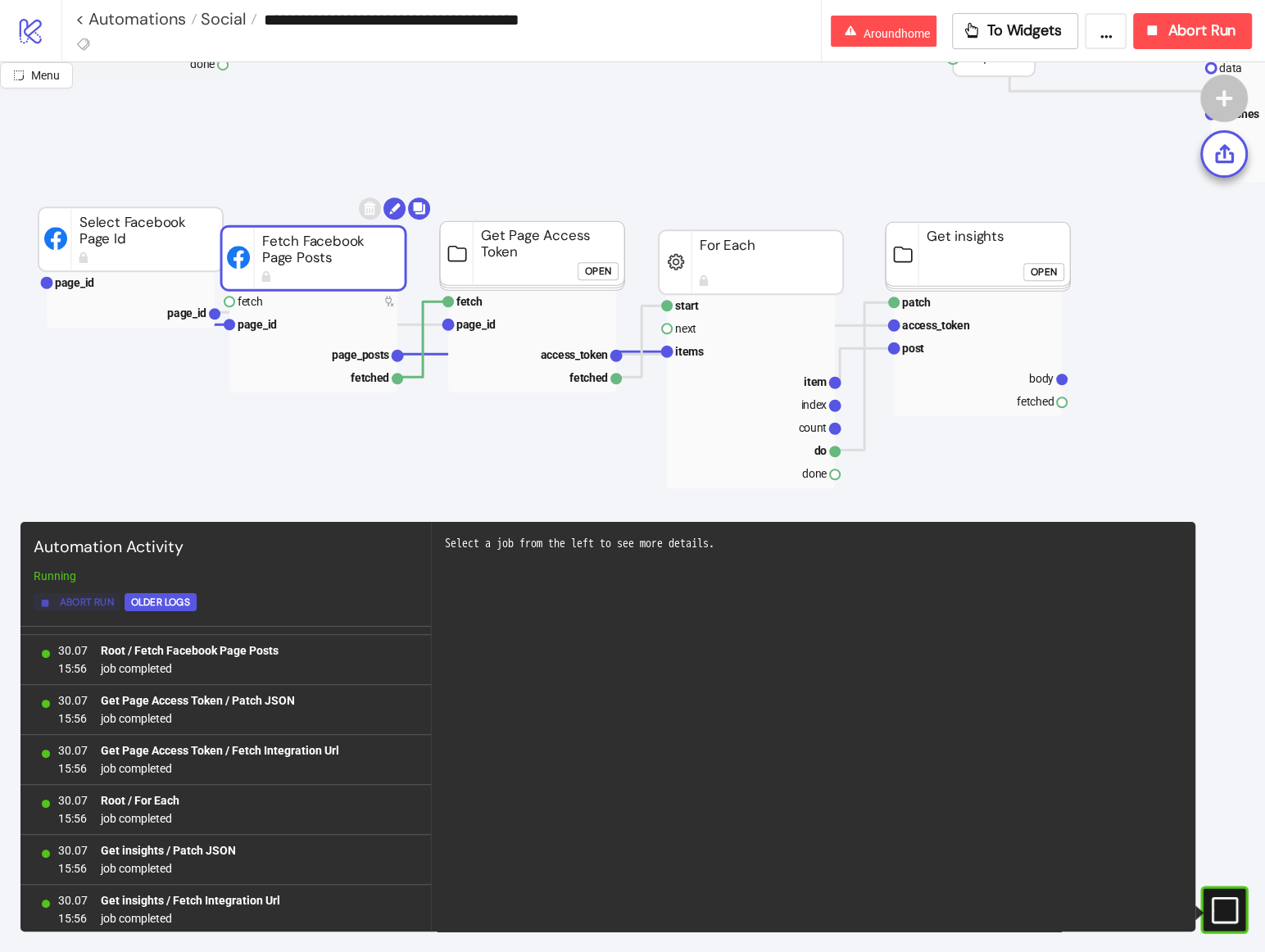 click on "Abort Run" at bounding box center (87, 602) 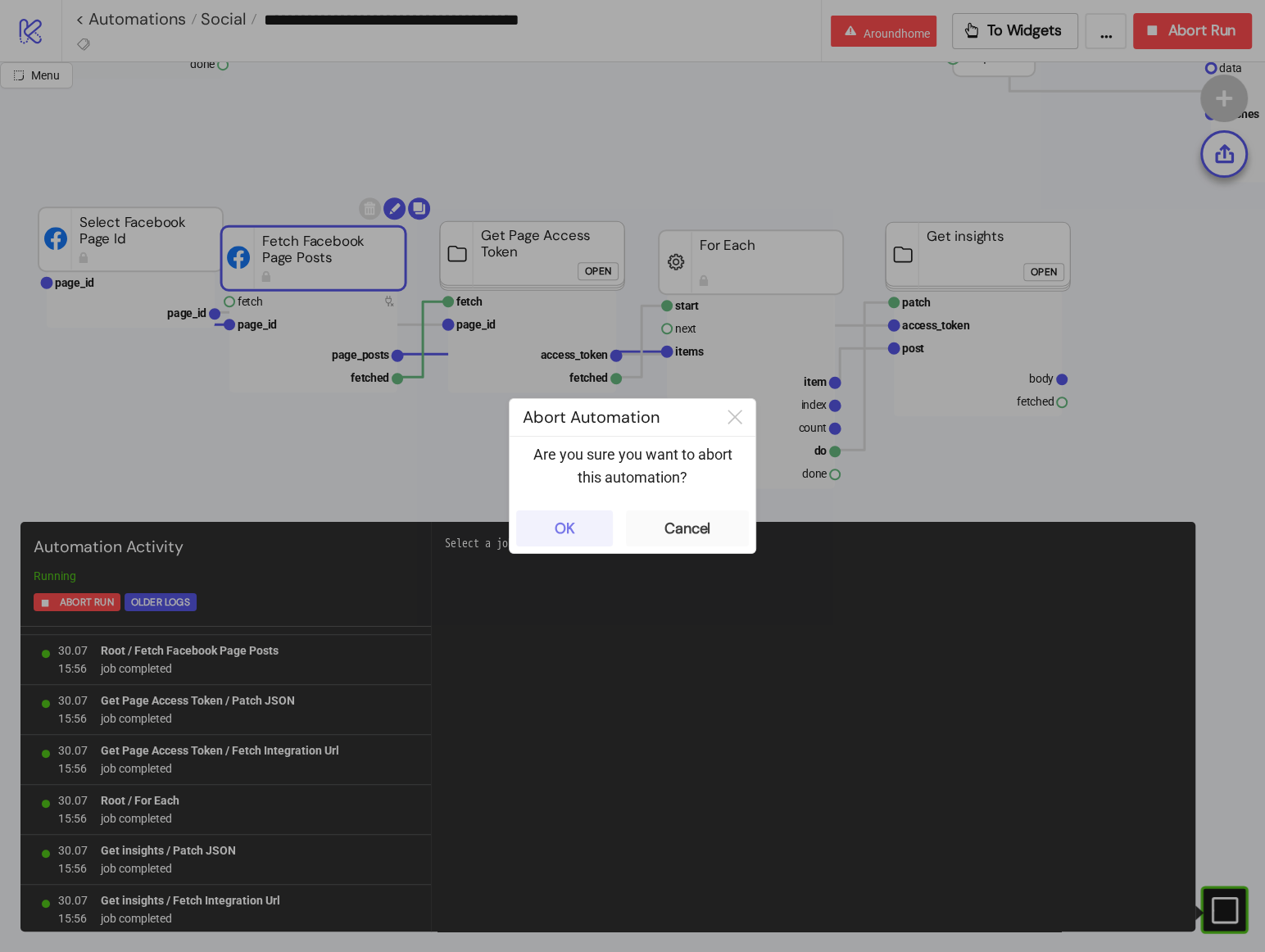 click on "OK" at bounding box center [564, 528] 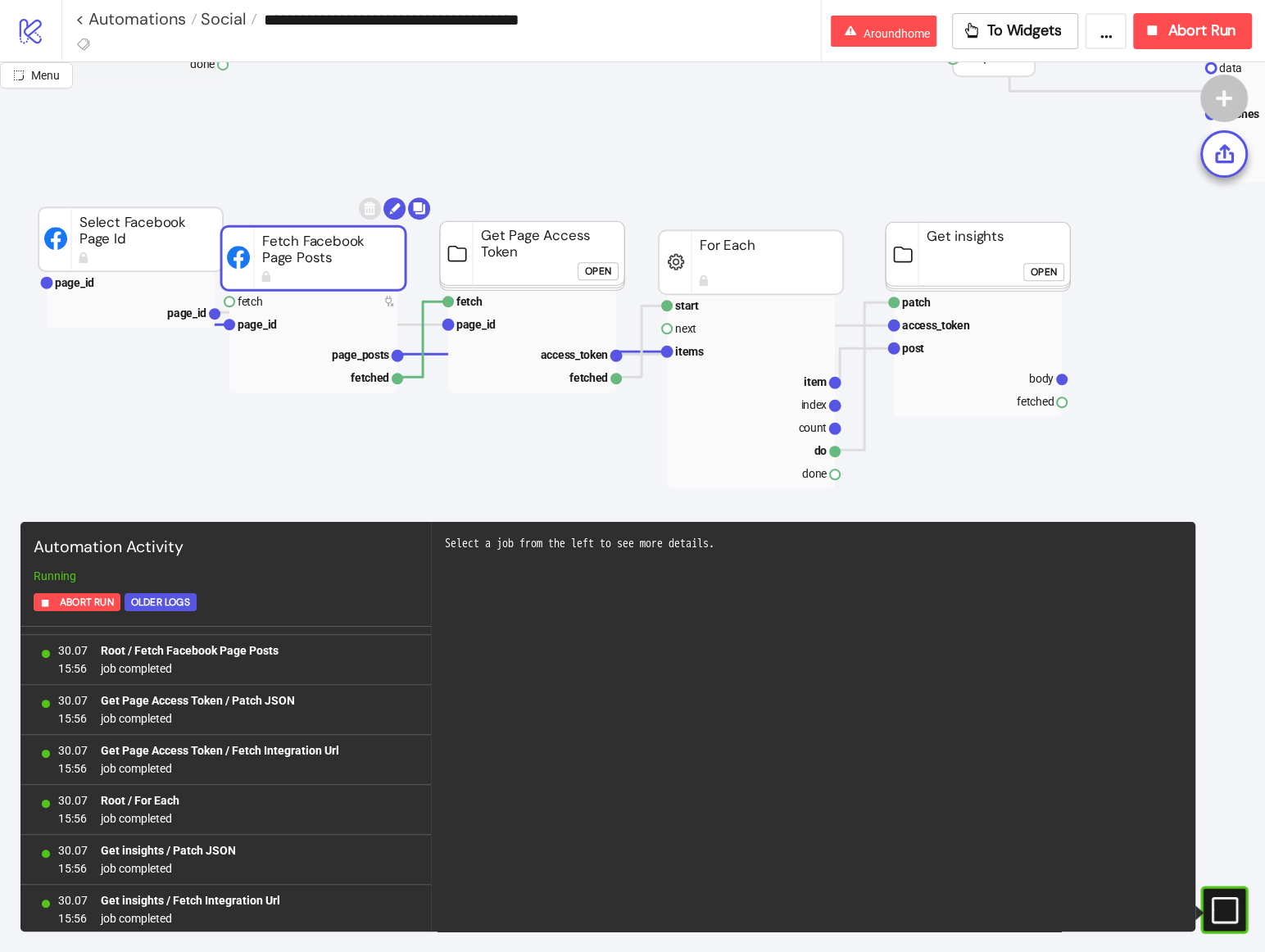 scroll, scrollTop: 0, scrollLeft: 0, axis: both 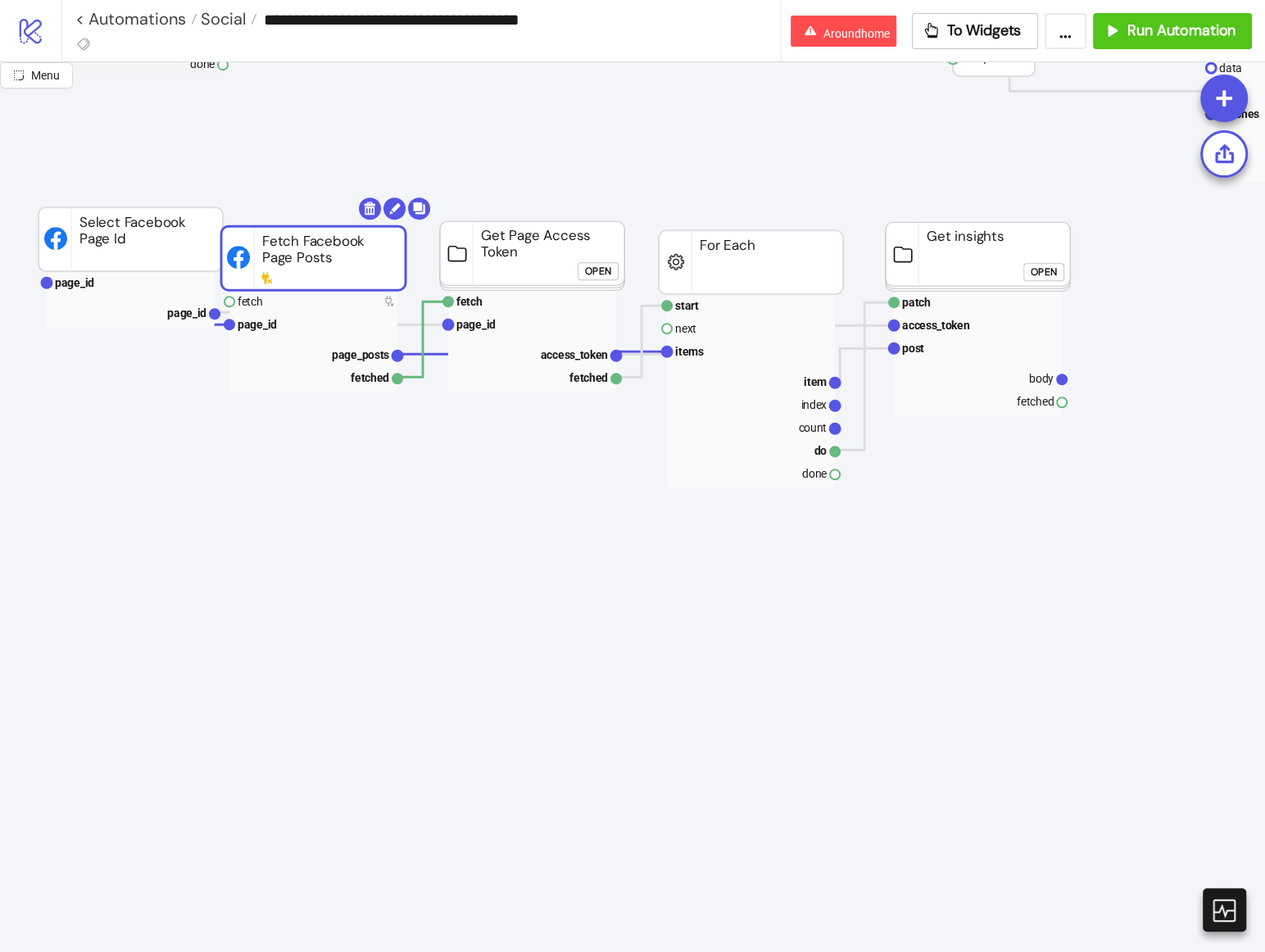click on "Open" 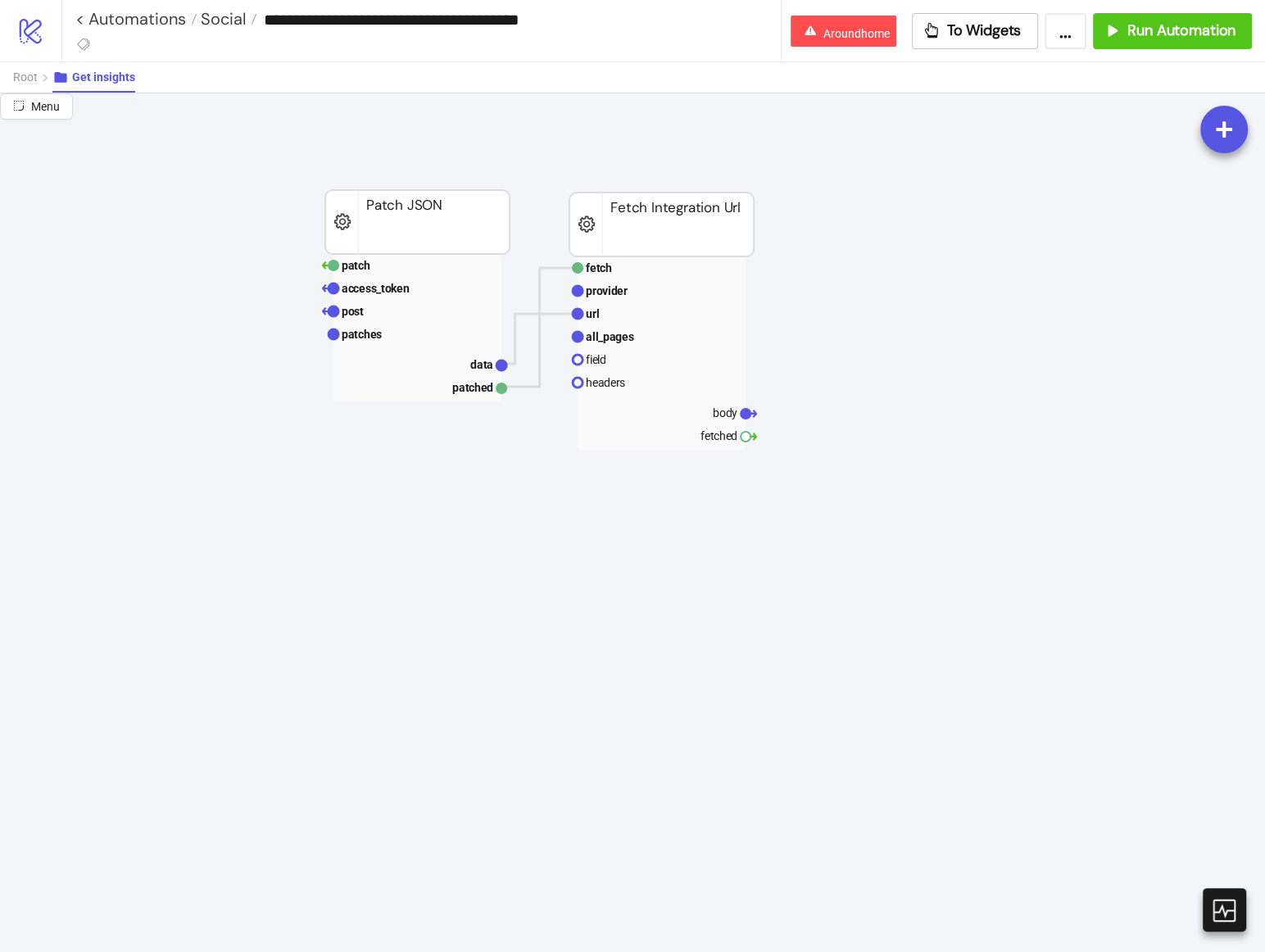 scroll, scrollTop: 0, scrollLeft: 0, axis: both 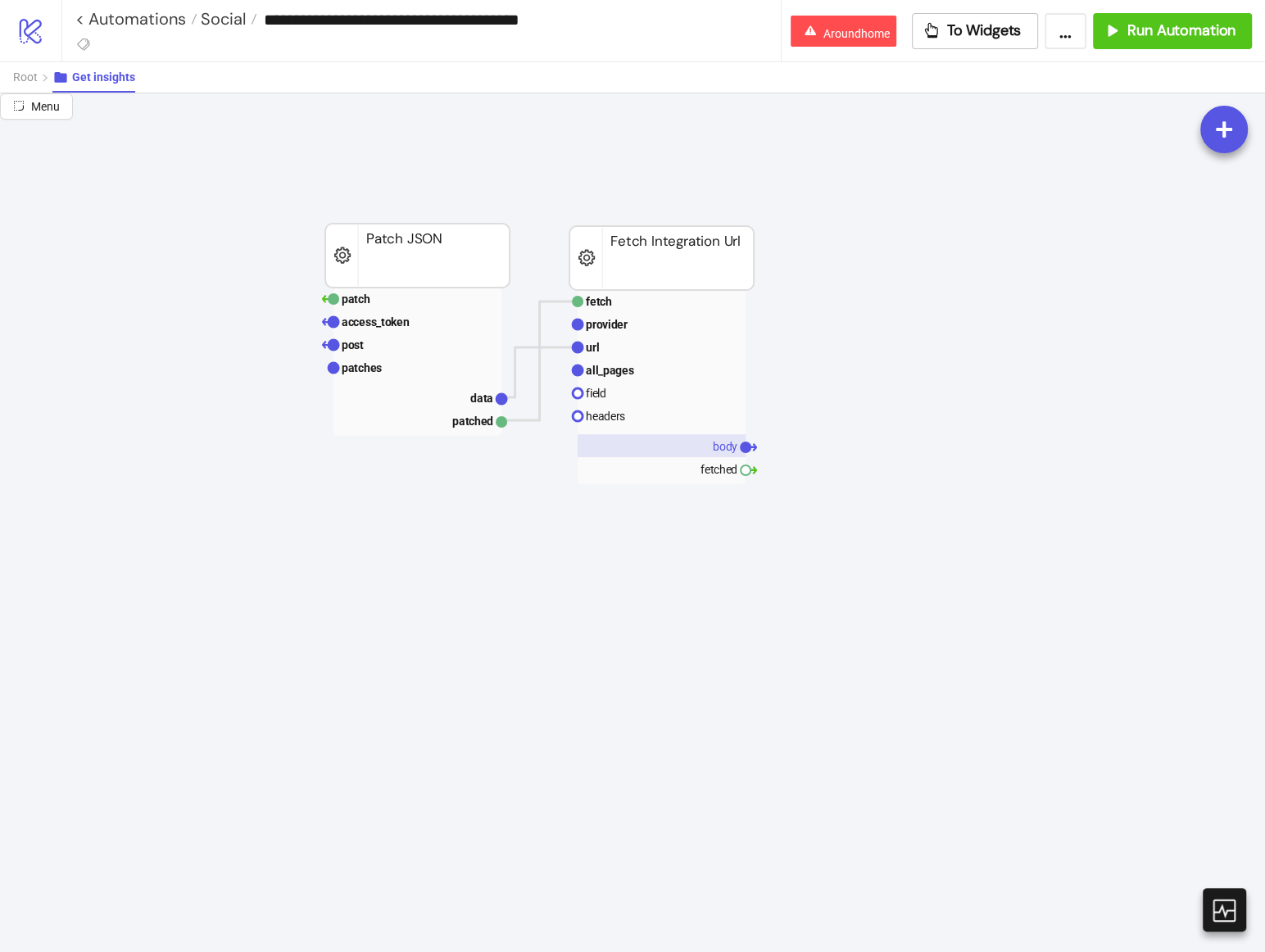 click 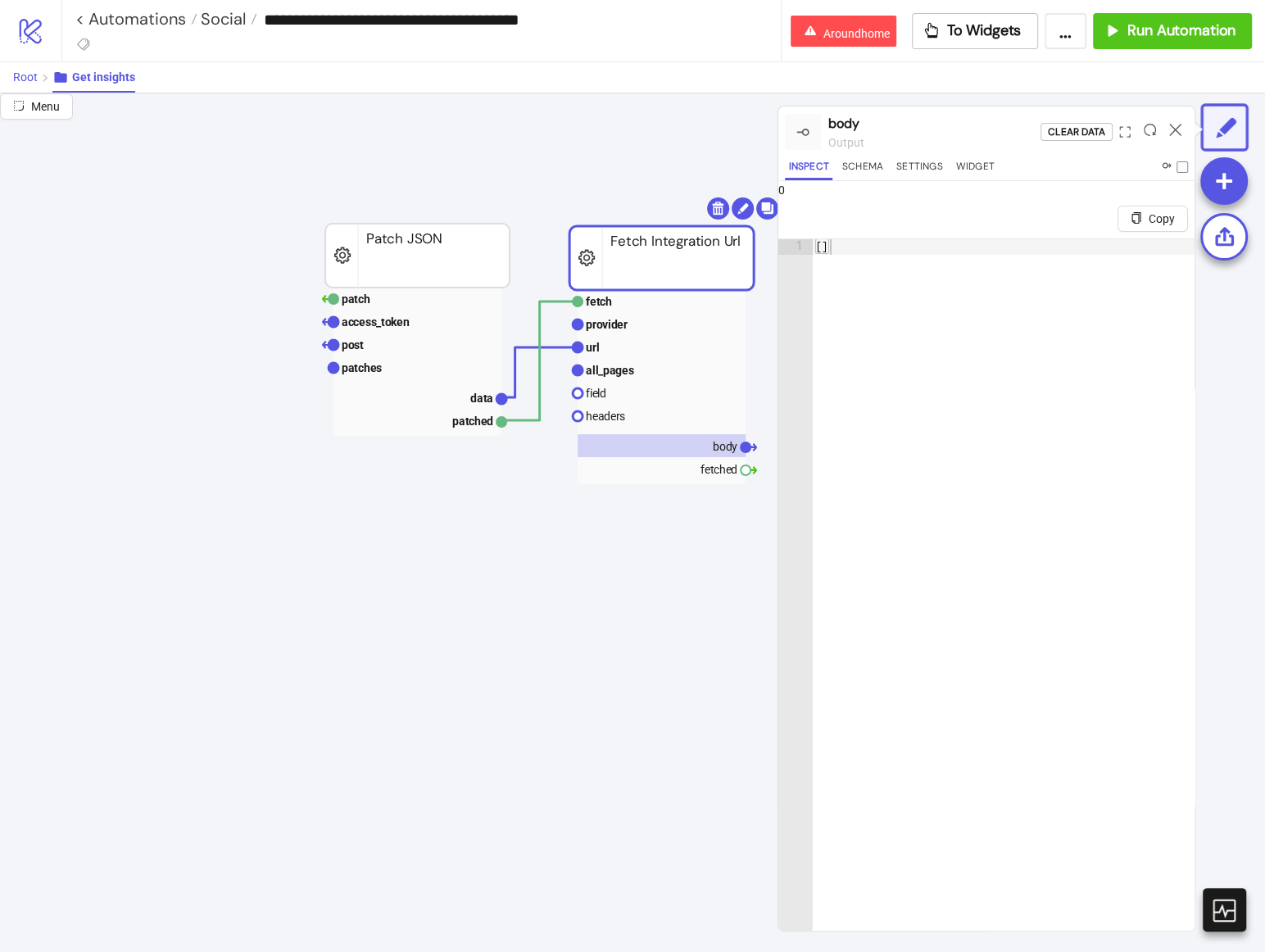click on "Root" at bounding box center (33, 77) 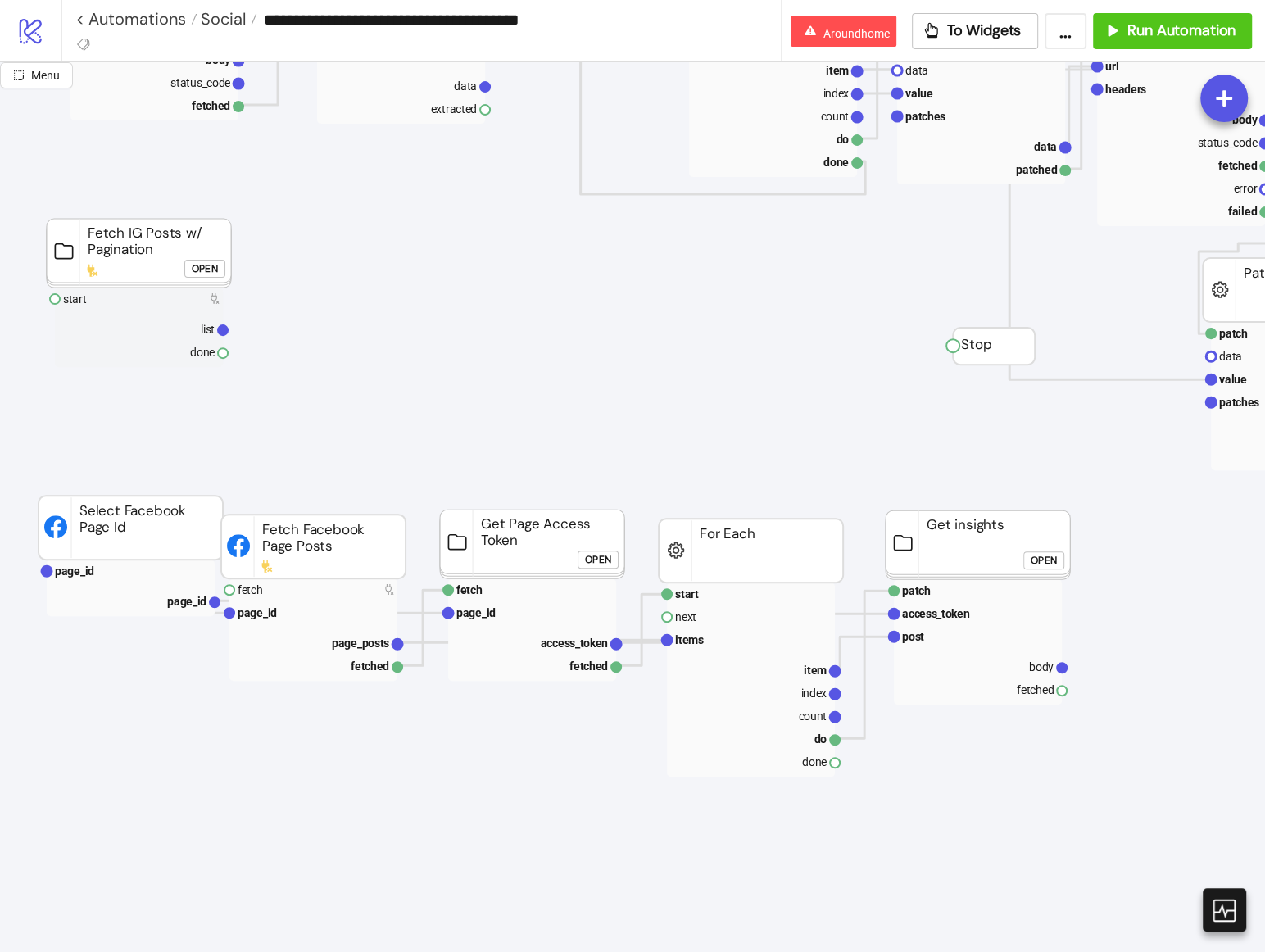 scroll, scrollTop: 412, scrollLeft: 0, axis: vertical 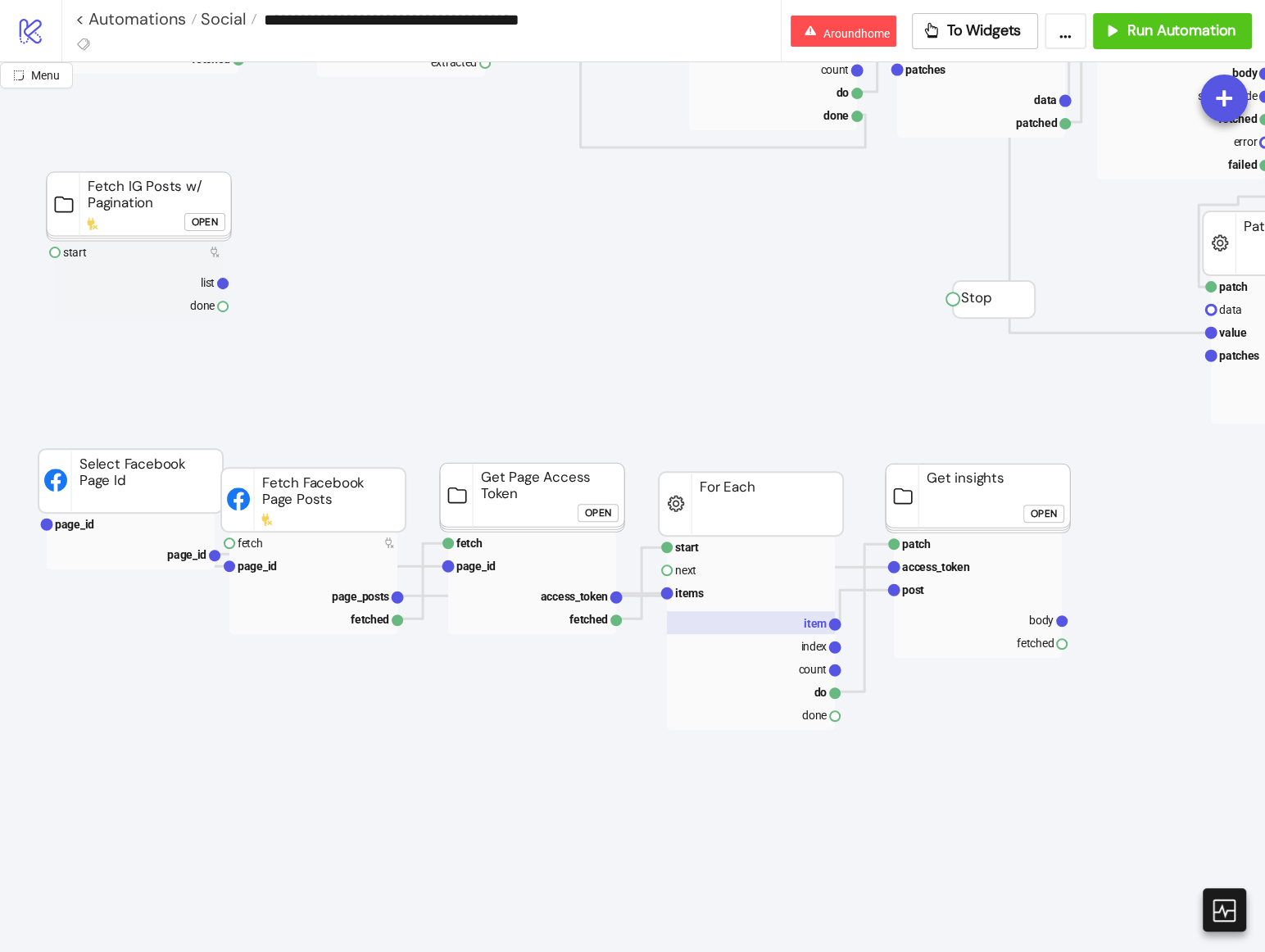 click 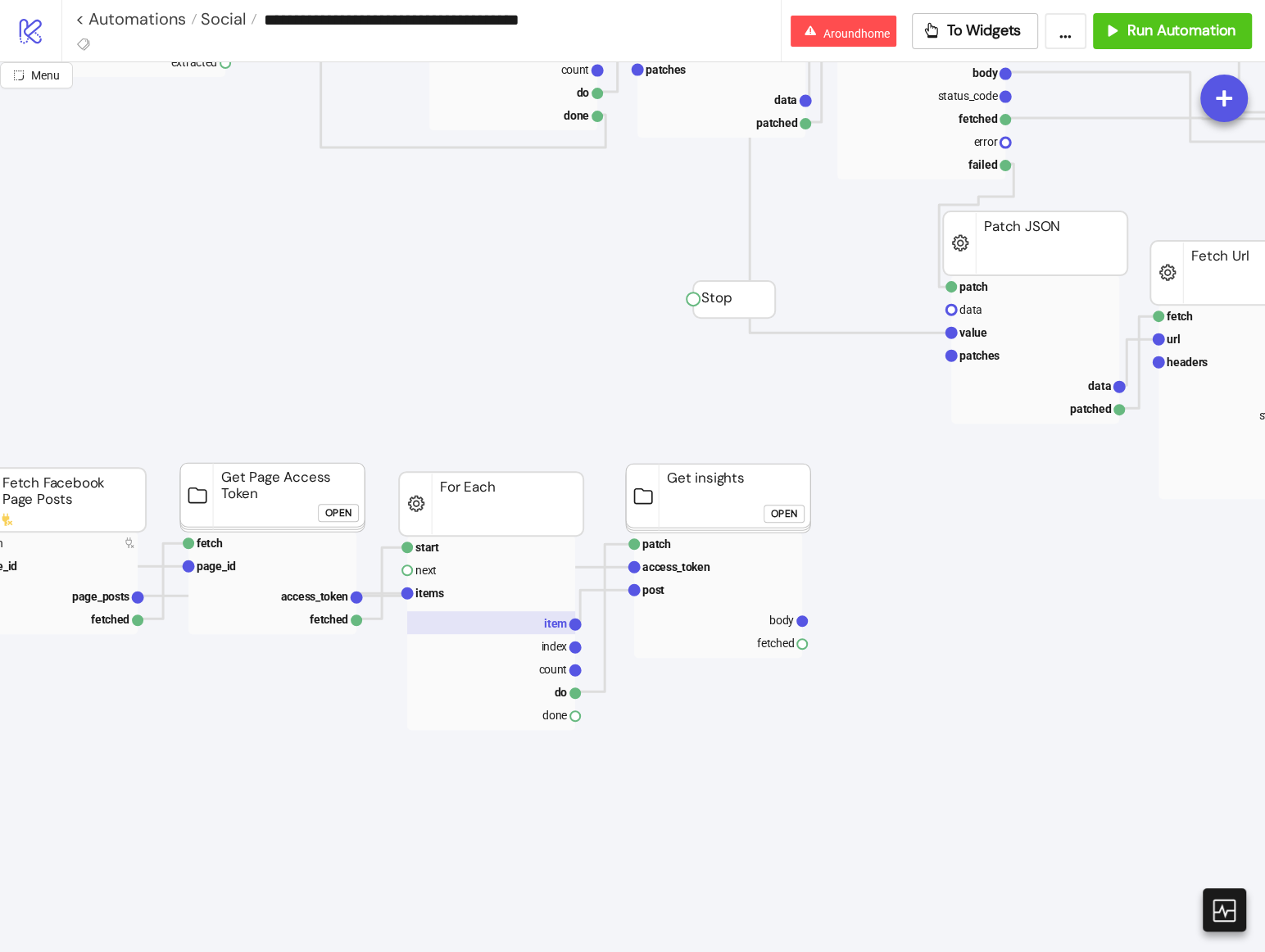 scroll, scrollTop: 412, scrollLeft: 273, axis: both 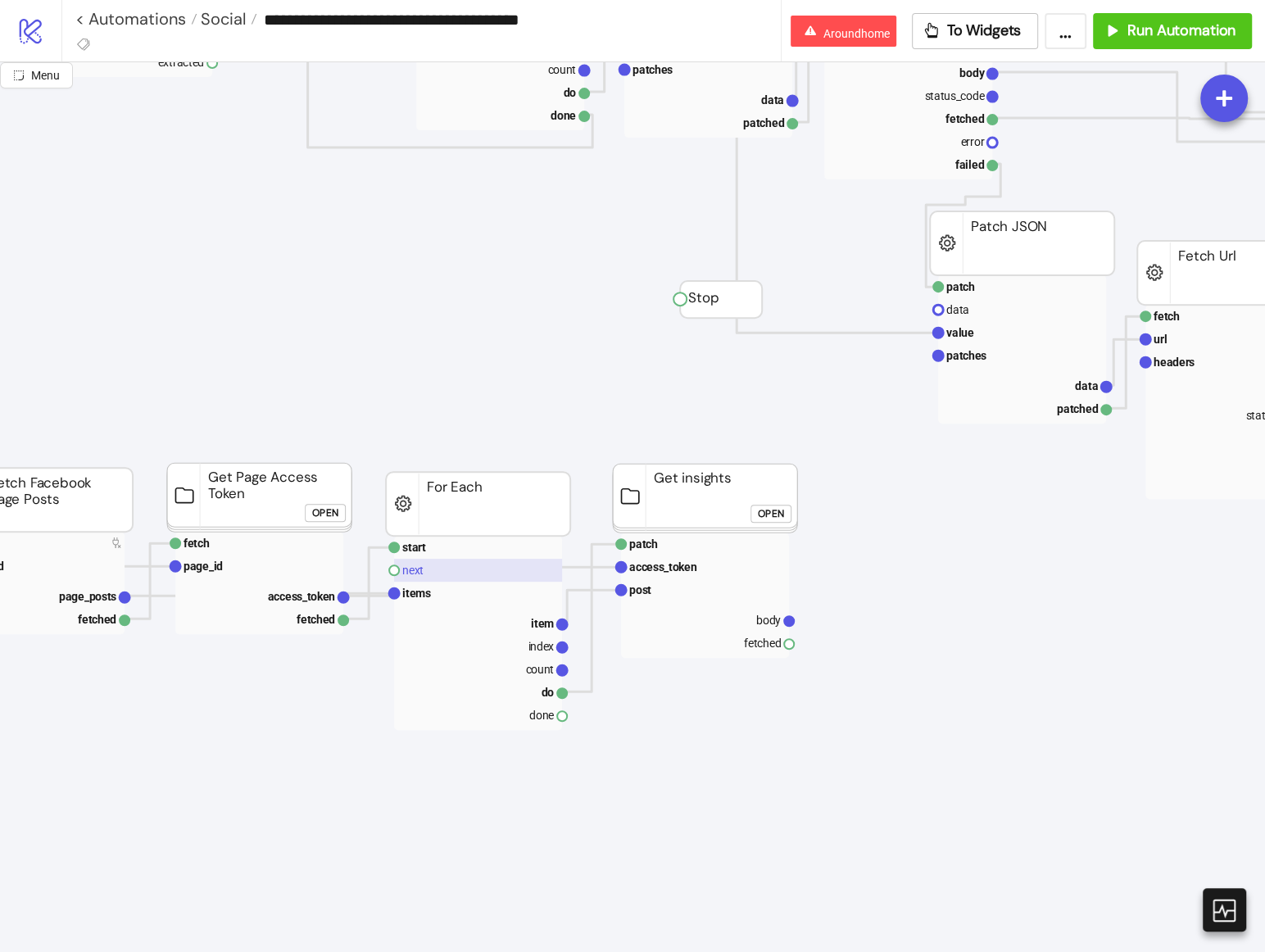 click 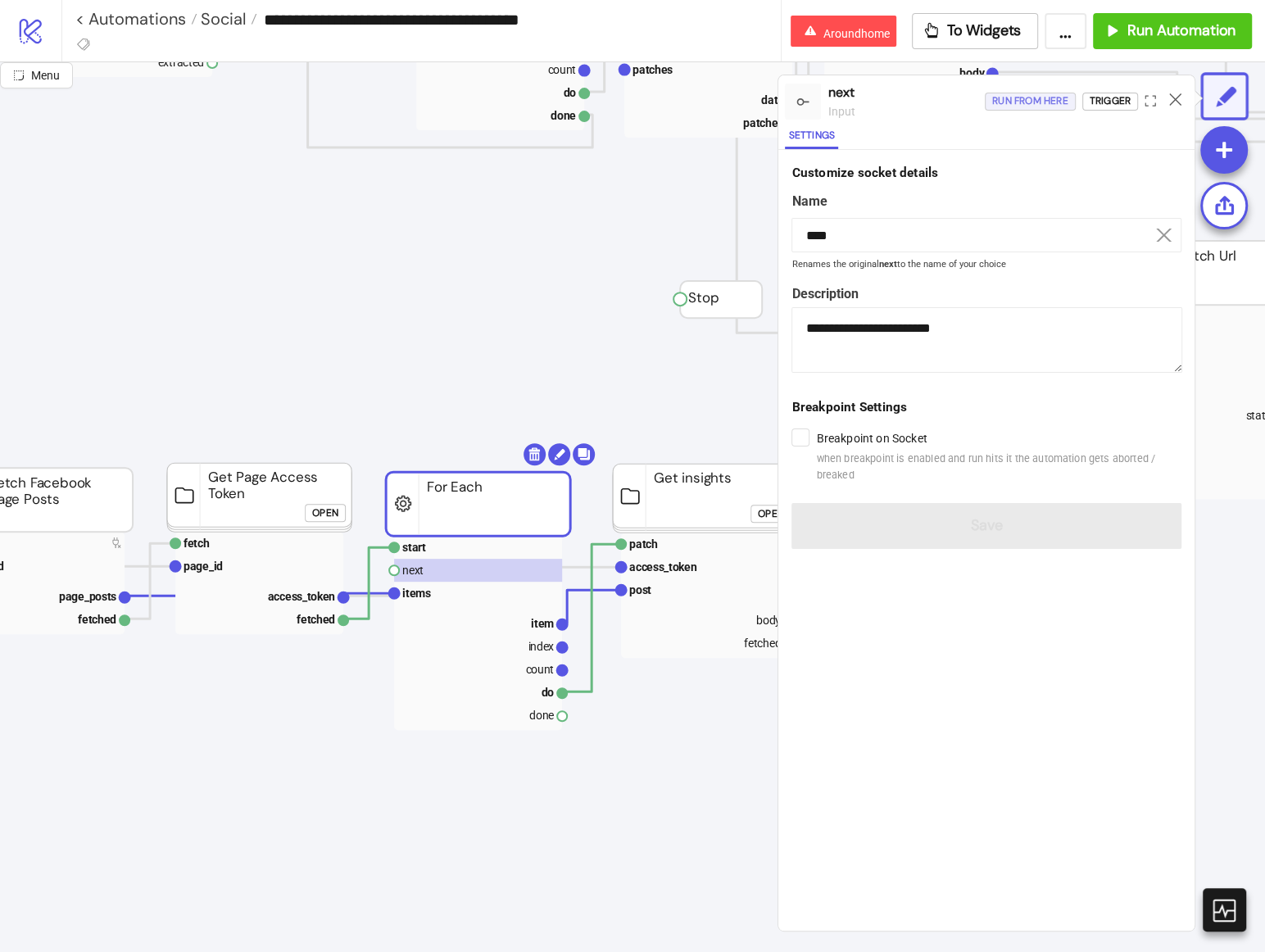 click on "Run from here" at bounding box center (1030, 101) 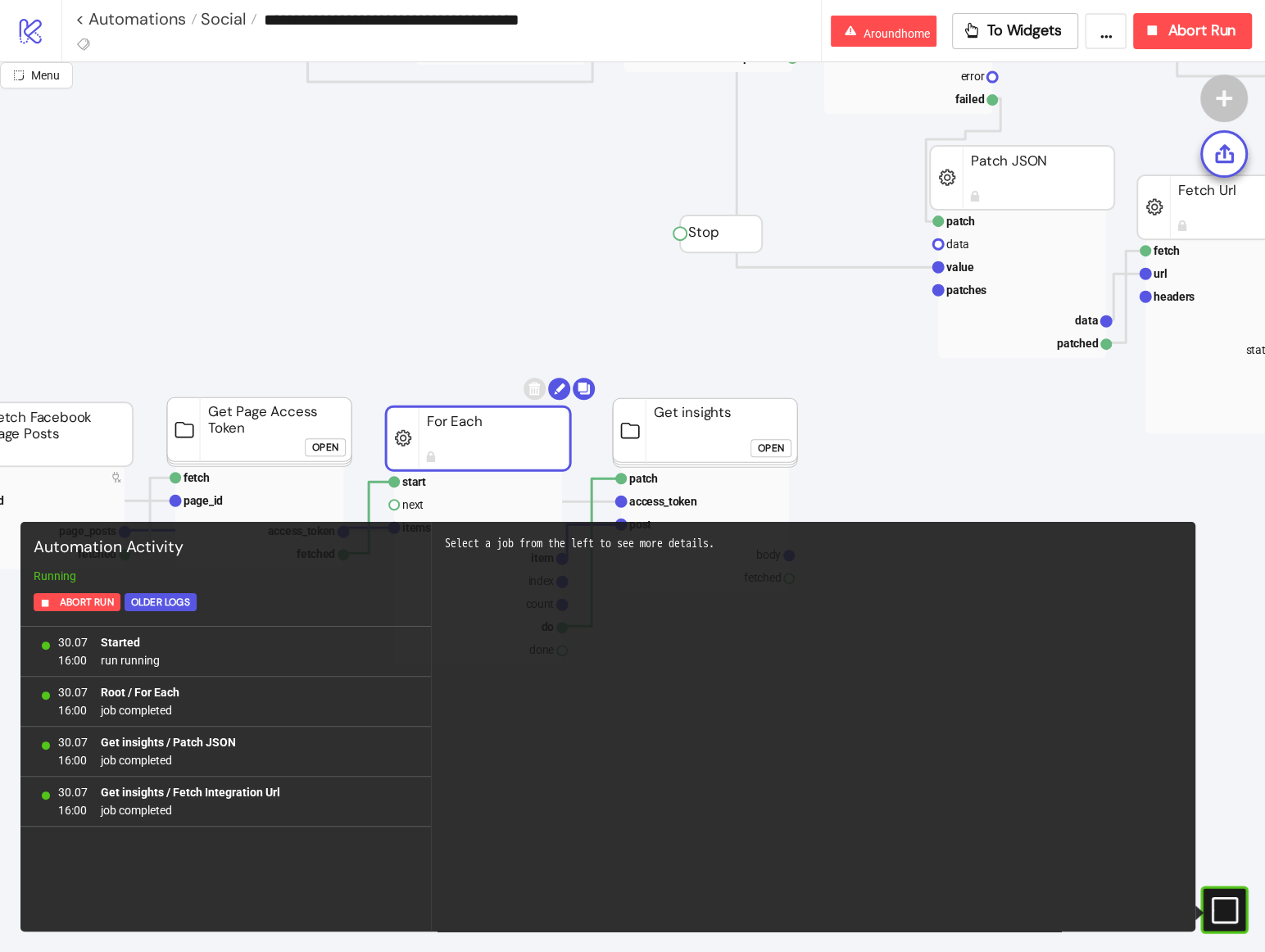 scroll, scrollTop: 497, scrollLeft: 273, axis: both 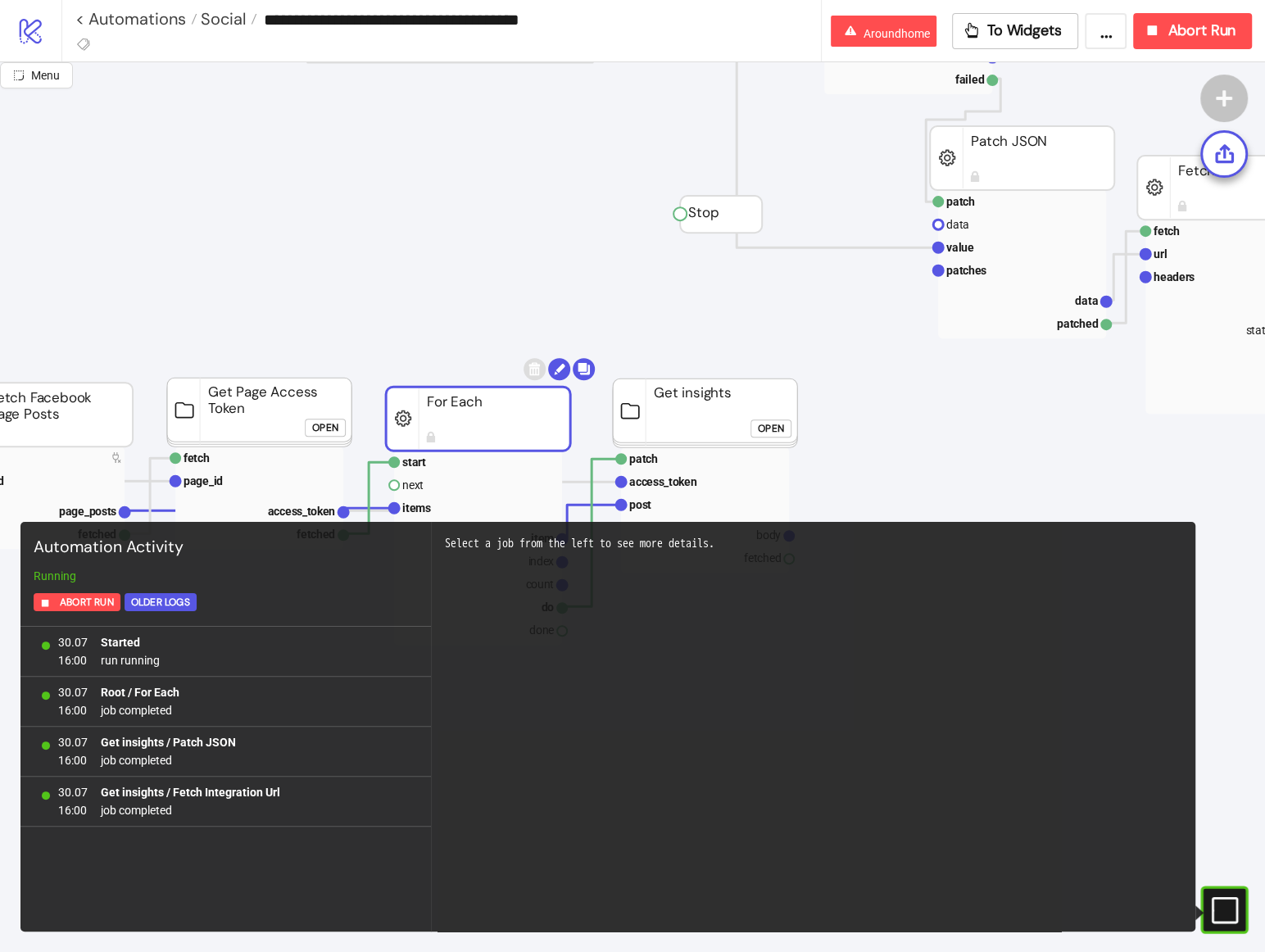 click on "Open" 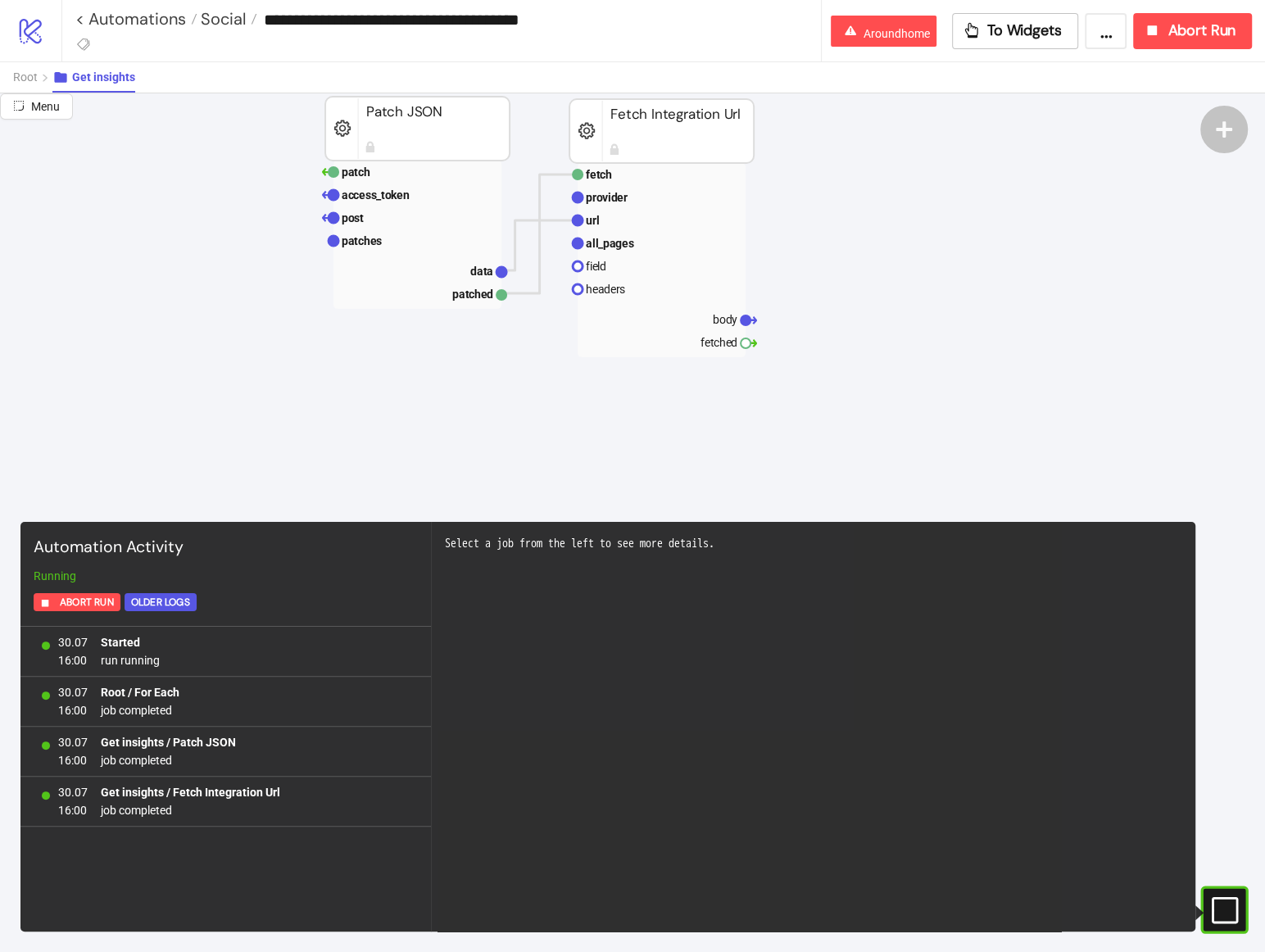 scroll, scrollTop: 0, scrollLeft: 0, axis: both 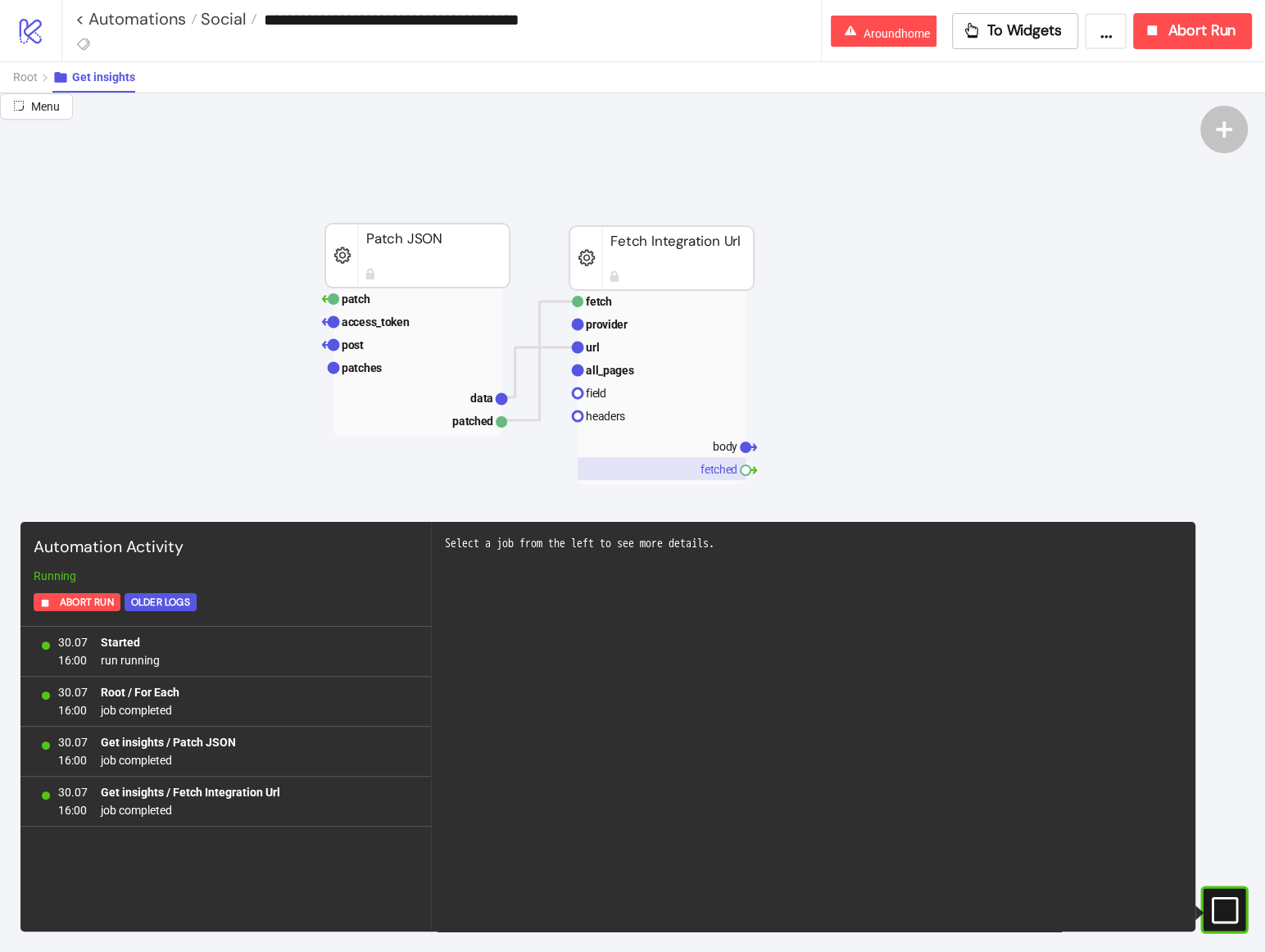 click 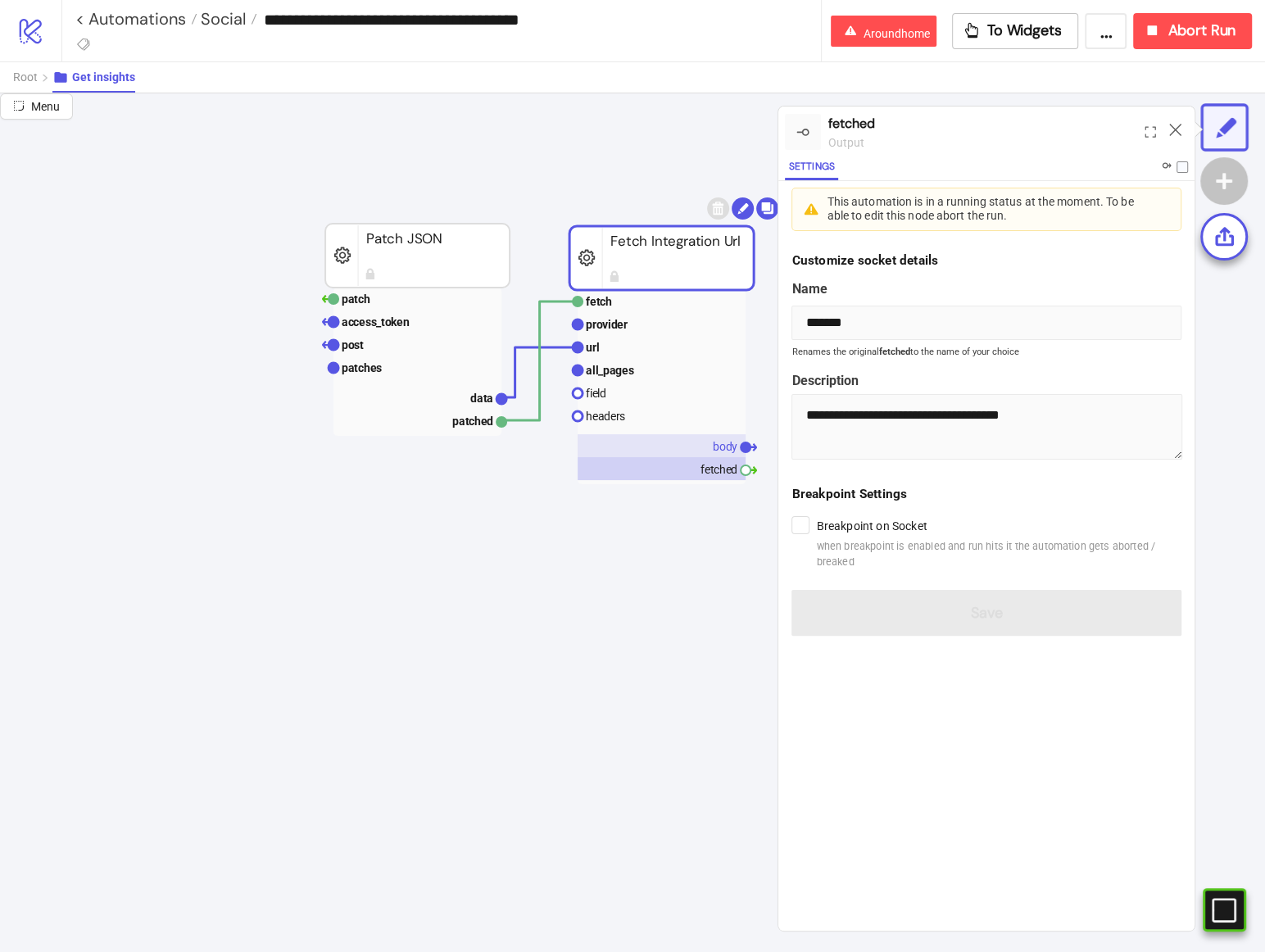 click 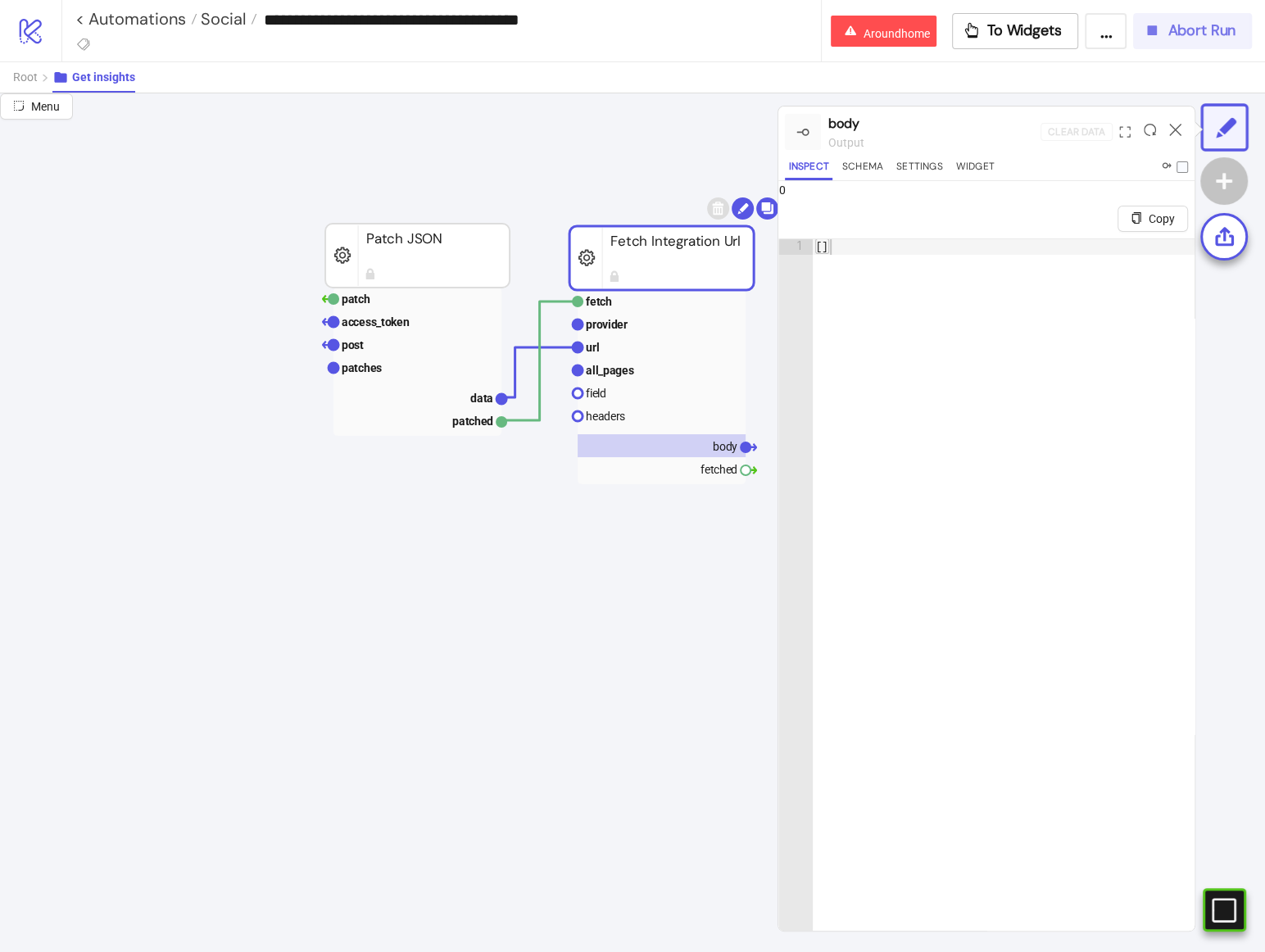 click on "Abort Run" at bounding box center [1201, 30] 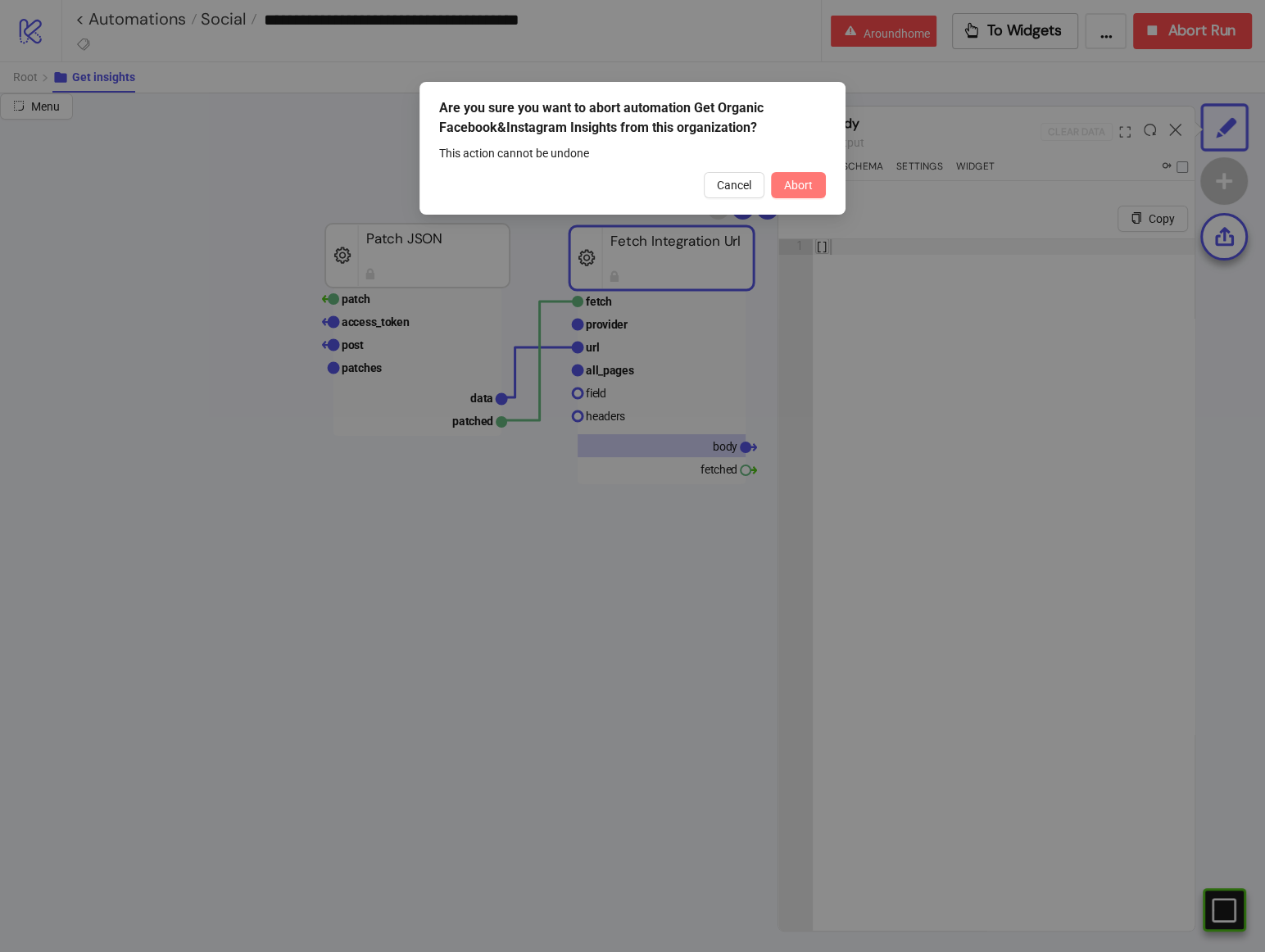click on "Abort" at bounding box center [798, 185] 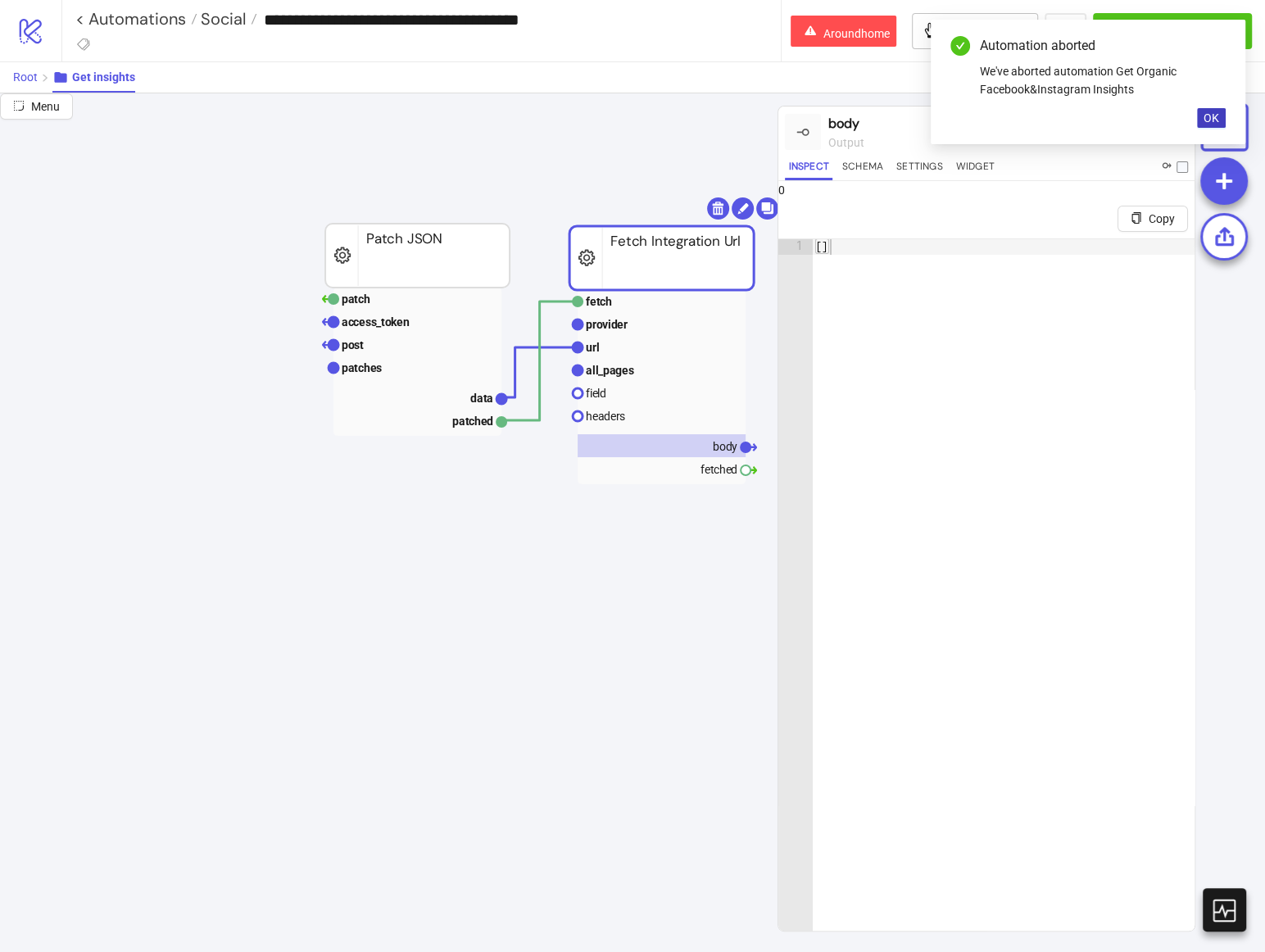click on "Root" at bounding box center (25, 77) 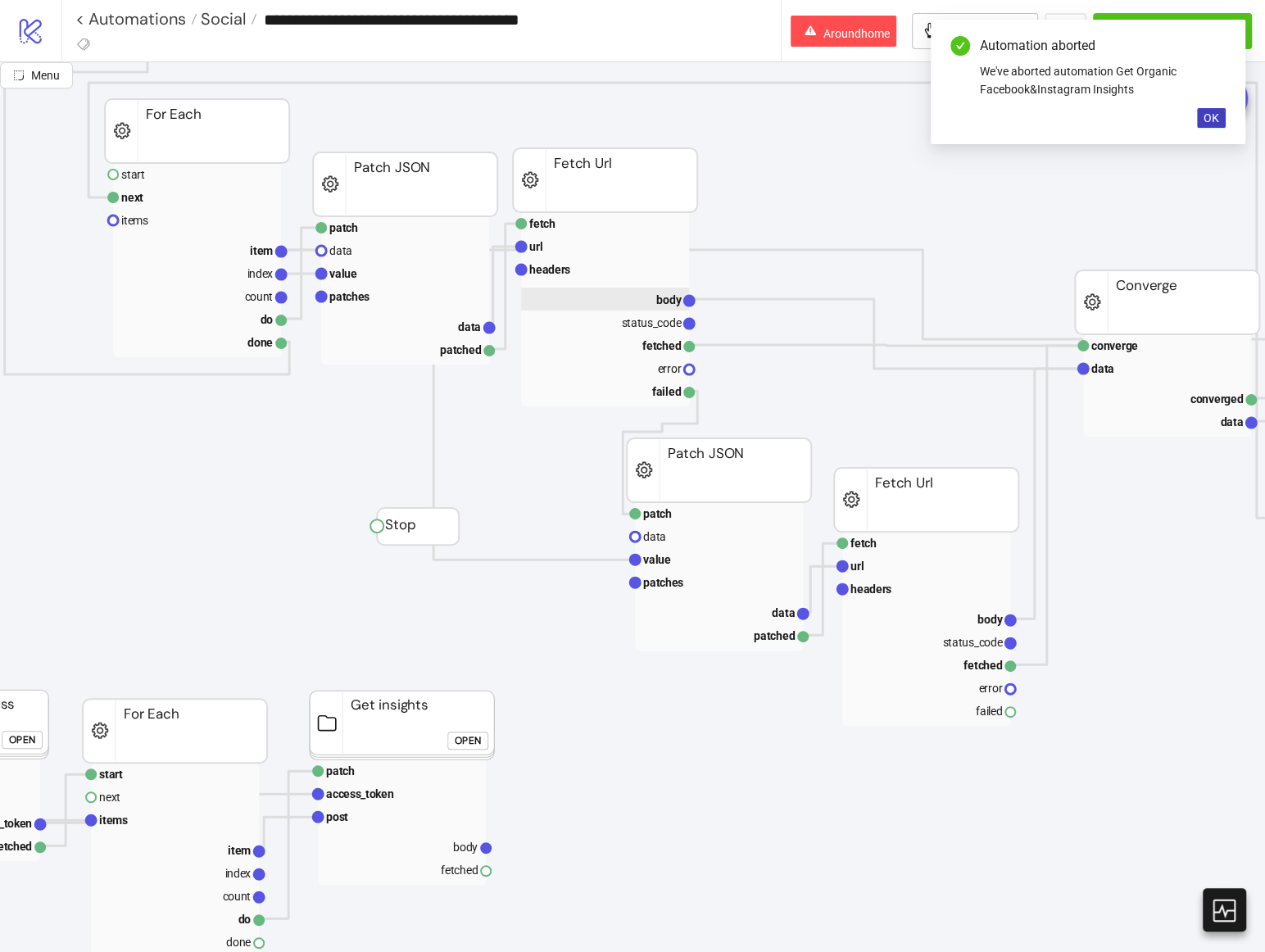 scroll, scrollTop: 481, scrollLeft: 576, axis: both 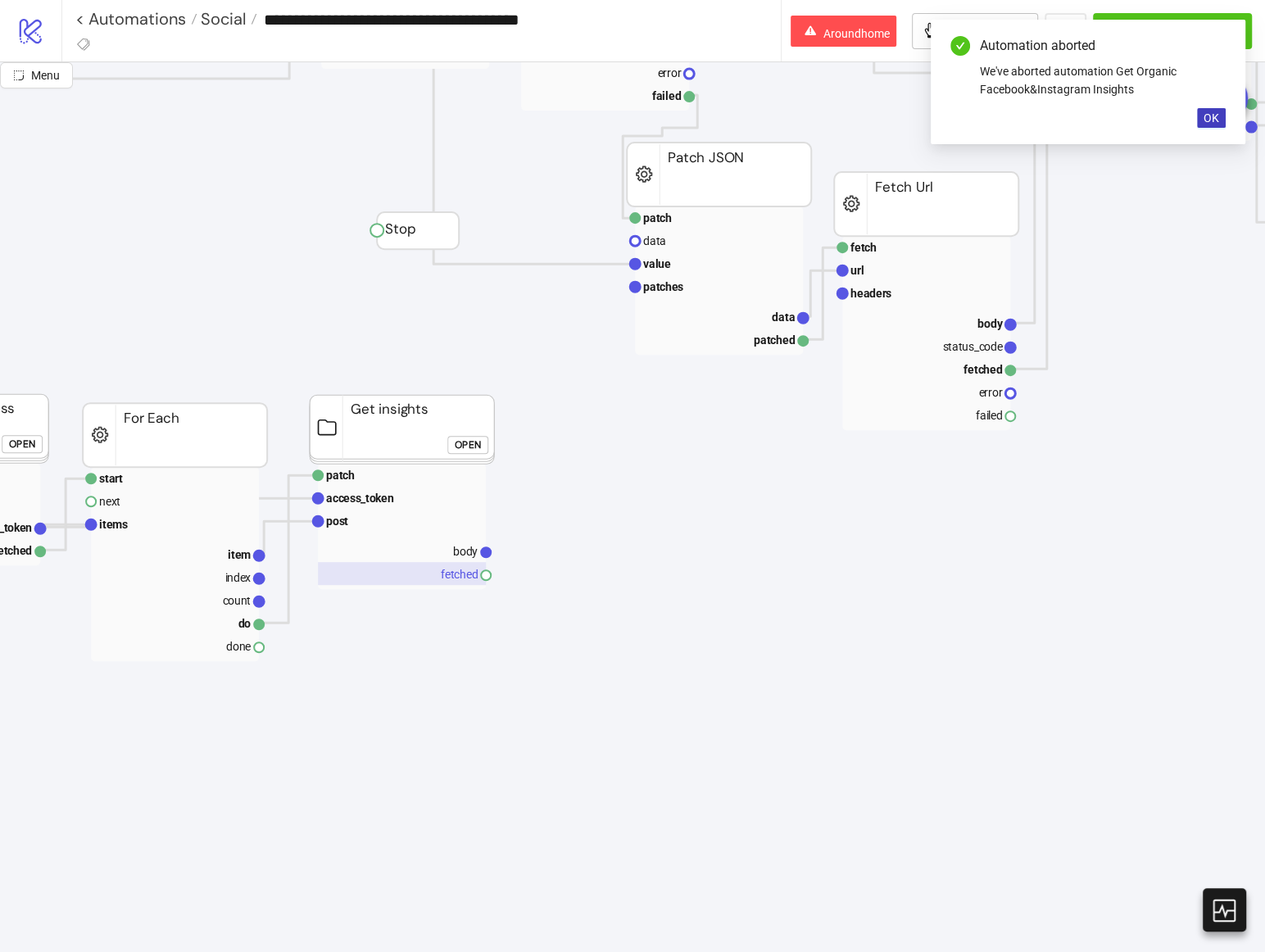 click 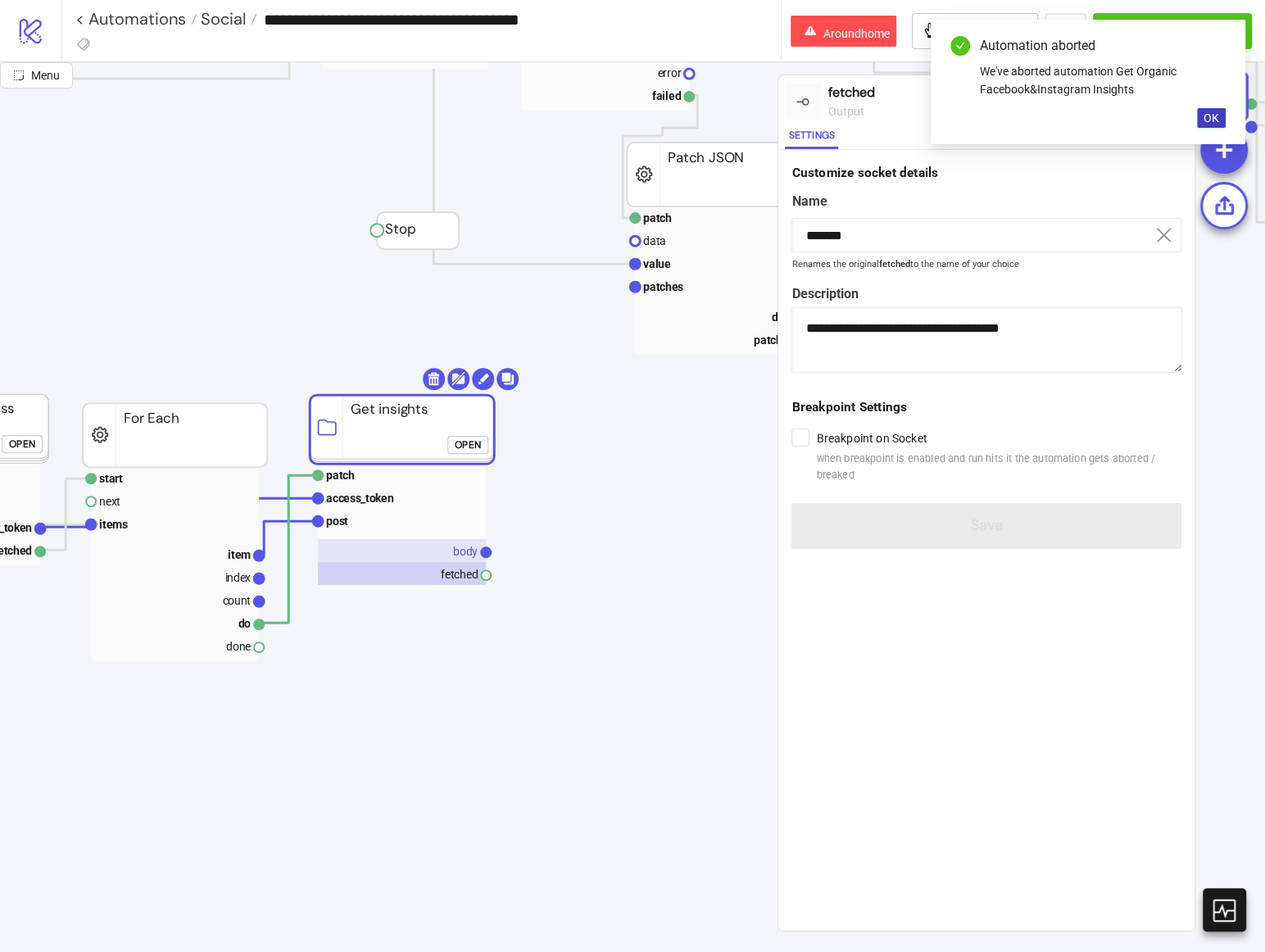 click 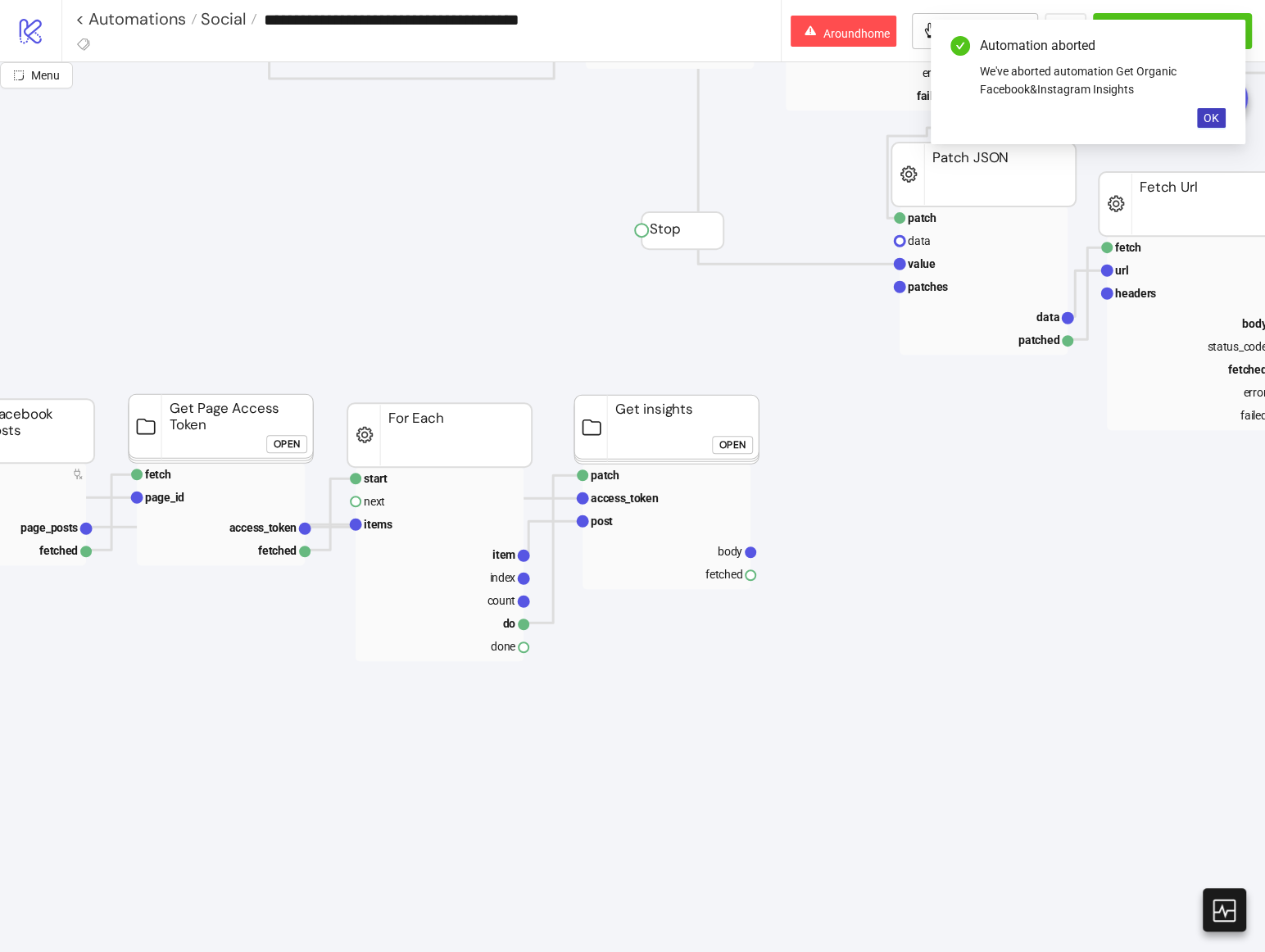scroll, scrollTop: 481, scrollLeft: 321, axis: both 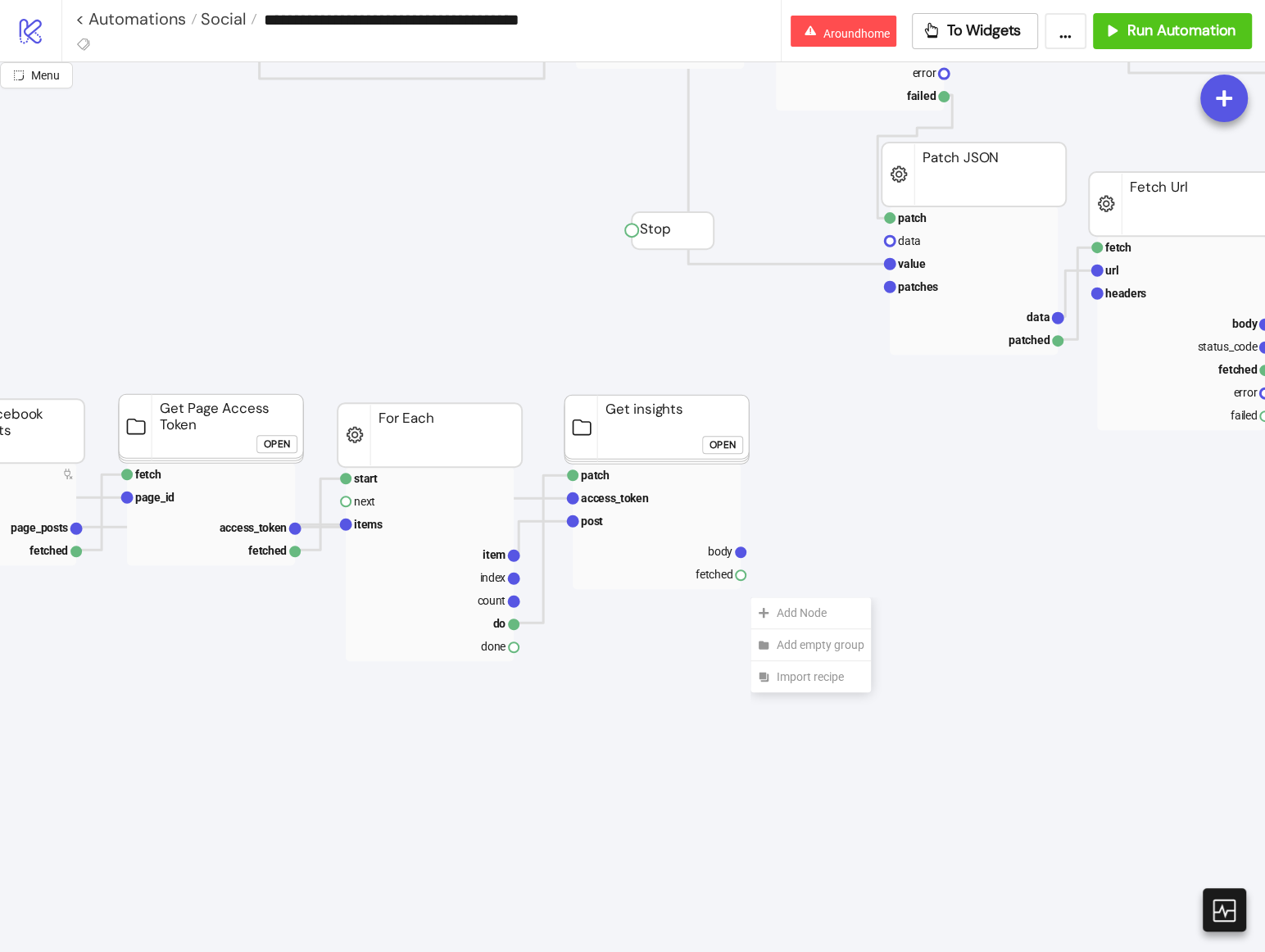 click on "Add Node" 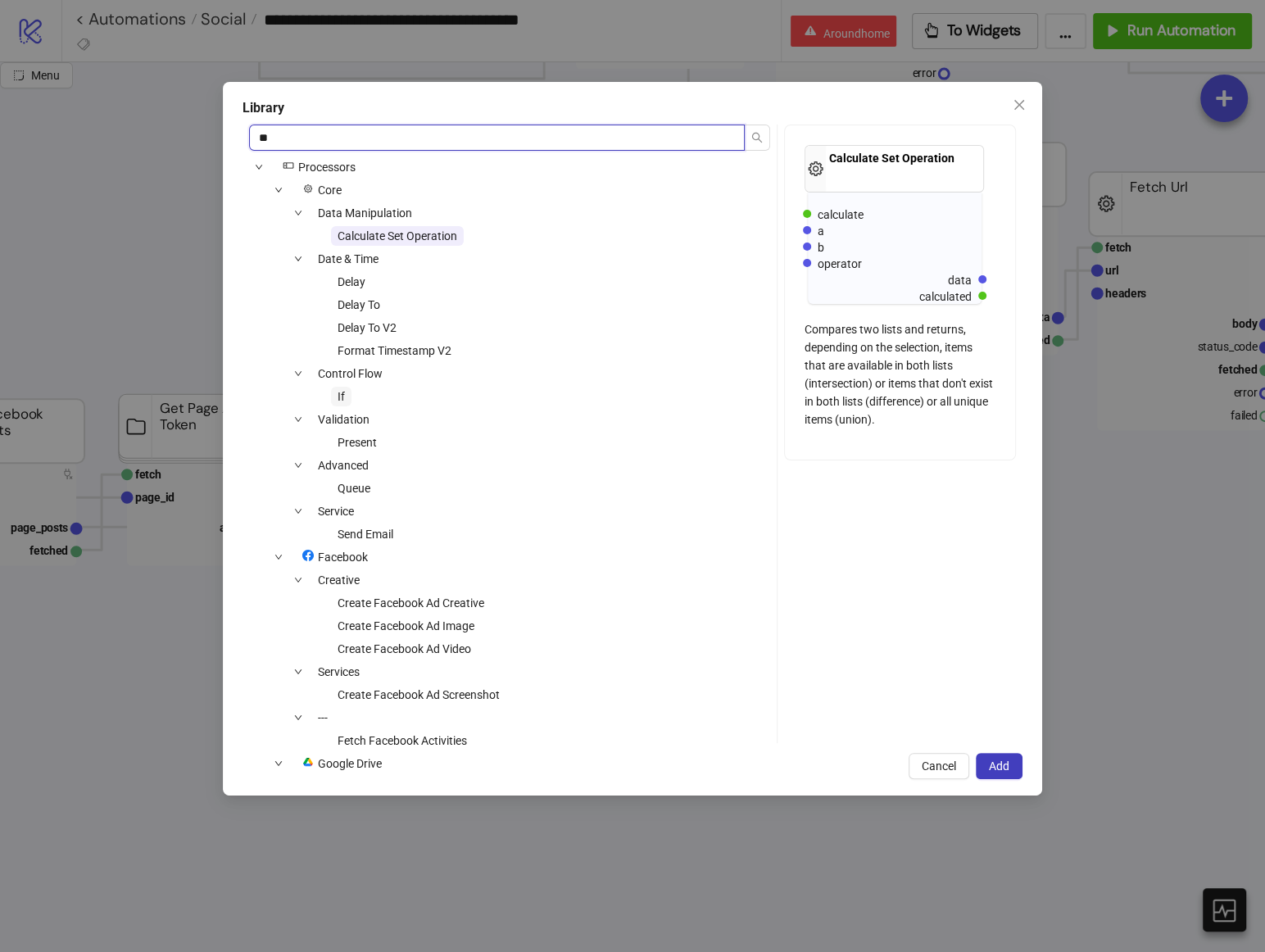 type on "**" 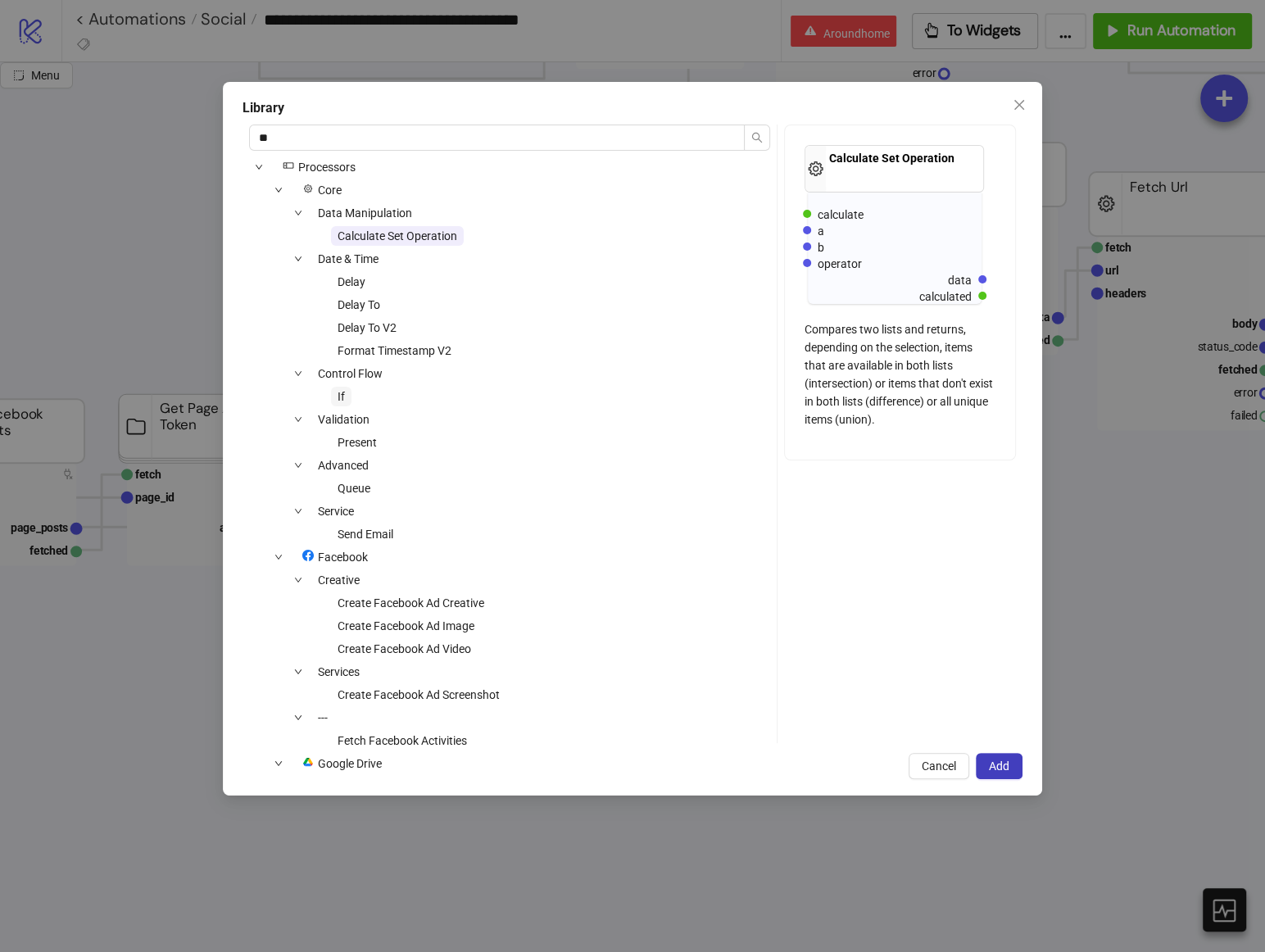 click on "If" at bounding box center (341, 397) 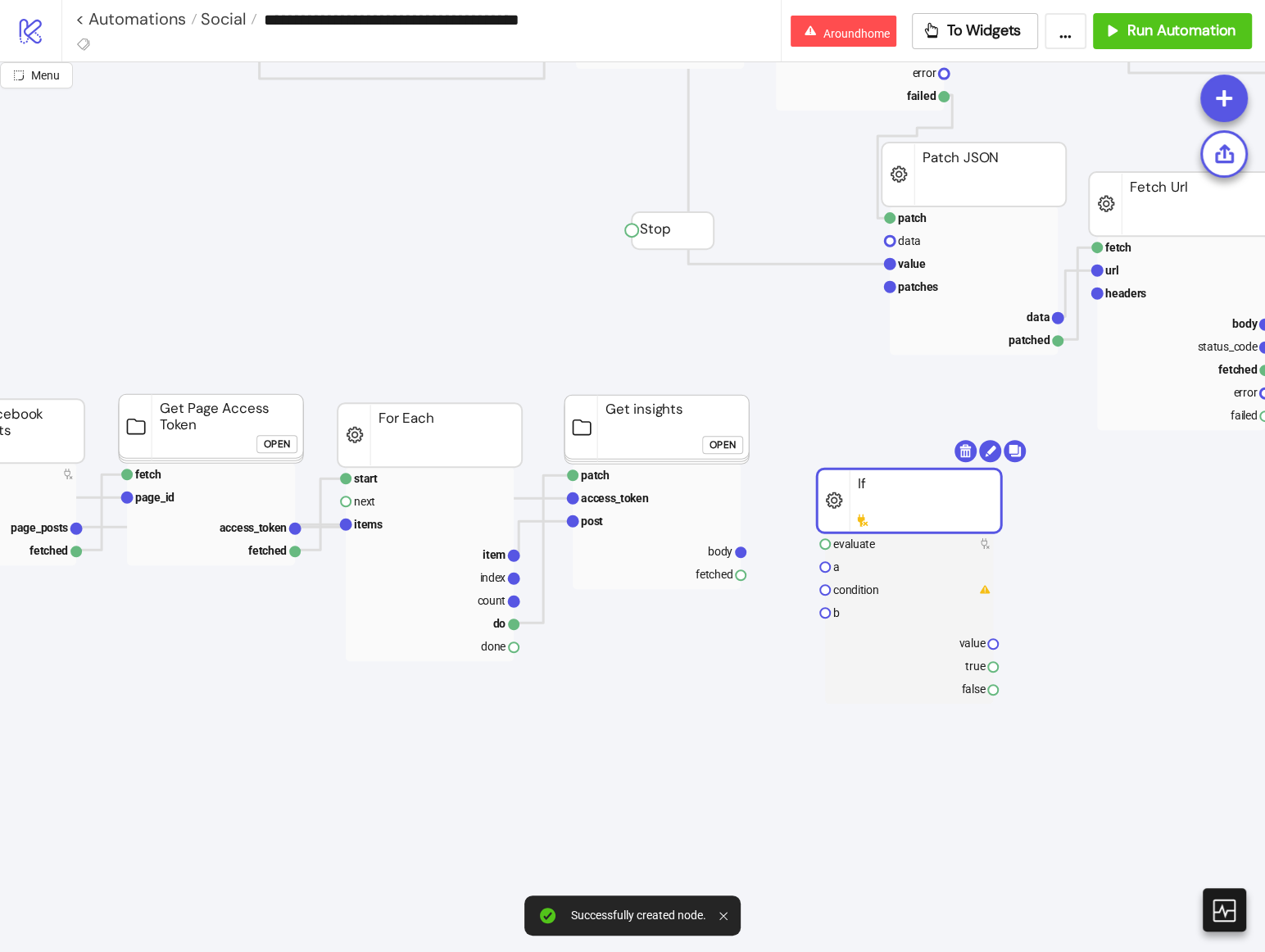 drag, startPoint x: 779, startPoint y: 621, endPoint x: 846, endPoint y: 493, distance: 144.47491 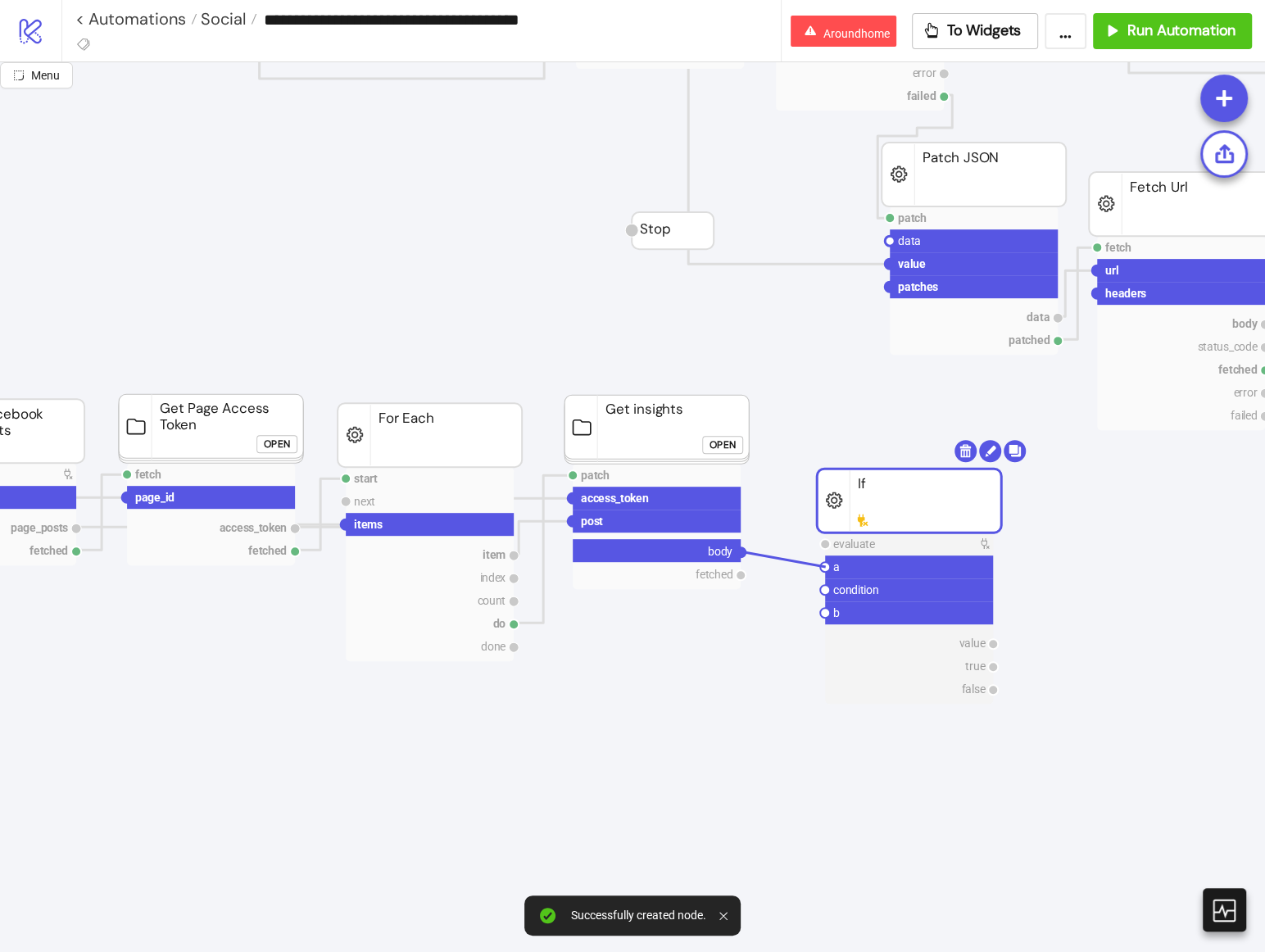drag, startPoint x: 740, startPoint y: 550, endPoint x: 825, endPoint y: 566, distance: 86.49277 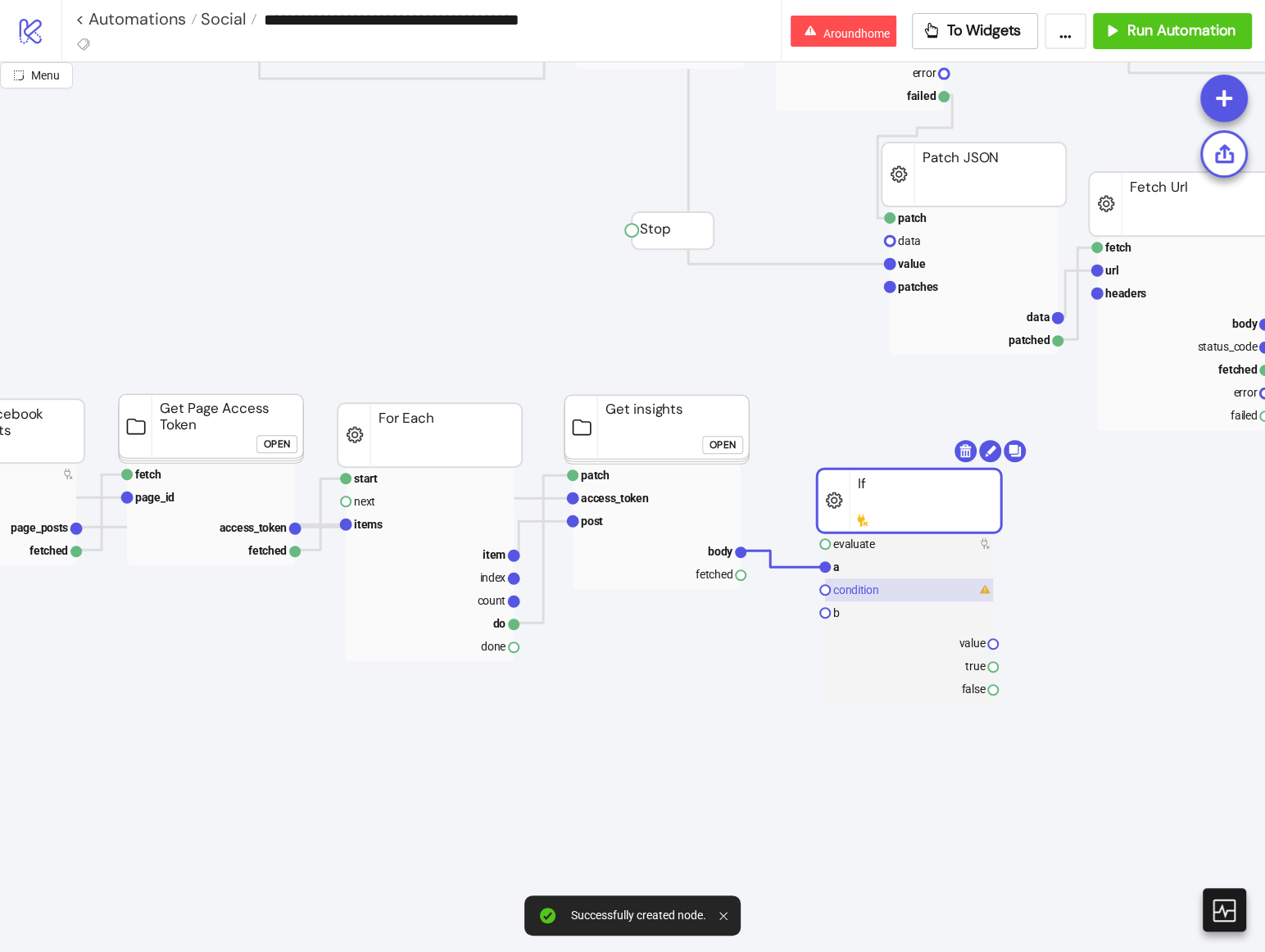 click on "condition" 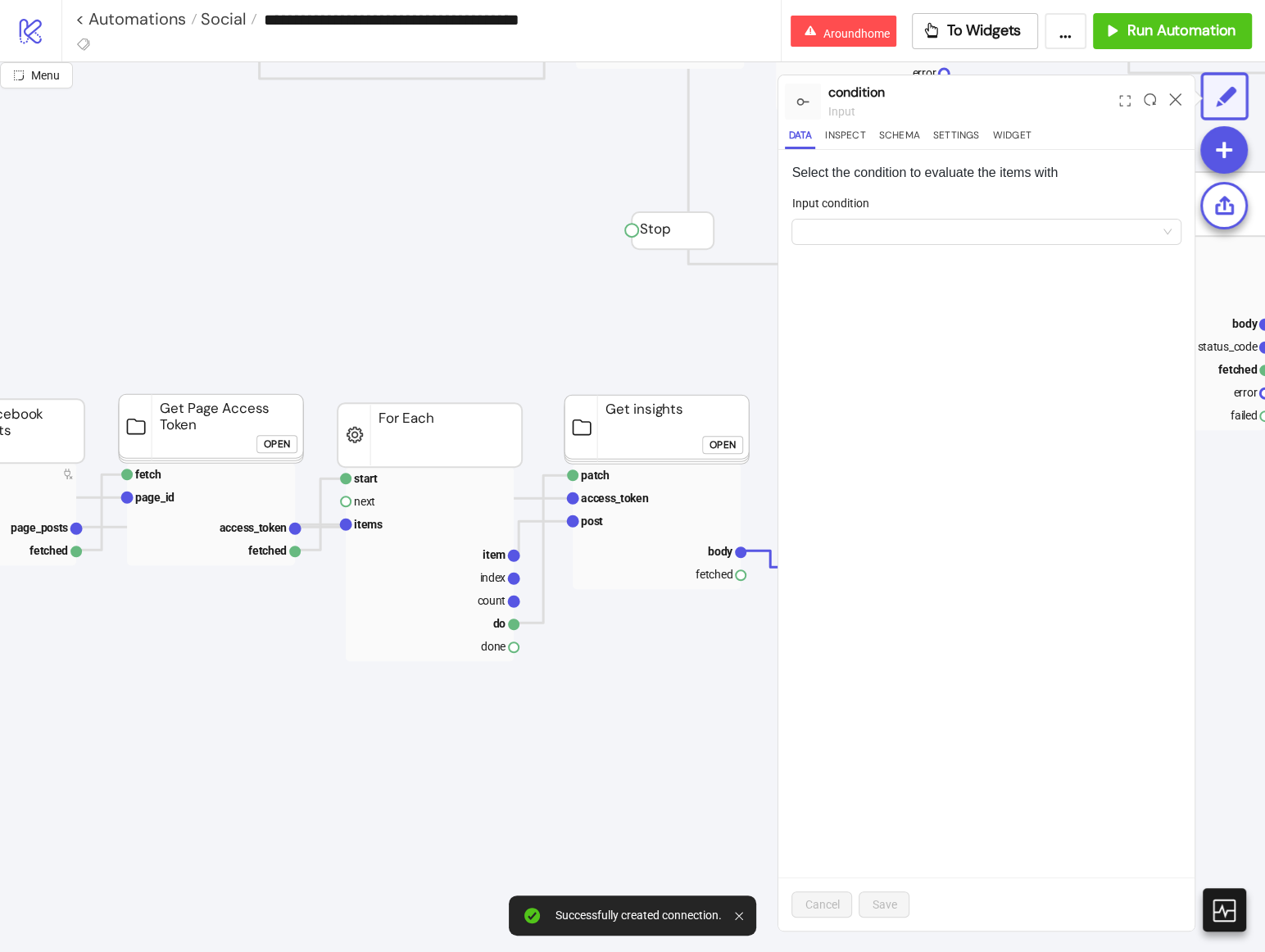drag, startPoint x: 856, startPoint y: 191, endPoint x: 856, endPoint y: 206, distance: 15 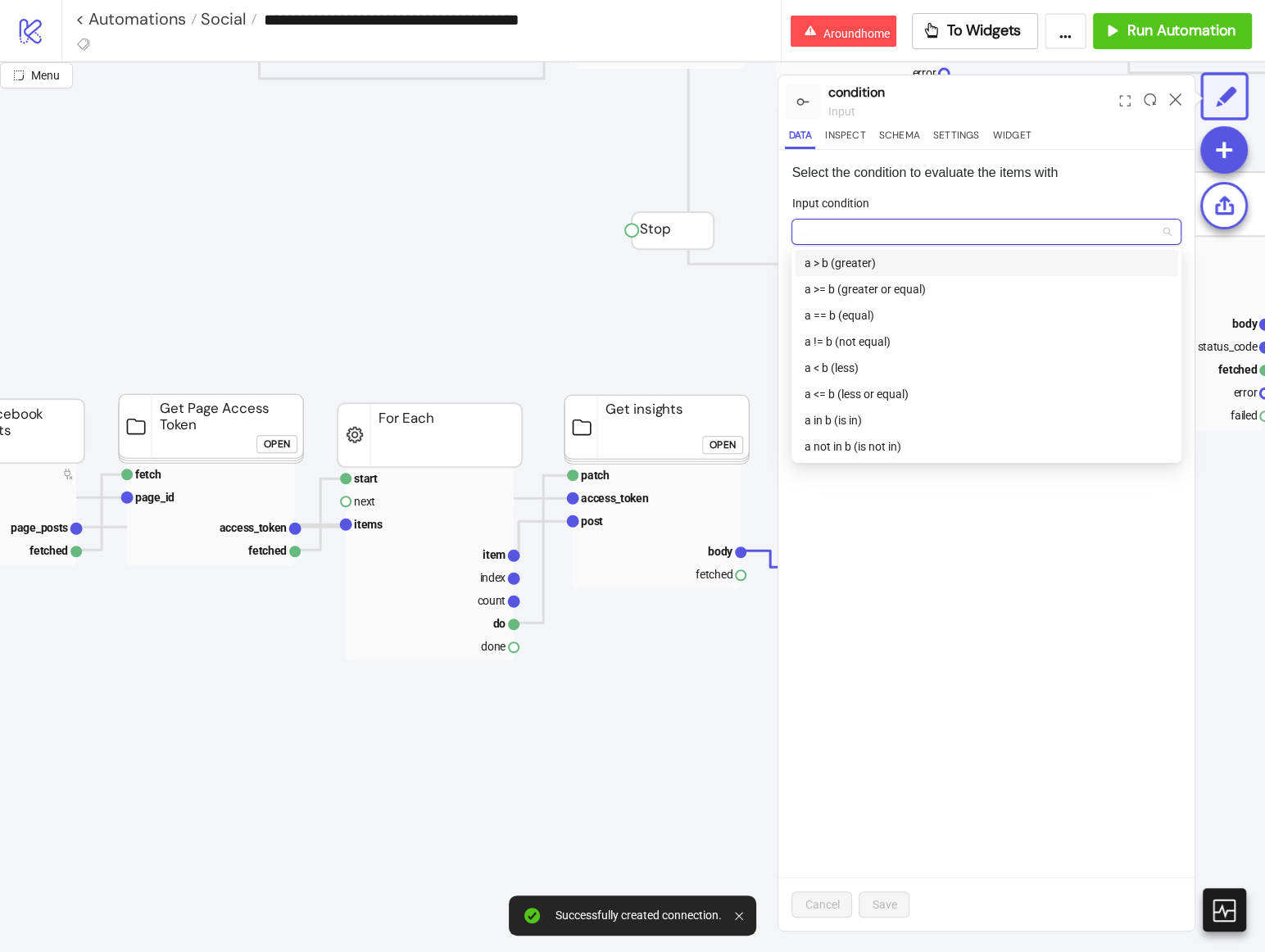 click on "Input condition" at bounding box center (979, 232) 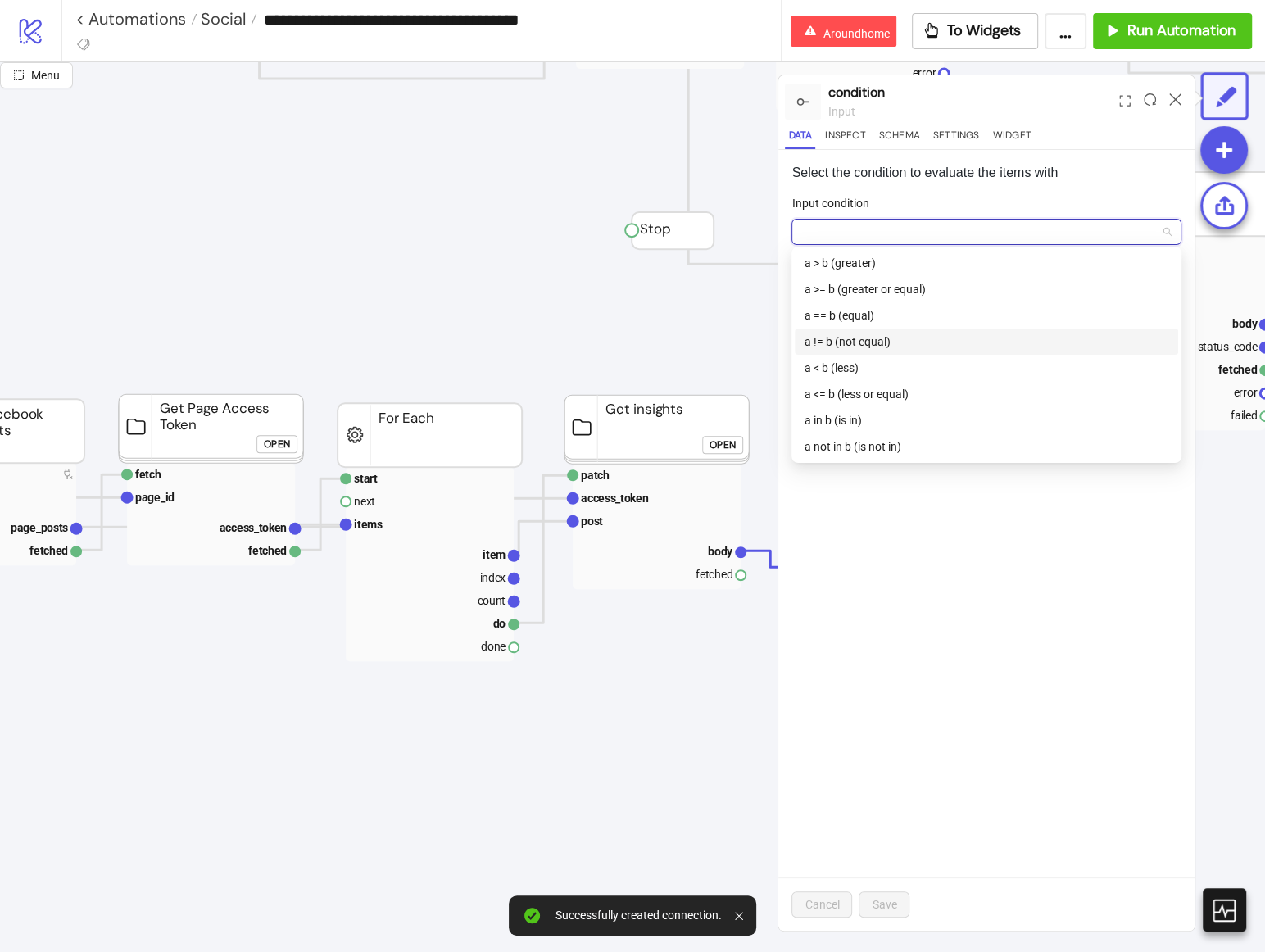 click on "a != b (not equal)" at bounding box center [986, 342] 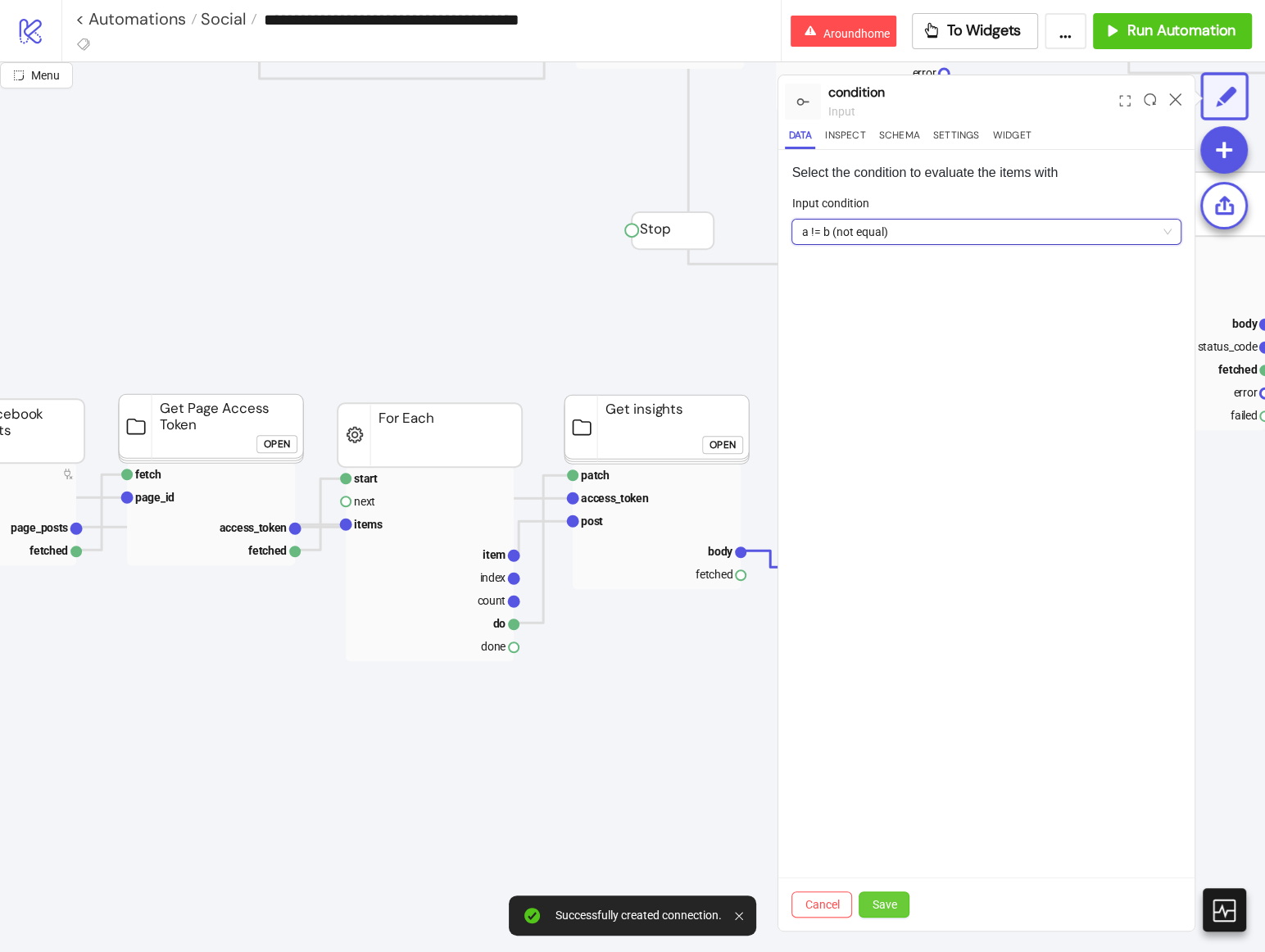 click on "Save" at bounding box center [884, 904] 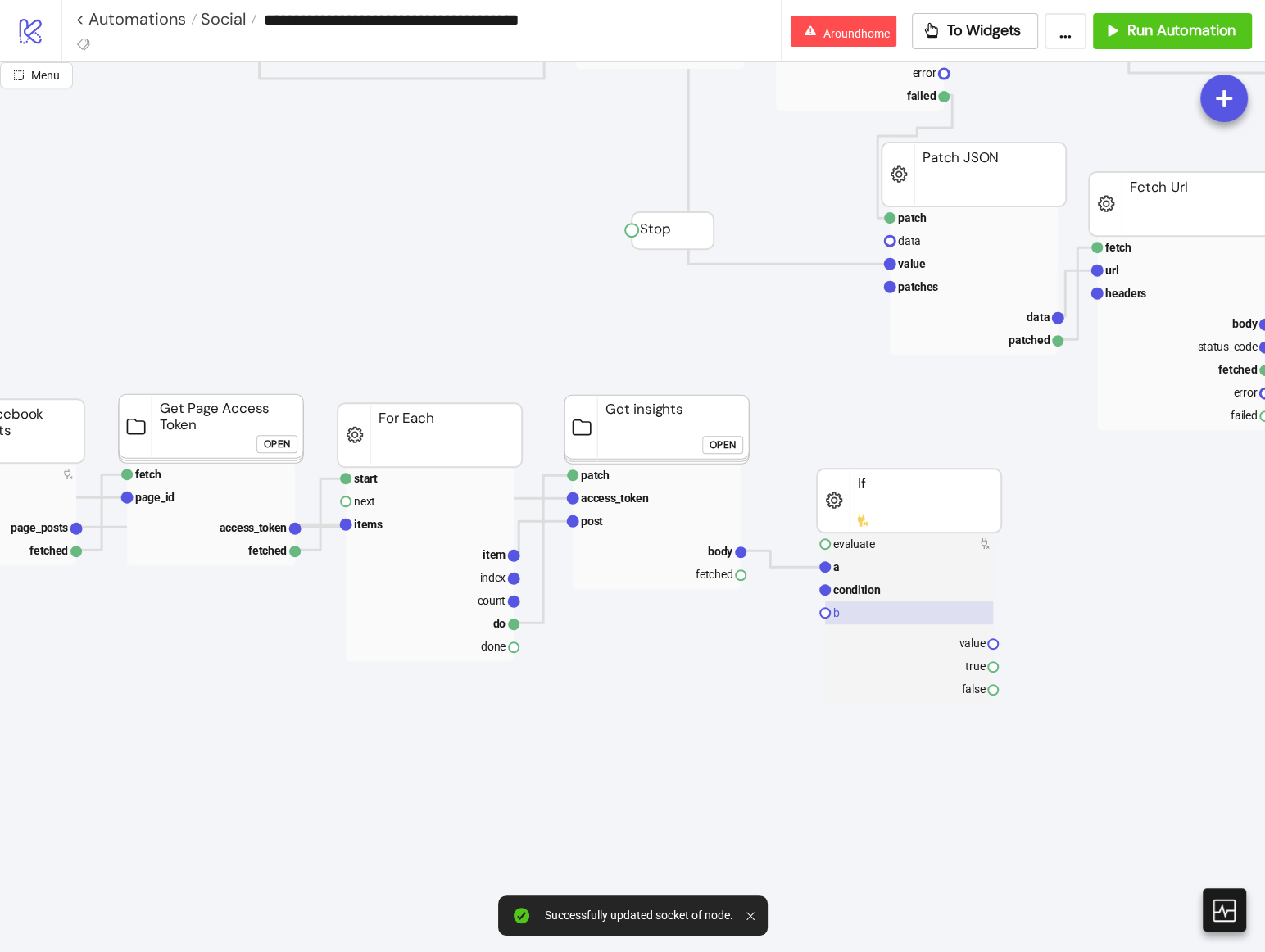 click 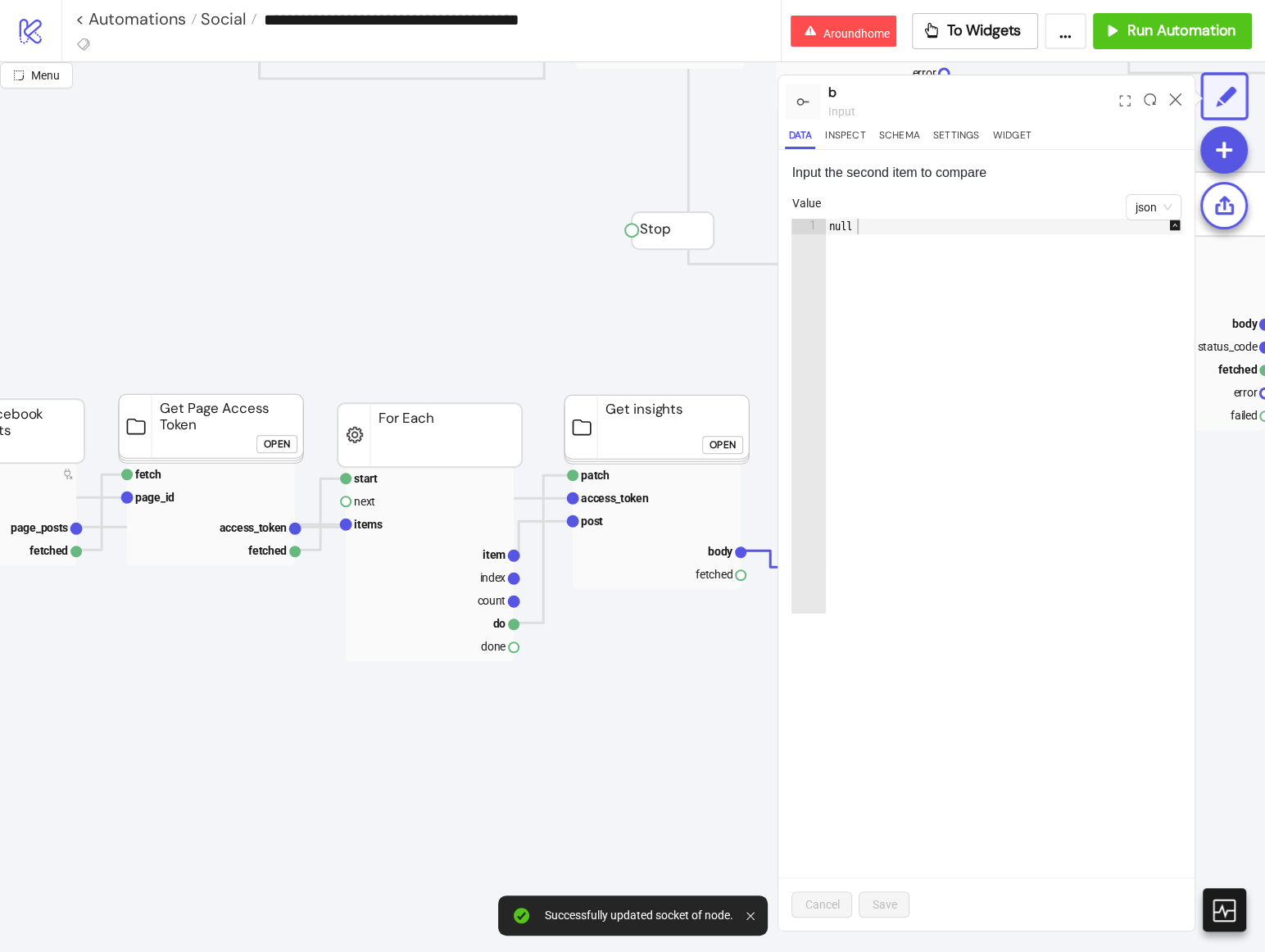 type on "****" 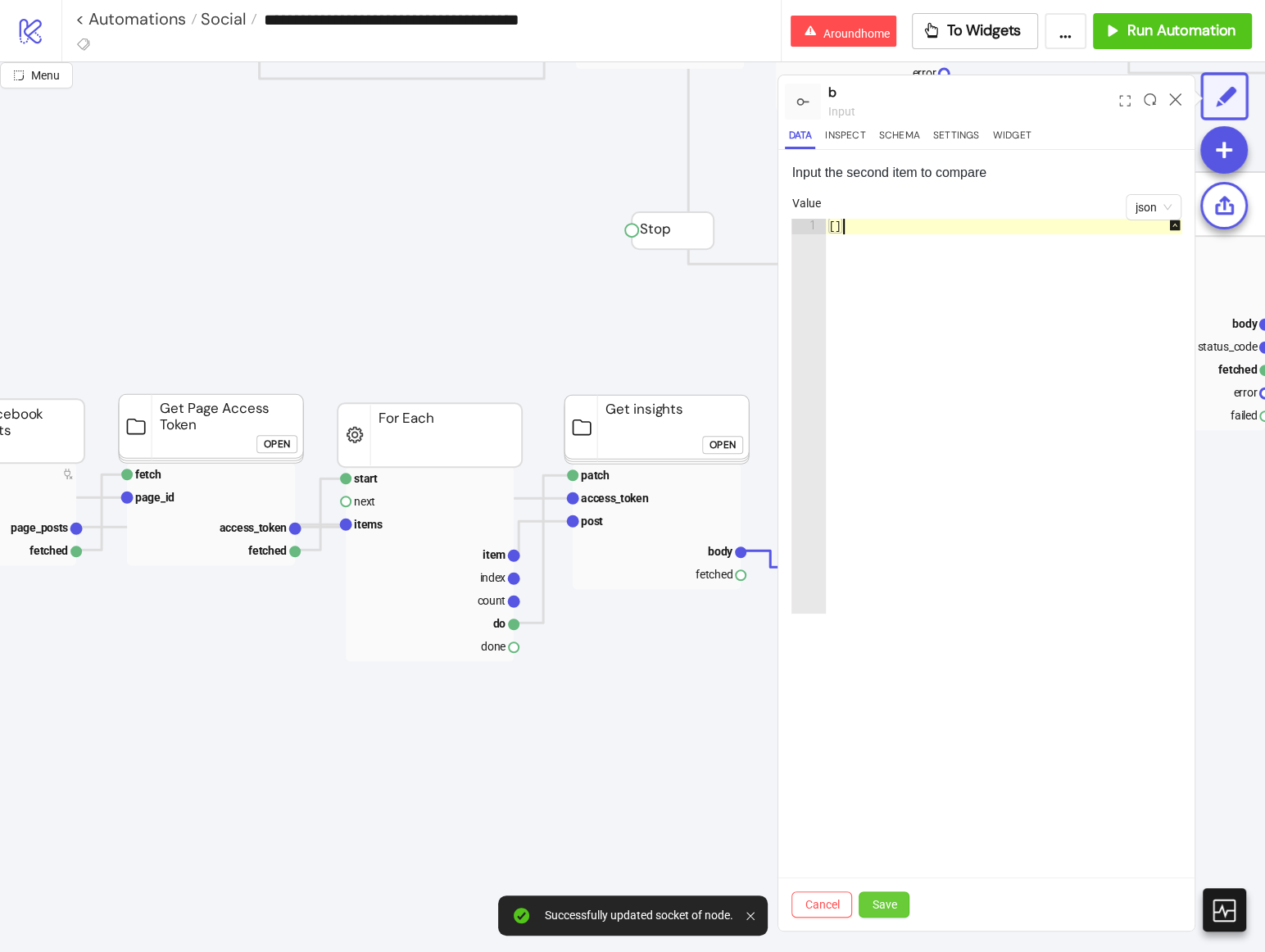 type on "**" 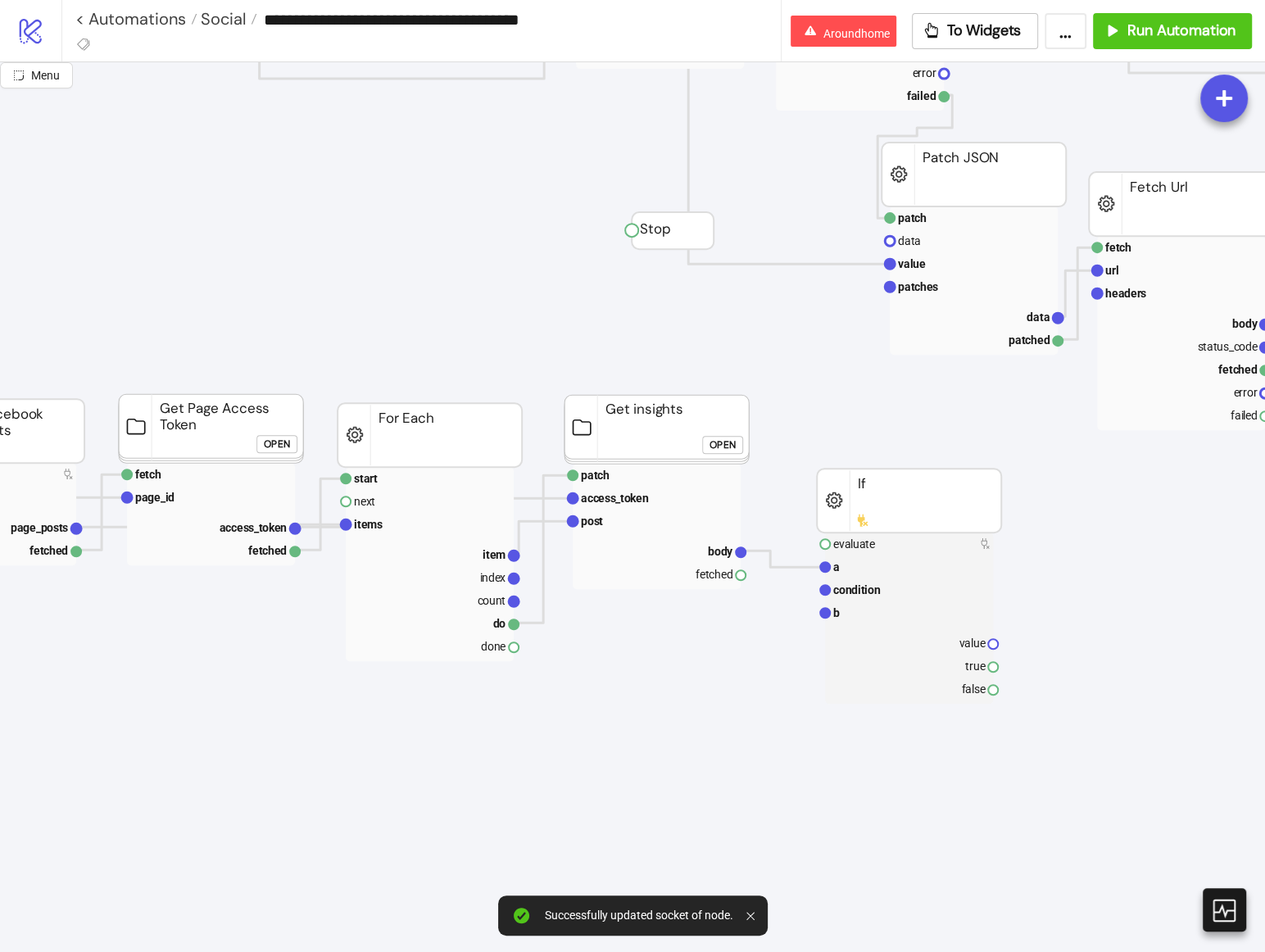 click on "Start Stop extract data pointer default_value data extracted Extract start next items item index count do done For Each patch data value patches data patched Patch JSON append spreadsheet_id range rows appended platform/google_sheets Append Google Sheets Spreadsheet Rows map data schema mapping add_header rows mapped Map Any to Table Rows patch data value patches data patched Patch JSON fetch url headers body status_code fetched error failed Fetch Url patch data value patches data patched Patch JSON fetch url headers body status_code fetched error failed Fetch Url converge data converged data Converge extract data pointer default_value data extracted Extract page_id page_id Select Facebook Page Id start next items item index count do done For Each fetch page_id page_posts fetched Fetch Facebook Page Posts start time weekdays delayed Delay To clear spreadsheet_id range cleared platform/google_sheets Clear Google Sheets Spreadsheet Rows fetch url headers body status_code fetched Fetch Url start list done Open a" 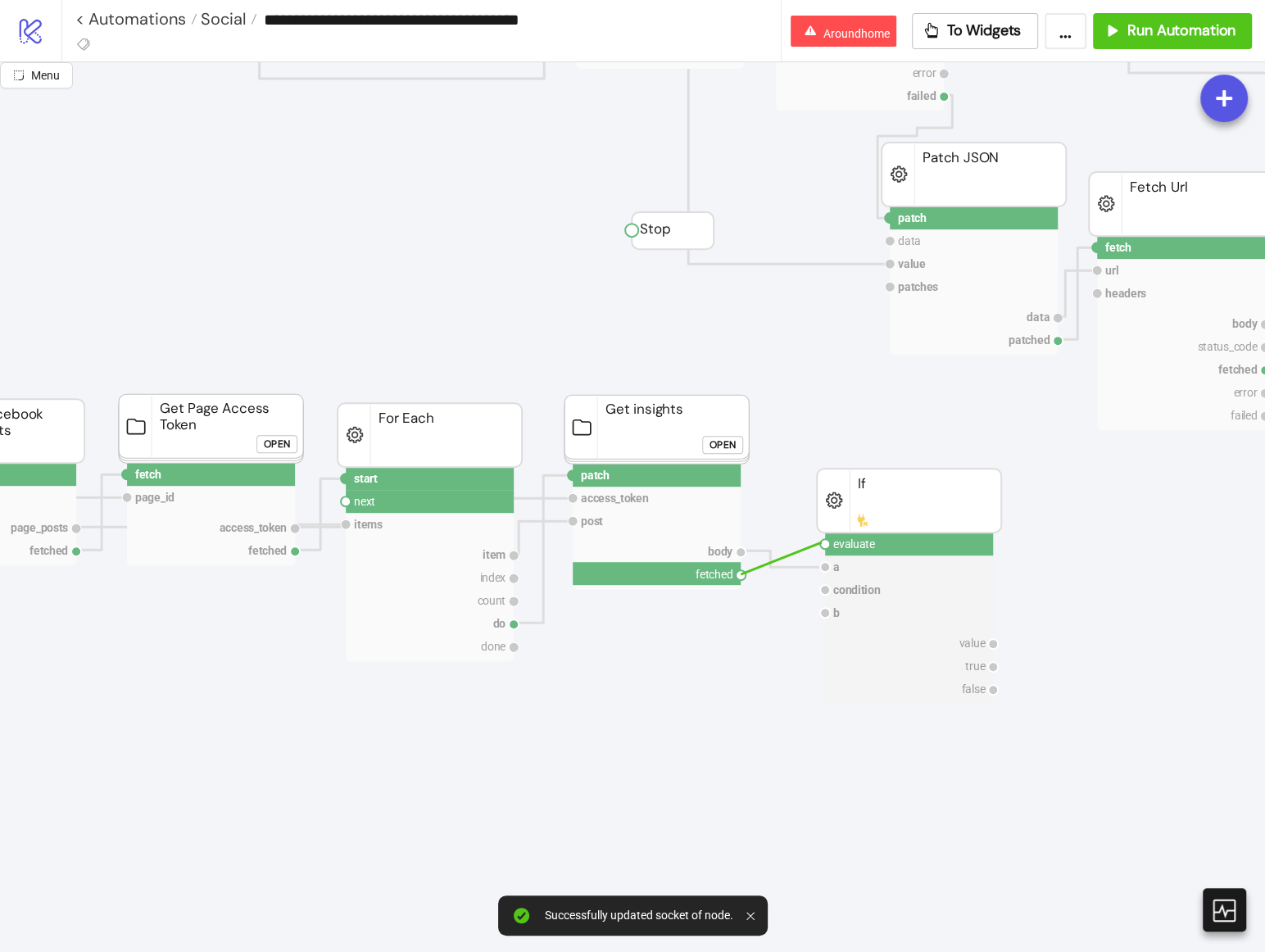 drag, startPoint x: 742, startPoint y: 573, endPoint x: 822, endPoint y: 541, distance: 86.16264 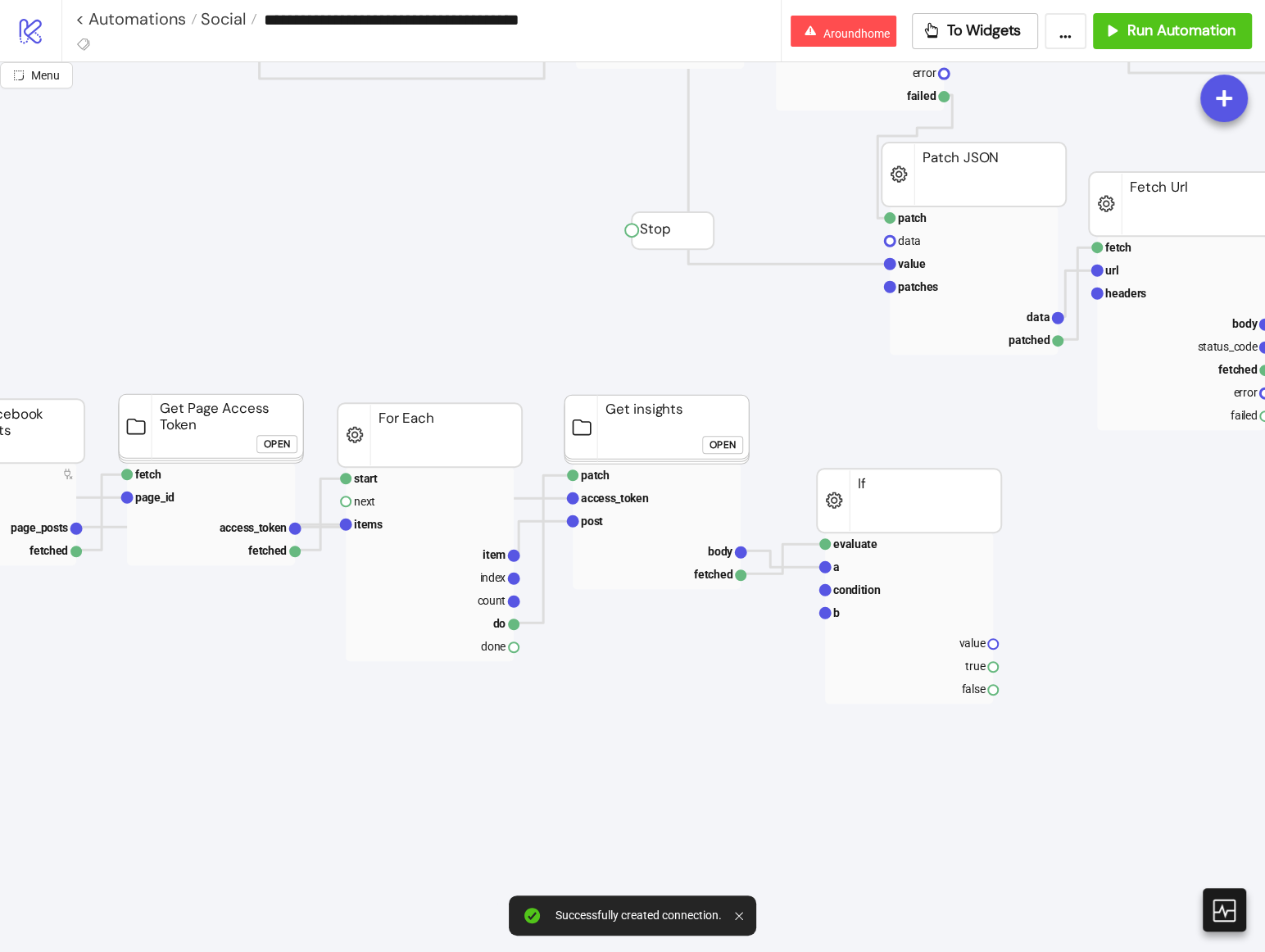 drag, startPoint x: 863, startPoint y: 500, endPoint x: 860, endPoint y: 492, distance: 8.544004 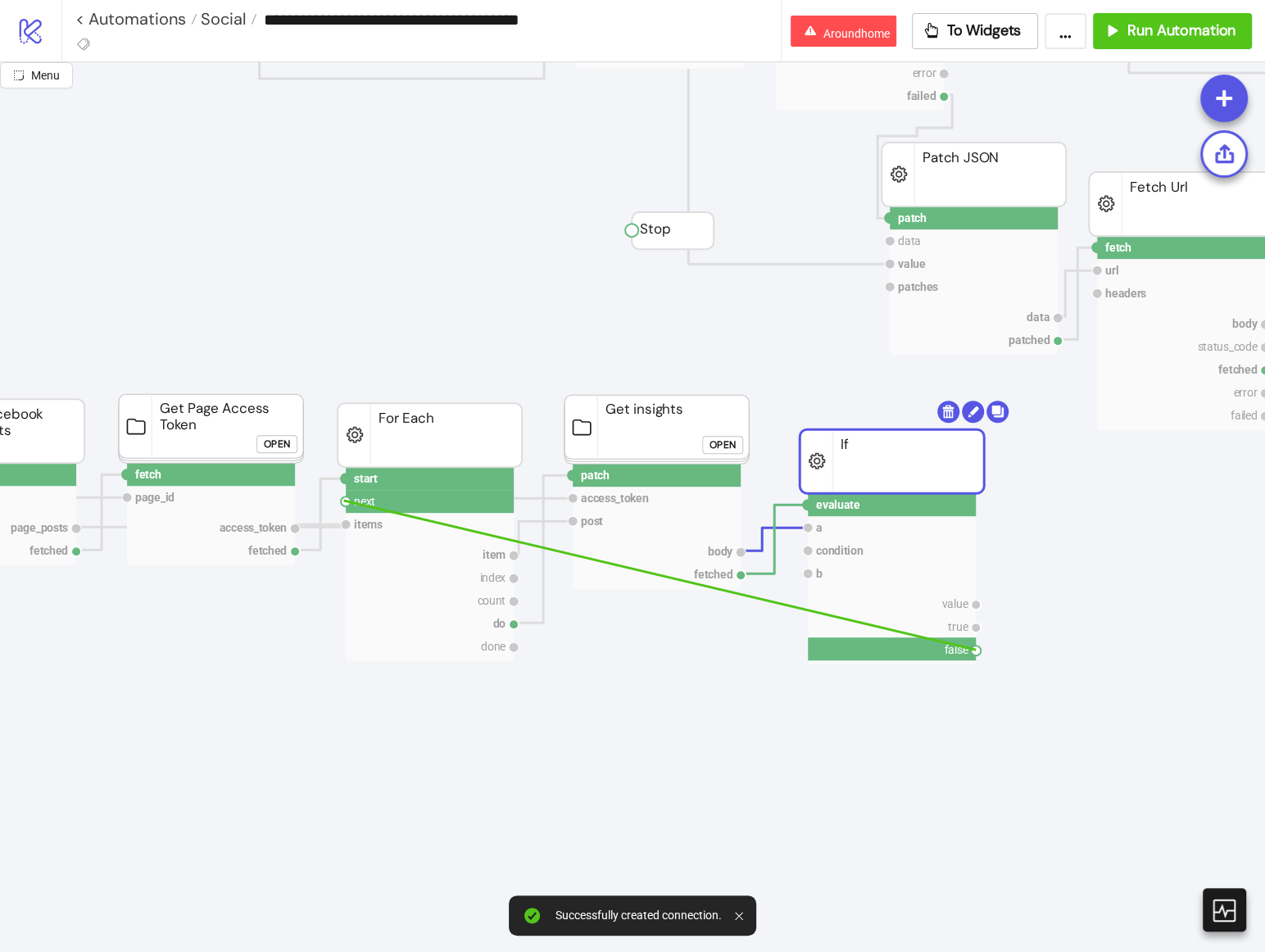 drag, startPoint x: 973, startPoint y: 647, endPoint x: 341, endPoint y: 498, distance: 649.32657 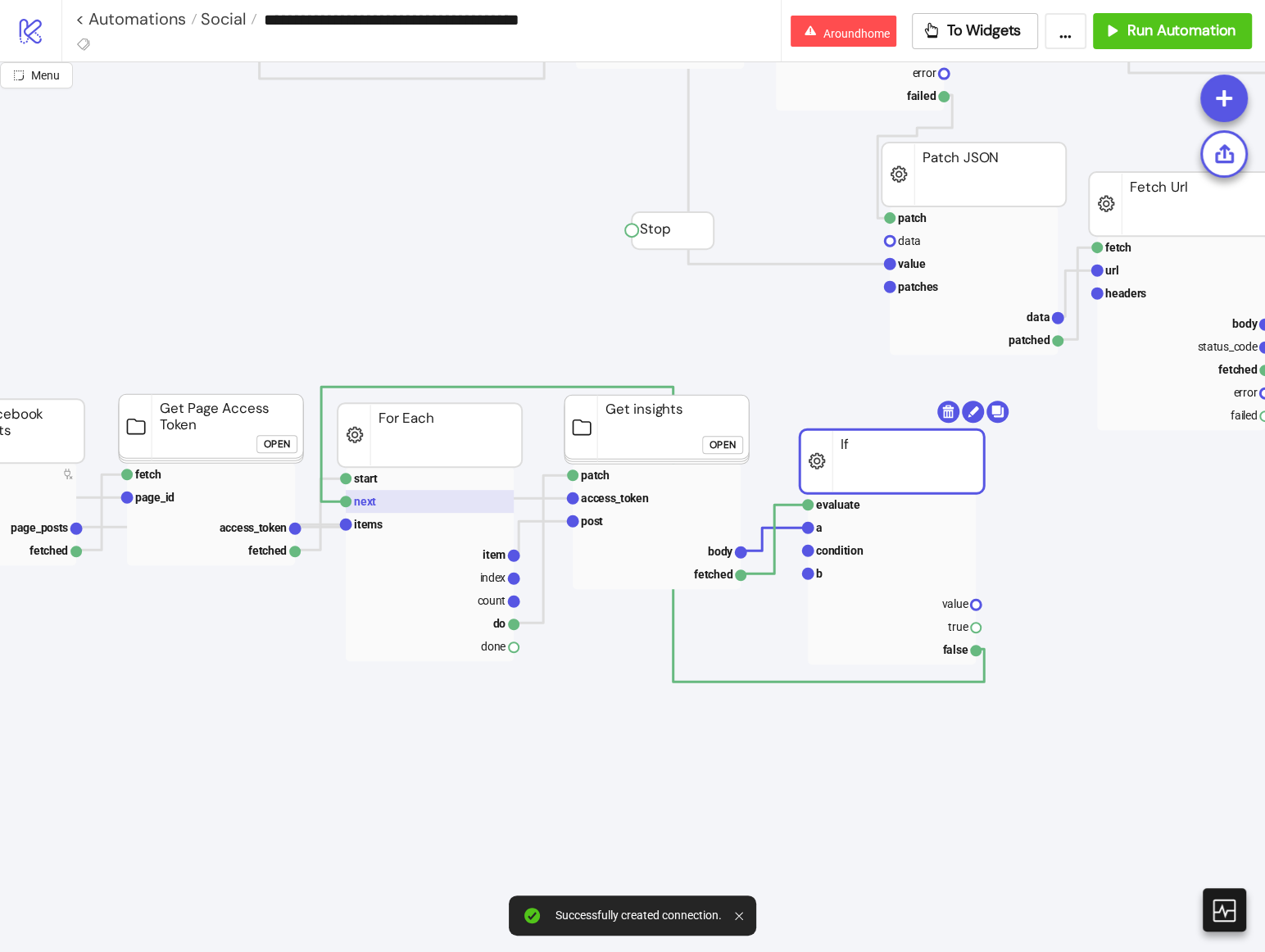 click on "next" 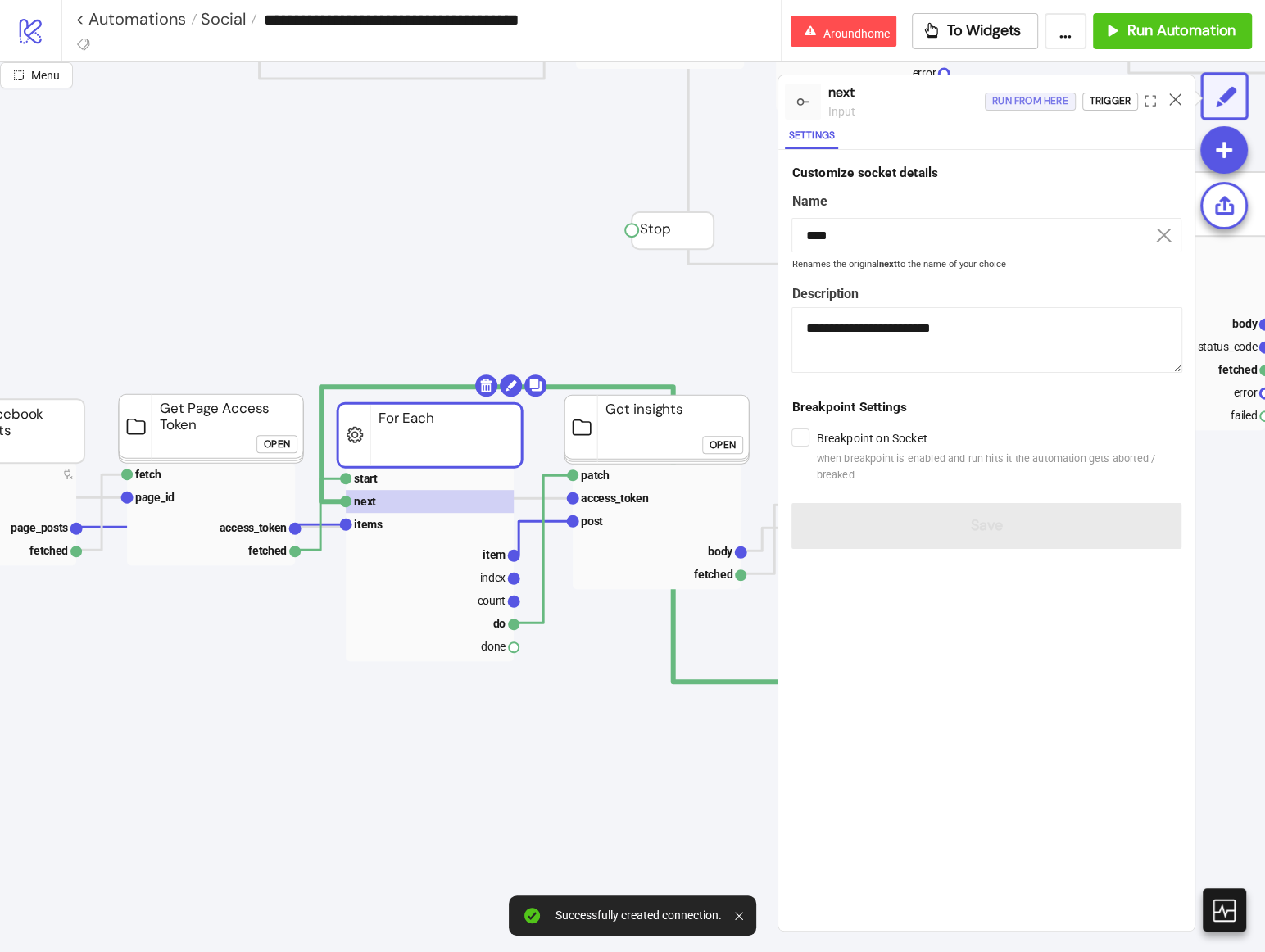 click on "Run from here" at bounding box center [1030, 101] 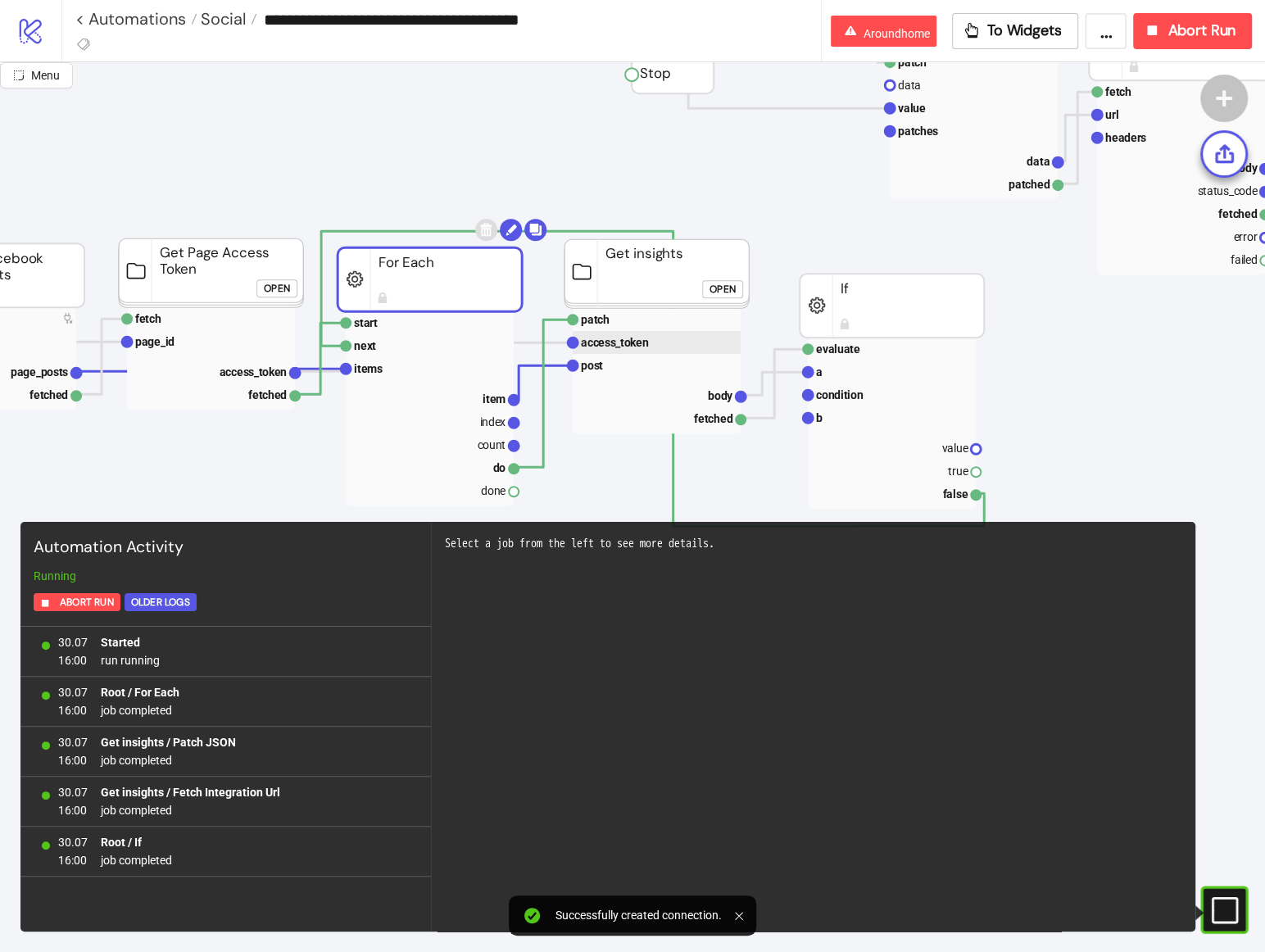 scroll, scrollTop: 636, scrollLeft: 321, axis: both 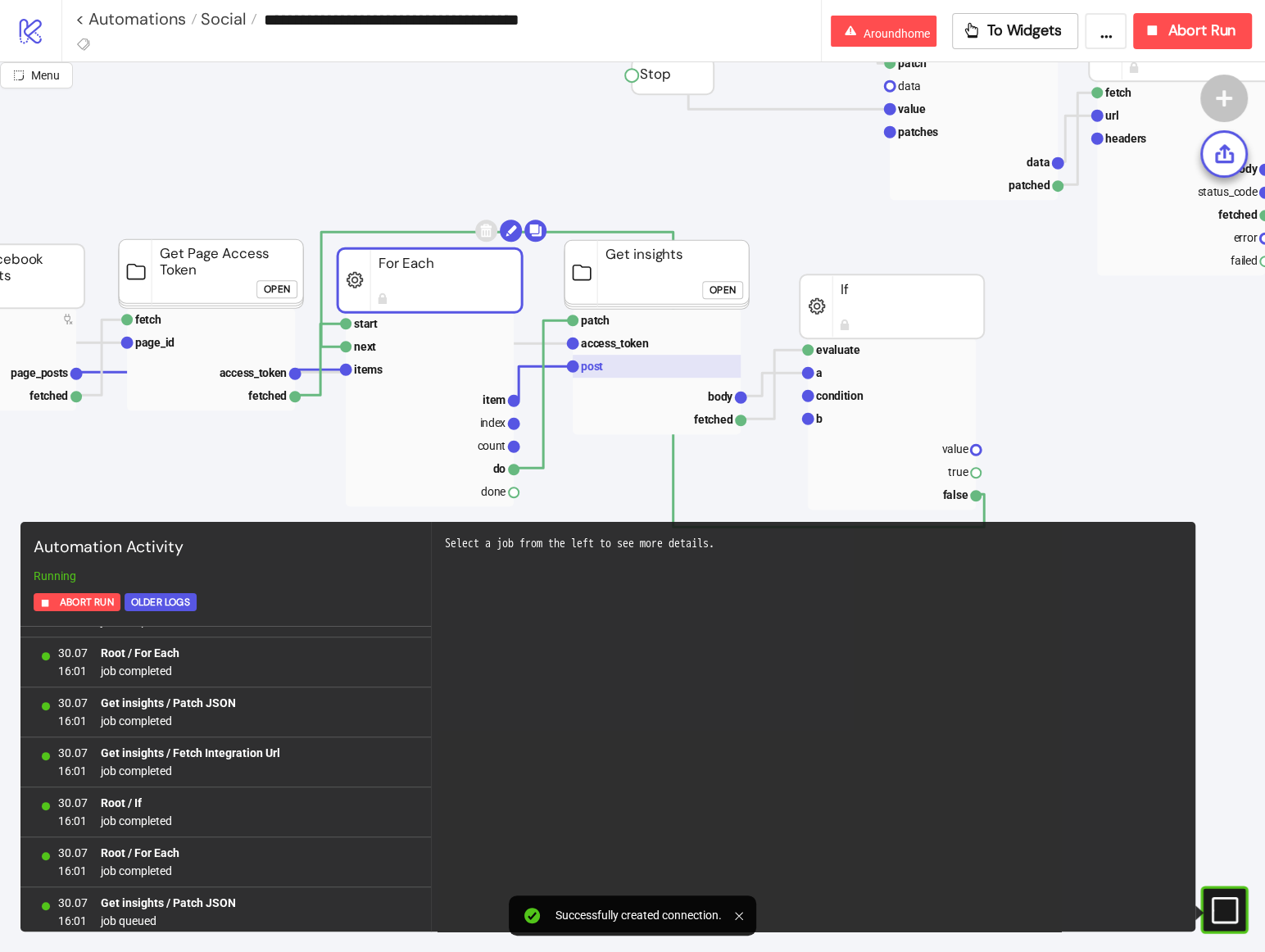 click 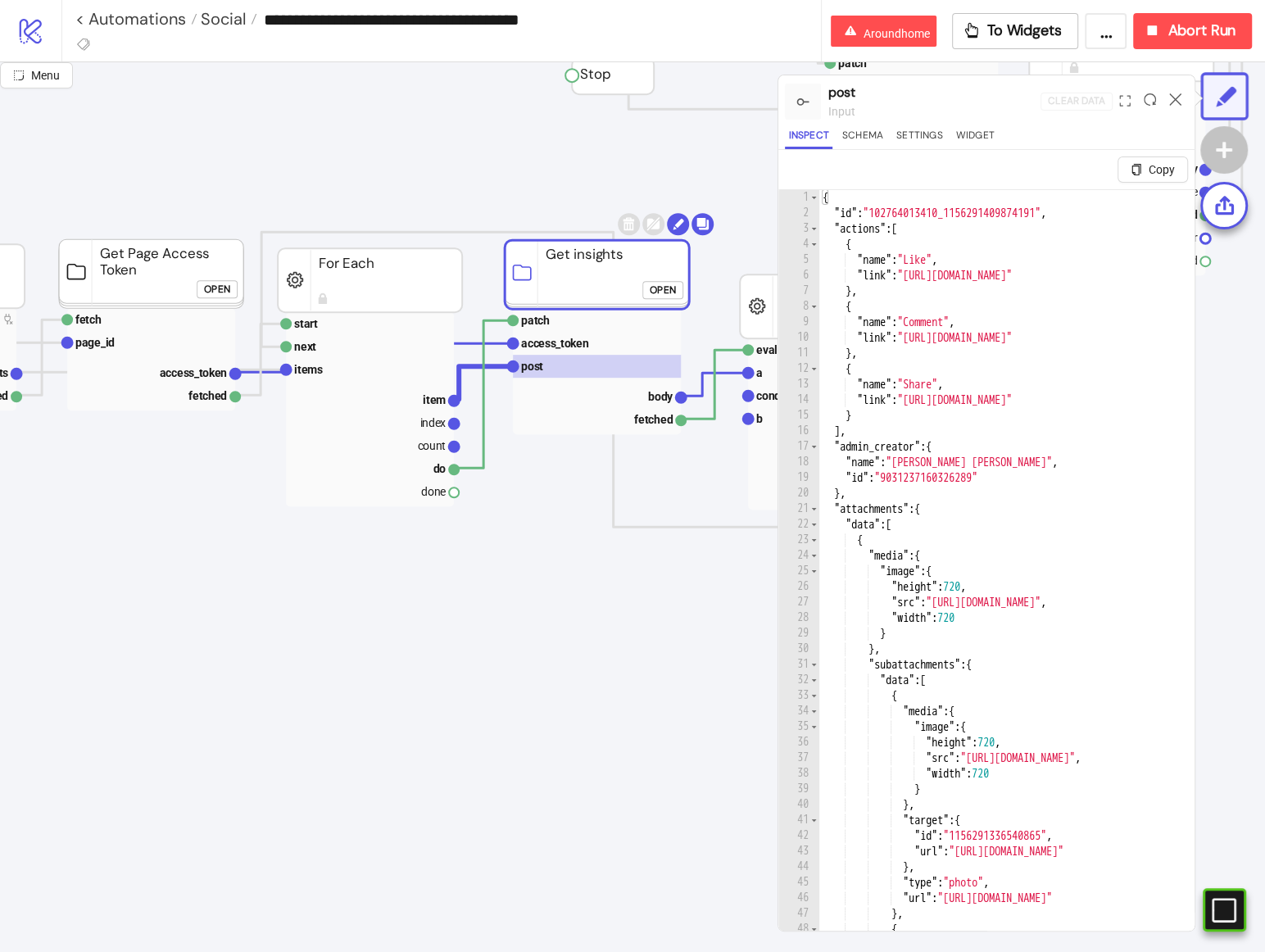 scroll, scrollTop: 636, scrollLeft: 464, axis: both 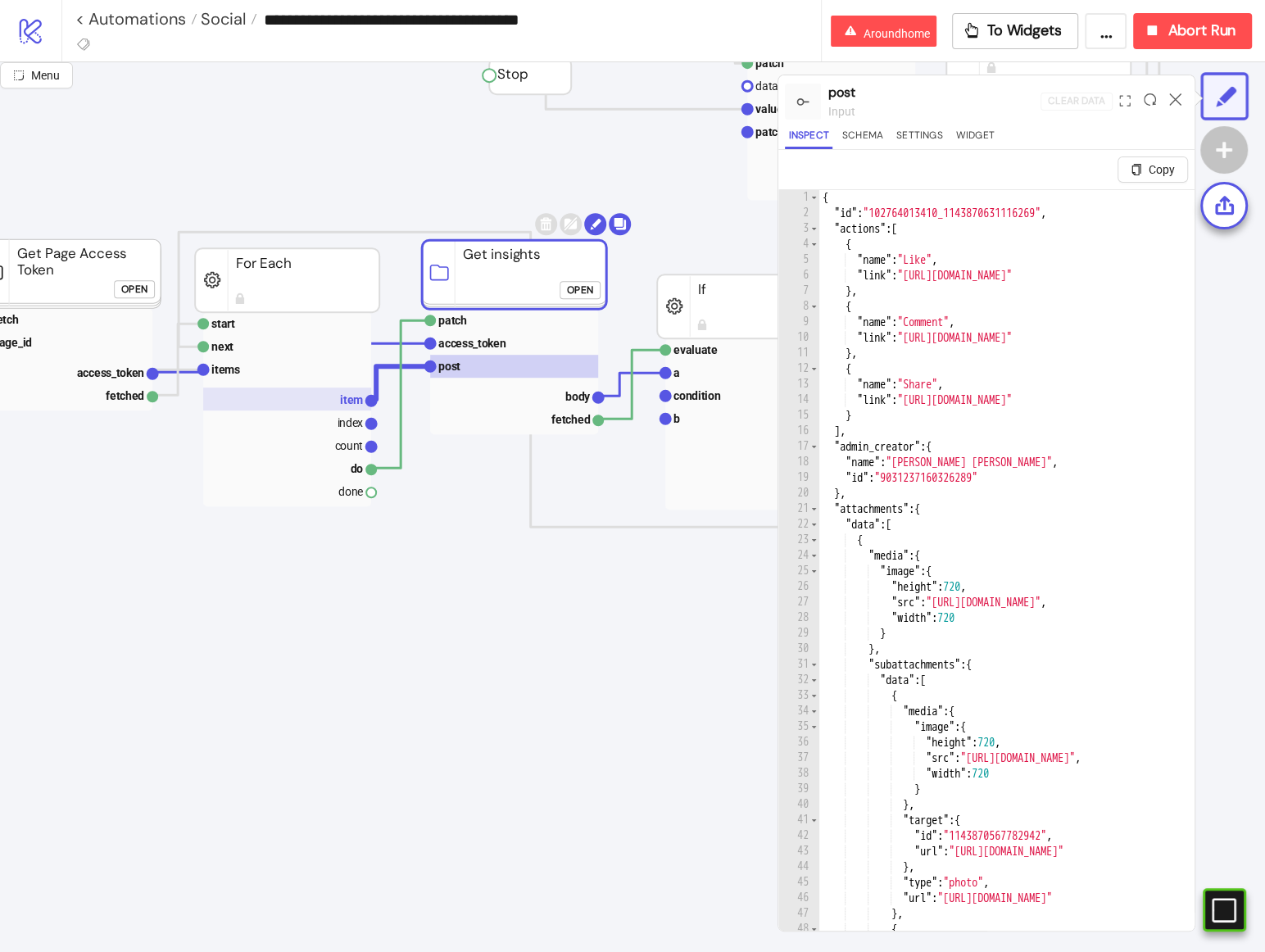 click 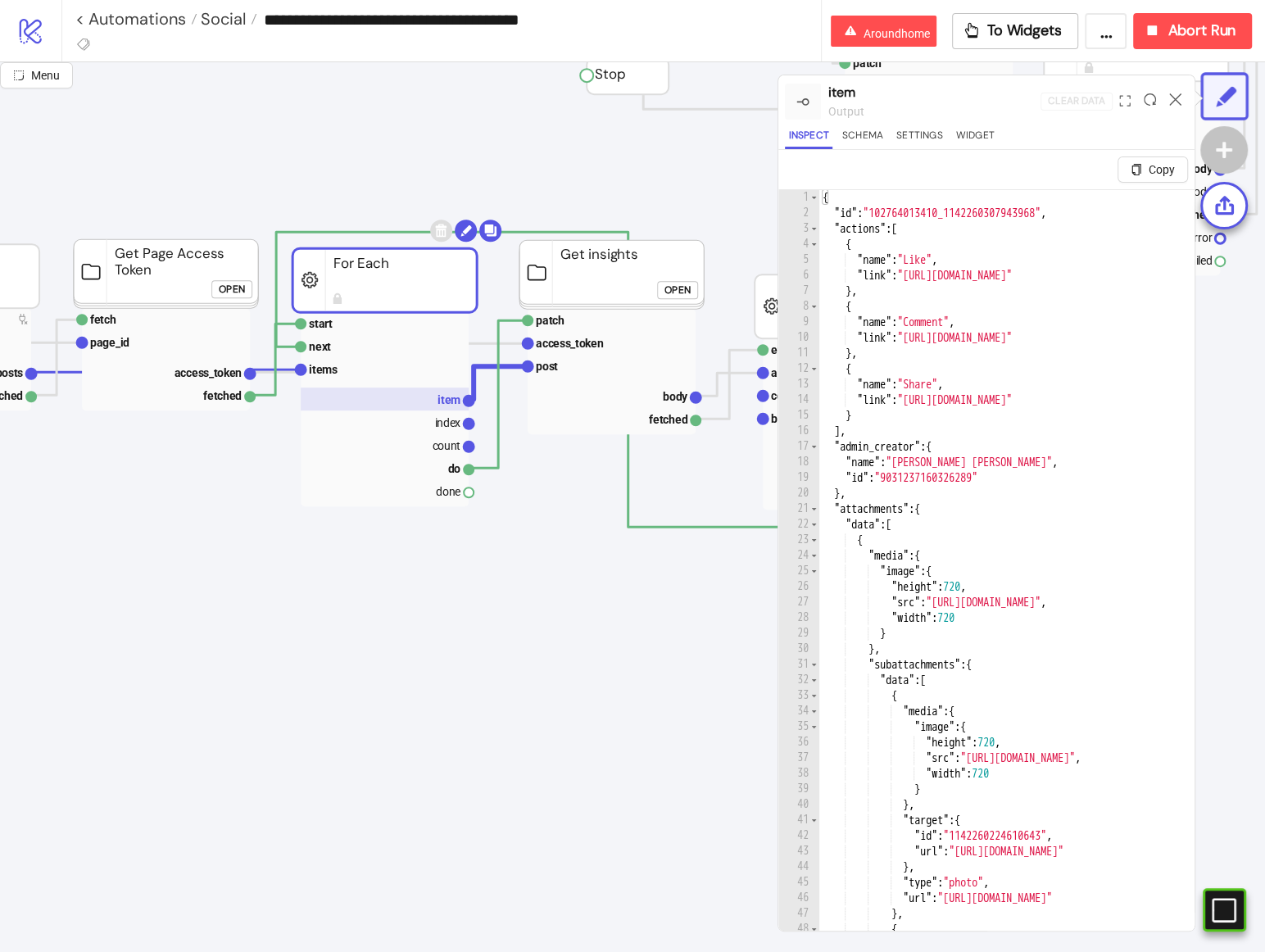 scroll, scrollTop: 636, scrollLeft: 362, axis: both 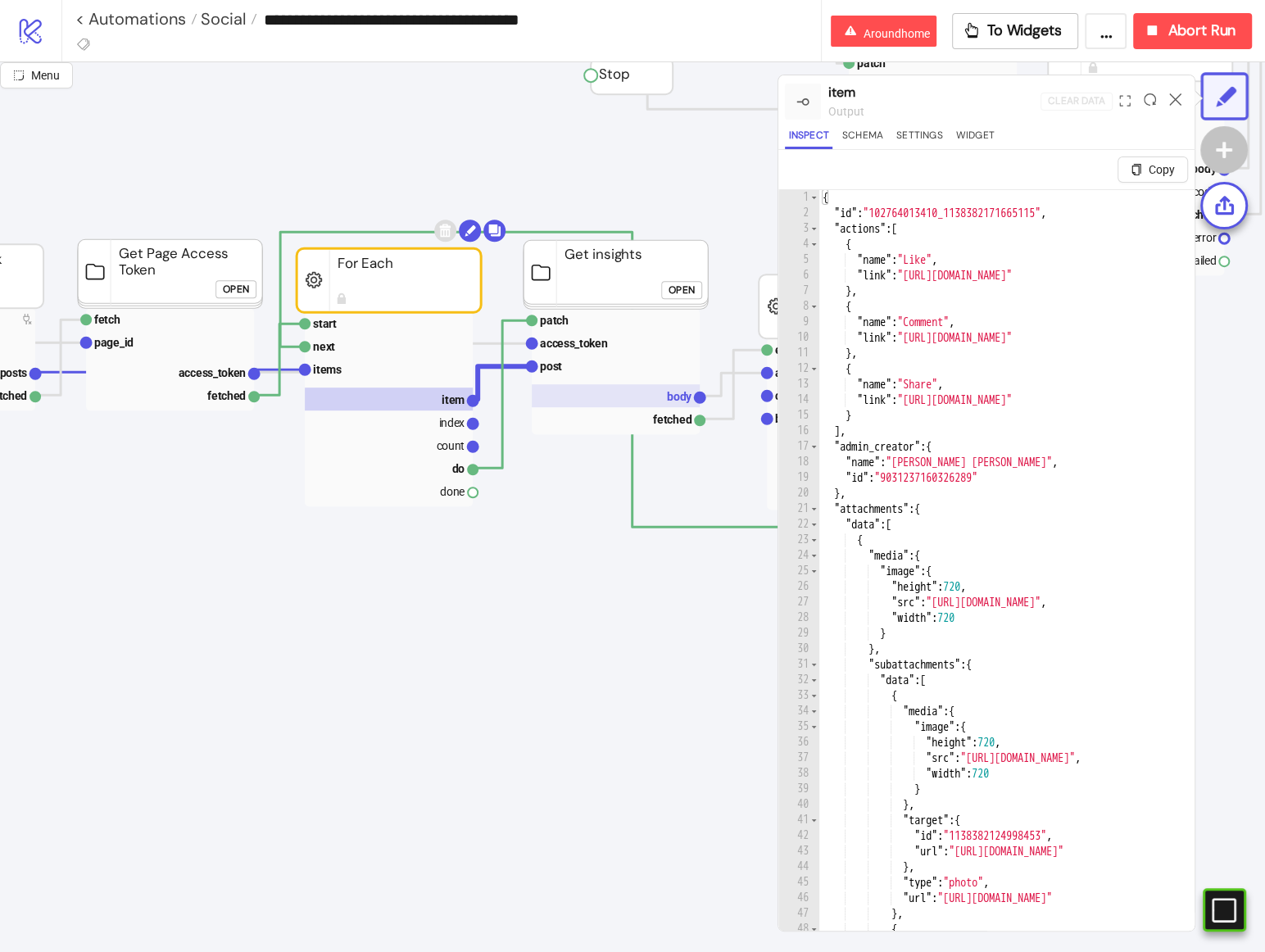 click 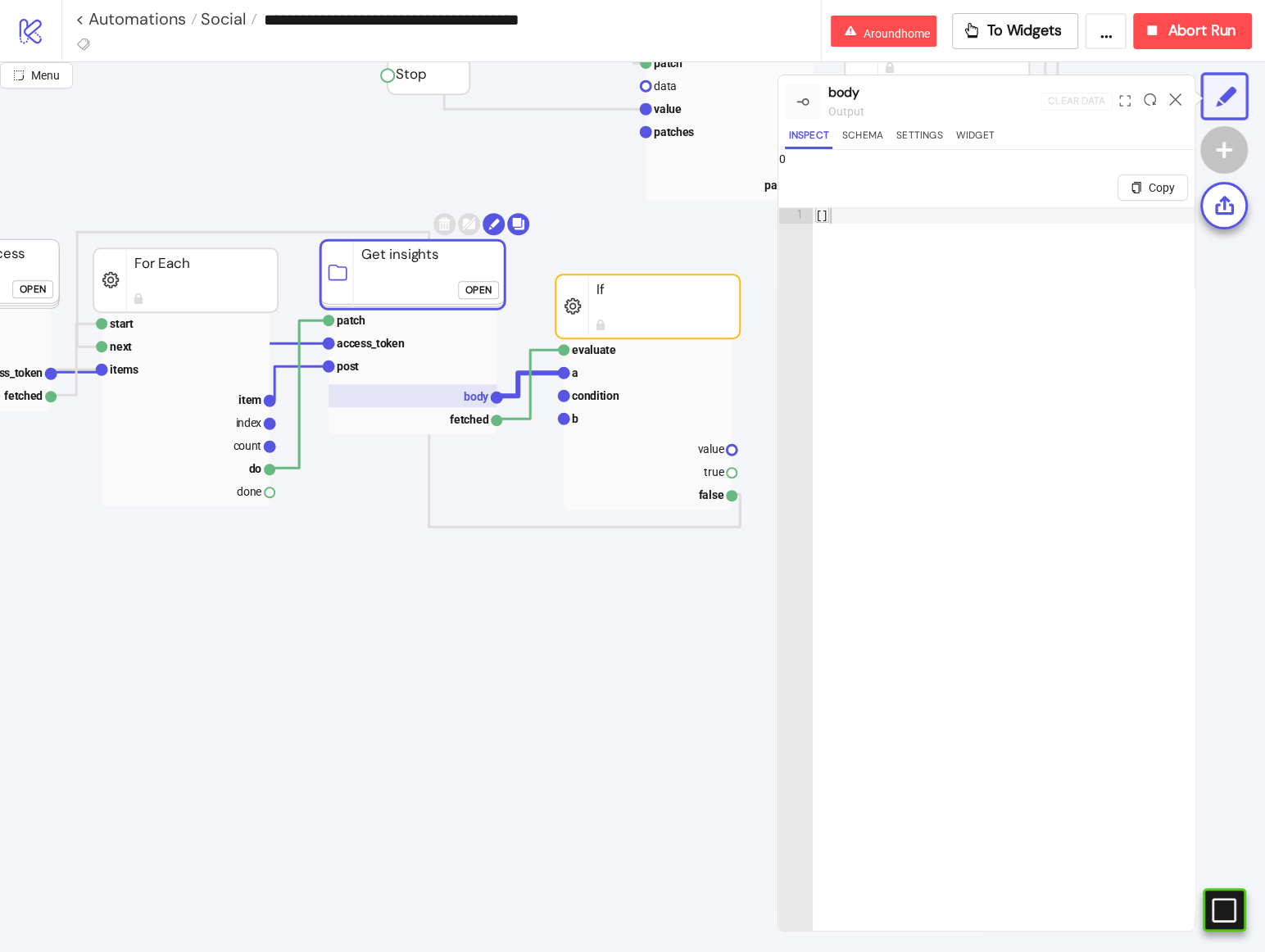 scroll, scrollTop: 636, scrollLeft: 592, axis: both 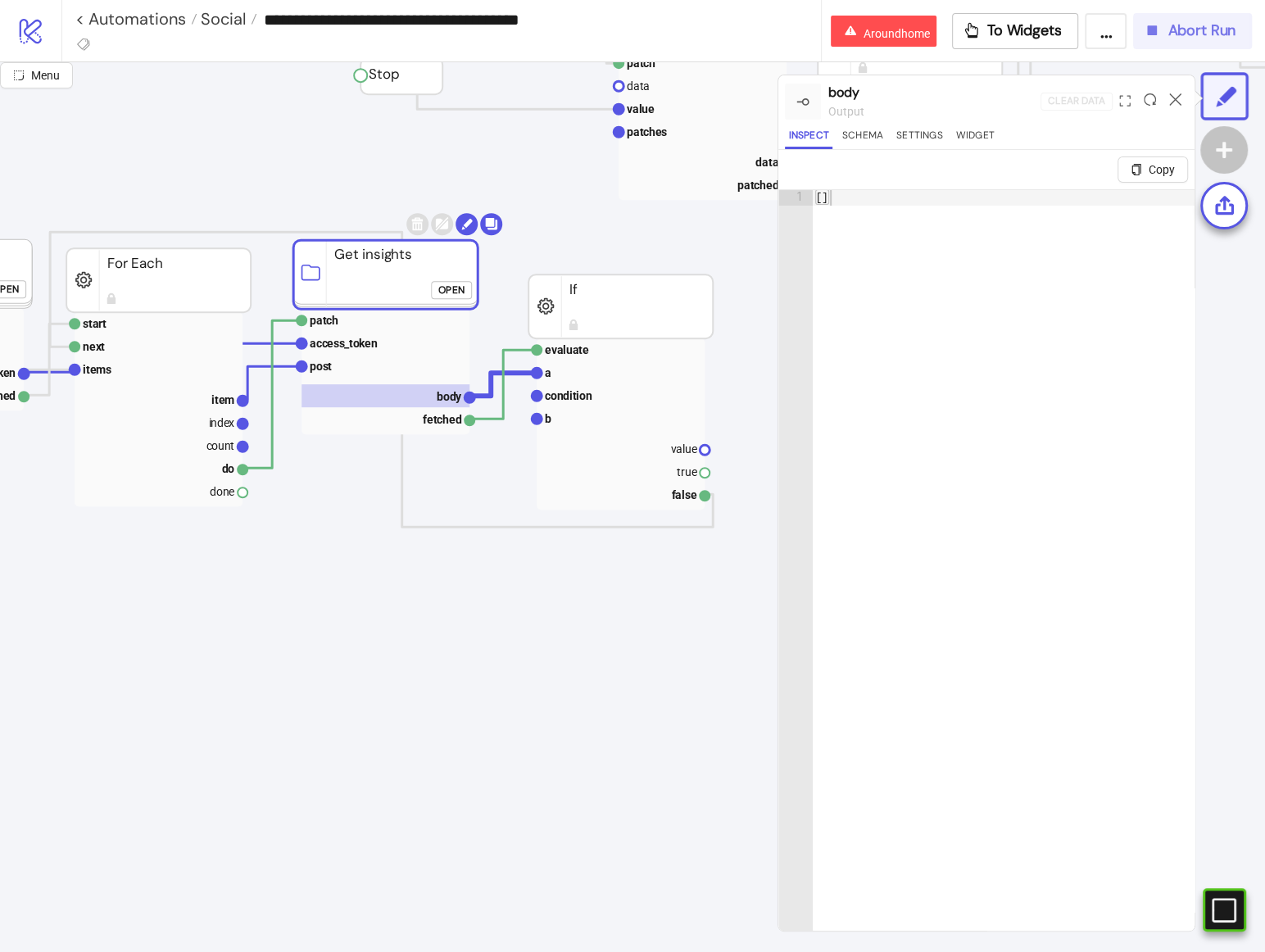 click on "Abort Run" at bounding box center [1201, 30] 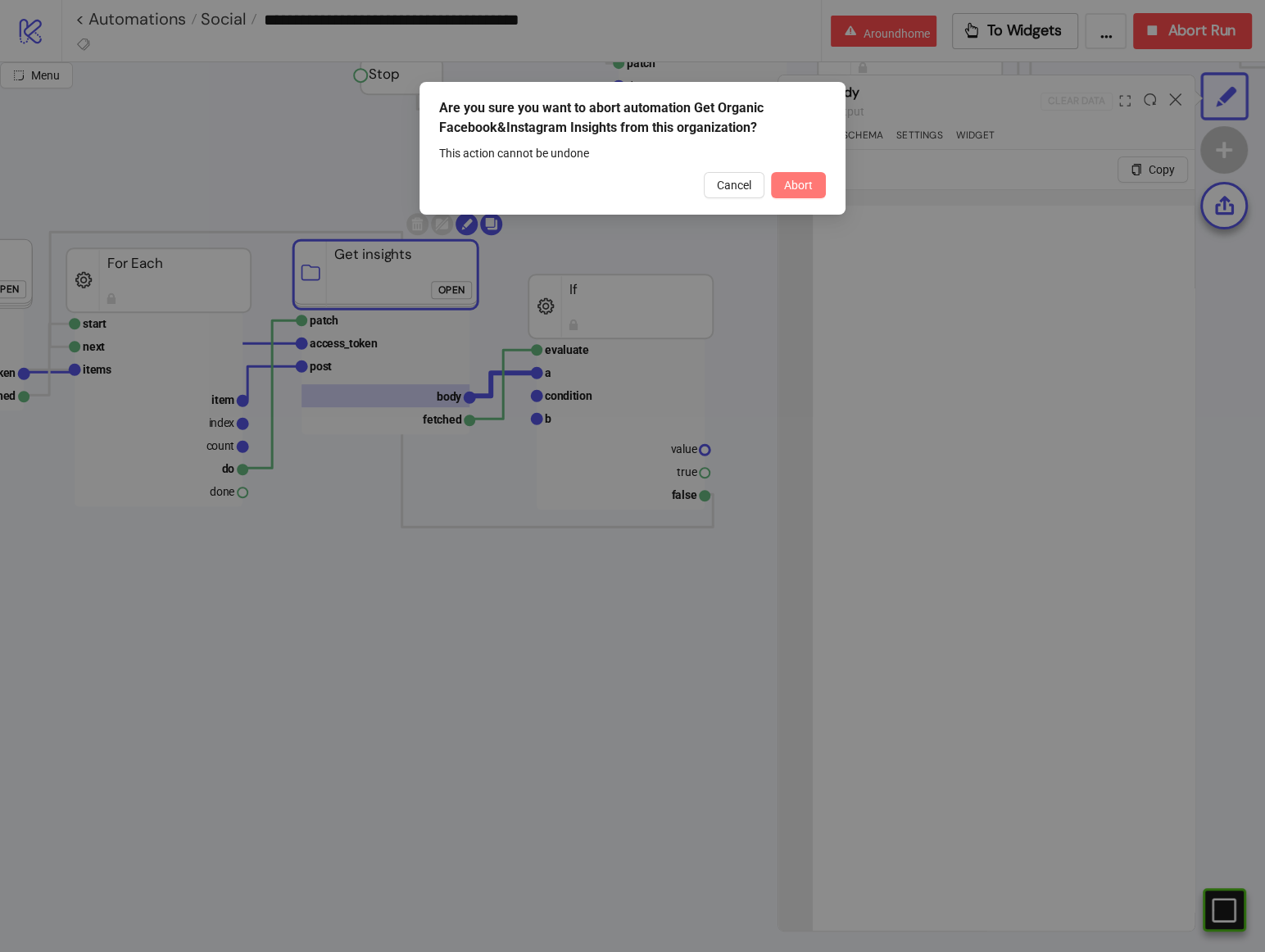 click on "Abort" at bounding box center [798, 185] 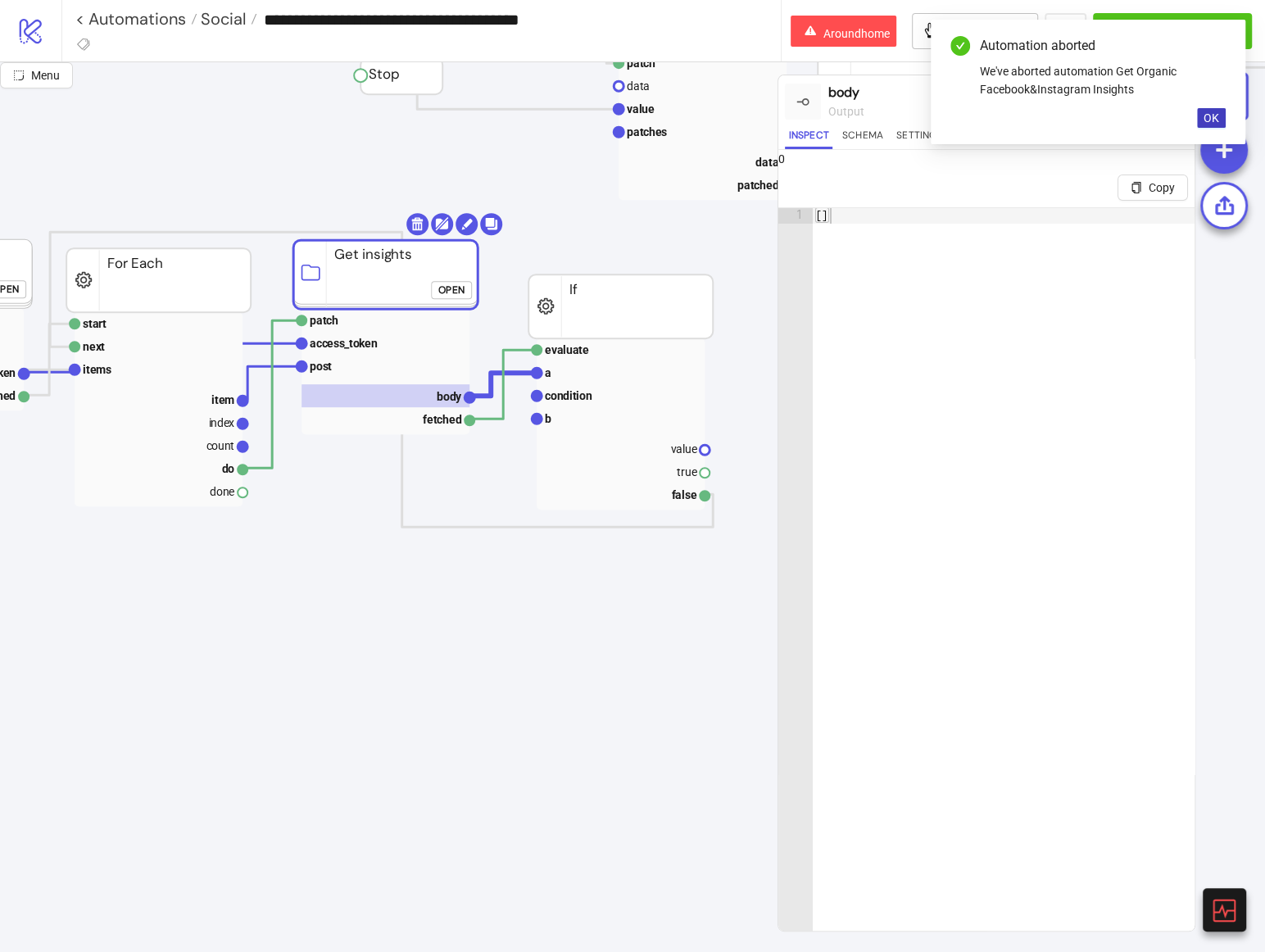 click on "Open" 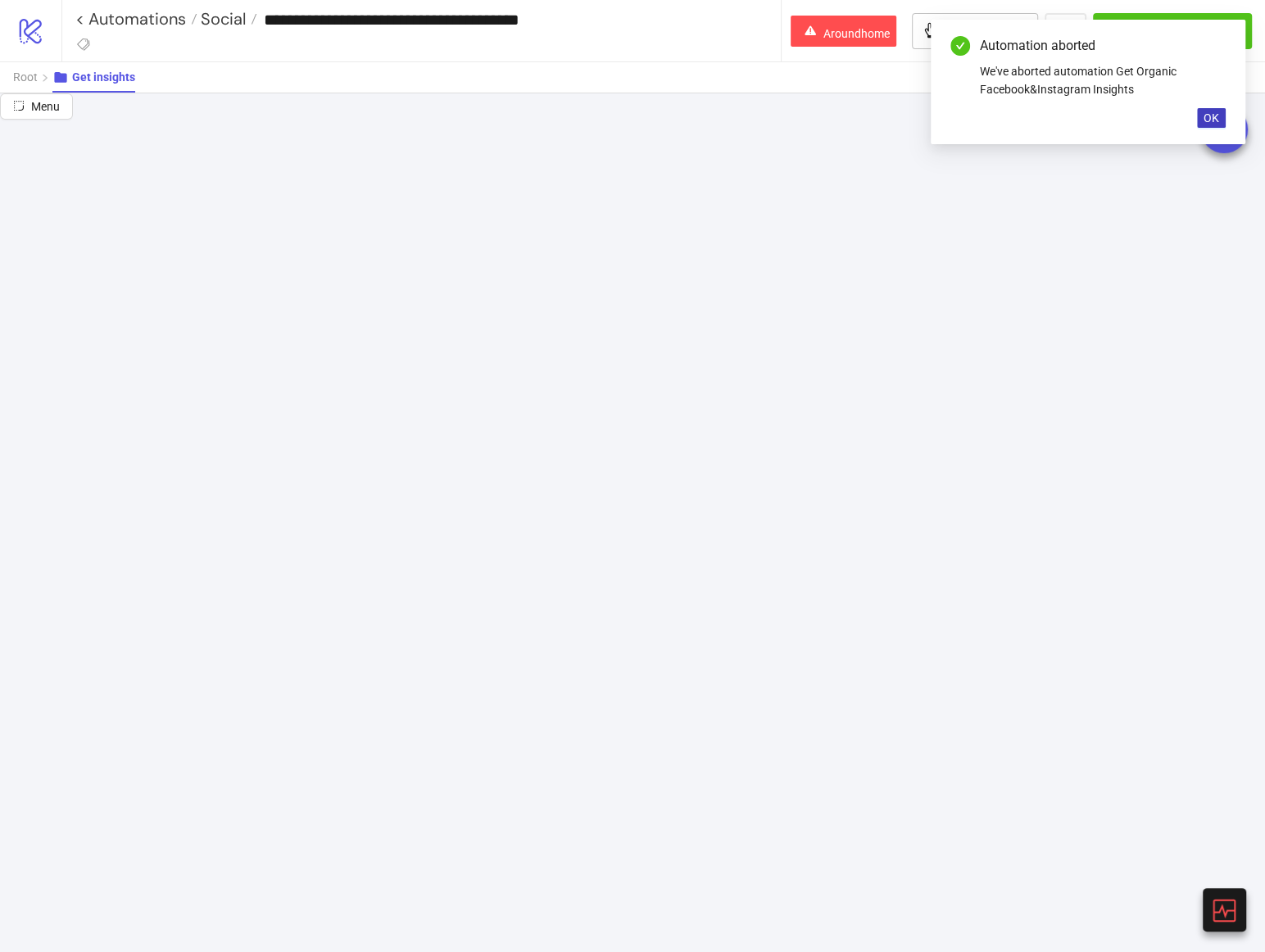 scroll, scrollTop: 0, scrollLeft: 0, axis: both 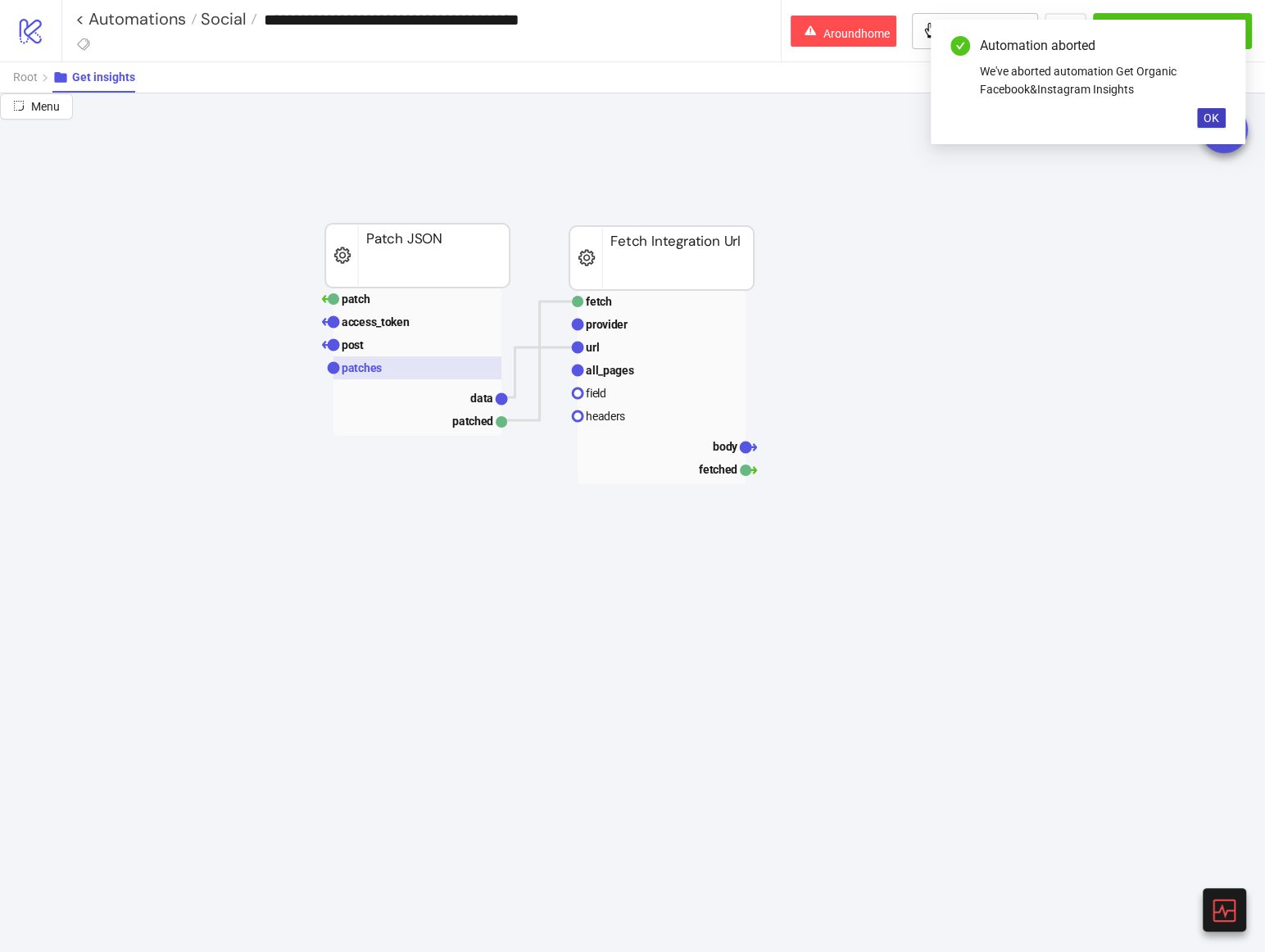 click 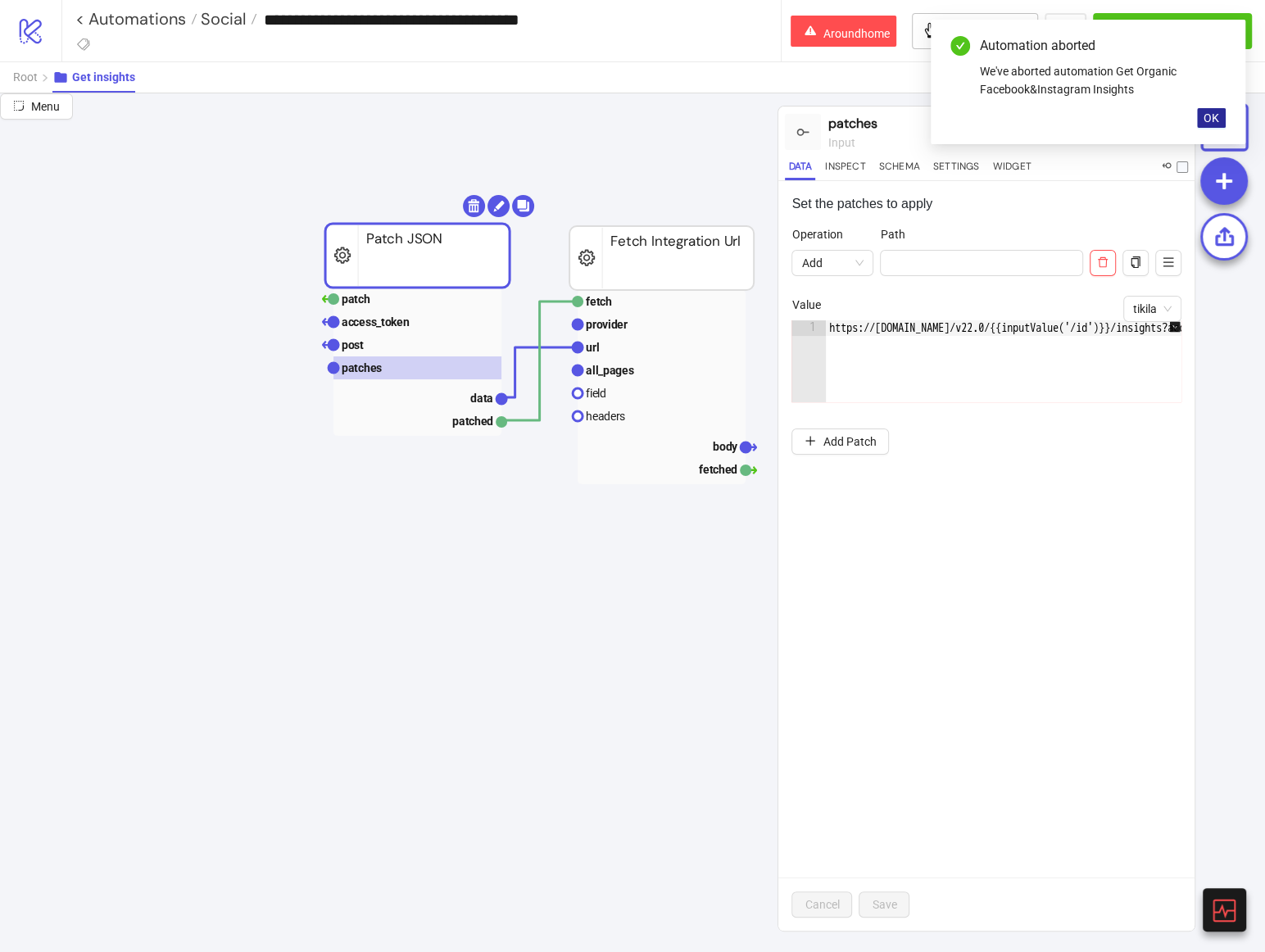 click on "OK" at bounding box center (1211, 118) 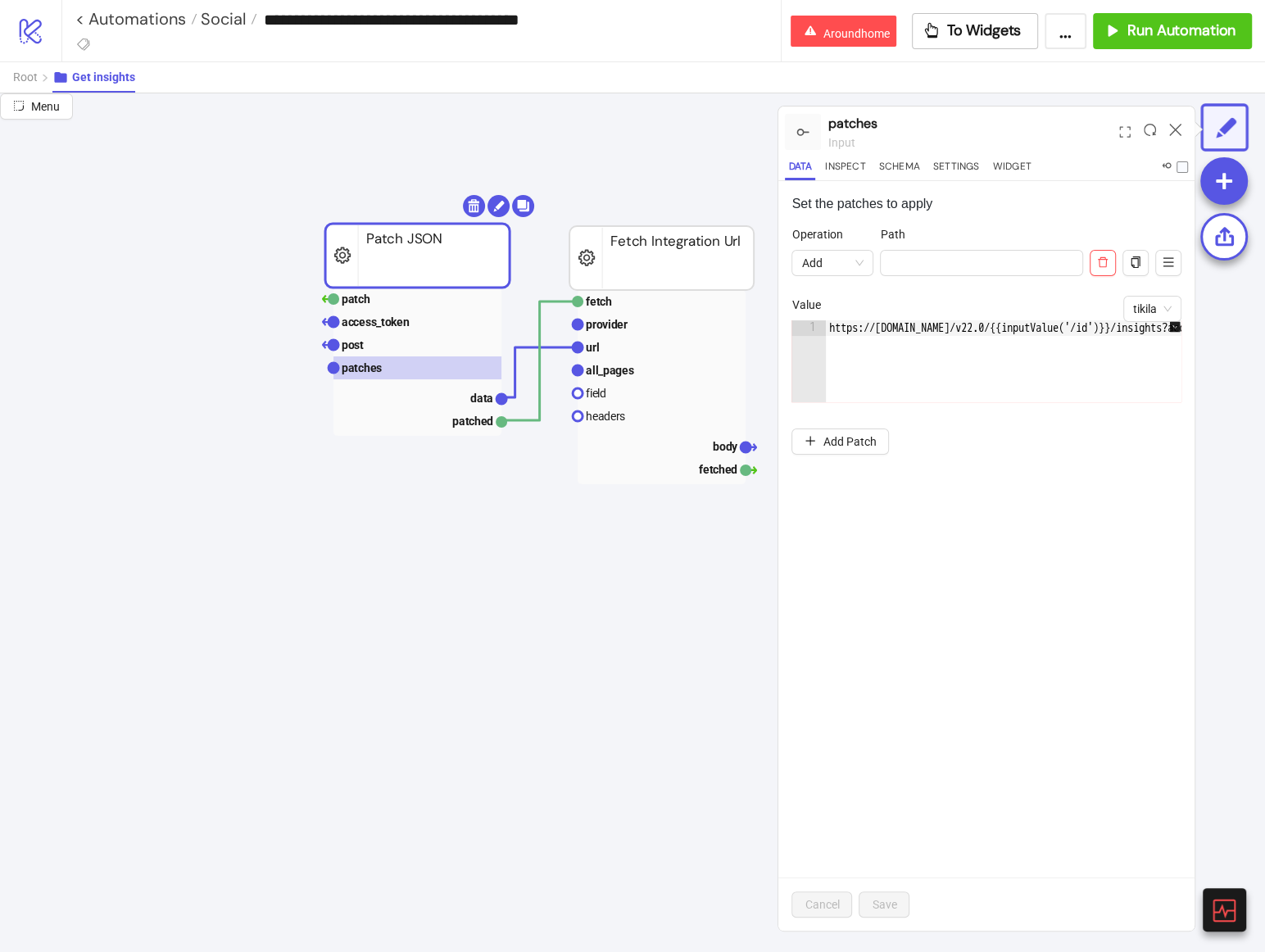 click at bounding box center [1125, 132] 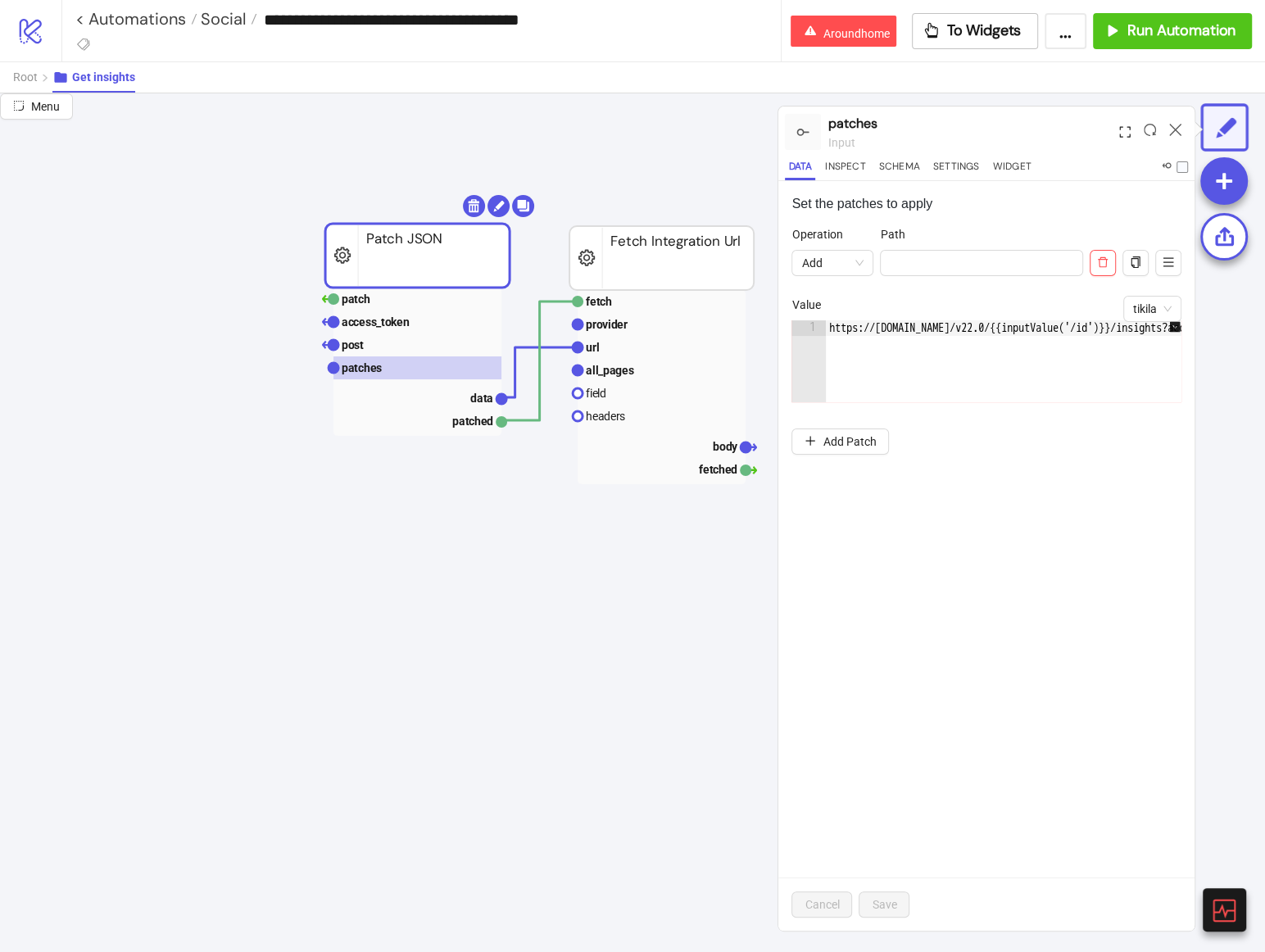 click 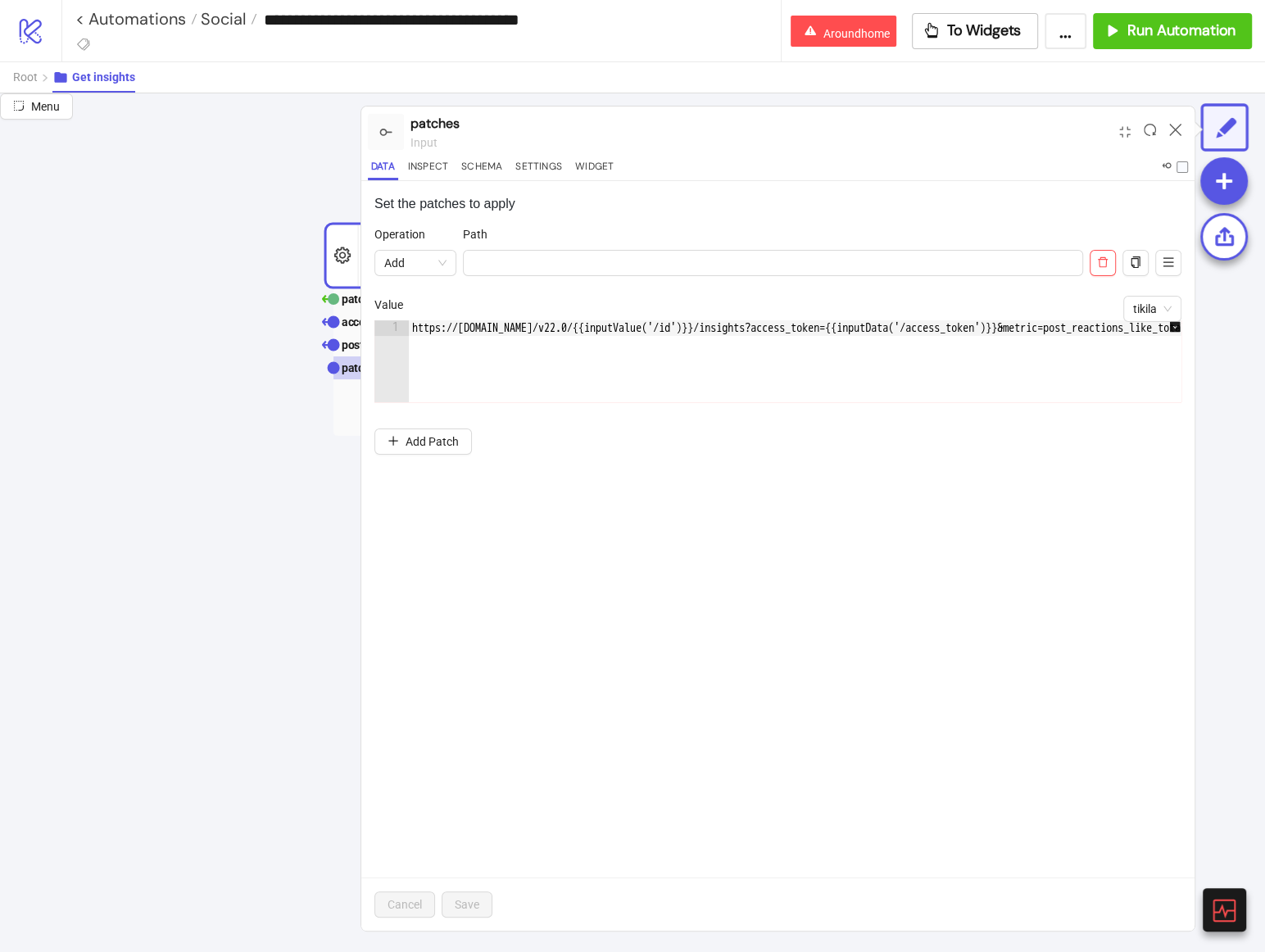 click 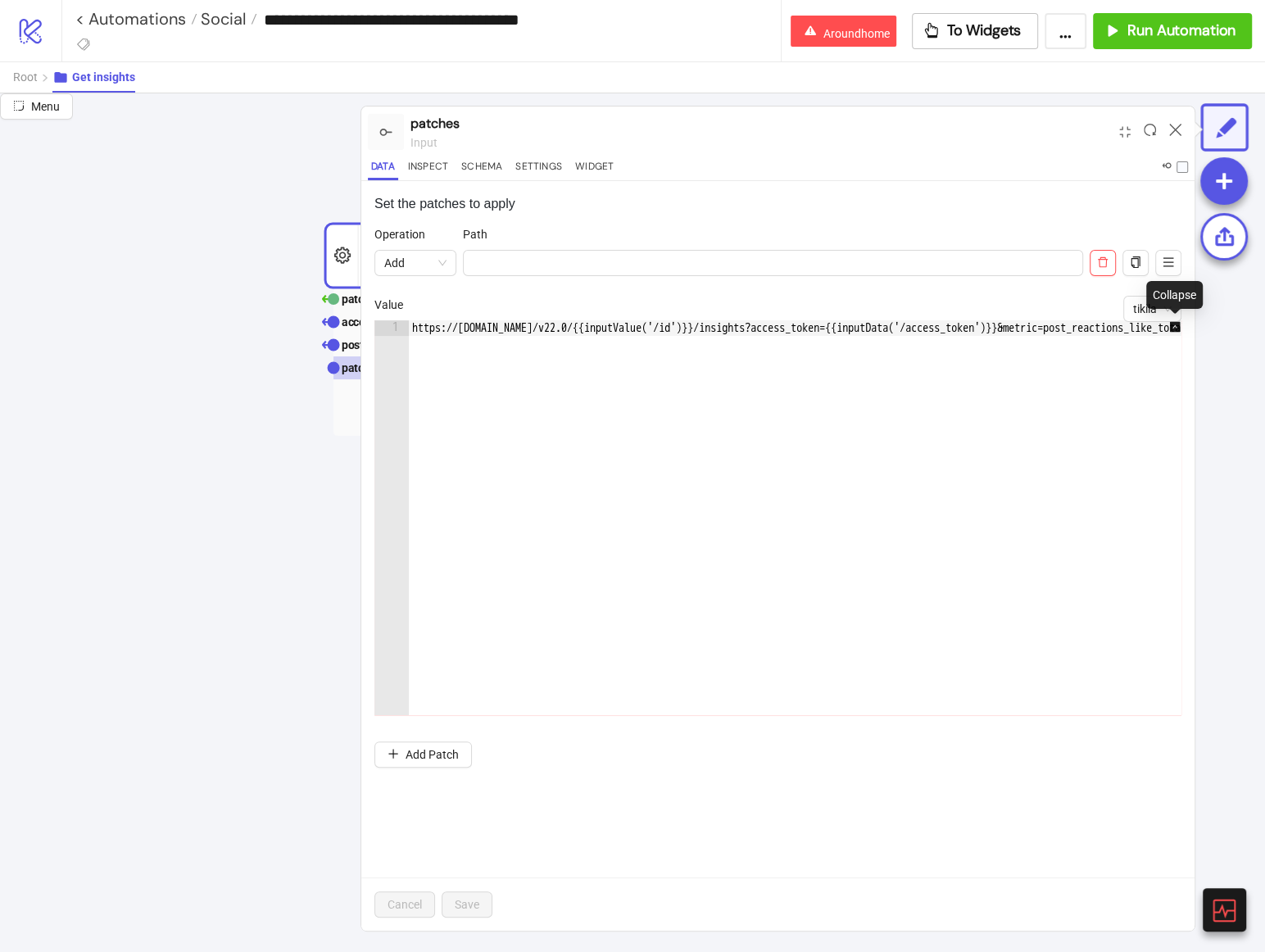 click on "Collapse" at bounding box center (1174, 295) 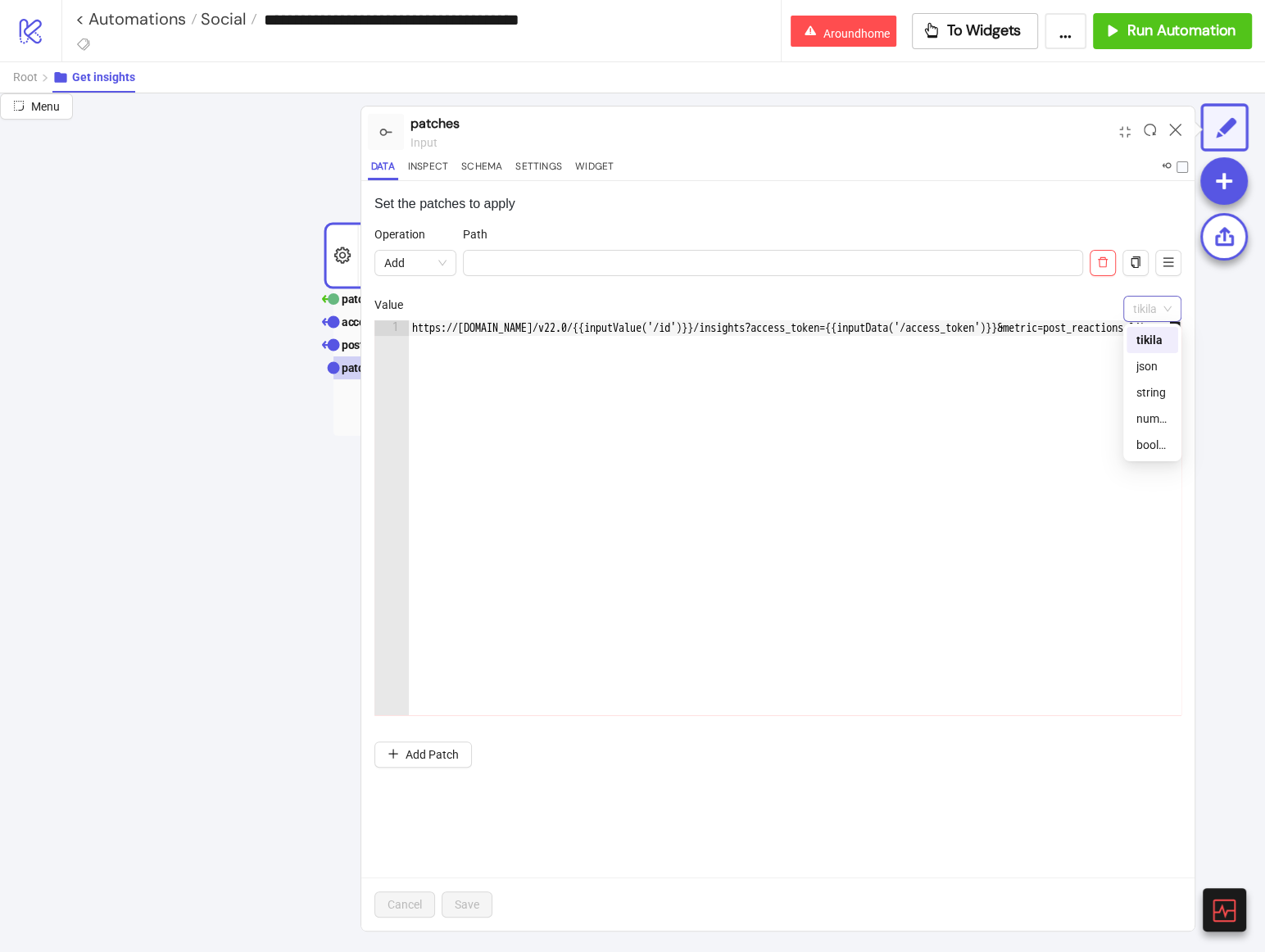 click on "tikila" at bounding box center [1152, 309] 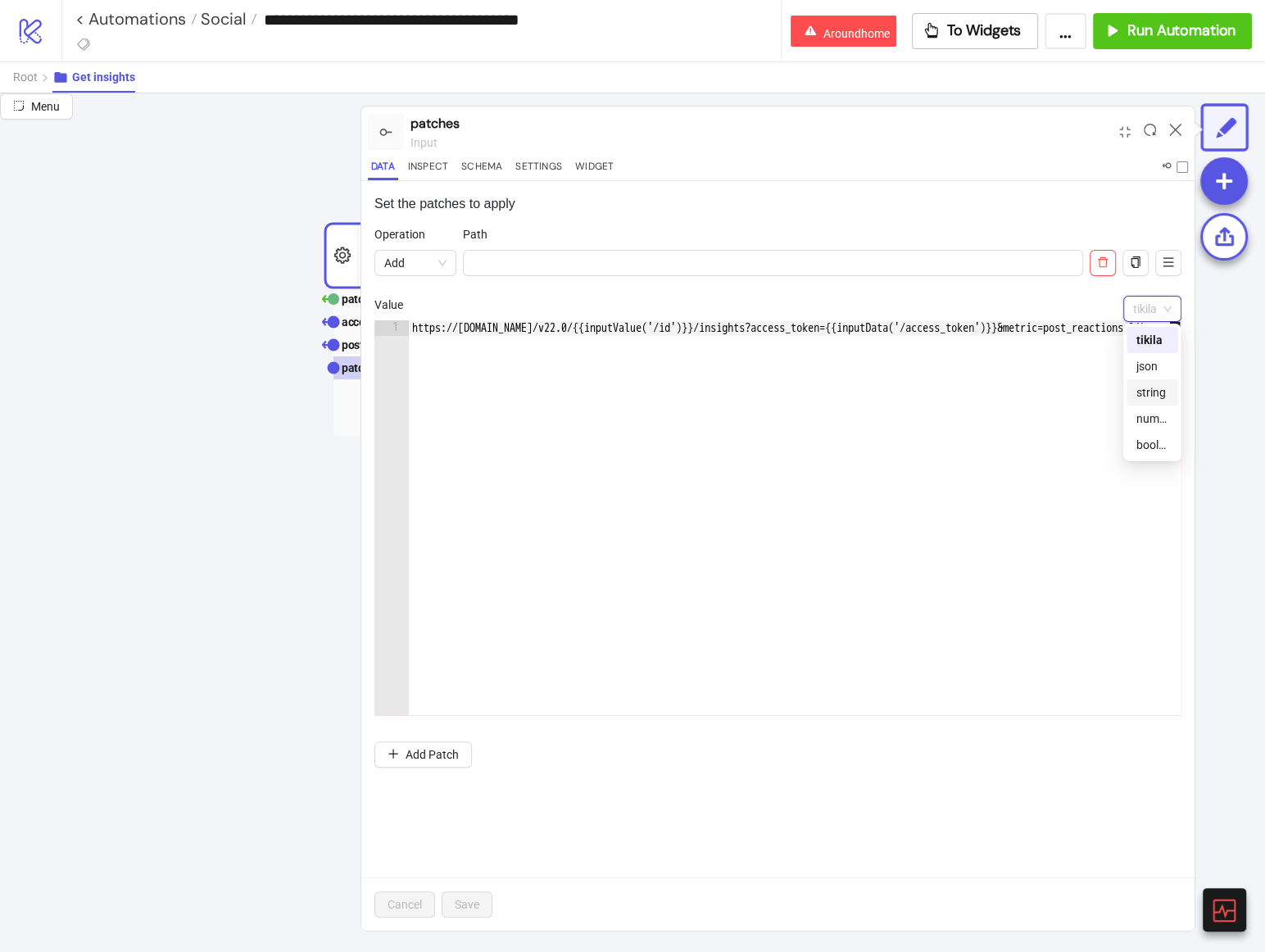 drag, startPoint x: 1144, startPoint y: 369, endPoint x: 1143, endPoint y: 397, distance: 28.017851 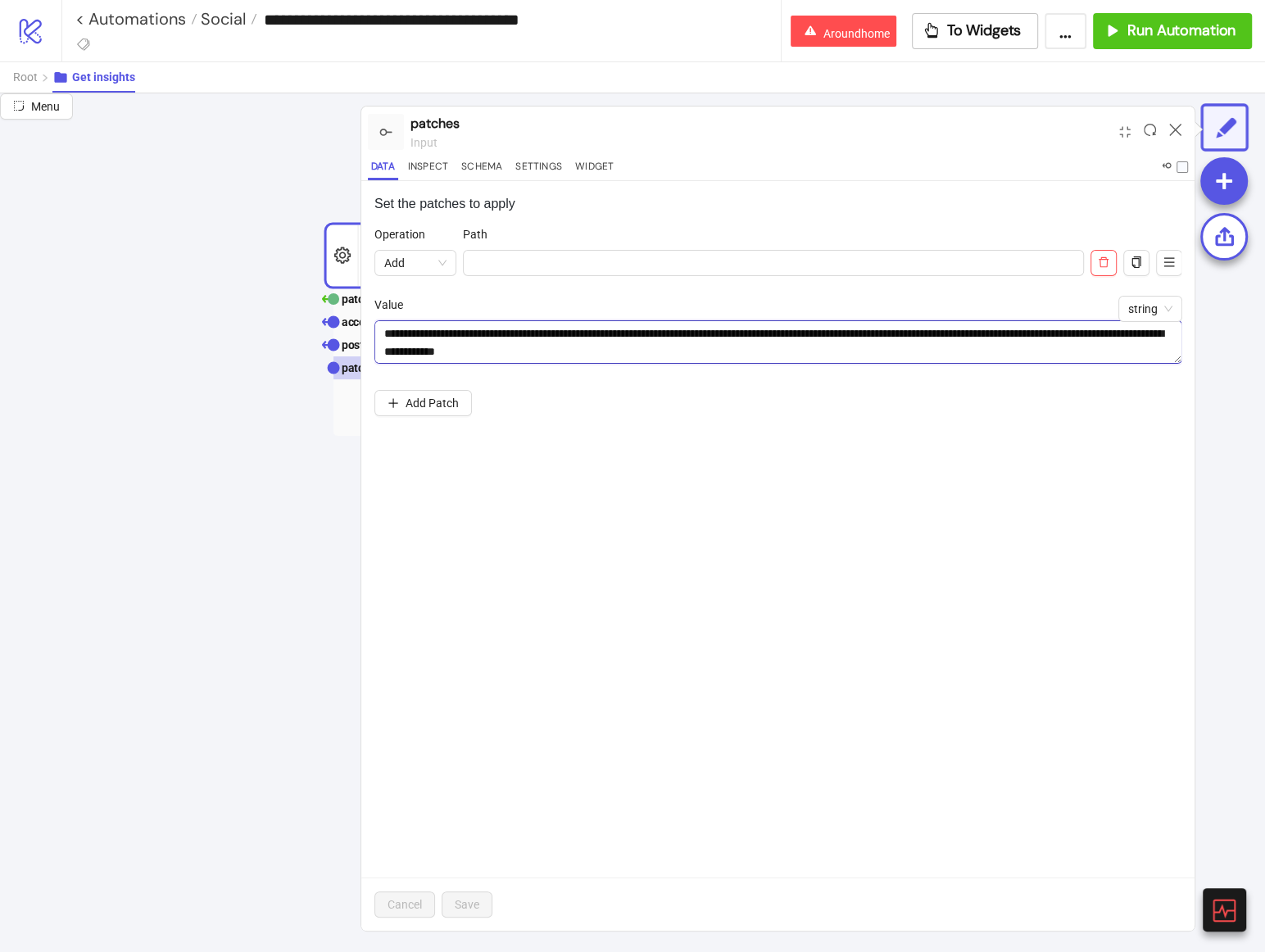click on "**********" at bounding box center [778, 342] 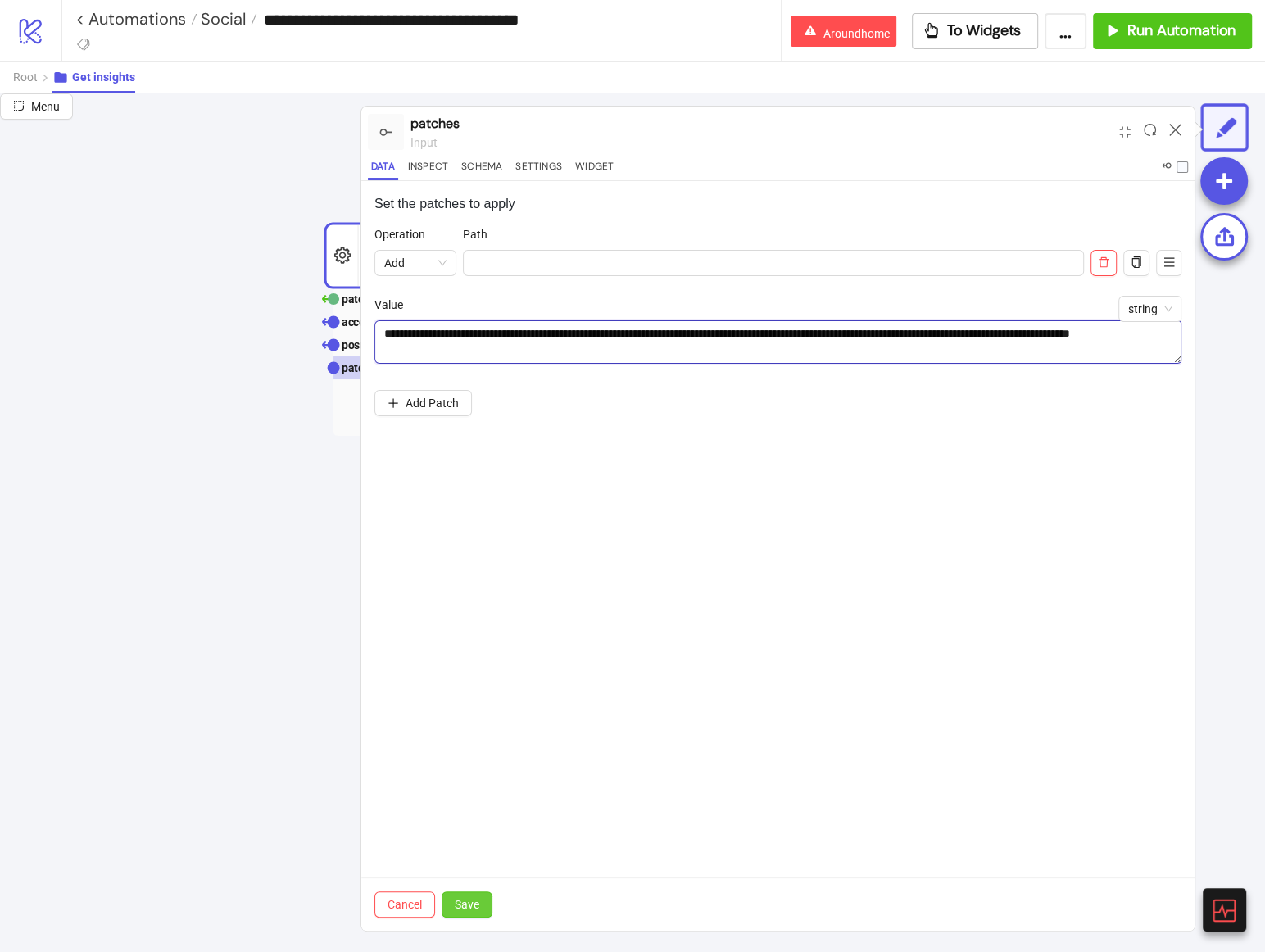 type on "**********" 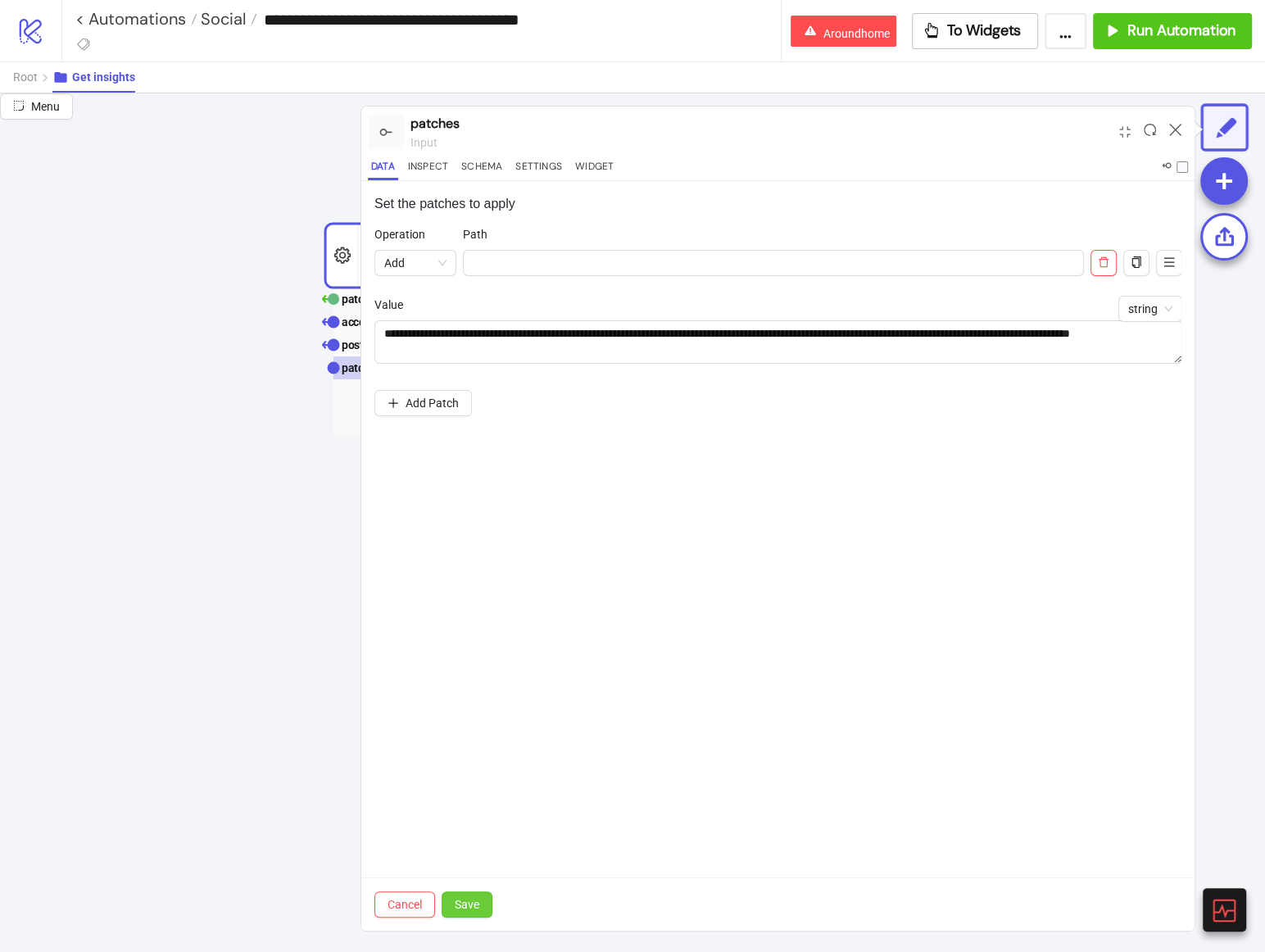 click on "Save" at bounding box center [467, 904] 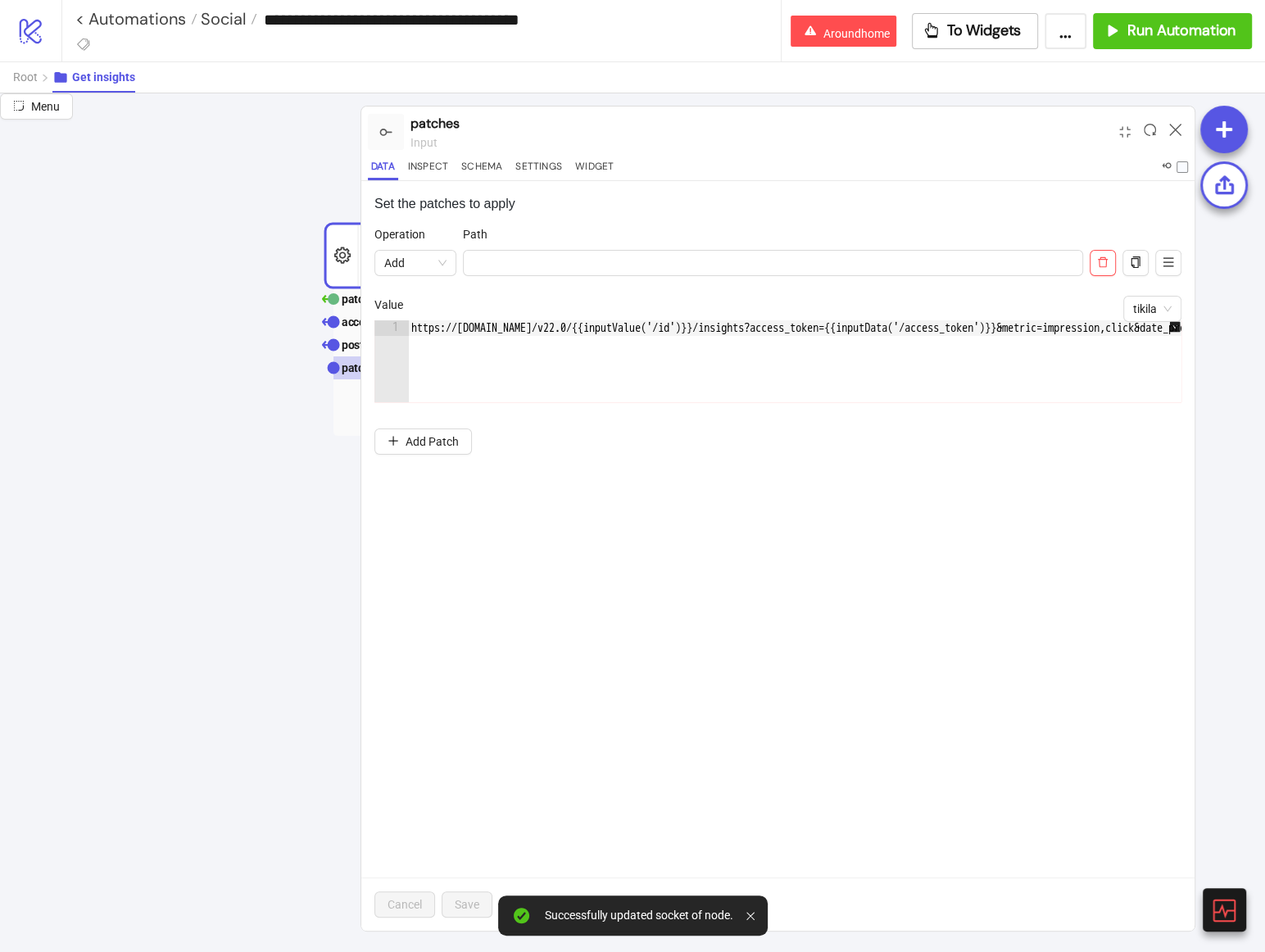 scroll, scrollTop: 0, scrollLeft: 183, axis: horizontal 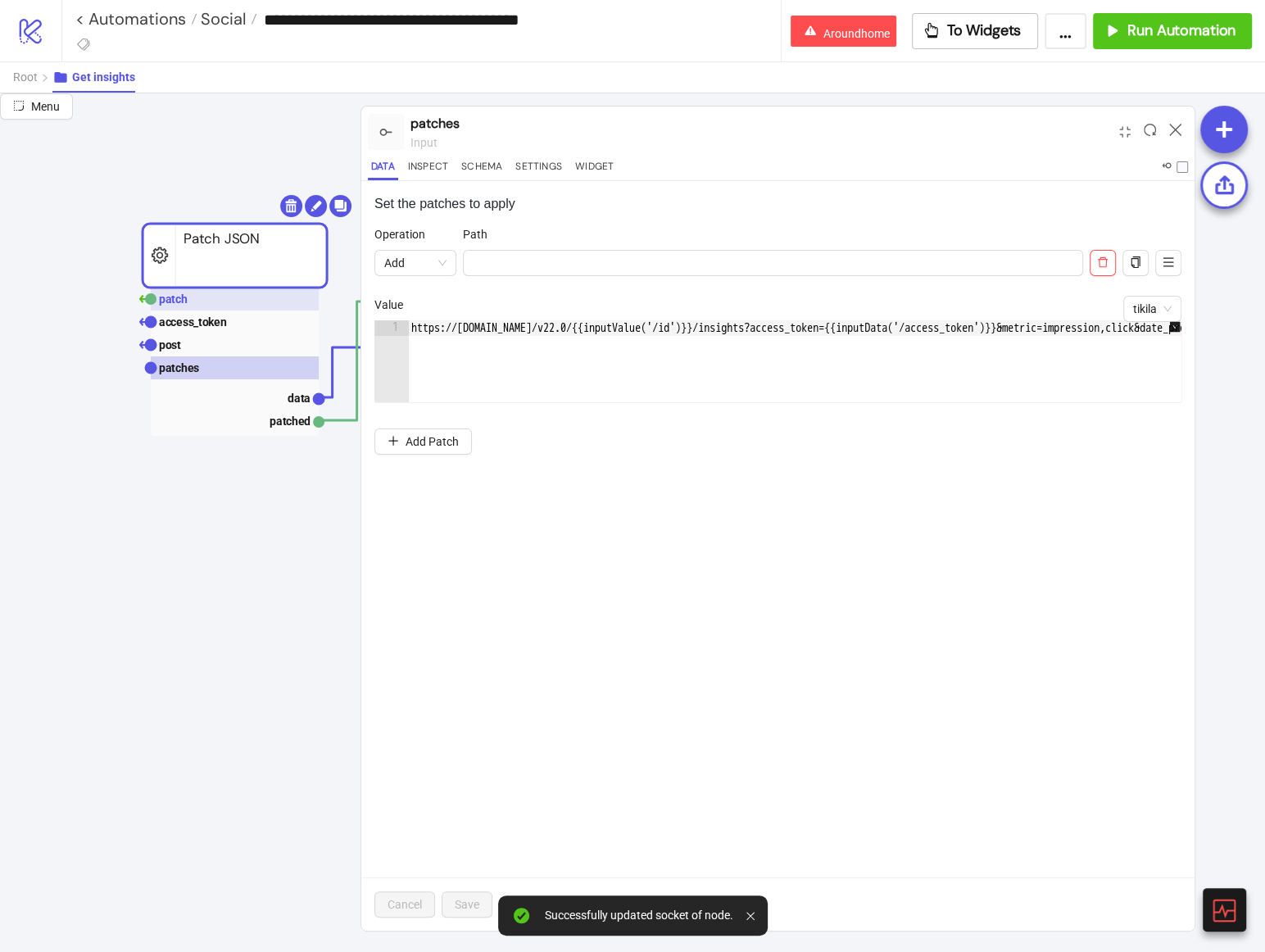 click 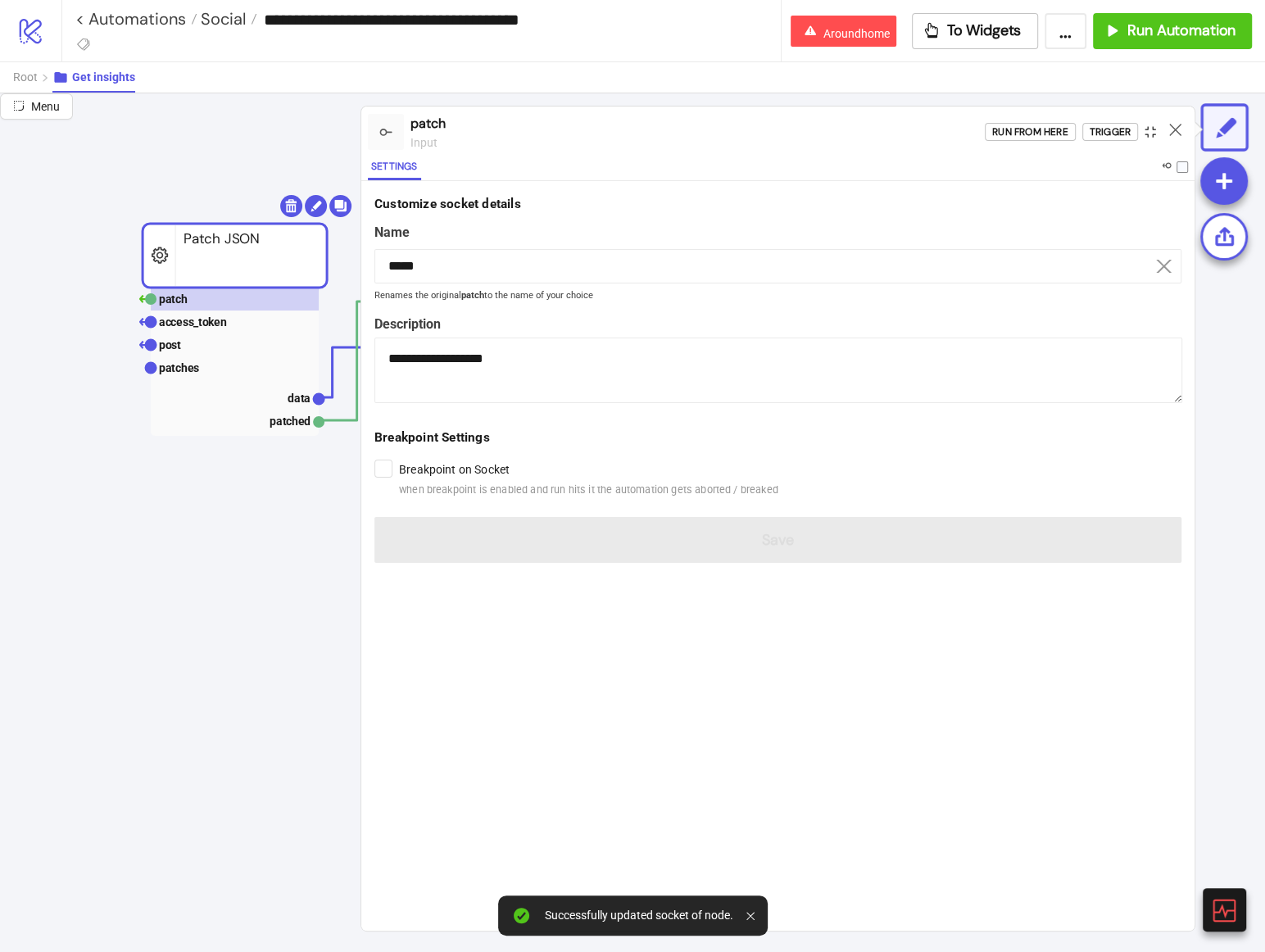 click 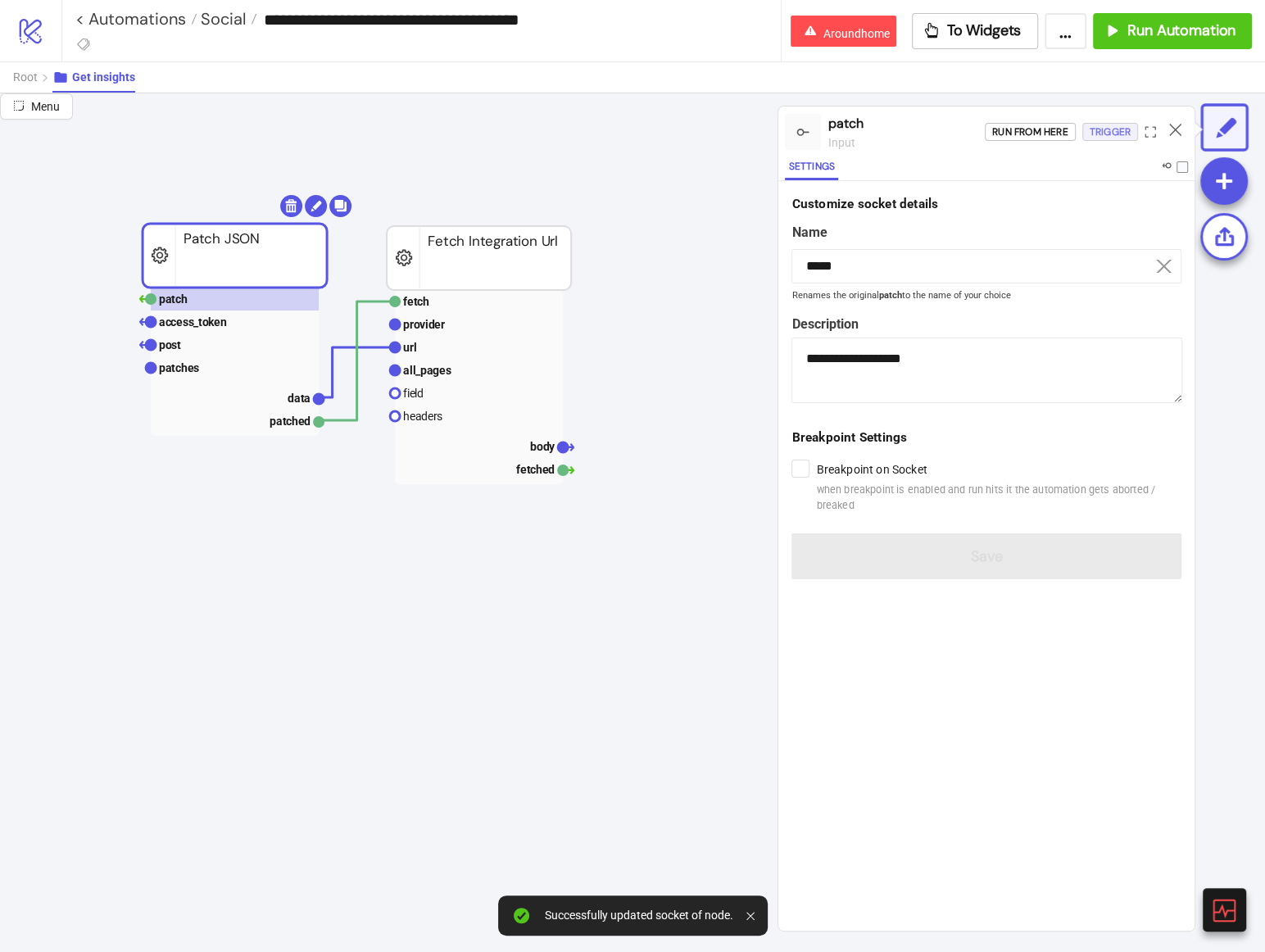click on "Trigger" at bounding box center [1110, 132] 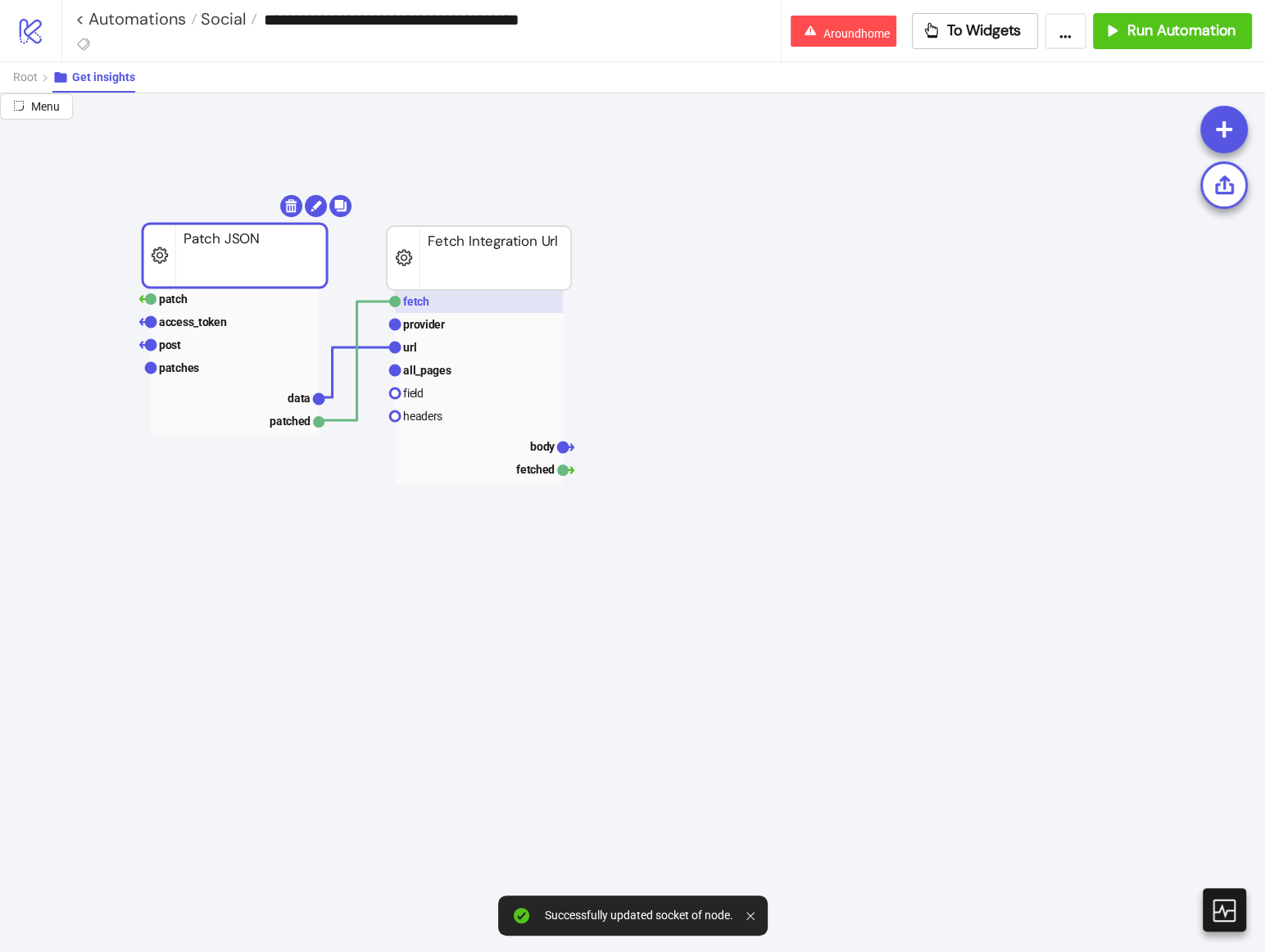 click 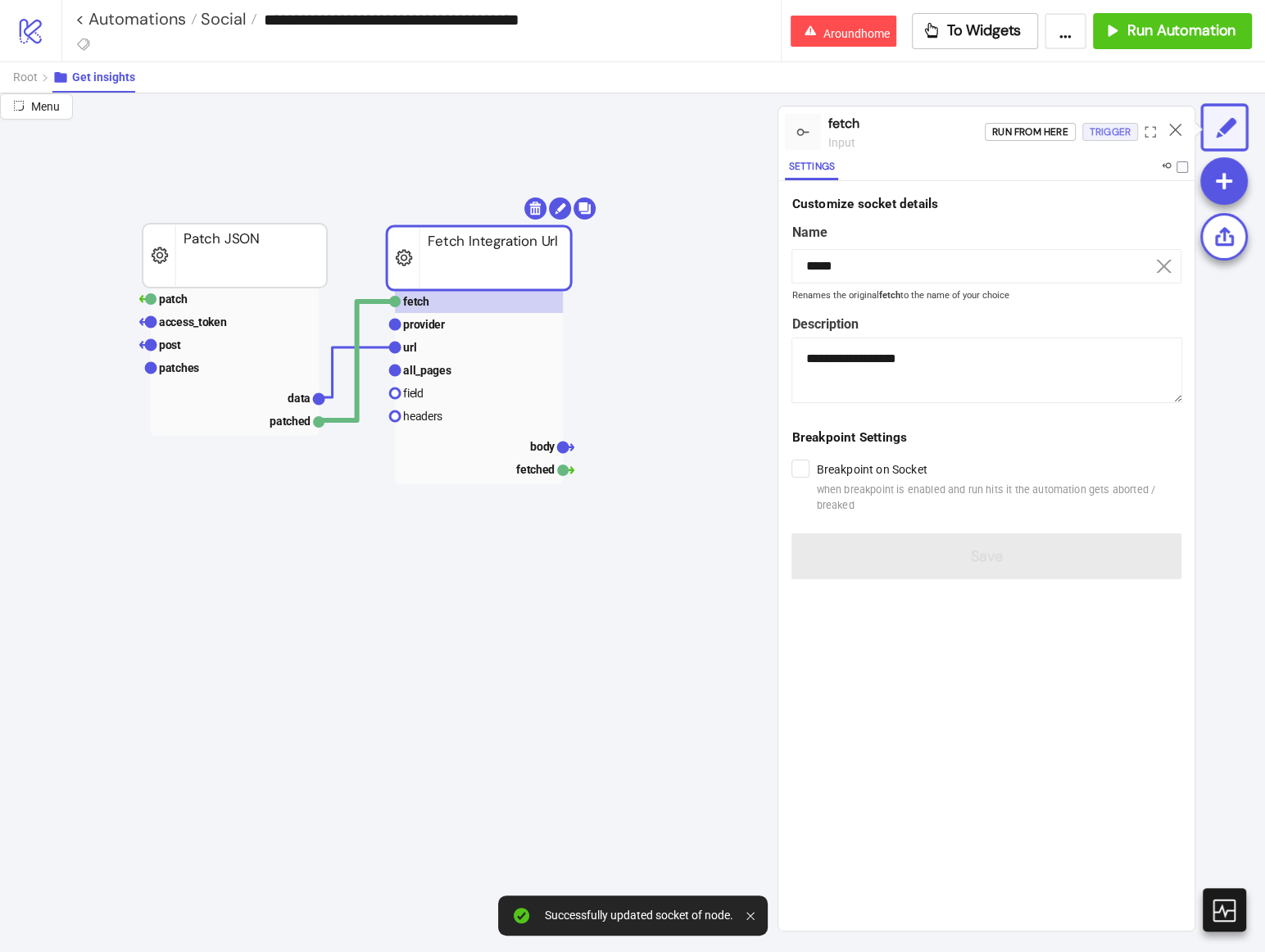 click on "Trigger" at bounding box center (1110, 132) 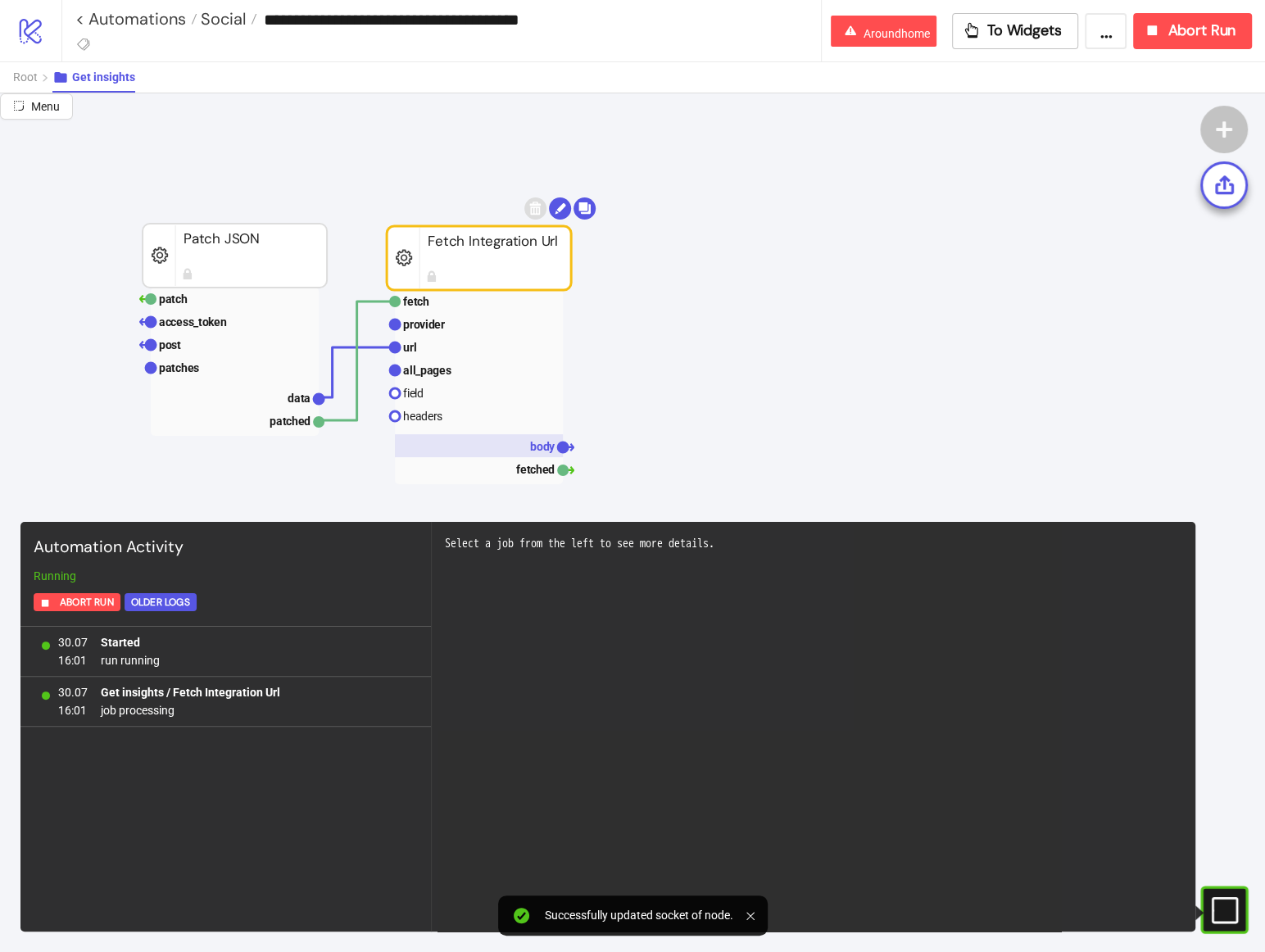 click 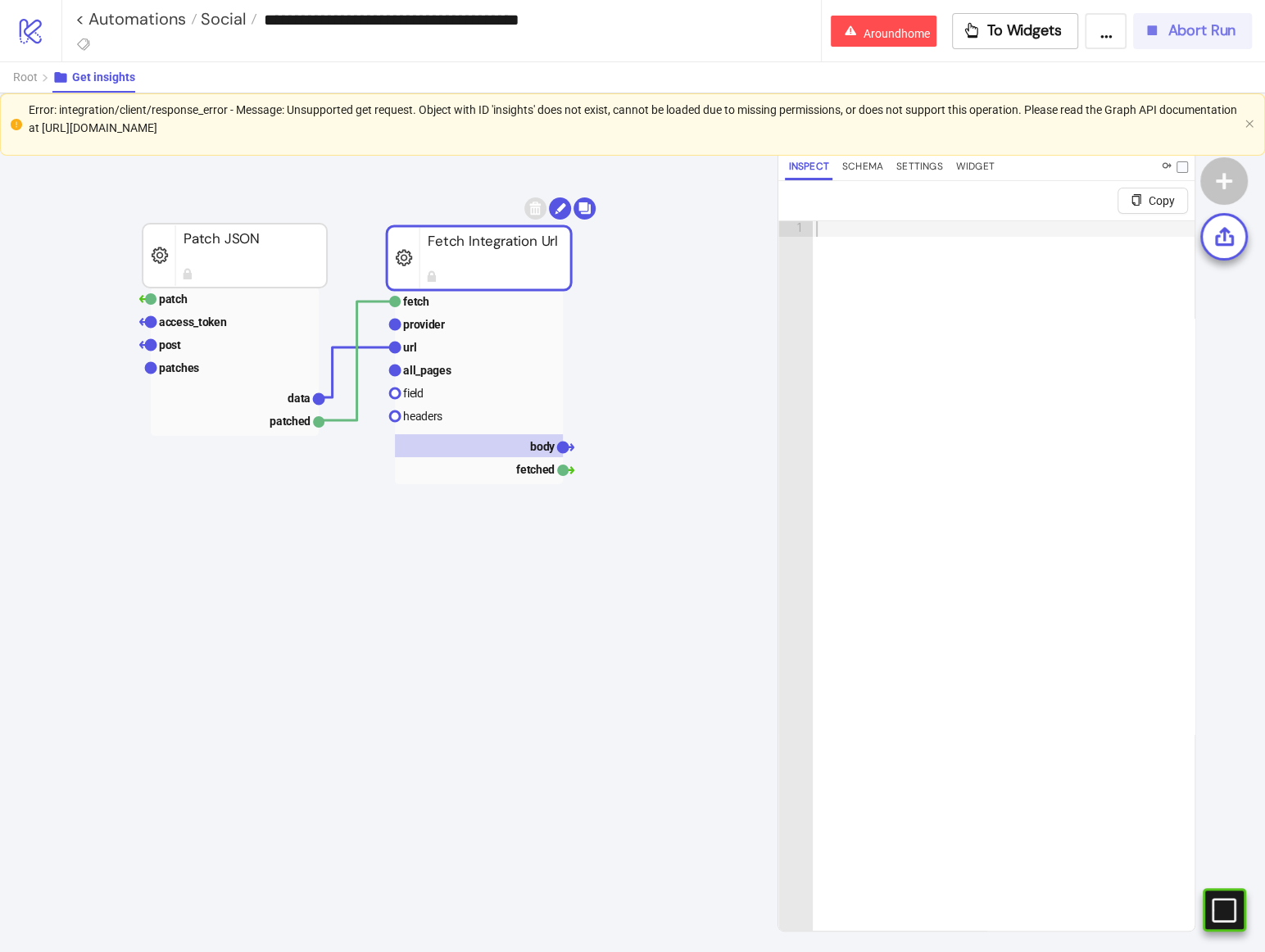click on "Abort Run" at bounding box center [1192, 31] 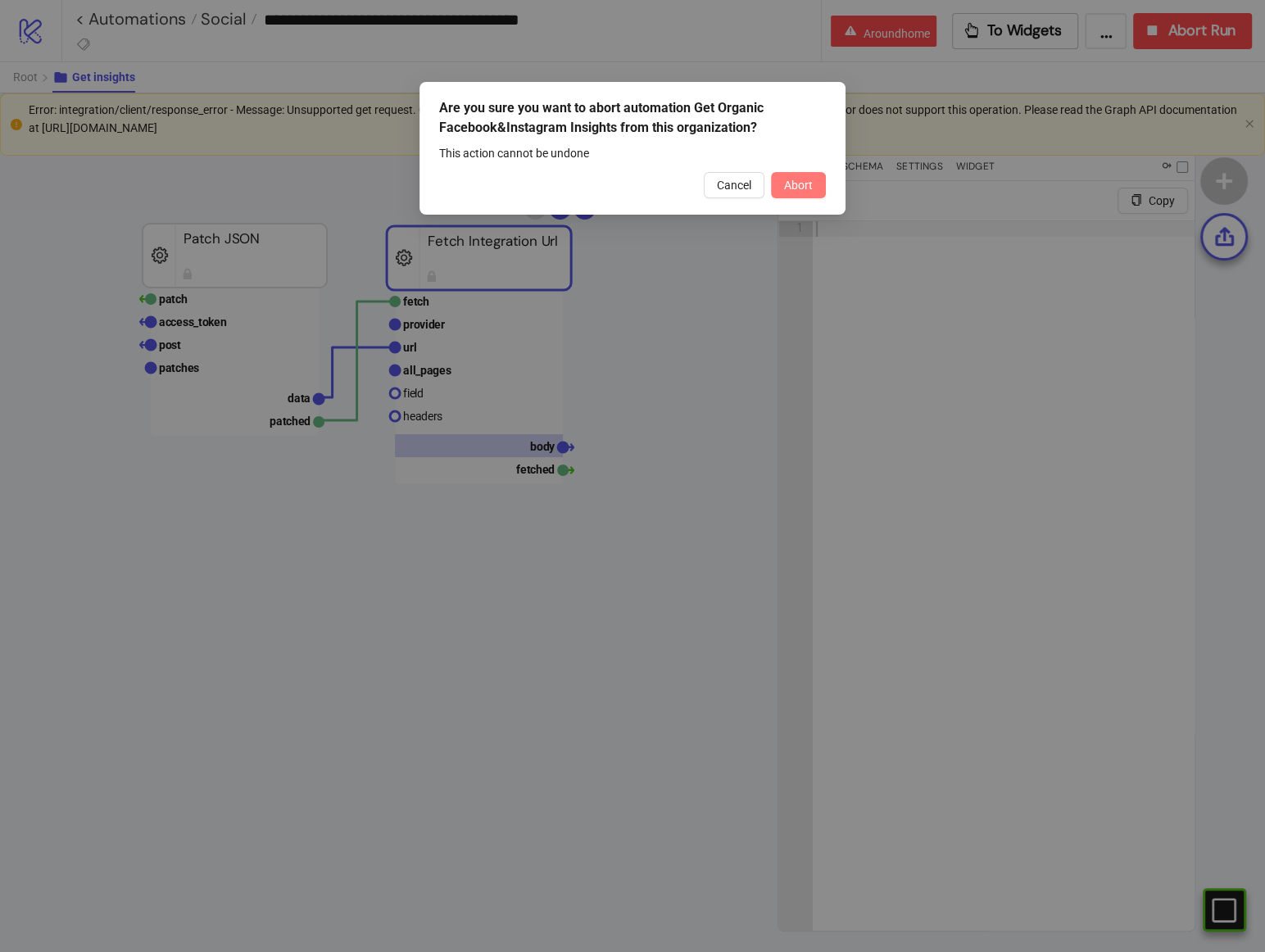 click on "Abort" at bounding box center [798, 185] 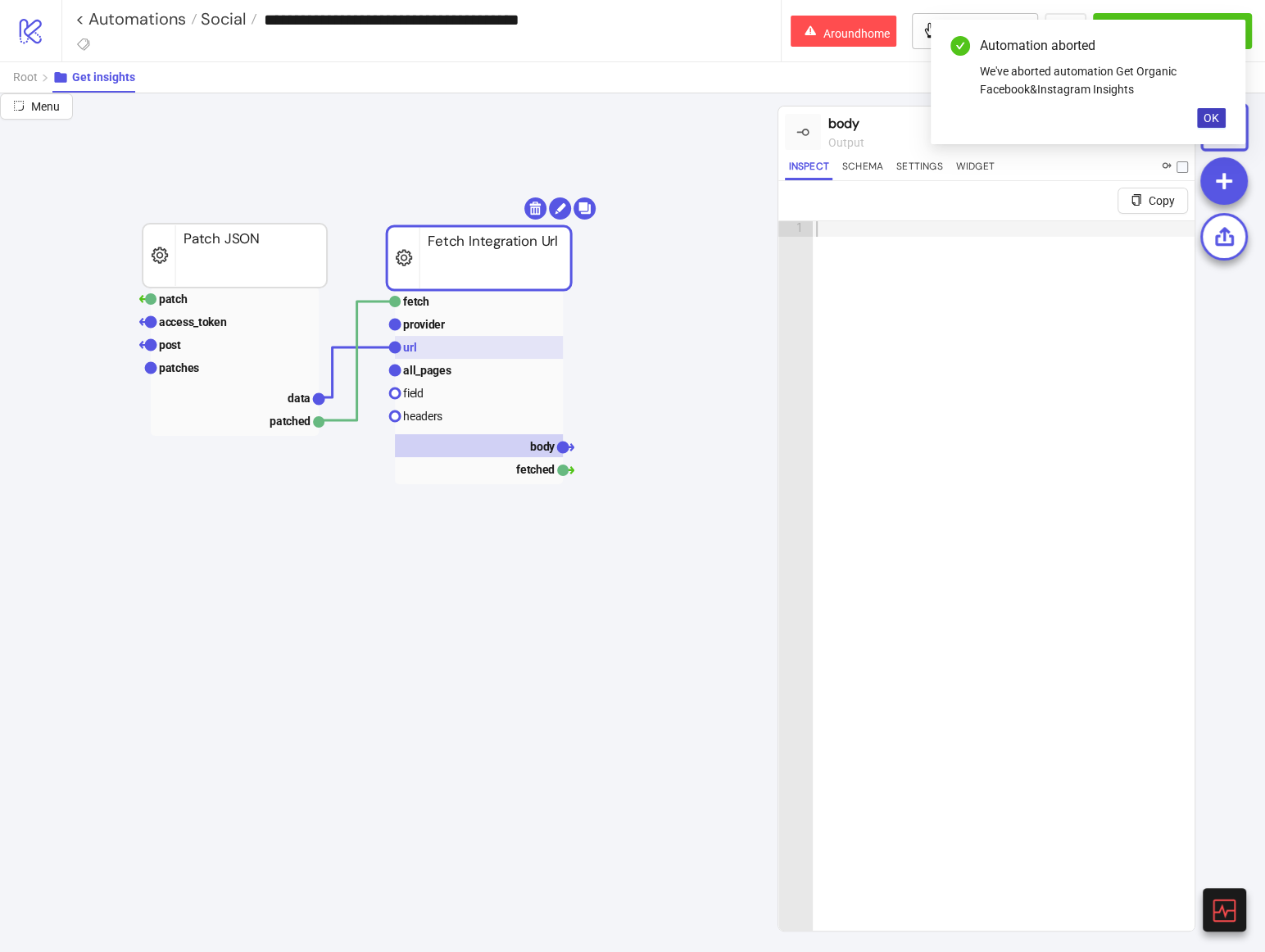 click 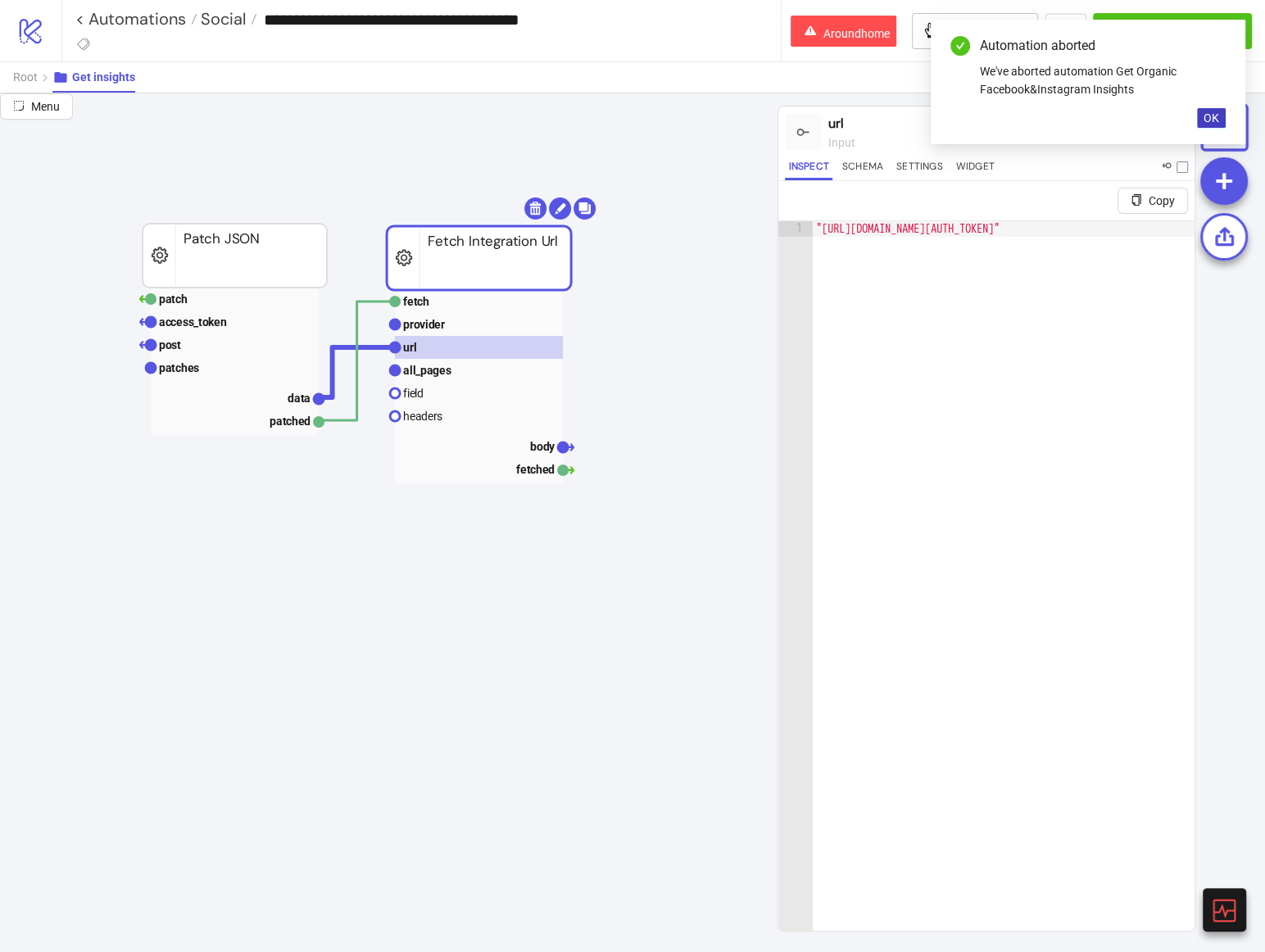 type on "**********" 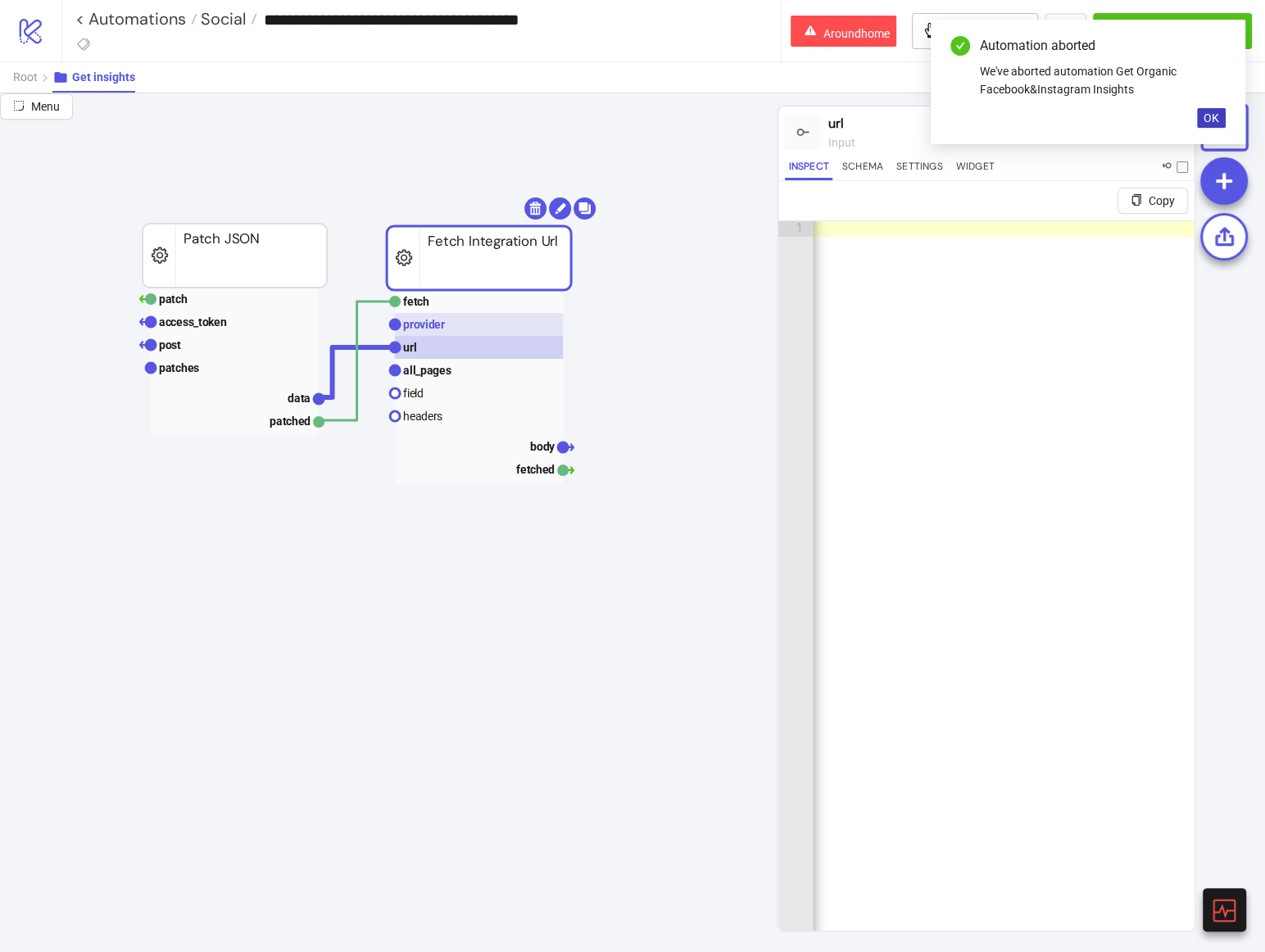 scroll, scrollTop: 0, scrollLeft: 1379, axis: horizontal 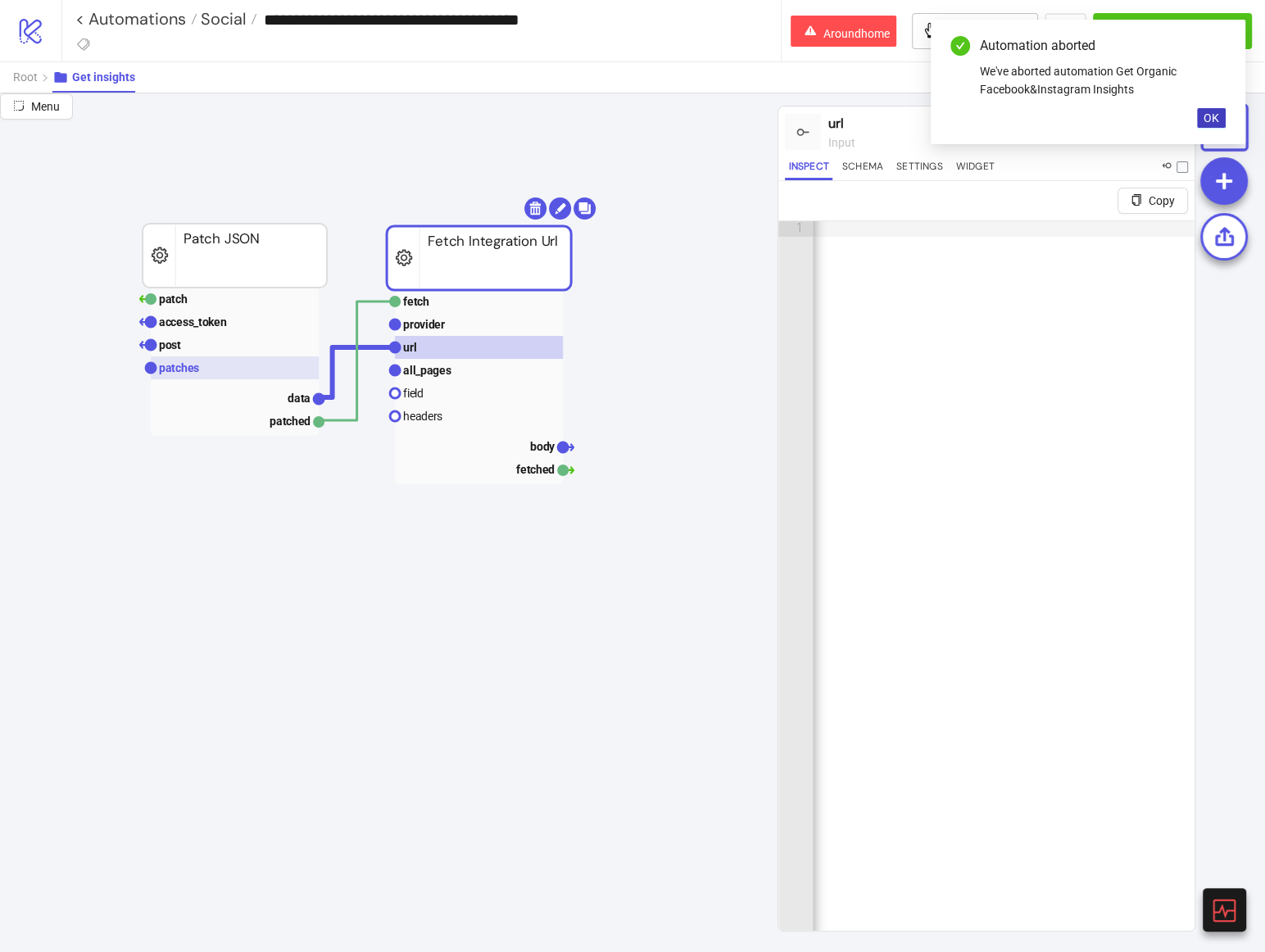 click 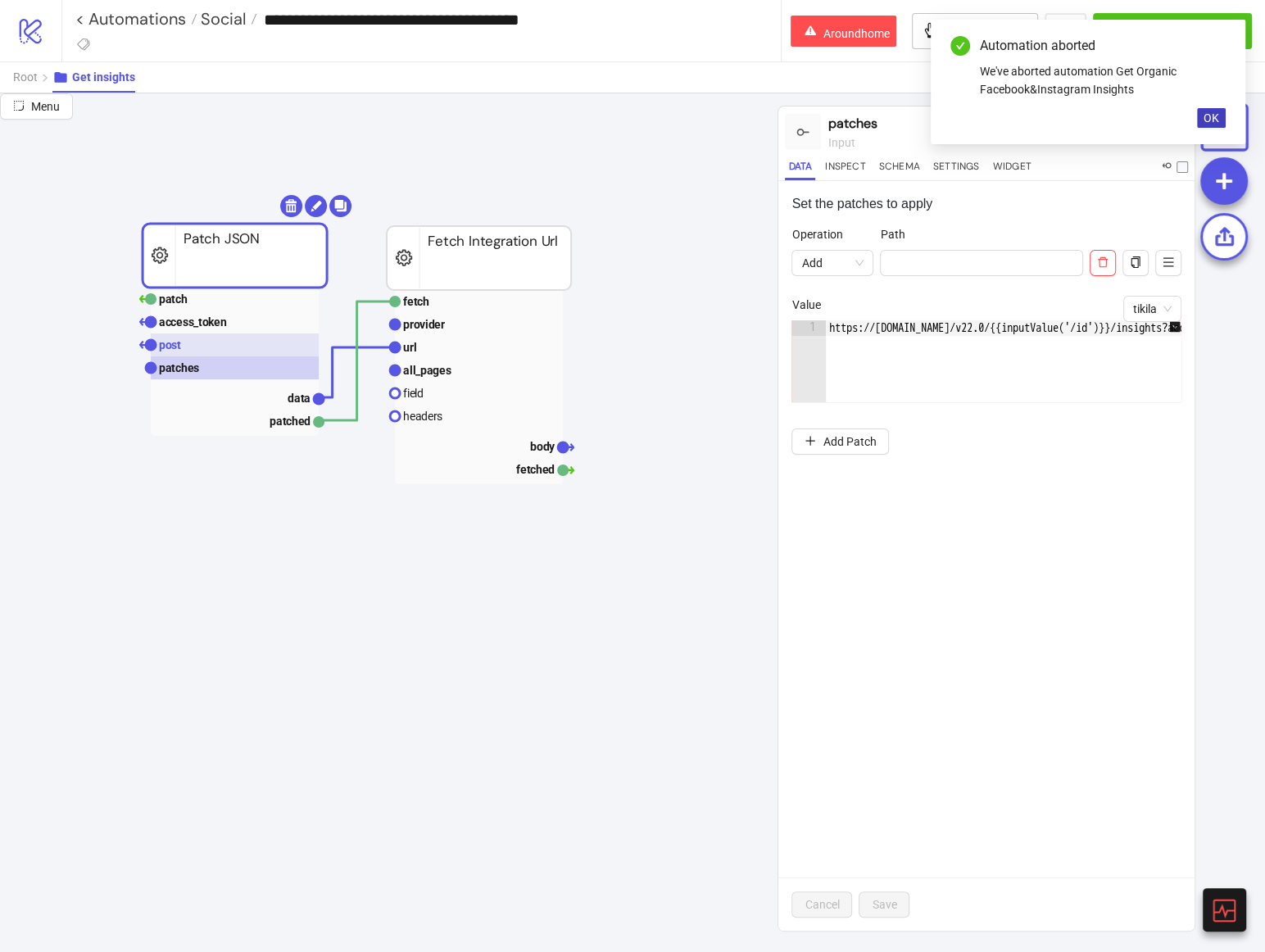 click 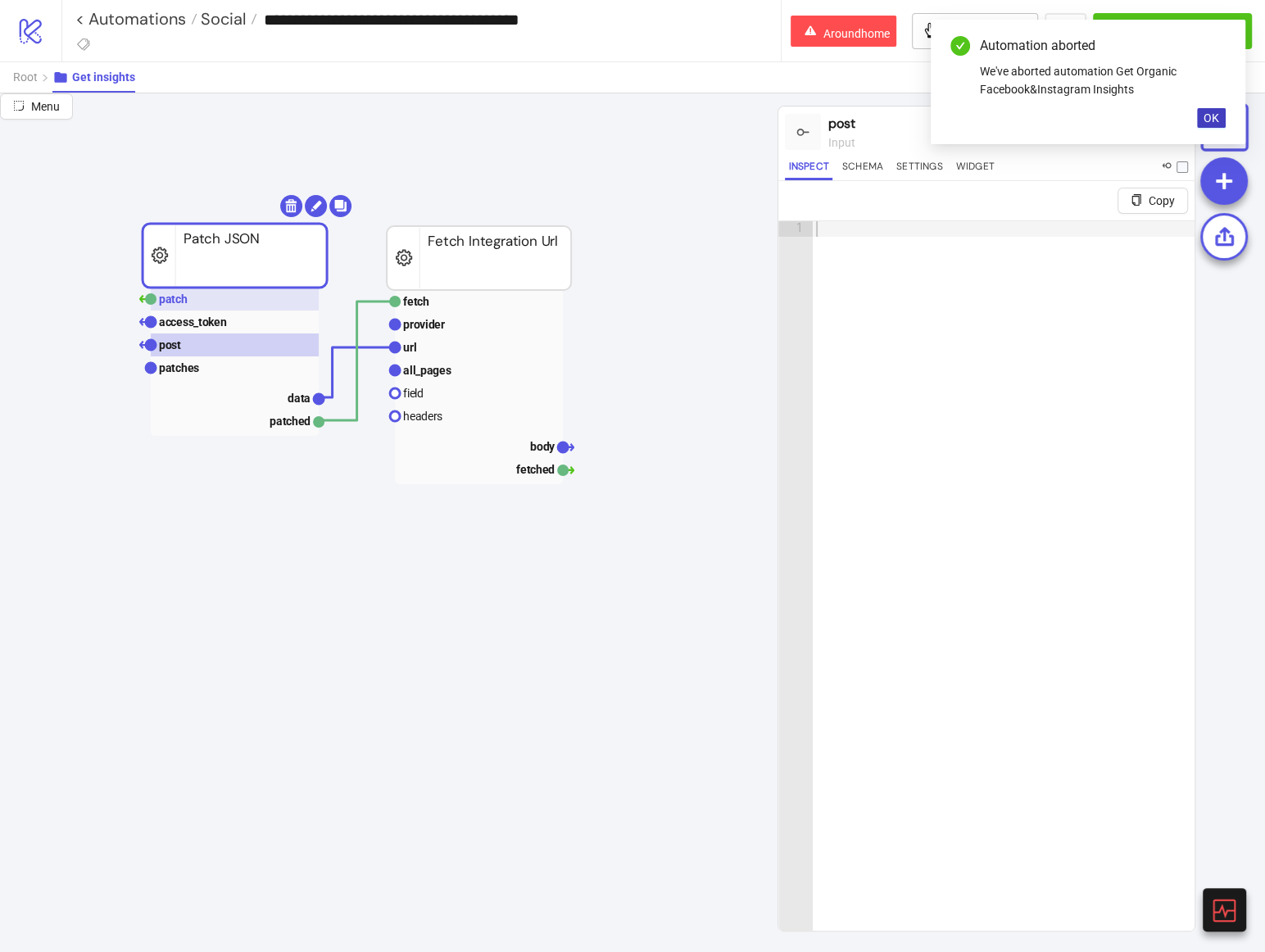 click 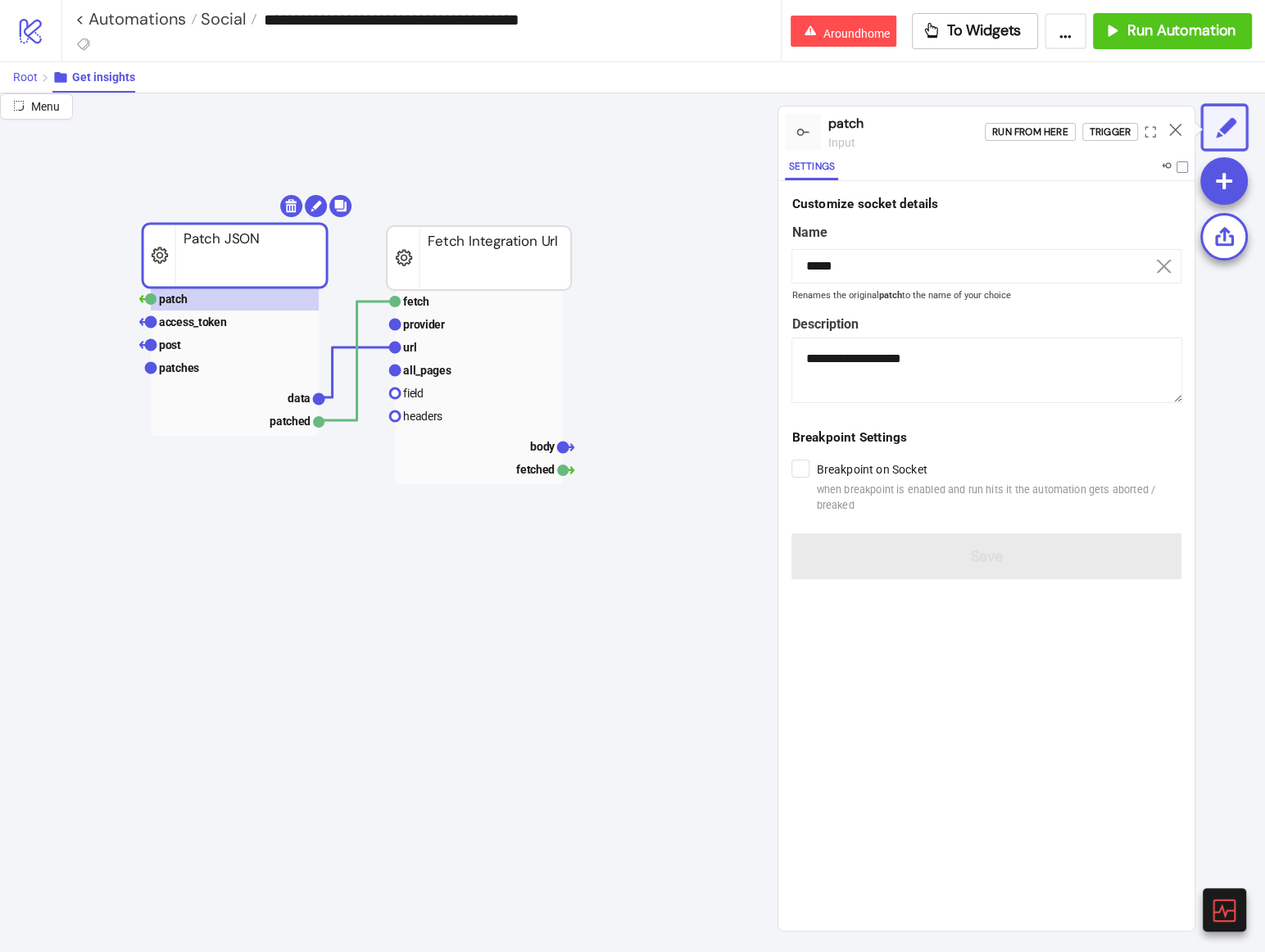 click on "Root" at bounding box center [33, 77] 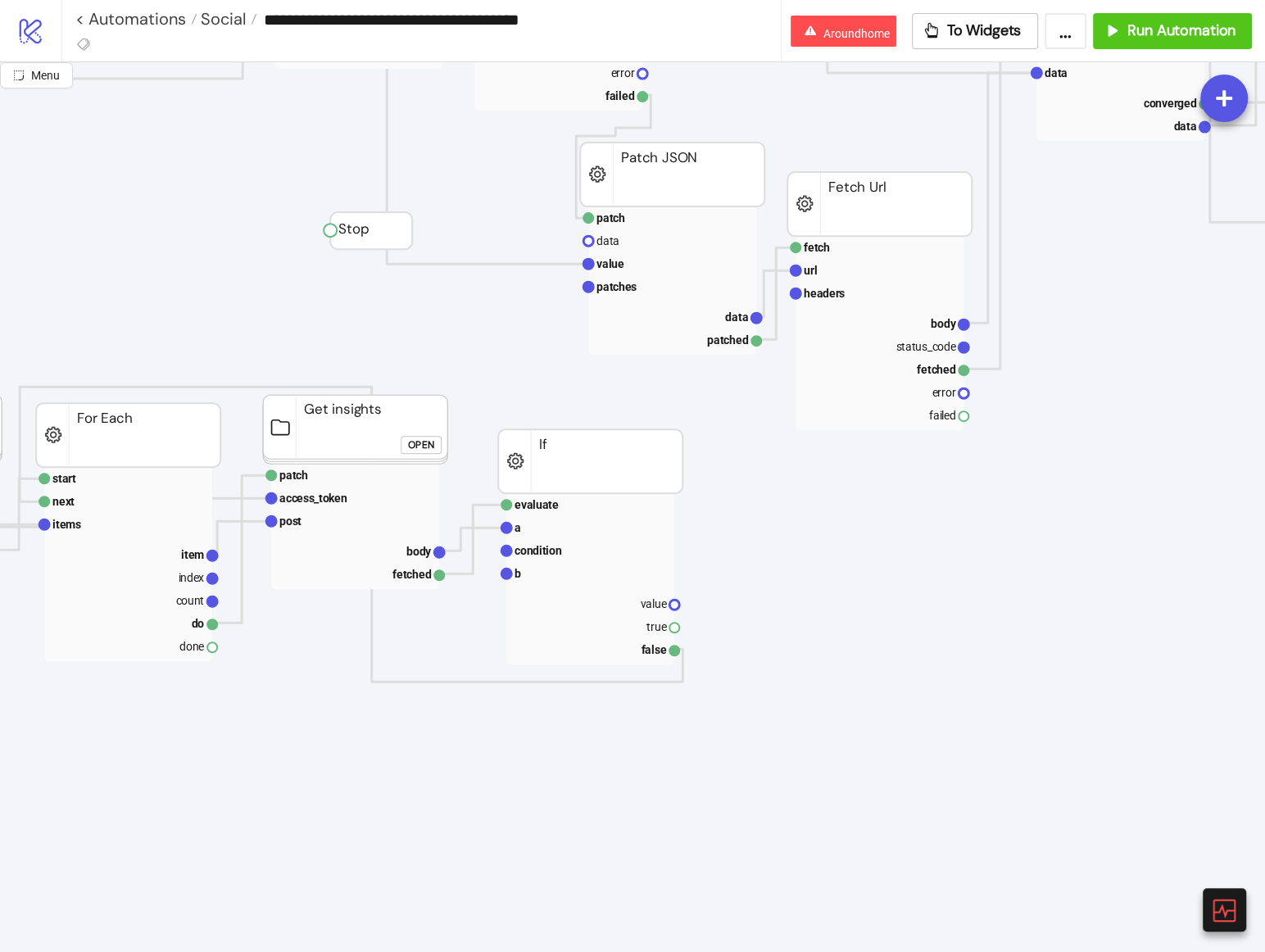 scroll, scrollTop: 481, scrollLeft: 0, axis: vertical 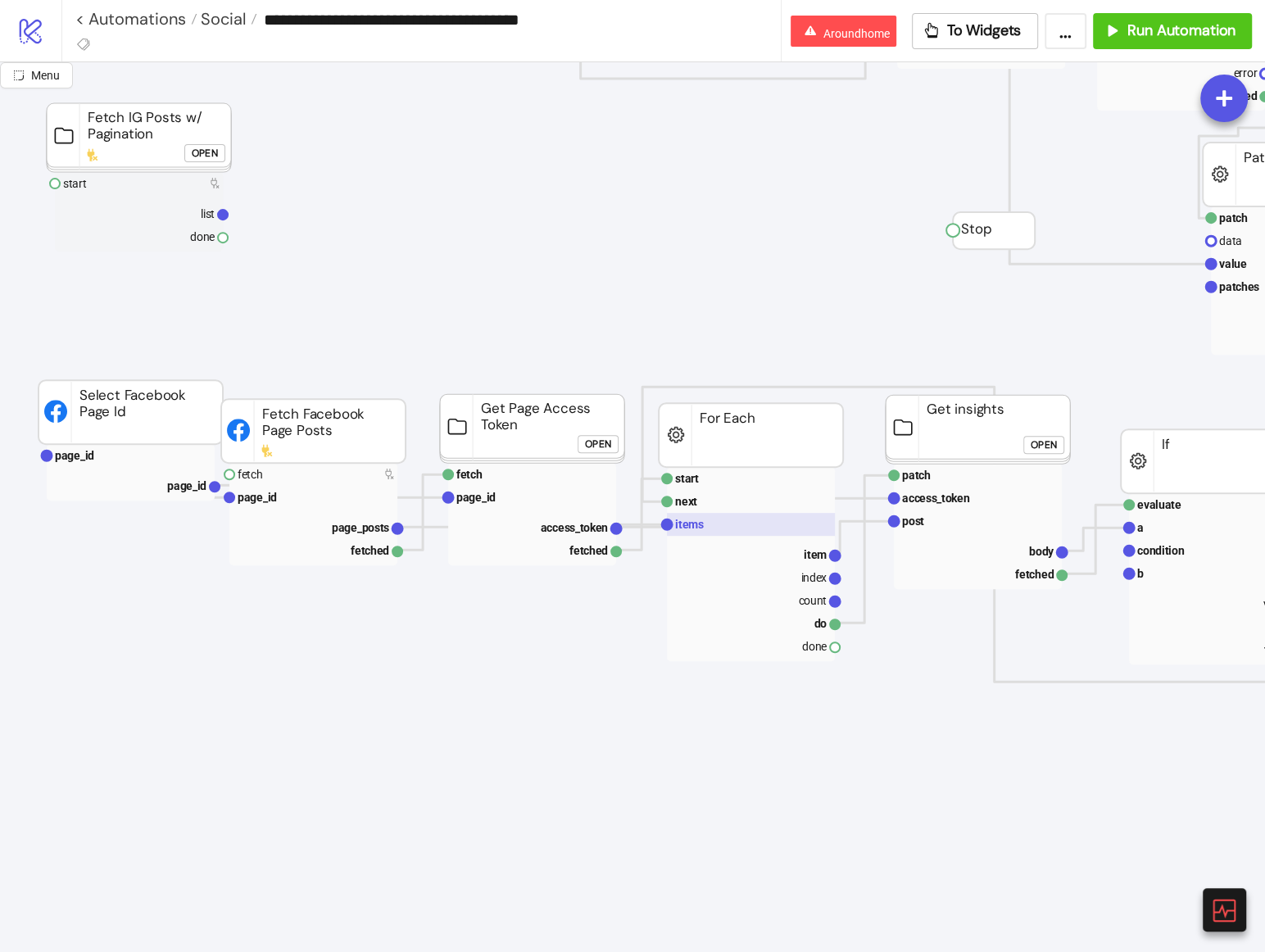 click 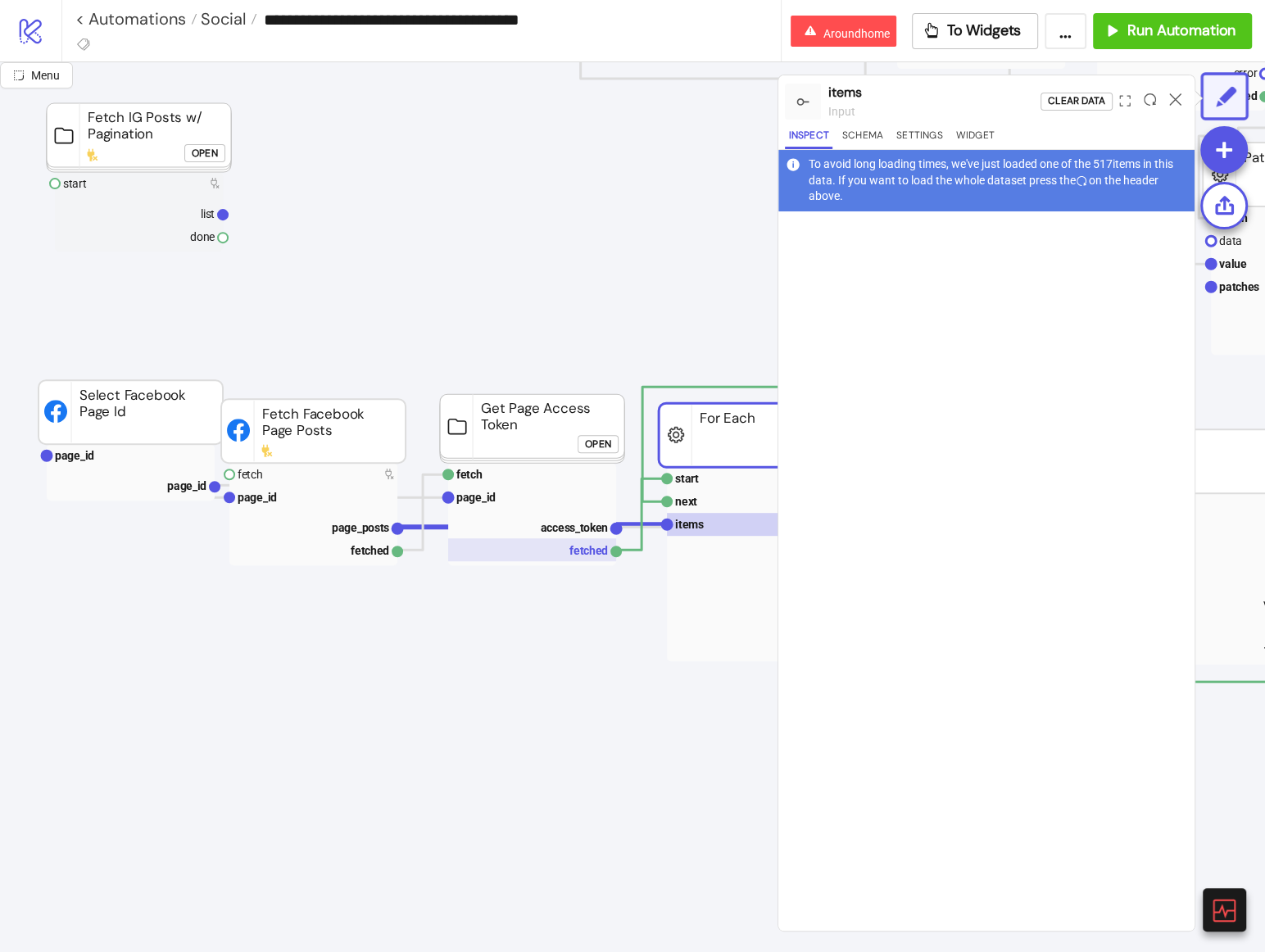 scroll, scrollTop: 481, scrollLeft: 129, axis: both 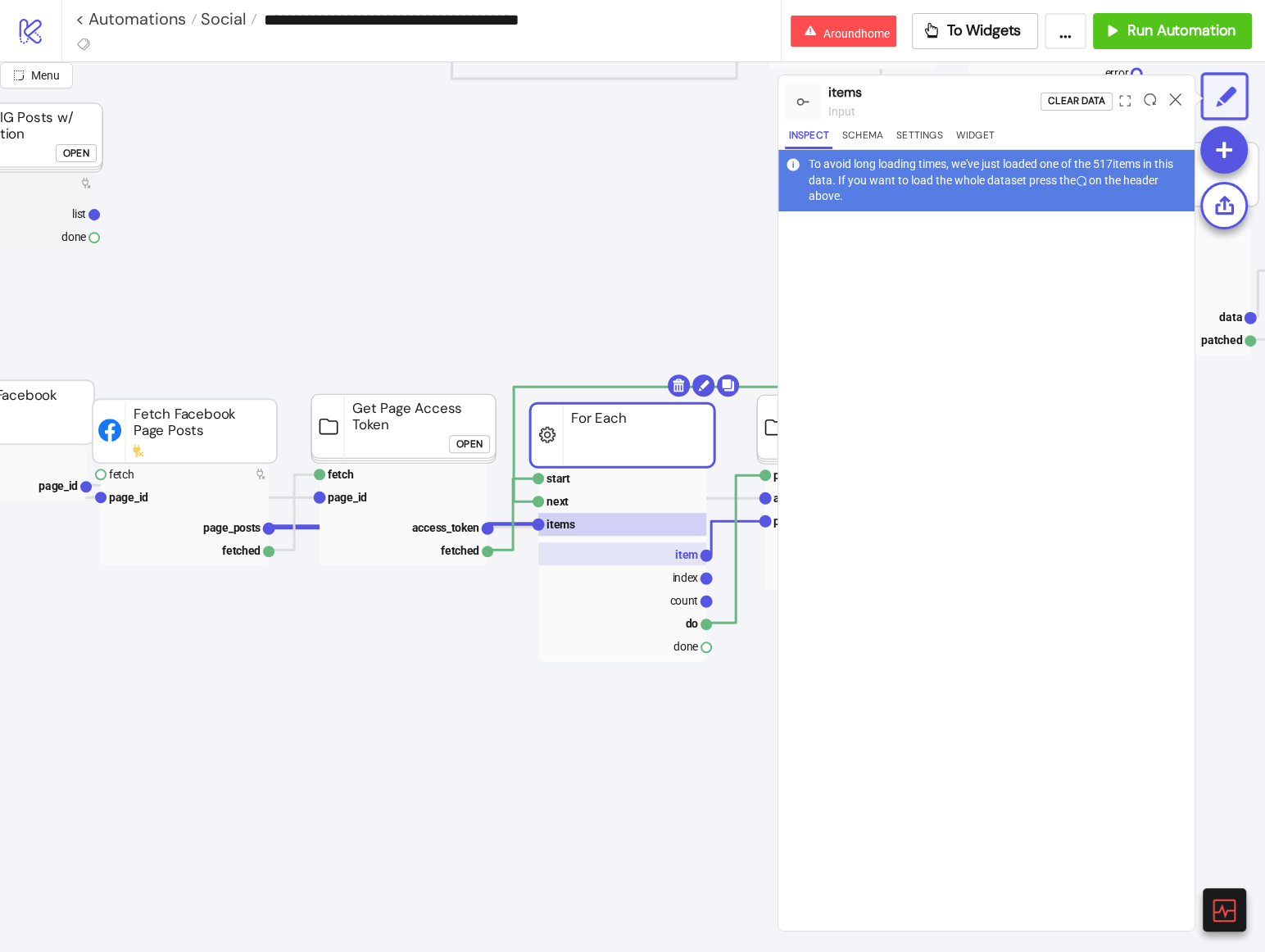 click 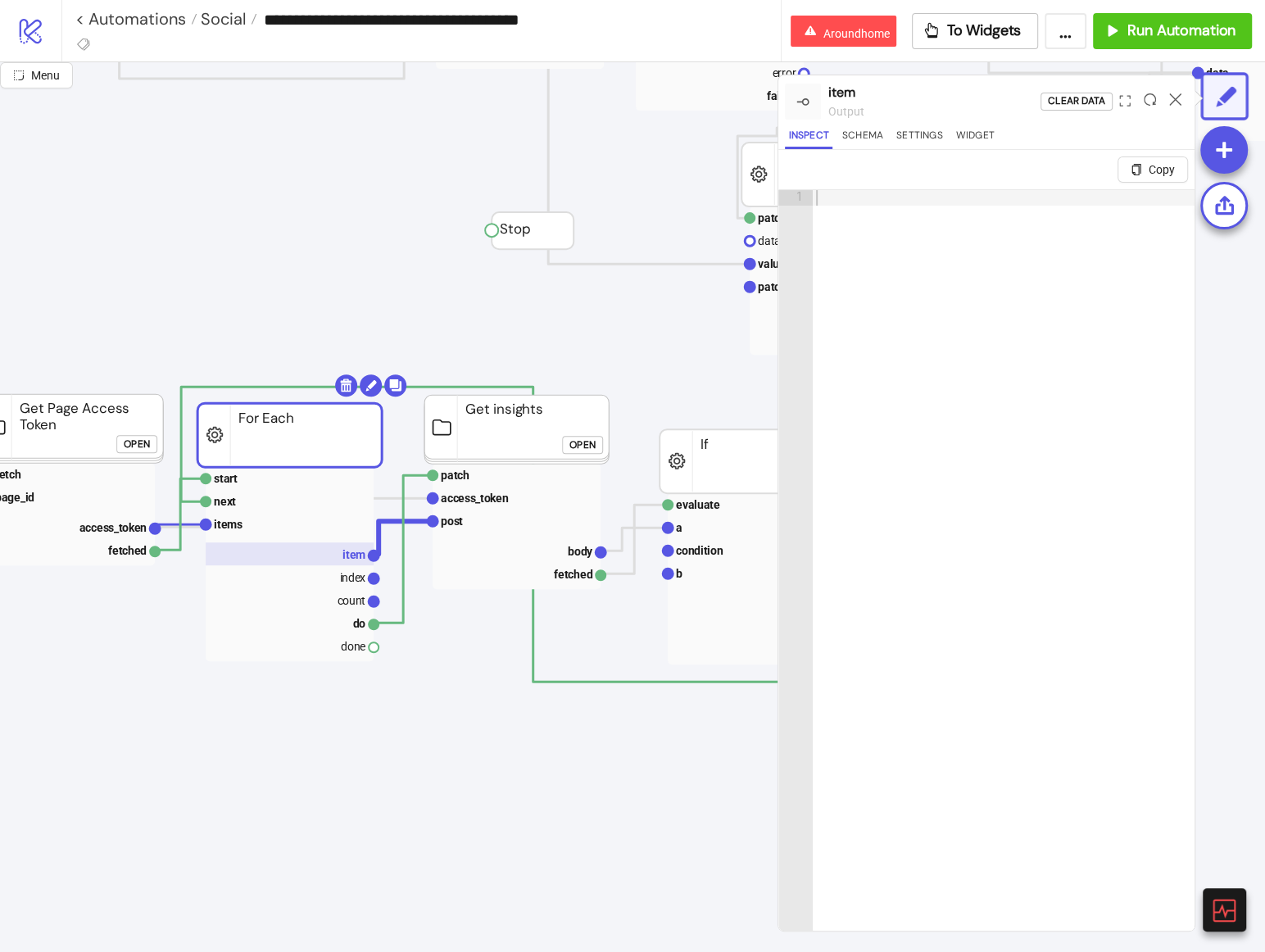 scroll, scrollTop: 481, scrollLeft: 529, axis: both 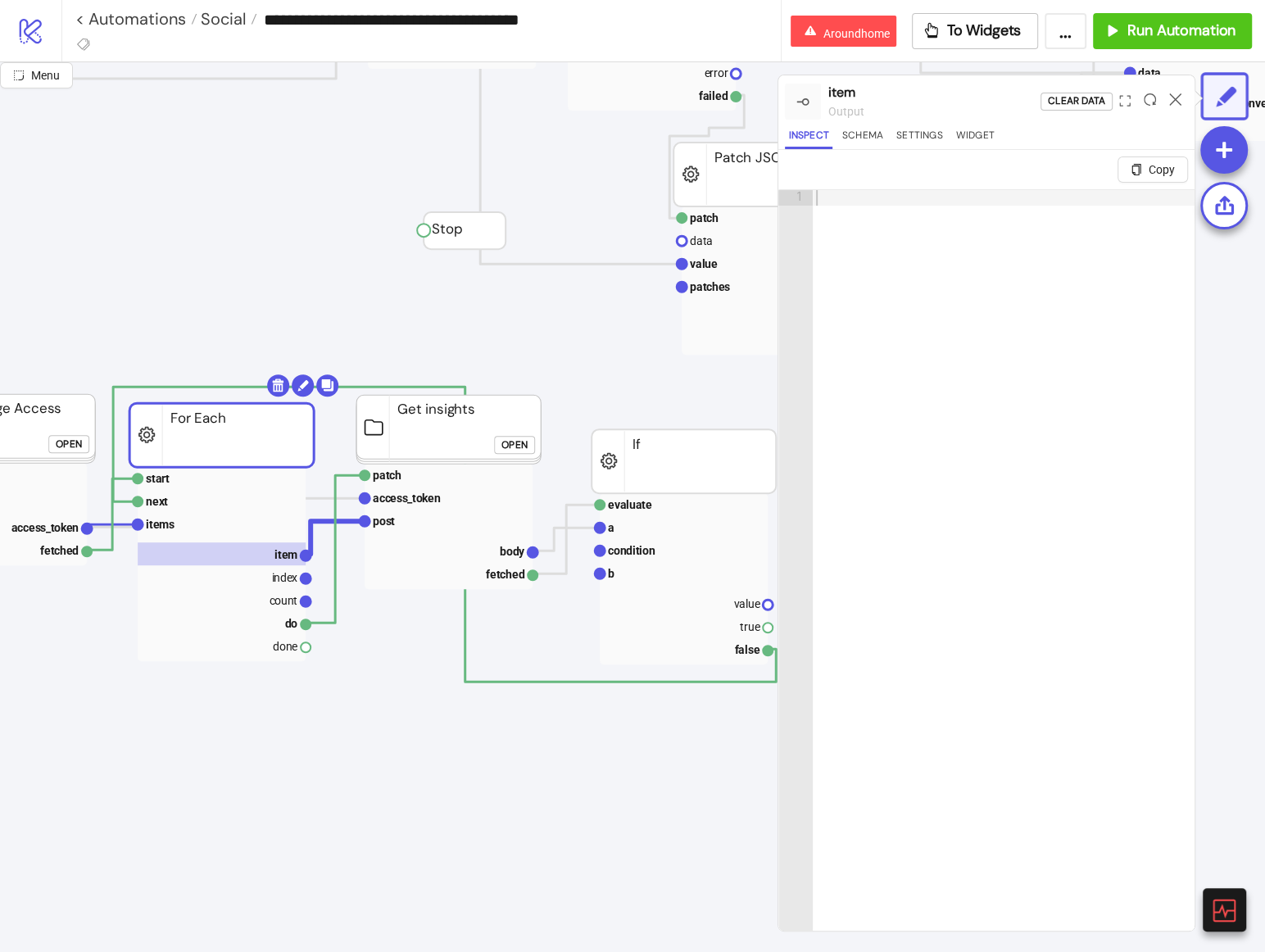 drag, startPoint x: 601, startPoint y: 555, endPoint x: 572, endPoint y: 555, distance: 29 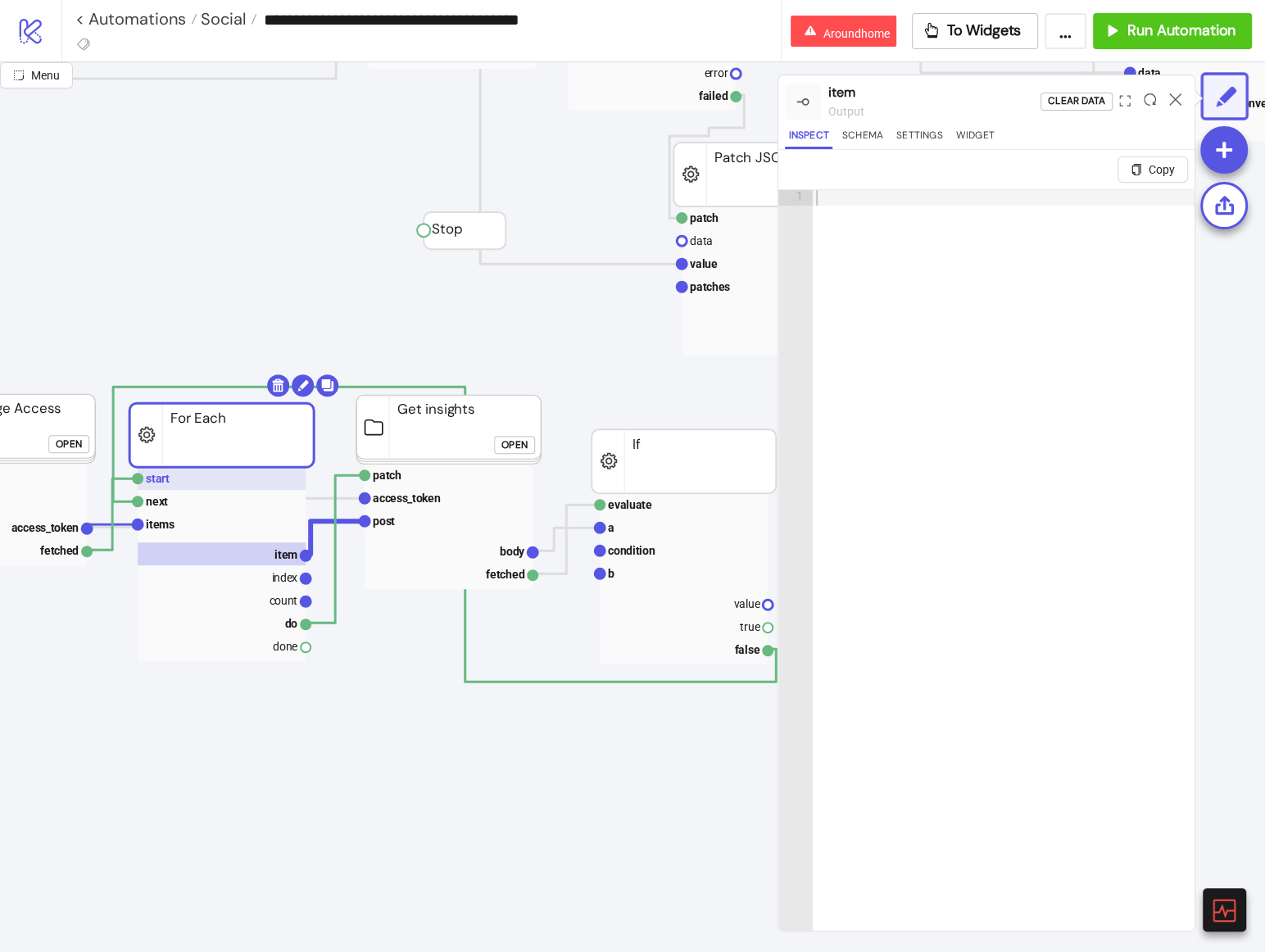 click 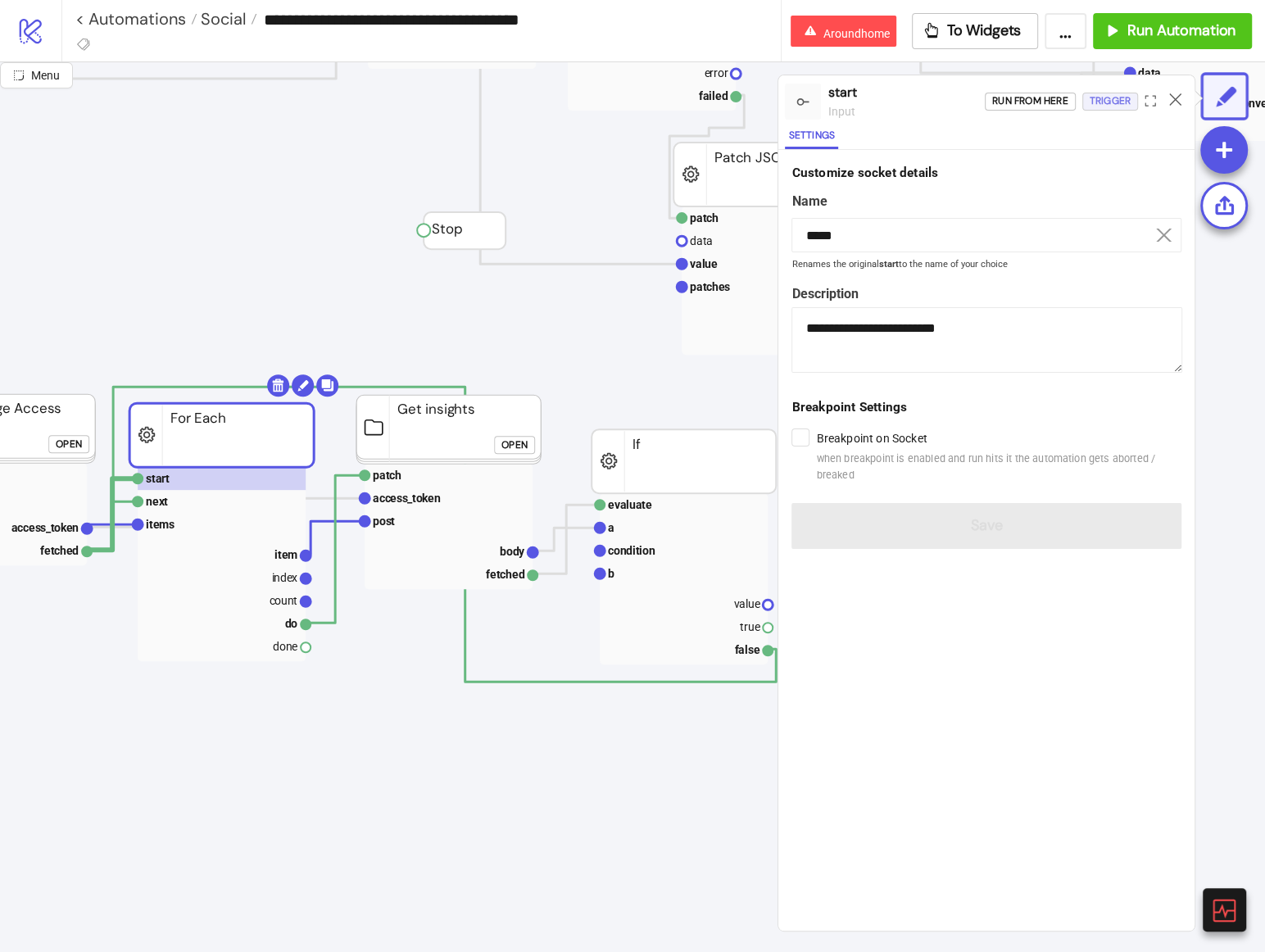 click on "Trigger" at bounding box center (1110, 101) 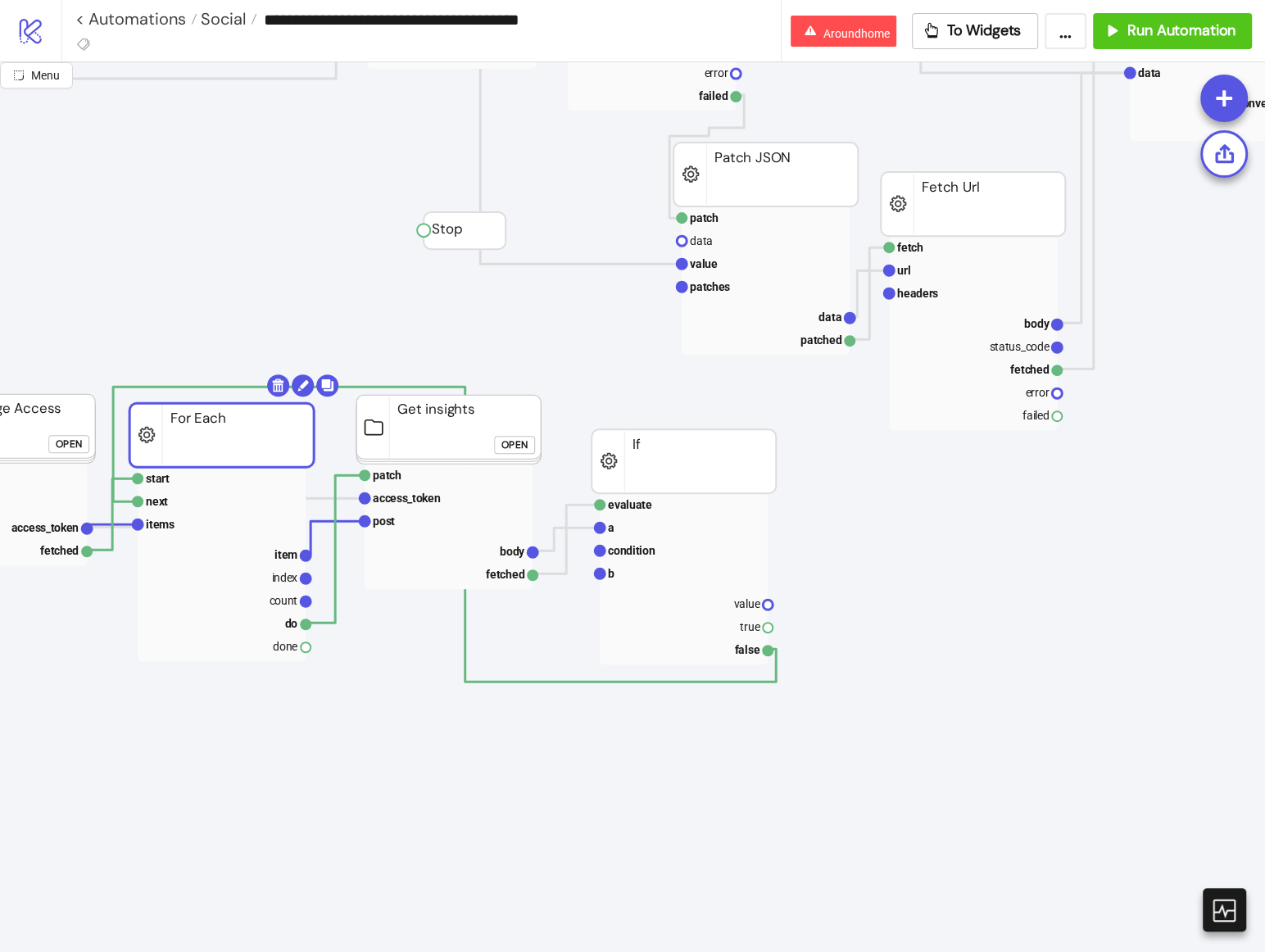 click on "Open" 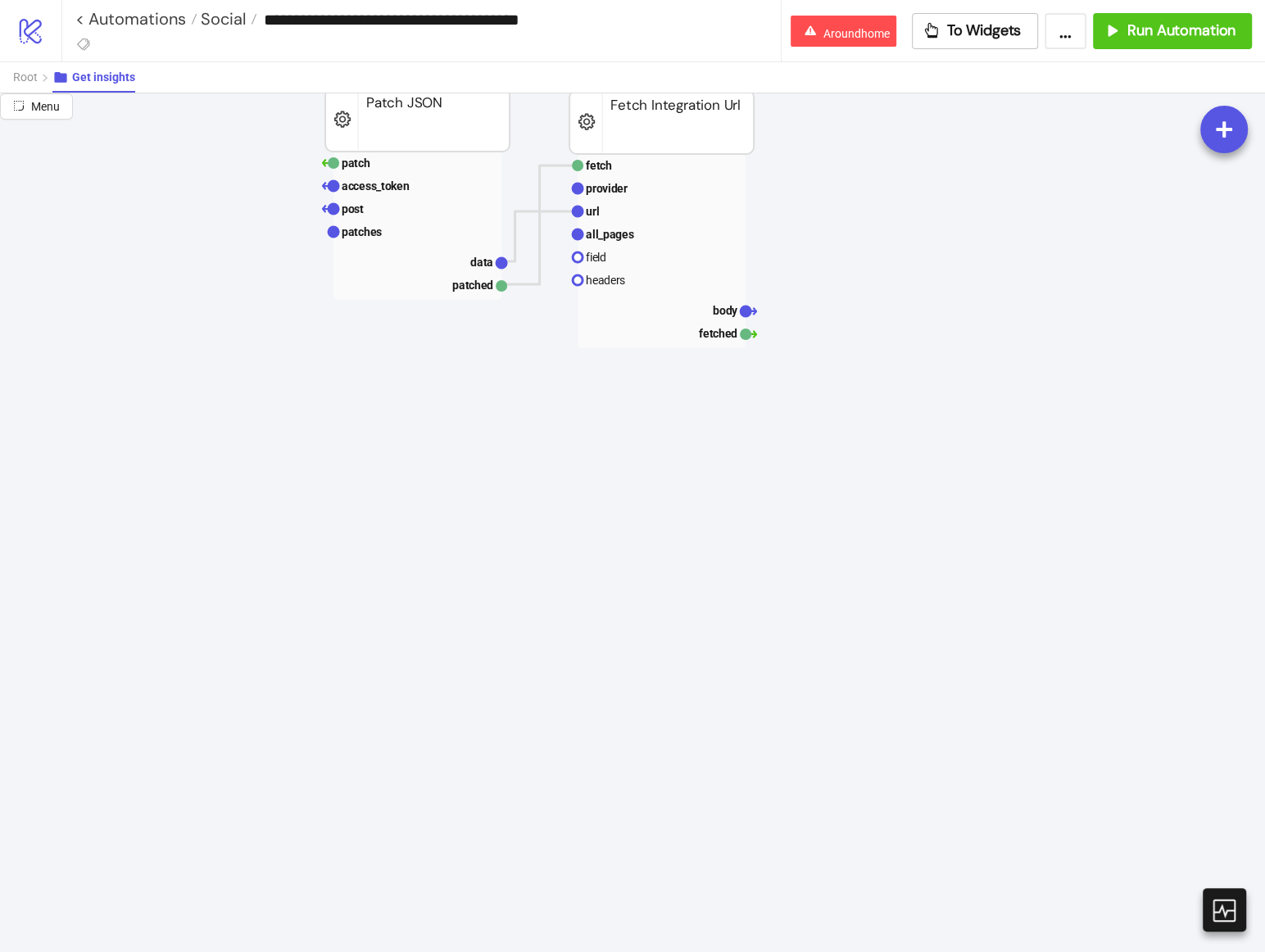 scroll, scrollTop: 0, scrollLeft: 0, axis: both 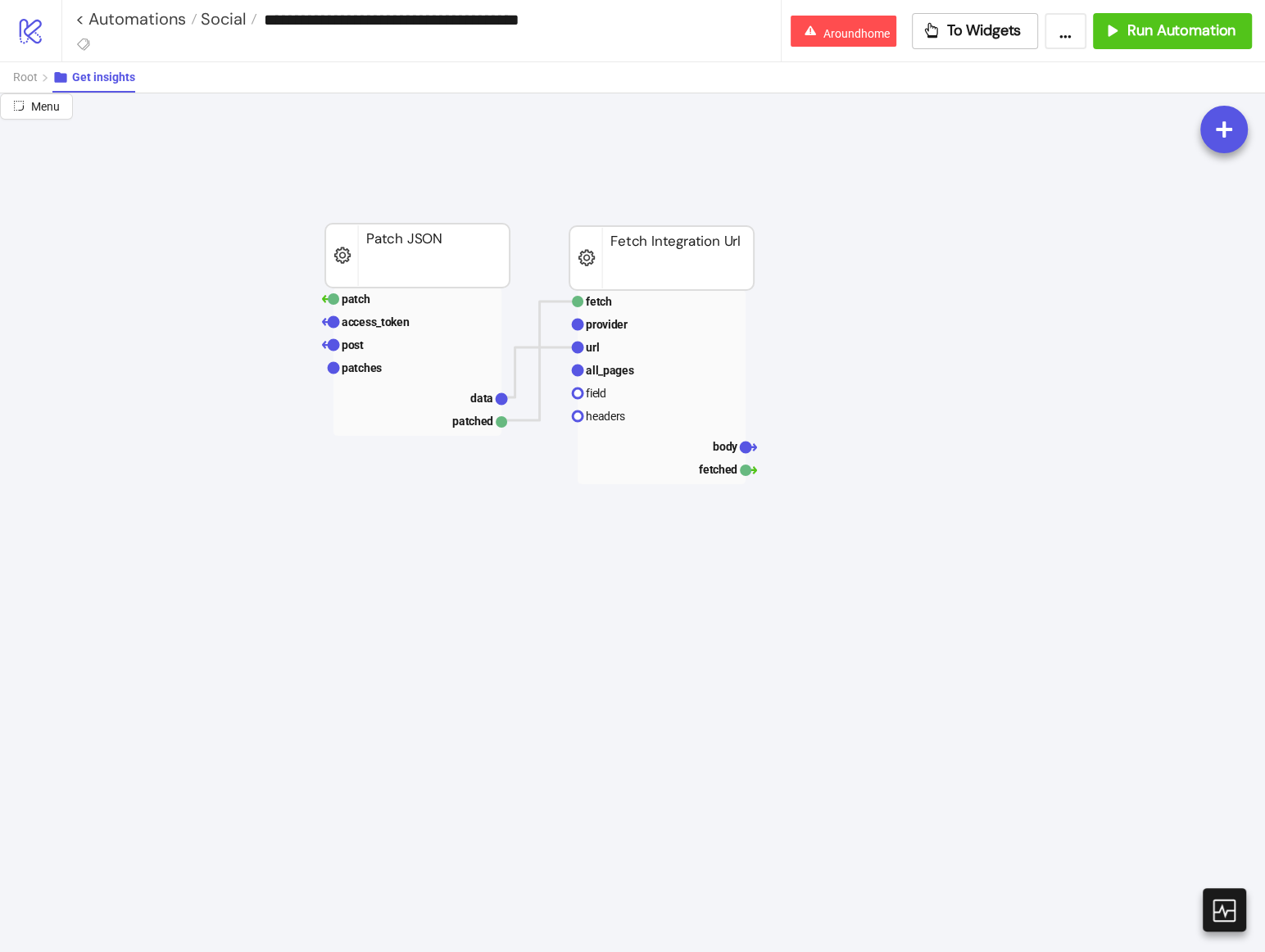 click 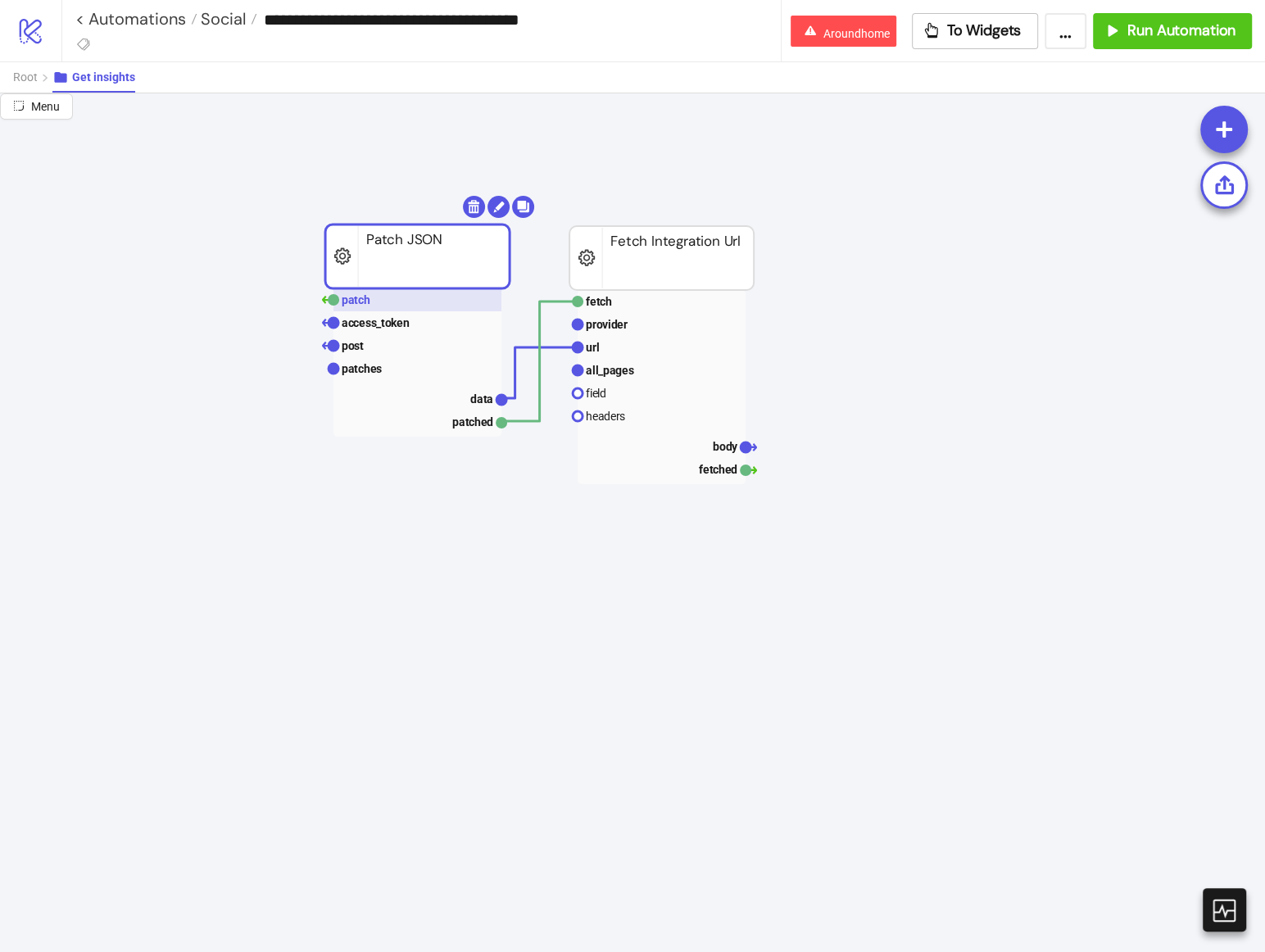 click 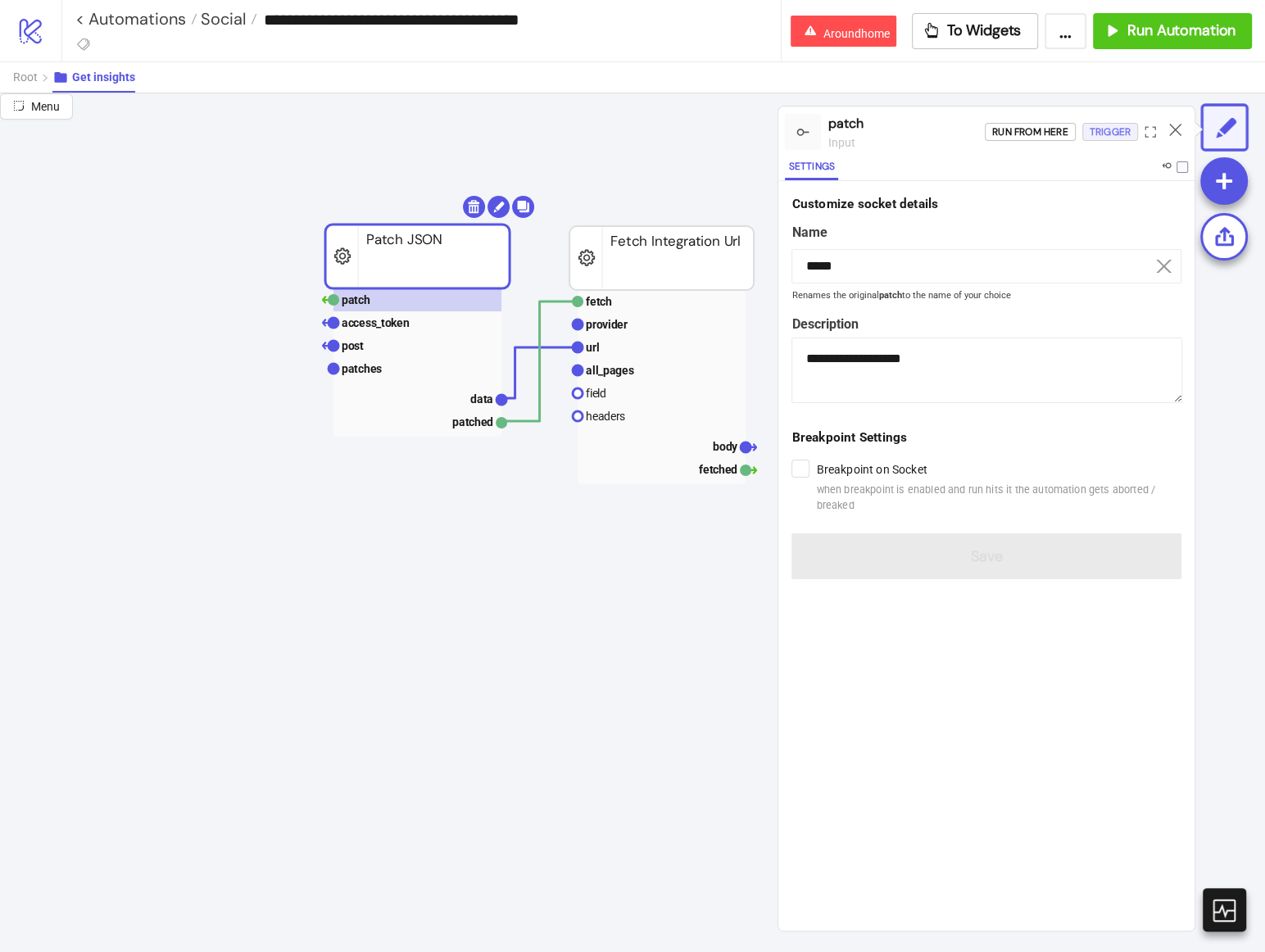 click on "Trigger" at bounding box center [1110, 132] 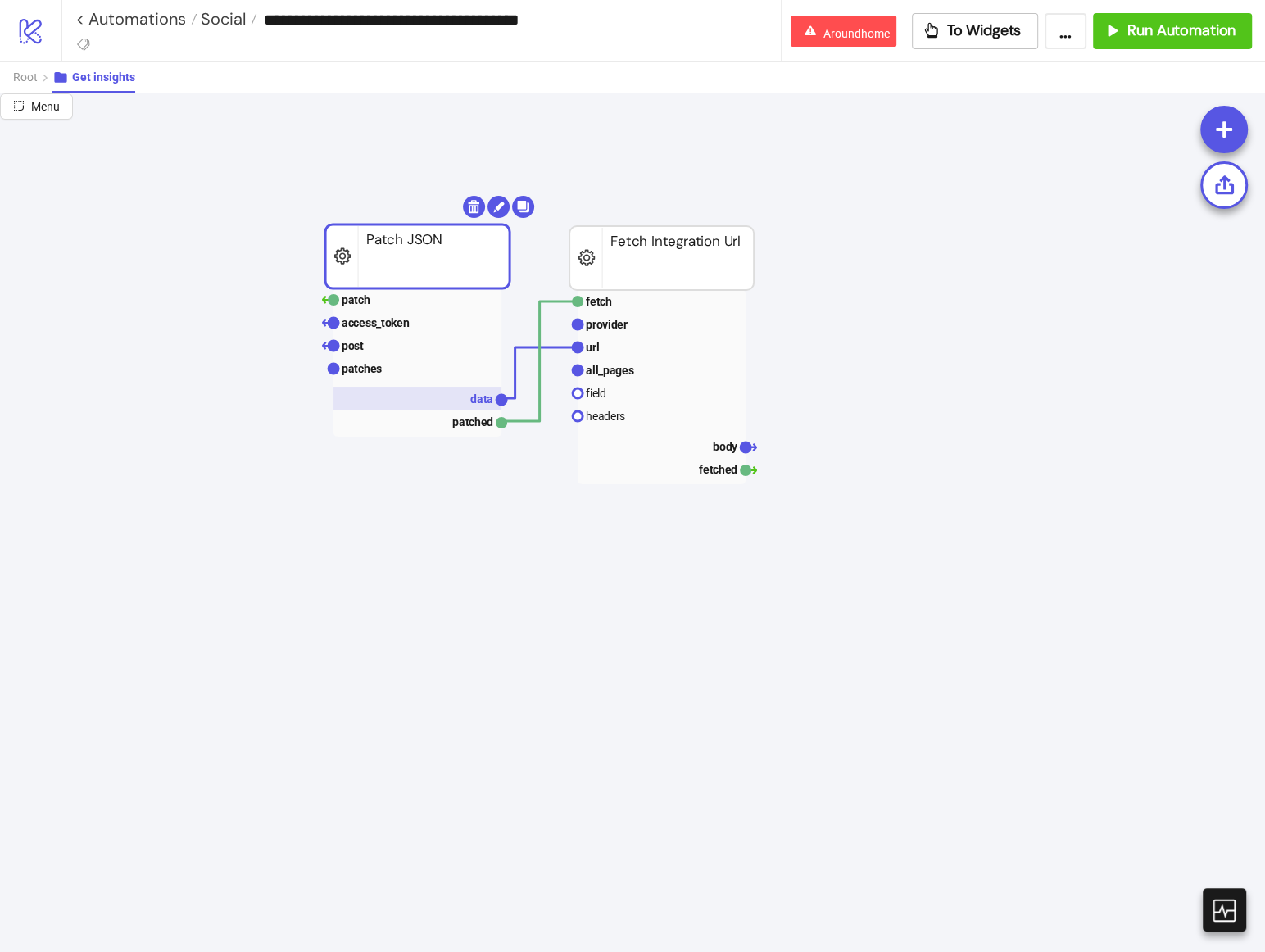 click 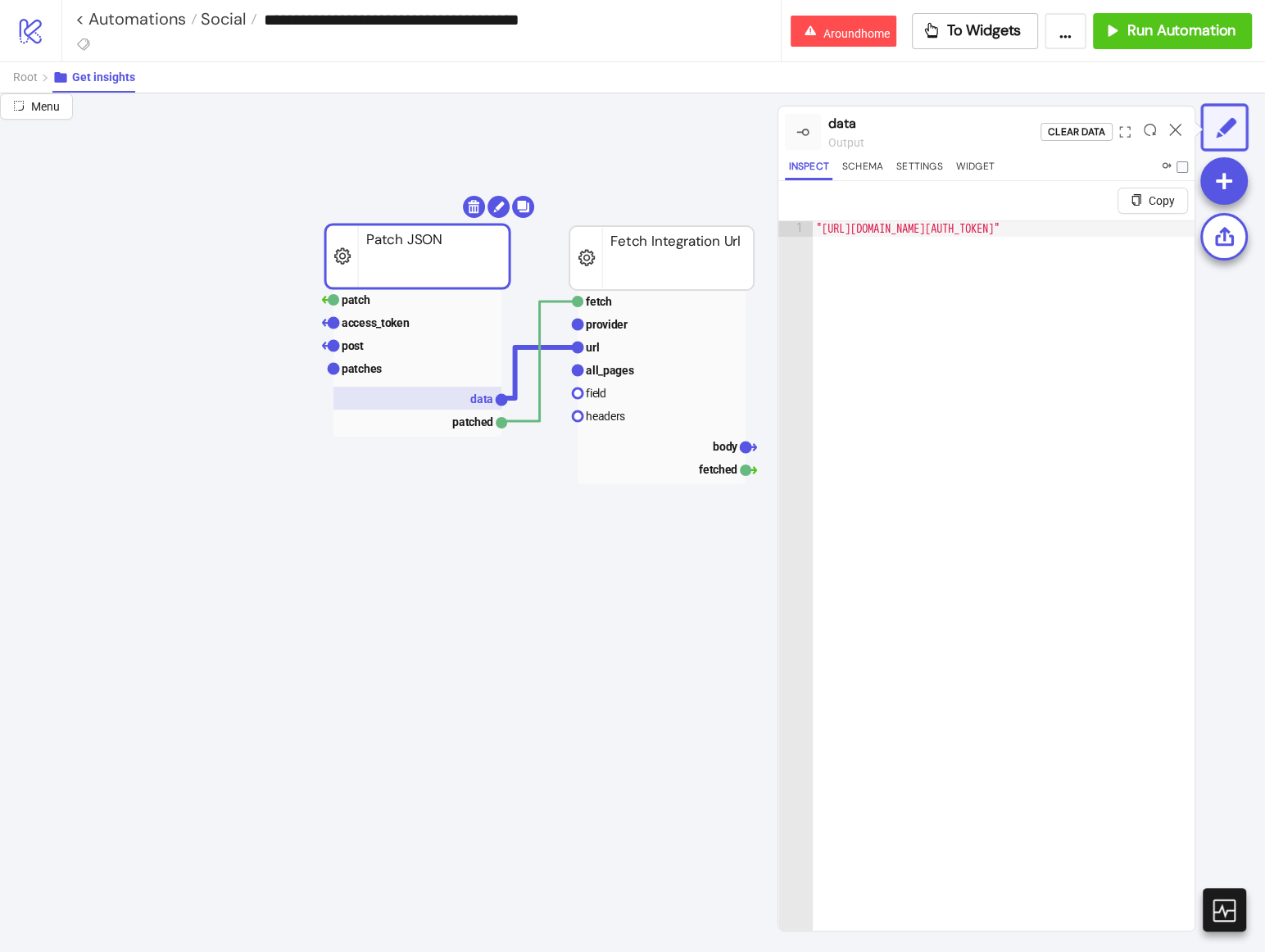 scroll, scrollTop: 0, scrollLeft: 136, axis: horizontal 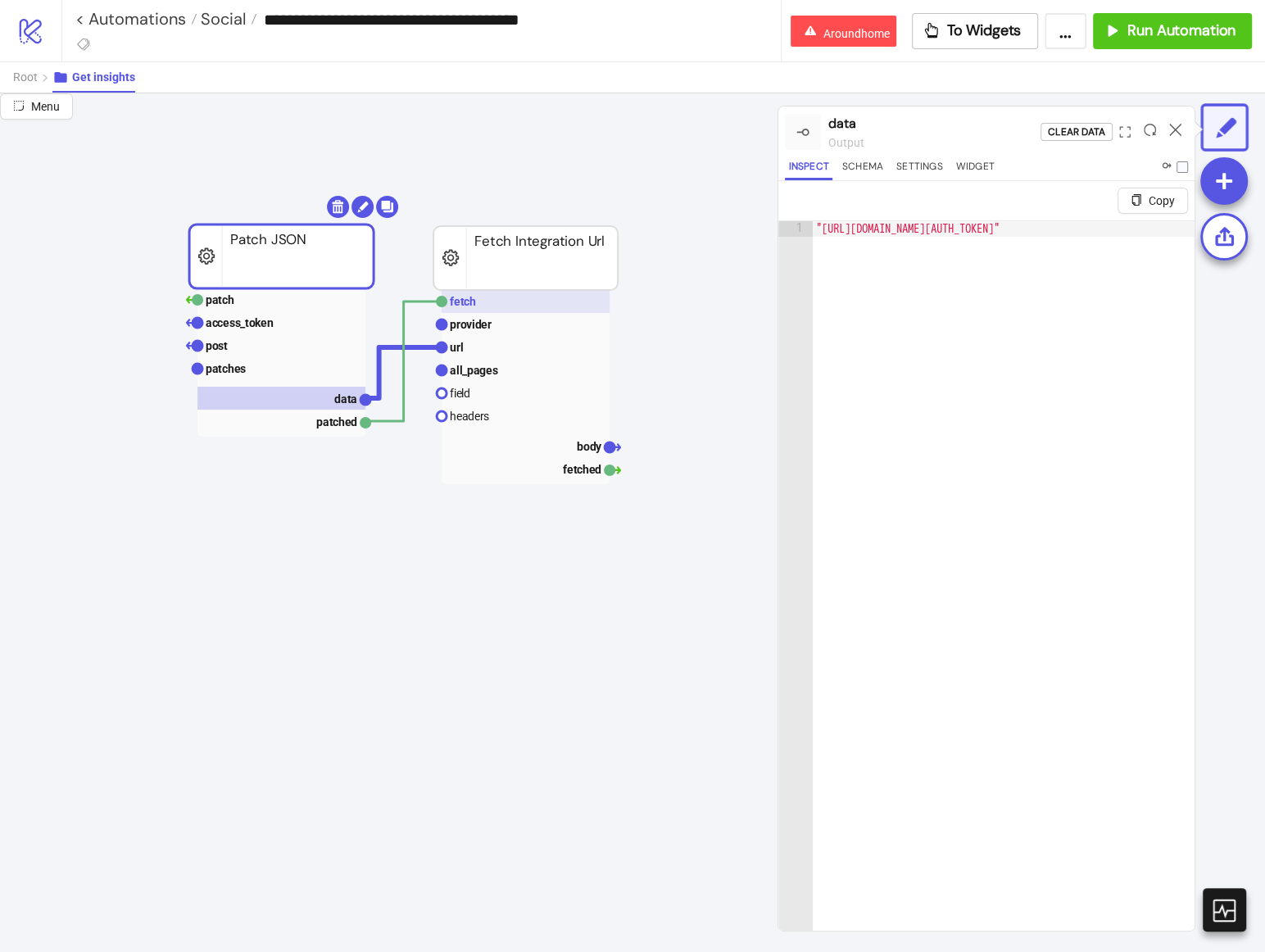 click 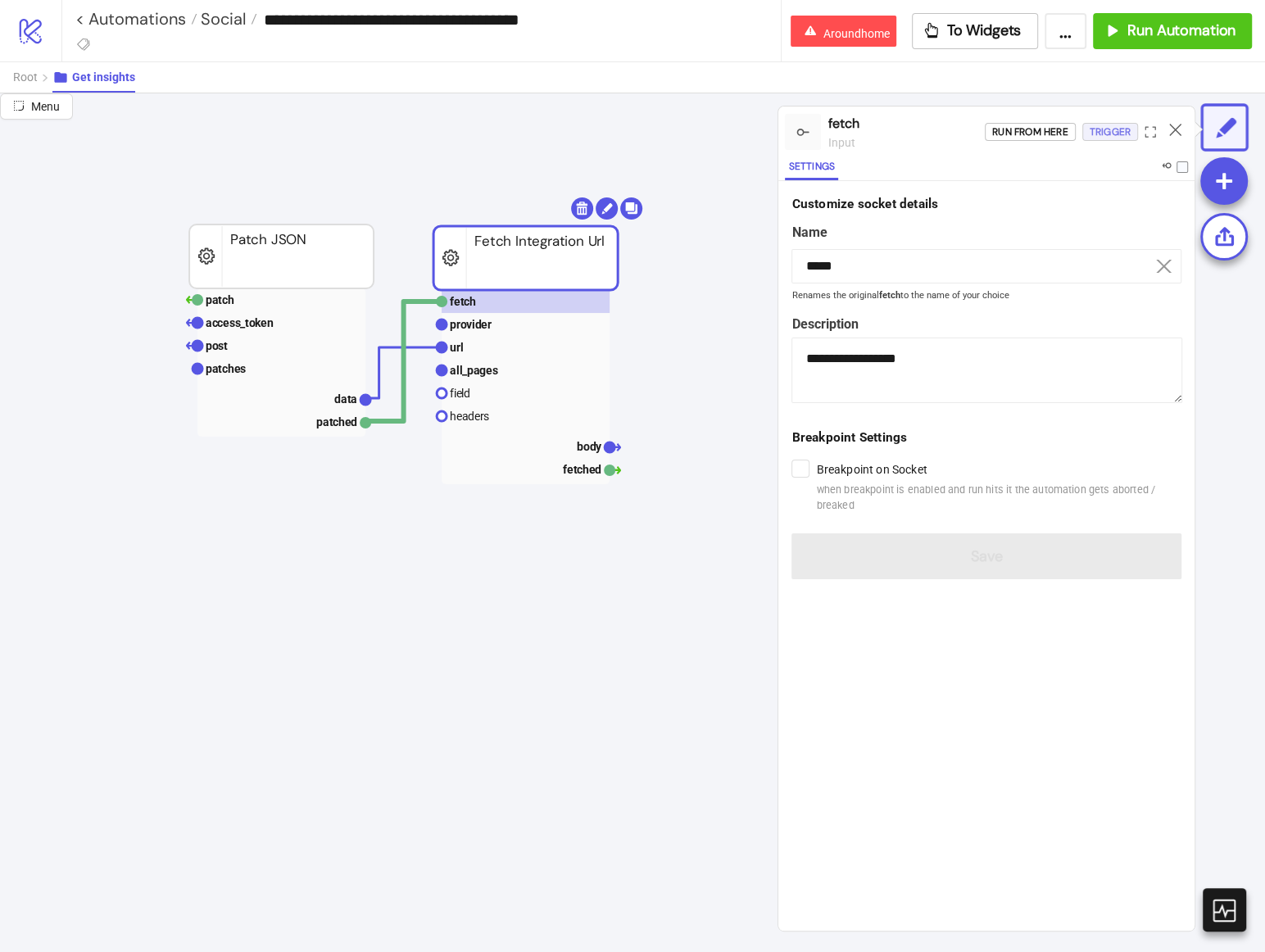 click on "Trigger" at bounding box center [1110, 132] 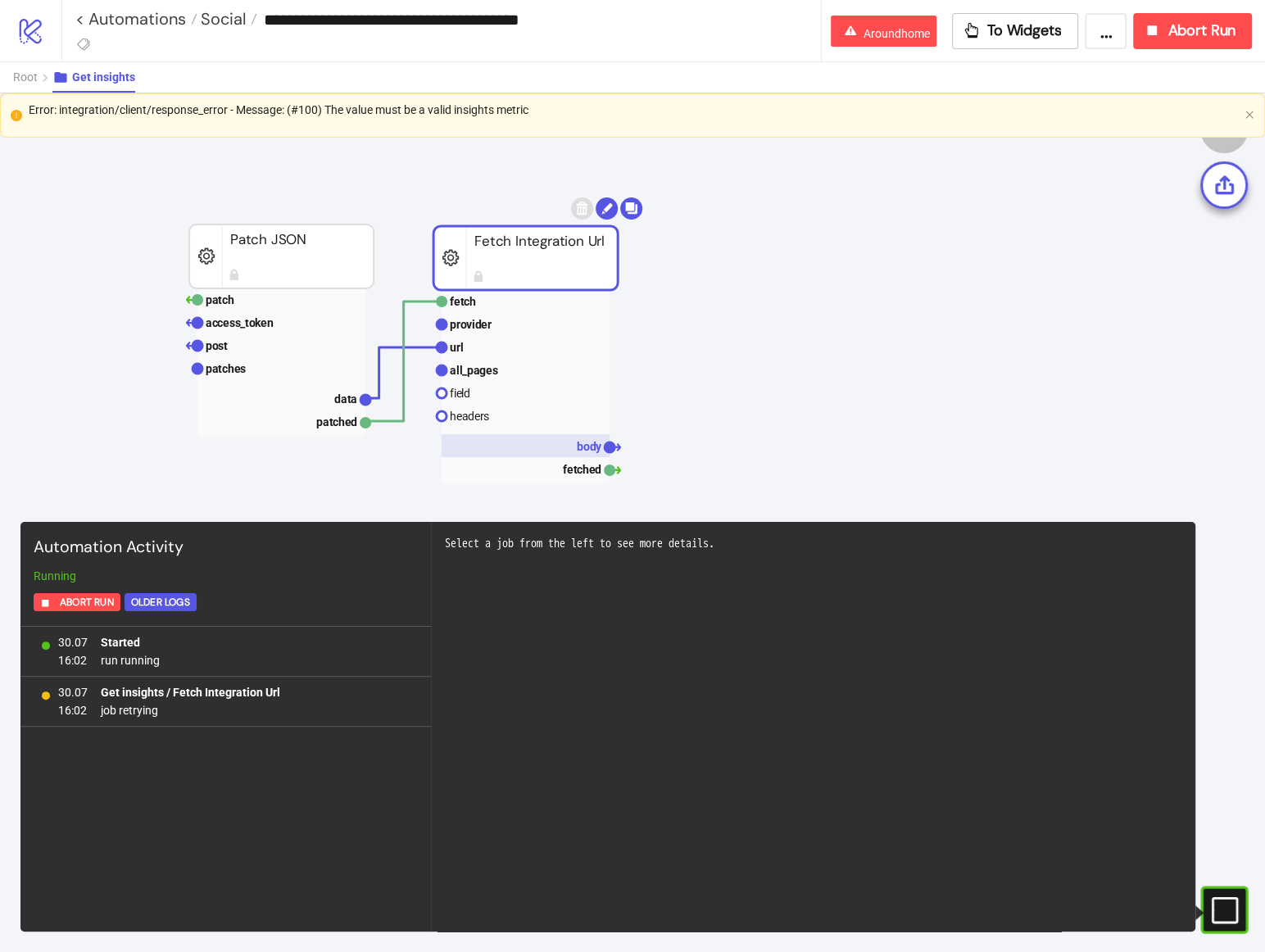 click 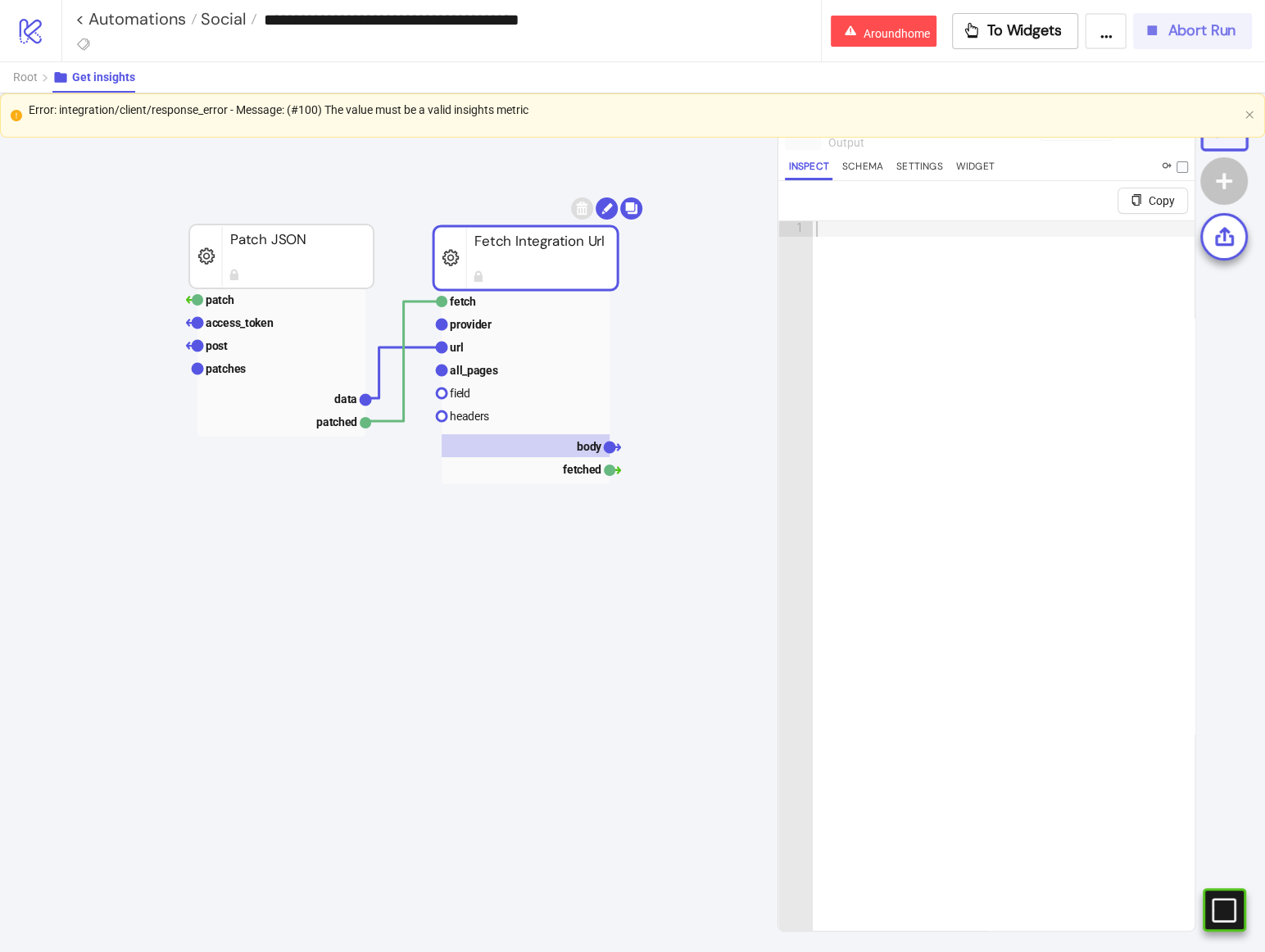 click on "Abort Run" at bounding box center (1201, 30) 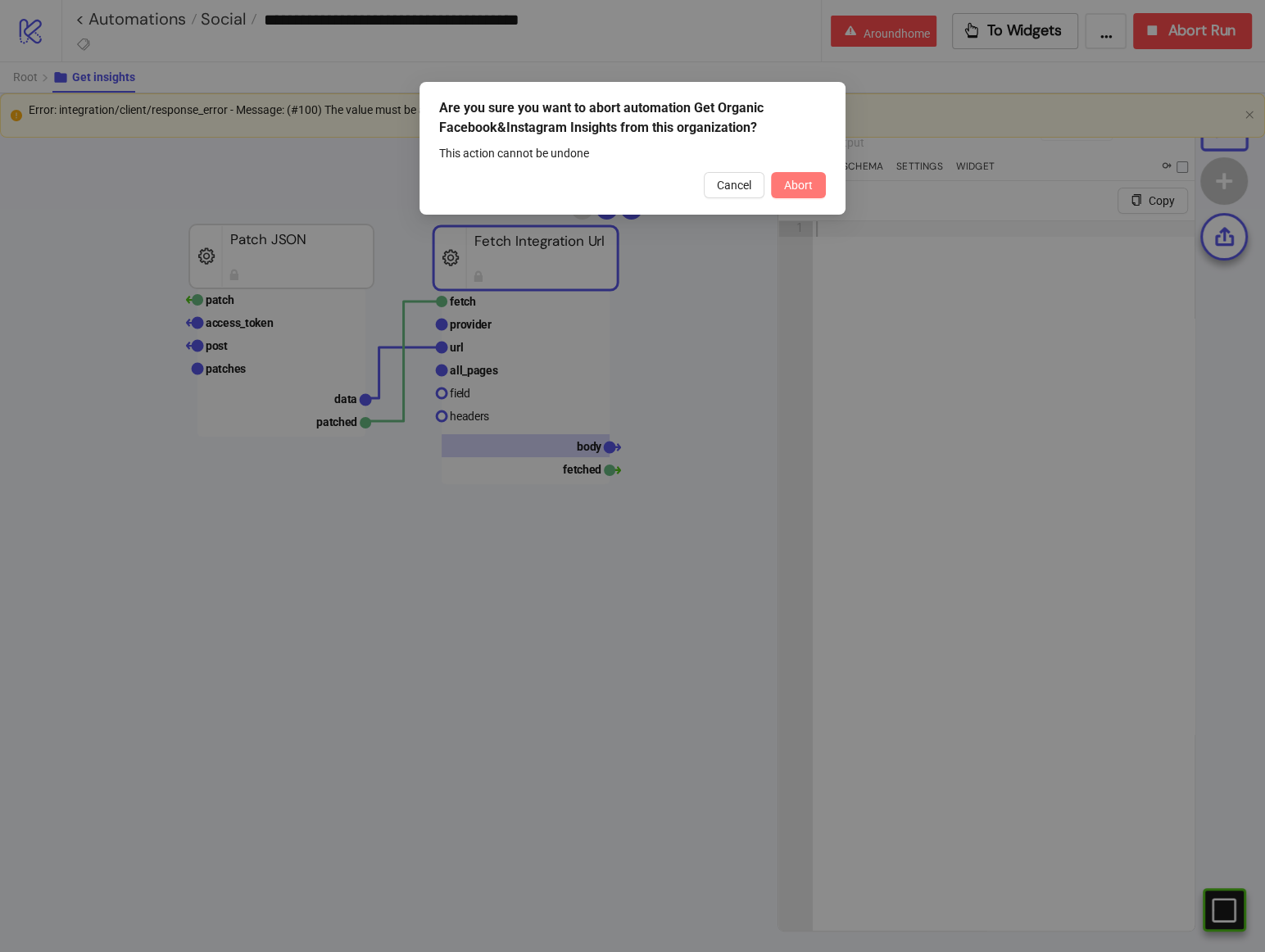 click on "Abort" at bounding box center (798, 185) 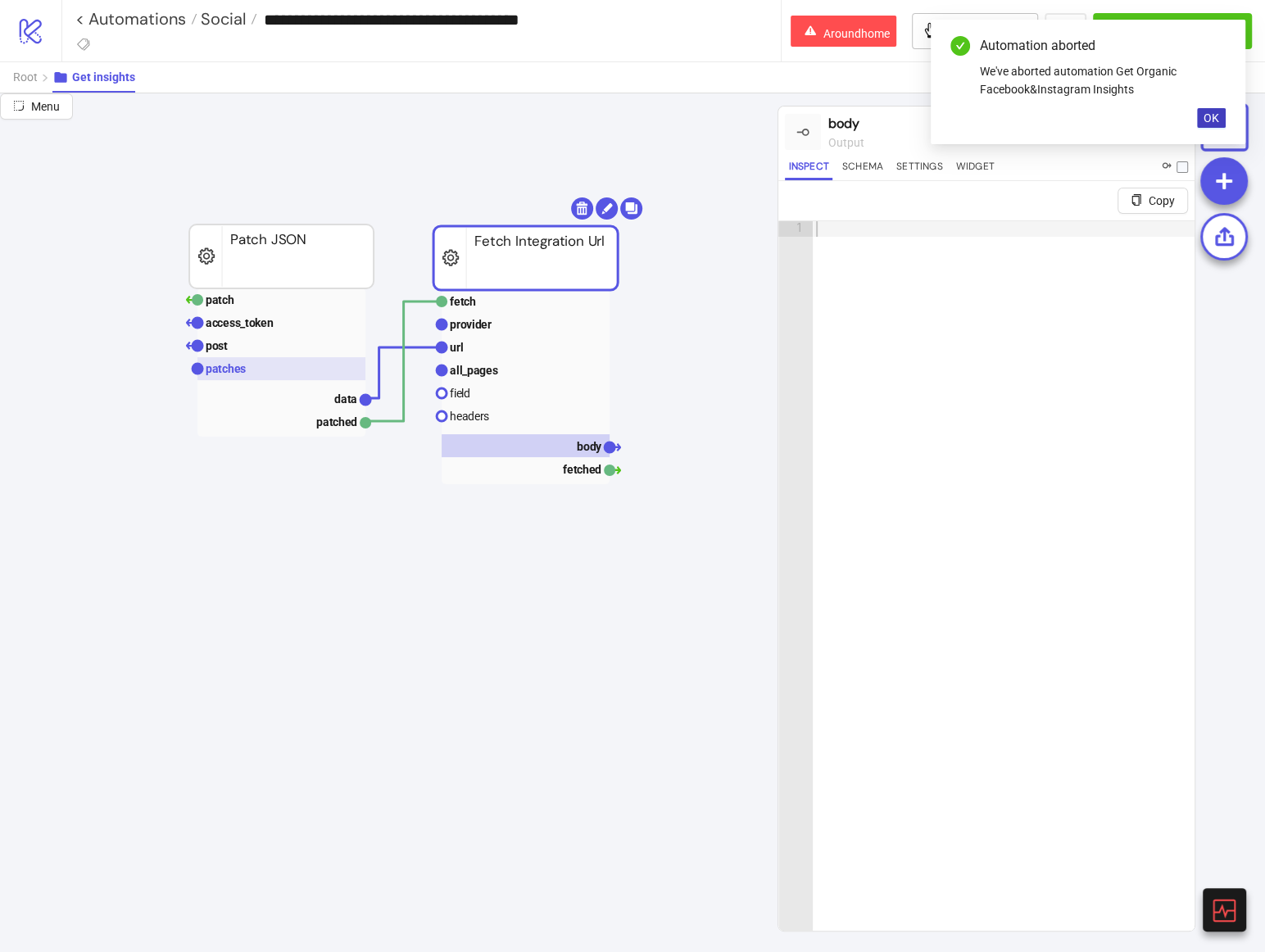 click on "patches" 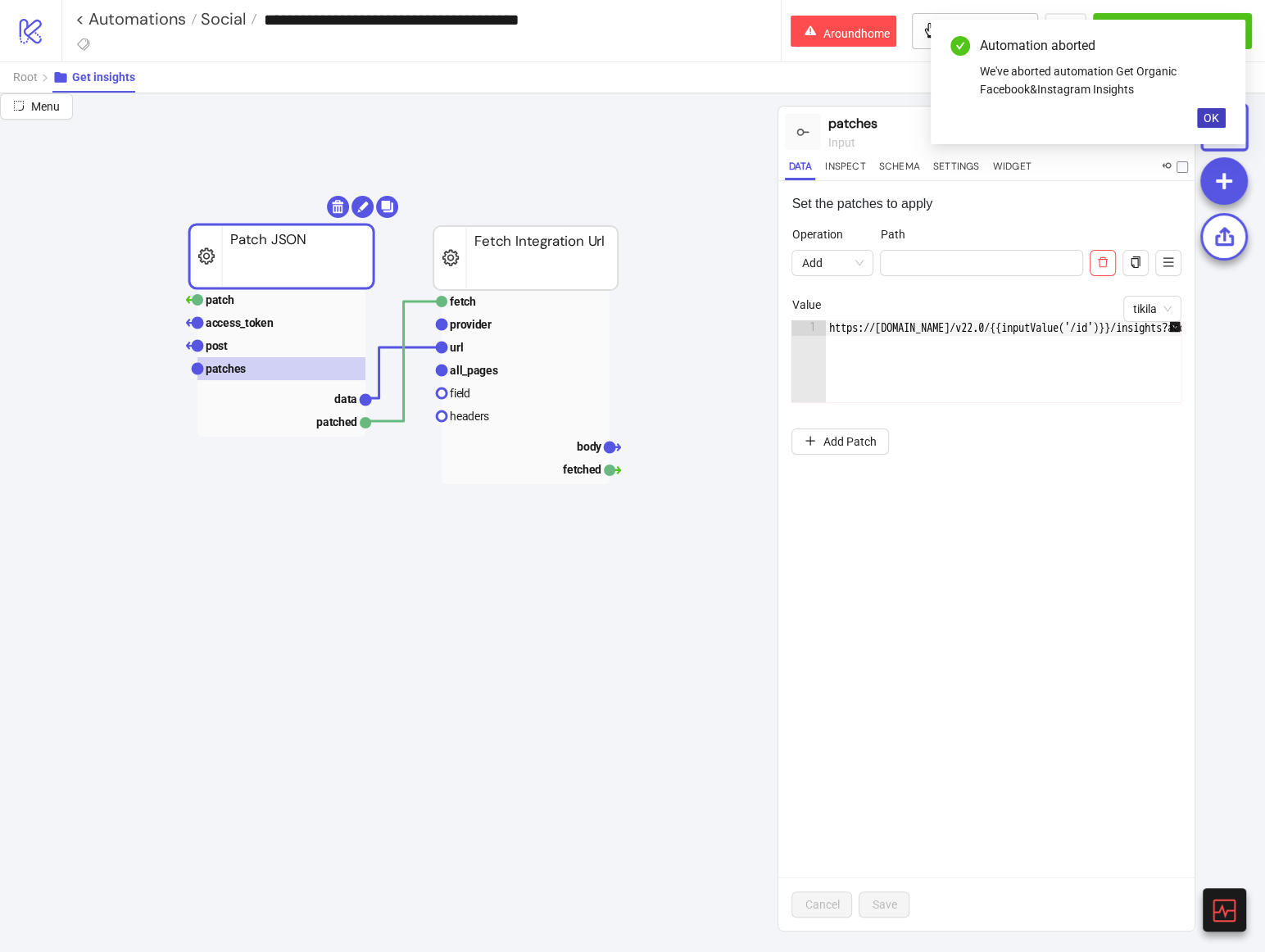 scroll, scrollTop: 0, scrollLeft: 800, axis: horizontal 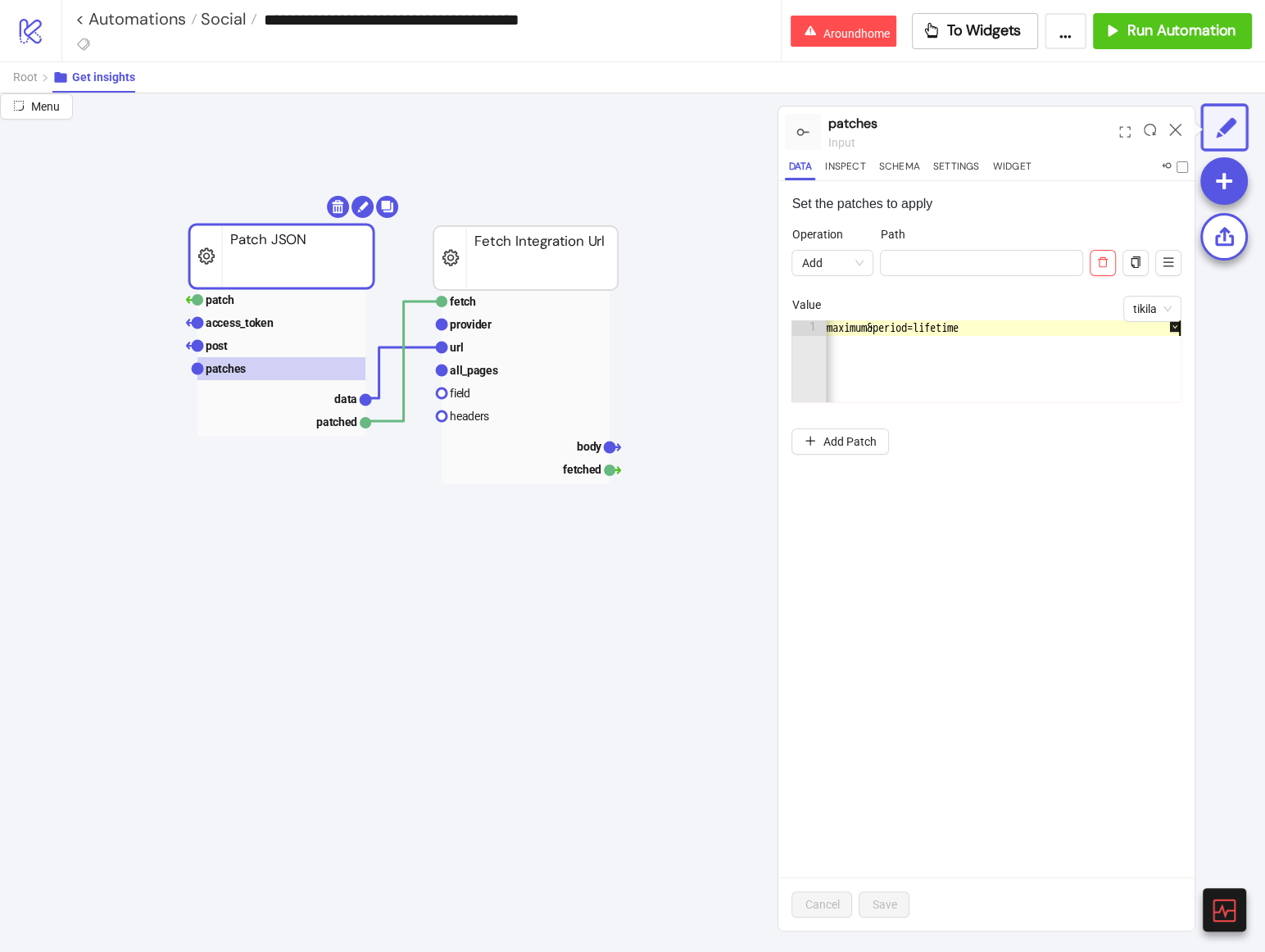 click on "https://[DOMAIN_NAME]/v22.0/{{inputValue('/id')}}/insights?access_token={{inputData('/access_token')}}&metric=impression,click&date_preset=maximum&period=lifetime" at bounding box center (604, 377) 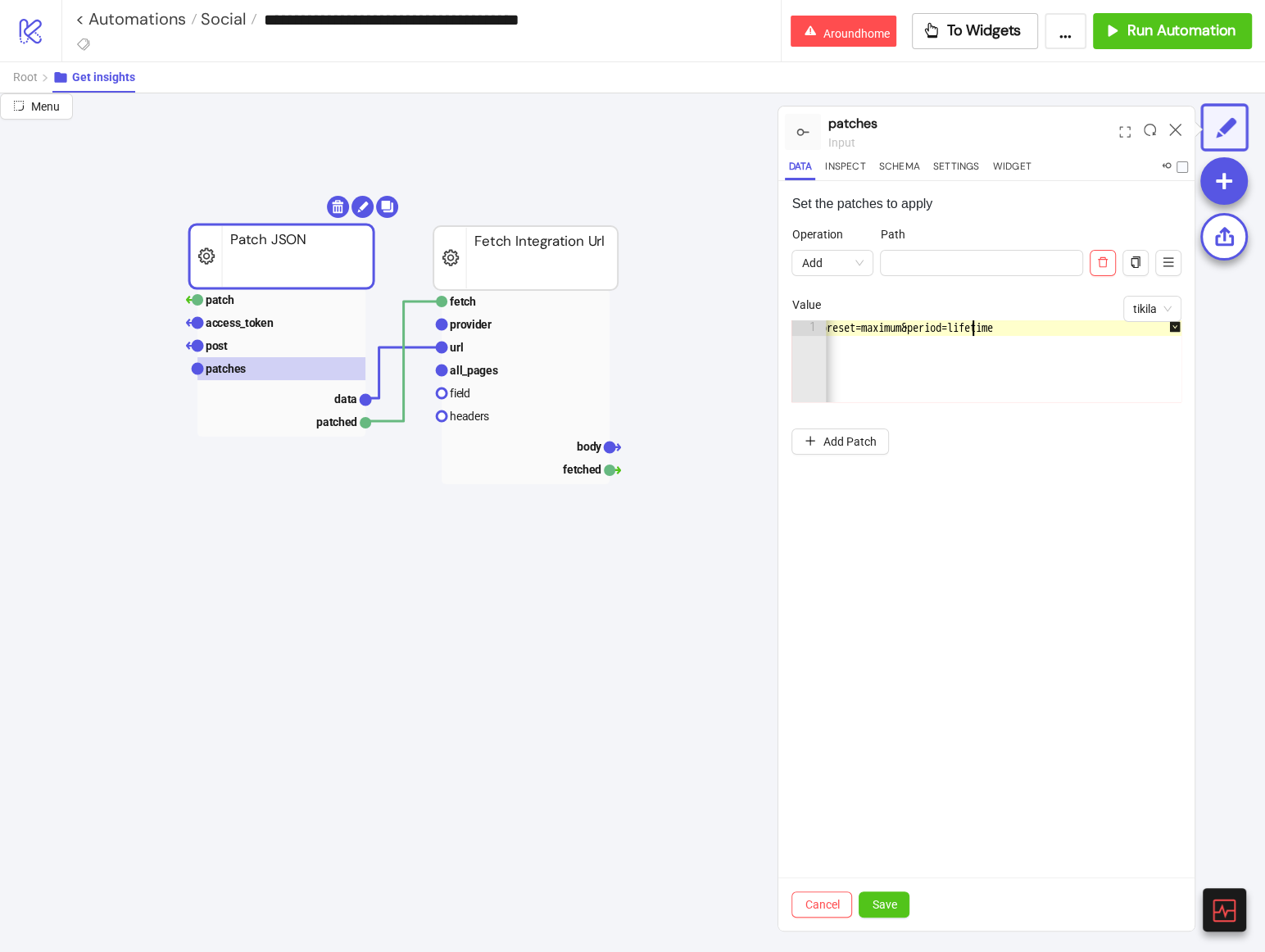 scroll, scrollTop: 0, scrollLeft: 67, axis: horizontal 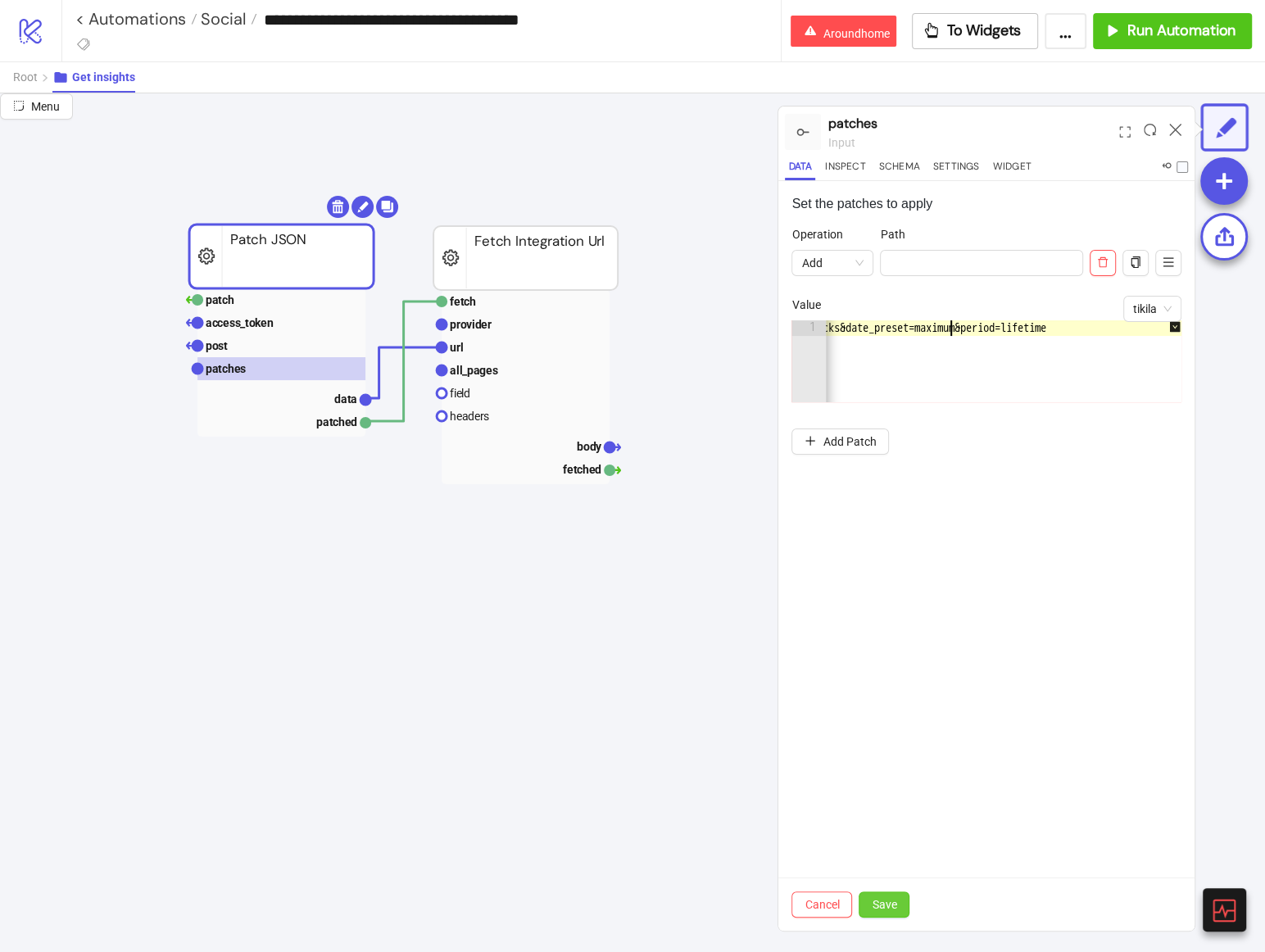 type on "**********" 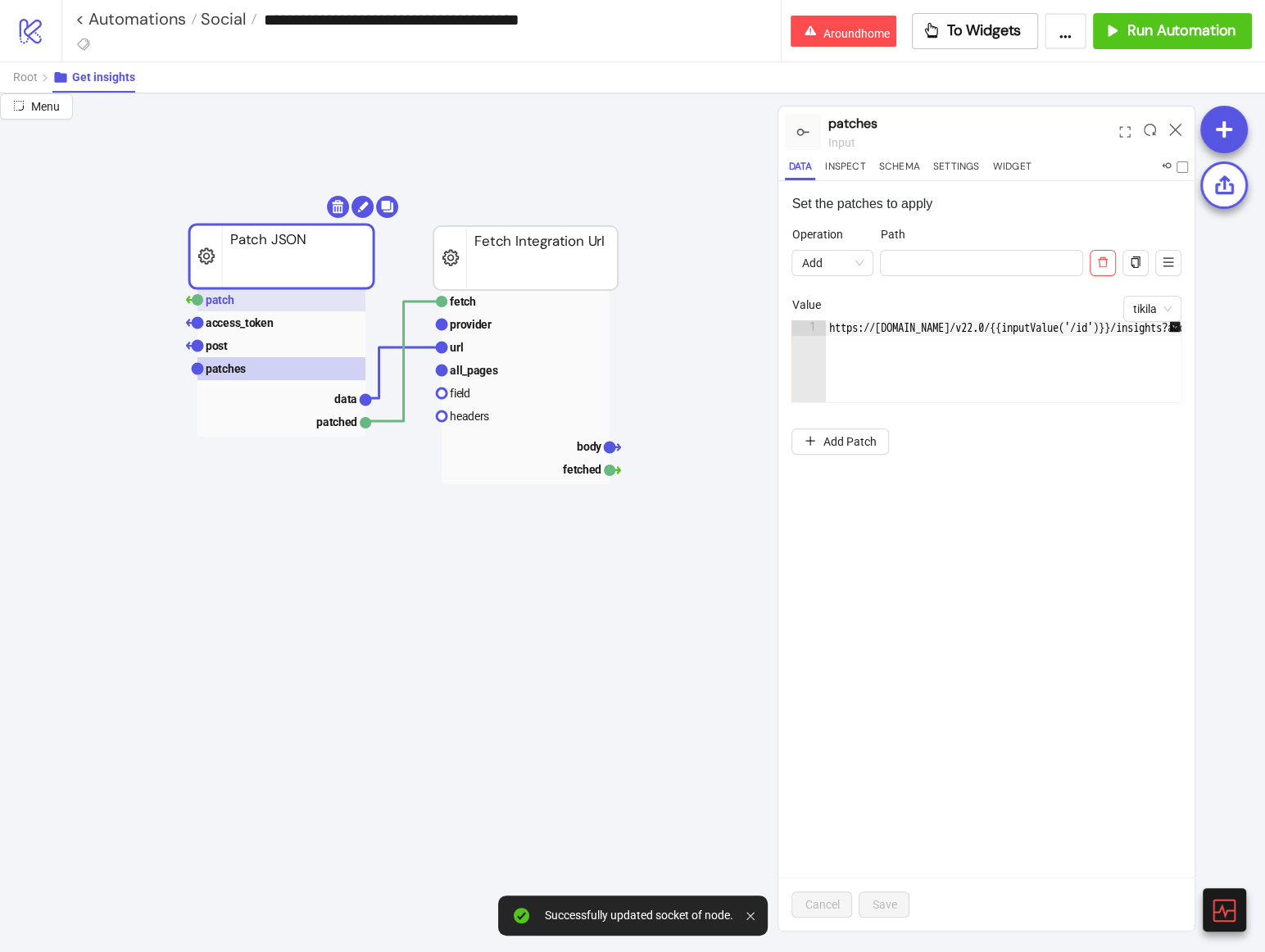 click 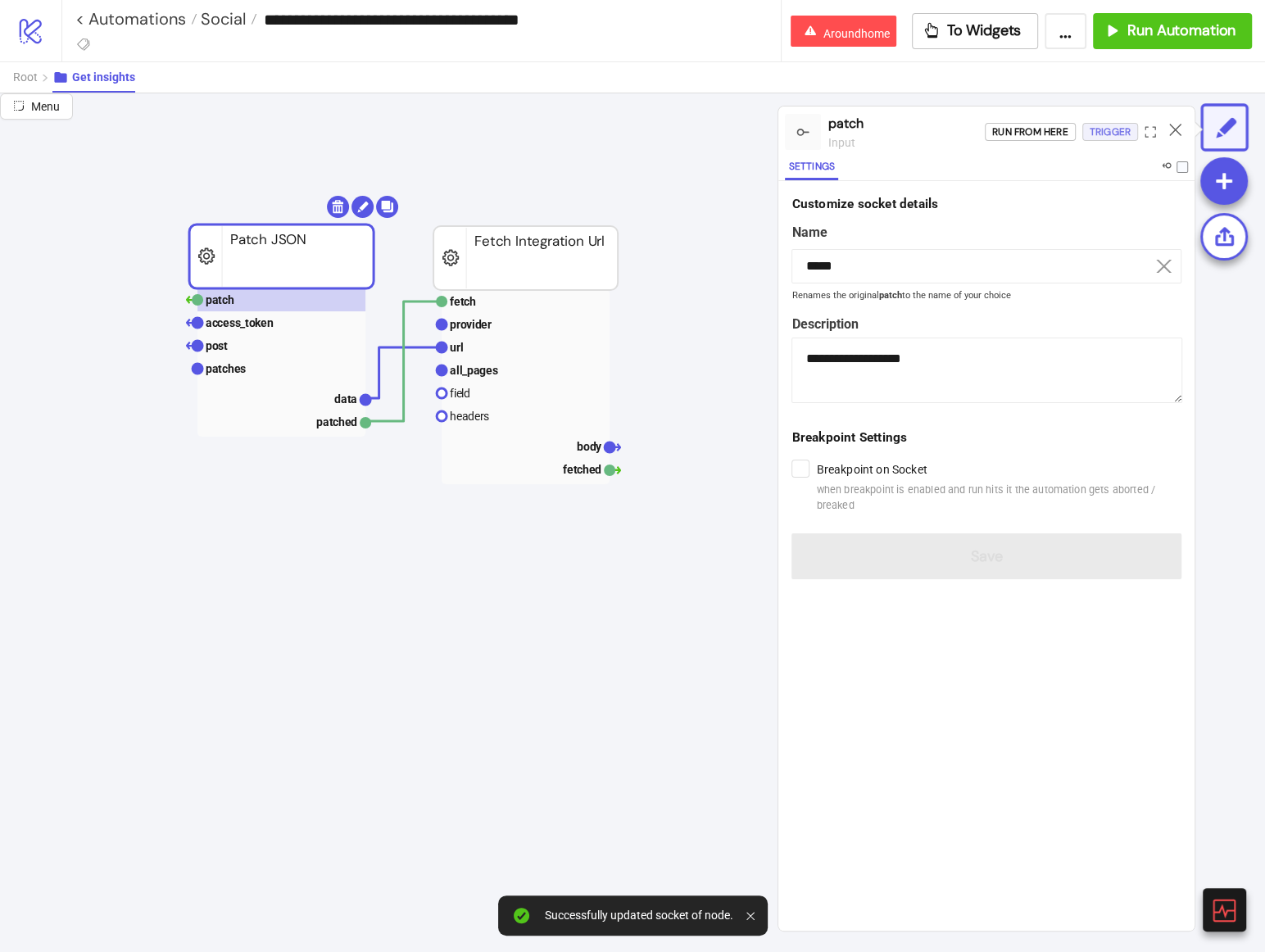 click on "Trigger" at bounding box center (1110, 132) 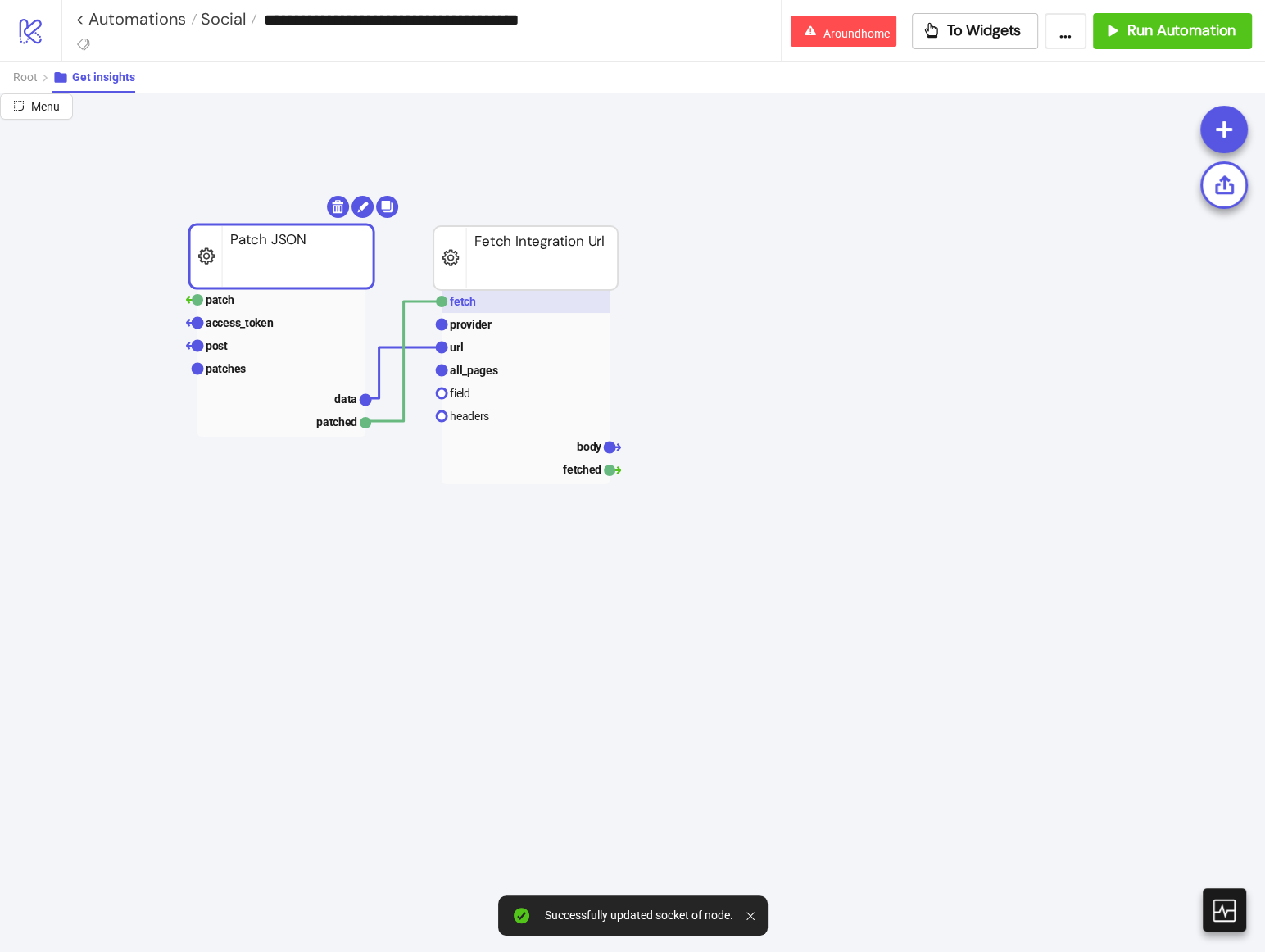 click 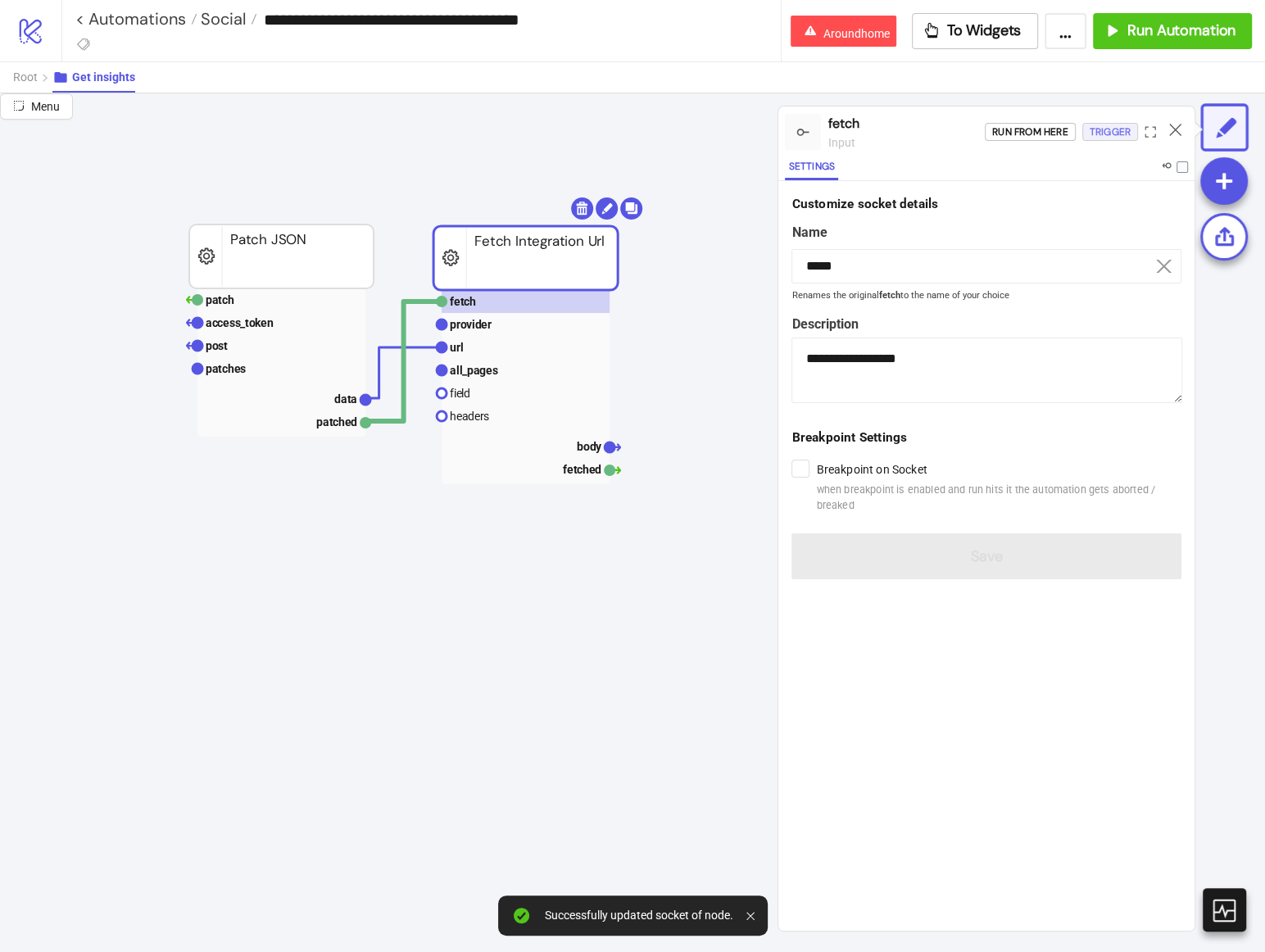 click on "Trigger" at bounding box center [1110, 132] 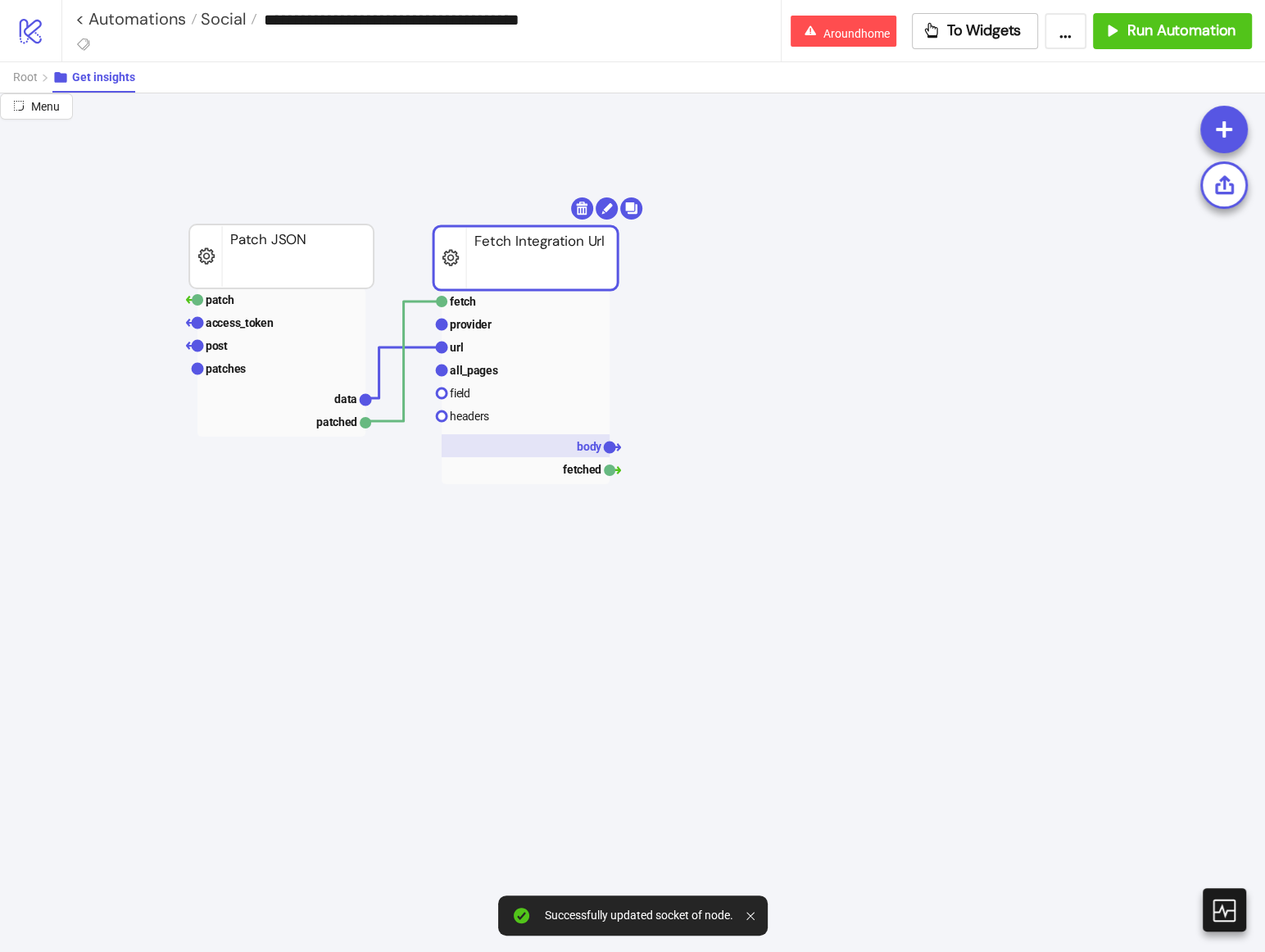 click 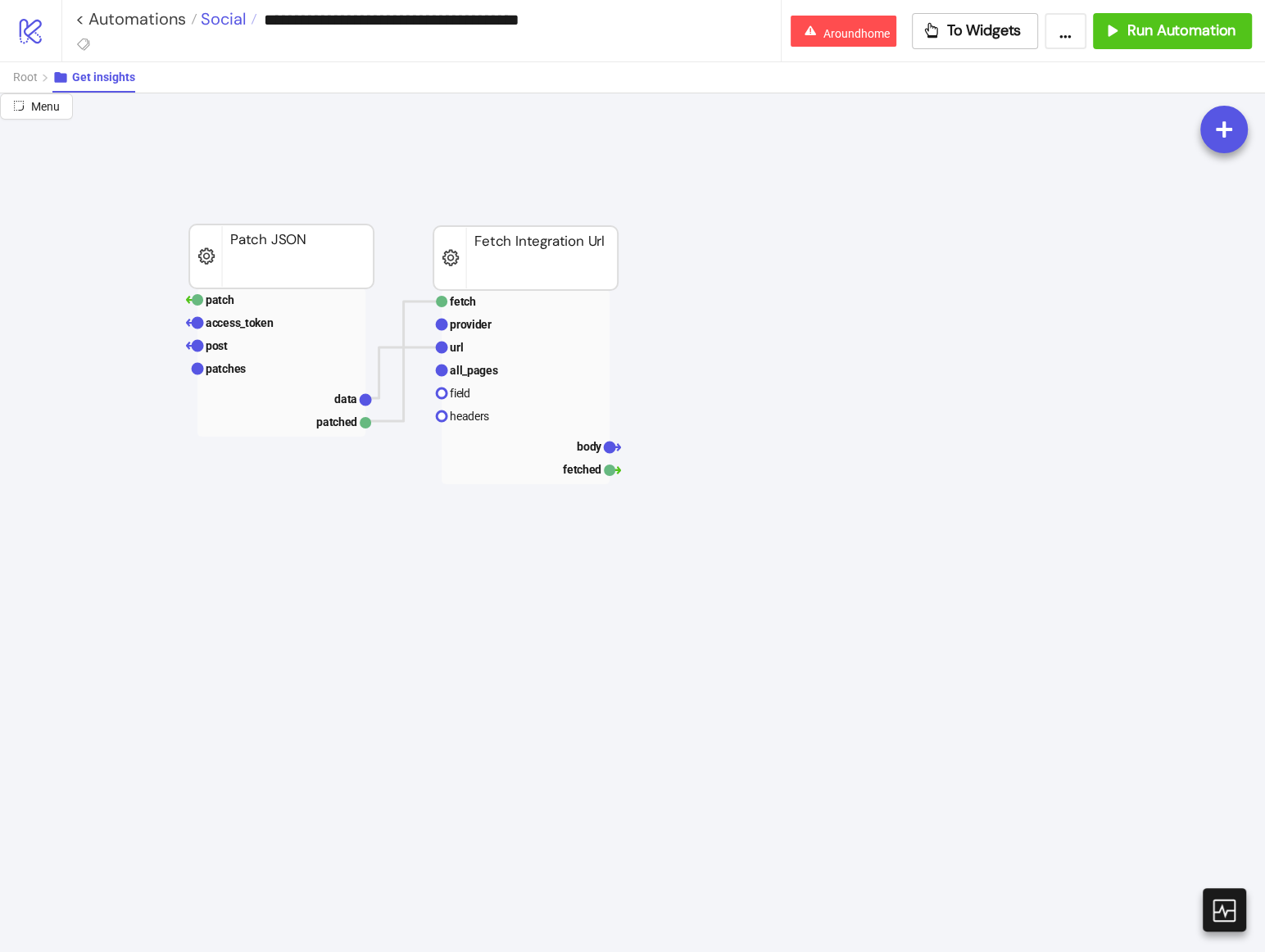 click on "Social" at bounding box center [221, 19] 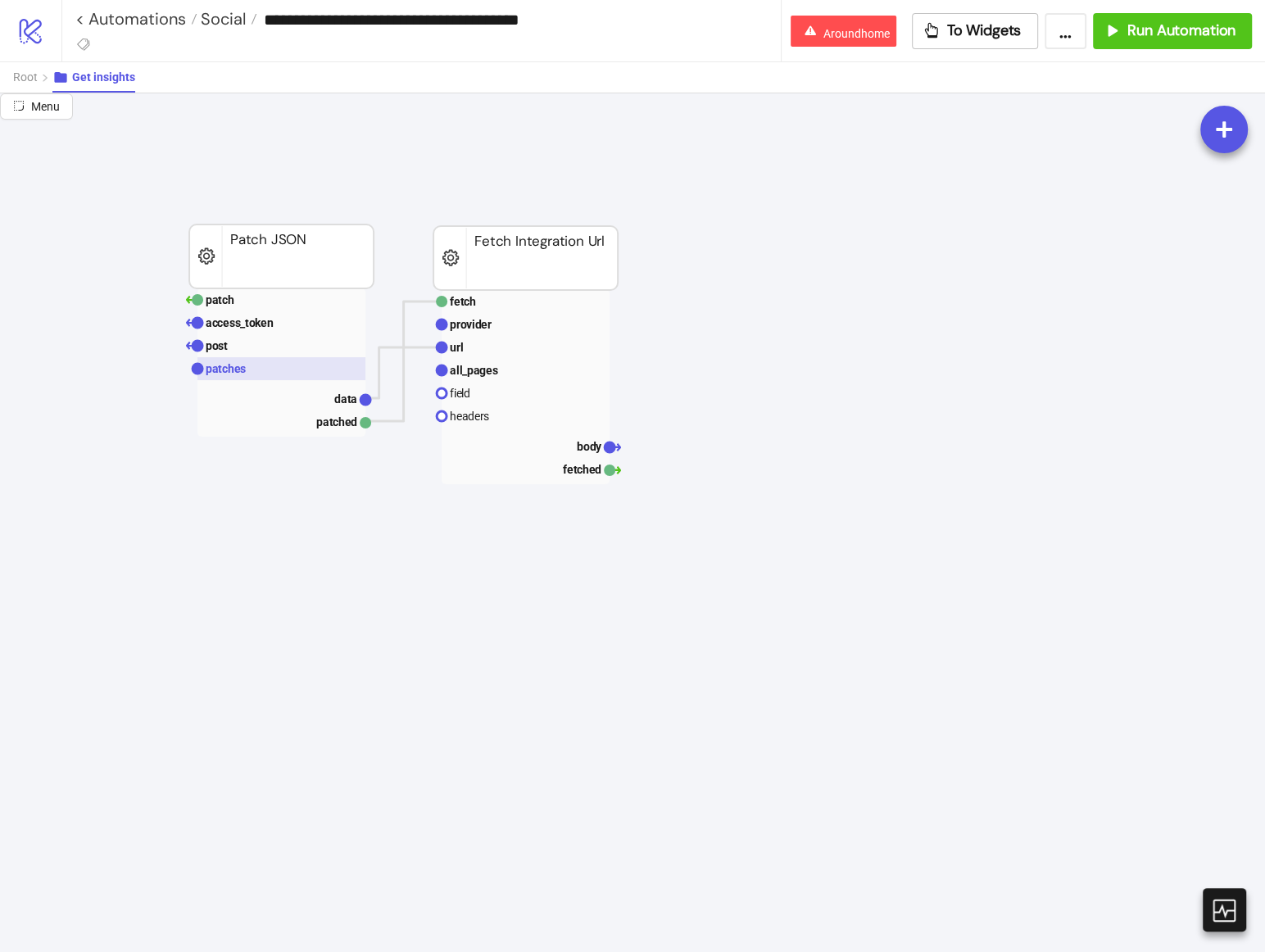 click 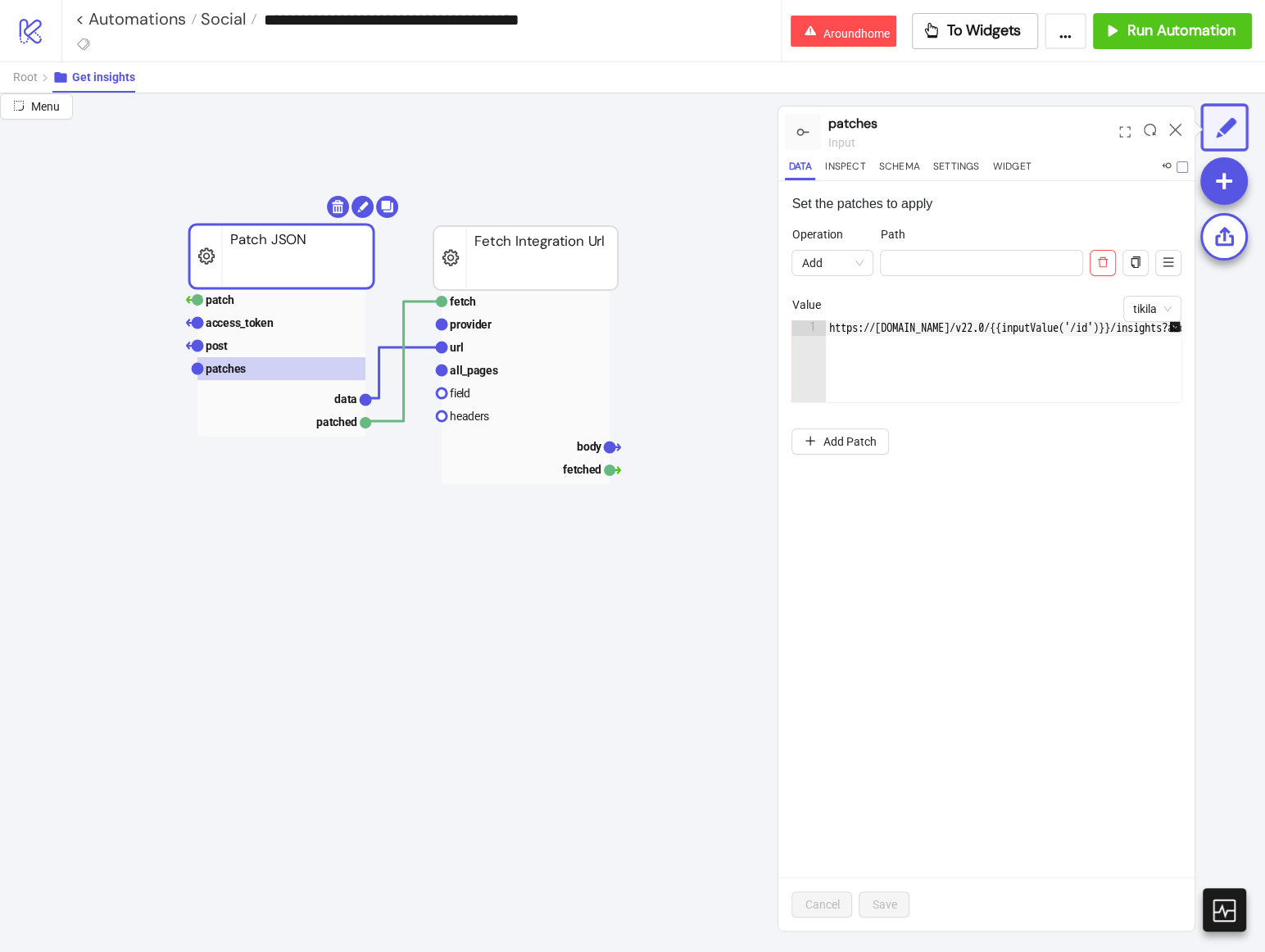 click on "https://graph.facebook.com/v22.0/{{inputValue('/id')}}/insights?access_token={{inputData('/access_token')}}&metric=post_impressions,post_clicks&date_preset=maximum&period=lifetime" at bounding box center [1445, 377] 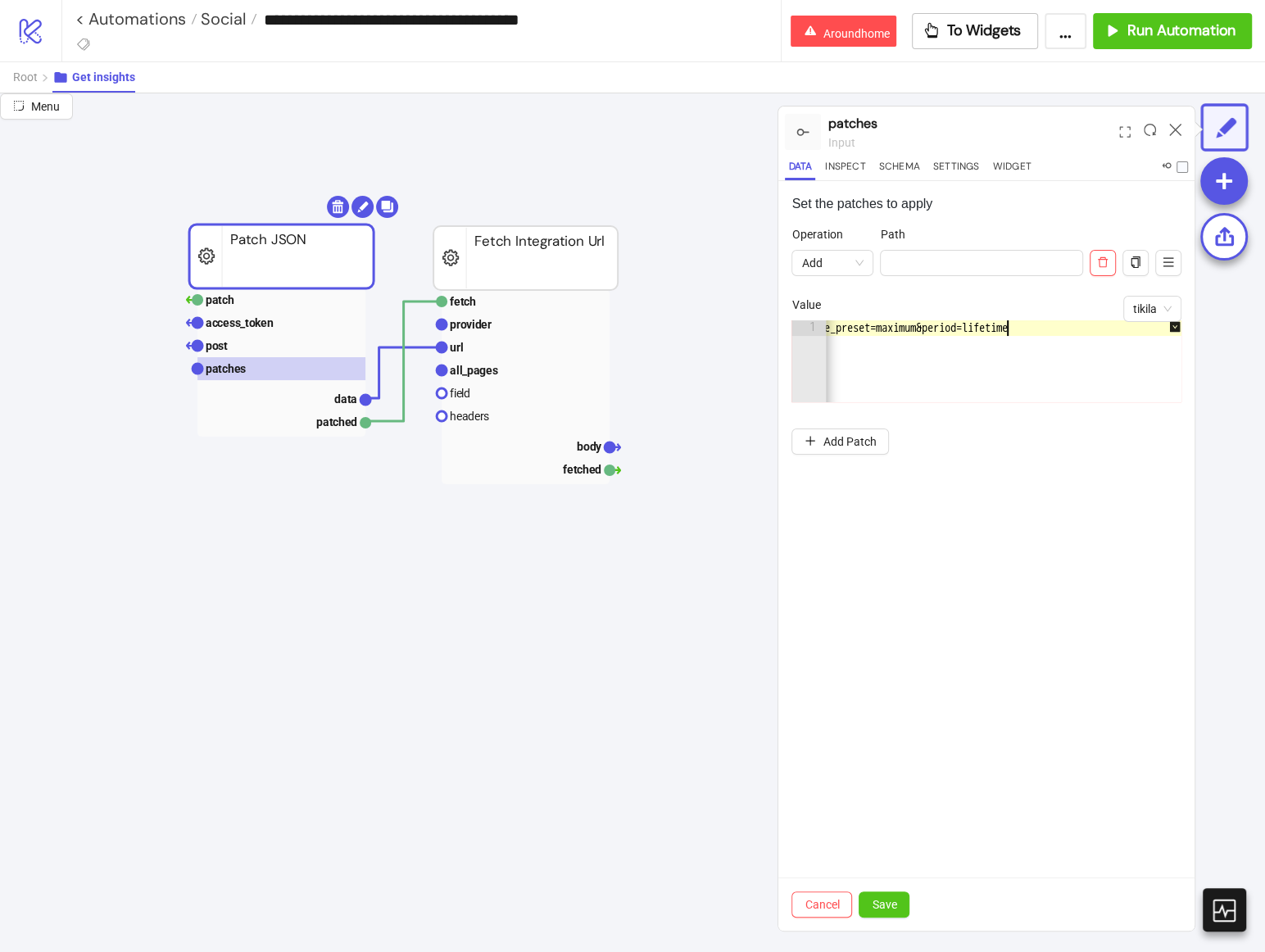scroll, scrollTop: 0, scrollLeft: 76, axis: horizontal 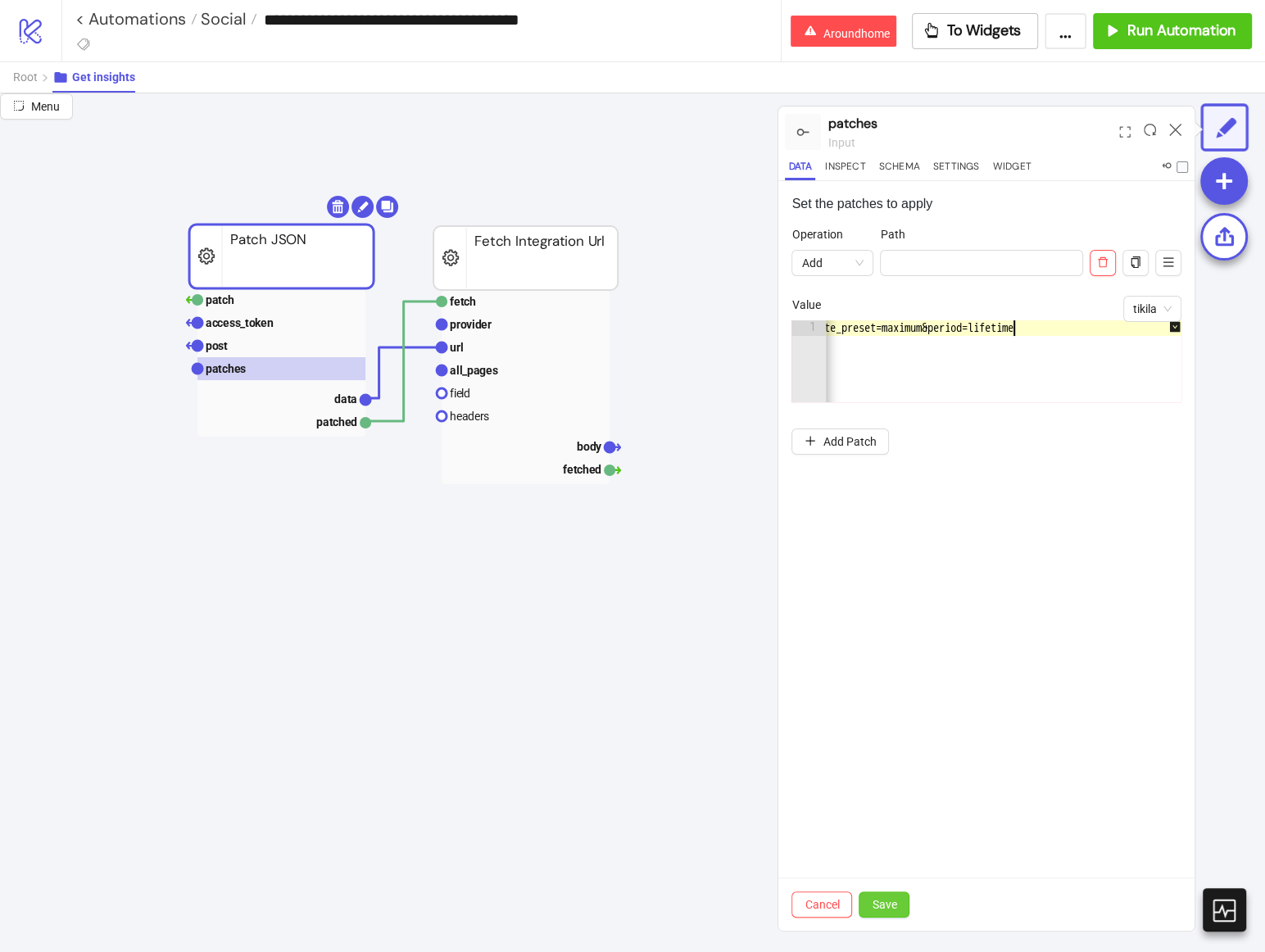 type on "**********" 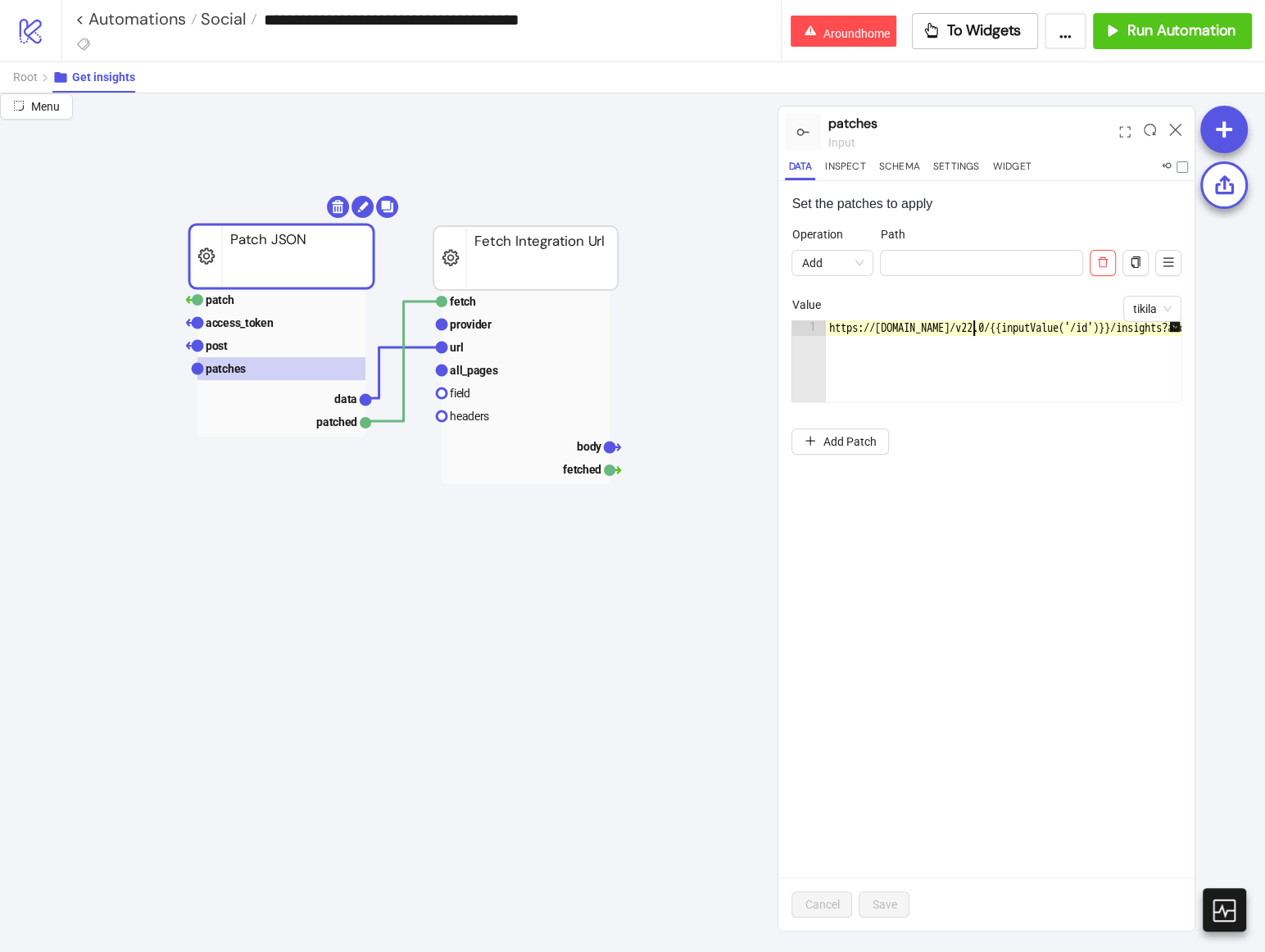 click on "https://graph.facebook.com/v22.0/{{inputValue('/id')}}/insights?access_token={{inputData('/access_token')}}&metric=post_impressions,post_clicks,post_views,&date_preset=maximum&period=lifetime" at bounding box center (1486, 377) 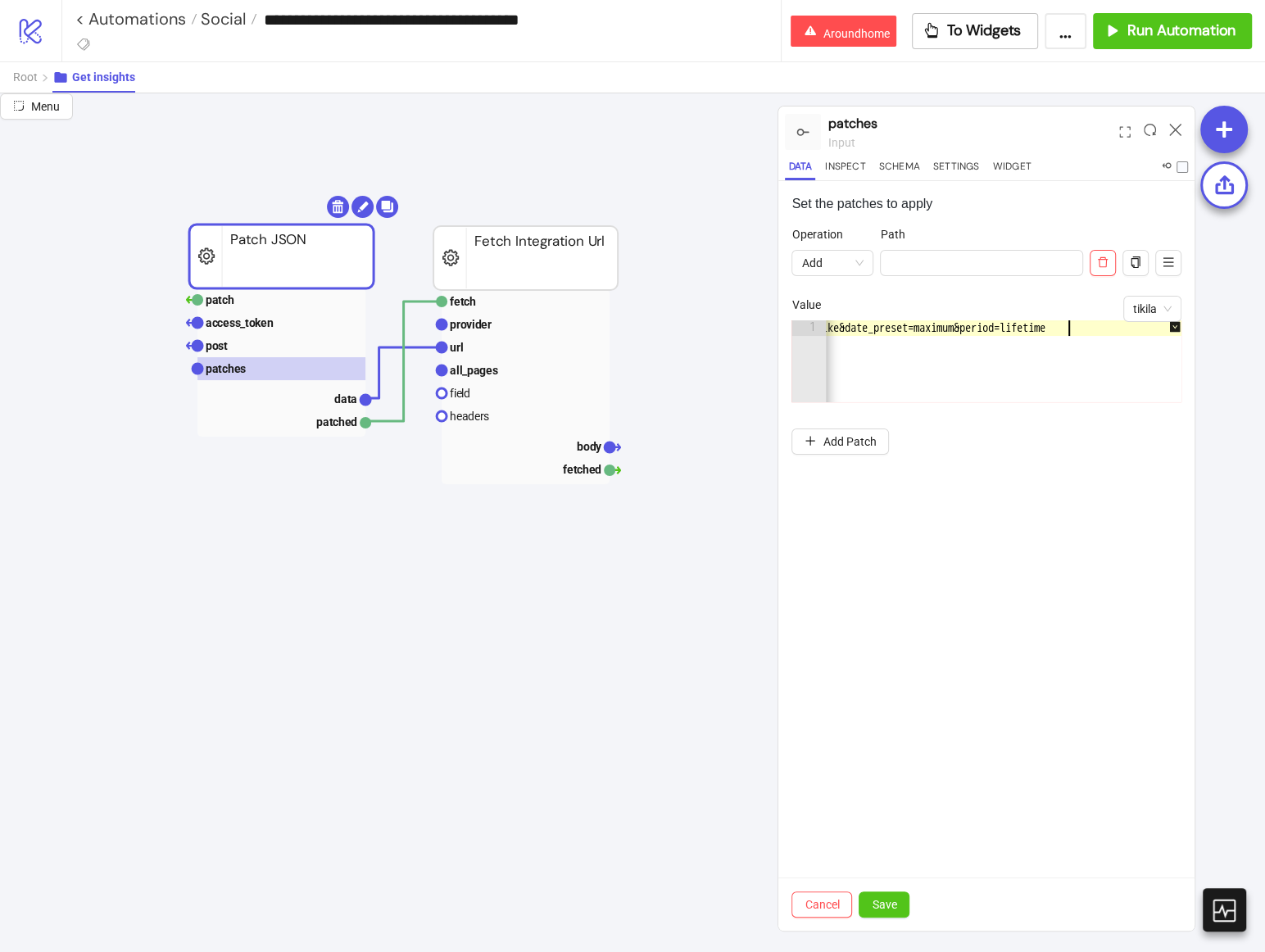 scroll, scrollTop: 0, scrollLeft: 86, axis: horizontal 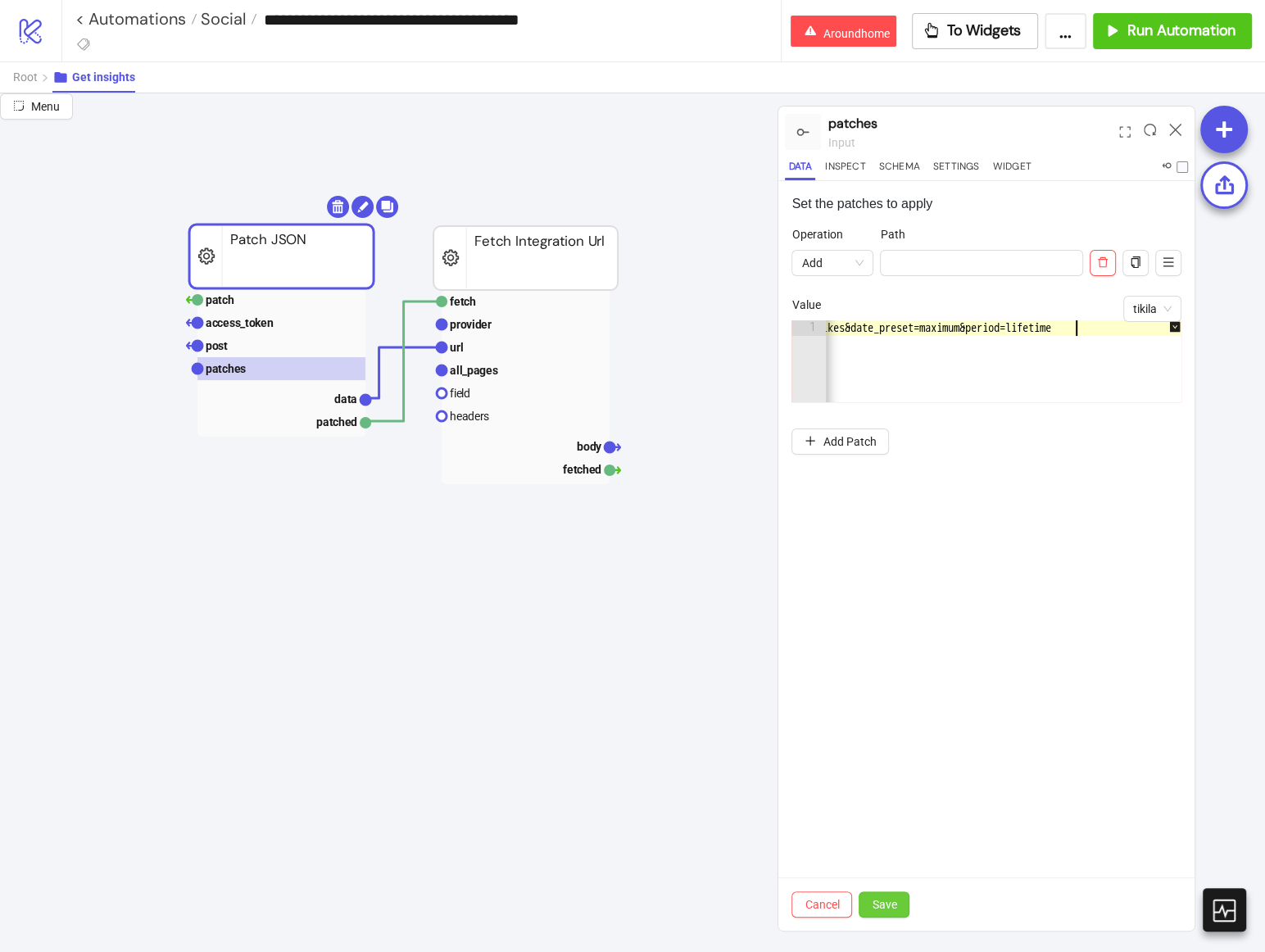 type on "**********" 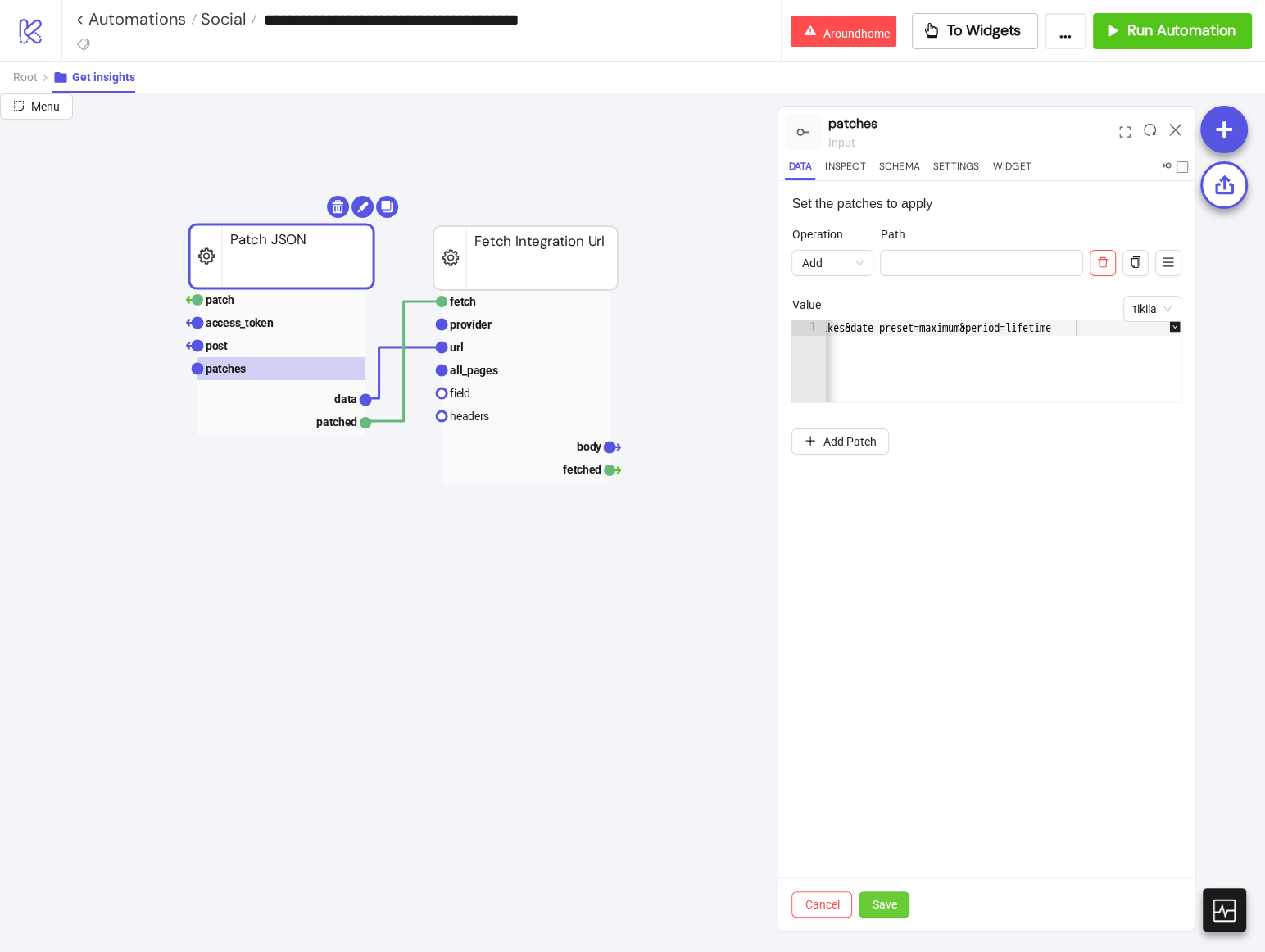click on "Save" at bounding box center (884, 904) 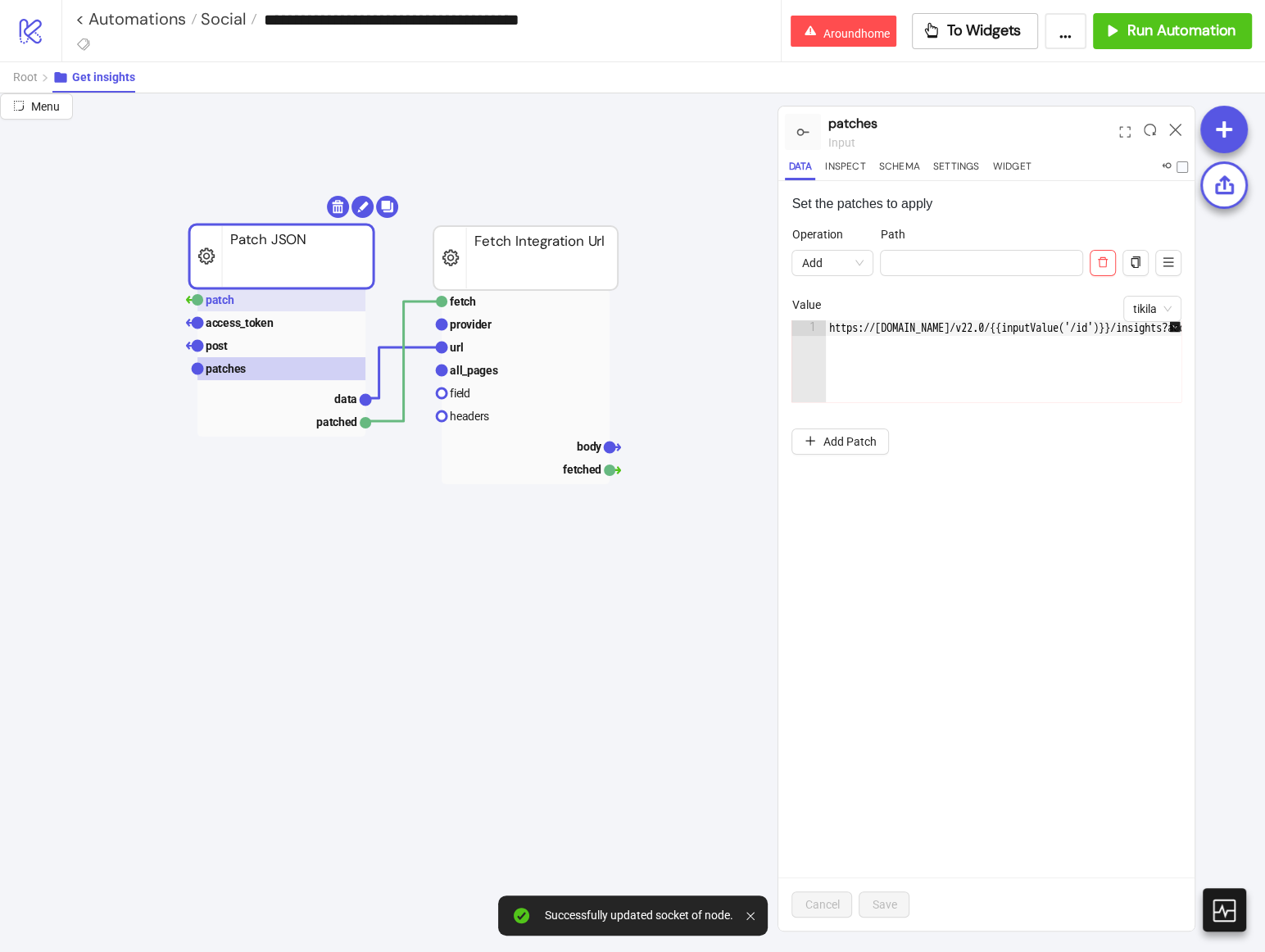 click 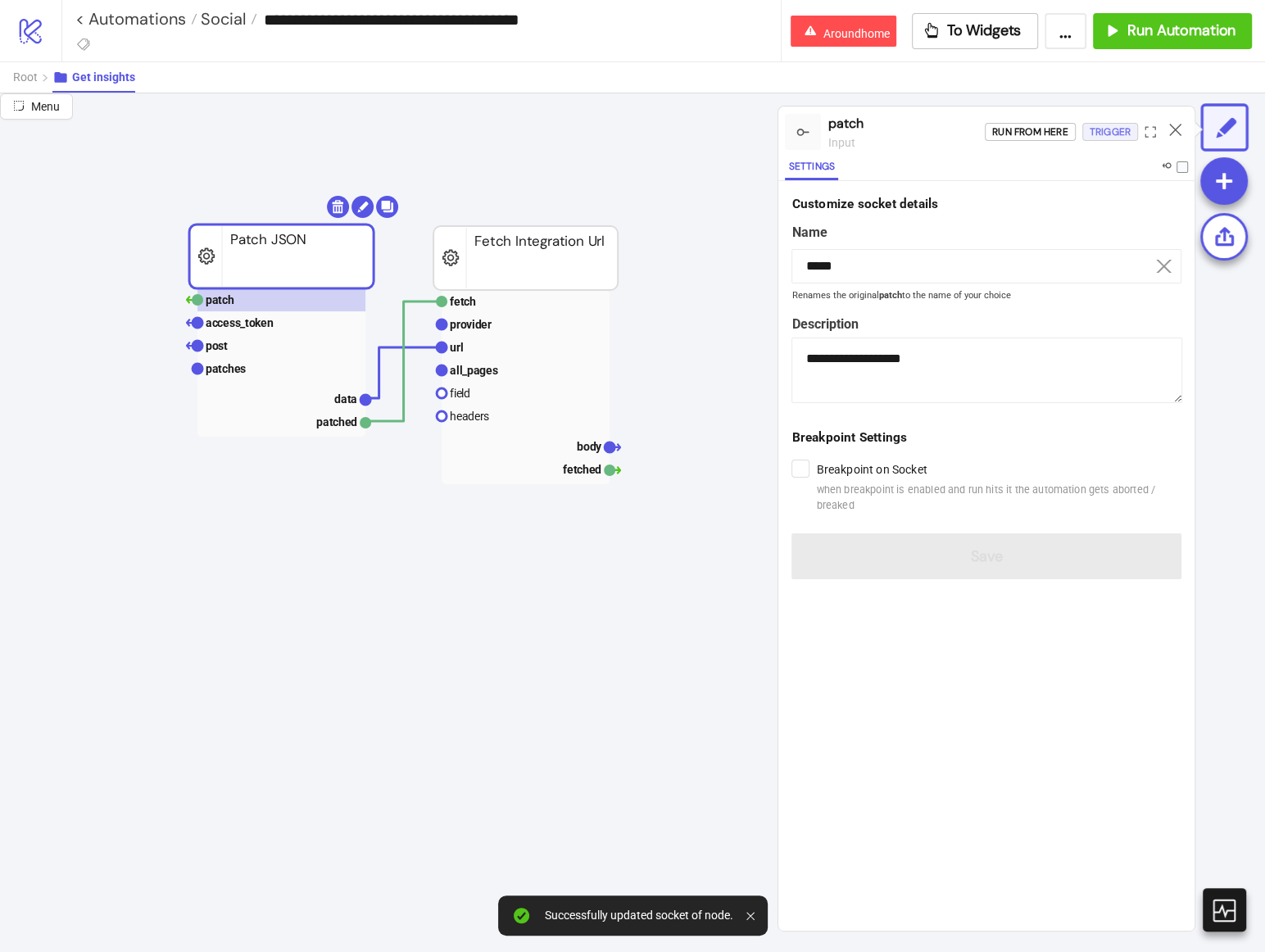 click on "Trigger" at bounding box center (1110, 132) 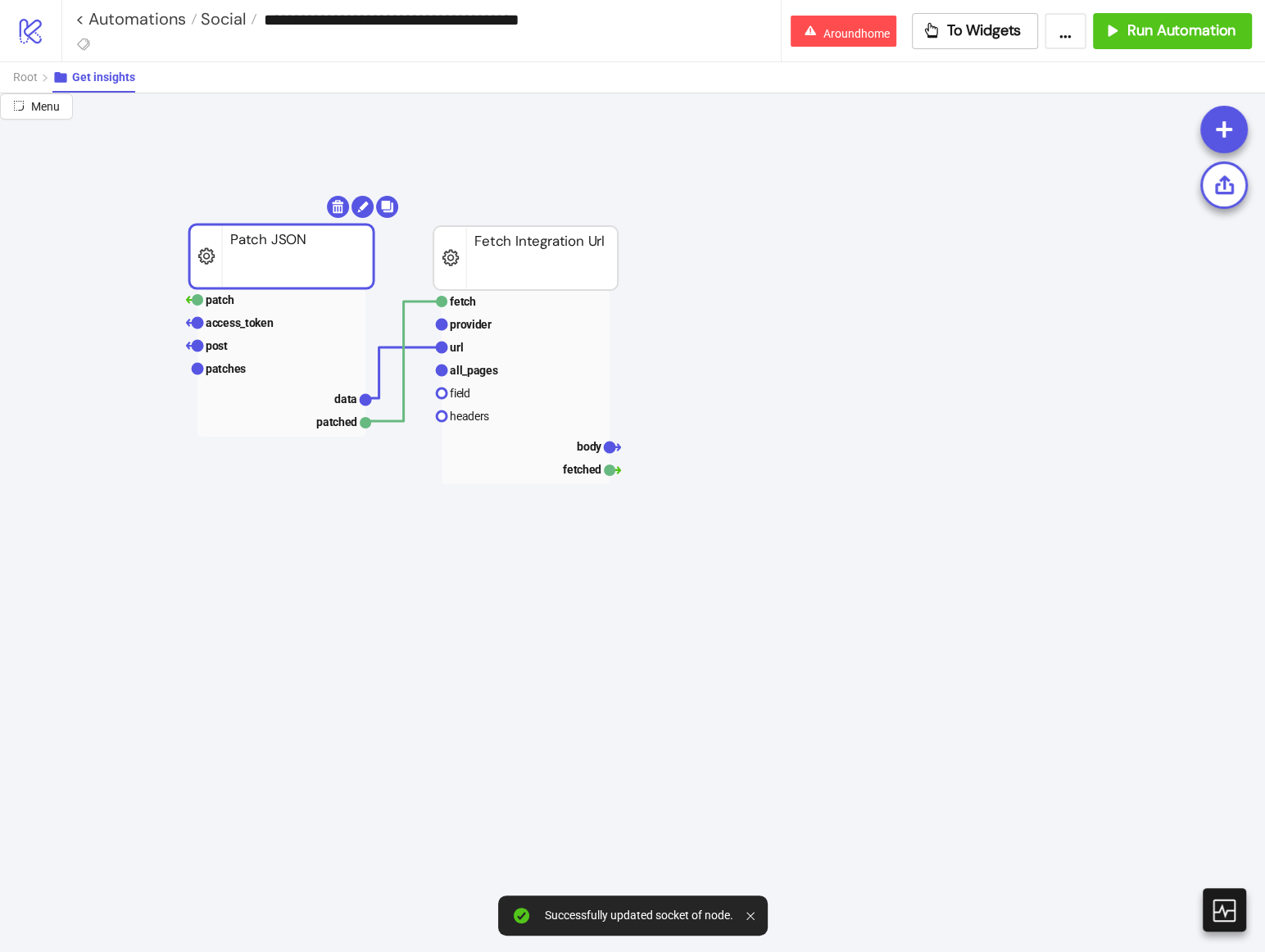 click 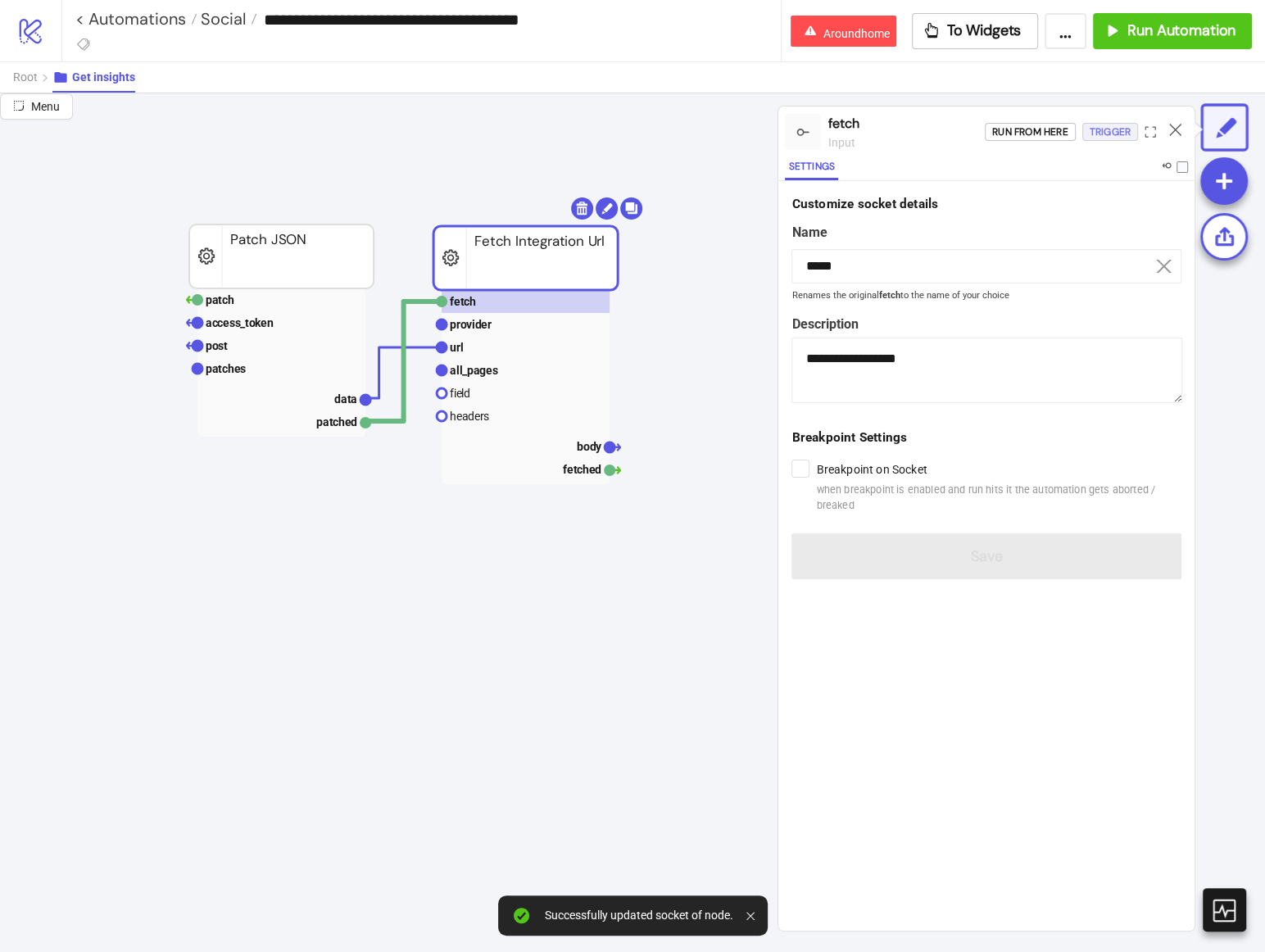 click on "Trigger" at bounding box center (1110, 132) 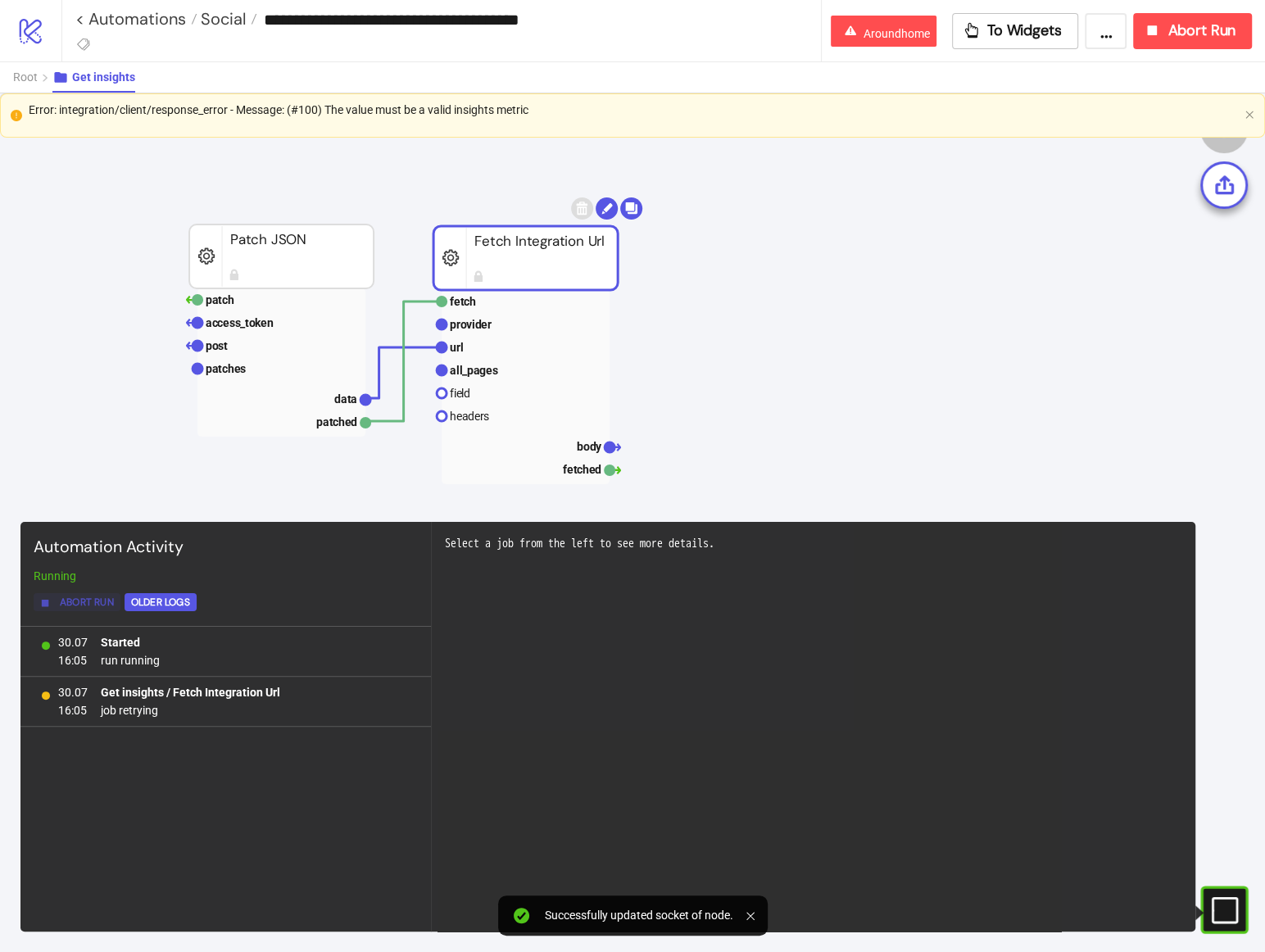 click on "Abort Run" at bounding box center [87, 602] 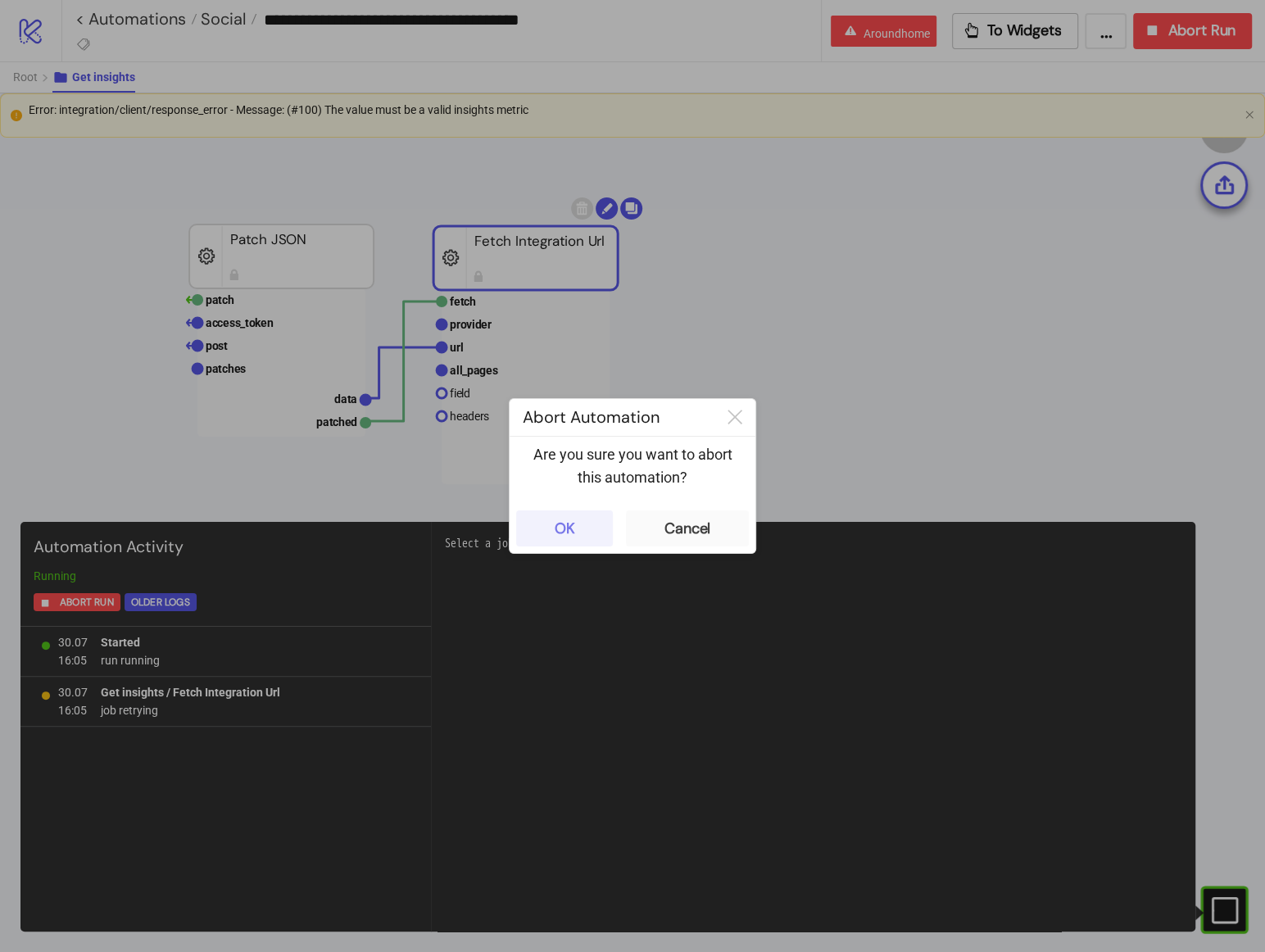click on "OK" at bounding box center (564, 528) 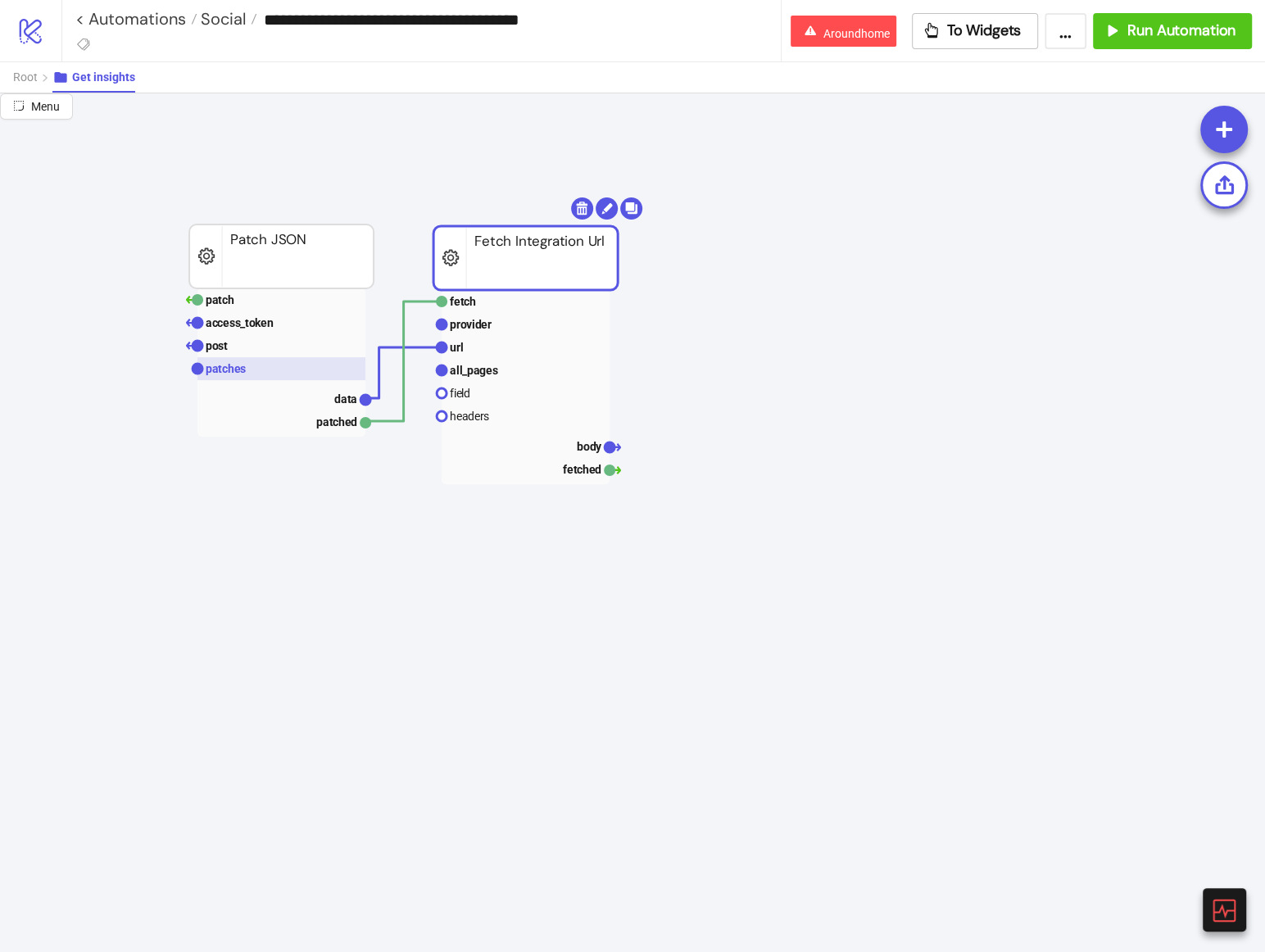 click 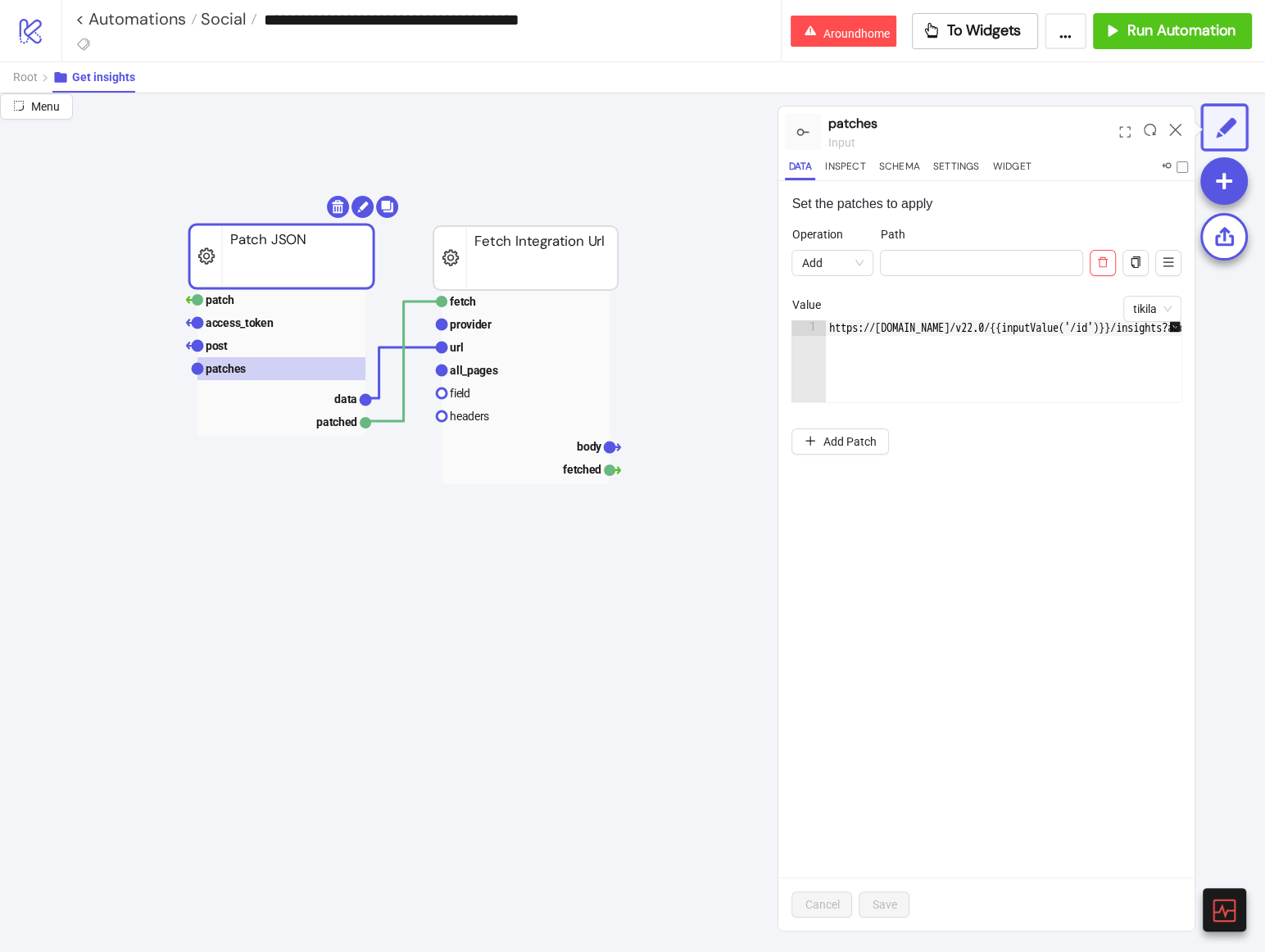 click on "https://graph.facebook.com/v22.0/{{inputValue('/id')}}/insights?access_token={{inputData('/access_token')}}&metric=post_impressions,post_clicks,post_views,post_saves,post_likes&date_preset=maximum&period=lifetime" at bounding box center (1558, 377) 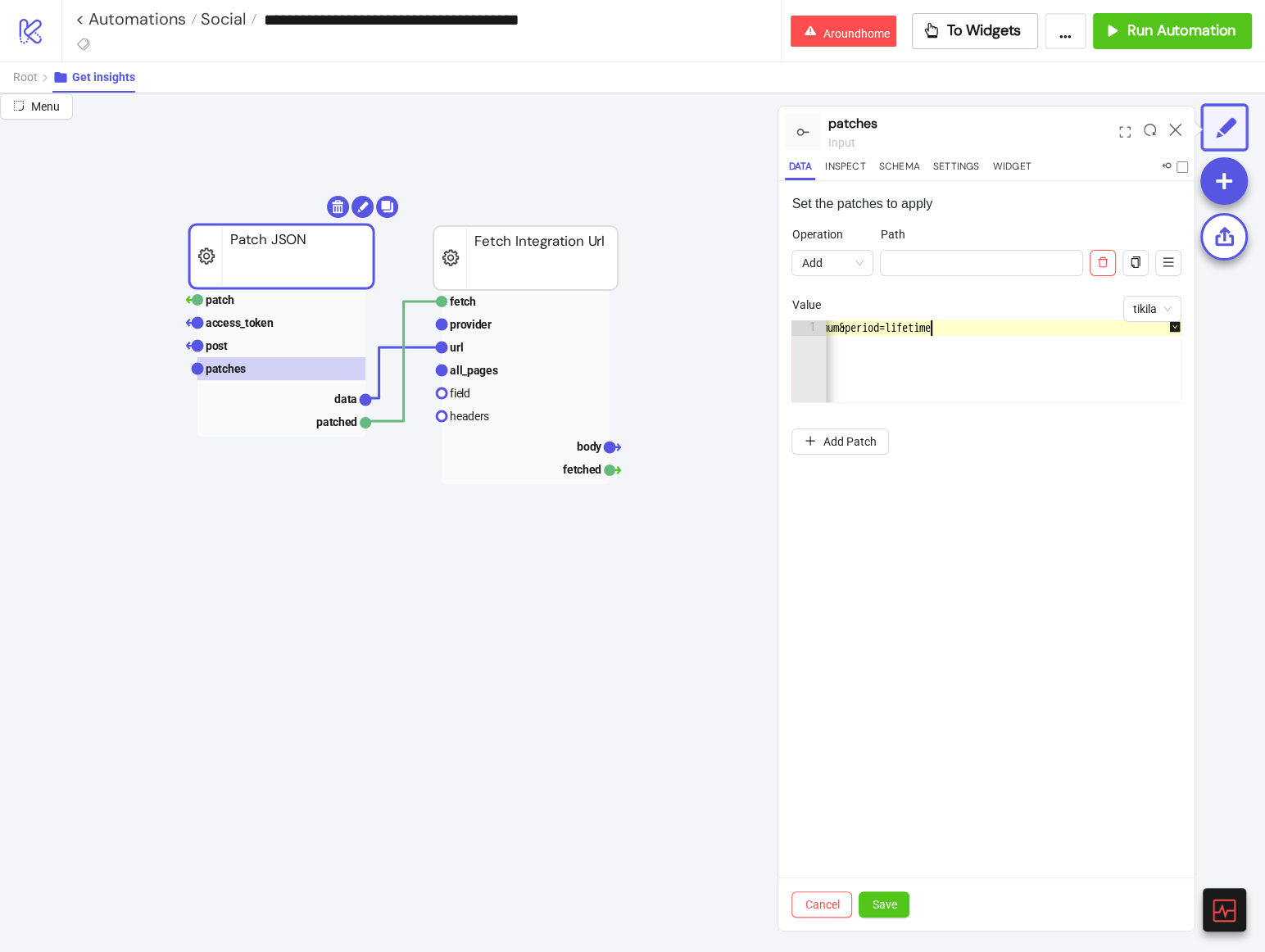 scroll, scrollTop: 0, scrollLeft: 958, axis: horizontal 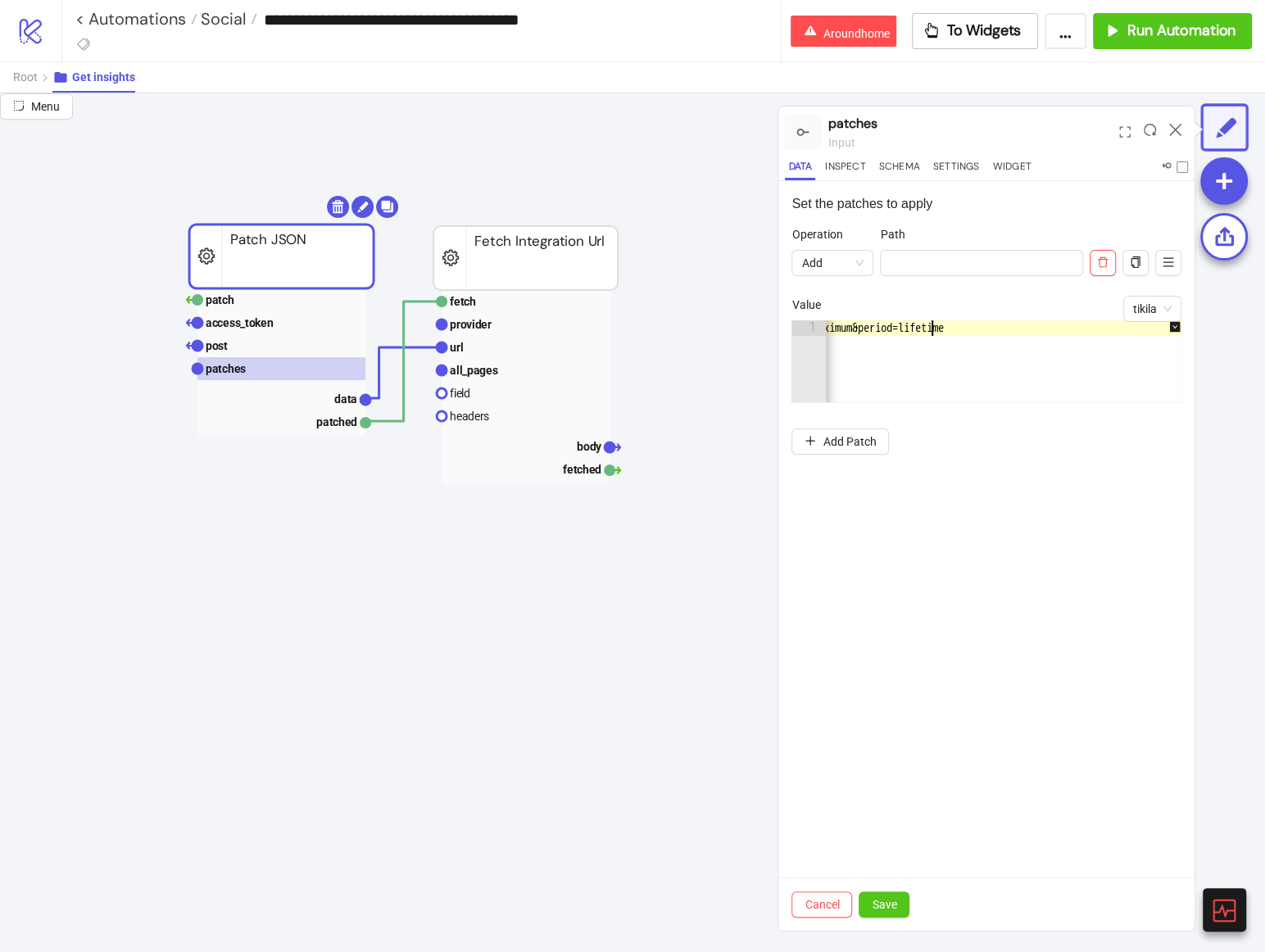 paste on "**********" 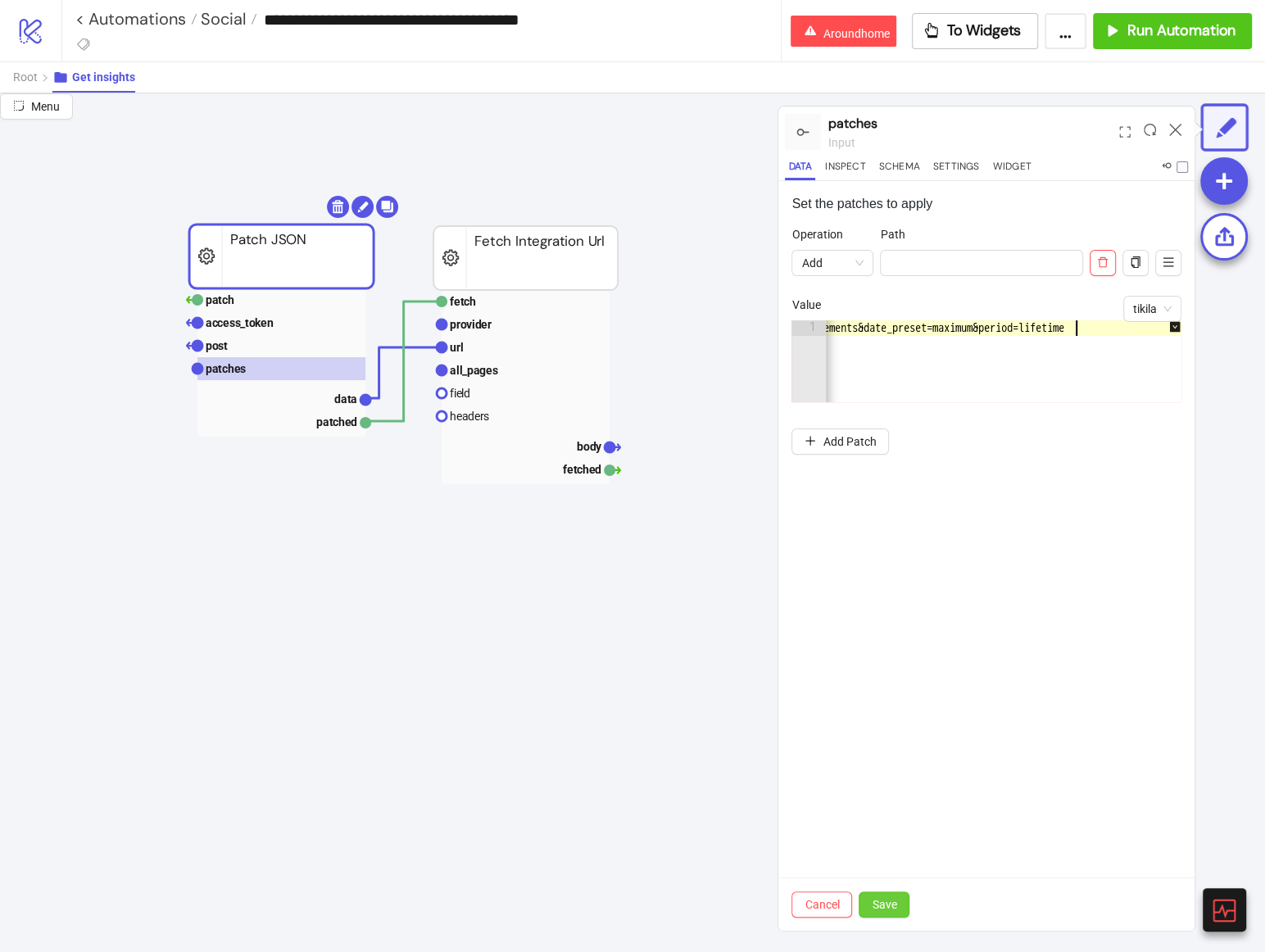 type on "**********" 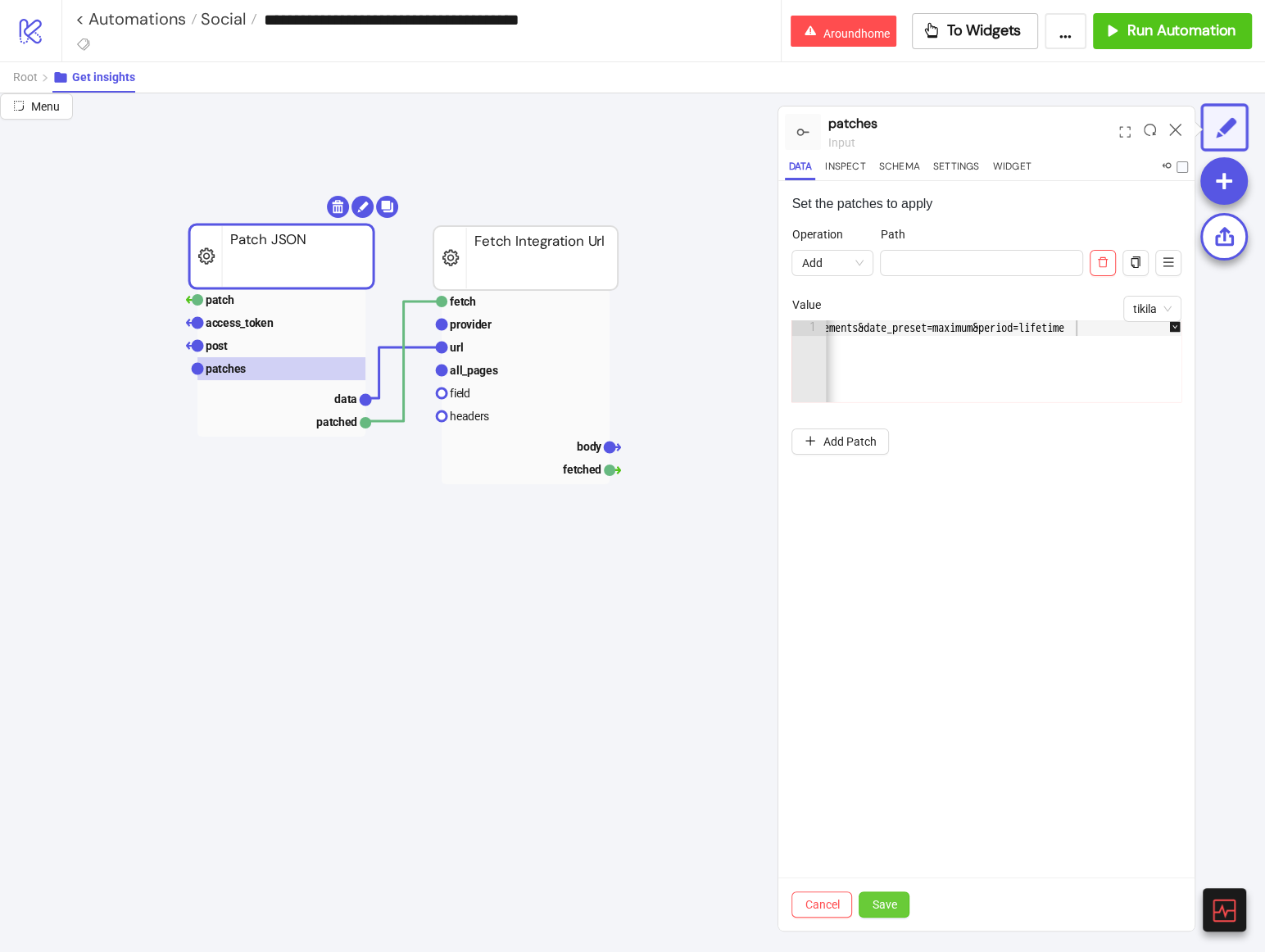 click on "Save" at bounding box center (884, 904) 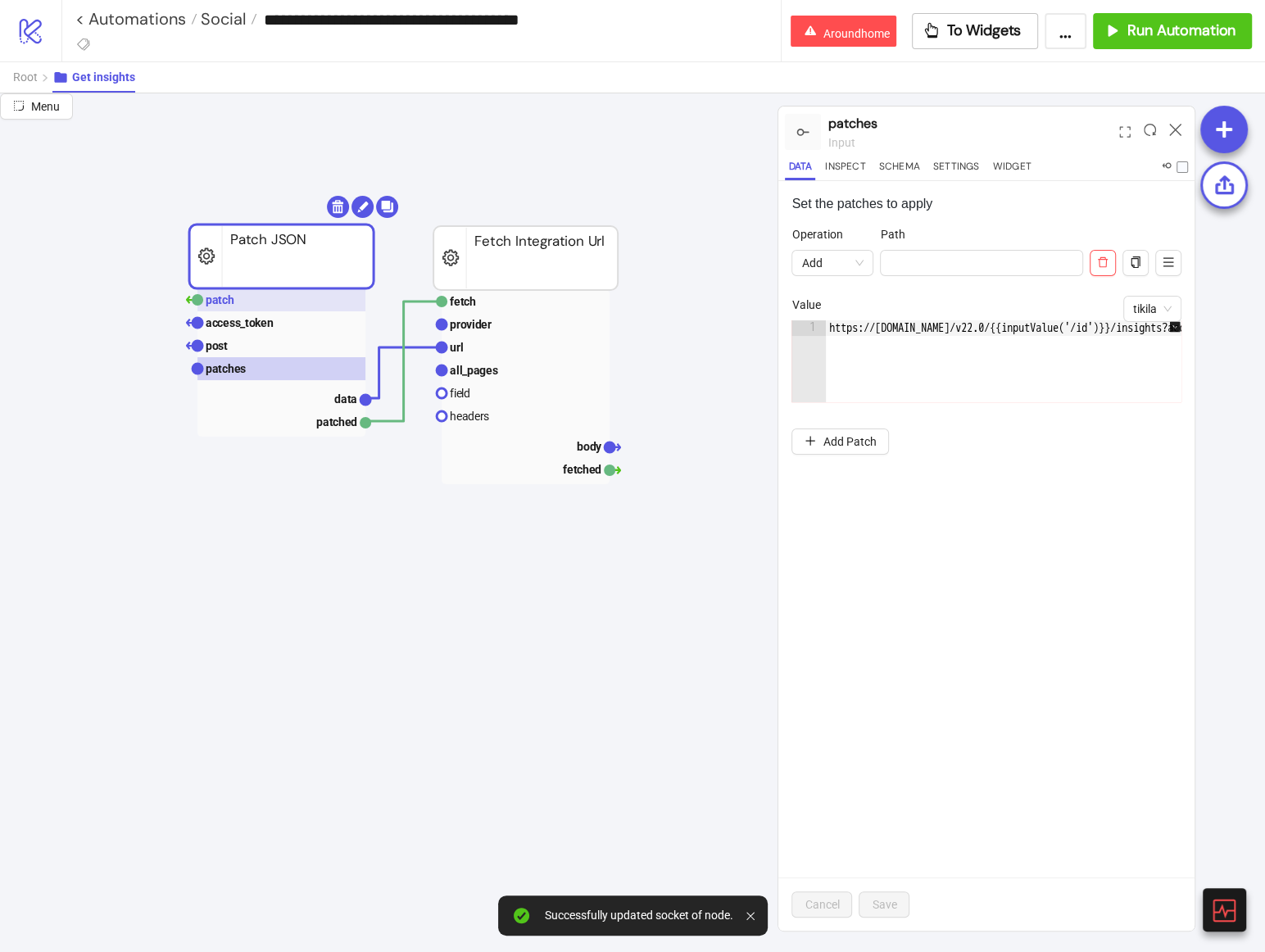 click 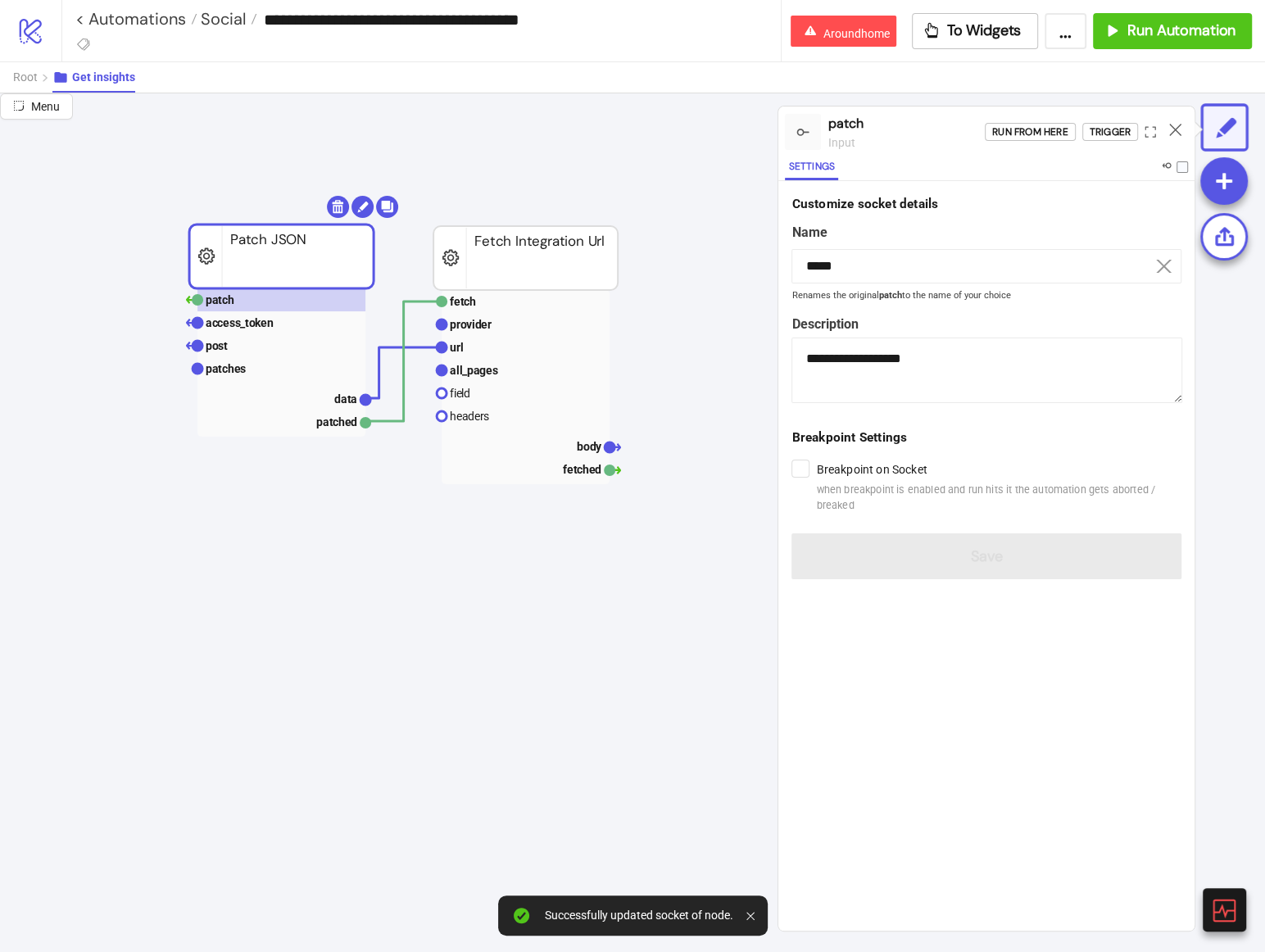 click on "Run from here Trigger" at bounding box center (1090, 132) 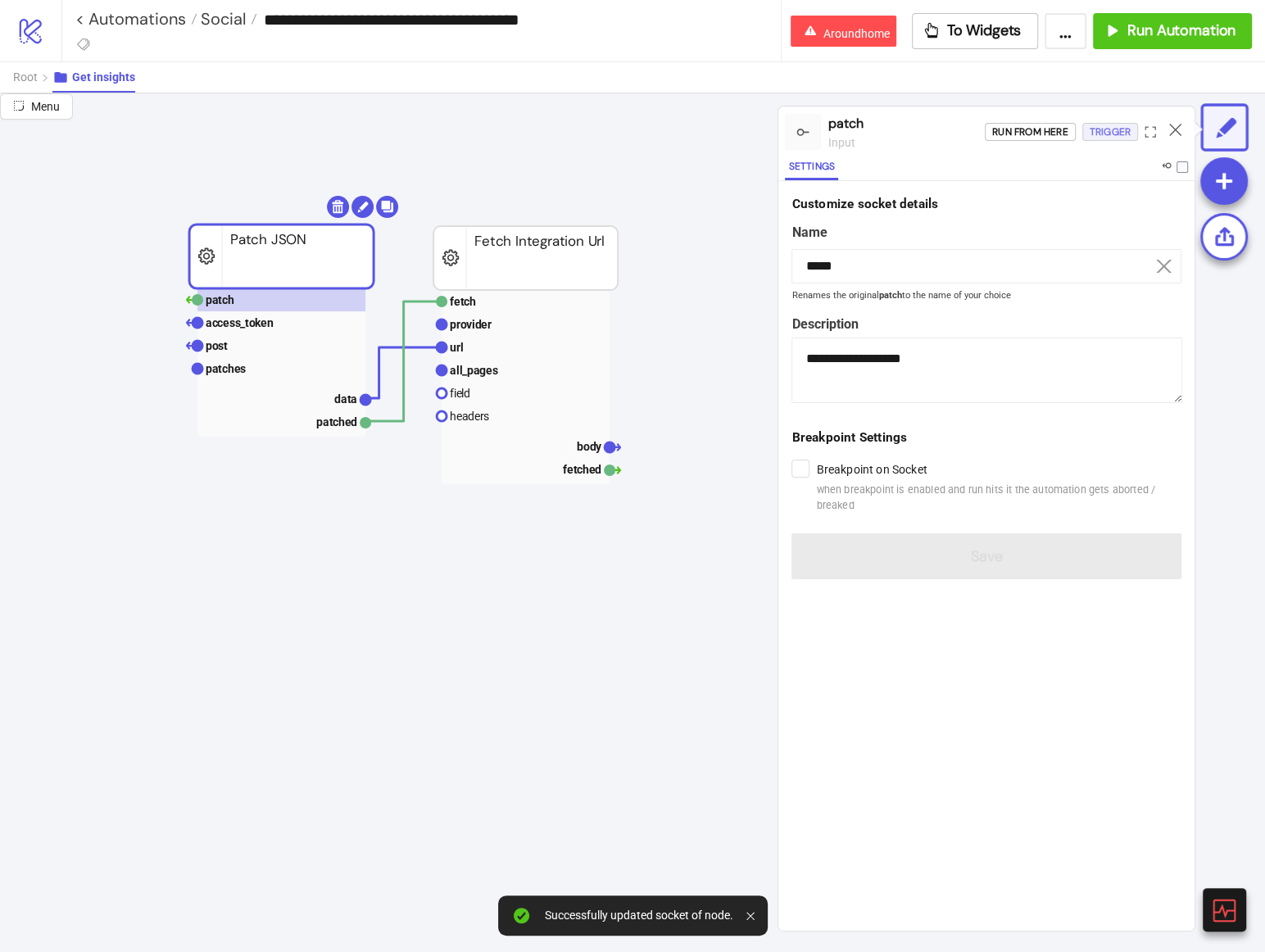 click on "Trigger" at bounding box center [1110, 132] 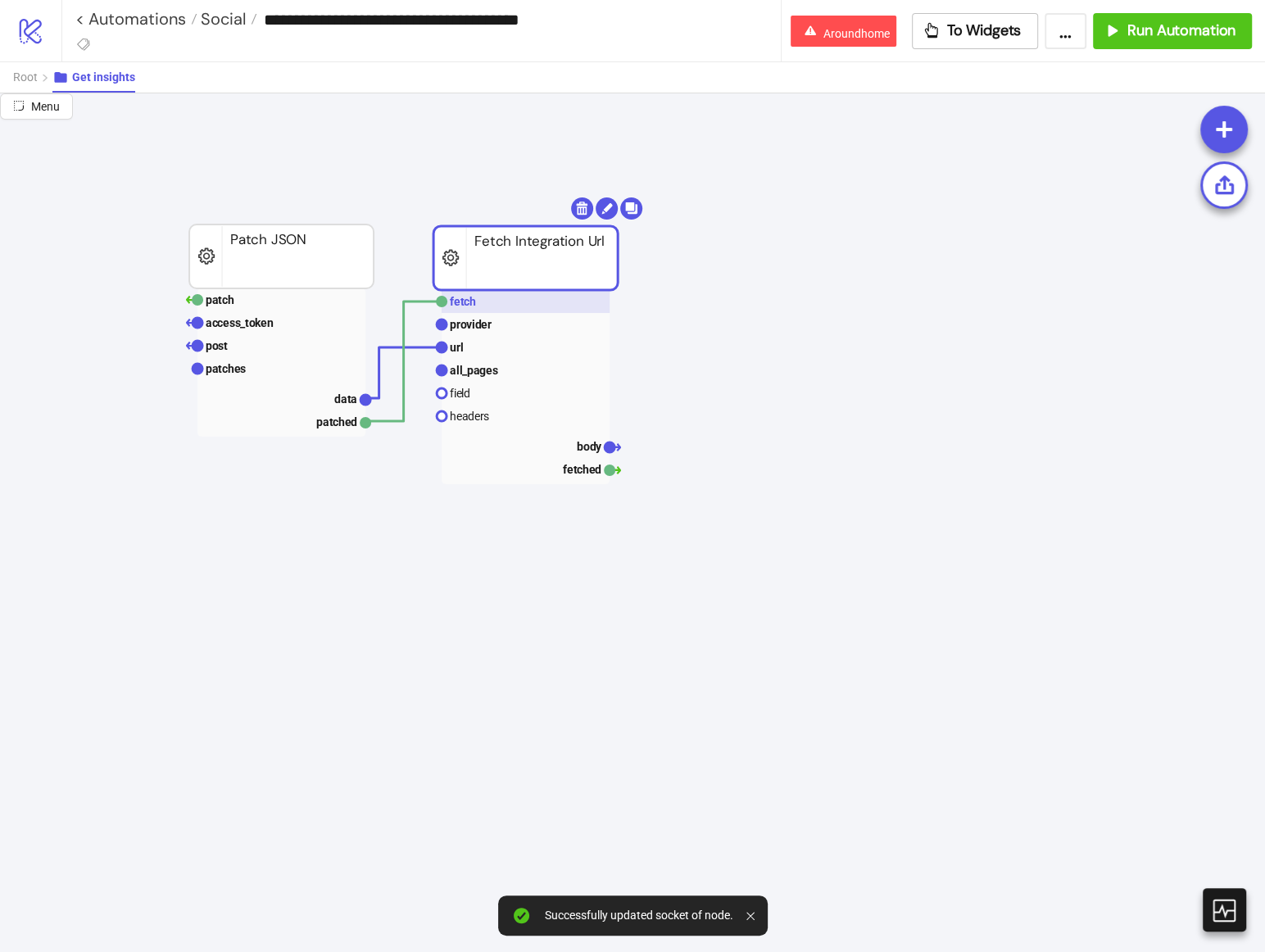 click 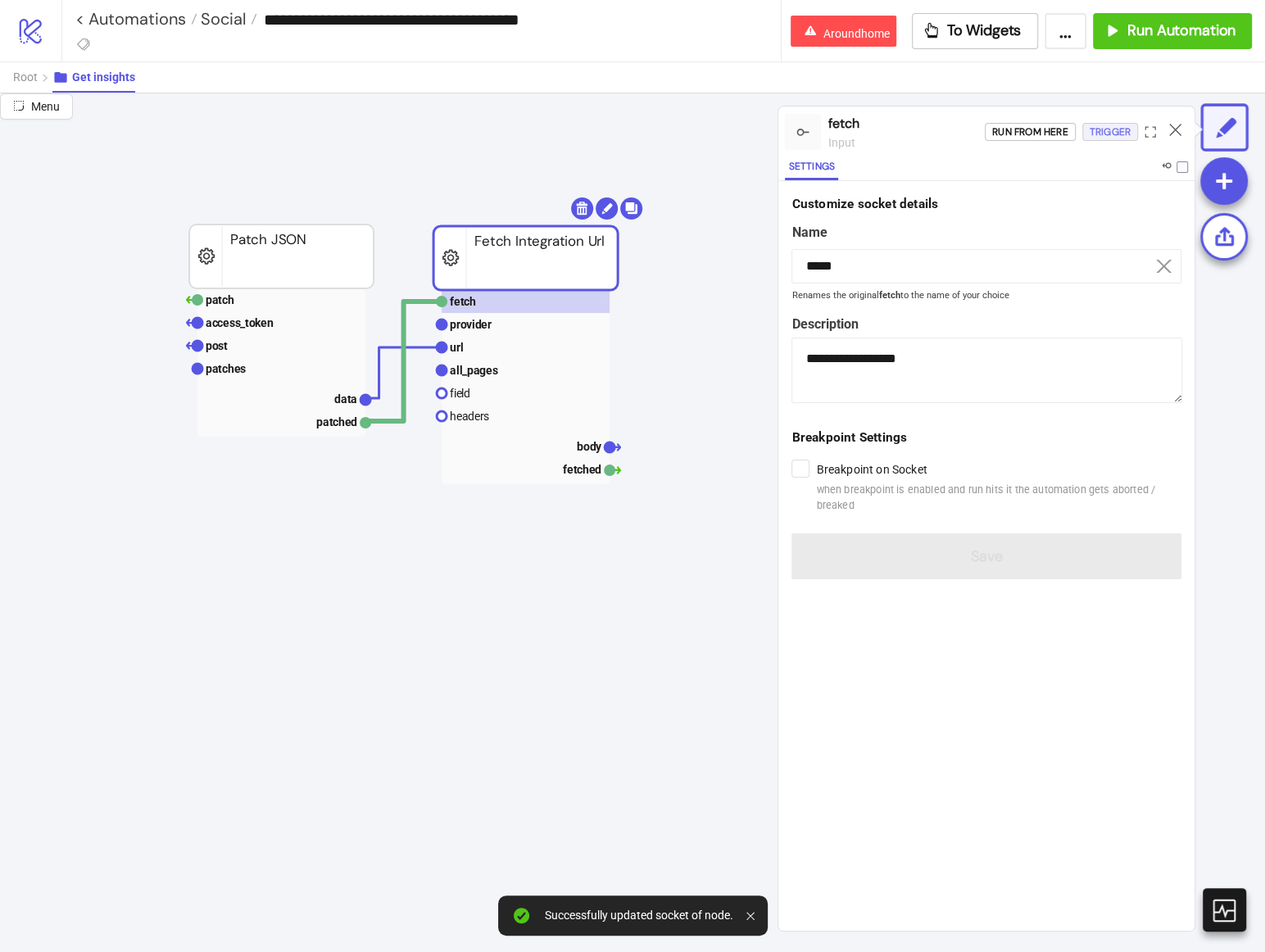 click on "Trigger" at bounding box center [1110, 132] 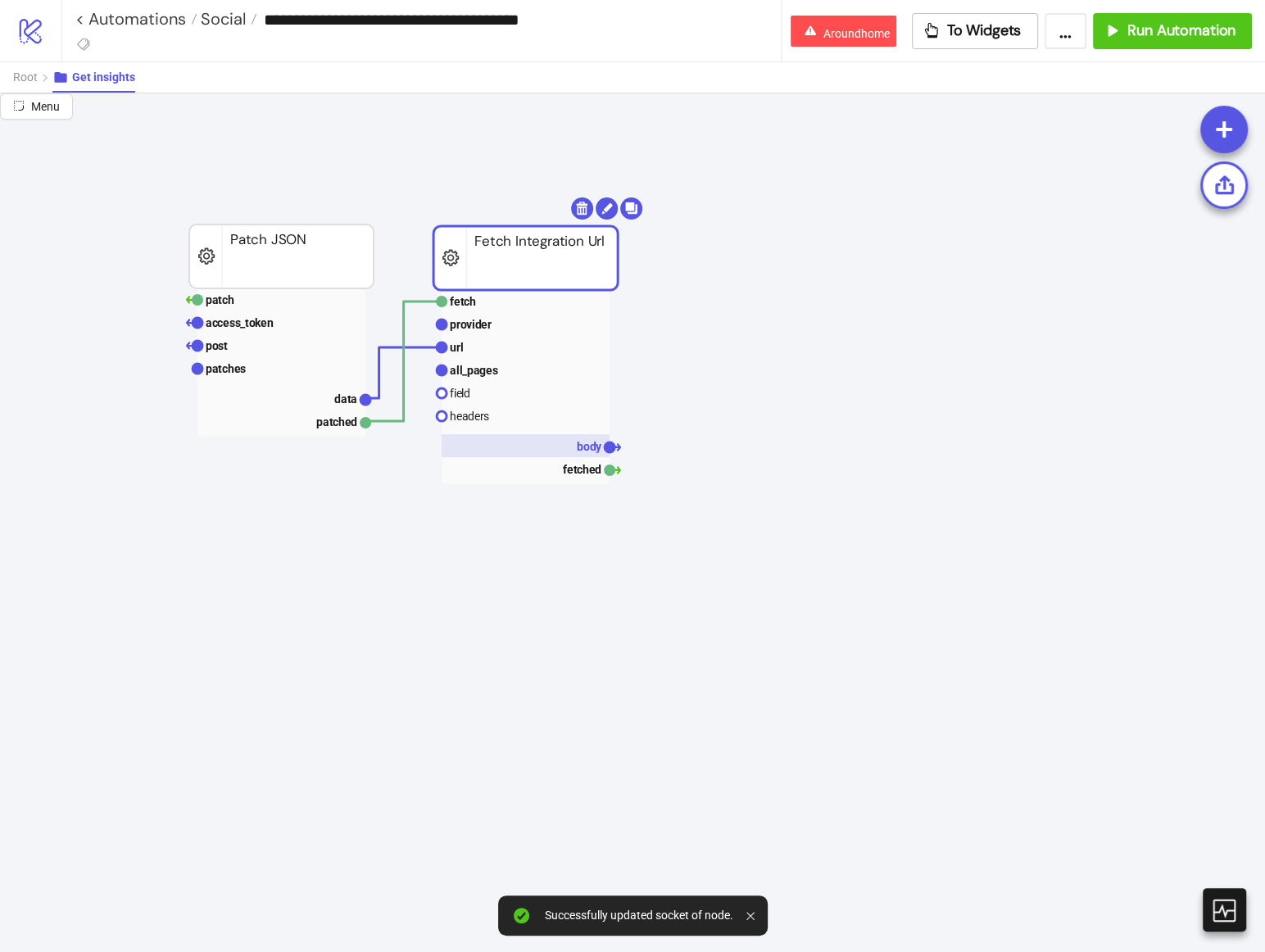 click 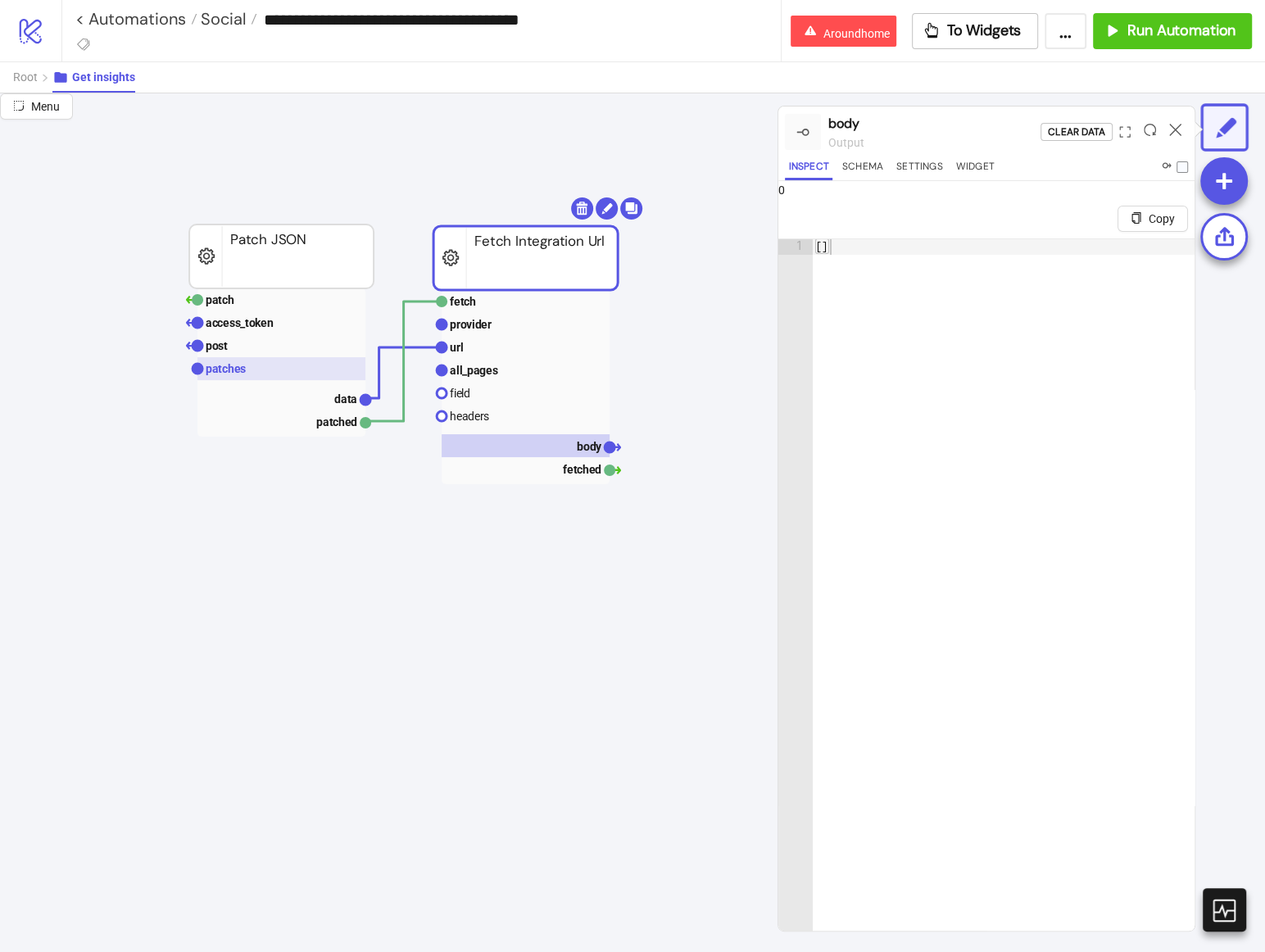 click on "patches" 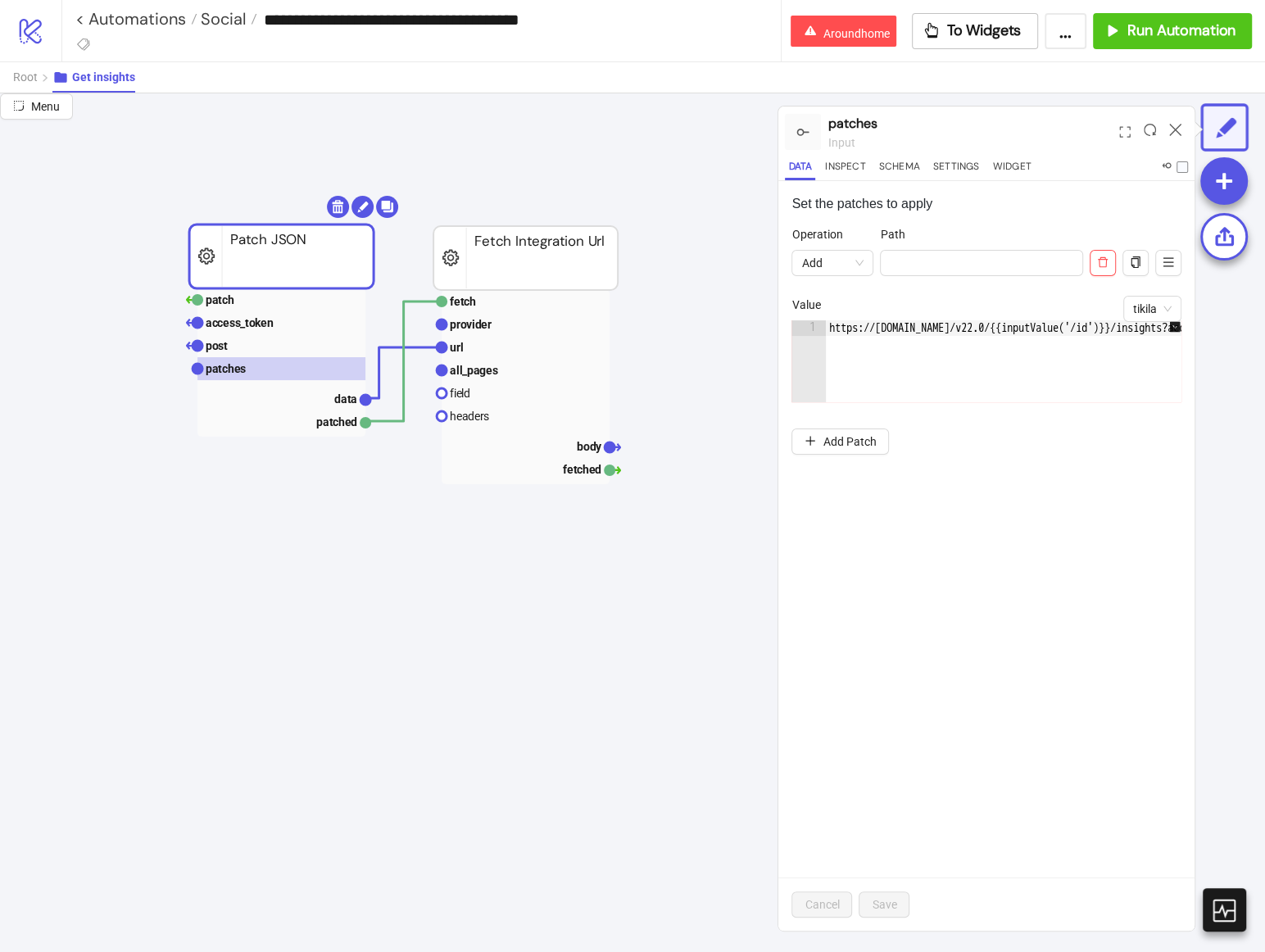 click on "https://graph.facebook.com/v22.0/{{inputValue('/id')}}/insights?access_token={{inputData('/access_token')}}&metric=post_impressions,post_clicks,page_post_engagements&date_preset=maximum&period=lifetime" at bounding box center [1521, 377] 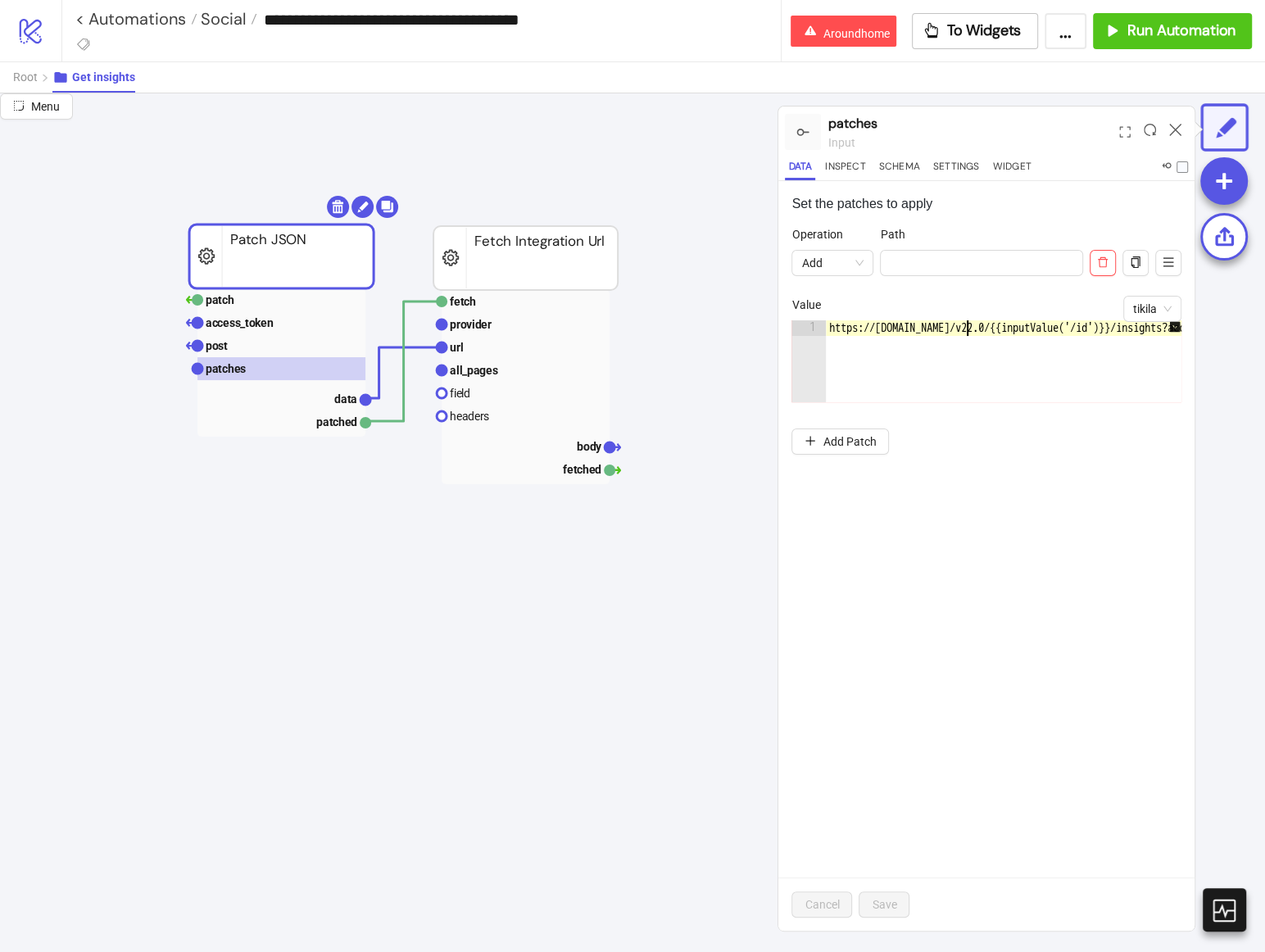 scroll, scrollTop: 0, scrollLeft: 1034, axis: horizontal 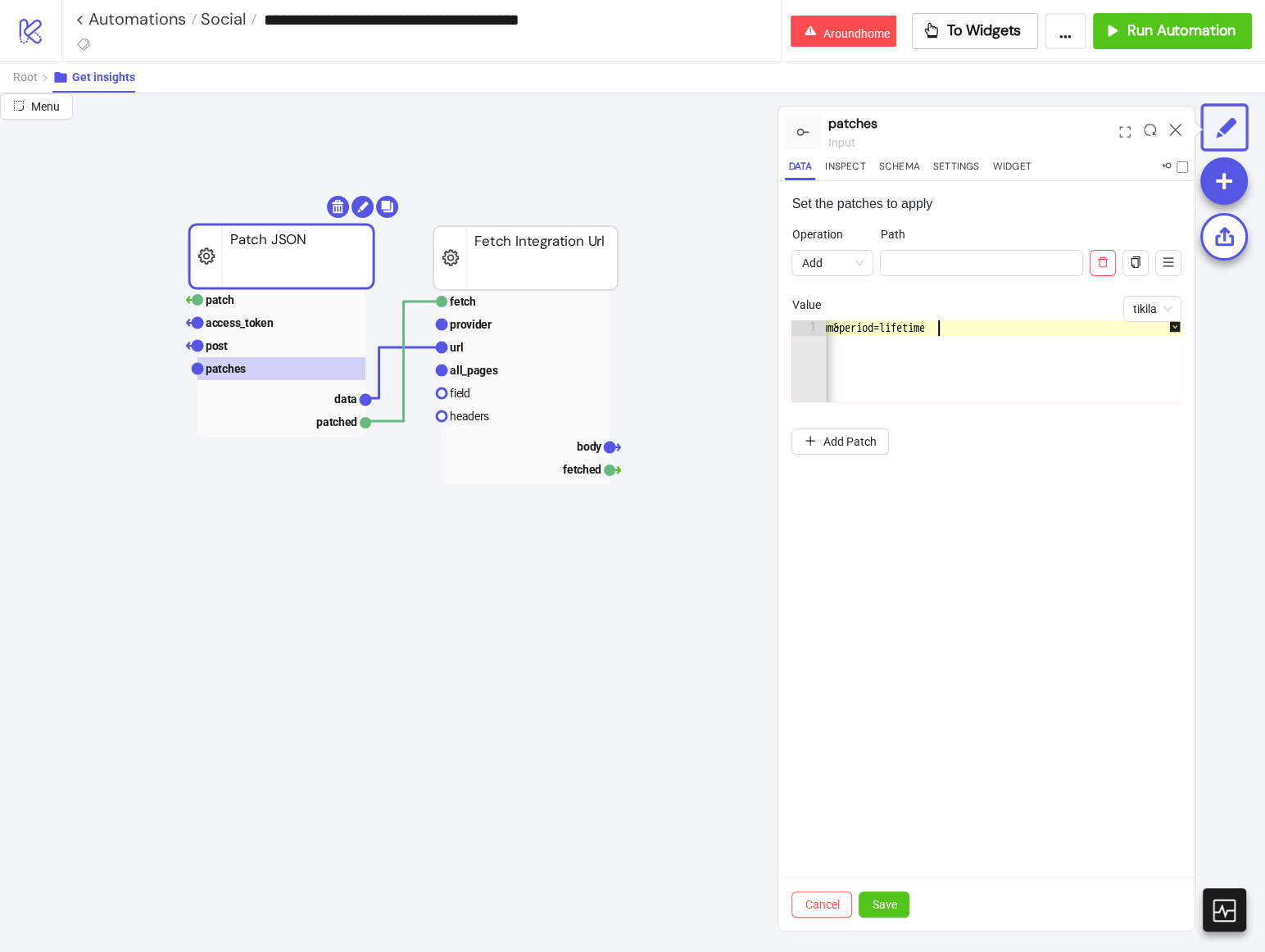 paste on "**********" 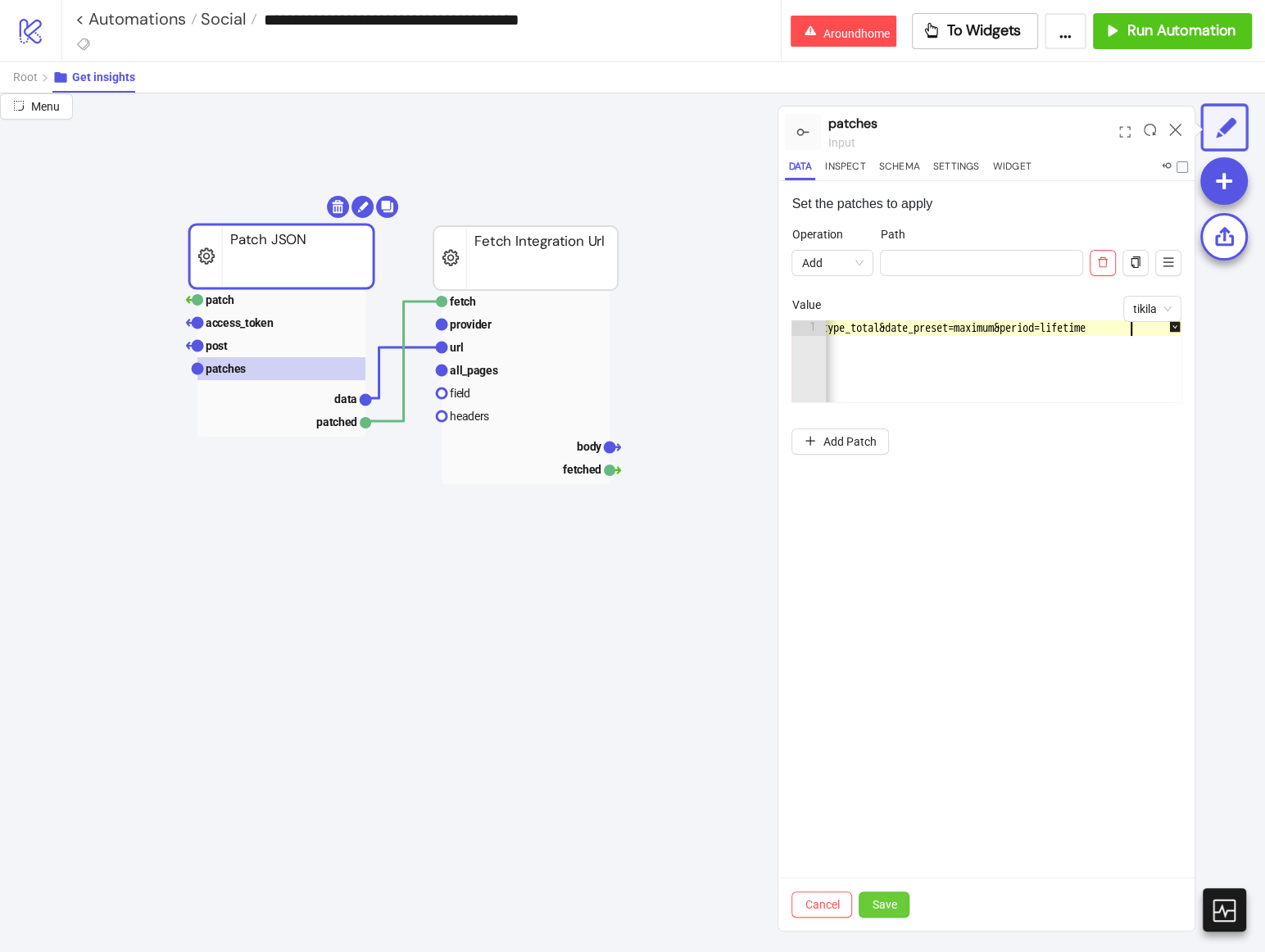 type on "**********" 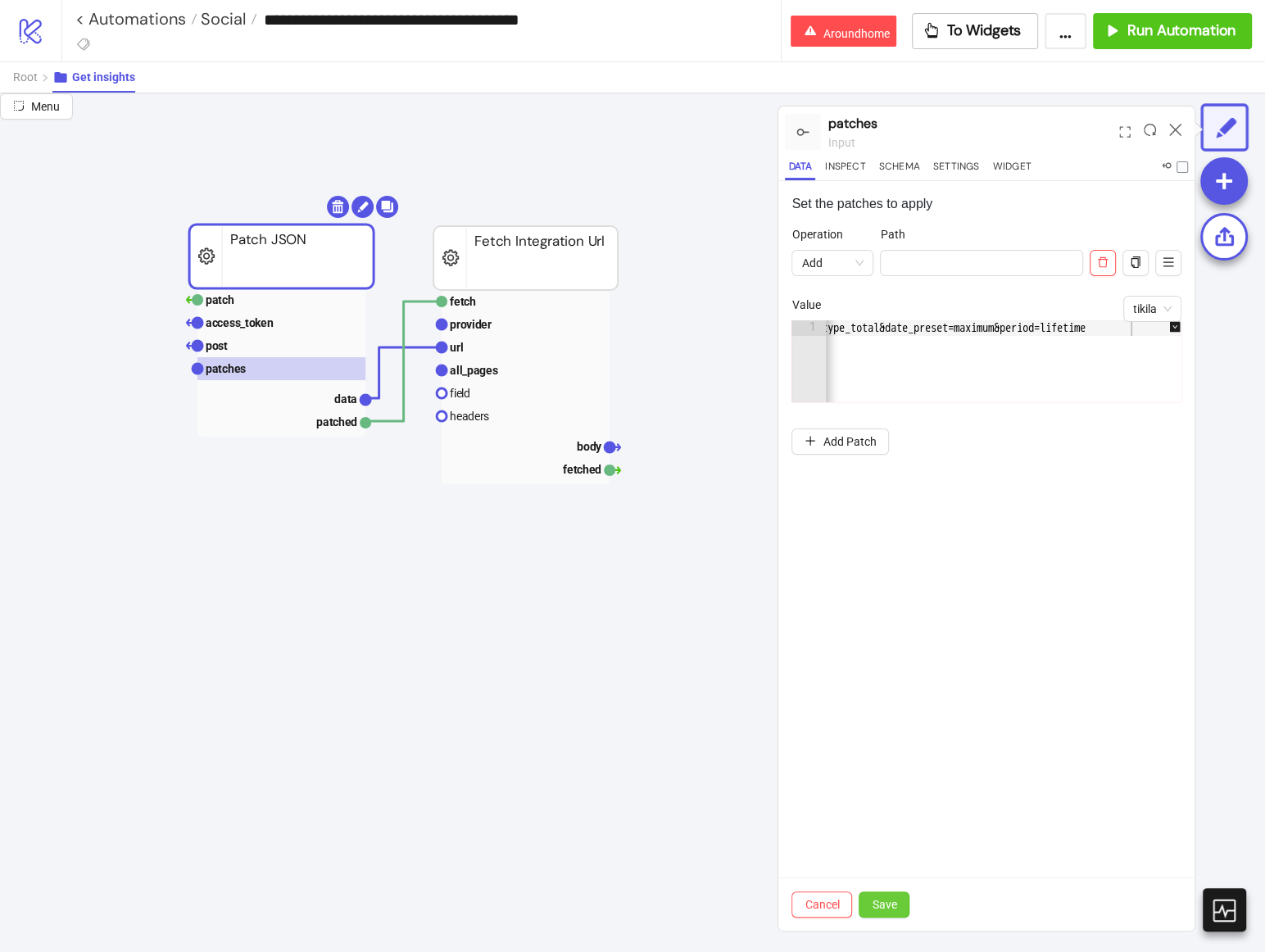 click on "Save" at bounding box center (884, 904) 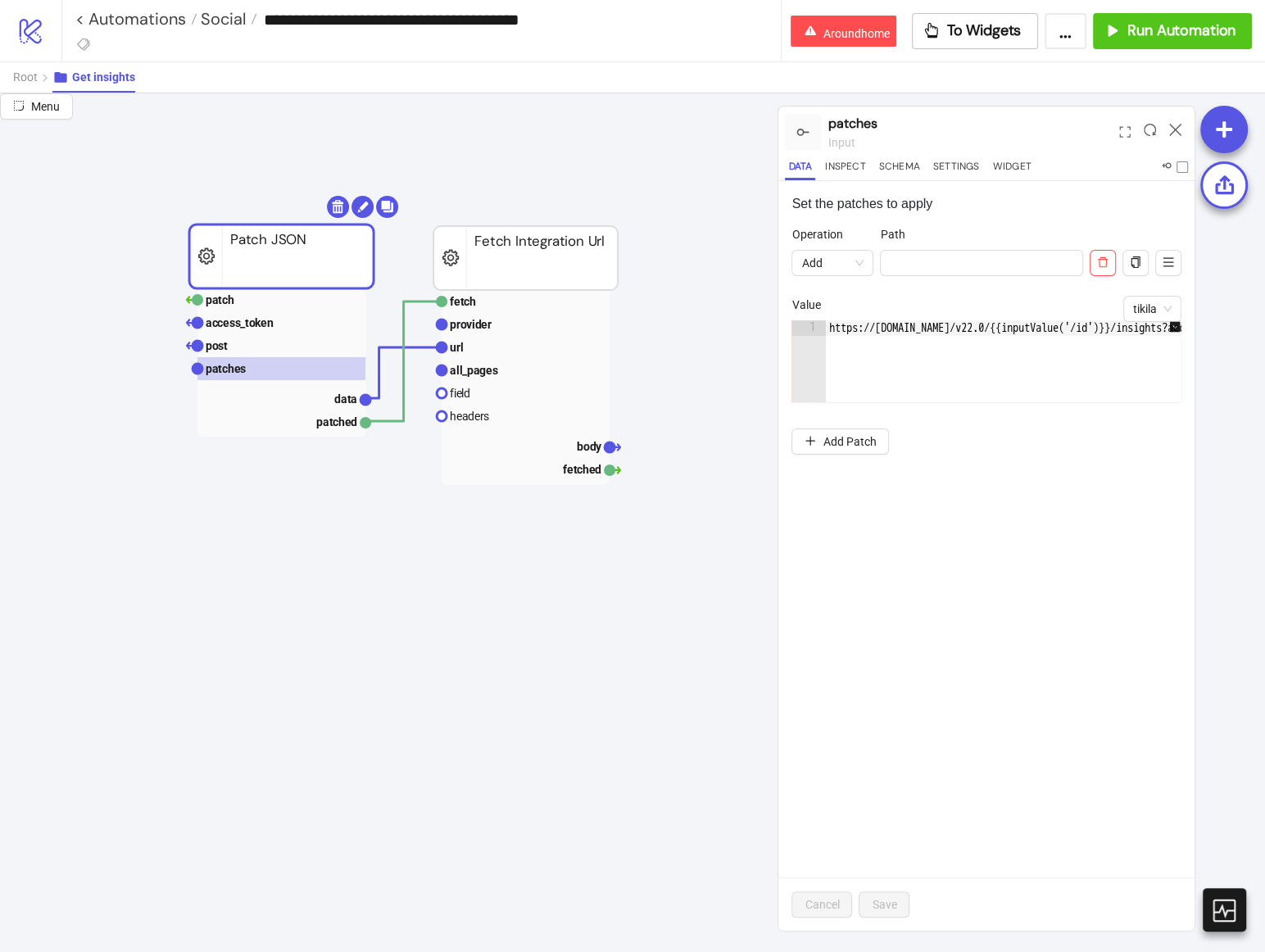 click on "https://graph.facebook.com/v22.0/{{inputValue('/id')}}/insights?access_token={{inputData('/access_token')}}&metric=post_impressions,post_clicks,page_post_engagements,post_reactions_by_type_total&date_preset=maximum&period=lifetime" at bounding box center [1621, 377] 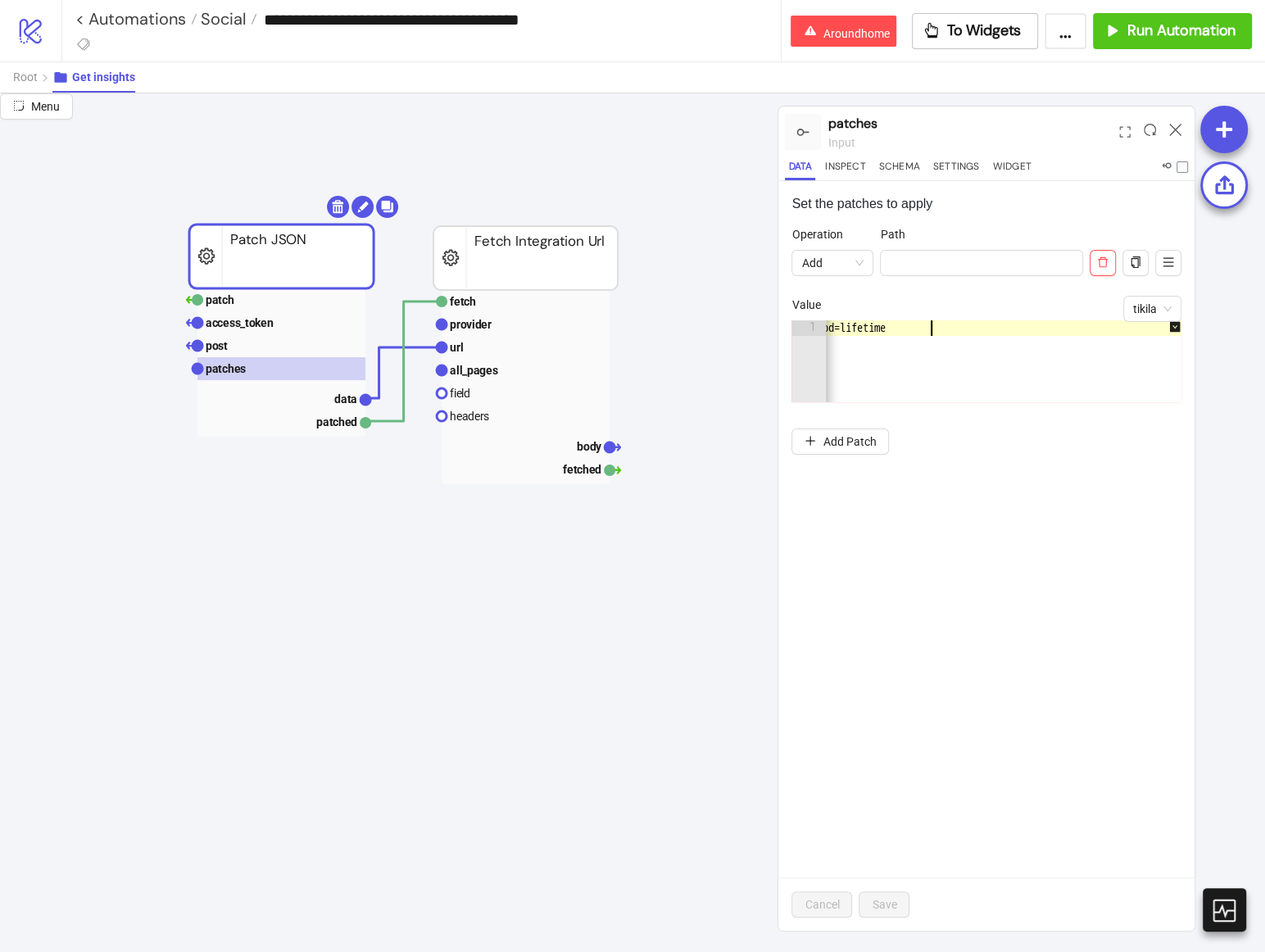 scroll, scrollTop: 0, scrollLeft: 95, axis: horizontal 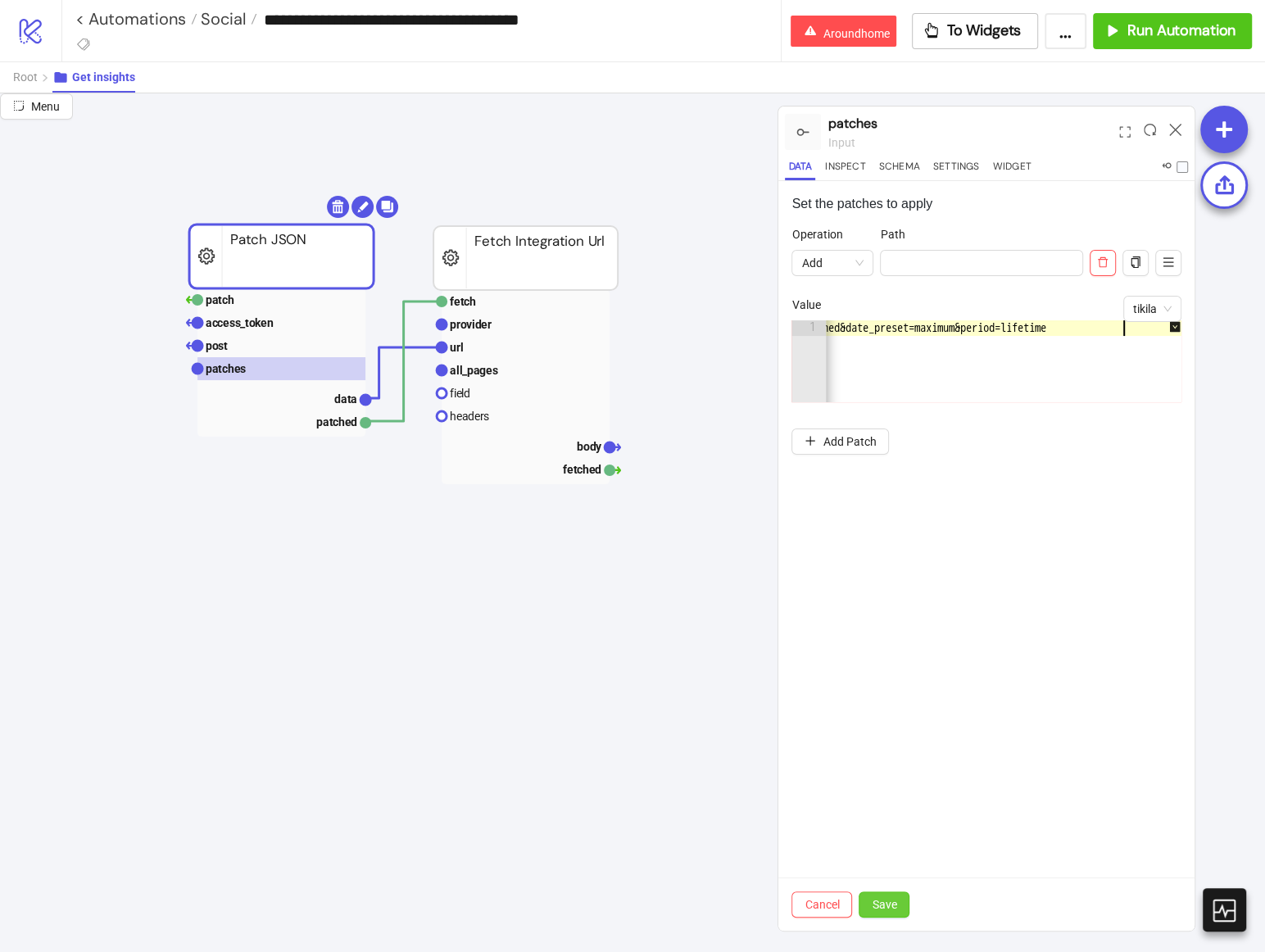 type on "**********" 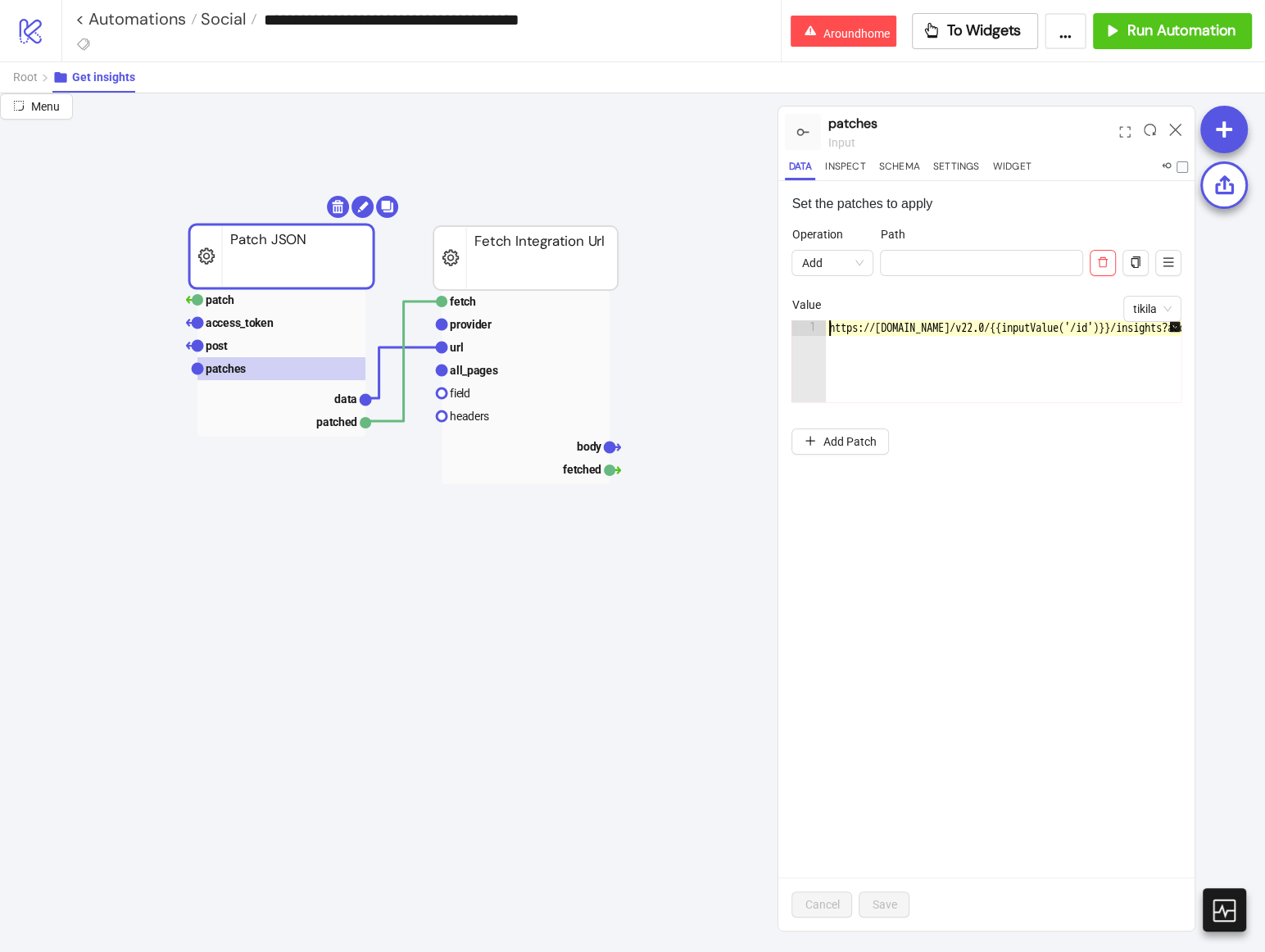 click on "https://graph.facebook.com/v22.0/{{inputValue('/id')}}/insights?access_token={{inputData('/access_token')}}&metric=post_impressions,post_clicks,page_post_engagements,post_reactions_by_type_total,post_video_avg_time_watched&date_preset=maximum&period=lifetime" at bounding box center (1013, 361) 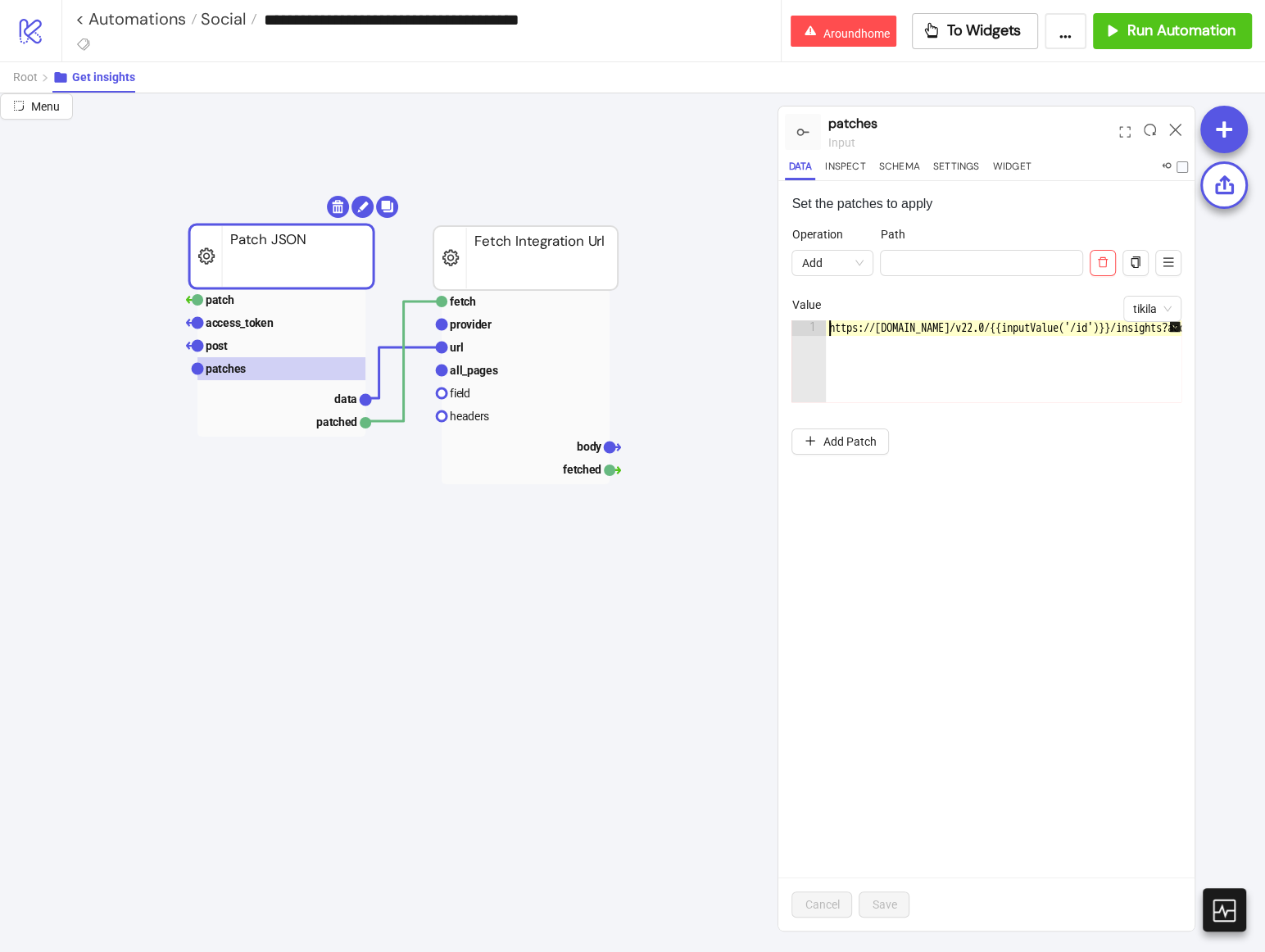 scroll, scrollTop: 0, scrollLeft: 1426, axis: horizontal 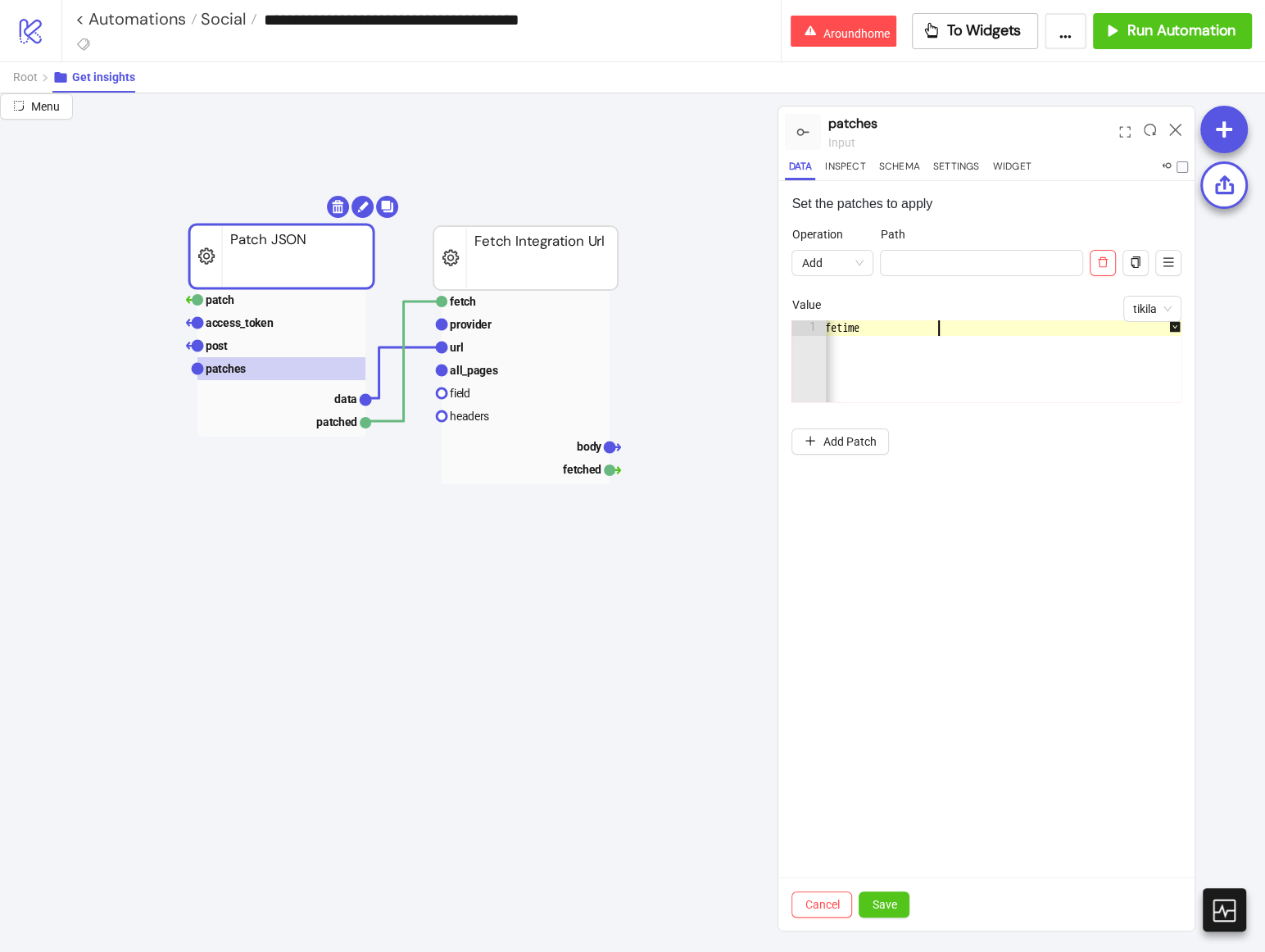paste on "**********" 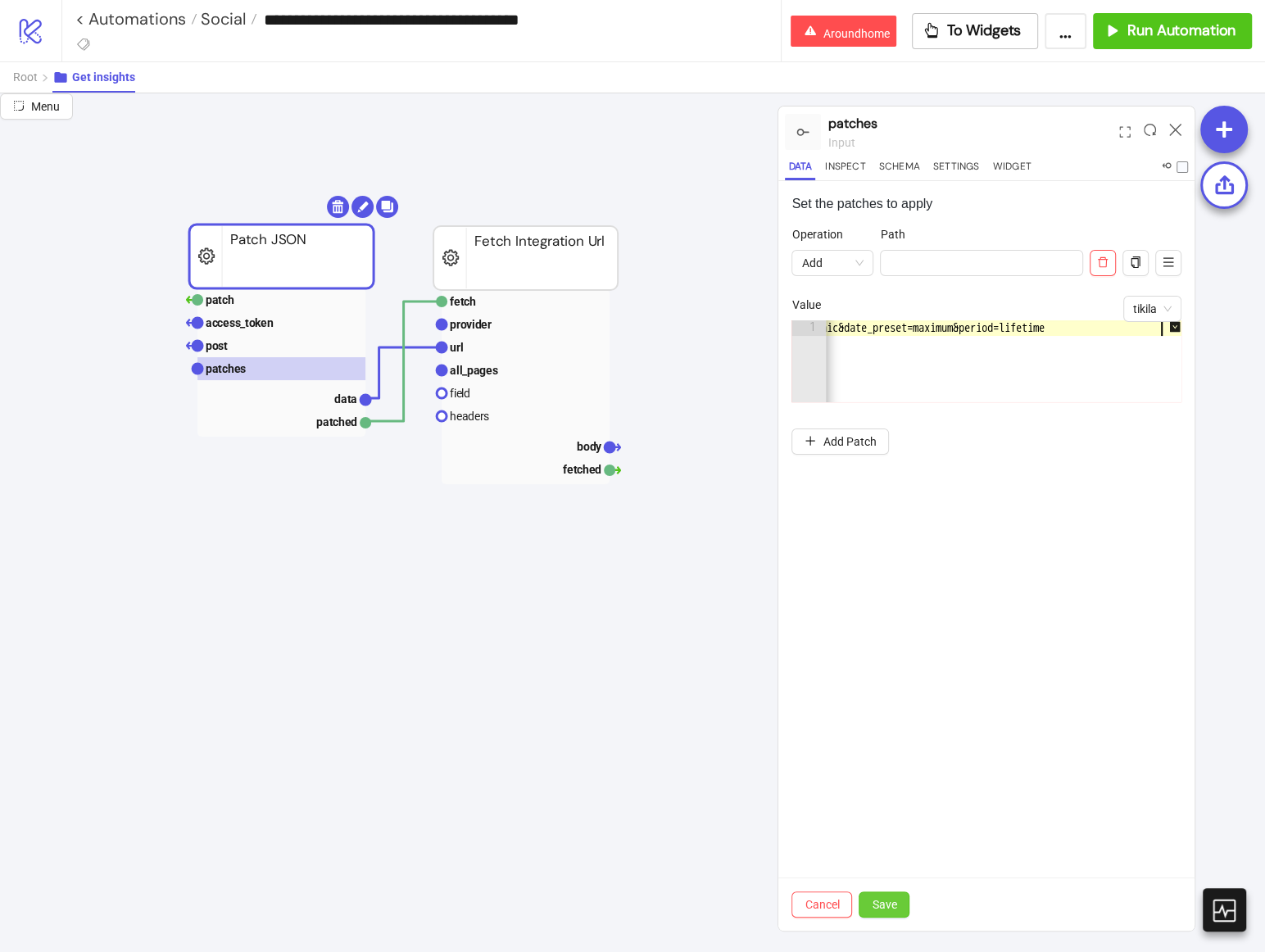 type on "**********" 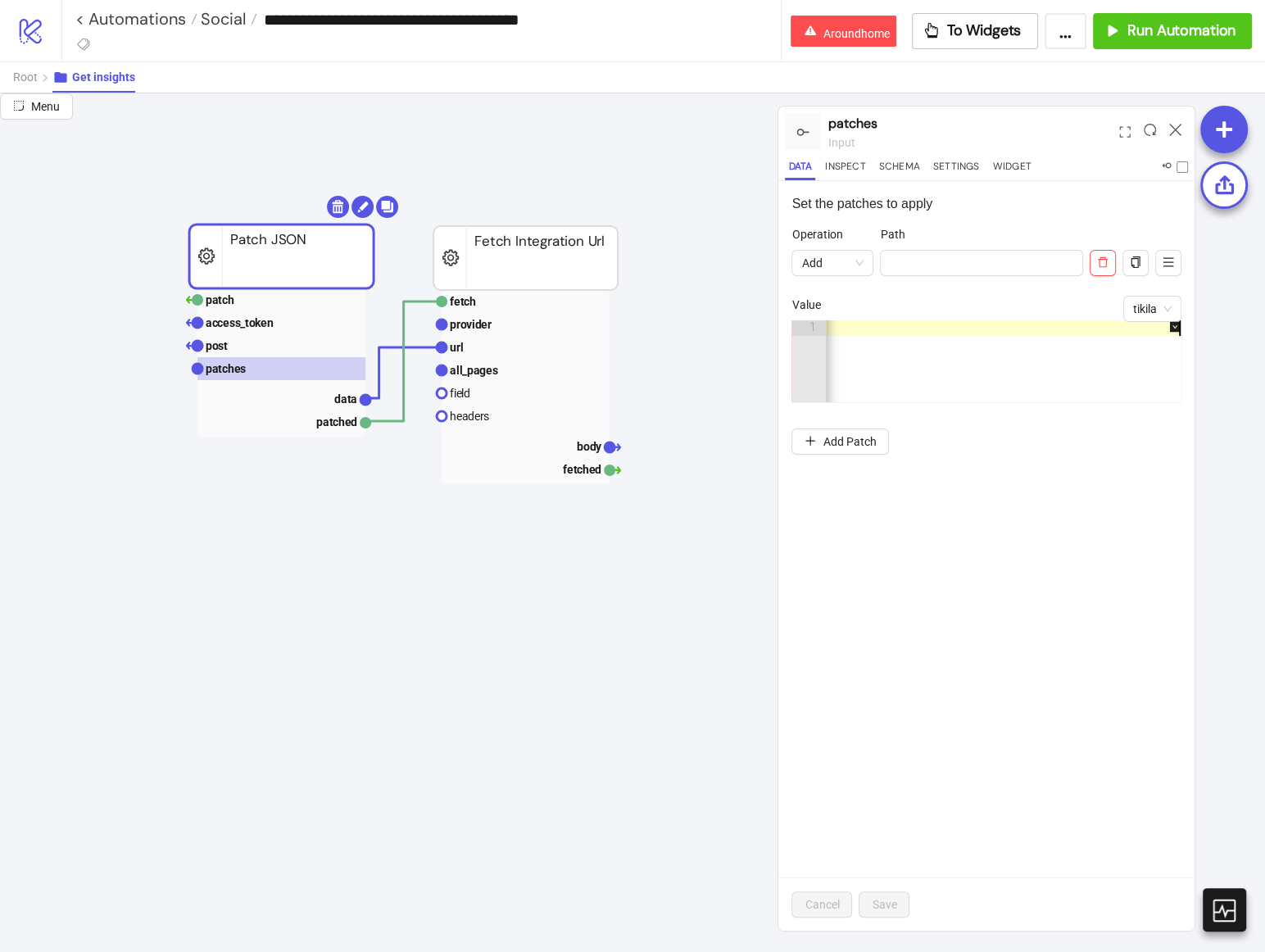 scroll, scrollTop: 0, scrollLeft: 1660, axis: horizontal 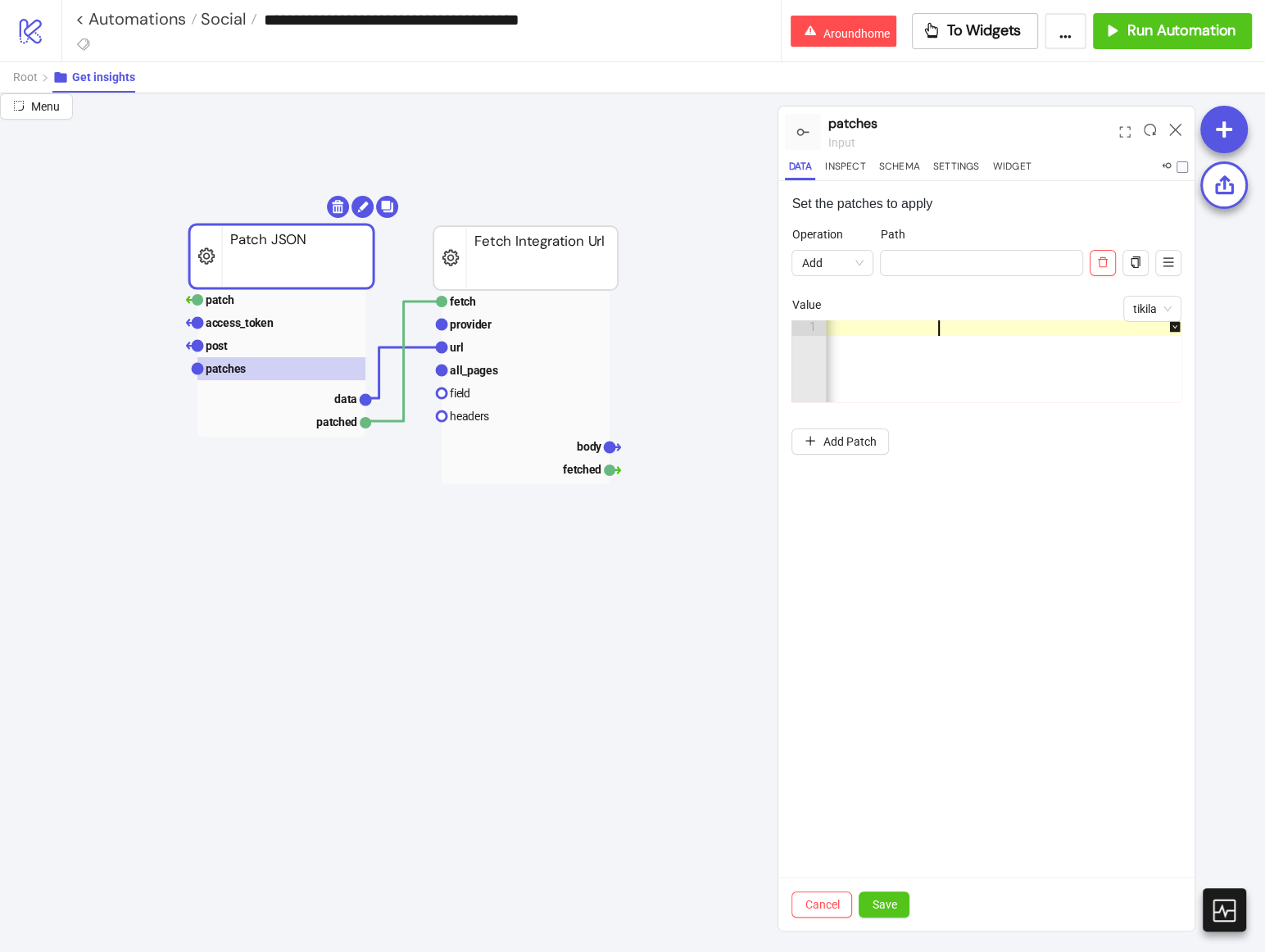 paste on "**********" 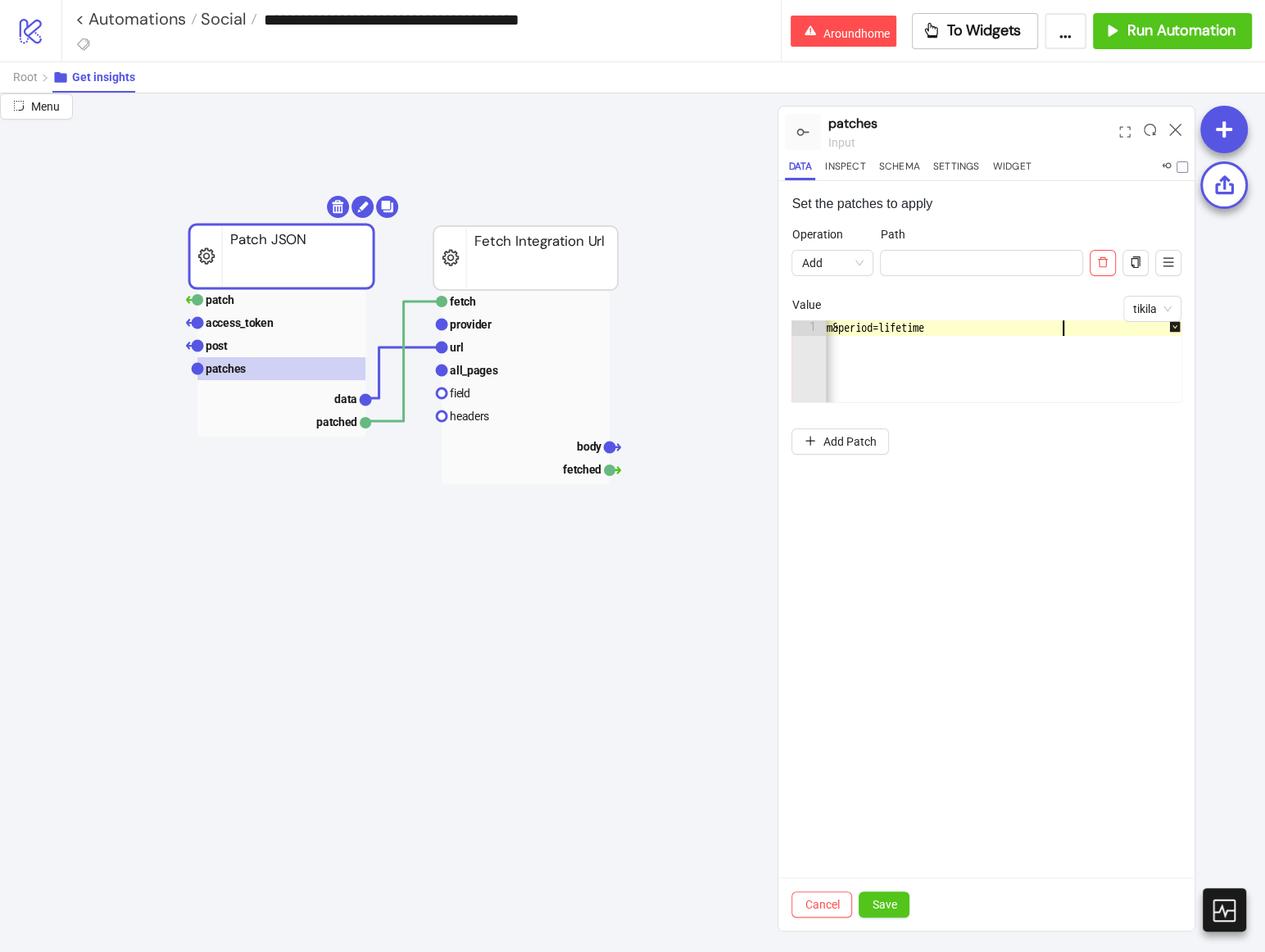 scroll, scrollTop: 0, scrollLeft: 135, axis: horizontal 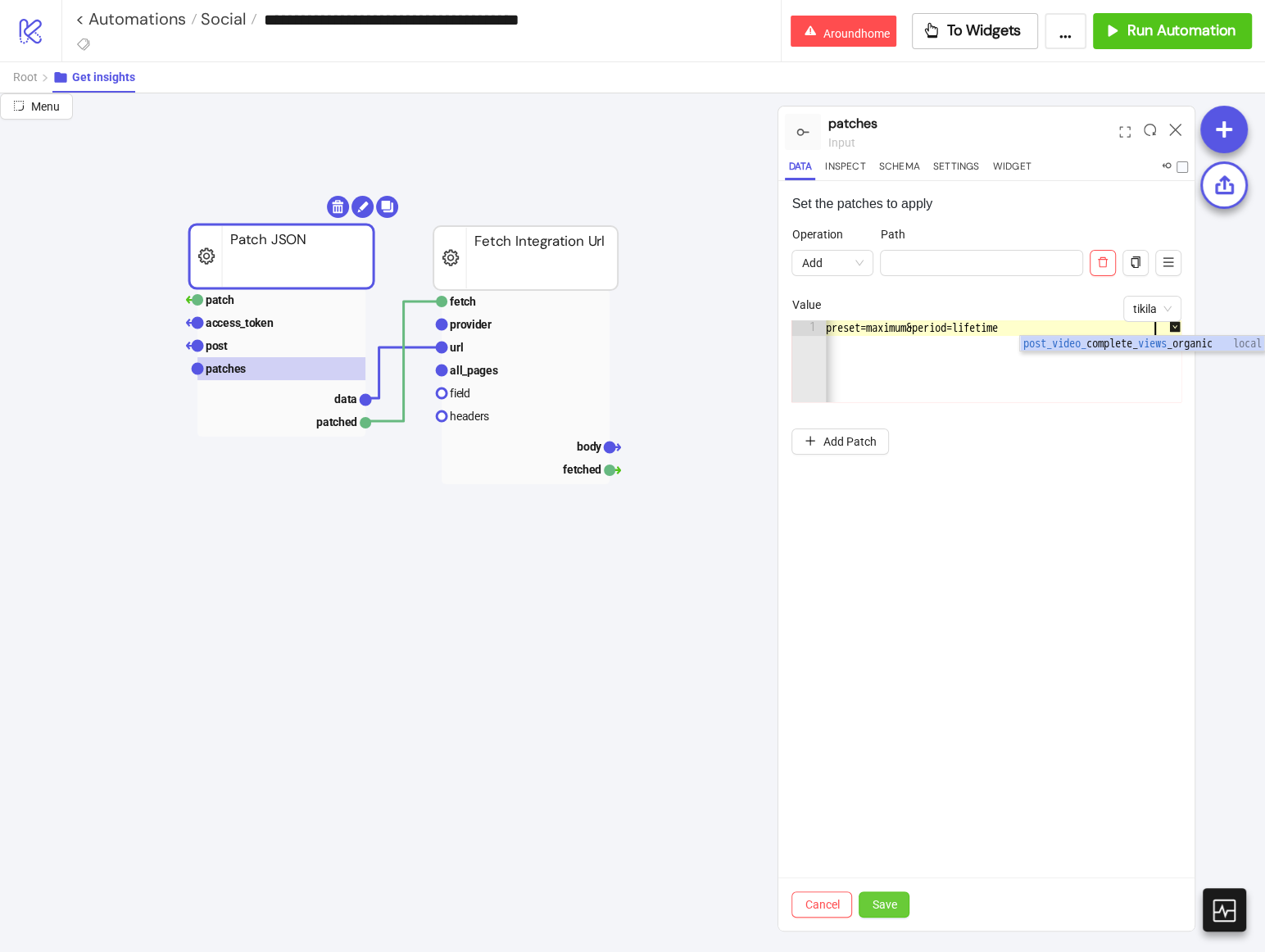 type on "**********" 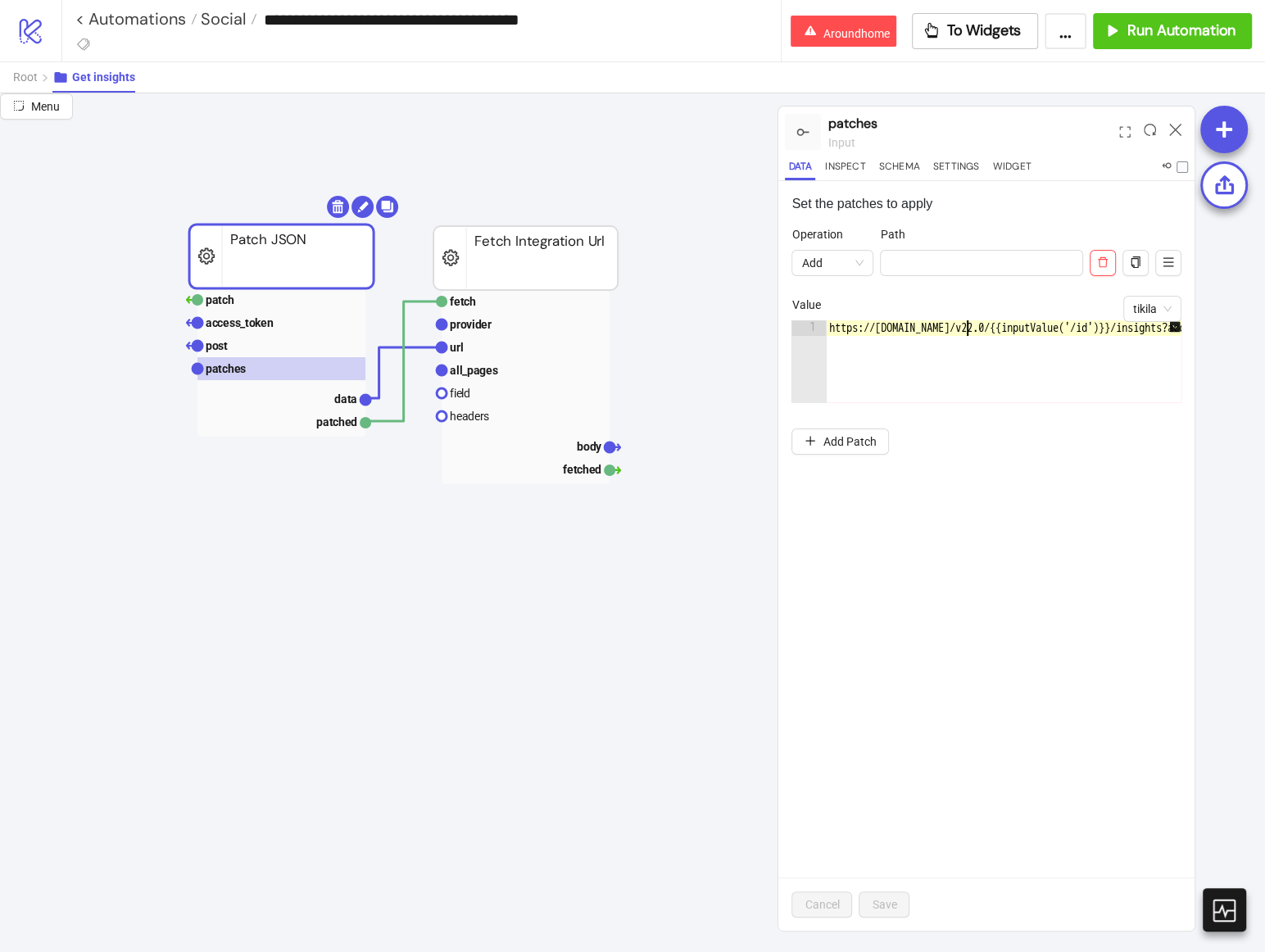 click on "https://graph.facebook.com/v22.0/{{inputValue('/id')}}/insights?access_token={{inputData('/access_token')}}&metric=post_impressions,post_clicks,page_post_engagements,post_reactions_by_type_total,post_video_avg_time_watched,post_video_complete_views_organic,post_video_length,post_video_views&date_preset=maximum&period=lifetime" at bounding box center [1955, 377] 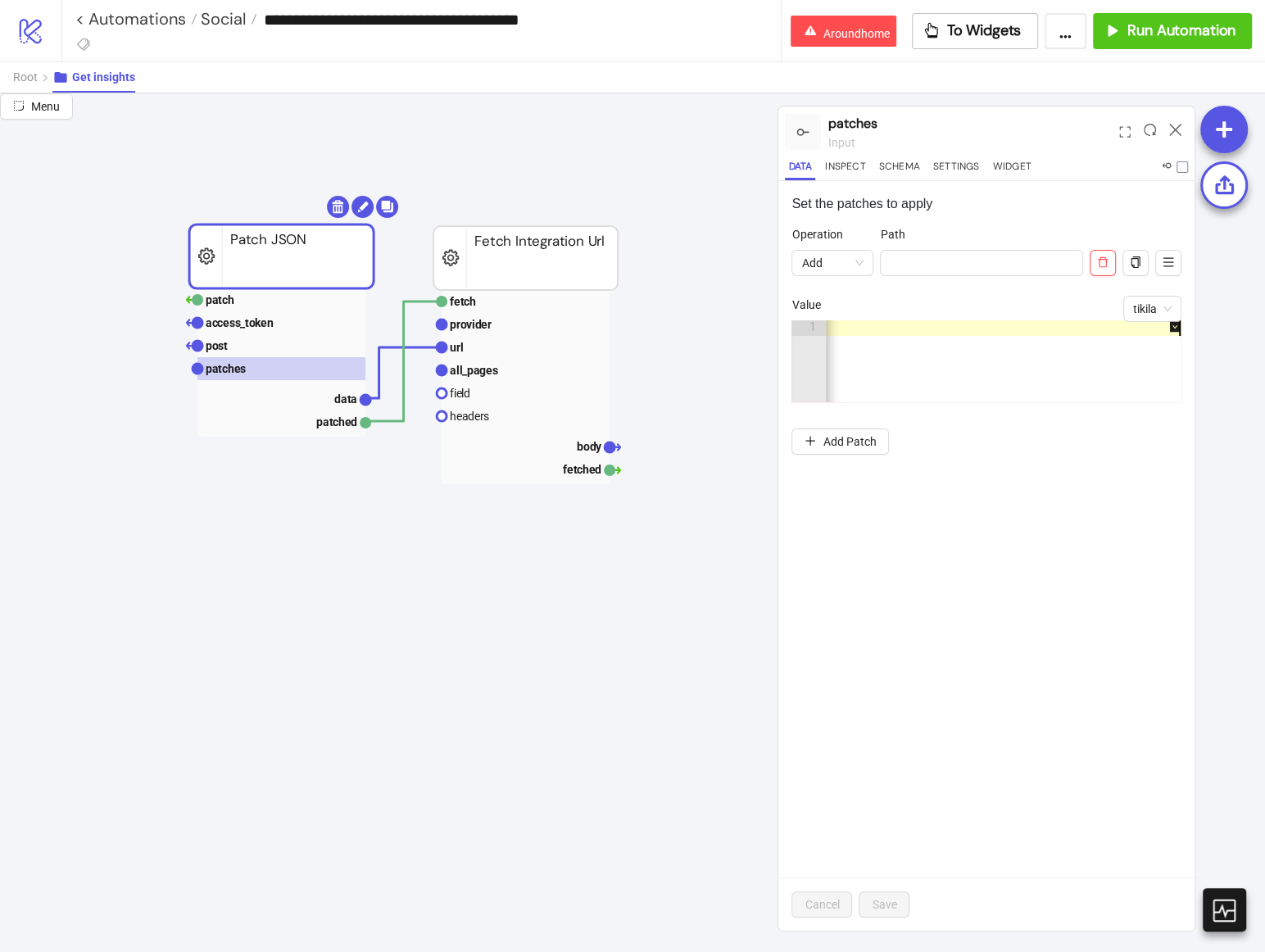 scroll, scrollTop: 0, scrollLeft: 1902, axis: horizontal 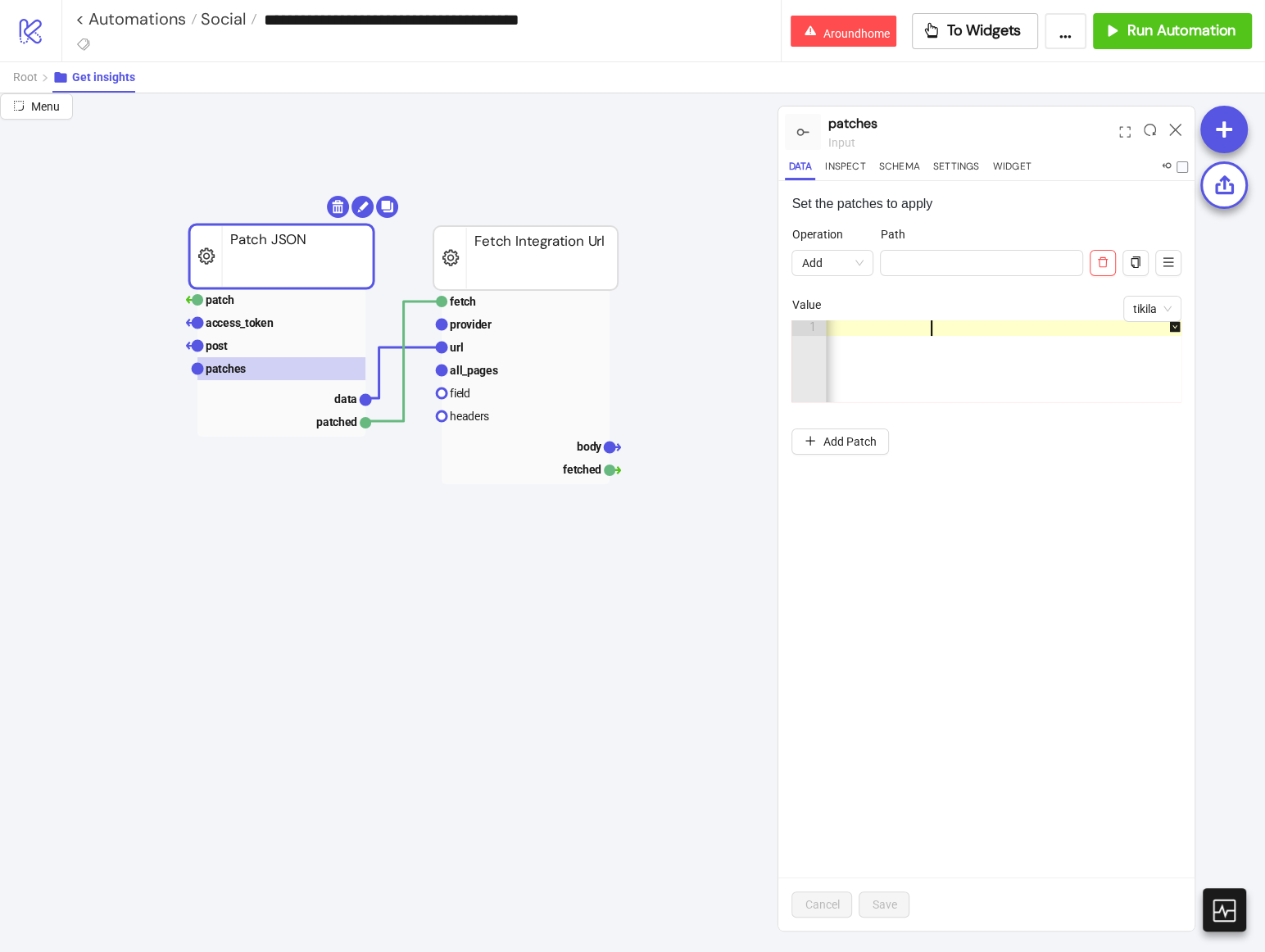 paste on "**********" 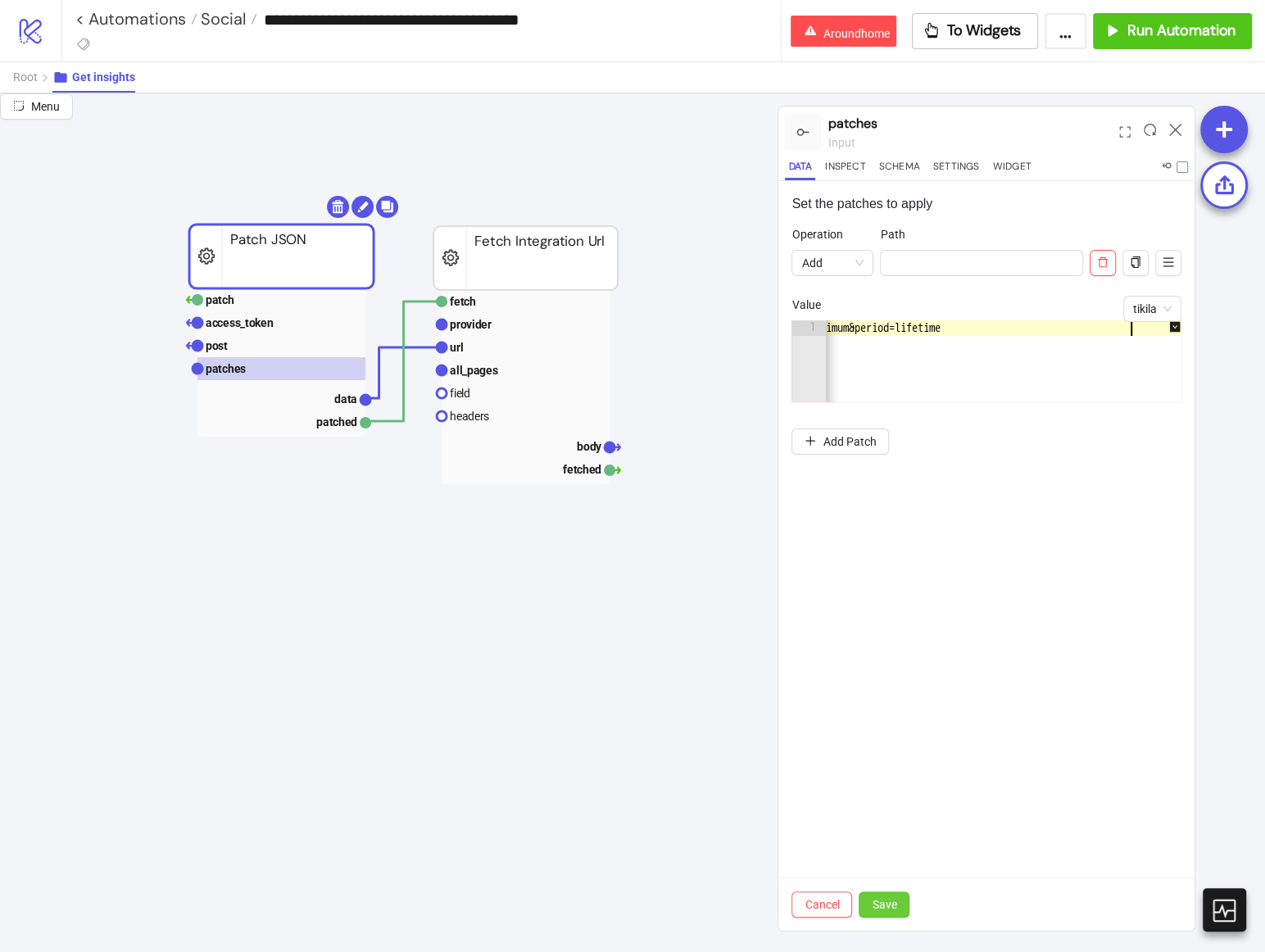 type on "**********" 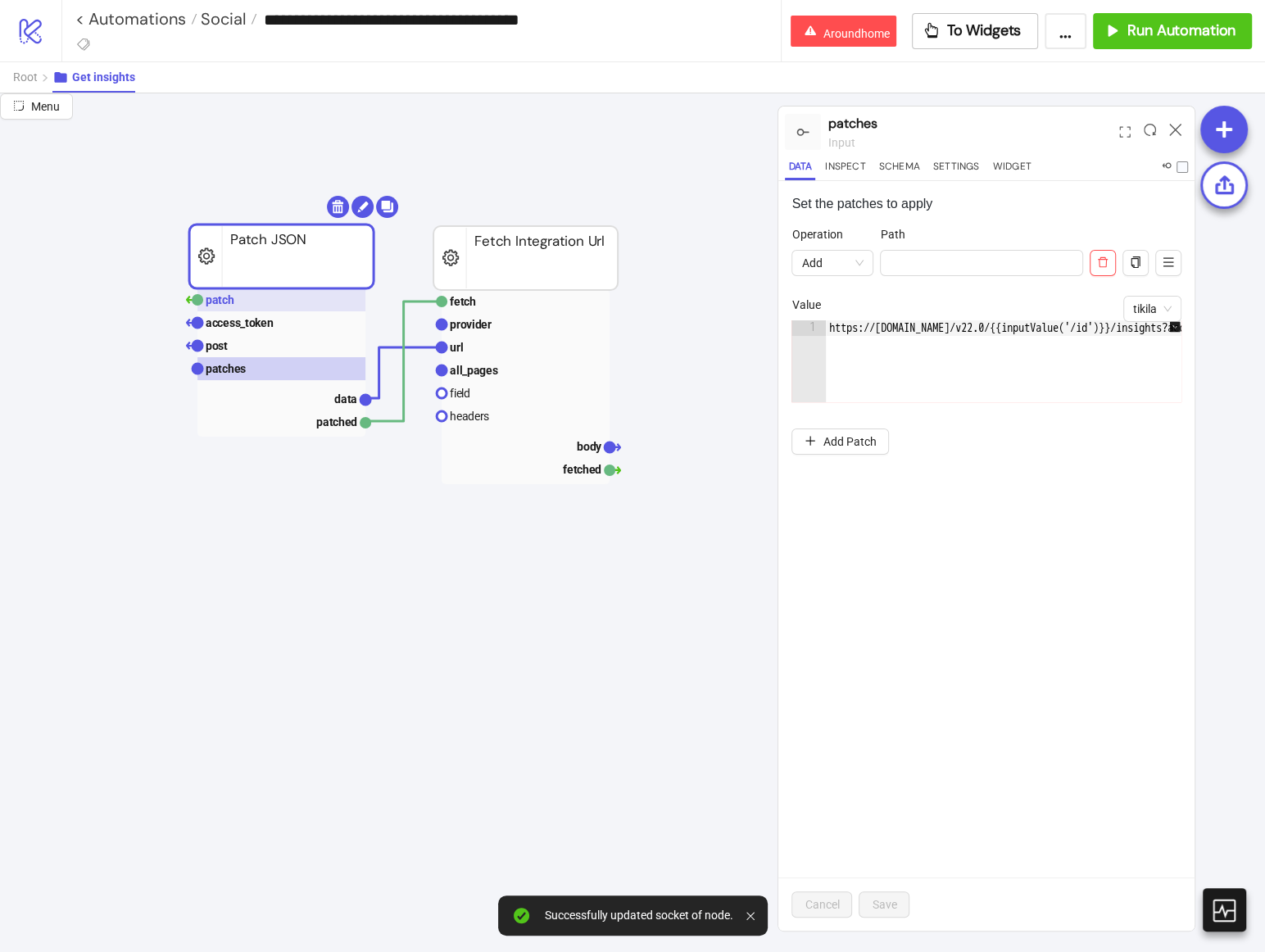 click 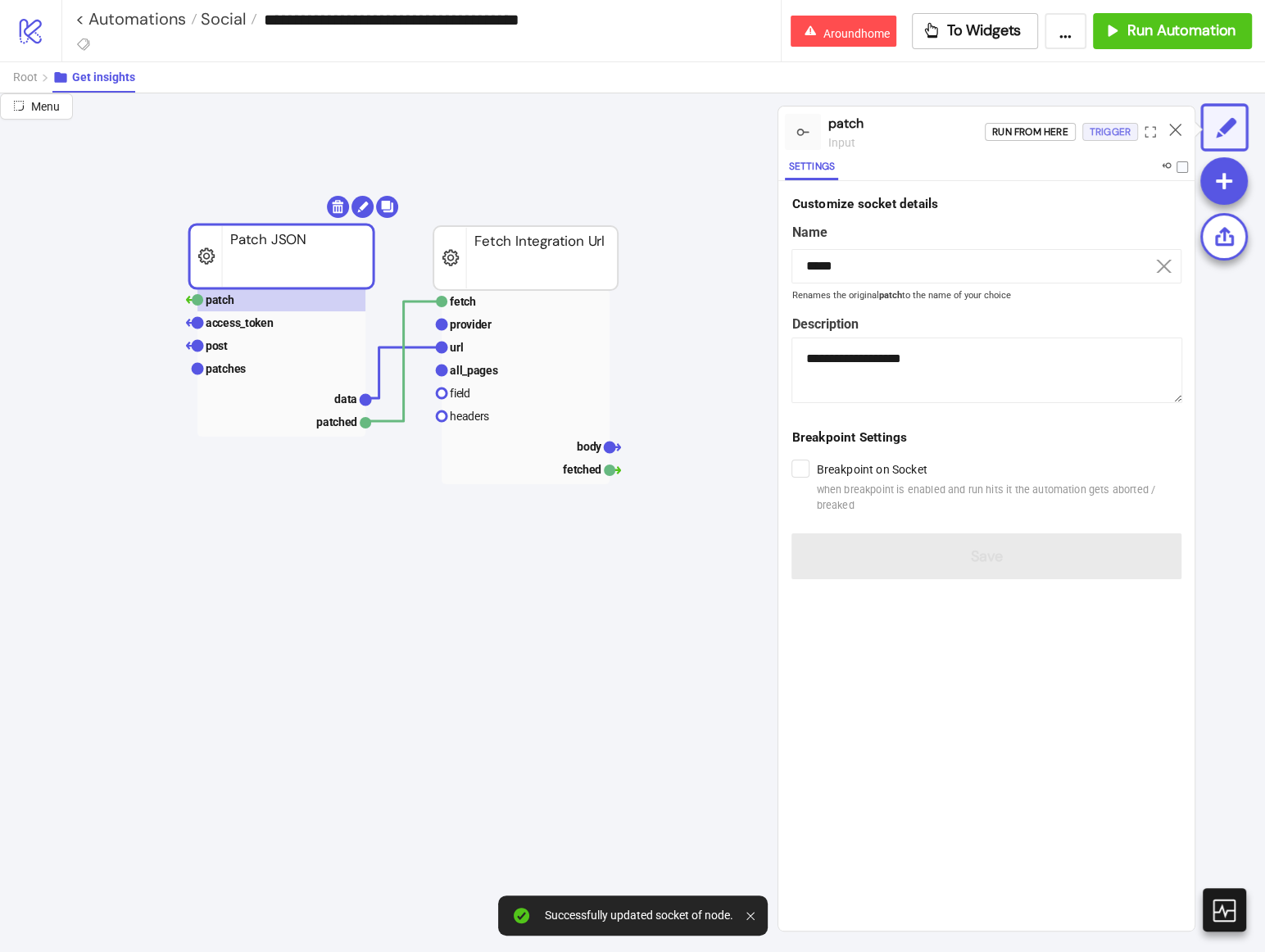 click on "Trigger" at bounding box center [1110, 132] 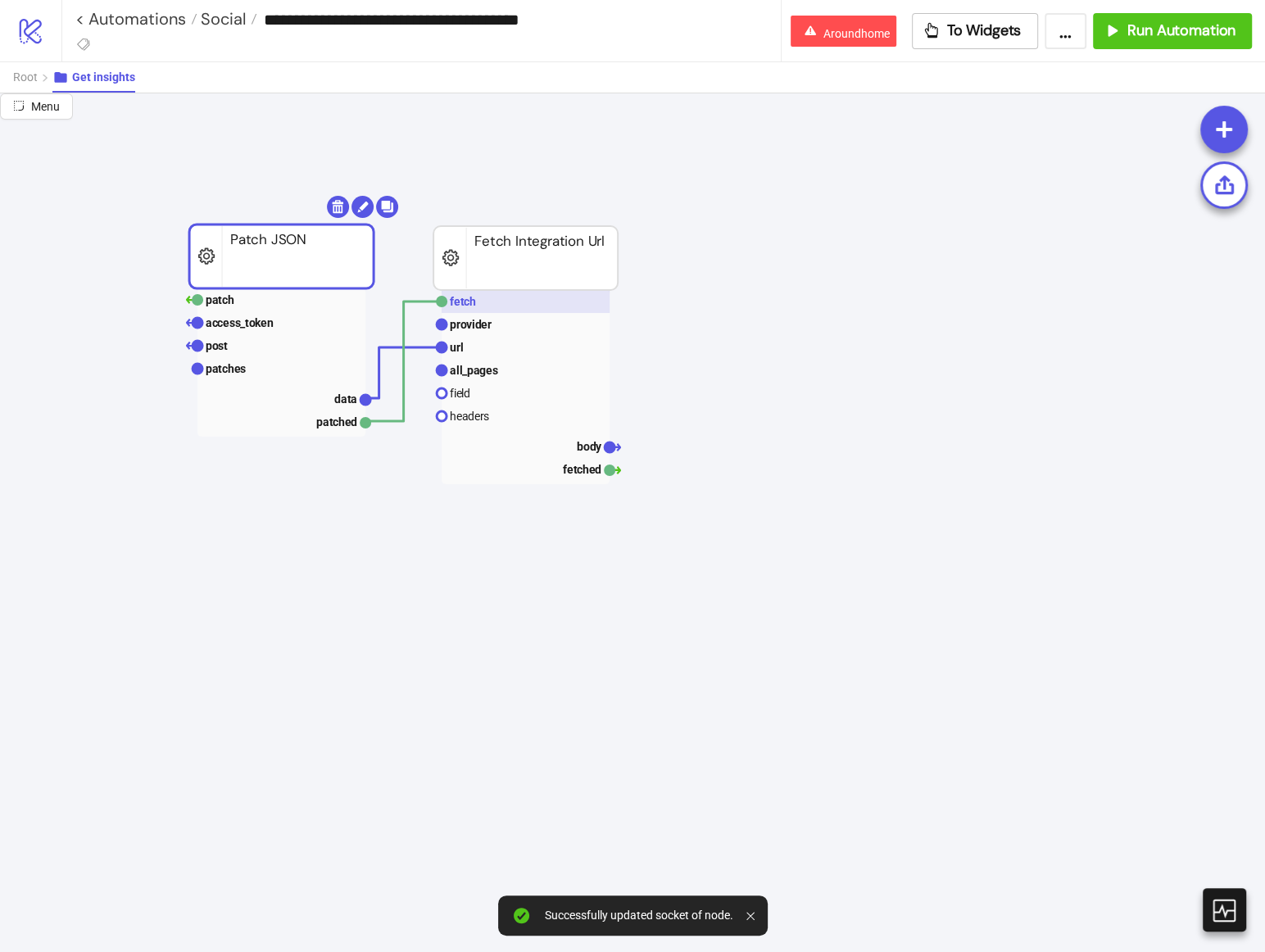 click 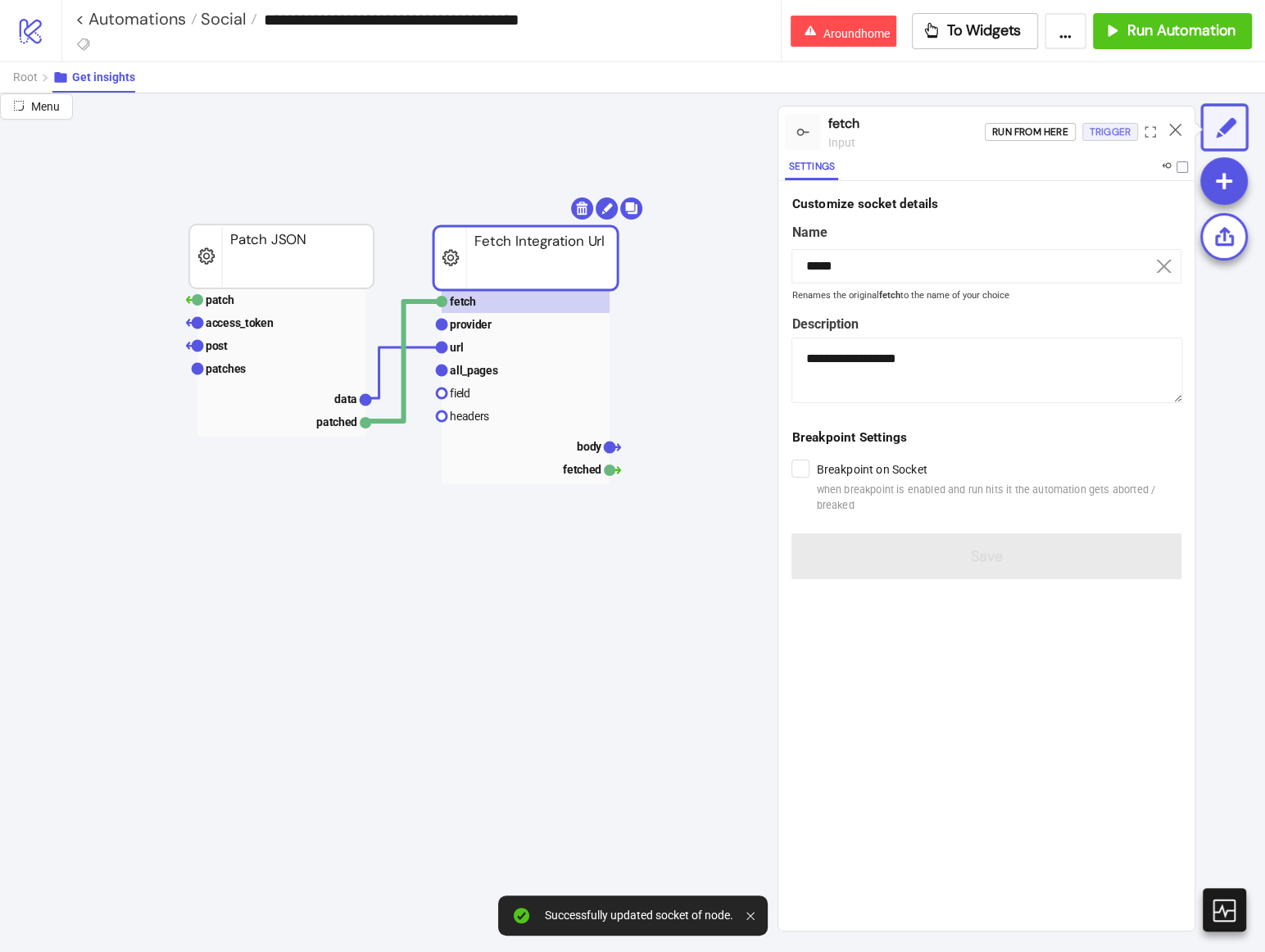 click on "Trigger" at bounding box center (1110, 132) 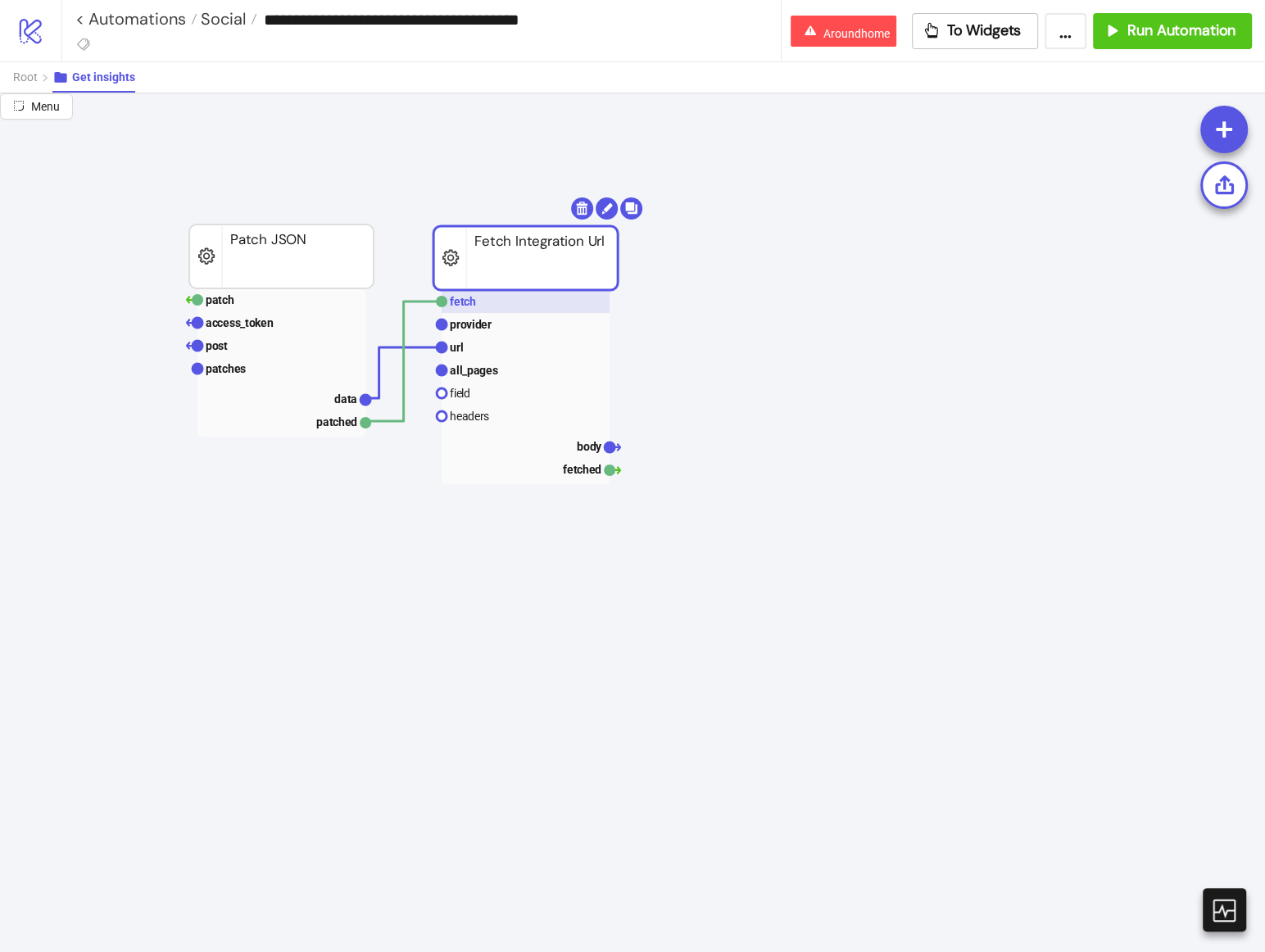 click 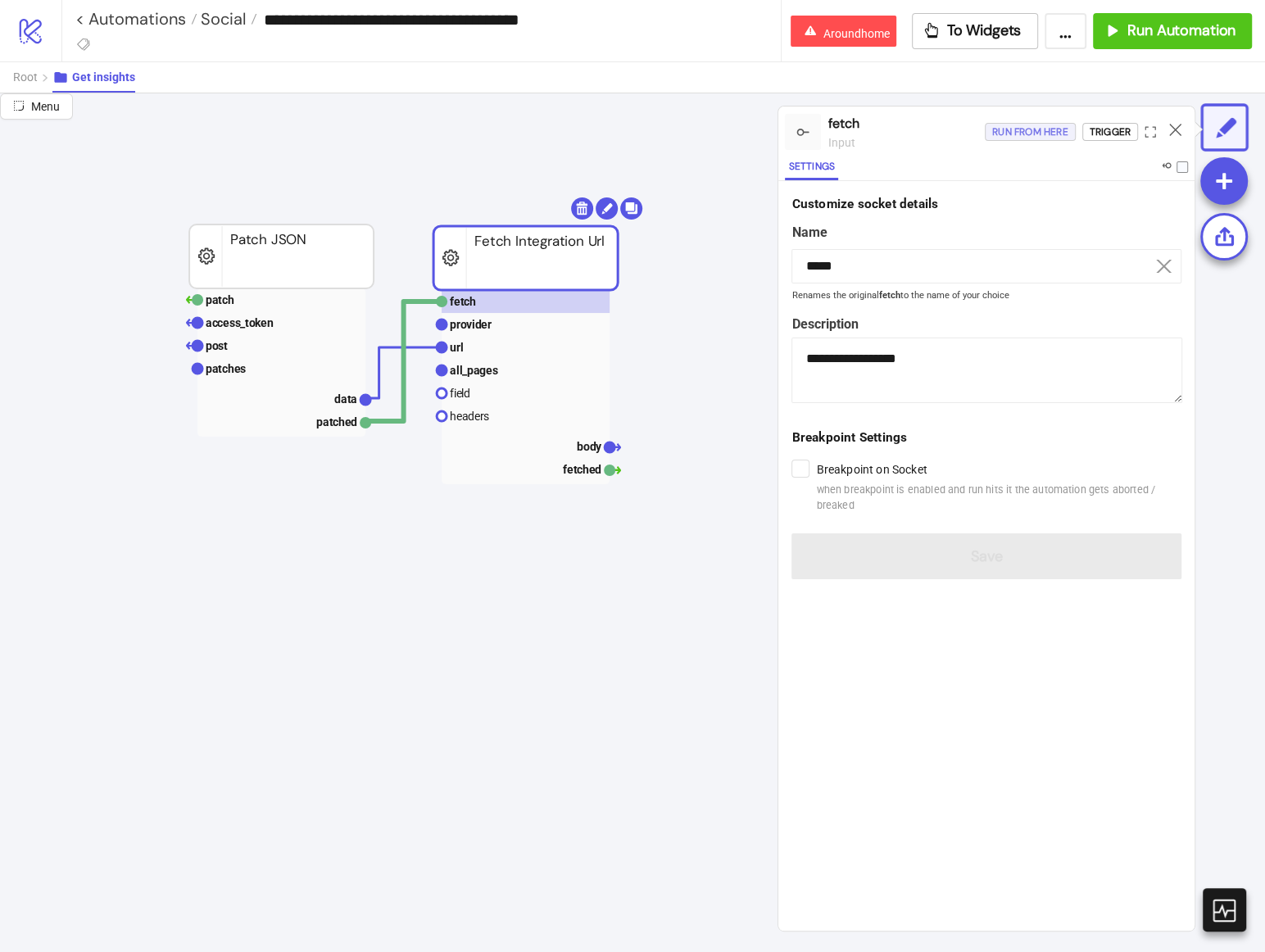 click on "Run from here" at bounding box center (1030, 132) 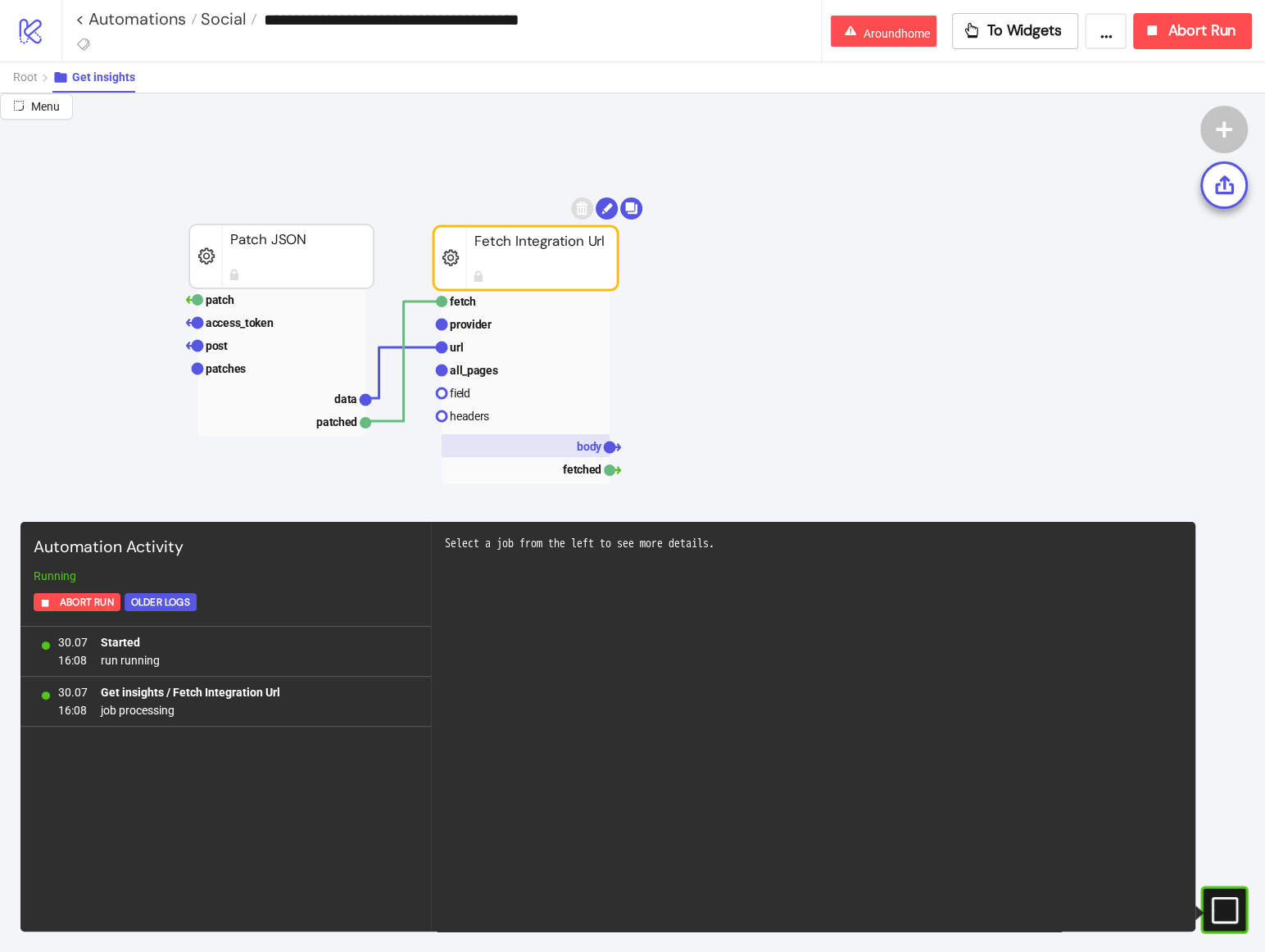 click 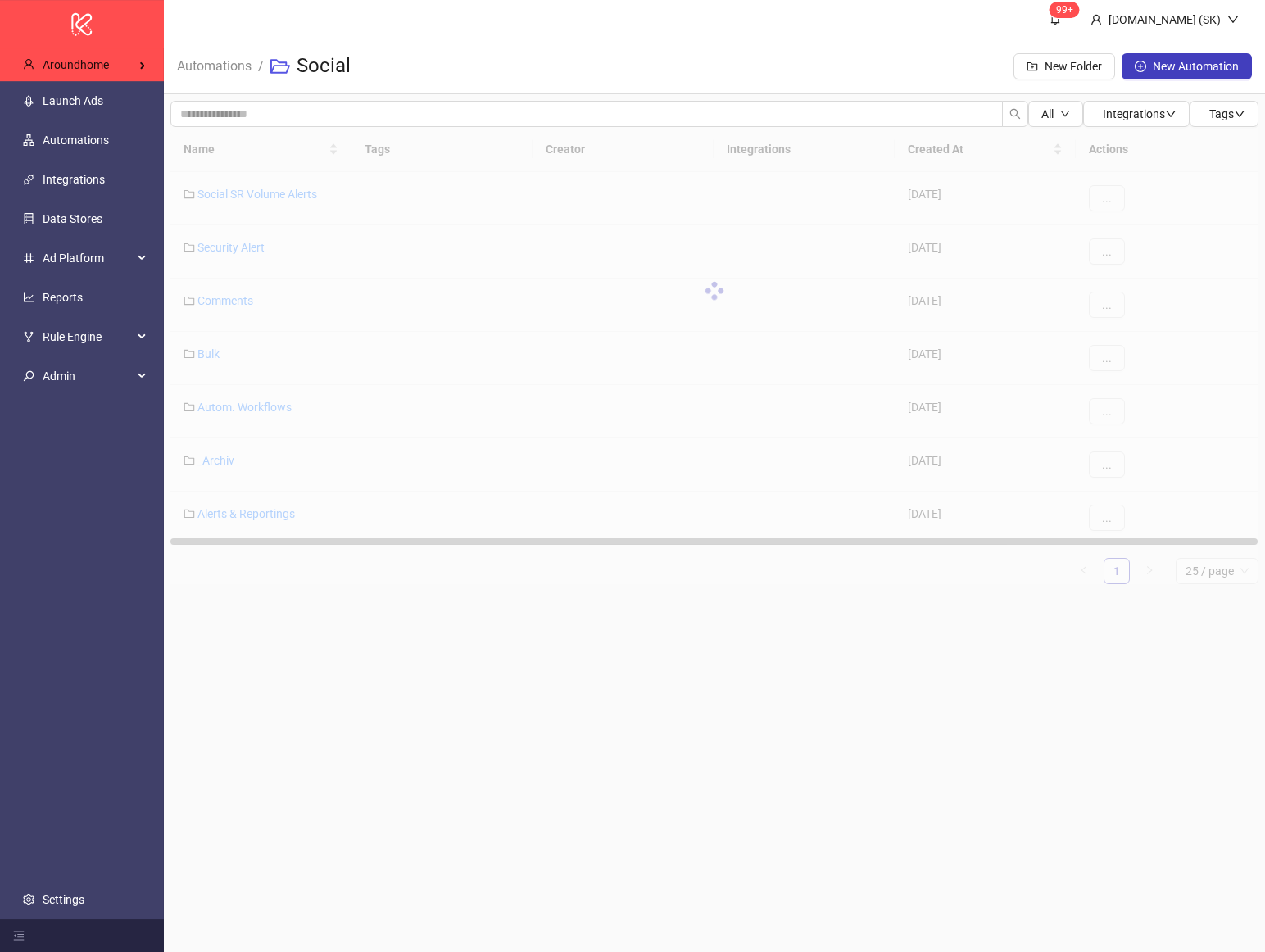 scroll, scrollTop: 0, scrollLeft: 0, axis: both 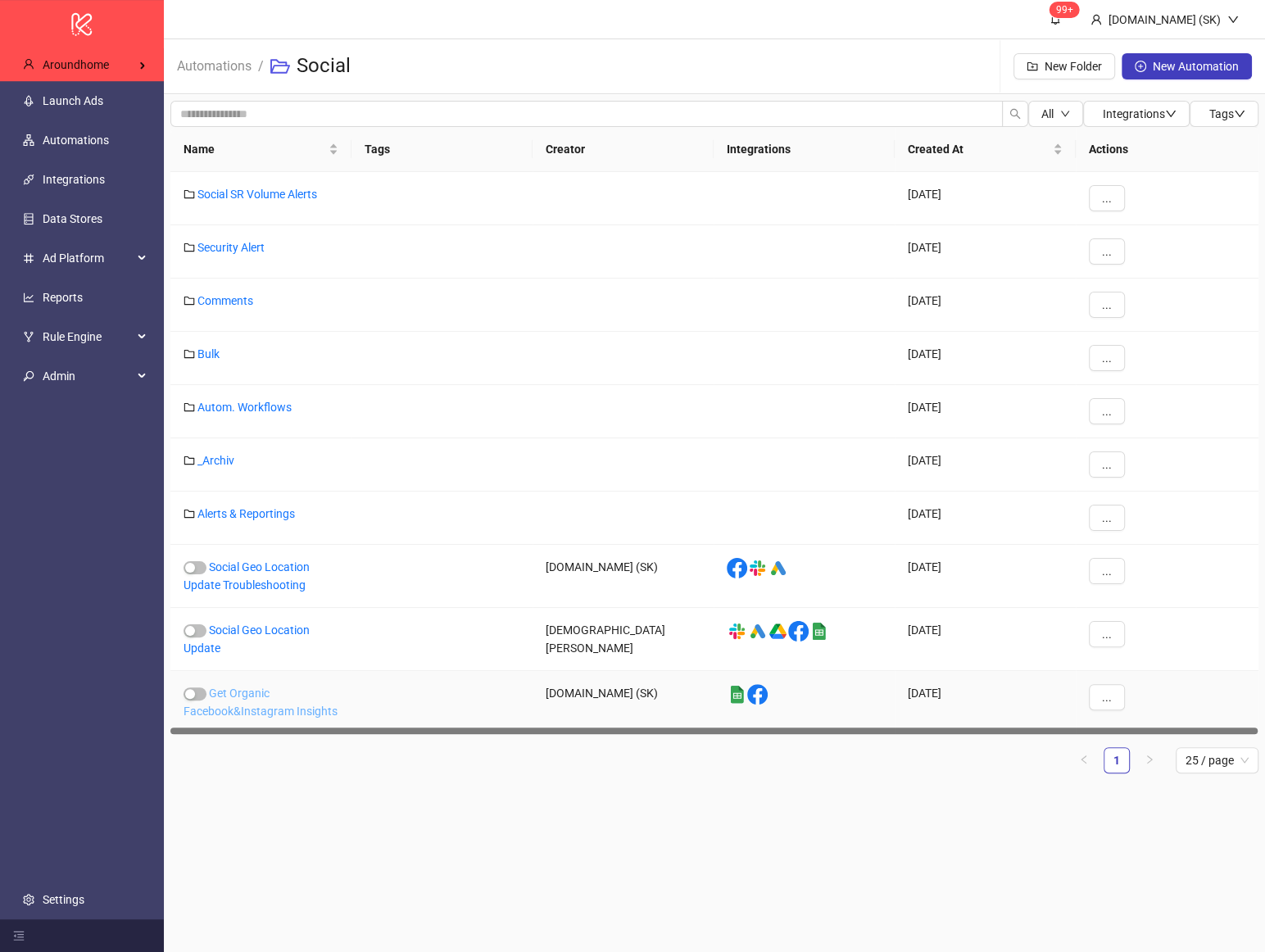 click on "Get Organic Facebook&Instagram Insights" at bounding box center (261, 702) 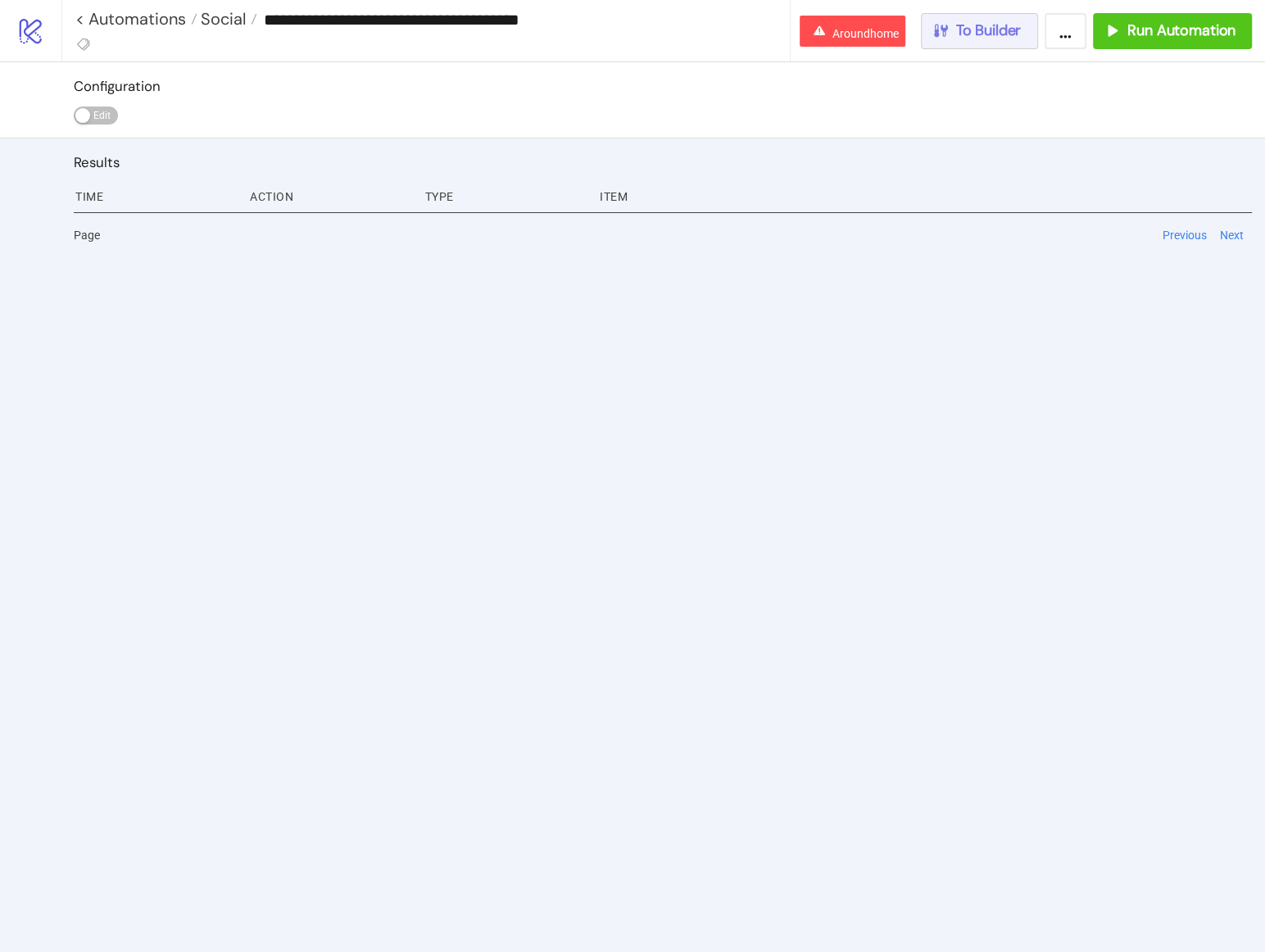 click on "To Builder" at bounding box center (989, 30) 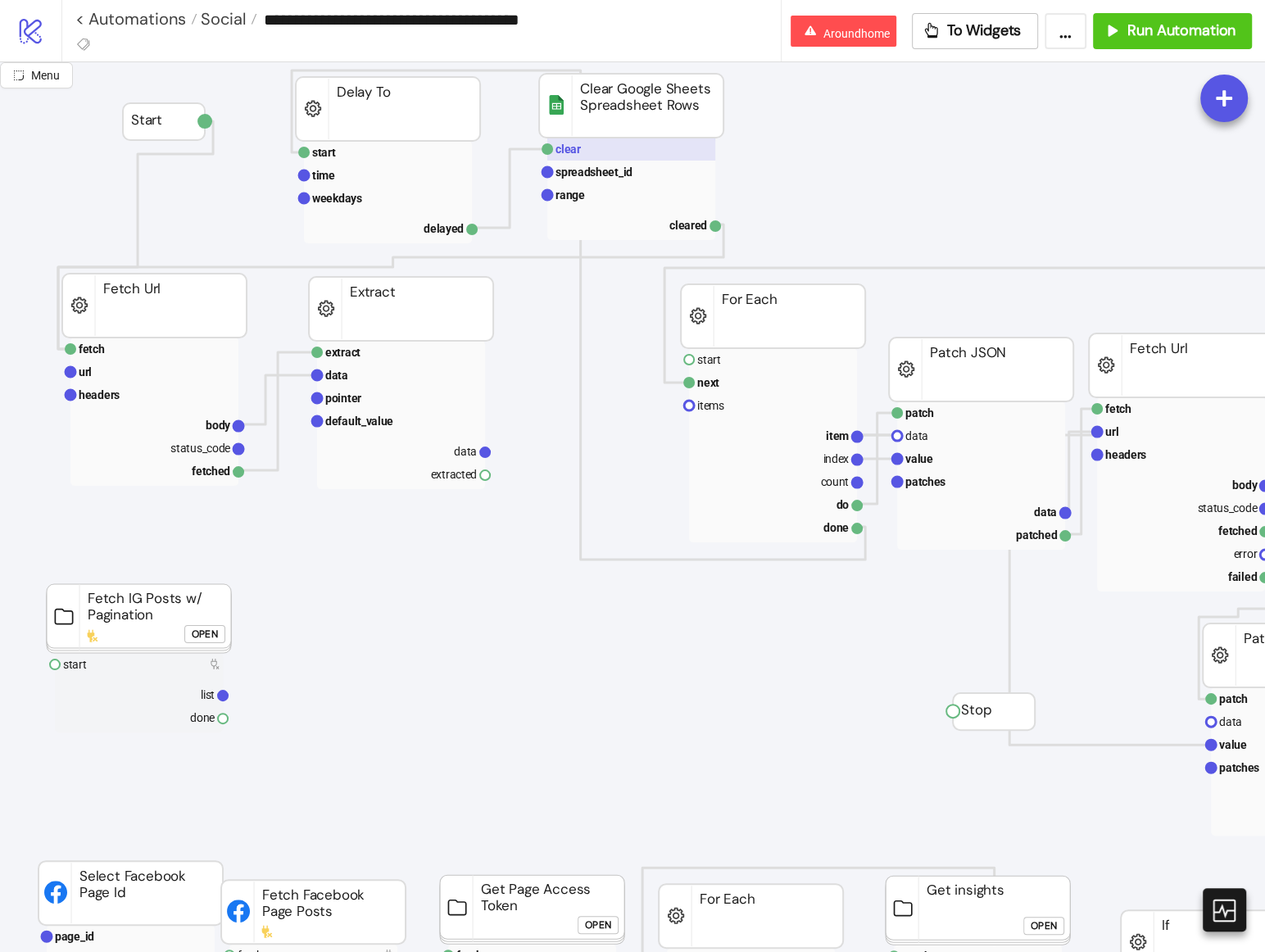 click 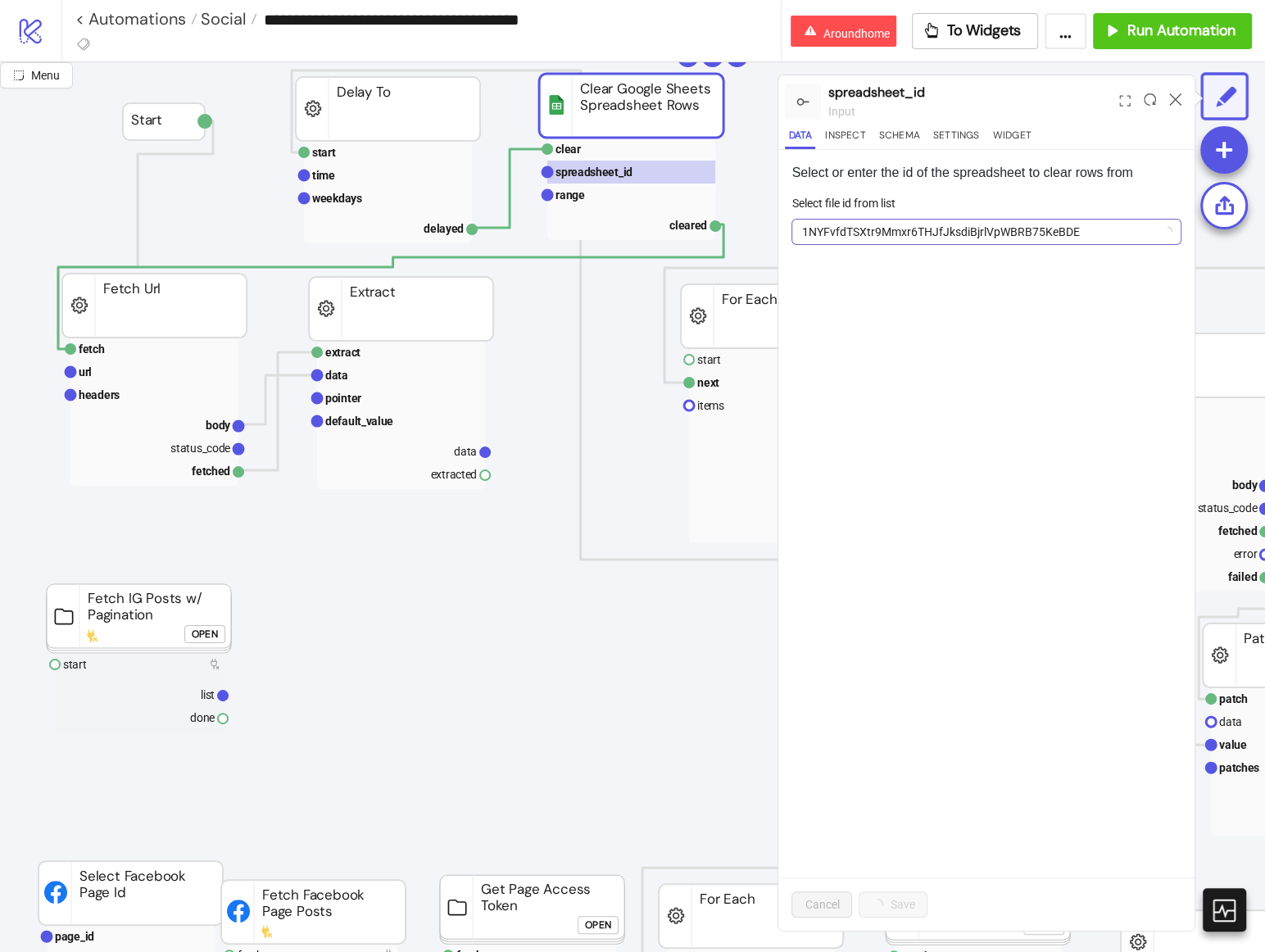 click on "1NYFvfdTSXtr9Mmxr6THJfJksdiBjrlVpWBRB75KeBDE" at bounding box center (986, 232) 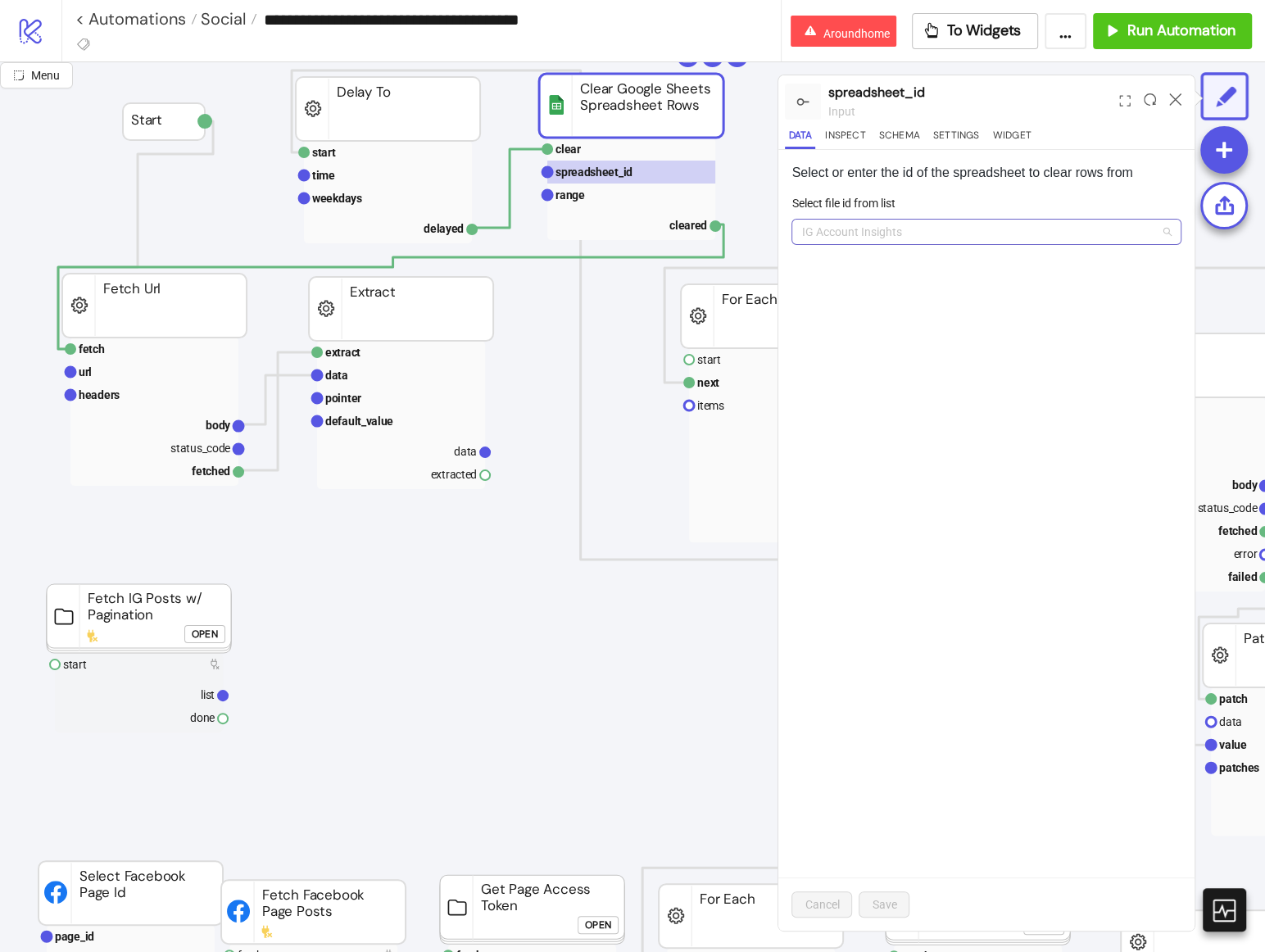 click on "IG Account Insights" at bounding box center [986, 232] 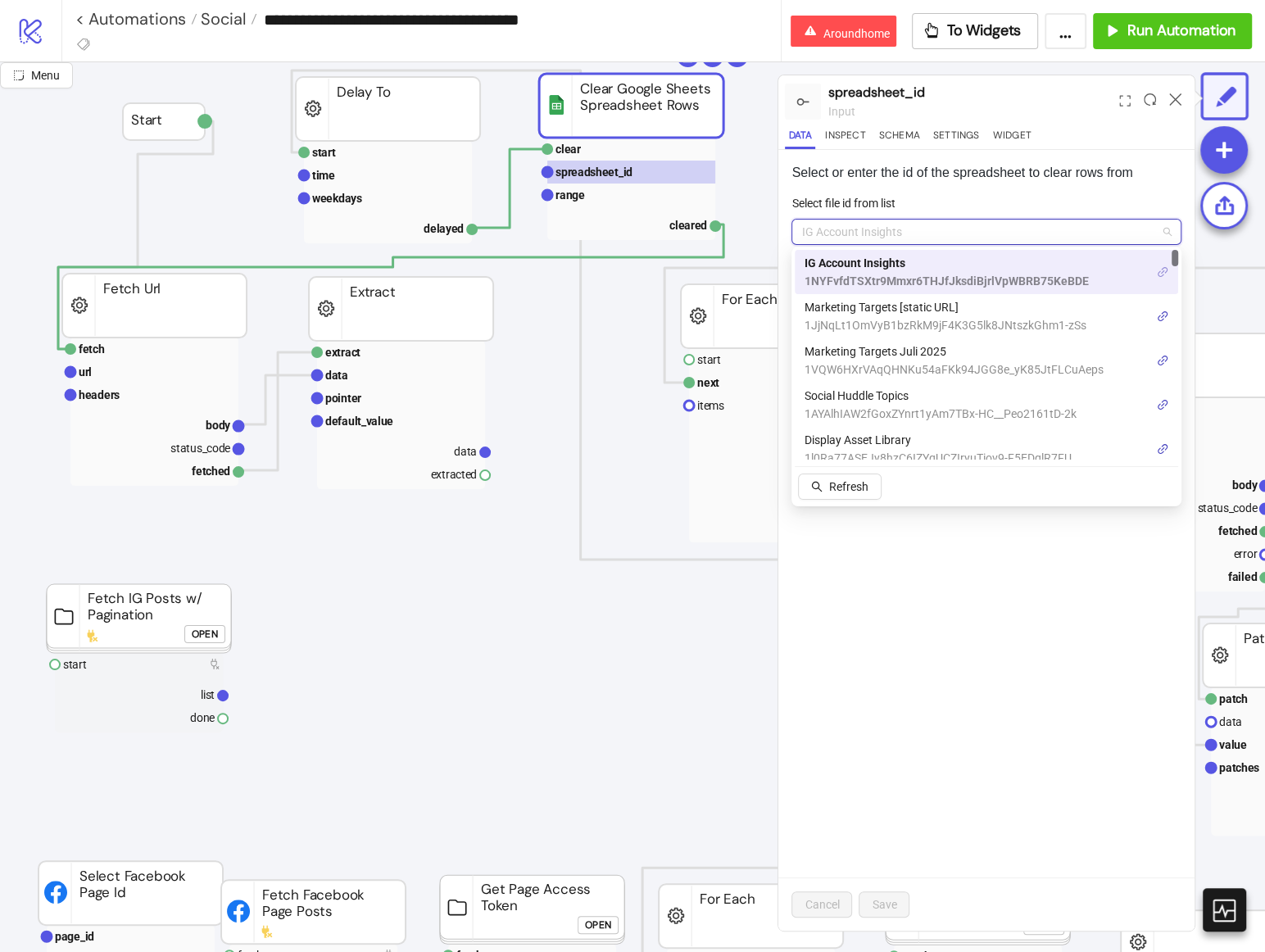 click 